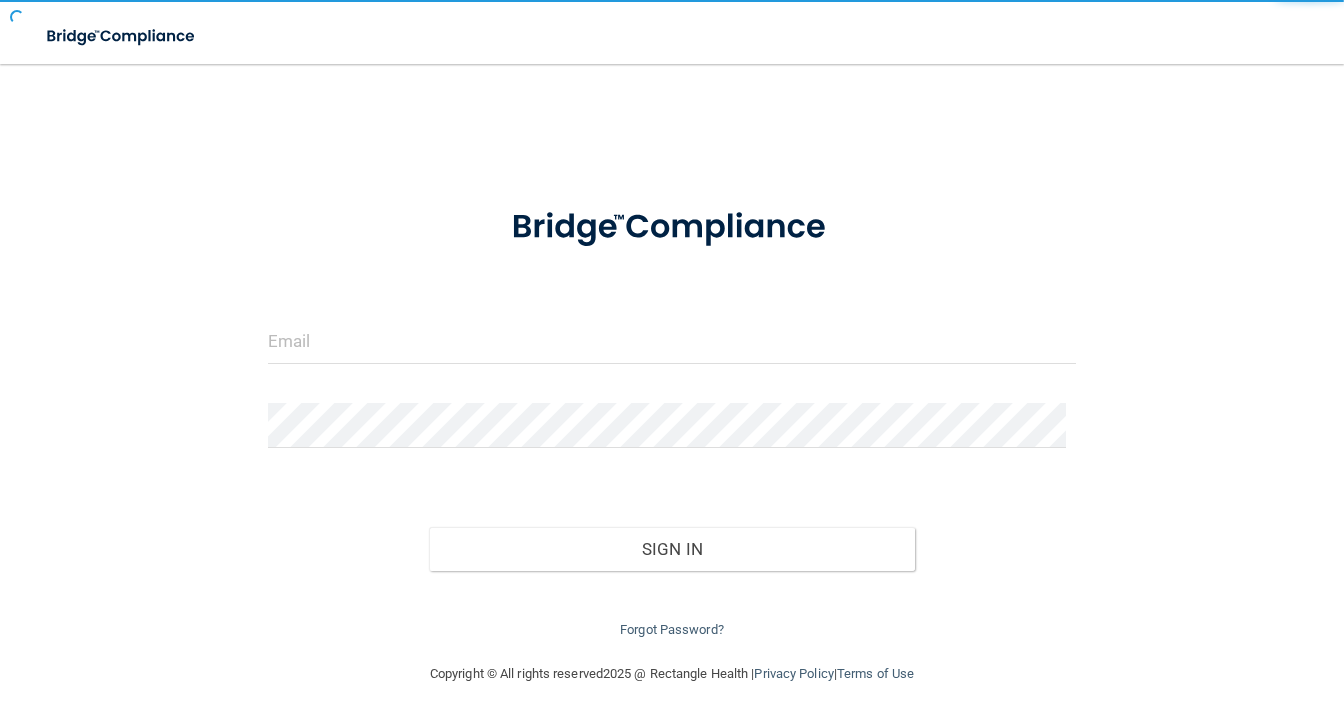 scroll, scrollTop: 0, scrollLeft: 0, axis: both 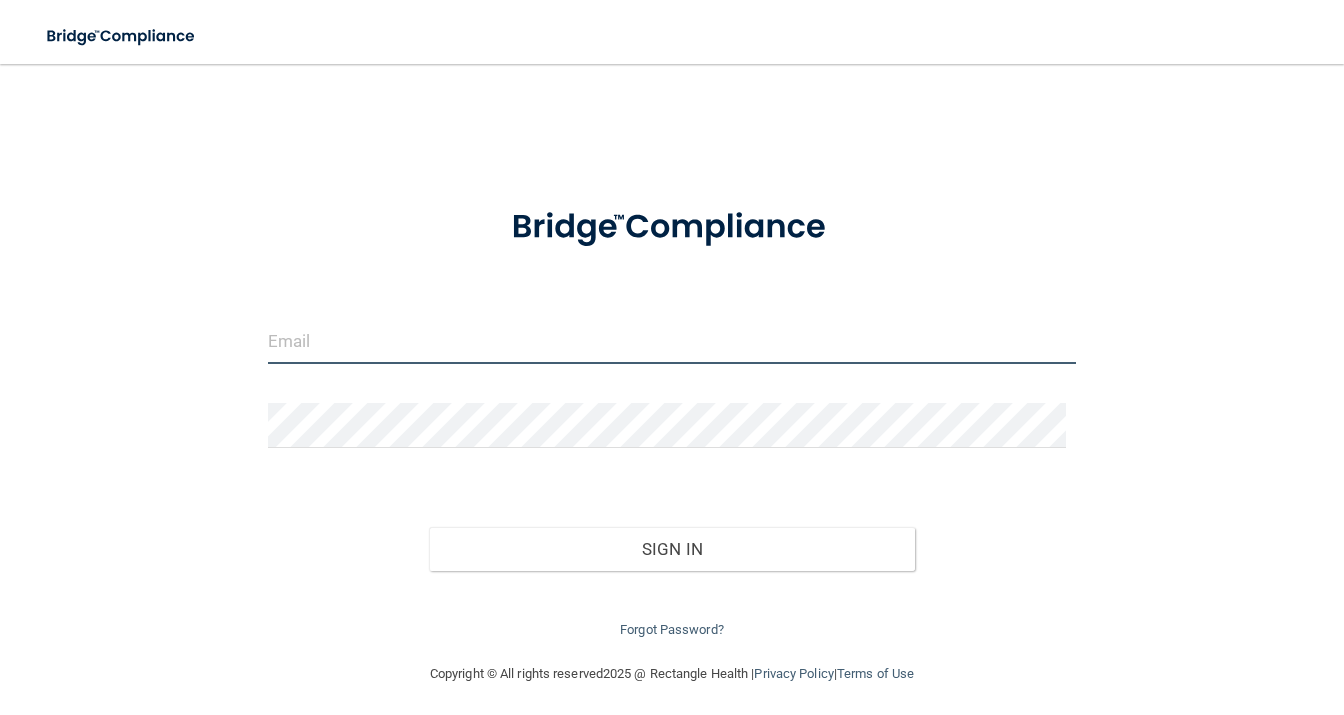 click at bounding box center (672, 341) 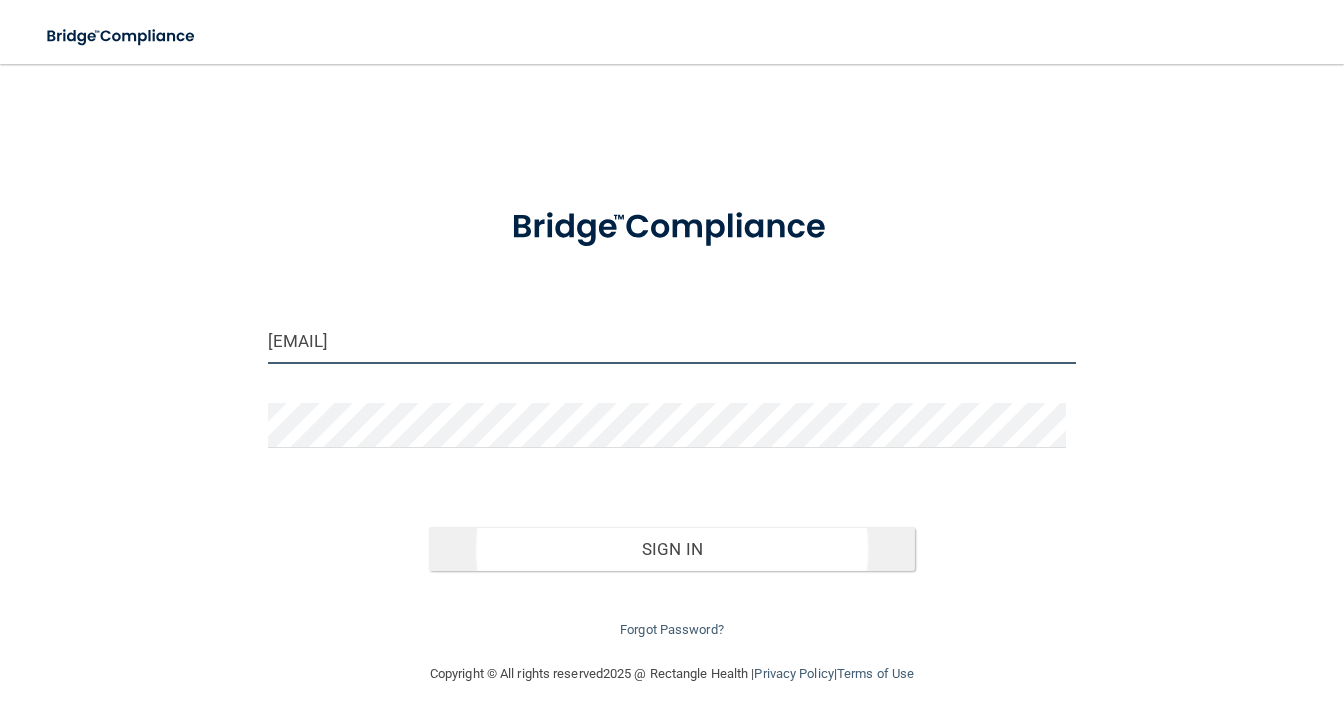type on "[EMAIL]" 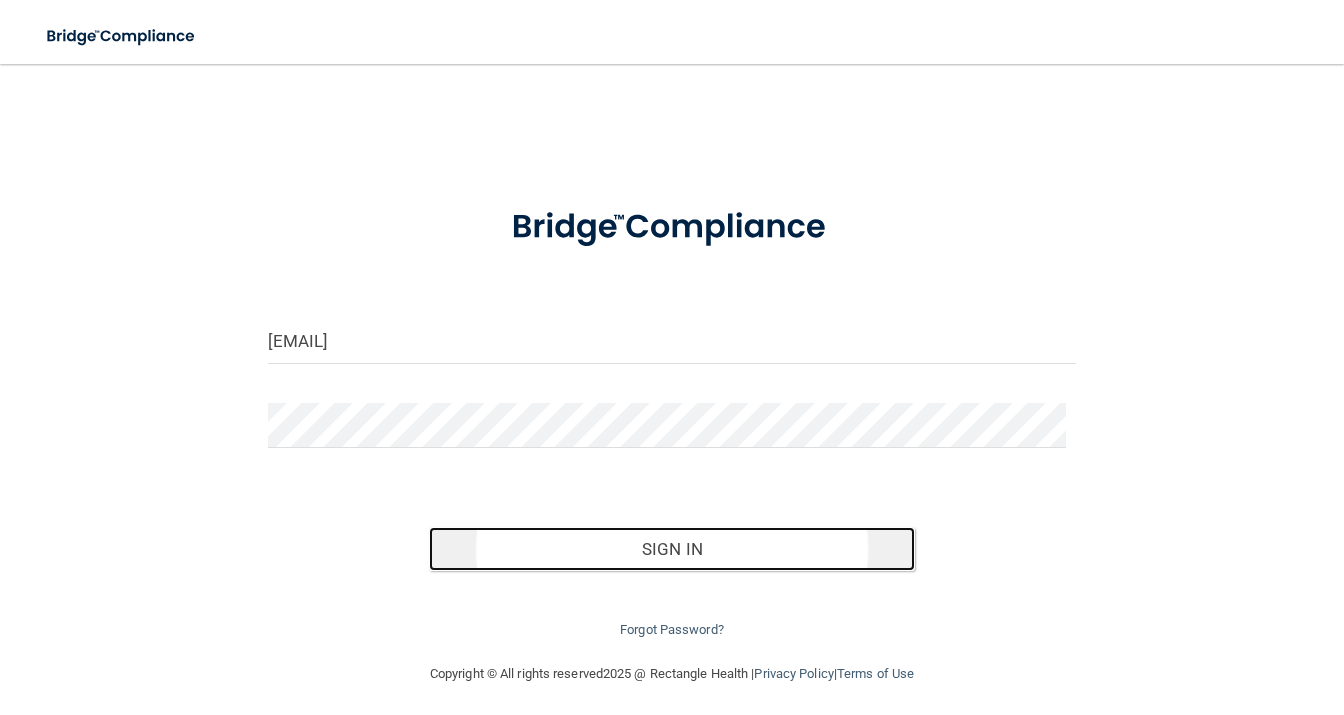 click on "Sign In" at bounding box center (671, 549) 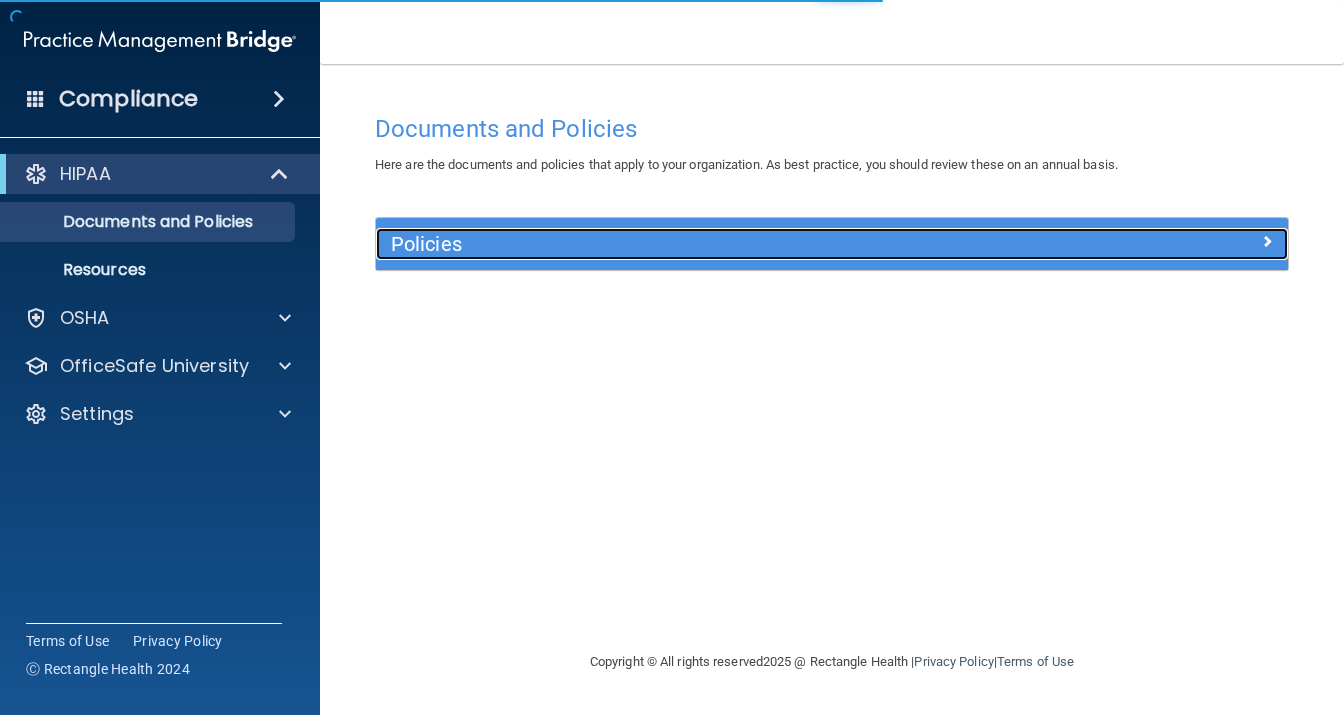 click at bounding box center (1174, 240) 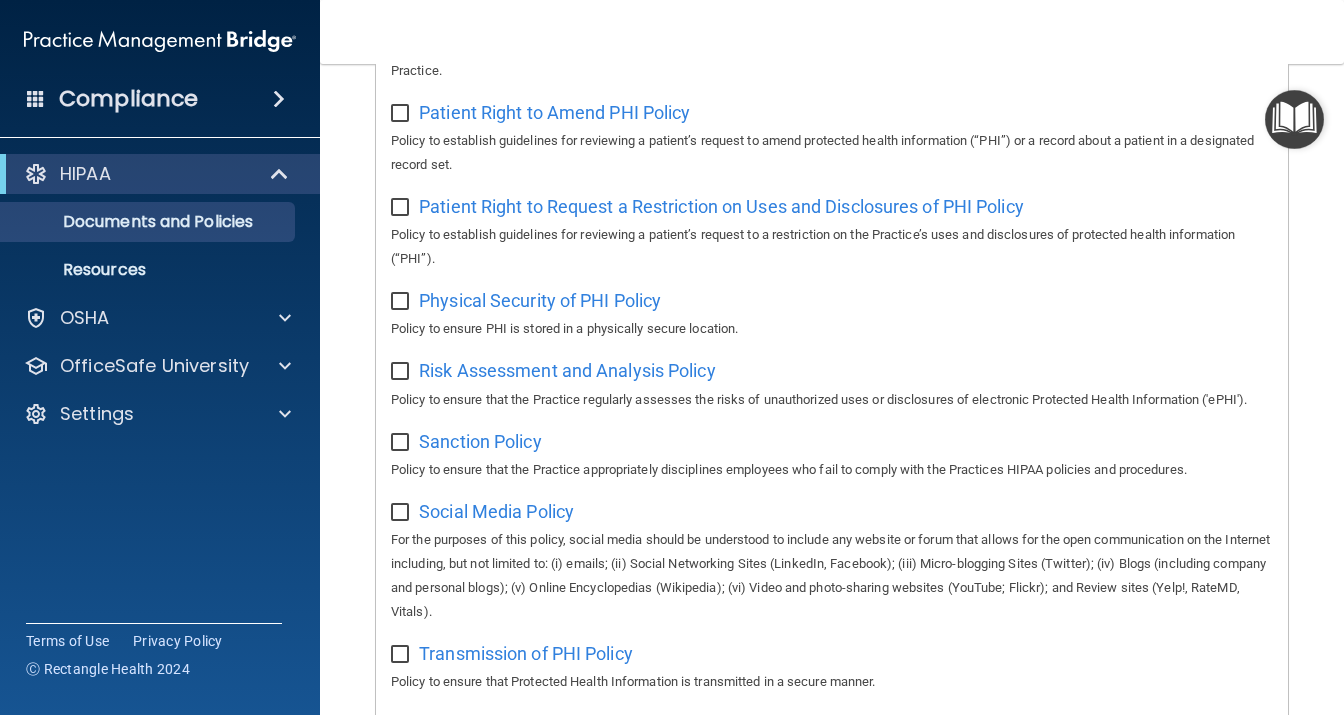 scroll, scrollTop: 1494, scrollLeft: 0, axis: vertical 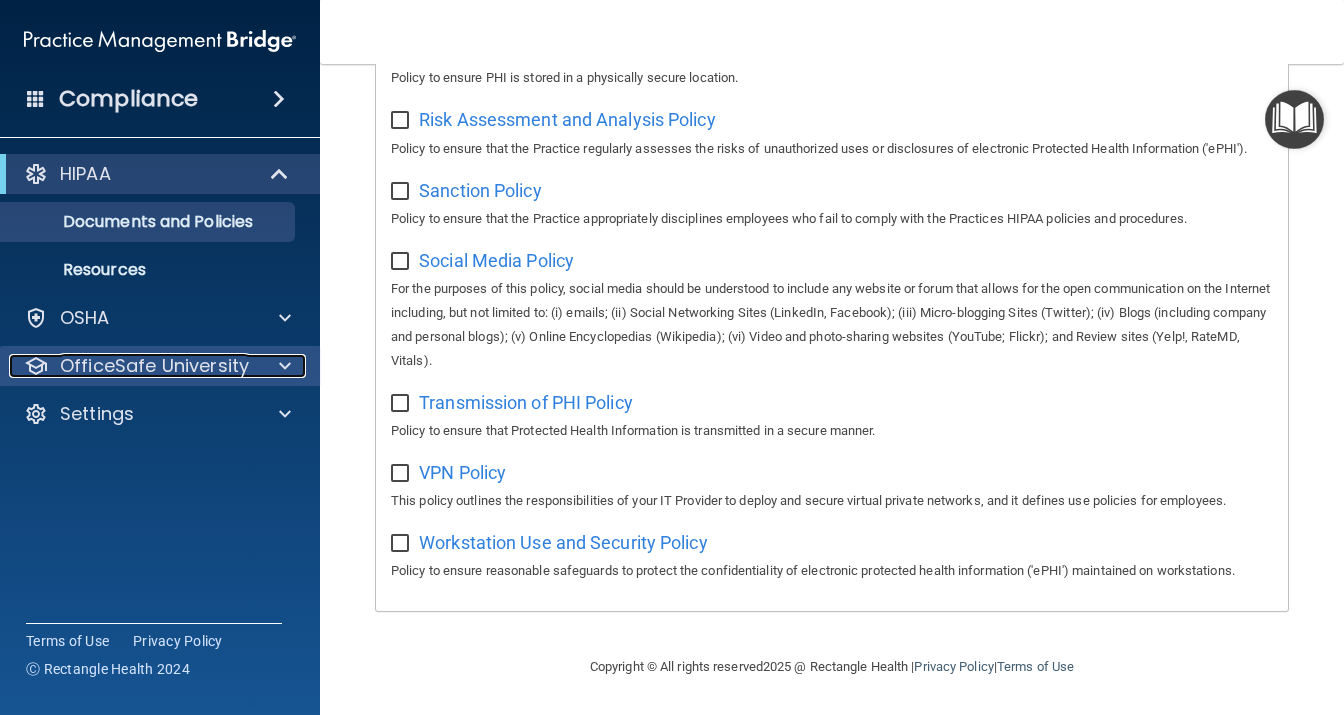 click on "OfficeSafe University" at bounding box center (154, 366) 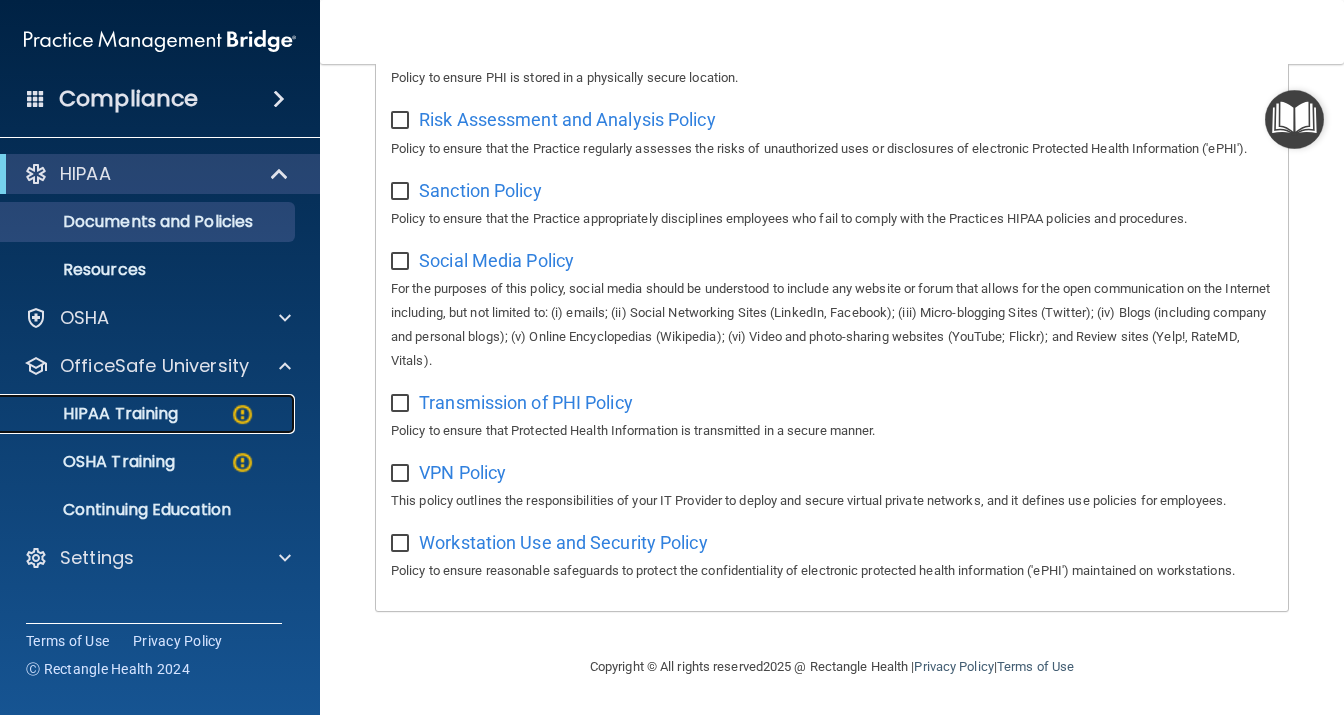 click on "HIPAA Training" at bounding box center [95, 414] 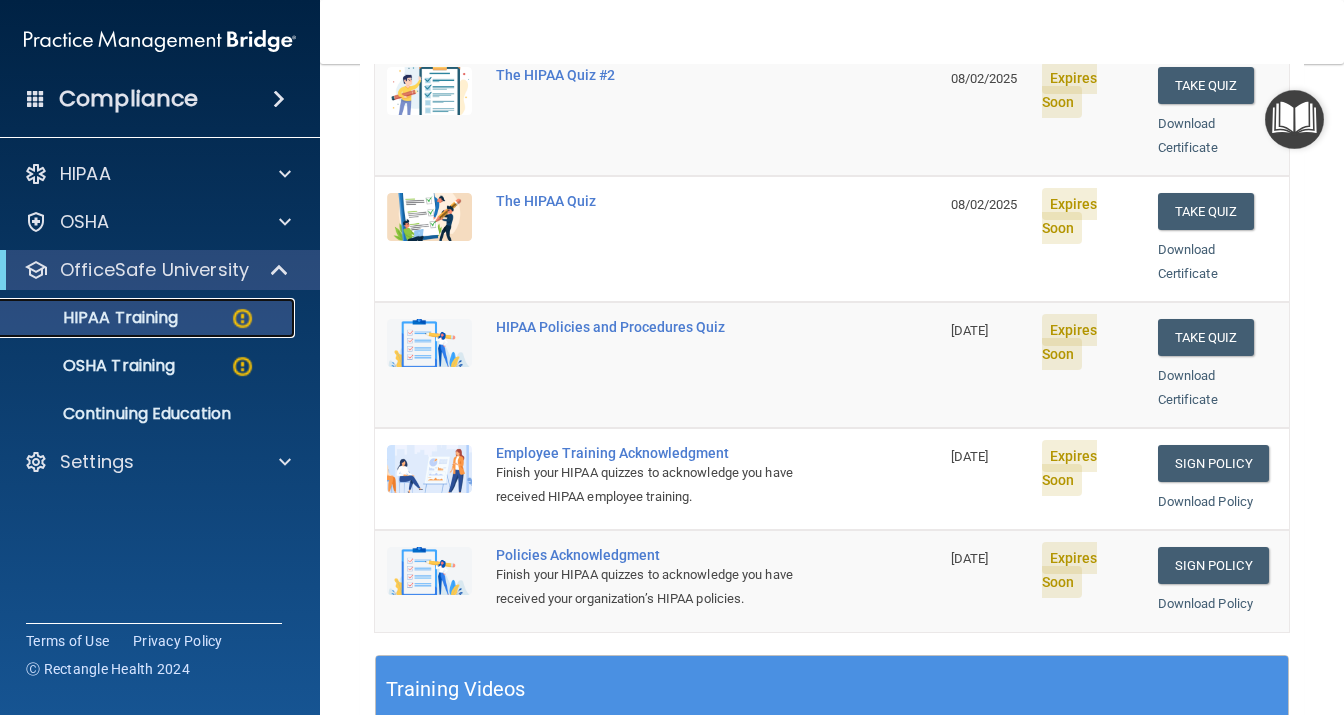 scroll, scrollTop: 146, scrollLeft: 0, axis: vertical 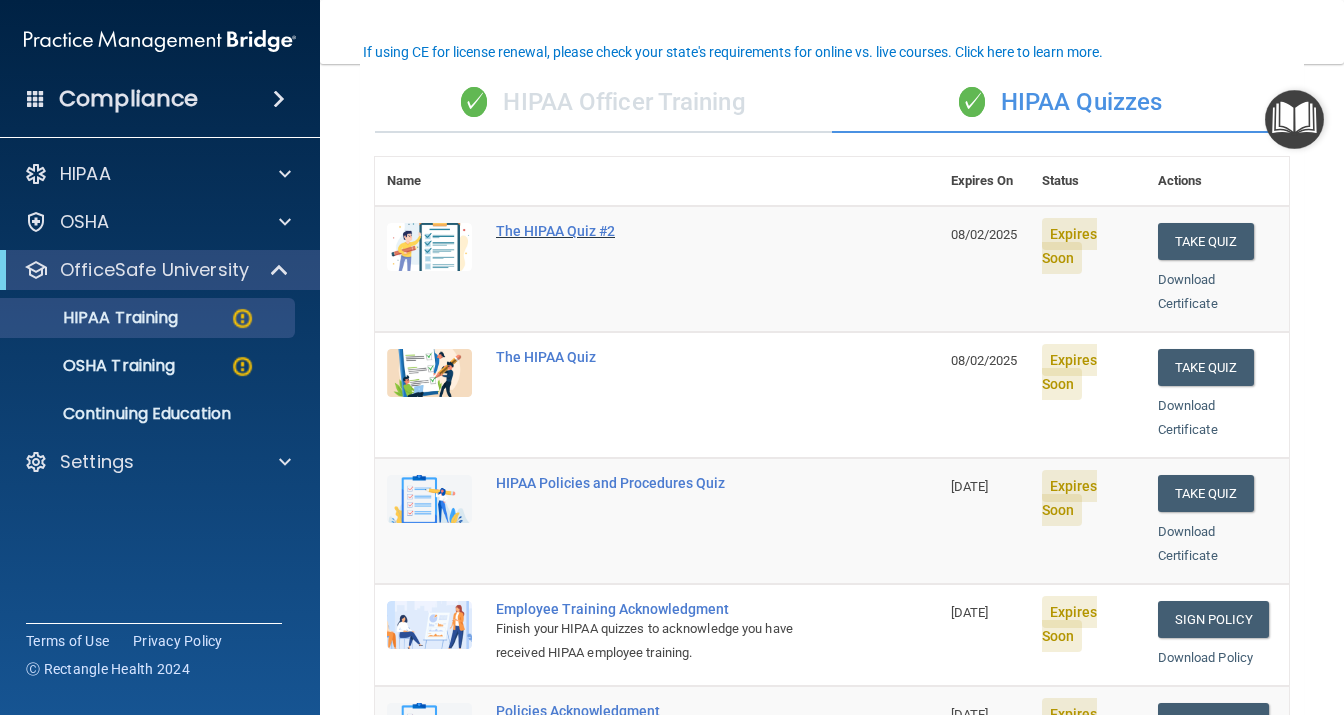 click on "The HIPAA Quiz #2" at bounding box center (667, 231) 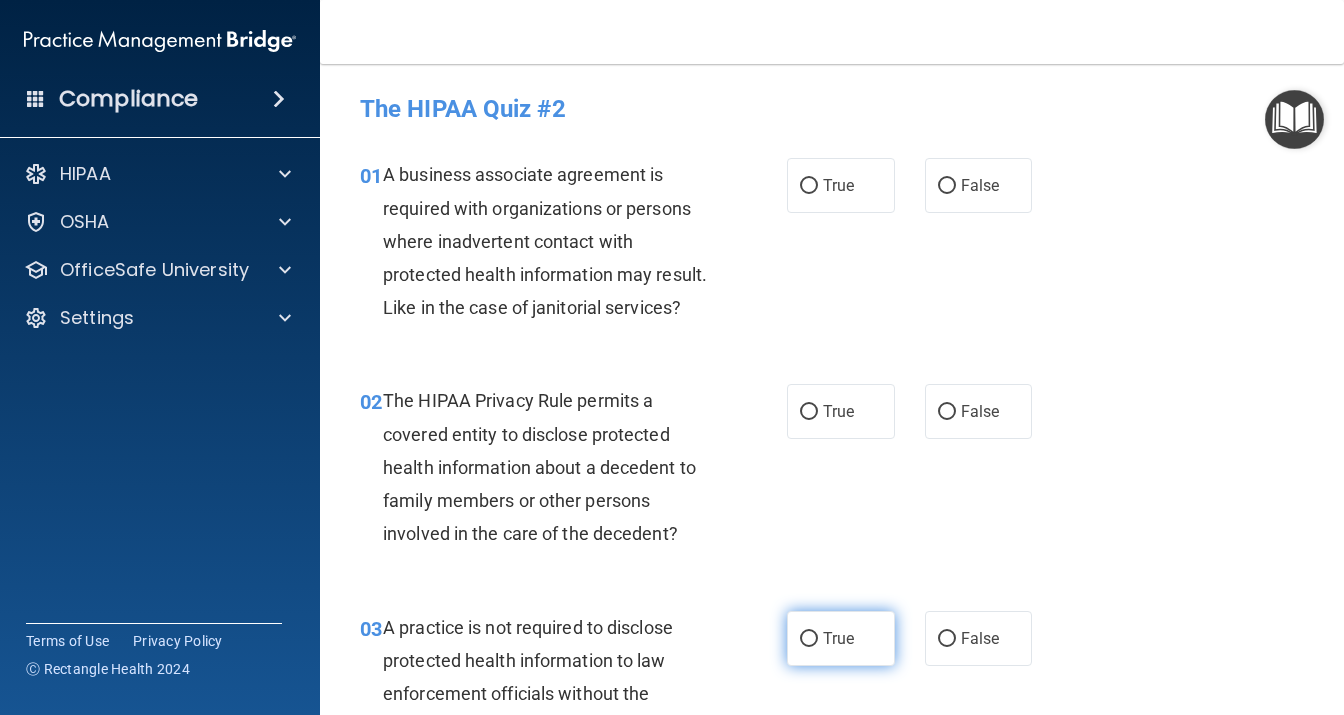 scroll, scrollTop: 346, scrollLeft: 0, axis: vertical 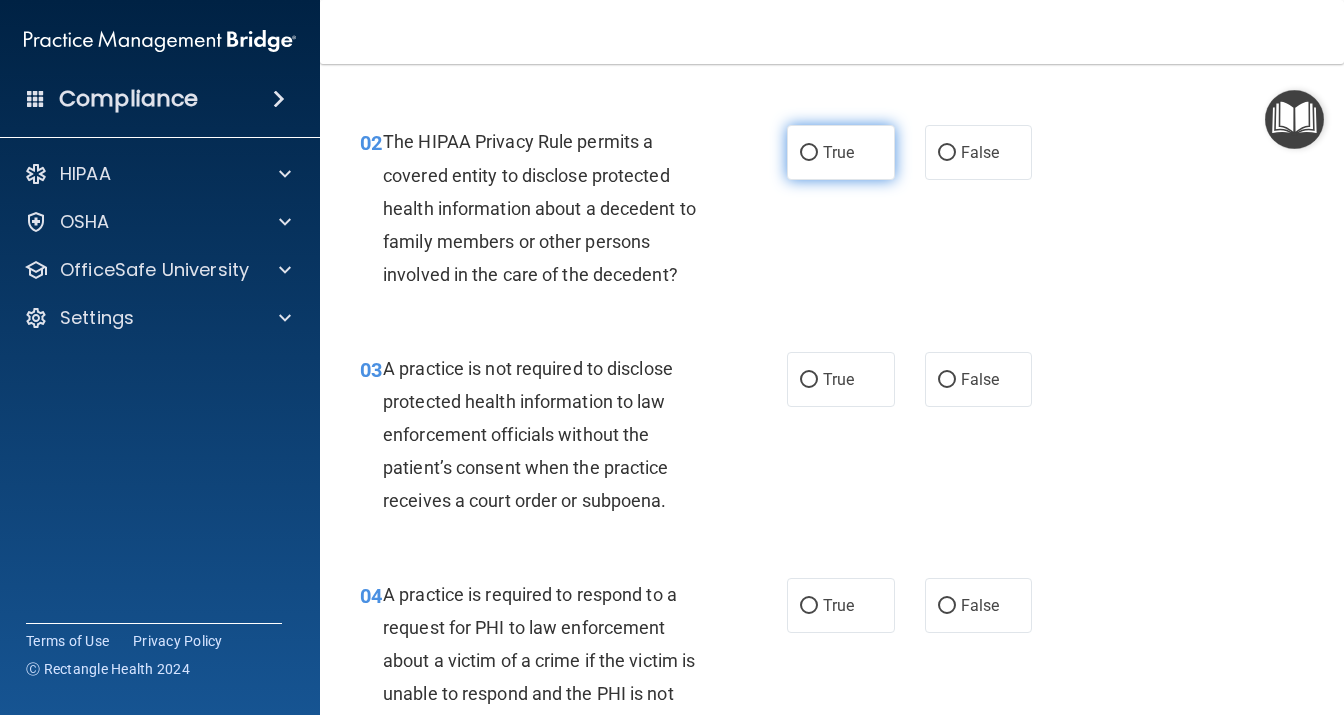 click on "True" at bounding box center [841, 152] 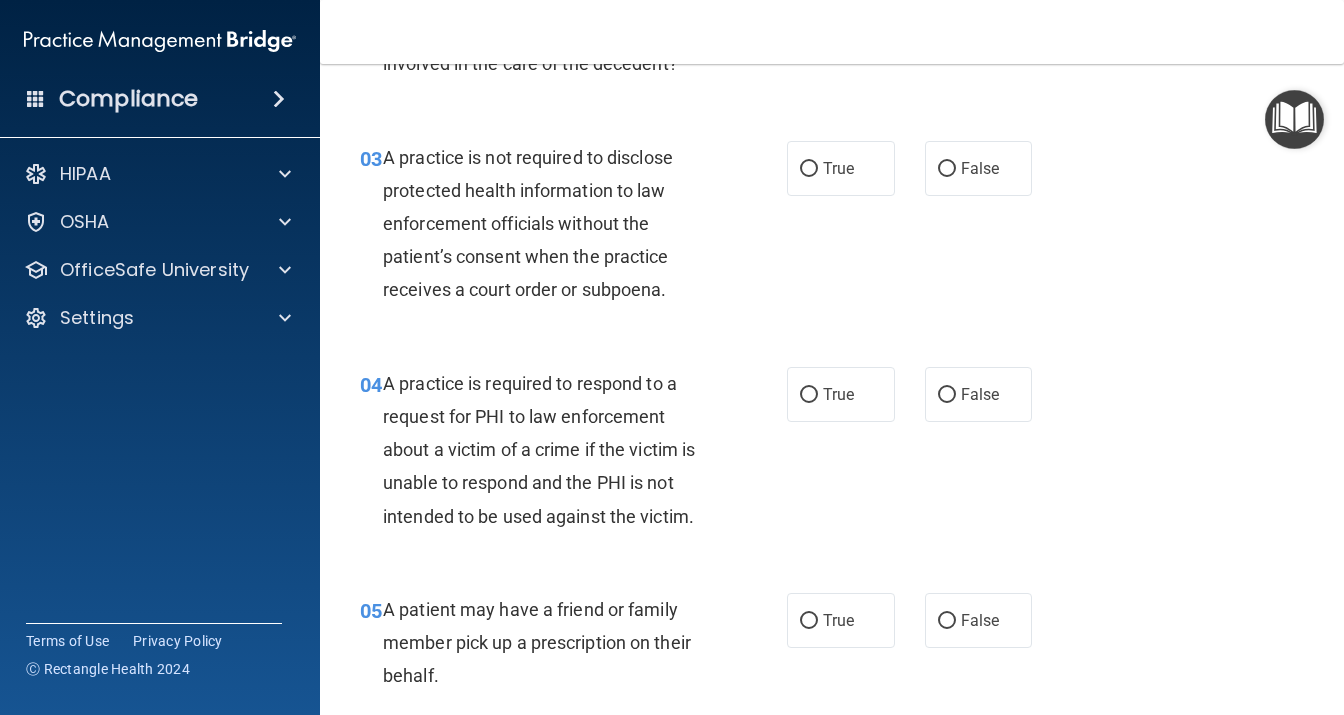scroll, scrollTop: 518, scrollLeft: 0, axis: vertical 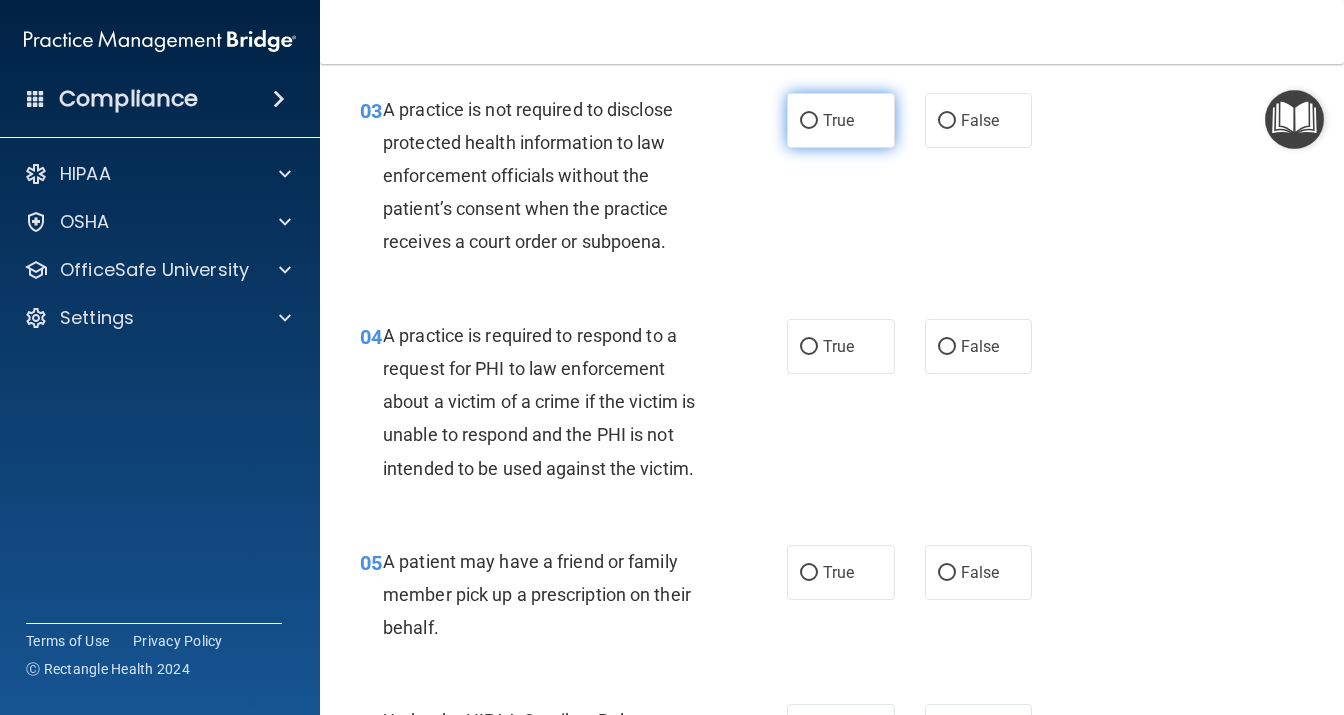 click on "True" at bounding box center (841, 120) 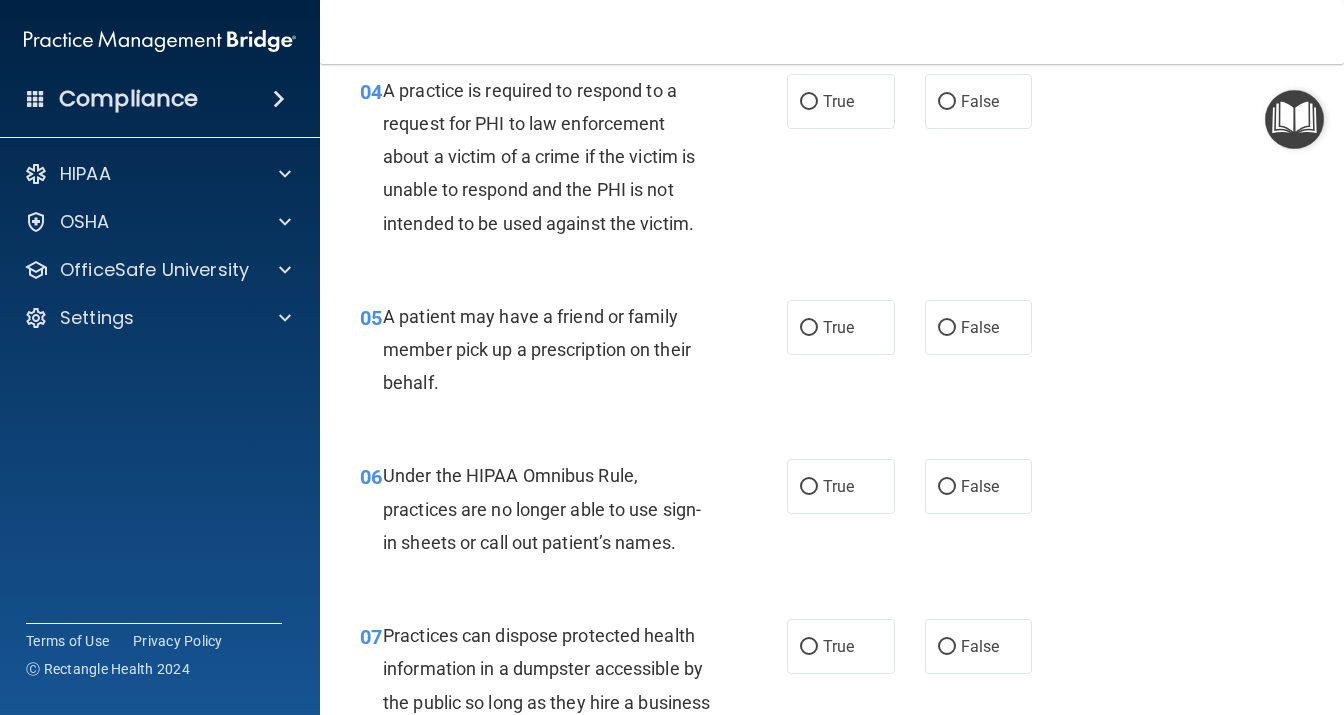 scroll, scrollTop: 778, scrollLeft: 0, axis: vertical 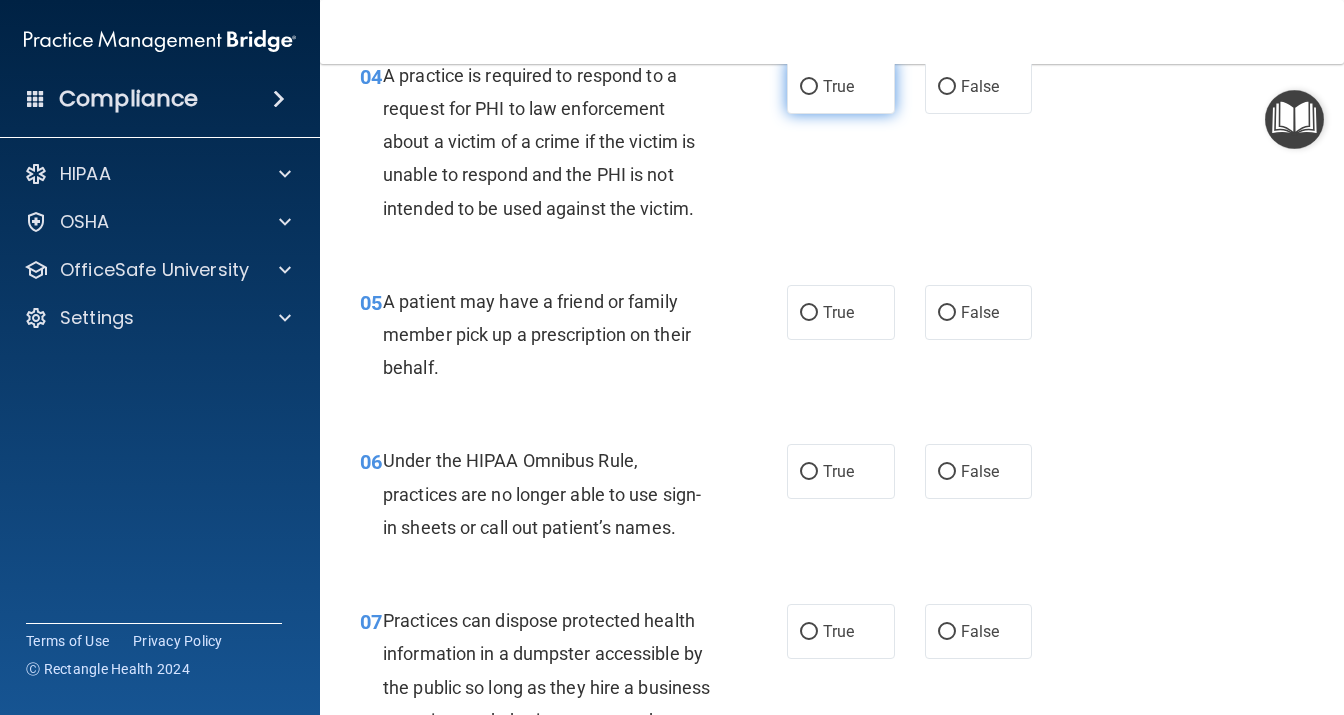 drag, startPoint x: 824, startPoint y: 81, endPoint x: 846, endPoint y: 102, distance: 30.413813 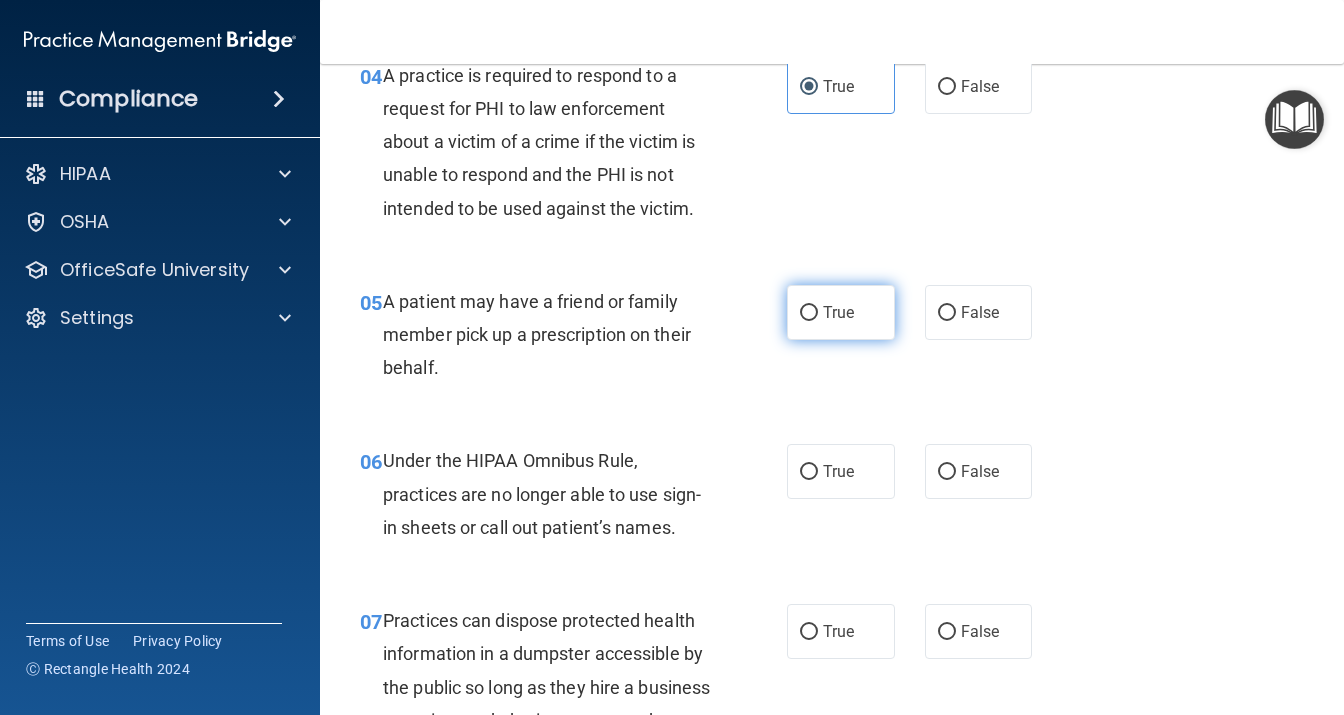 click on "True" at bounding box center (838, 312) 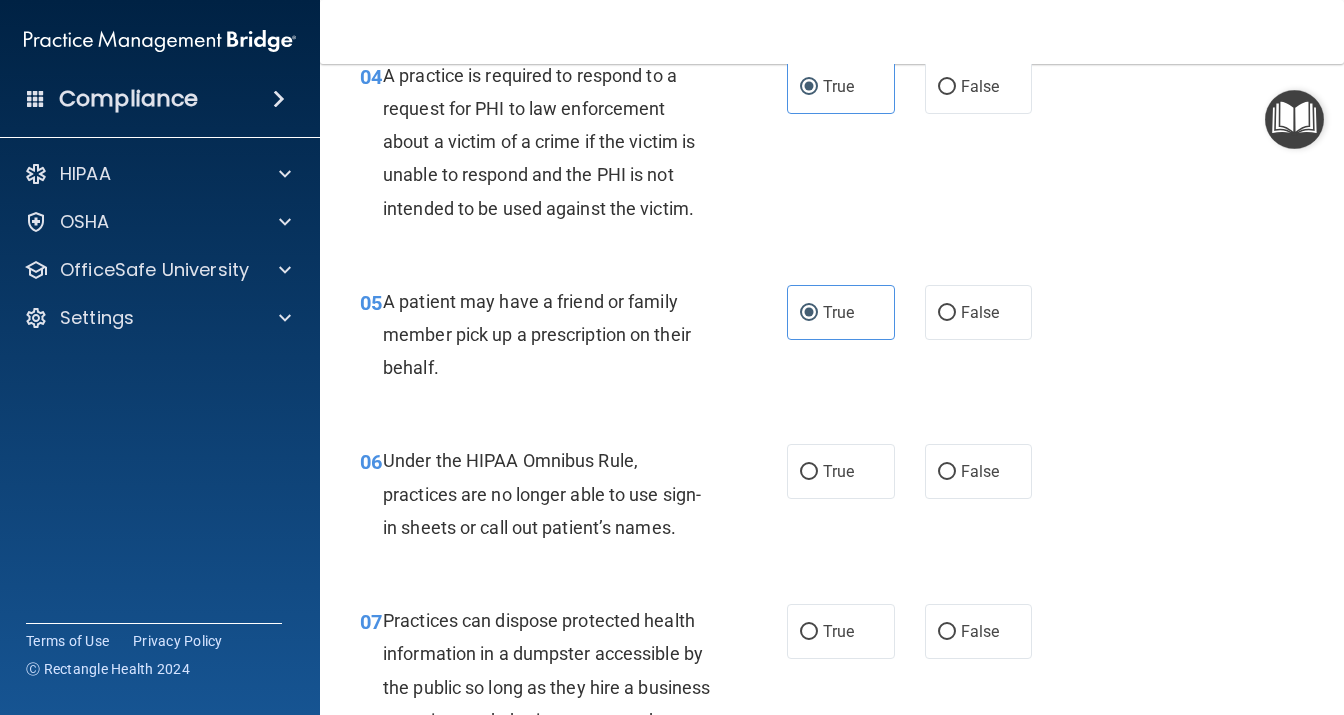 scroll, scrollTop: 1037, scrollLeft: 0, axis: vertical 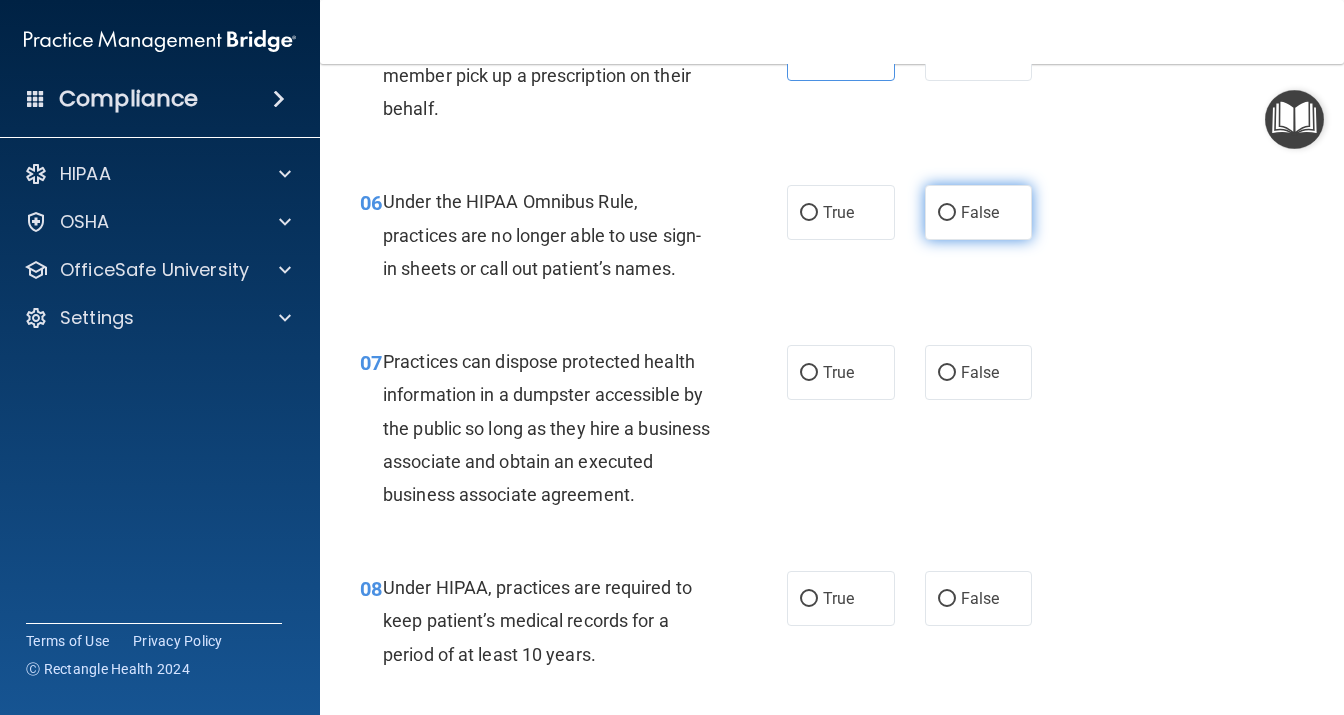 click on "False" at bounding box center [980, 212] 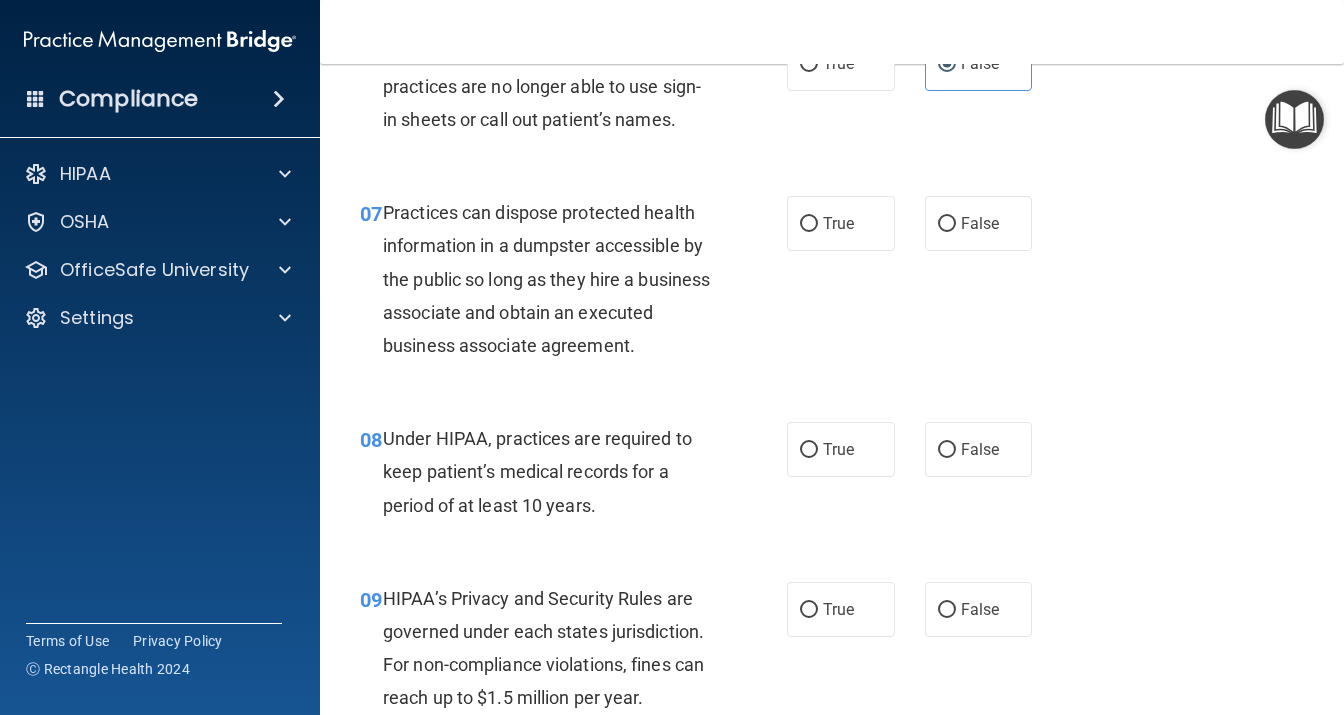 scroll, scrollTop: 1210, scrollLeft: 0, axis: vertical 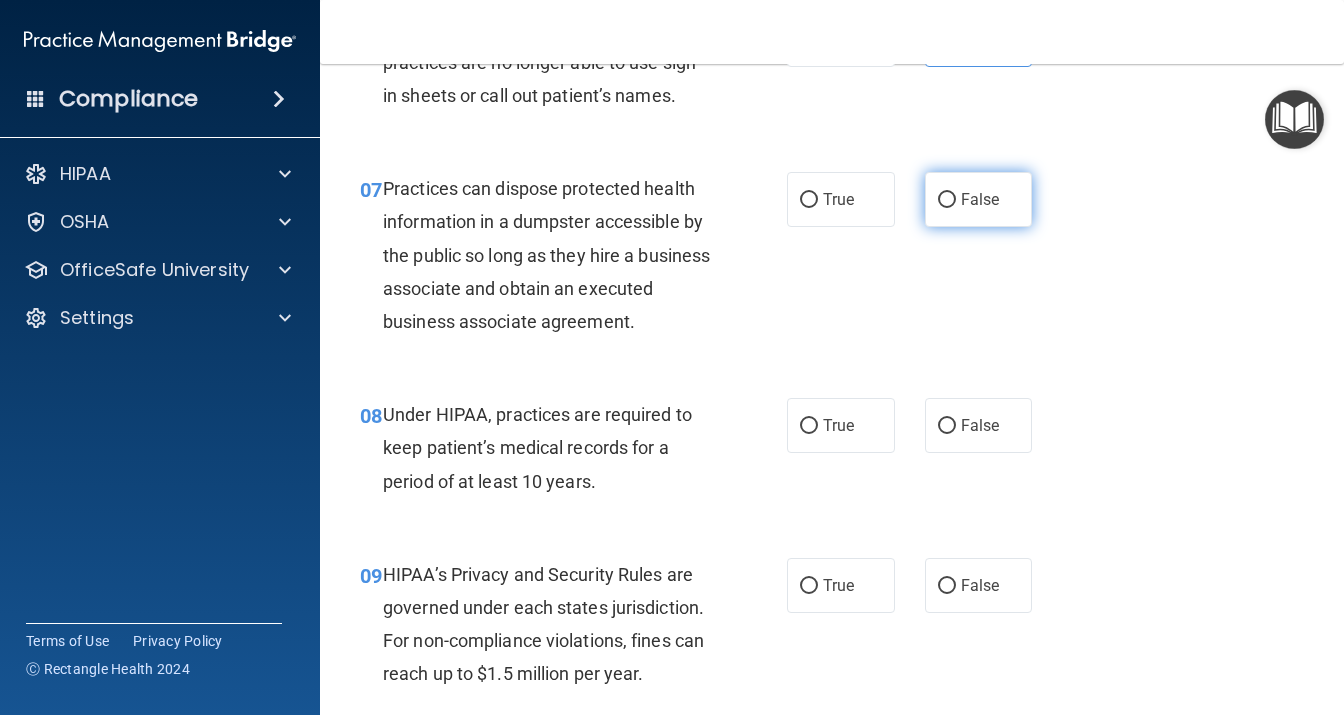 click on "False" at bounding box center [980, 199] 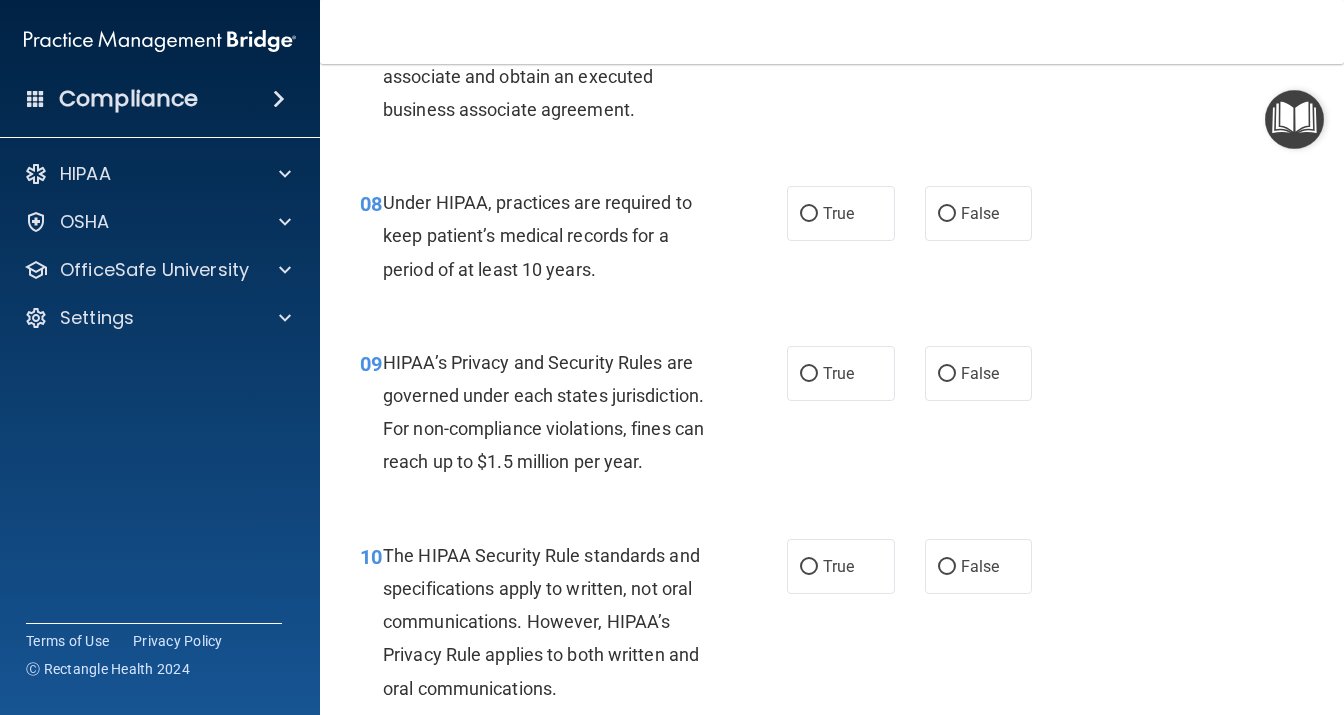 scroll, scrollTop: 1469, scrollLeft: 0, axis: vertical 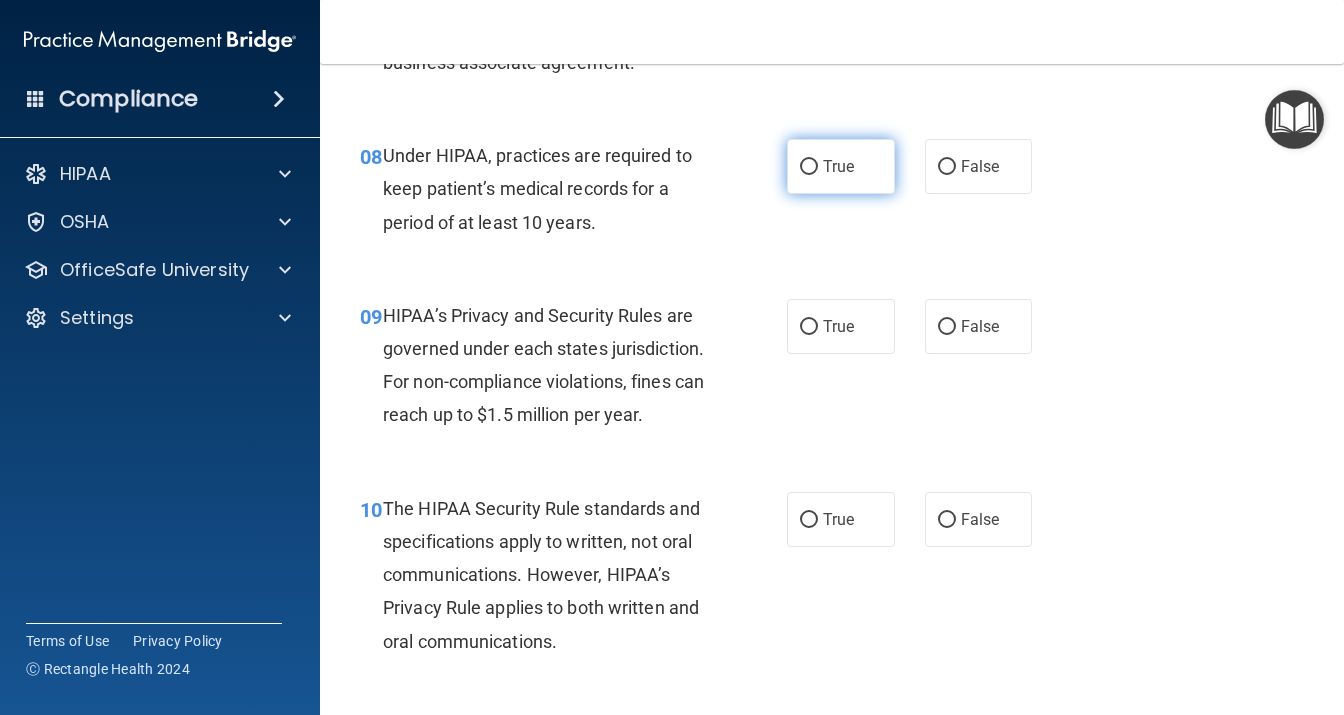 click on "True" at bounding box center [841, 166] 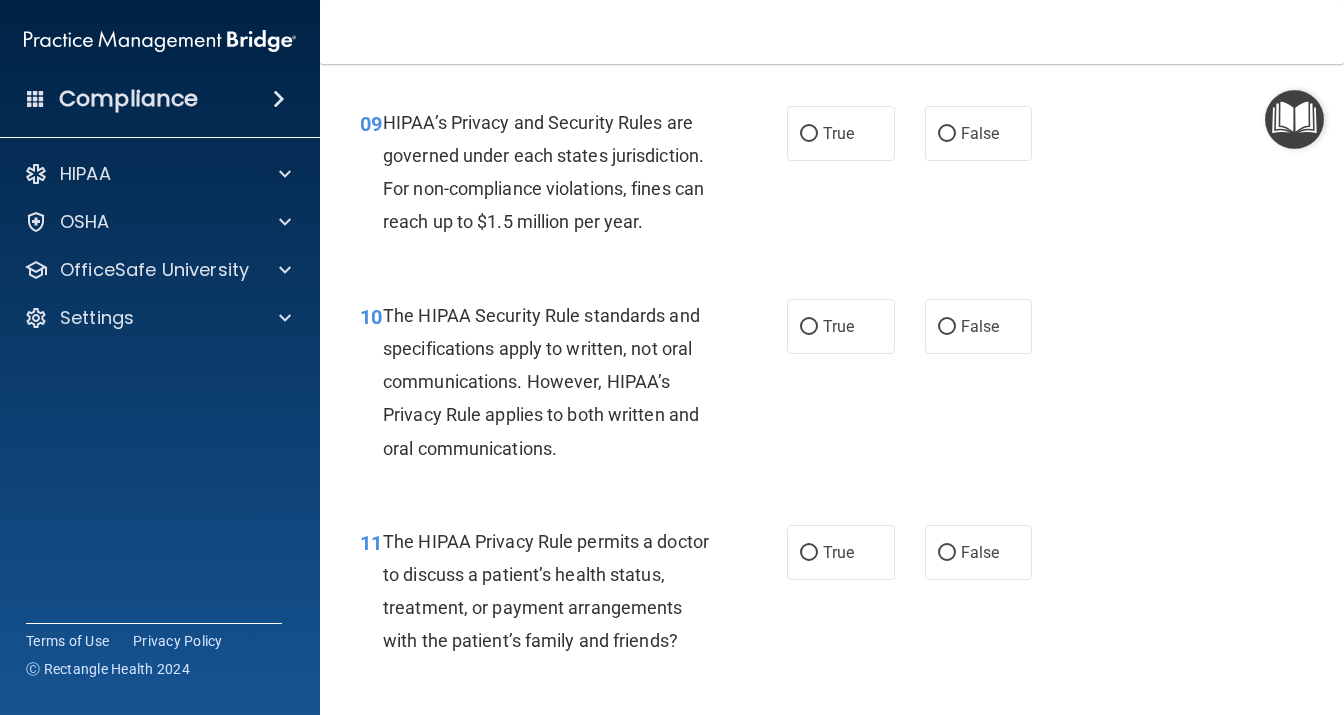 scroll, scrollTop: 1728, scrollLeft: 0, axis: vertical 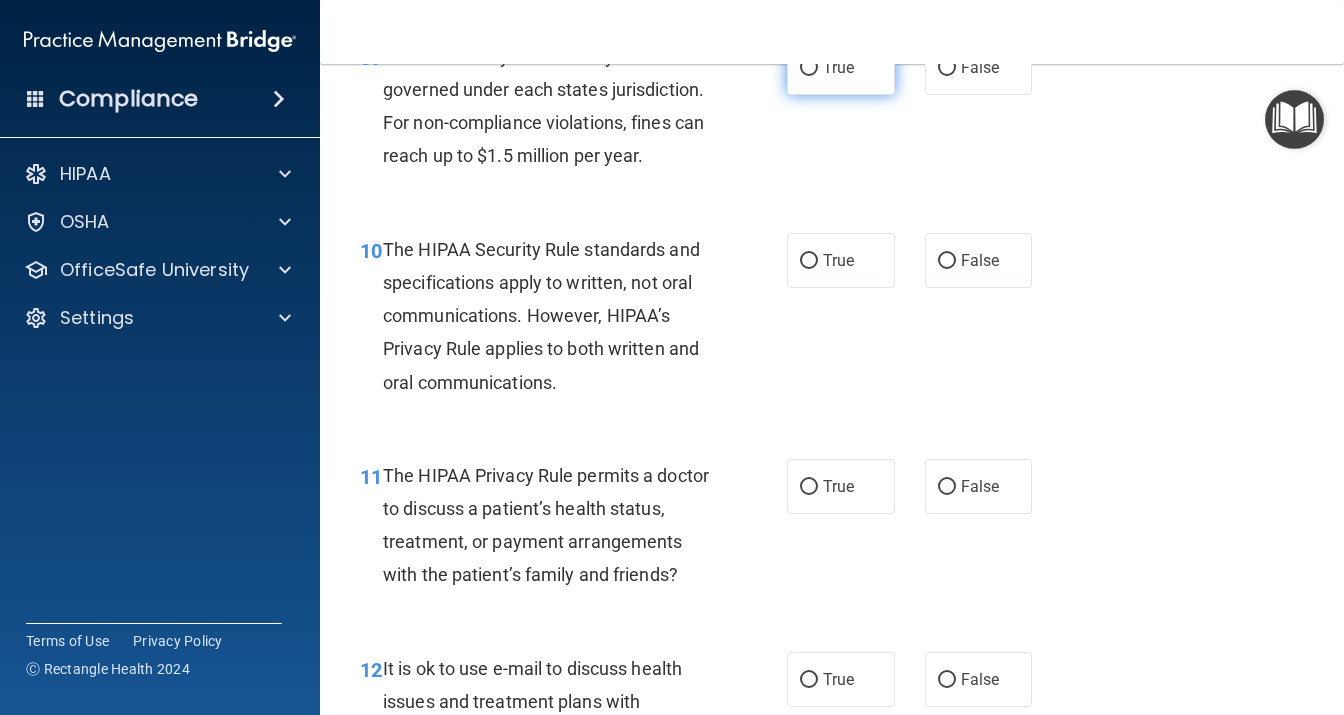 click on "True" at bounding box center (841, 67) 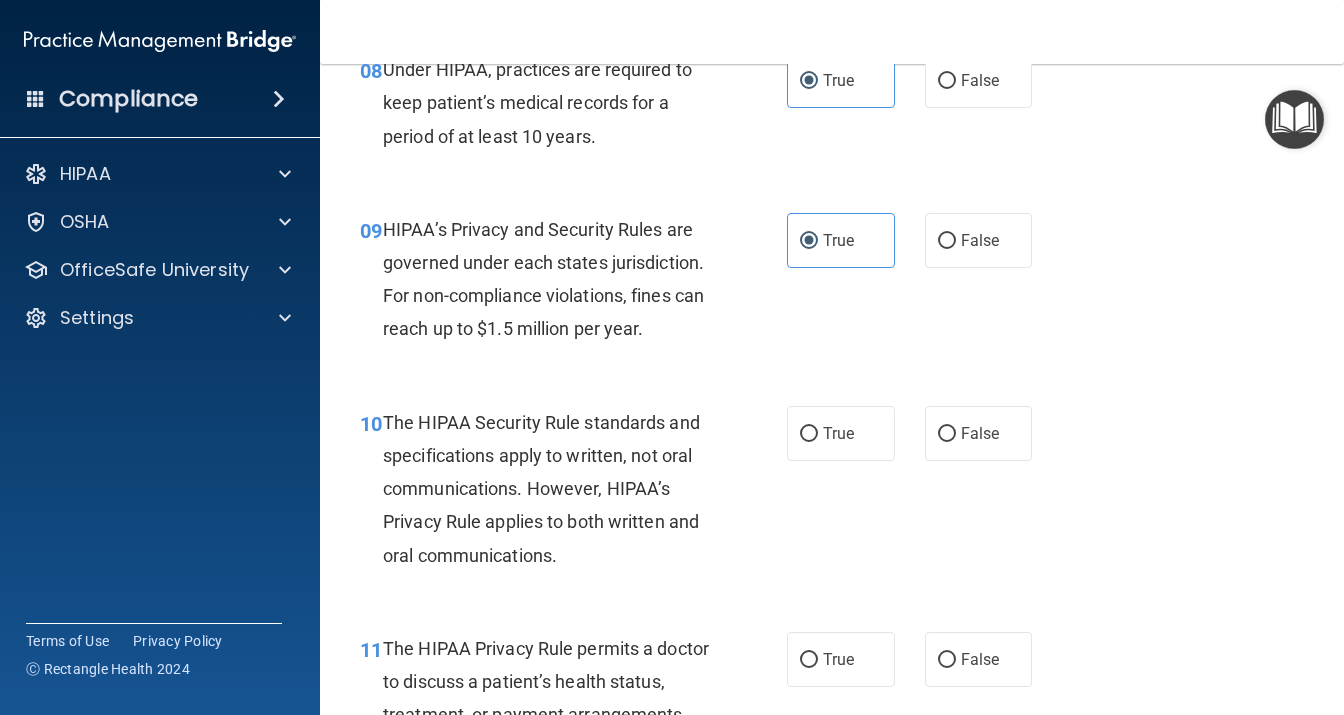 scroll, scrollTop: 1728, scrollLeft: 0, axis: vertical 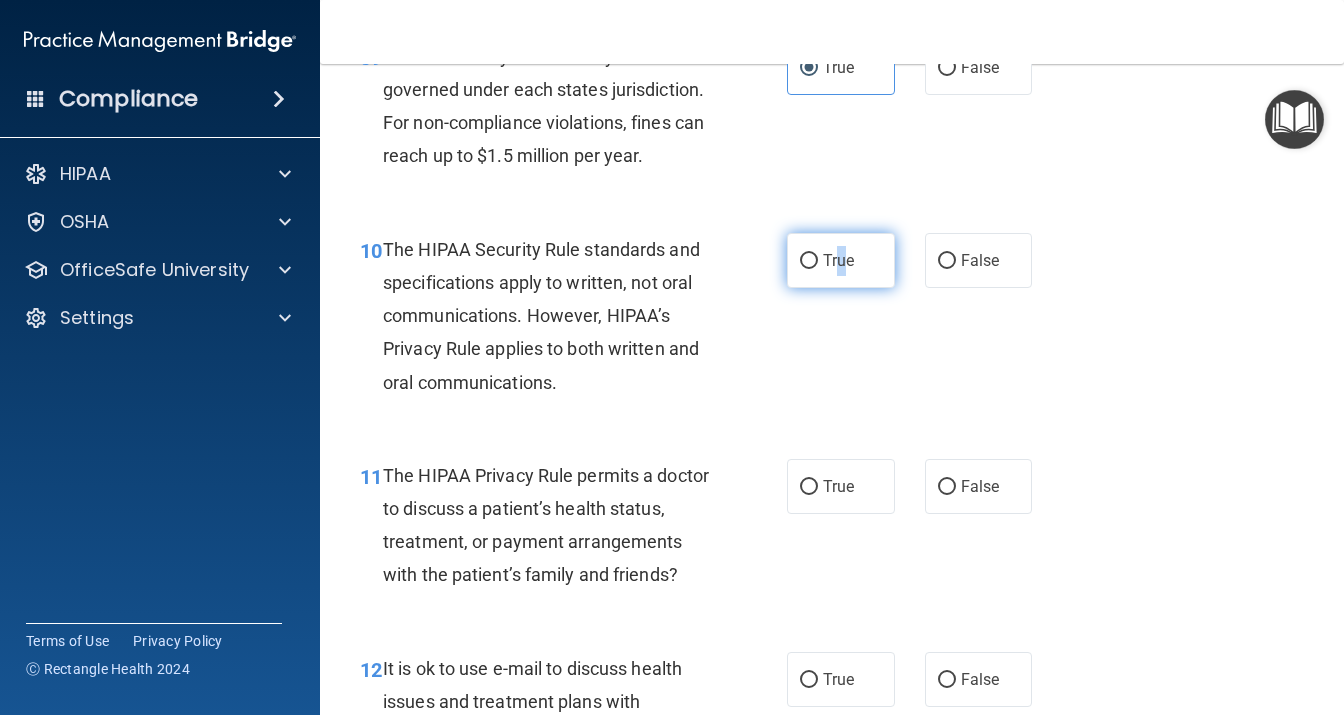 click on "True" at bounding box center (841, 260) 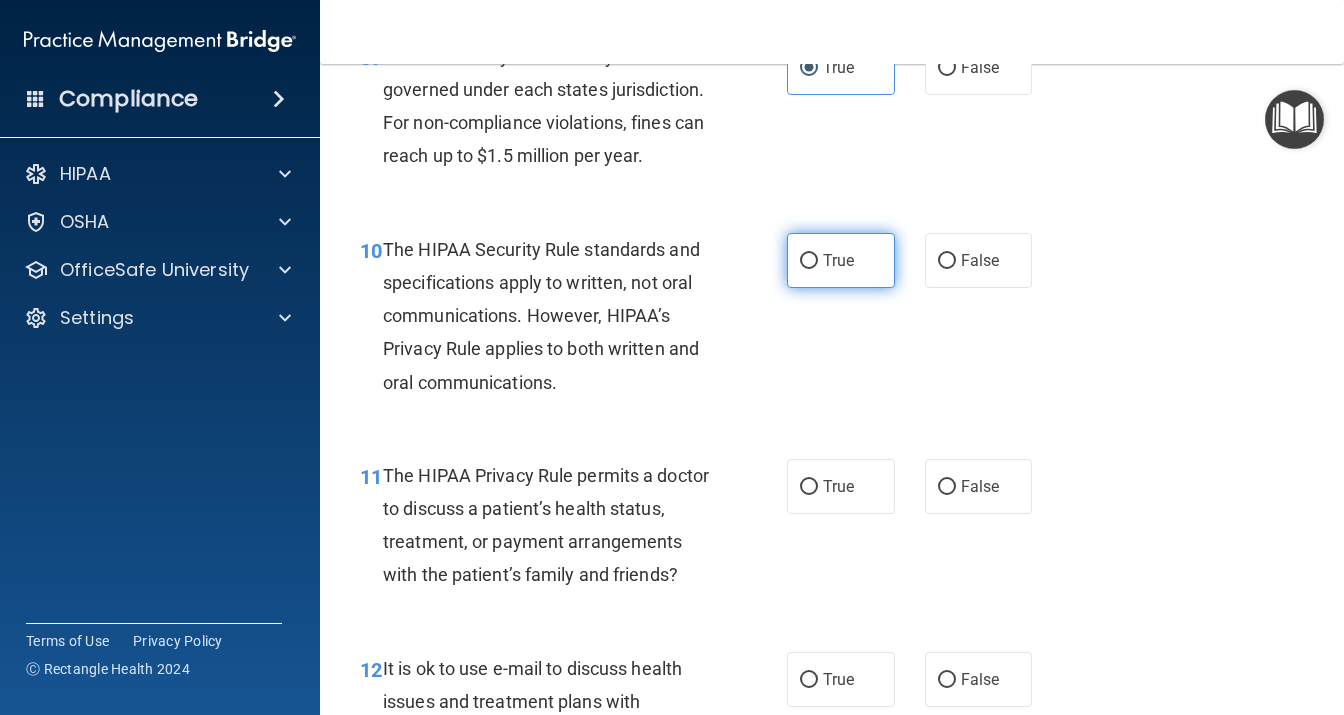 click on "True" at bounding box center (841, 260) 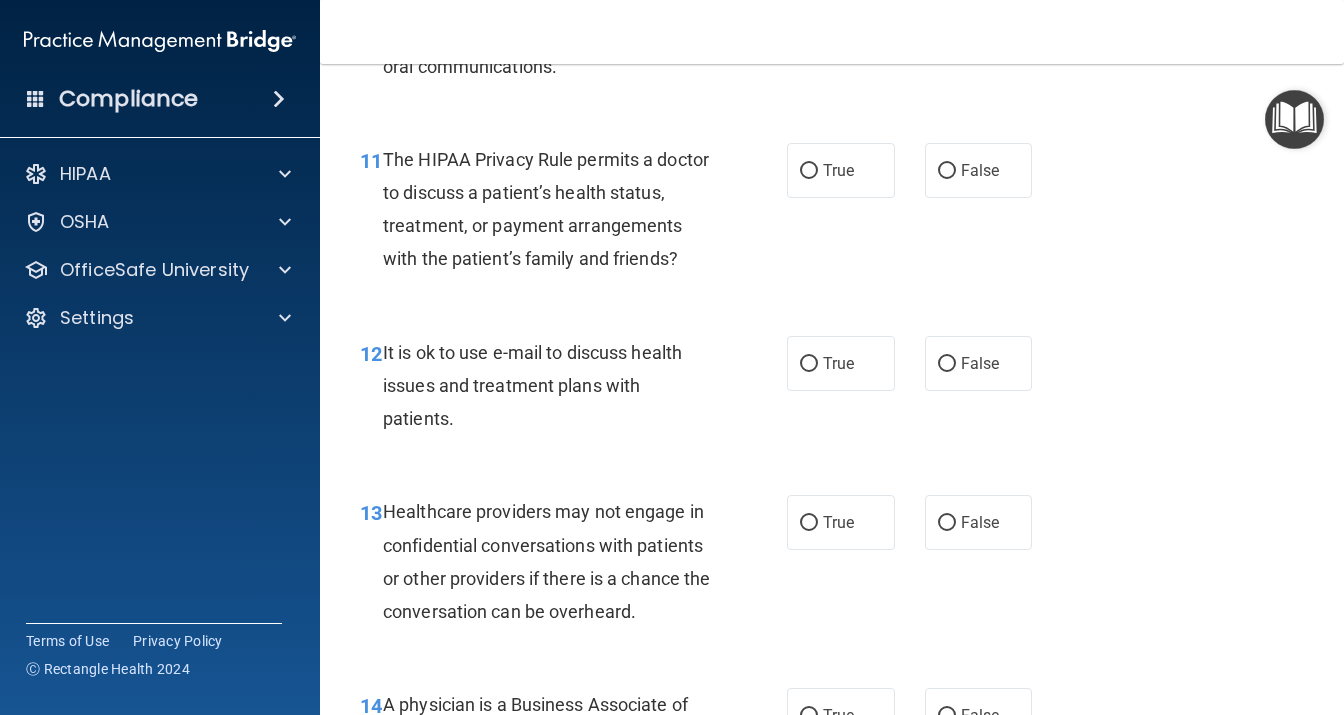 scroll, scrollTop: 2074, scrollLeft: 0, axis: vertical 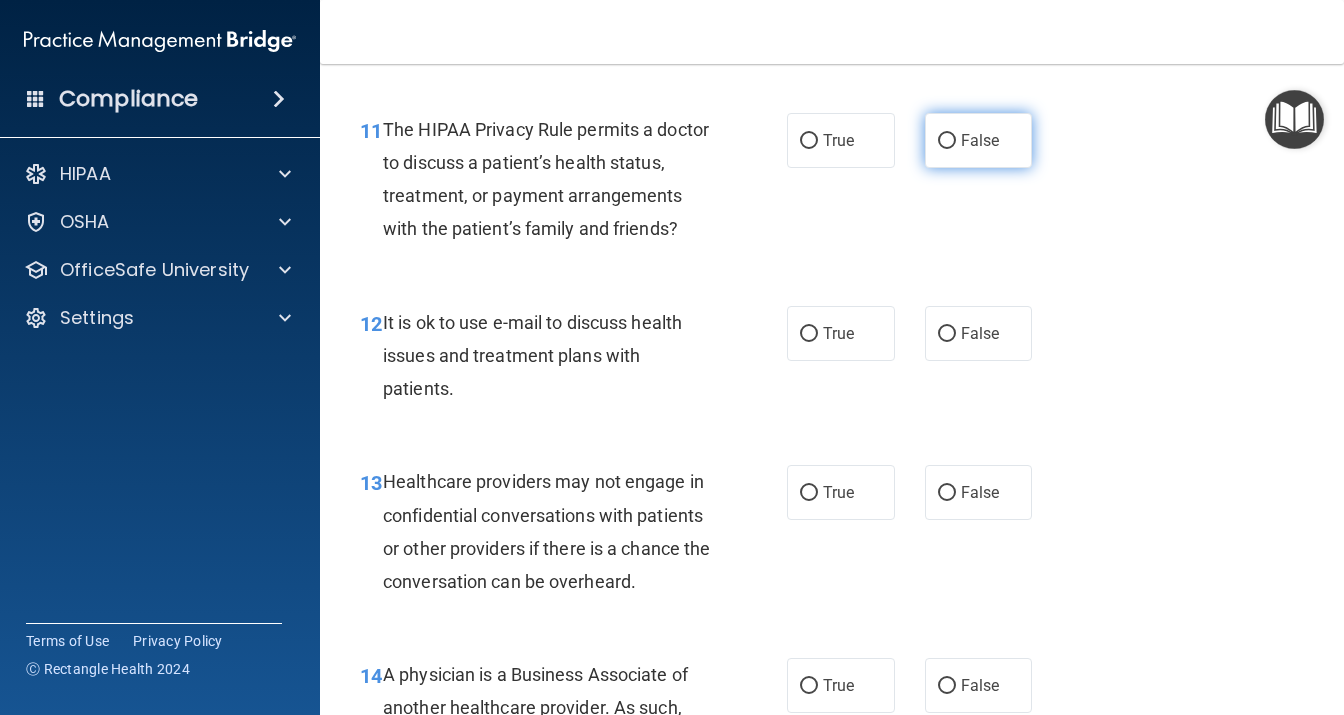 click on "False" at bounding box center (980, 140) 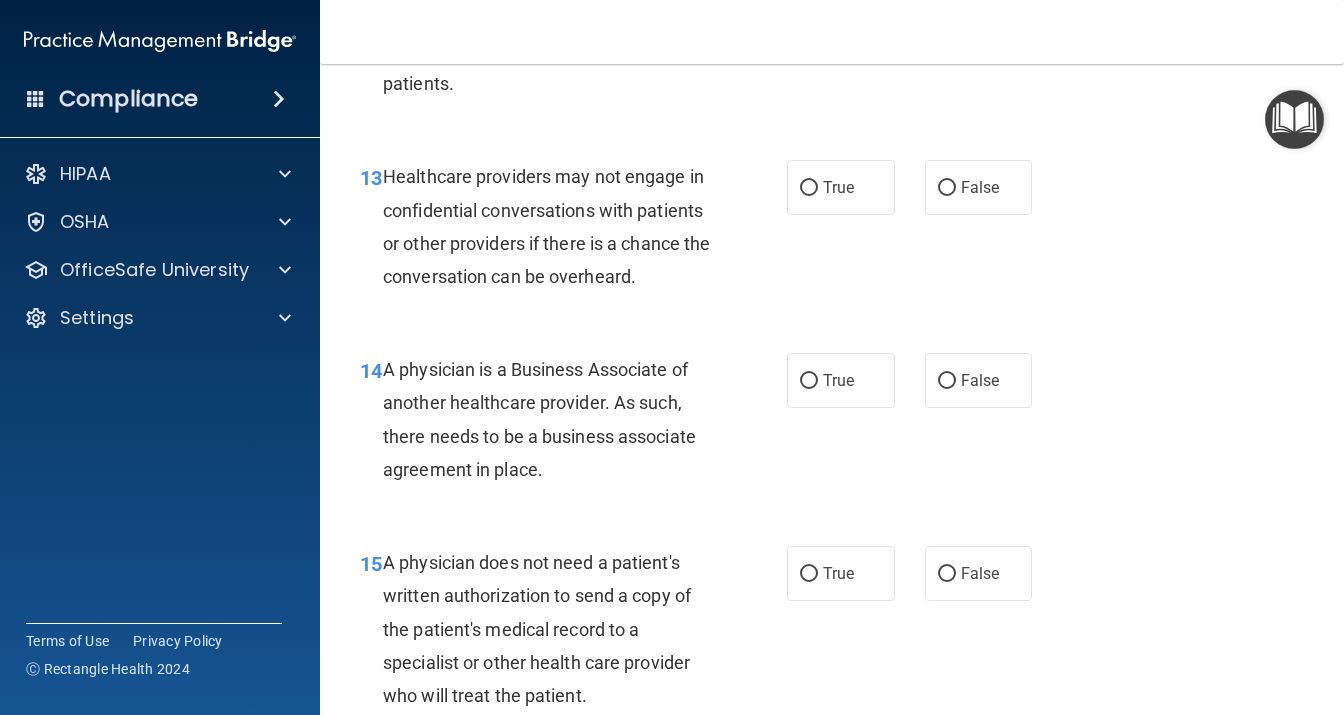 scroll, scrollTop: 2419, scrollLeft: 0, axis: vertical 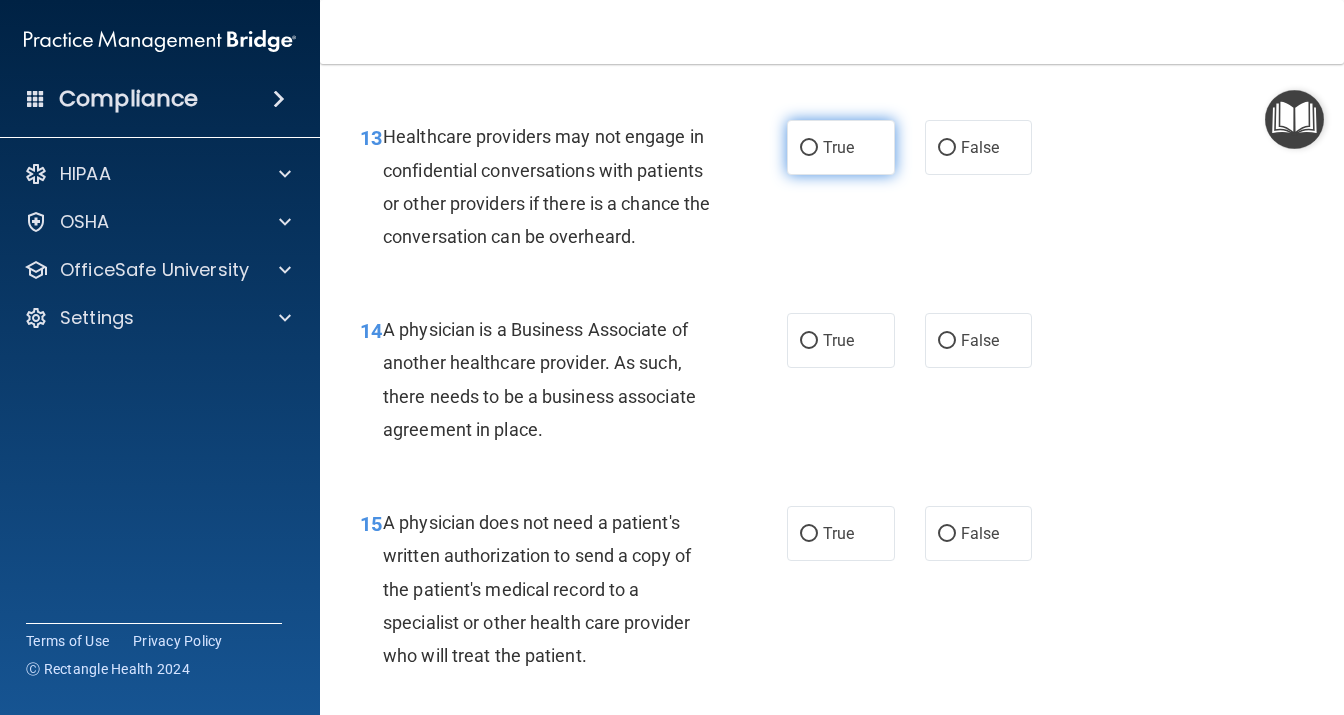click on "True" at bounding box center [838, 147] 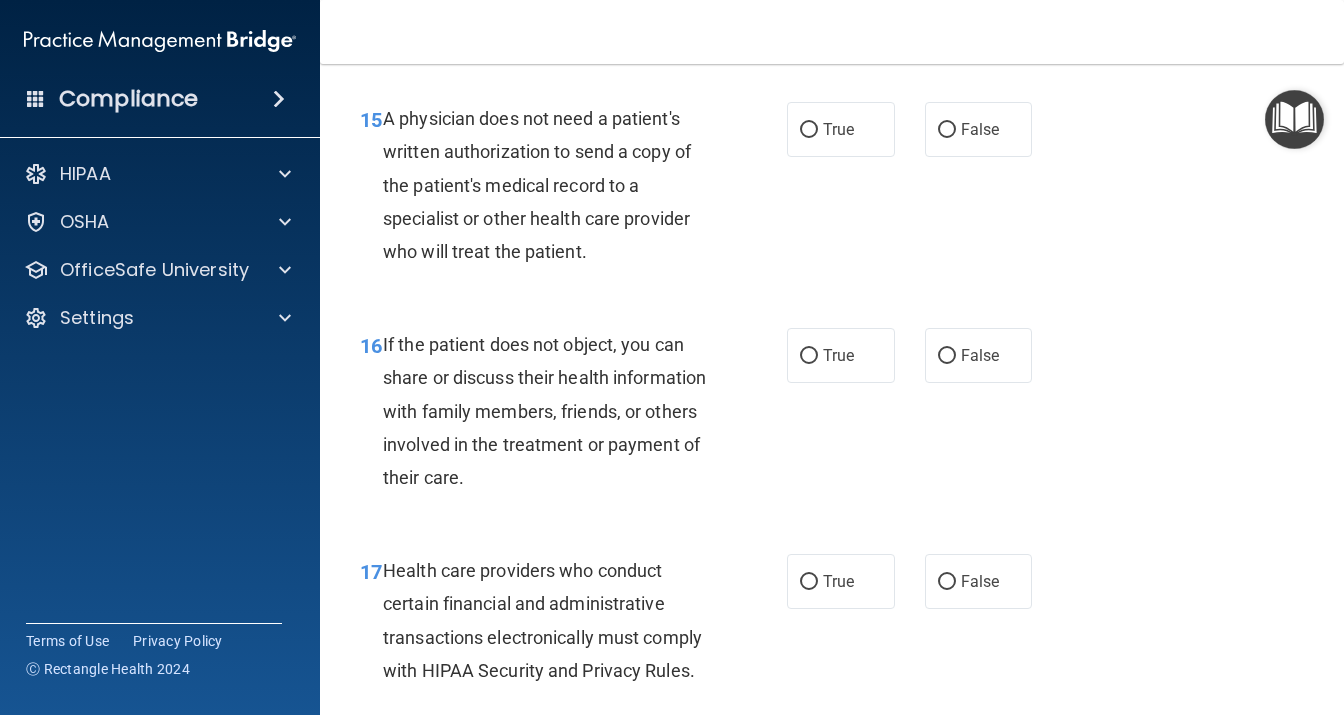 scroll, scrollTop: 2851, scrollLeft: 0, axis: vertical 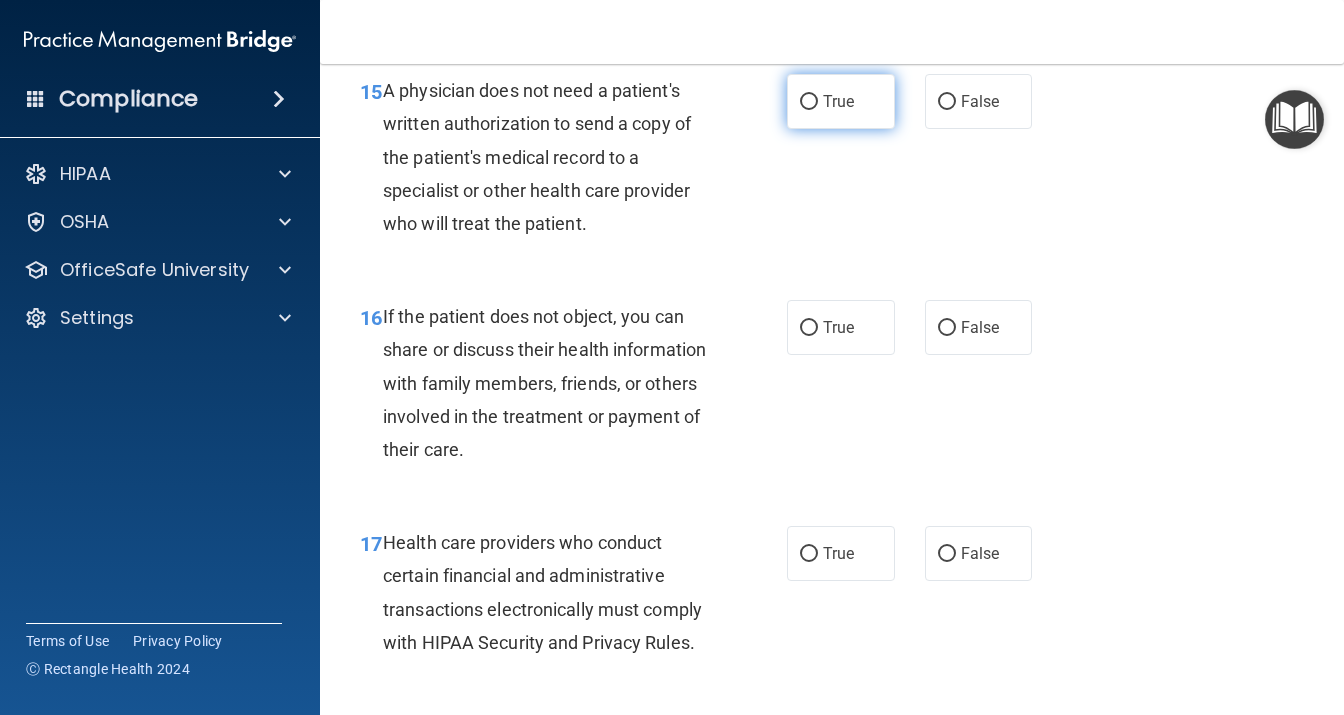 click on "True" at bounding box center (841, 101) 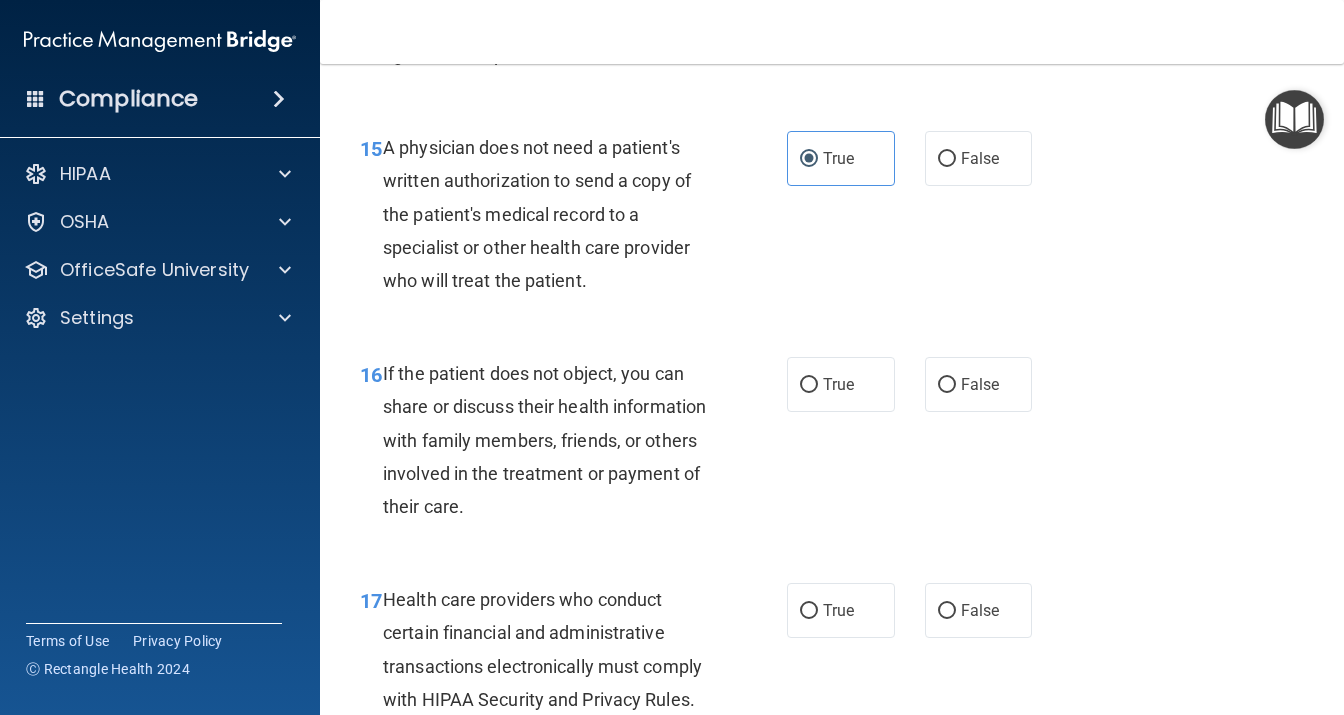 scroll, scrollTop: 2765, scrollLeft: 0, axis: vertical 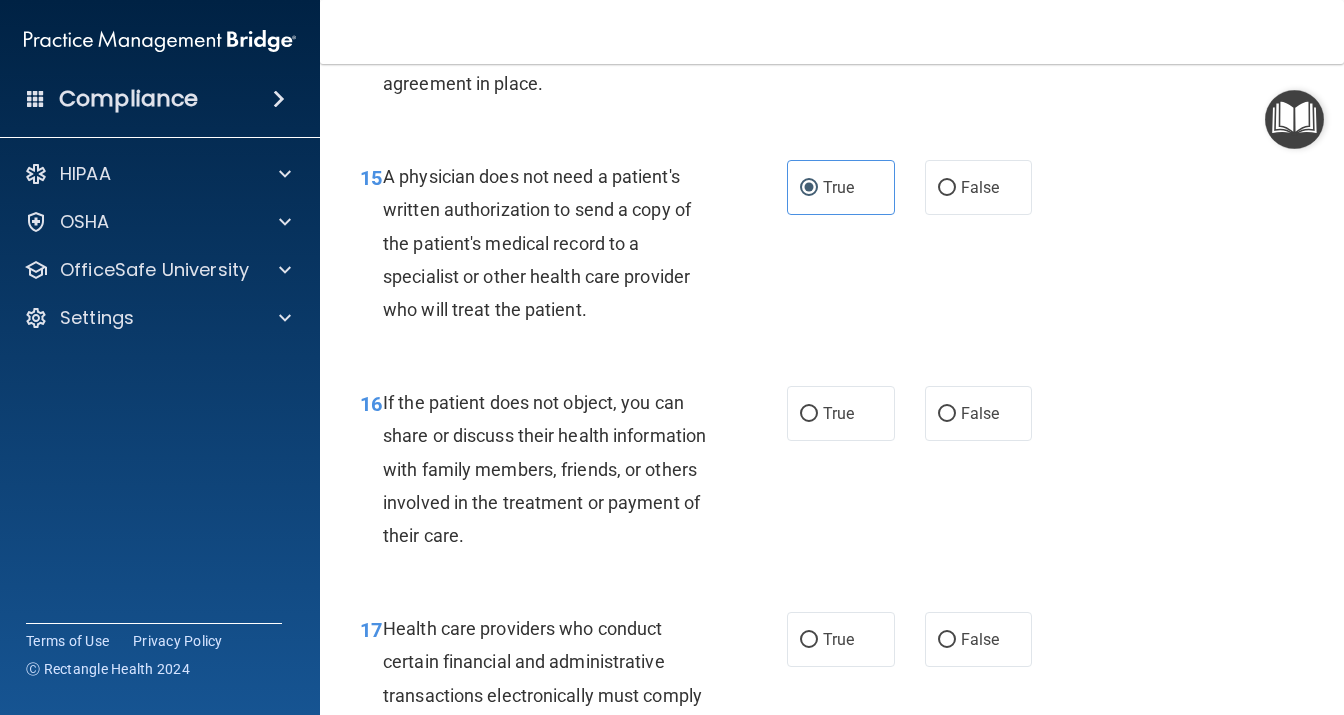 click on "True" at bounding box center (841, -6) 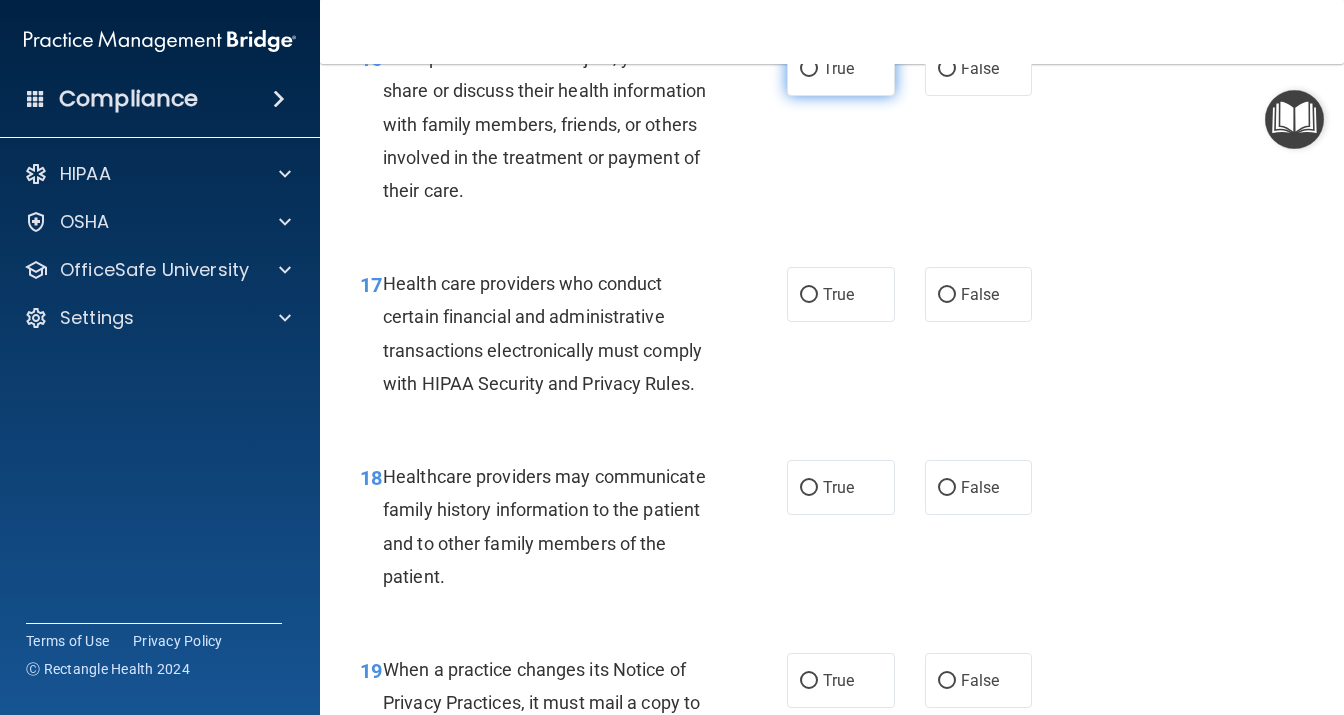 click on "True" at bounding box center (838, 68) 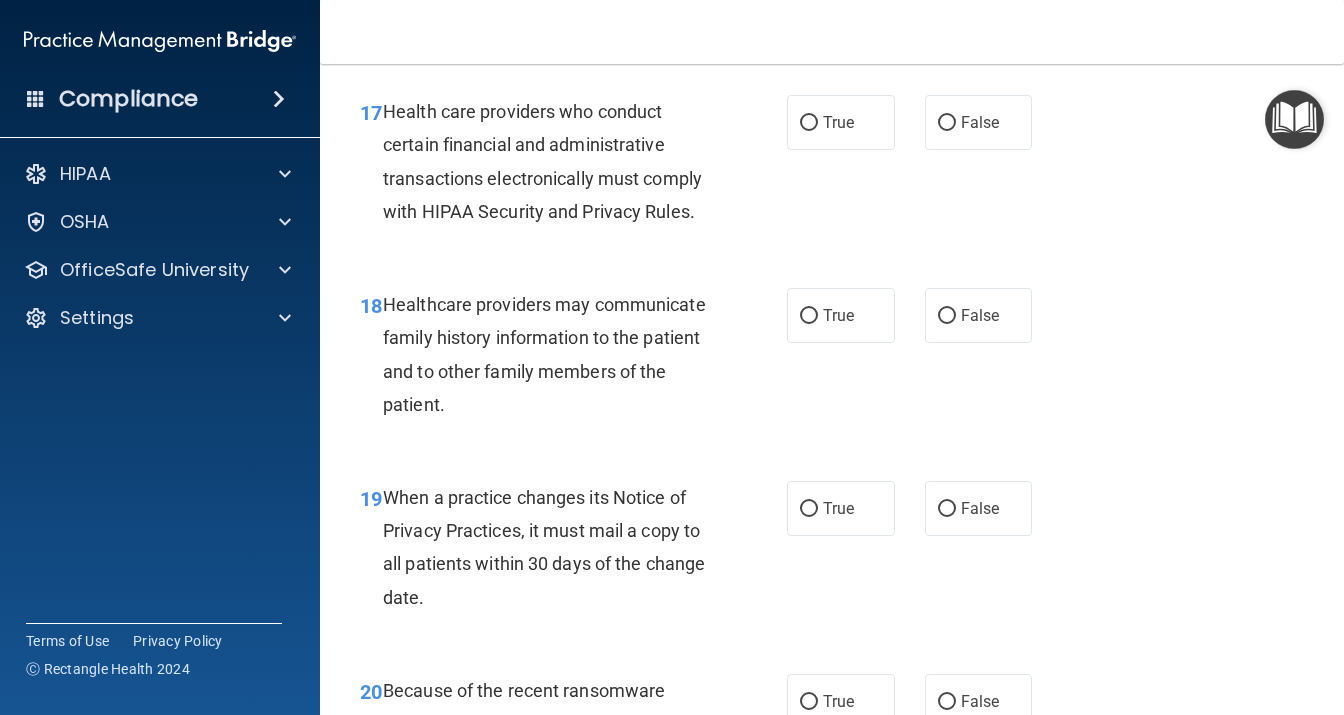 scroll, scrollTop: 3283, scrollLeft: 0, axis: vertical 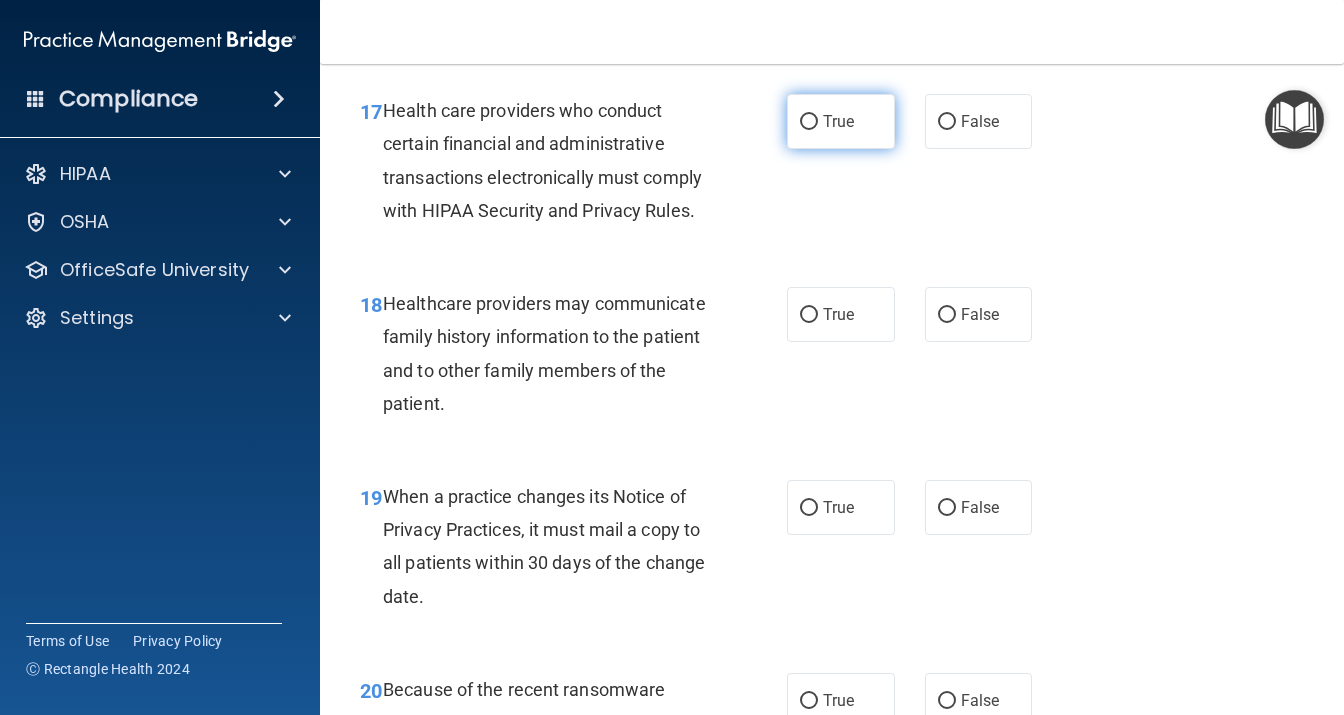 click on "True" at bounding box center [838, 121] 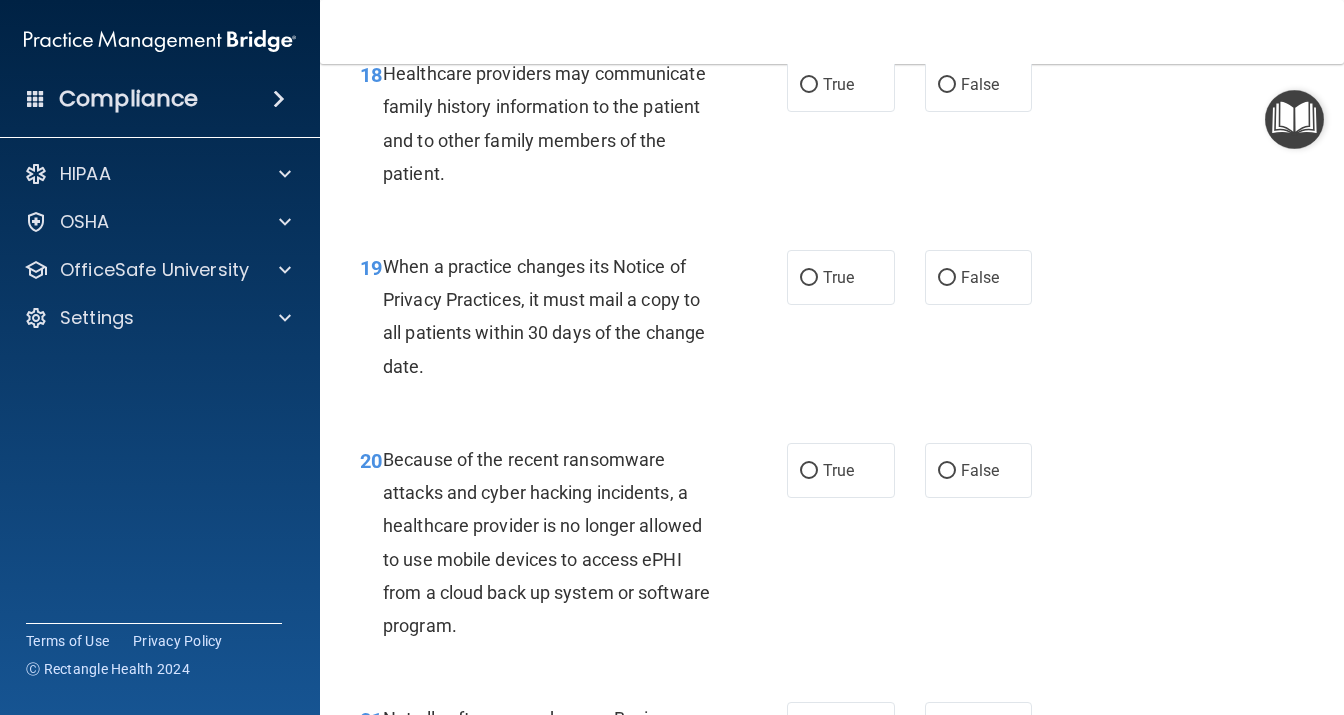 scroll, scrollTop: 3542, scrollLeft: 0, axis: vertical 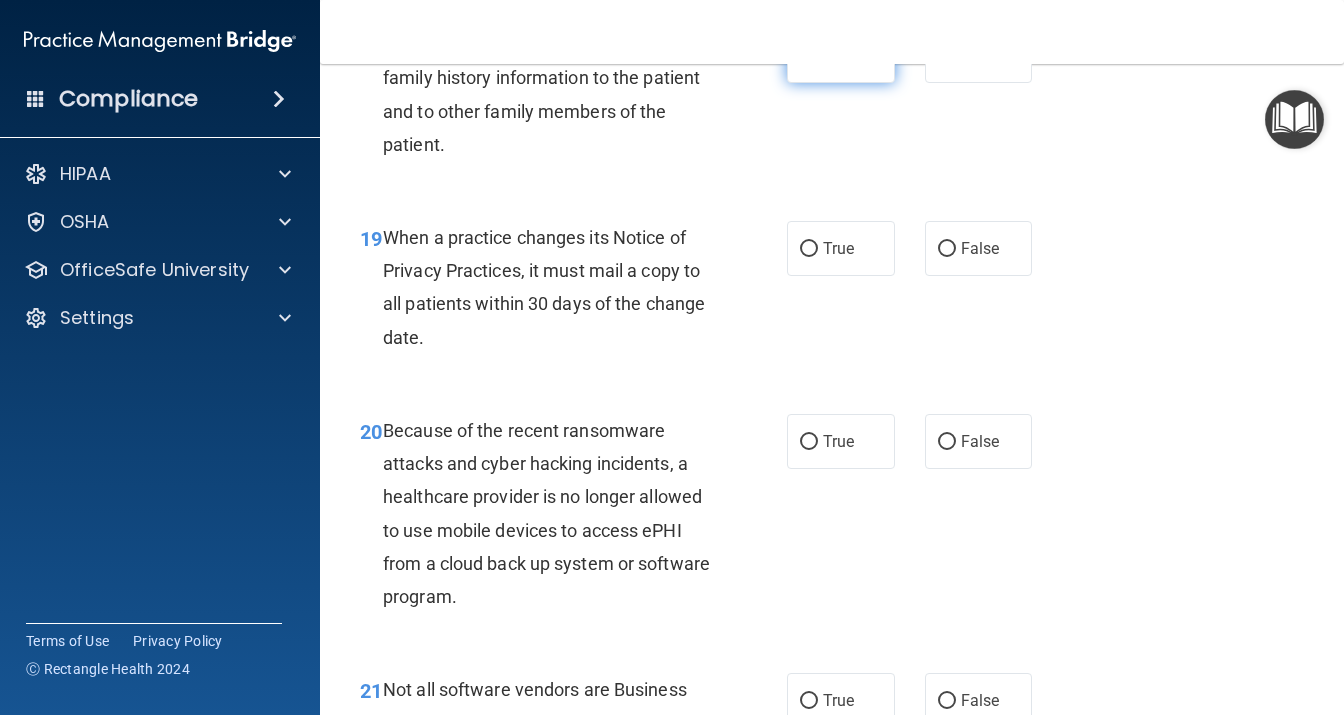 click on "True" at bounding box center [841, 55] 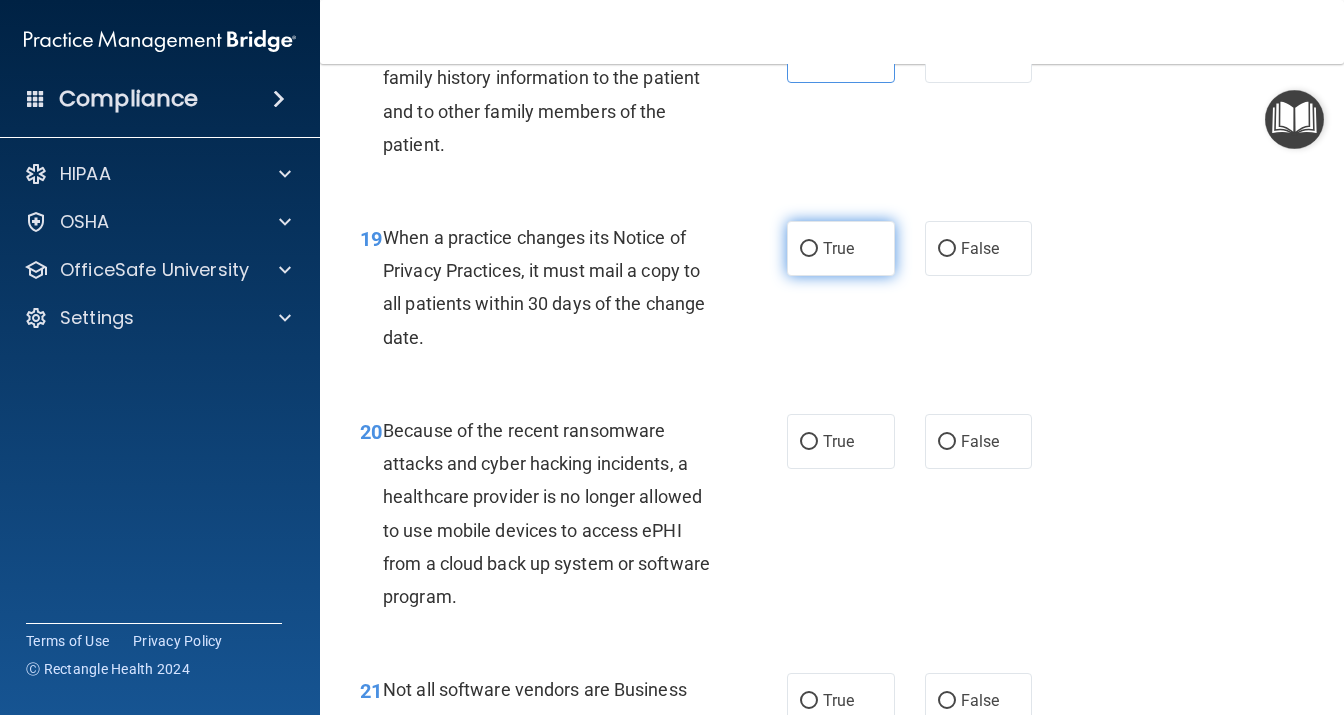click on "True" at bounding box center [841, 248] 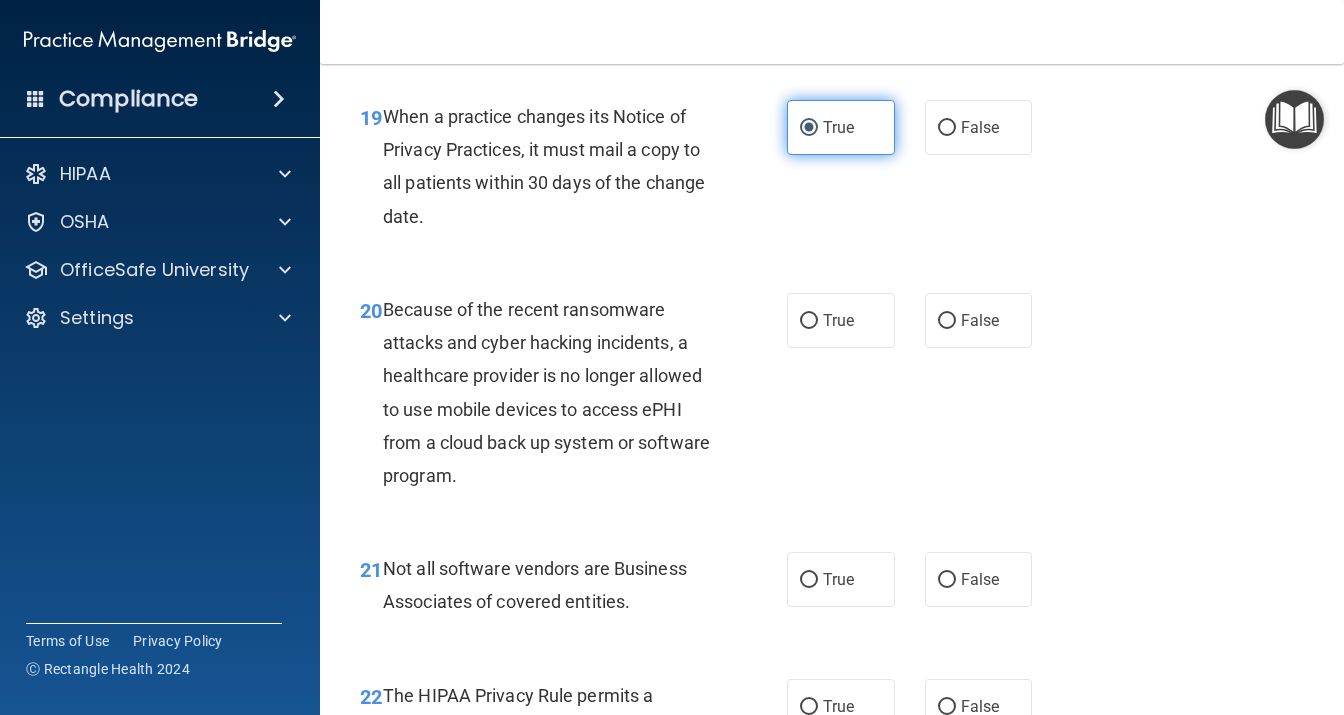scroll, scrollTop: 3802, scrollLeft: 0, axis: vertical 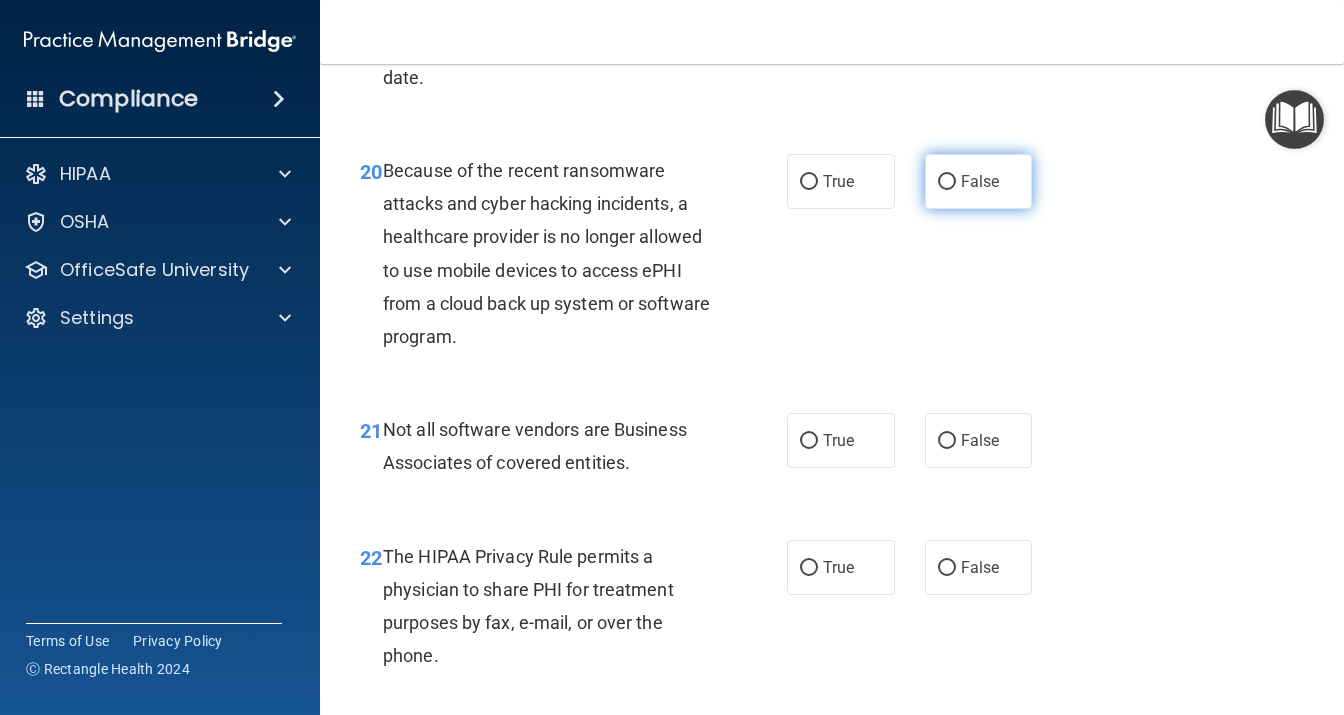 click on "False" at bounding box center [979, 181] 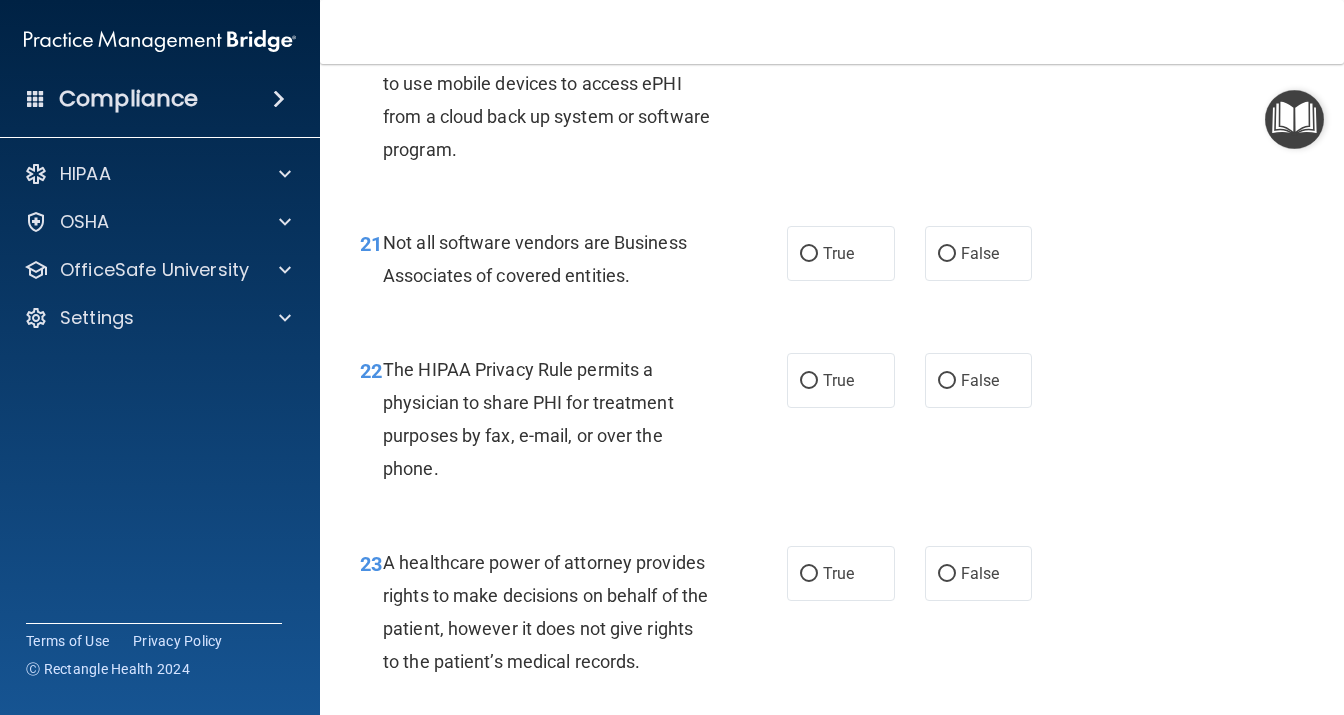 scroll, scrollTop: 4061, scrollLeft: 0, axis: vertical 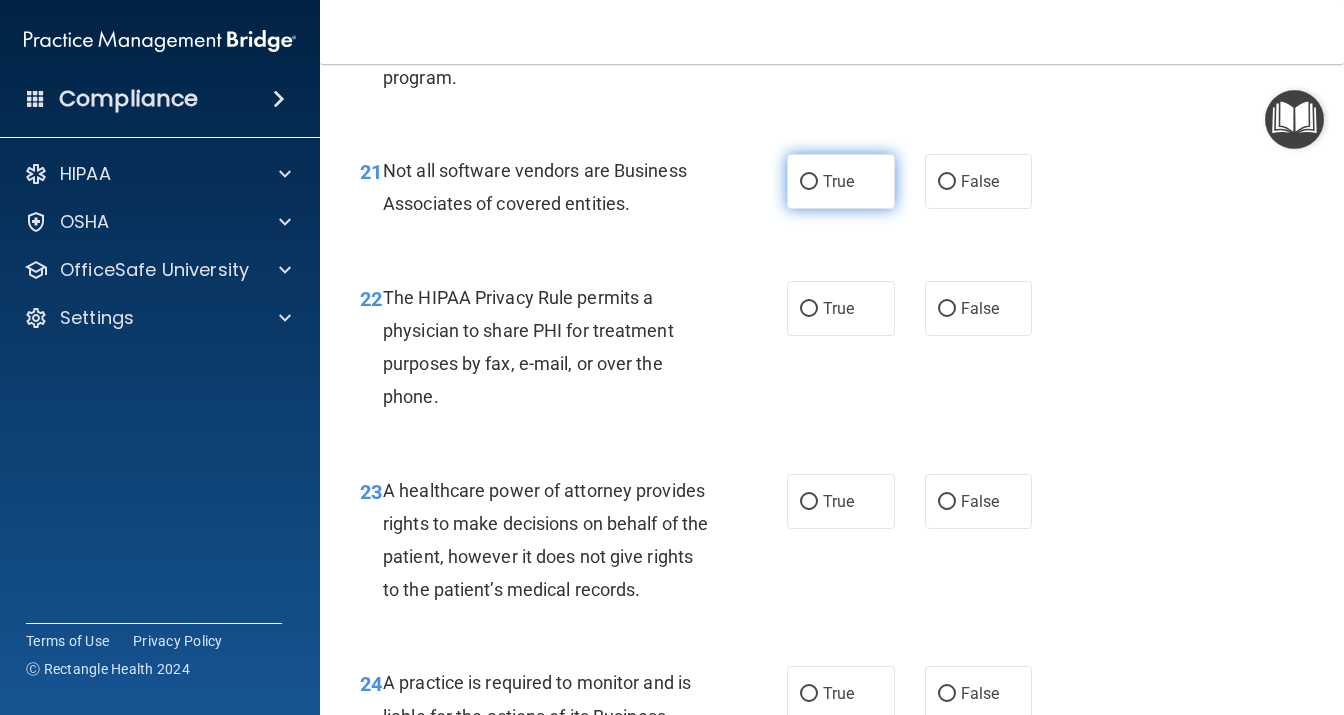 click on "True" at bounding box center (838, 181) 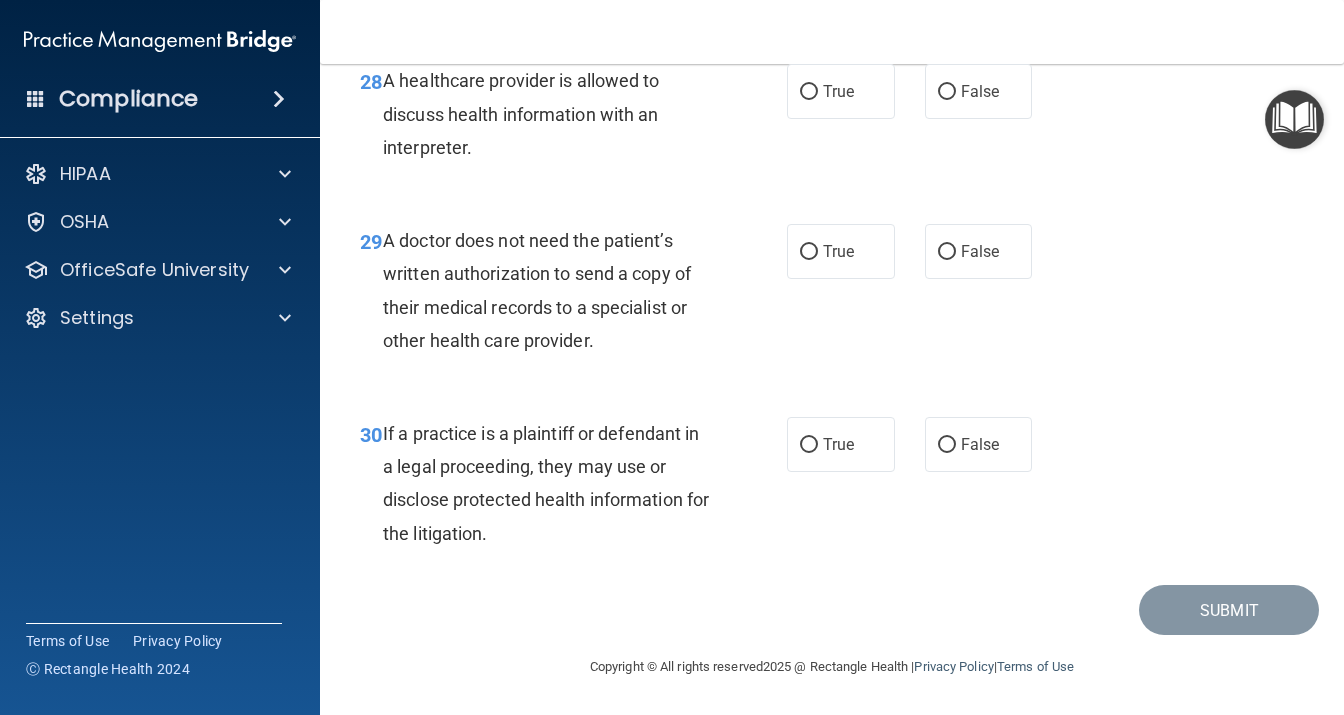scroll, scrollTop: 5602, scrollLeft: 0, axis: vertical 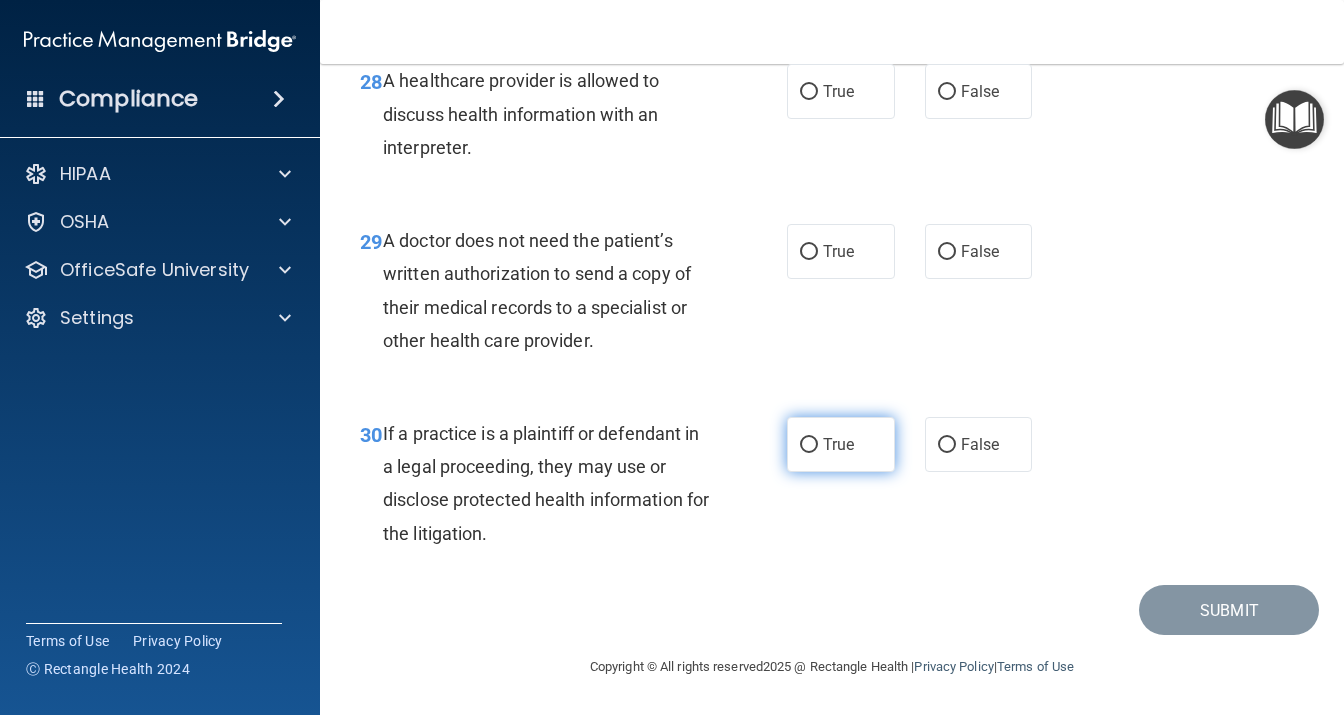 click on "True" at bounding box center (838, 444) 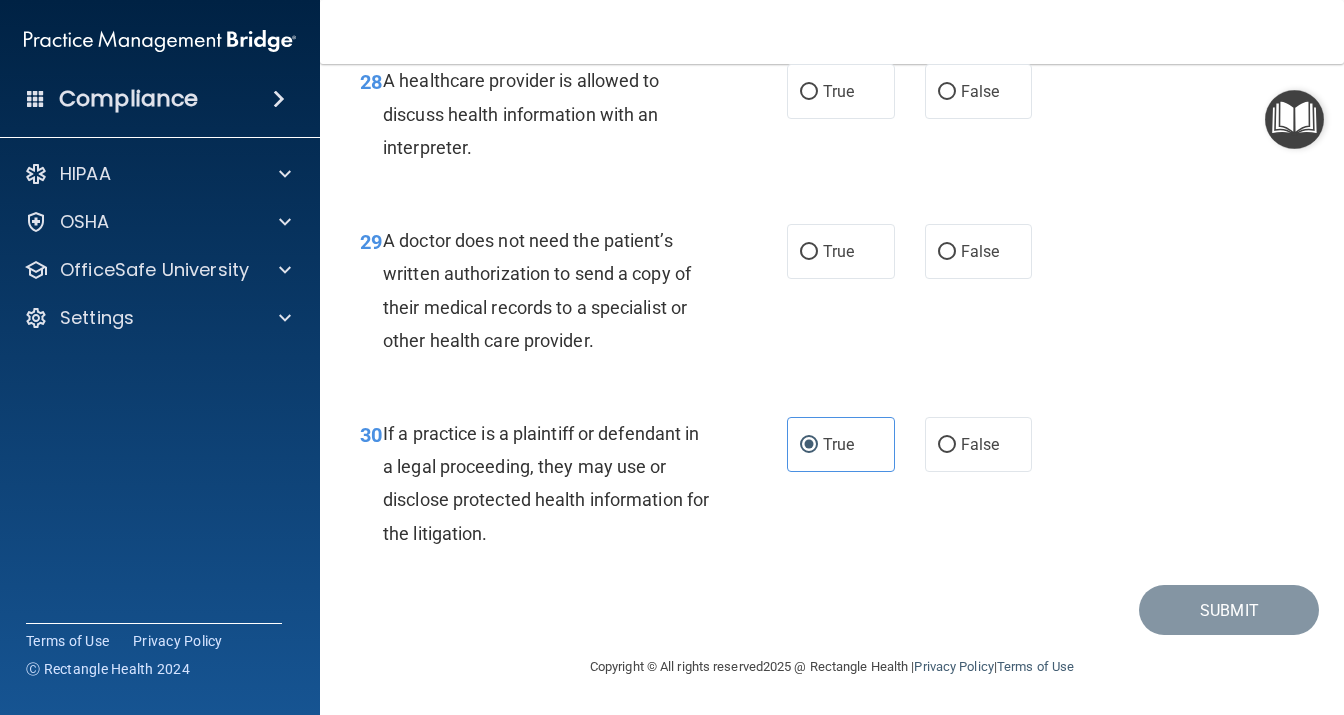 click on "29        A doctor does not need the patient’s written authorization to send a copy of their medical records to a specialist or other health care provider.                  True           False" at bounding box center (832, 295) 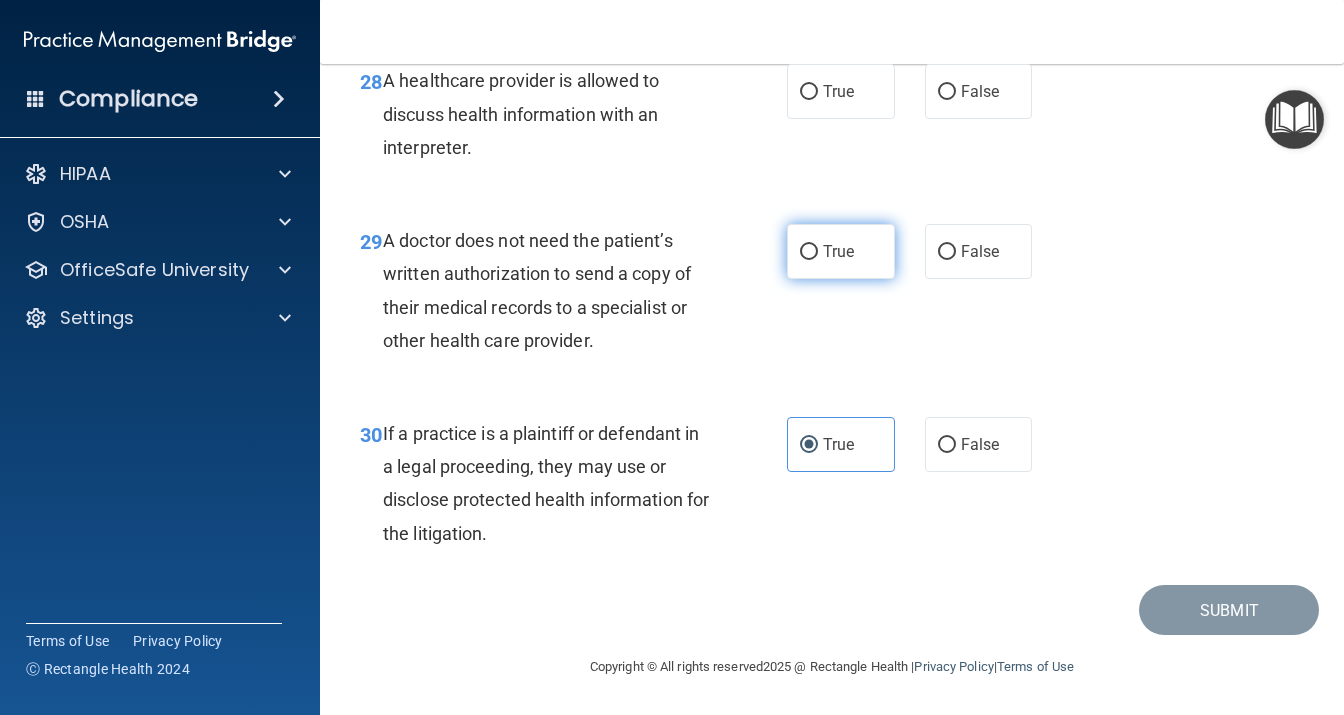 click on "True" at bounding box center (838, 251) 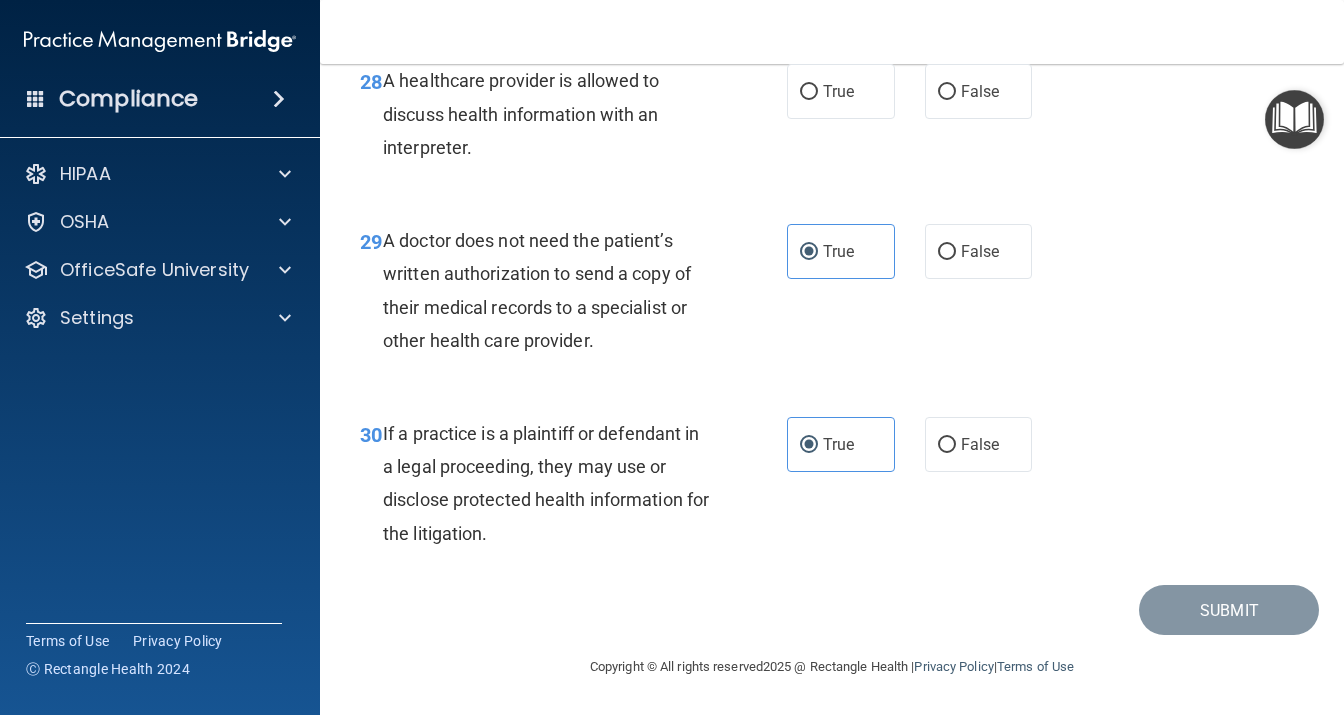 scroll, scrollTop: 5343, scrollLeft: 0, axis: vertical 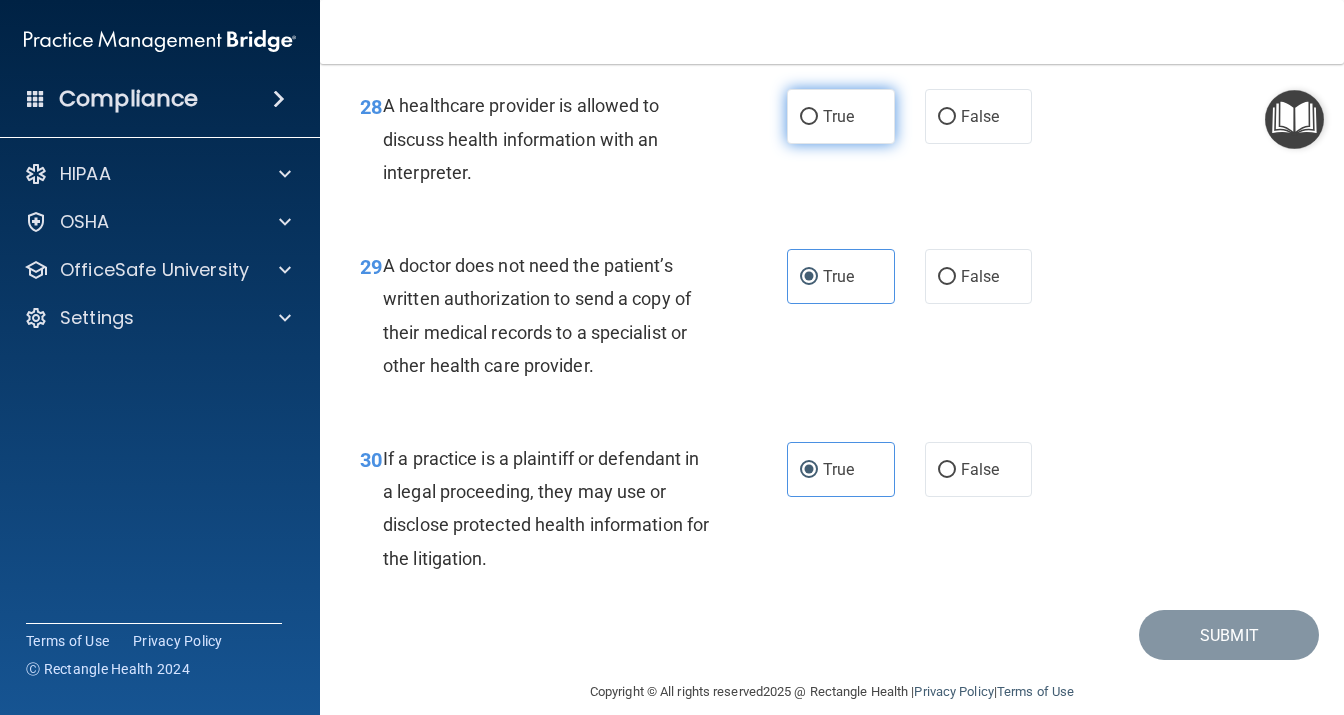 click on "True" at bounding box center (841, 116) 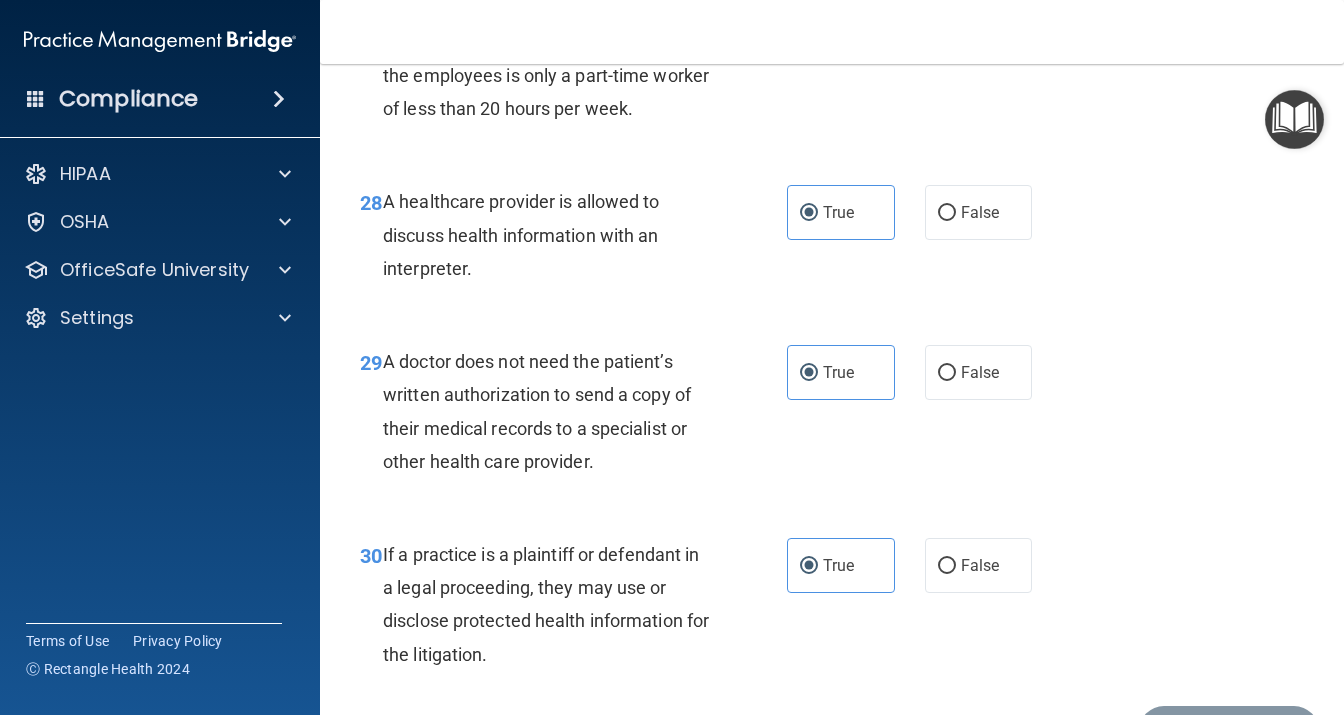 scroll, scrollTop: 5084, scrollLeft: 0, axis: vertical 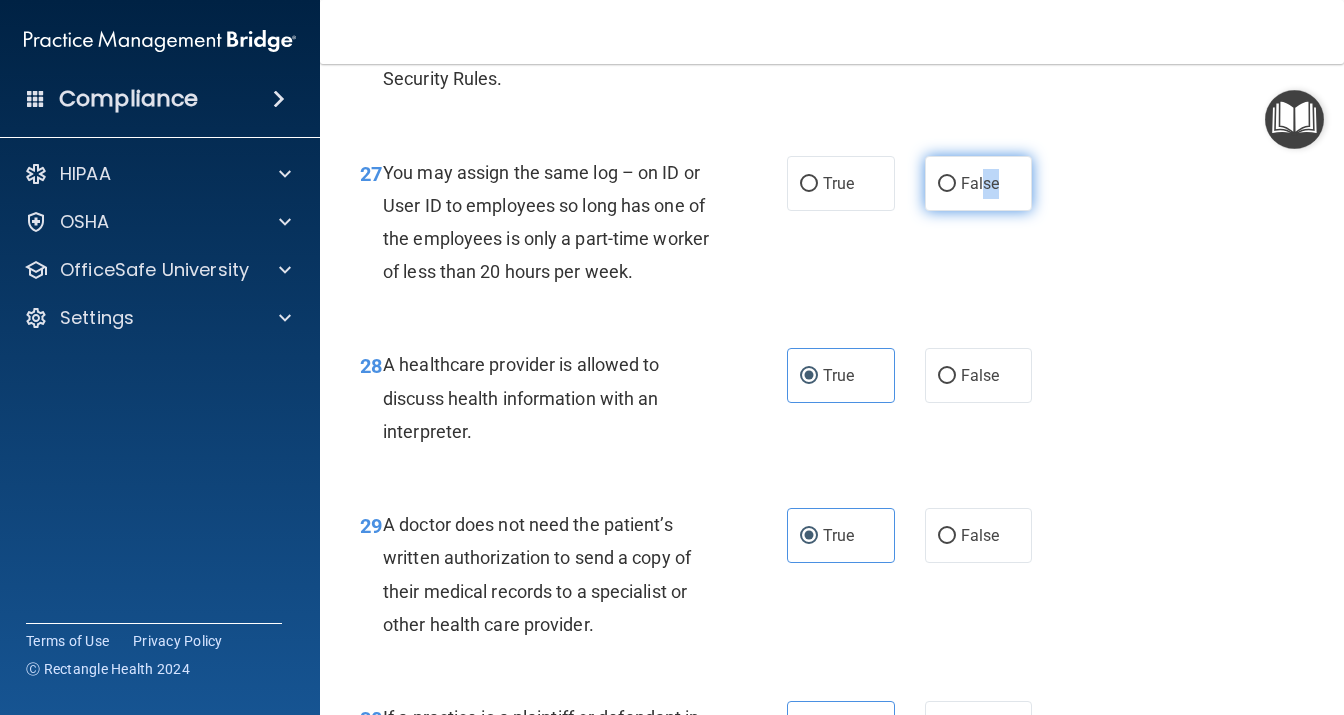 click on "False" at bounding box center [980, 183] 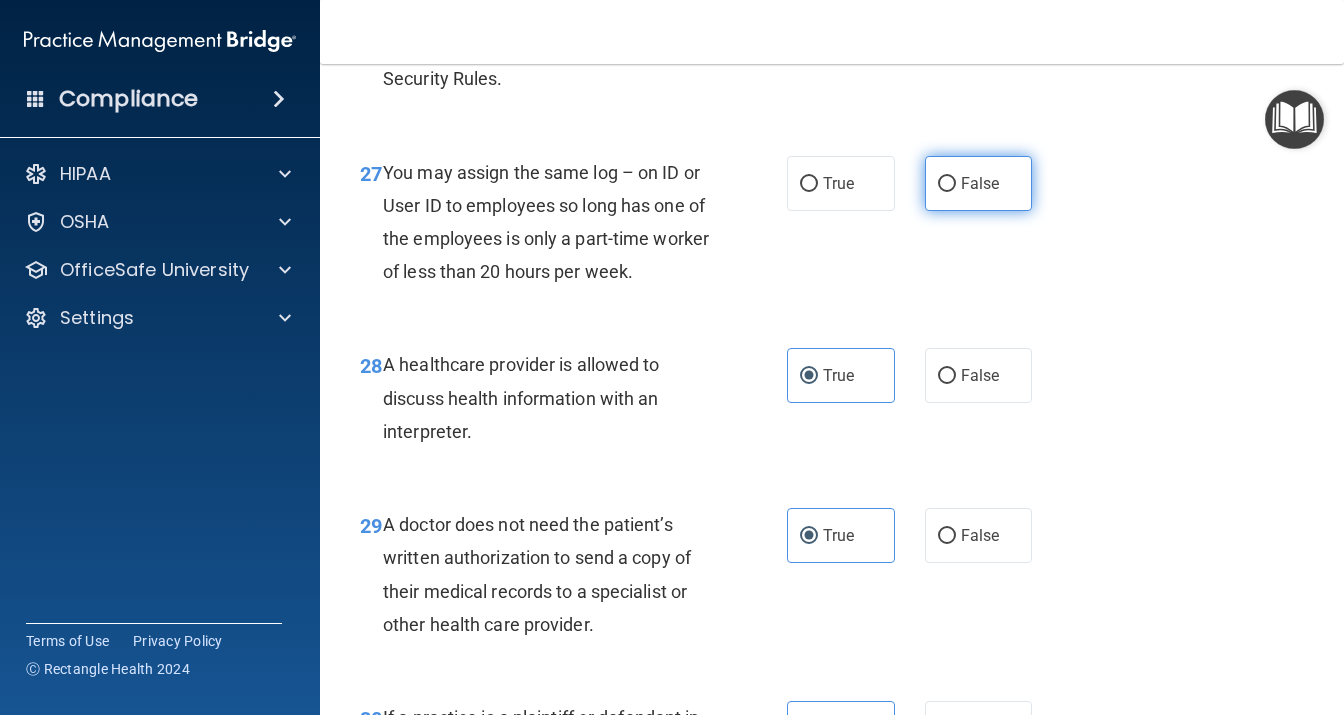 click on "False" at bounding box center (979, 183) 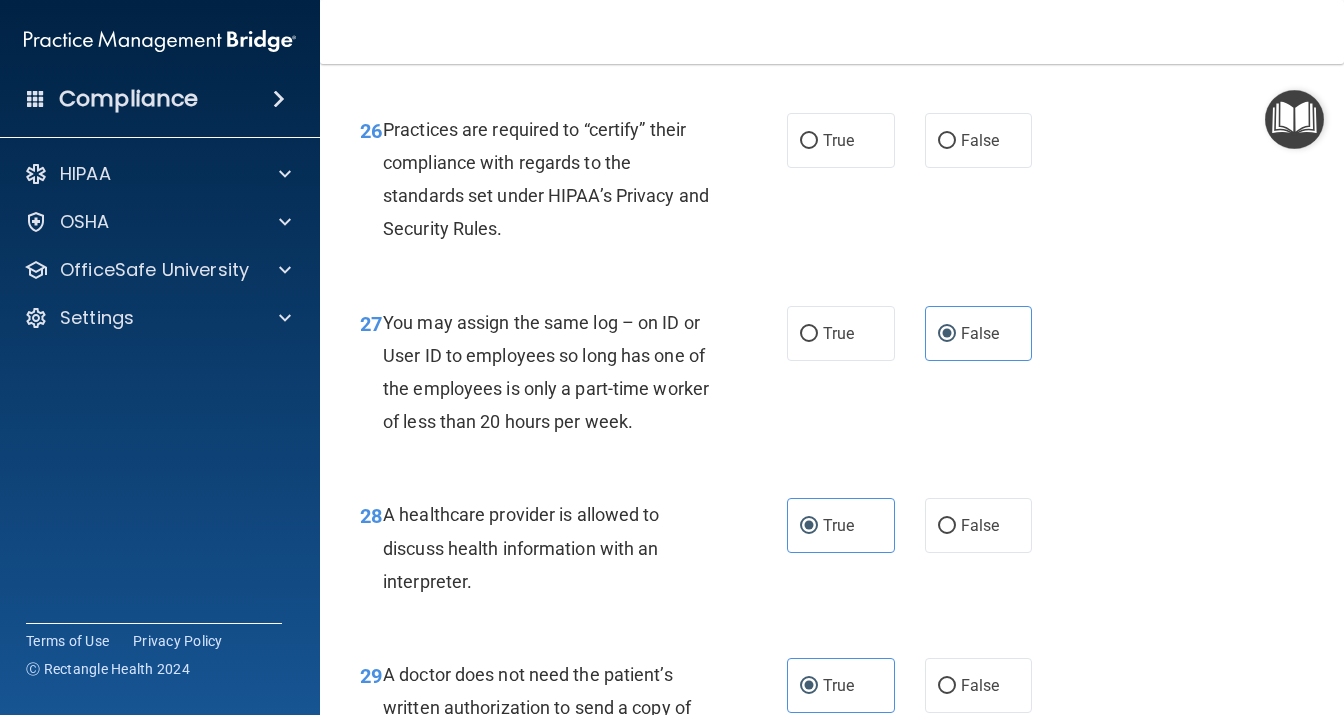 scroll, scrollTop: 4911, scrollLeft: 0, axis: vertical 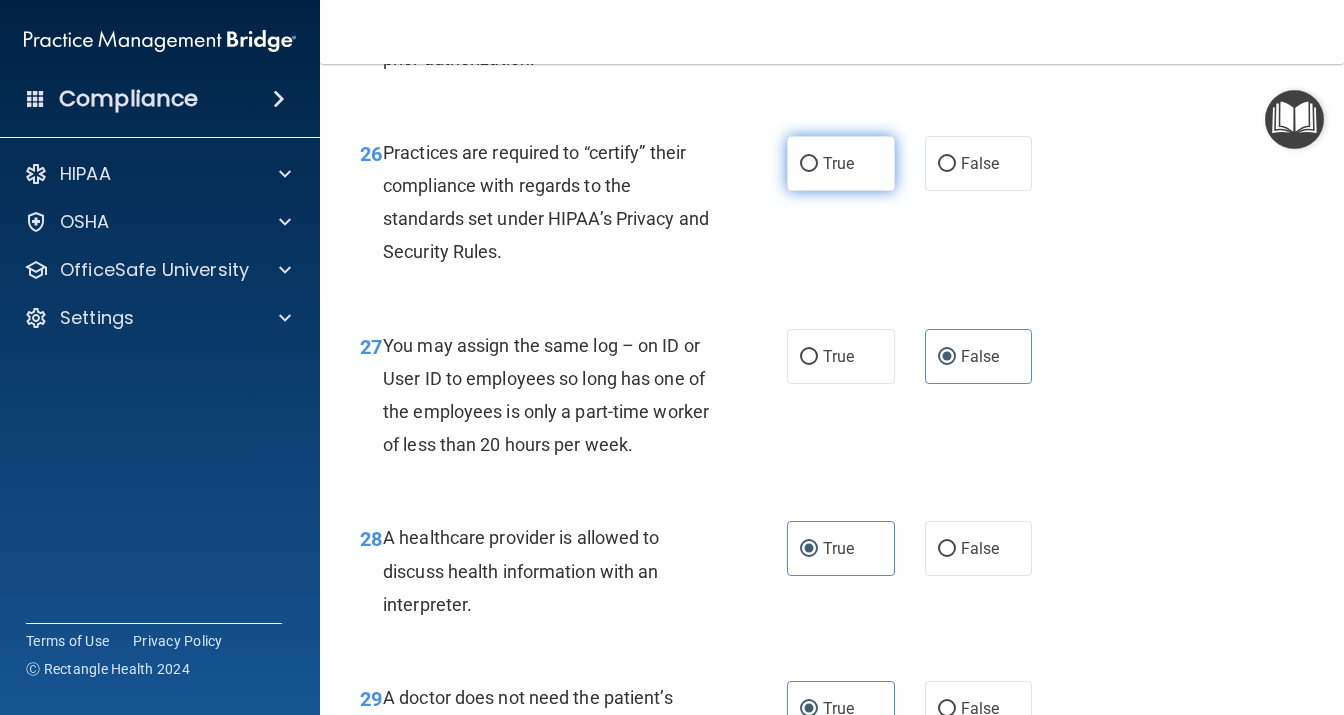 click on "True" at bounding box center [838, 163] 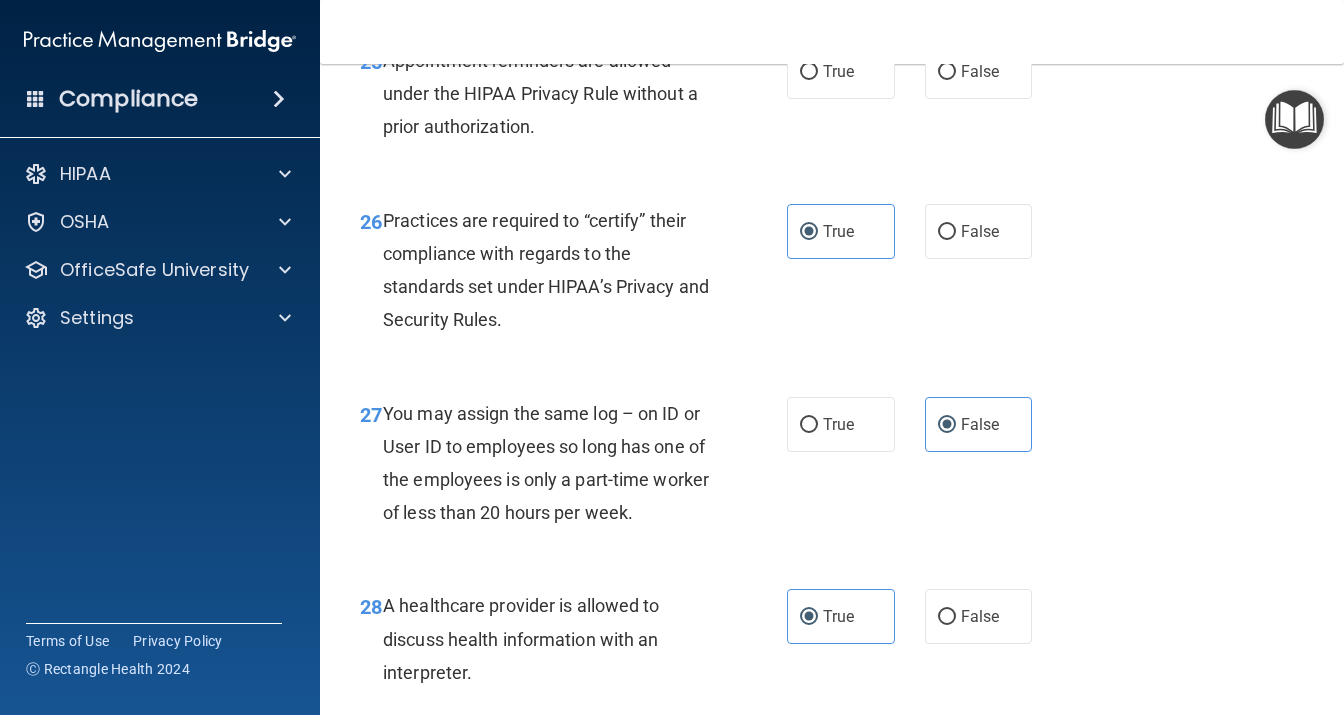 scroll, scrollTop: 4738, scrollLeft: 0, axis: vertical 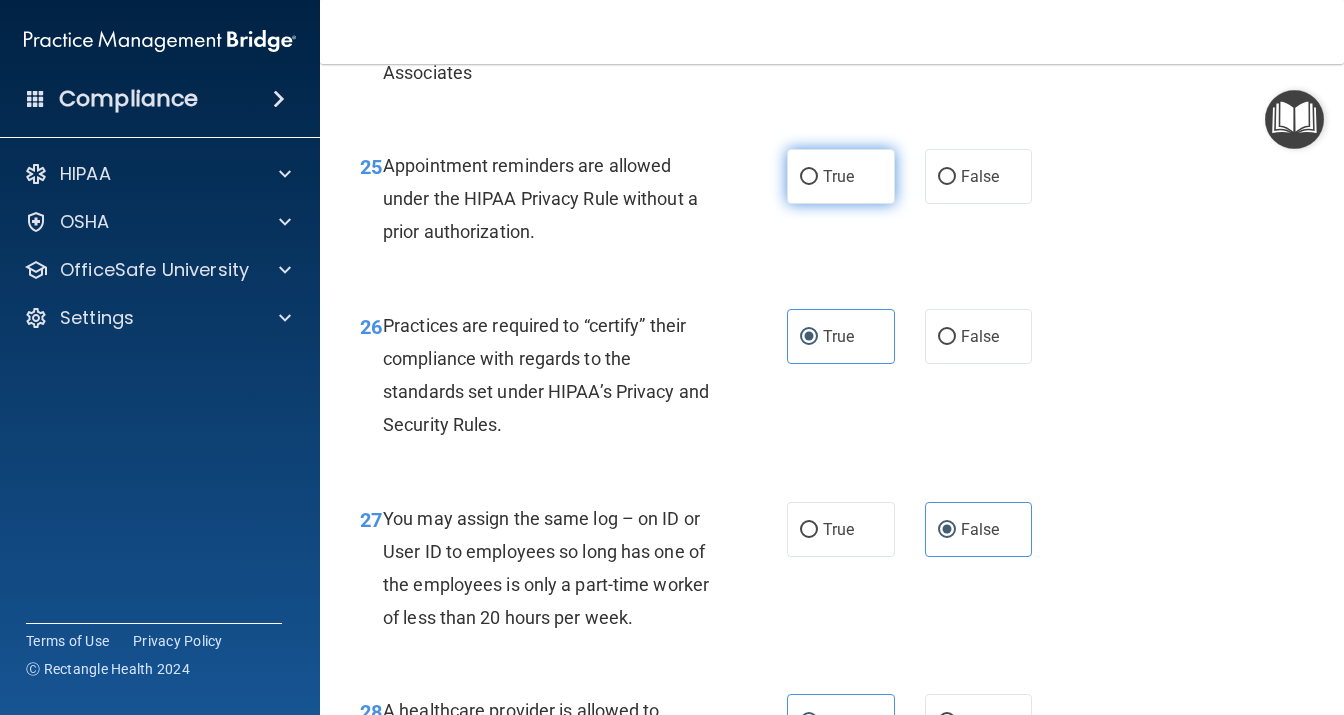 click on "True" at bounding box center (838, 176) 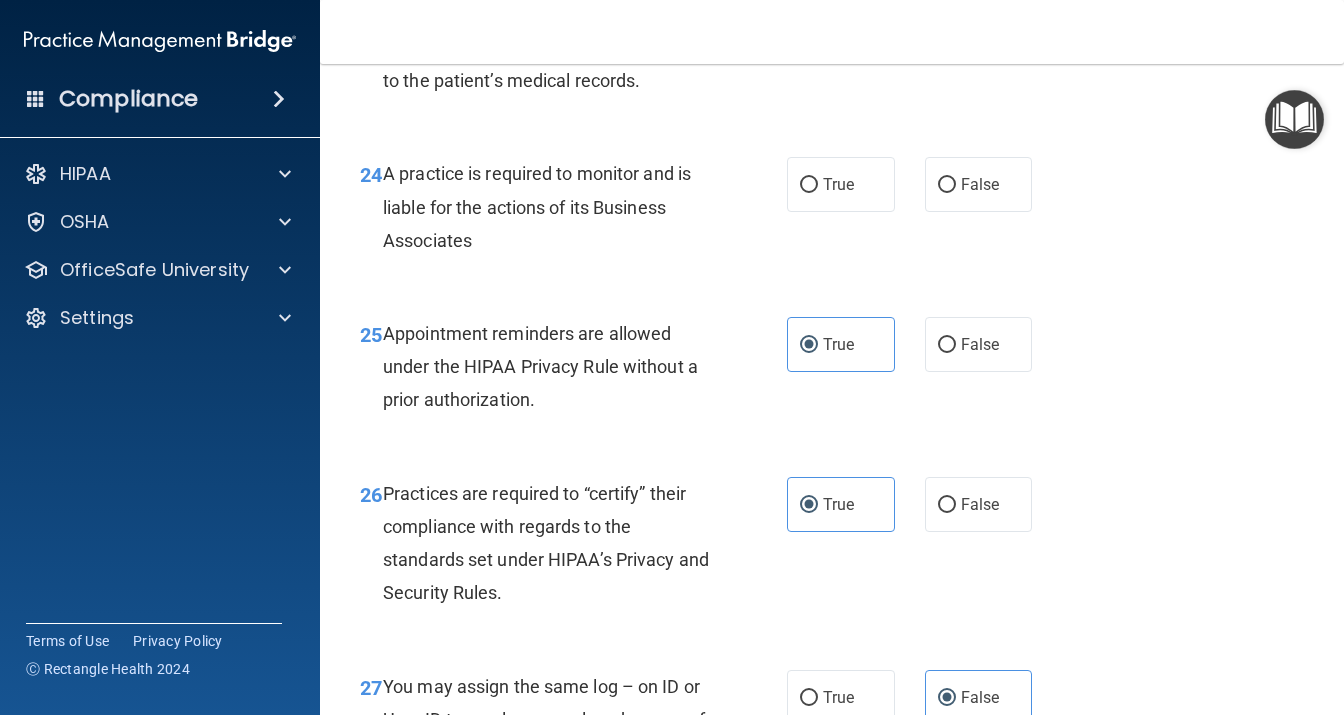 scroll, scrollTop: 4566, scrollLeft: 0, axis: vertical 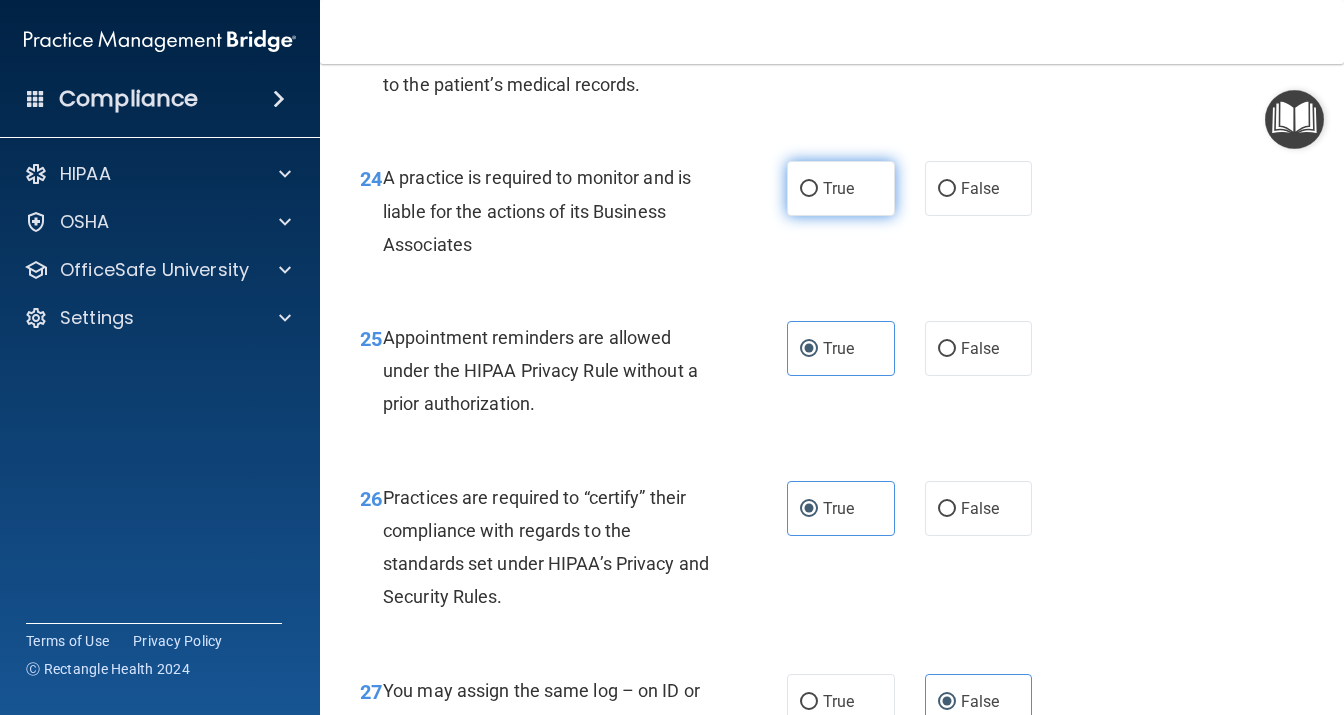 click on "True" at bounding box center [838, 188] 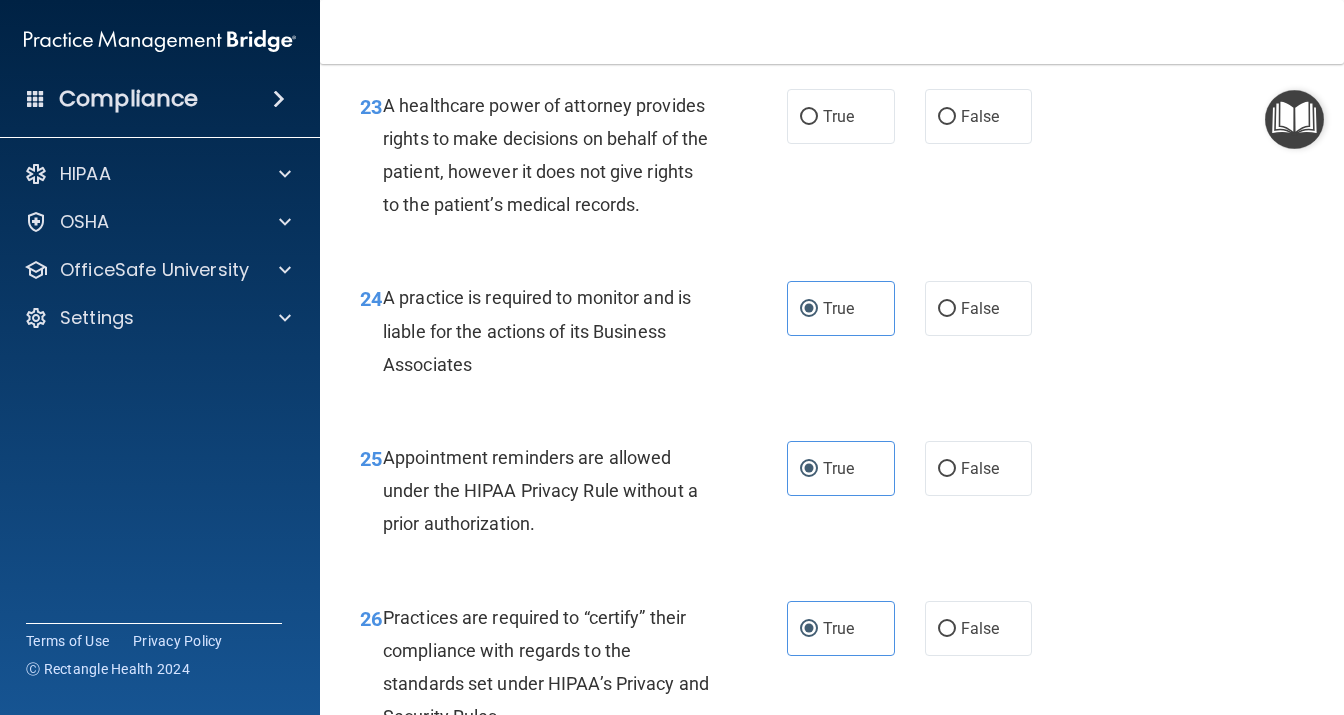 scroll, scrollTop: 4393, scrollLeft: 0, axis: vertical 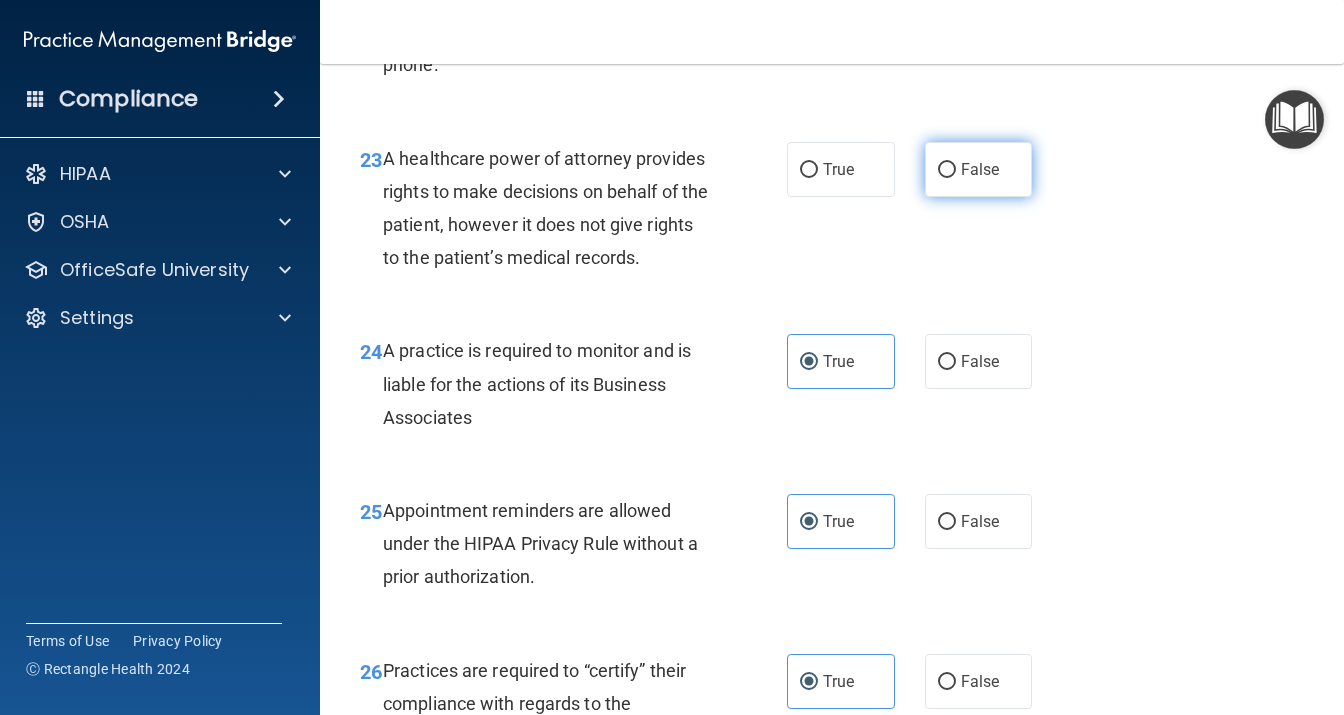 click on "False" at bounding box center [980, 169] 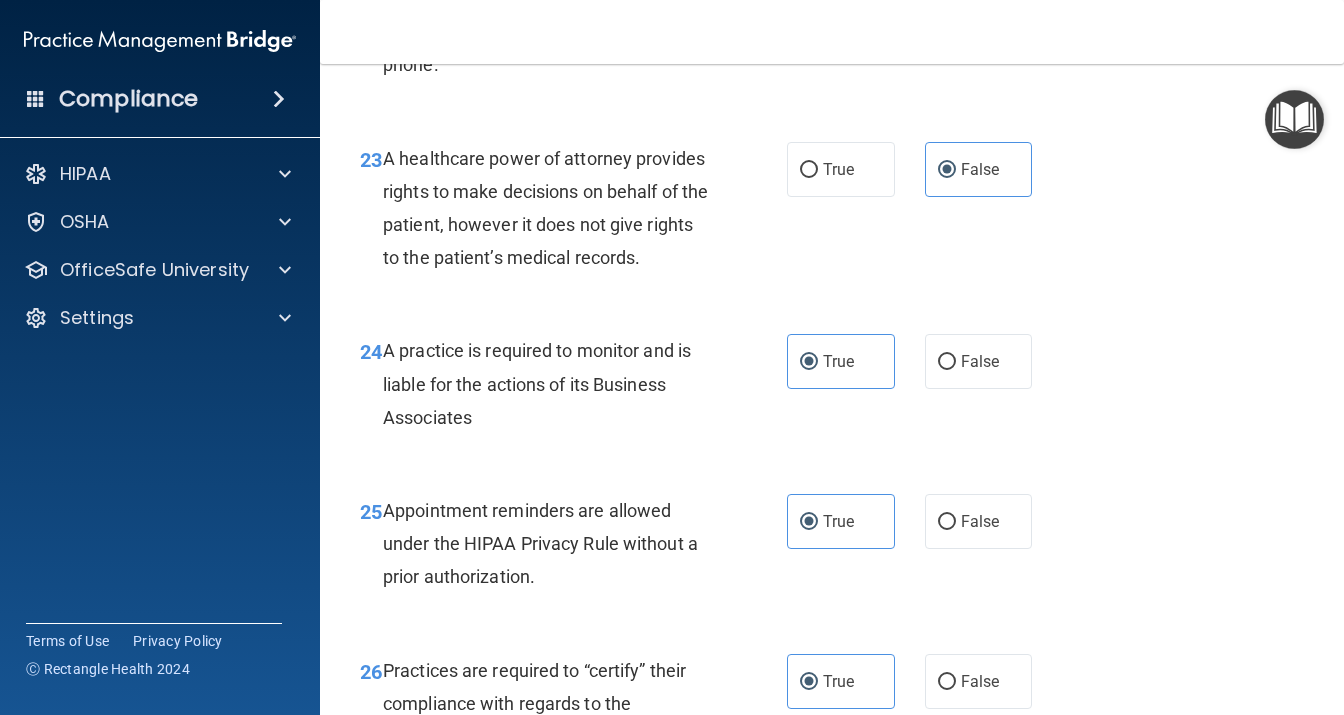 click on "True" at bounding box center [841, -24] 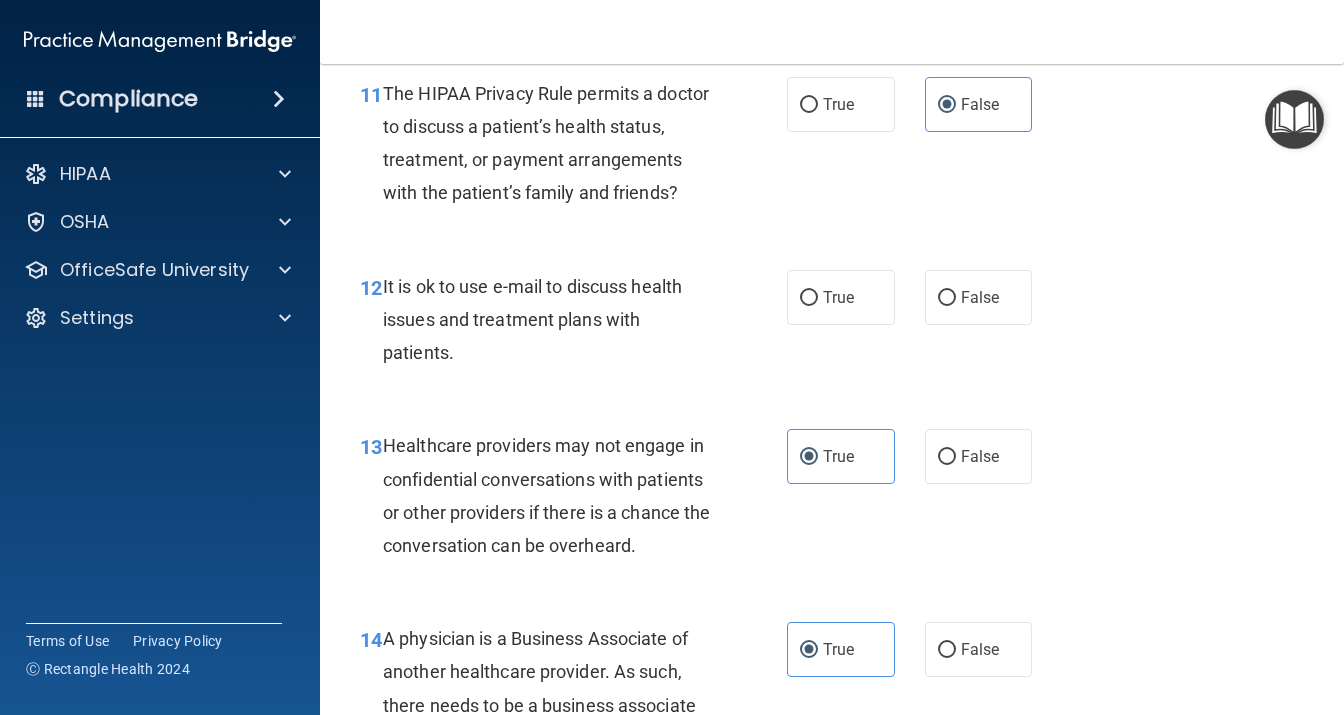 scroll, scrollTop: 2060, scrollLeft: 0, axis: vertical 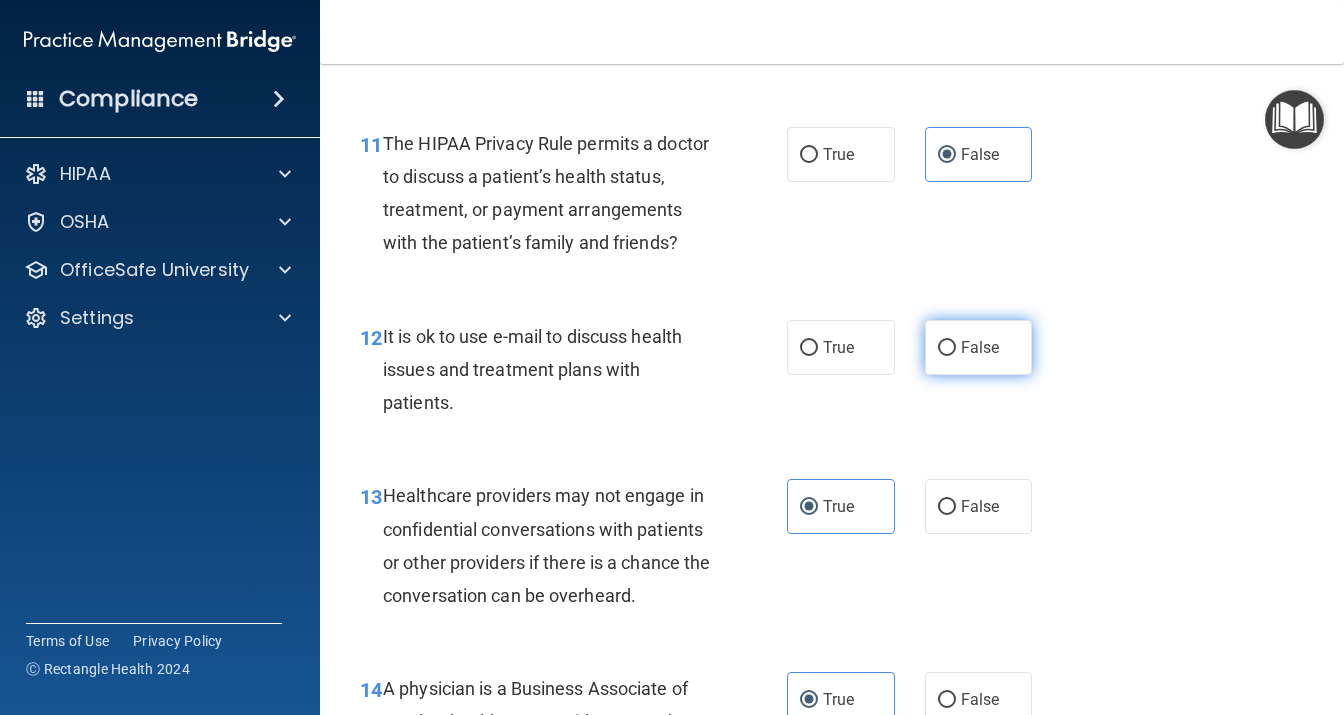 click on "False" at bounding box center (980, 347) 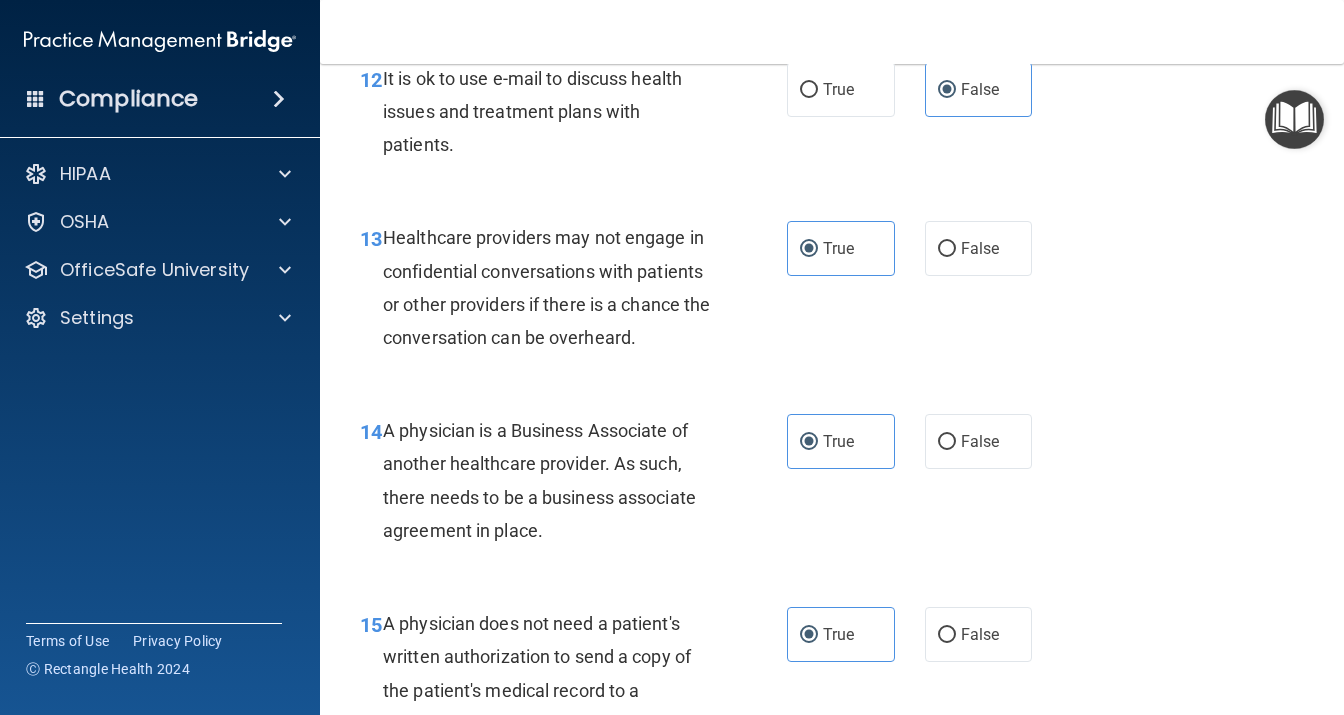 scroll, scrollTop: 5602, scrollLeft: 0, axis: vertical 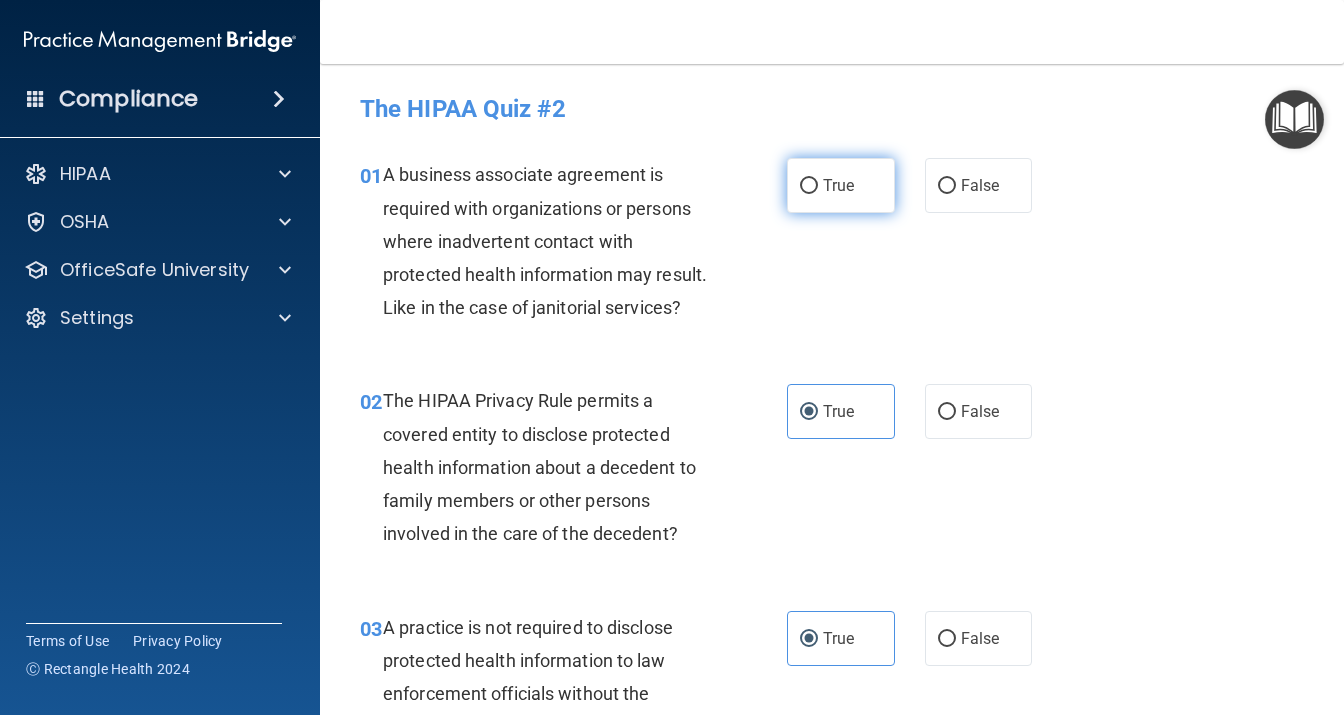 click on "True" at bounding box center (841, 185) 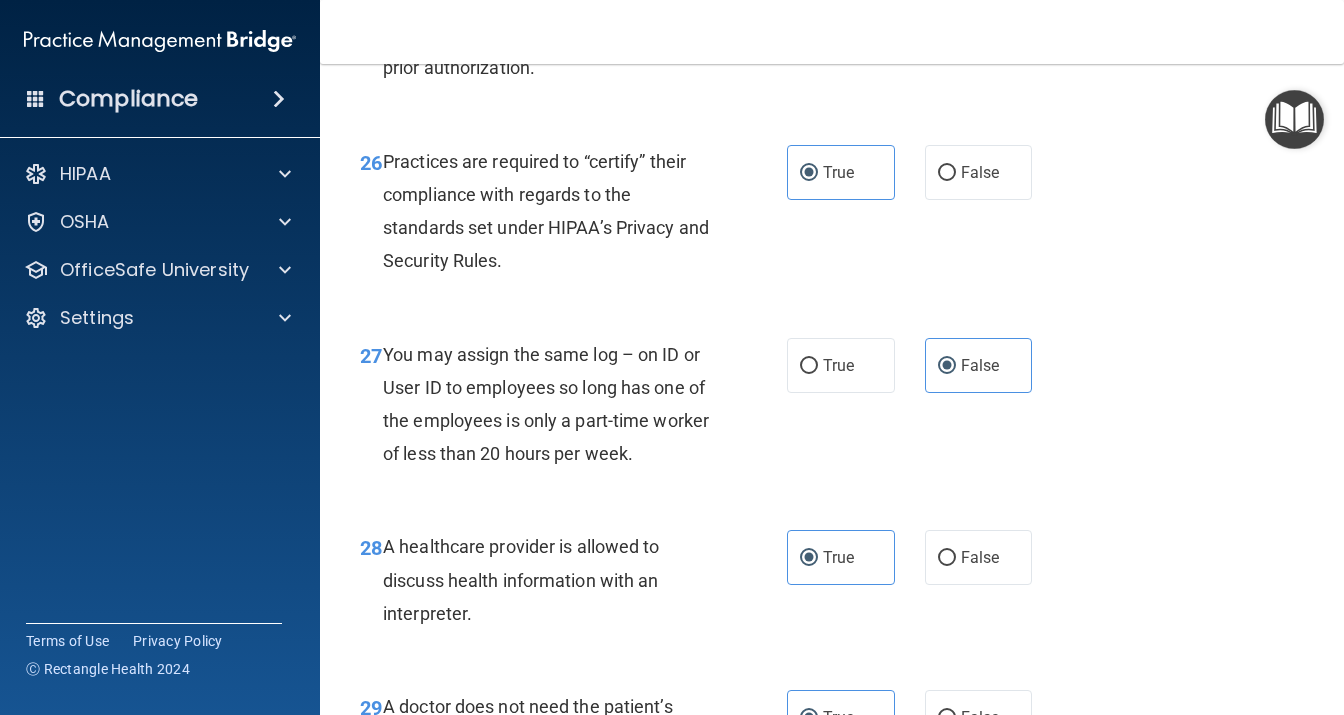 scroll, scrollTop: 5602, scrollLeft: 0, axis: vertical 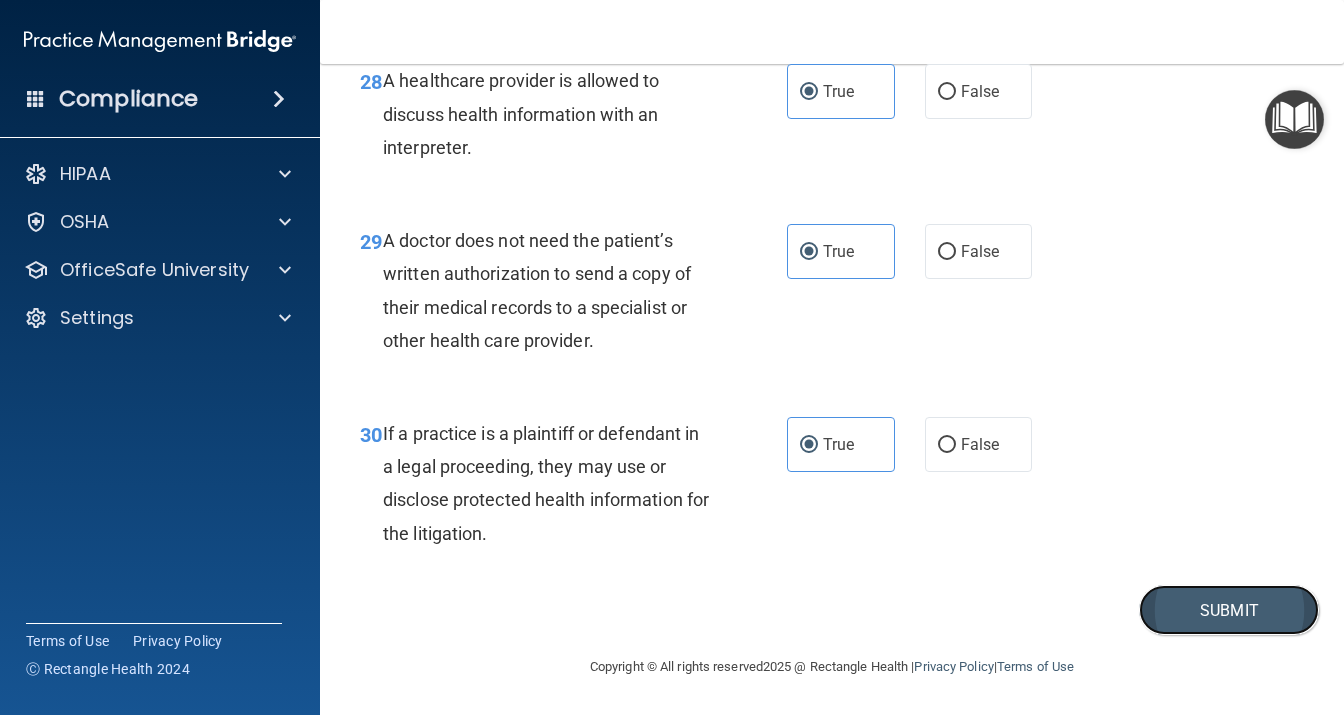 click on "Submit" at bounding box center [1229, 610] 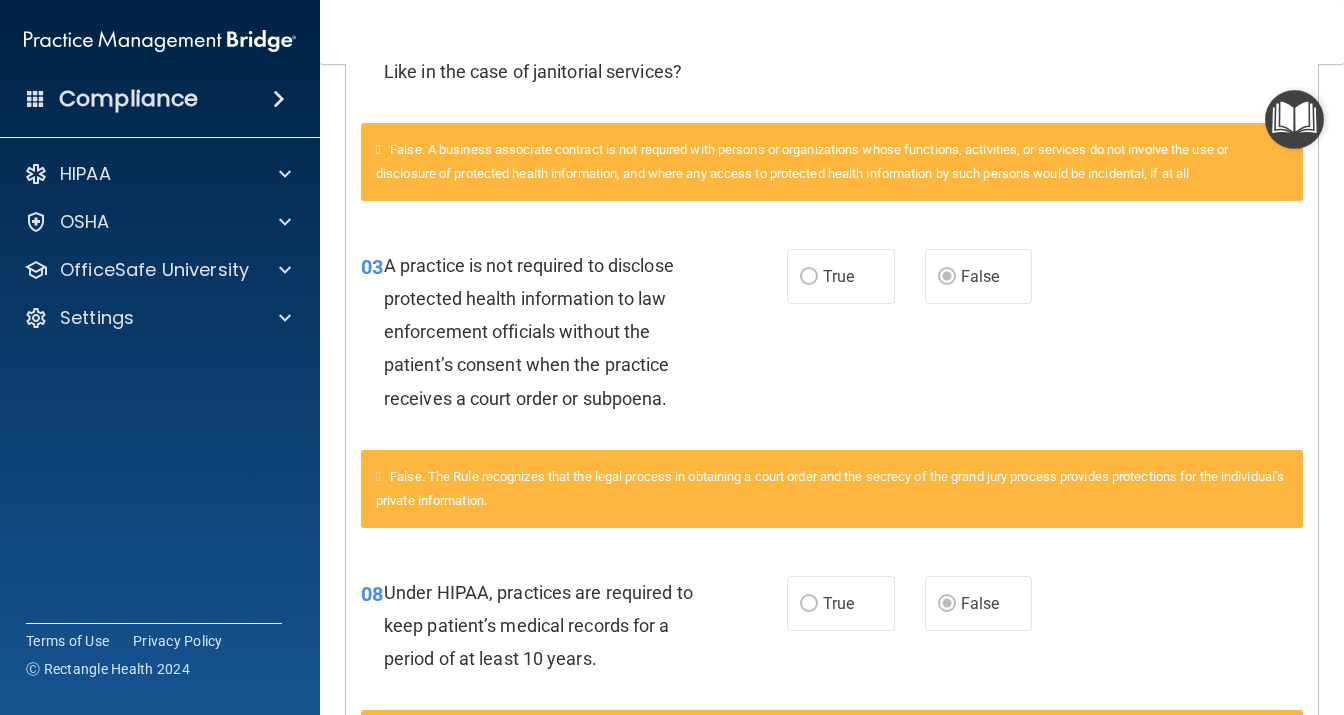 scroll, scrollTop: 0, scrollLeft: 0, axis: both 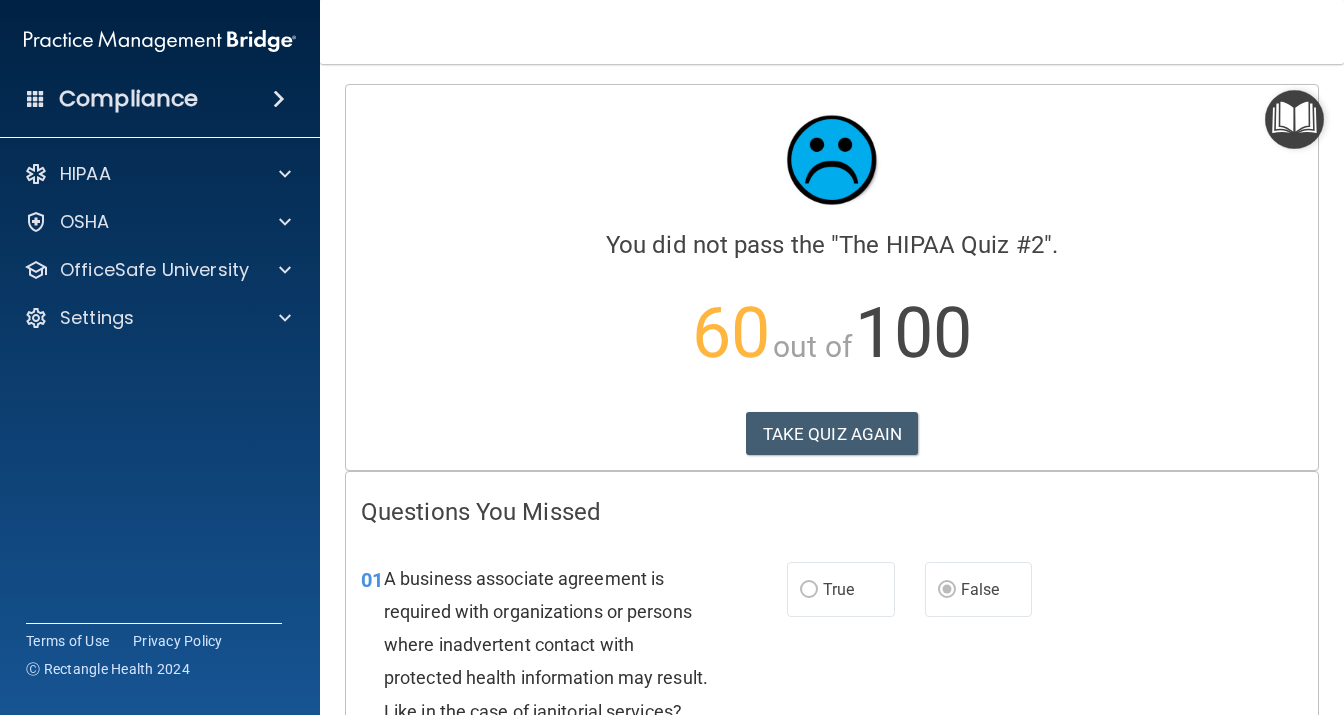 click on "Calculating your score....                      You did not pass the " The HIPAA Quiz #2 ".        60     out of     100         TAKE QUIZ AGAIN" at bounding box center (832, 277) 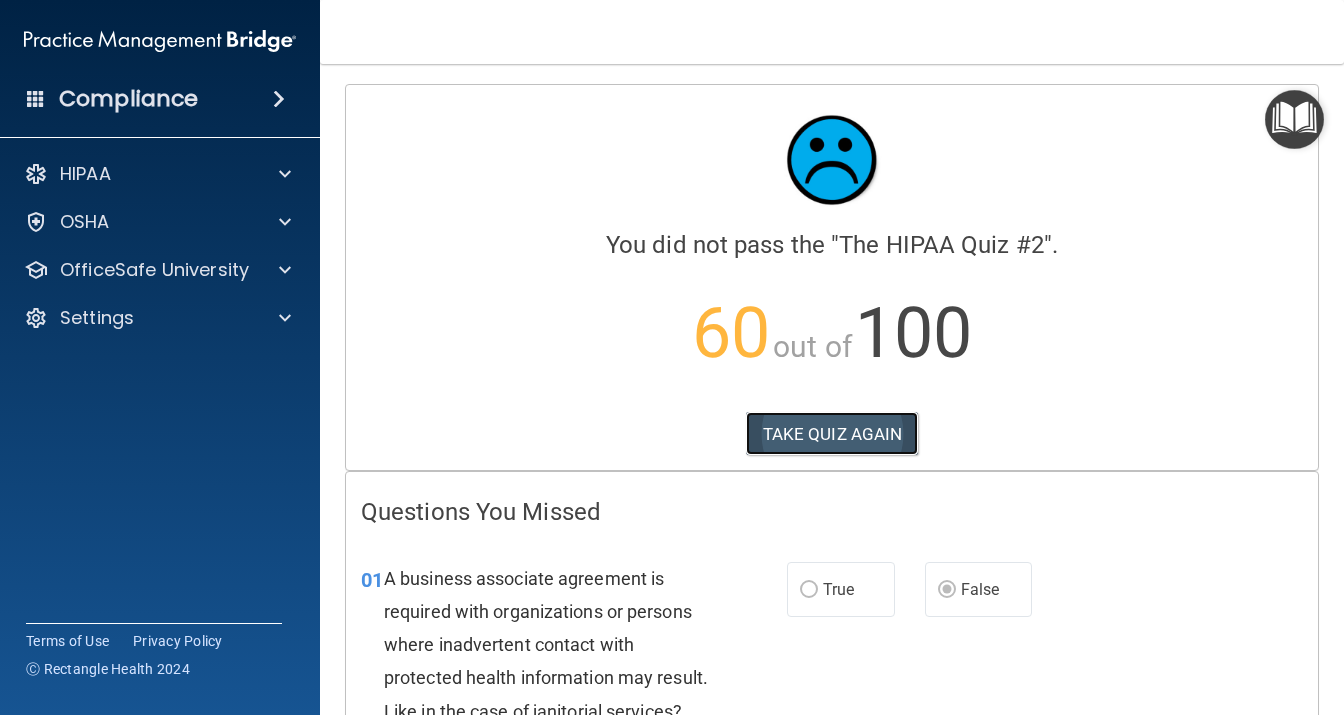 click on "TAKE QUIZ AGAIN" at bounding box center [832, 434] 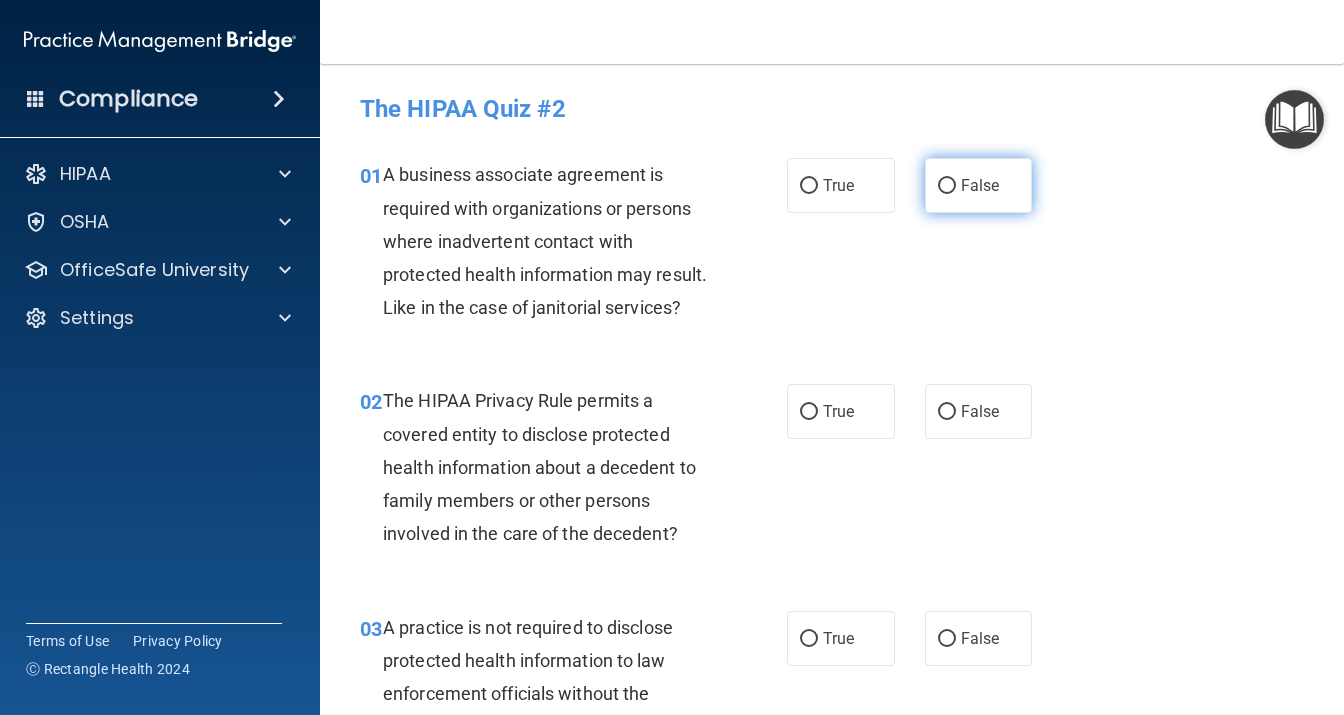 click on "False" at bounding box center (980, 185) 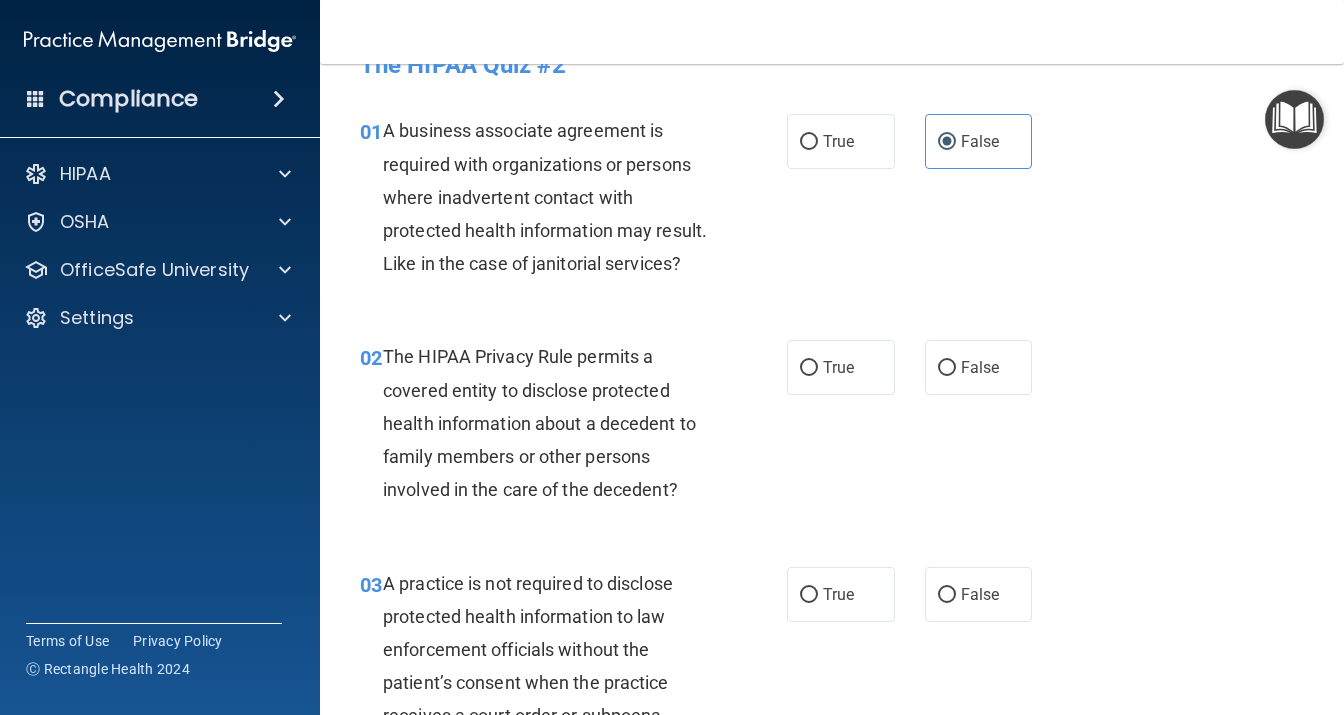 scroll, scrollTop: 86, scrollLeft: 0, axis: vertical 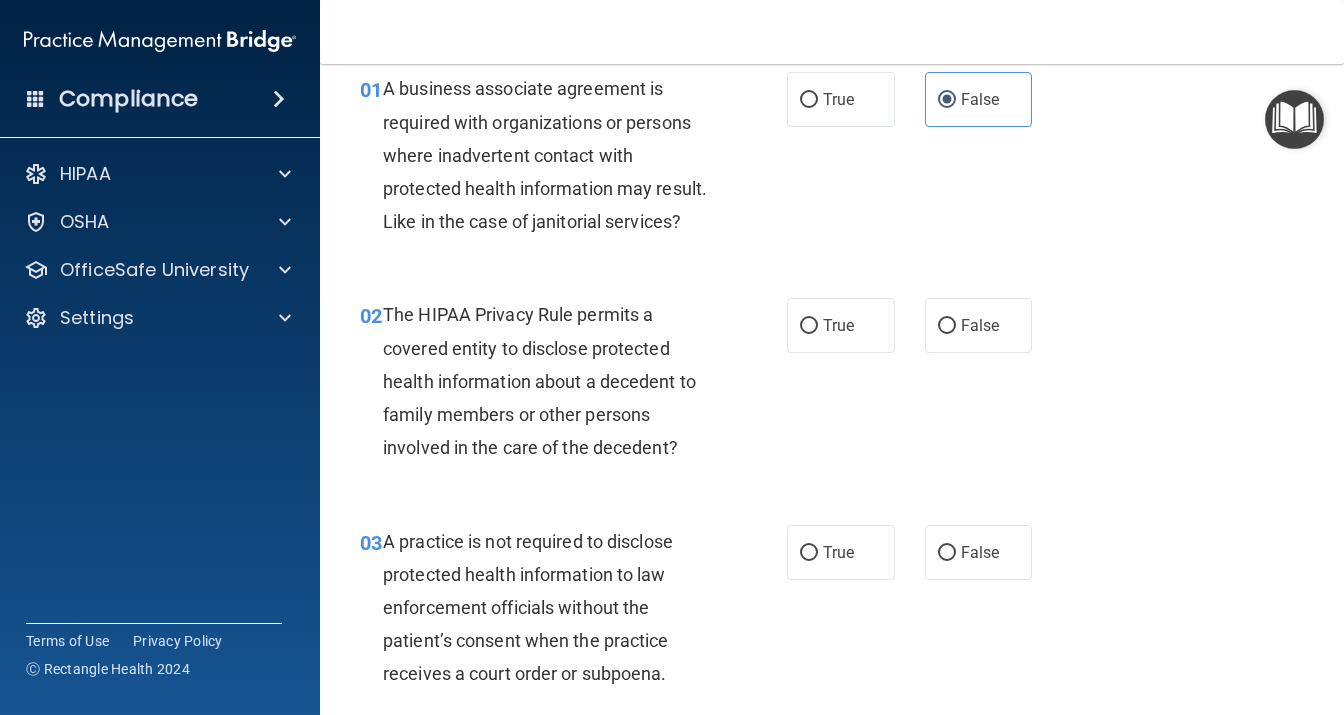 click on "02       The HIPAA Privacy Rule permits a covered entity to disclose protected health information about a decedent to family members or other persons involved in the care of the decedent?" at bounding box center [573, 386] 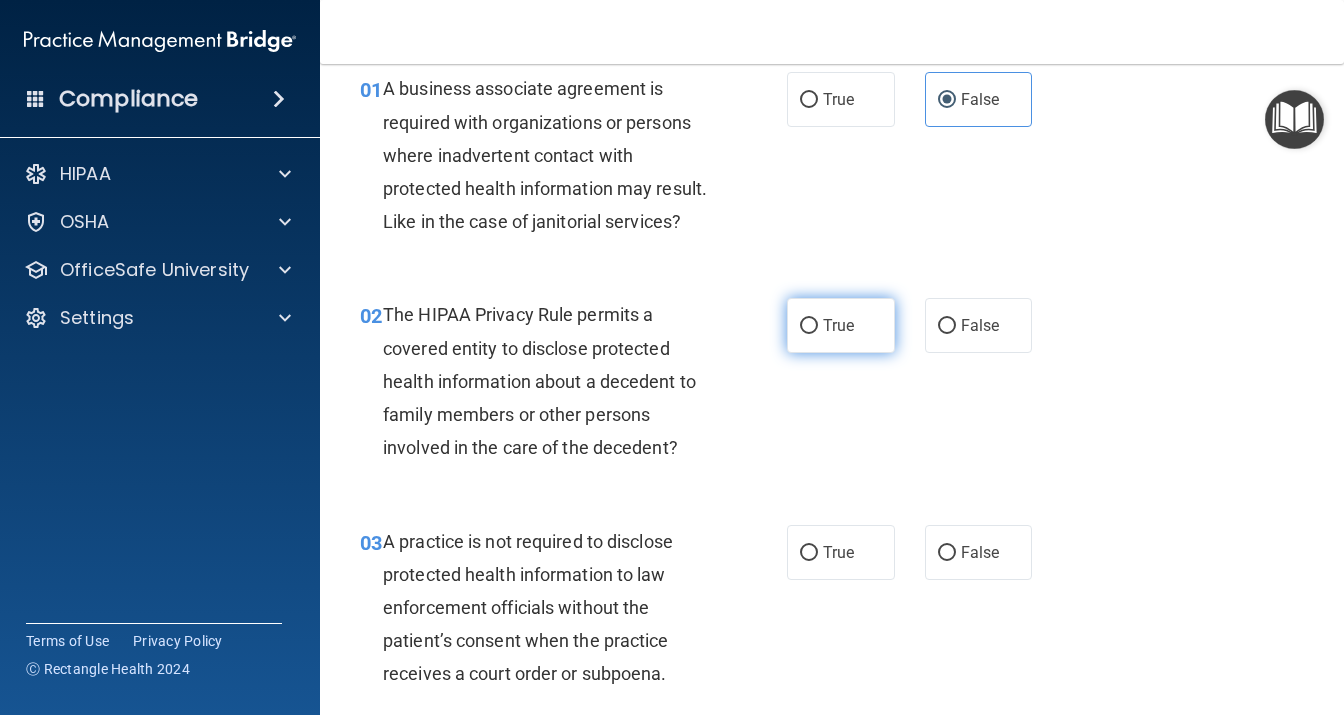 click on "True" at bounding box center [841, 325] 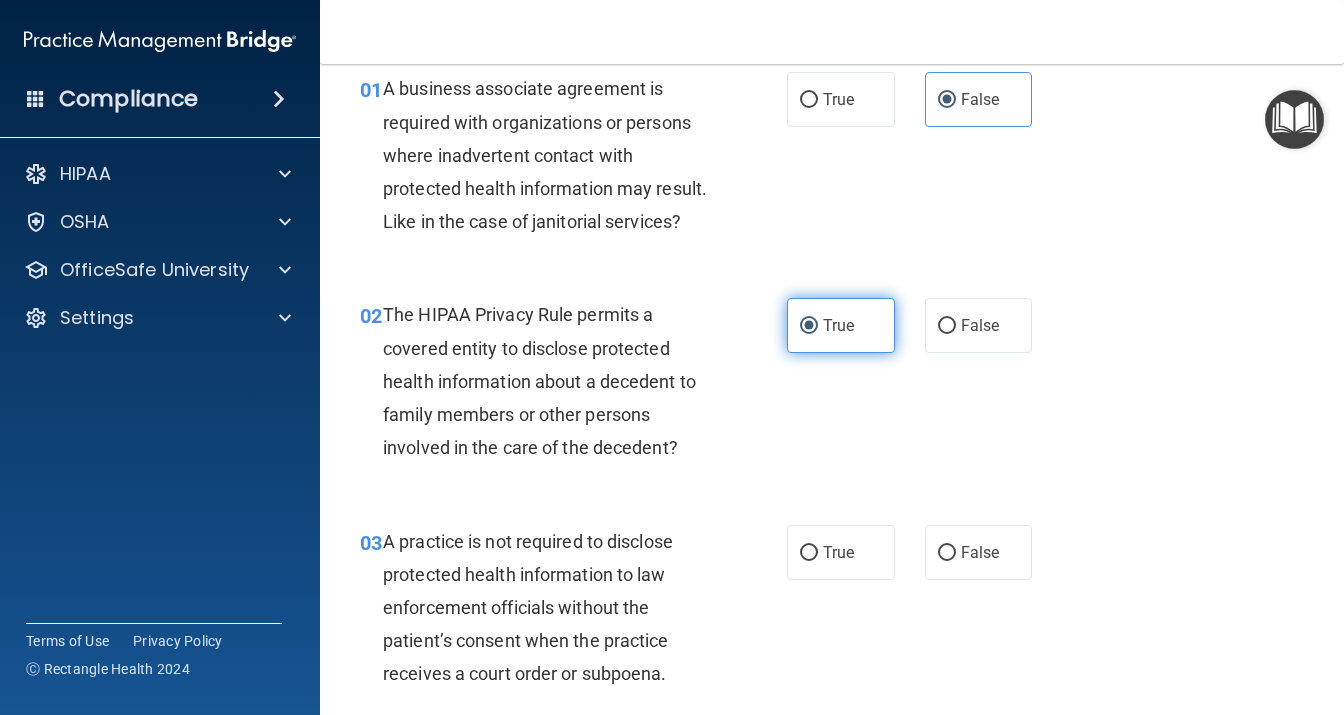 scroll, scrollTop: 259, scrollLeft: 0, axis: vertical 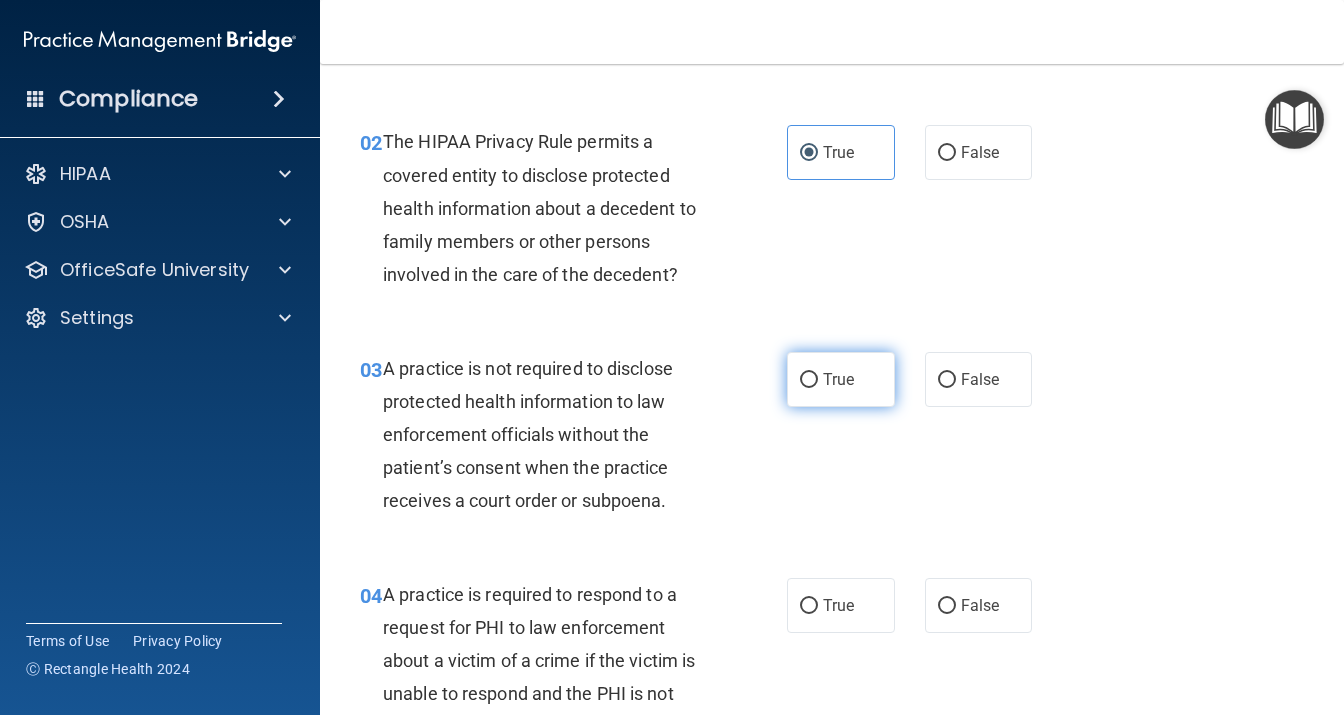click on "True" at bounding box center (838, 379) 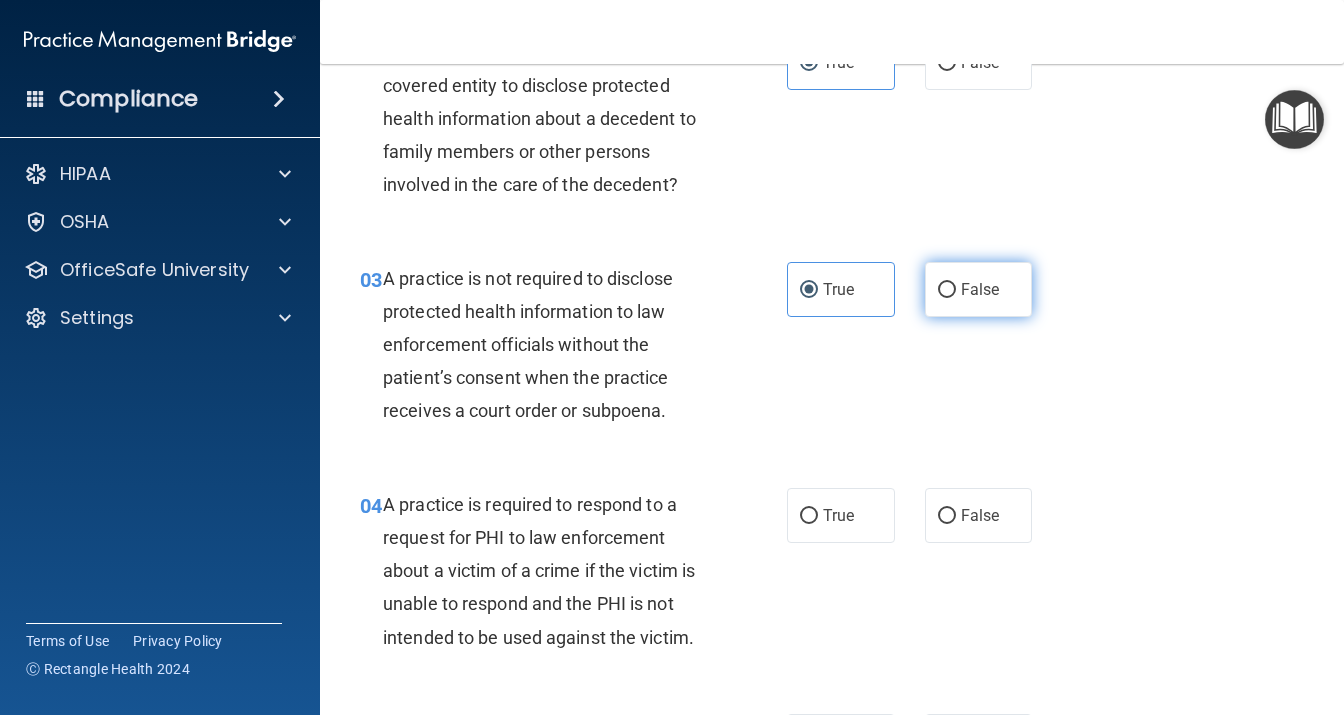 scroll, scrollTop: 432, scrollLeft: 0, axis: vertical 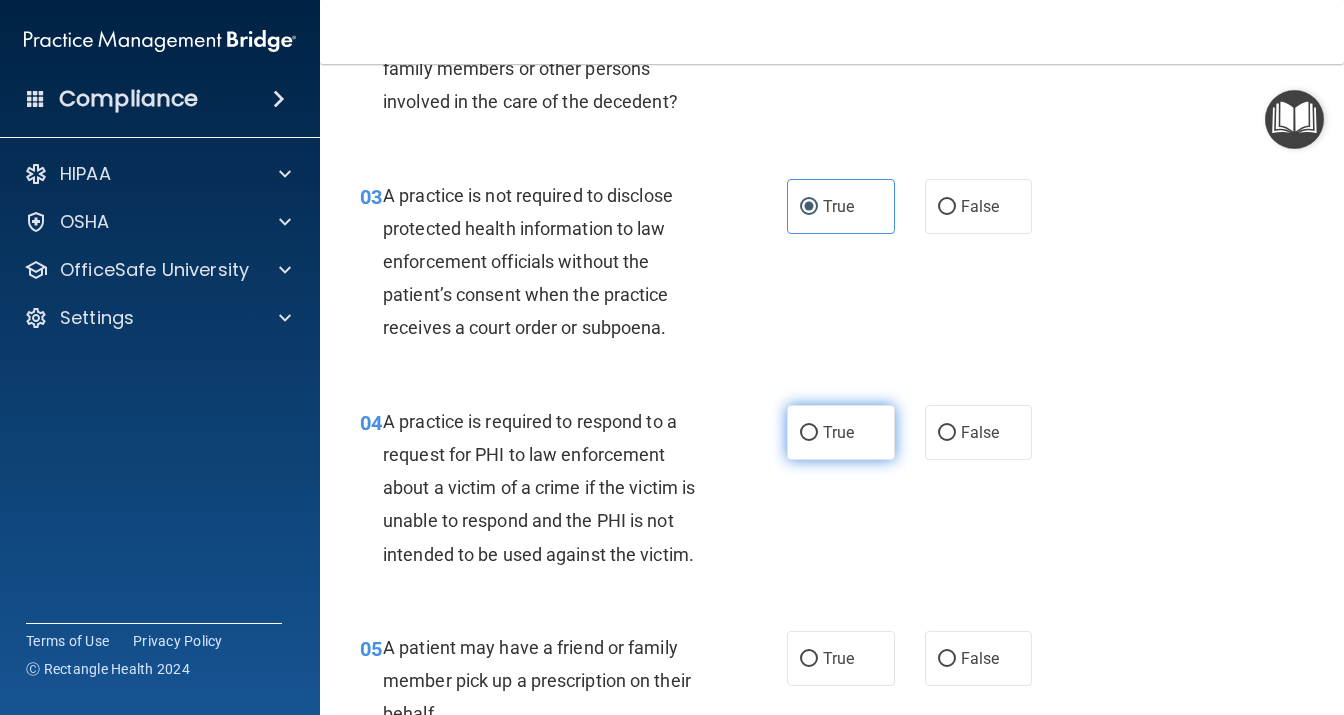 click on "True" at bounding box center [838, 432] 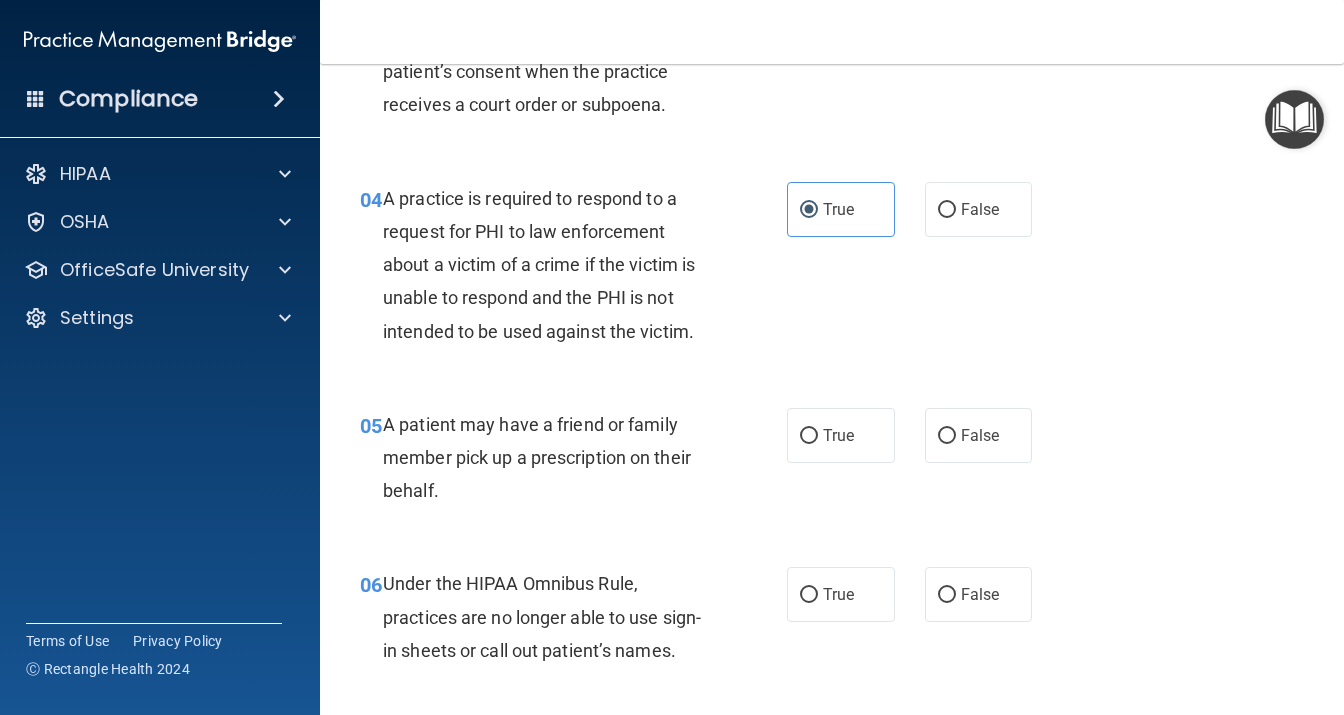 scroll, scrollTop: 691, scrollLeft: 0, axis: vertical 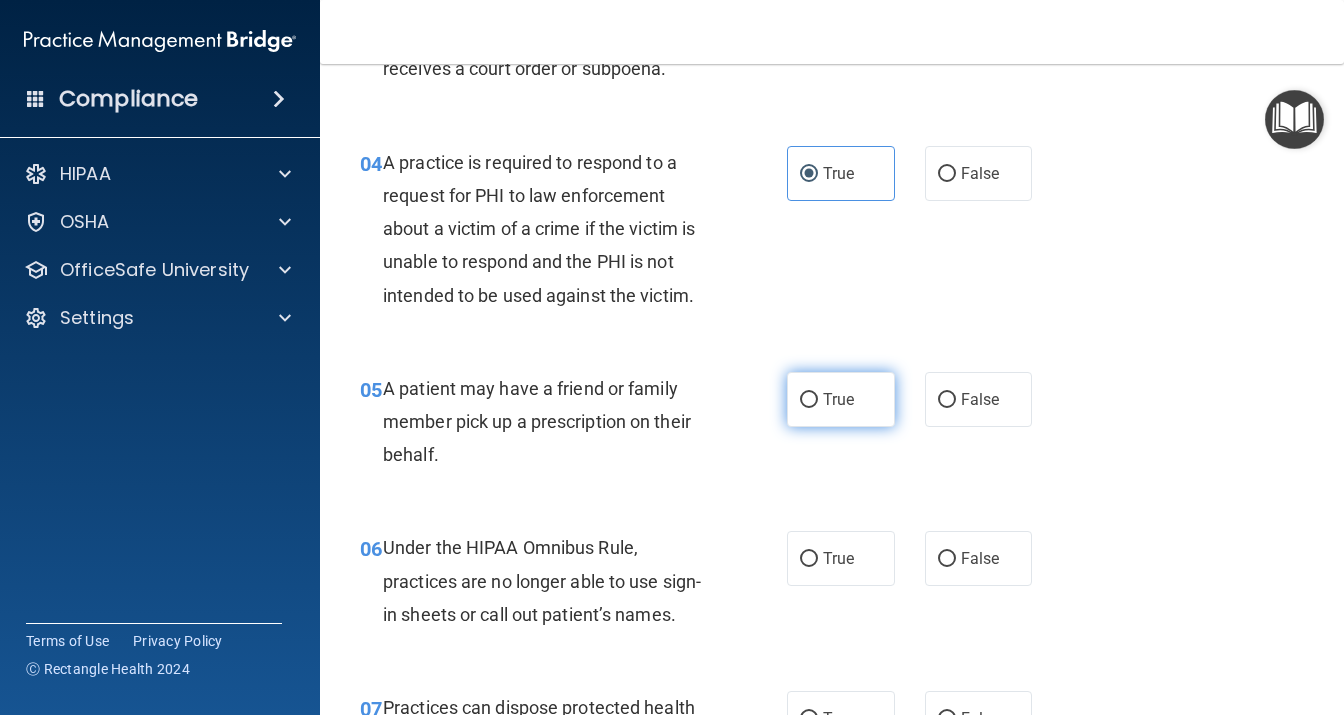 click on "True" at bounding box center [838, 399] 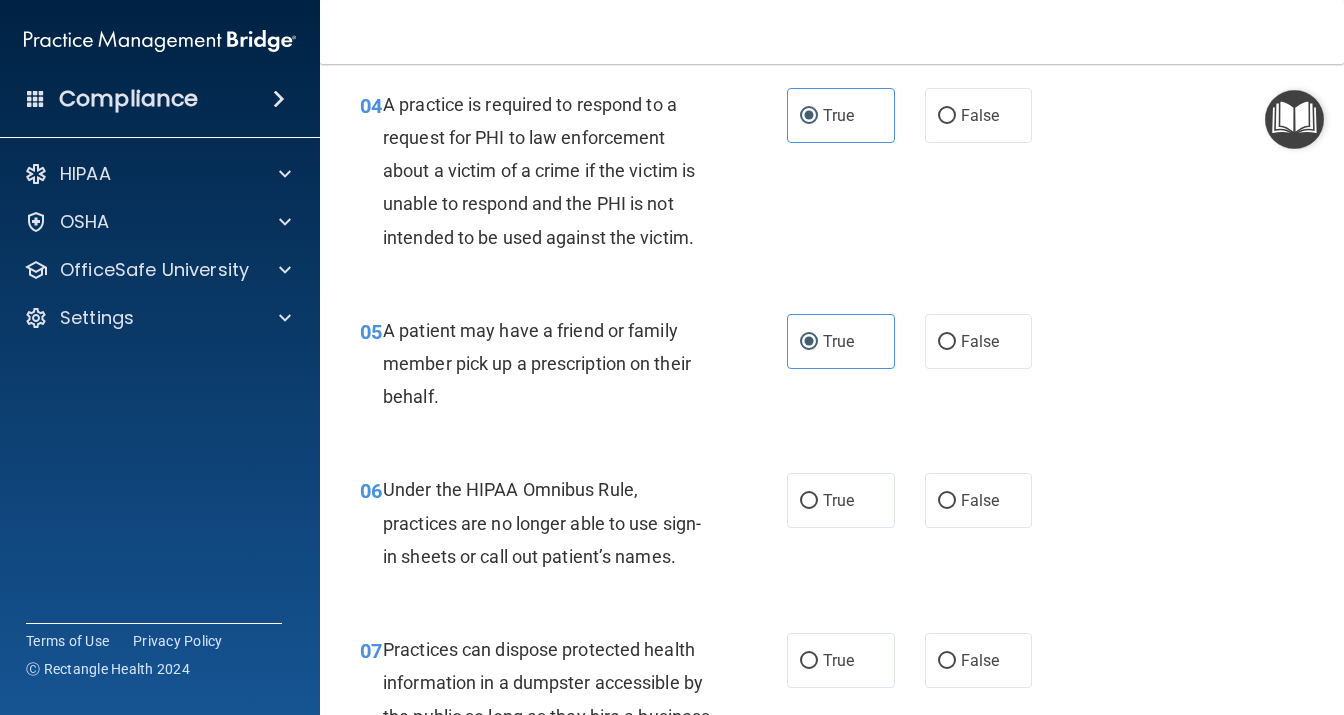 scroll, scrollTop: 864, scrollLeft: 0, axis: vertical 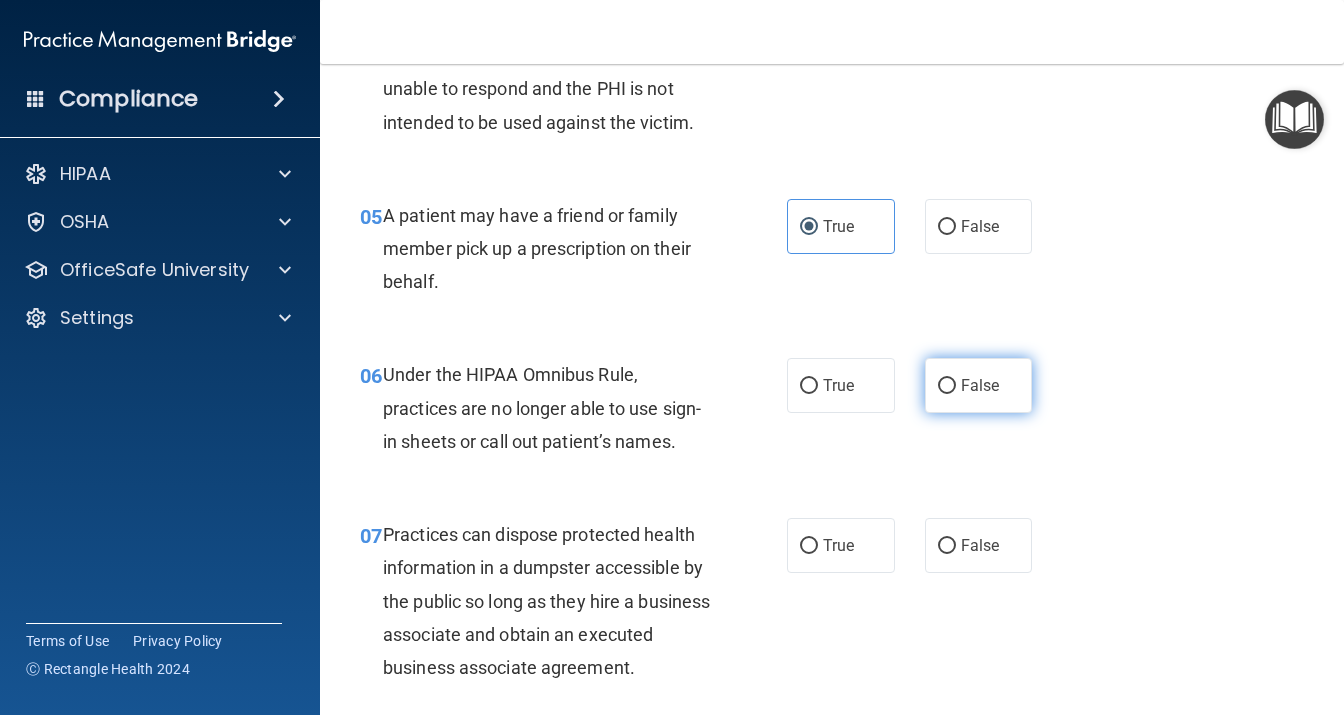 click on "False" at bounding box center [947, 386] 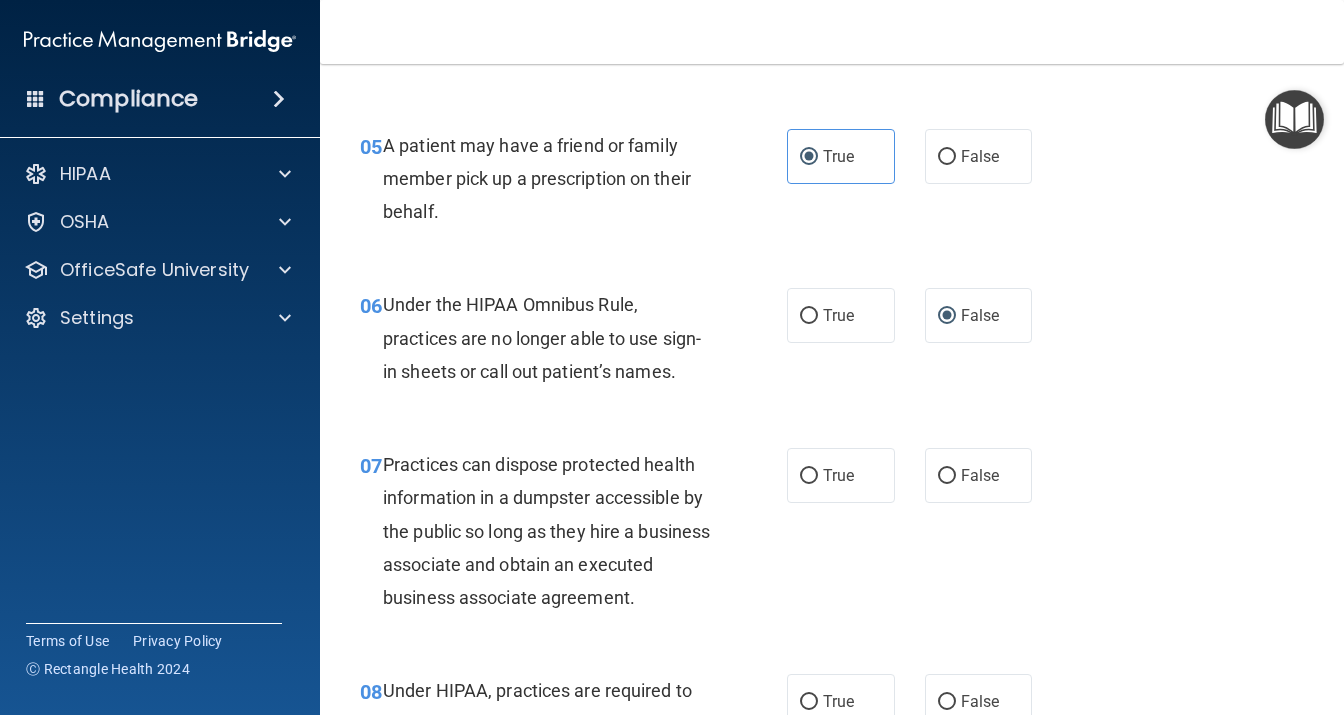 scroll, scrollTop: 1123, scrollLeft: 0, axis: vertical 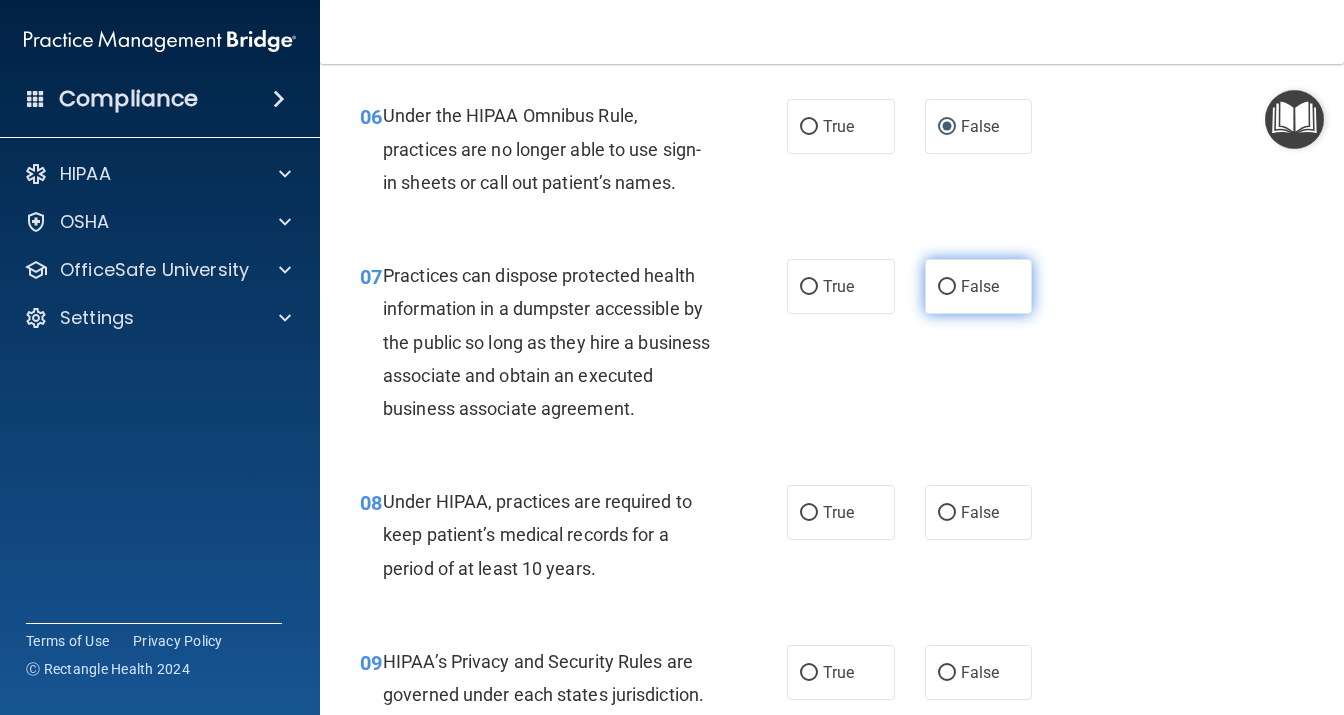 click on "False" at bounding box center (979, 286) 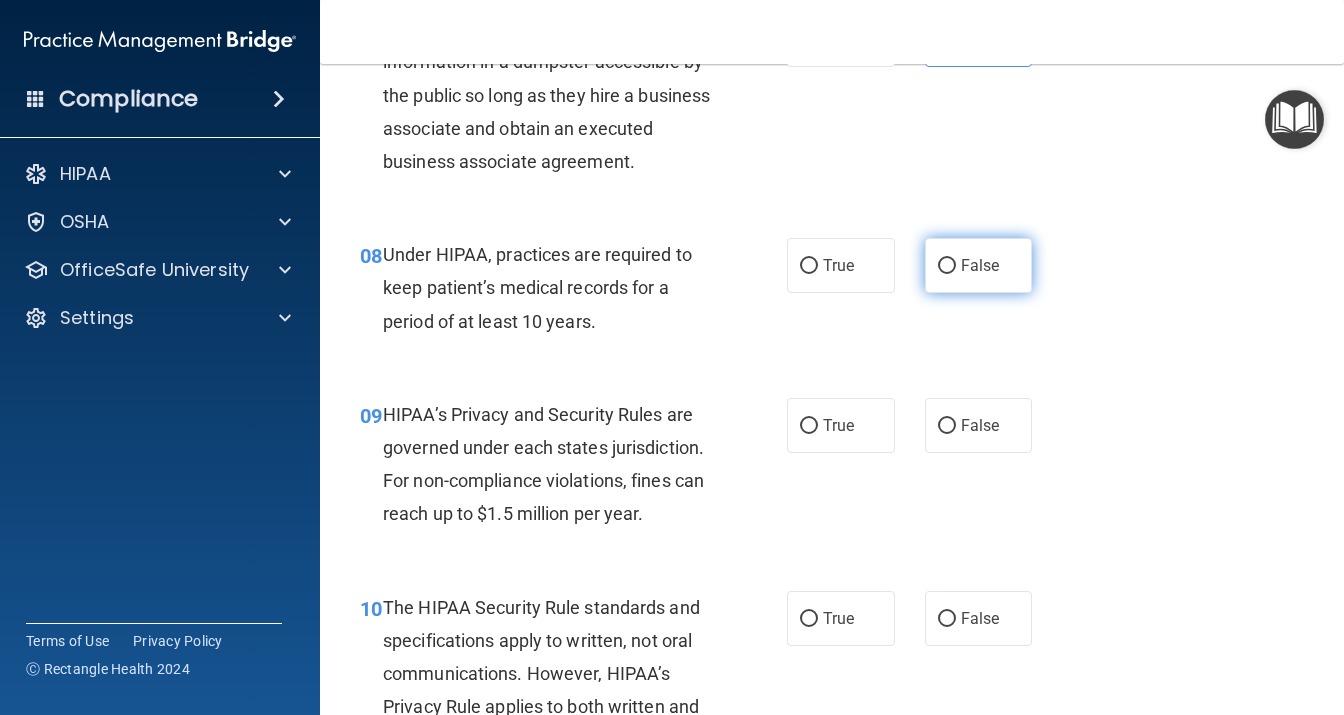 scroll, scrollTop: 1382, scrollLeft: 0, axis: vertical 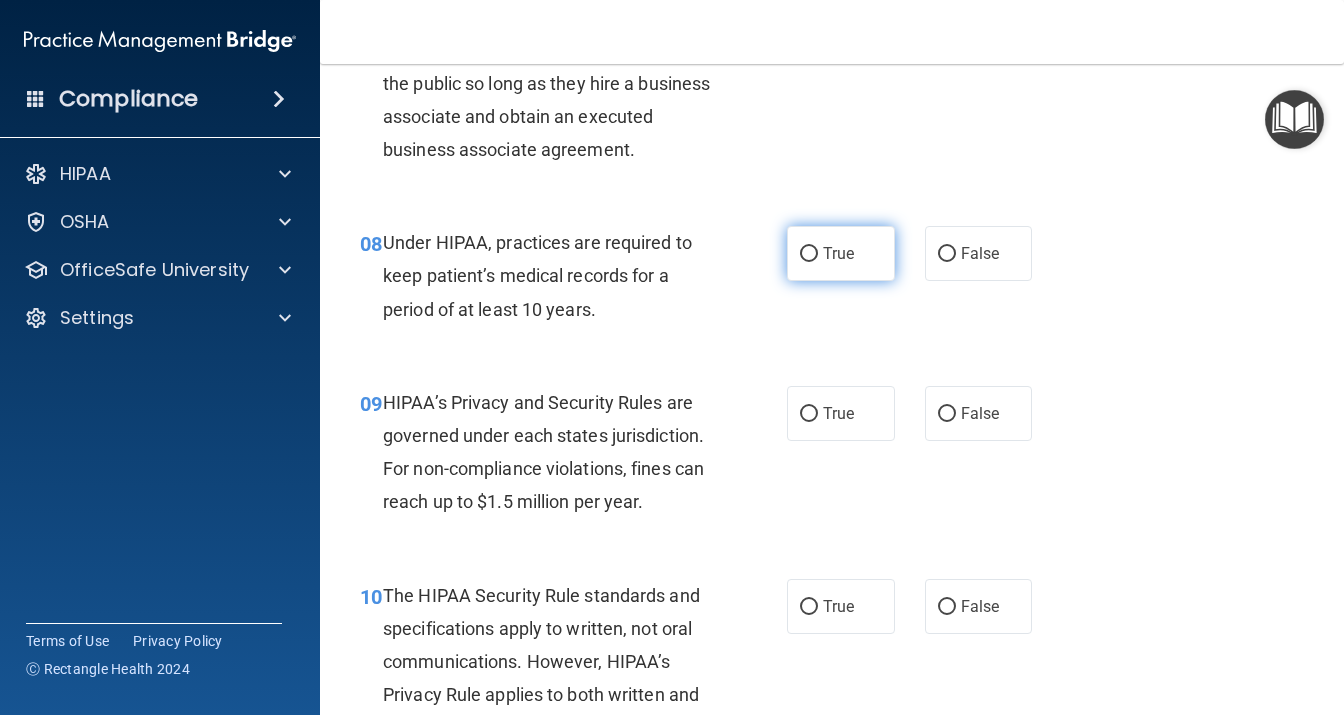 click on "True" at bounding box center (838, 253) 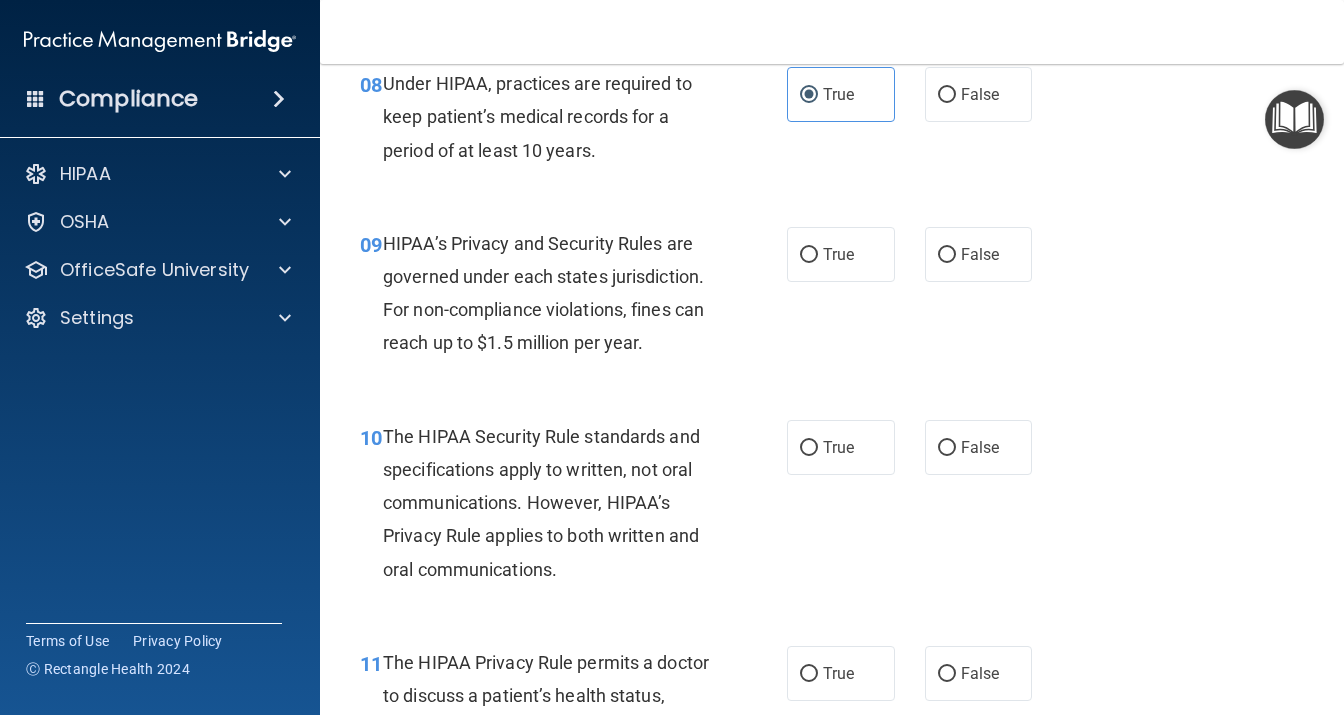 scroll, scrollTop: 1555, scrollLeft: 0, axis: vertical 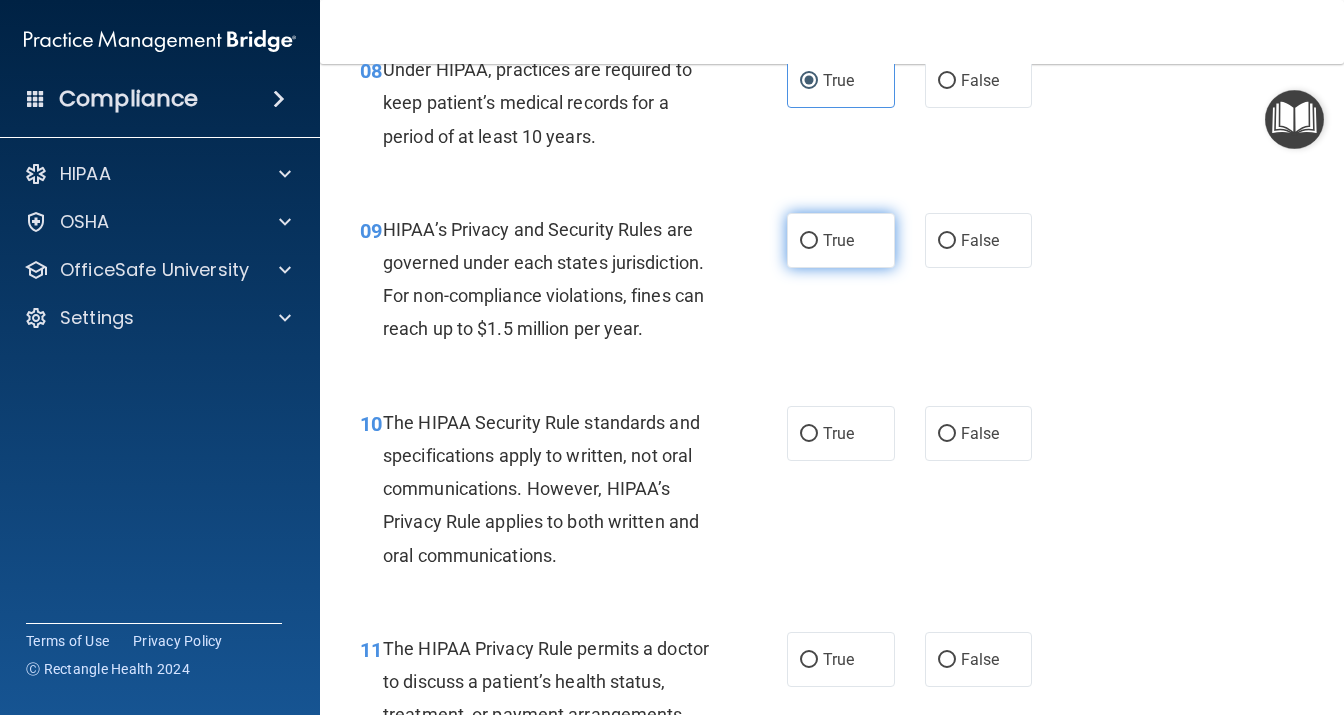 click on "True" at bounding box center (841, 240) 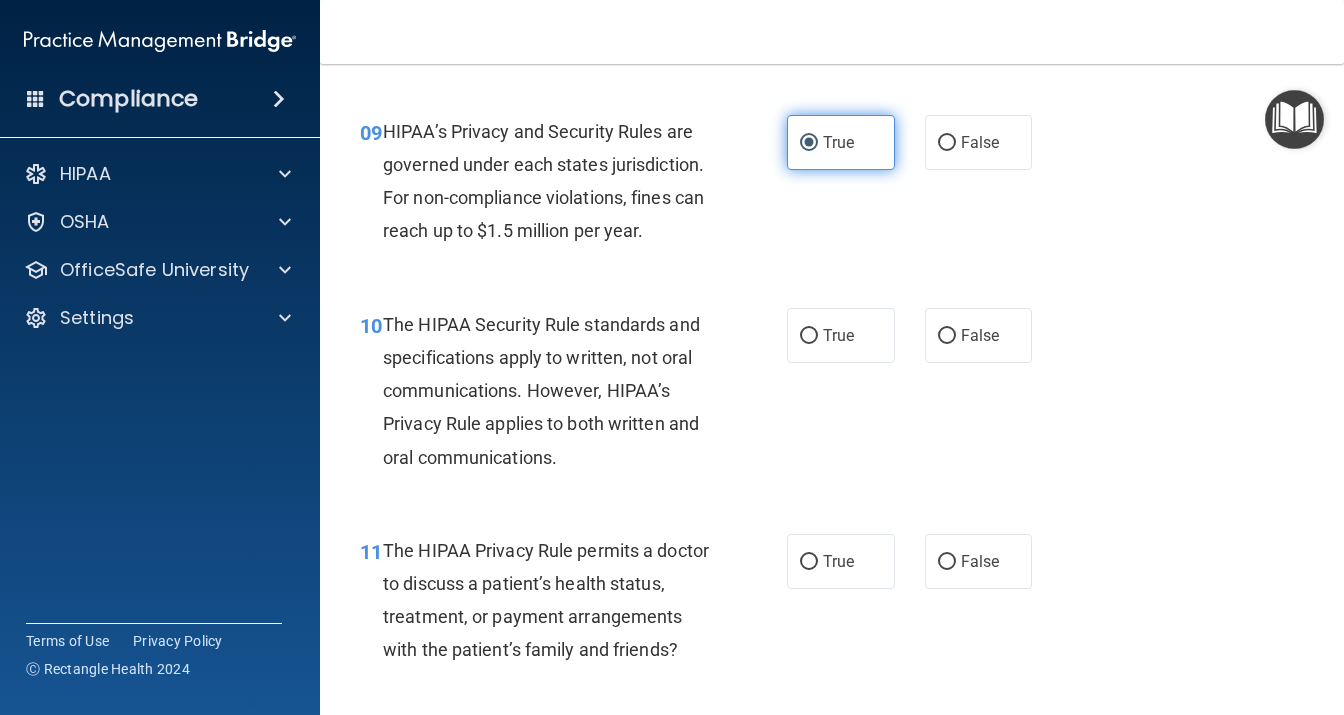 scroll, scrollTop: 1728, scrollLeft: 0, axis: vertical 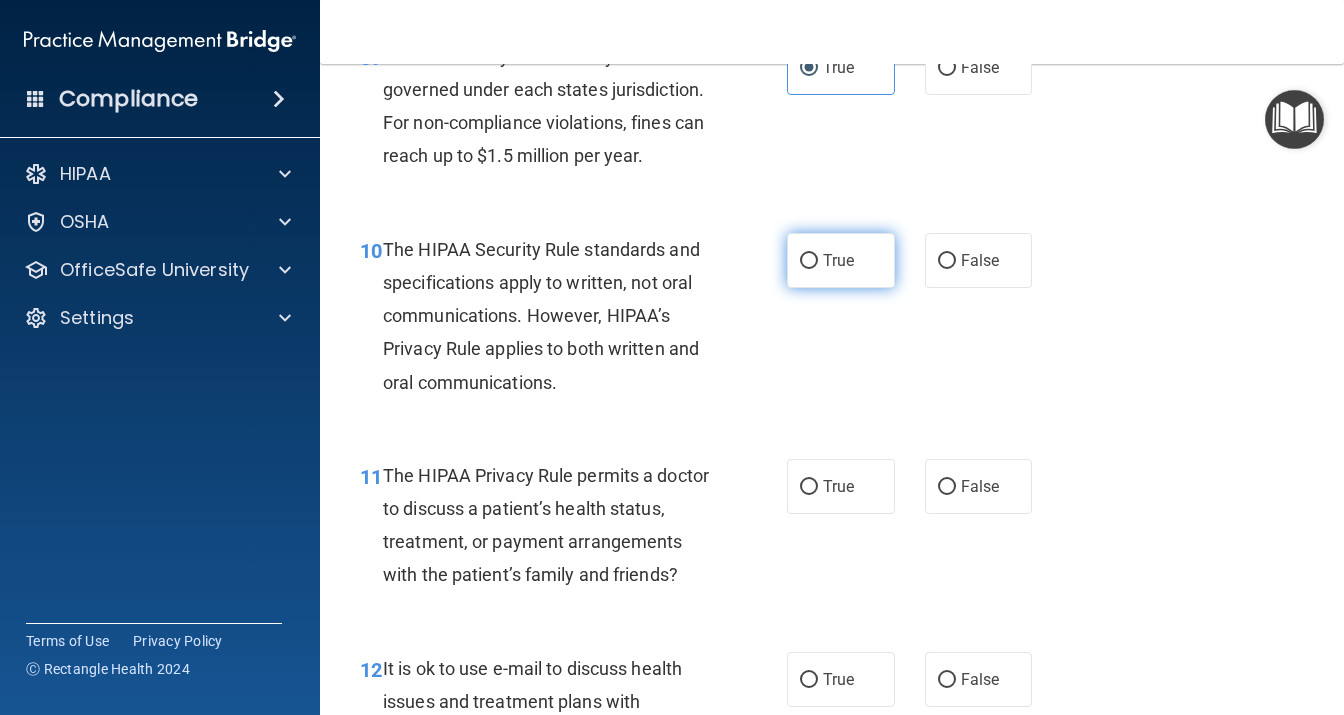 click on "True" at bounding box center [841, 260] 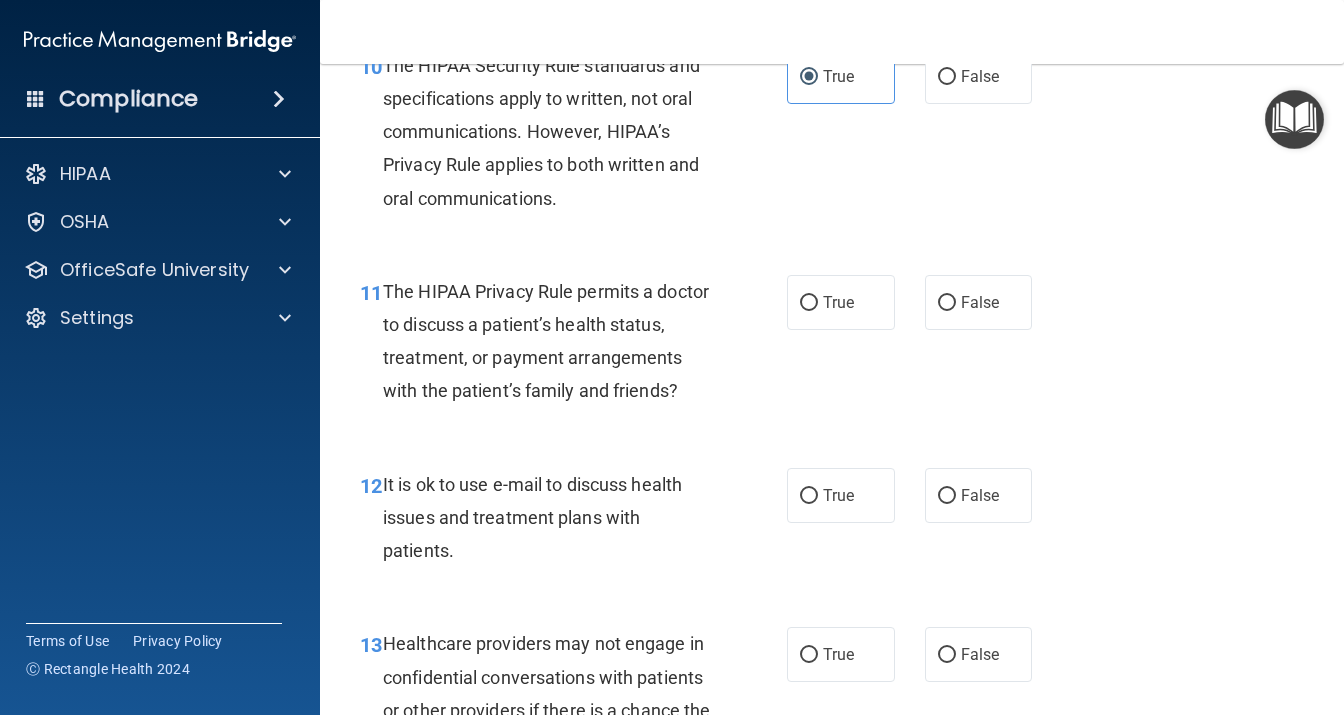 scroll, scrollTop: 1987, scrollLeft: 0, axis: vertical 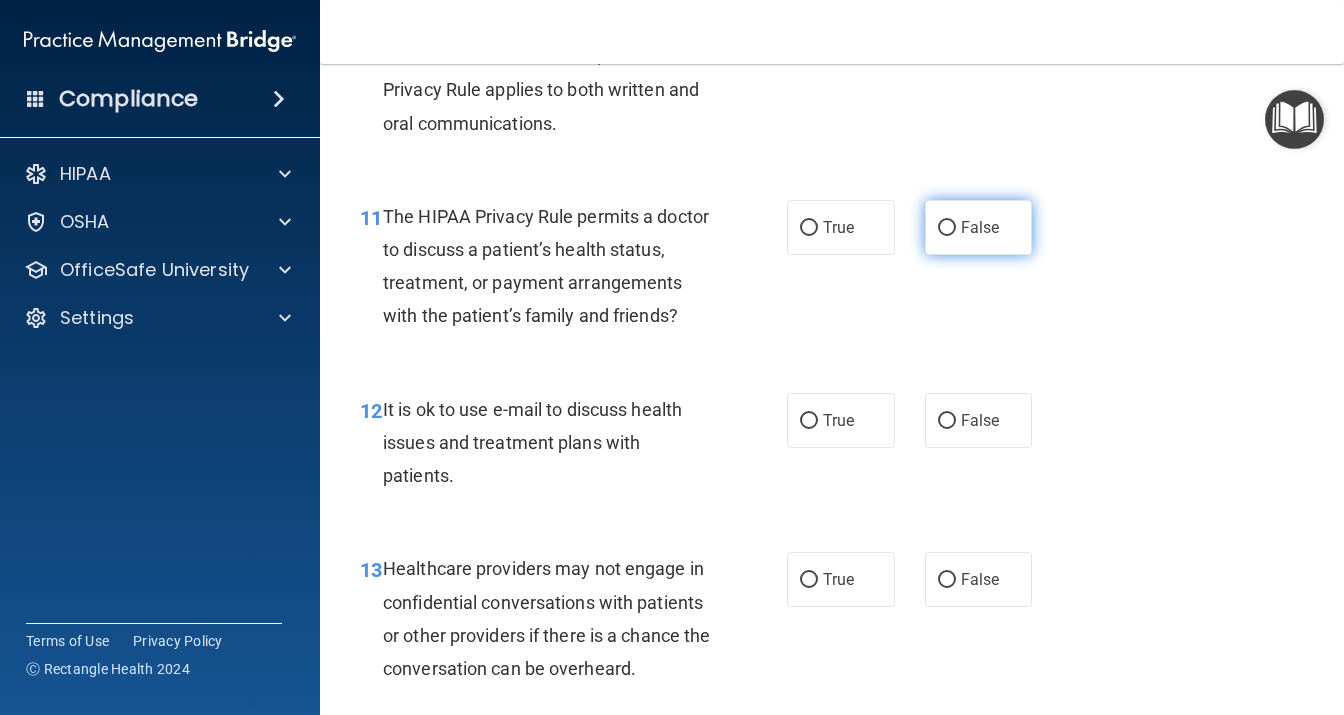 click on "False" at bounding box center [979, 227] 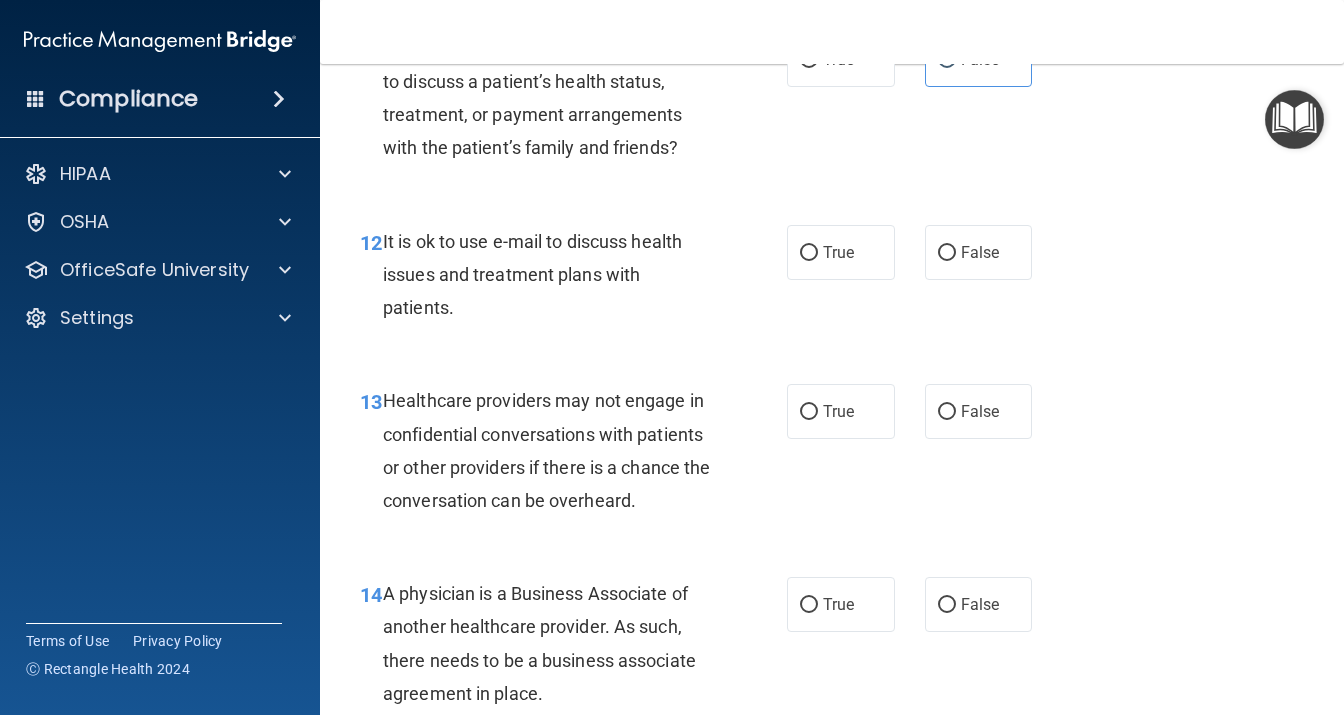 scroll, scrollTop: 2160, scrollLeft: 0, axis: vertical 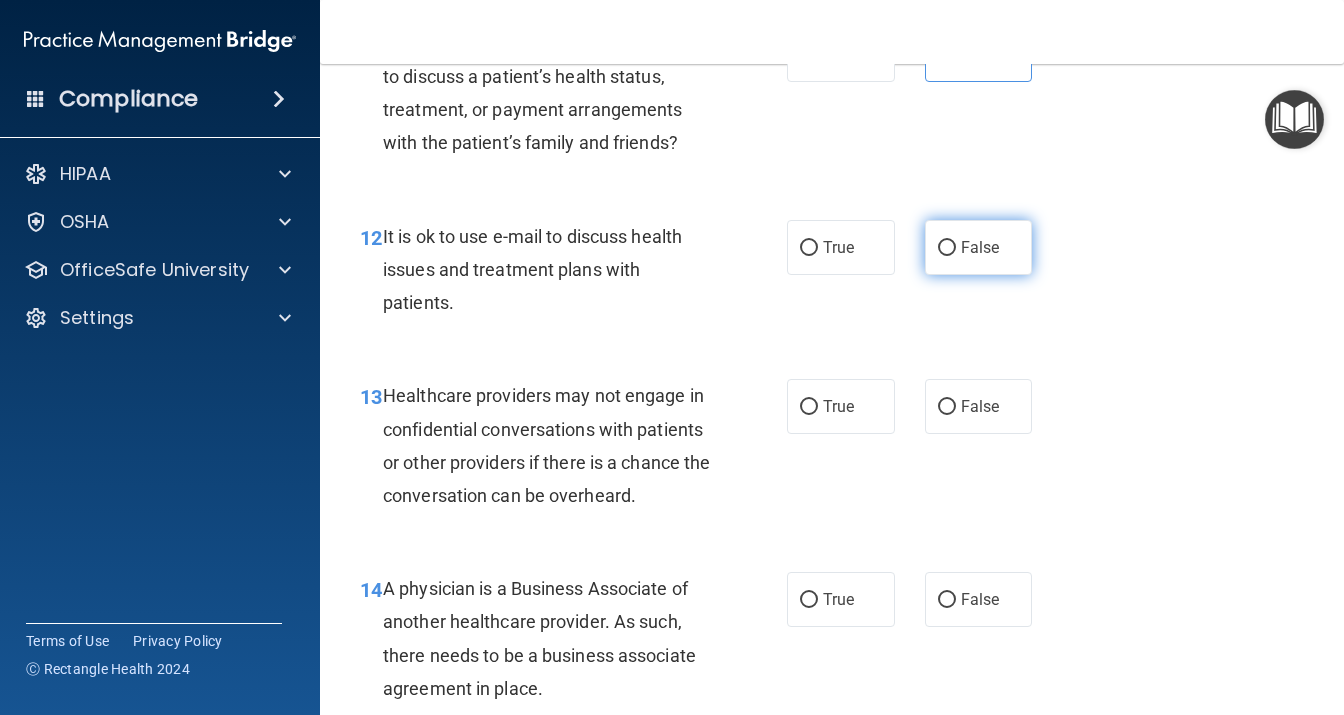 click on "False" at bounding box center [979, 247] 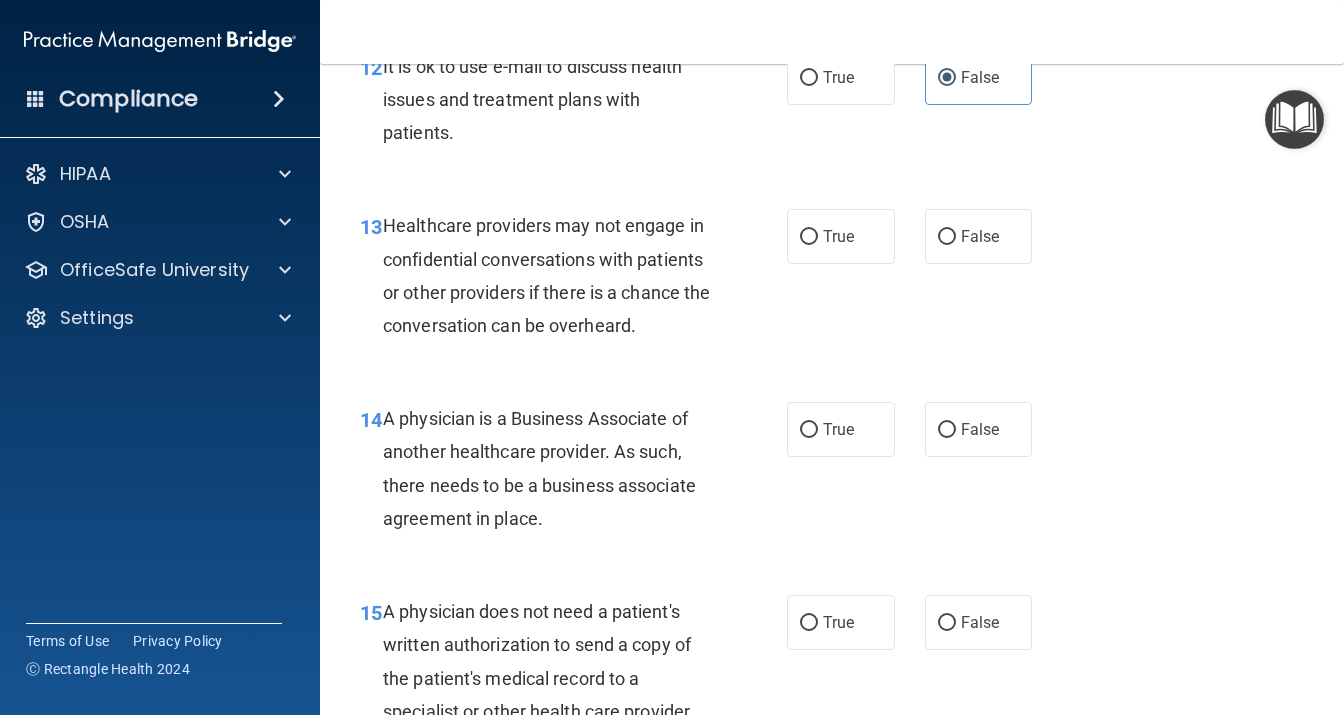 scroll, scrollTop: 2333, scrollLeft: 0, axis: vertical 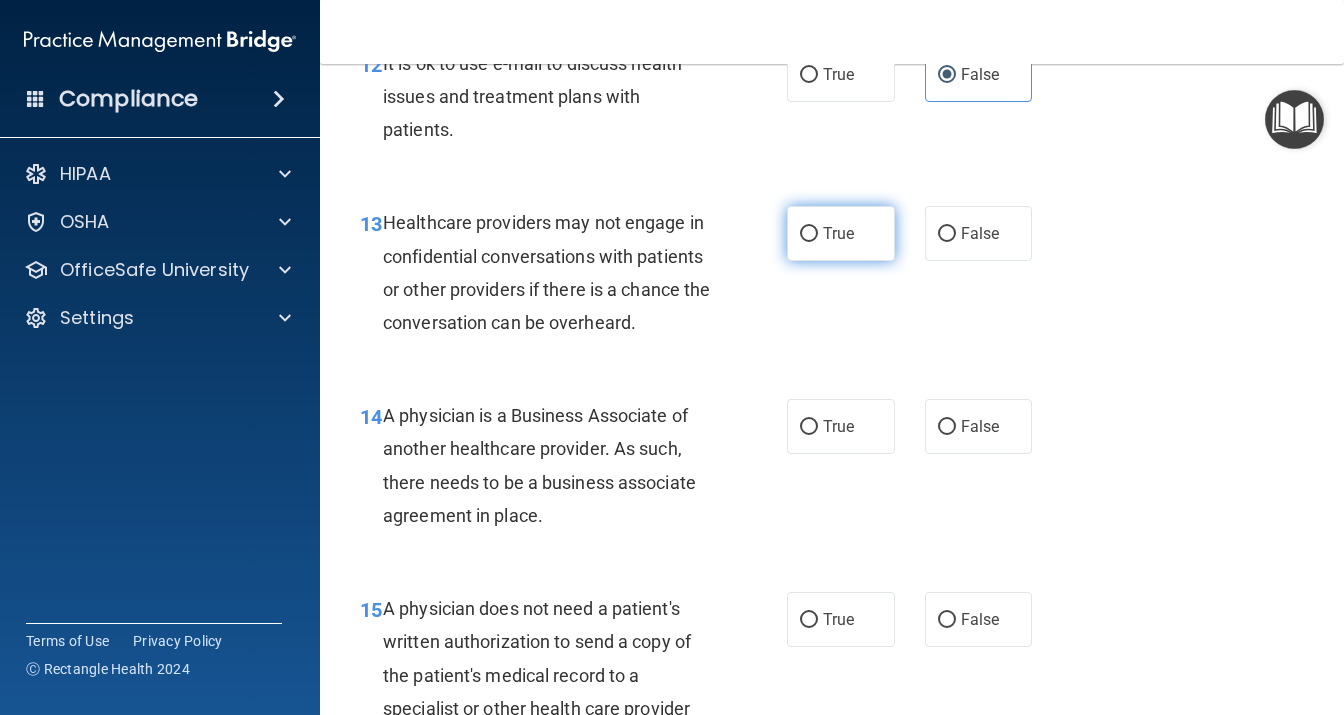 click on "True" at bounding box center [809, 234] 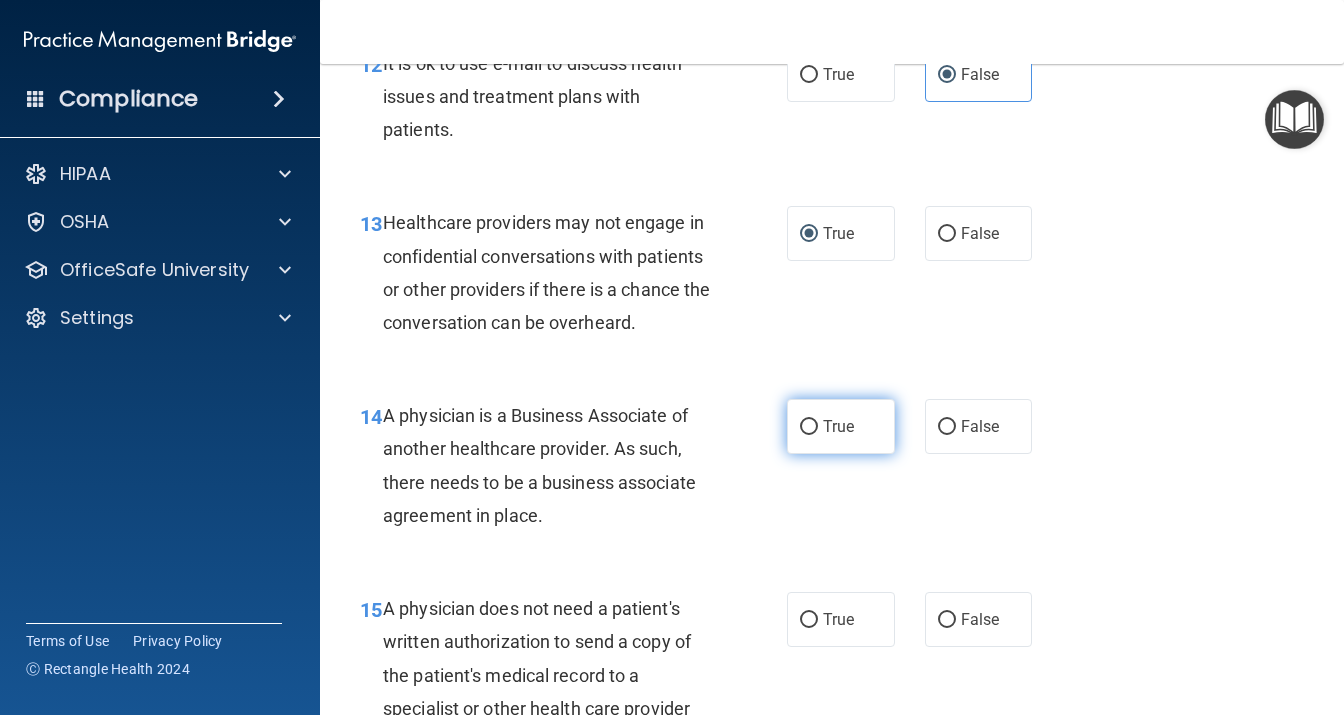 click on "True" at bounding box center (841, 426) 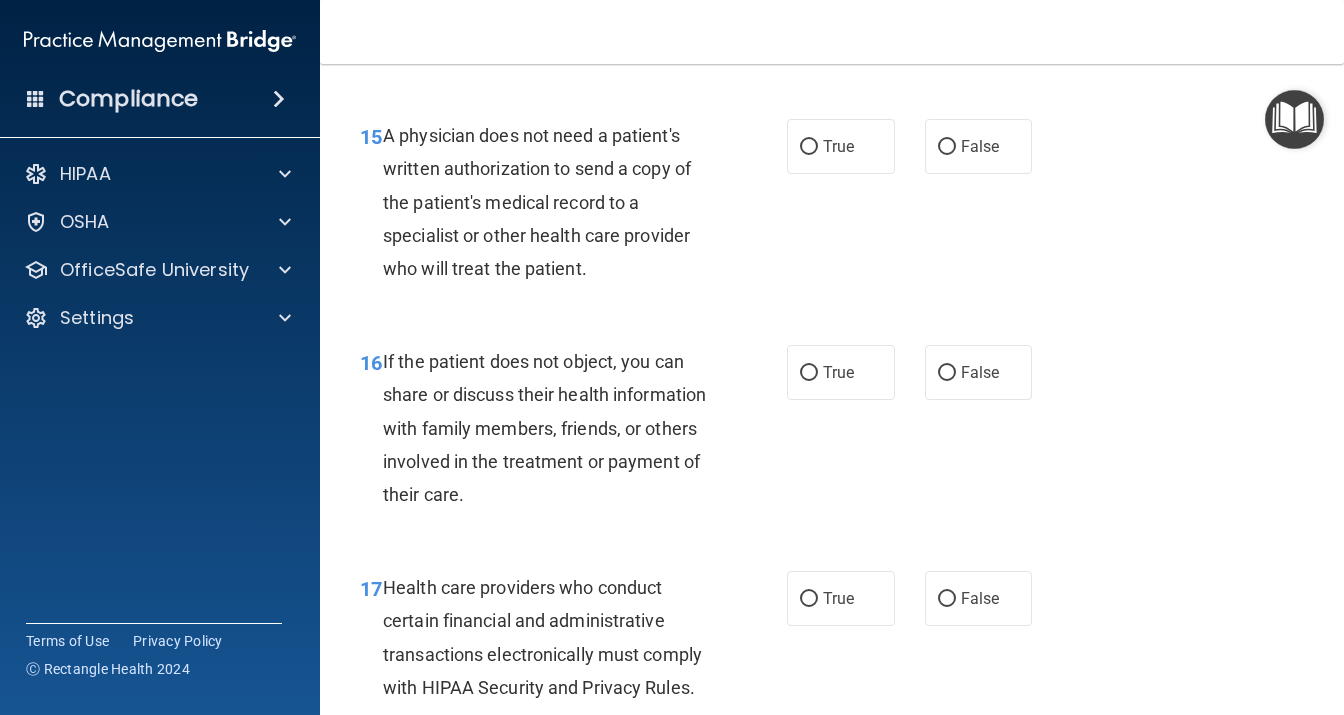 scroll, scrollTop: 2851, scrollLeft: 0, axis: vertical 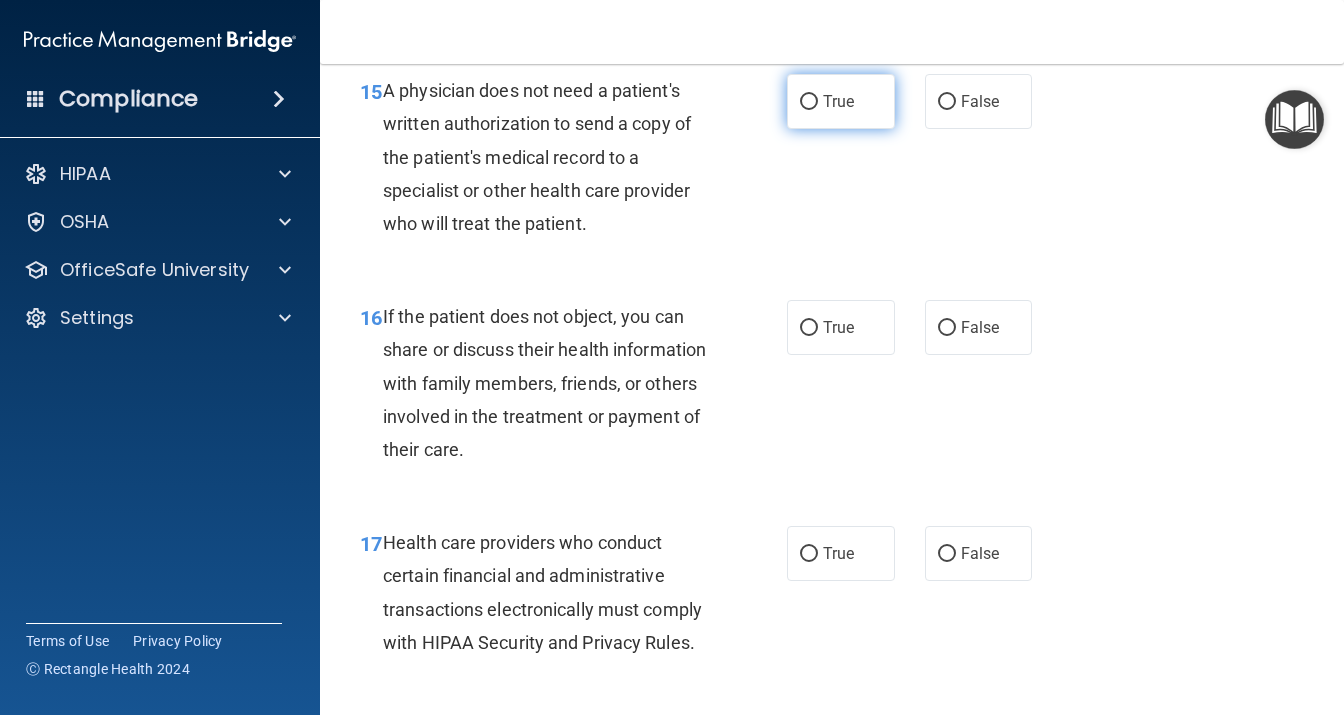 click on "True" at bounding box center (841, 101) 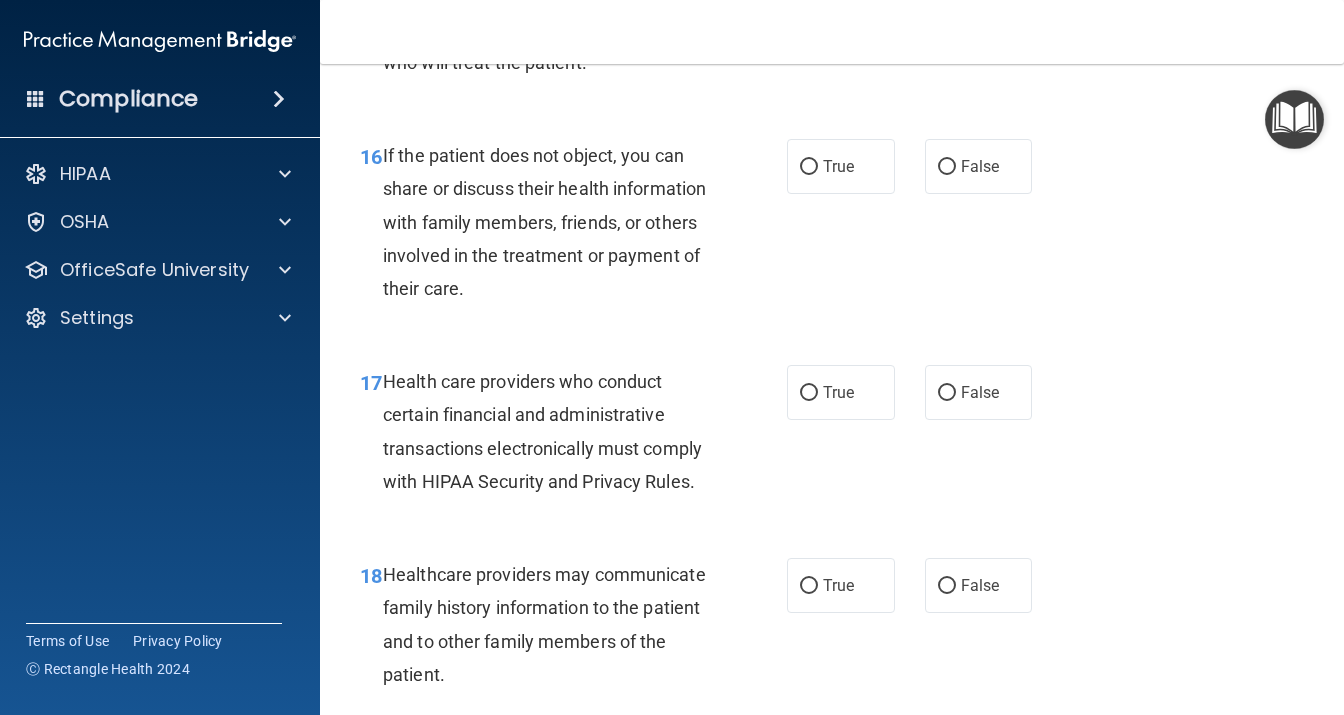 scroll, scrollTop: 3024, scrollLeft: 0, axis: vertical 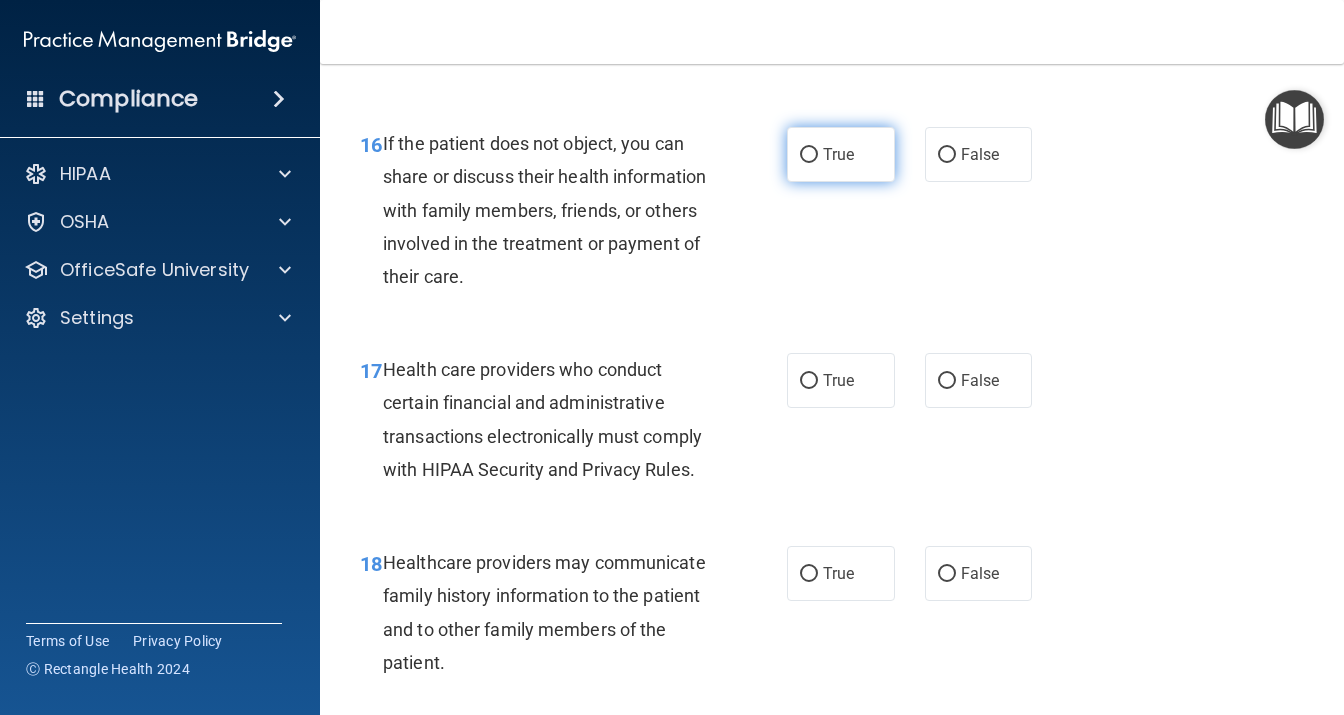 click on "True" at bounding box center (838, 154) 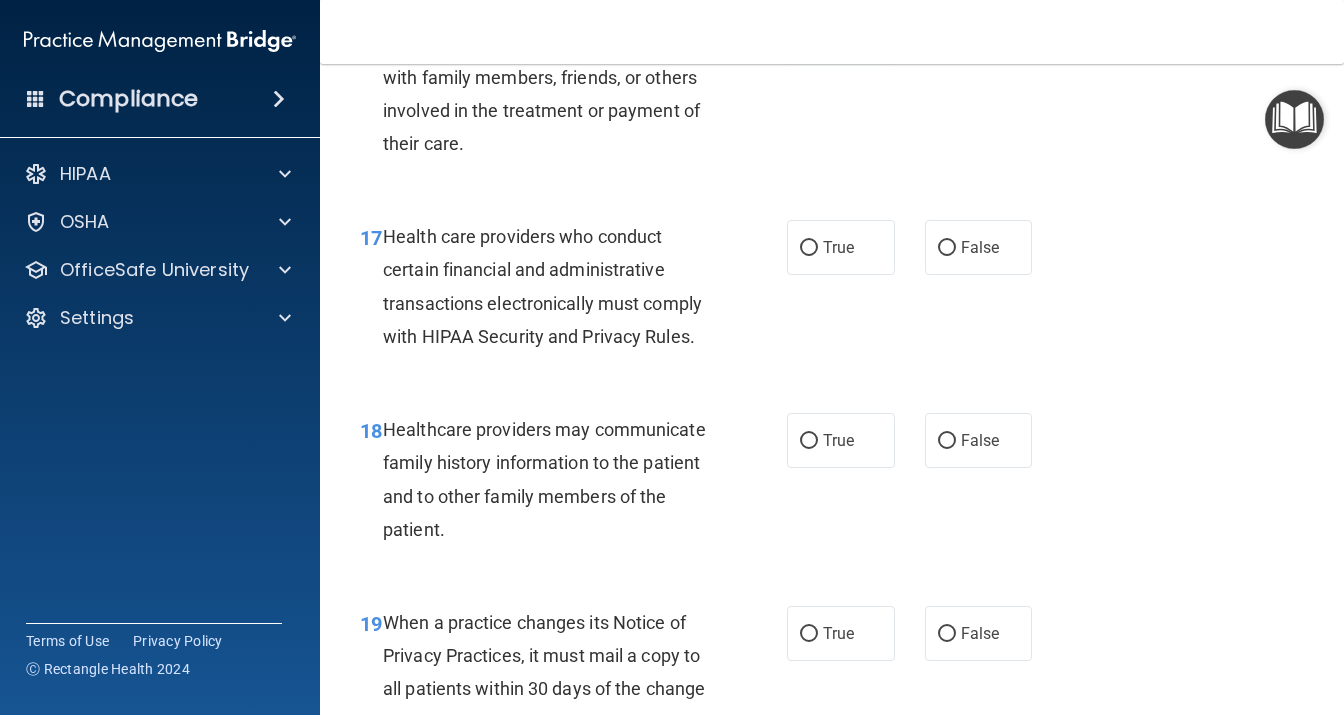 scroll, scrollTop: 3197, scrollLeft: 0, axis: vertical 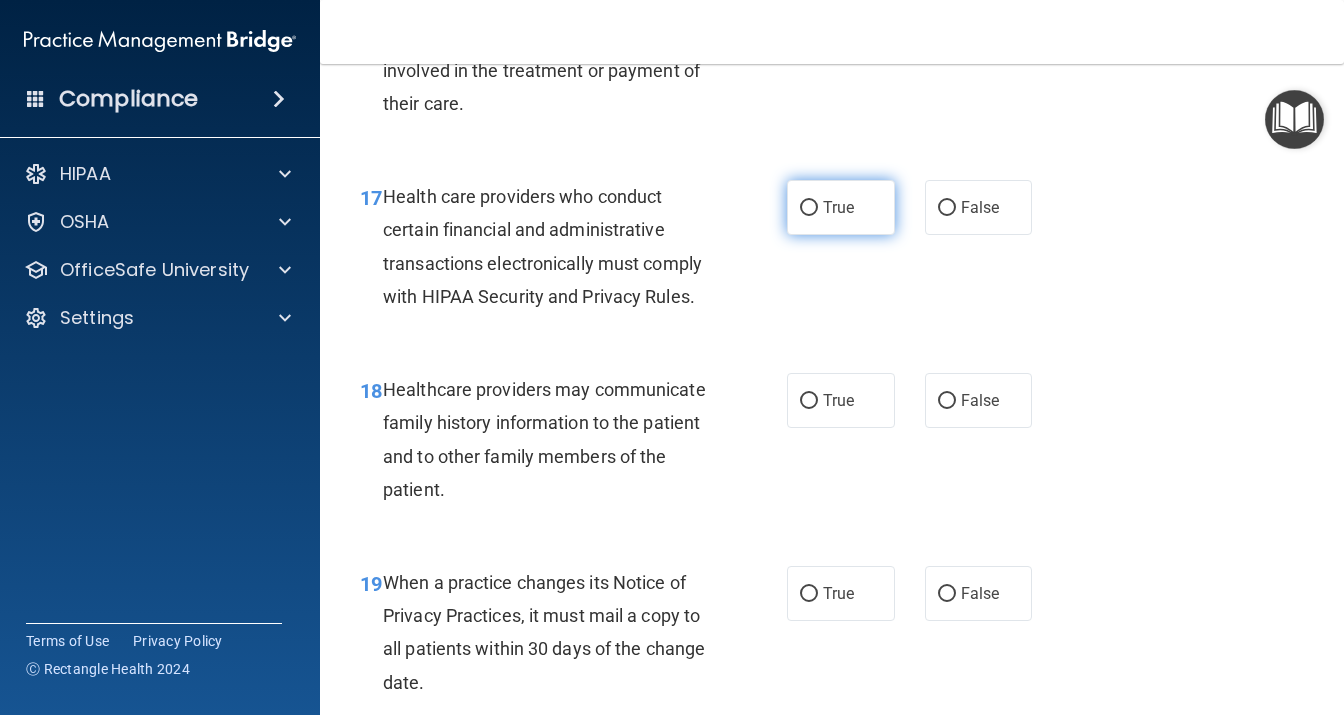 click on "True" at bounding box center (841, 207) 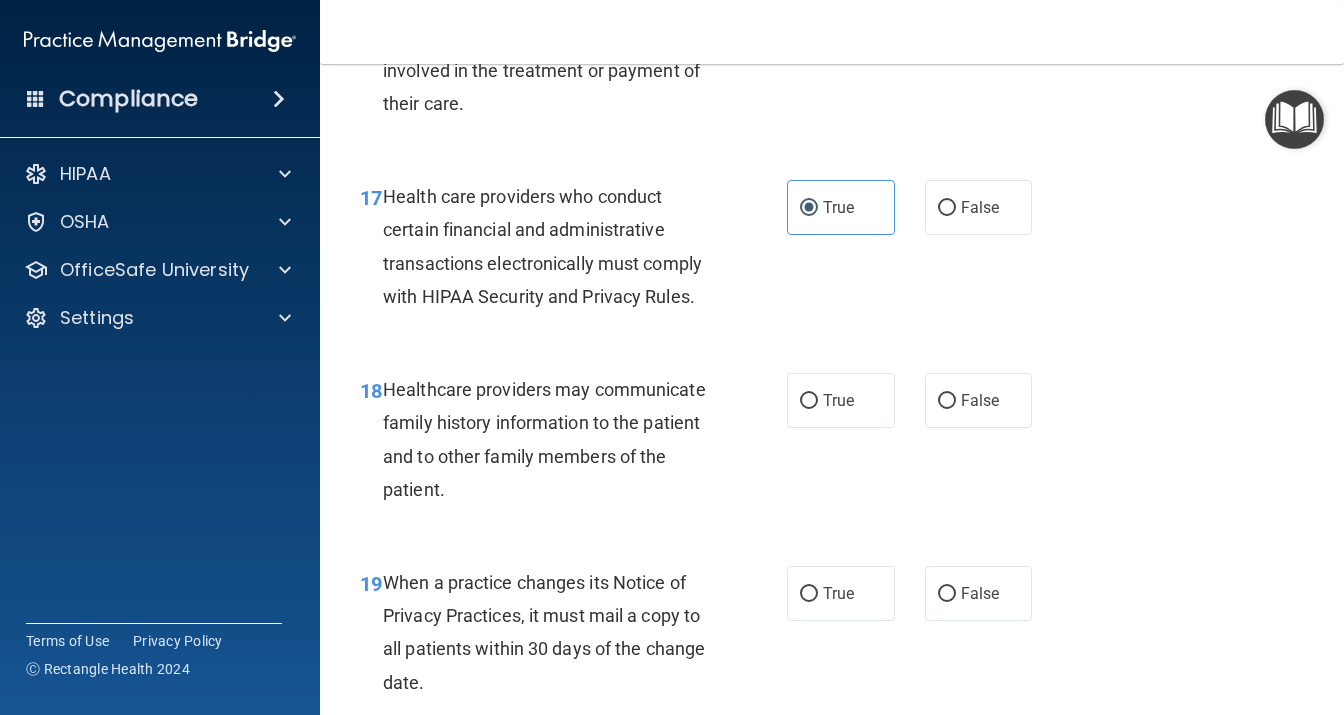 scroll, scrollTop: 3370, scrollLeft: 0, axis: vertical 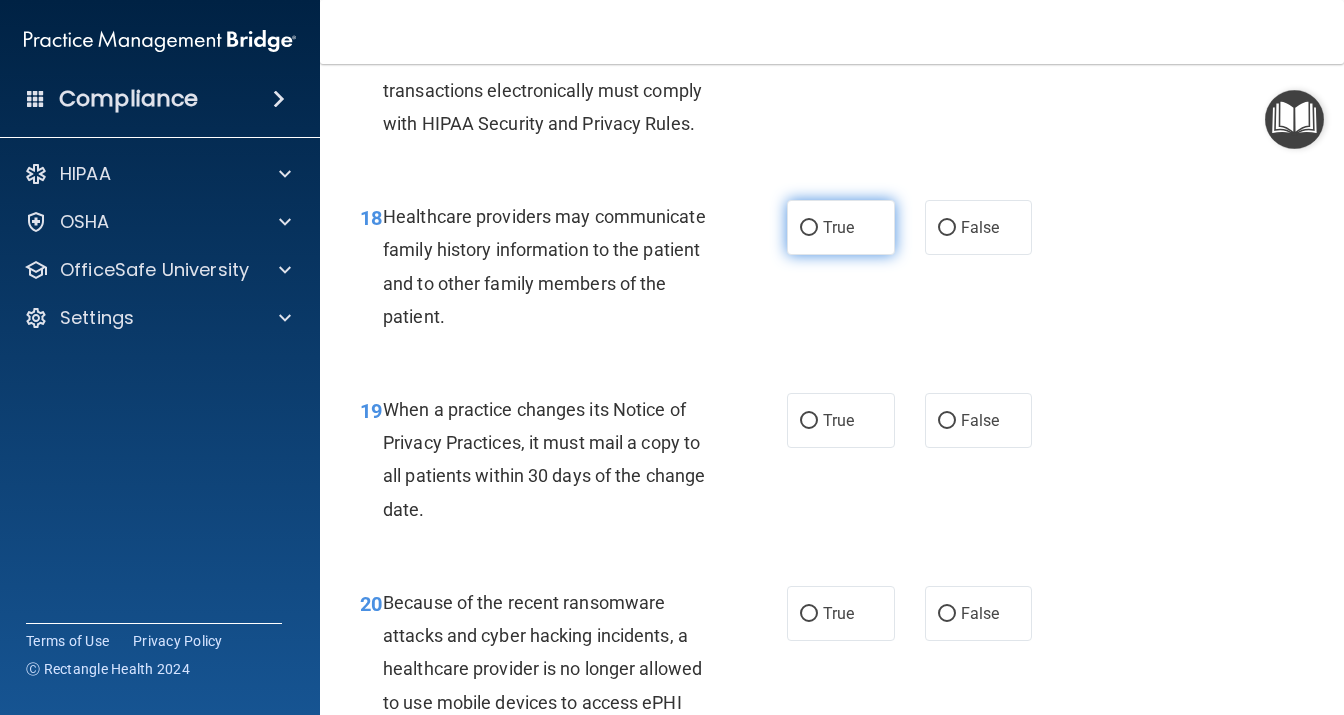 click on "18       Healthcare providers may communicate family history information to the patient and to other family members of the patient.                 True           False" at bounding box center (832, 271) 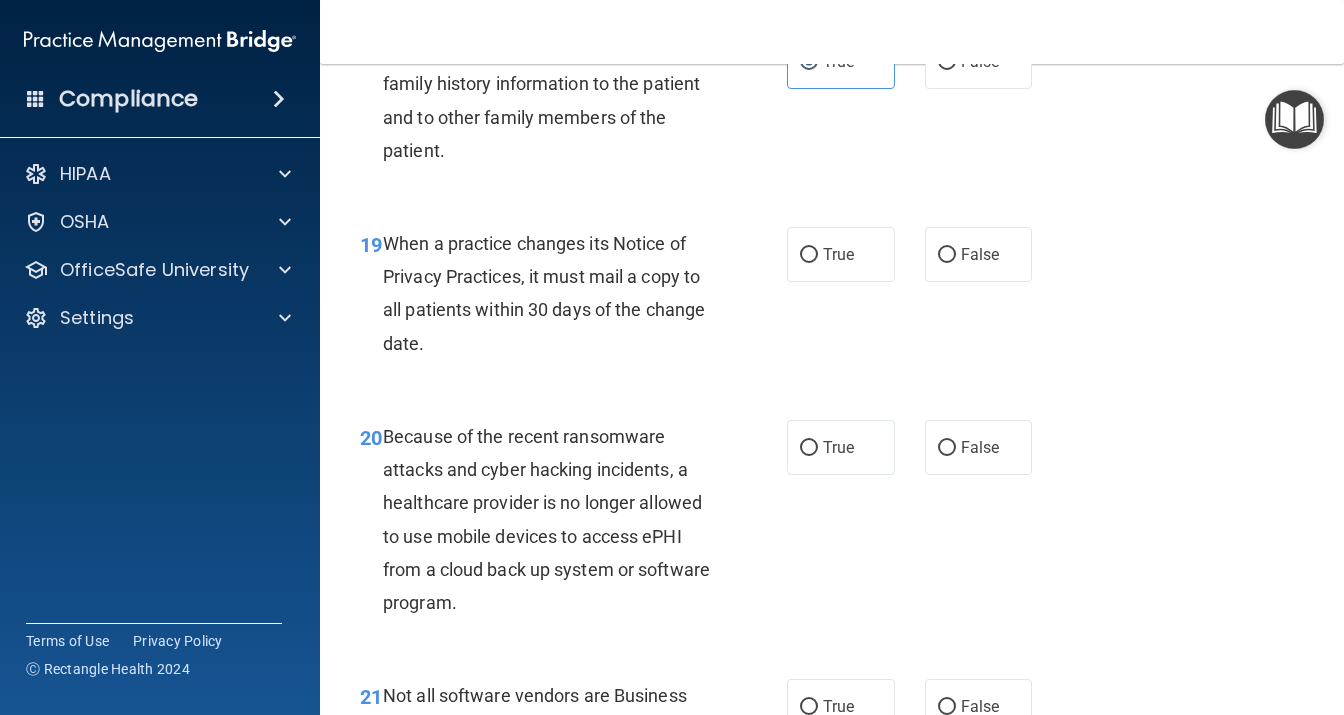 scroll, scrollTop: 3542, scrollLeft: 0, axis: vertical 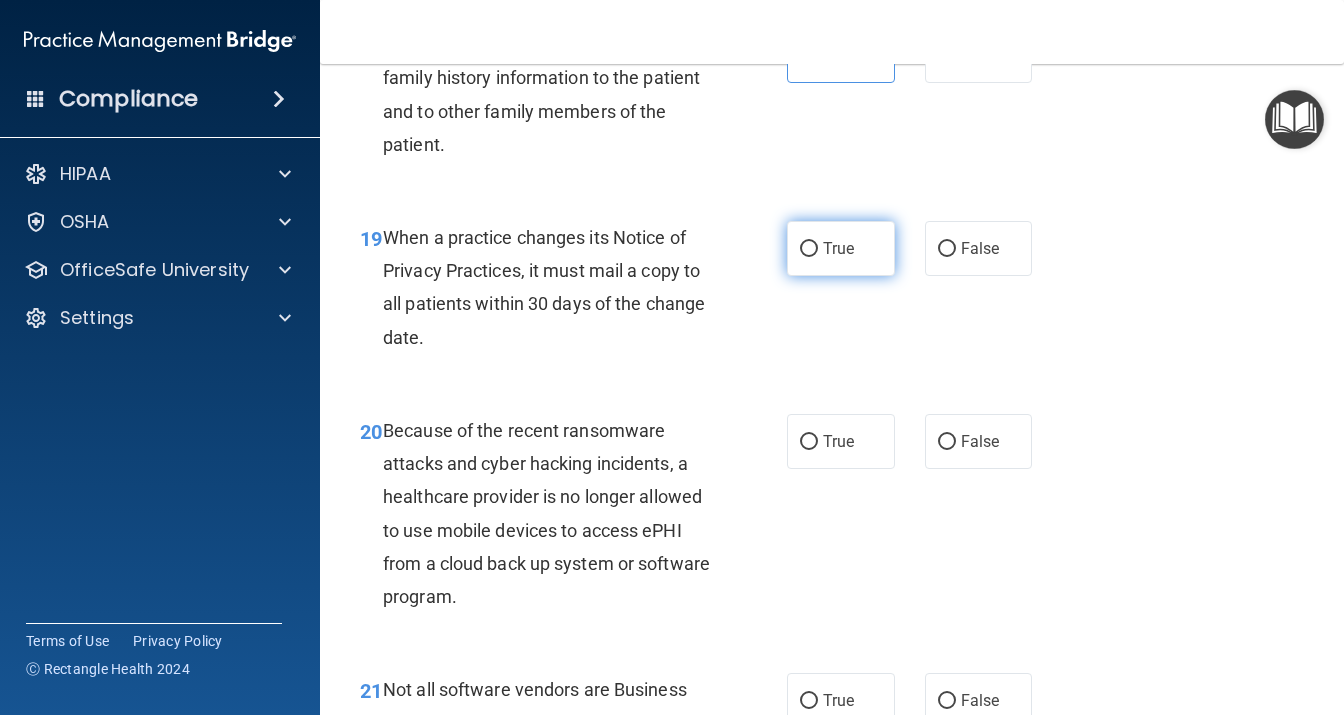 click on "True" at bounding box center (841, 248) 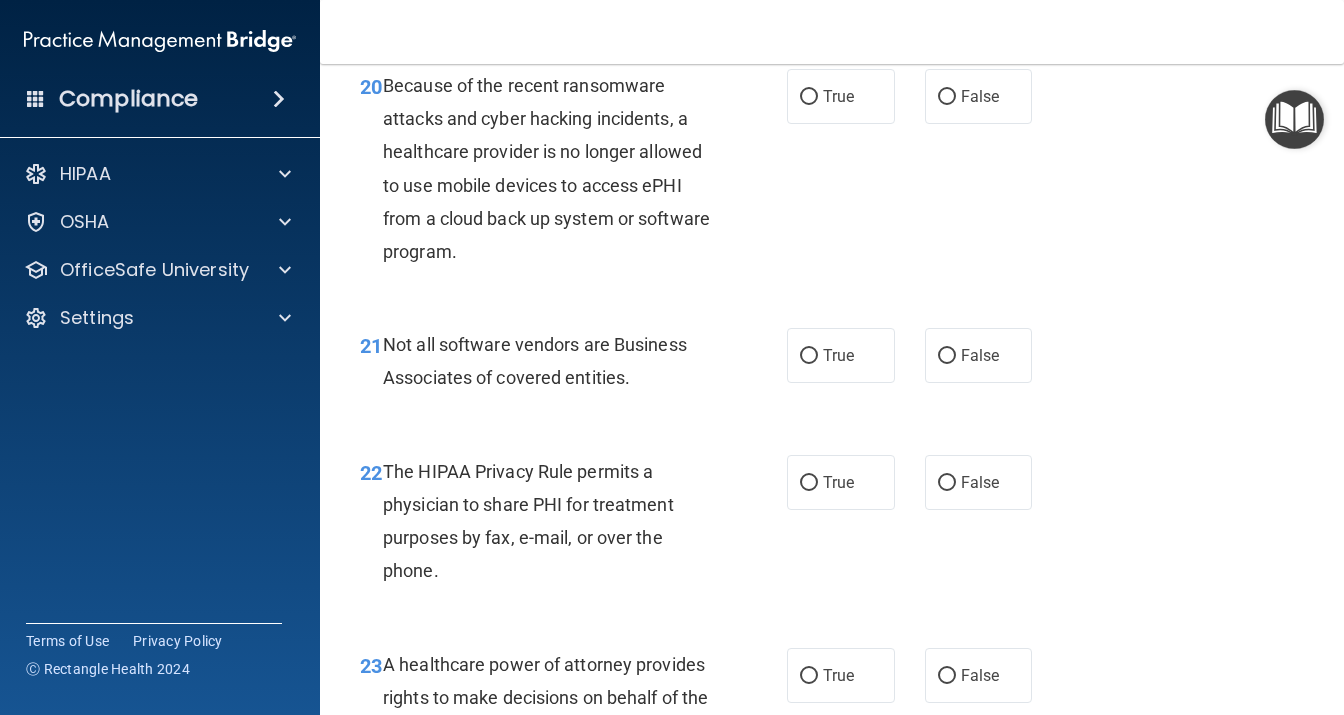 scroll, scrollTop: 3888, scrollLeft: 0, axis: vertical 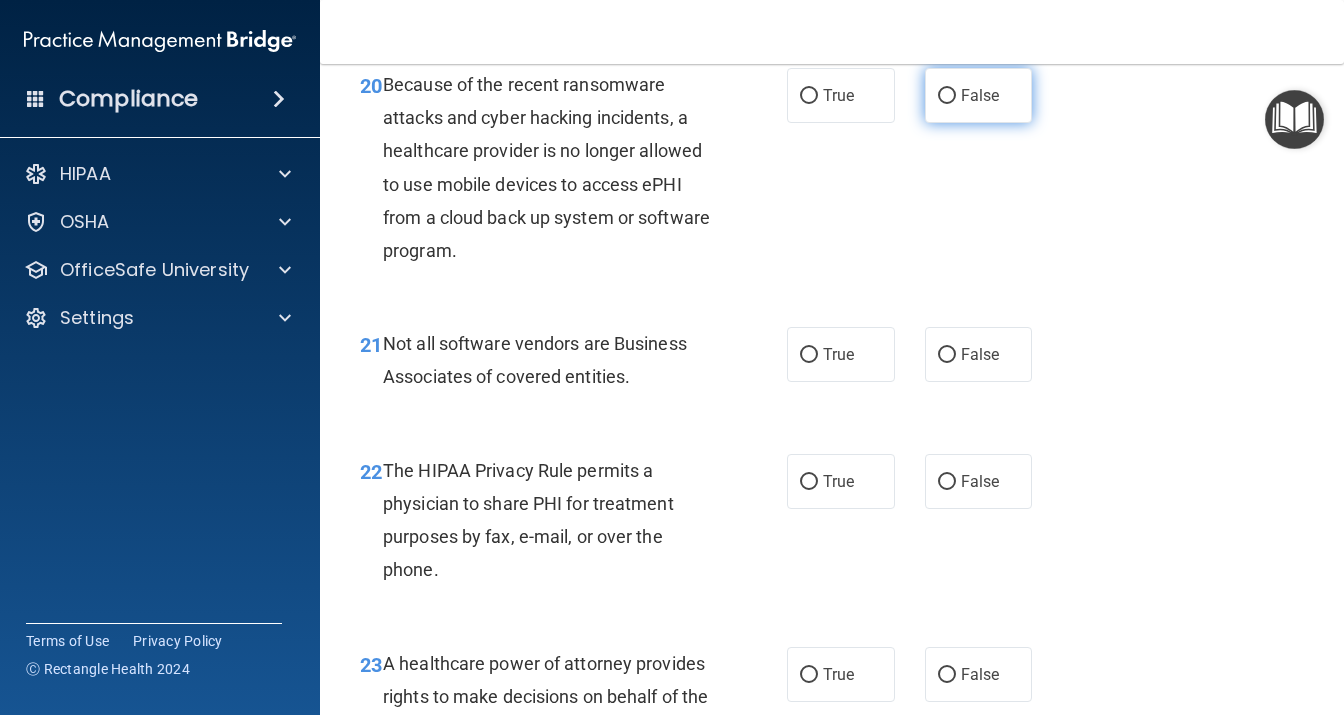 click on "False" at bounding box center [980, 95] 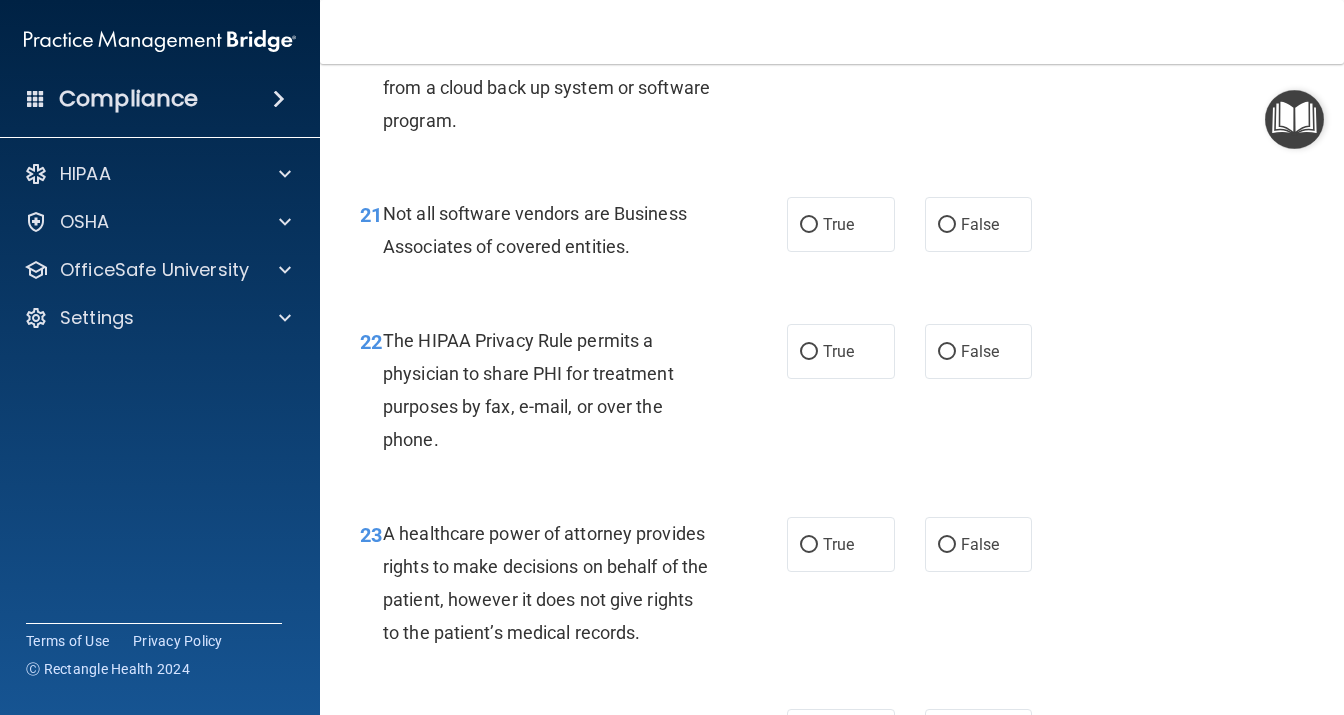 scroll, scrollTop: 4061, scrollLeft: 0, axis: vertical 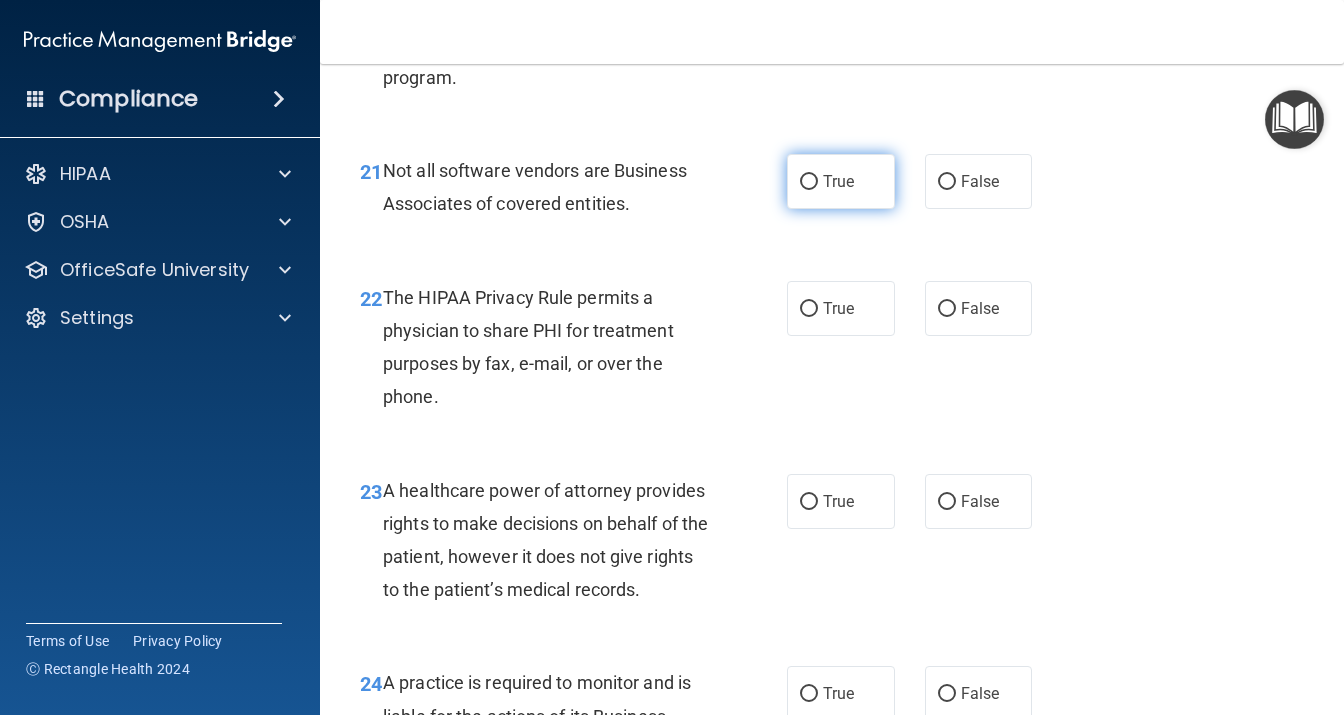 click on "True" at bounding box center (841, 181) 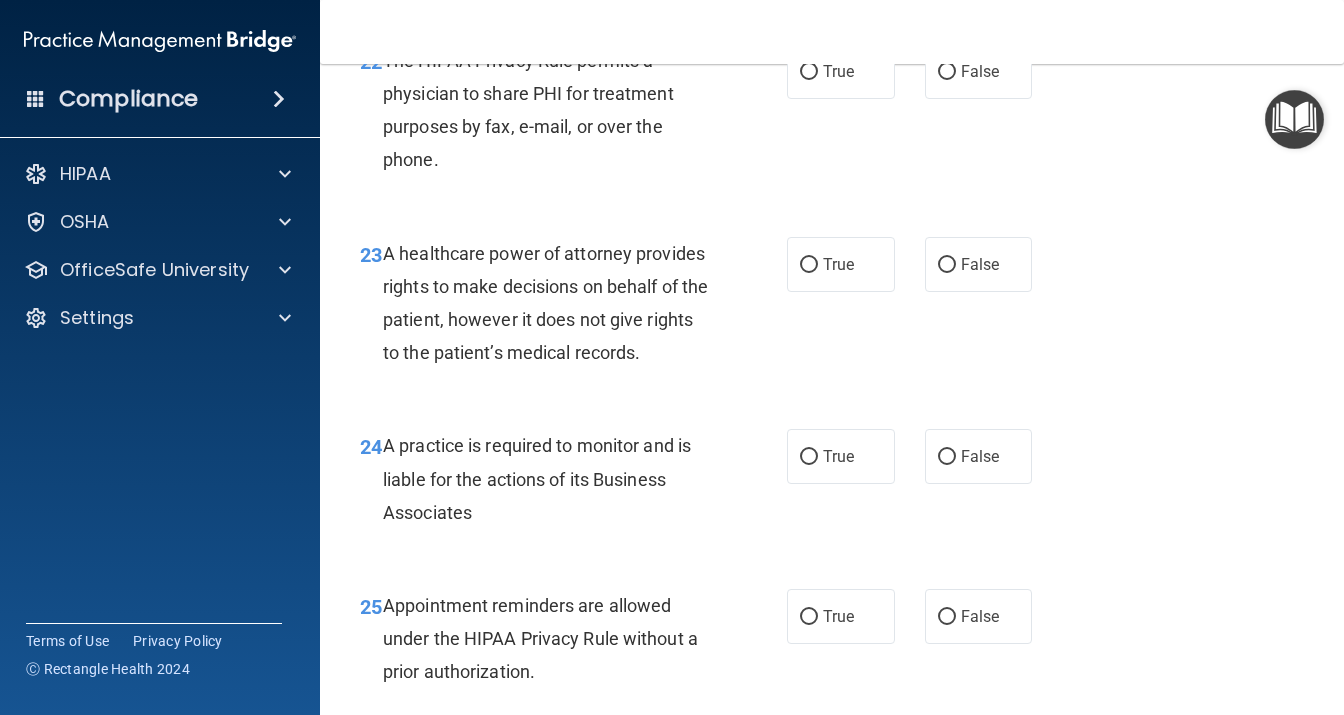 scroll, scrollTop: 4320, scrollLeft: 0, axis: vertical 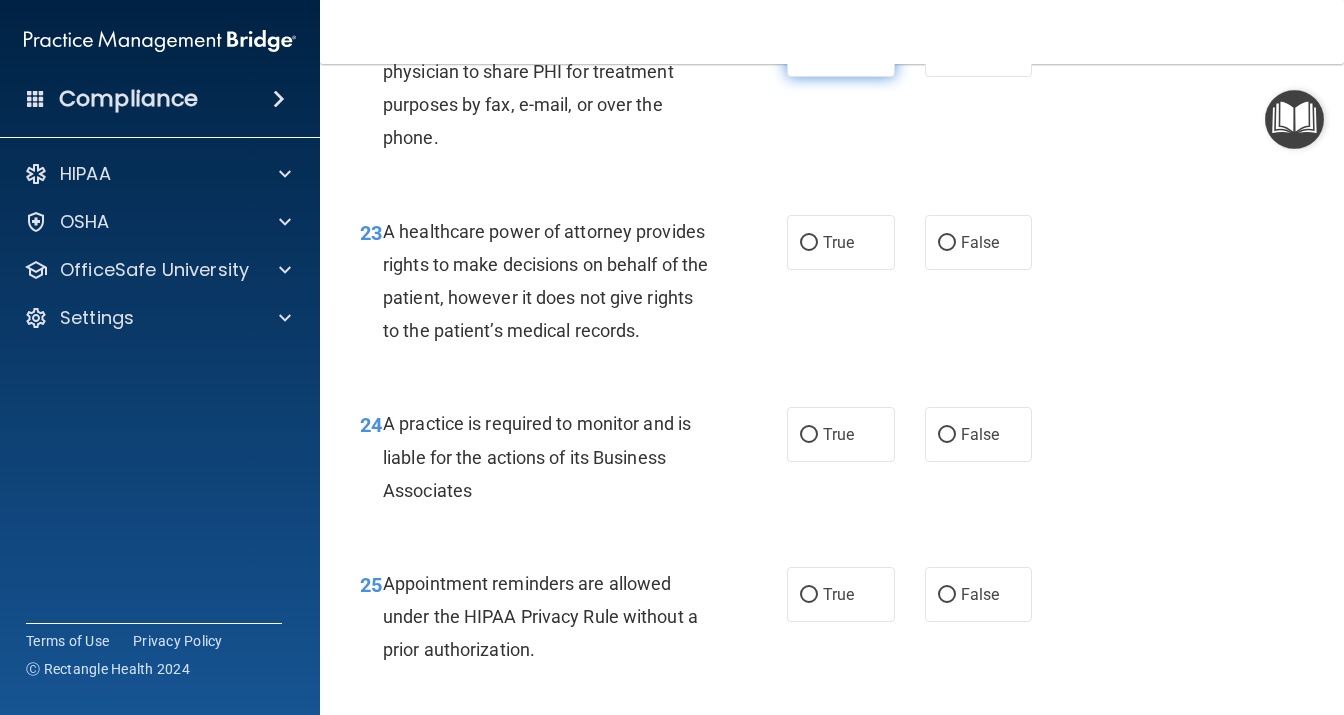 click on "True" at bounding box center (841, 49) 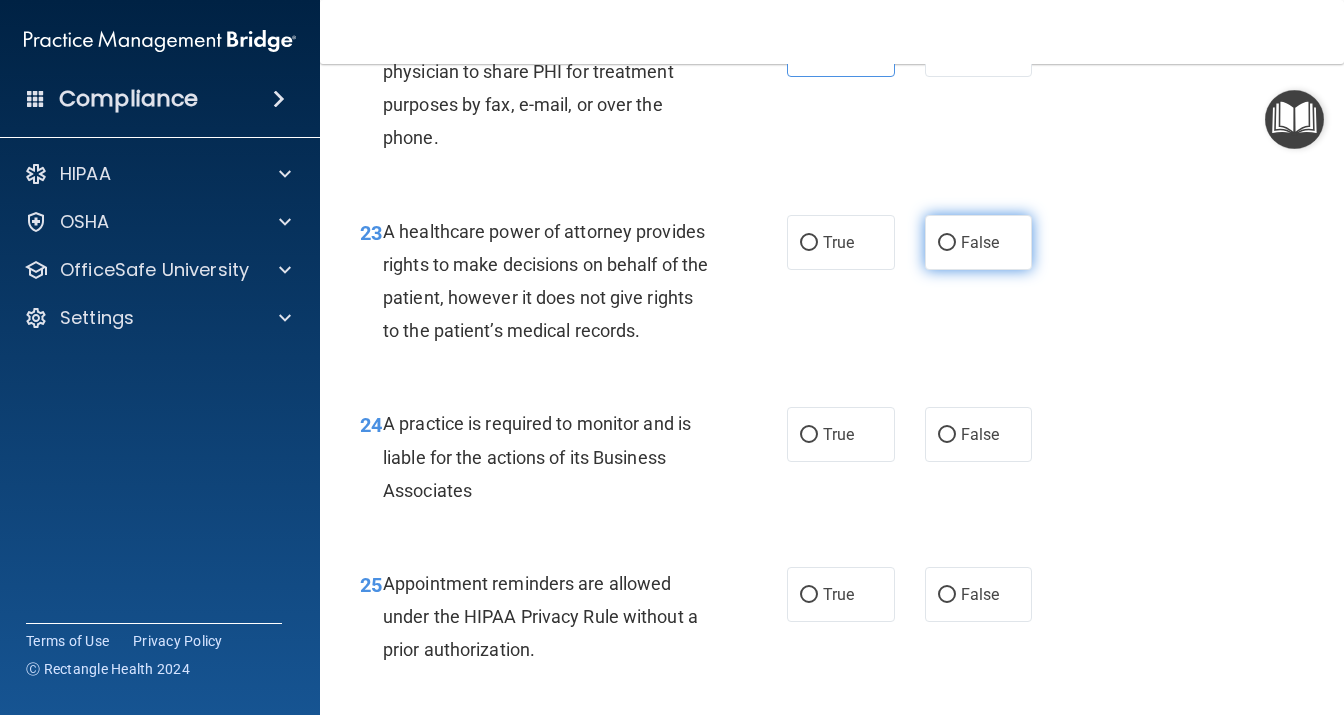 click on "False" at bounding box center (979, 242) 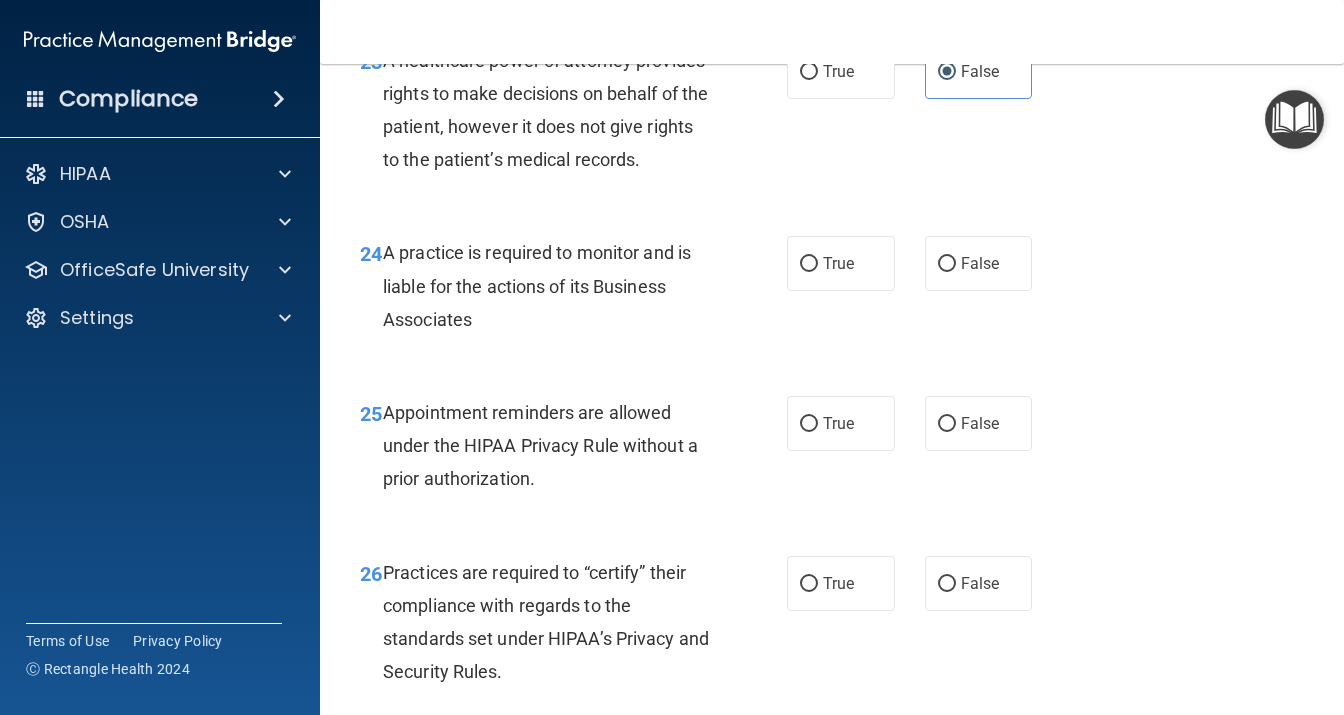 scroll, scrollTop: 4493, scrollLeft: 0, axis: vertical 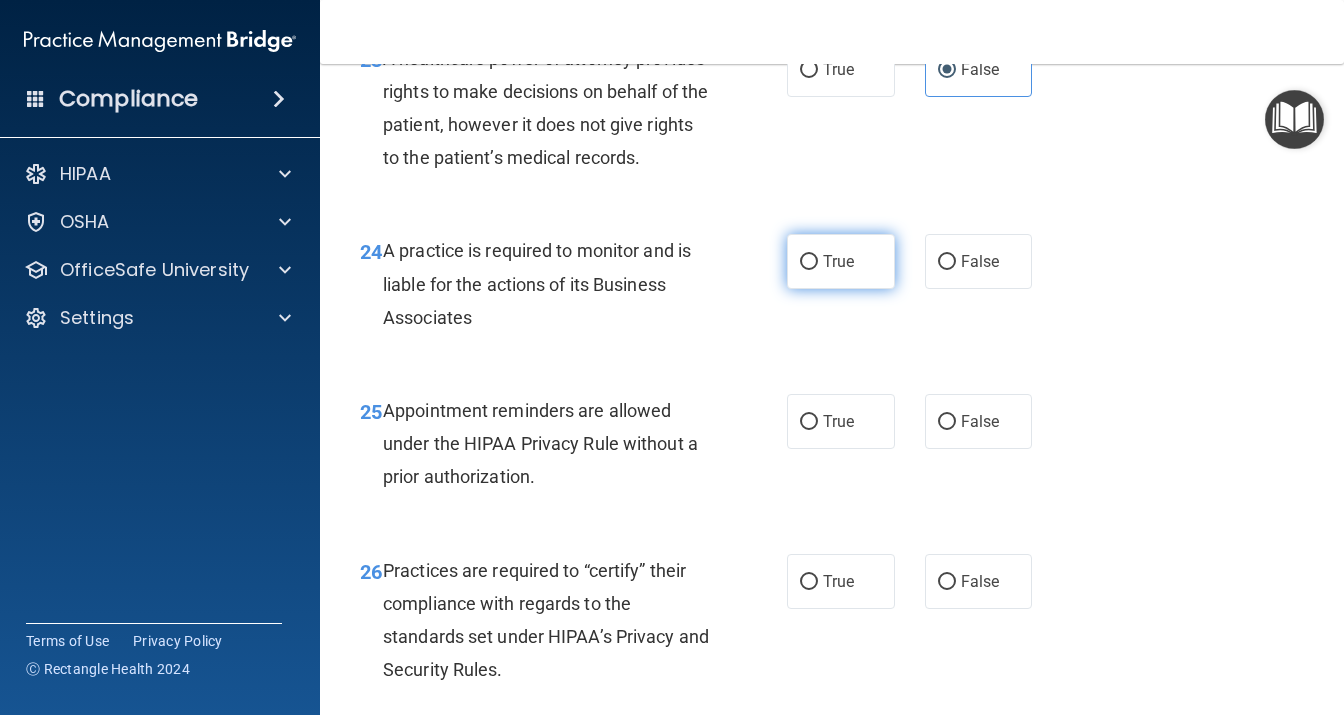 click on "True" at bounding box center [841, 261] 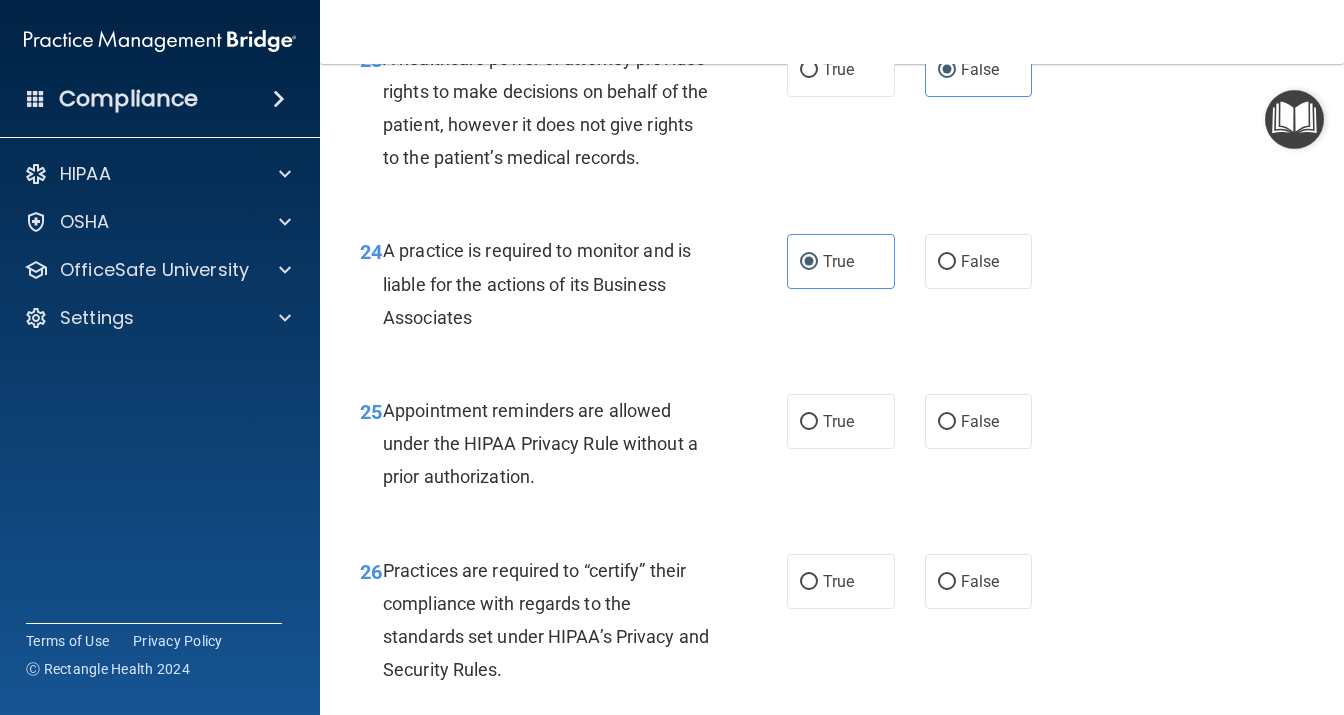 scroll, scrollTop: 4579, scrollLeft: 0, axis: vertical 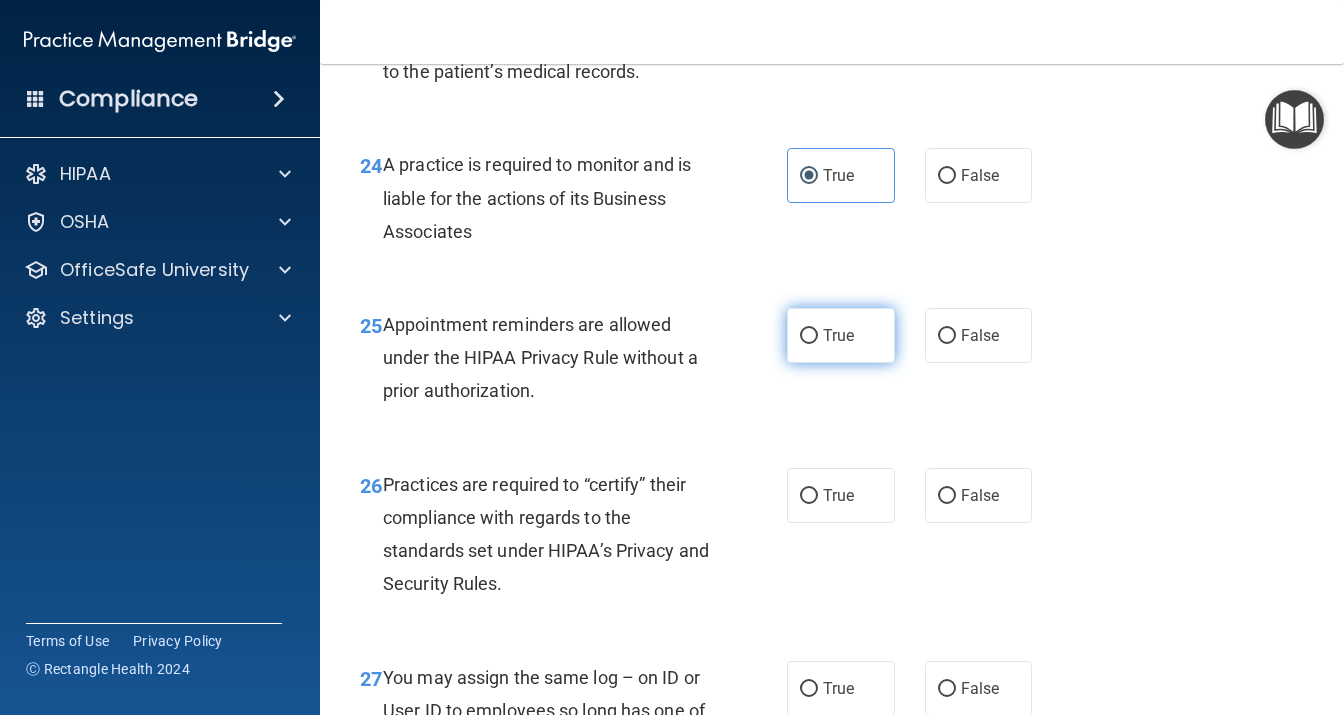 click on "True" at bounding box center (841, 335) 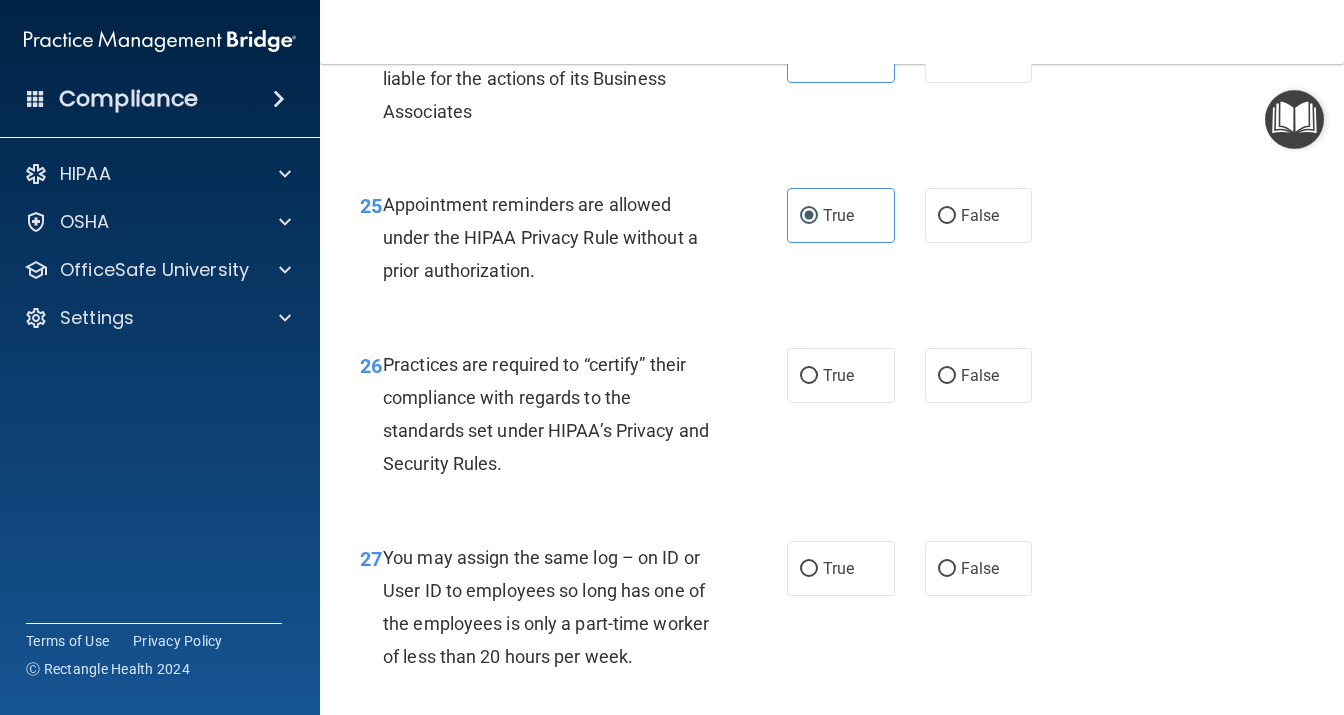 scroll, scrollTop: 4838, scrollLeft: 0, axis: vertical 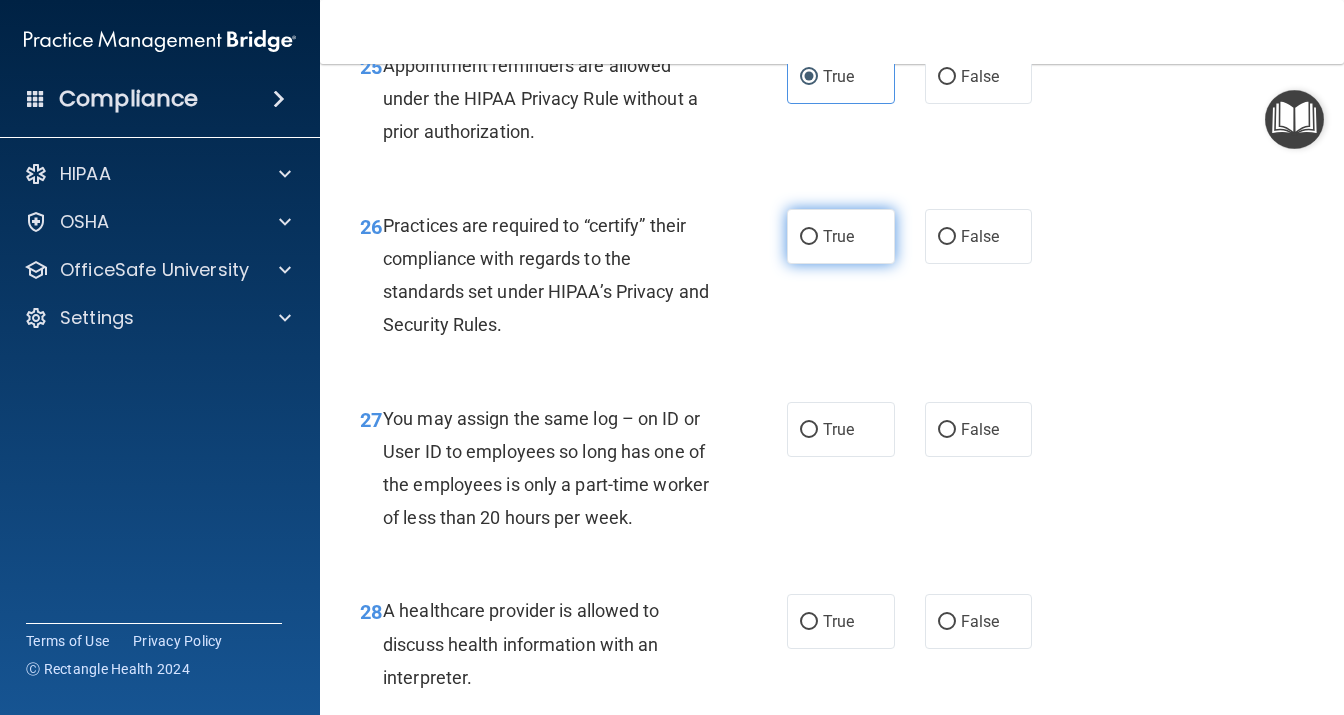 click on "True" at bounding box center (841, 236) 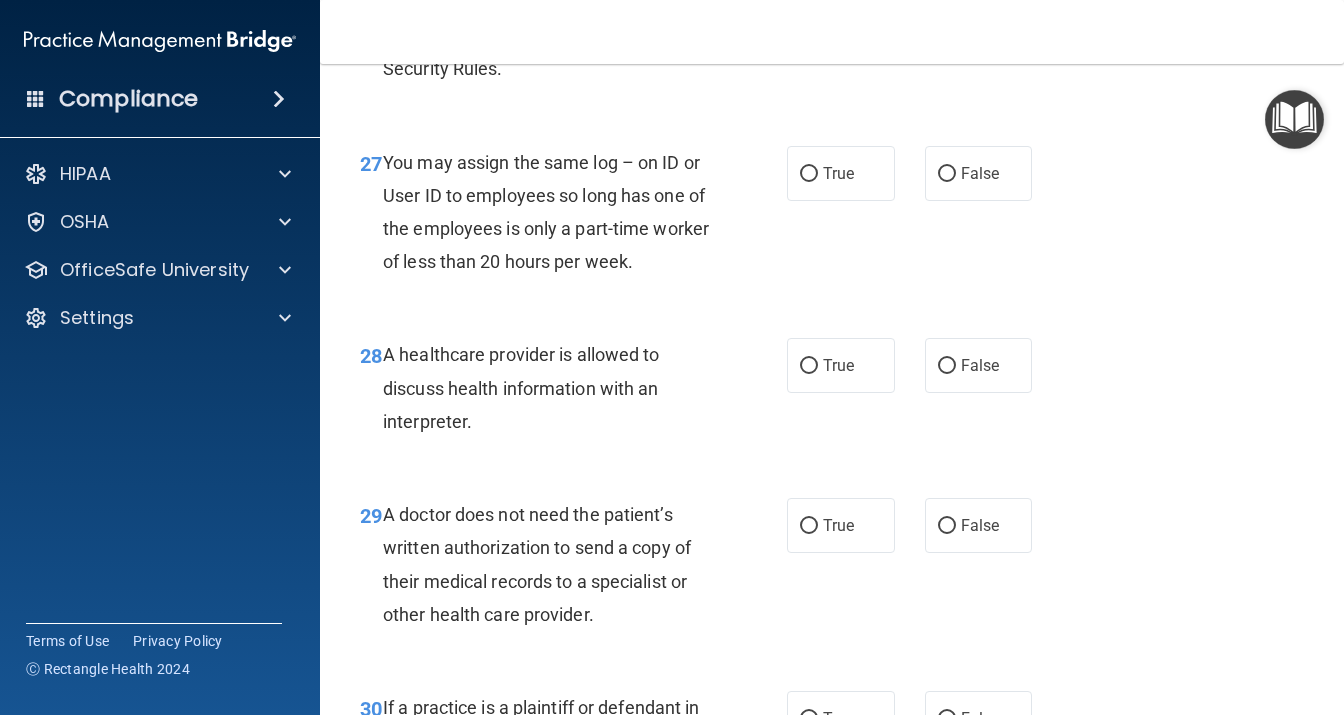 scroll, scrollTop: 5098, scrollLeft: 0, axis: vertical 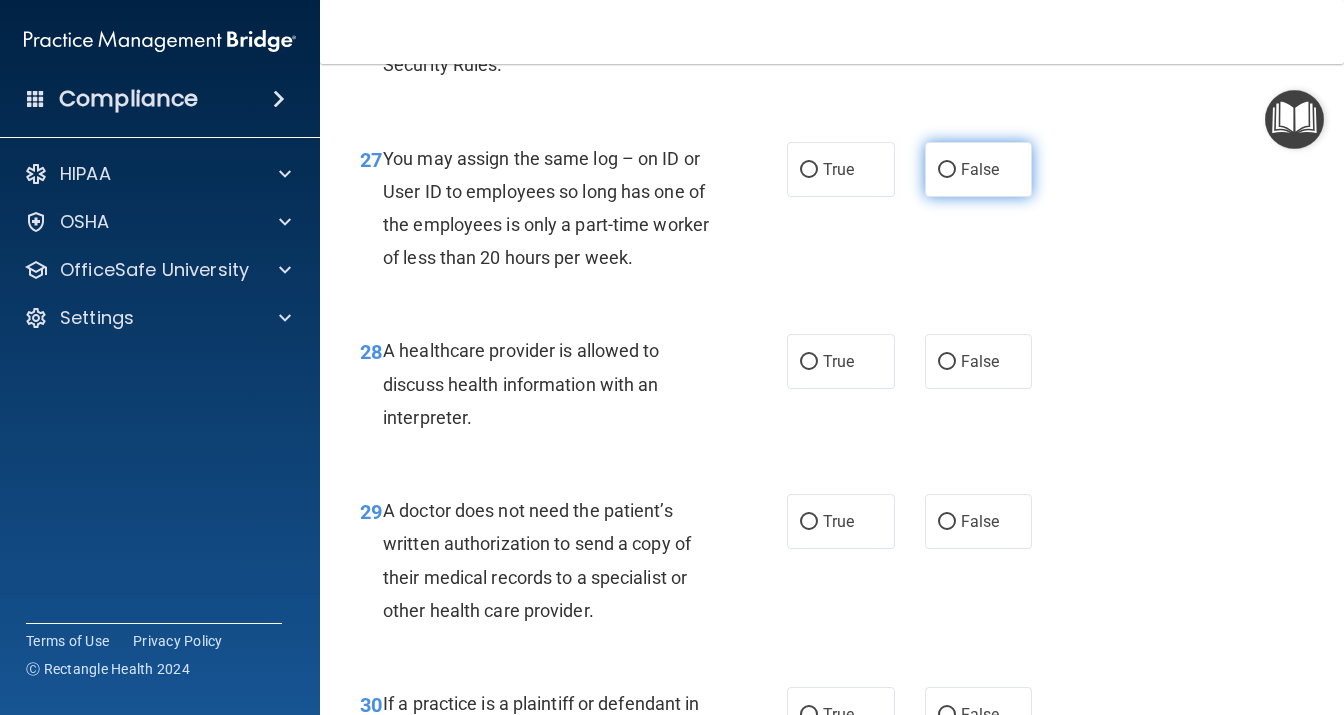click on "False" at bounding box center [947, 170] 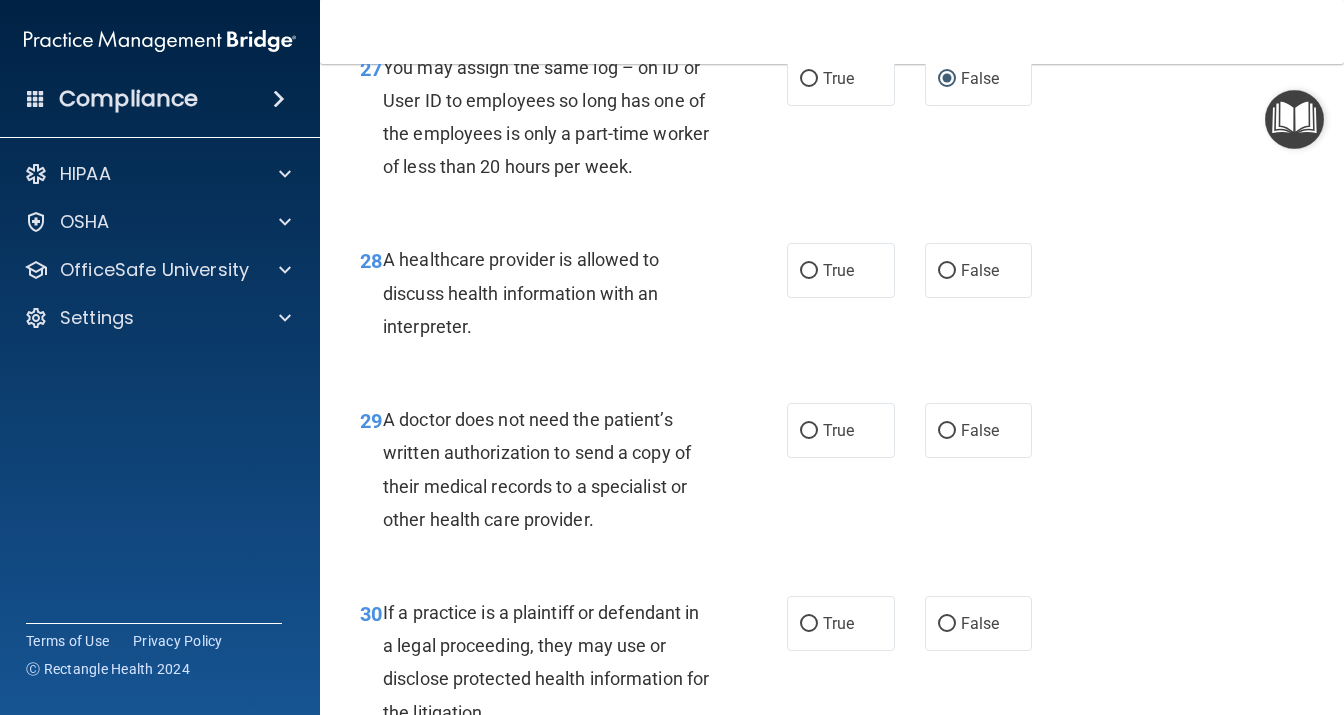 scroll, scrollTop: 5357, scrollLeft: 0, axis: vertical 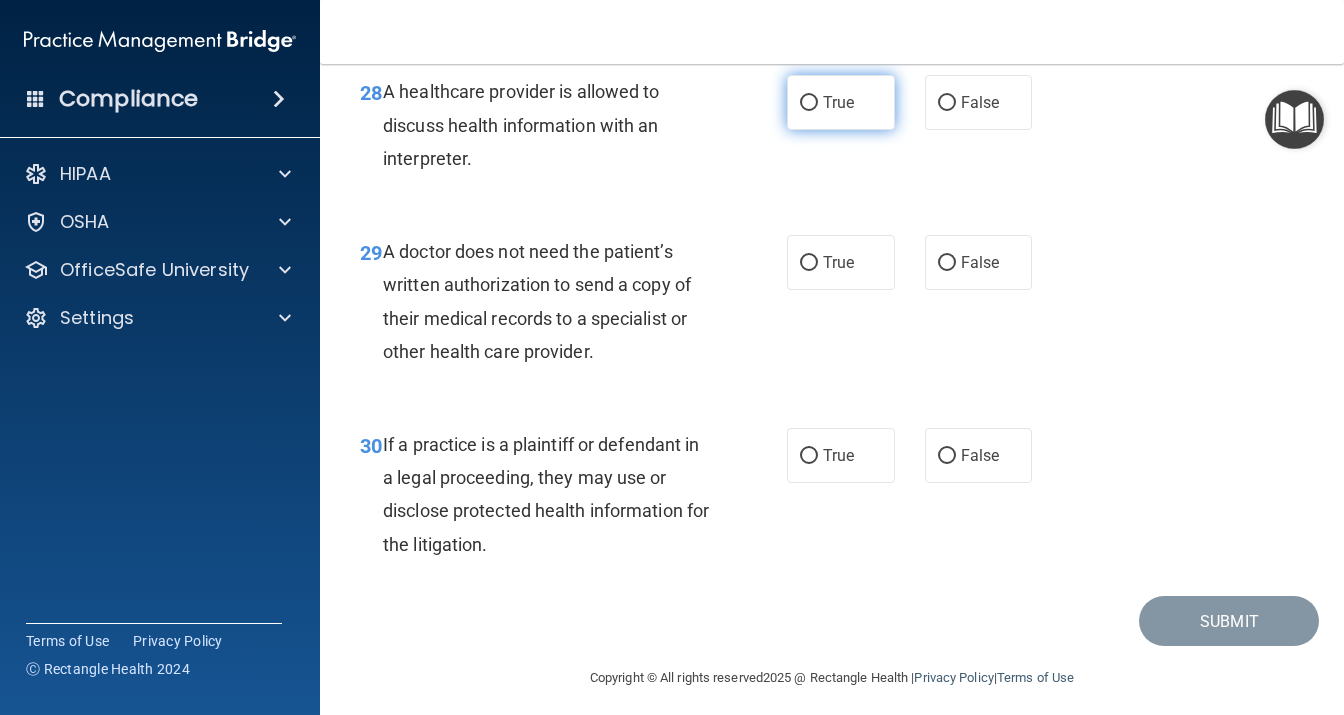 click on "True" at bounding box center [809, 103] 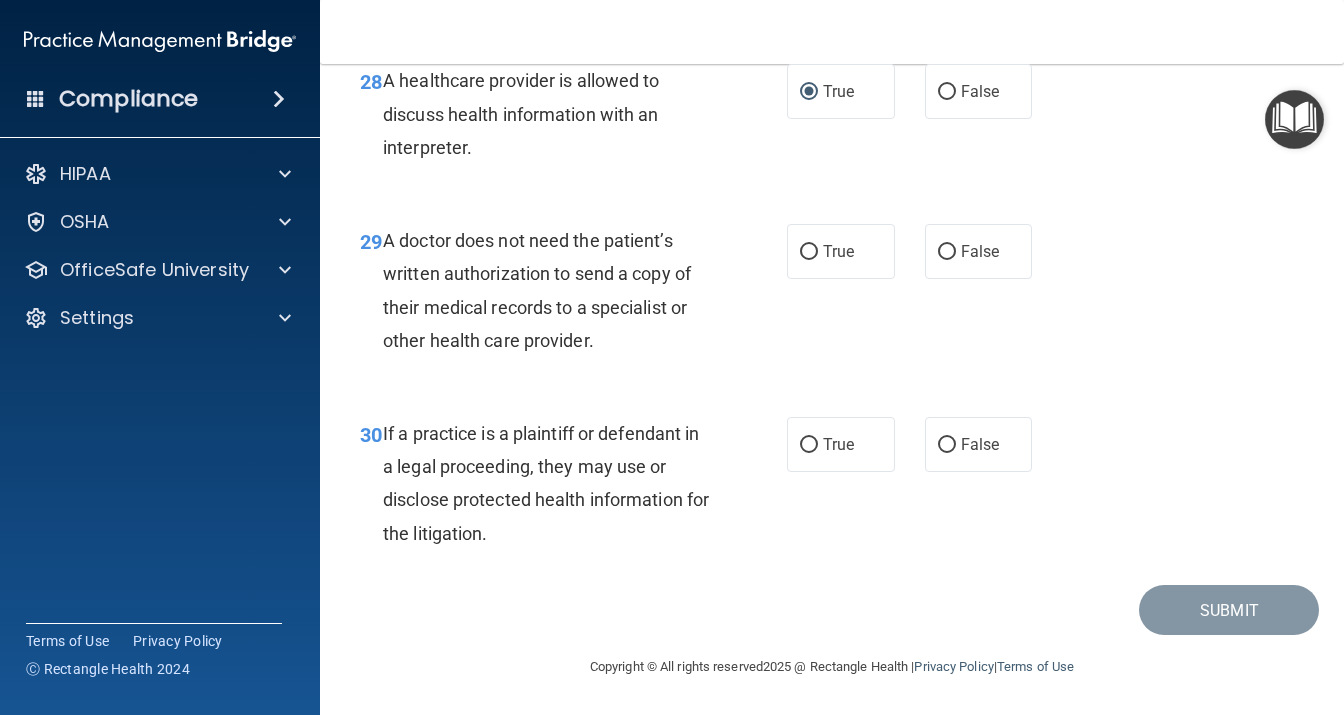 scroll, scrollTop: 5602, scrollLeft: 0, axis: vertical 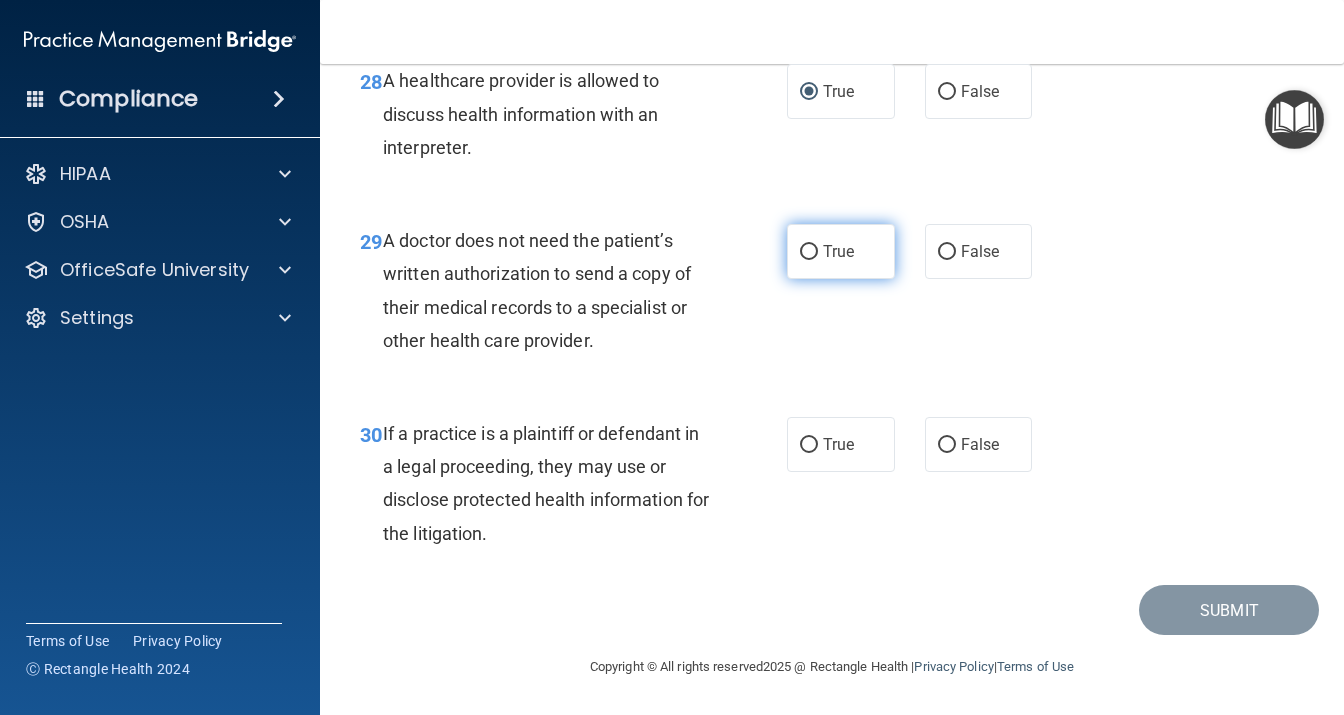 click on "True" at bounding box center (809, 252) 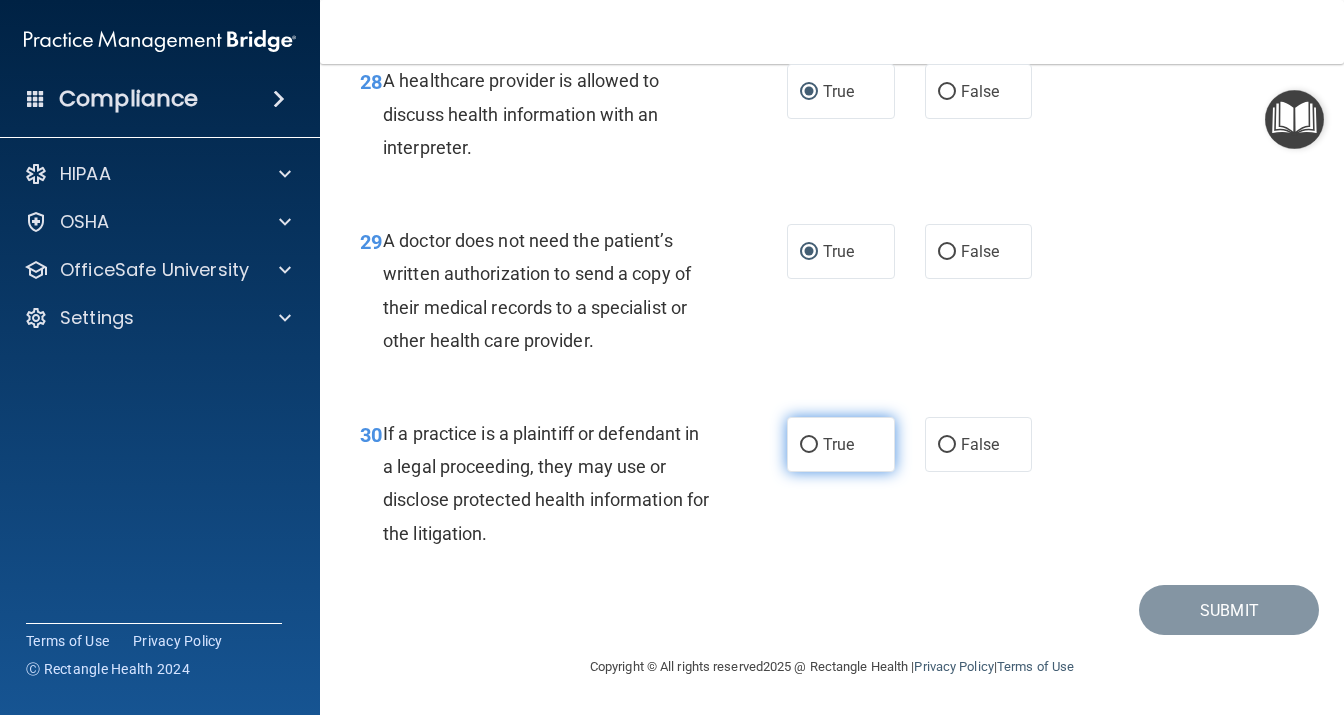 drag, startPoint x: 820, startPoint y: 442, endPoint x: 947, endPoint y: 511, distance: 144.53374 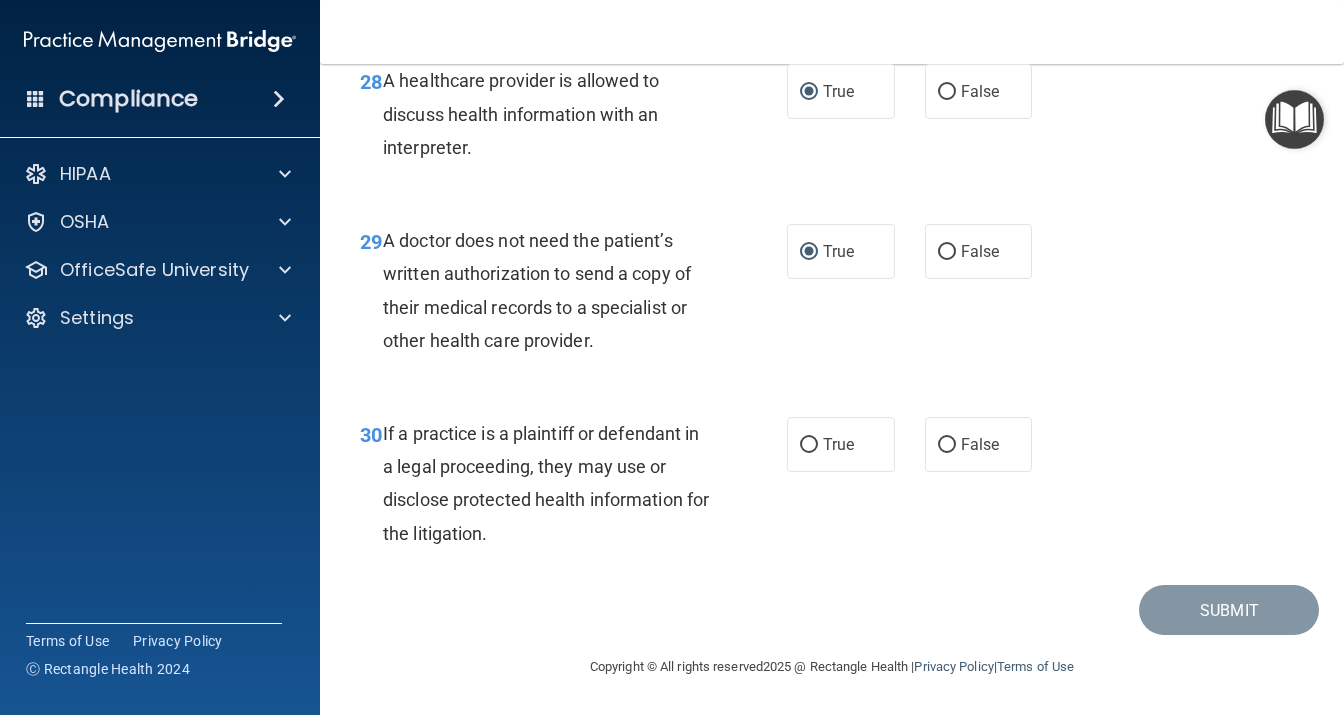 click on "True" at bounding box center [809, 445] 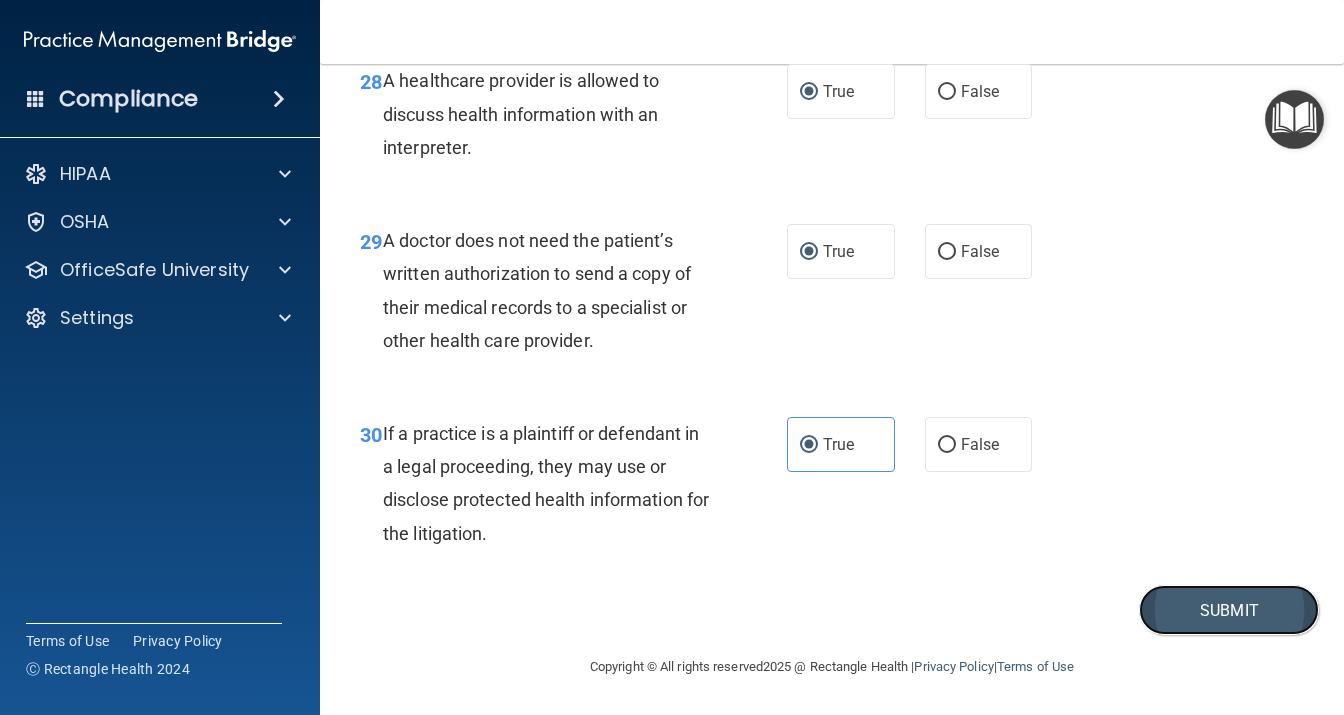 click on "Submit" at bounding box center [1229, 610] 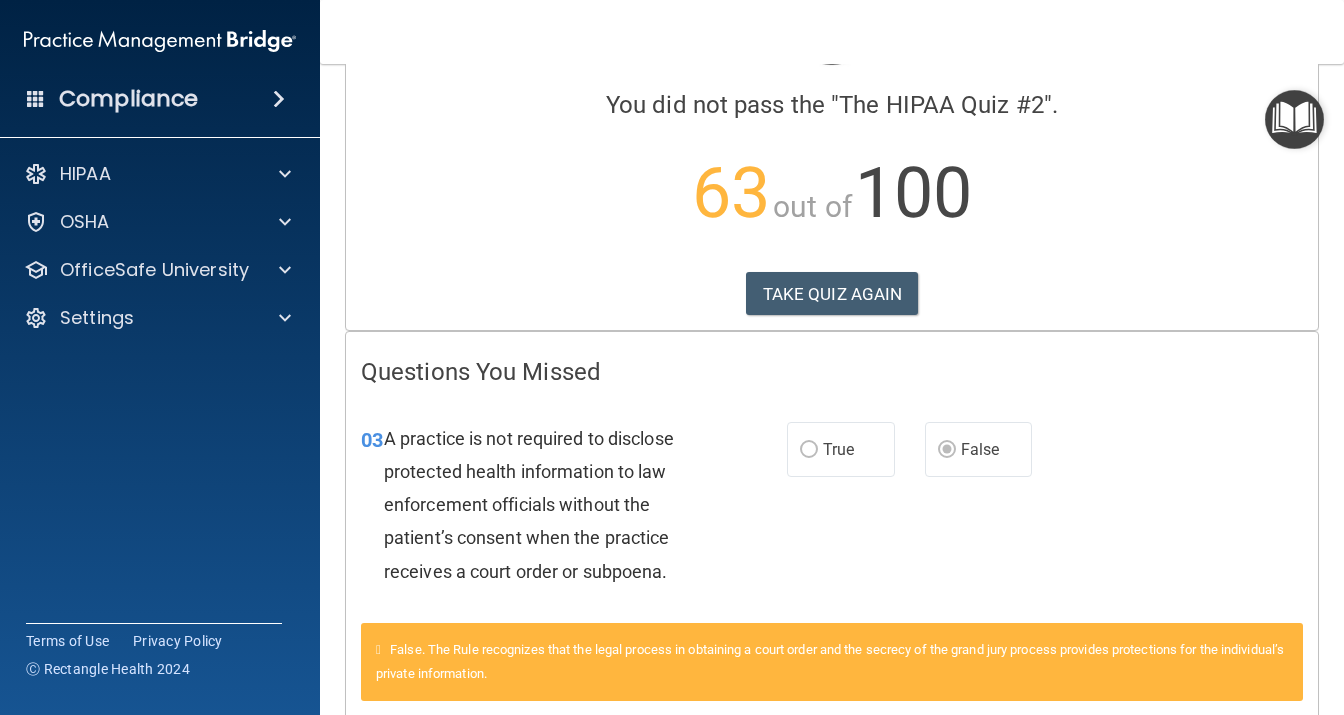 scroll, scrollTop: 0, scrollLeft: 0, axis: both 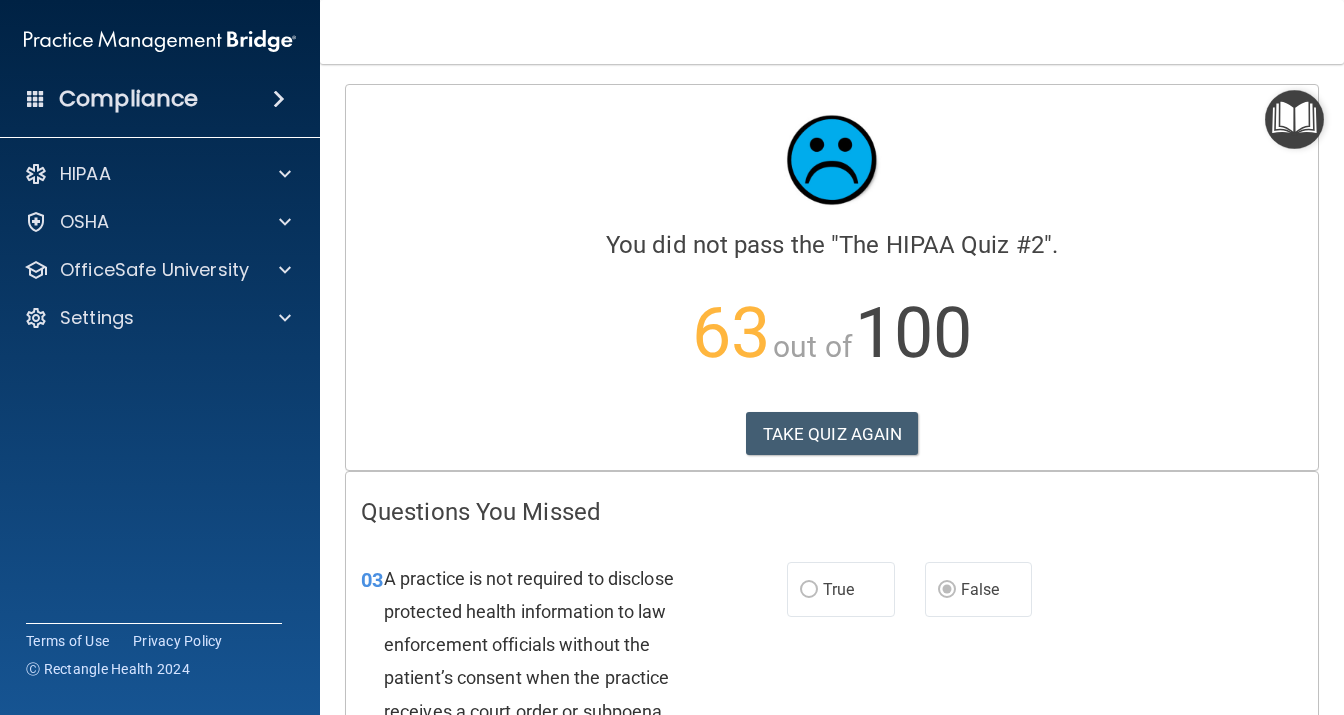 drag, startPoint x: 828, startPoint y: 397, endPoint x: 857, endPoint y: 431, distance: 44.687805 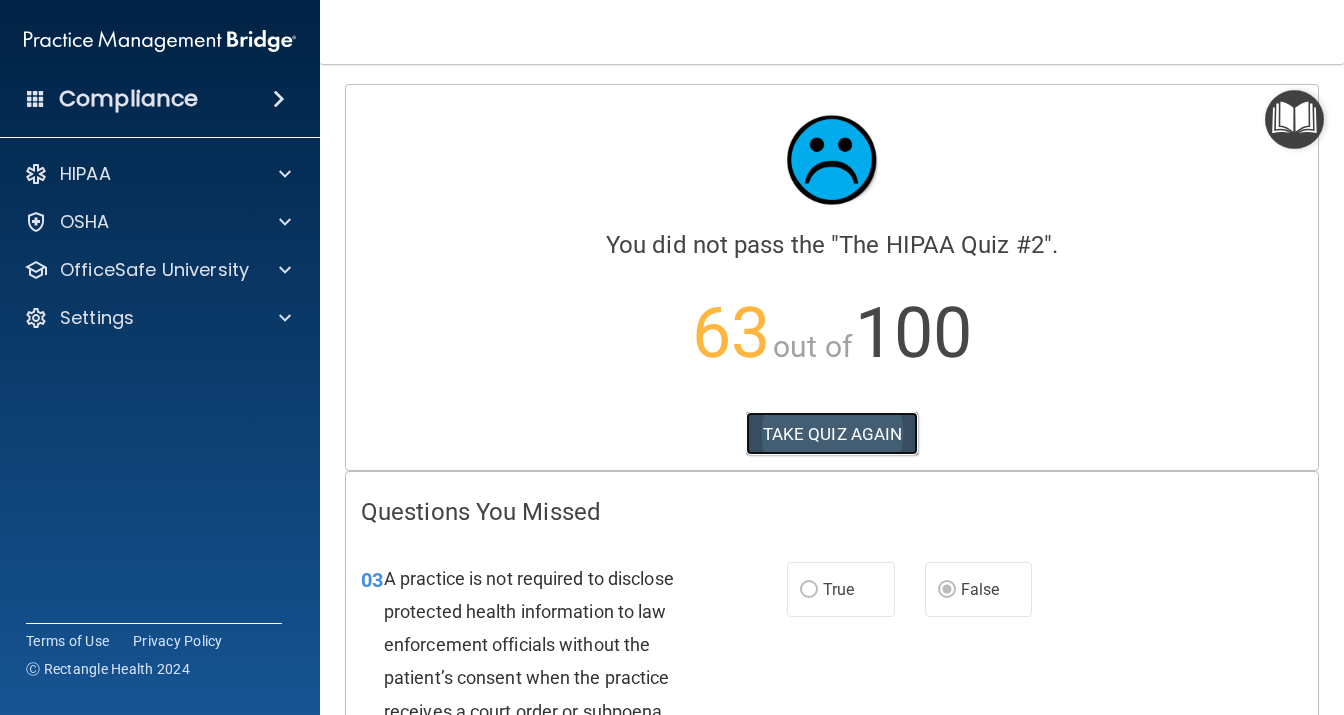 click on "TAKE QUIZ AGAIN" at bounding box center [832, 434] 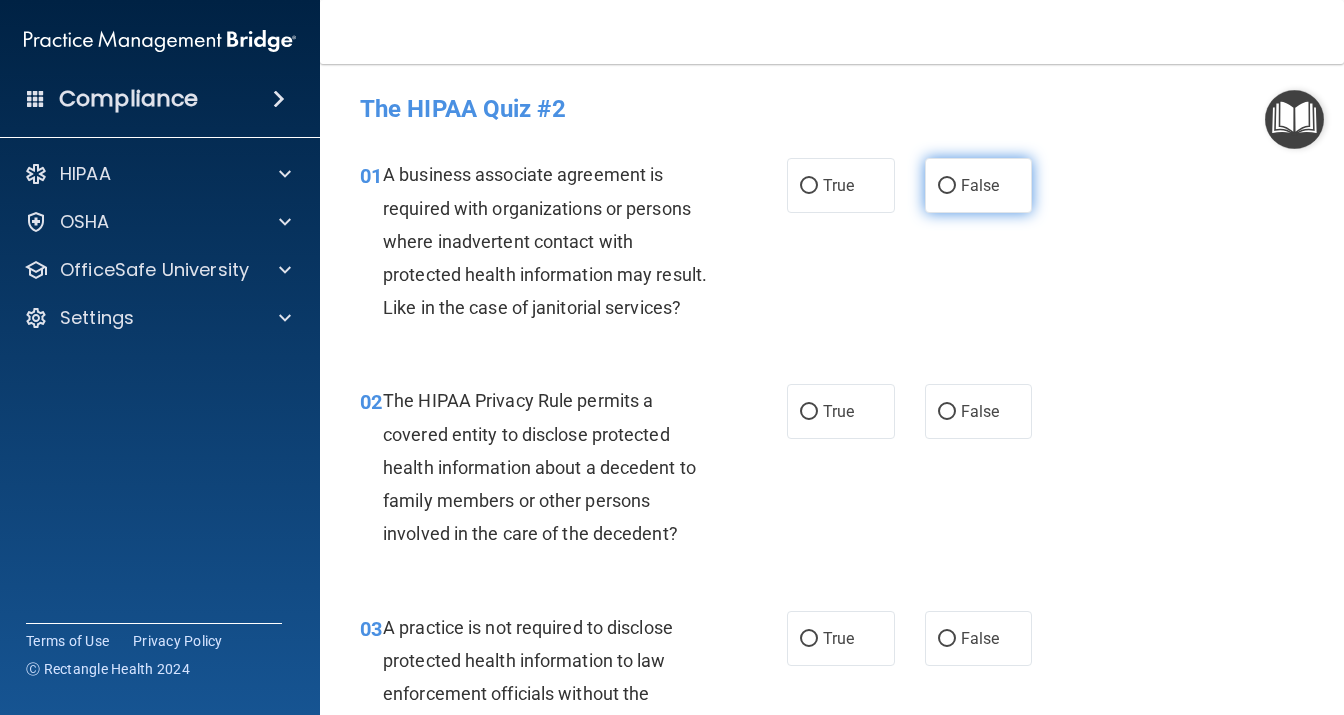 click on "False" at bounding box center [947, 186] 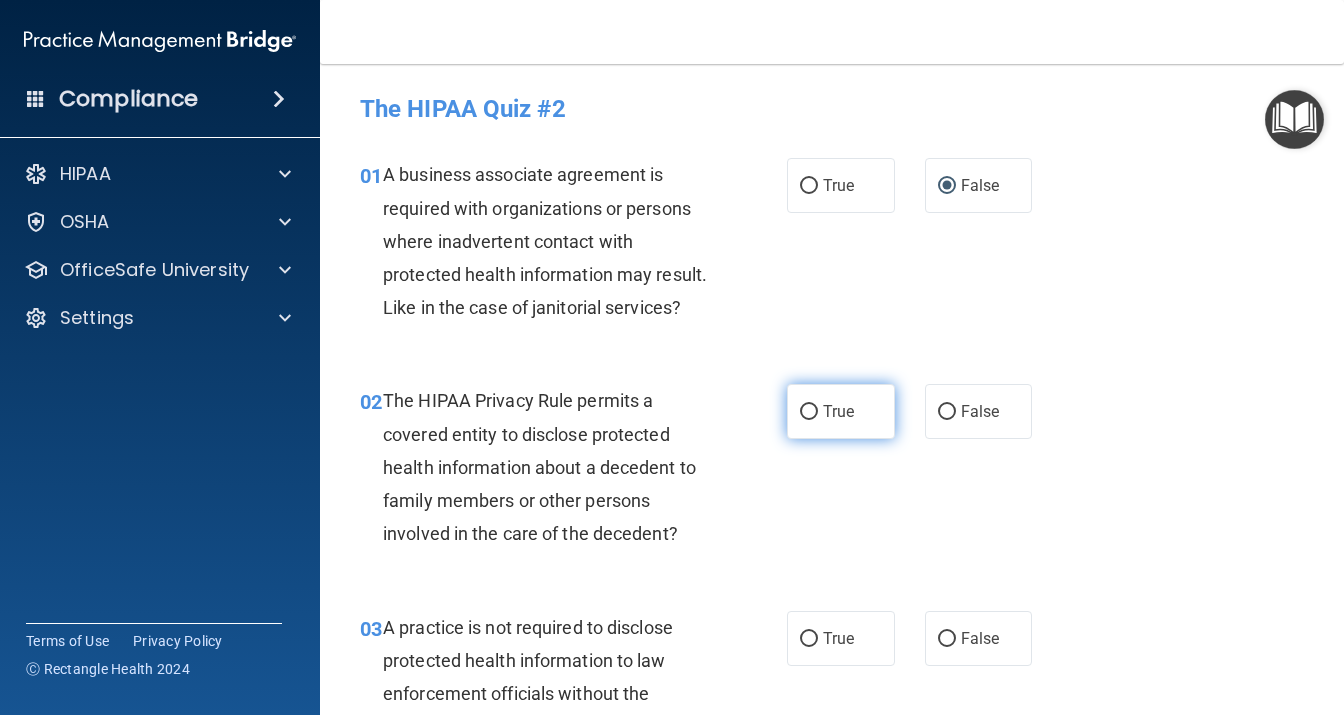 click on "True" at bounding box center (841, 411) 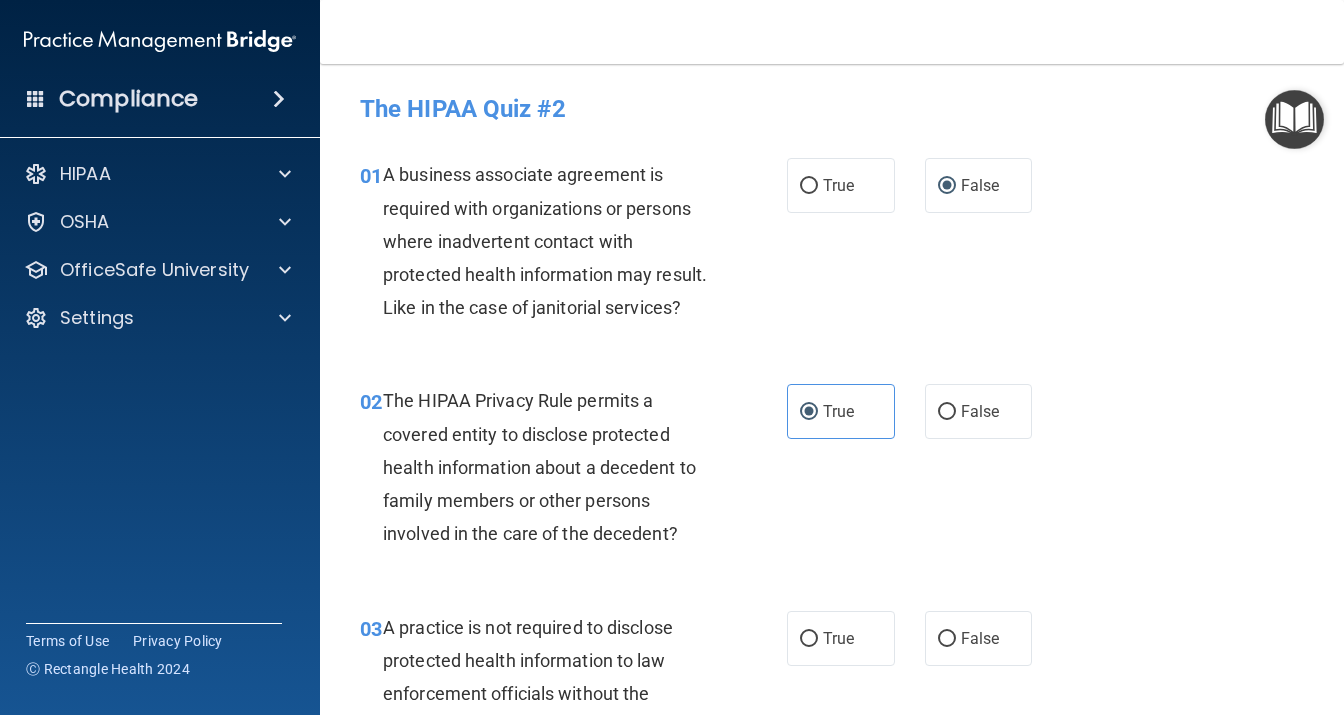 scroll, scrollTop: 173, scrollLeft: 0, axis: vertical 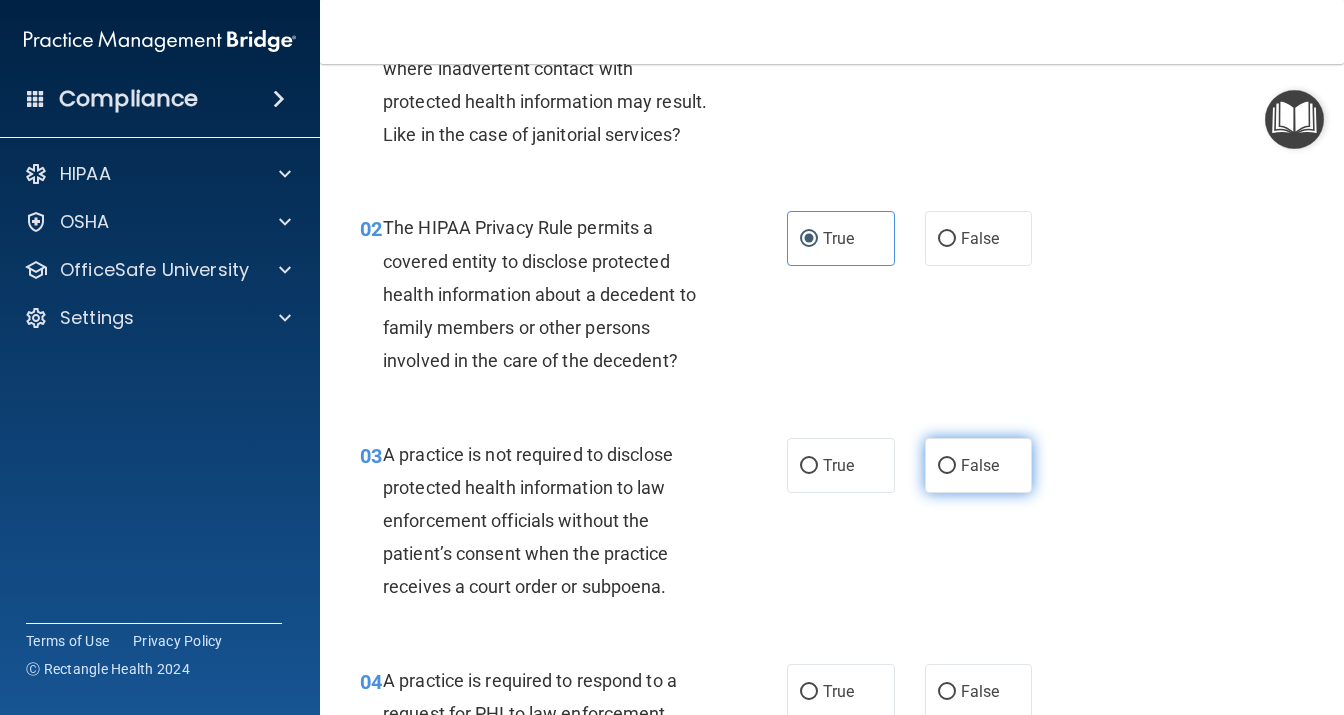 click on "False" at bounding box center (947, 466) 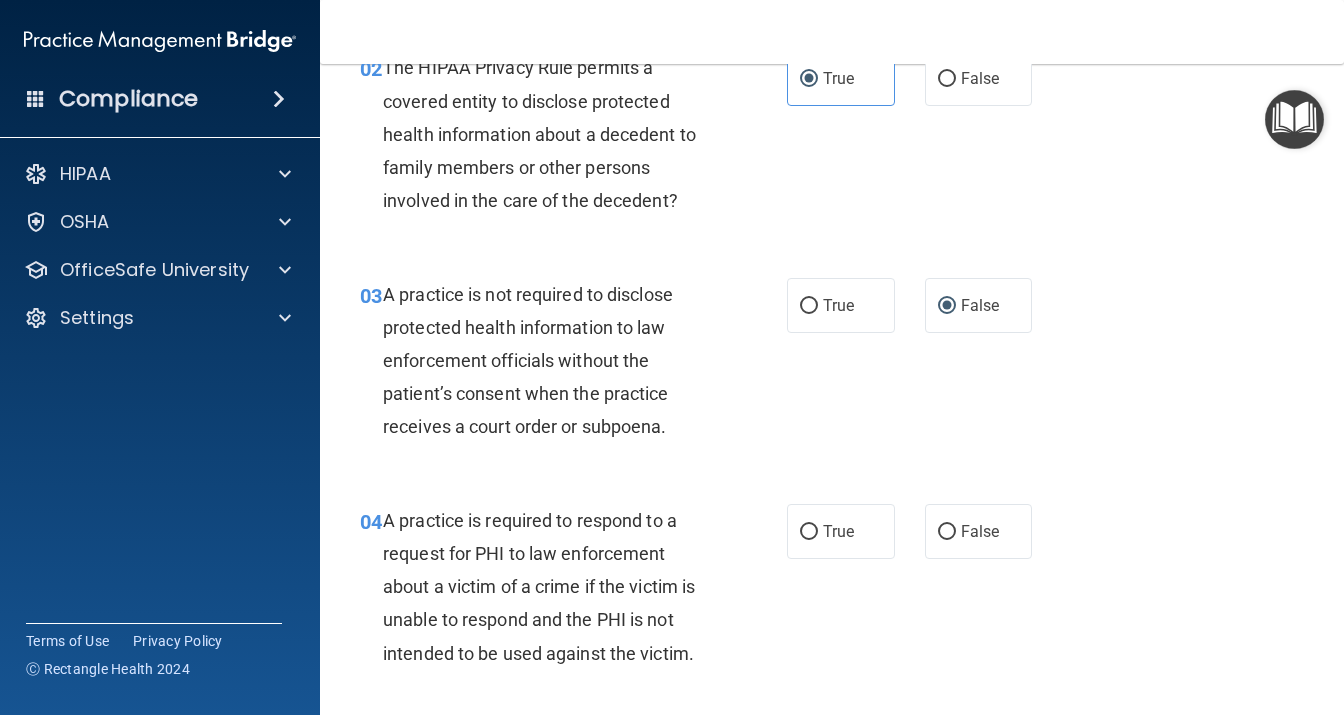 scroll, scrollTop: 346, scrollLeft: 0, axis: vertical 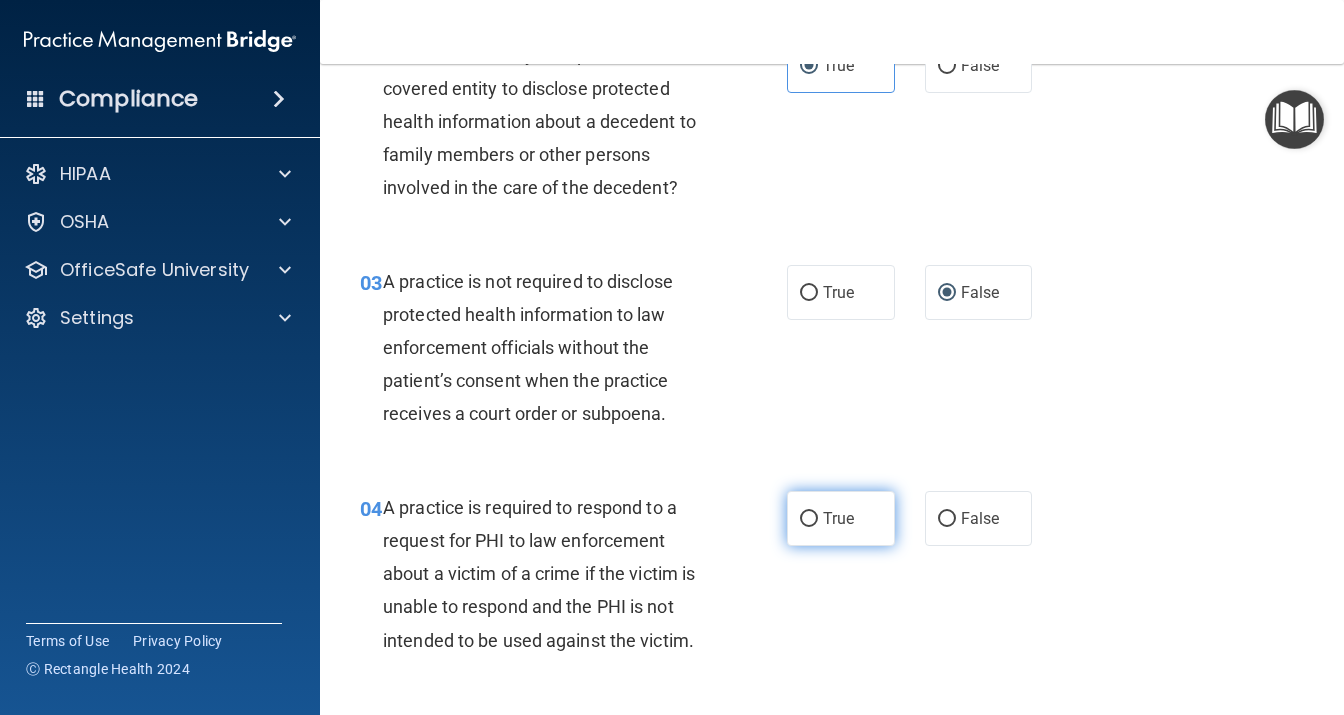 click on "True" at bounding box center (838, 518) 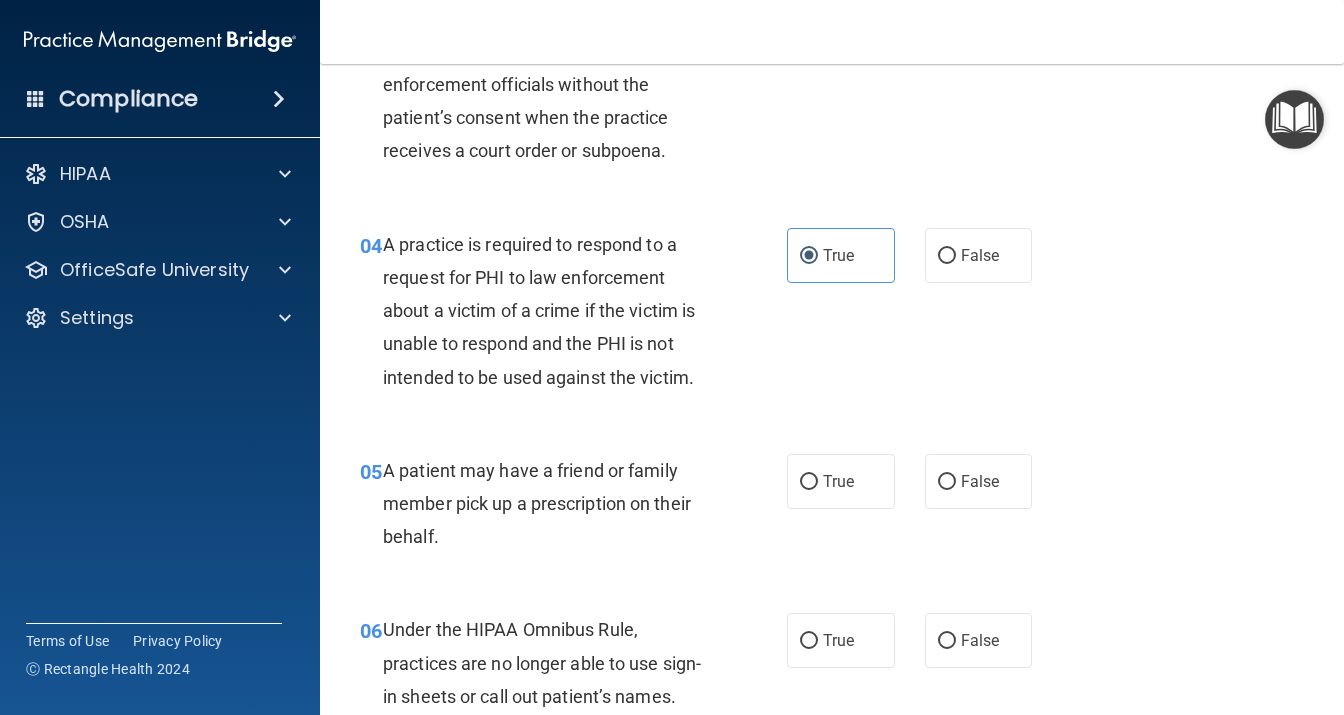scroll, scrollTop: 691, scrollLeft: 0, axis: vertical 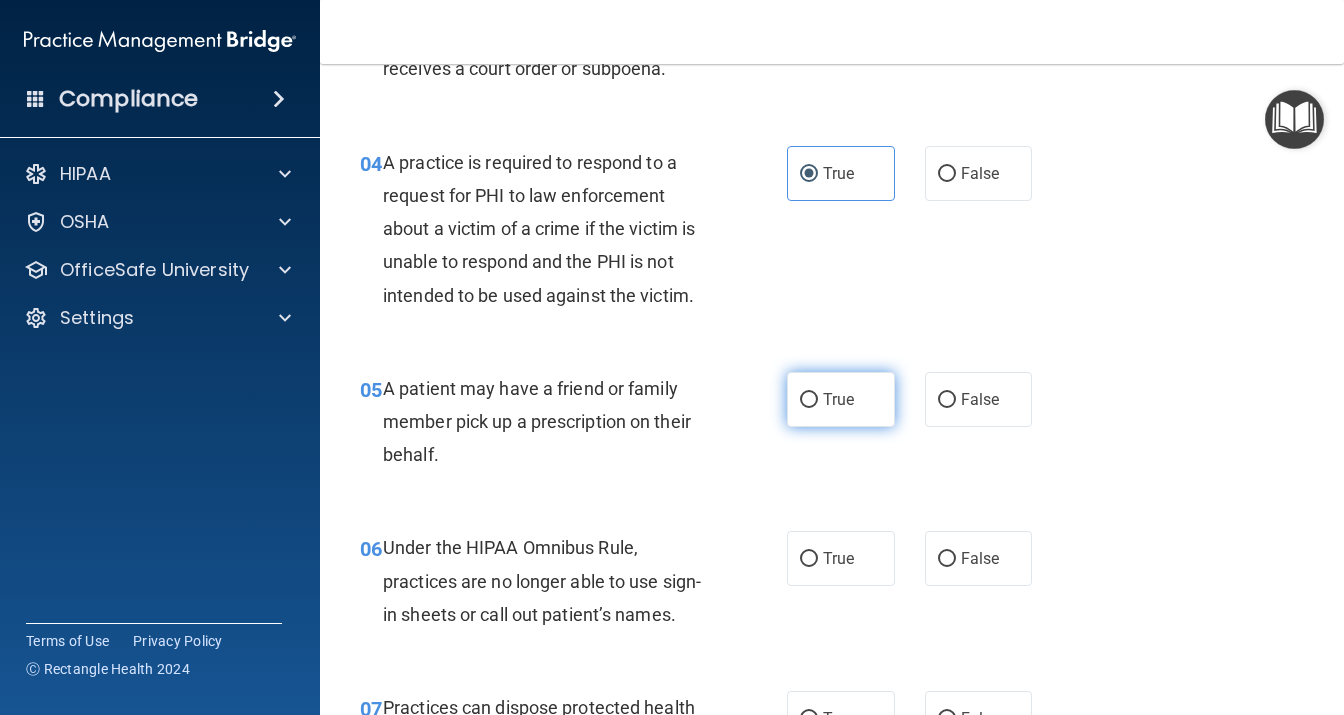 click on "True" at bounding box center (841, 399) 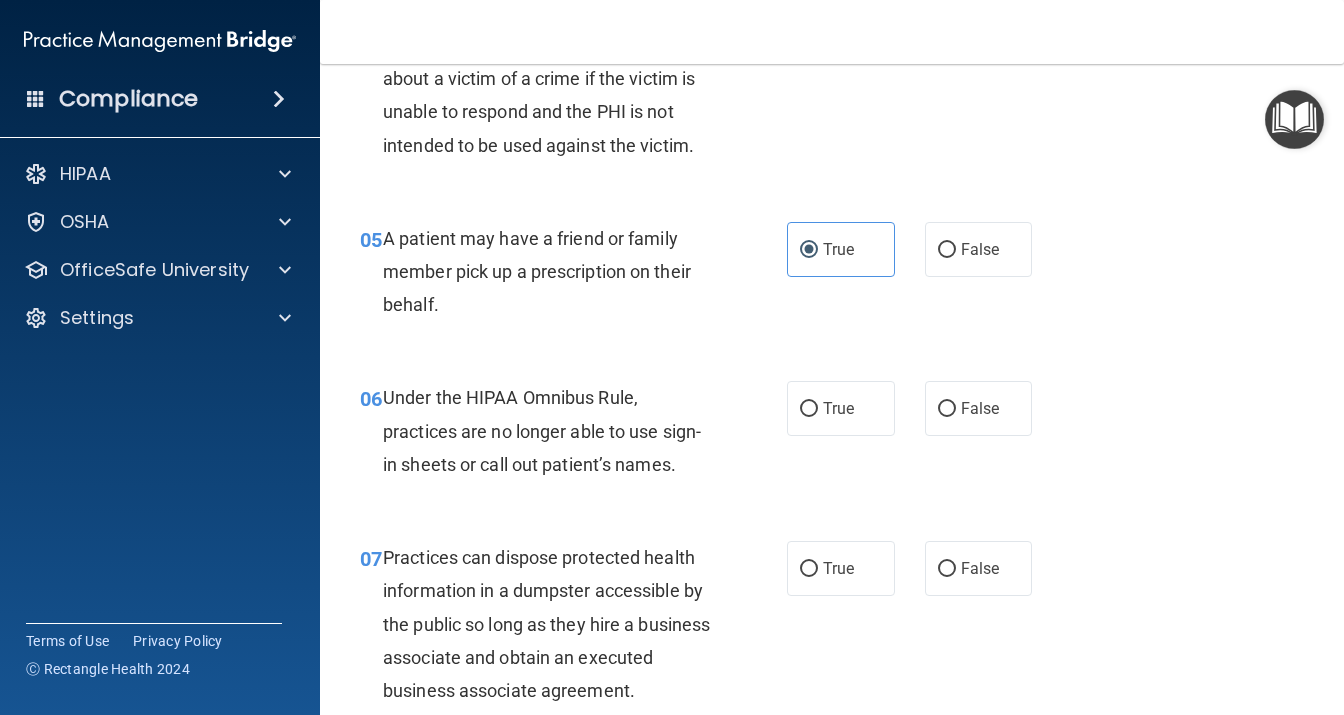scroll, scrollTop: 864, scrollLeft: 0, axis: vertical 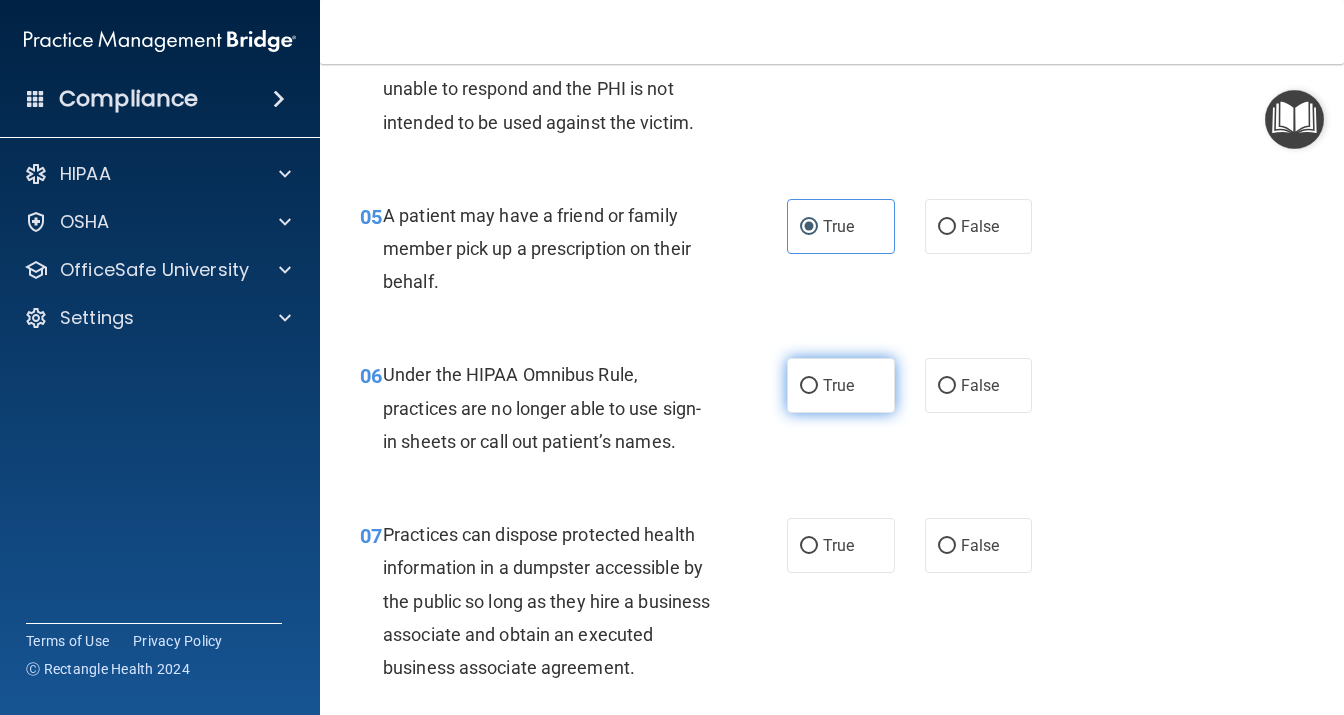 click on "True" at bounding box center (841, 385) 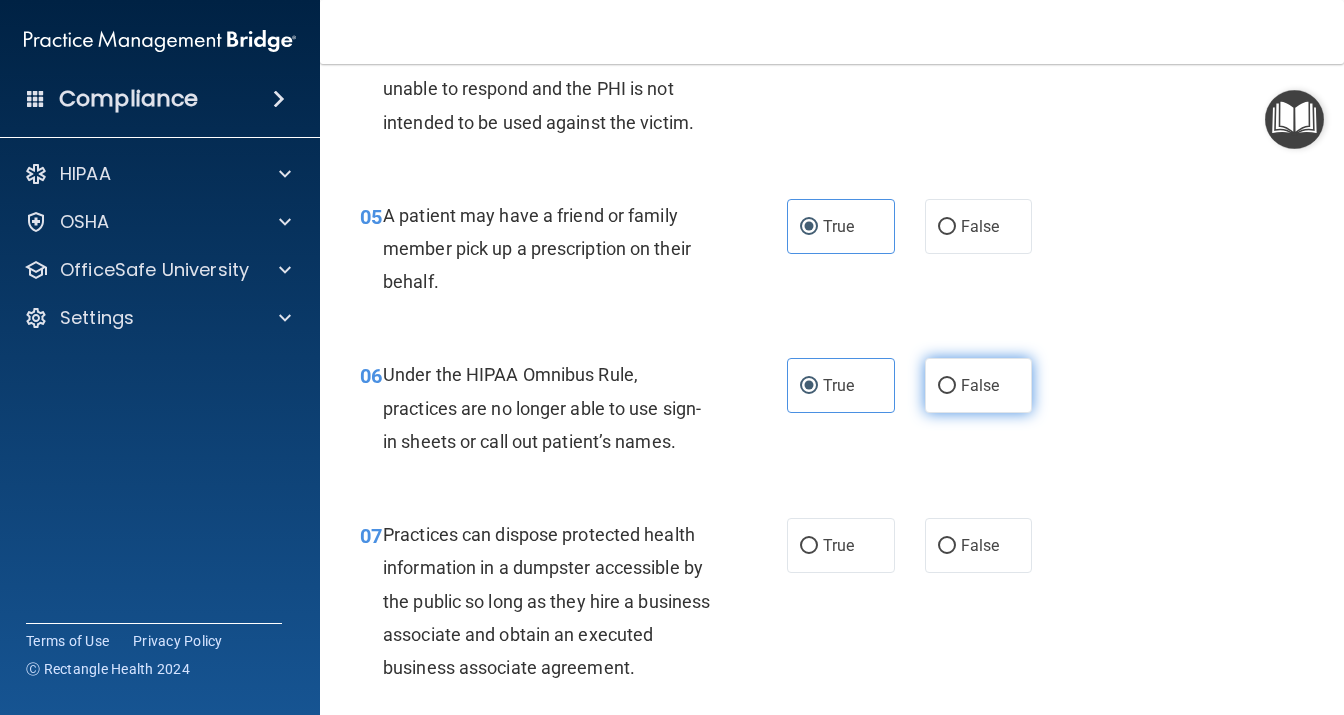 click on "False" at bounding box center (979, 385) 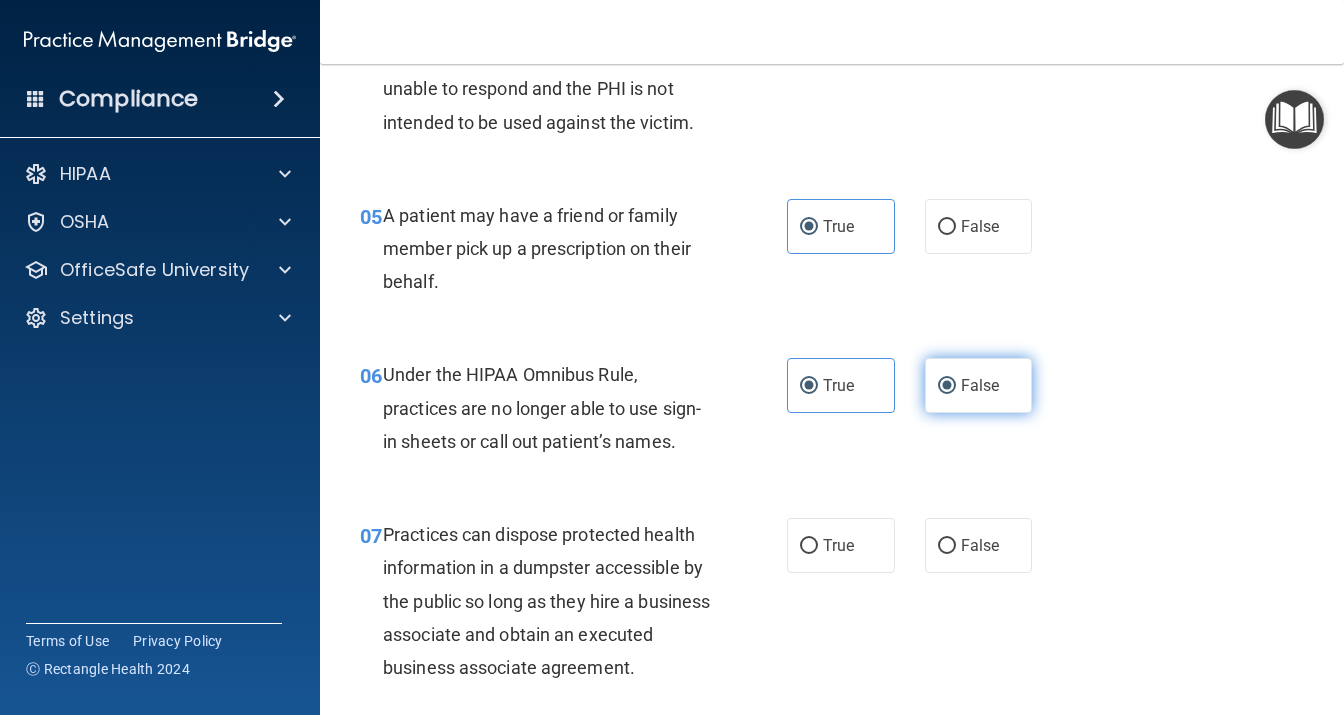 radio on "false" 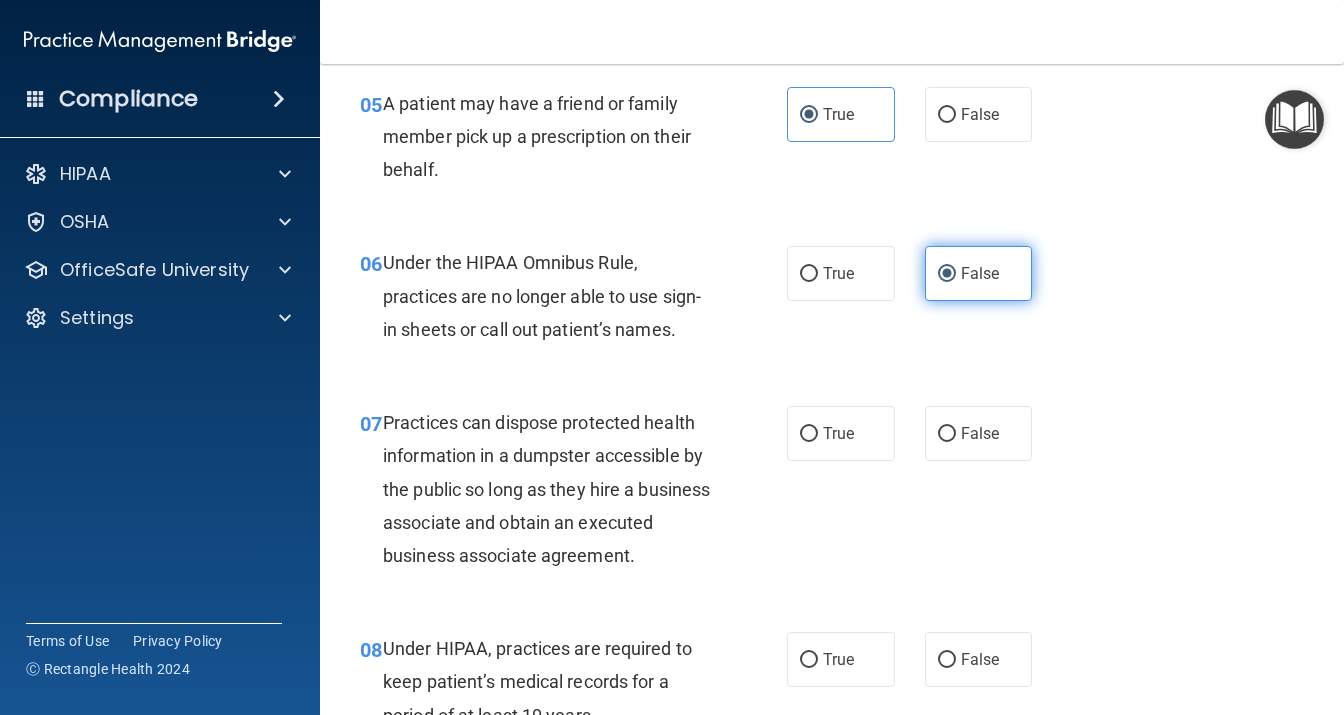 scroll, scrollTop: 1037, scrollLeft: 0, axis: vertical 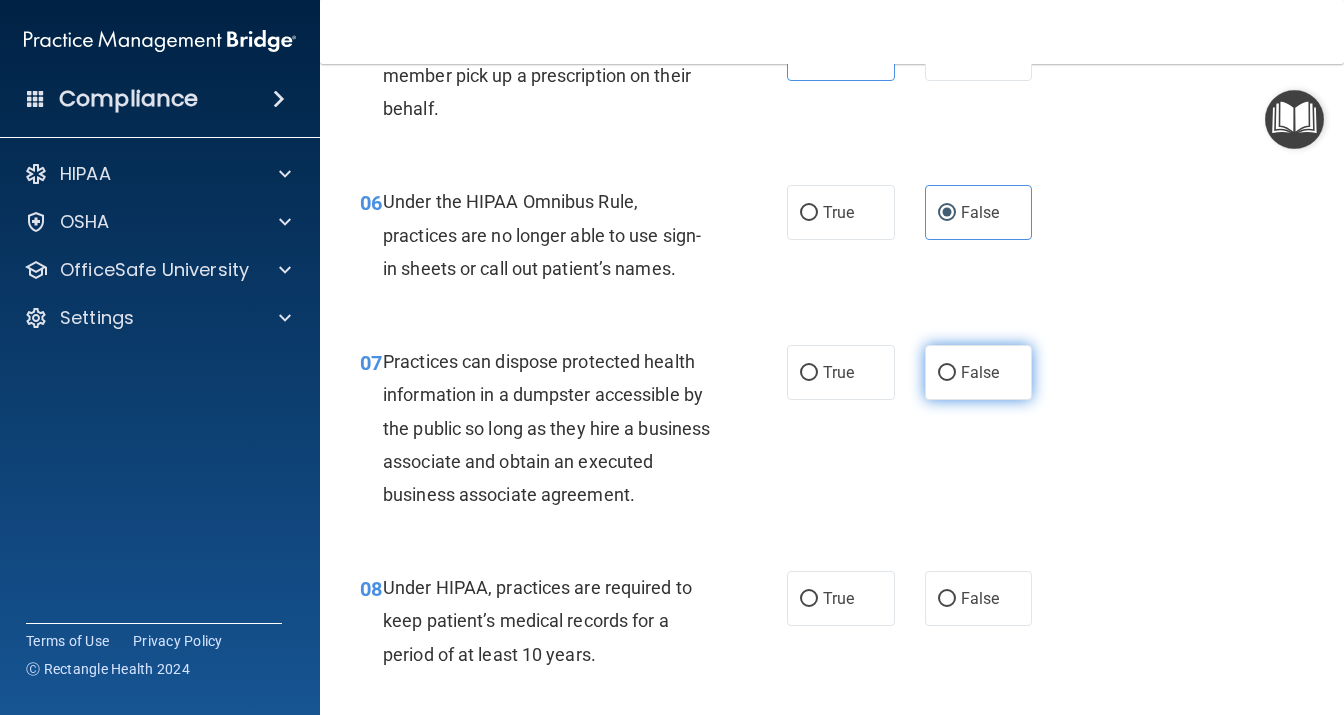 click on "False" at bounding box center [979, 372] 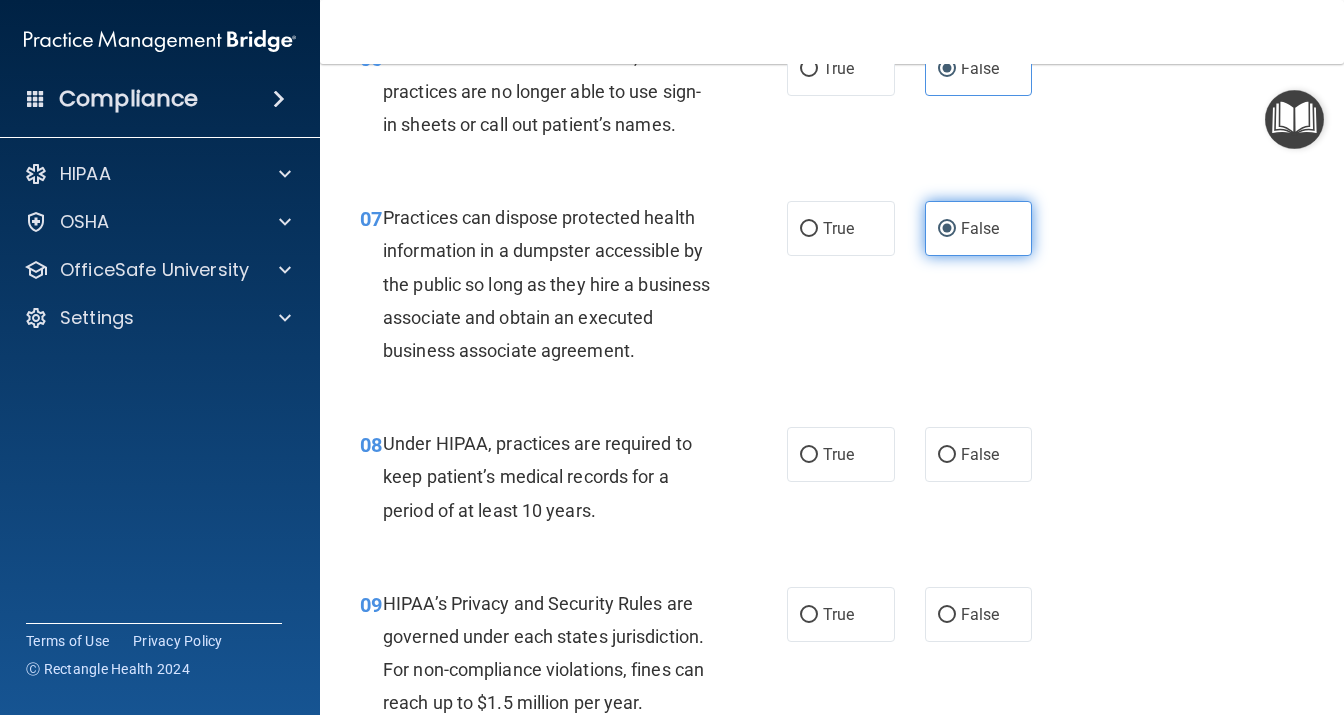 scroll, scrollTop: 1210, scrollLeft: 0, axis: vertical 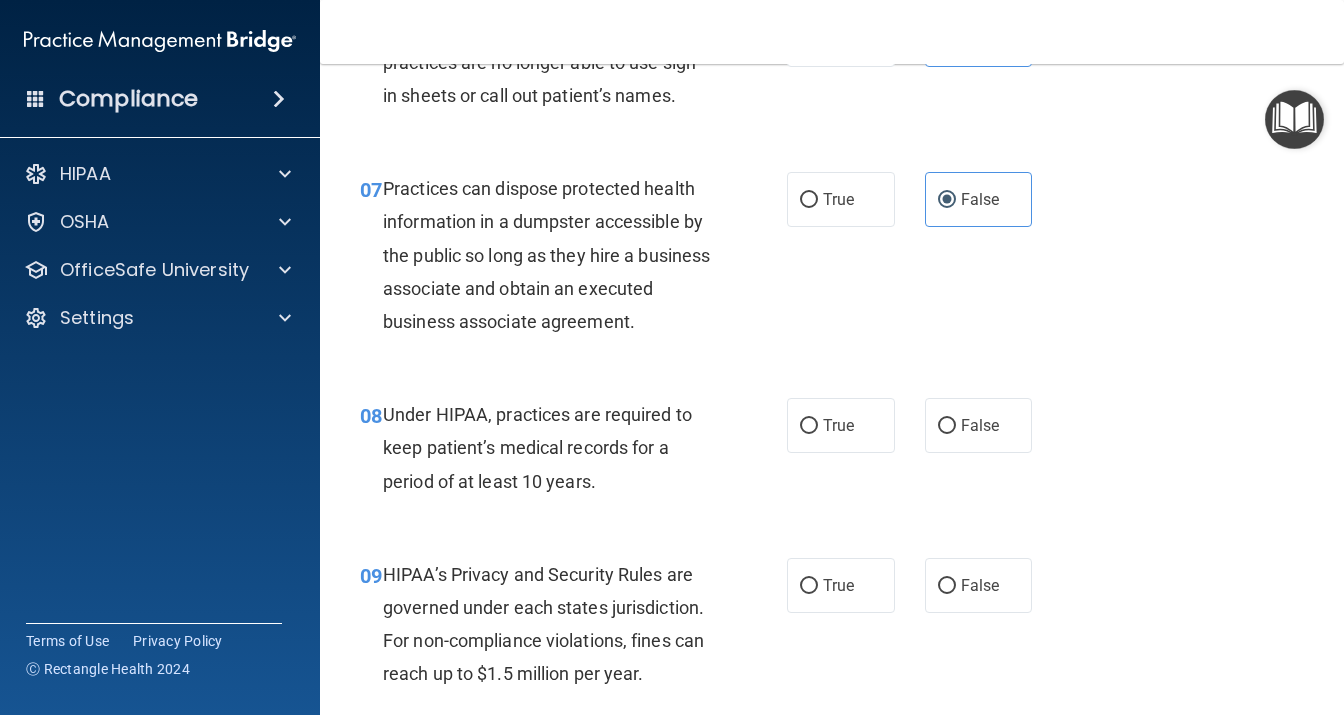 click on "08       Under HIPAA, practices are required to keep patient’s medical records for a period of at least 10 years." at bounding box center (573, 453) 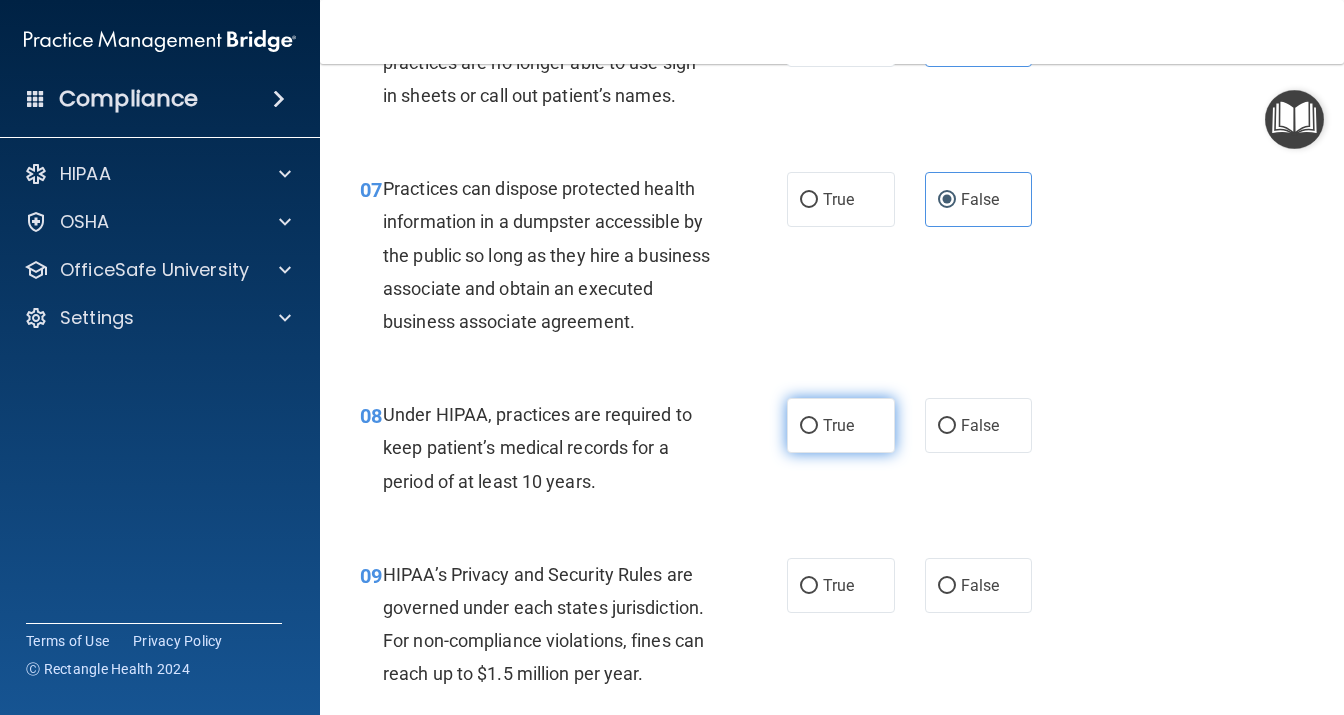 click on "True" at bounding box center (841, 425) 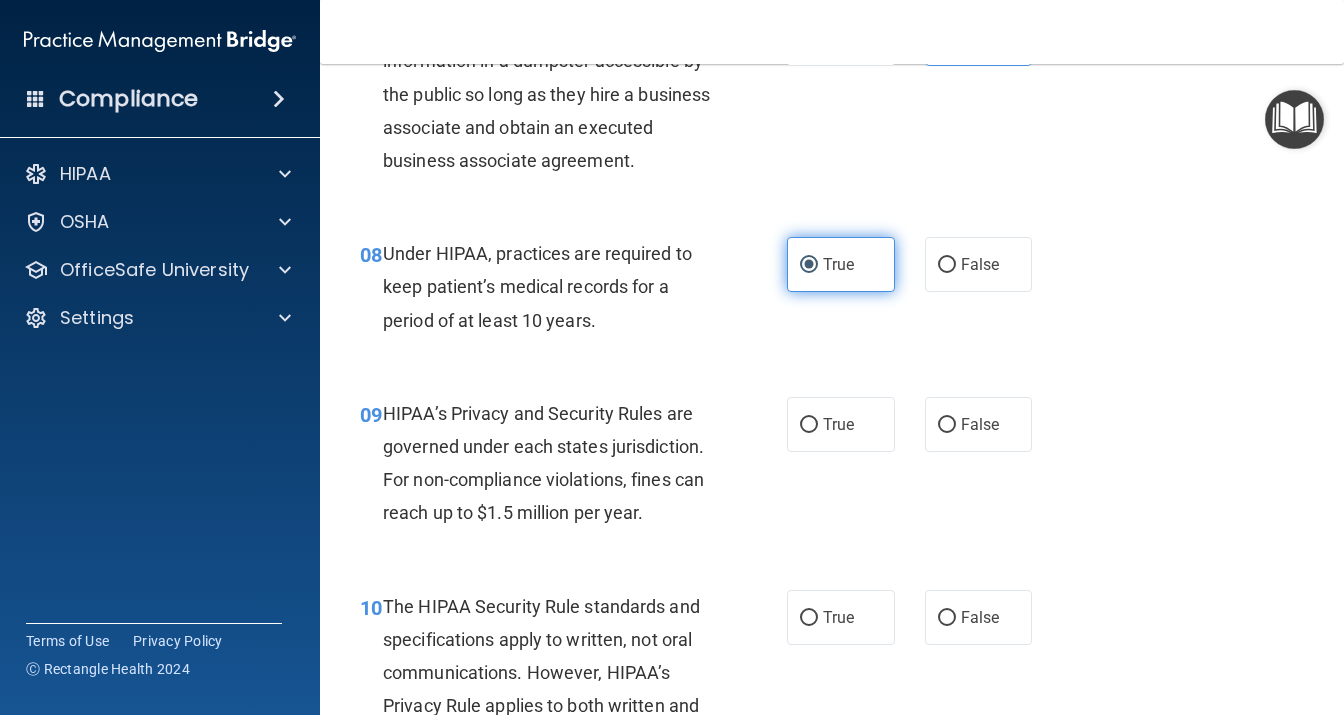 scroll, scrollTop: 1382, scrollLeft: 0, axis: vertical 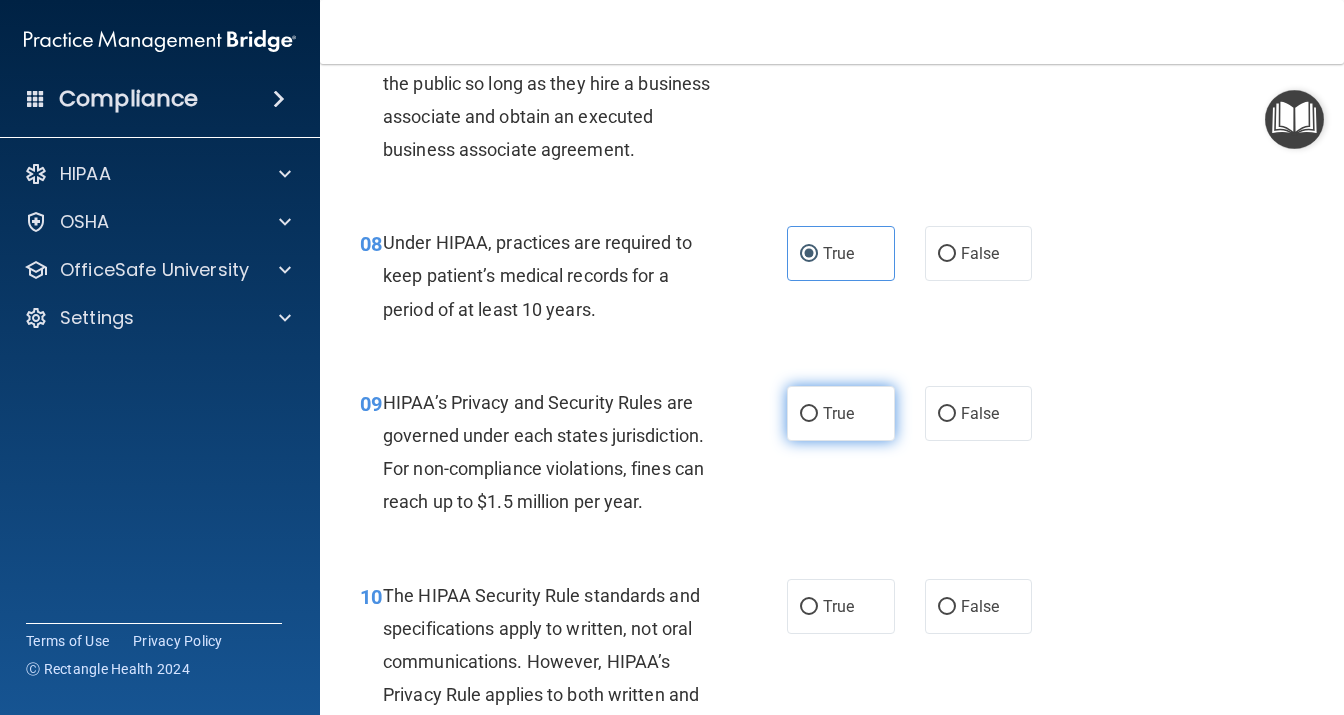 click on "True" at bounding box center (838, 413) 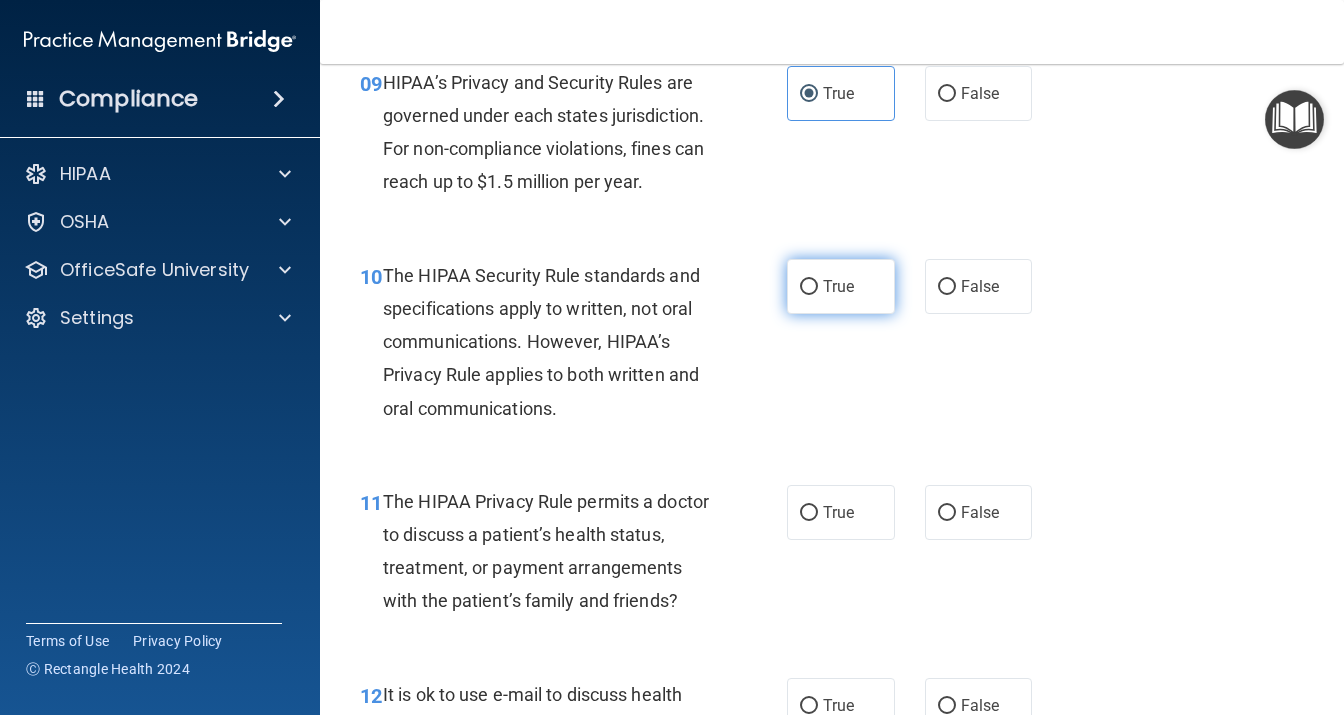 scroll, scrollTop: 1728, scrollLeft: 0, axis: vertical 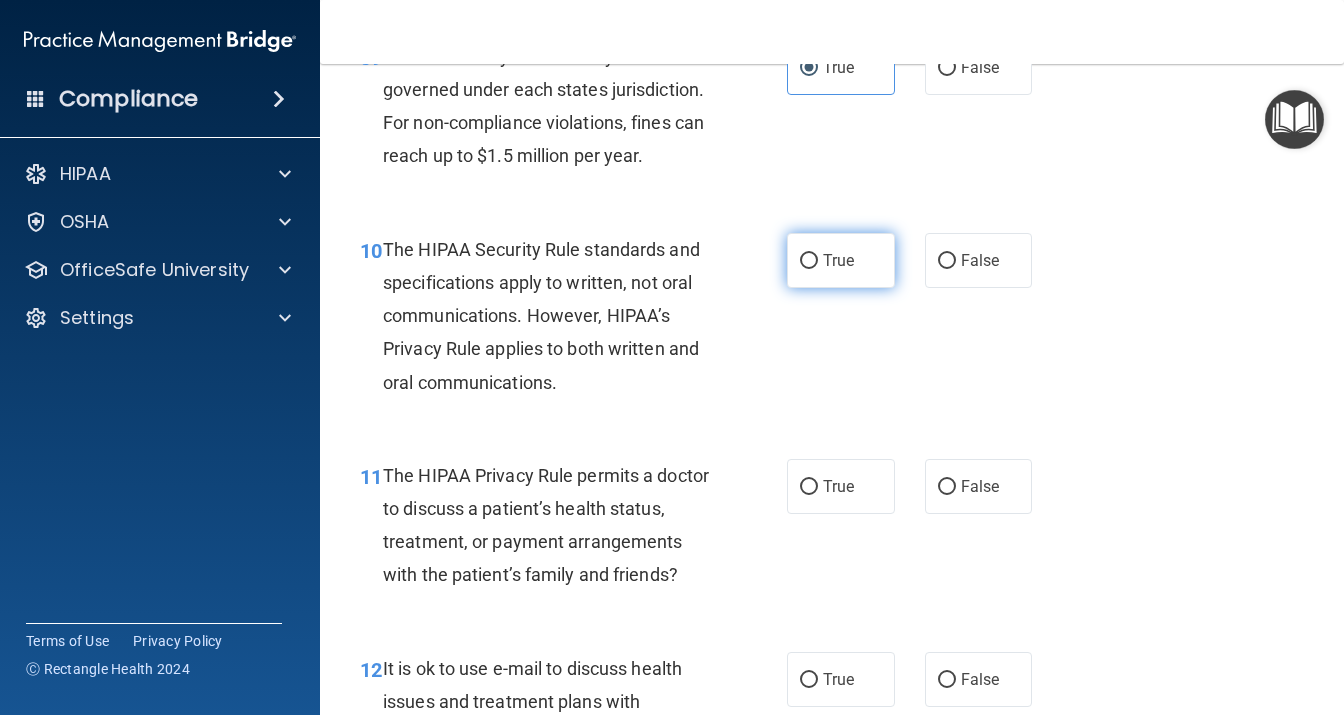 click on "True" at bounding box center (841, 260) 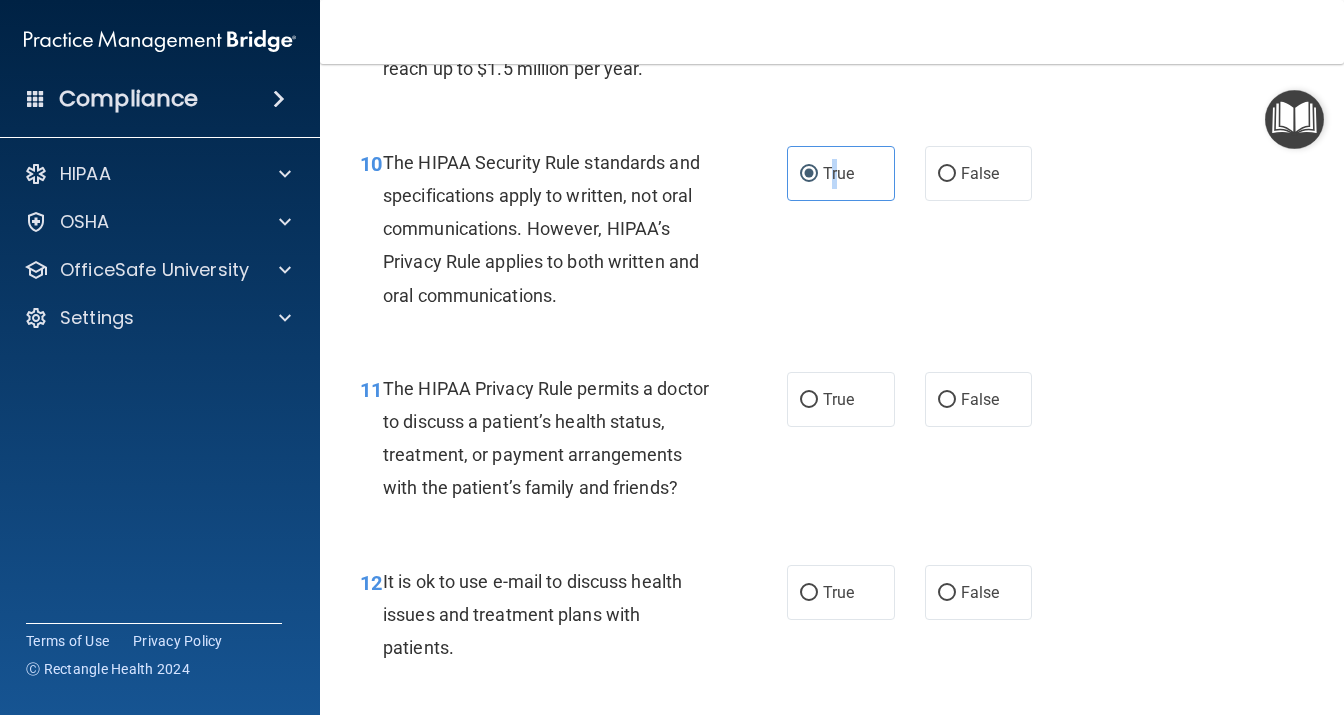 scroll, scrollTop: 1901, scrollLeft: 0, axis: vertical 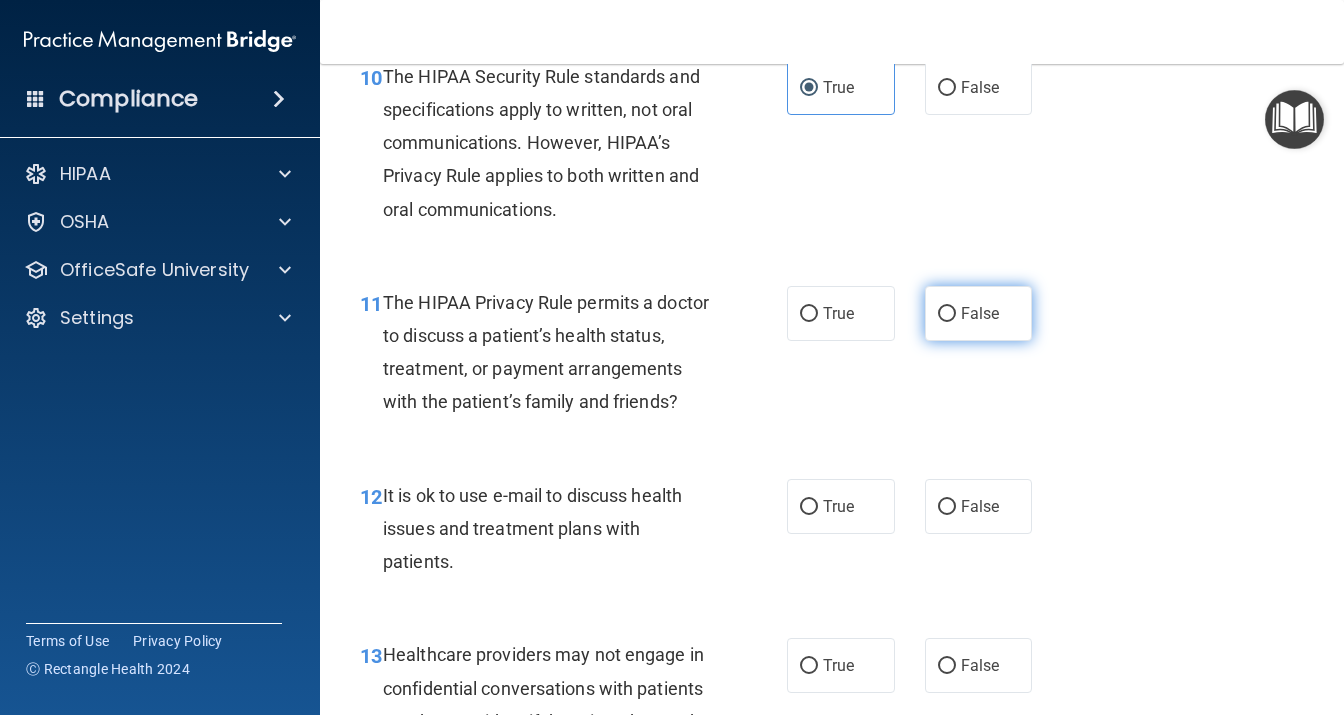 click on "False" at bounding box center (979, 313) 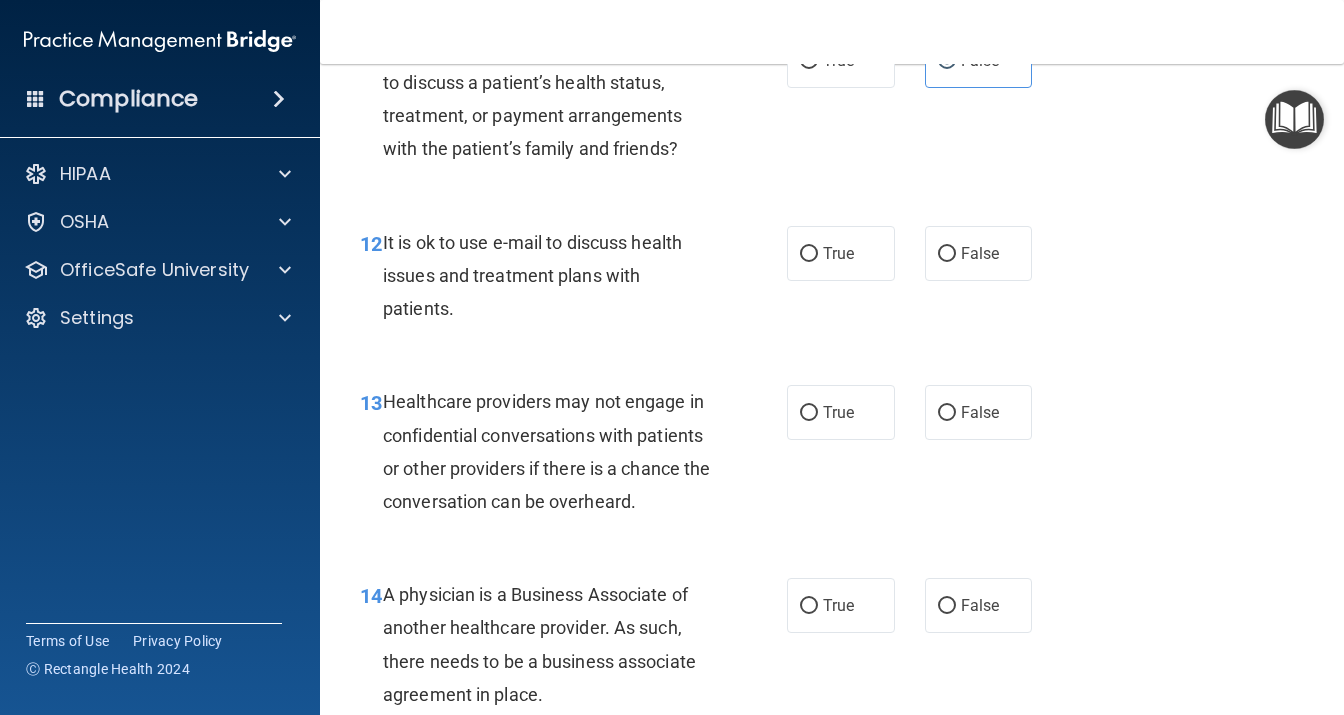 scroll, scrollTop: 2160, scrollLeft: 0, axis: vertical 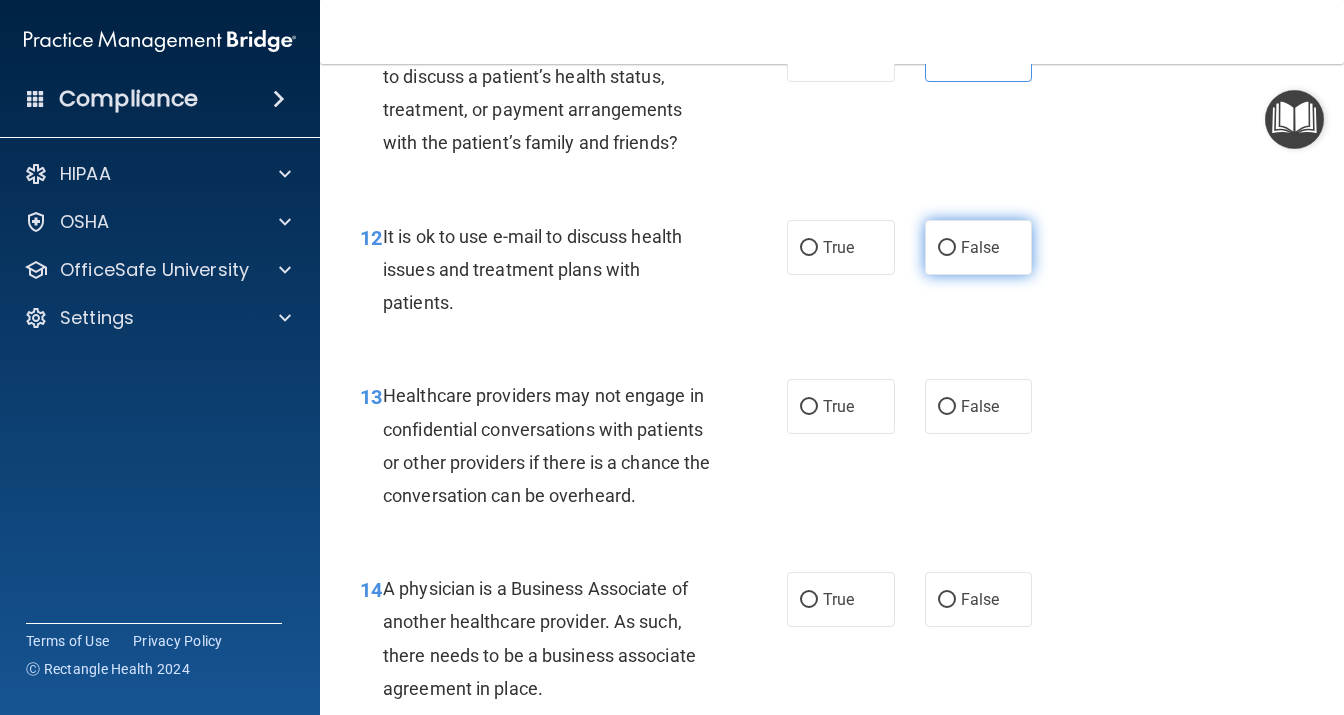 click on "False" at bounding box center [979, 247] 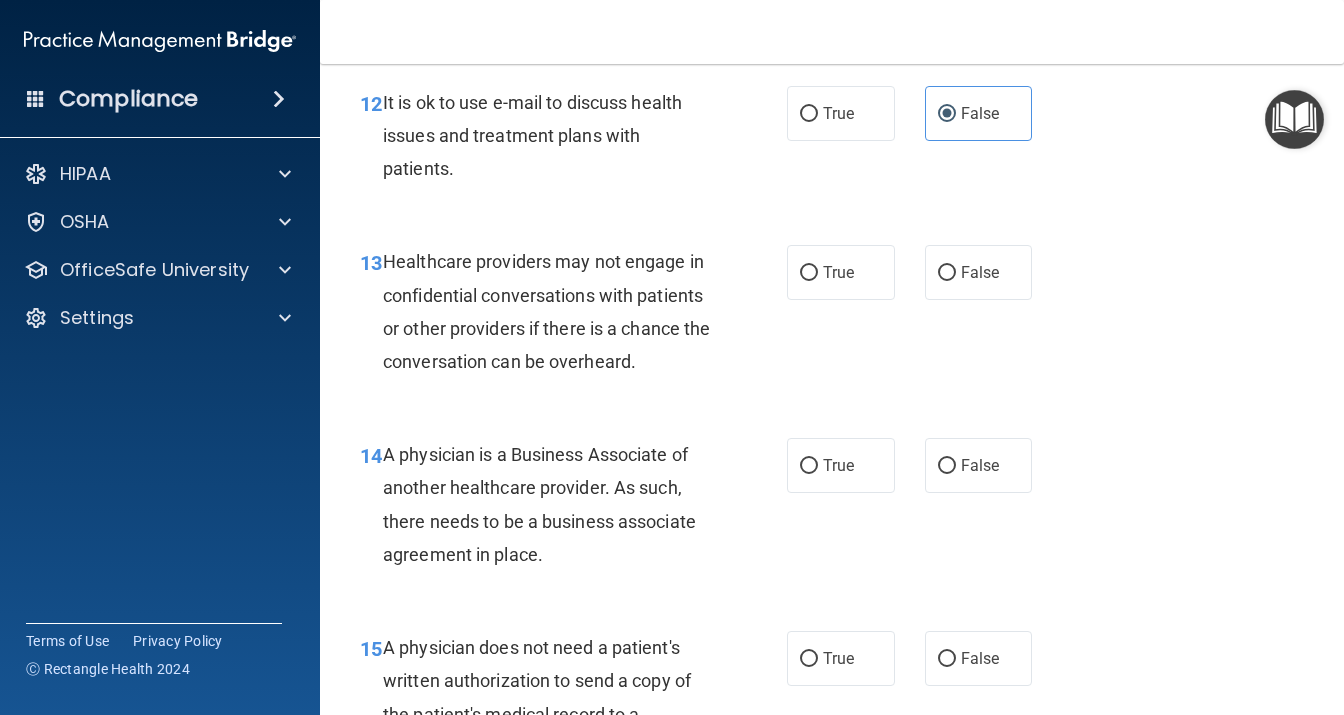 scroll, scrollTop: 2419, scrollLeft: 0, axis: vertical 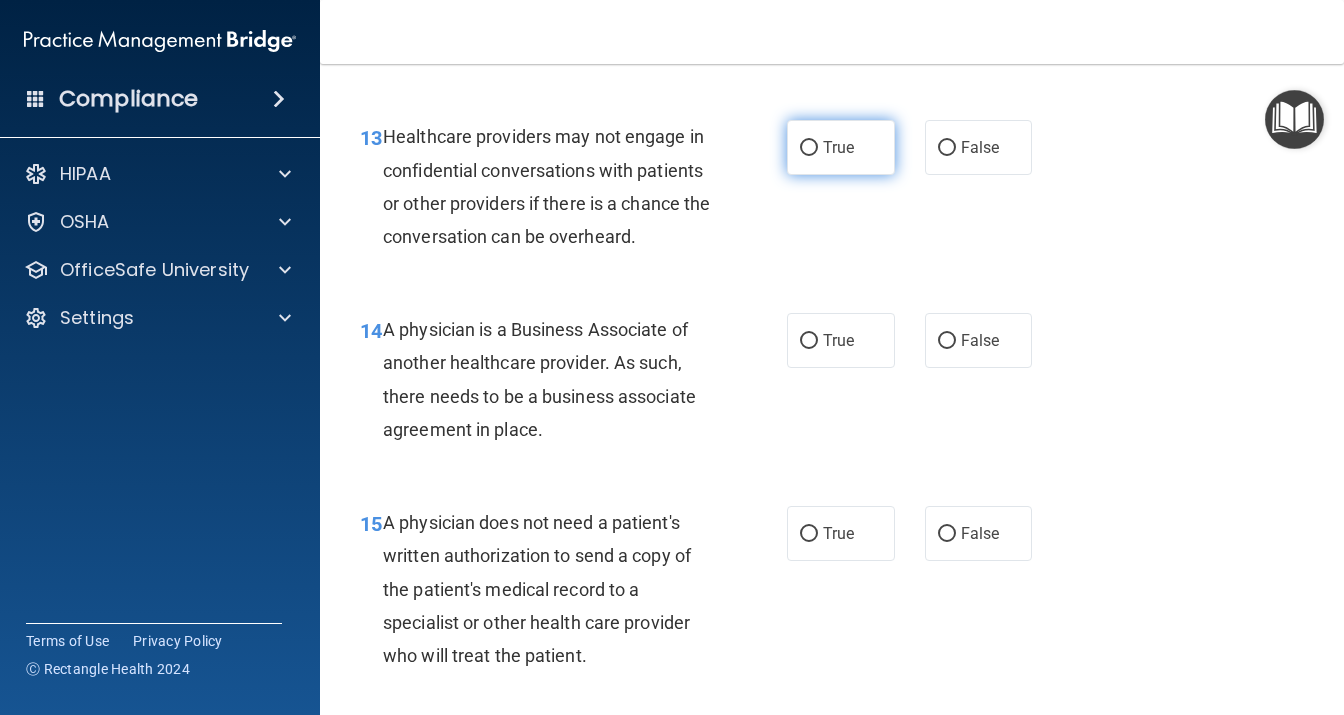 click on "True" at bounding box center [841, 147] 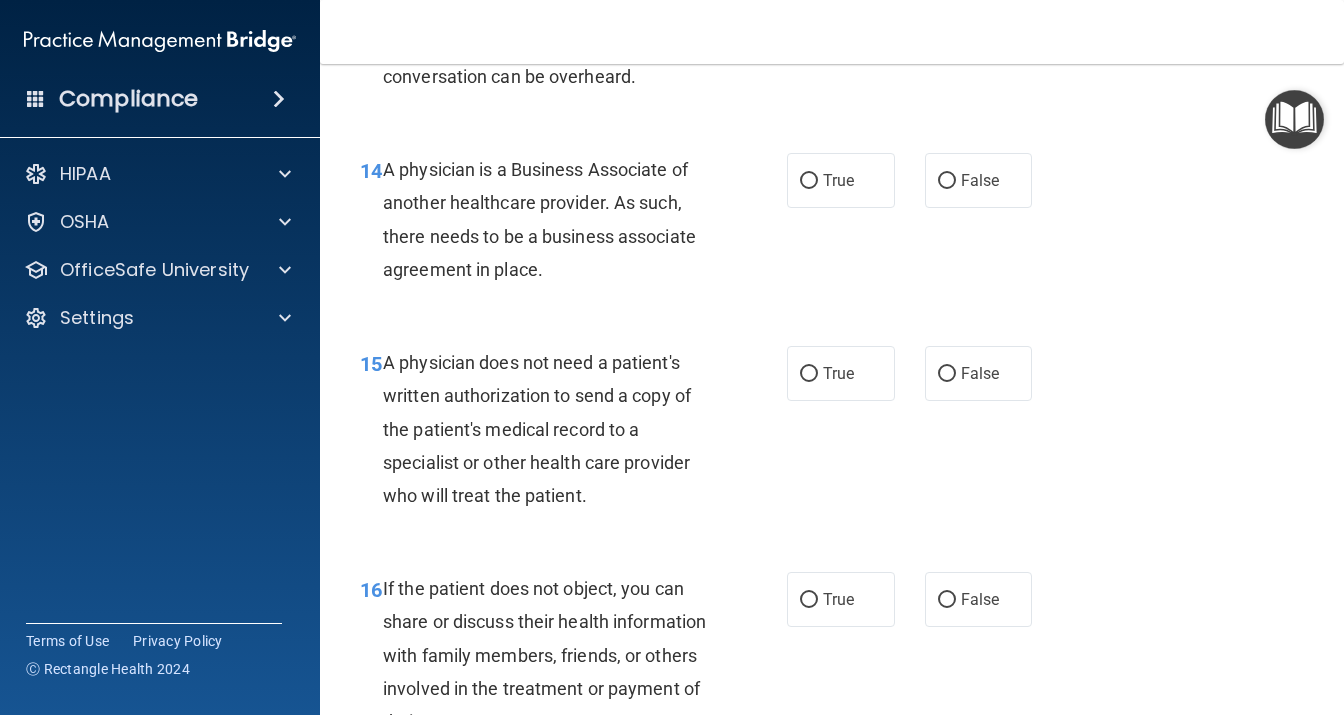 scroll, scrollTop: 2592, scrollLeft: 0, axis: vertical 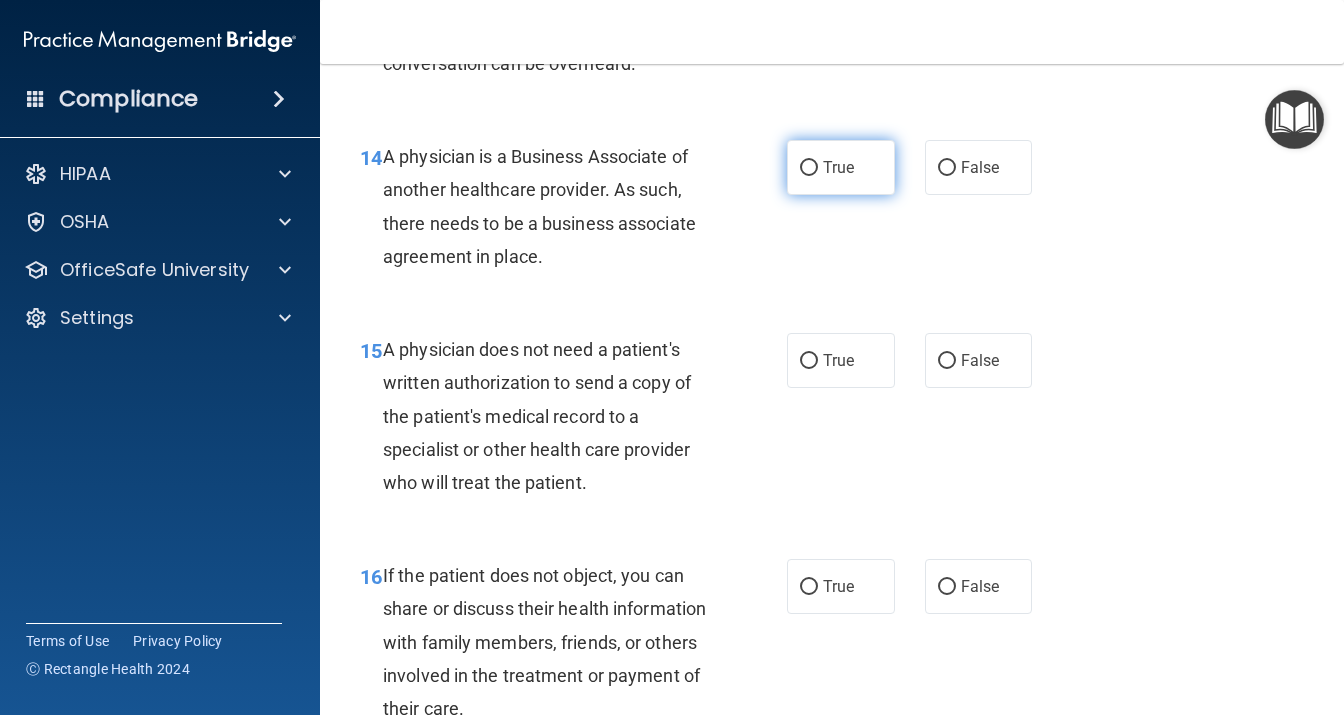 click on "True" at bounding box center (809, 168) 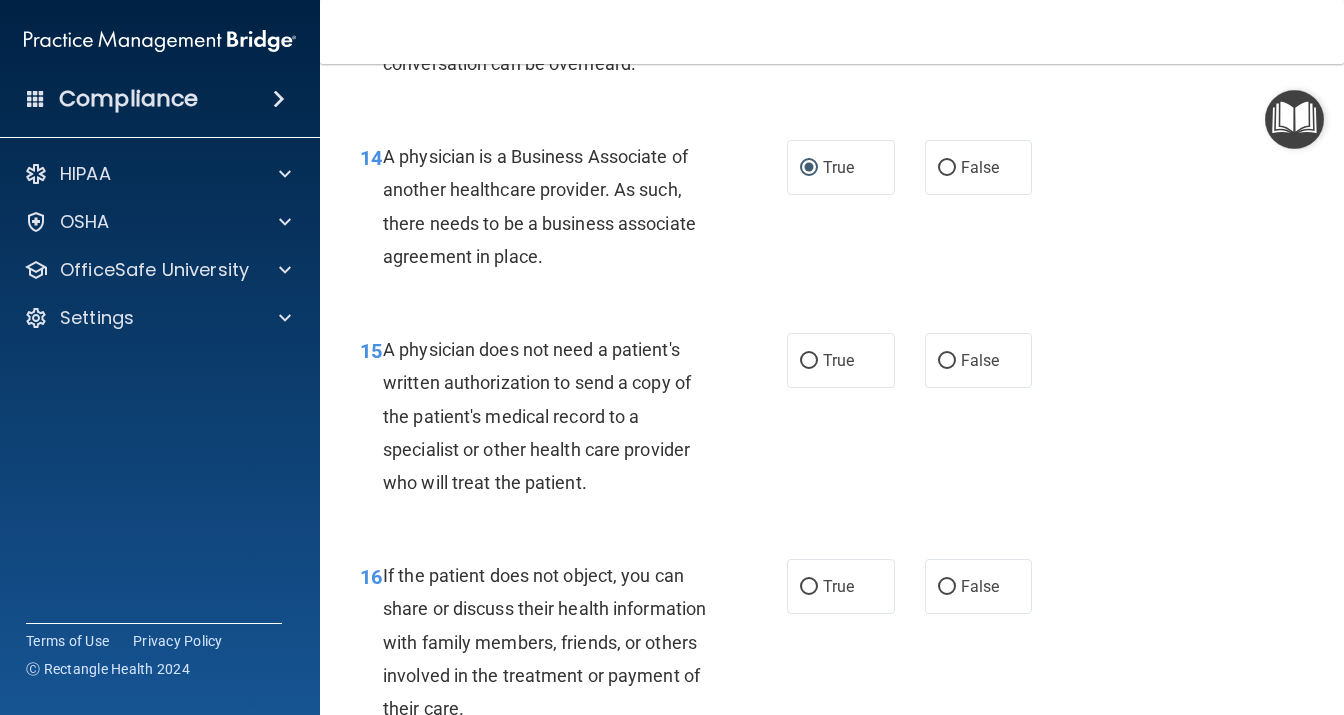 scroll, scrollTop: 2765, scrollLeft: 0, axis: vertical 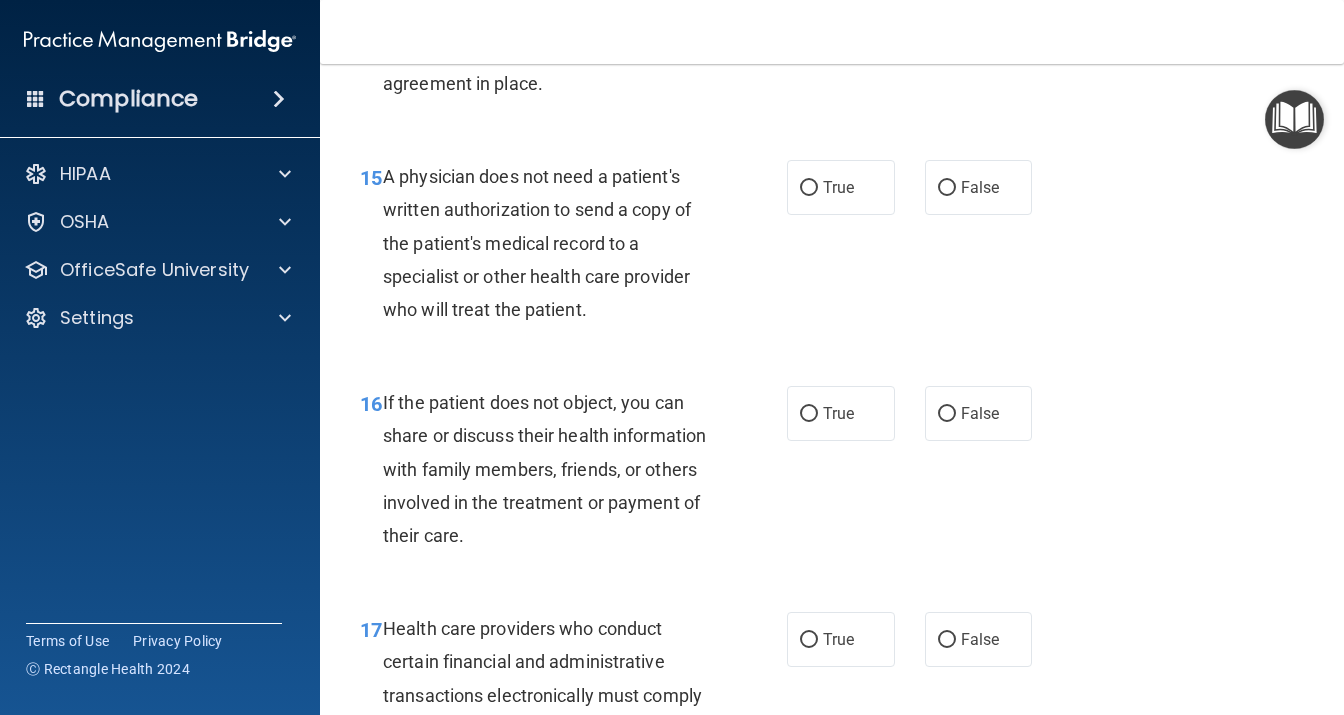 click on "15       A physician does not need a patient's written authorization to send a copy of the patient's medical record to a specialist or other health care provider who will treat the patient." at bounding box center (573, 248) 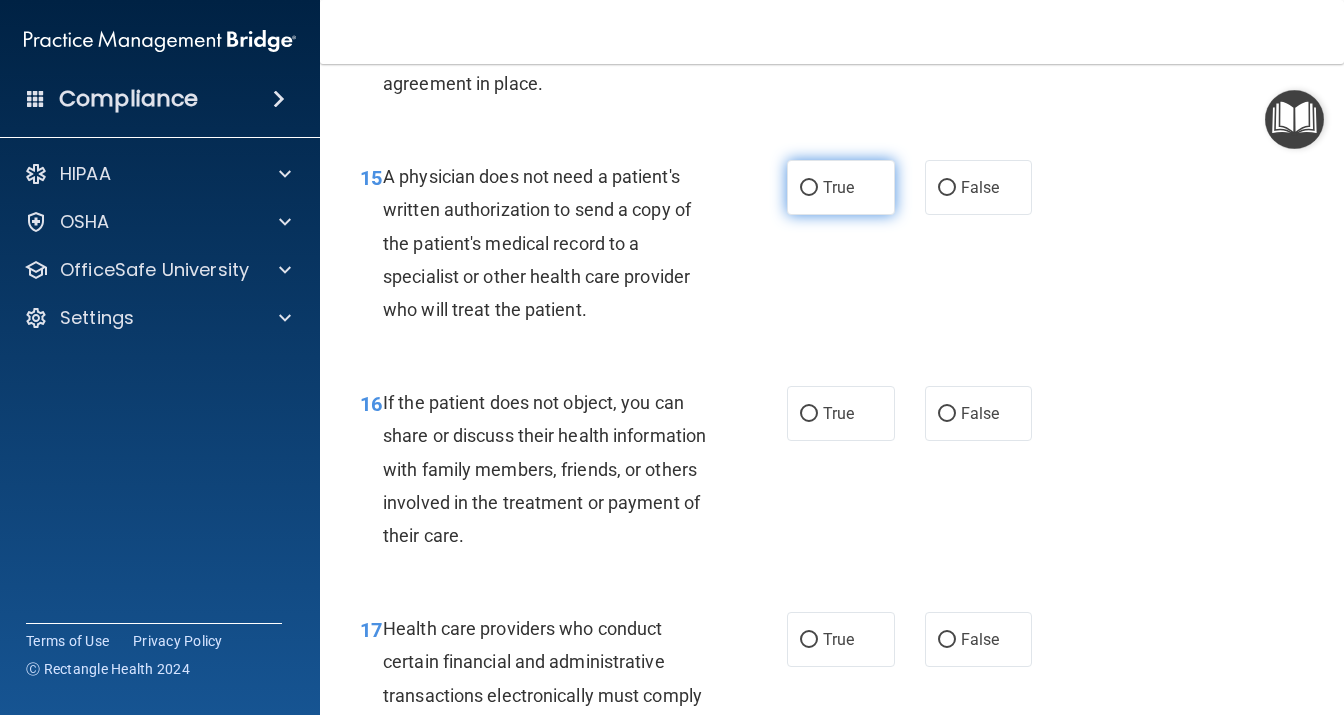 click on "True" at bounding box center [841, 187] 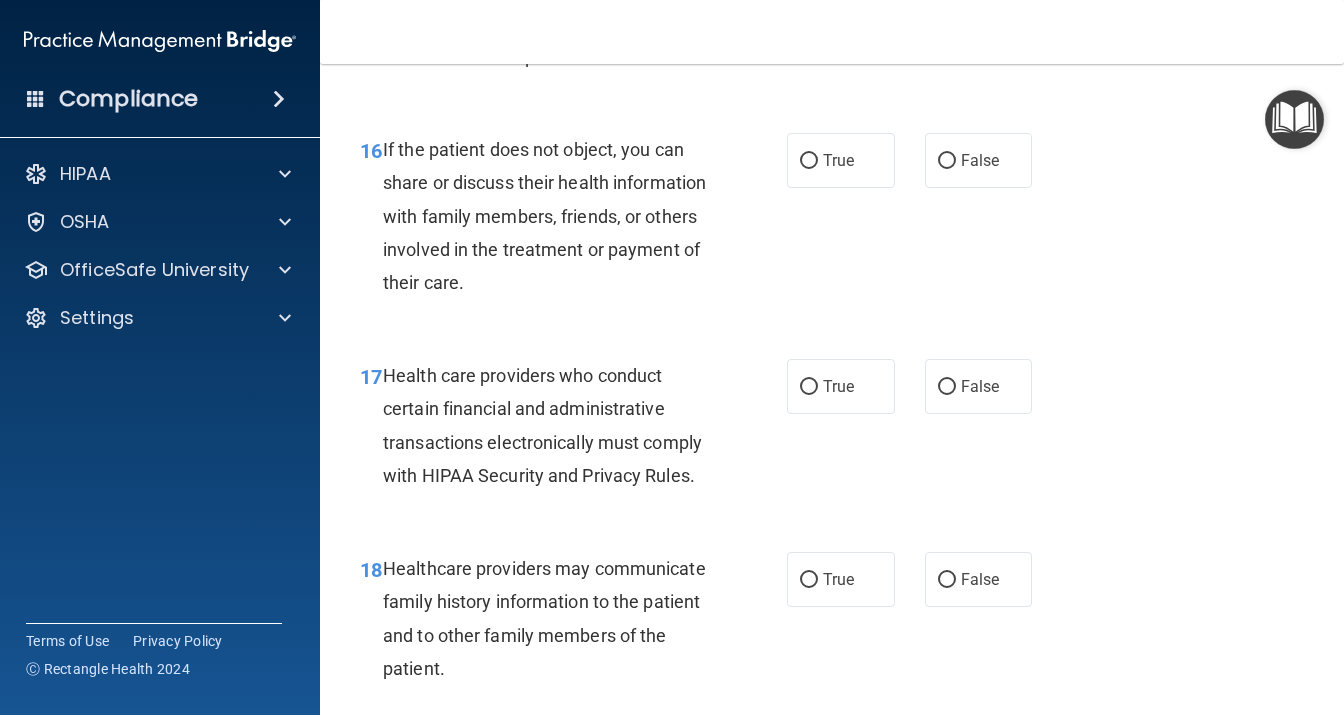 scroll, scrollTop: 3024, scrollLeft: 0, axis: vertical 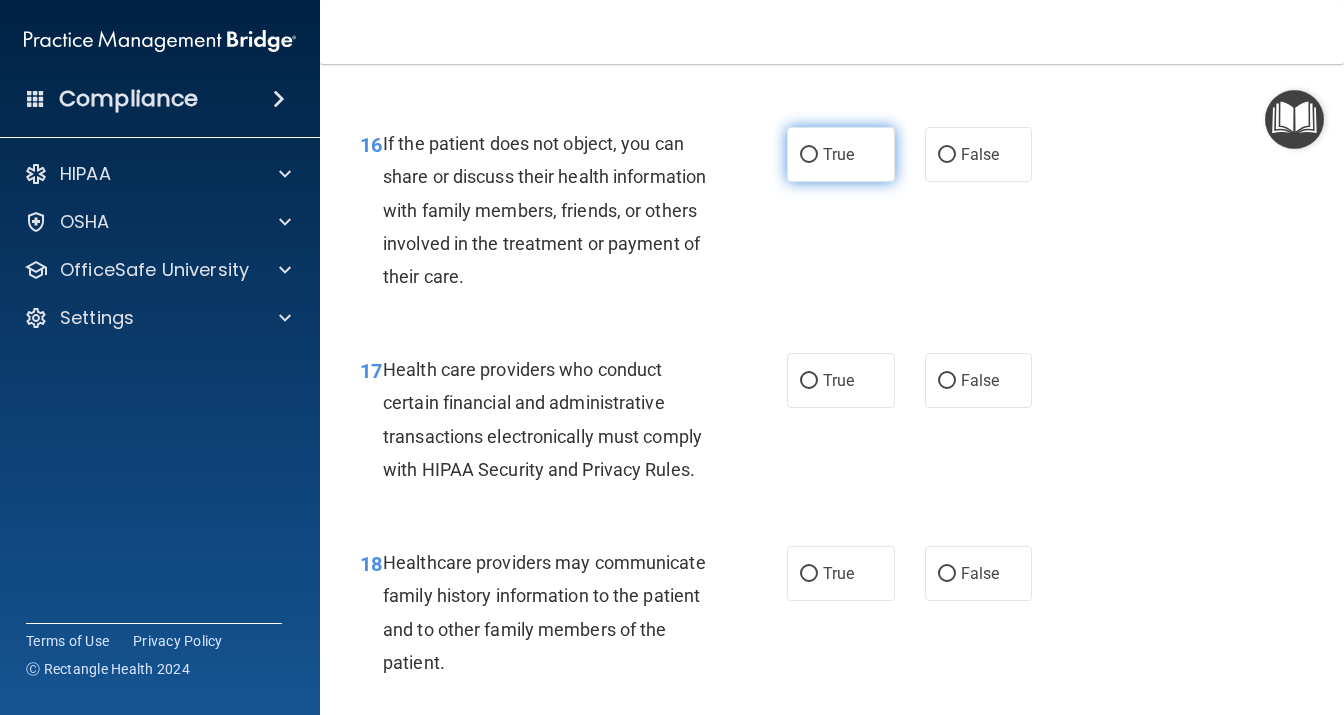 click on "True" at bounding box center (841, 154) 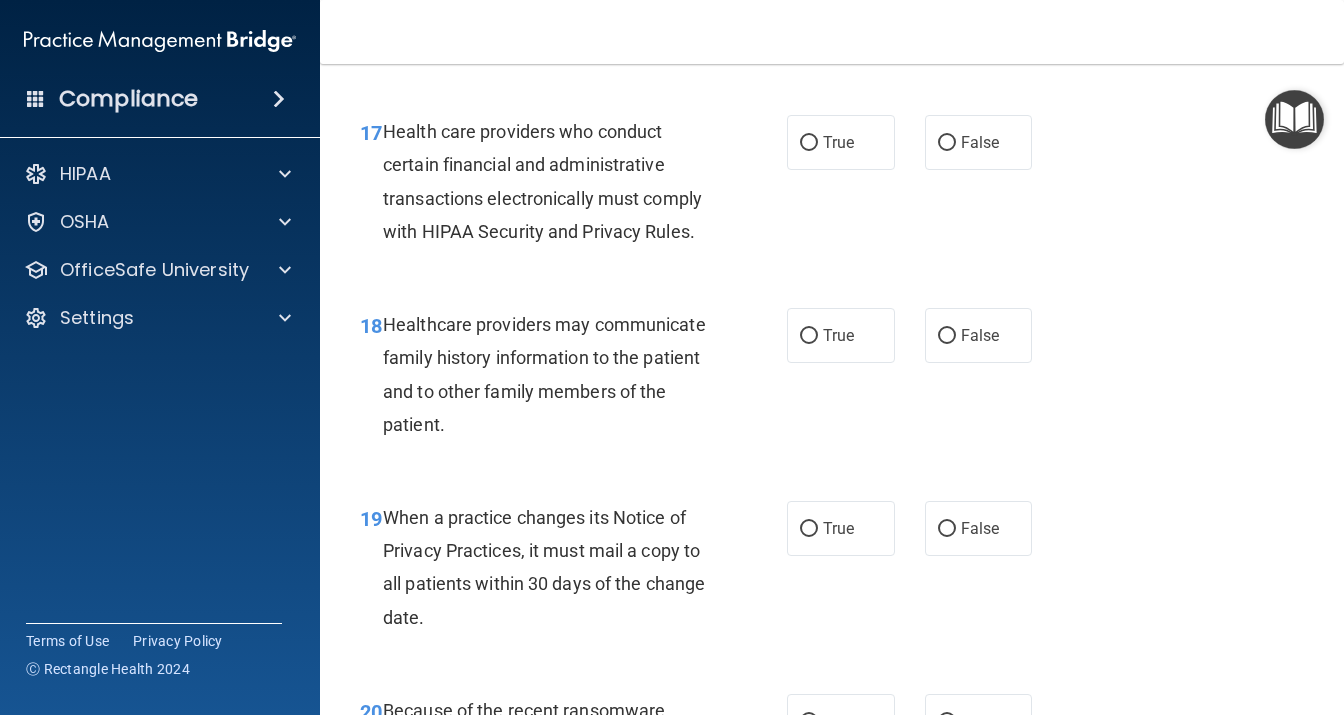 scroll, scrollTop: 3283, scrollLeft: 0, axis: vertical 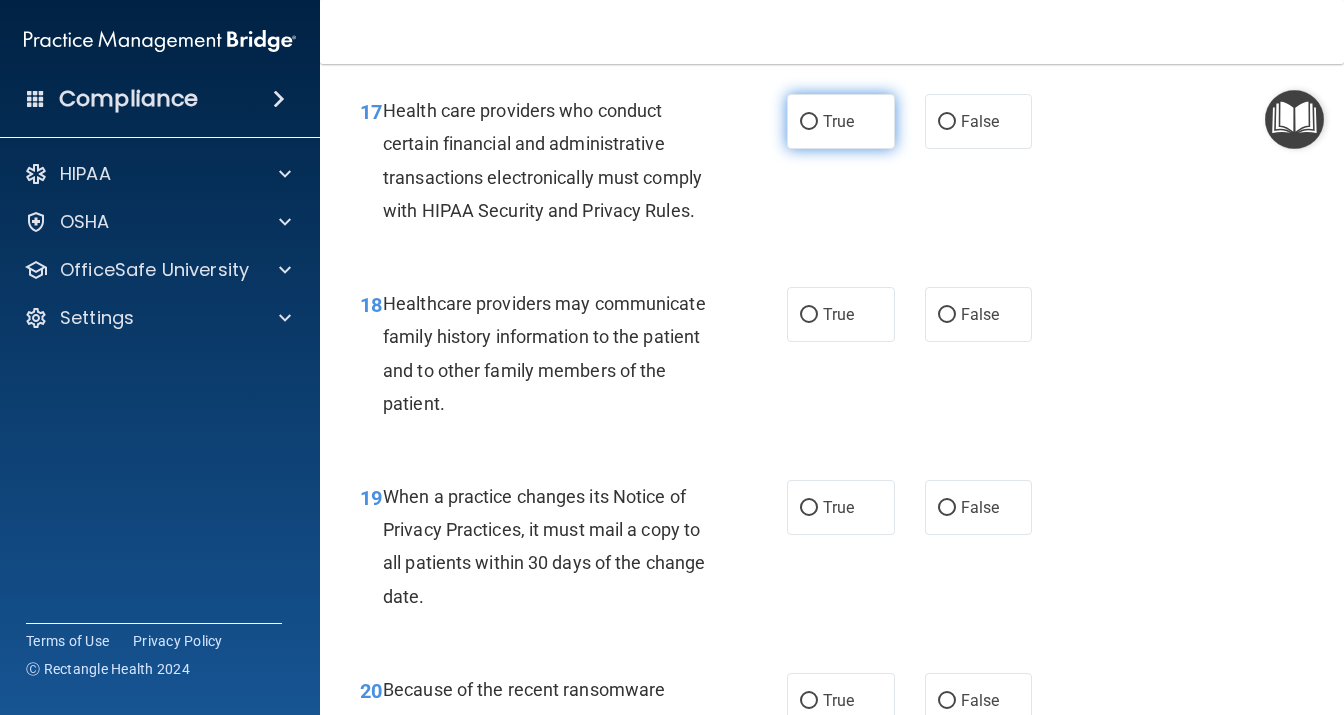 click on "True" at bounding box center (841, 121) 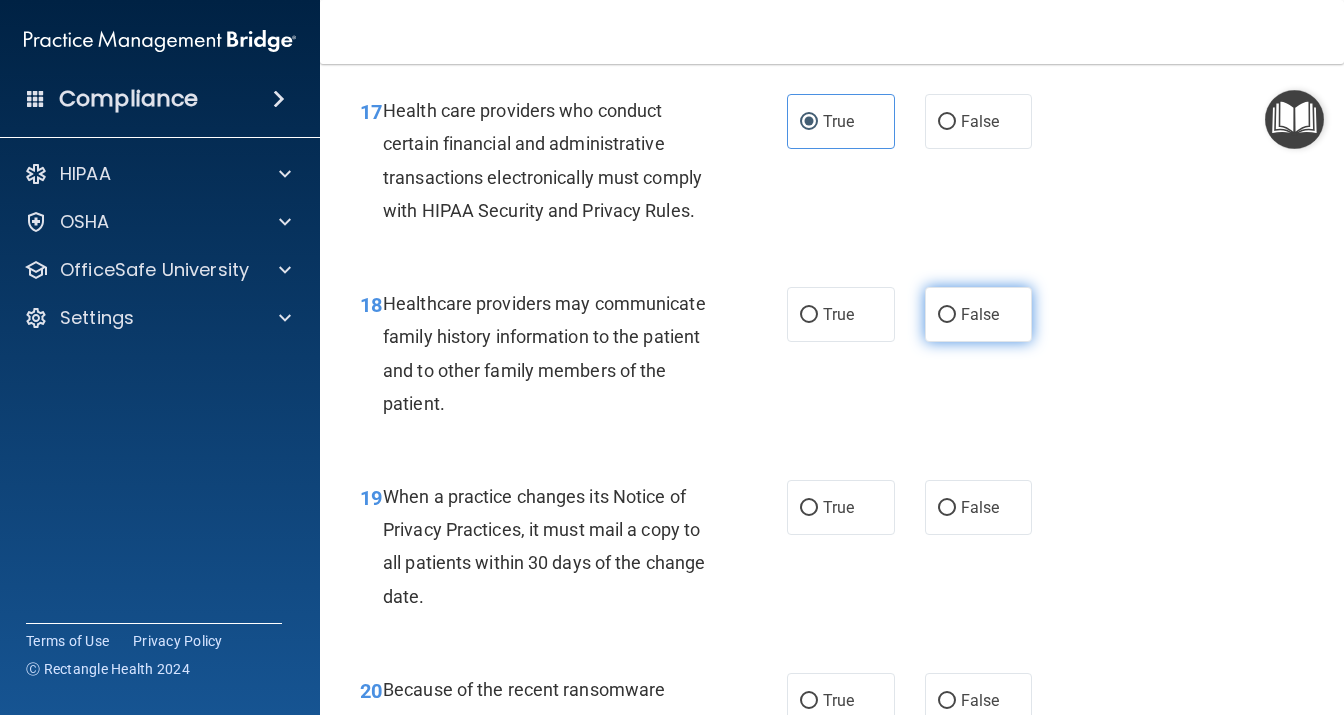 click on "False" at bounding box center [980, 314] 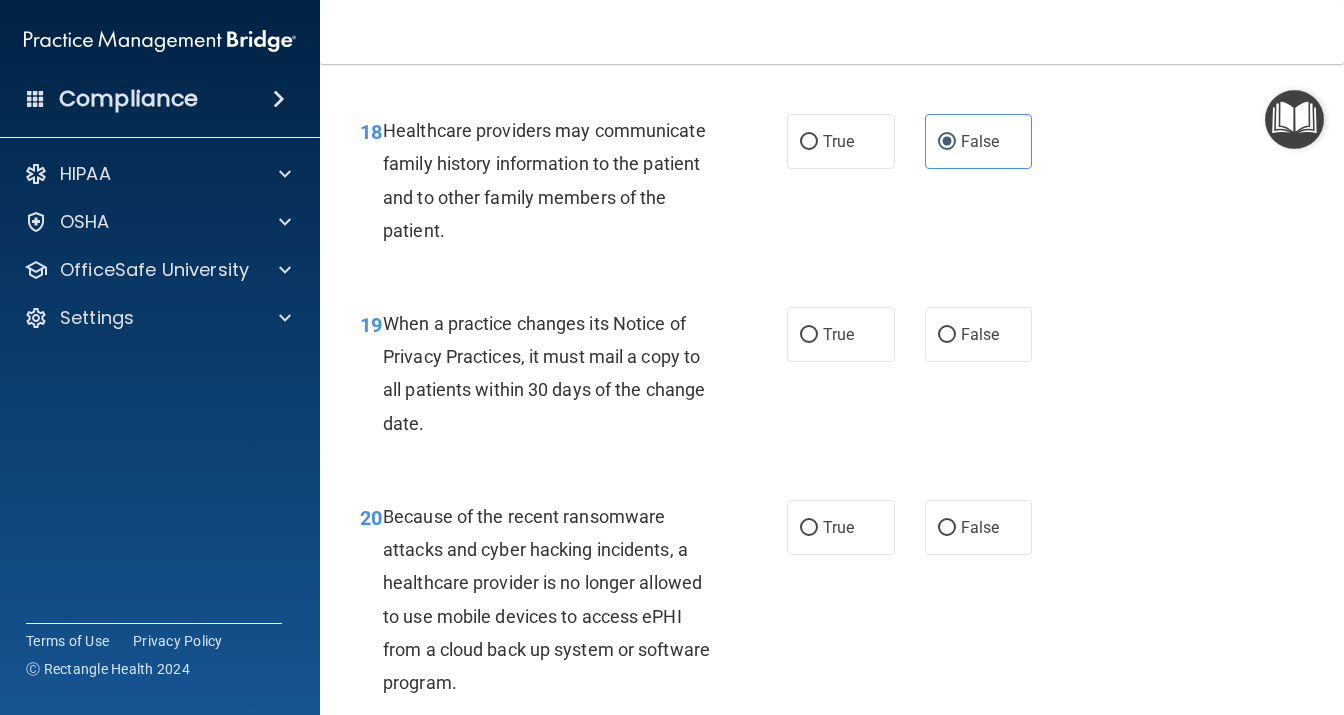 scroll, scrollTop: 3629, scrollLeft: 0, axis: vertical 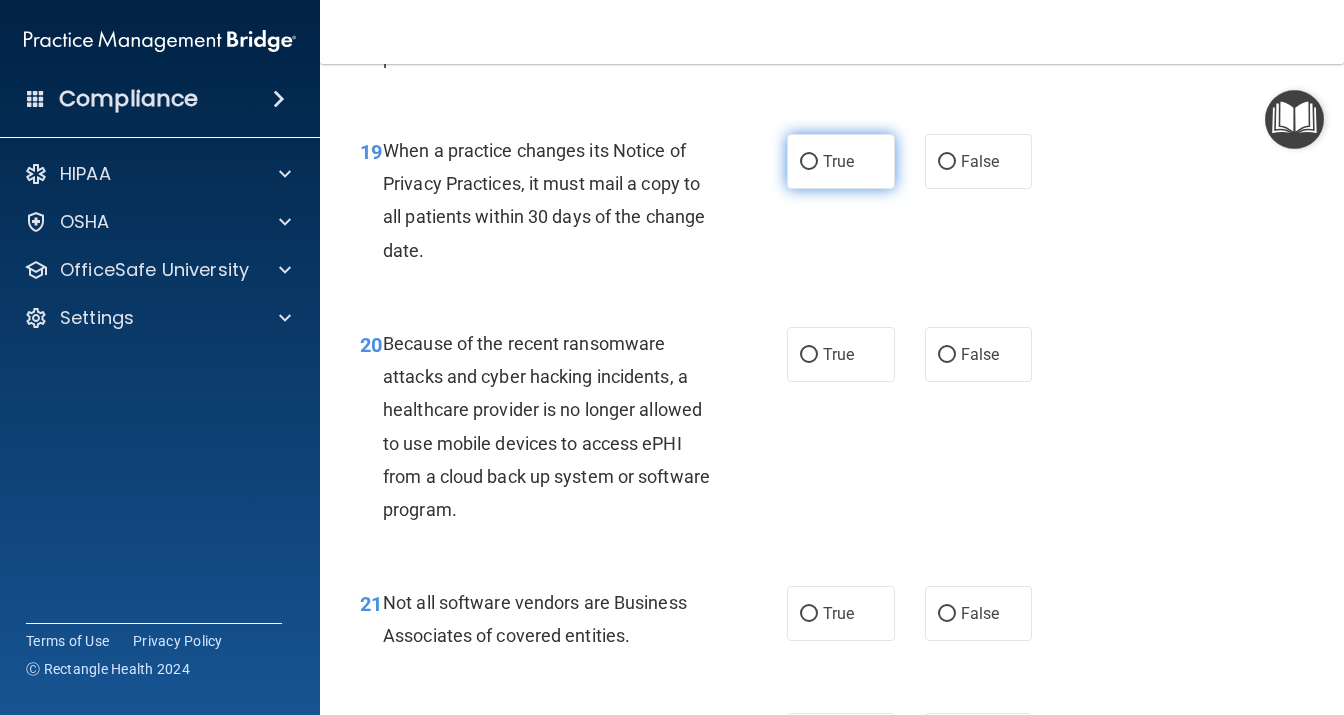 click on "True" at bounding box center [841, 161] 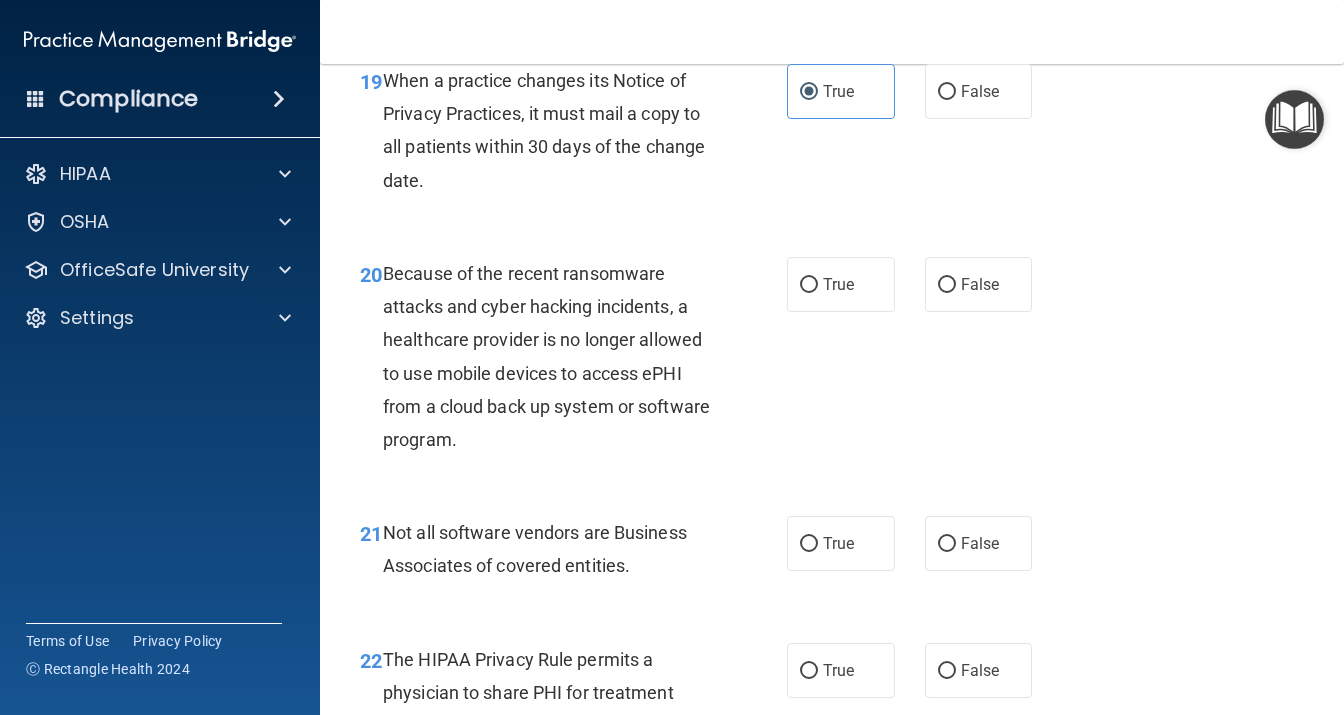 scroll, scrollTop: 3888, scrollLeft: 0, axis: vertical 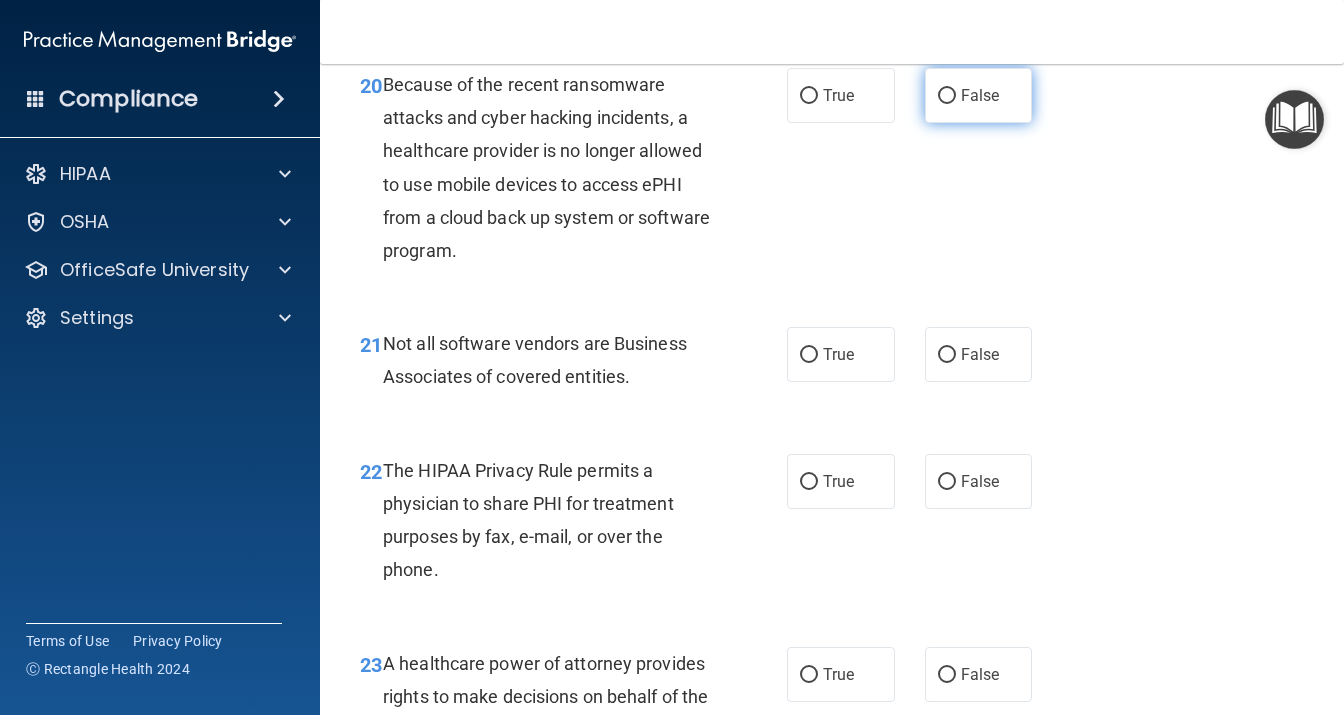 click on "False" at bounding box center (980, 95) 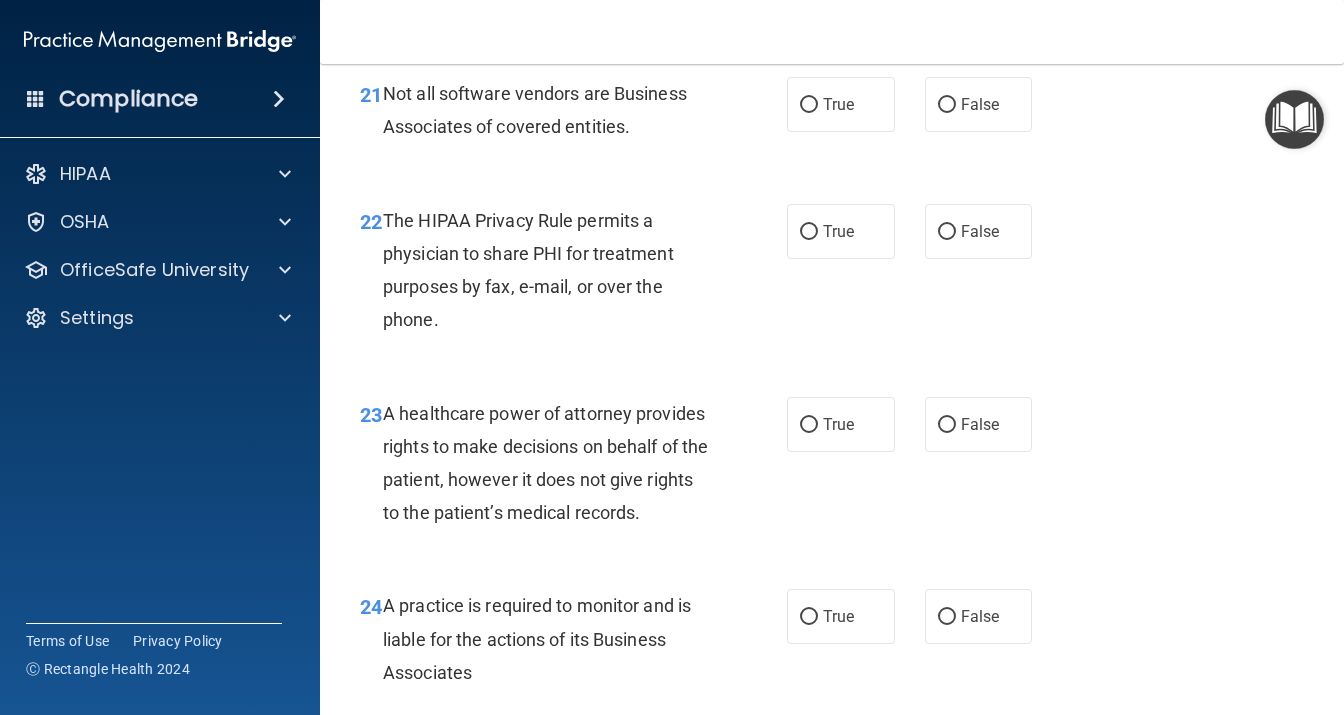 scroll, scrollTop: 4147, scrollLeft: 0, axis: vertical 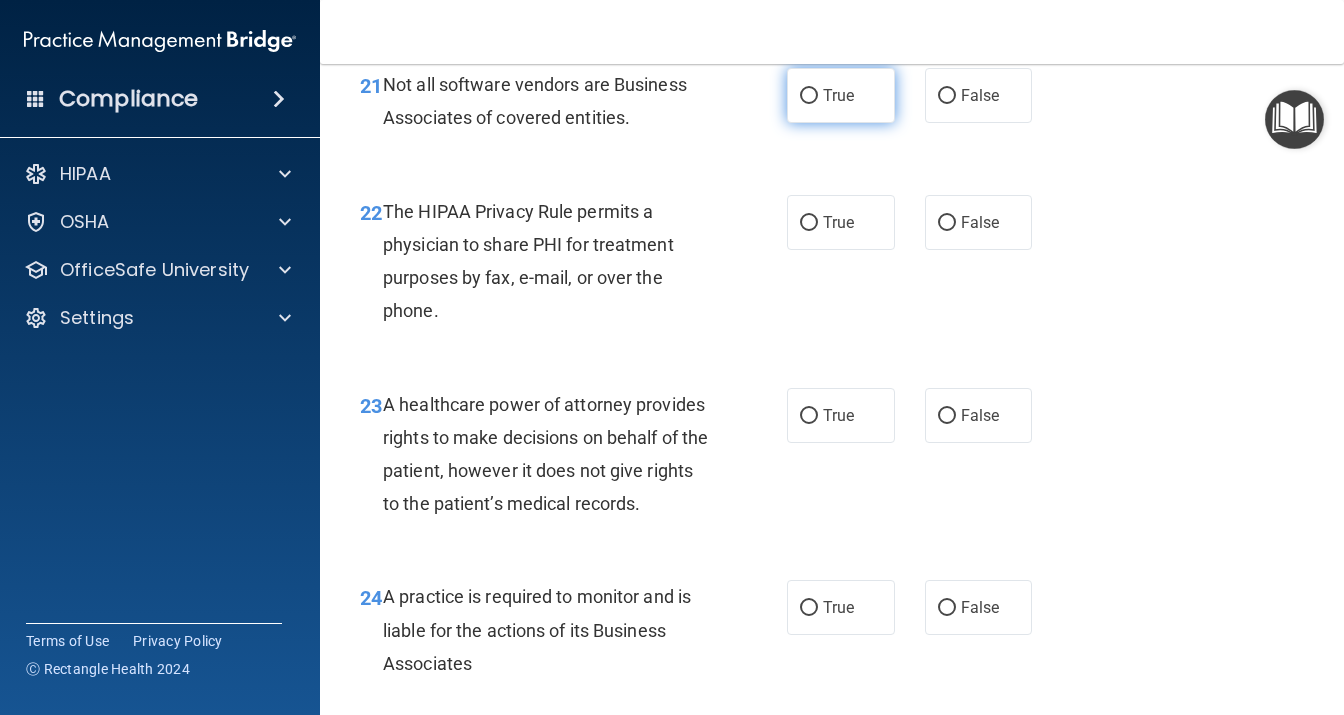 click on "True" at bounding box center [838, 95] 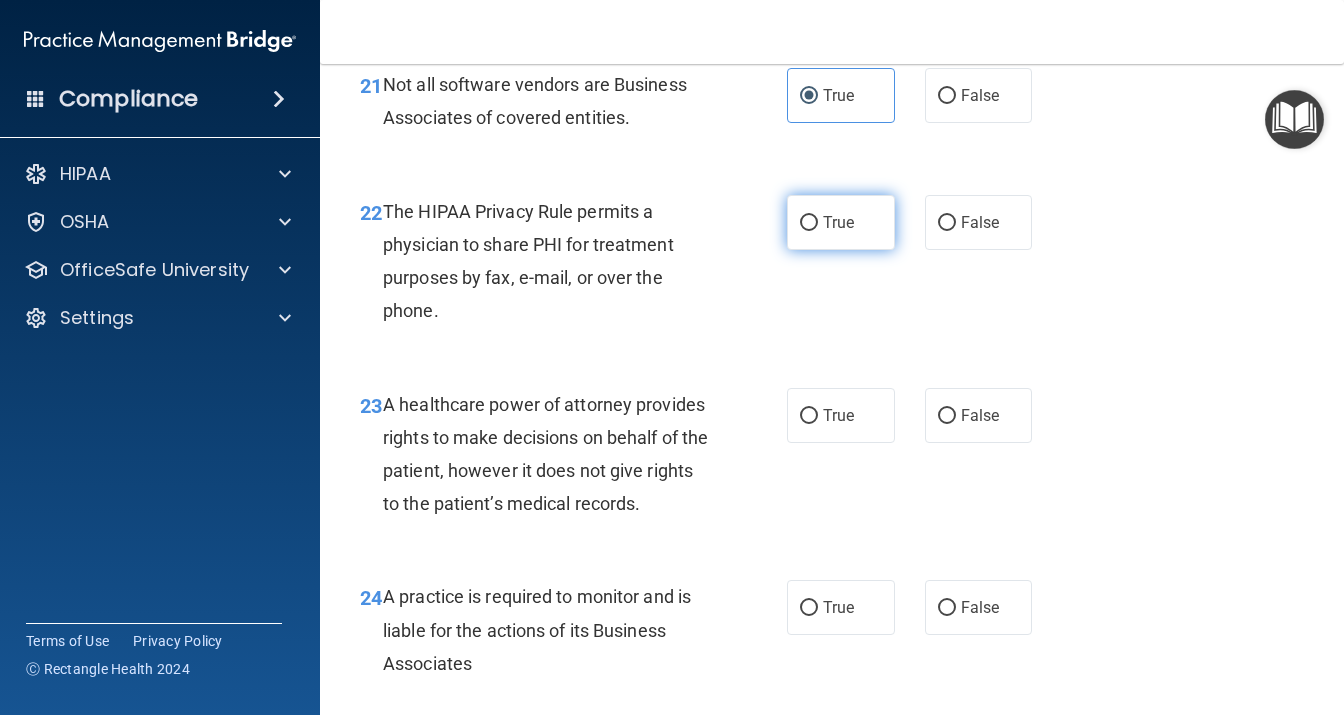click on "True" at bounding box center [841, 222] 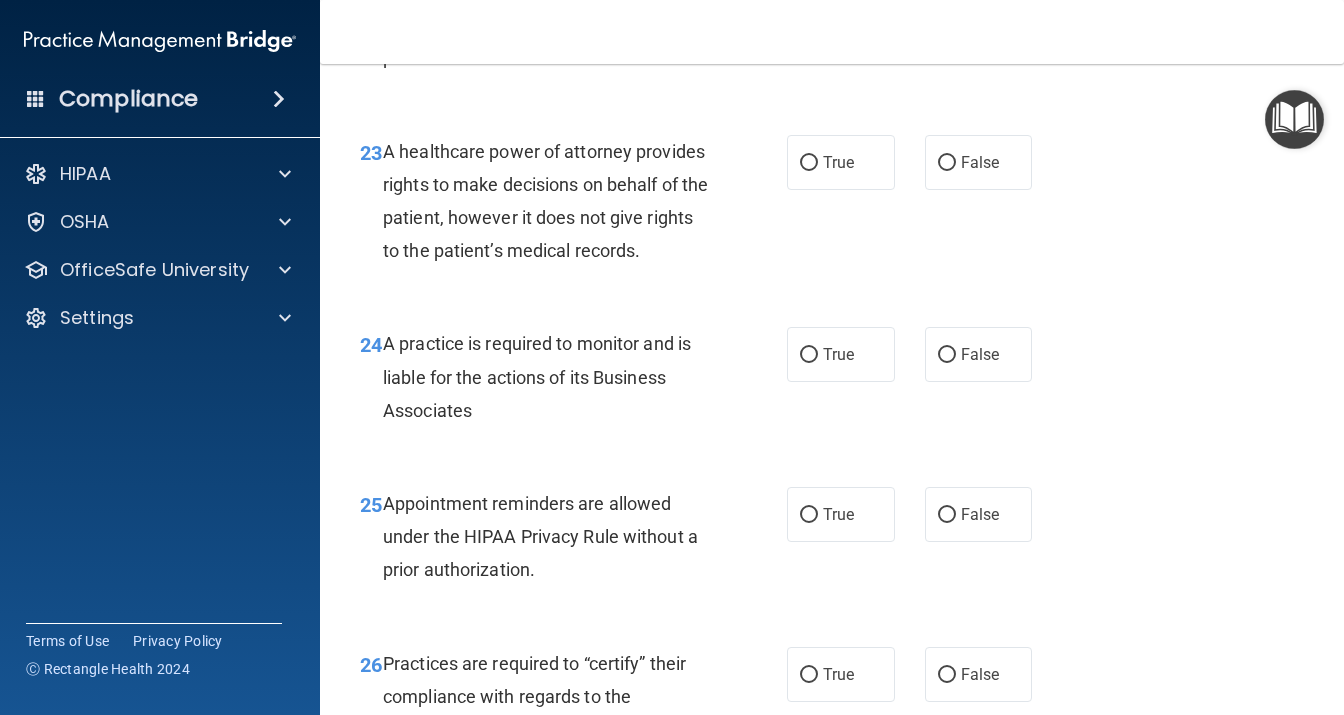 scroll, scrollTop: 4406, scrollLeft: 0, axis: vertical 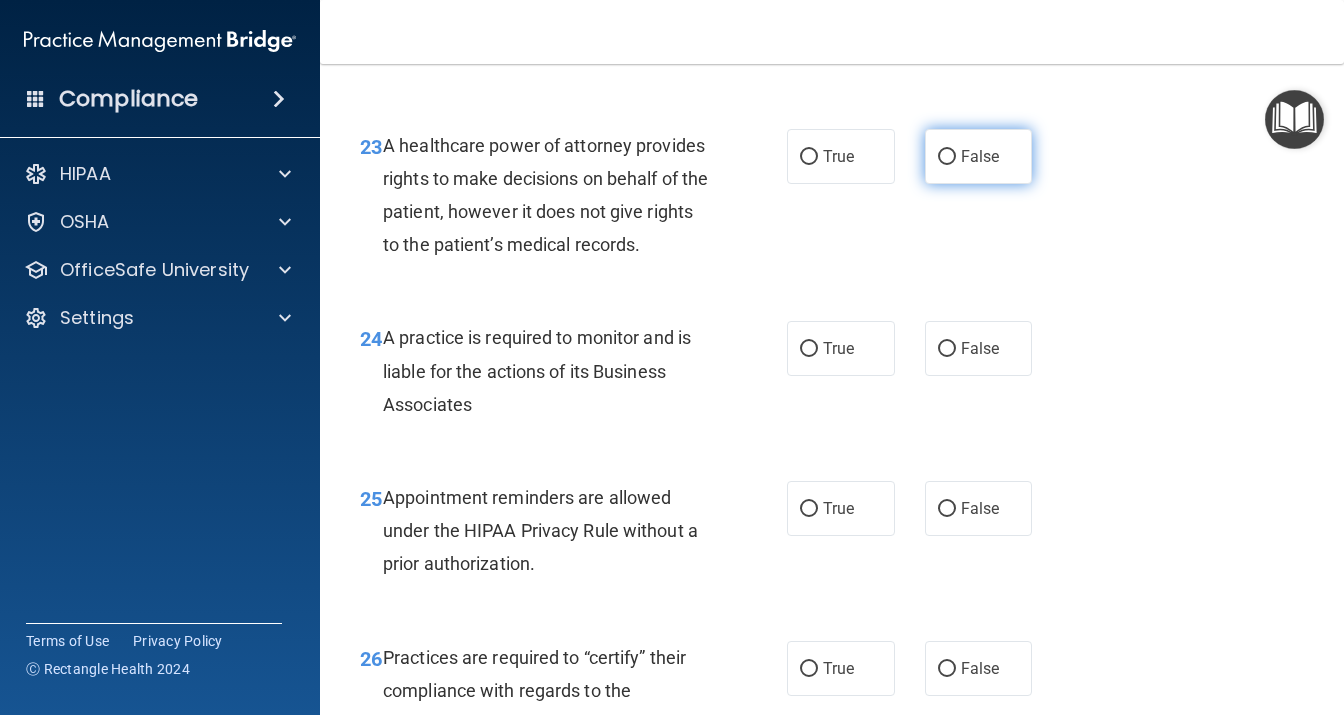 click on "False" at bounding box center [979, 156] 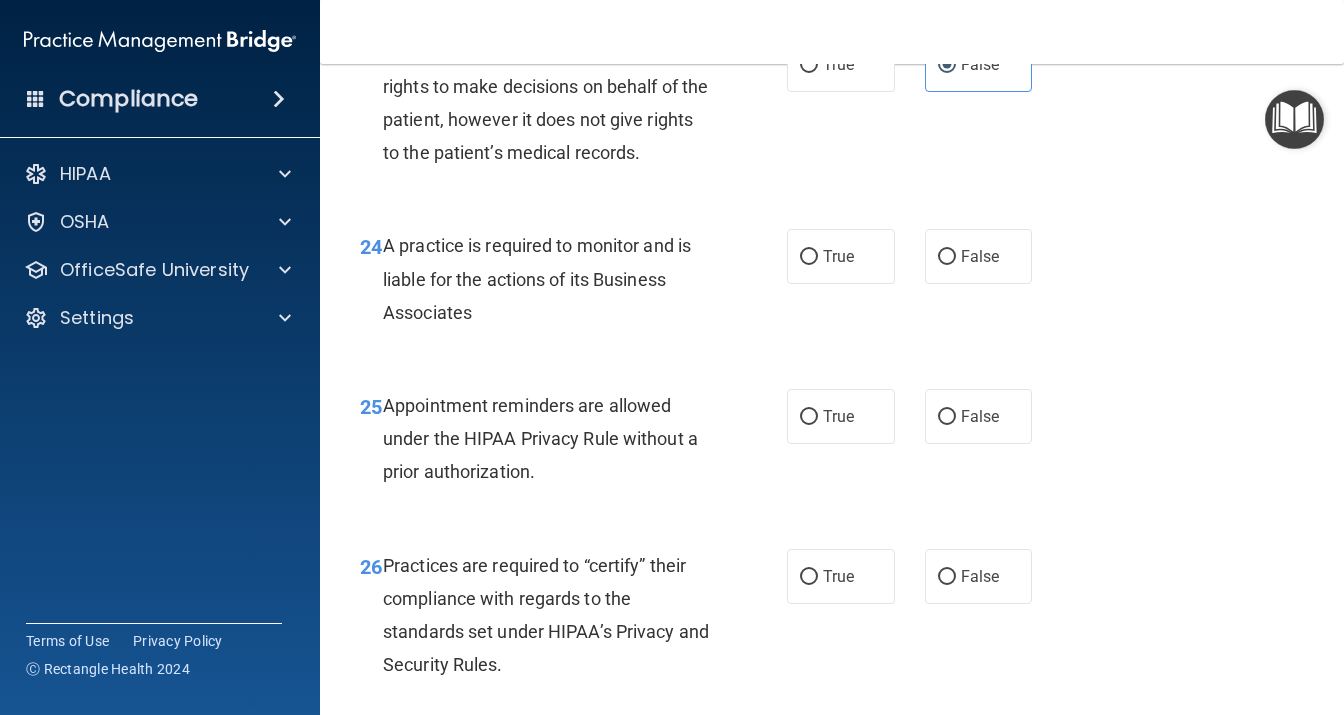 scroll, scrollTop: 4666, scrollLeft: 0, axis: vertical 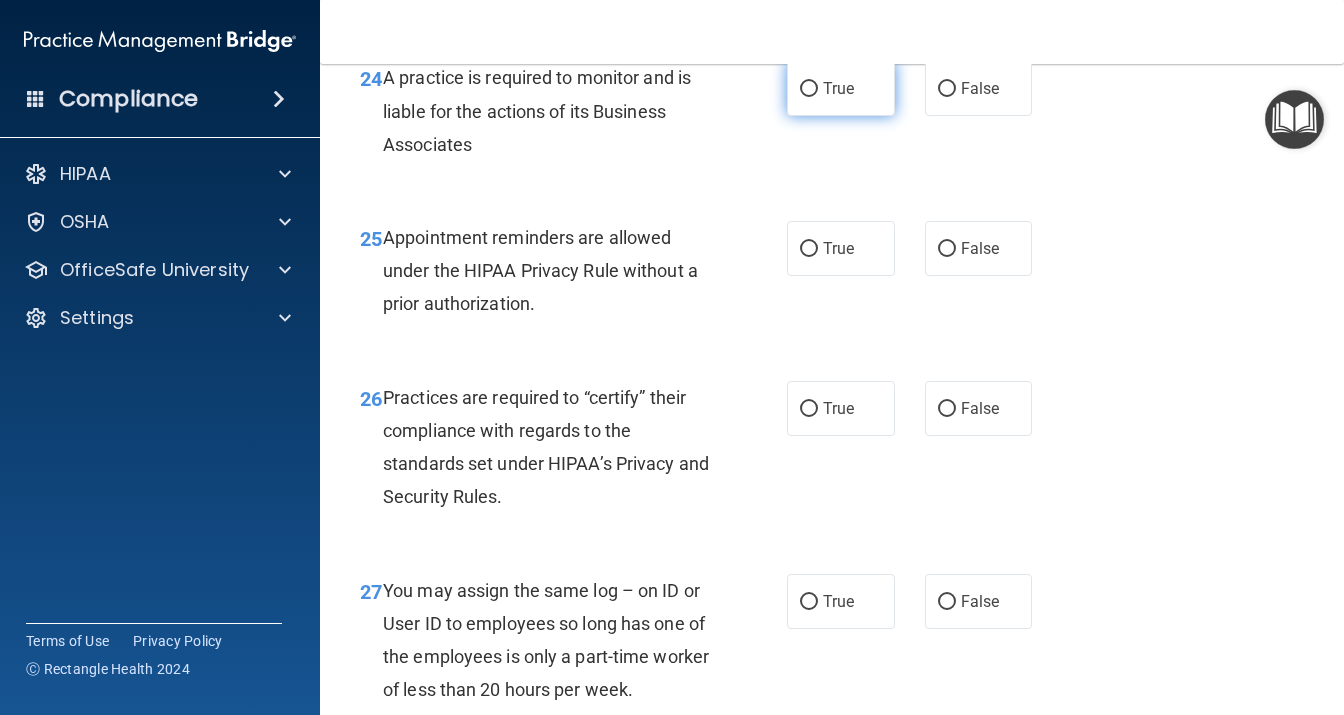 click on "True" at bounding box center [841, 88] 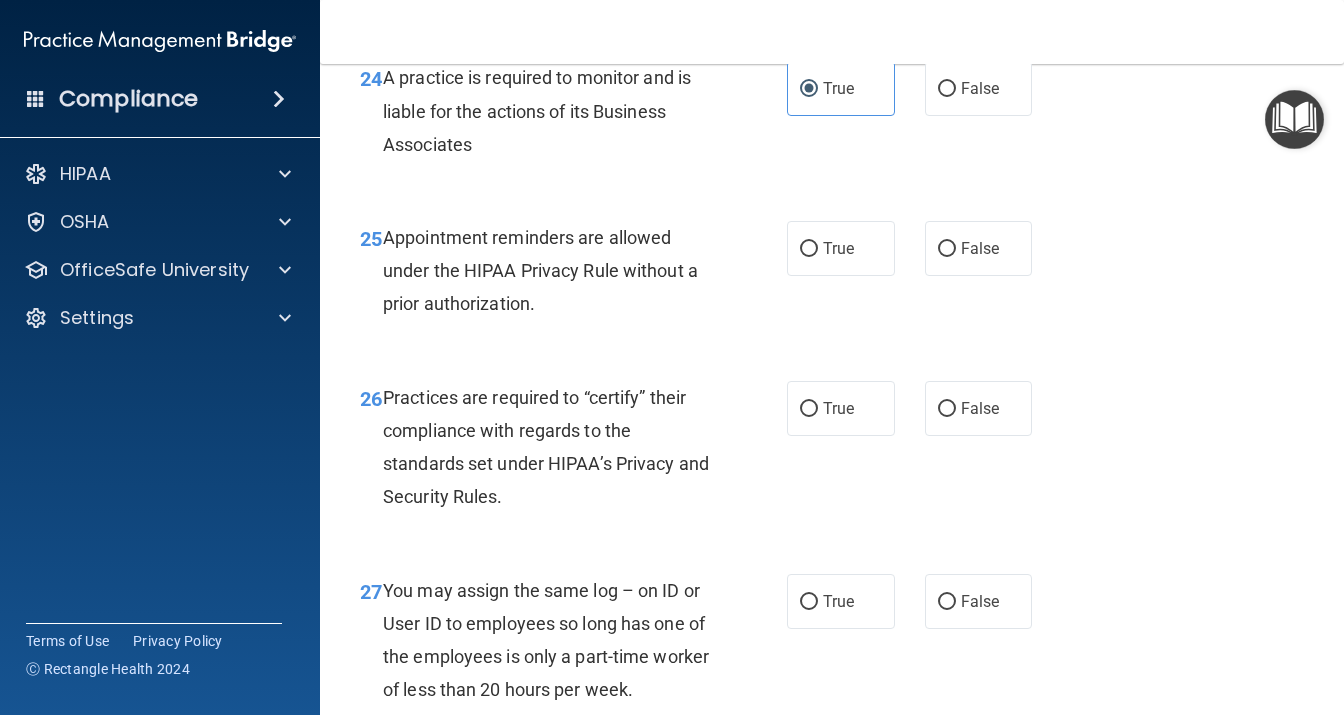 scroll, scrollTop: 4752, scrollLeft: 0, axis: vertical 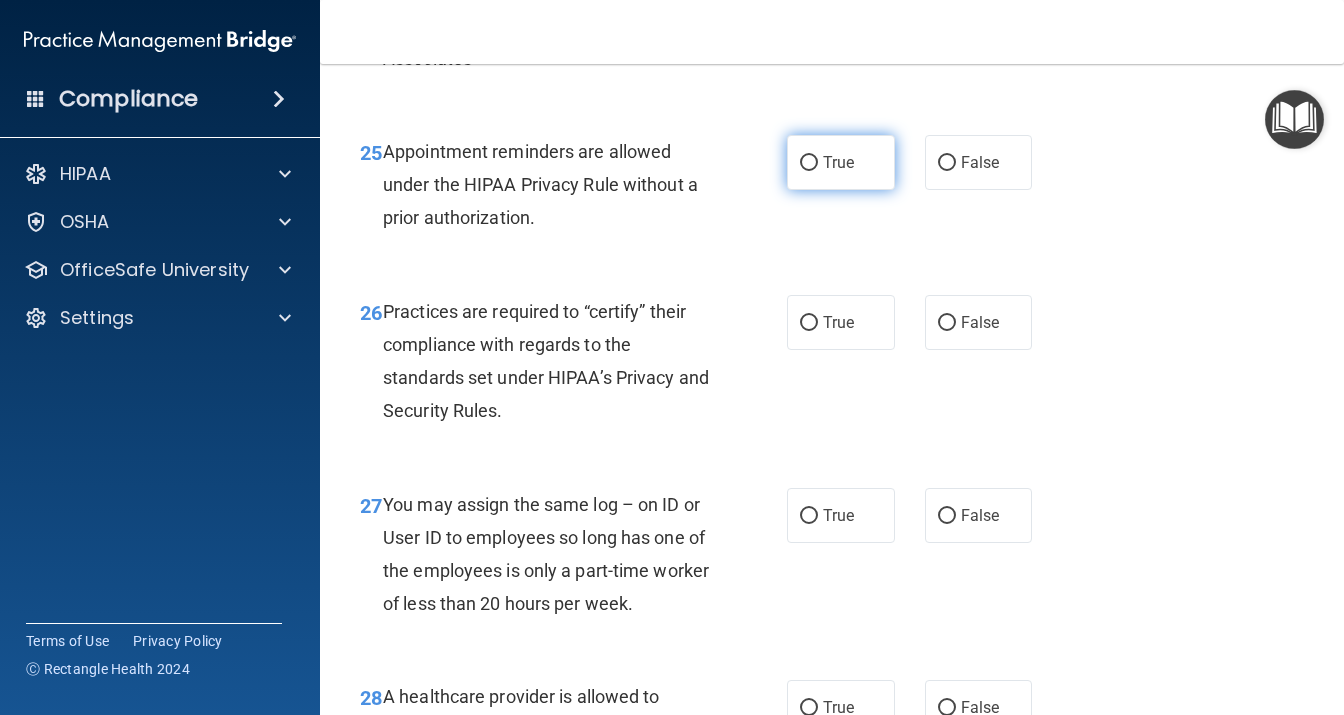 click on "True" at bounding box center [841, 162] 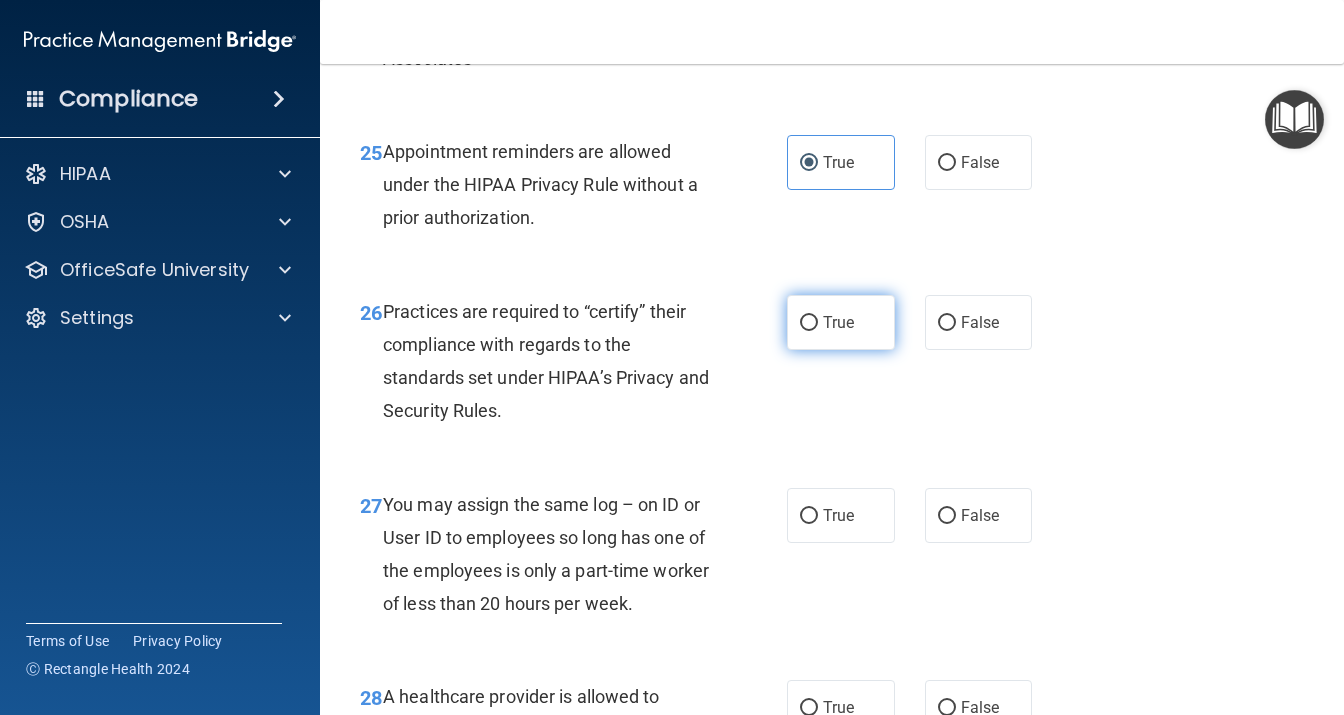 click on "True" at bounding box center (841, 322) 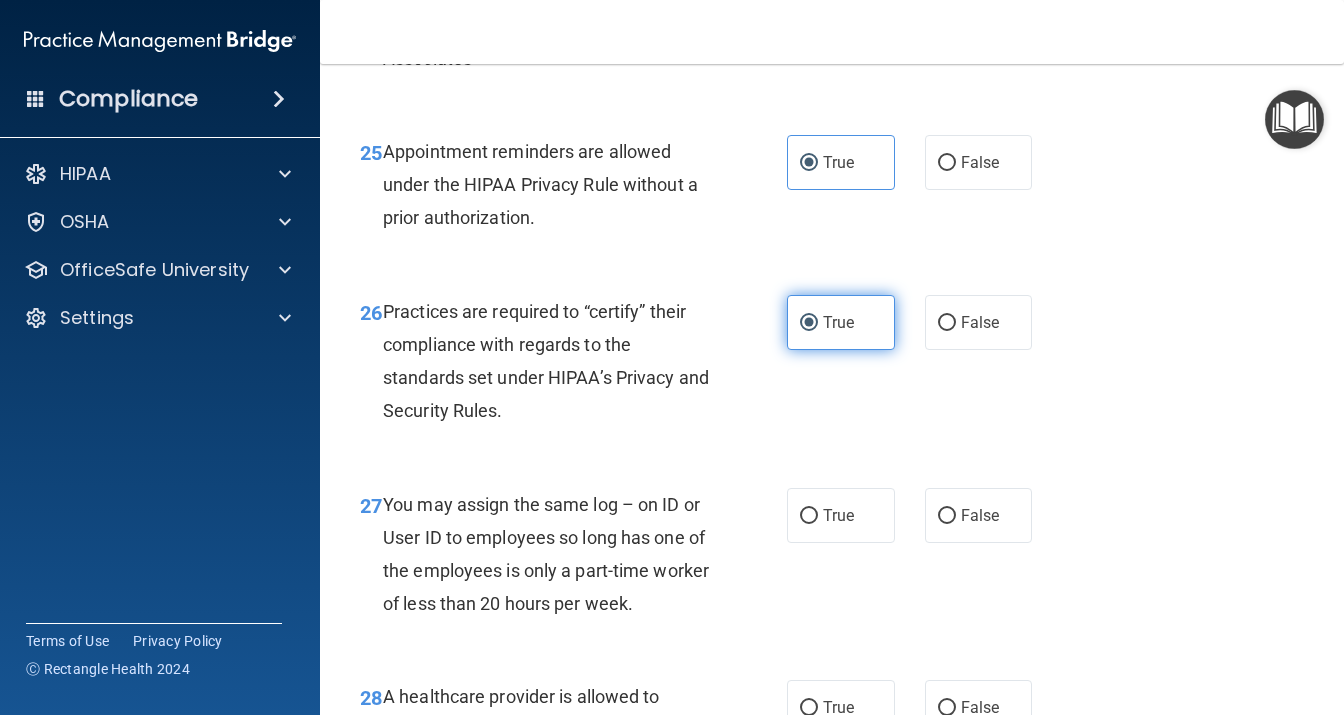scroll, scrollTop: 5011, scrollLeft: 0, axis: vertical 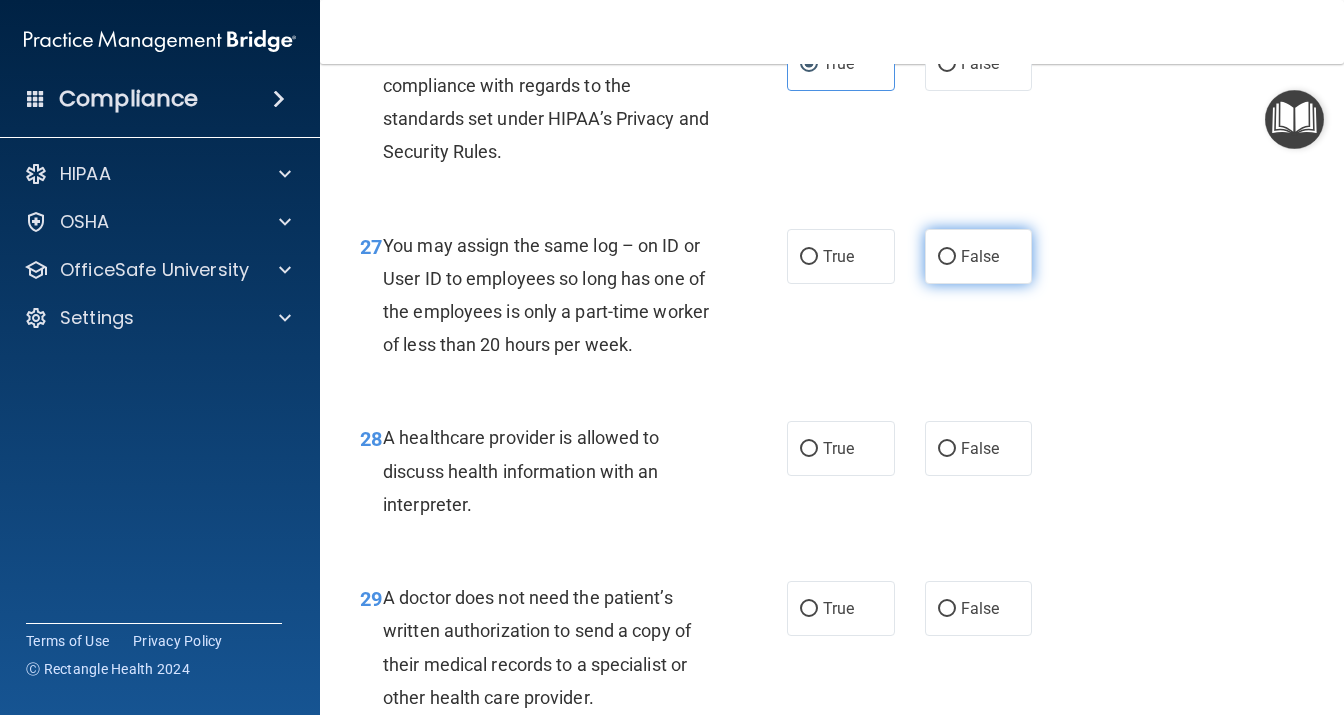 click on "False" at bounding box center [979, 256] 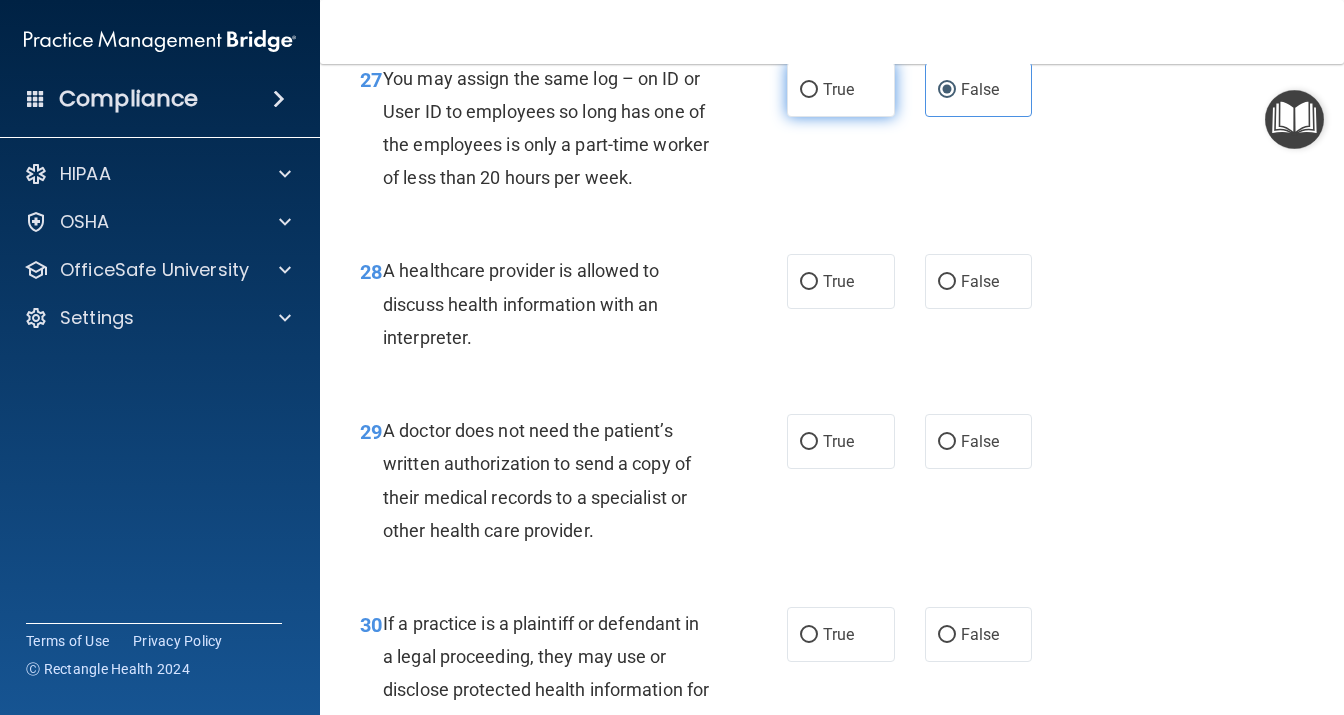 scroll, scrollTop: 5270, scrollLeft: 0, axis: vertical 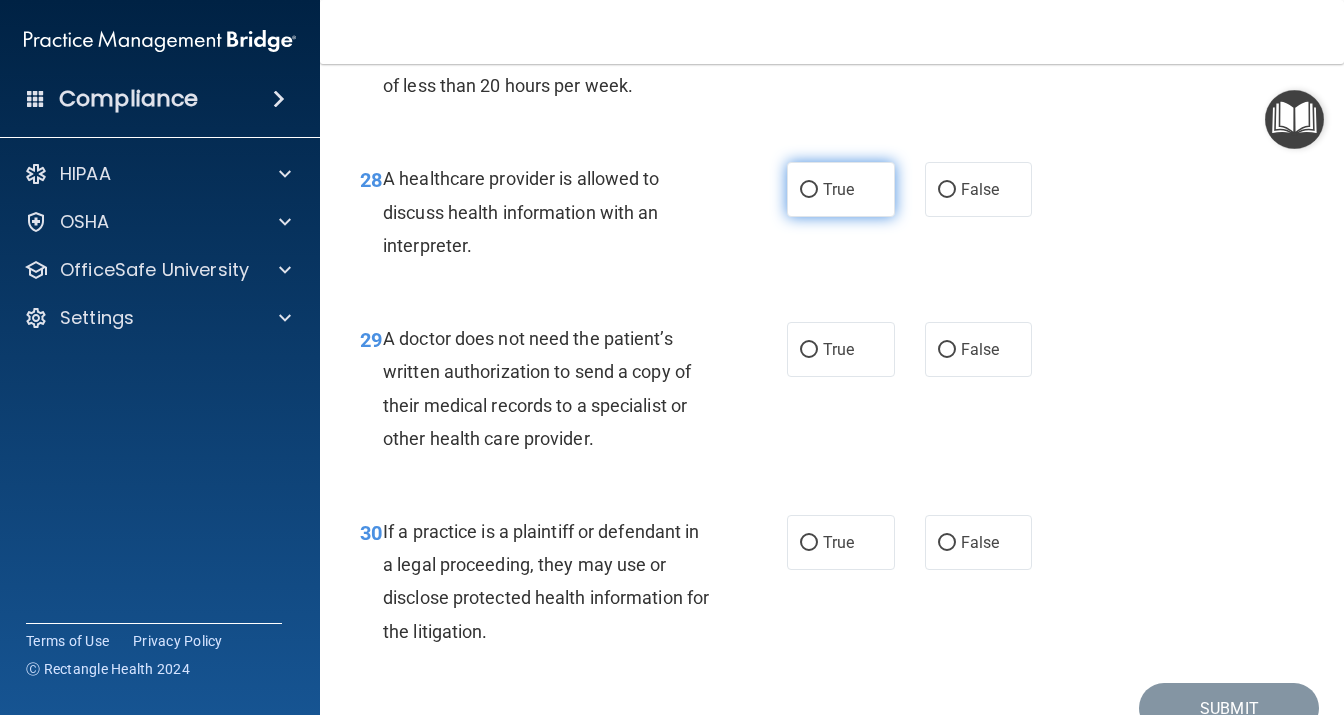 click on "True" at bounding box center [838, 189] 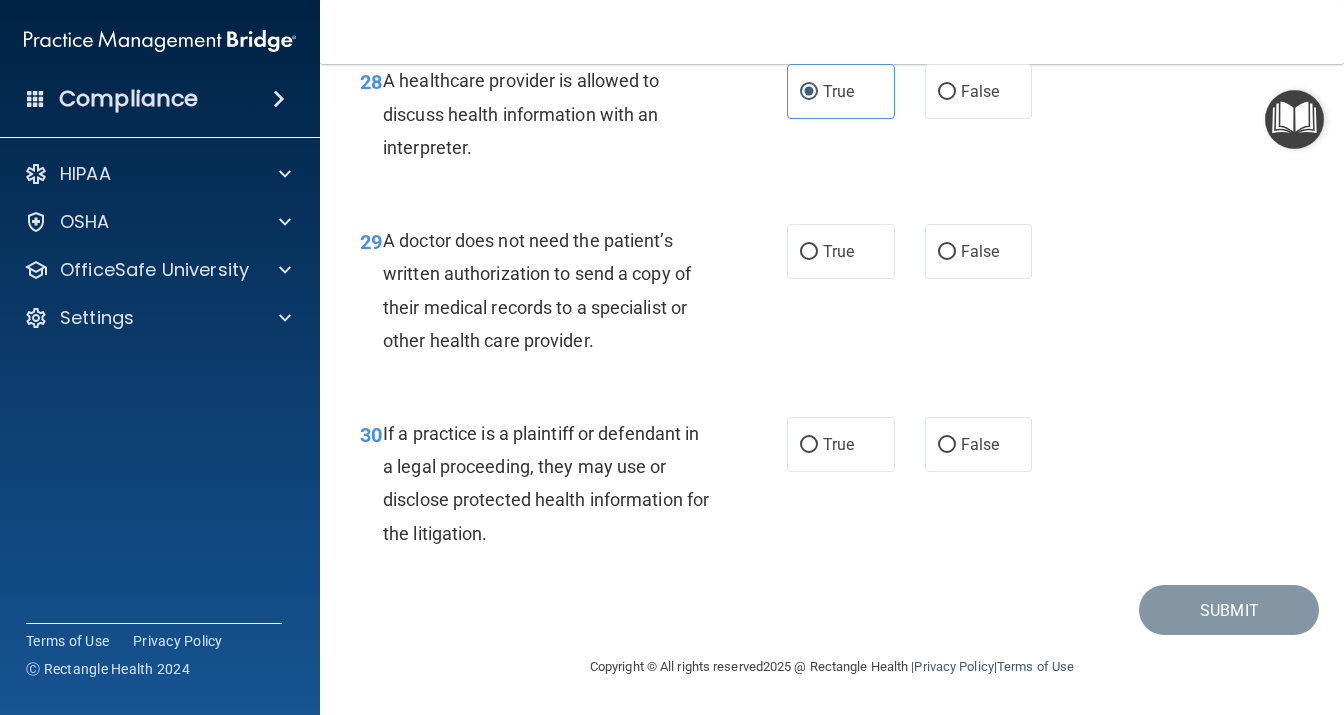 scroll, scrollTop: 5443, scrollLeft: 0, axis: vertical 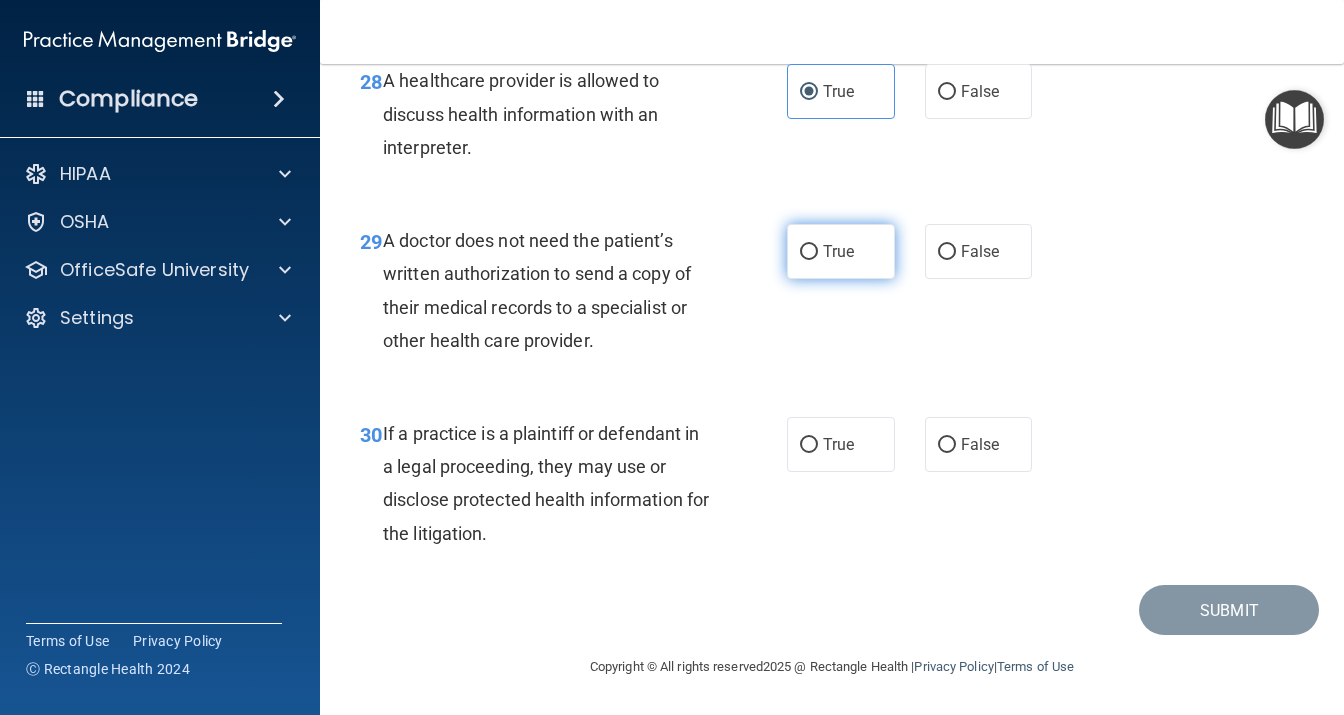 click on "True" at bounding box center (838, 251) 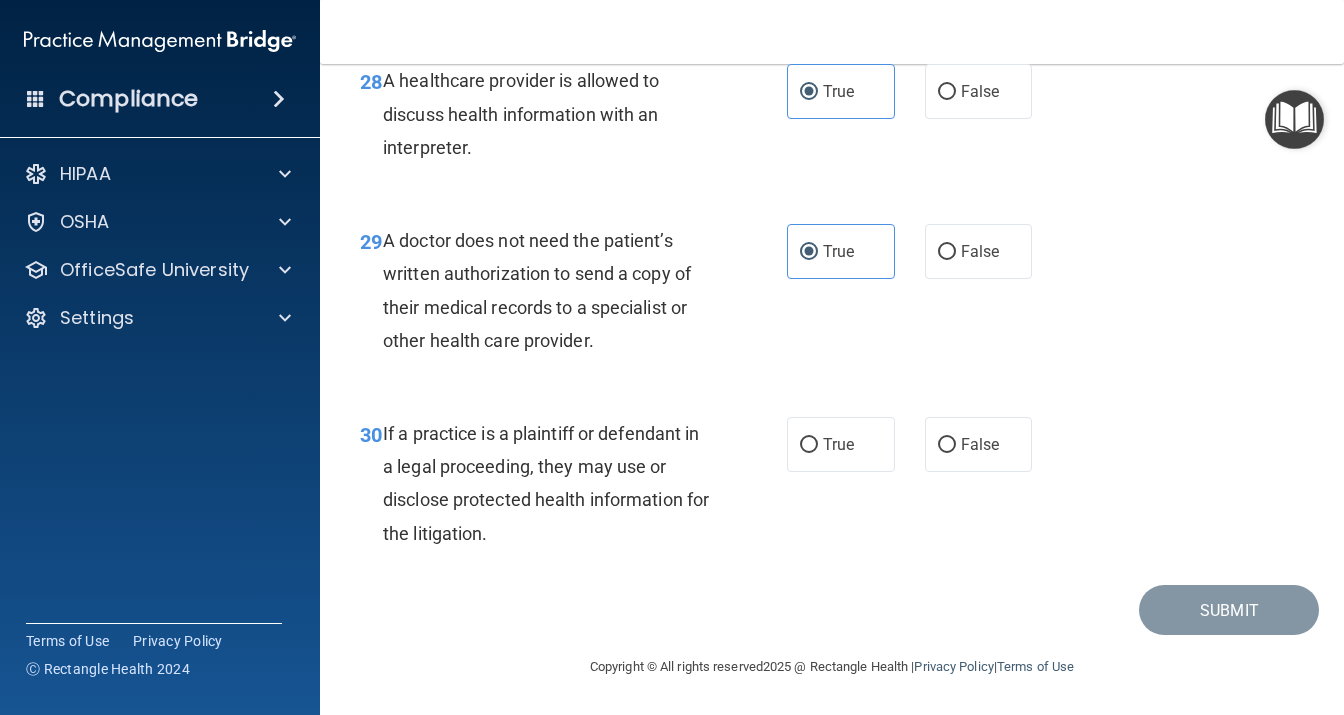 scroll, scrollTop: 5602, scrollLeft: 0, axis: vertical 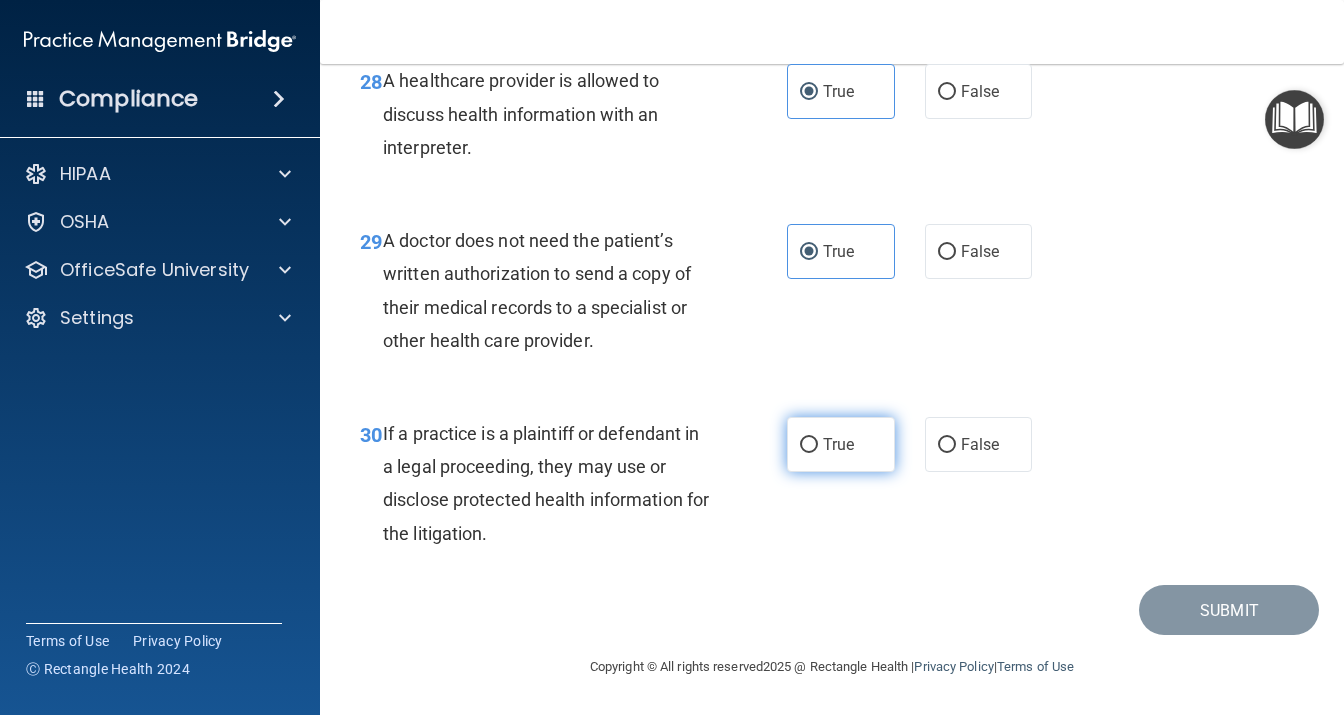 click on "True" at bounding box center (841, 444) 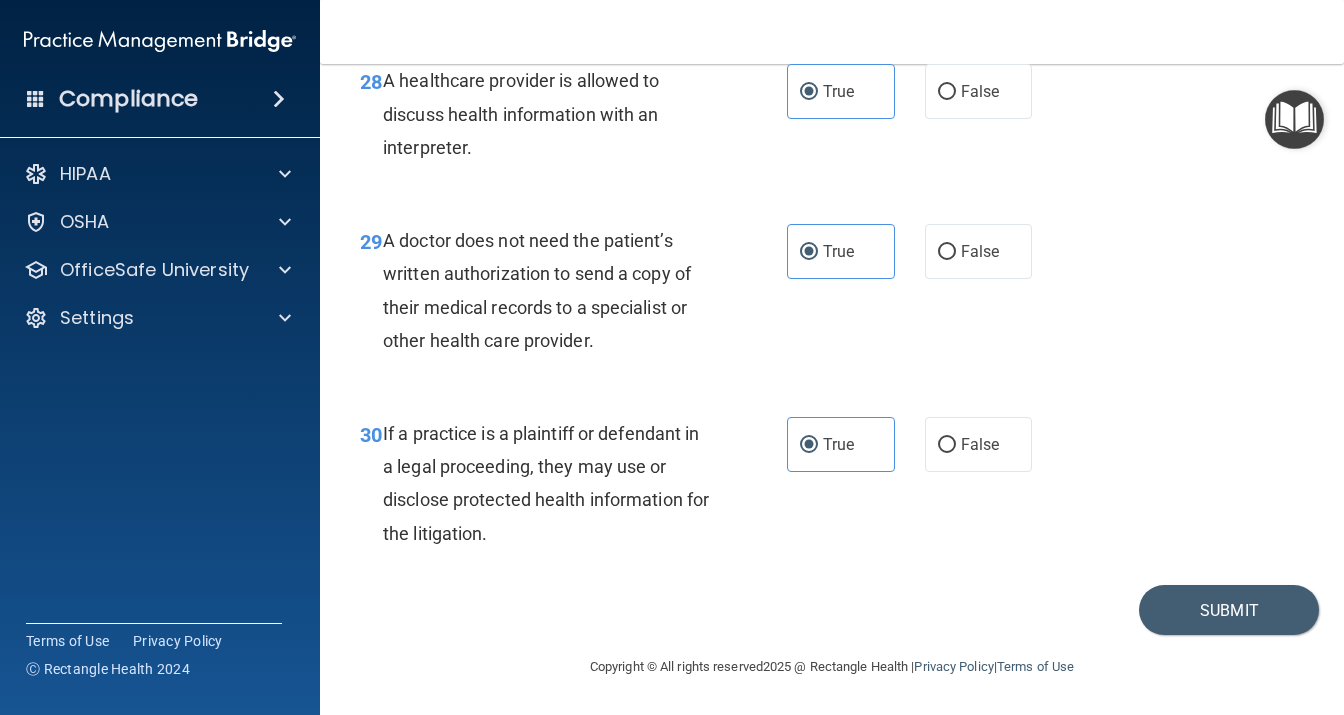 click on "30       If a practice is a plaintiff or defendant in a legal proceeding, they may use or disclose protected health information for the litigation.                 True           False" at bounding box center (832, 488) 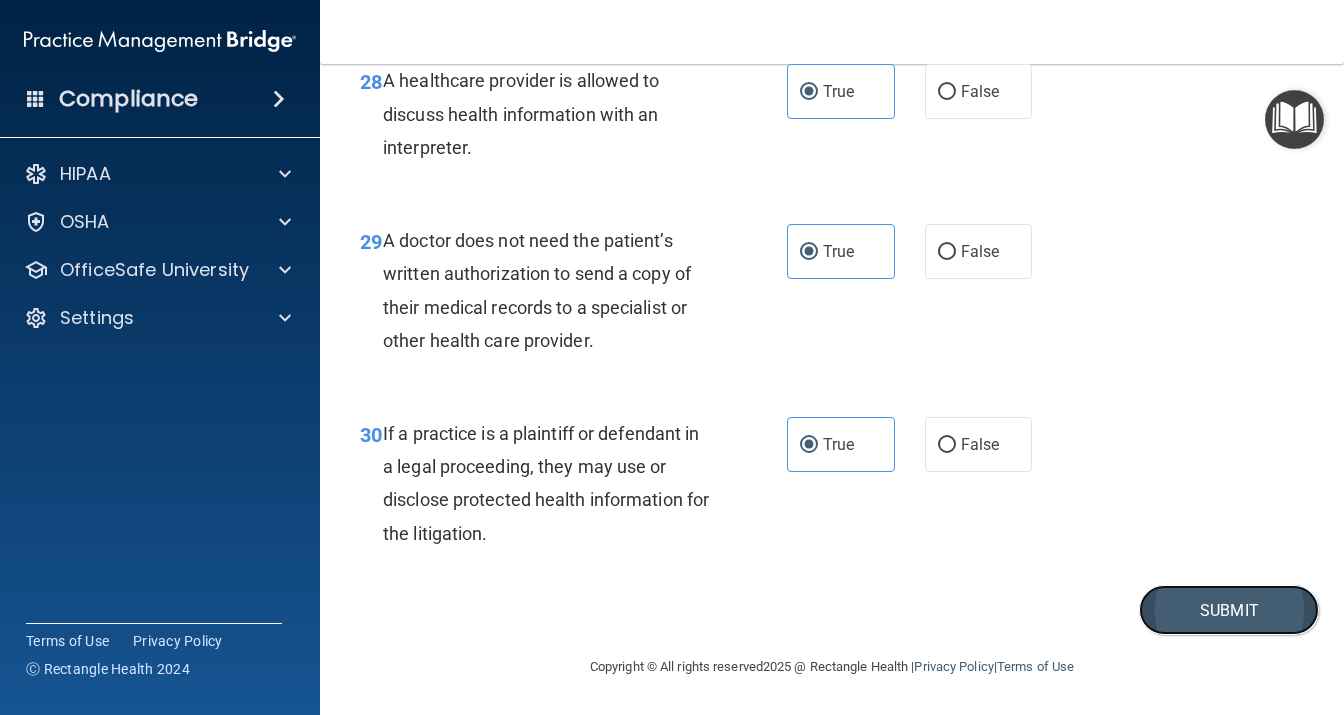 click on "Submit" at bounding box center (1229, 610) 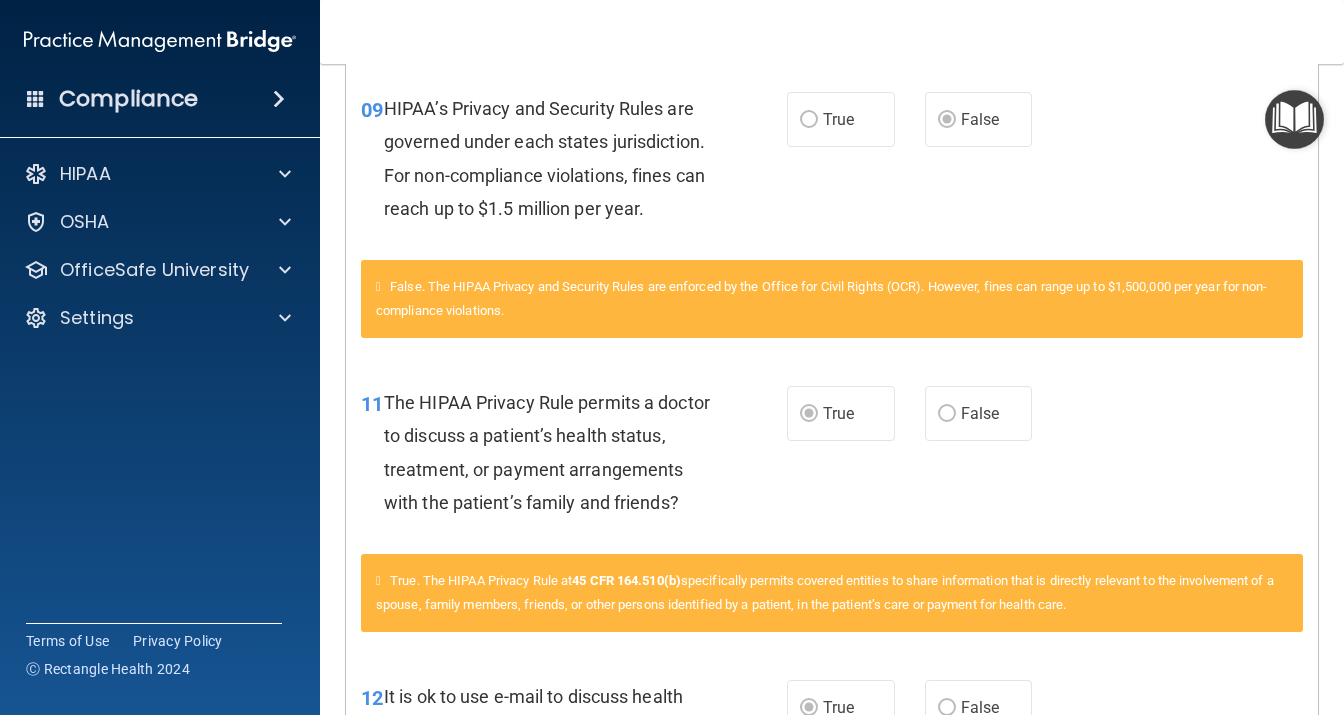 scroll, scrollTop: 86, scrollLeft: 0, axis: vertical 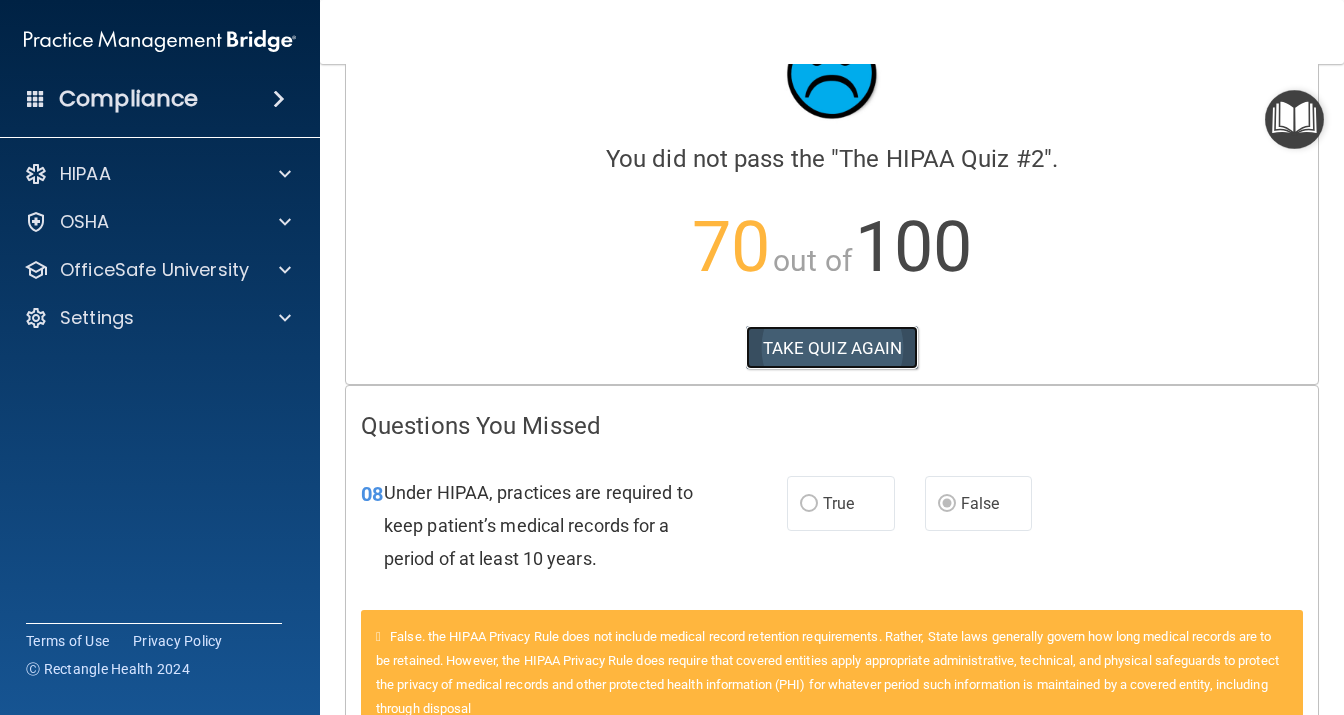 click on "TAKE QUIZ AGAIN" at bounding box center [832, 348] 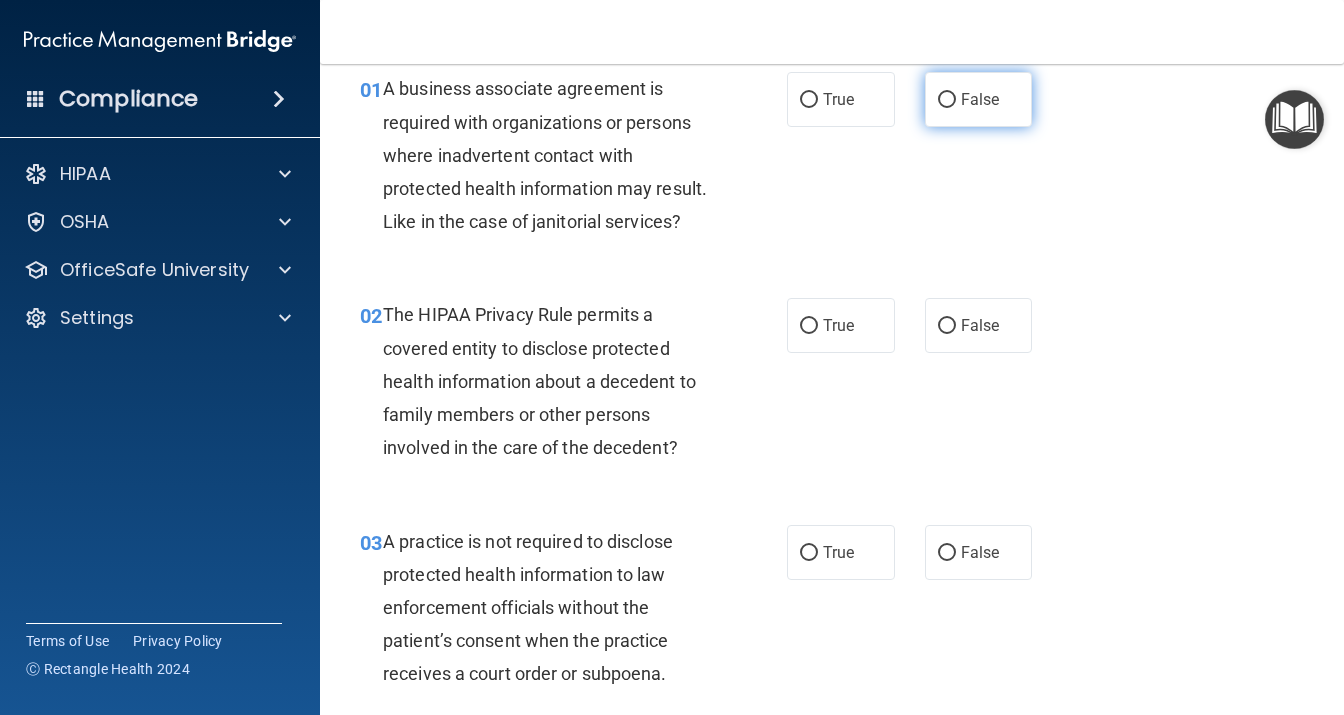 click on "False" at bounding box center (979, 99) 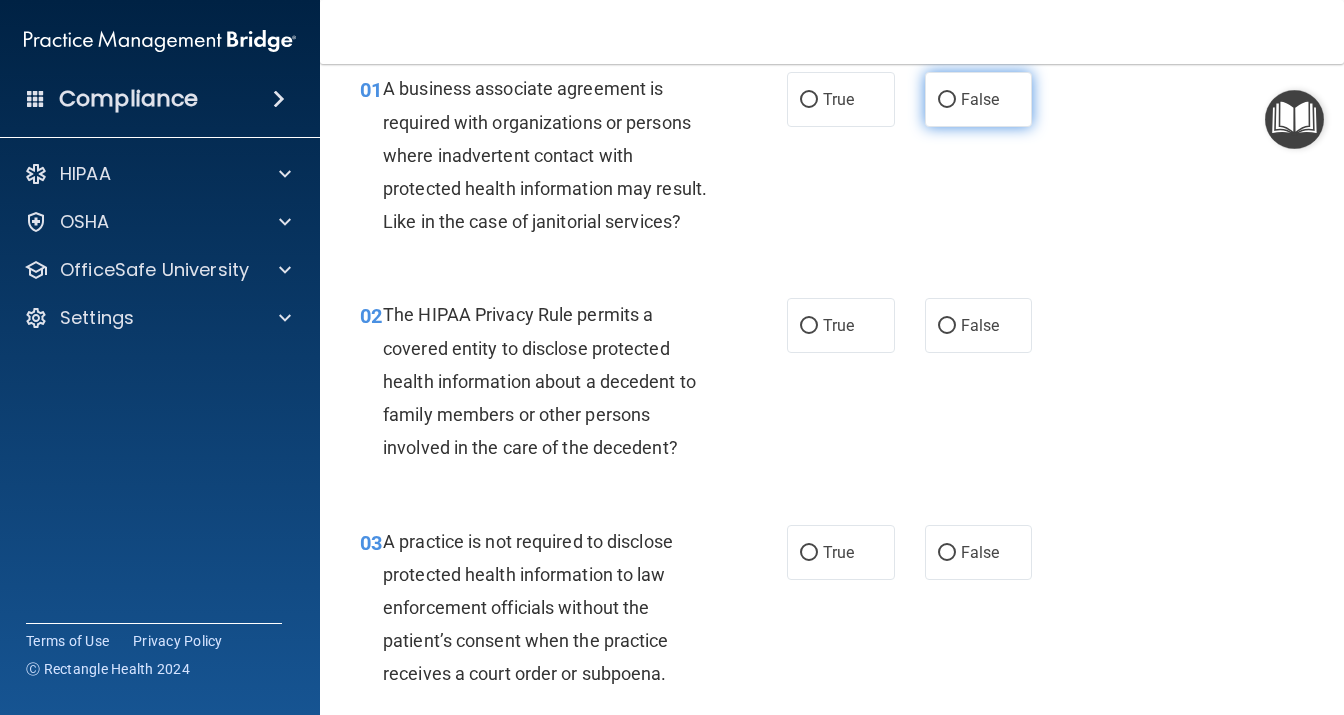 click on "False" at bounding box center (947, 100) 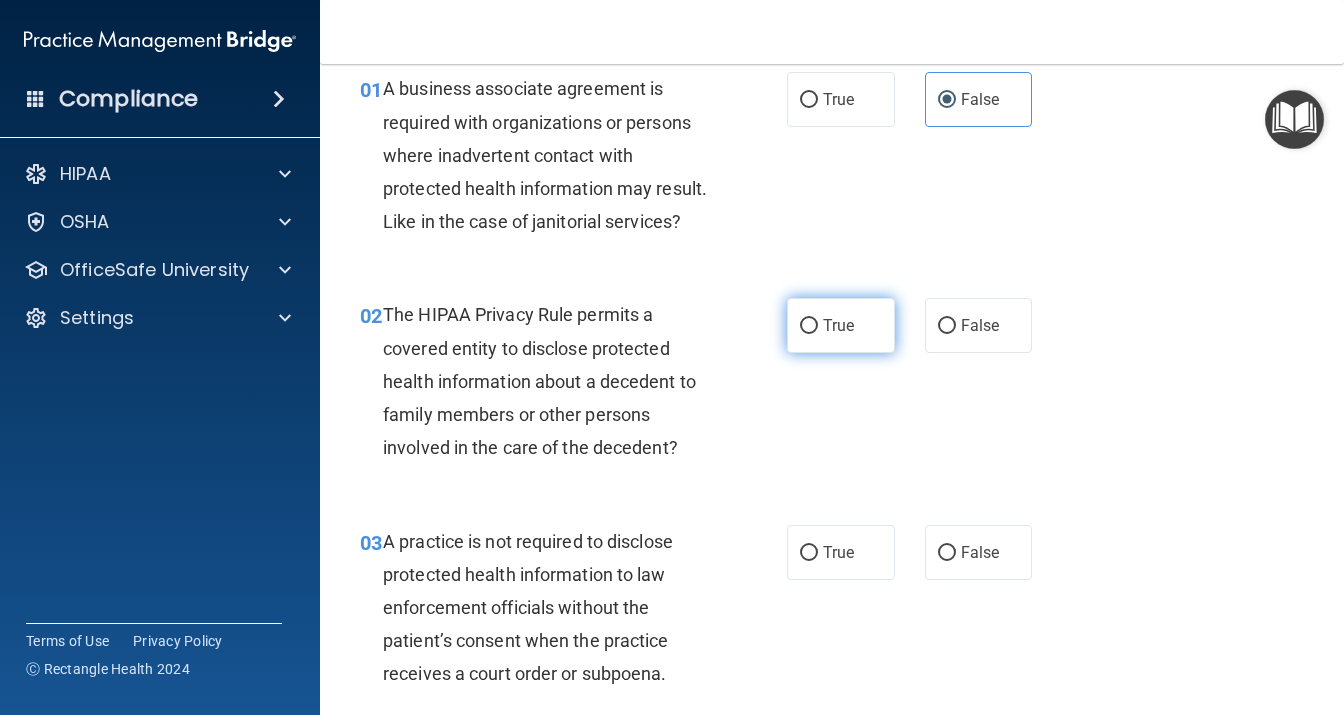 click on "True" at bounding box center (841, 325) 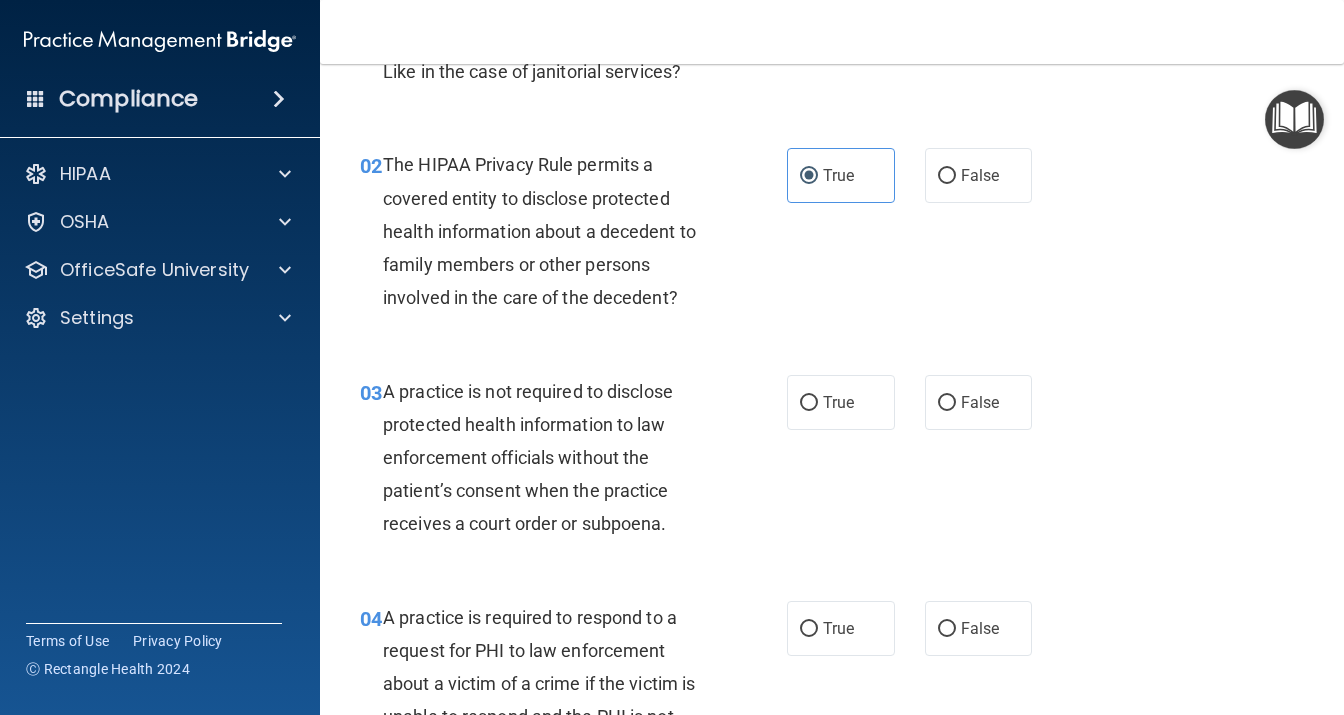scroll, scrollTop: 259, scrollLeft: 0, axis: vertical 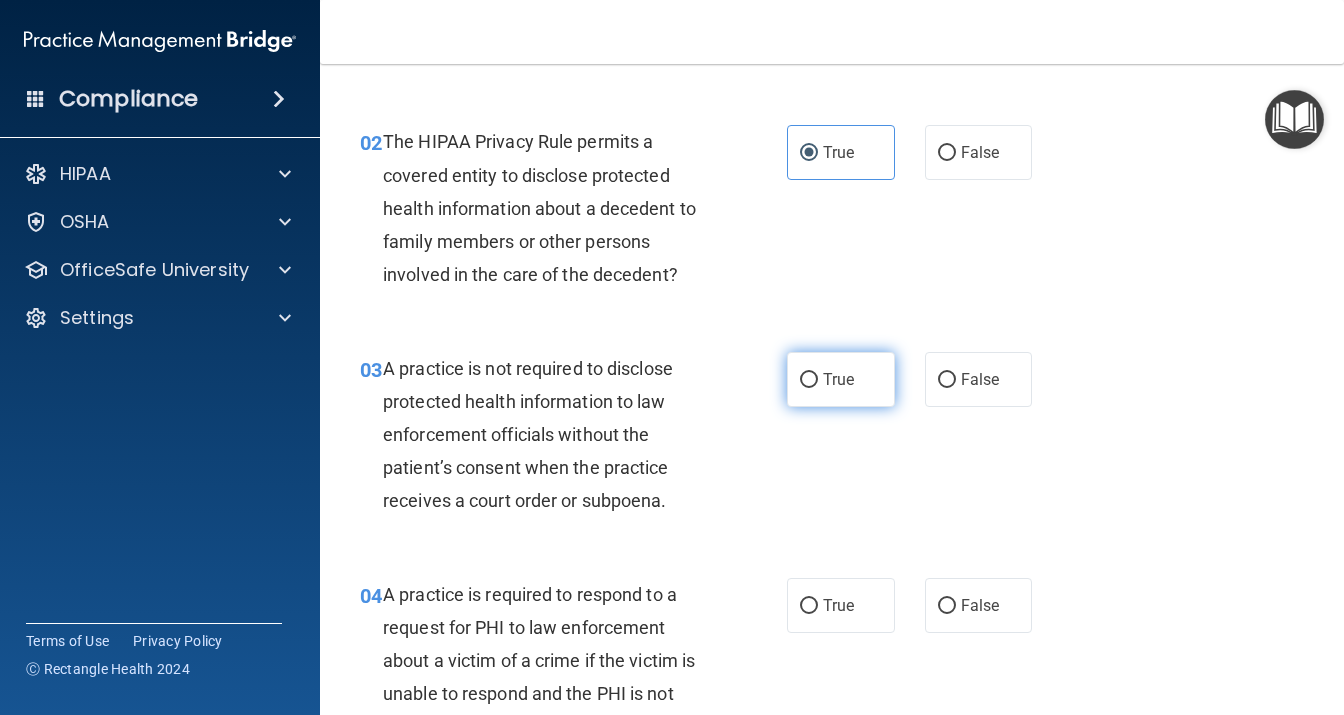 click on "True" at bounding box center [841, 379] 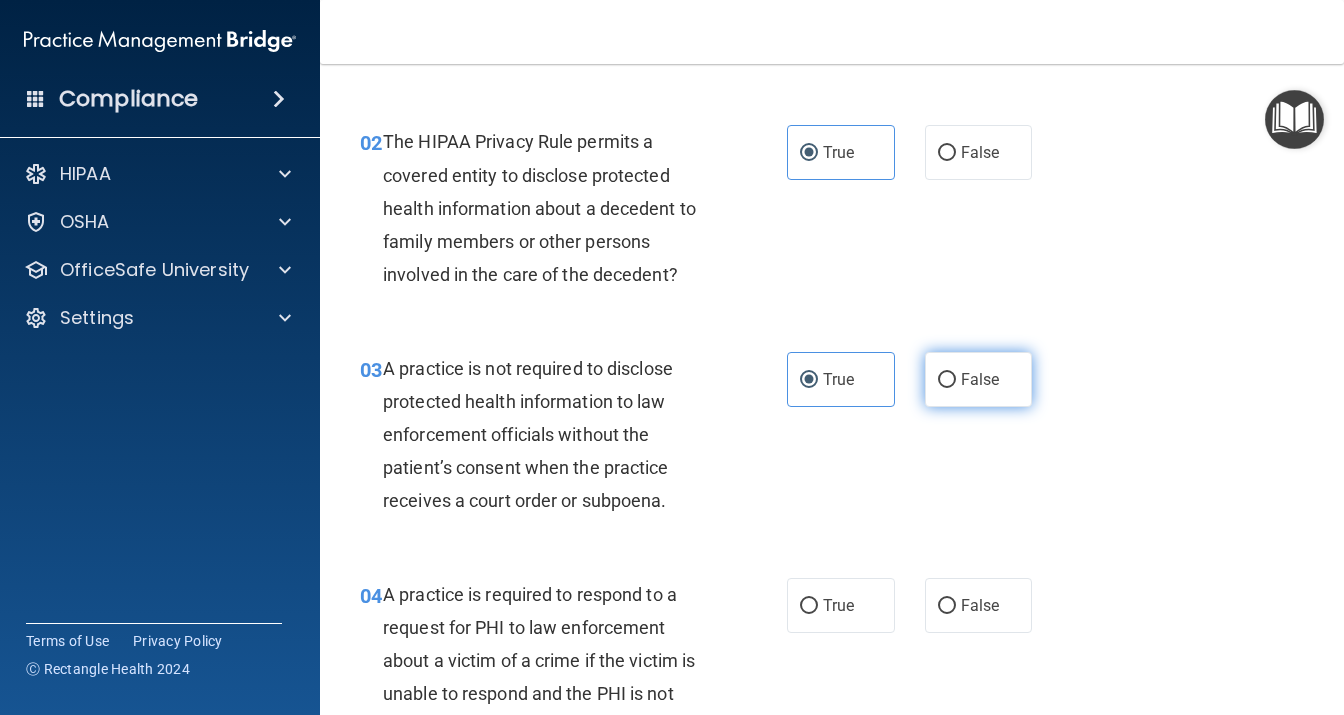 click on "False" at bounding box center (979, 379) 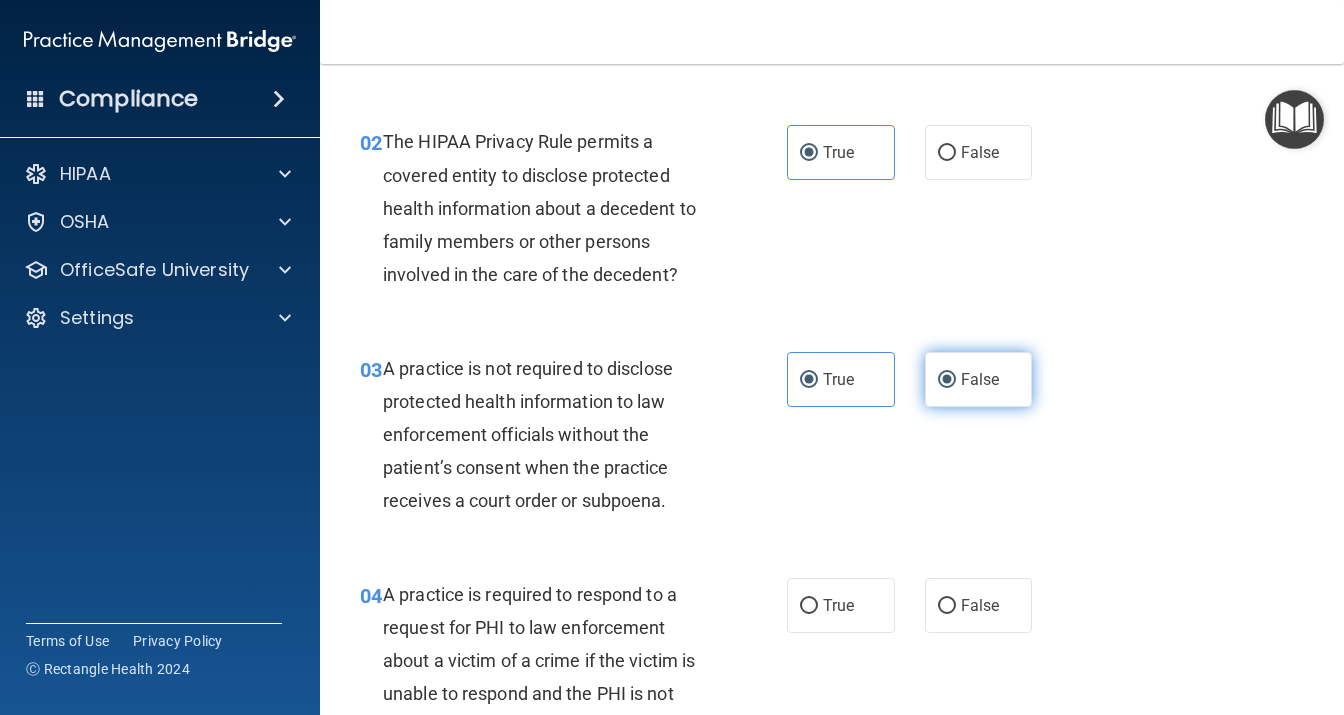 radio on "false" 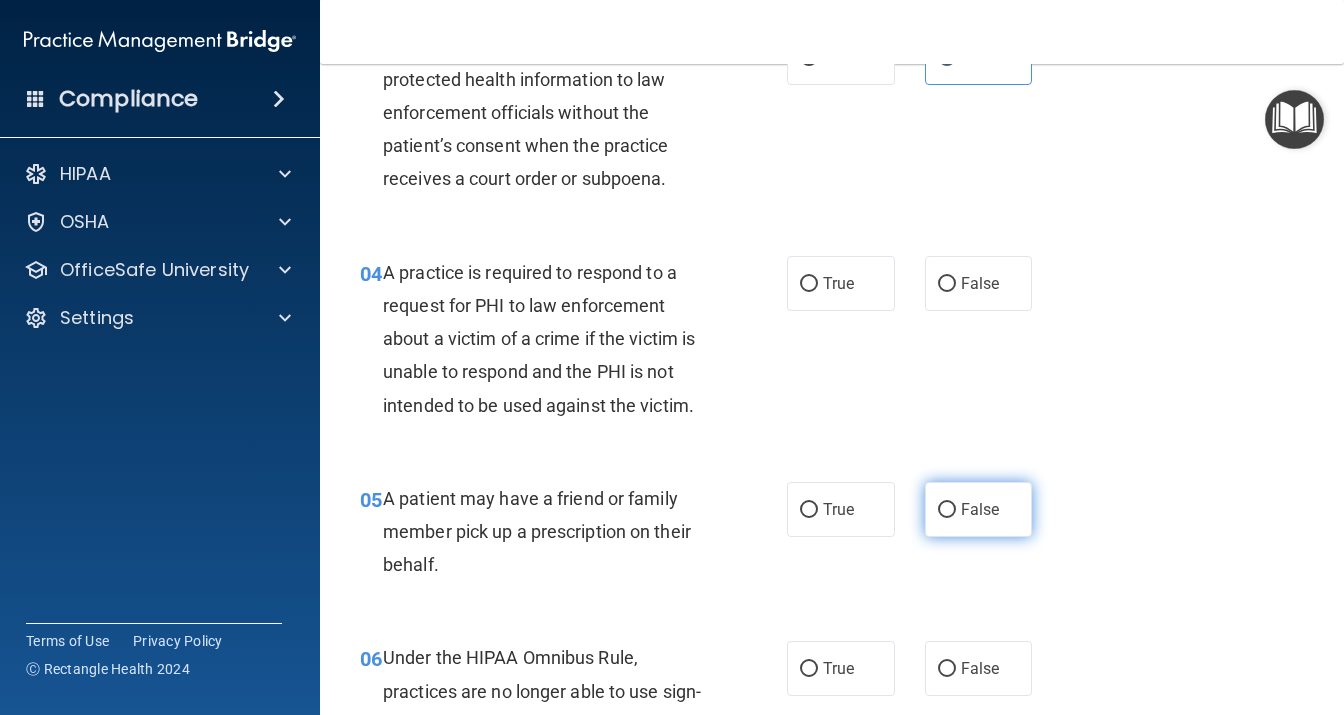 scroll, scrollTop: 605, scrollLeft: 0, axis: vertical 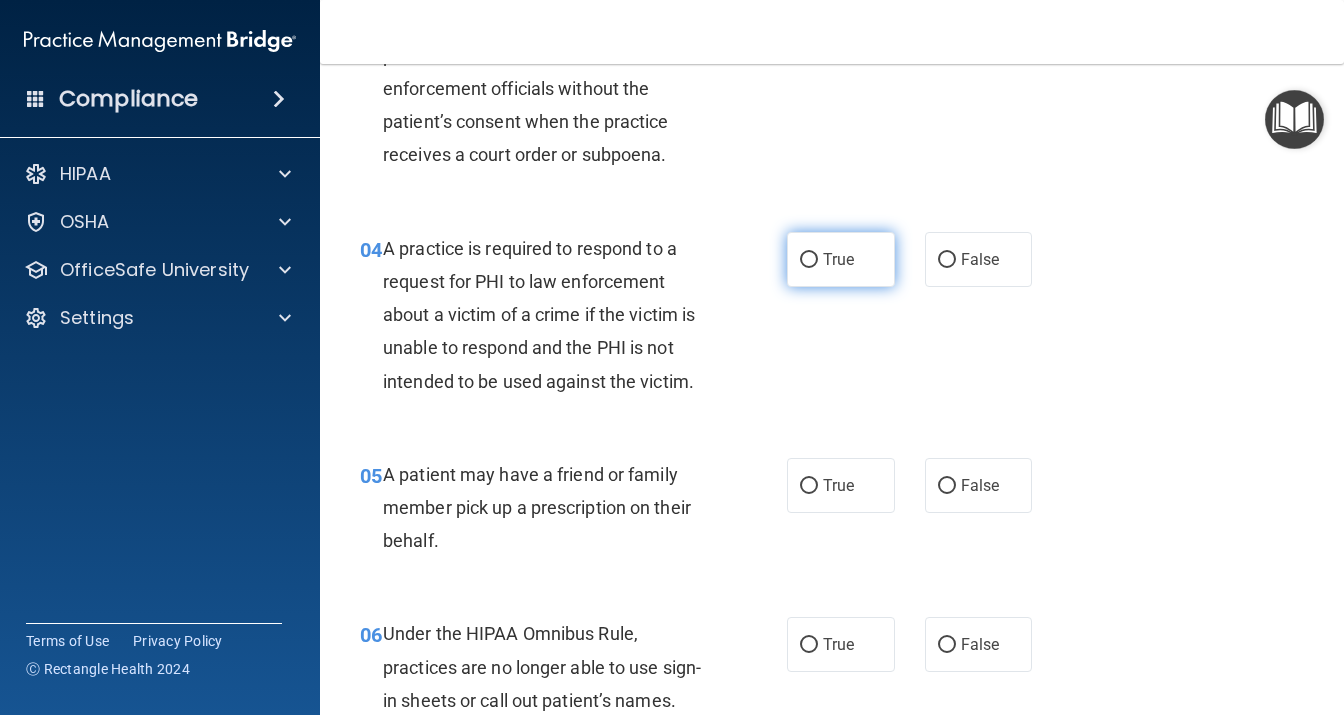 click on "True" at bounding box center [838, 259] 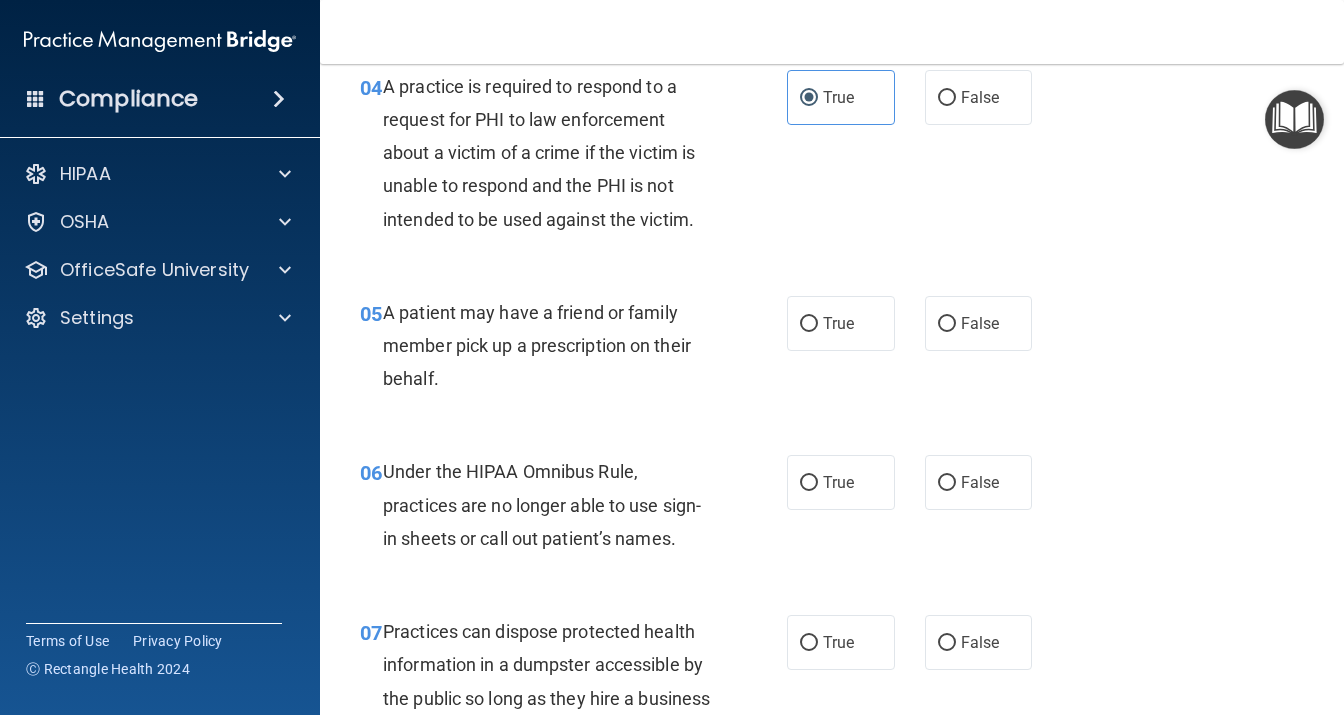 scroll, scrollTop: 778, scrollLeft: 0, axis: vertical 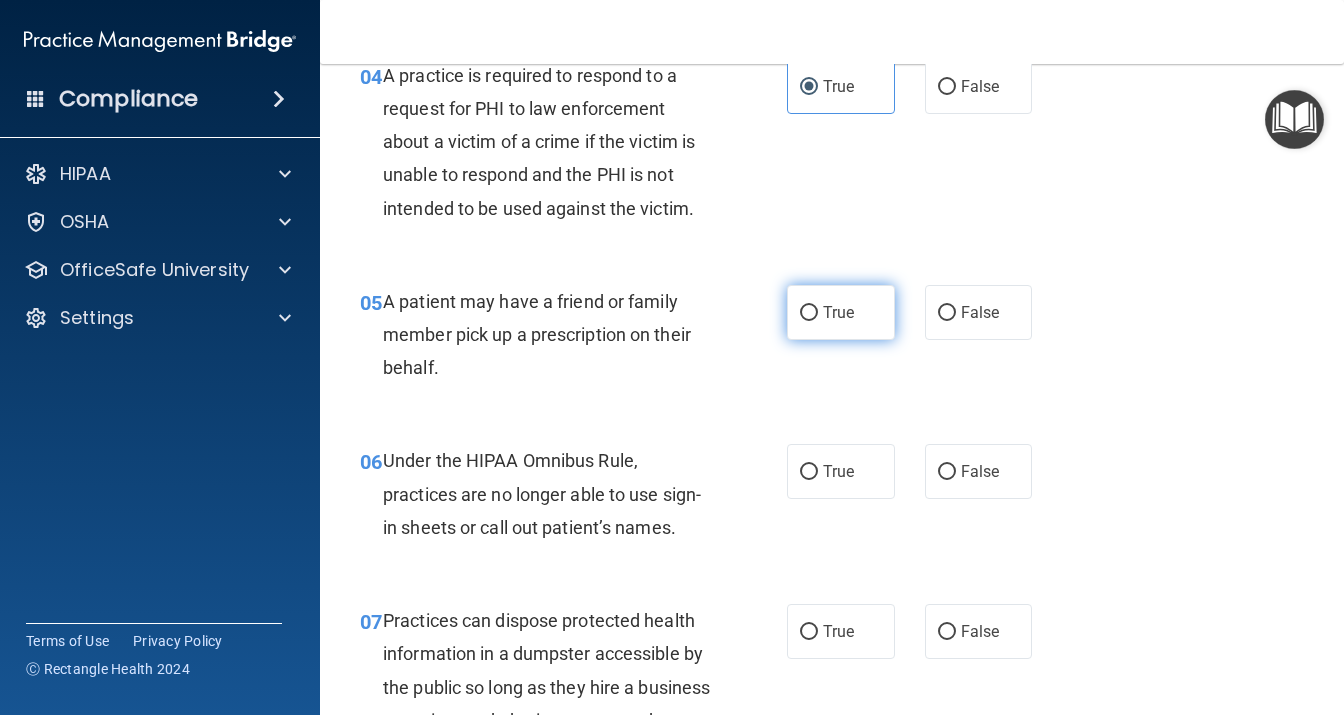 click on "True" at bounding box center [838, 312] 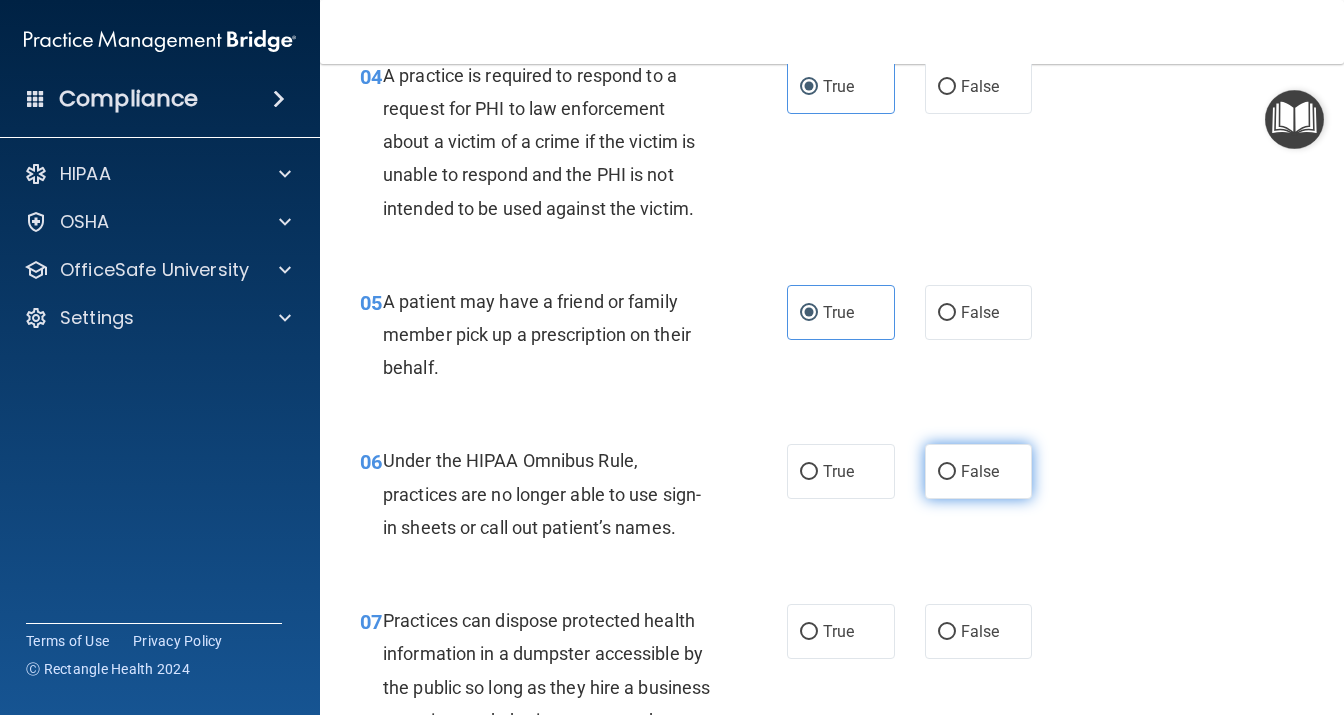 click on "False" at bounding box center [979, 471] 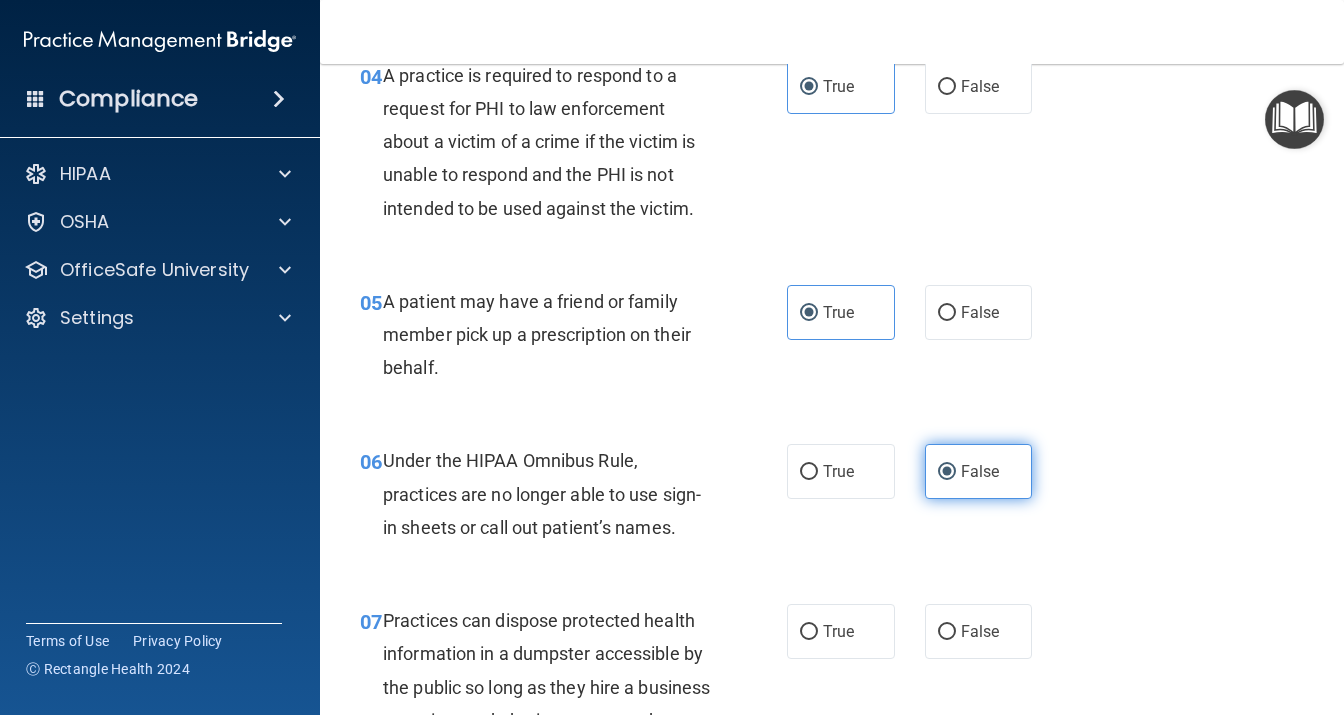 scroll, scrollTop: 1037, scrollLeft: 0, axis: vertical 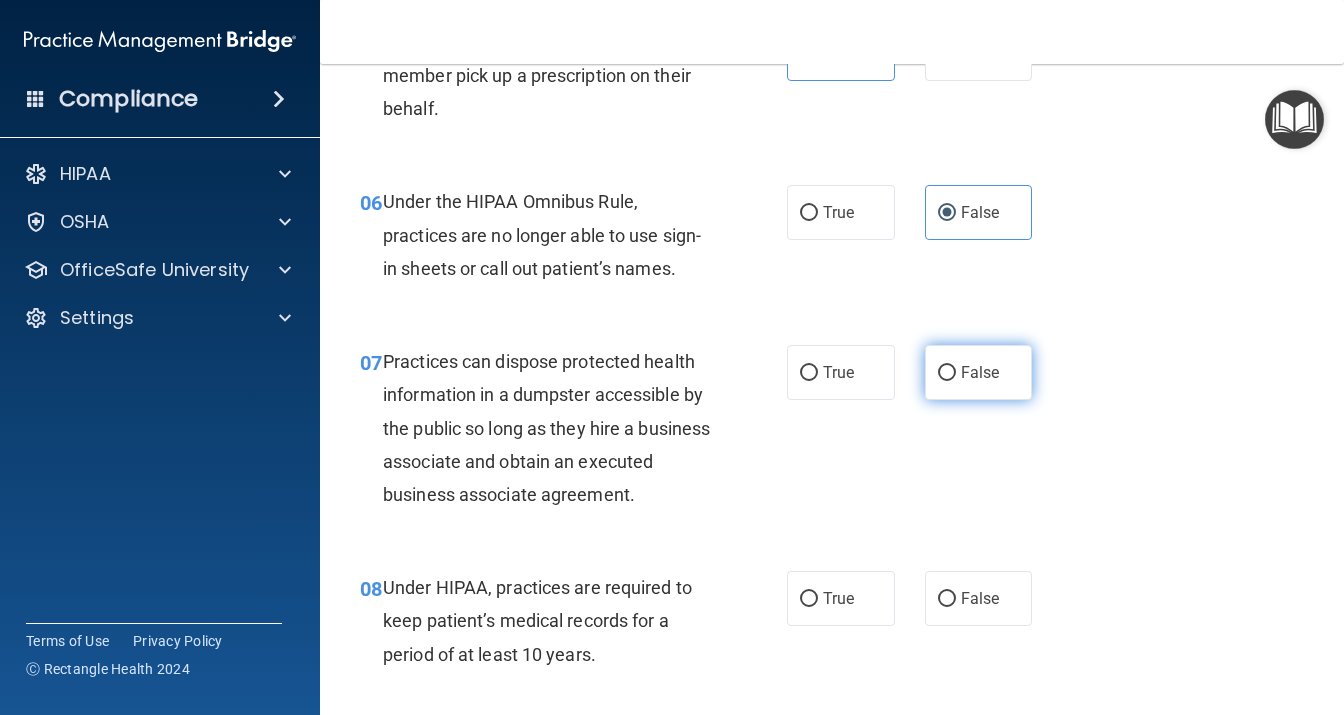 click on "False" at bounding box center [979, 372] 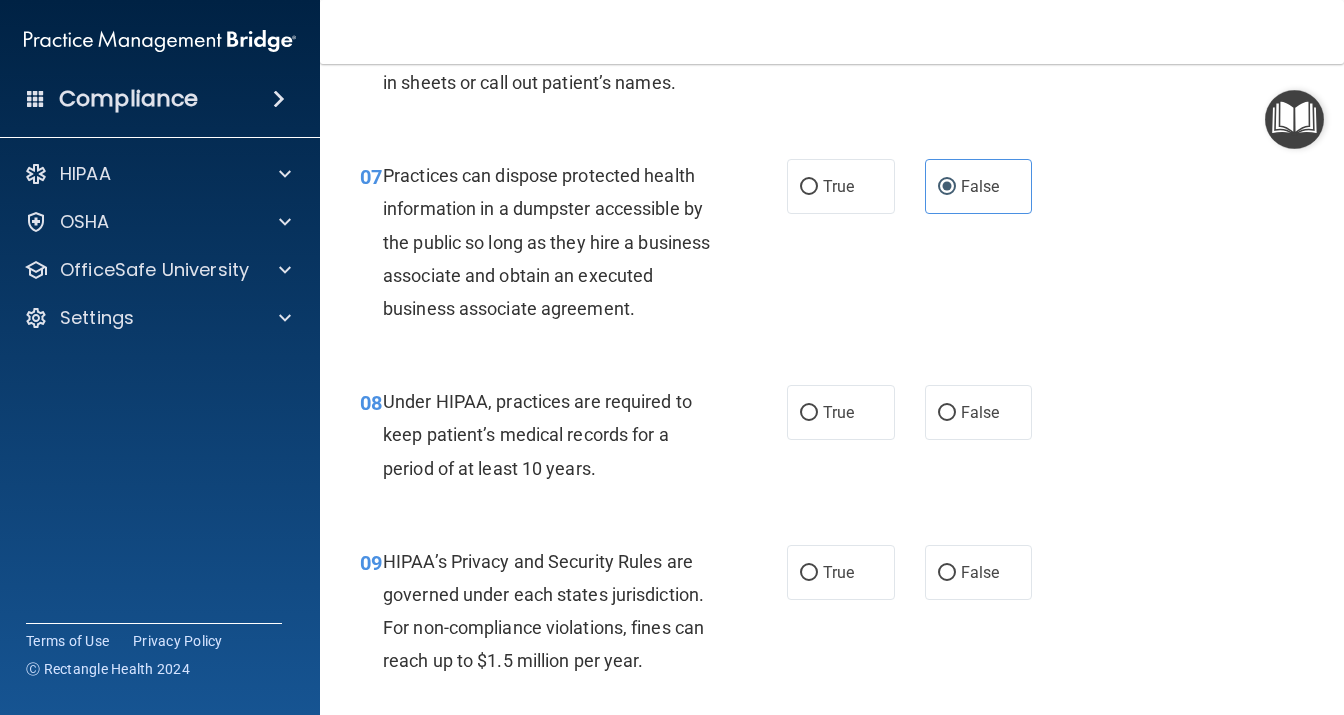 scroll, scrollTop: 1296, scrollLeft: 0, axis: vertical 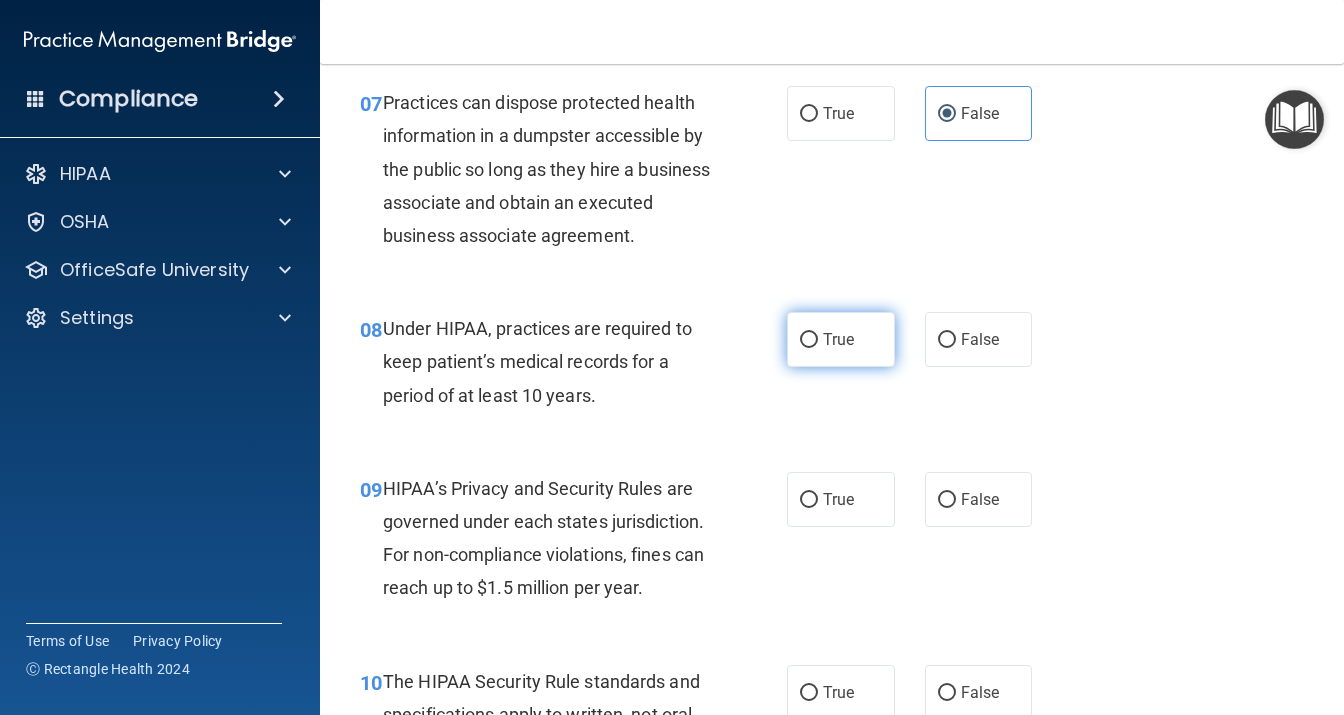 click on "True" at bounding box center (838, 339) 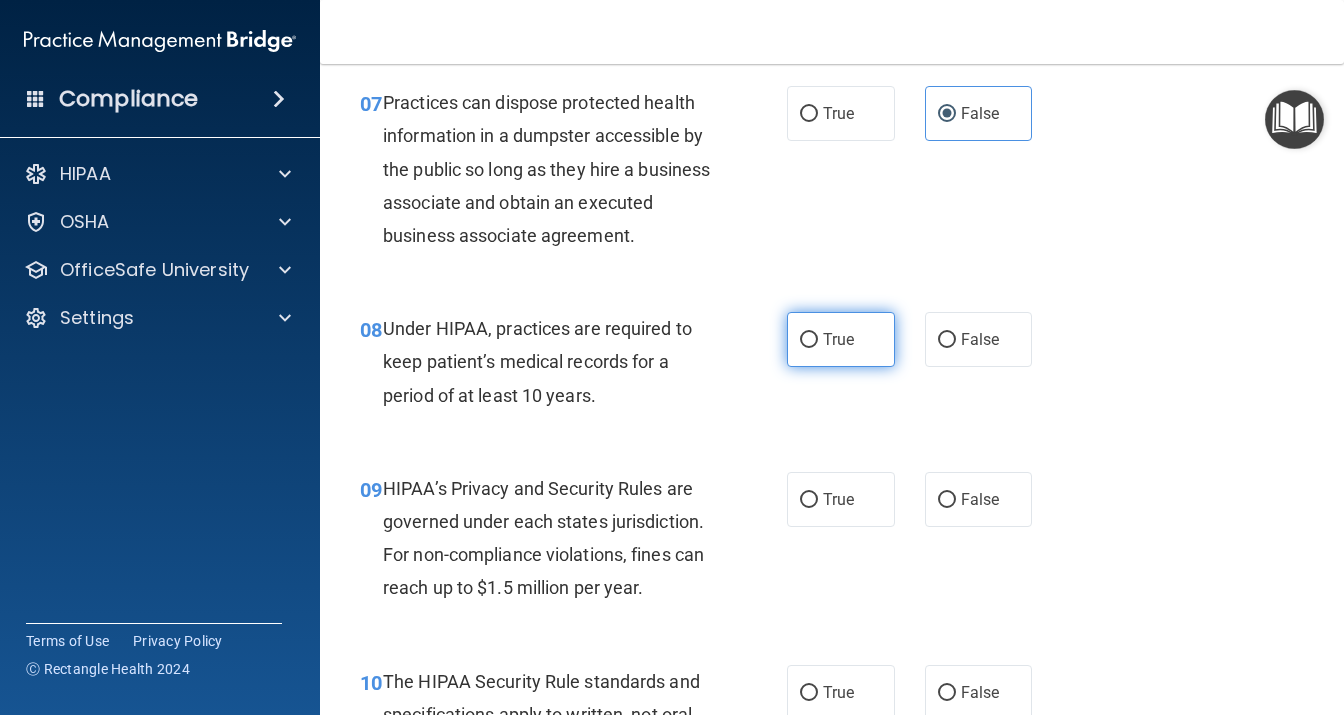click on "True" at bounding box center (841, 339) 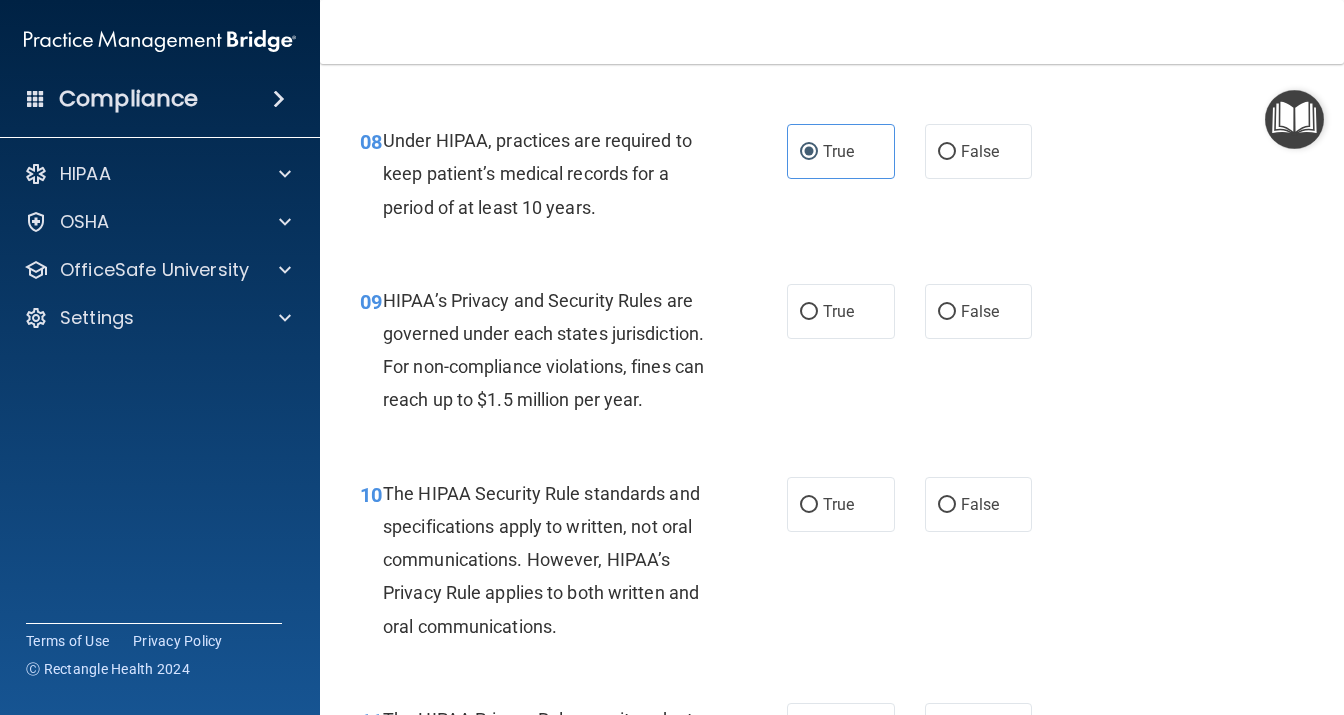 scroll, scrollTop: 1555, scrollLeft: 0, axis: vertical 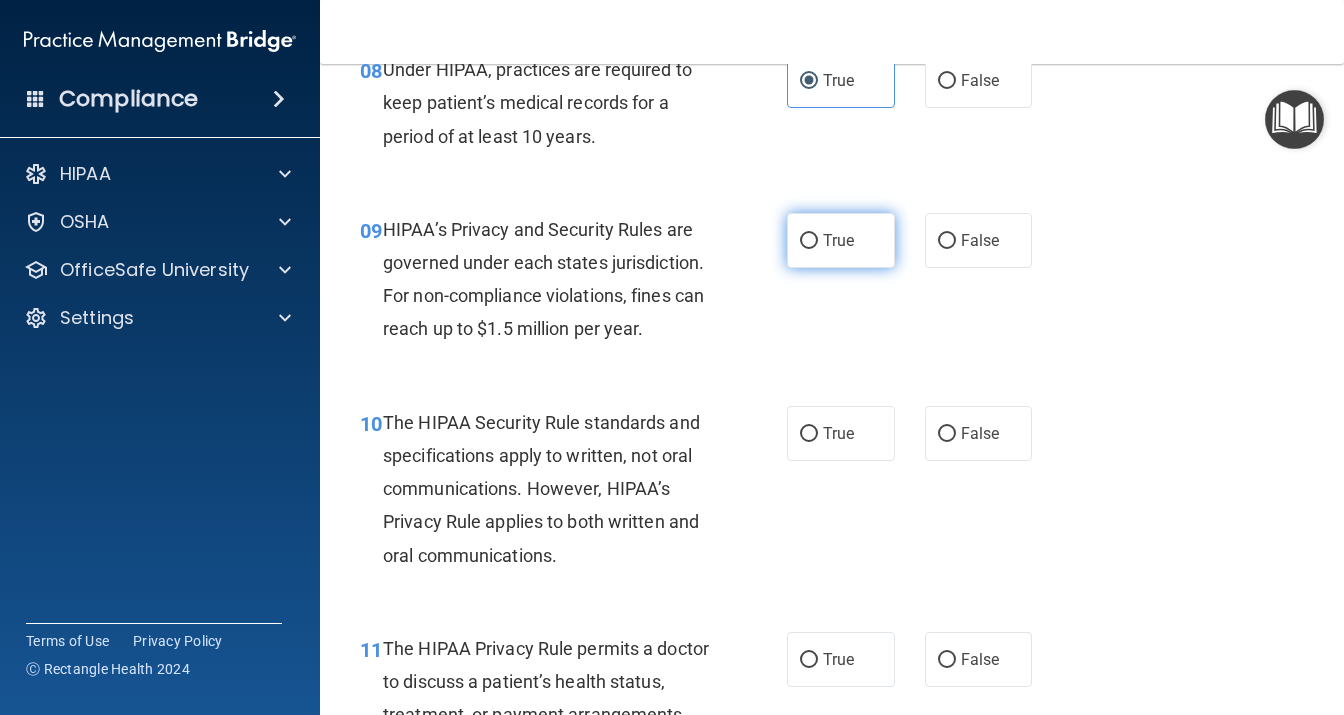 click on "True" at bounding box center [841, 240] 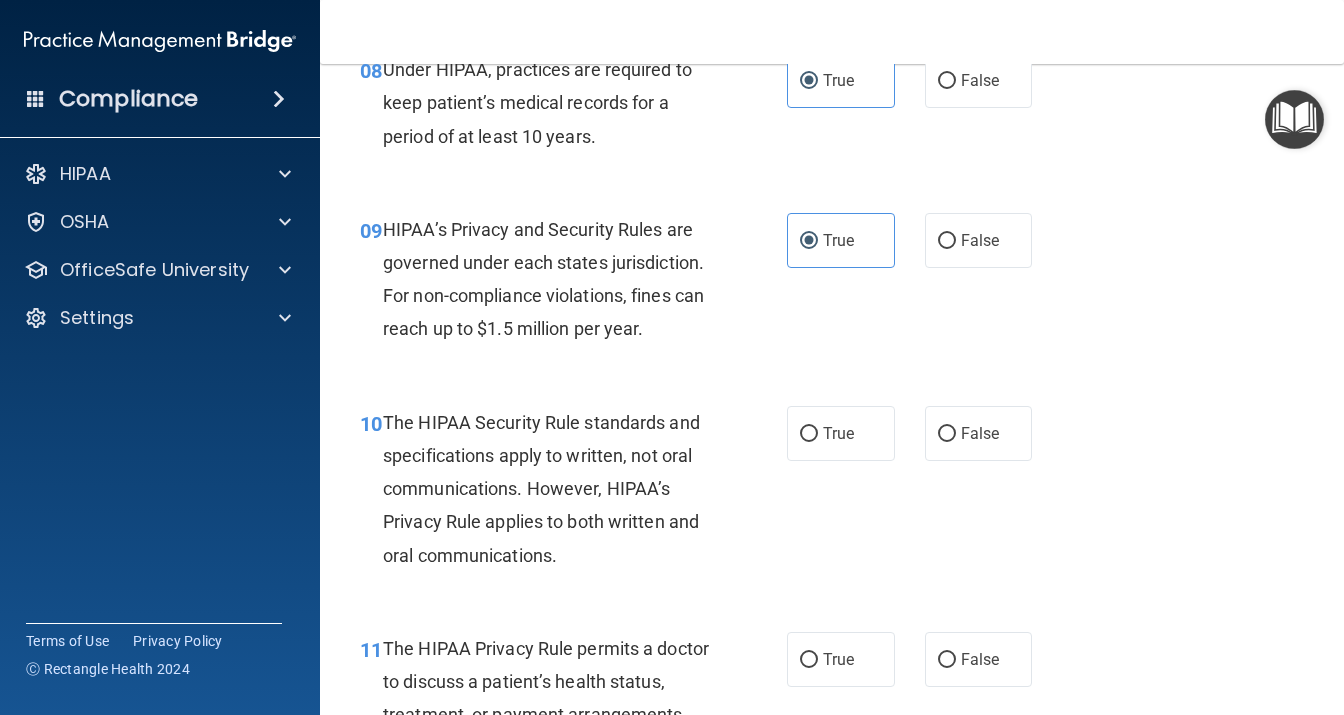 scroll, scrollTop: 1728, scrollLeft: 0, axis: vertical 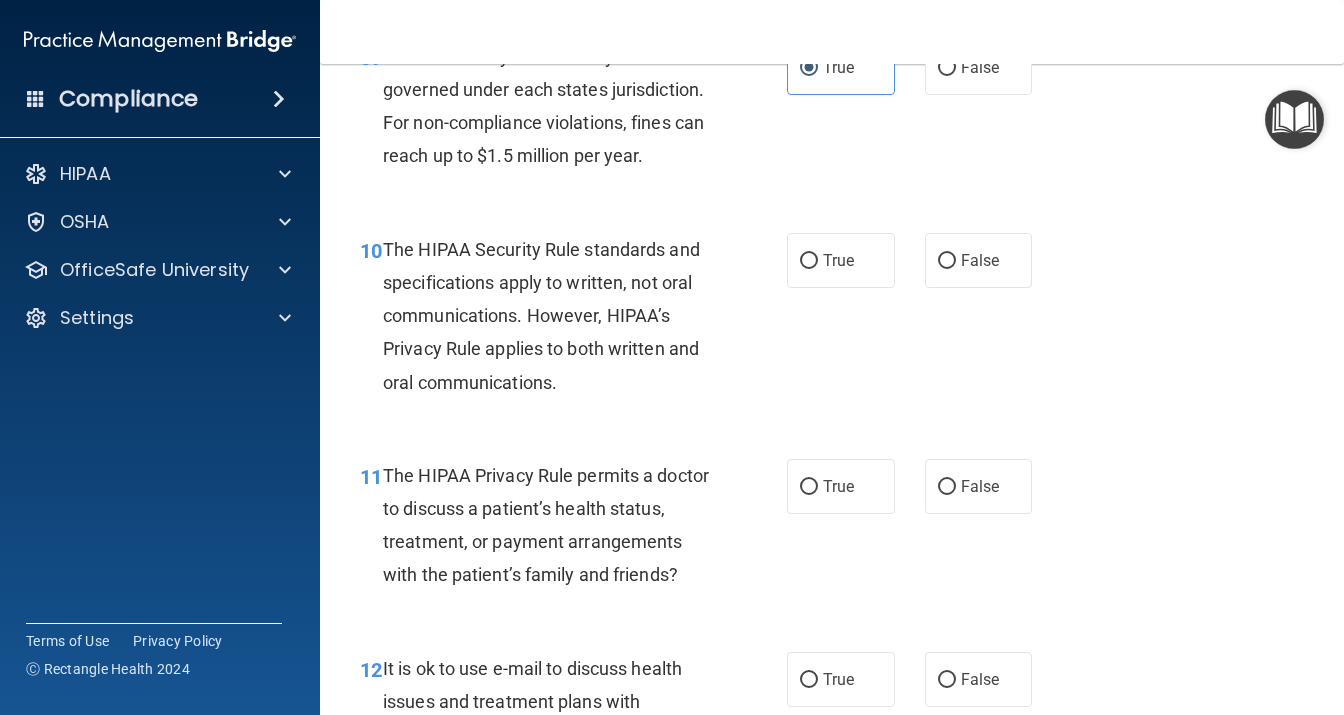 click on "09       HIPAA’s Privacy and Security Rules are governed under each states jurisdiction.  For non-compliance violations, fines can reach up to $1.5 million per year.                 True           False" at bounding box center (832, 111) 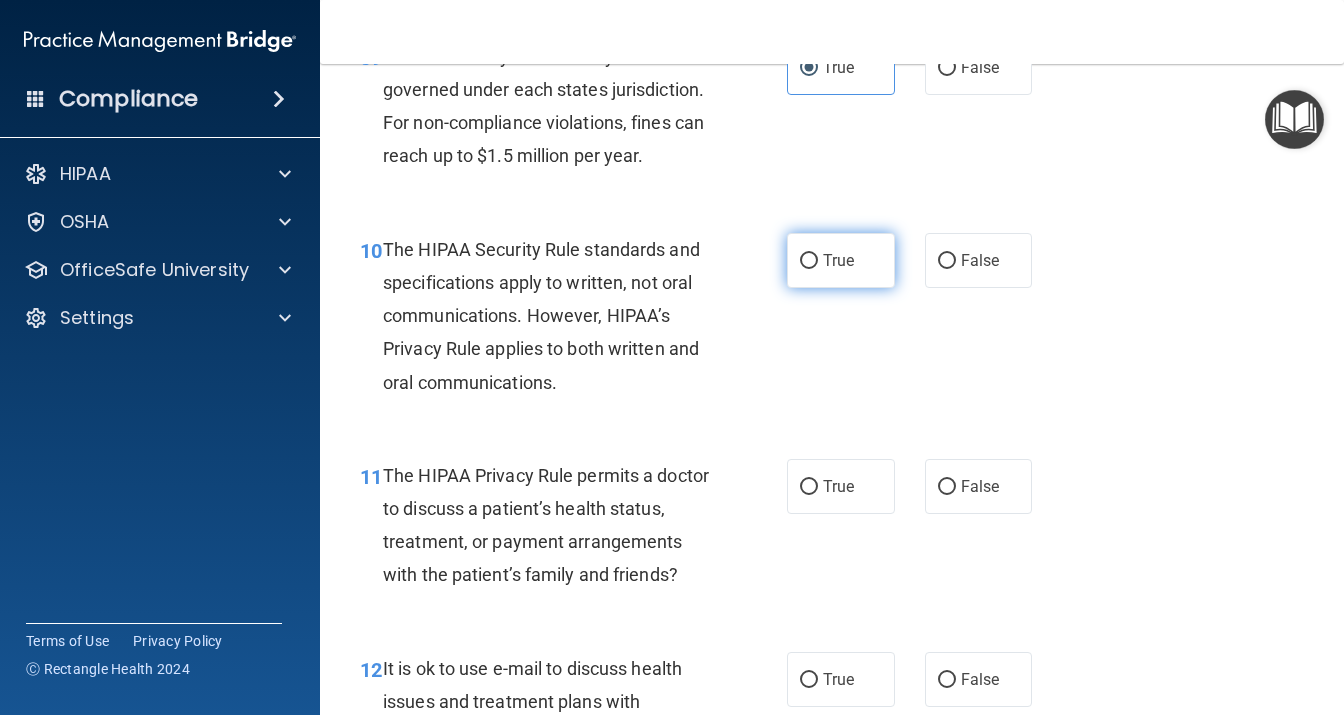 click on "True" at bounding box center [841, 260] 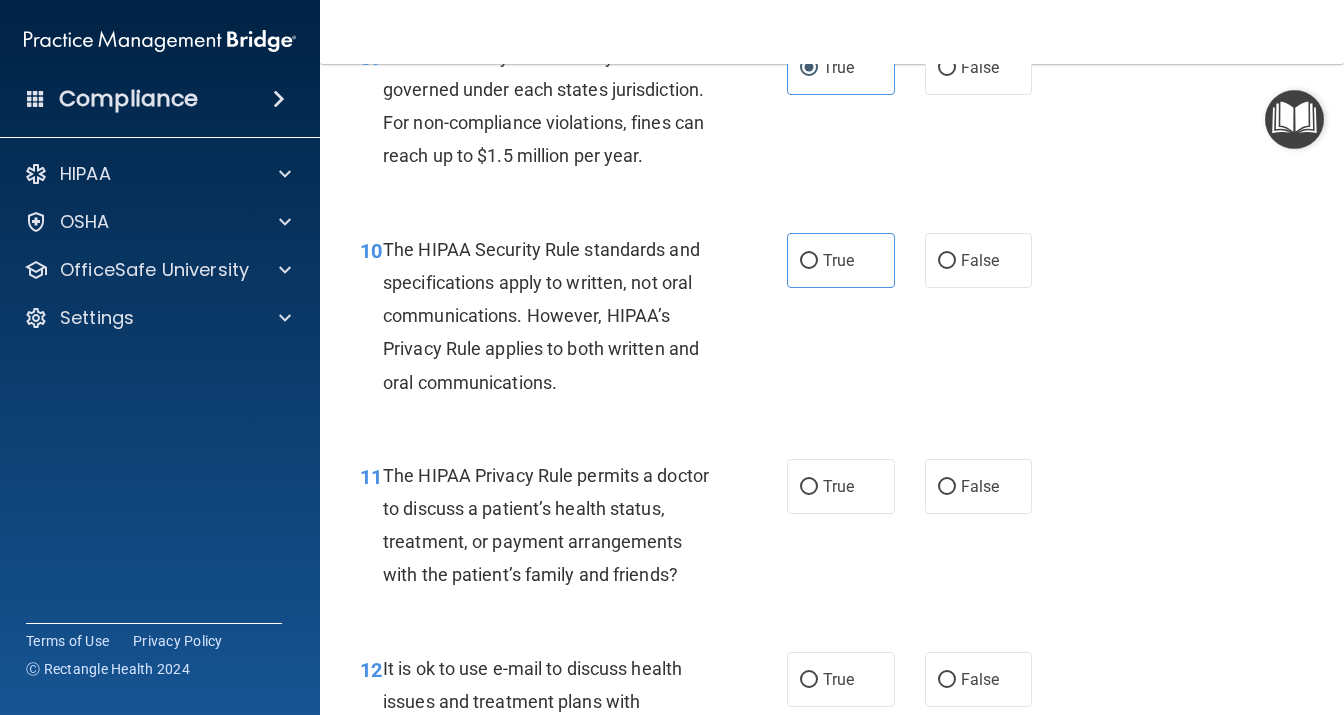 scroll, scrollTop: 1901, scrollLeft: 0, axis: vertical 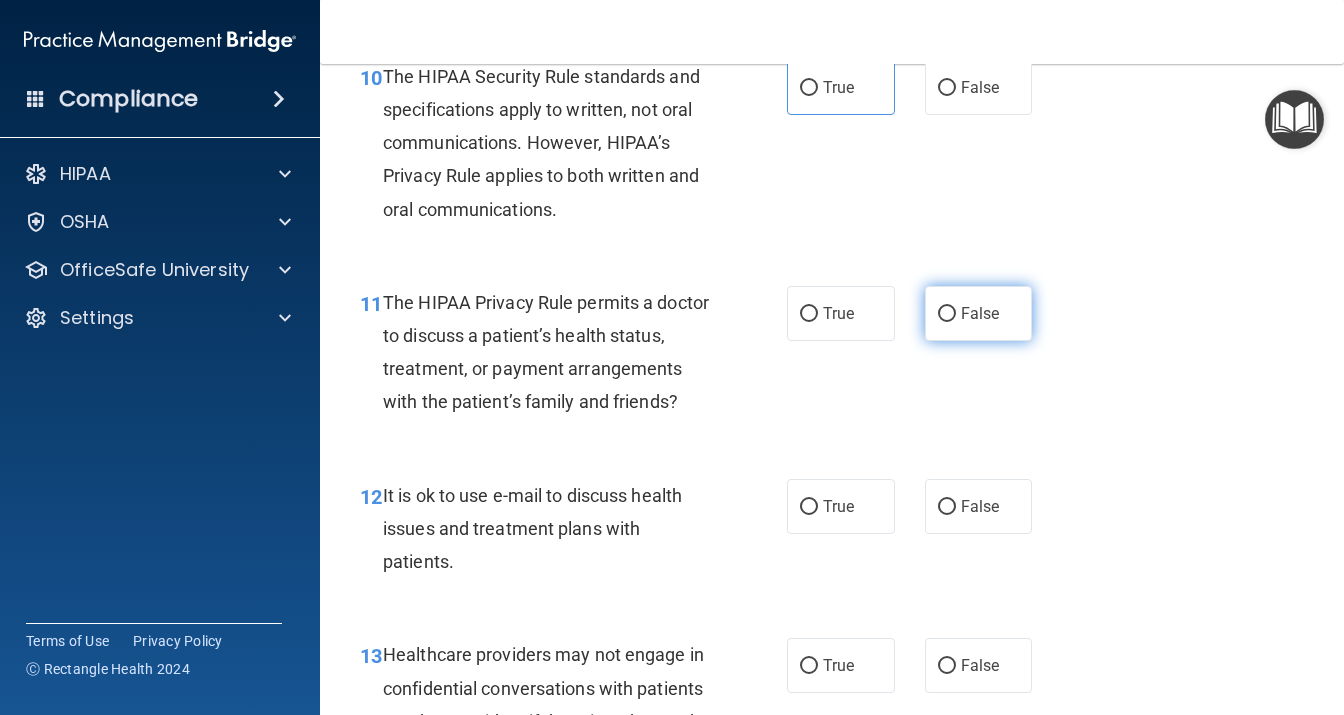 click on "False" at bounding box center [979, 313] 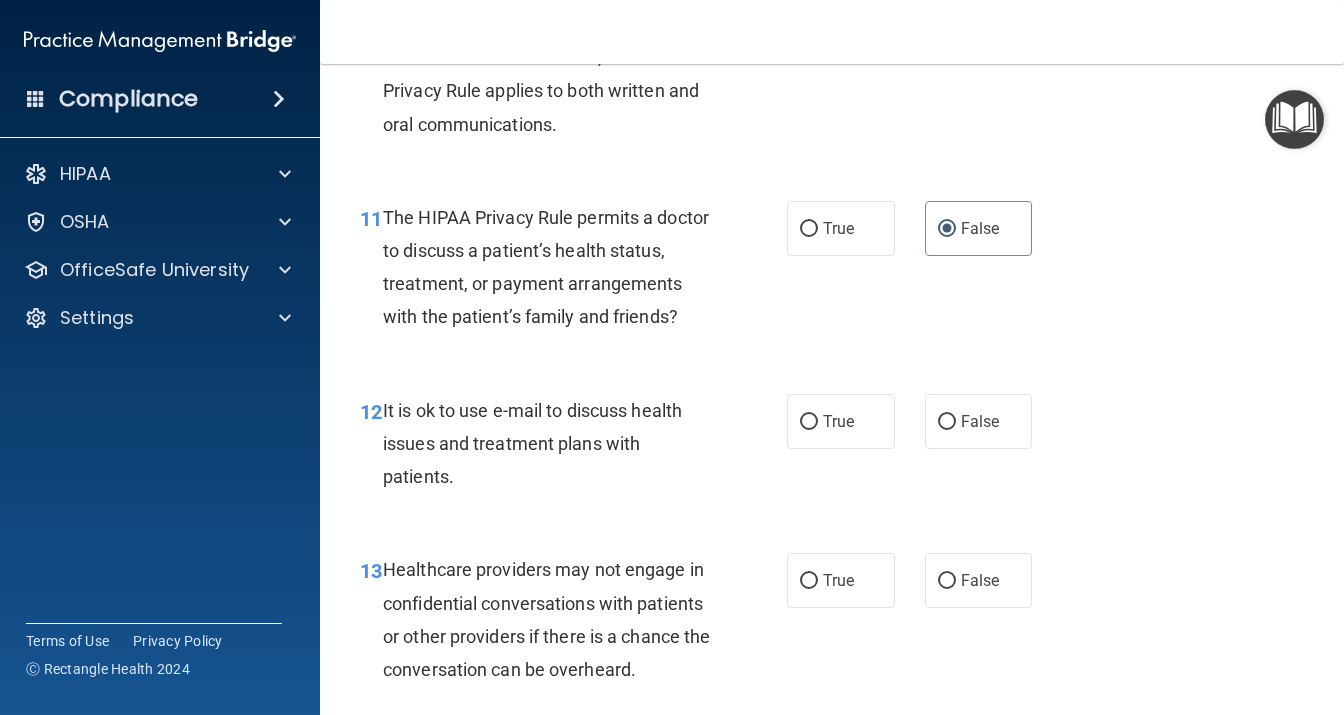 scroll, scrollTop: 2074, scrollLeft: 0, axis: vertical 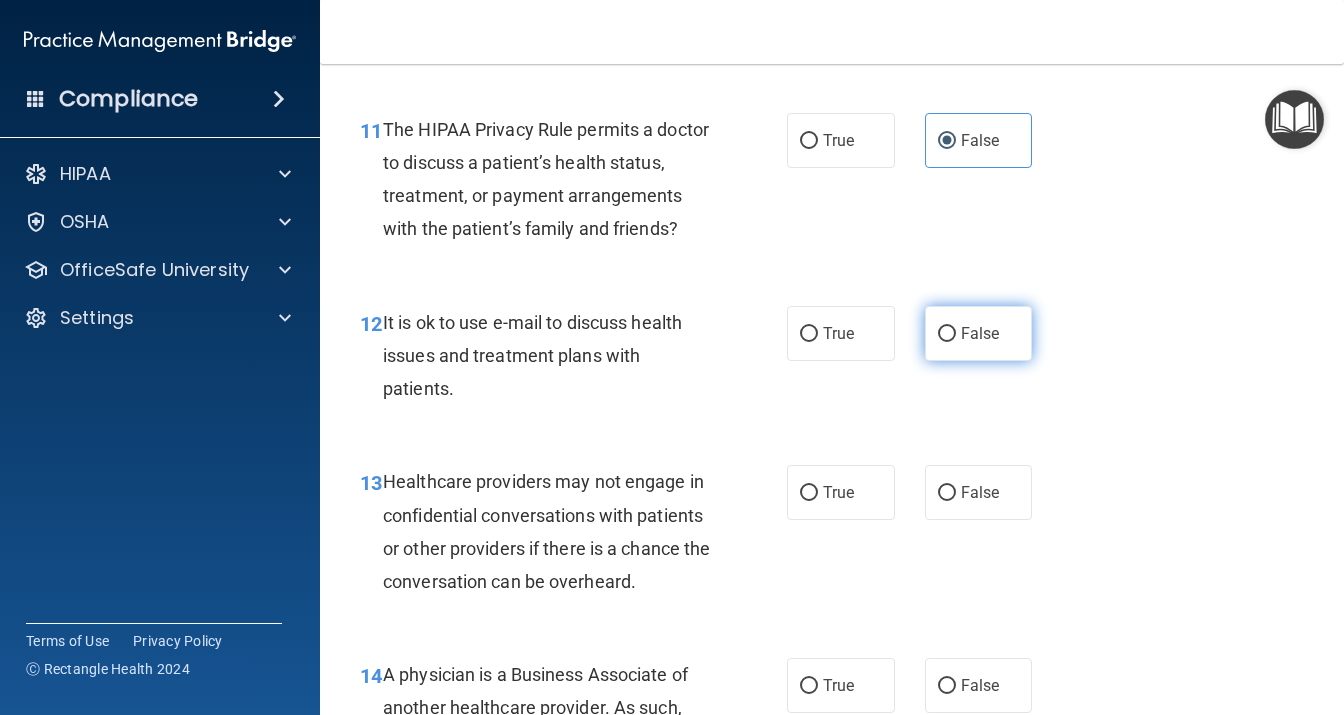 click on "False" at bounding box center (980, 333) 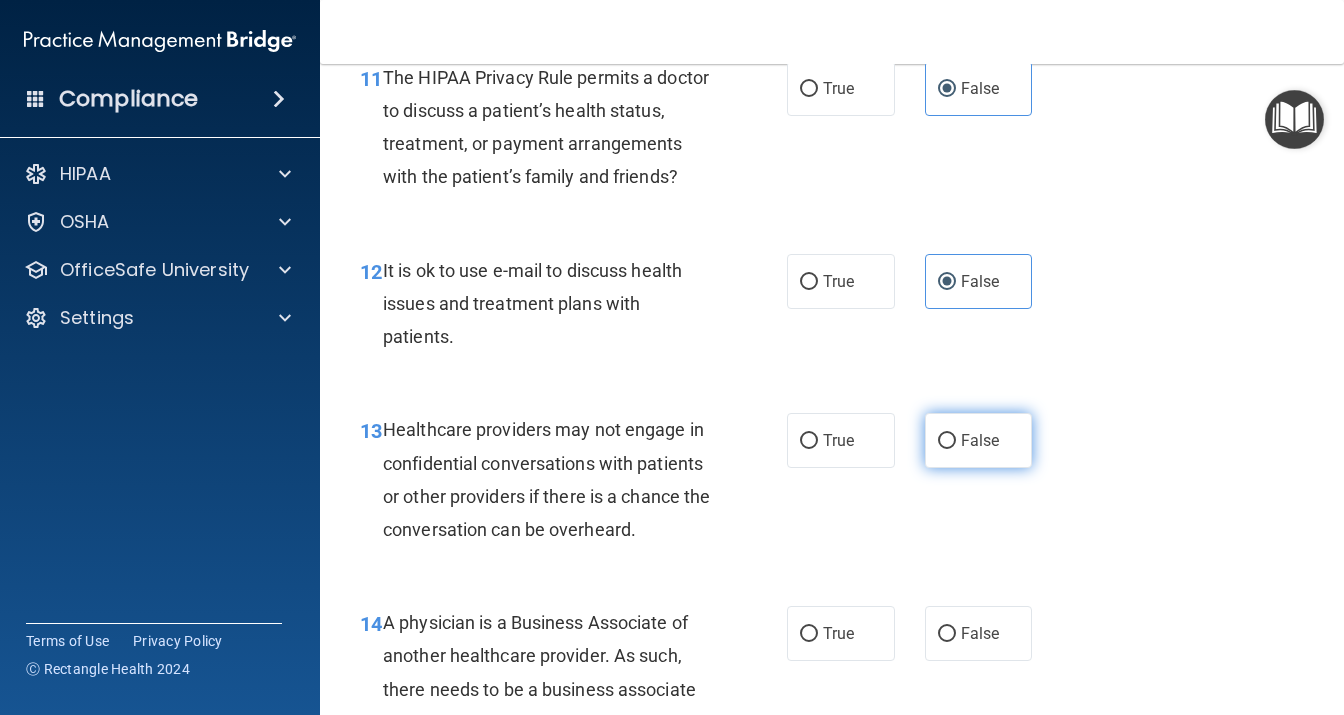 scroll, scrollTop: 2246, scrollLeft: 0, axis: vertical 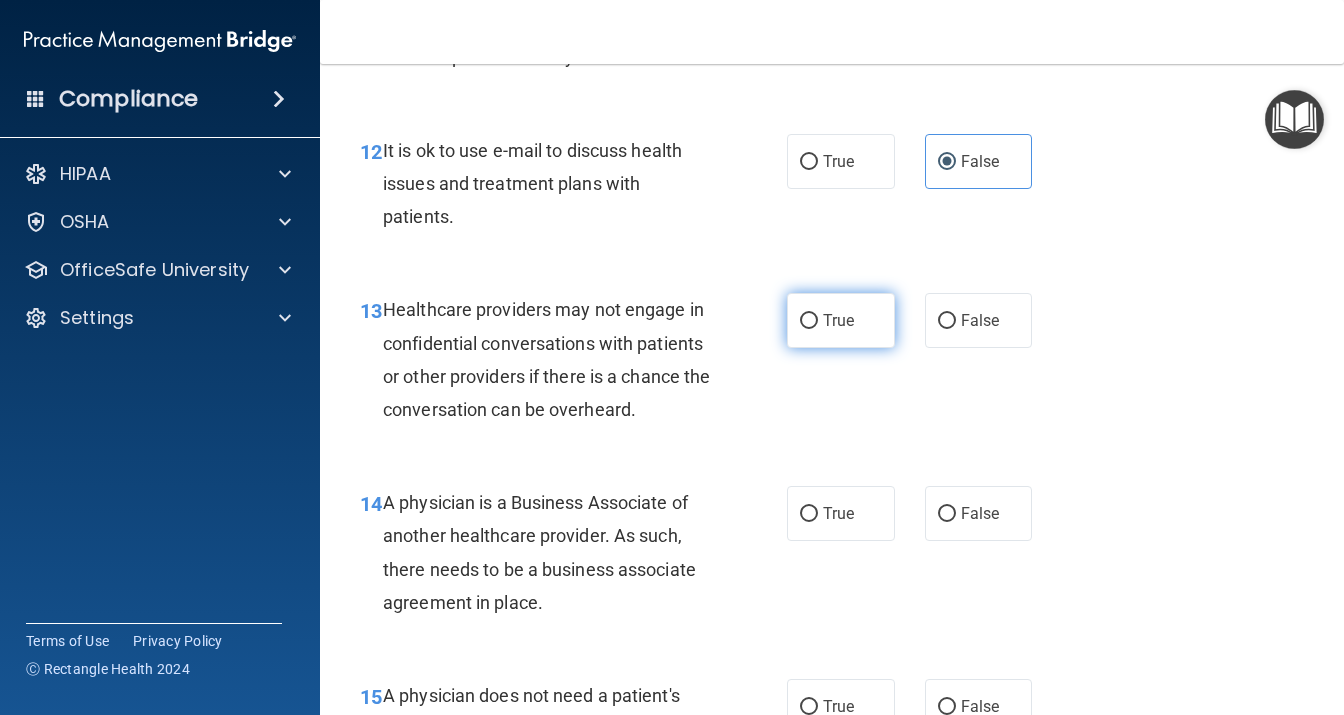 click on "True" at bounding box center [841, 320] 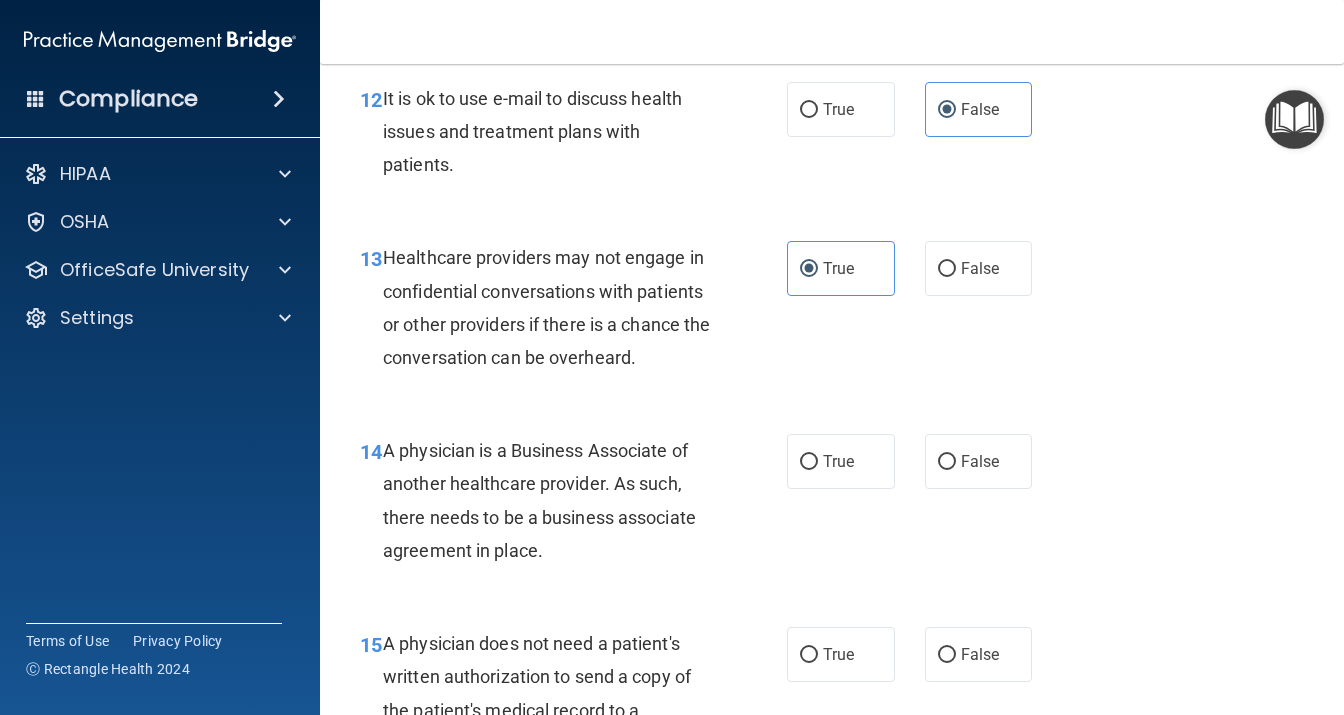 scroll, scrollTop: 2419, scrollLeft: 0, axis: vertical 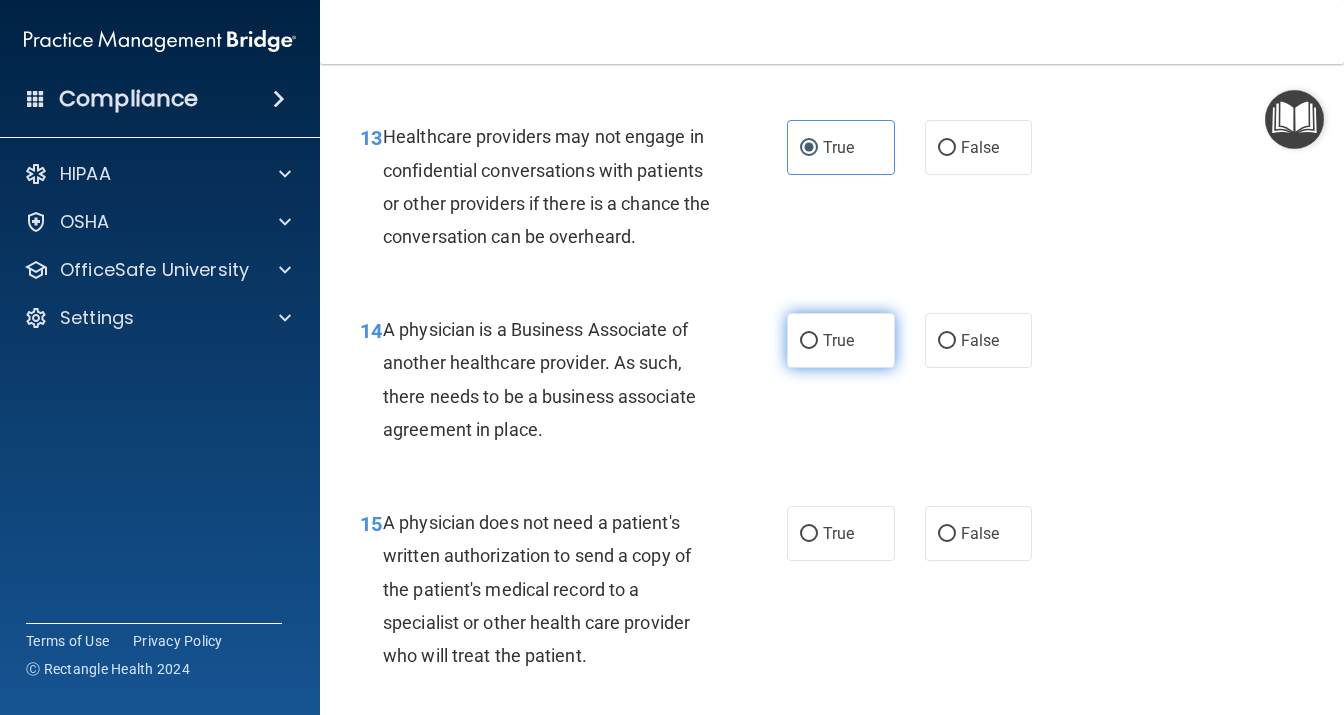 click on "True" at bounding box center (838, 340) 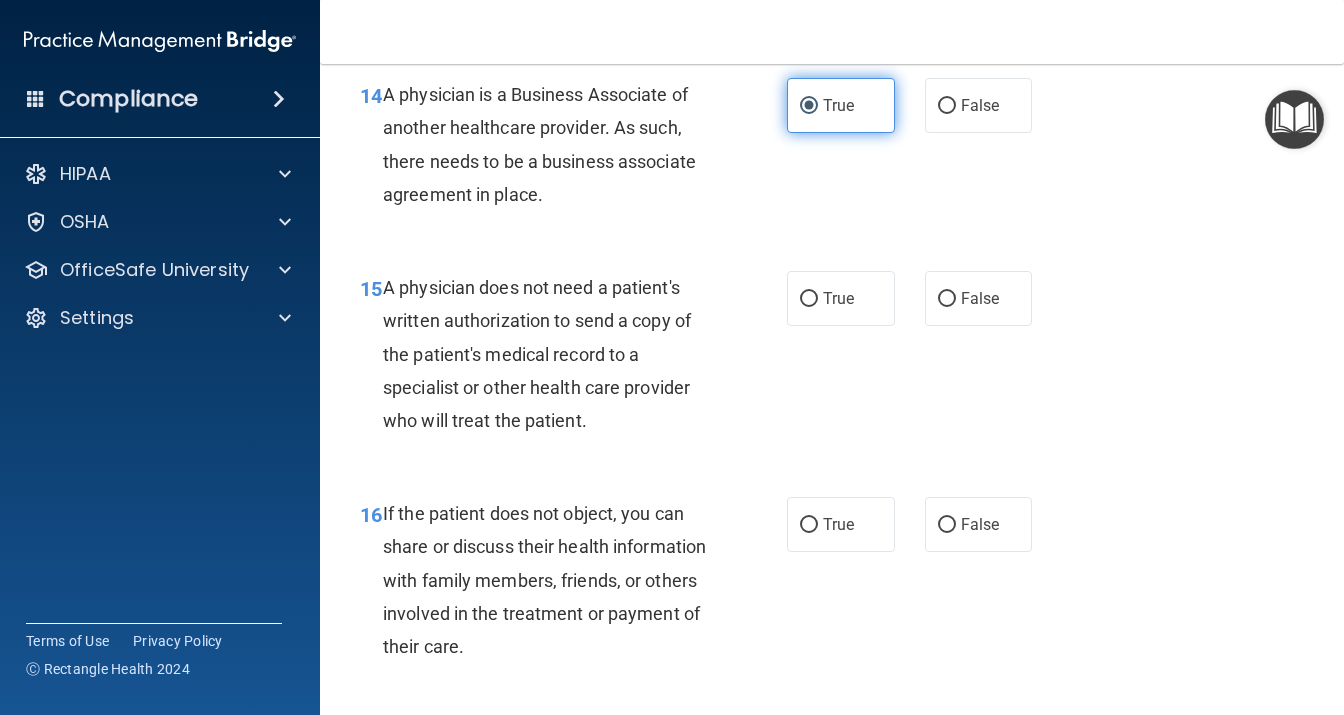 scroll, scrollTop: 2678, scrollLeft: 0, axis: vertical 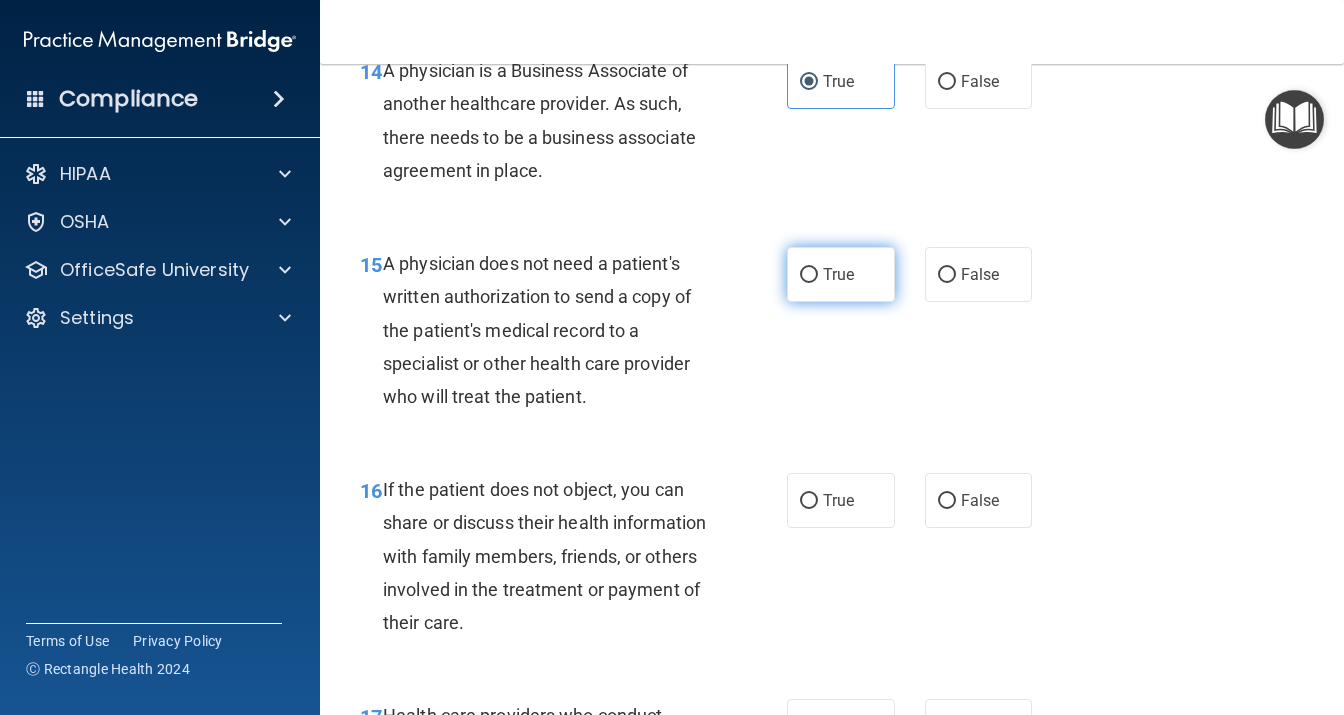 click on "True" at bounding box center (841, 274) 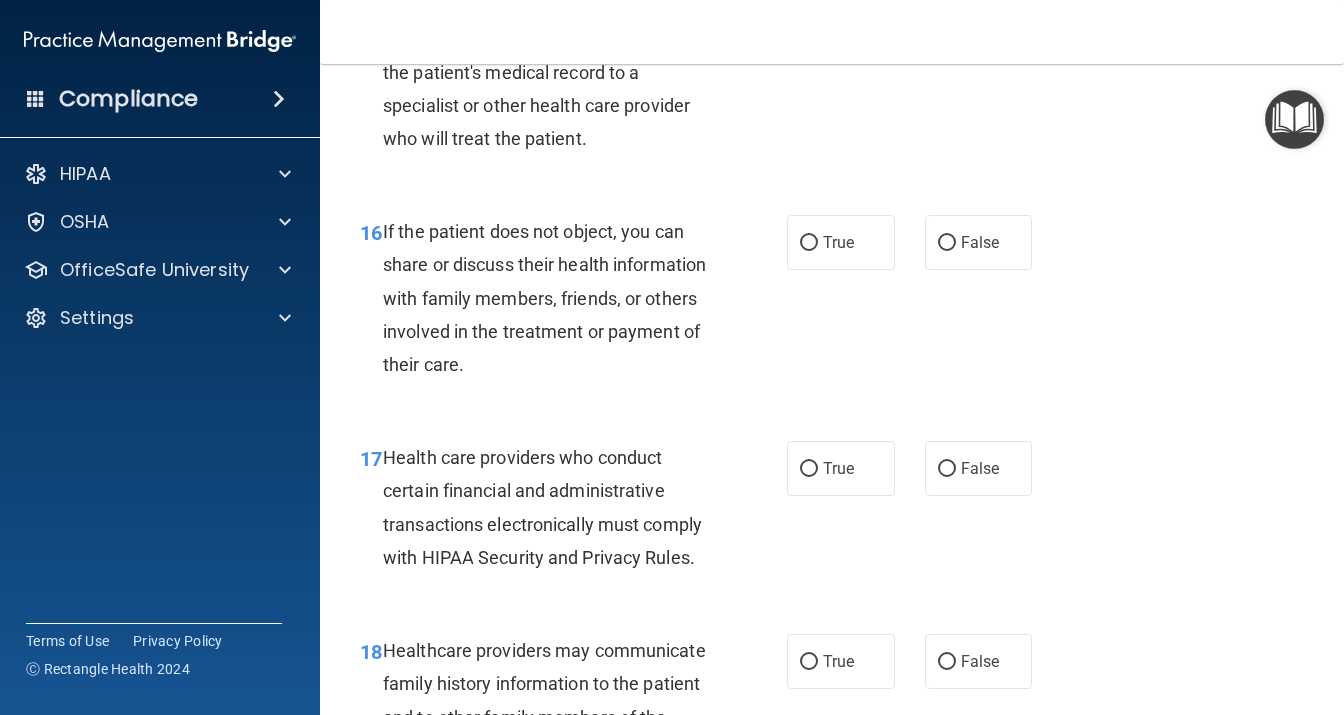scroll, scrollTop: 2938, scrollLeft: 0, axis: vertical 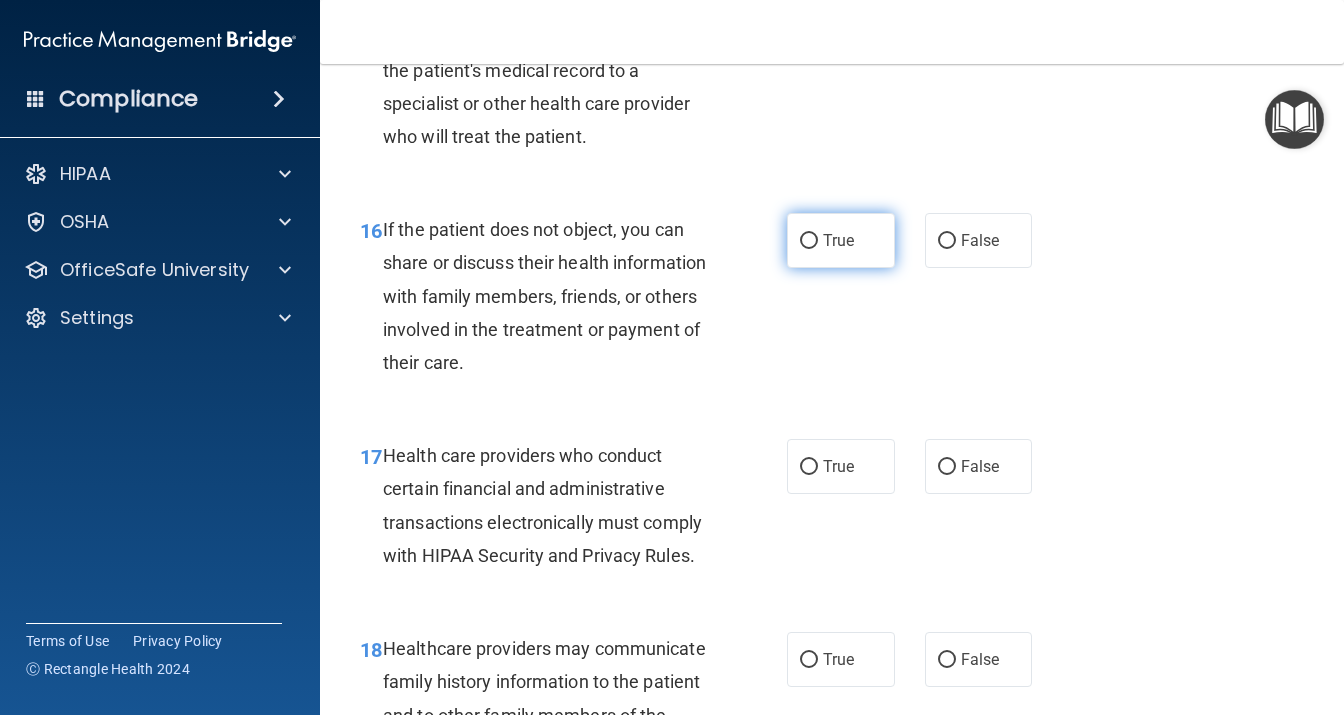 click on "True" at bounding box center [841, 240] 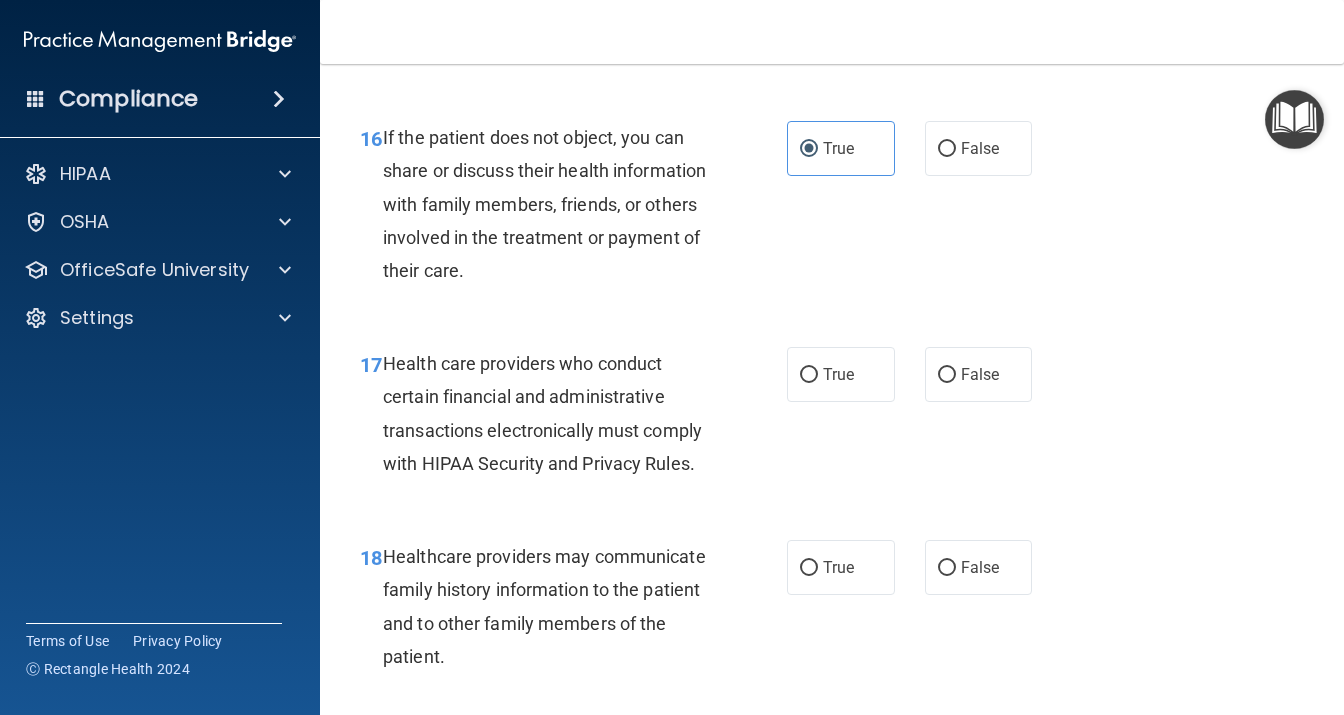 scroll, scrollTop: 3197, scrollLeft: 0, axis: vertical 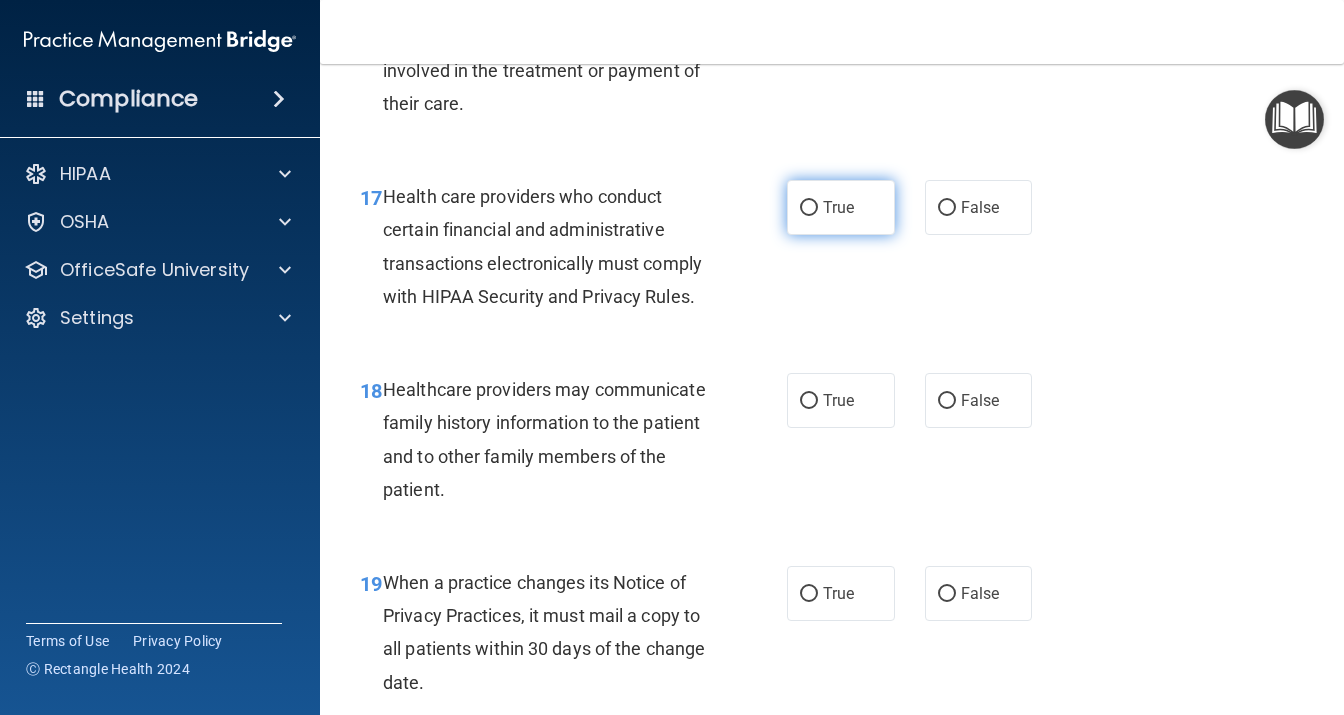 click on "True" at bounding box center [838, 207] 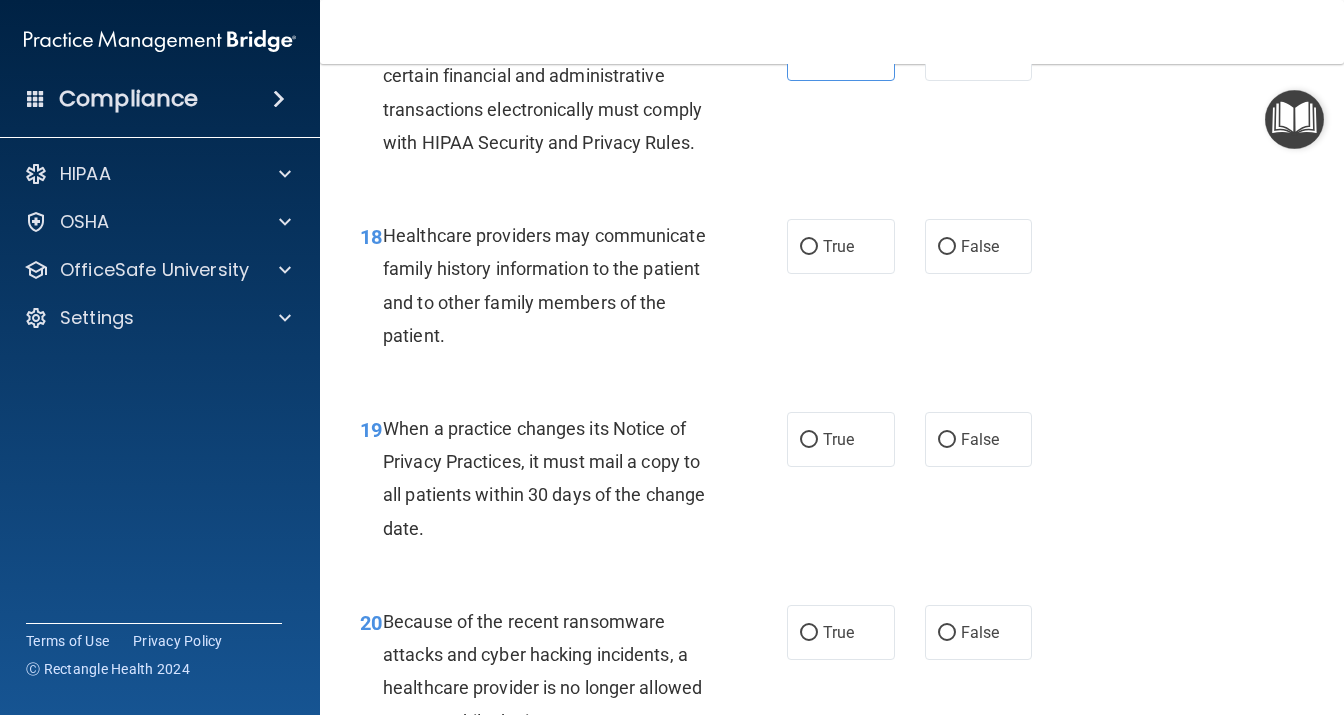 scroll, scrollTop: 3370, scrollLeft: 0, axis: vertical 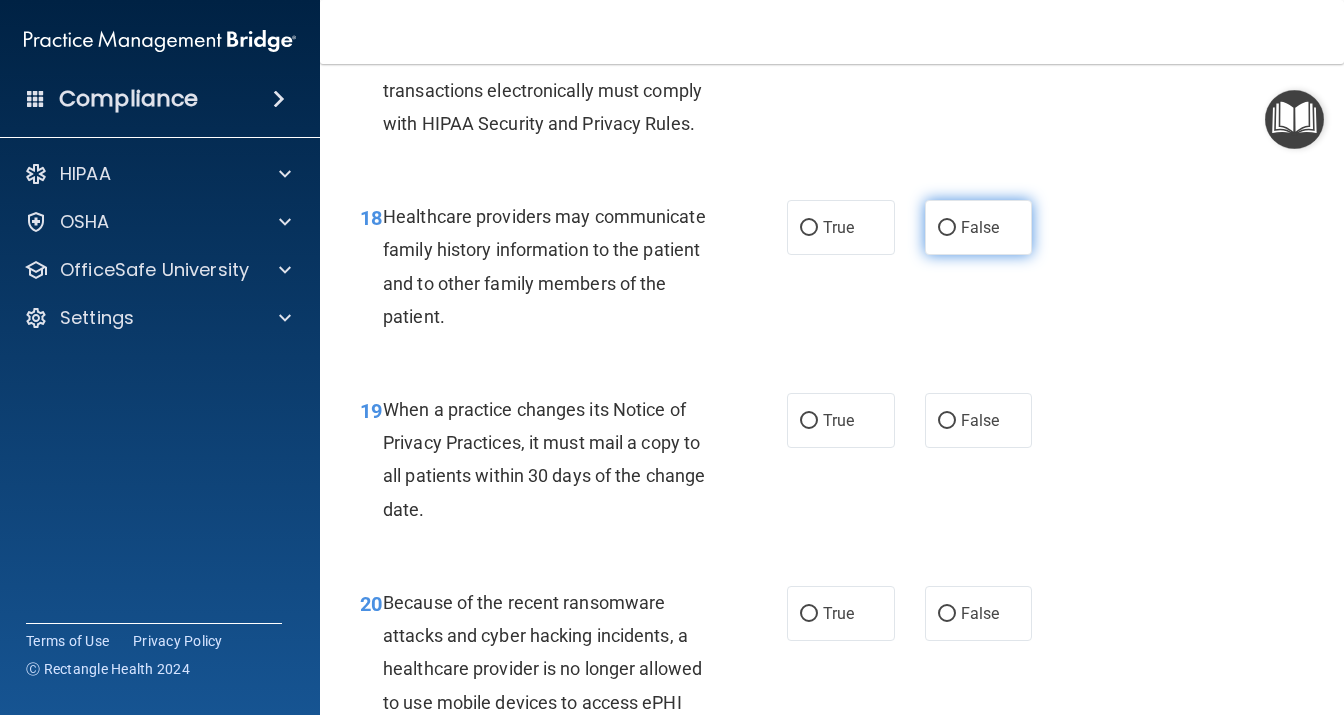 click on "False" at bounding box center (979, 227) 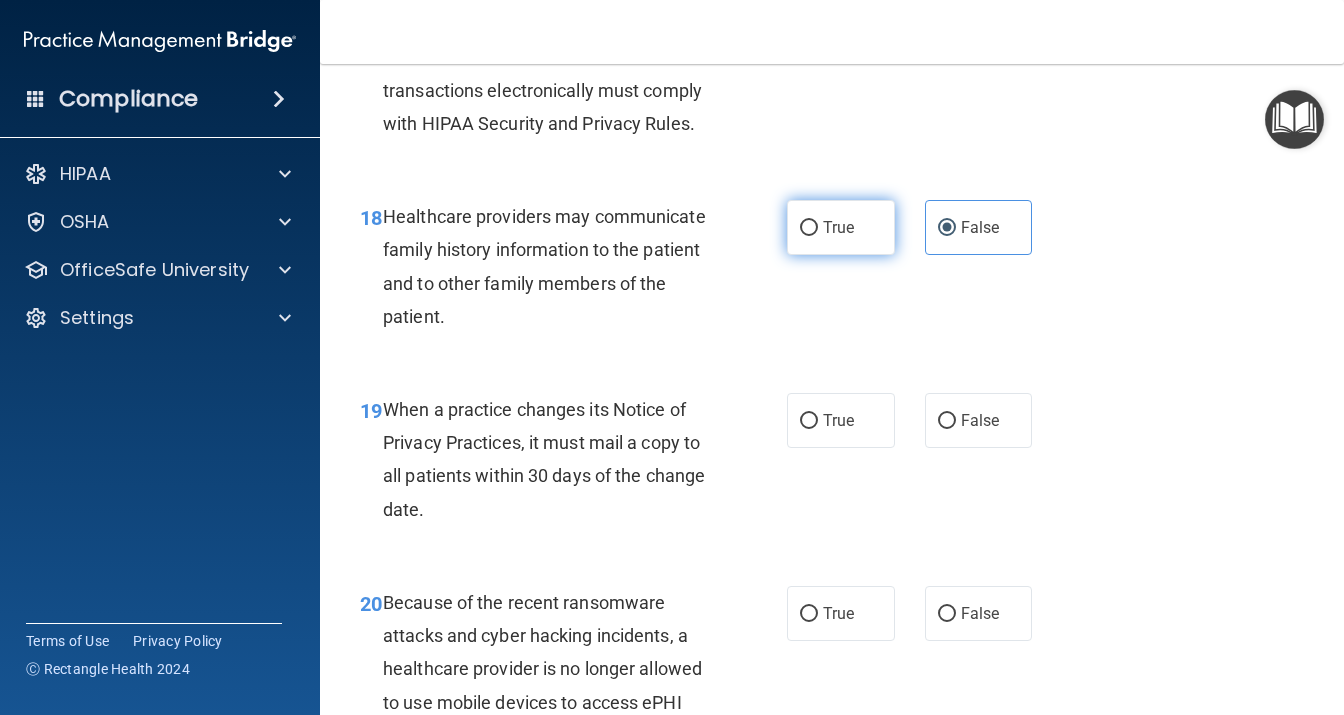 click on "True" at bounding box center (838, 227) 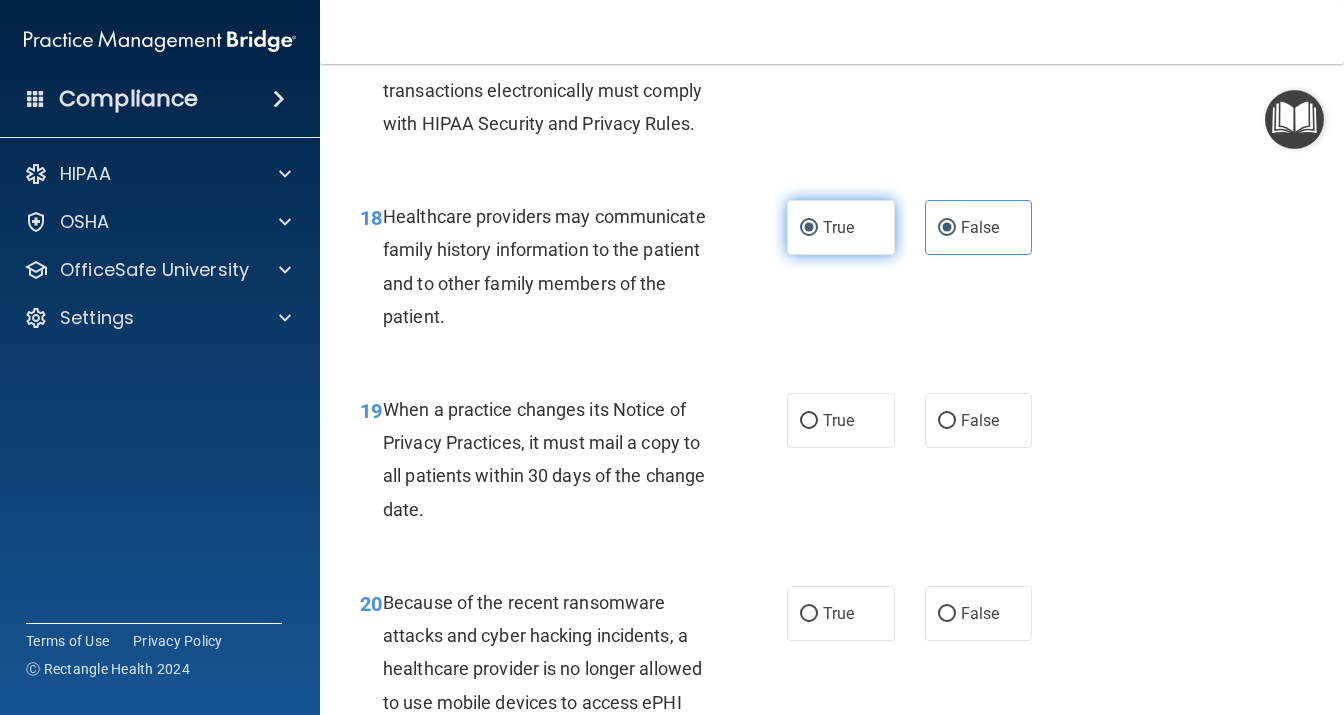 radio on "false" 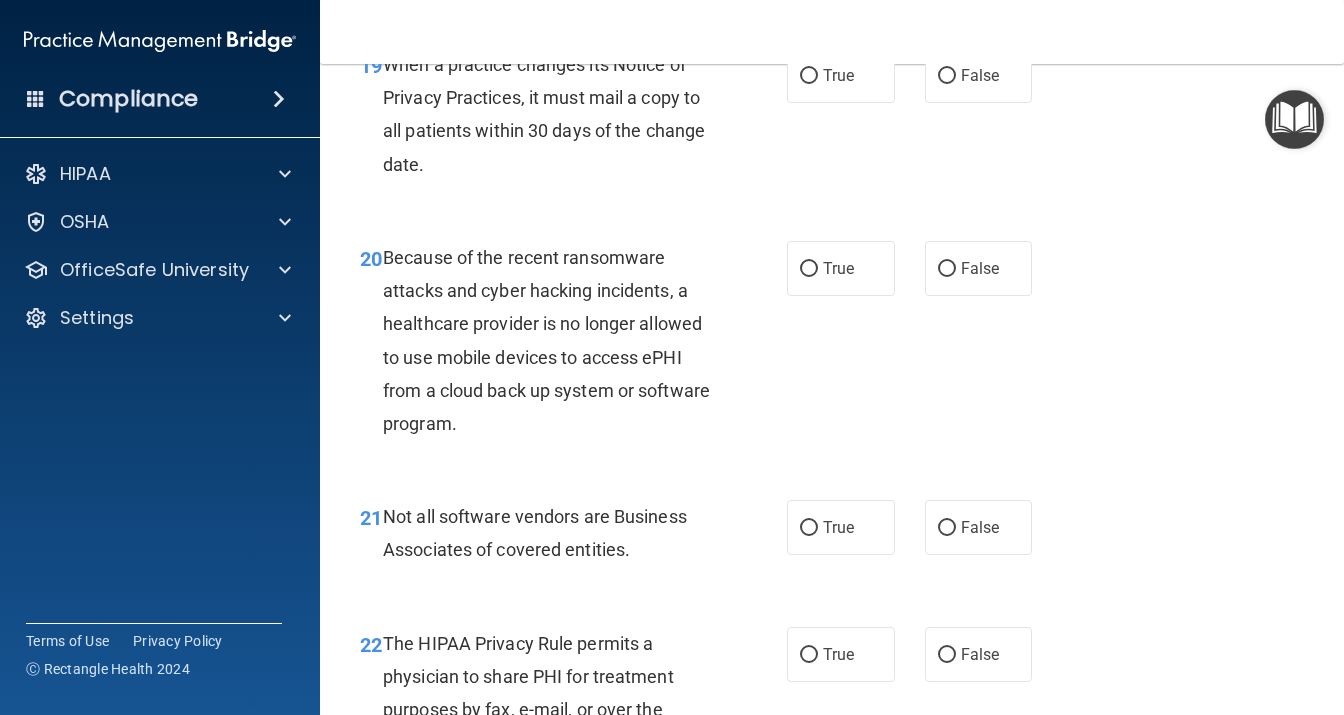 scroll, scrollTop: 3629, scrollLeft: 0, axis: vertical 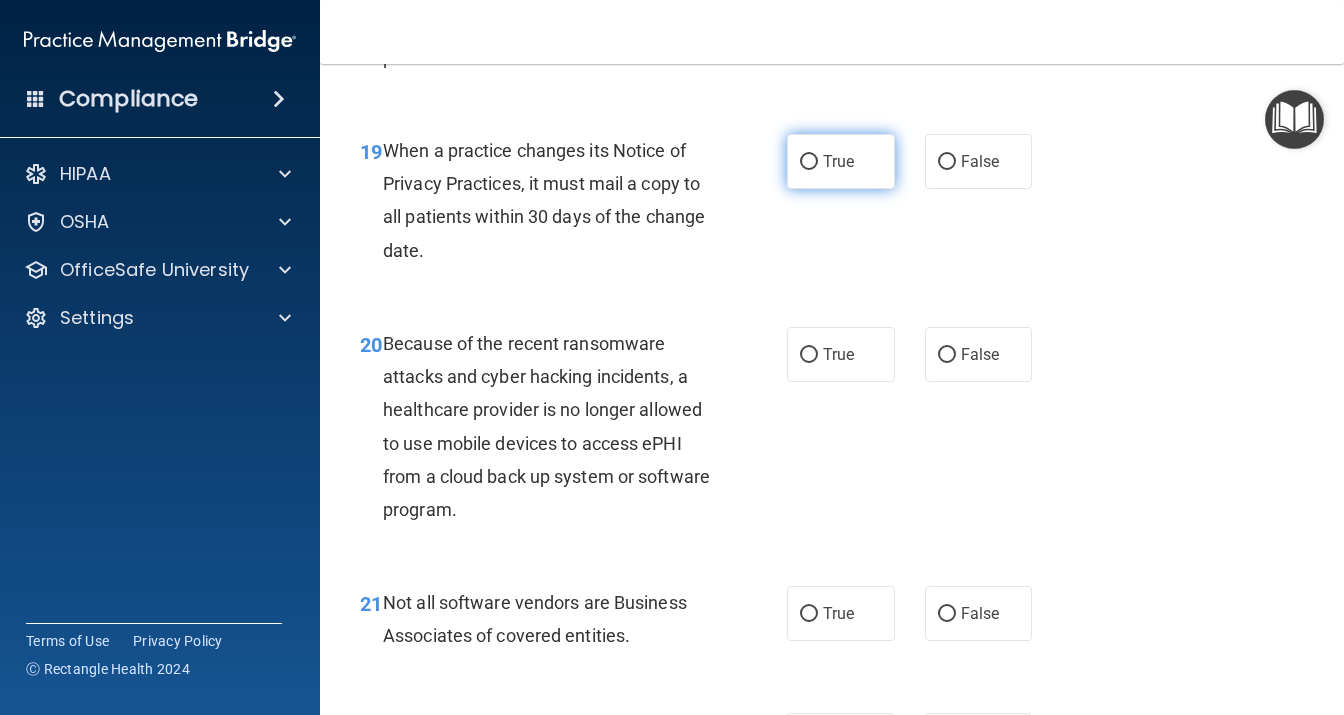 click on "True" at bounding box center [838, 161] 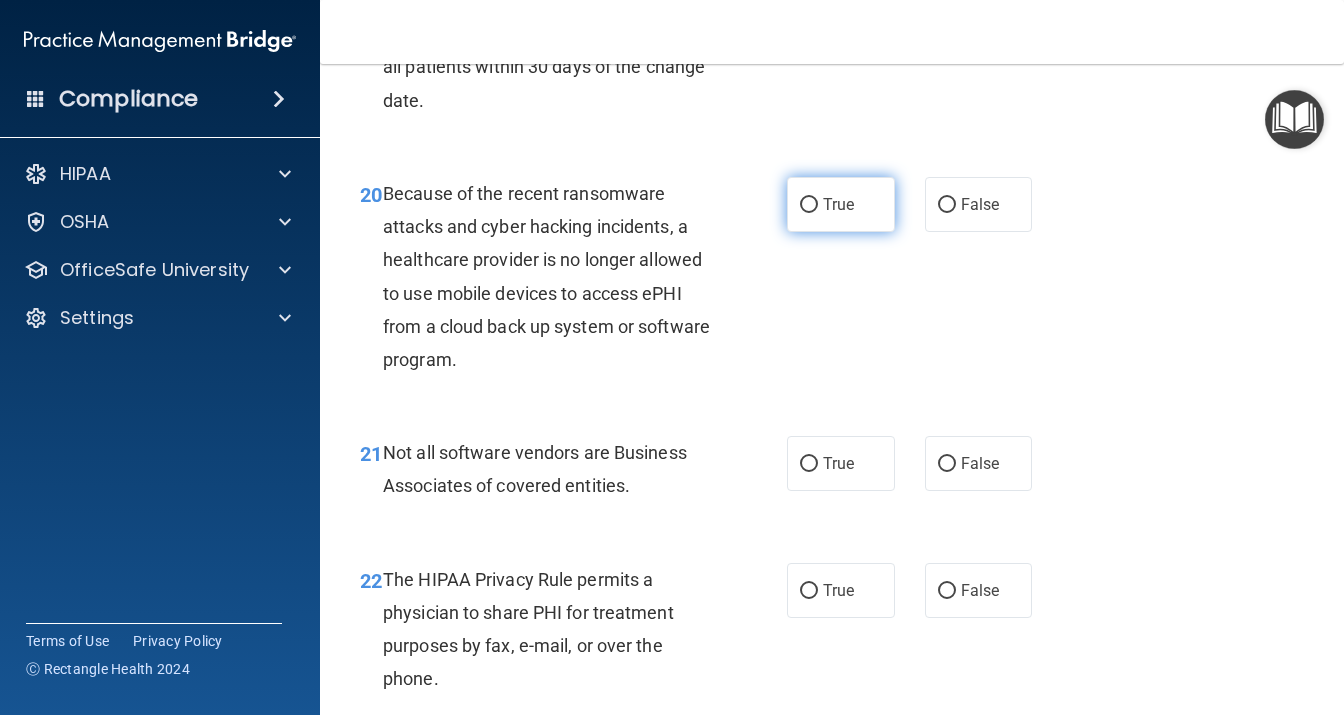 scroll, scrollTop: 3802, scrollLeft: 0, axis: vertical 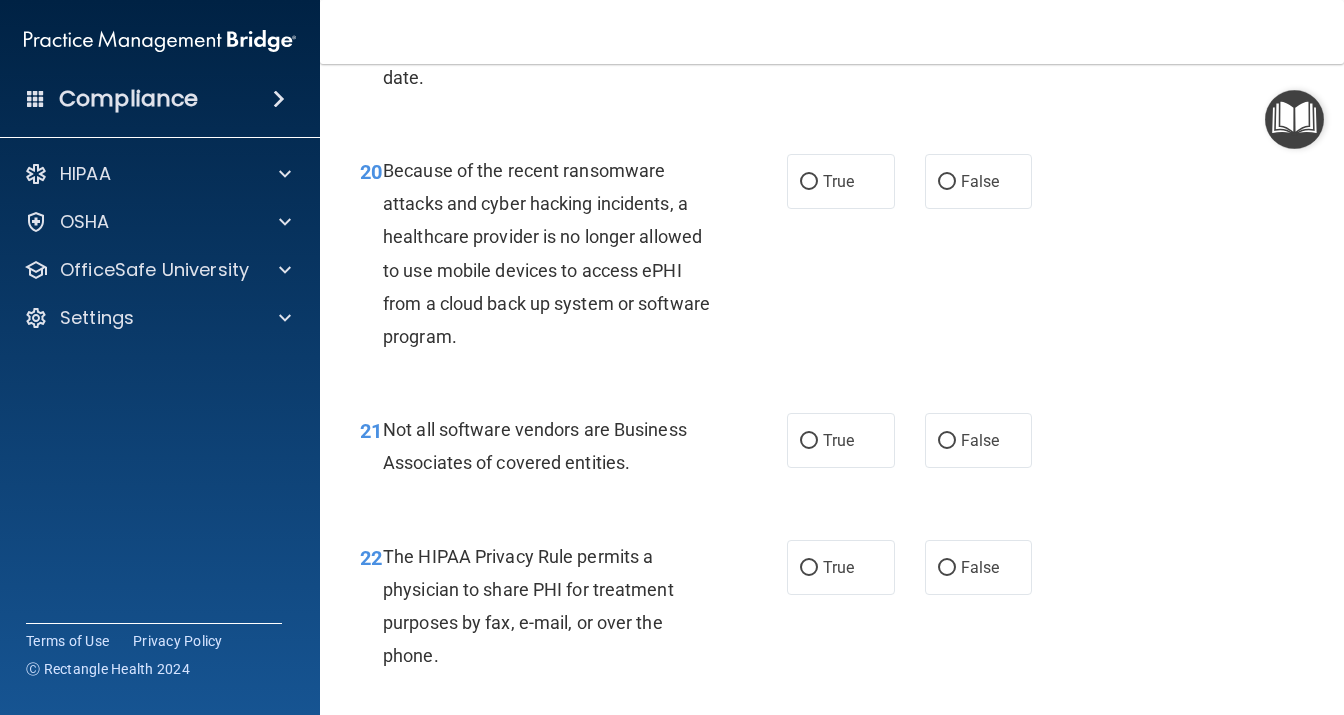 click on "True           False" at bounding box center (916, 181) 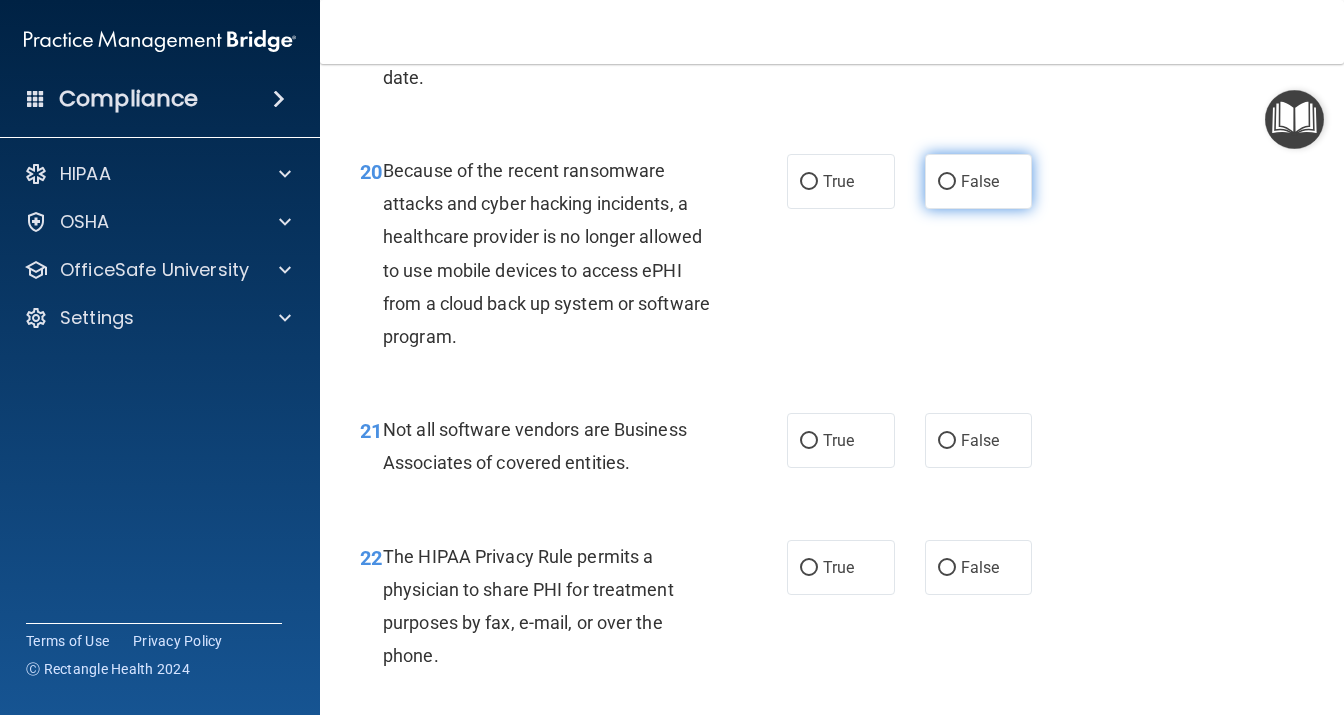 click on "False" at bounding box center (979, 181) 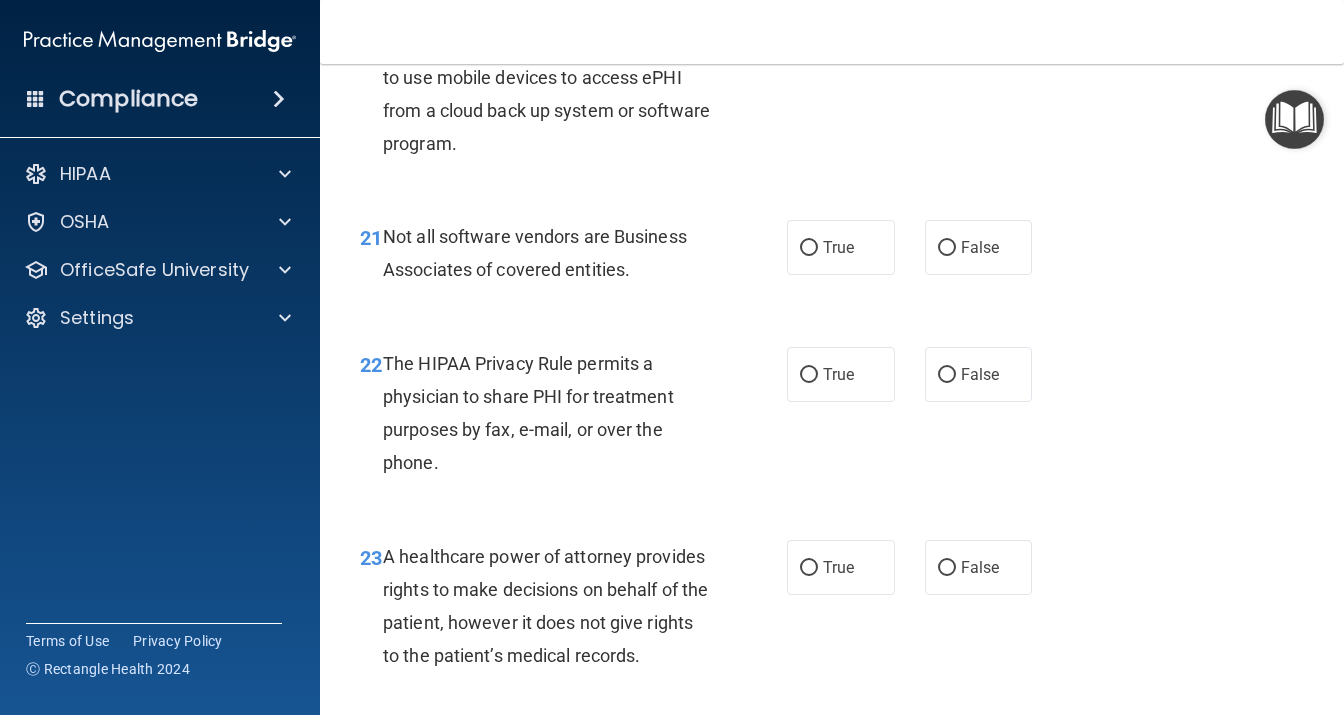 scroll, scrollTop: 4061, scrollLeft: 0, axis: vertical 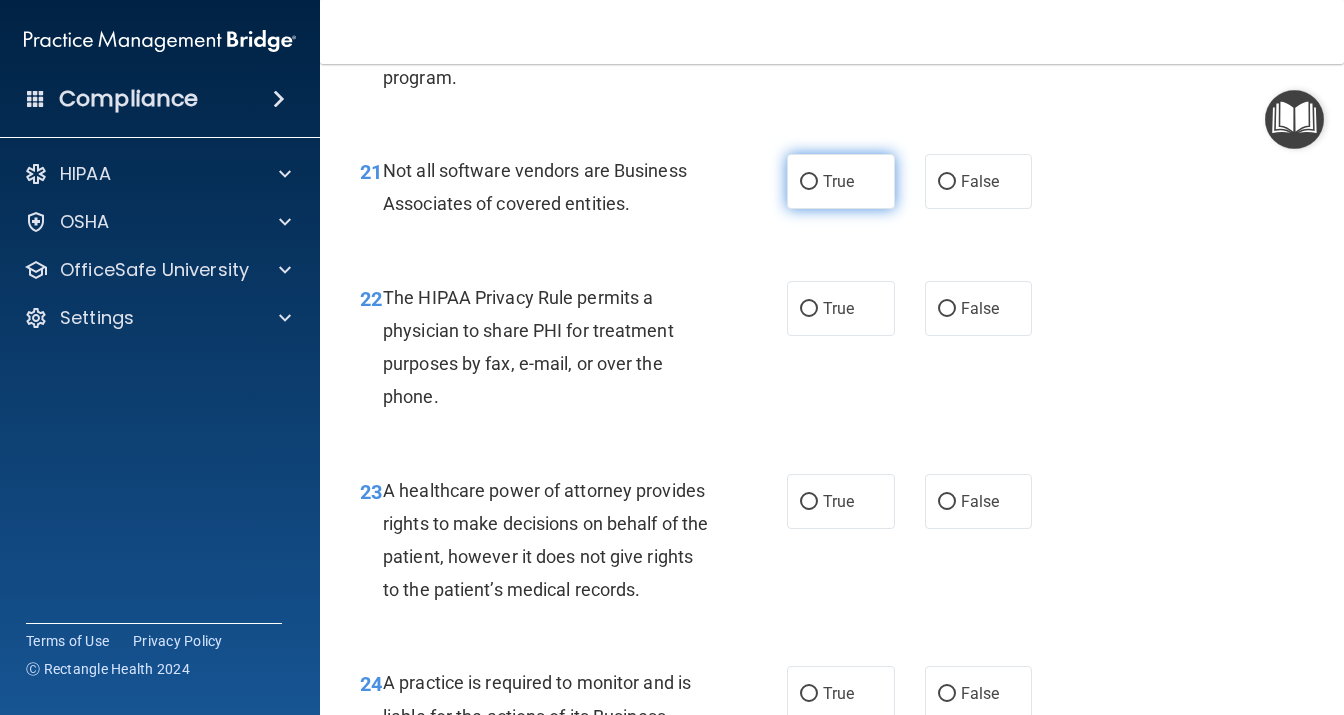 click on "True" at bounding box center [841, 181] 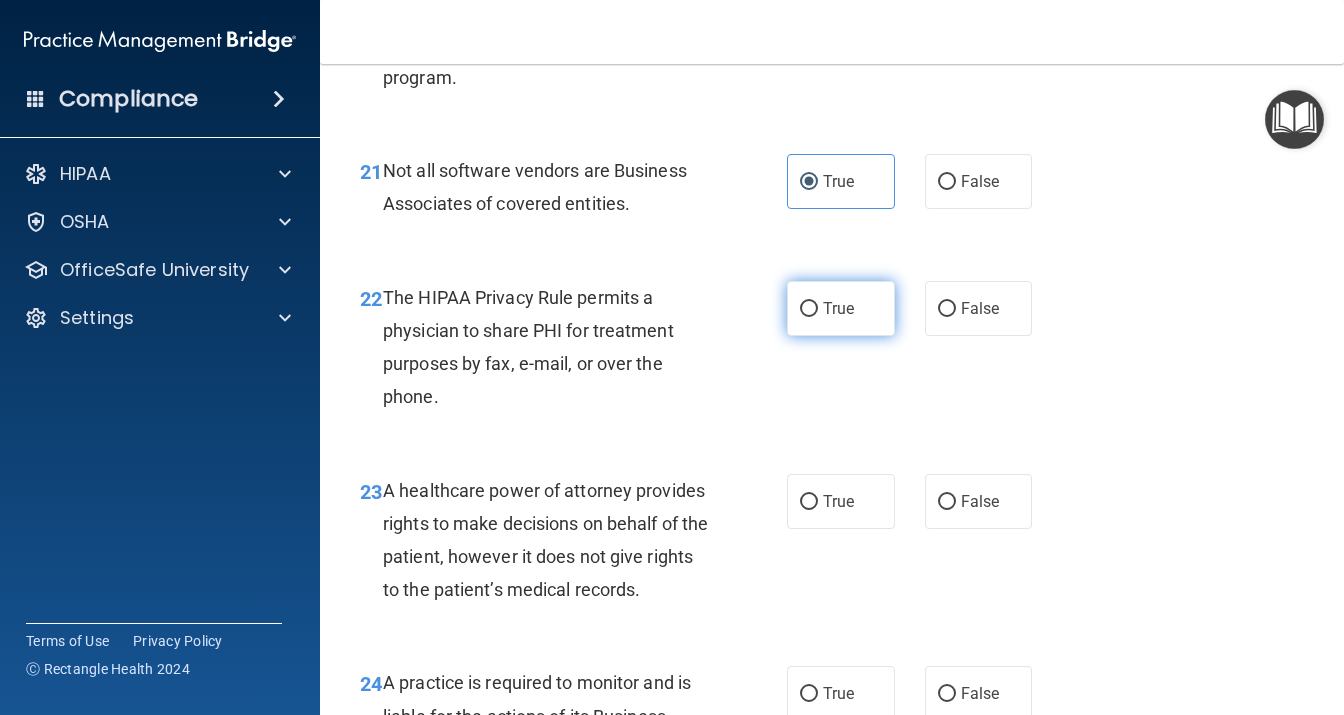 click on "True" at bounding box center (838, 308) 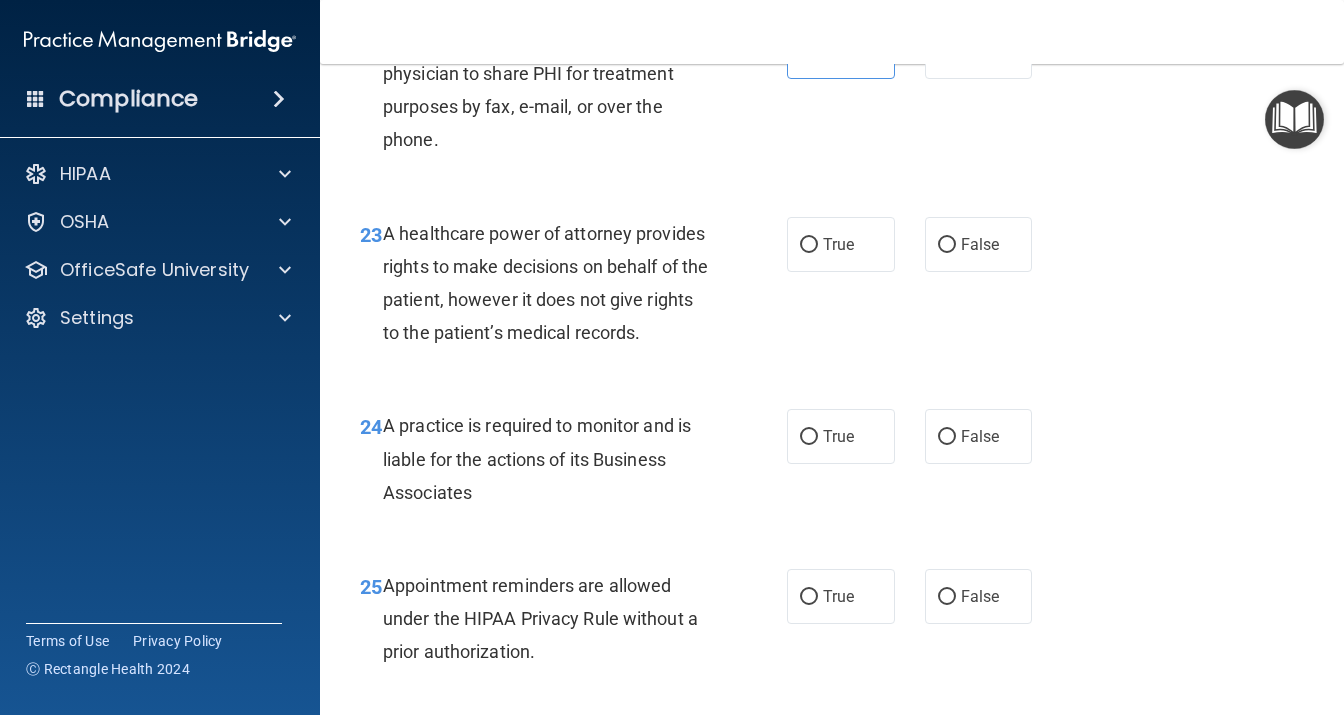 scroll, scrollTop: 4320, scrollLeft: 0, axis: vertical 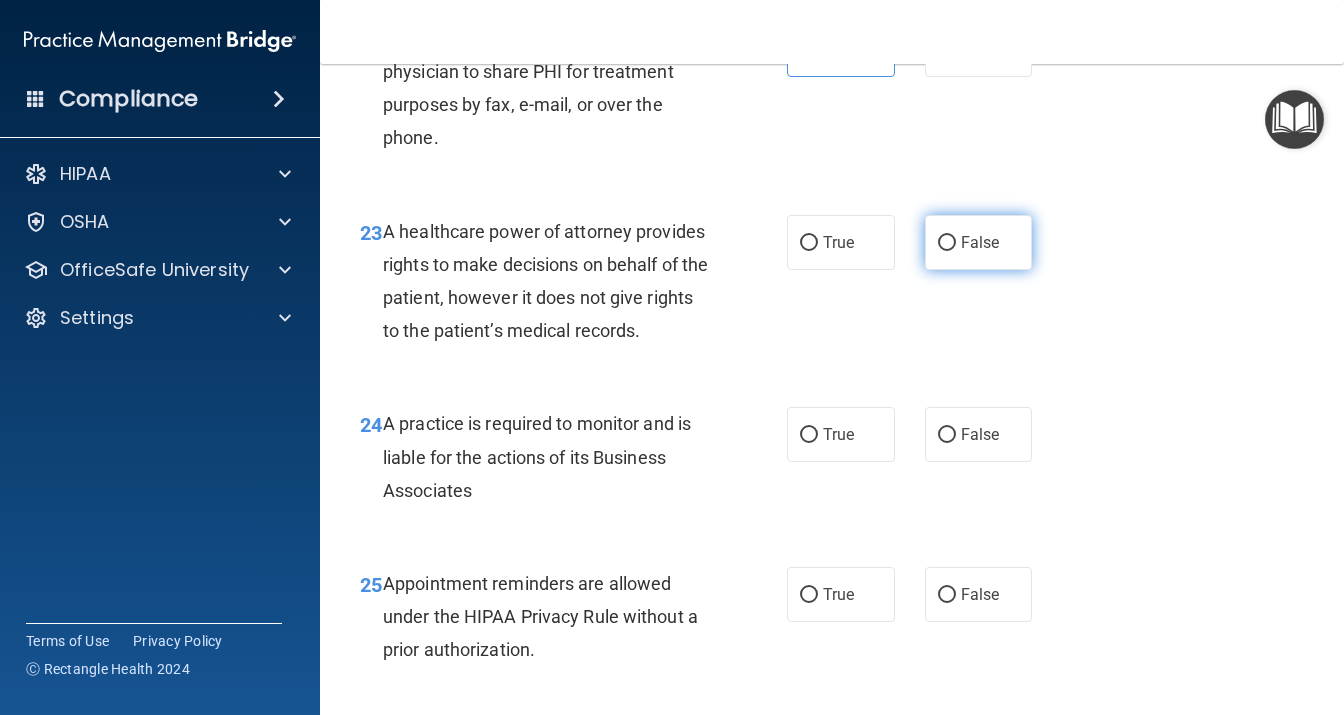click on "False" at bounding box center (979, 242) 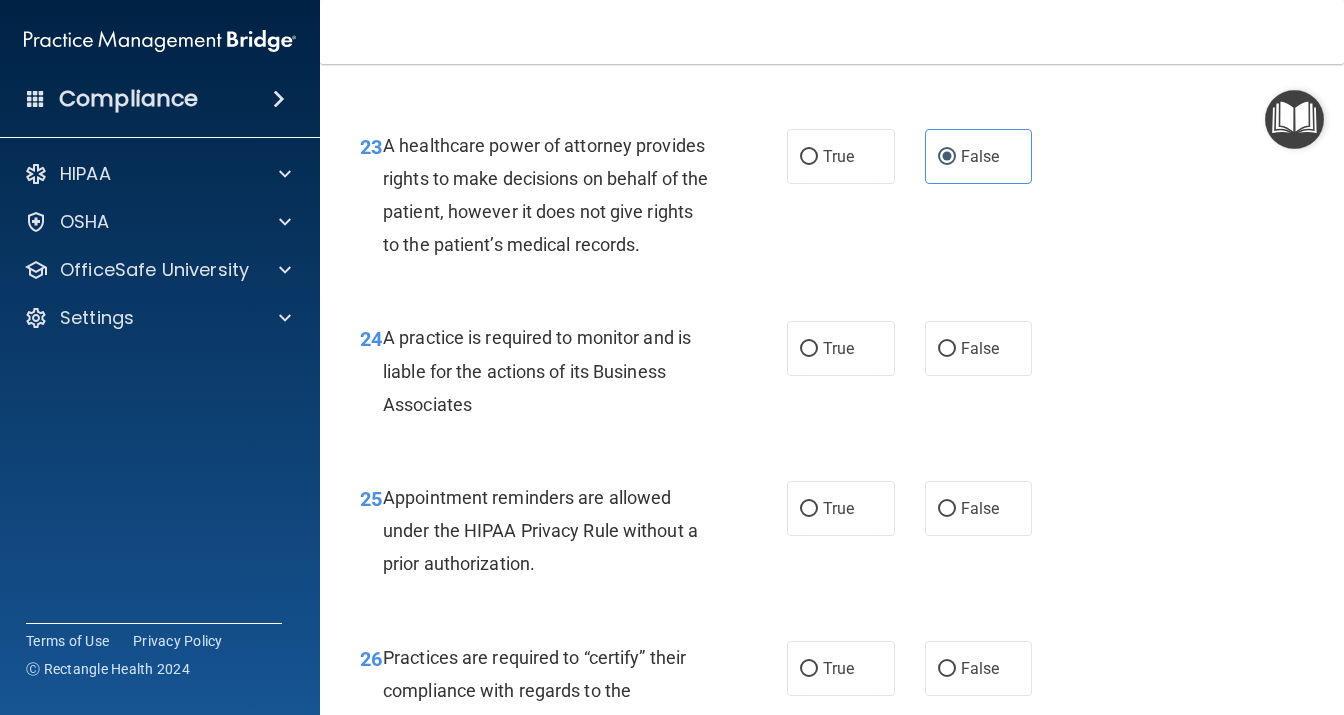 scroll, scrollTop: 4493, scrollLeft: 0, axis: vertical 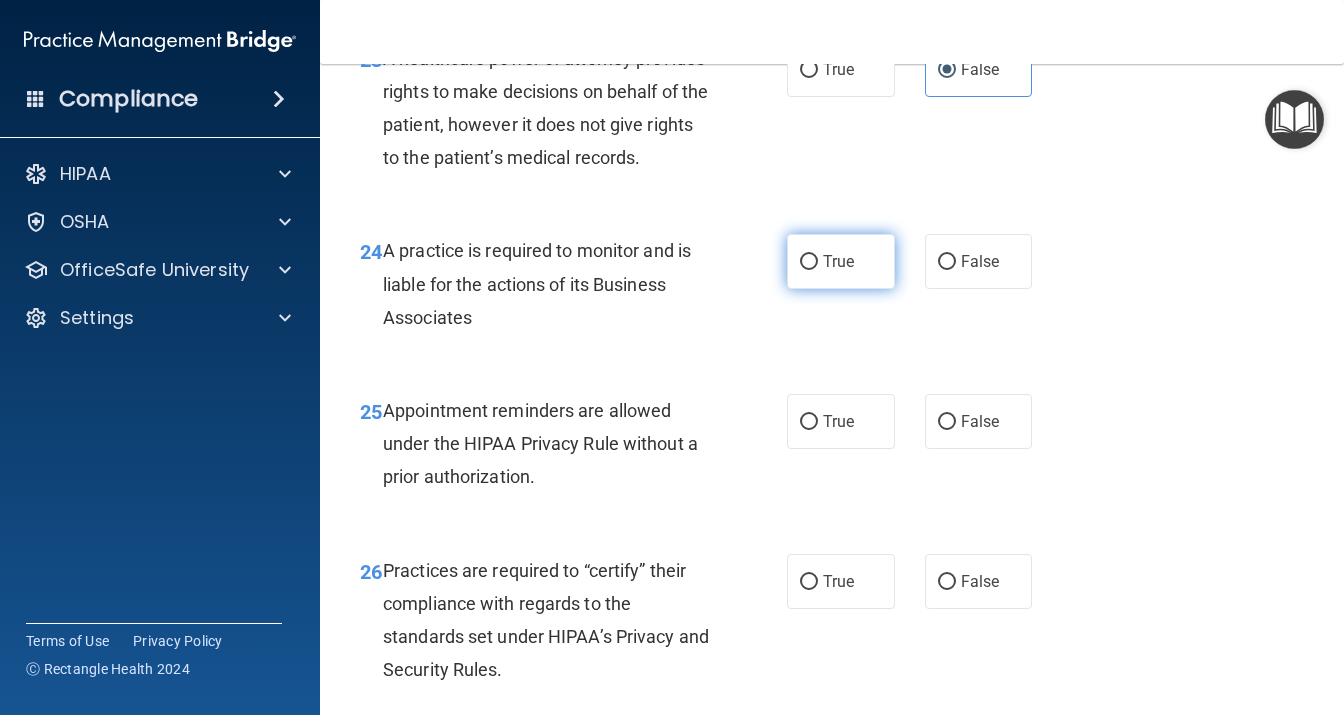 click on "24       A practice is required to monitor and is liable for the actions of its Business Associates                 True           False" at bounding box center (832, 289) 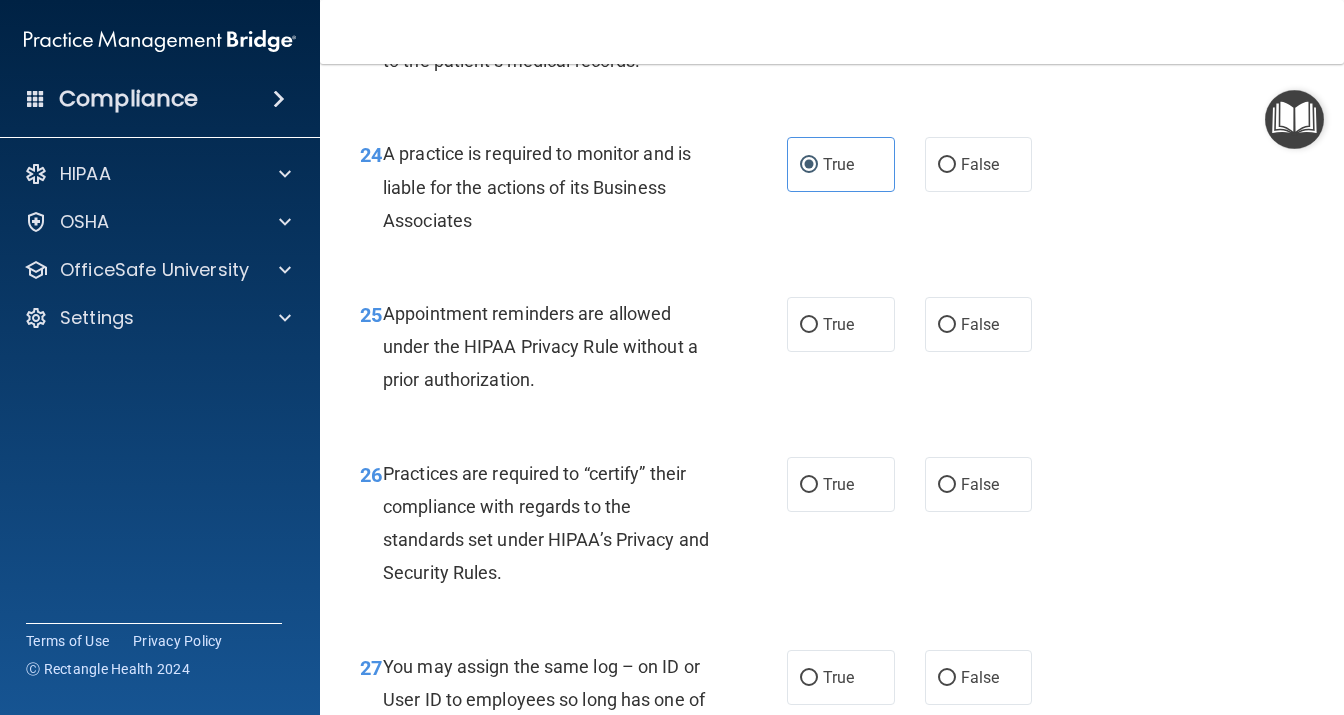 scroll, scrollTop: 4666, scrollLeft: 0, axis: vertical 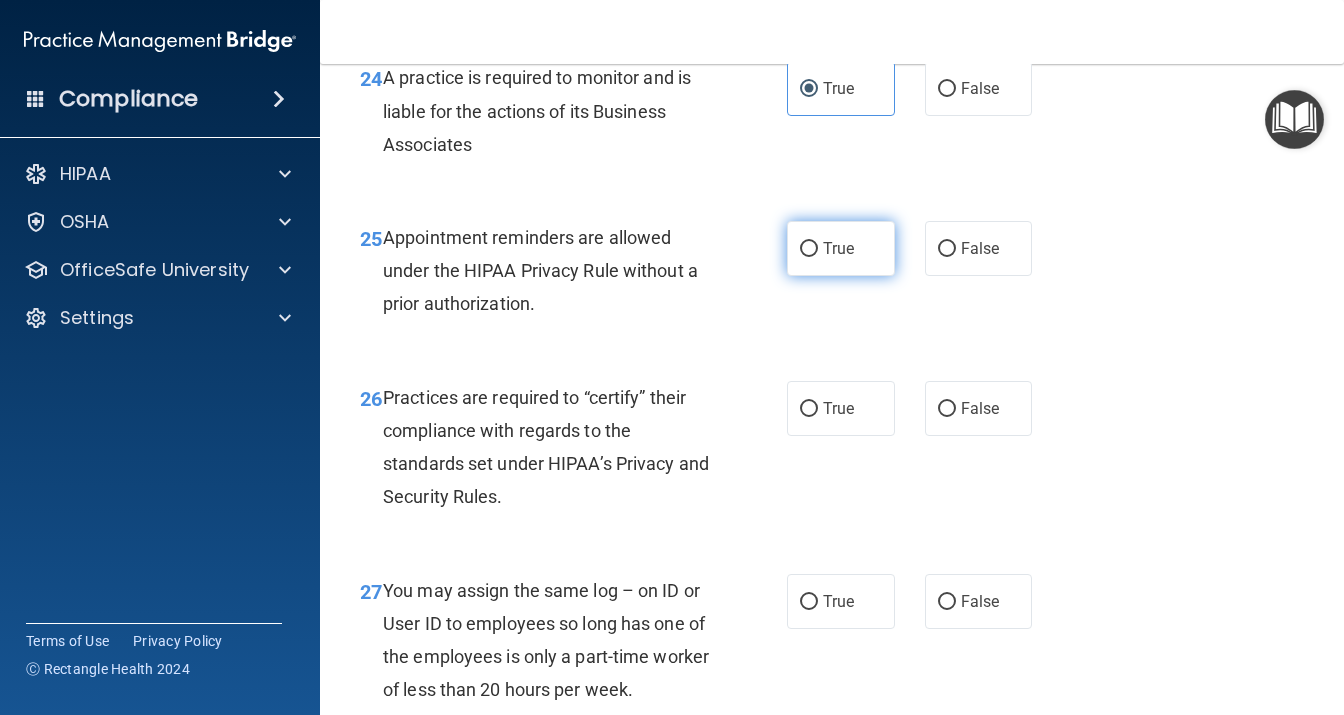 click on "True" at bounding box center [841, 248] 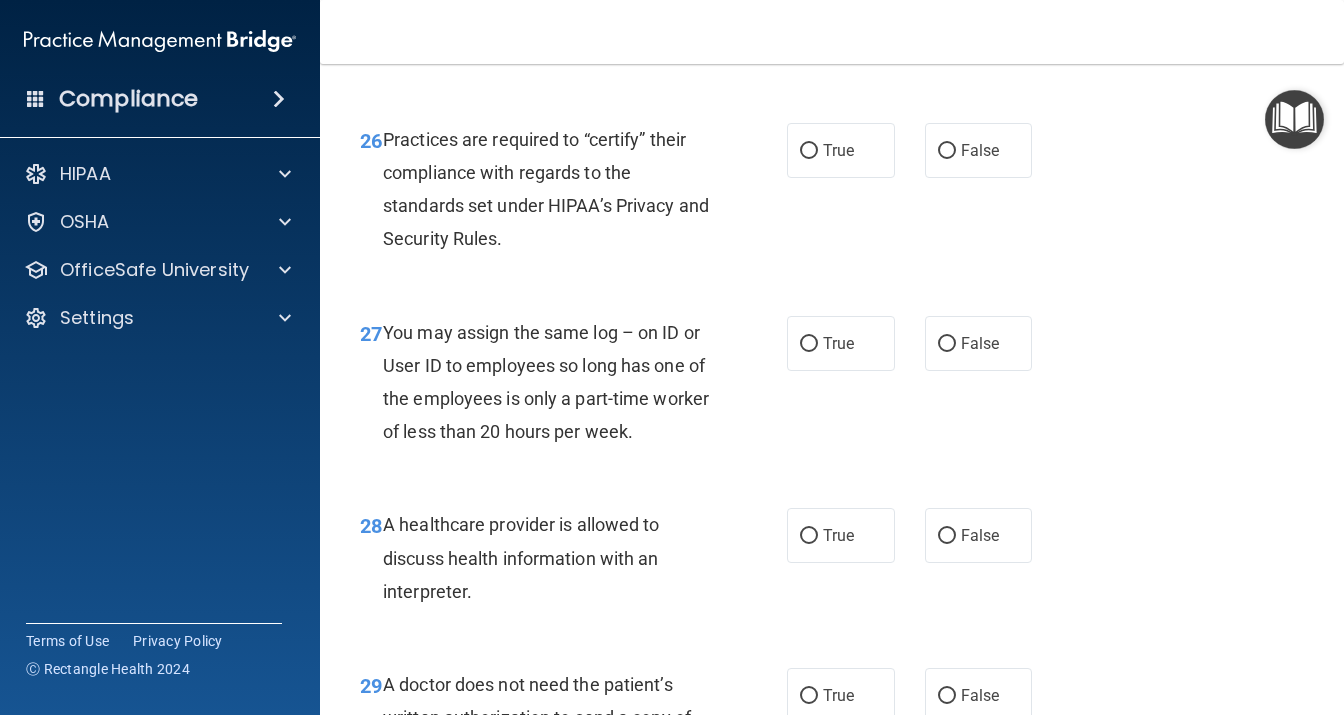 scroll, scrollTop: 4925, scrollLeft: 0, axis: vertical 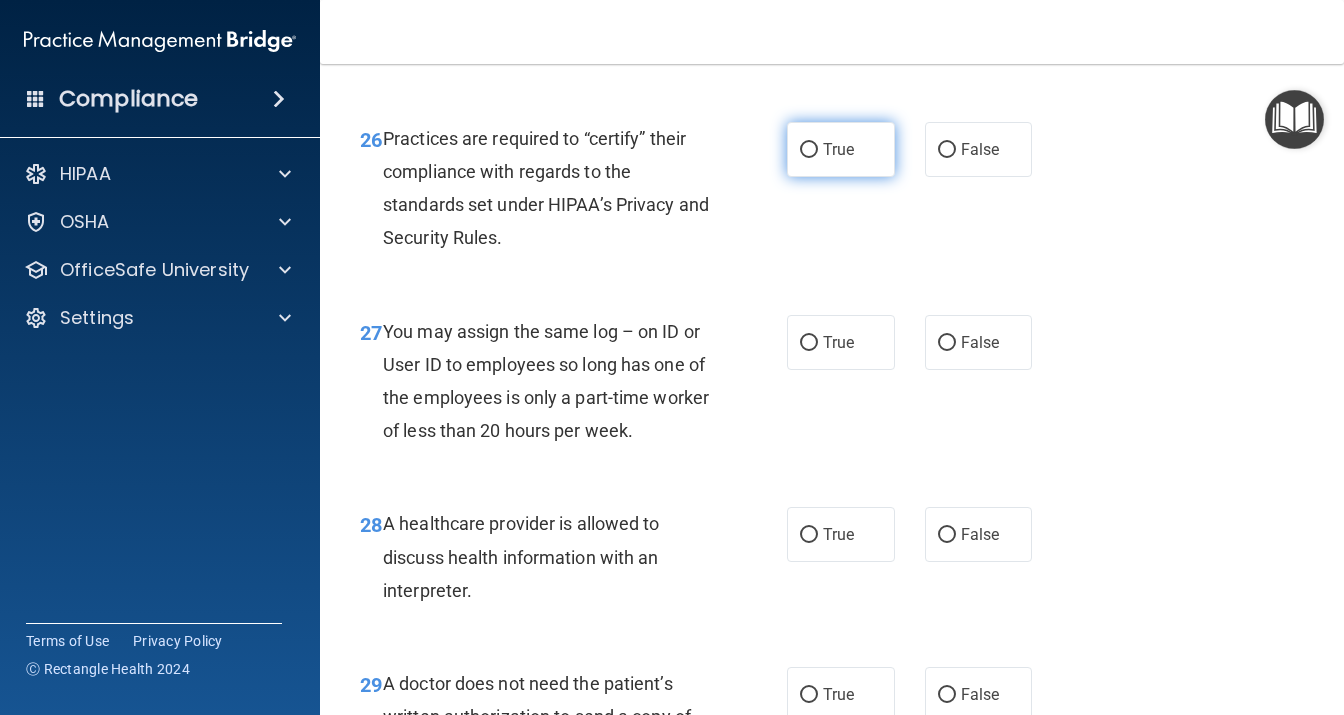 click on "True" at bounding box center (841, 149) 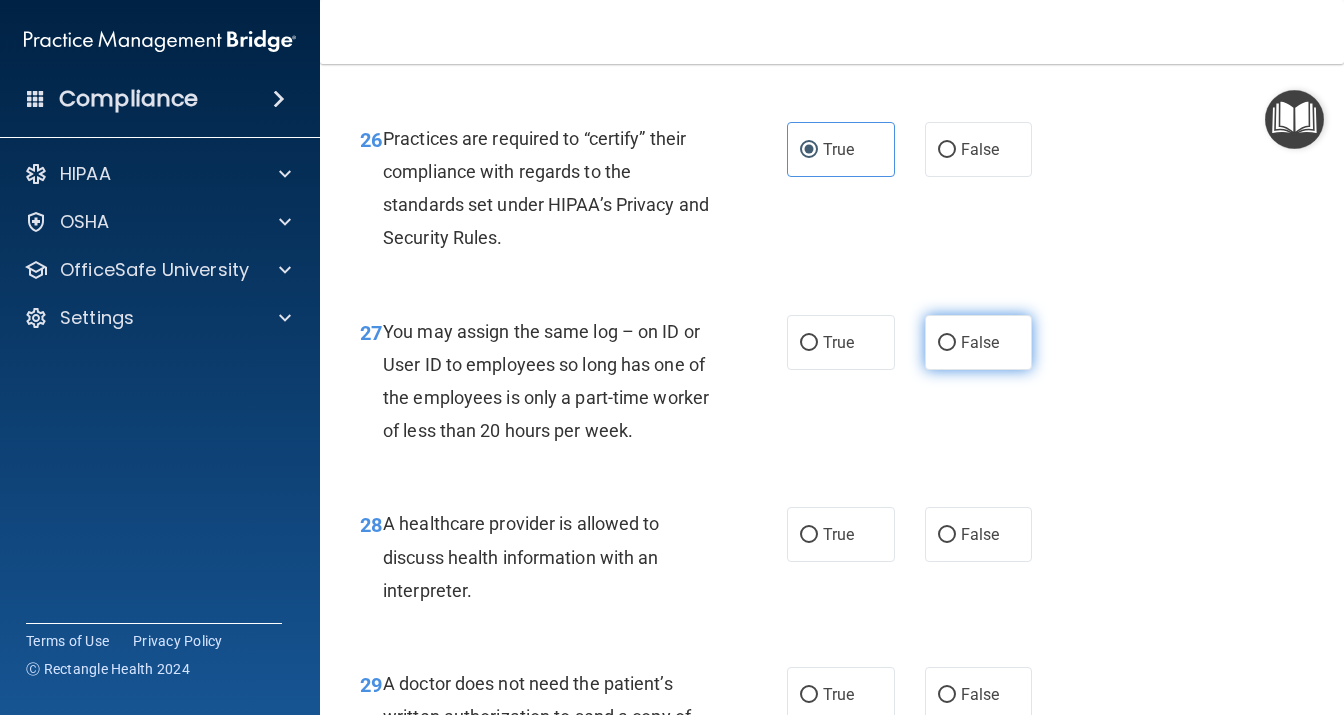 click on "False" at bounding box center (980, 342) 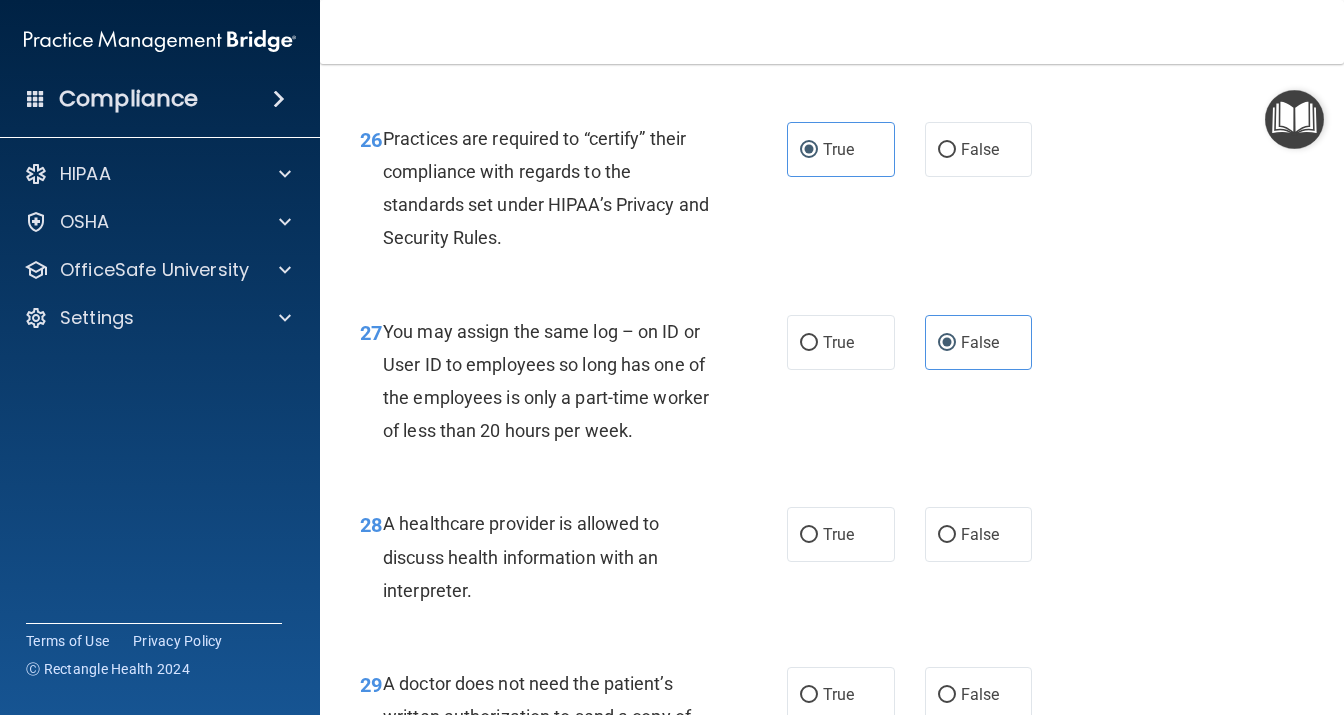 scroll, scrollTop: 5270, scrollLeft: 0, axis: vertical 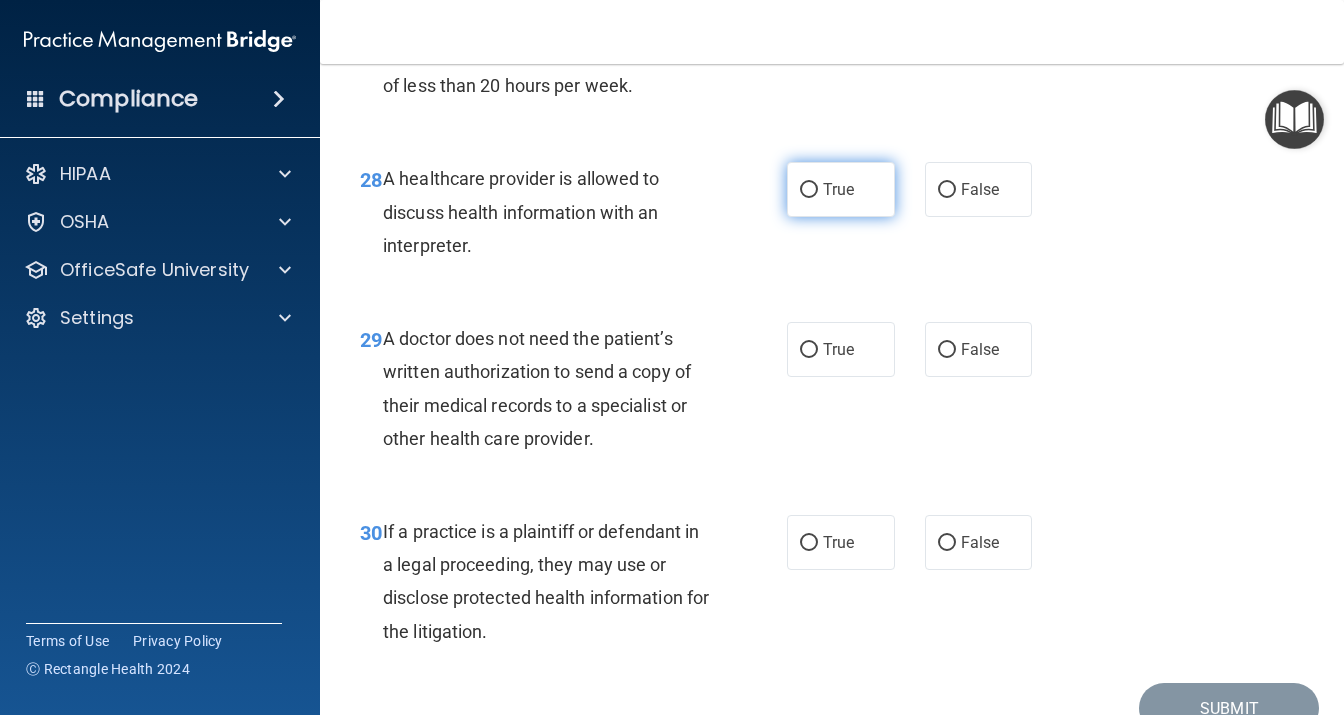 click on "True" at bounding box center (838, 189) 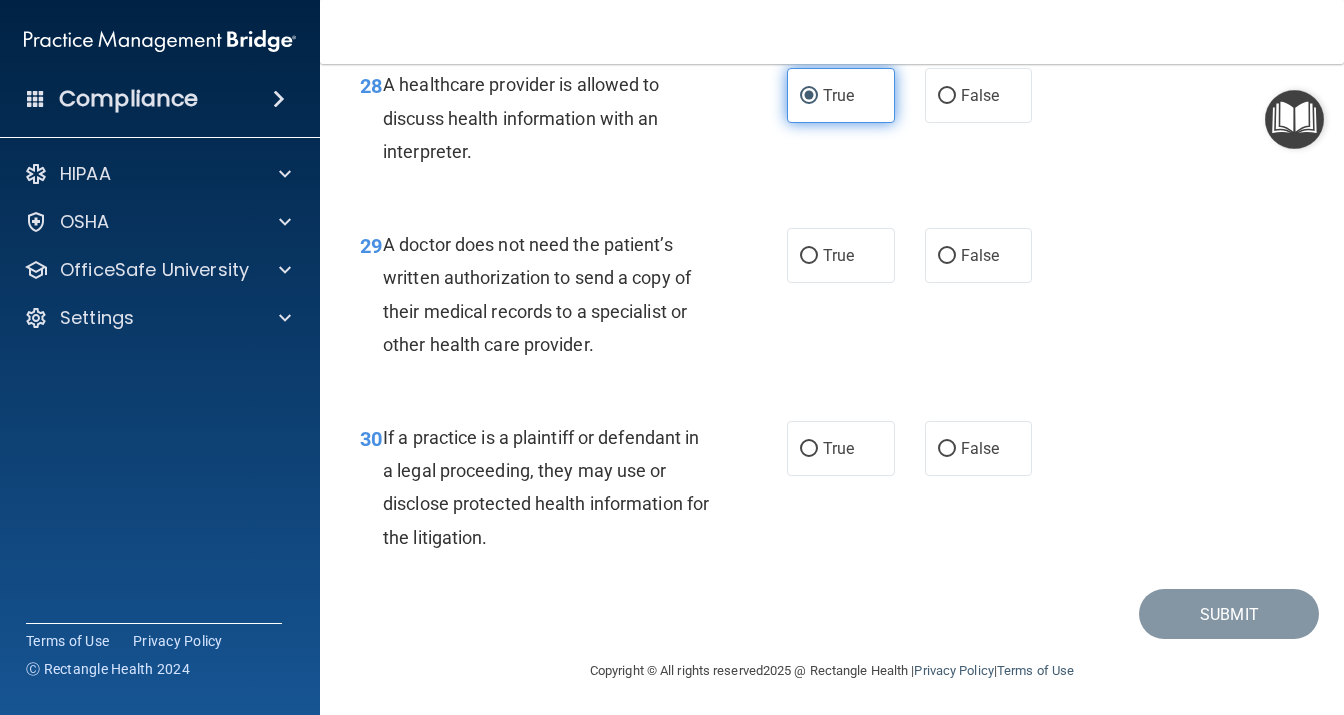 scroll, scrollTop: 5443, scrollLeft: 0, axis: vertical 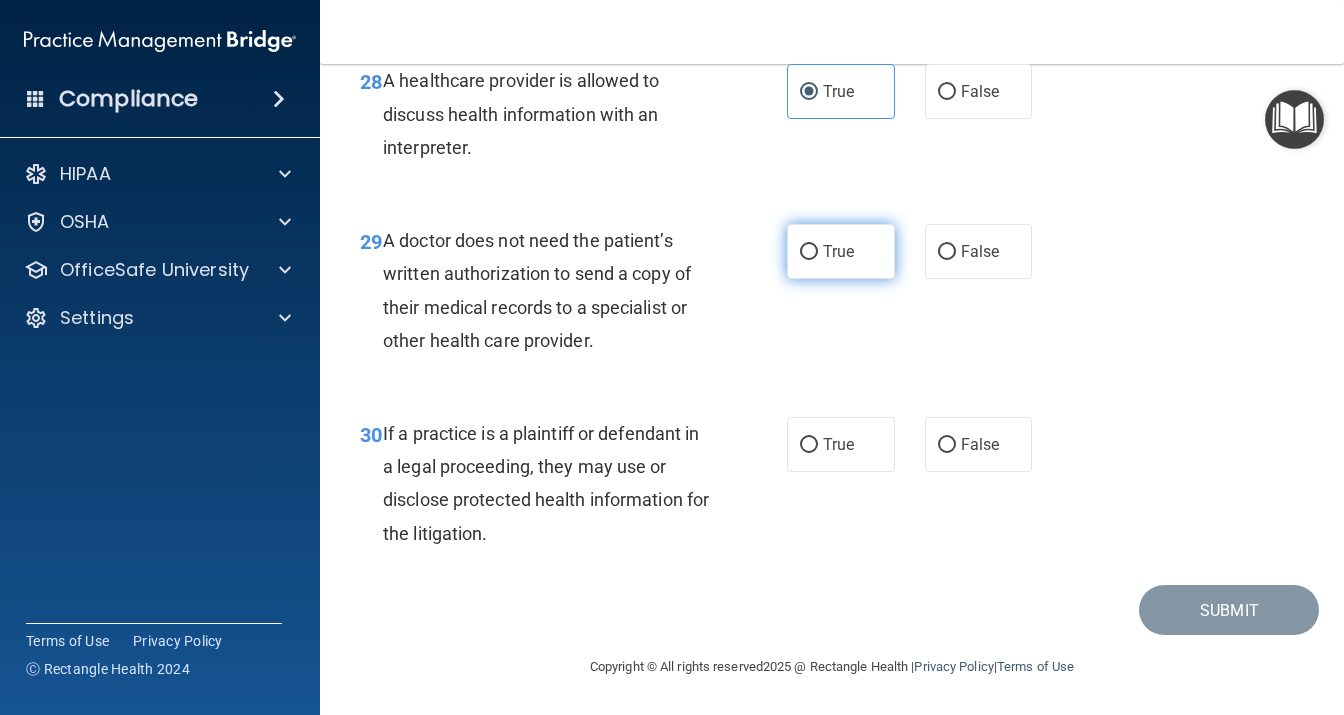 click on "True" at bounding box center [841, 251] 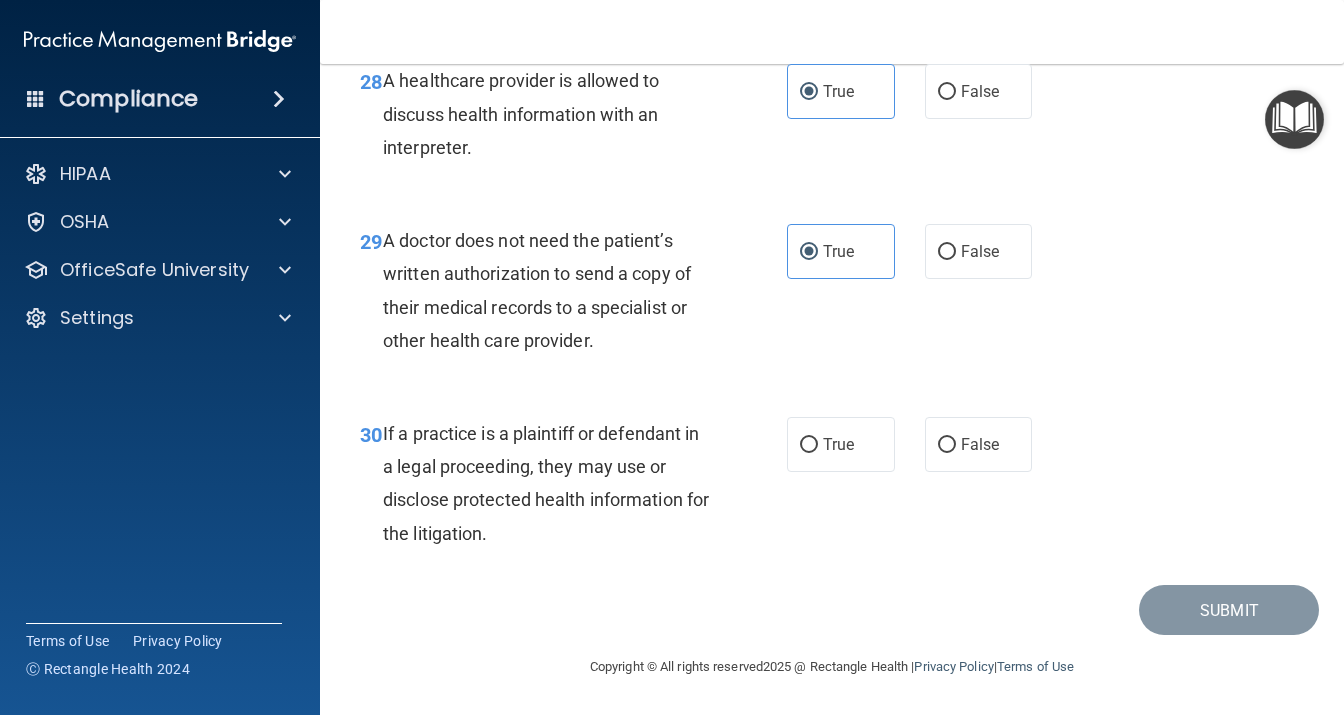 scroll, scrollTop: 5602, scrollLeft: 0, axis: vertical 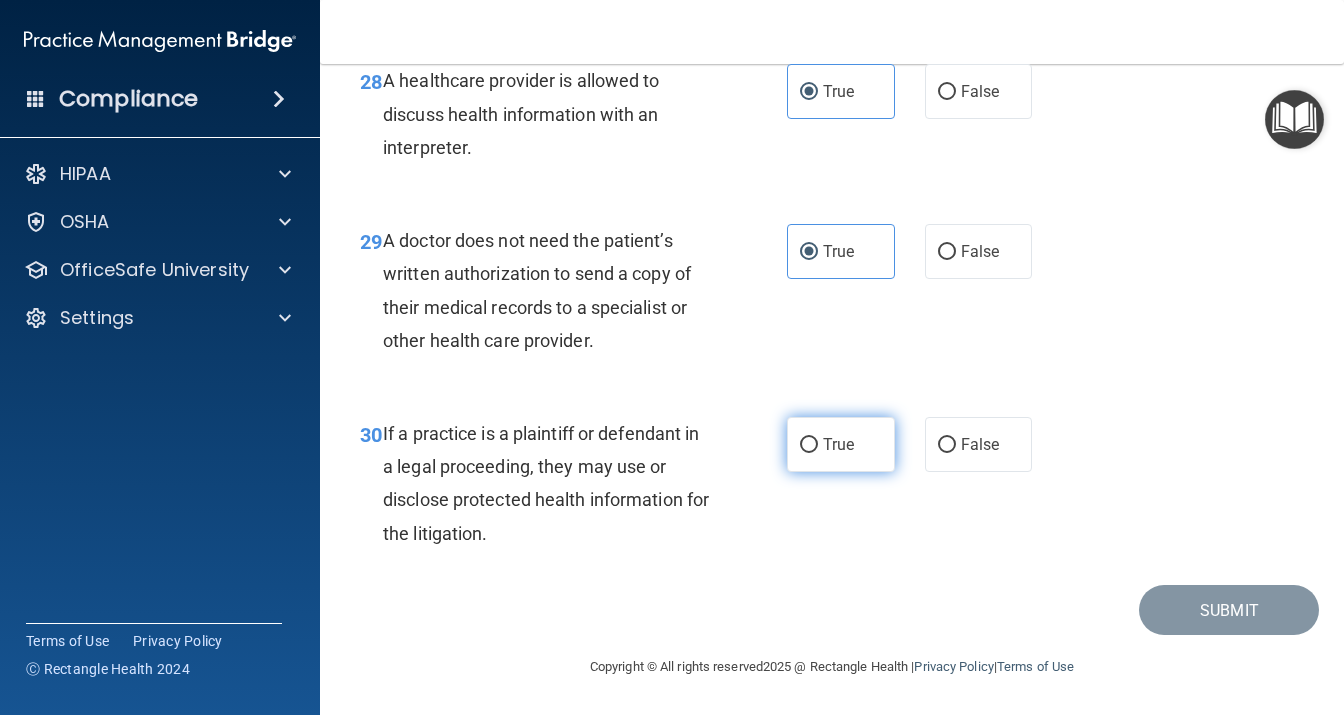 click on "True" at bounding box center (841, 444) 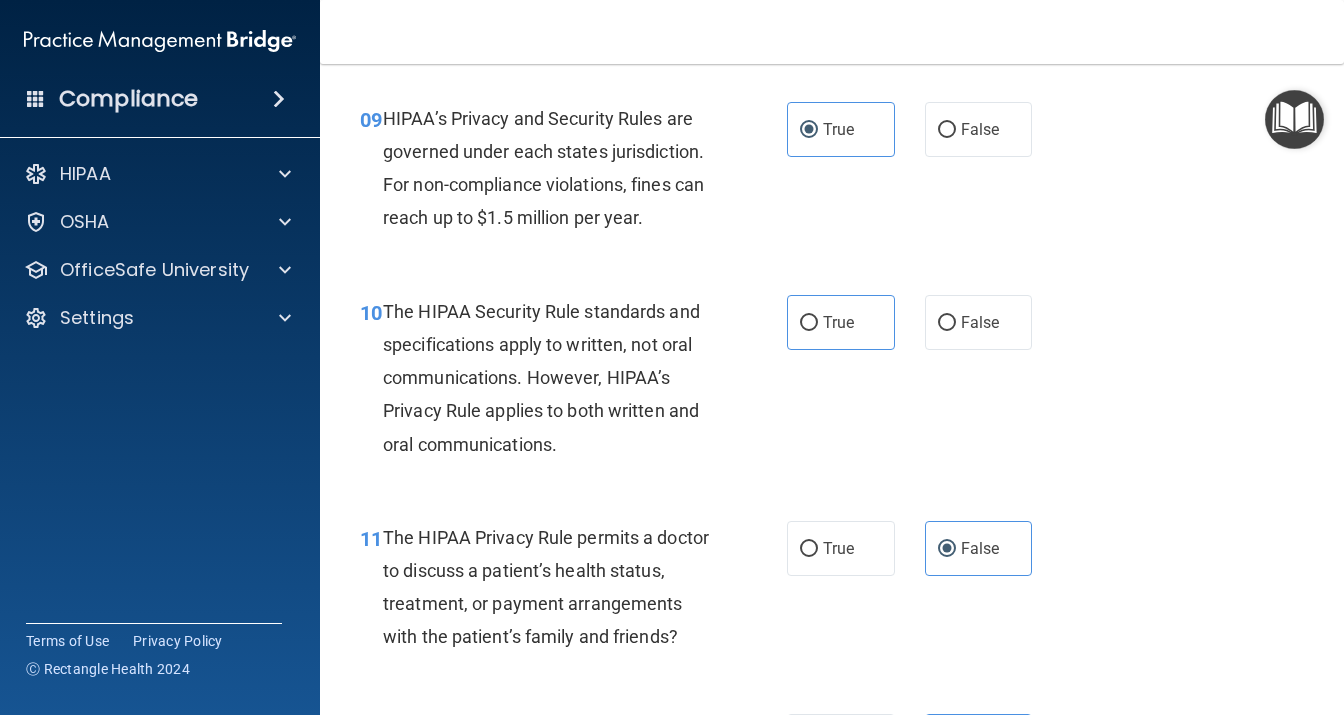 scroll, scrollTop: 1628, scrollLeft: 0, axis: vertical 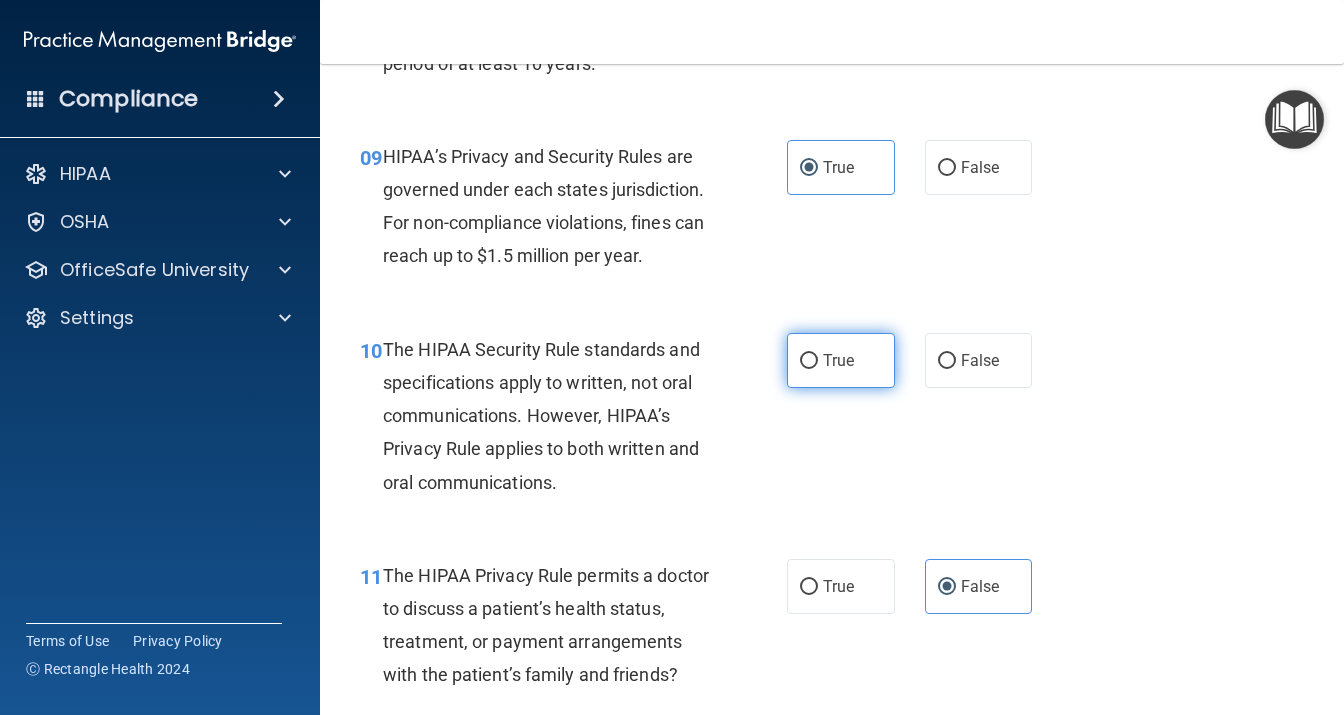 click on "True" at bounding box center (841, 360) 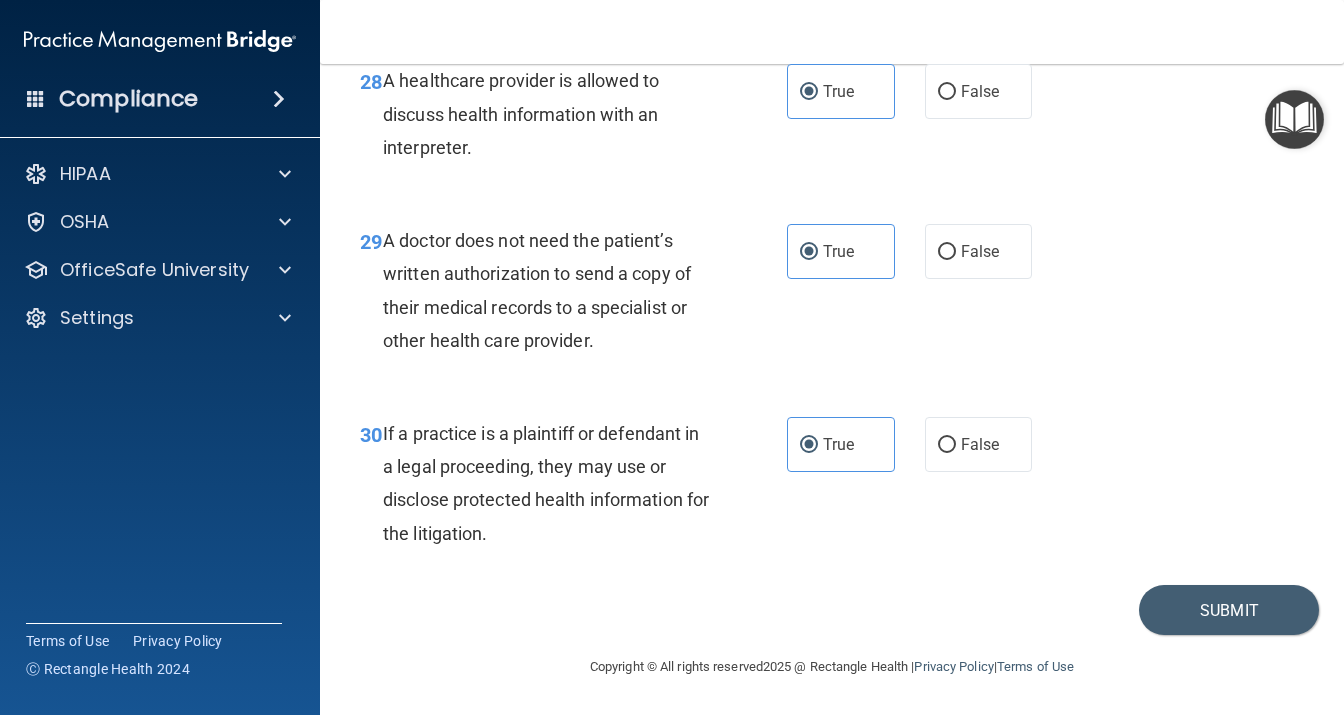scroll, scrollTop: 5602, scrollLeft: 0, axis: vertical 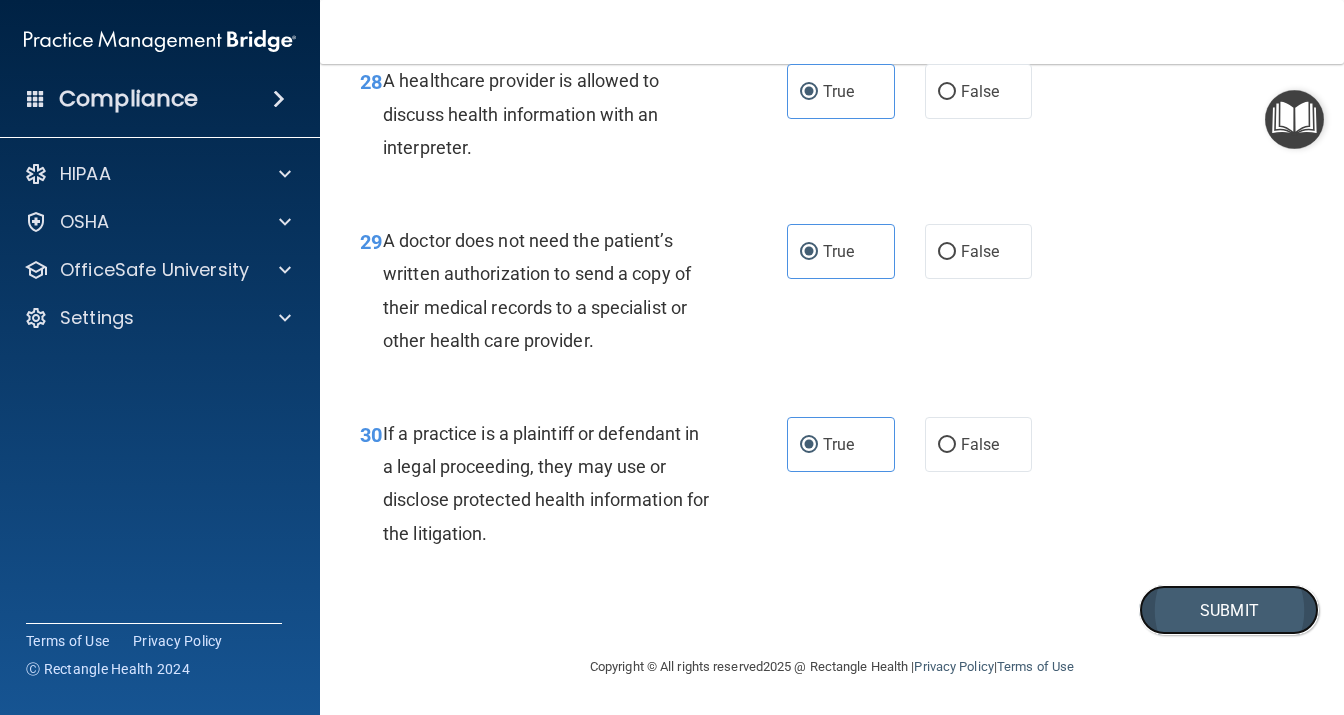 click on "Submit" at bounding box center (1229, 610) 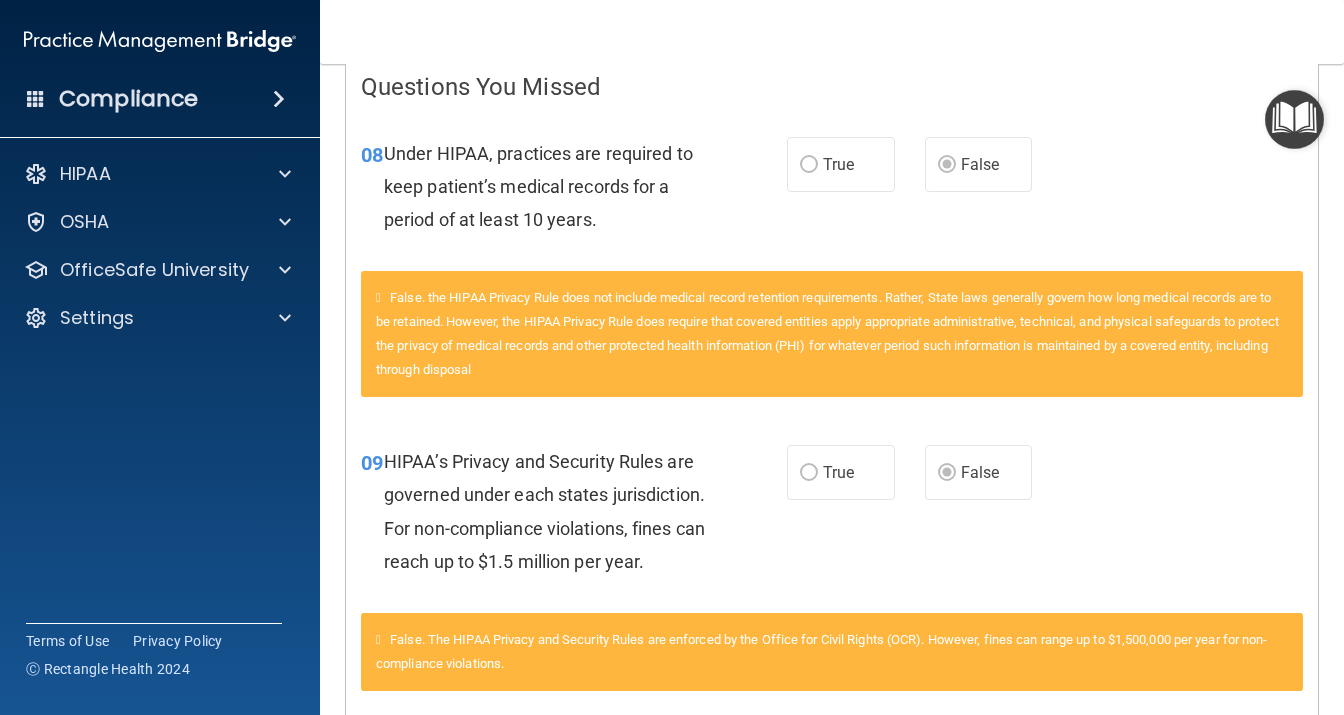 scroll, scrollTop: 432, scrollLeft: 0, axis: vertical 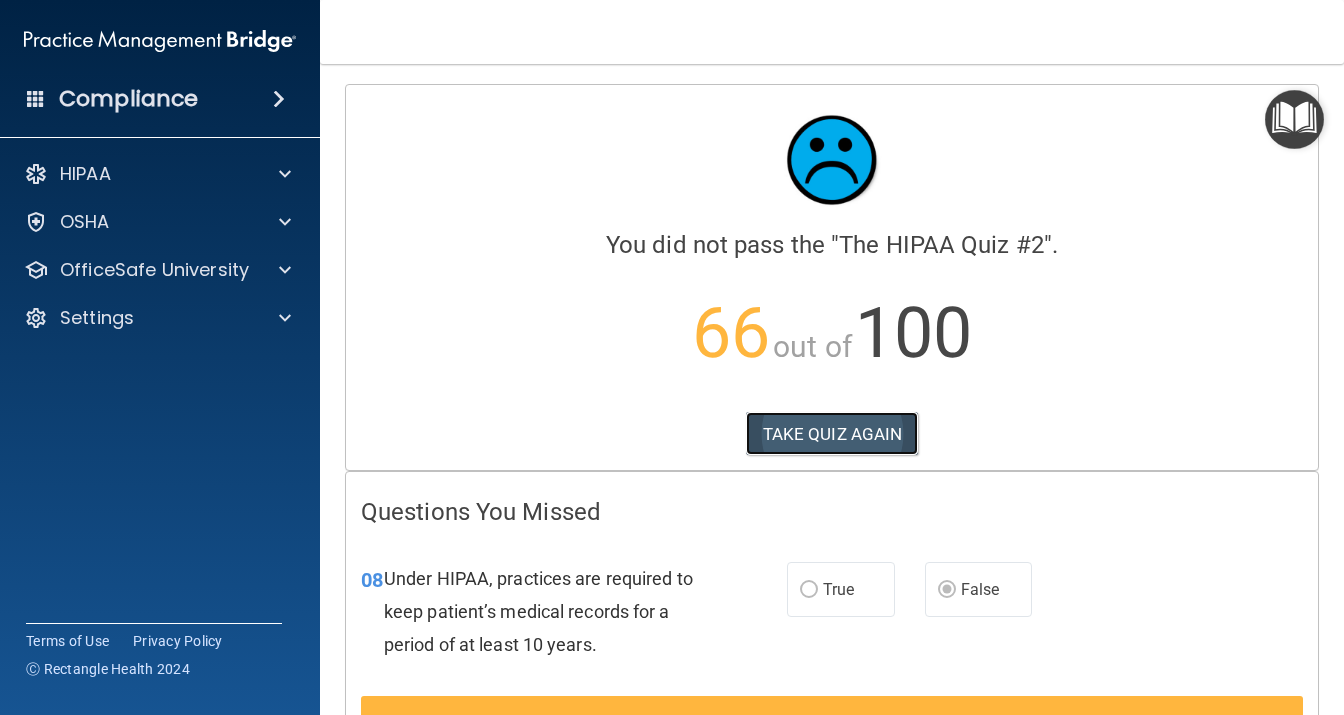 click on "TAKE QUIZ AGAIN" at bounding box center (832, 434) 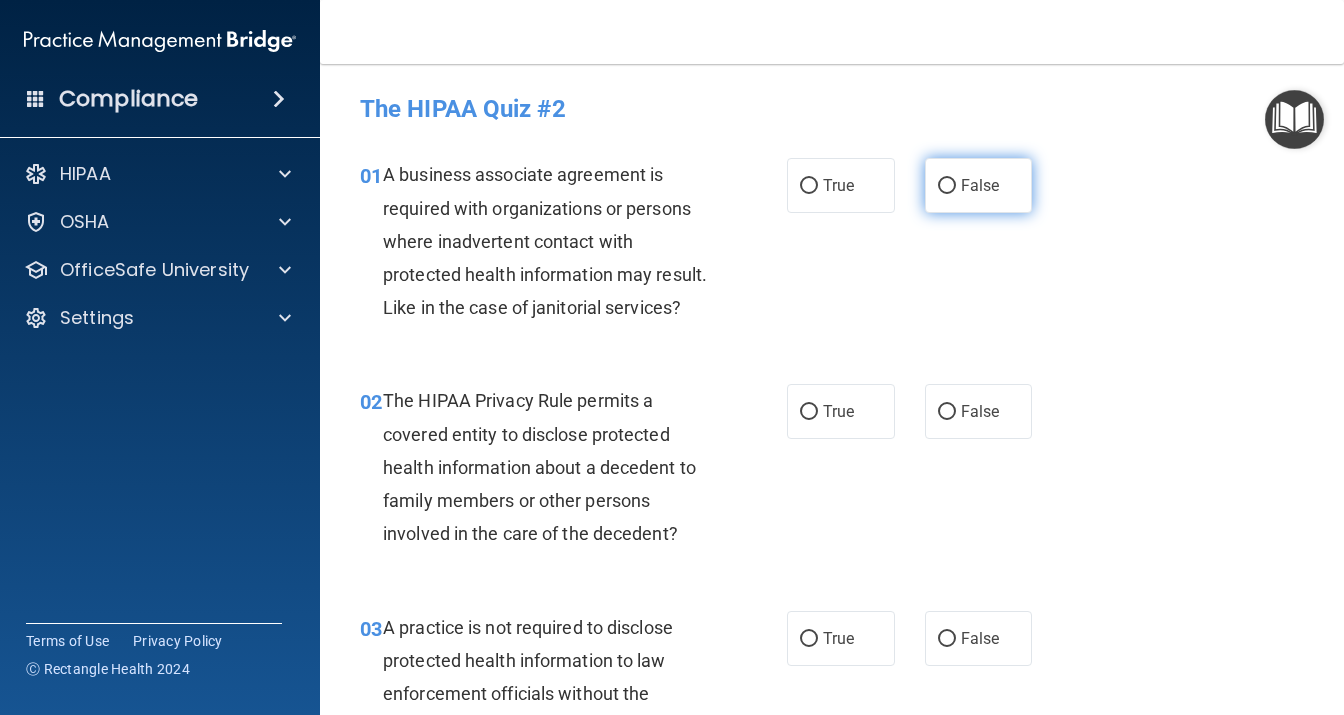 click on "False" at bounding box center (980, 185) 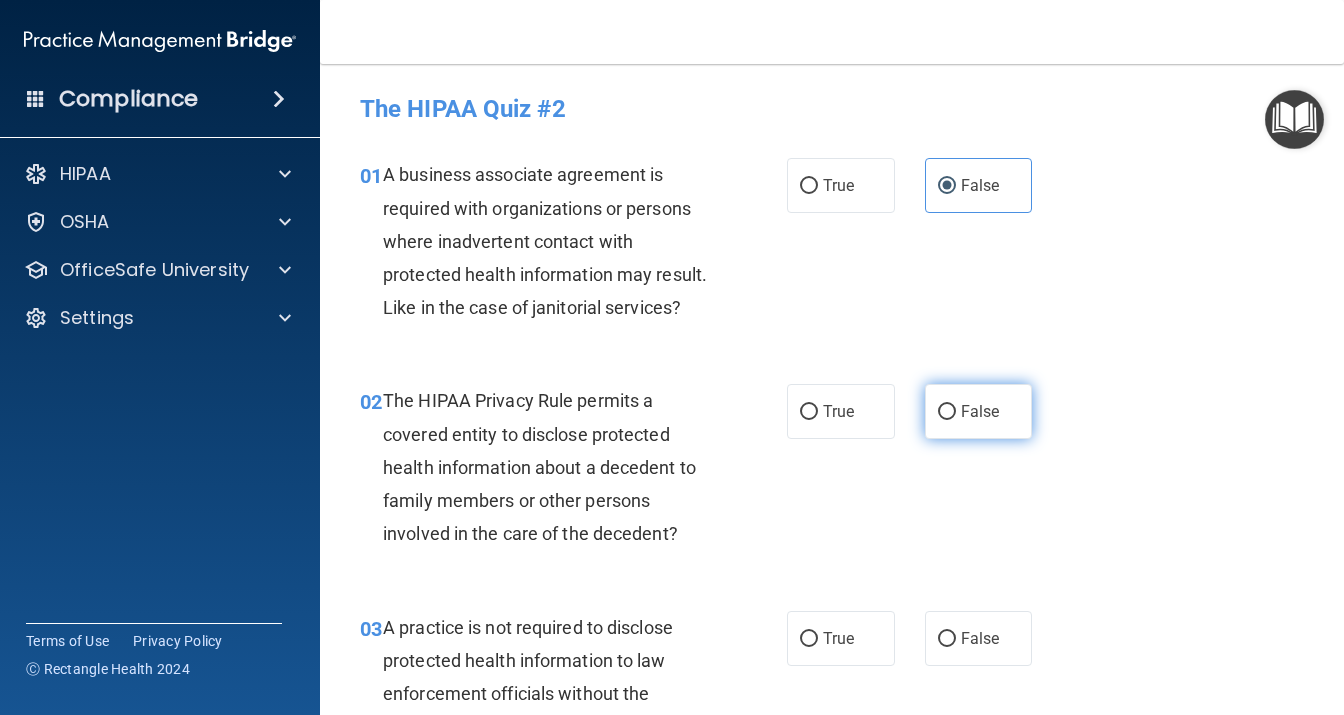 click on "False" at bounding box center (979, 411) 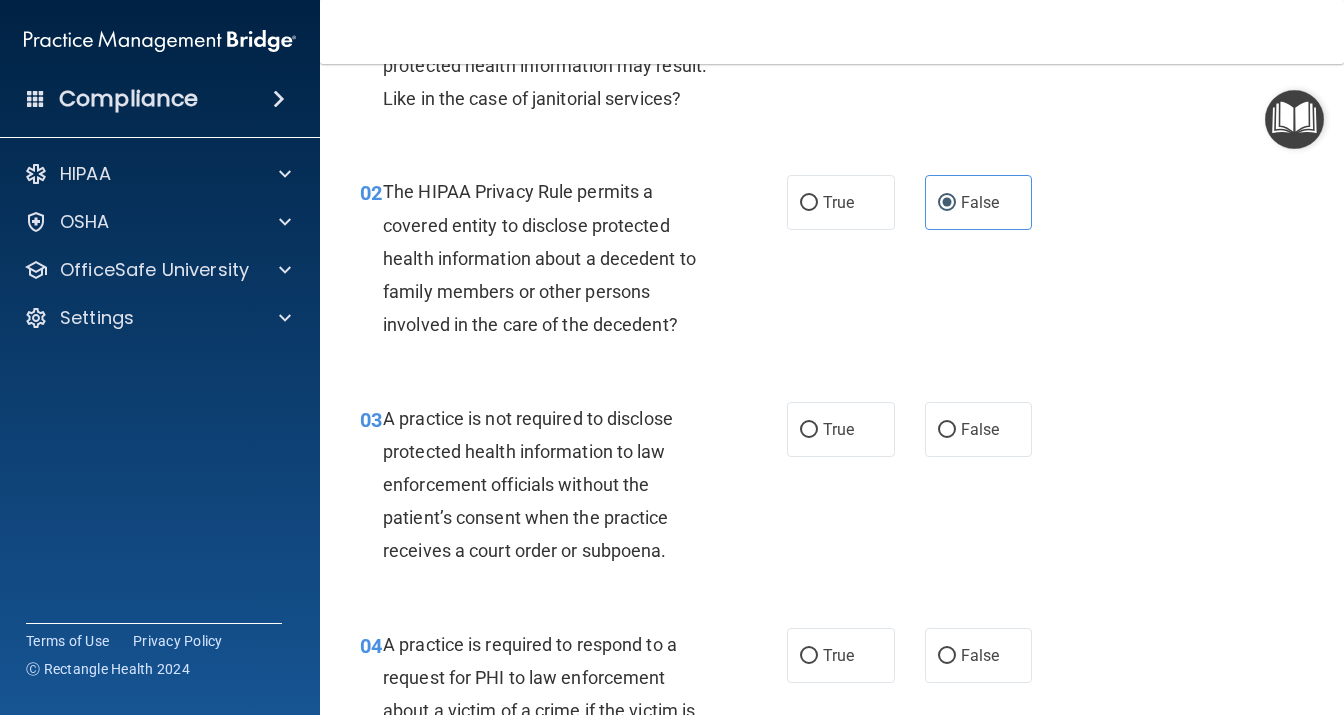 scroll, scrollTop: 259, scrollLeft: 0, axis: vertical 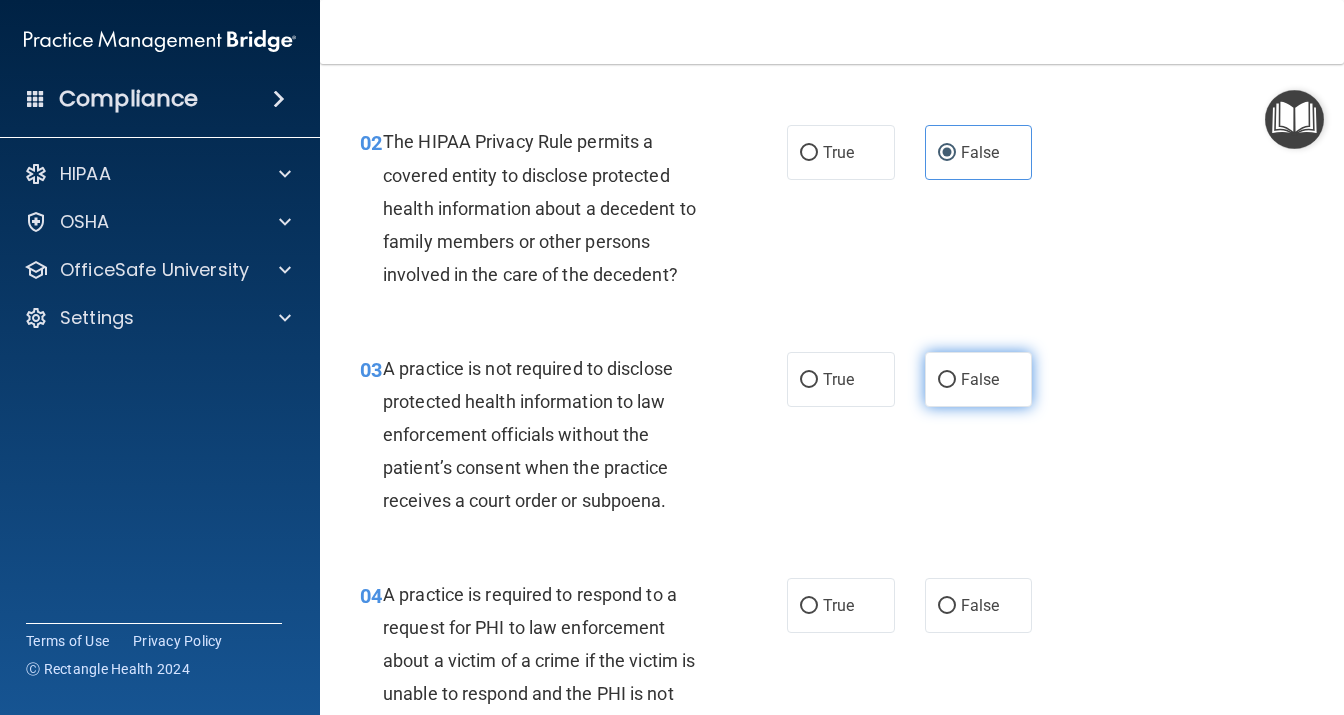 click on "False" at bounding box center (947, 380) 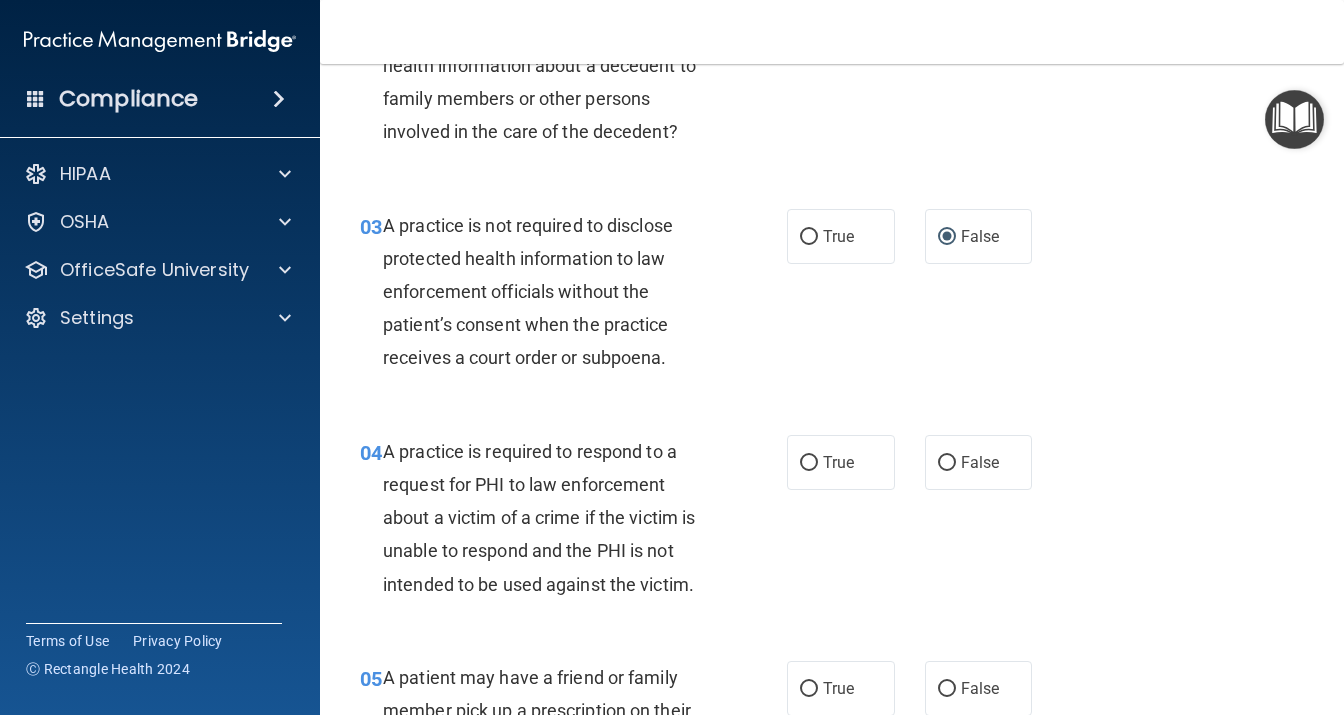 scroll, scrollTop: 432, scrollLeft: 0, axis: vertical 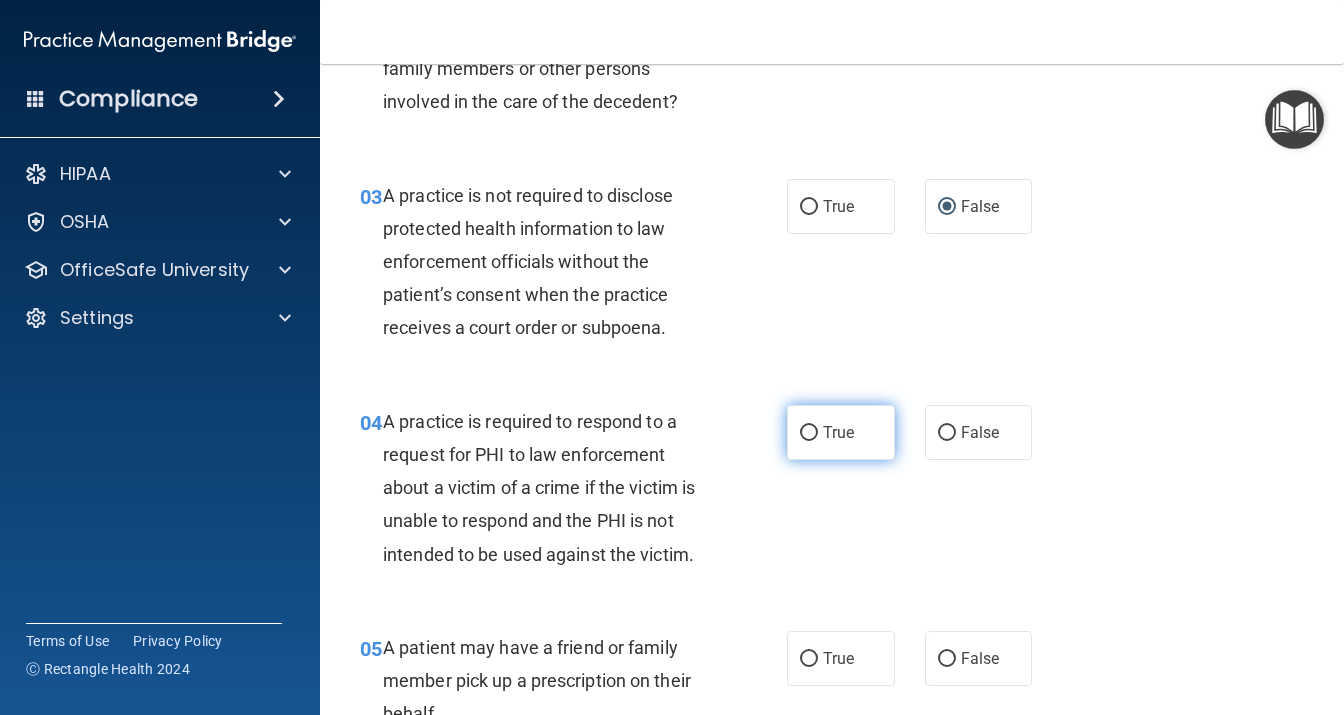 click on "True" at bounding box center [841, 432] 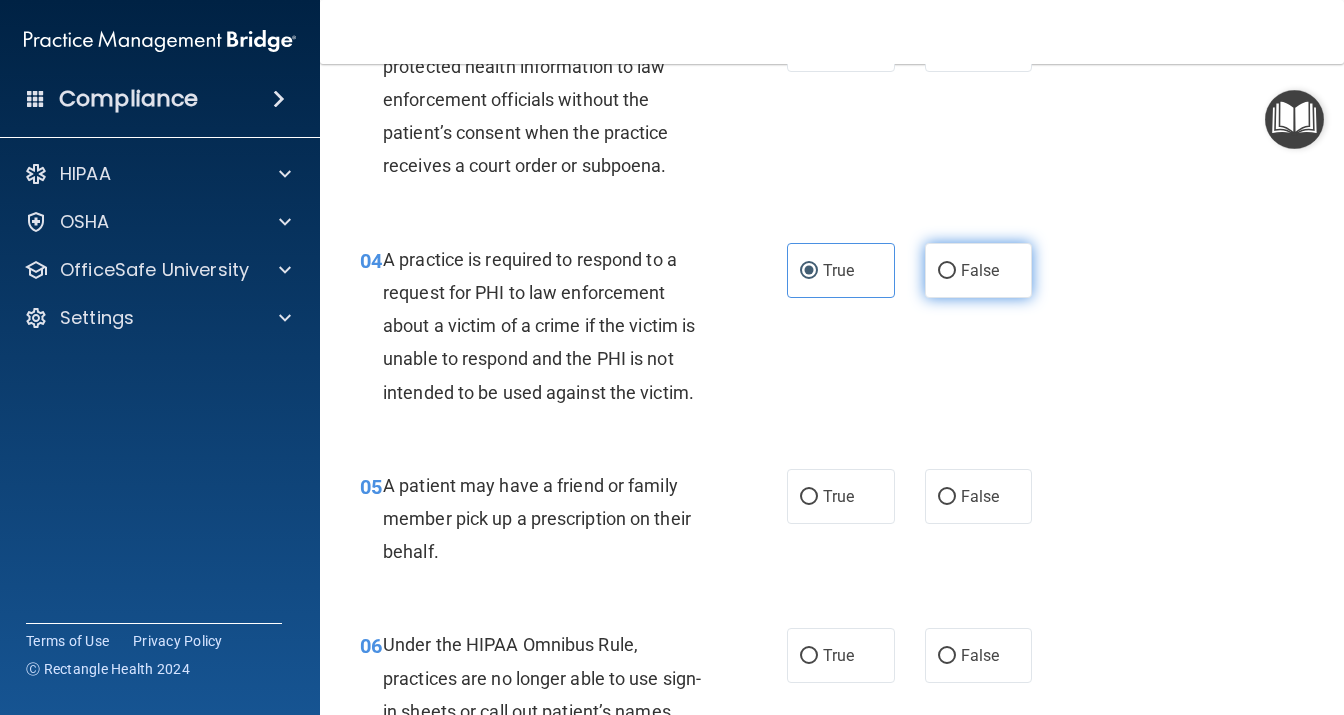scroll, scrollTop: 691, scrollLeft: 0, axis: vertical 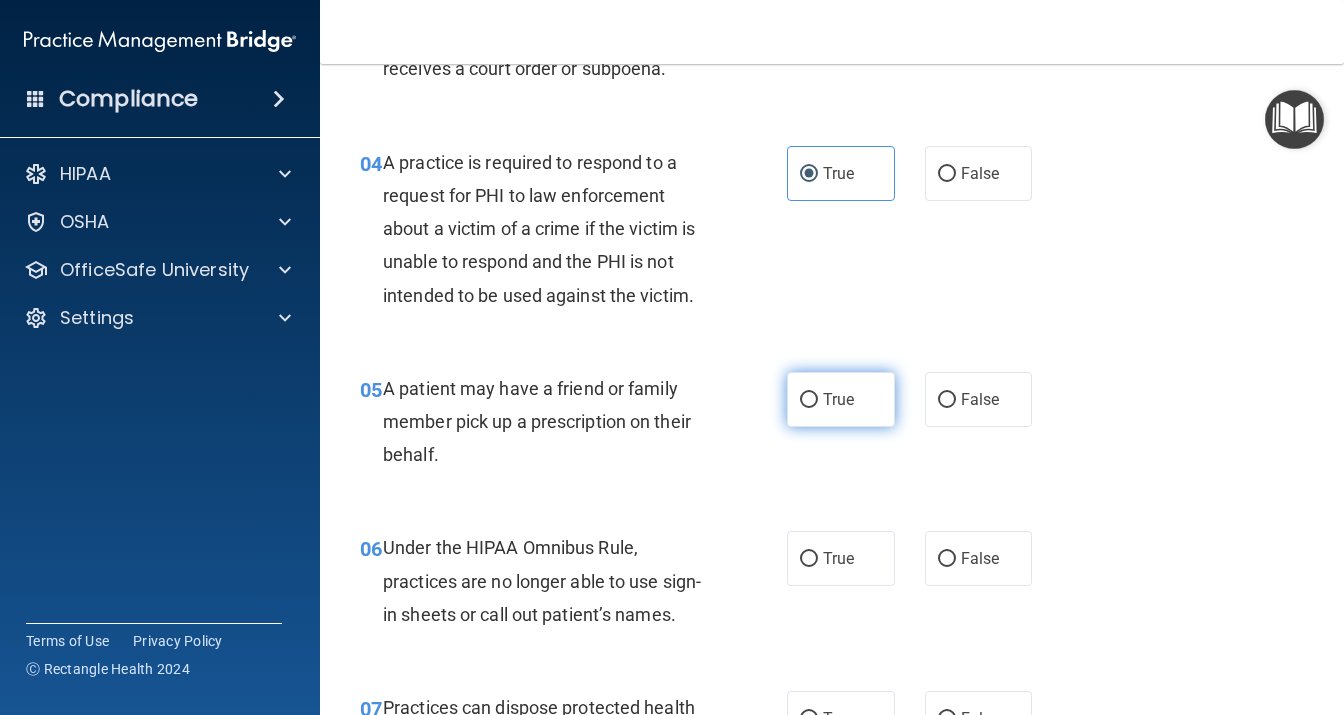 click on "True" at bounding box center [838, 399] 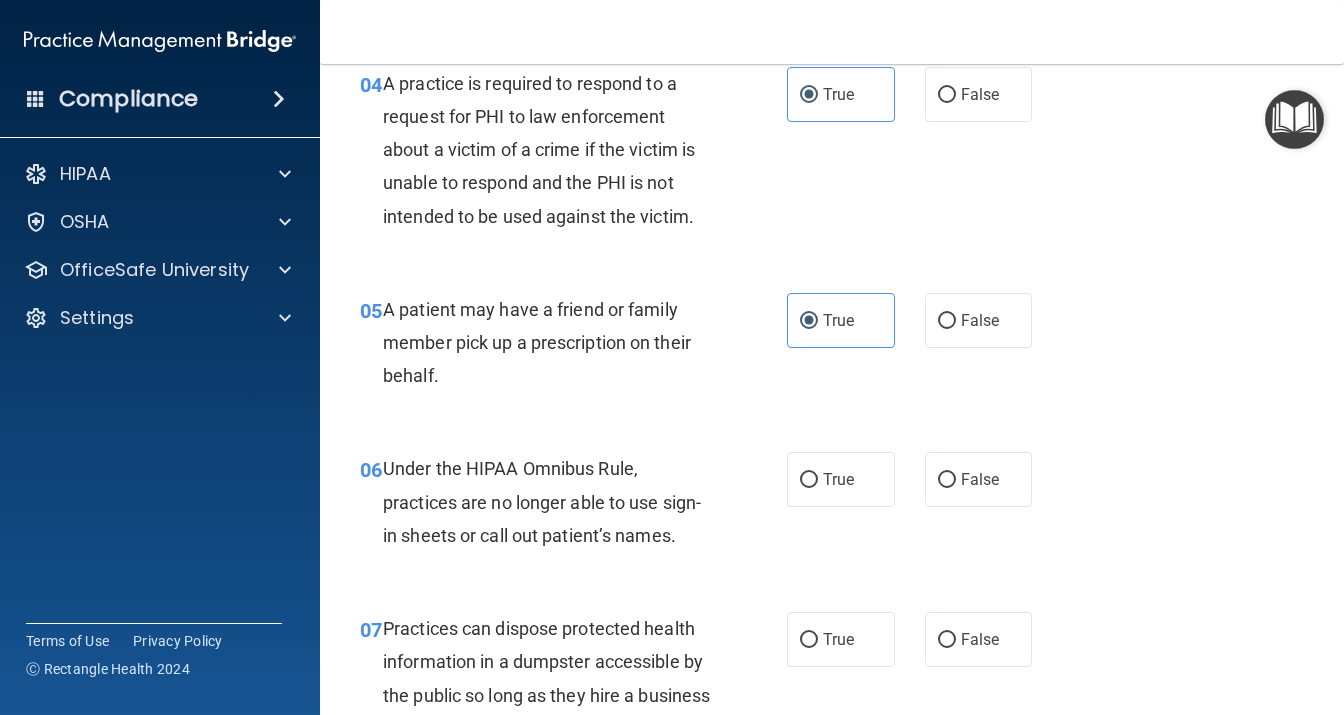 scroll, scrollTop: 864, scrollLeft: 0, axis: vertical 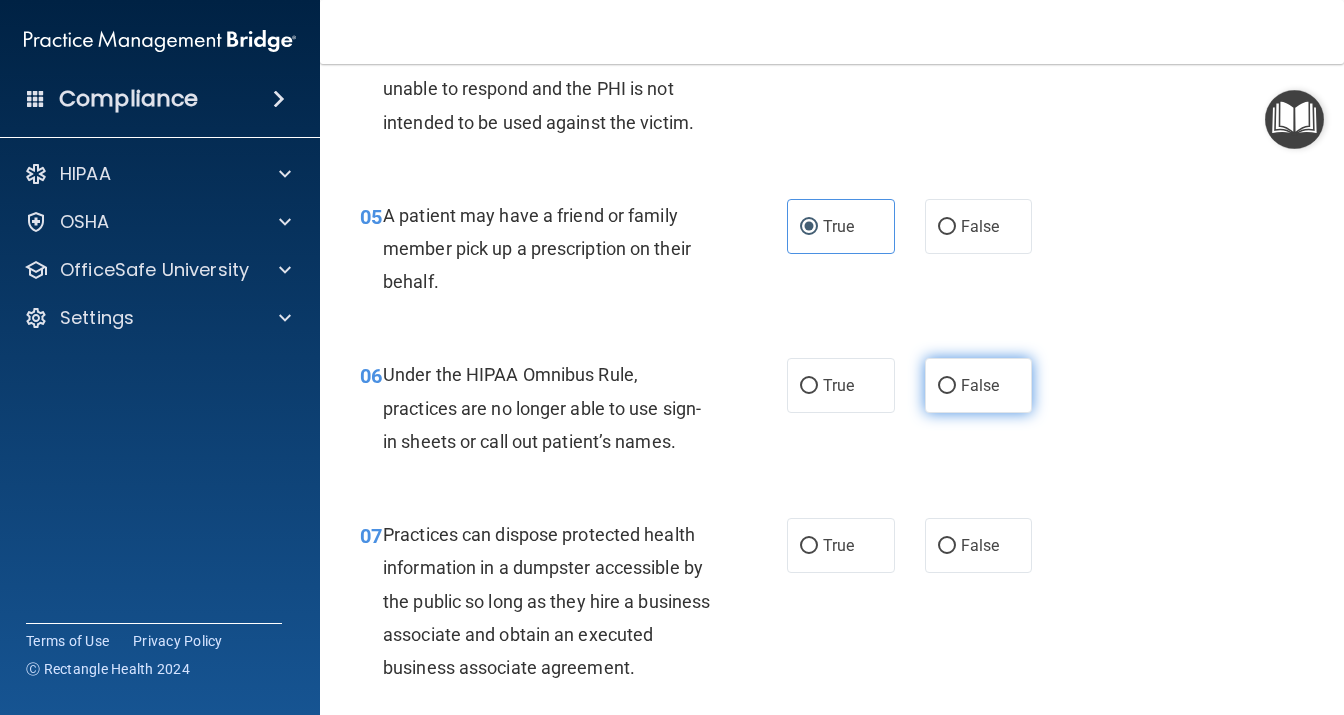 click on "False" at bounding box center (979, 385) 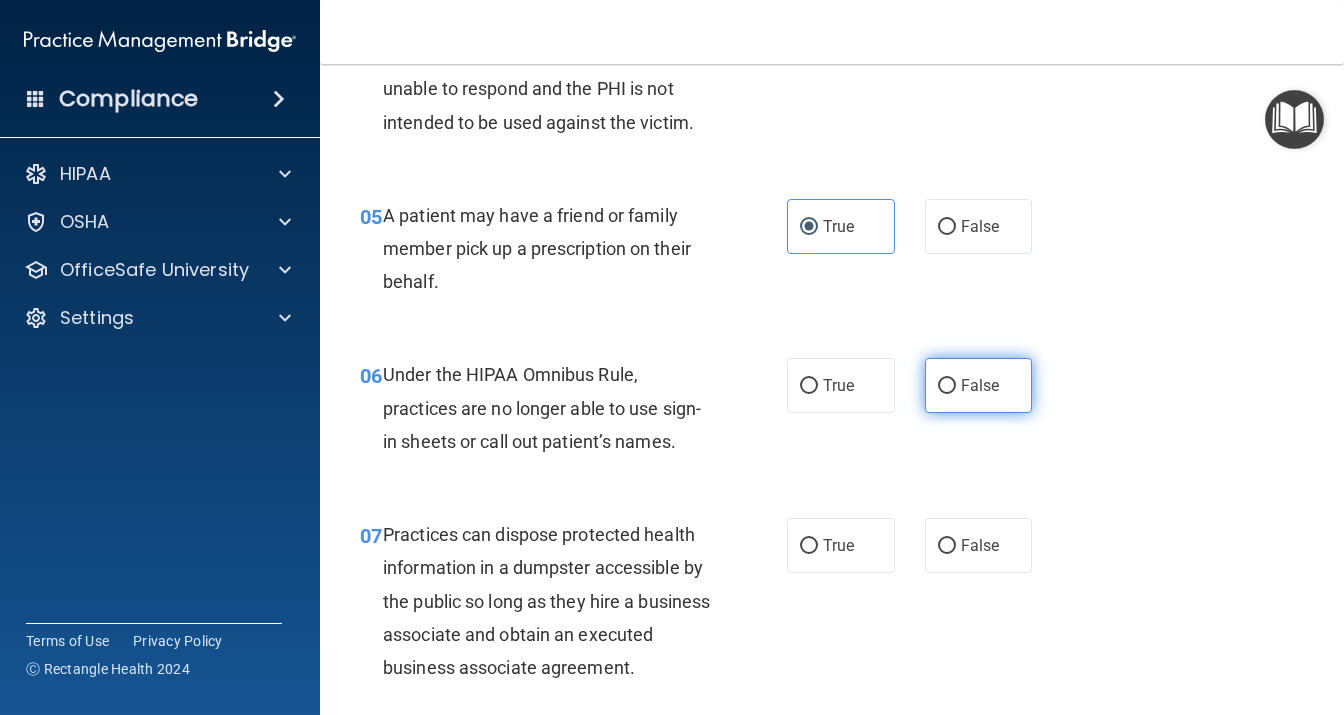 click on "False" at bounding box center [979, 385] 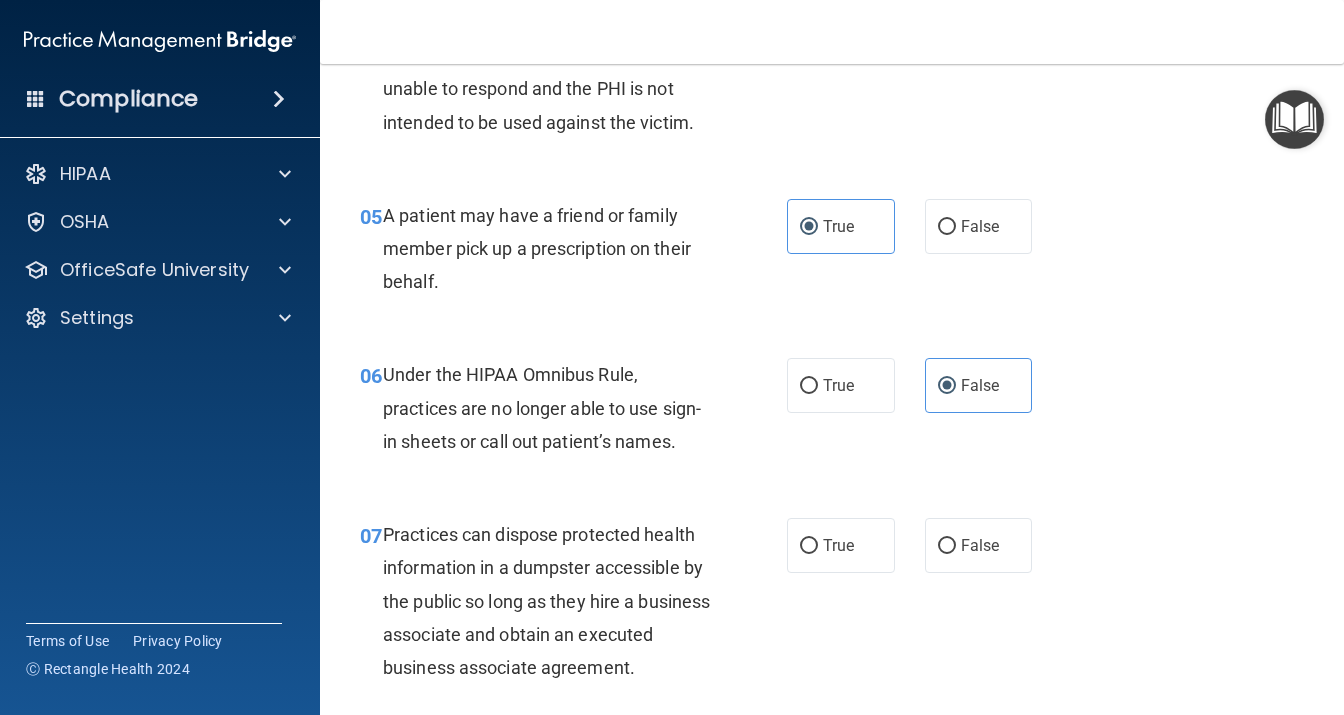 scroll, scrollTop: 1037, scrollLeft: 0, axis: vertical 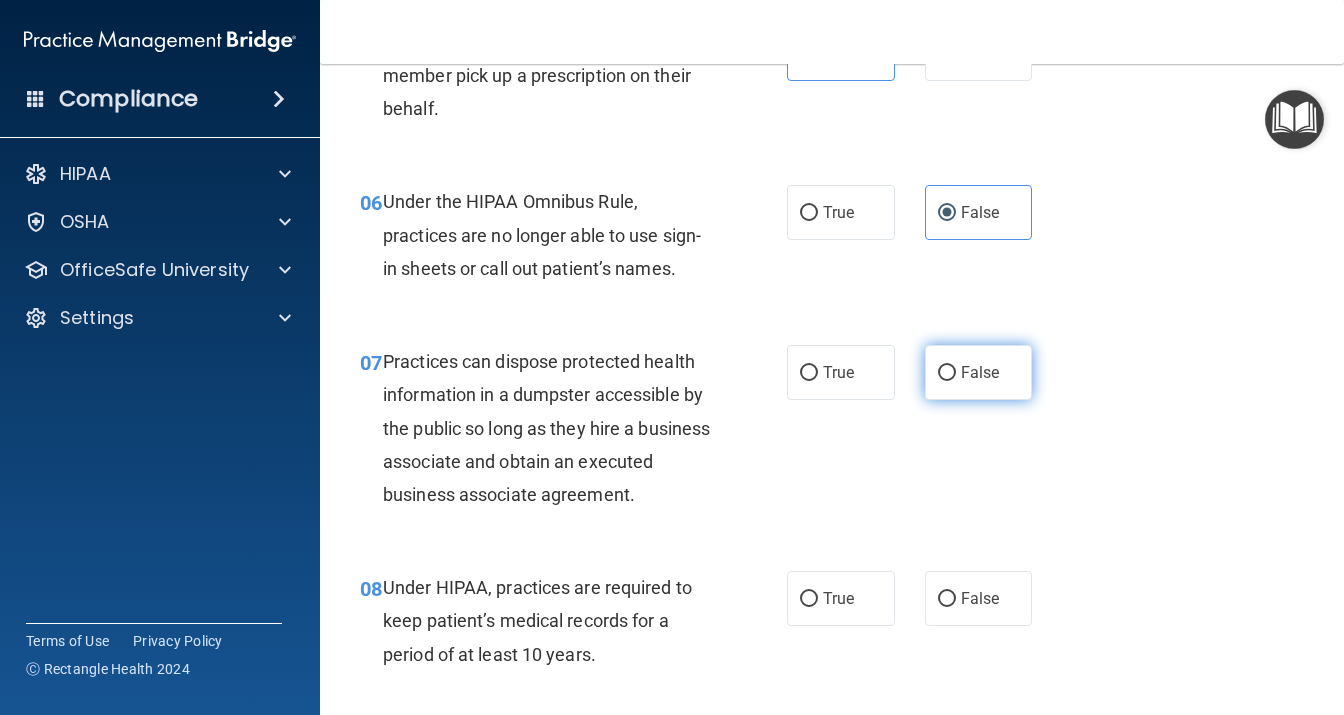 click on "False" at bounding box center (980, 372) 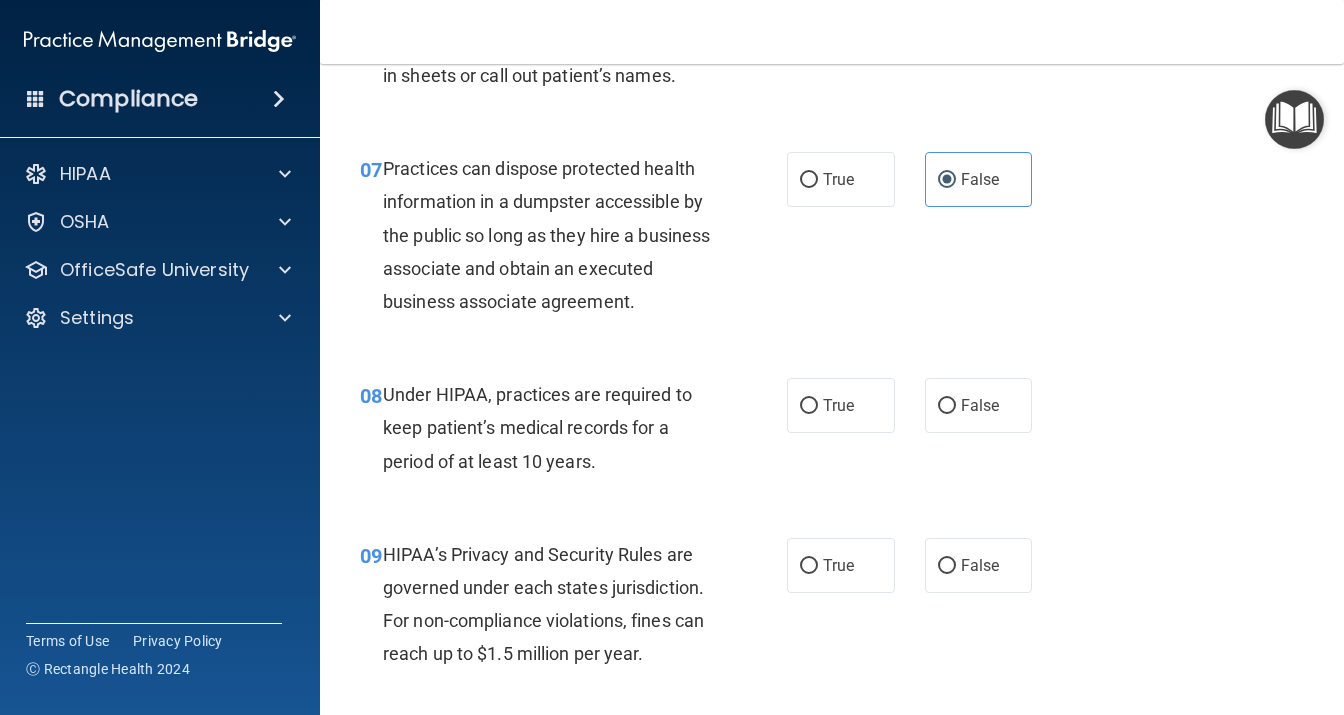 scroll, scrollTop: 1296, scrollLeft: 0, axis: vertical 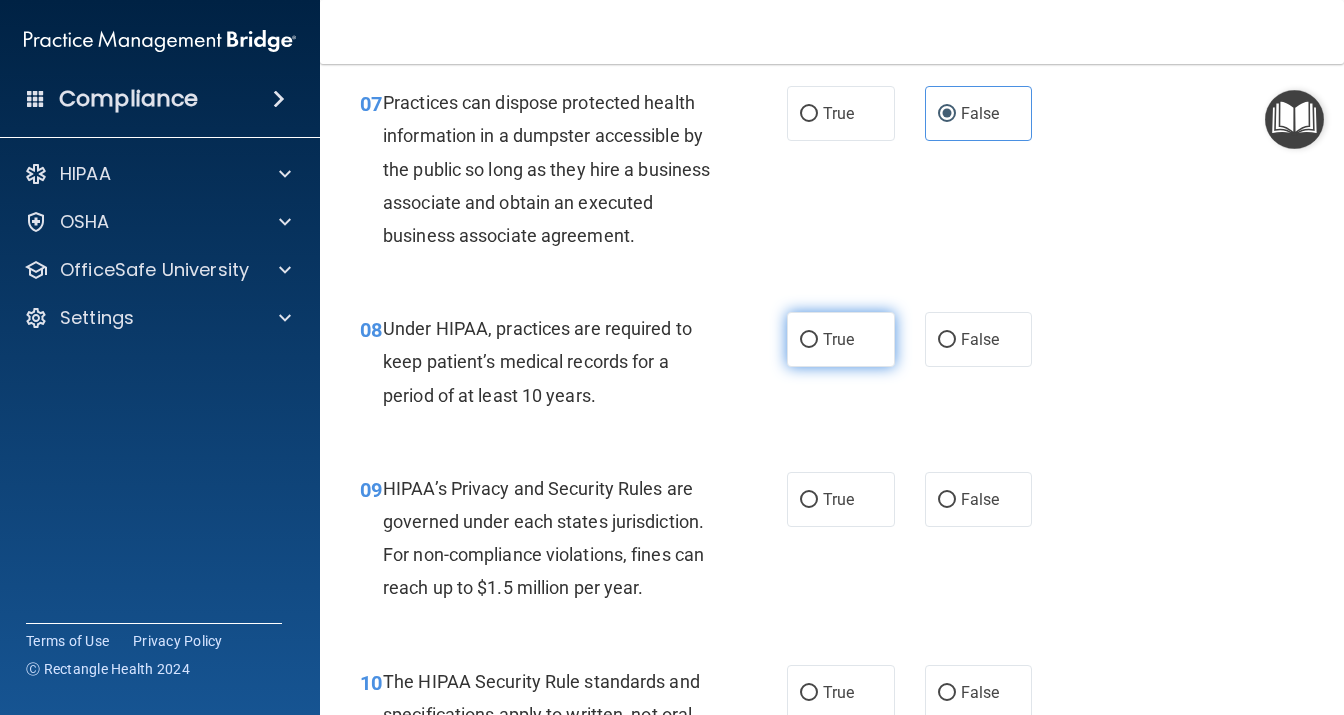 click on "True" at bounding box center (838, 339) 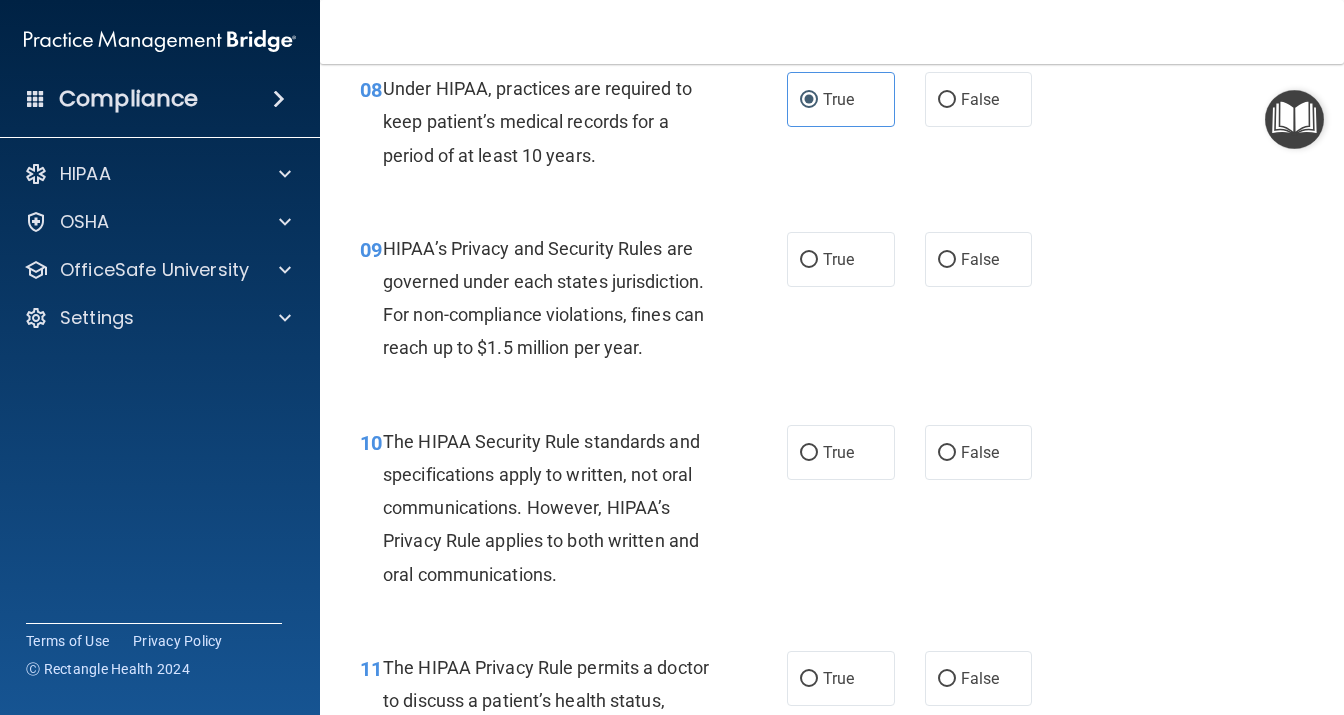 scroll, scrollTop: 1555, scrollLeft: 0, axis: vertical 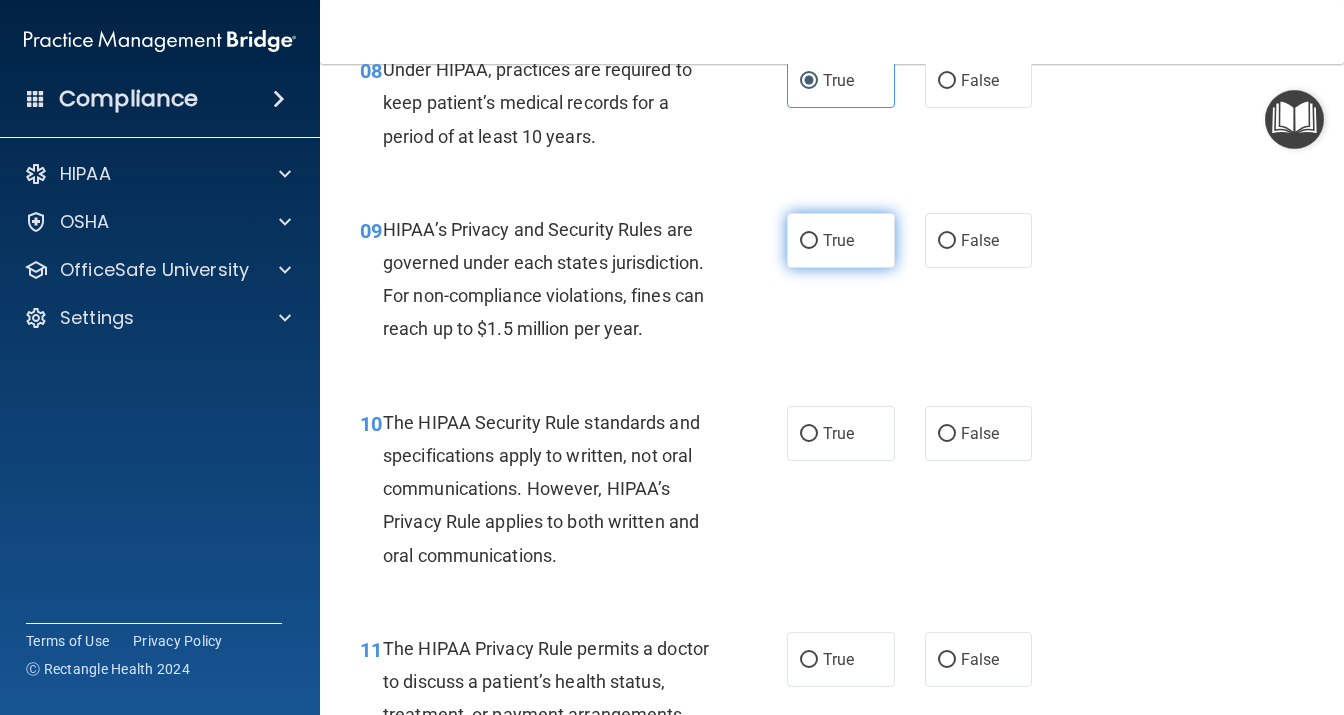 click on "True" at bounding box center [841, 240] 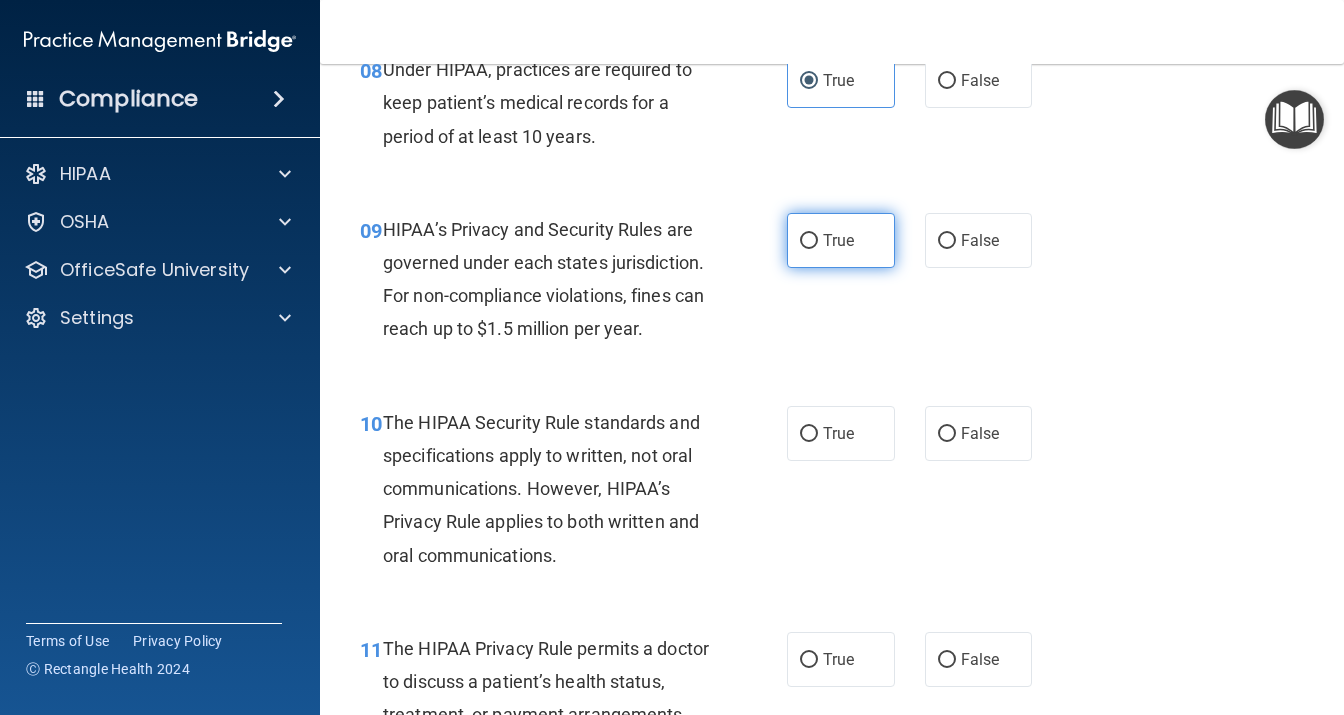 click on "True" at bounding box center [838, 240] 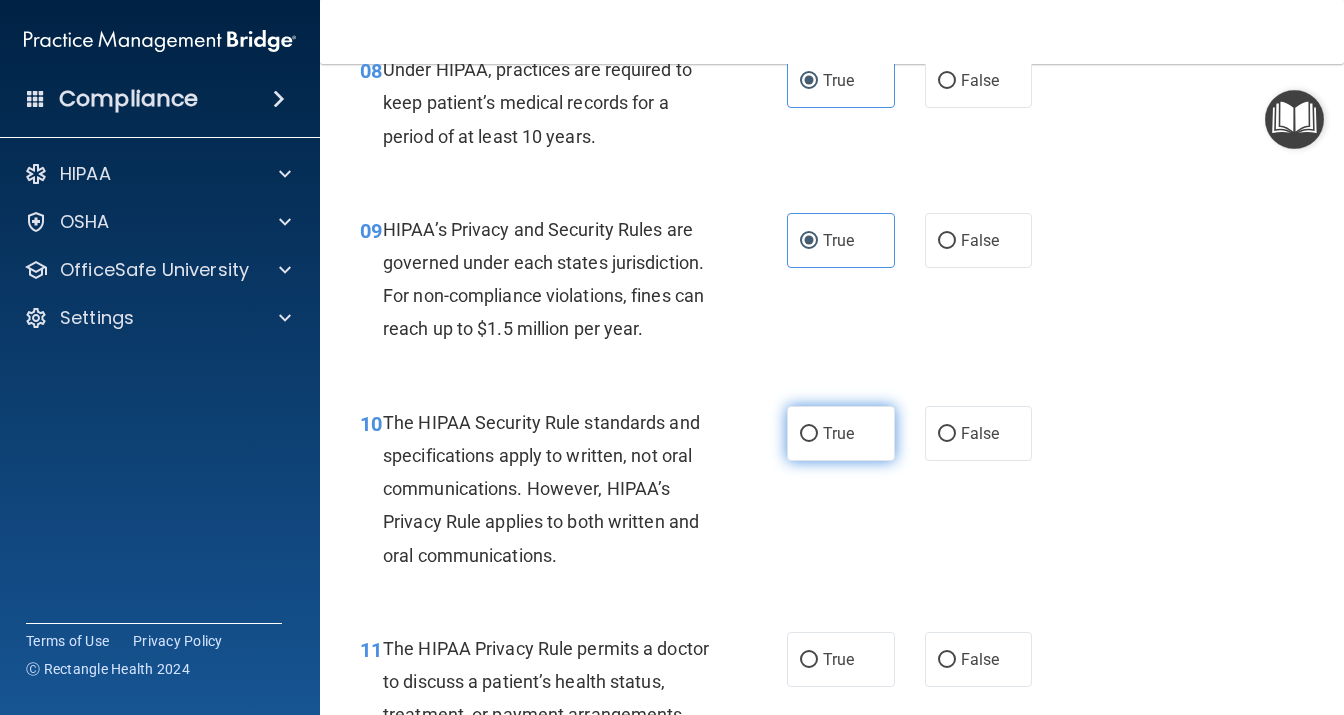 click on "True" at bounding box center (841, 433) 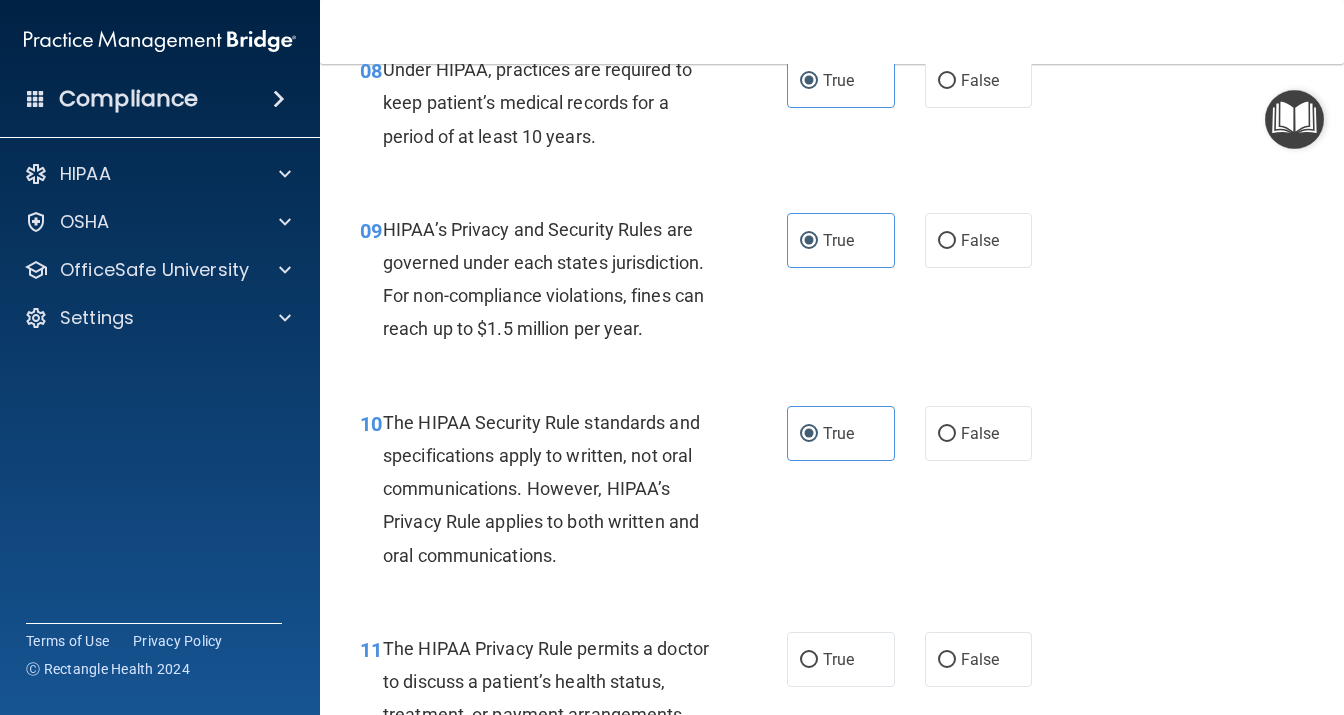 scroll, scrollTop: 1901, scrollLeft: 0, axis: vertical 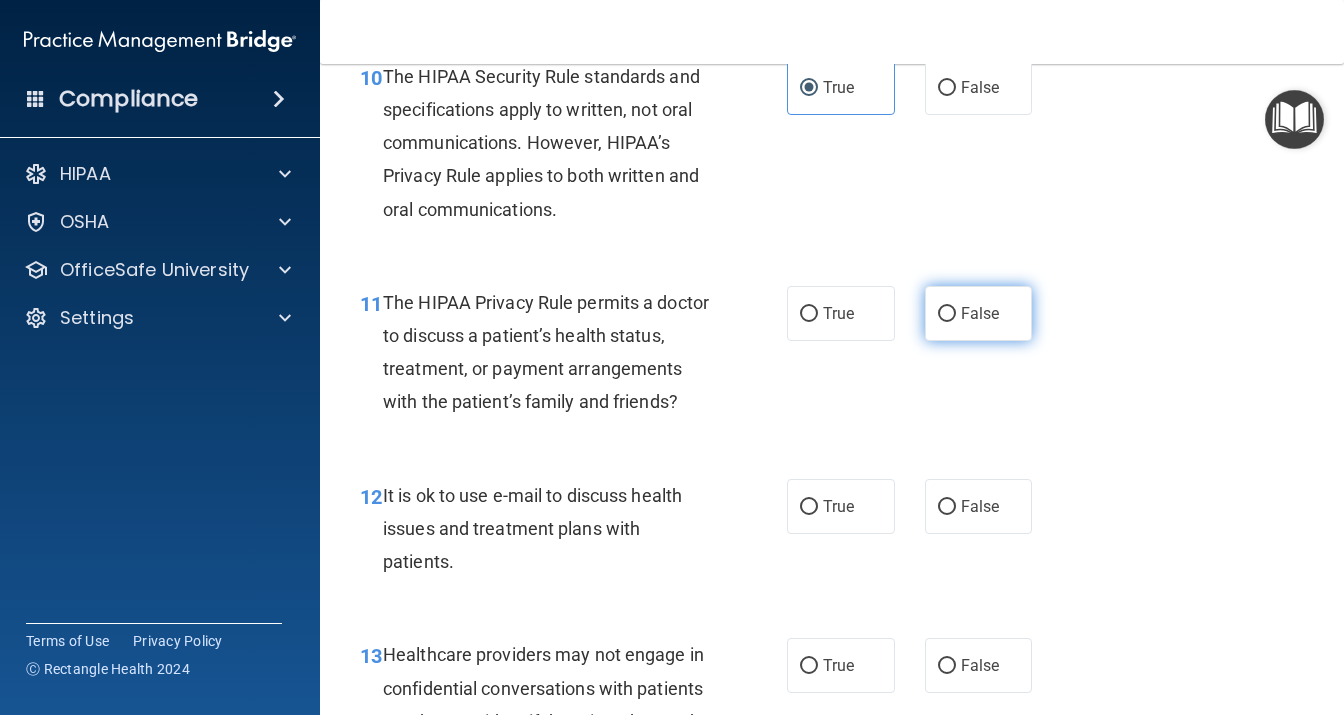 click on "False" at bounding box center [979, 313] 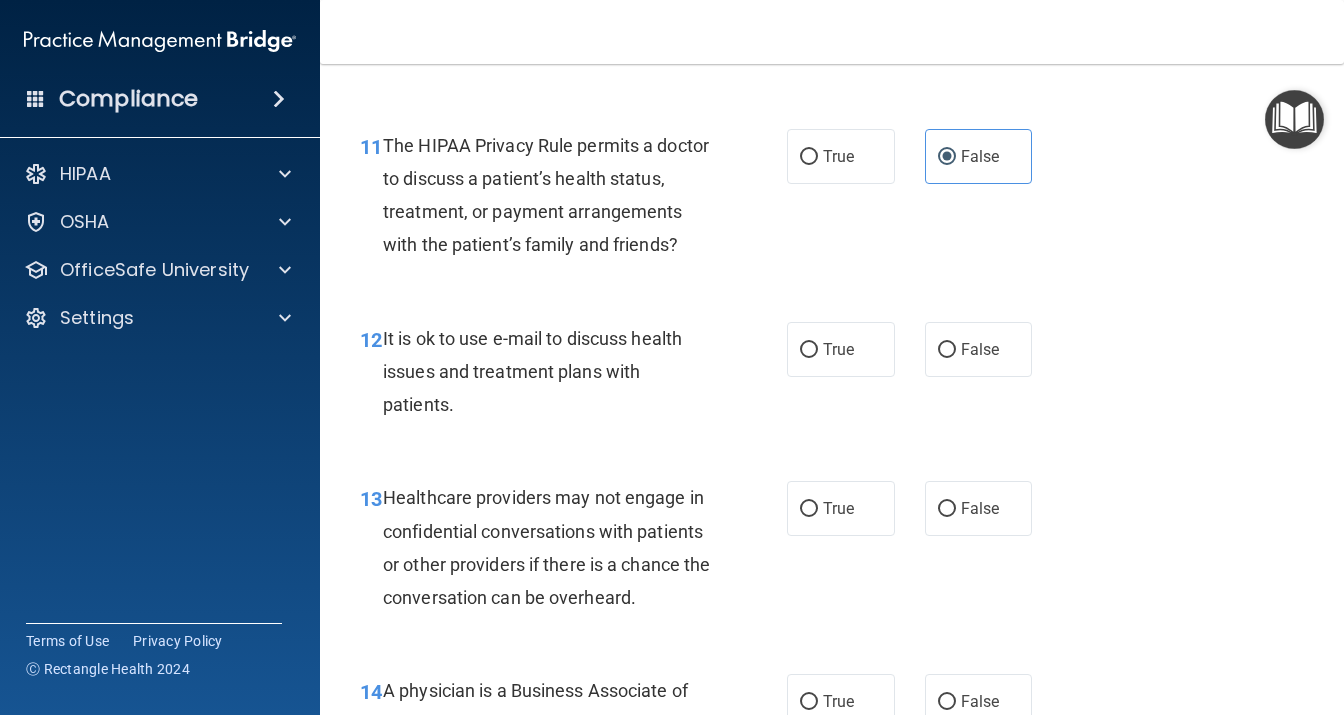 scroll, scrollTop: 2074, scrollLeft: 0, axis: vertical 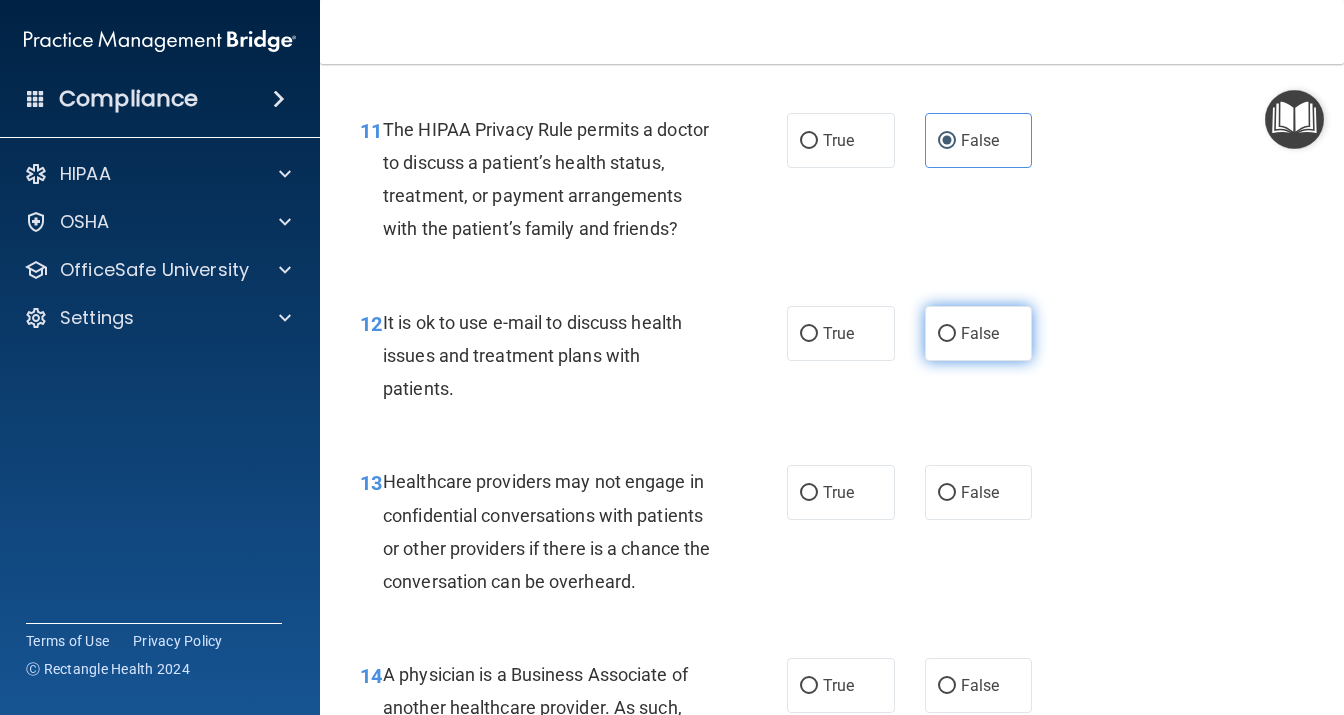 click on "False" at bounding box center [980, 333] 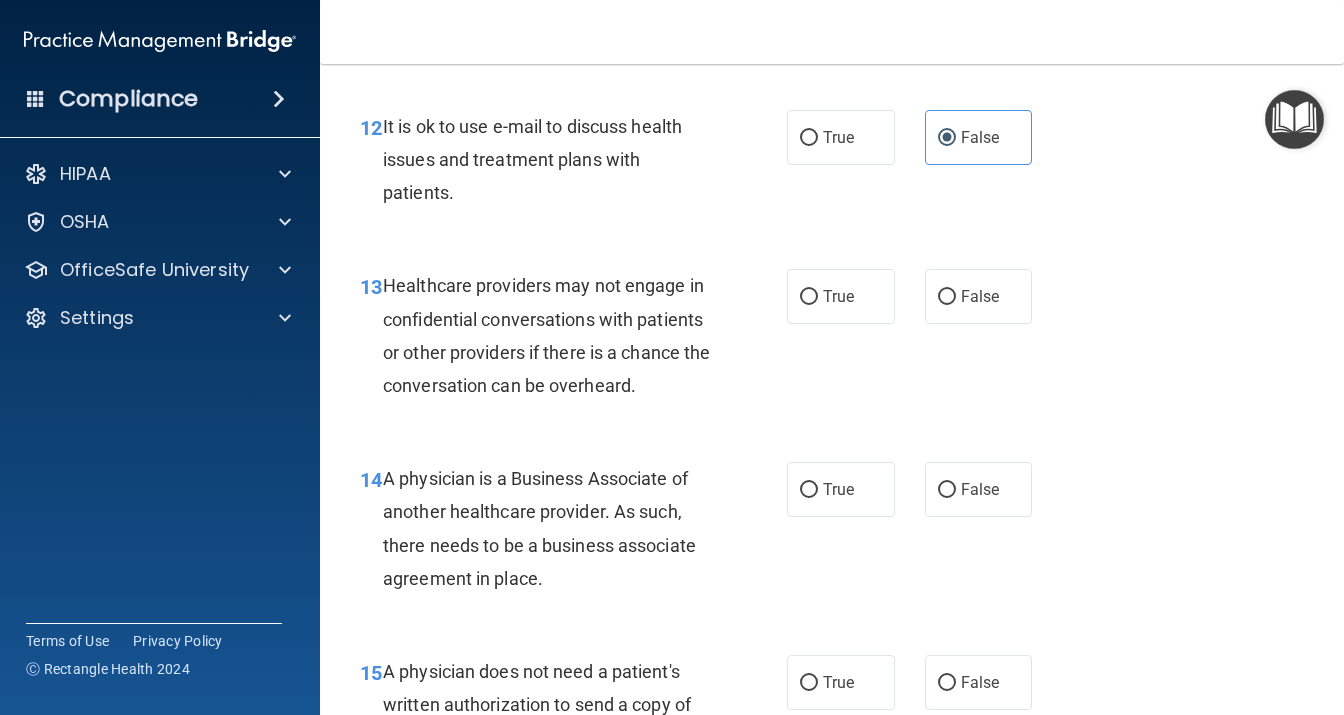 scroll, scrollTop: 2419, scrollLeft: 0, axis: vertical 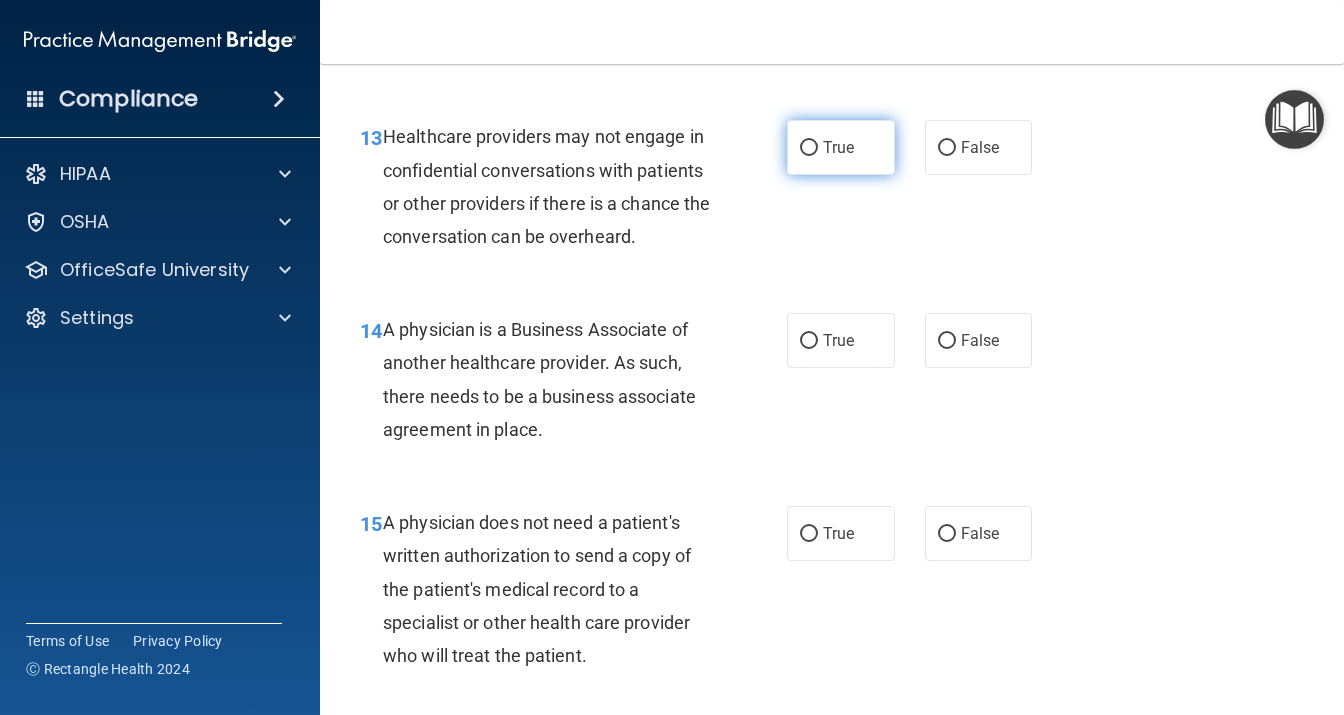 click on "True" at bounding box center (841, 147) 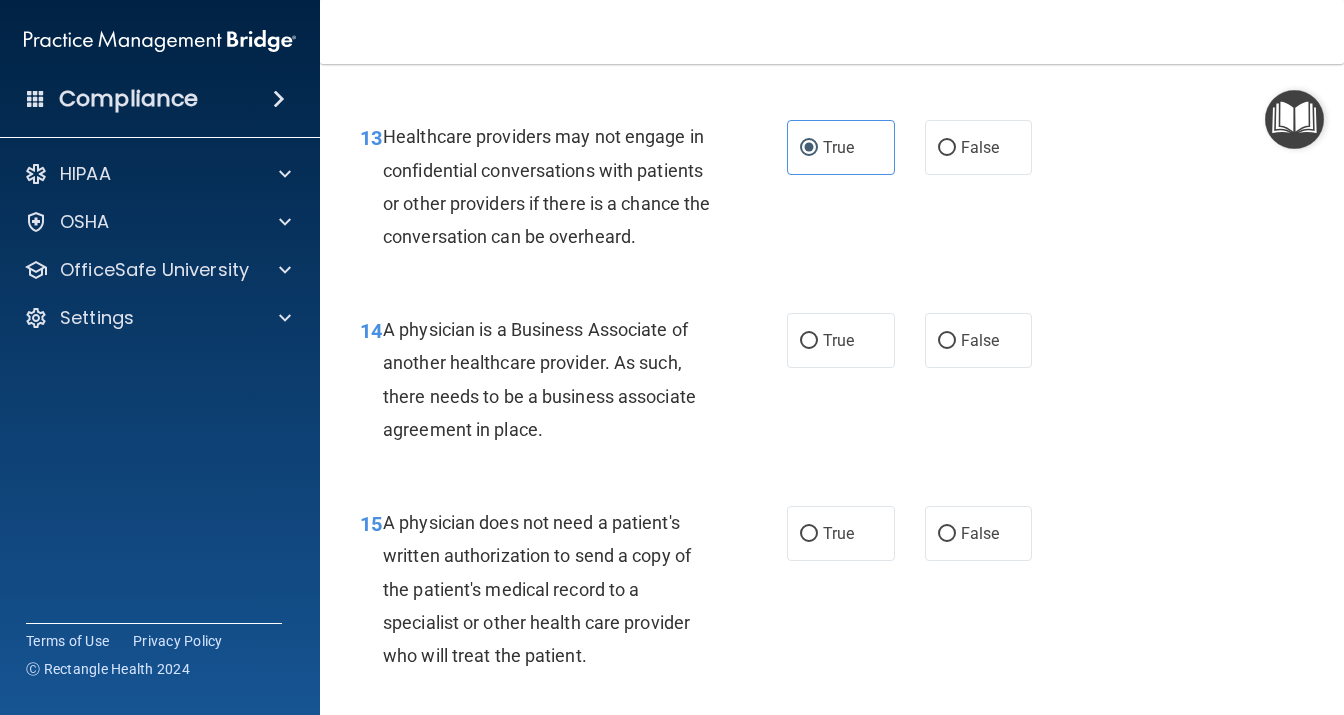 scroll, scrollTop: 2678, scrollLeft: 0, axis: vertical 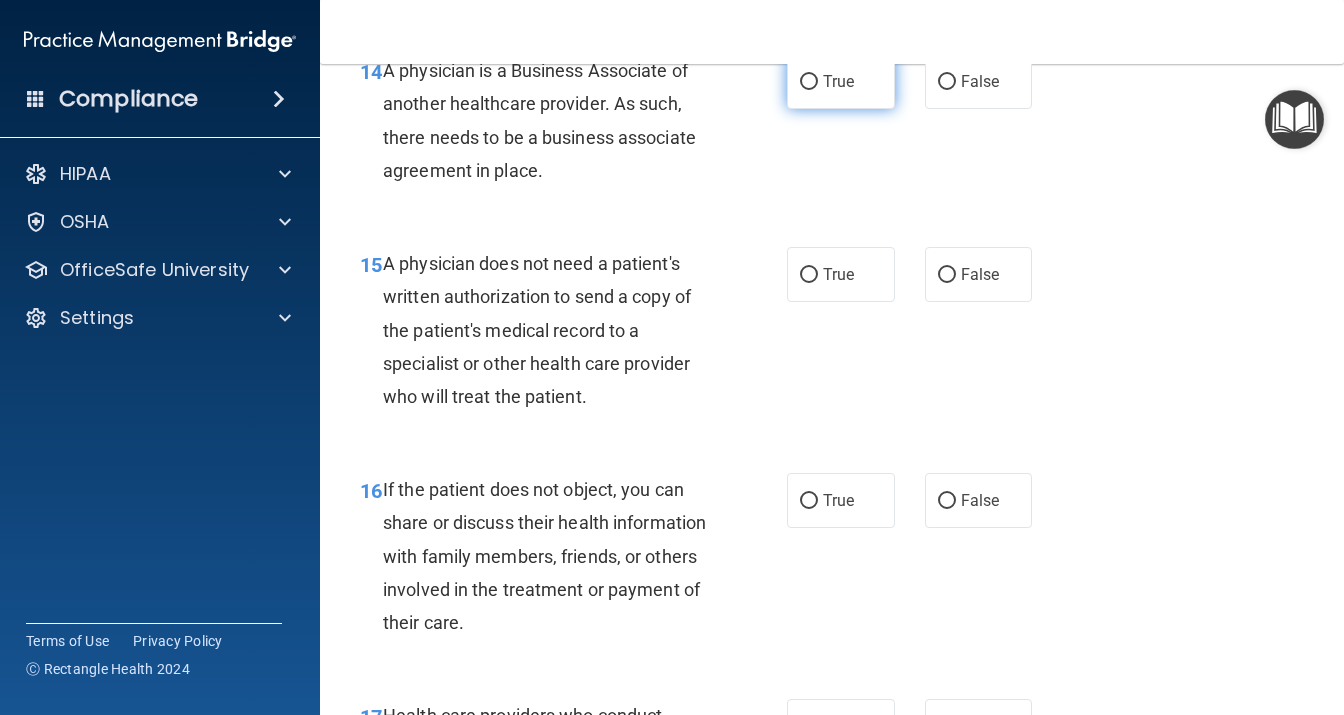 click on "True" at bounding box center (841, 81) 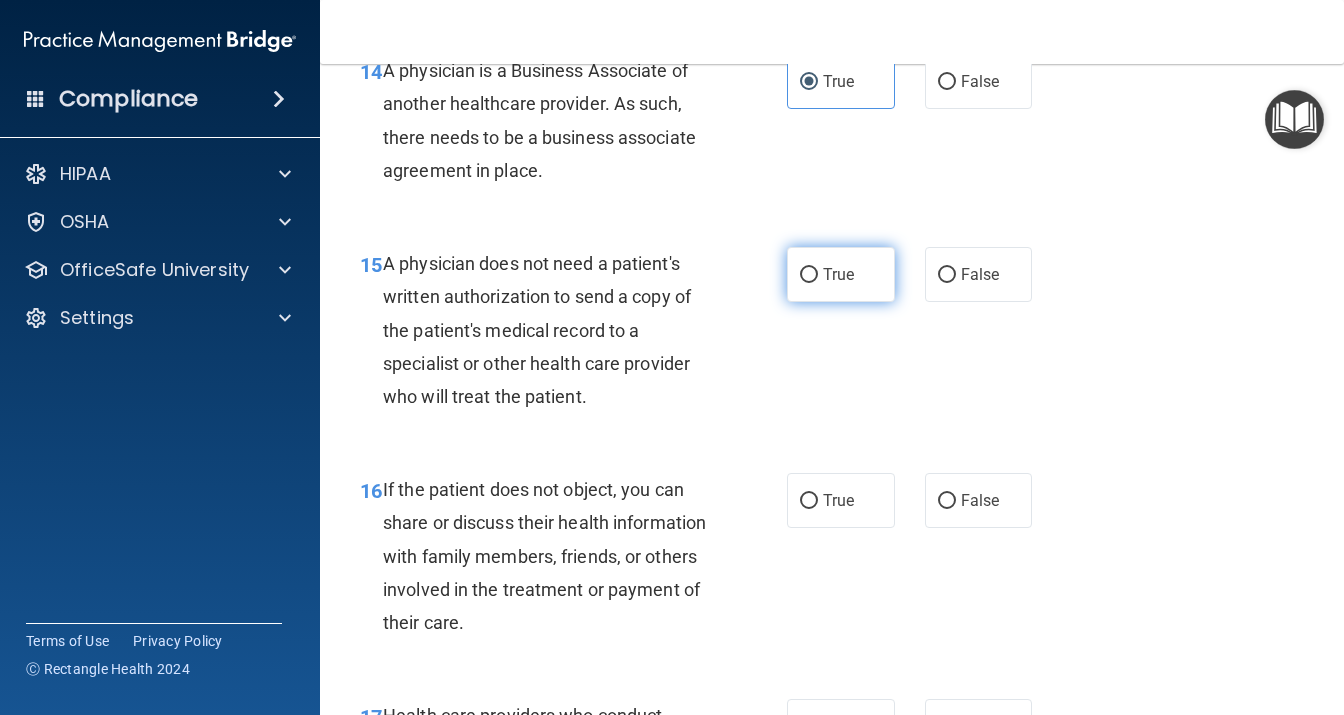 click on "True" at bounding box center [841, 274] 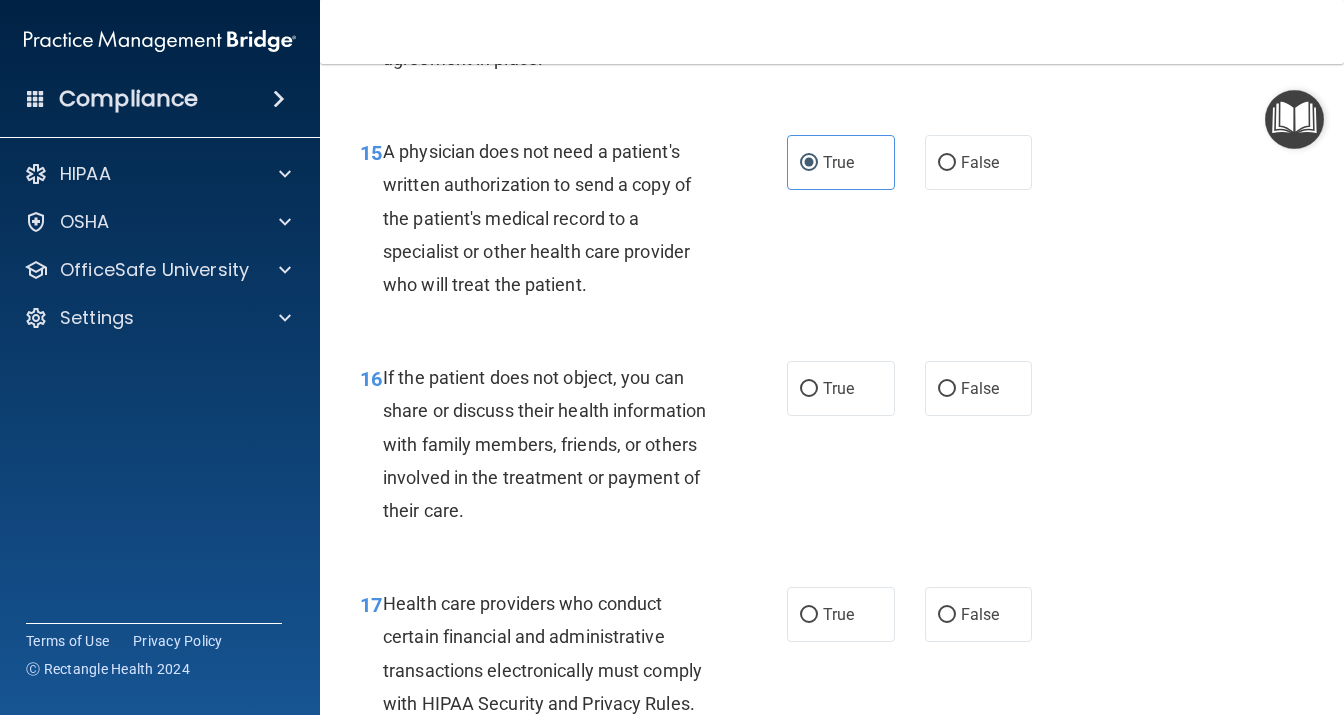 scroll, scrollTop: 2938, scrollLeft: 0, axis: vertical 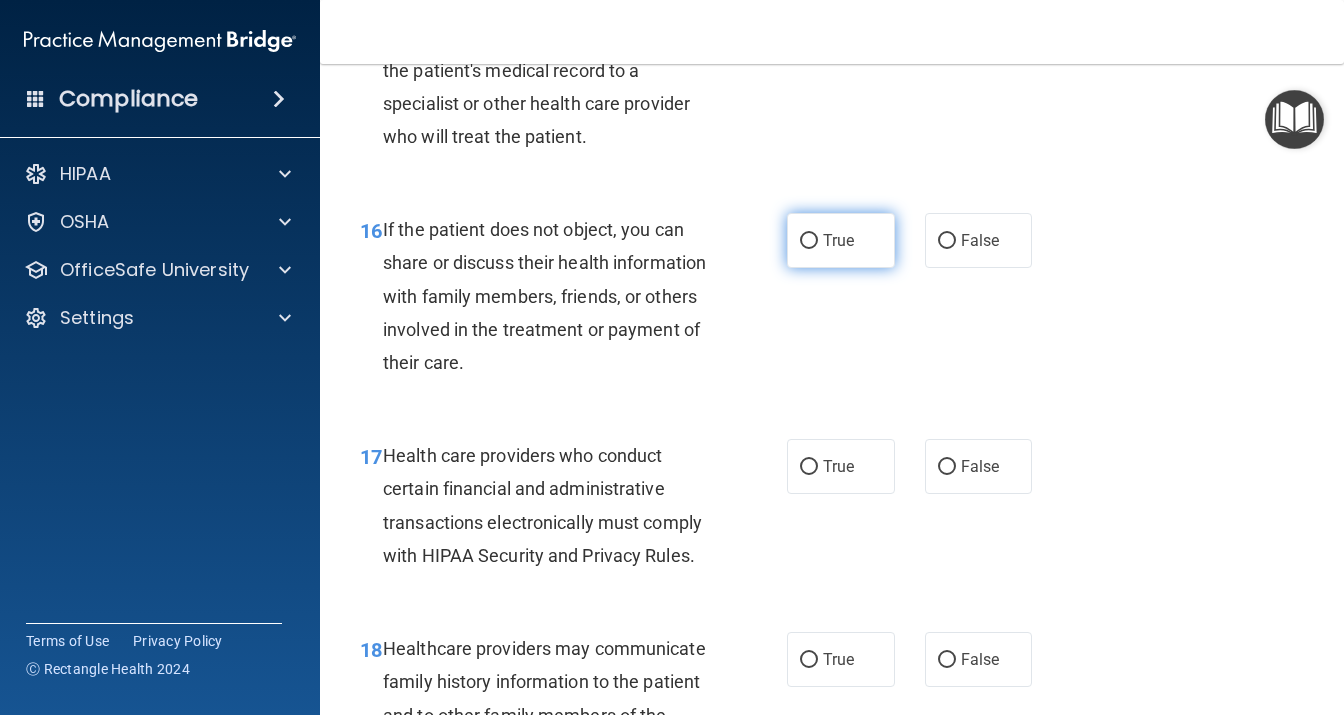 click on "True" at bounding box center [838, 240] 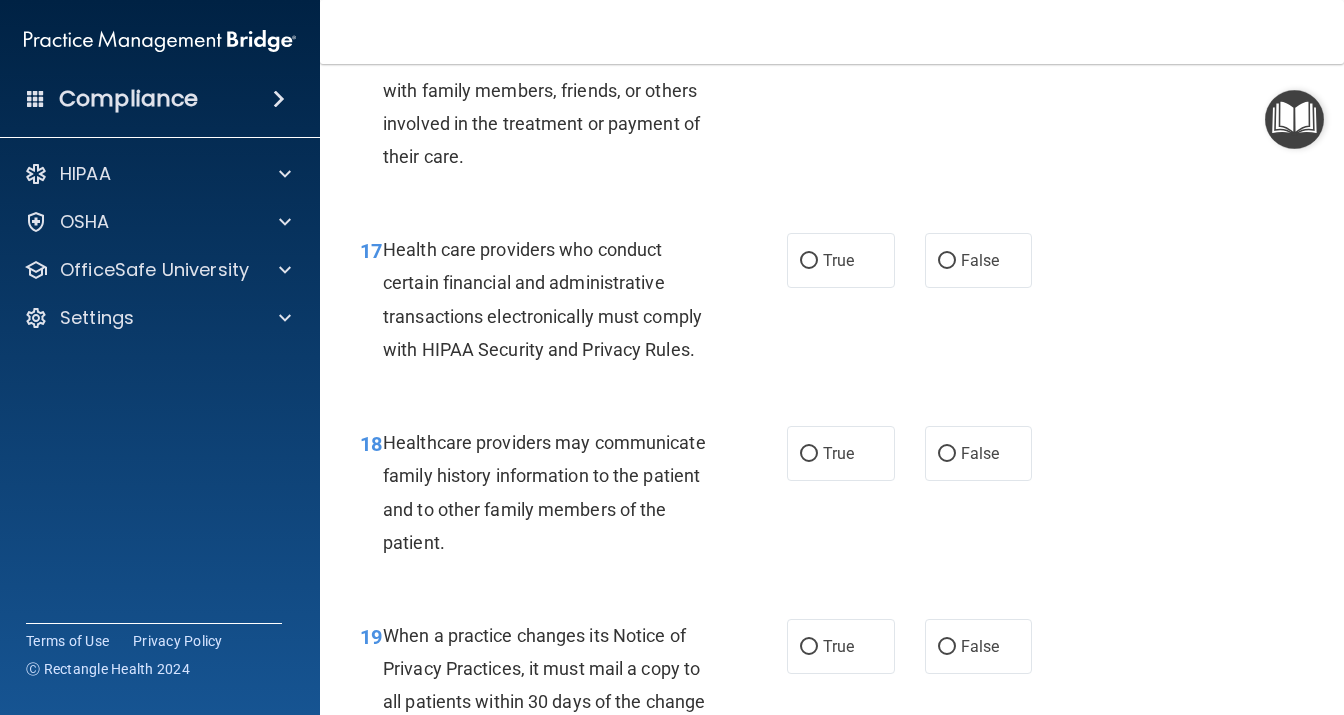 scroll, scrollTop: 3197, scrollLeft: 0, axis: vertical 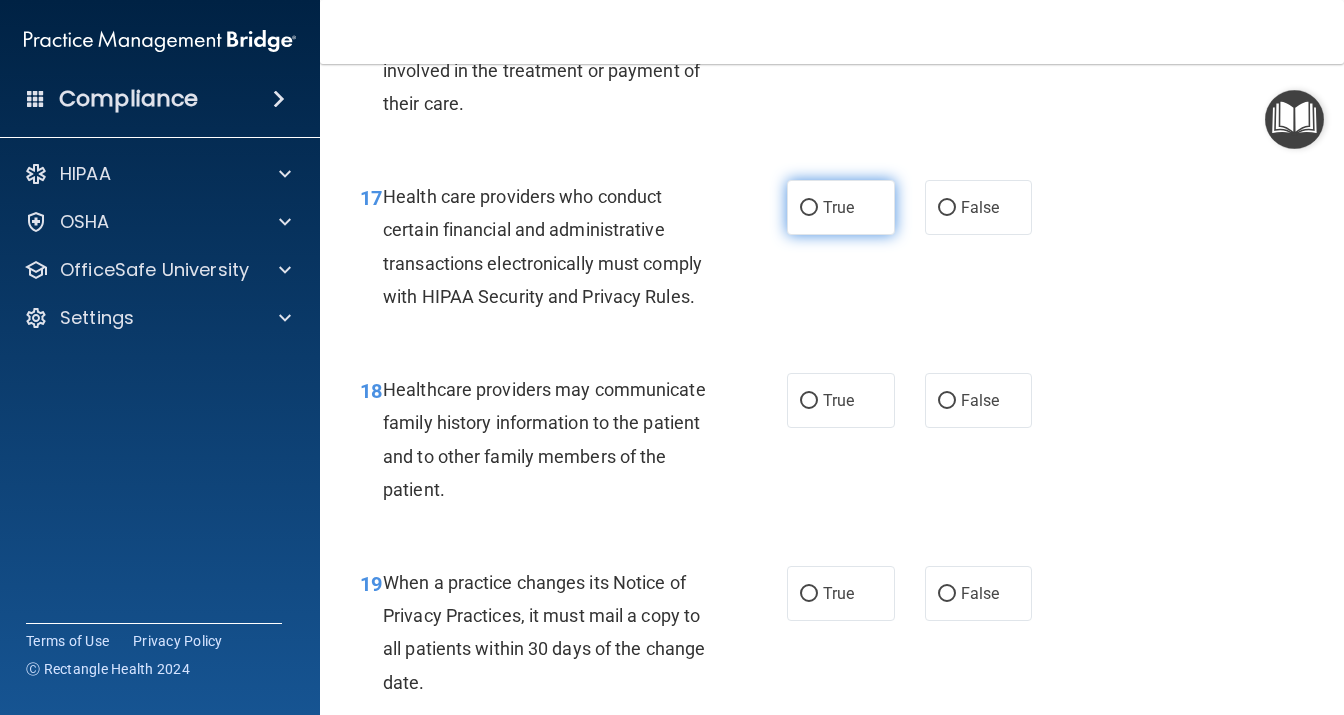 click on "True" at bounding box center (809, 208) 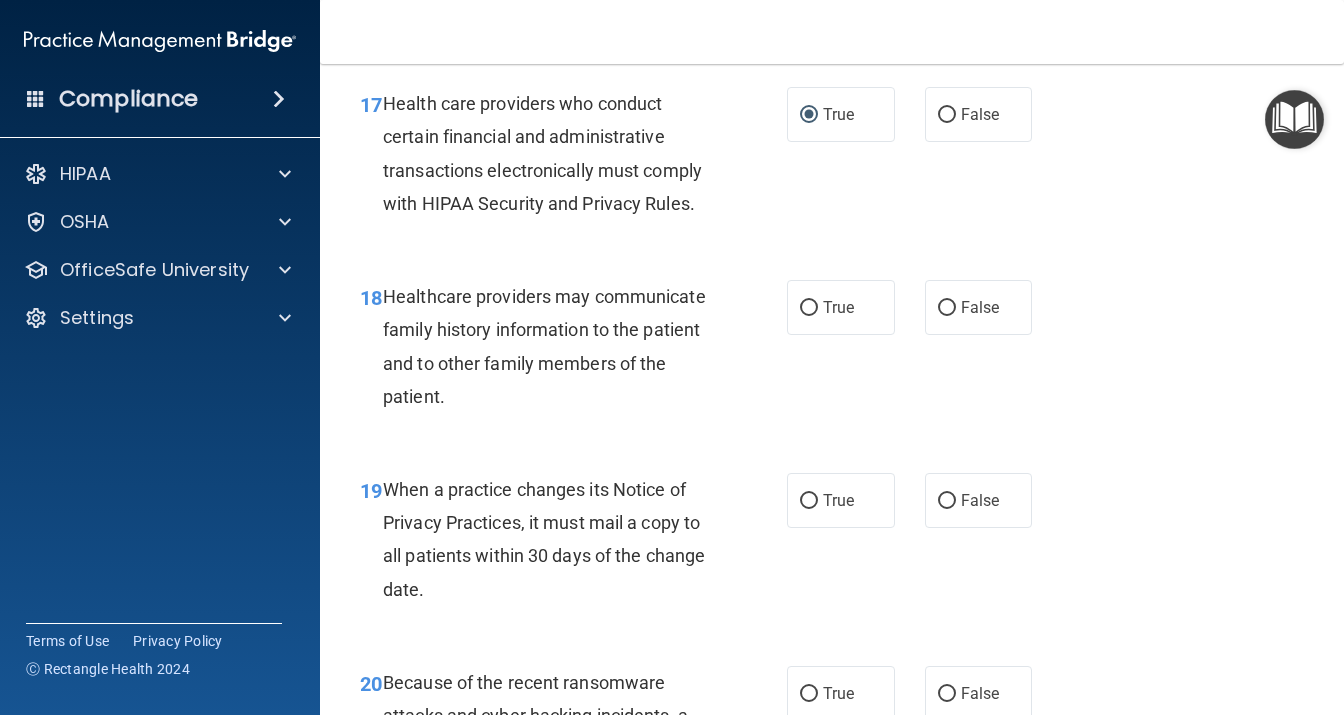 scroll, scrollTop: 3456, scrollLeft: 0, axis: vertical 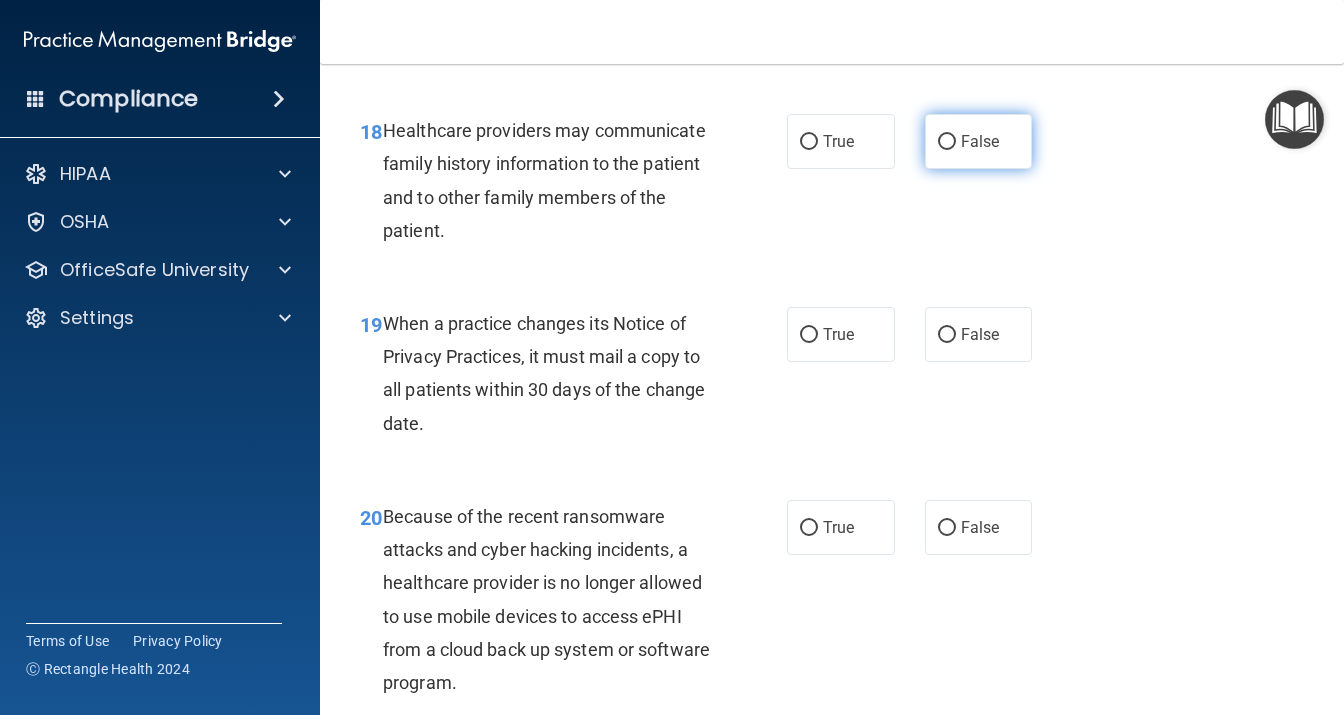 click on "False" at bounding box center [980, 141] 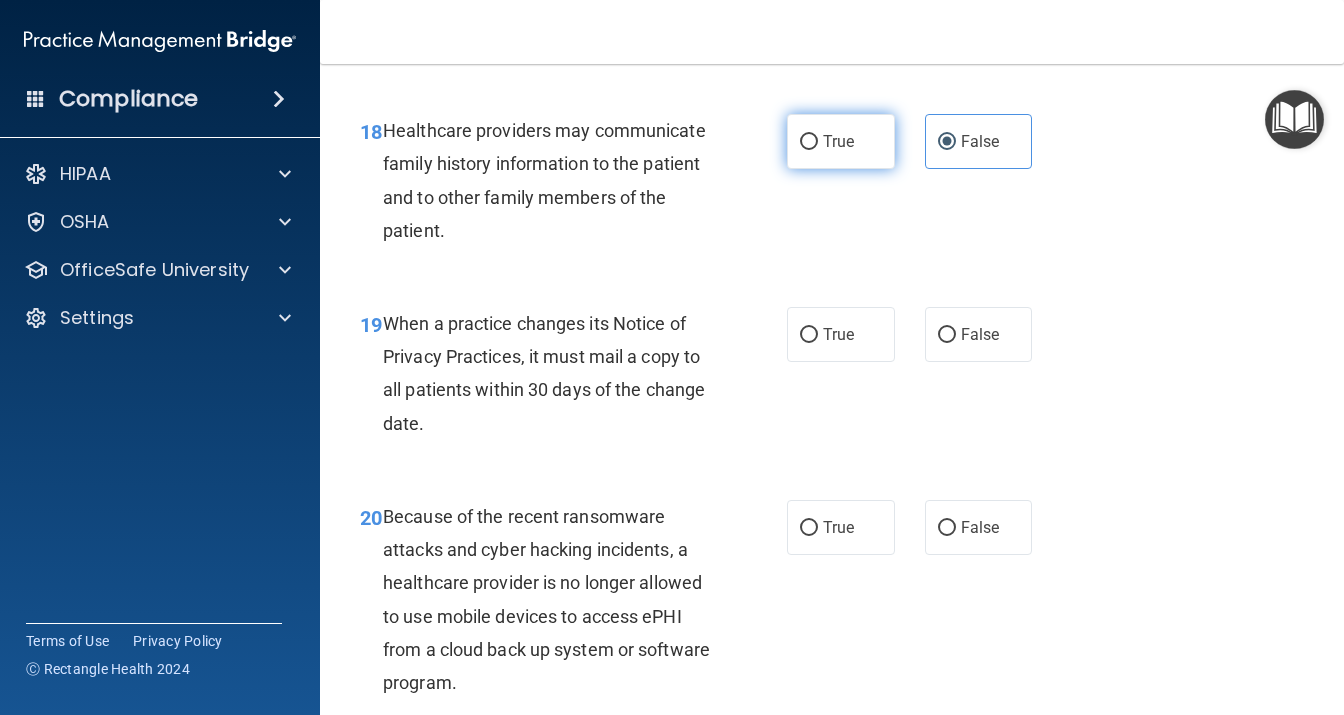click on "True" at bounding box center [841, 141] 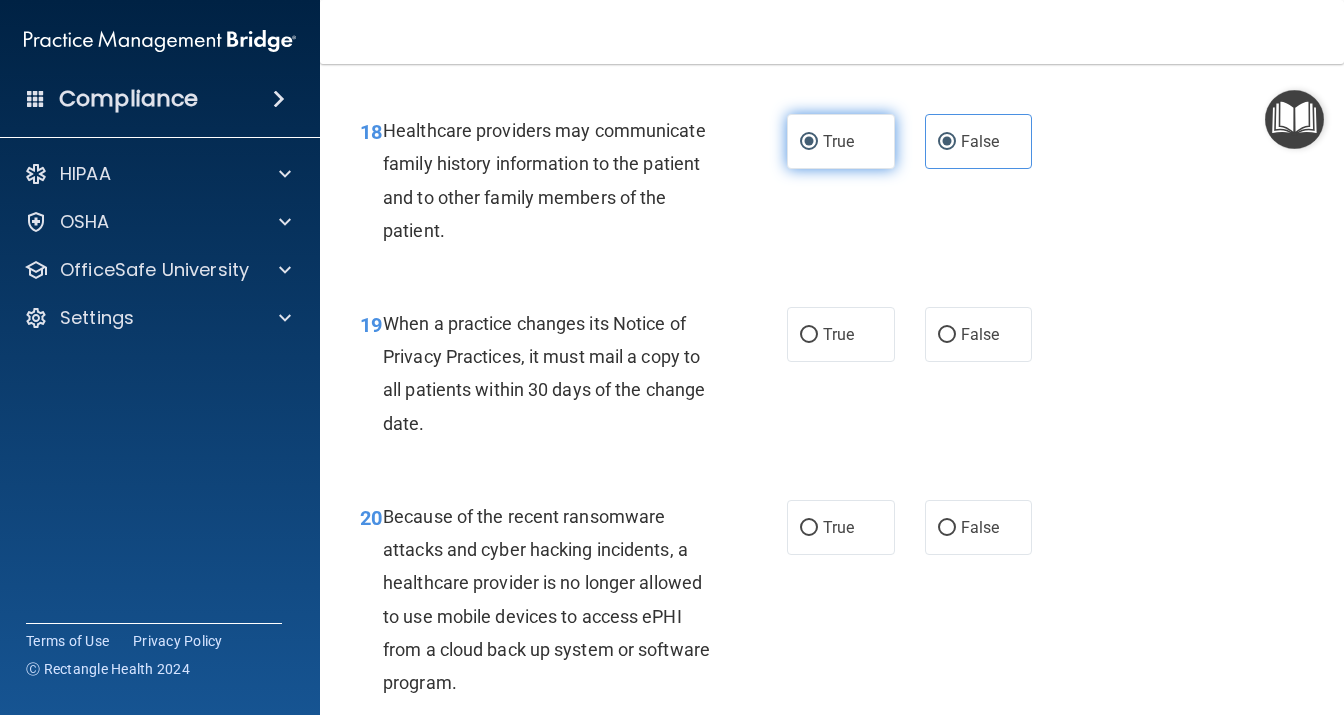 radio on "false" 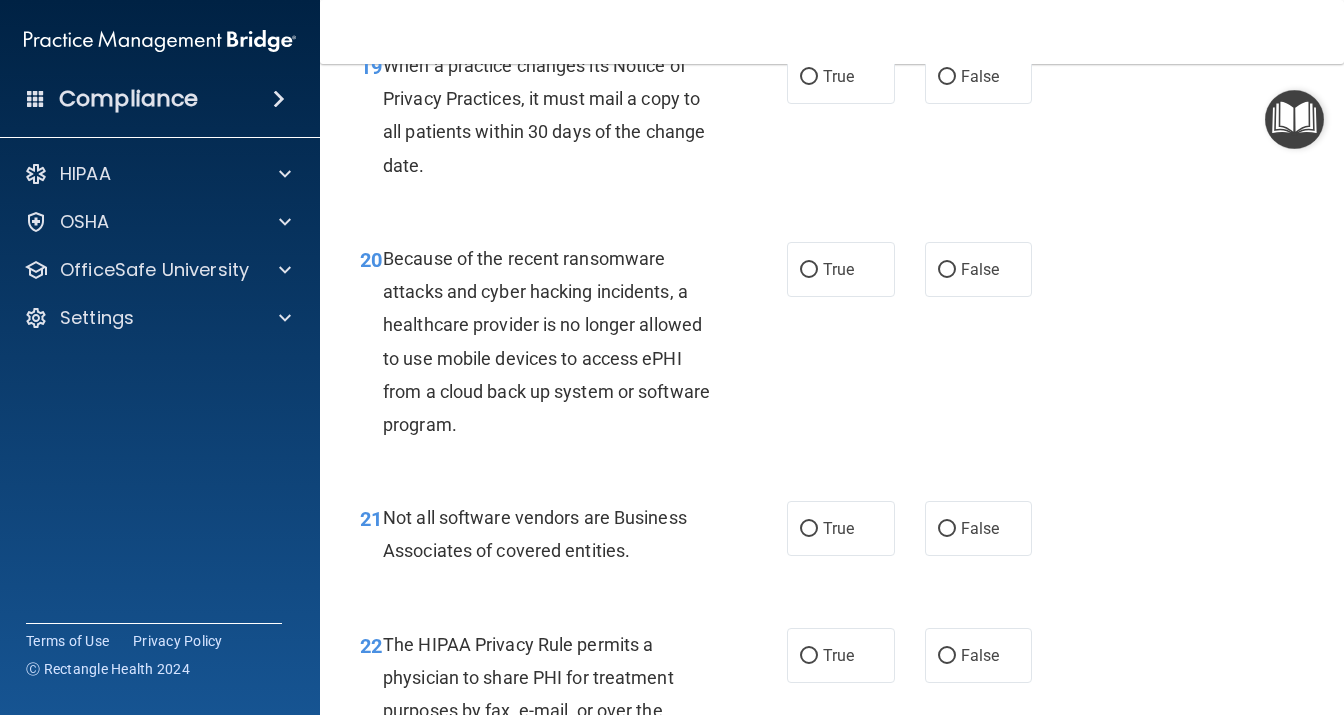 scroll, scrollTop: 3715, scrollLeft: 0, axis: vertical 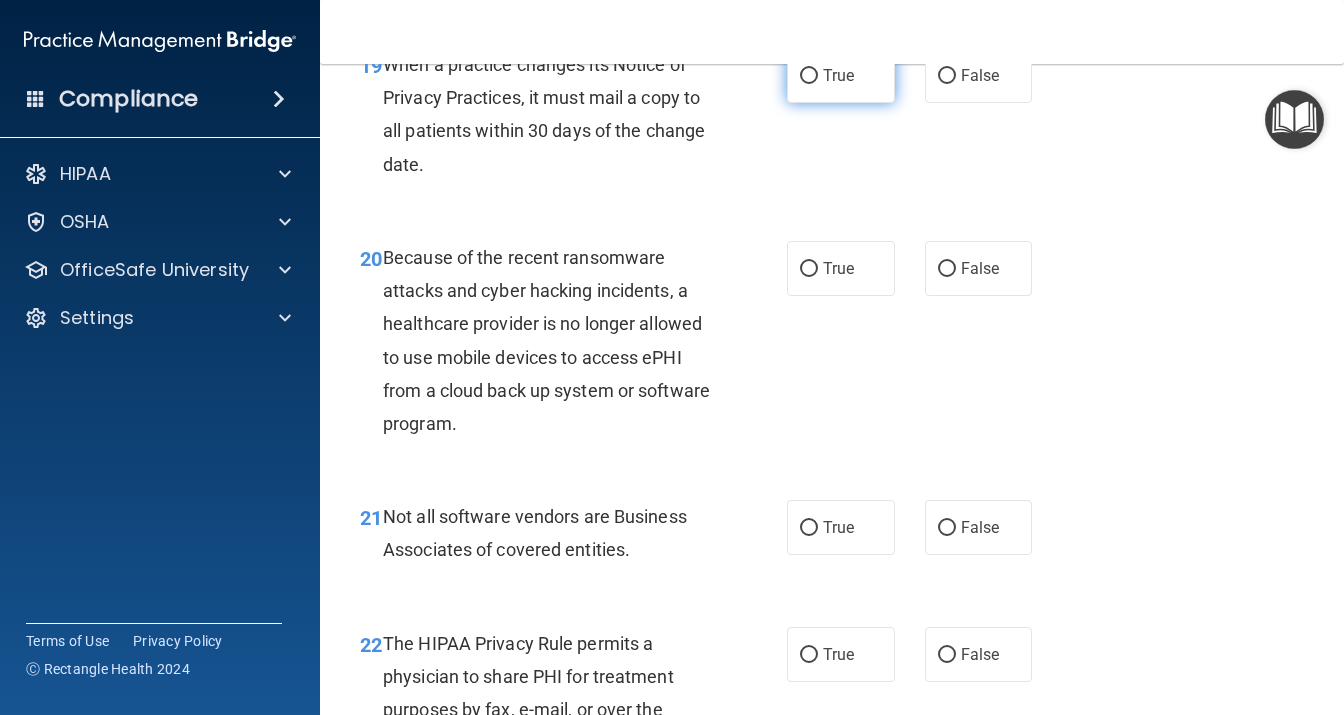 click on "True" at bounding box center (838, 75) 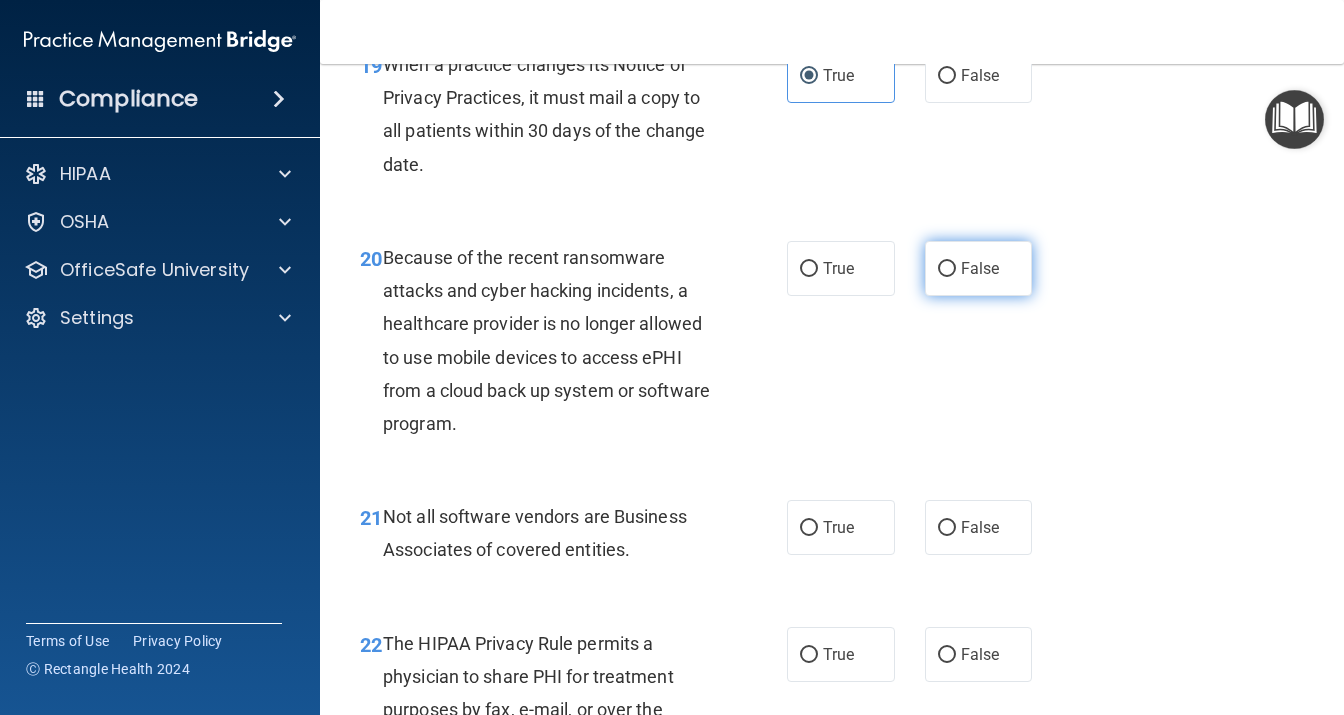 click on "False" at bounding box center (980, 268) 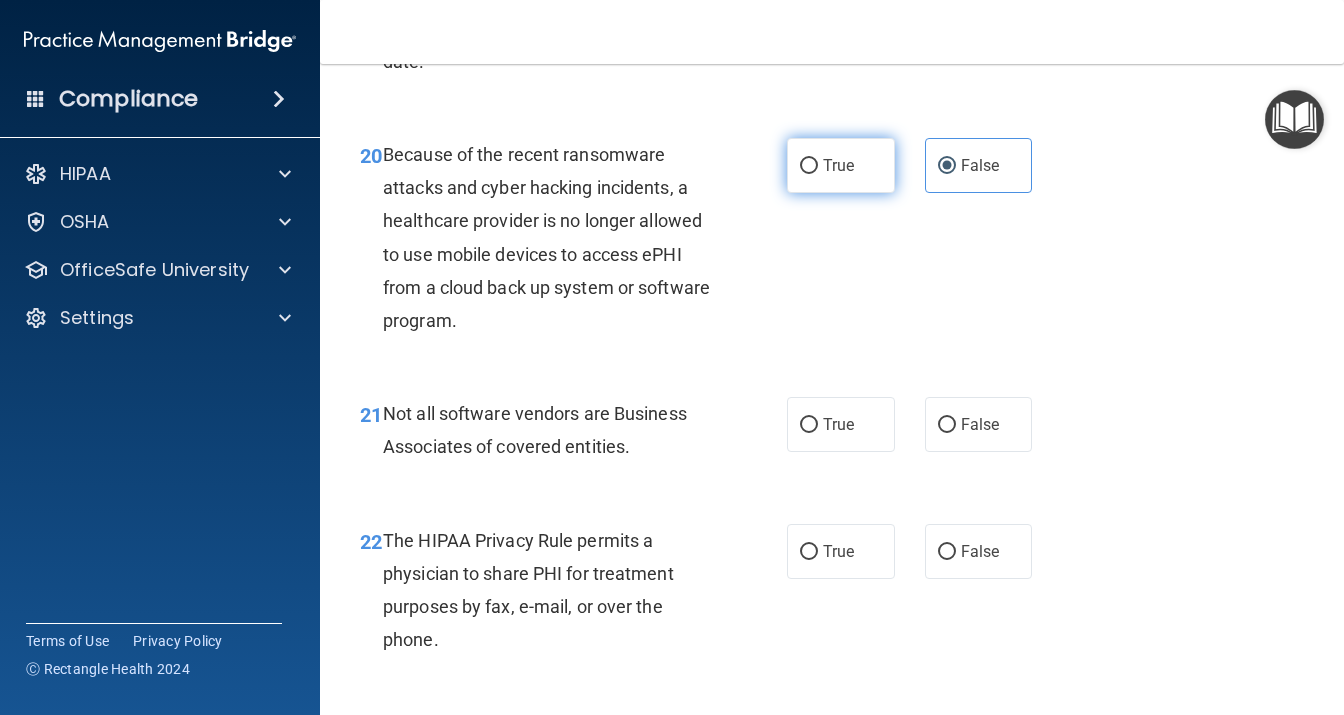 scroll, scrollTop: 3888, scrollLeft: 0, axis: vertical 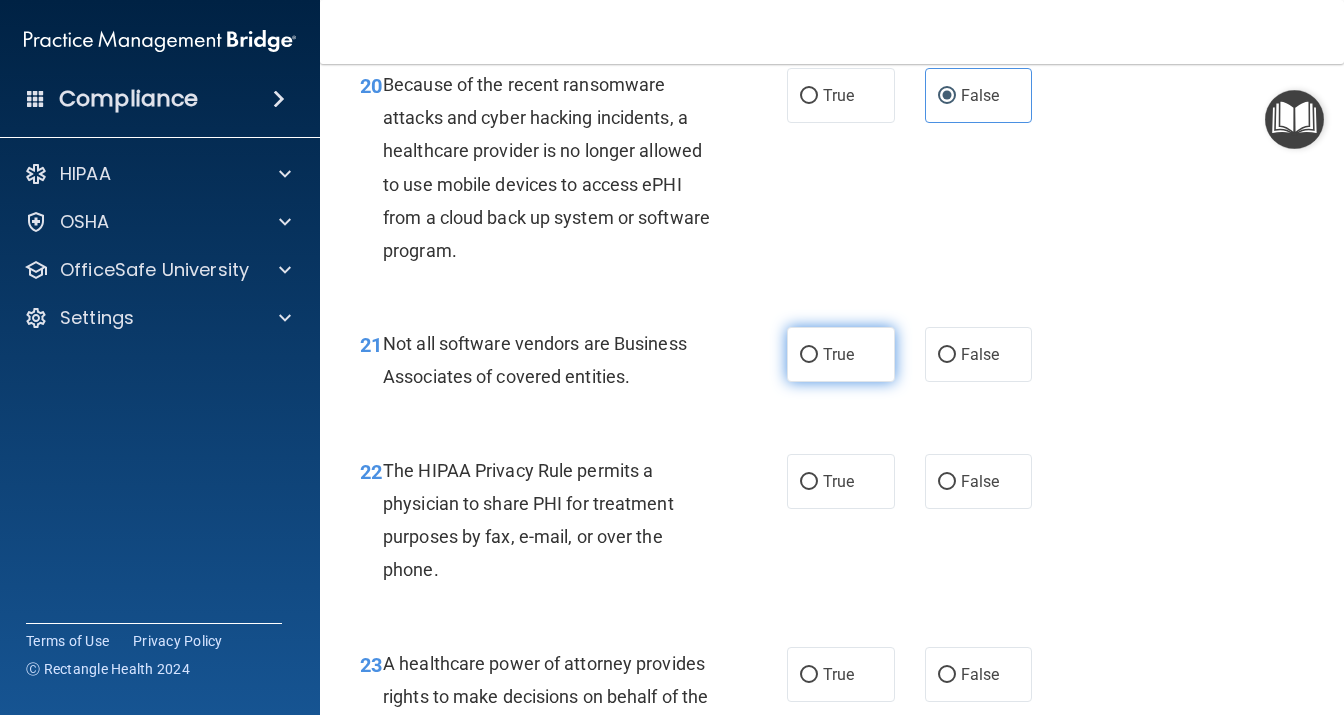 click on "True" at bounding box center [838, 354] 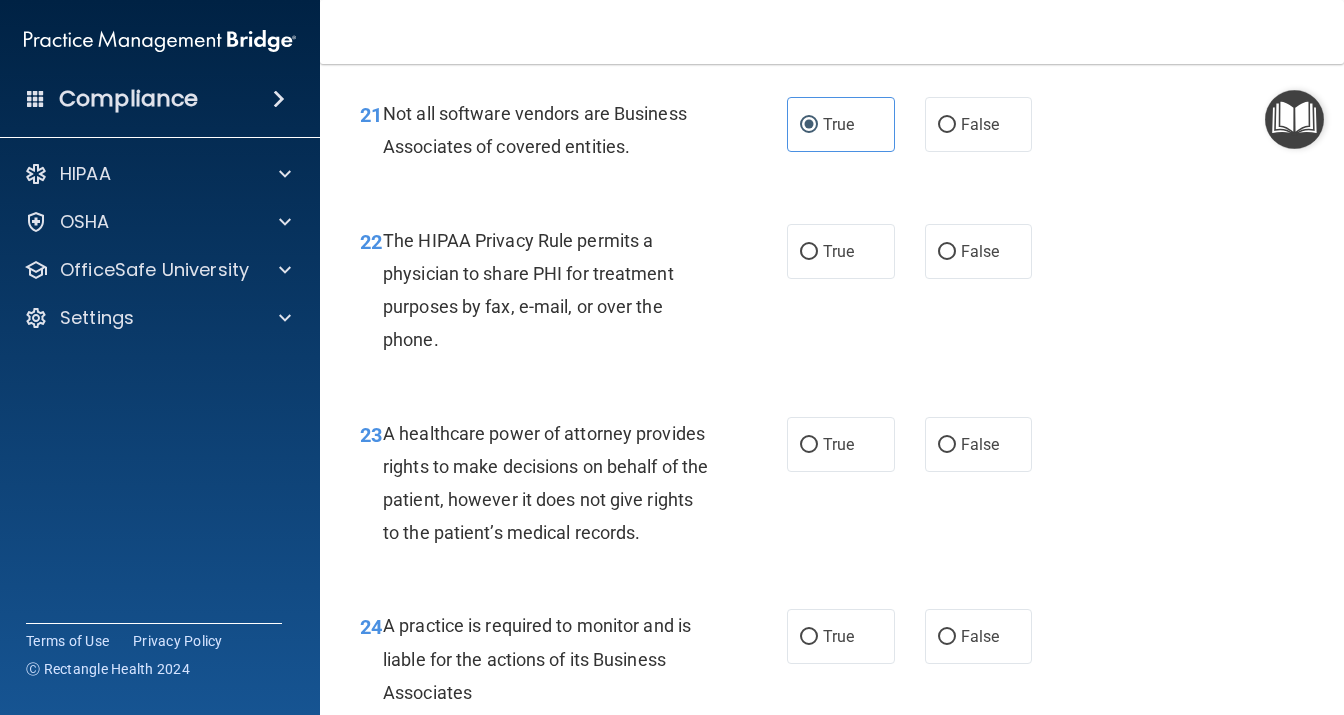 scroll, scrollTop: 4147, scrollLeft: 0, axis: vertical 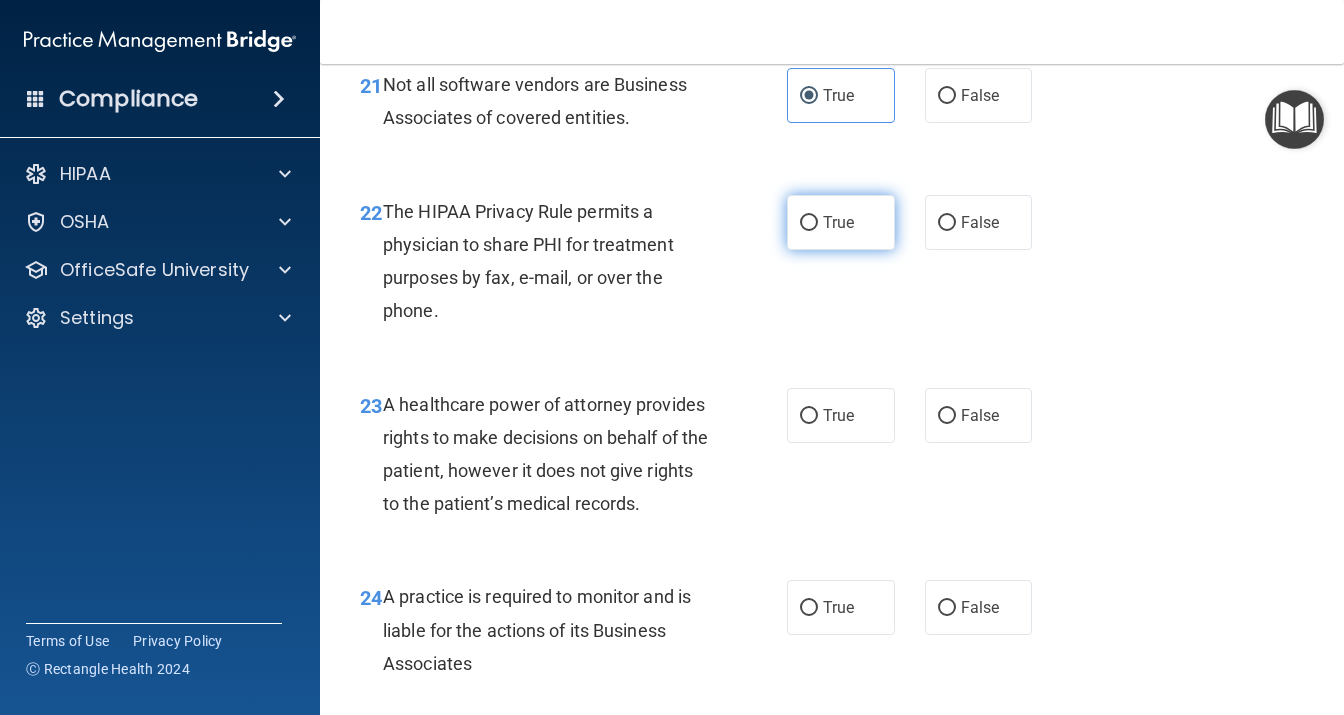 click on "True" at bounding box center (809, 223) 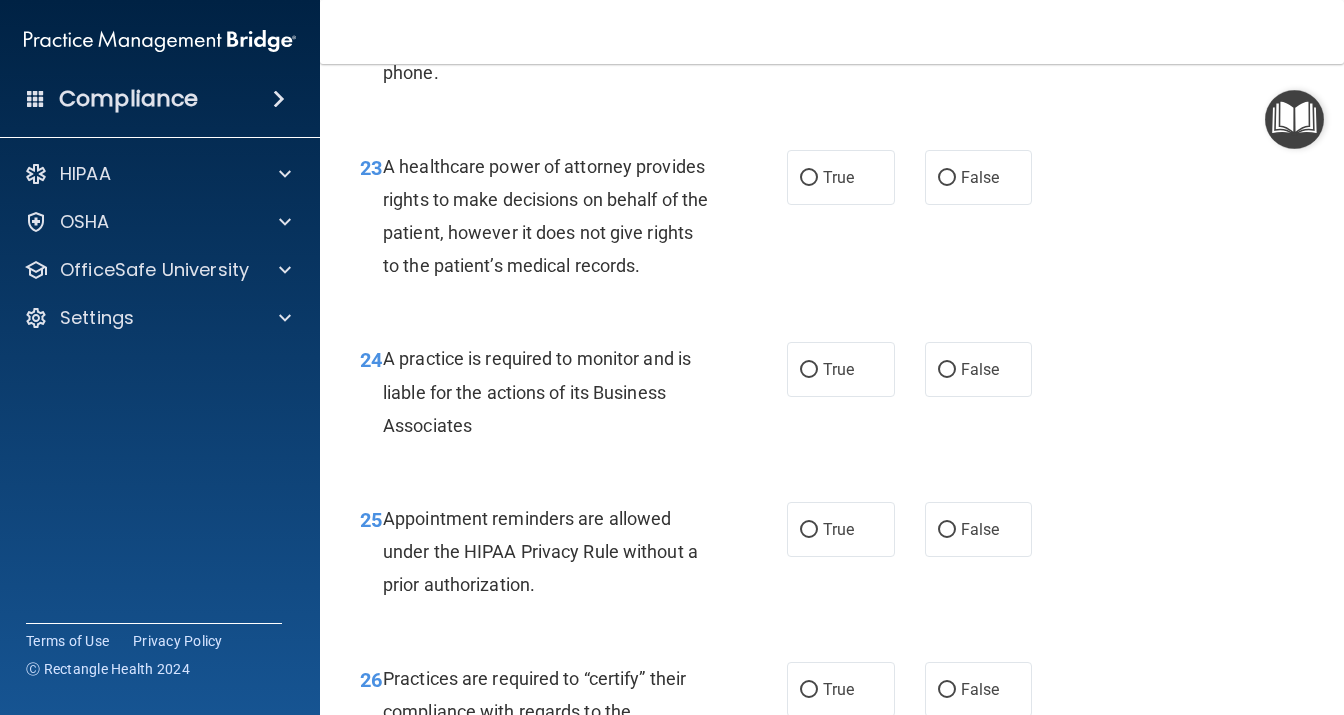 scroll, scrollTop: 4406, scrollLeft: 0, axis: vertical 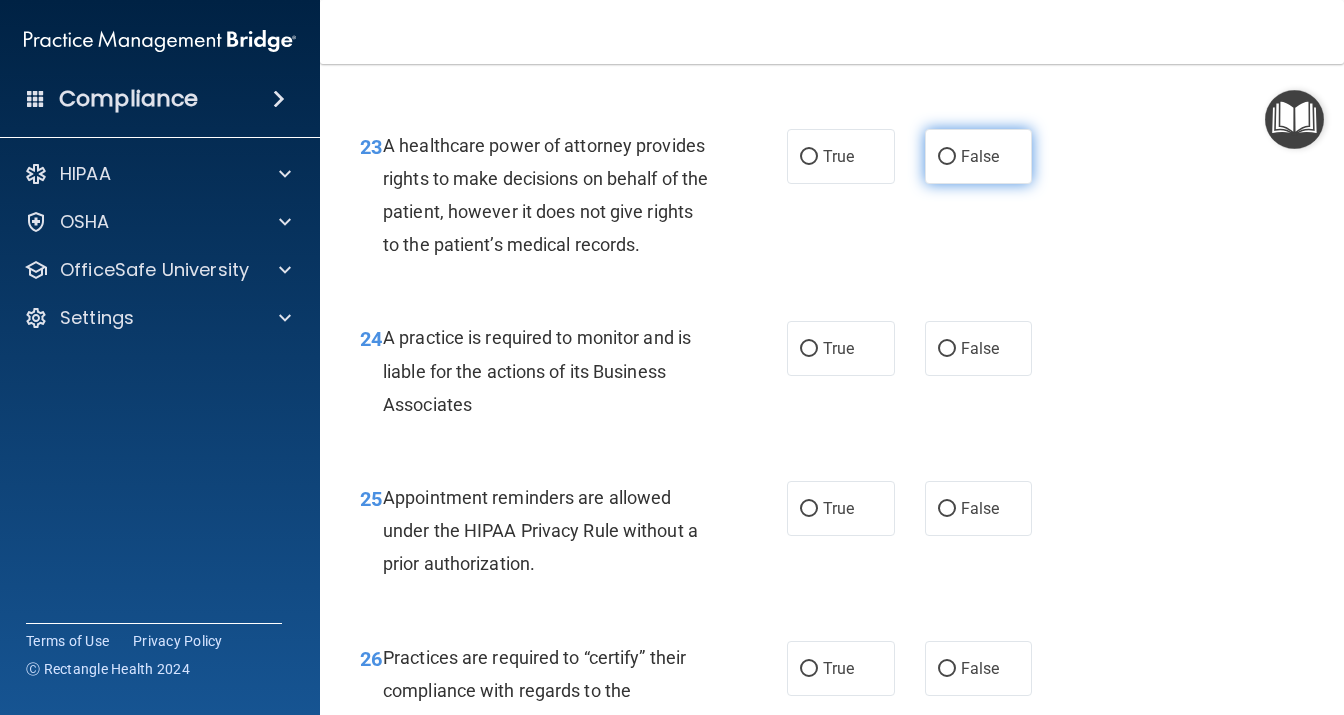 click on "False" at bounding box center (979, 156) 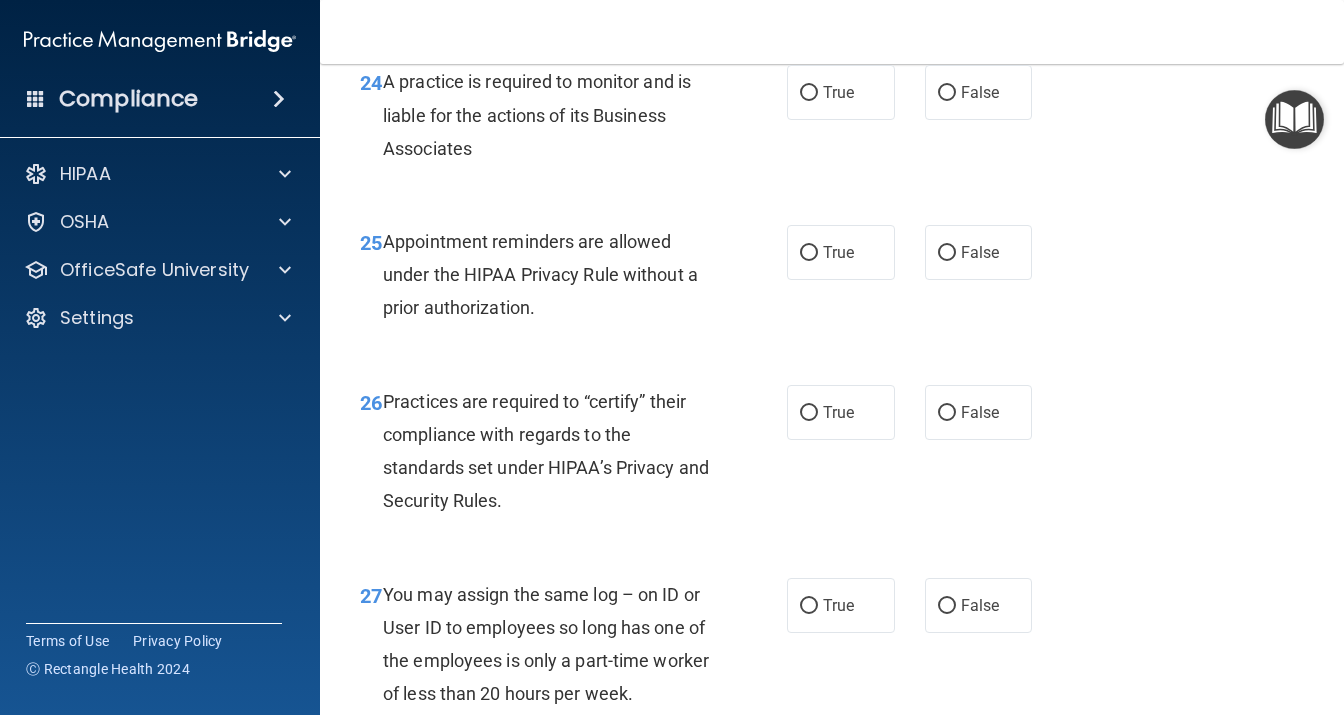 scroll, scrollTop: 4666, scrollLeft: 0, axis: vertical 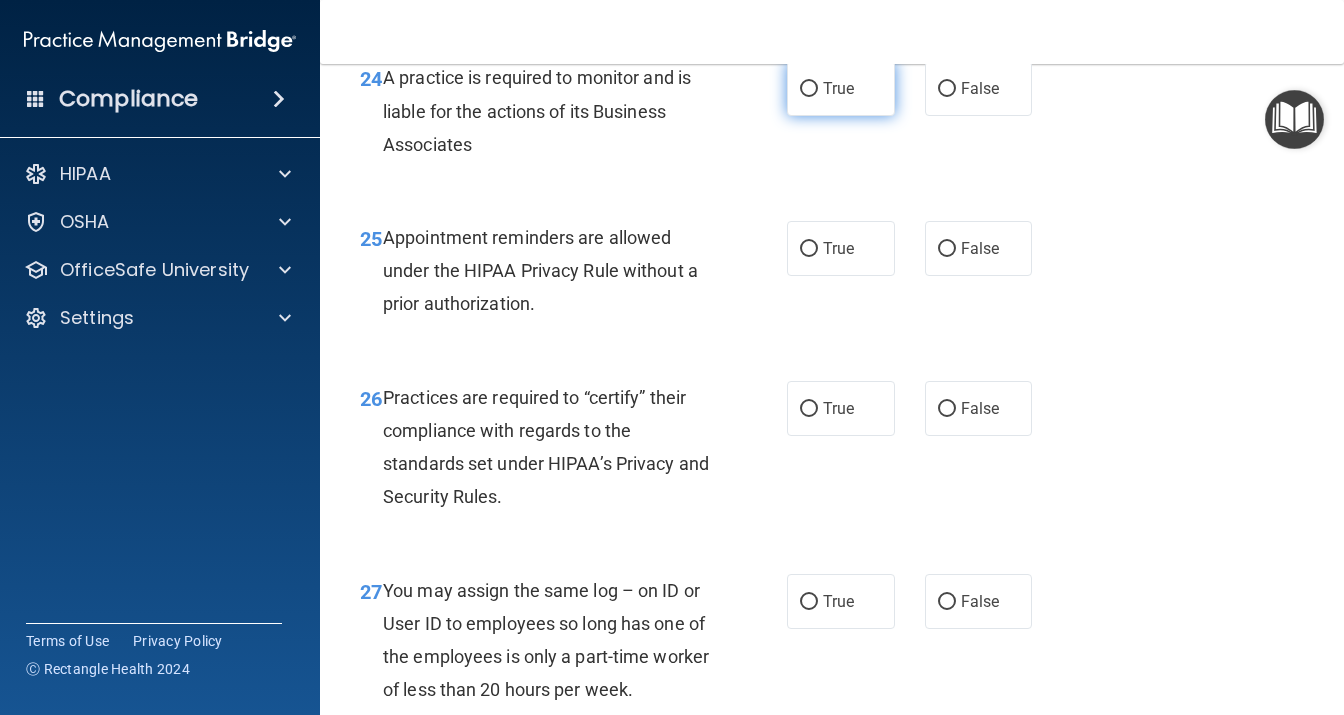 click on "True" at bounding box center (841, 88) 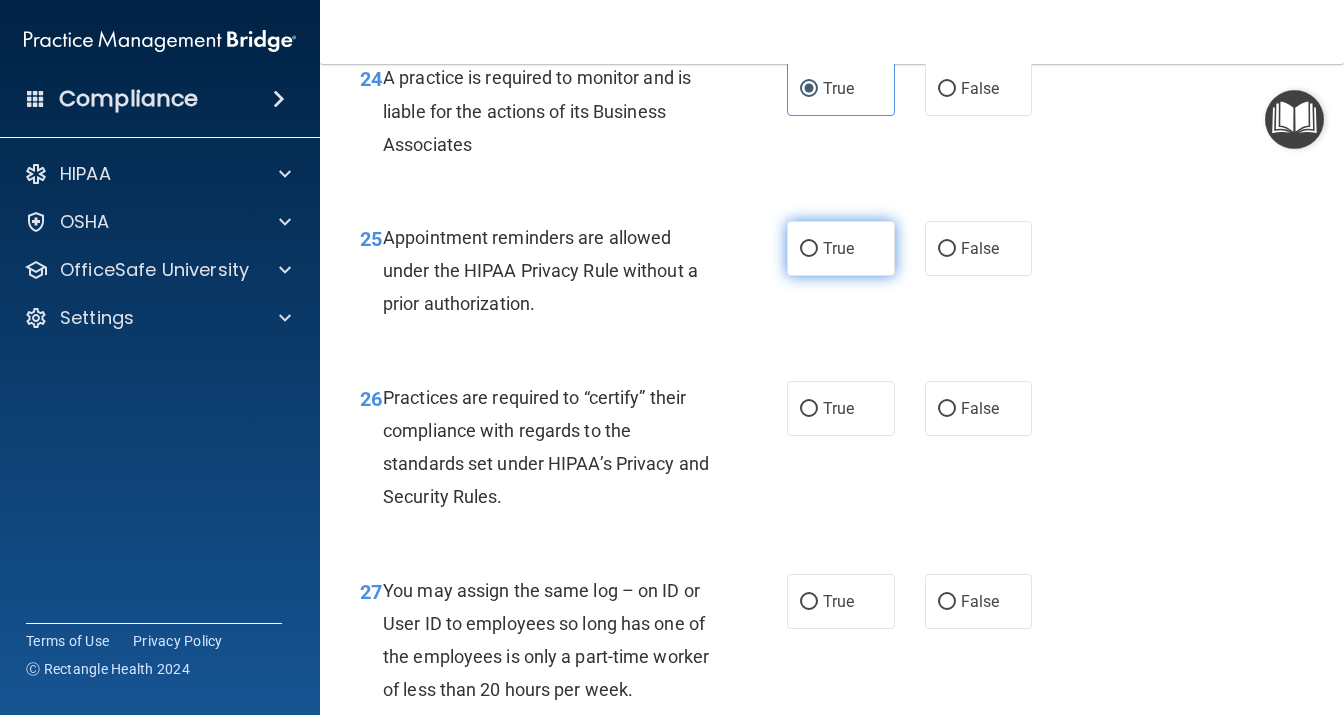 click on "True" at bounding box center (841, 248) 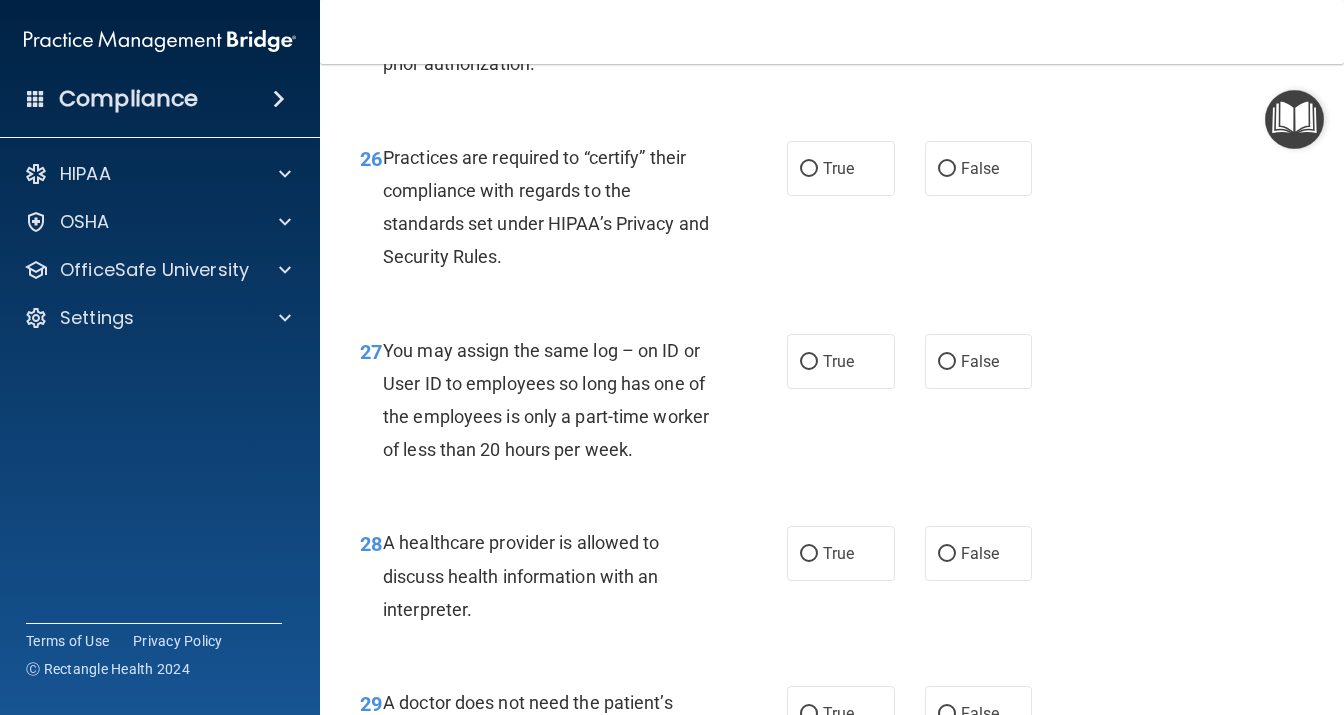 scroll, scrollTop: 4925, scrollLeft: 0, axis: vertical 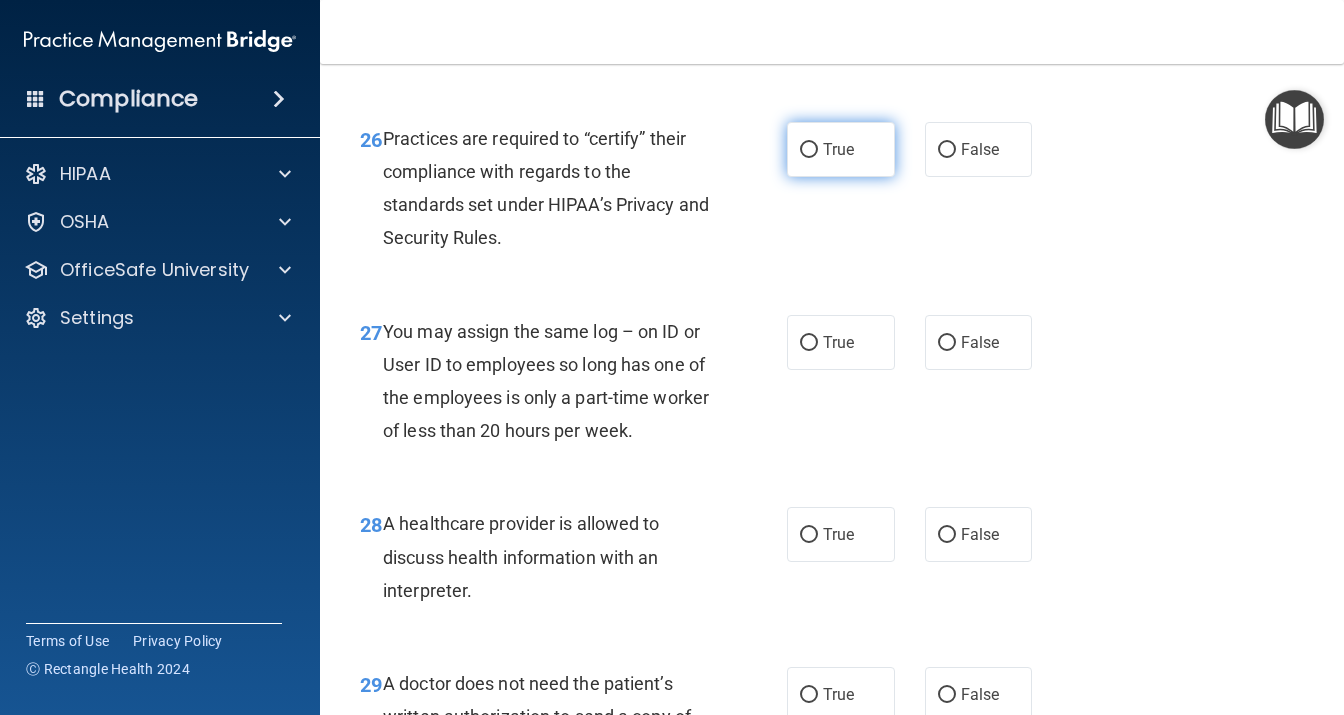 click on "True" at bounding box center (841, 149) 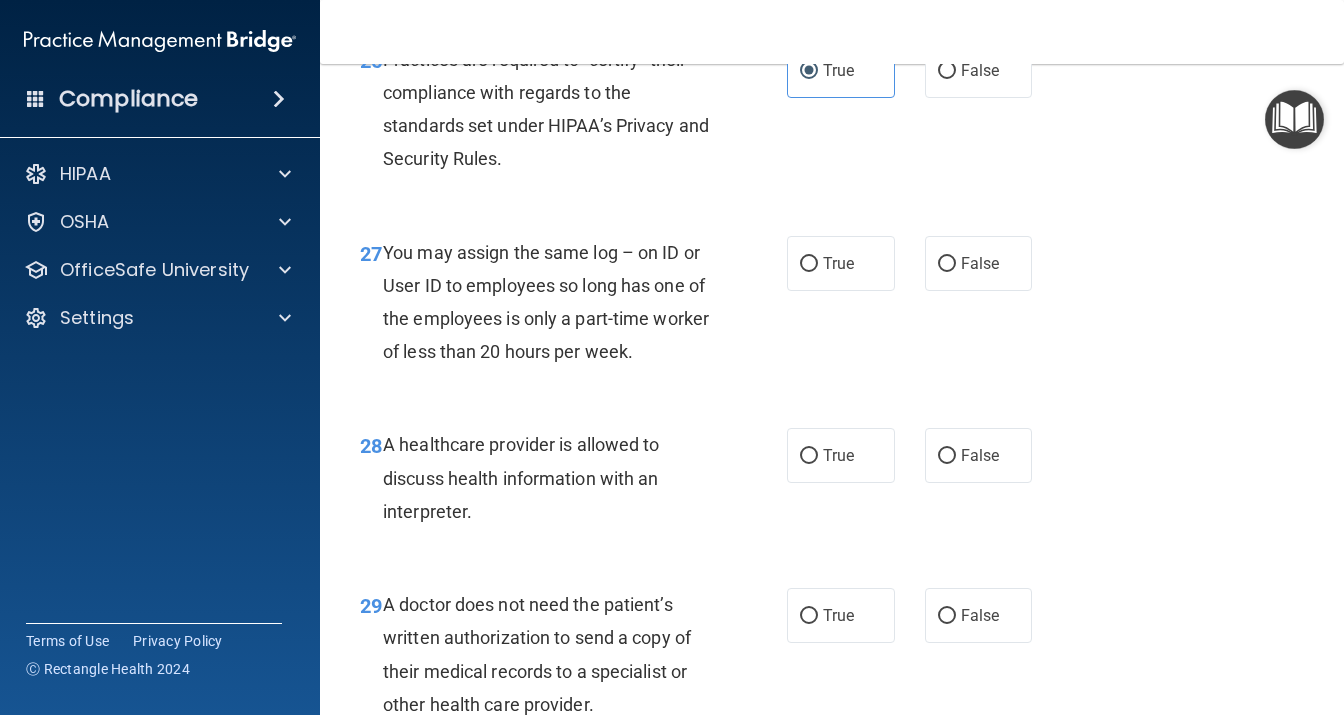scroll, scrollTop: 5098, scrollLeft: 0, axis: vertical 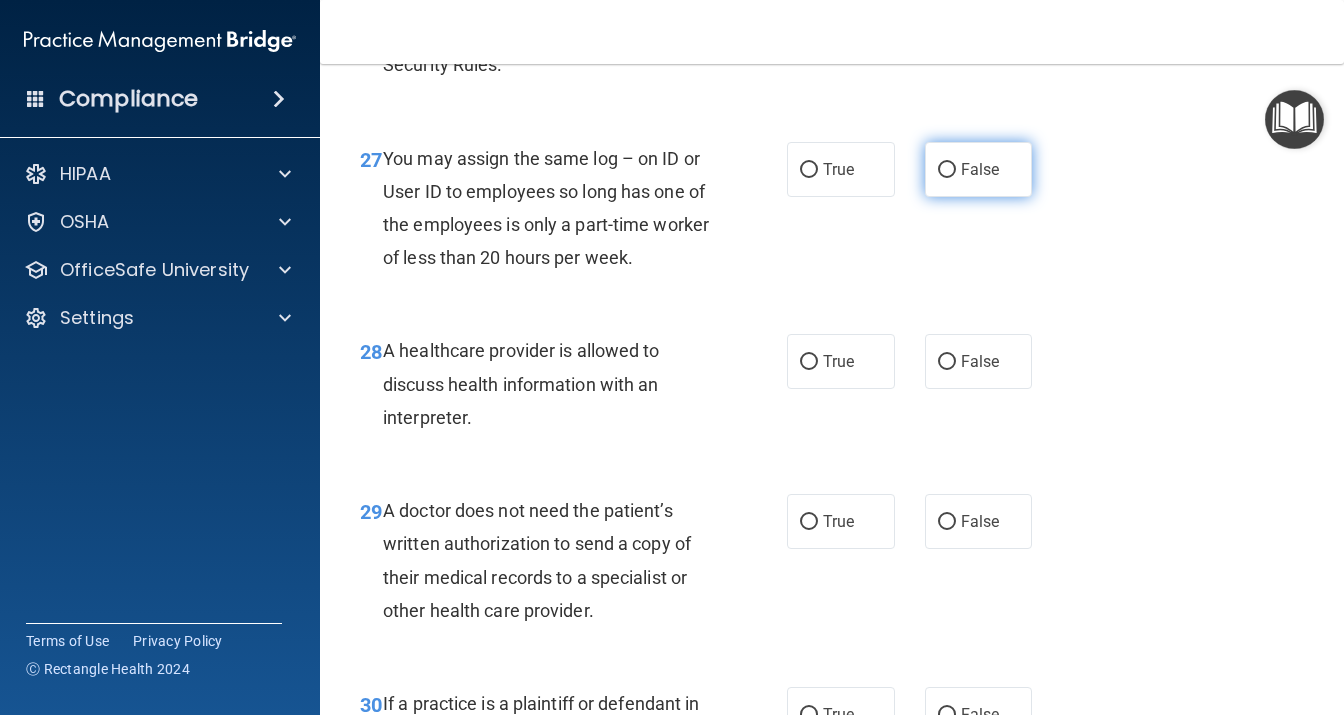 click on "False" at bounding box center [979, 169] 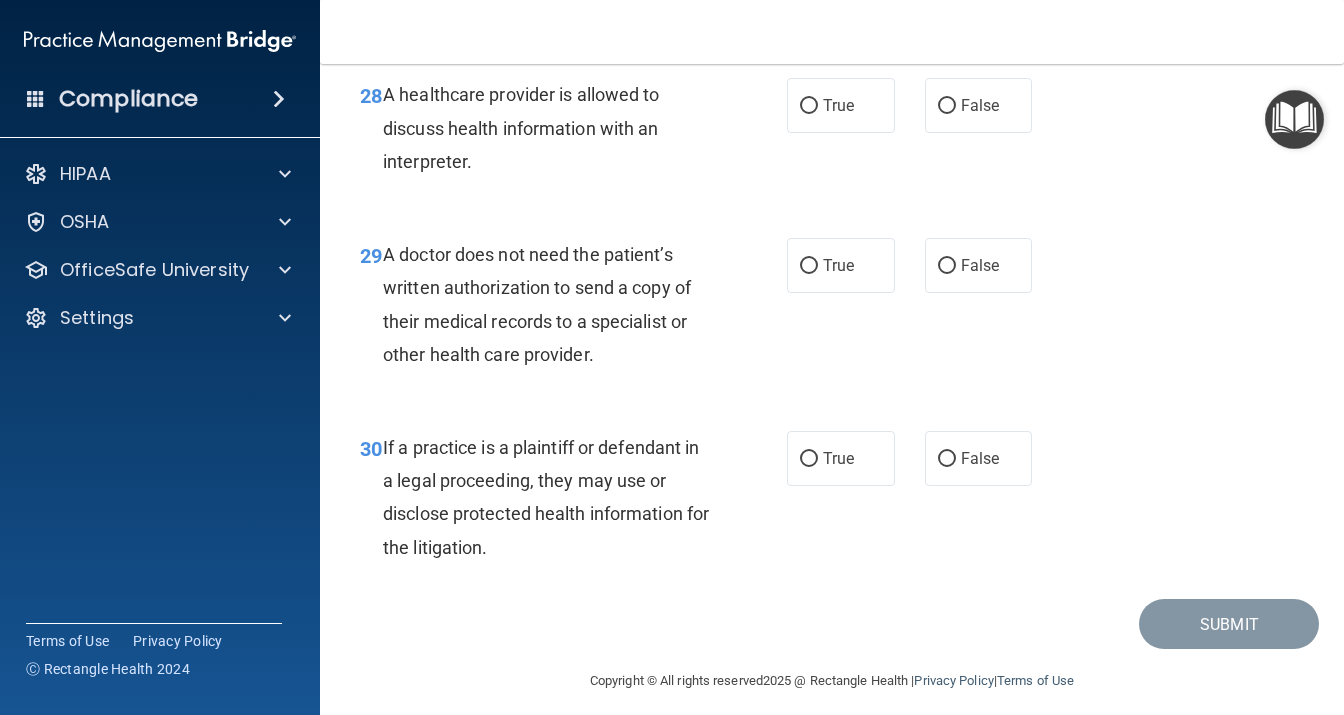 scroll, scrollTop: 5357, scrollLeft: 0, axis: vertical 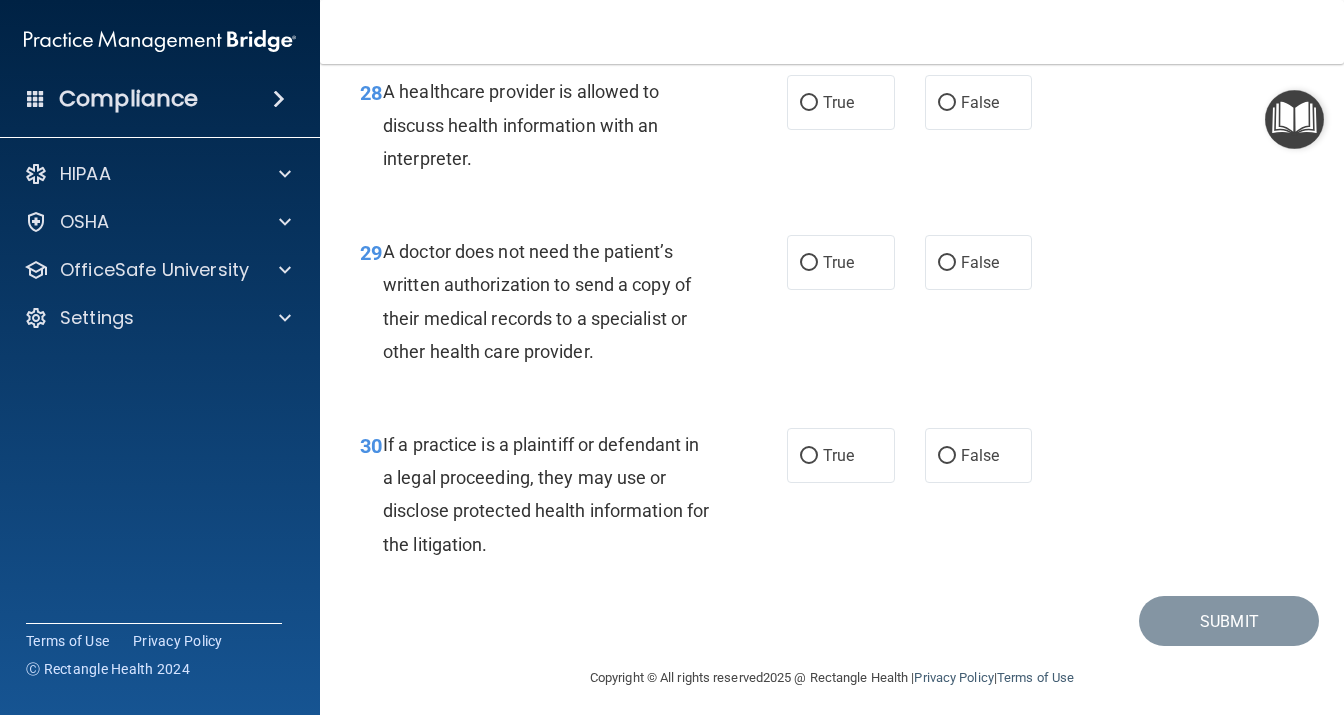 click on "28       A healthcare provider is allowed to discuss health information with an interpreter." at bounding box center (573, 130) 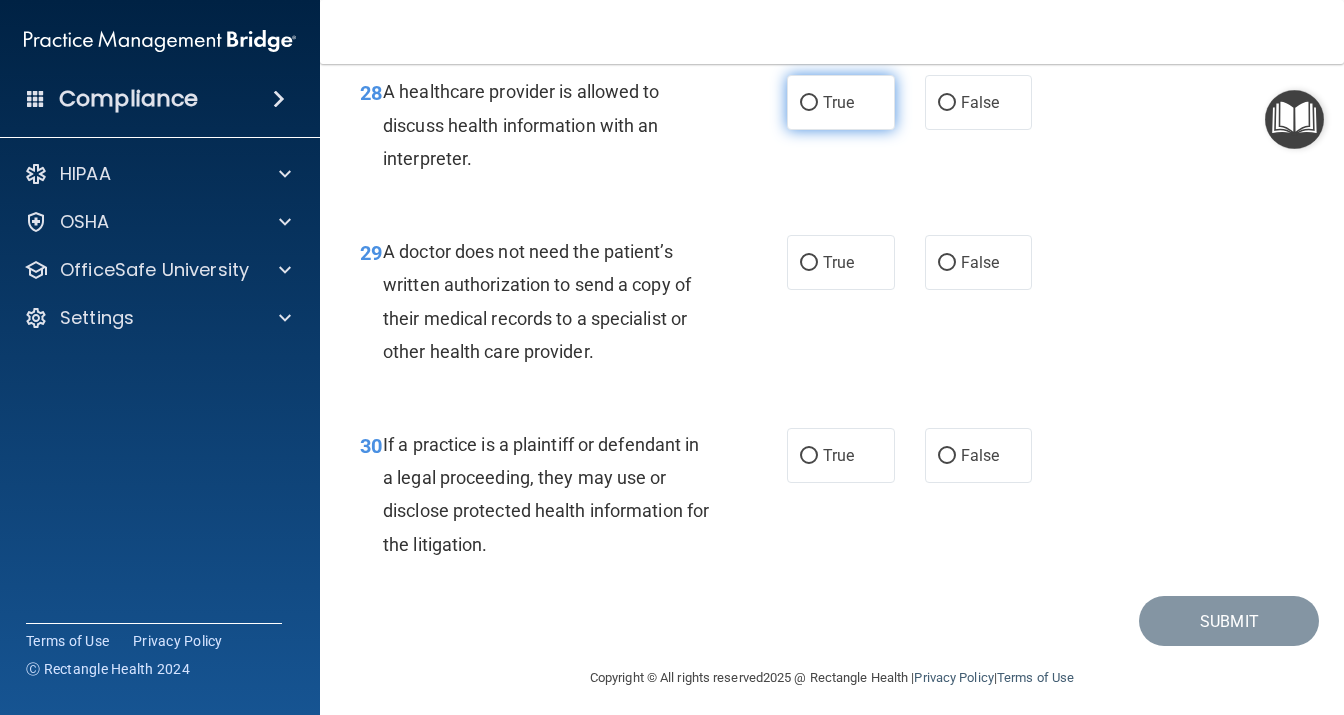 click on "True" at bounding box center (838, 102) 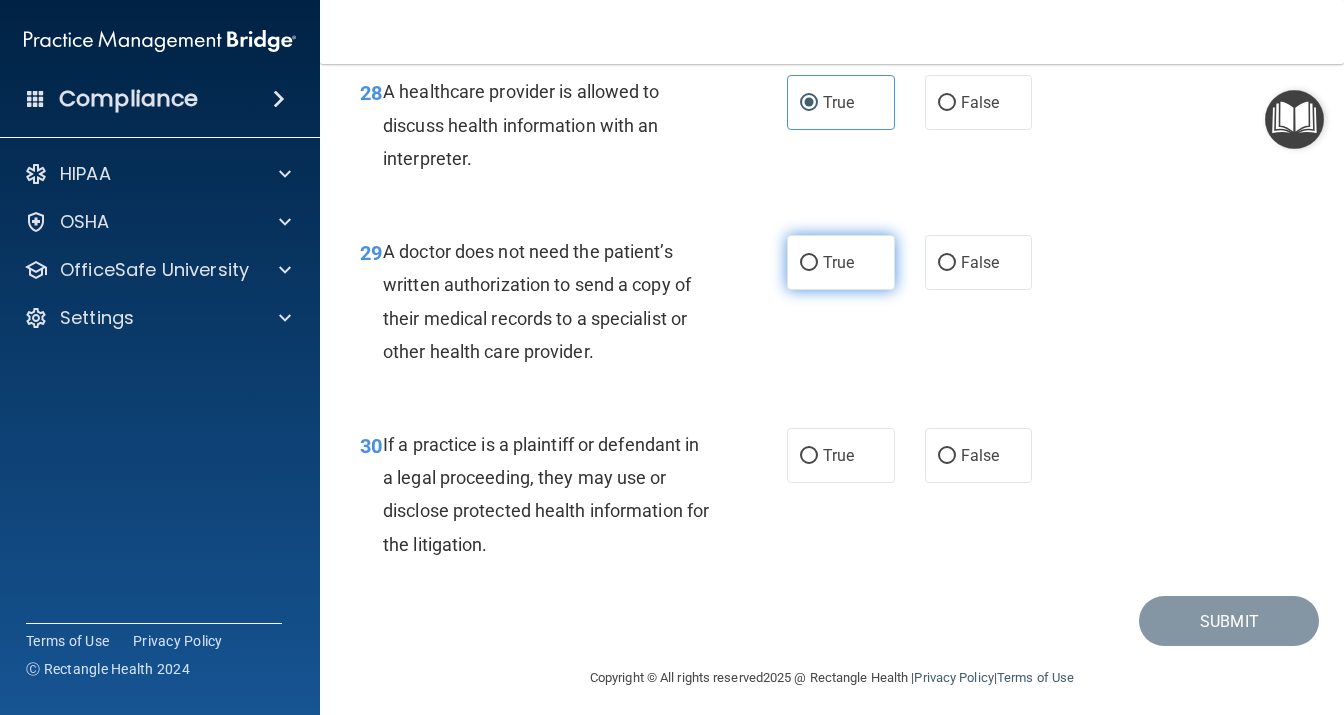 click on "True" at bounding box center [841, 262] 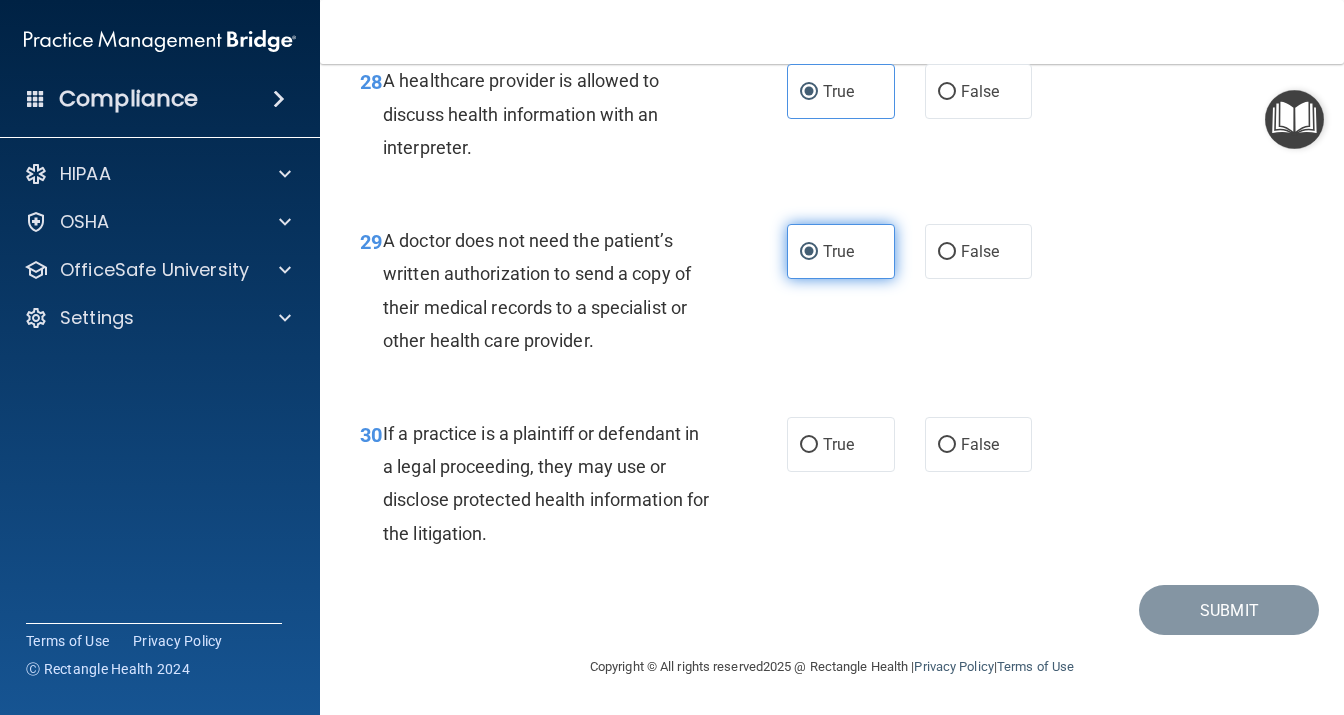 scroll, scrollTop: 5530, scrollLeft: 0, axis: vertical 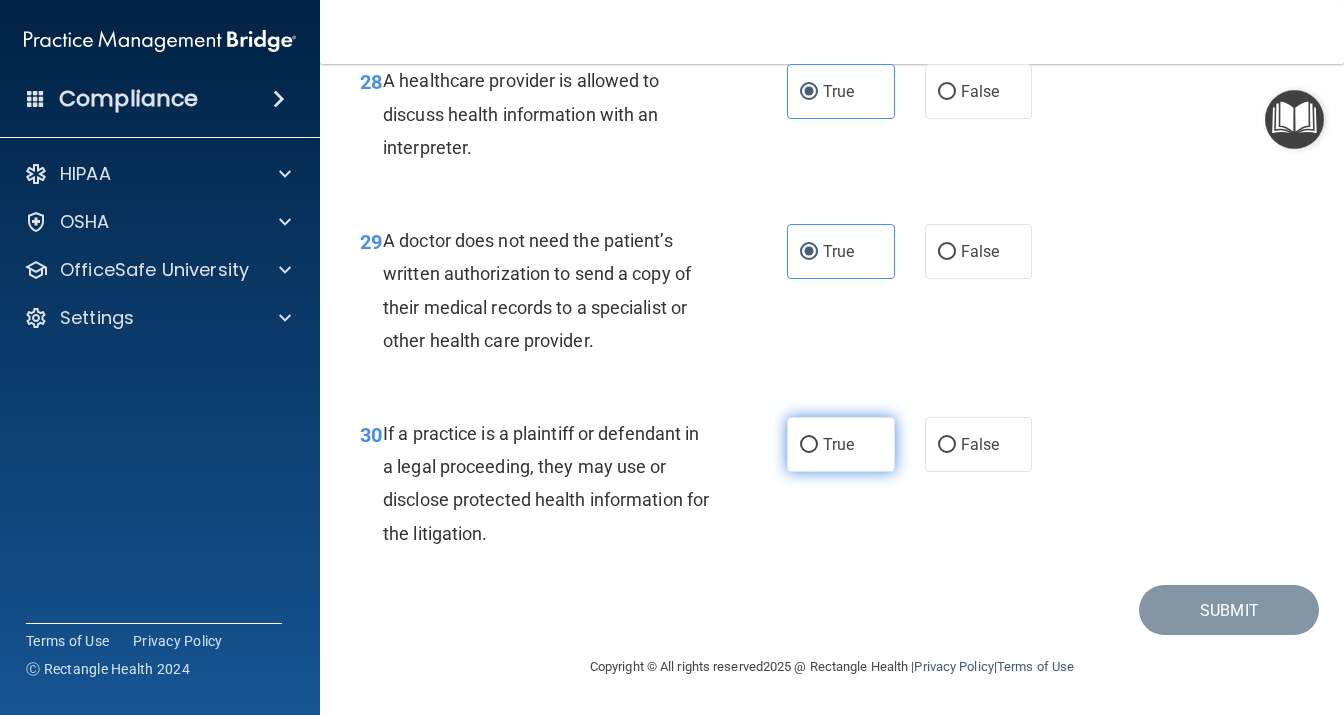 click on "True" at bounding box center (841, 444) 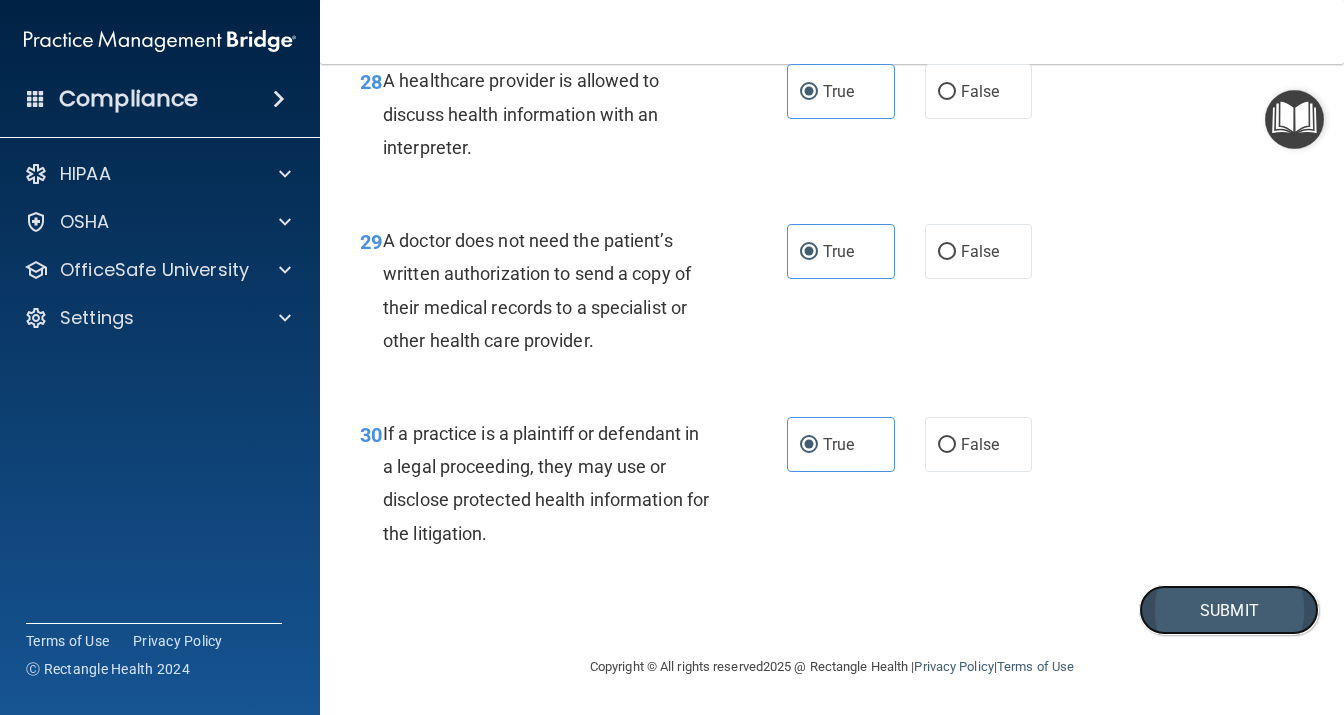 click on "Submit" at bounding box center (1229, 610) 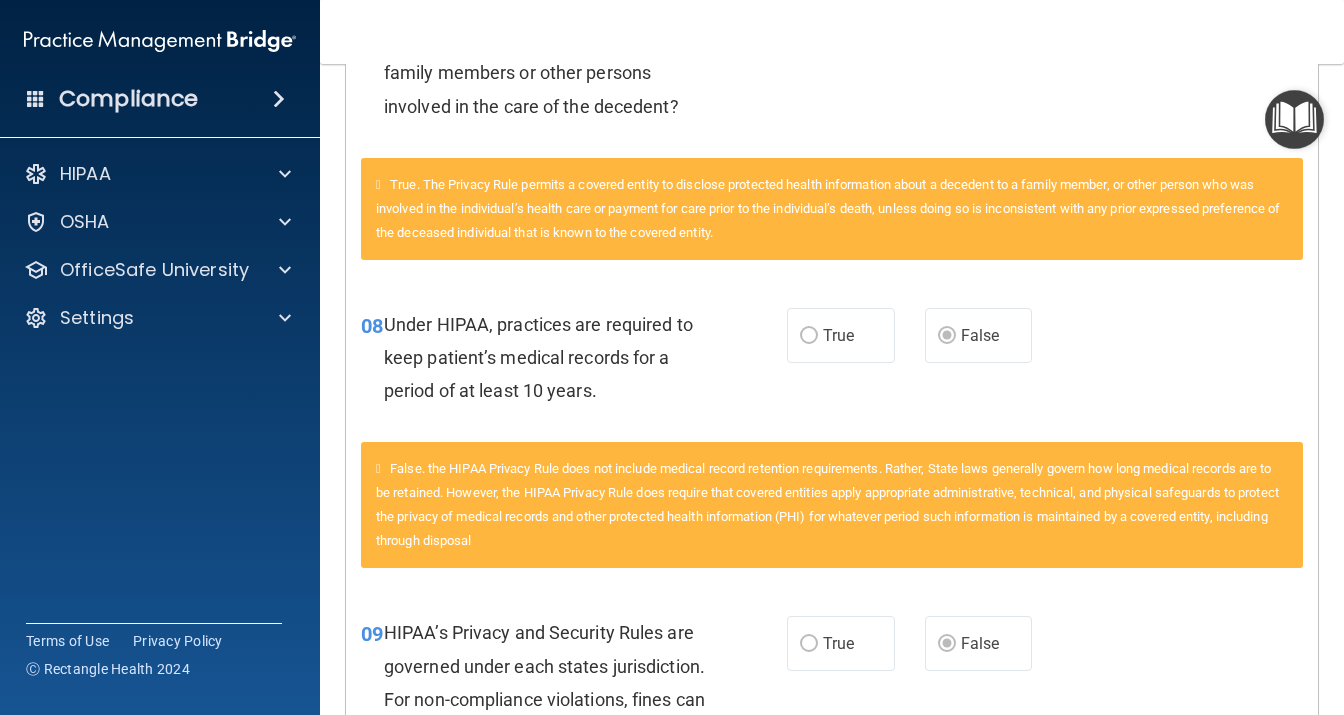 scroll, scrollTop: 1210, scrollLeft: 0, axis: vertical 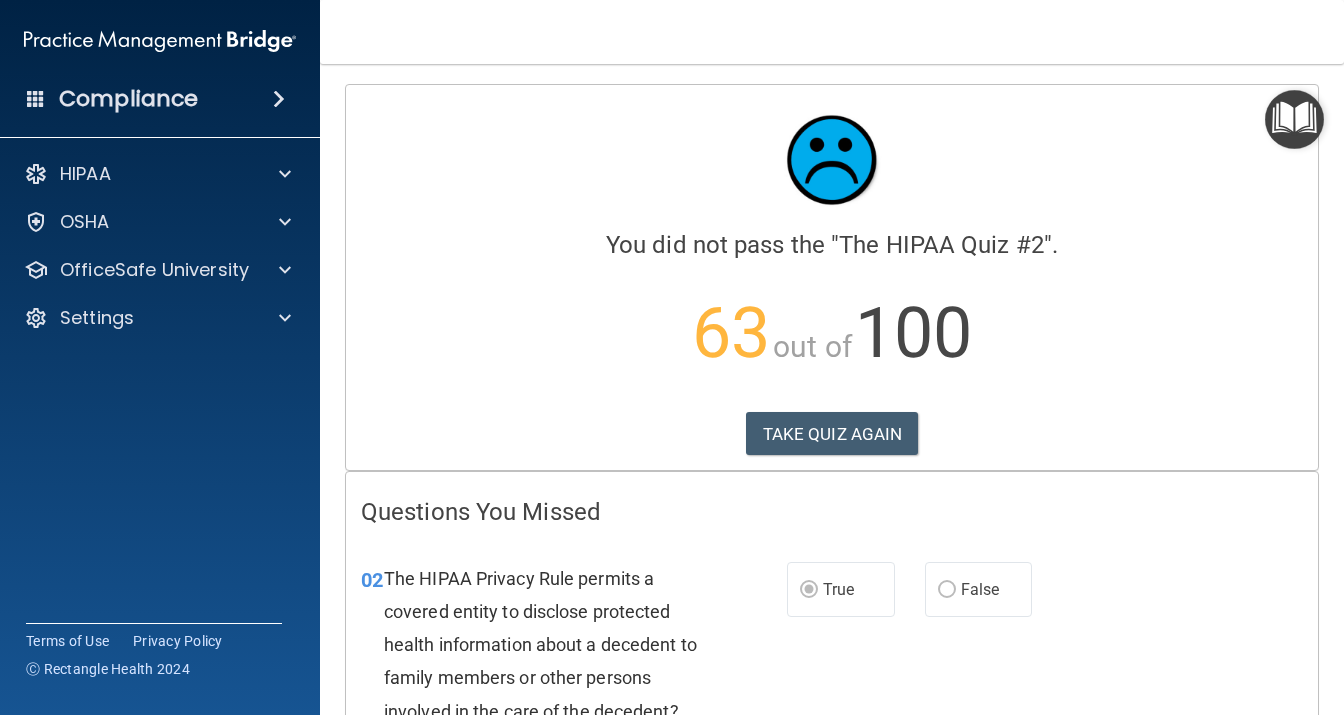 click on "Calculating your score....                      You did not pass the " The HIPAA Quiz #2 ".        63     out of     100         TAKE QUIZ AGAIN" at bounding box center [832, 277] 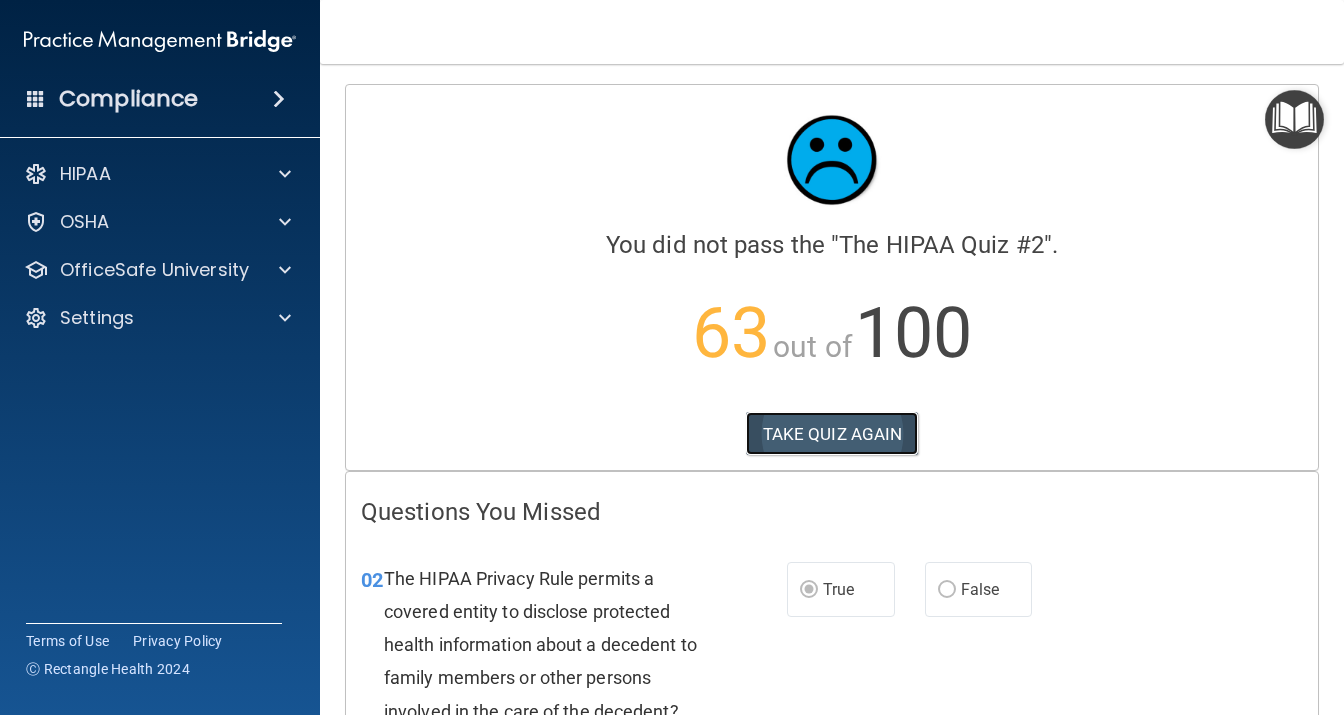 click on "TAKE QUIZ AGAIN" at bounding box center [832, 434] 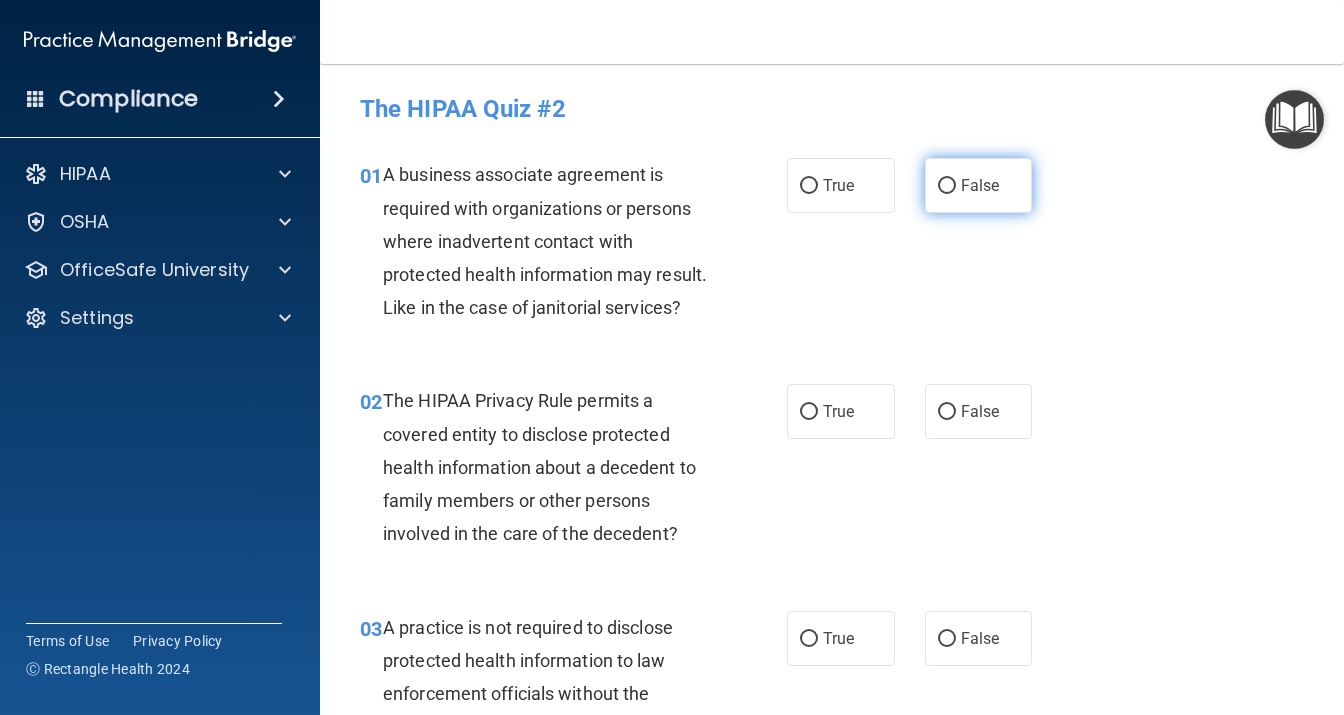 click on "False" at bounding box center (980, 185) 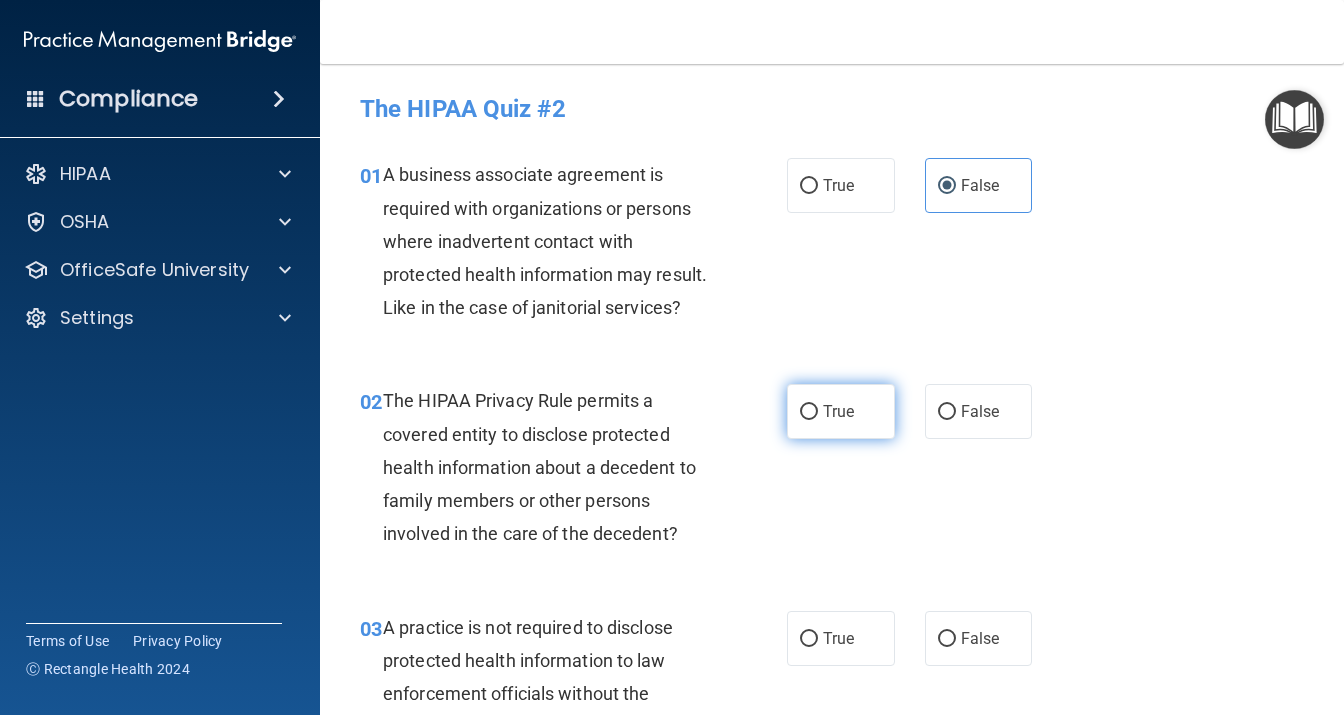 click on "True" at bounding box center [838, 411] 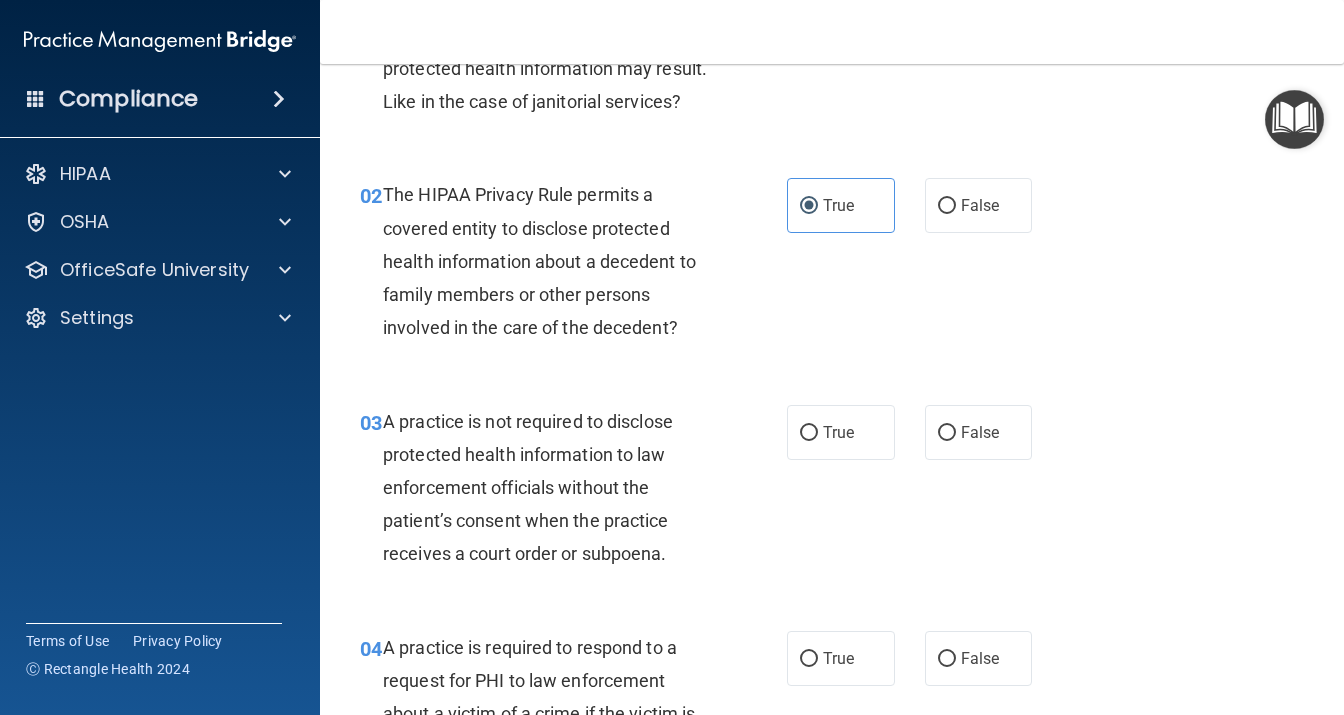 scroll, scrollTop: 259, scrollLeft: 0, axis: vertical 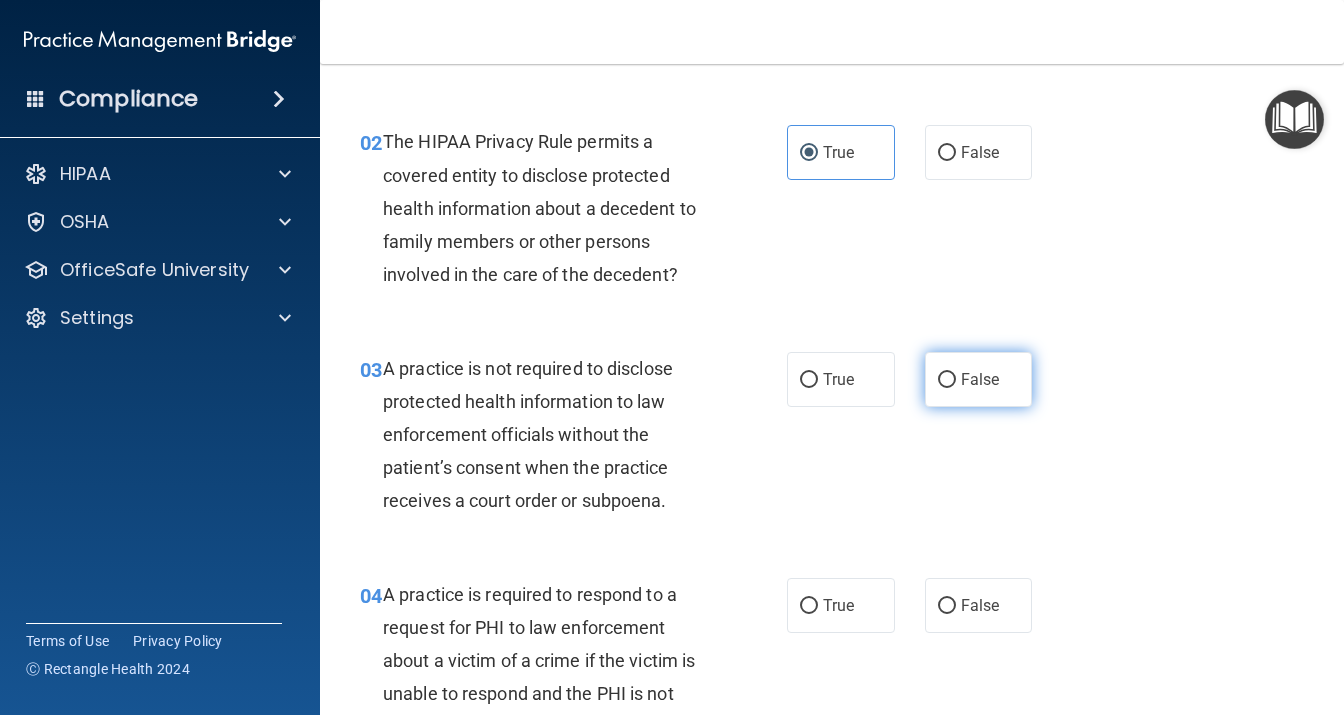click on "False" at bounding box center (980, 379) 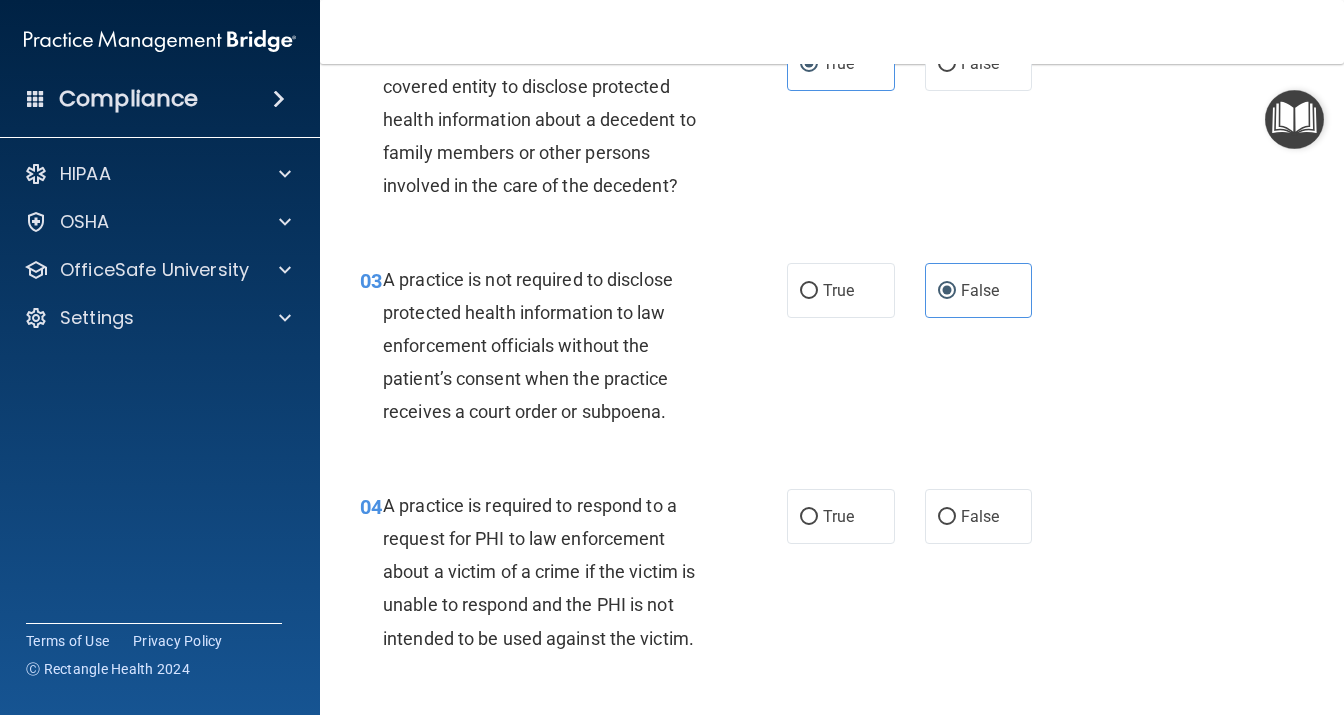 scroll, scrollTop: 432, scrollLeft: 0, axis: vertical 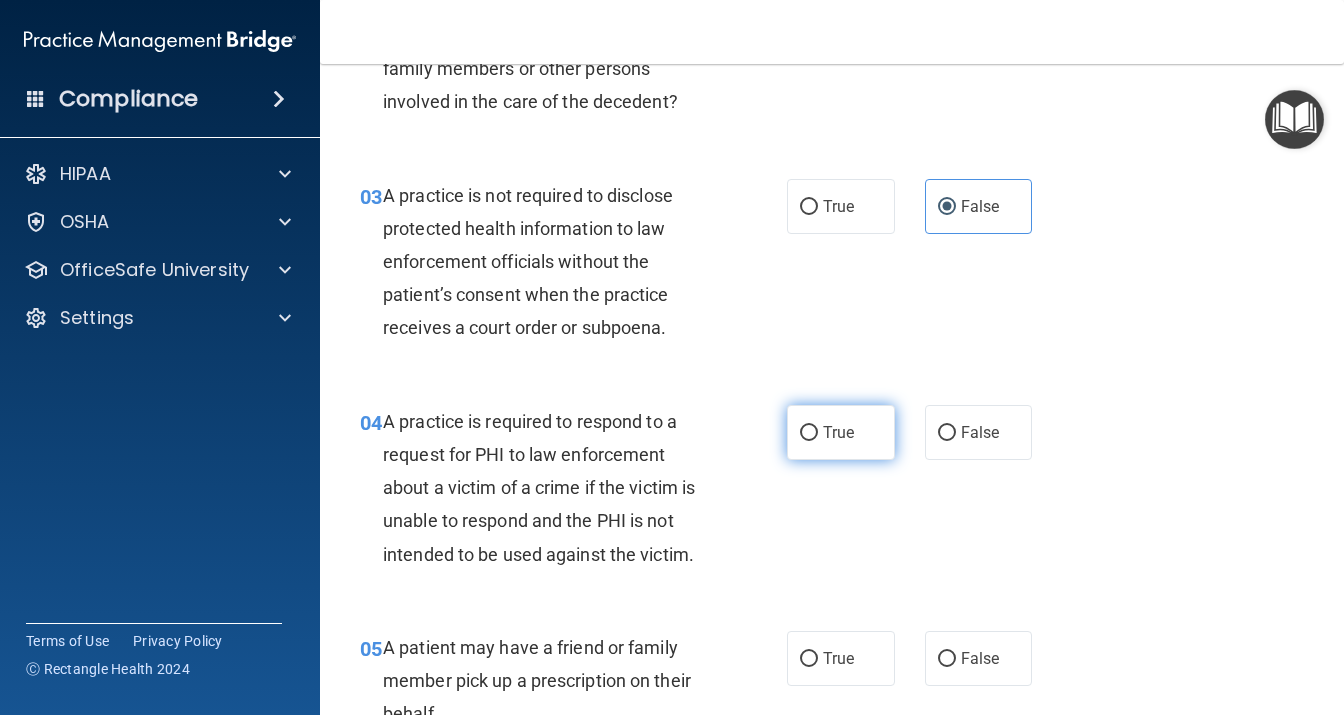 click on "True" at bounding box center [838, 432] 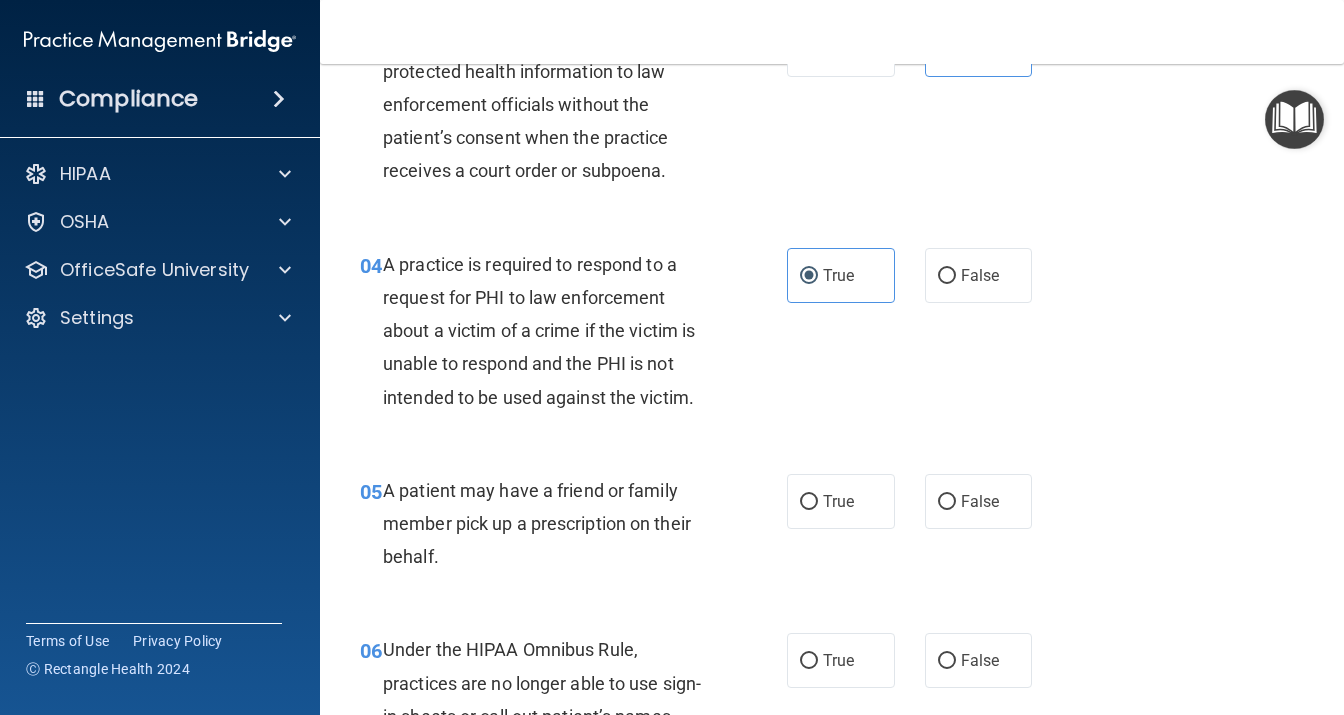 scroll, scrollTop: 605, scrollLeft: 0, axis: vertical 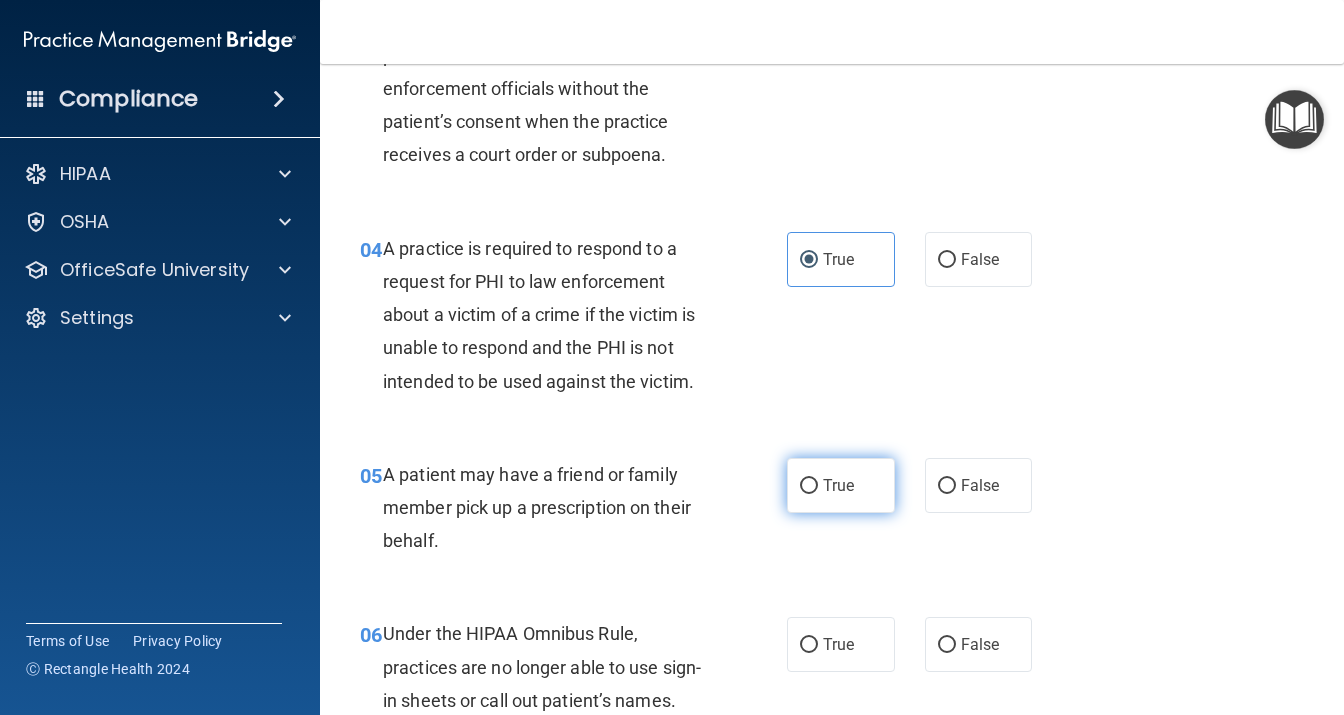 click on "True" at bounding box center [809, 486] 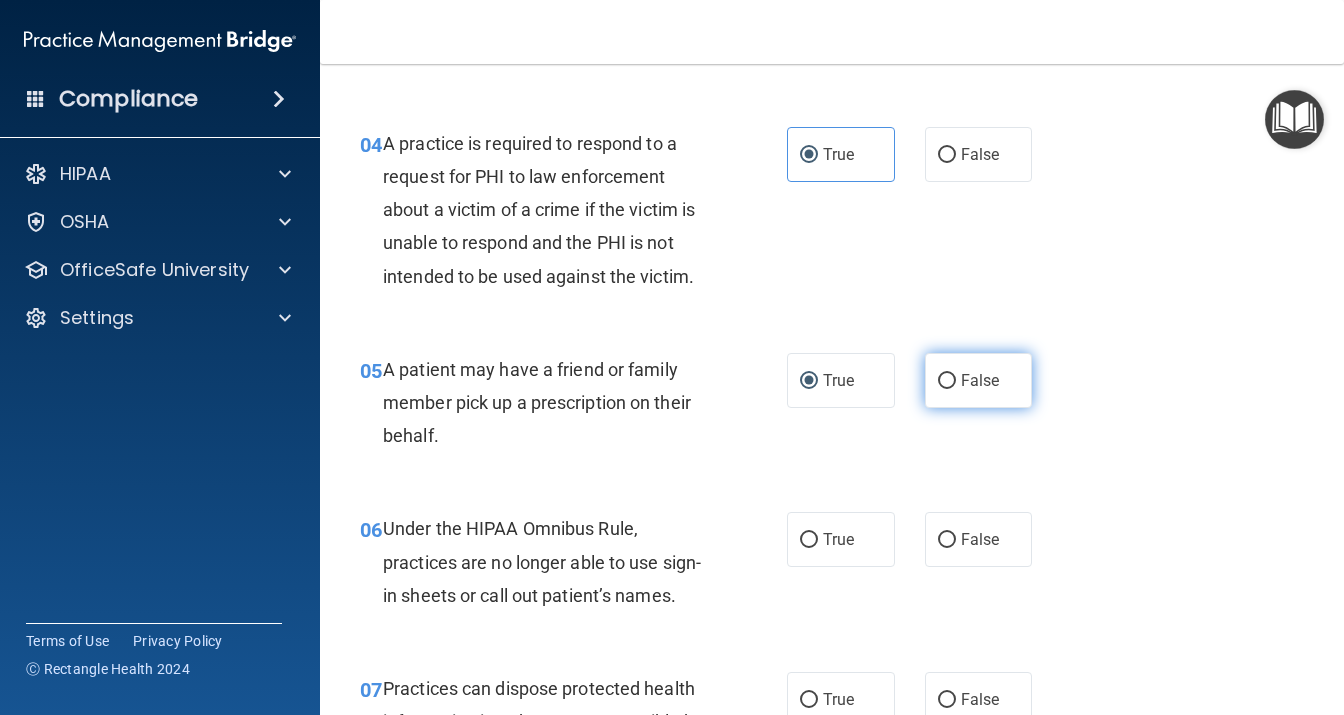 scroll, scrollTop: 864, scrollLeft: 0, axis: vertical 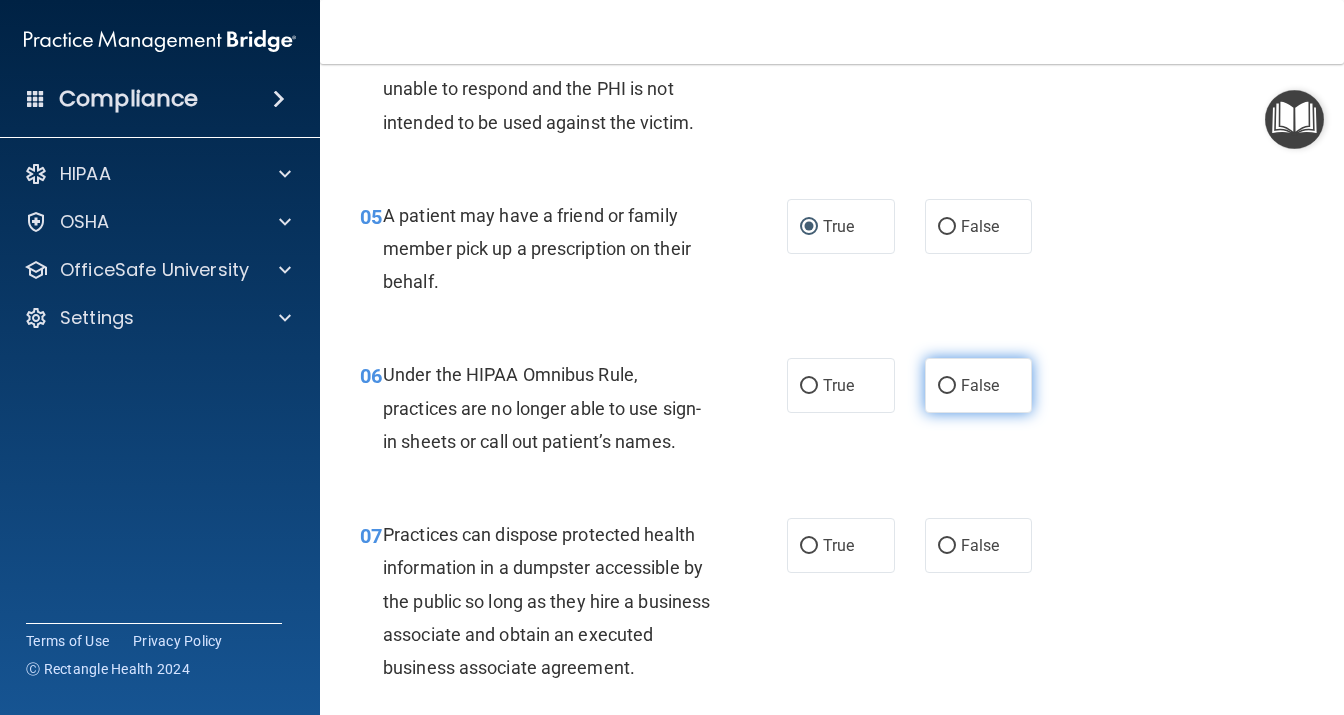click on "False" at bounding box center [979, 385] 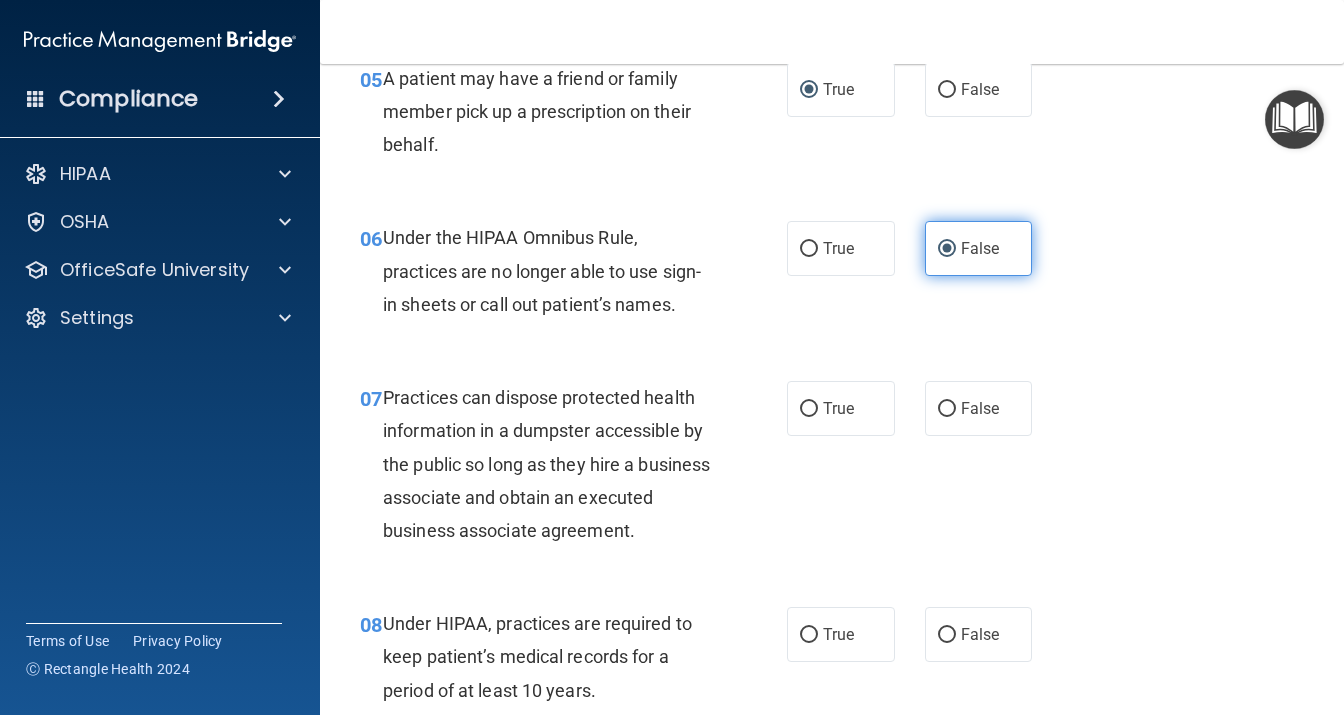 scroll, scrollTop: 1037, scrollLeft: 0, axis: vertical 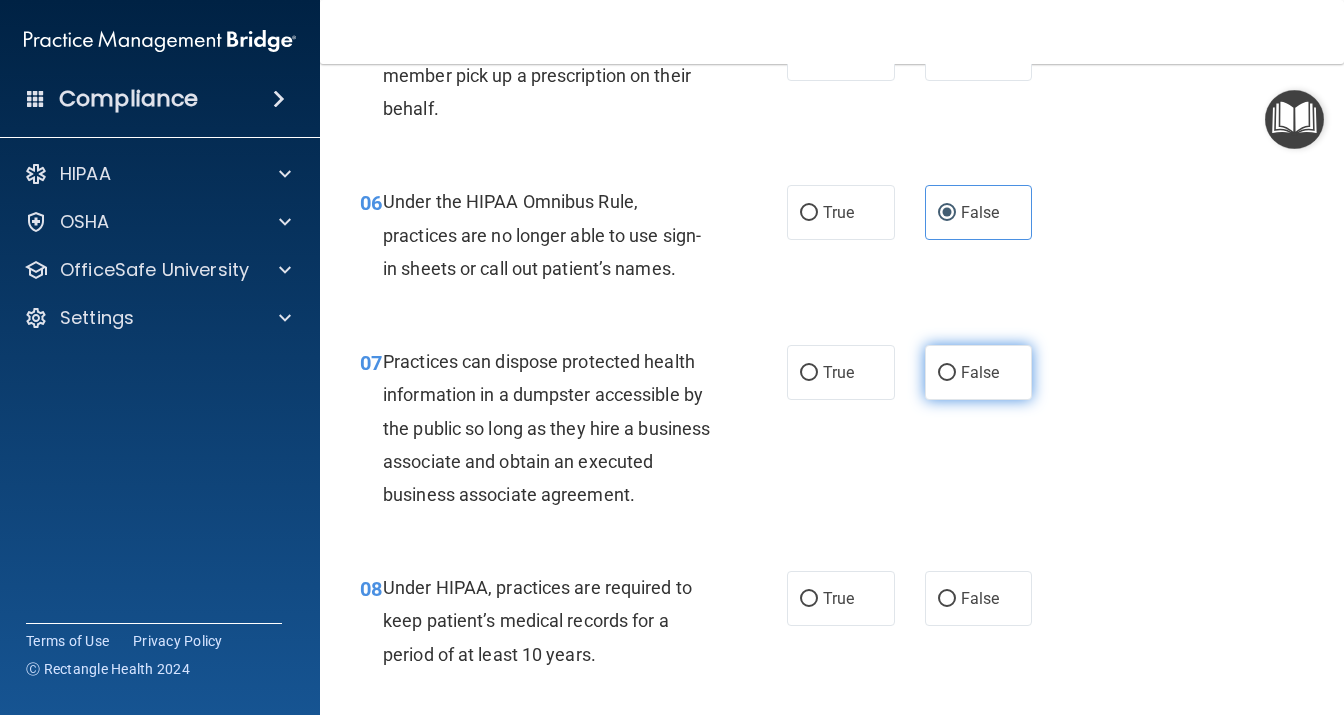 click on "False" at bounding box center [980, 372] 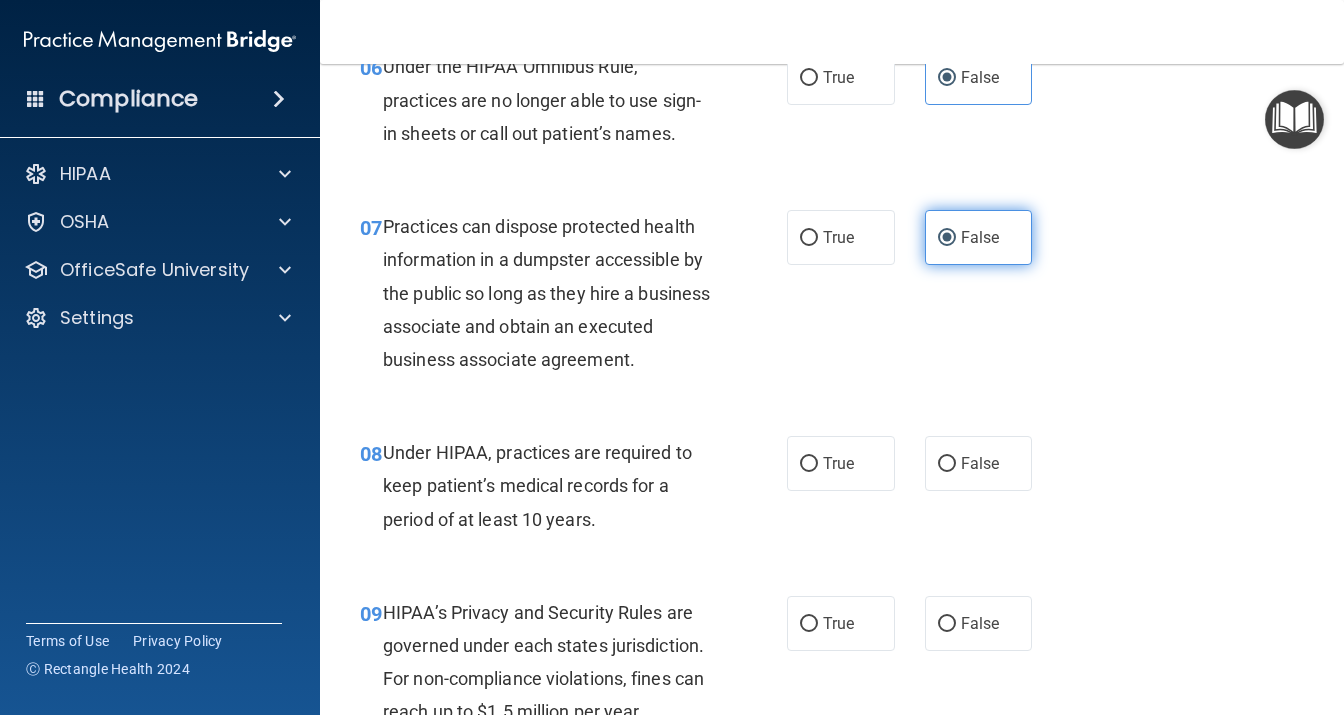 scroll, scrollTop: 1296, scrollLeft: 0, axis: vertical 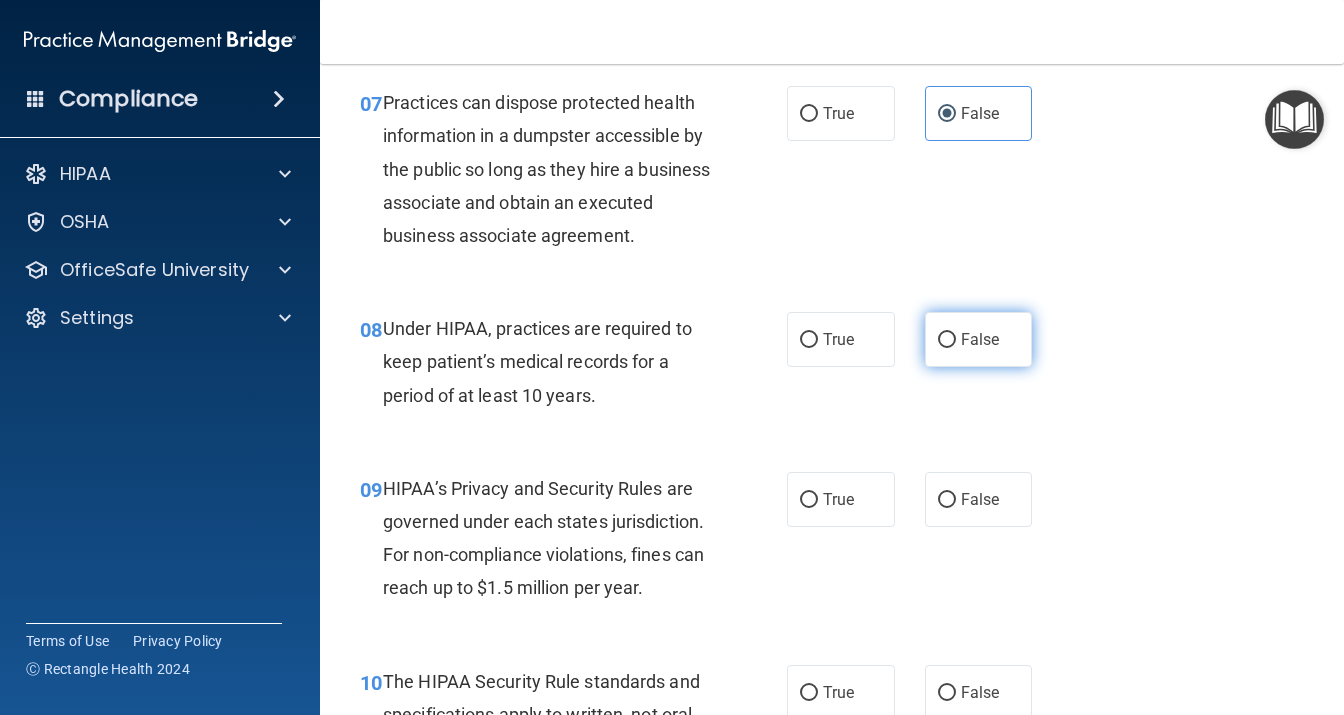 click on "False" at bounding box center (979, 339) 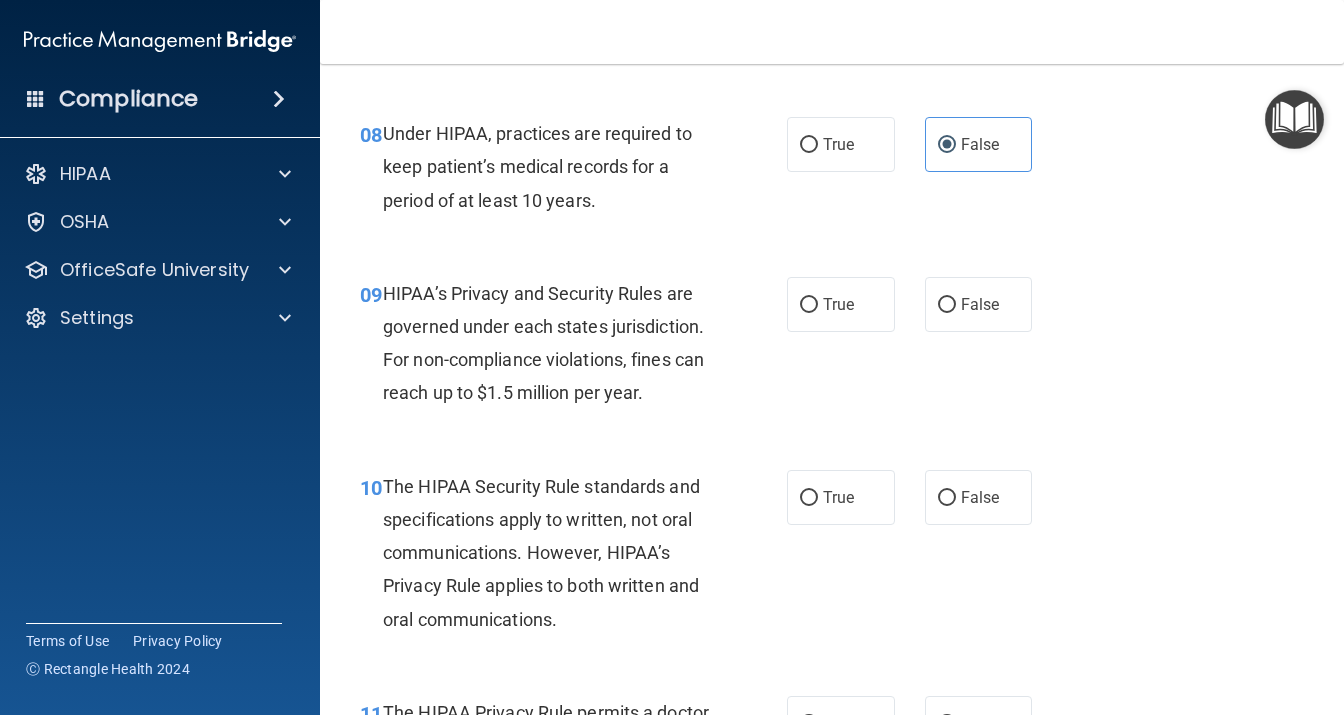 scroll, scrollTop: 1555, scrollLeft: 0, axis: vertical 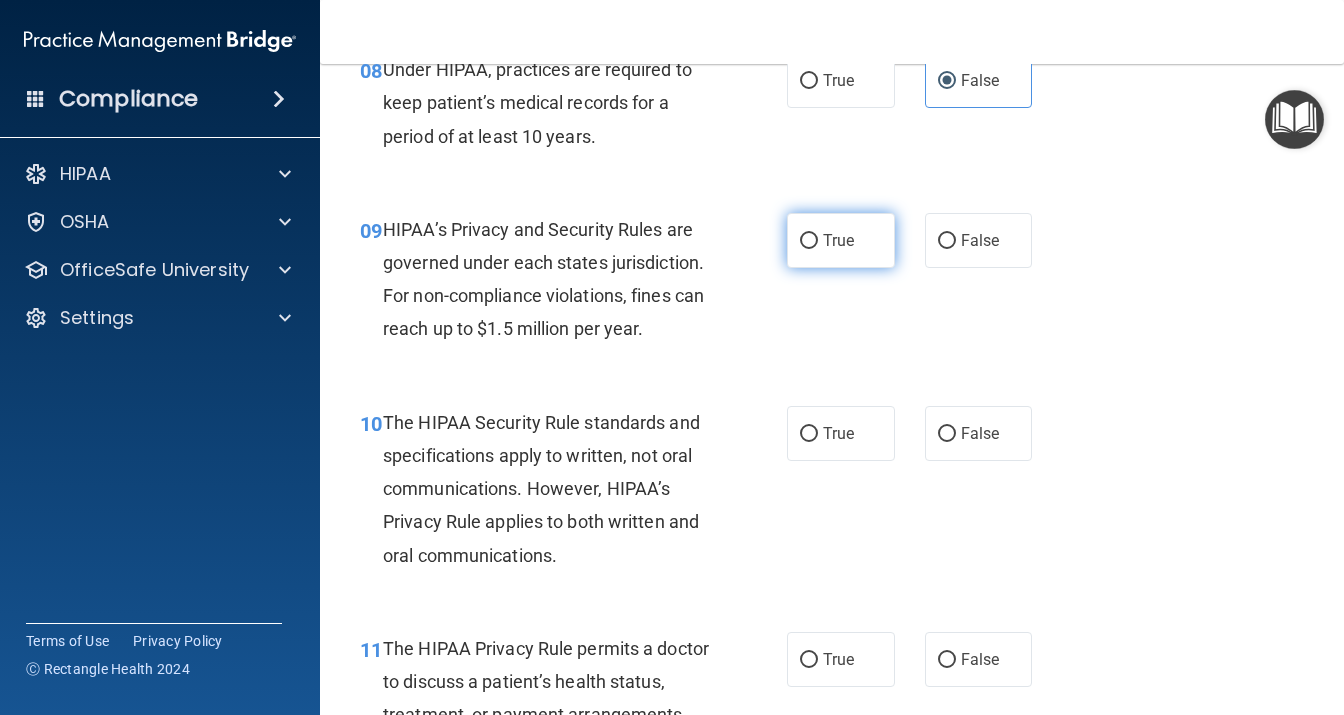 click on "True" at bounding box center (841, 240) 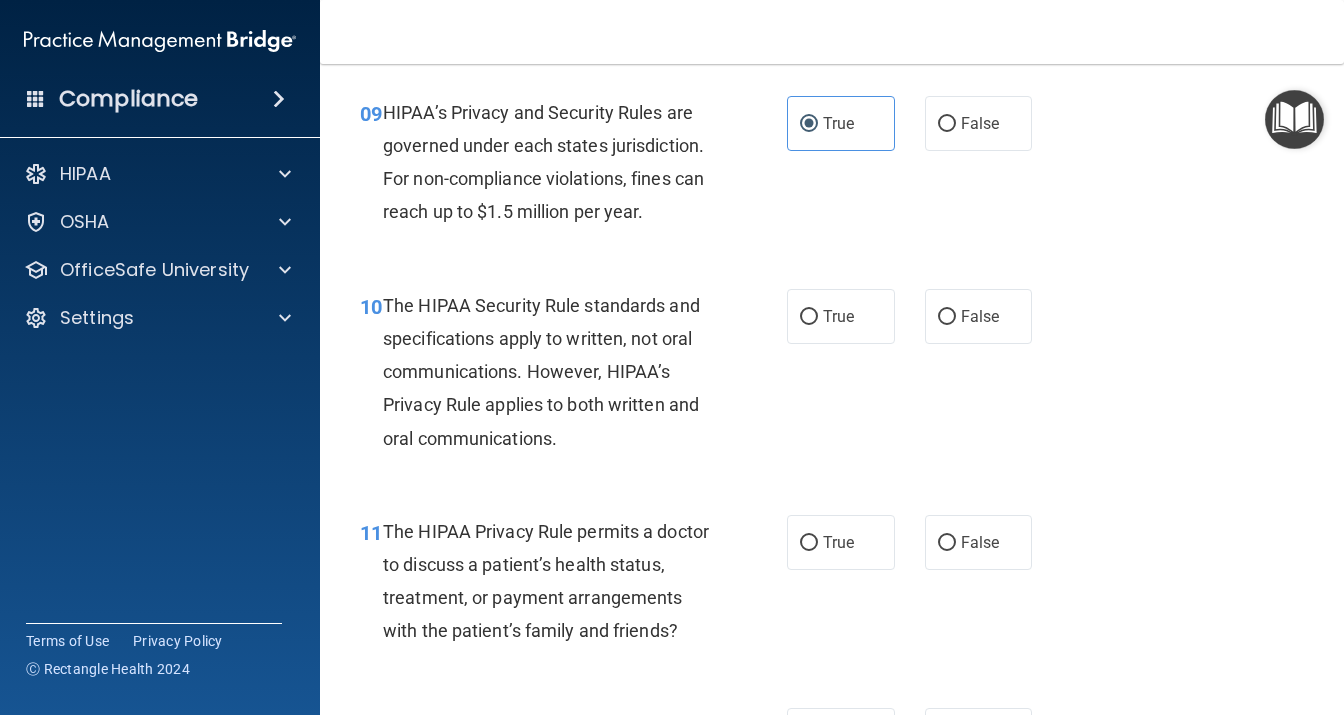 scroll, scrollTop: 1728, scrollLeft: 0, axis: vertical 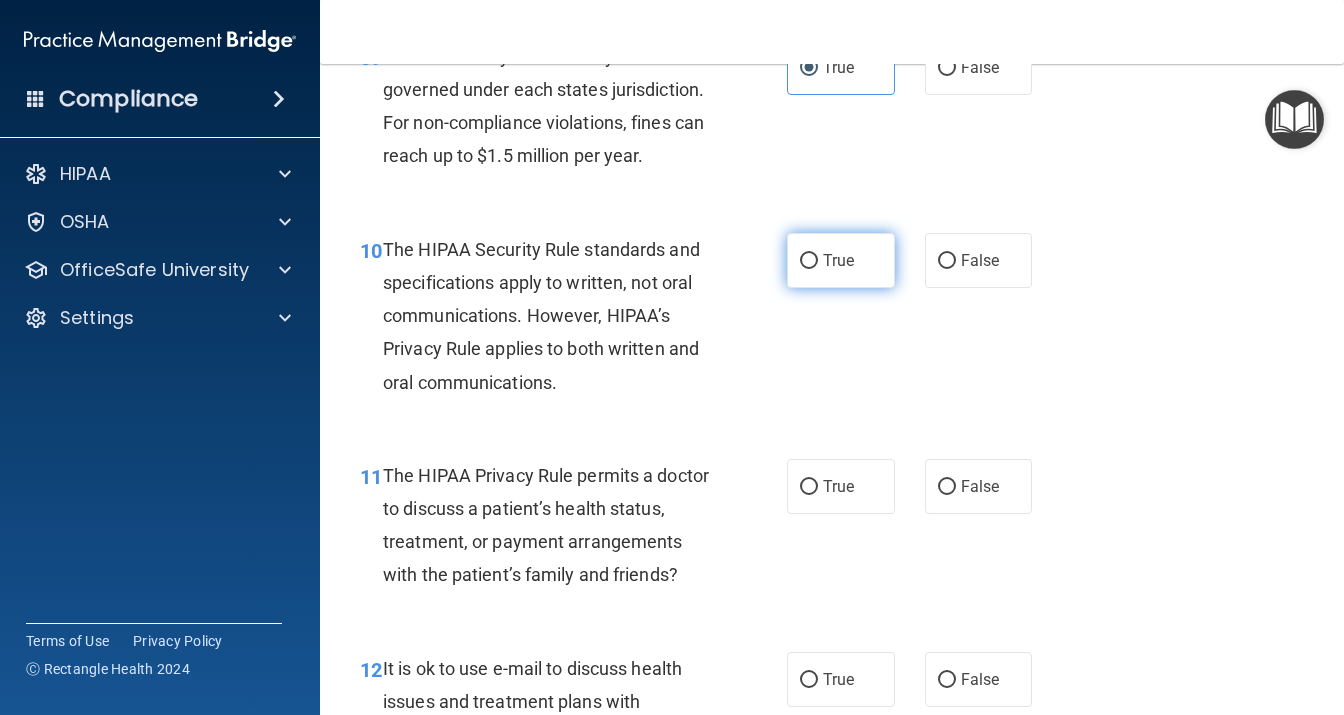 click on "True" at bounding box center (841, 260) 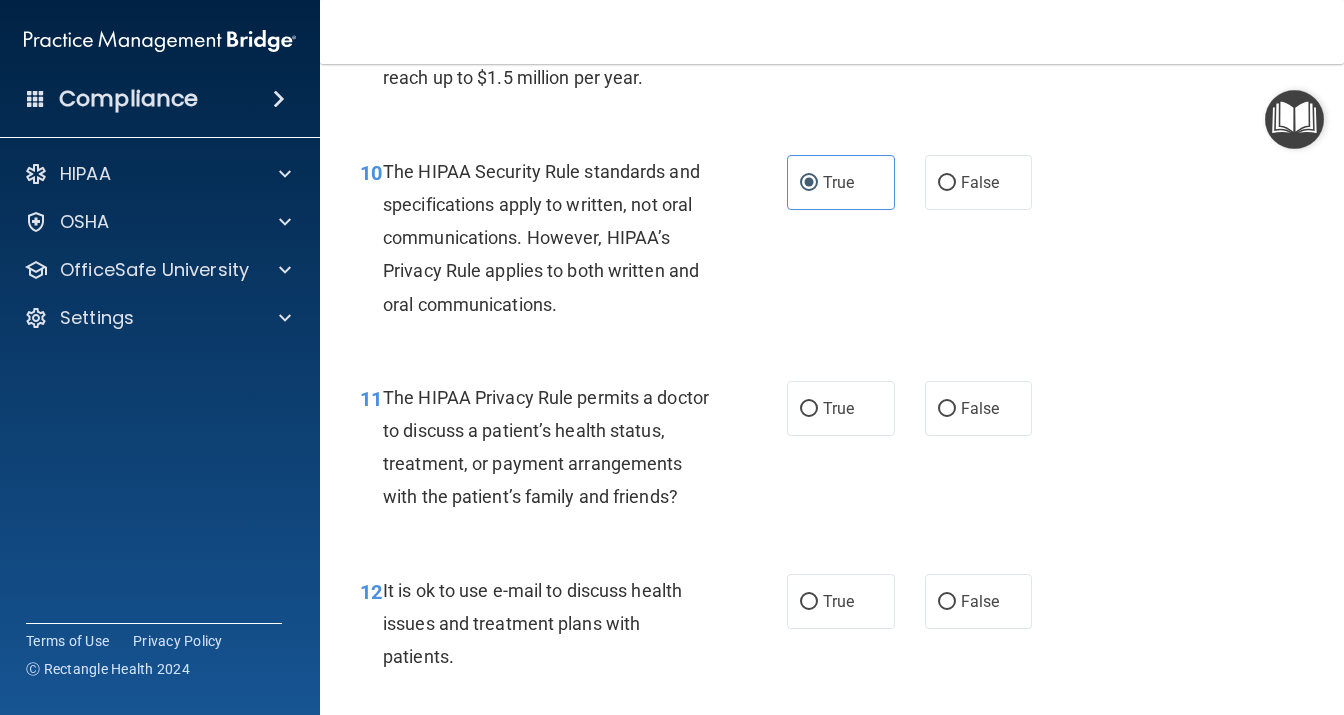 scroll, scrollTop: 1901, scrollLeft: 0, axis: vertical 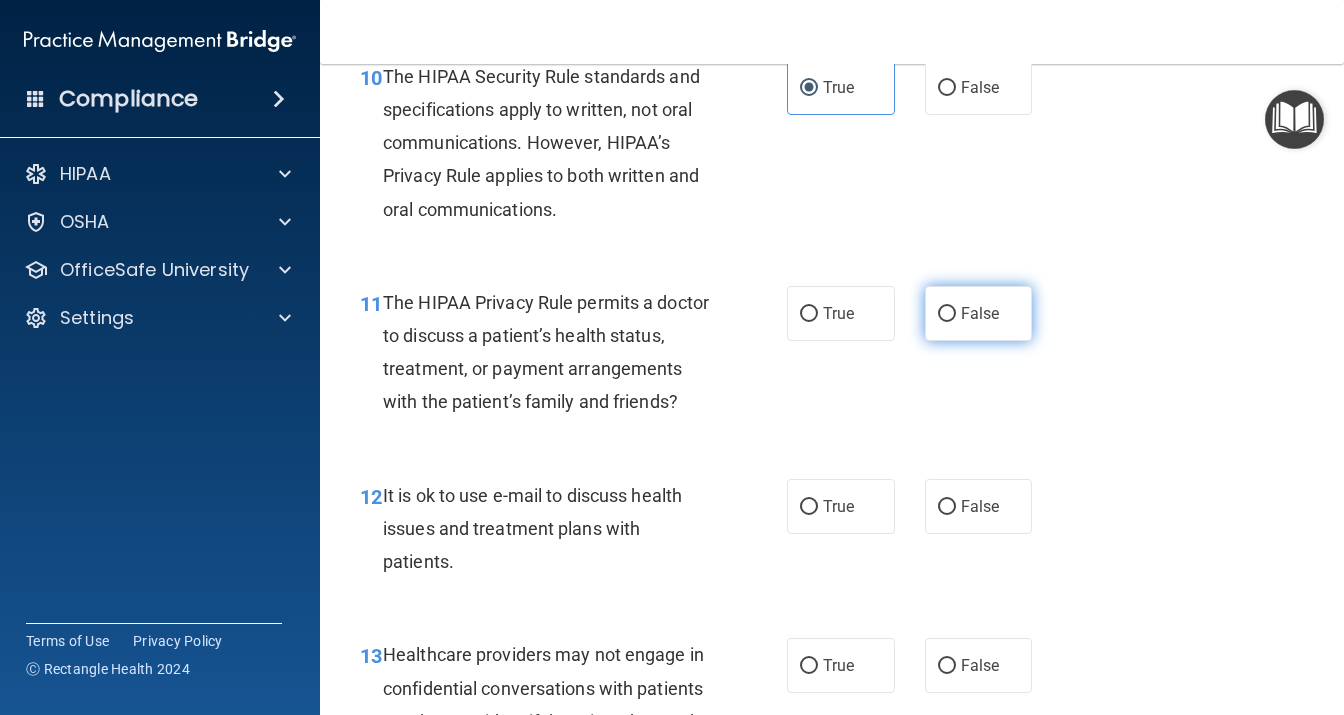 click on "False" at bounding box center [980, 313] 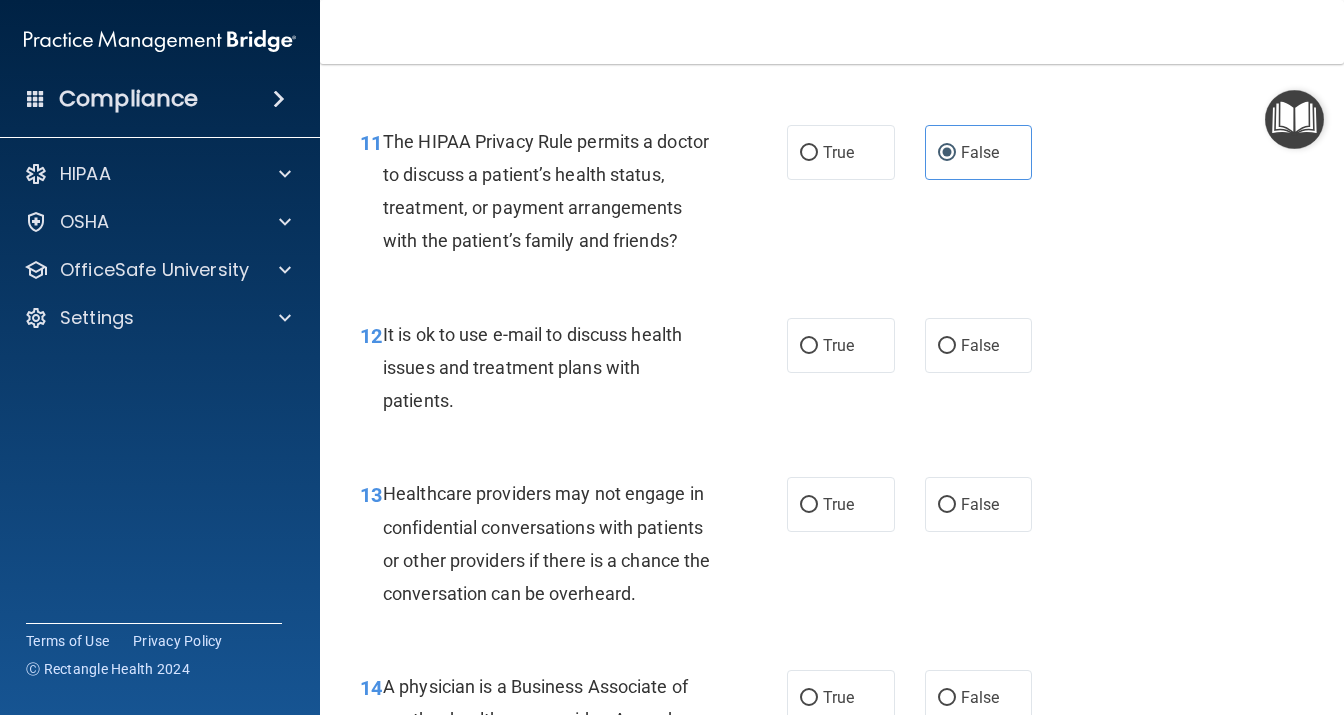 scroll, scrollTop: 2074, scrollLeft: 0, axis: vertical 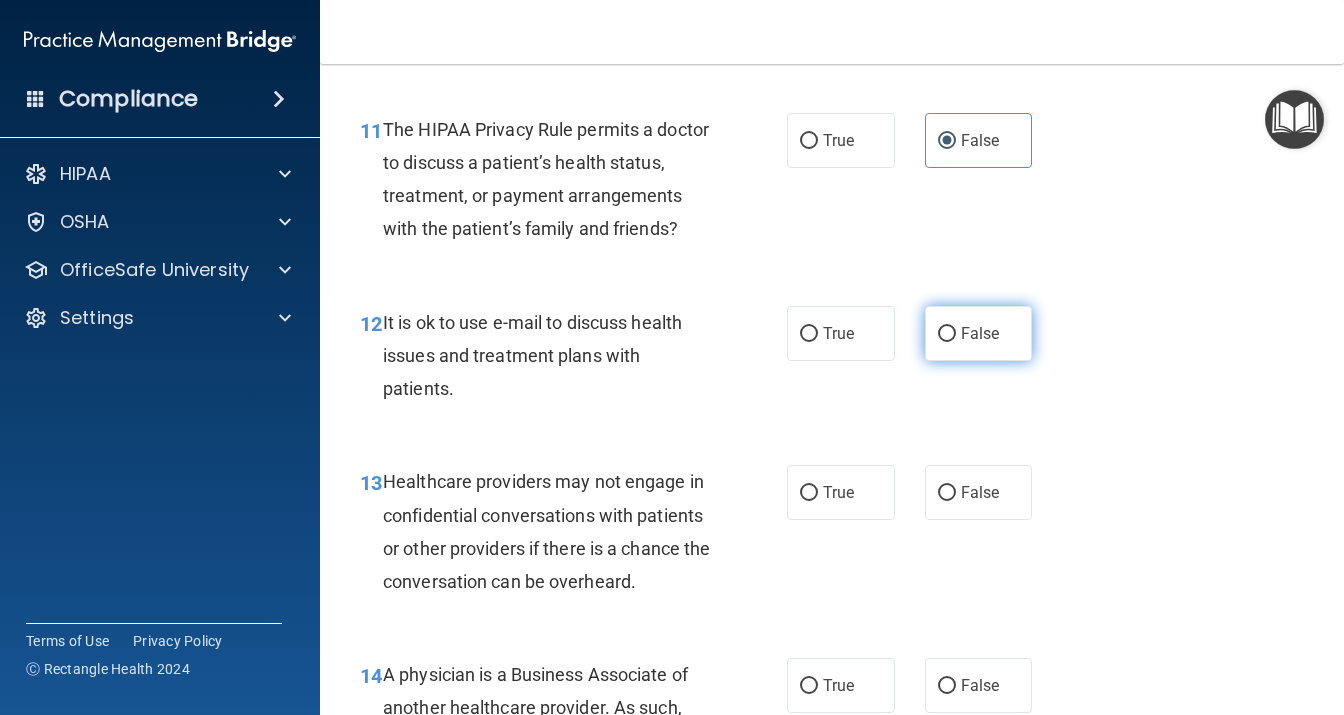 click on "False" at bounding box center (979, 333) 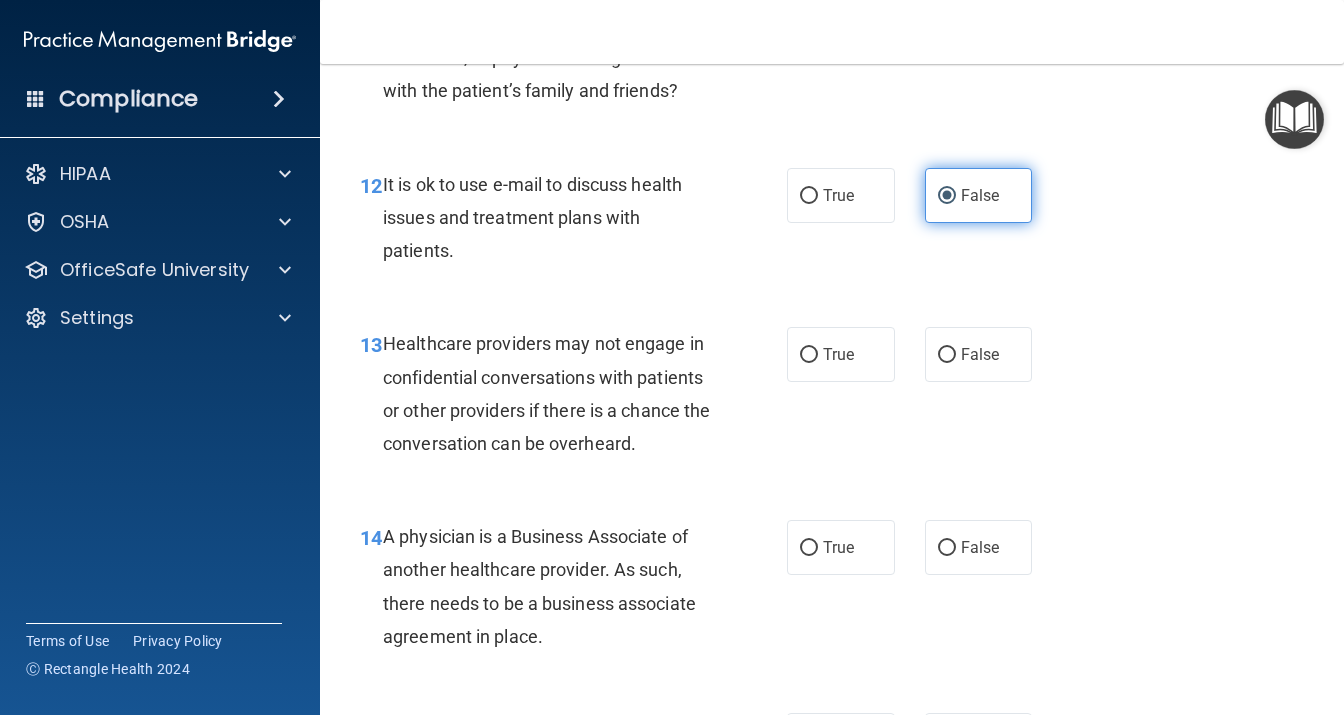 scroll, scrollTop: 2246, scrollLeft: 0, axis: vertical 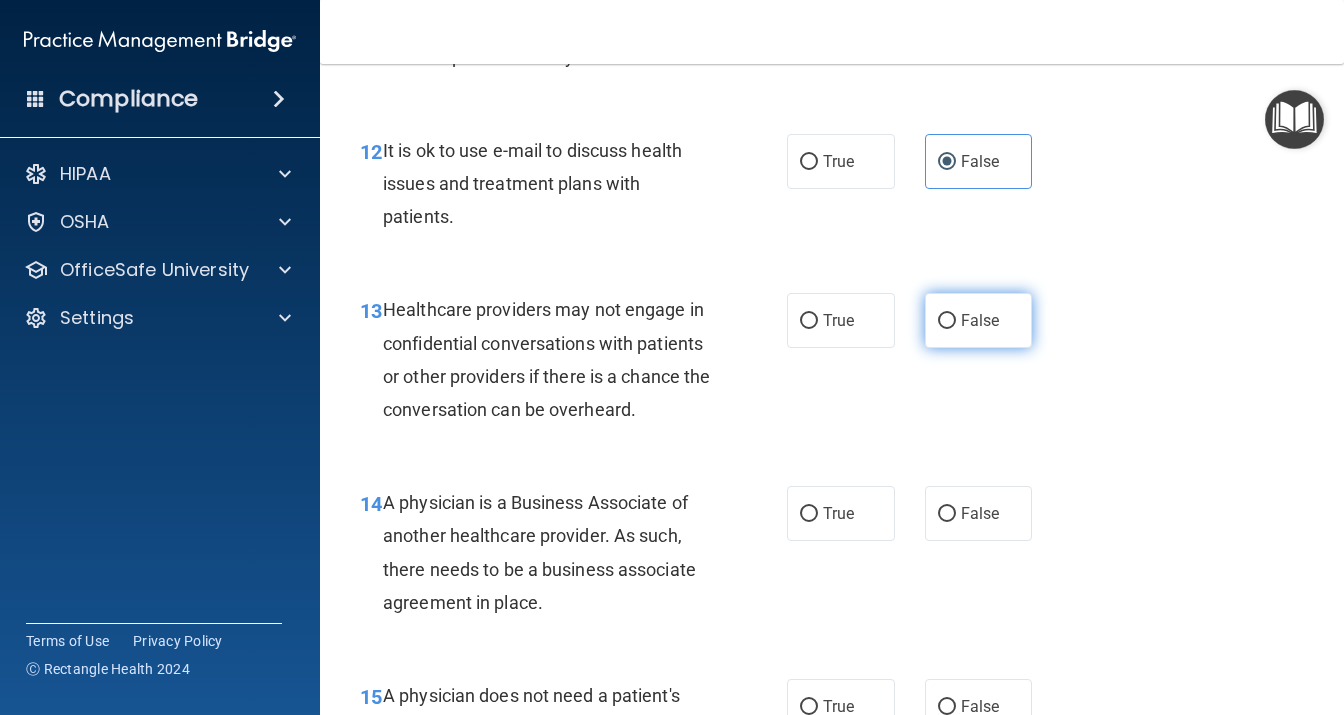 click on "False" at bounding box center (980, 320) 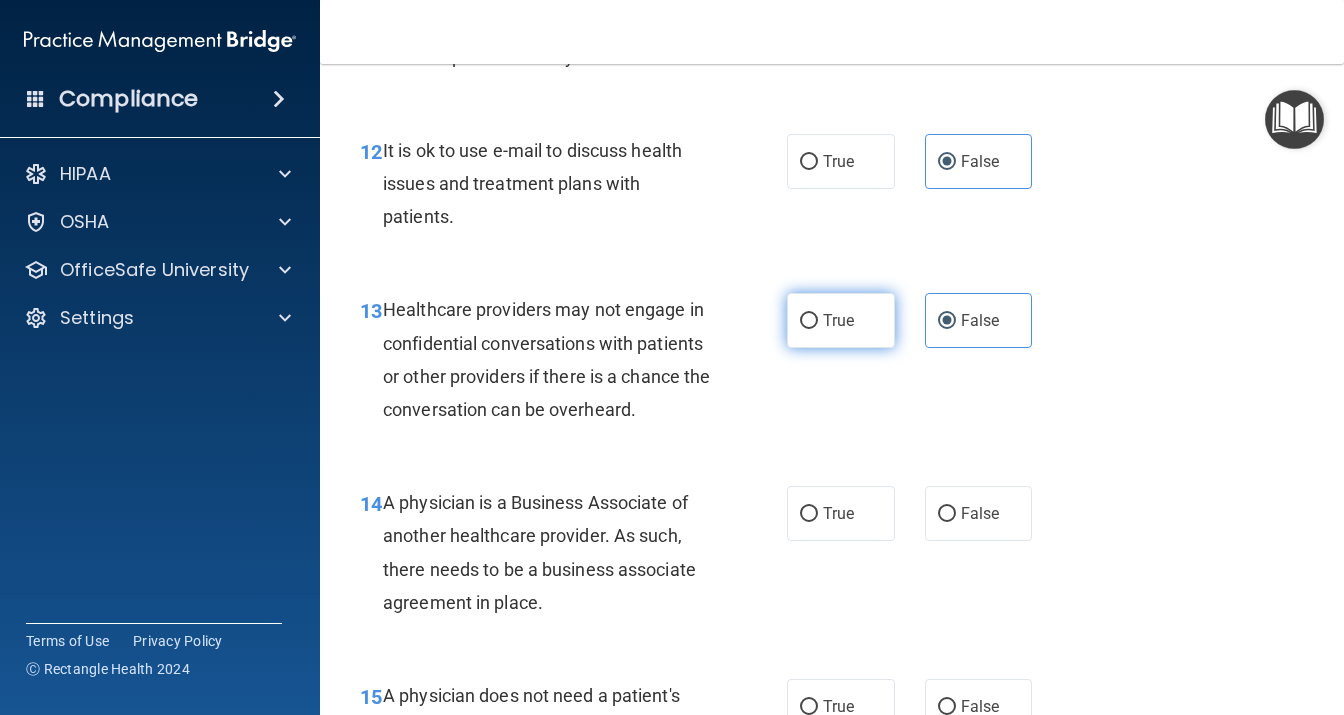 click on "True" at bounding box center (841, 320) 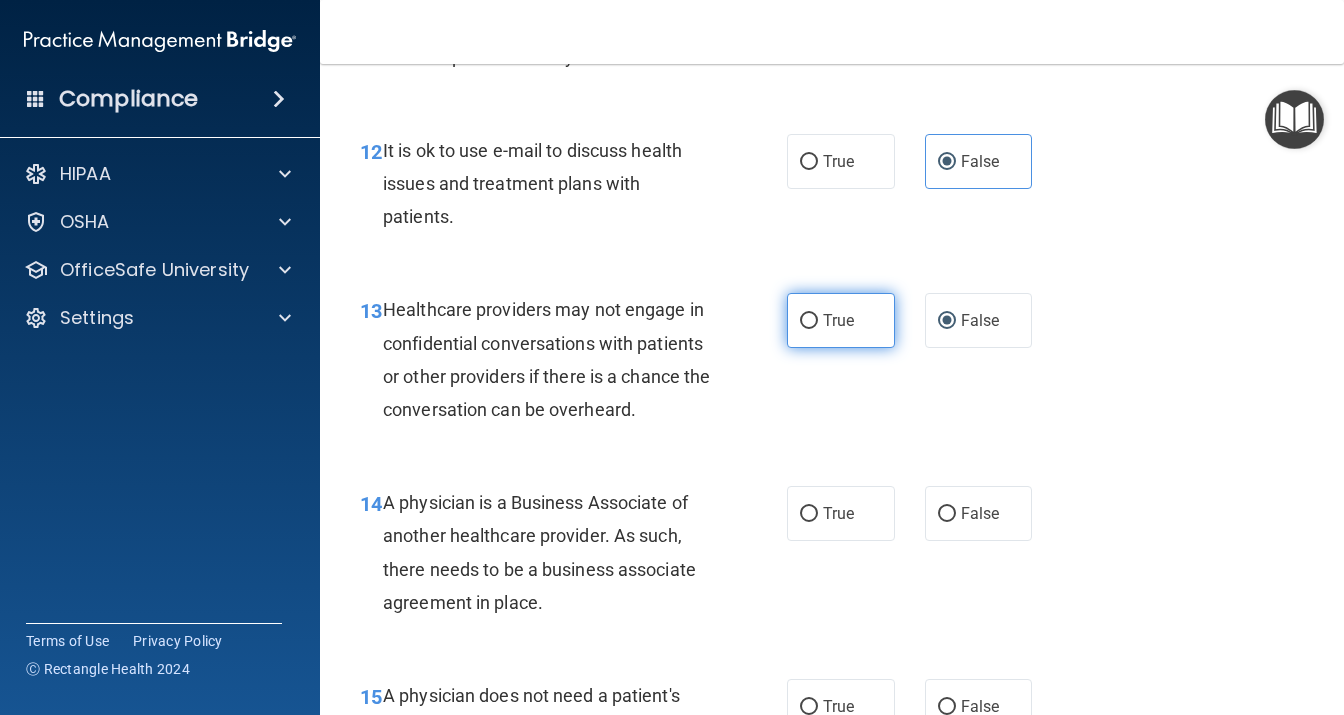 click on "True" at bounding box center (841, 320) 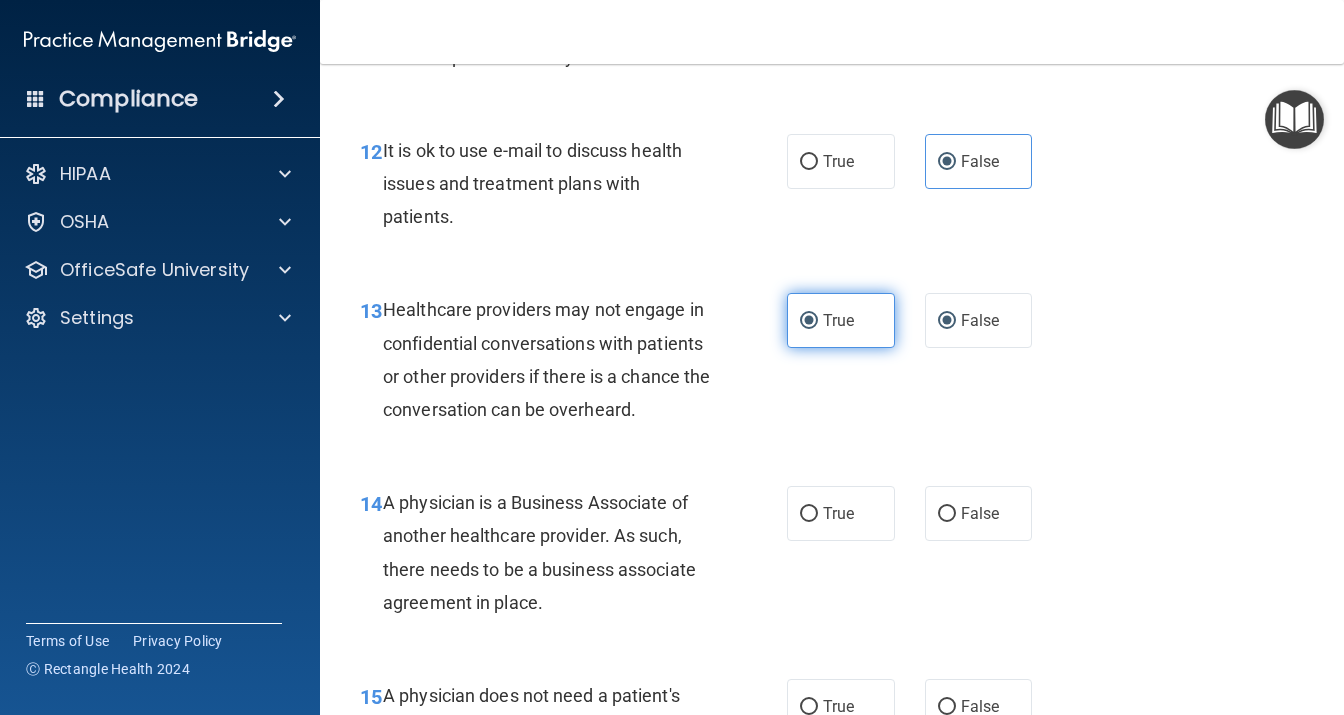 radio on "false" 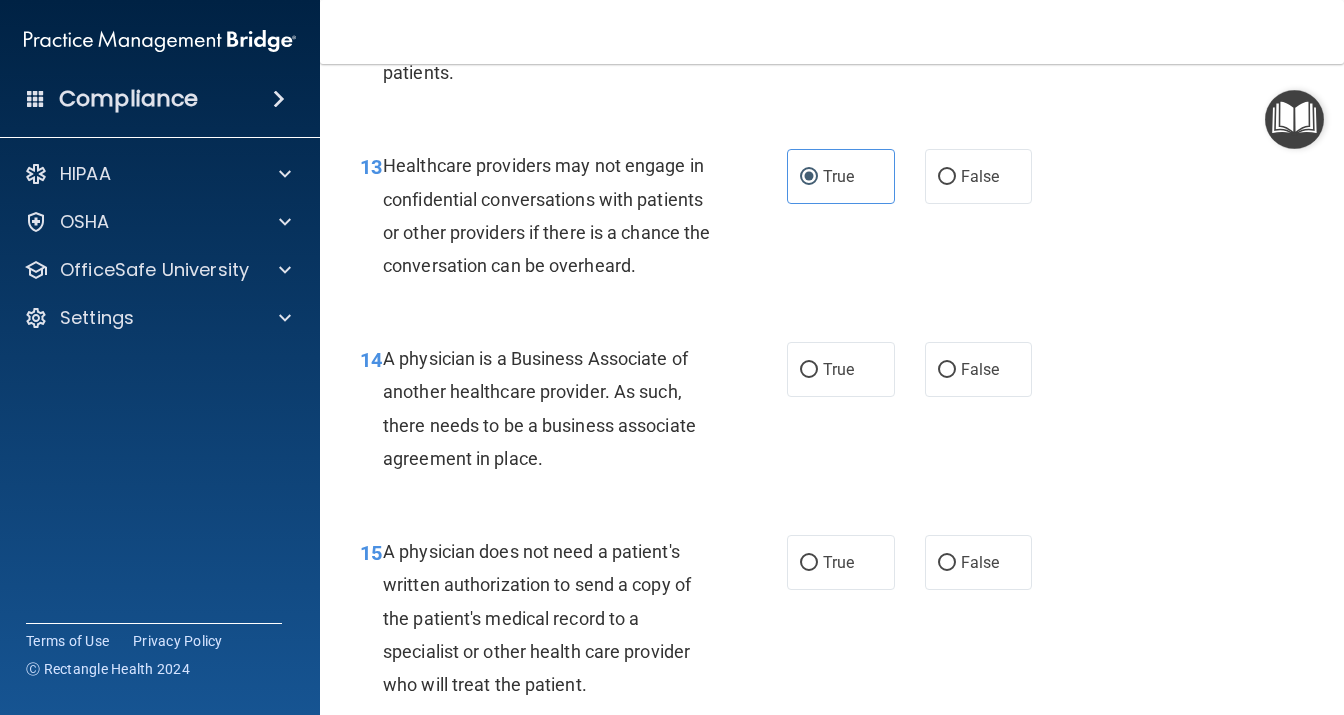 scroll, scrollTop: 2419, scrollLeft: 0, axis: vertical 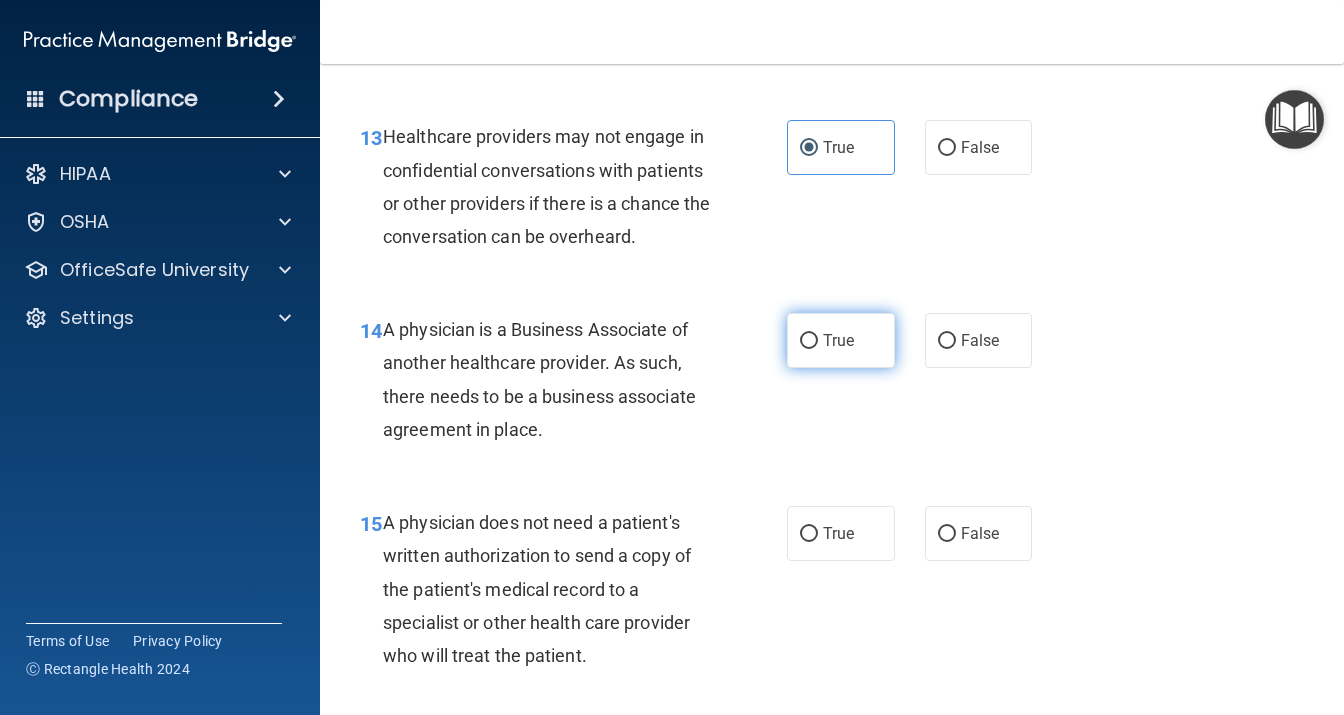 click on "True" at bounding box center (838, 340) 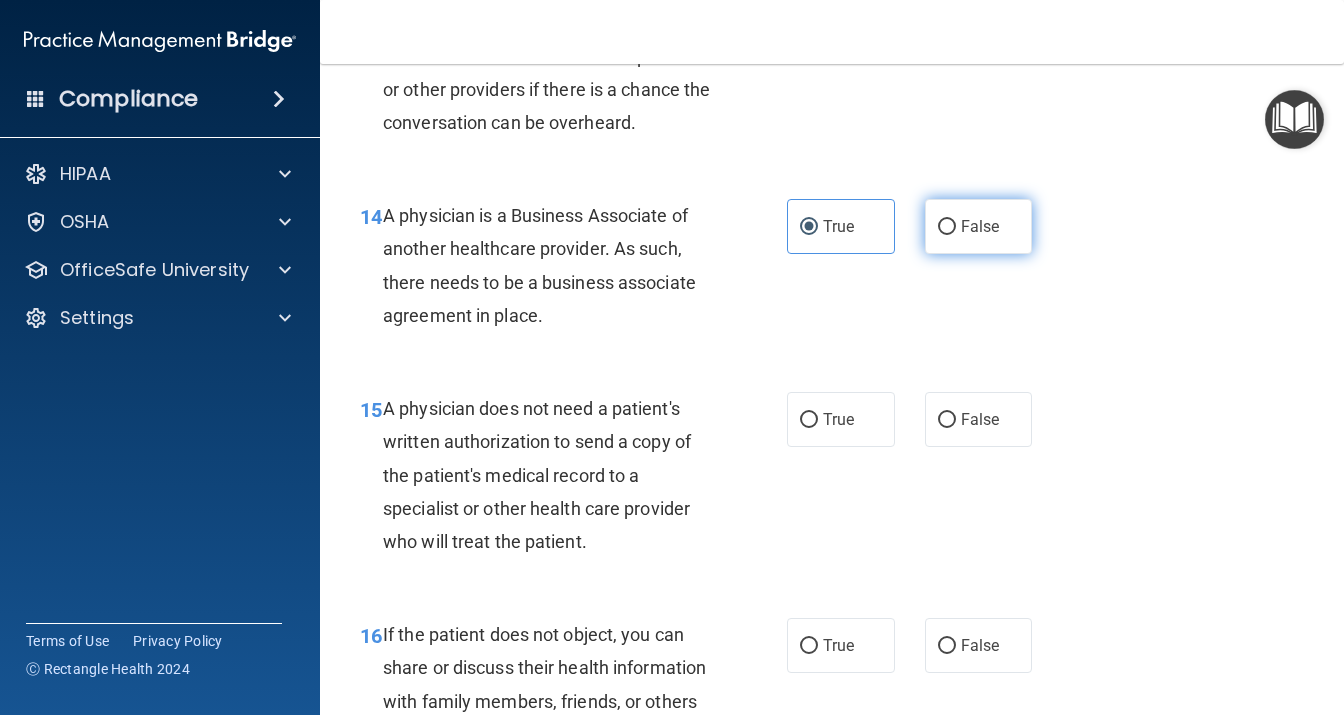 scroll, scrollTop: 2678, scrollLeft: 0, axis: vertical 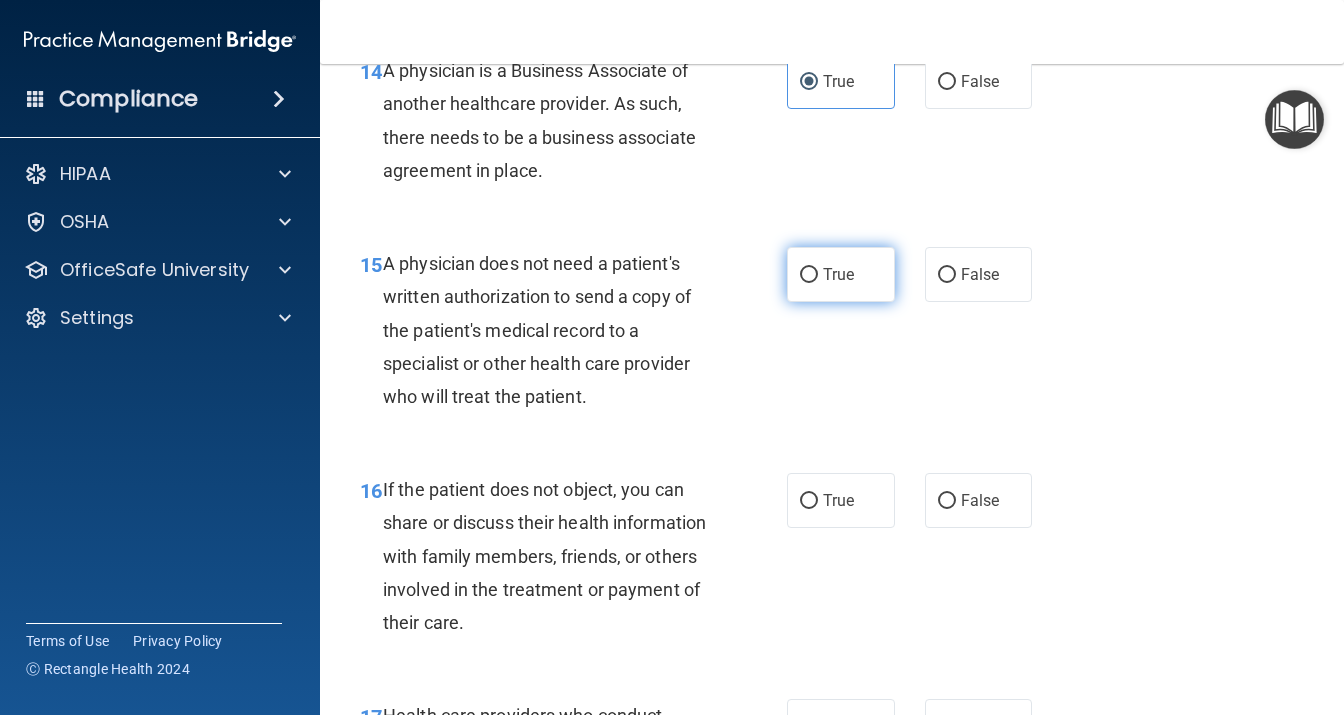 click on "True" at bounding box center (841, 274) 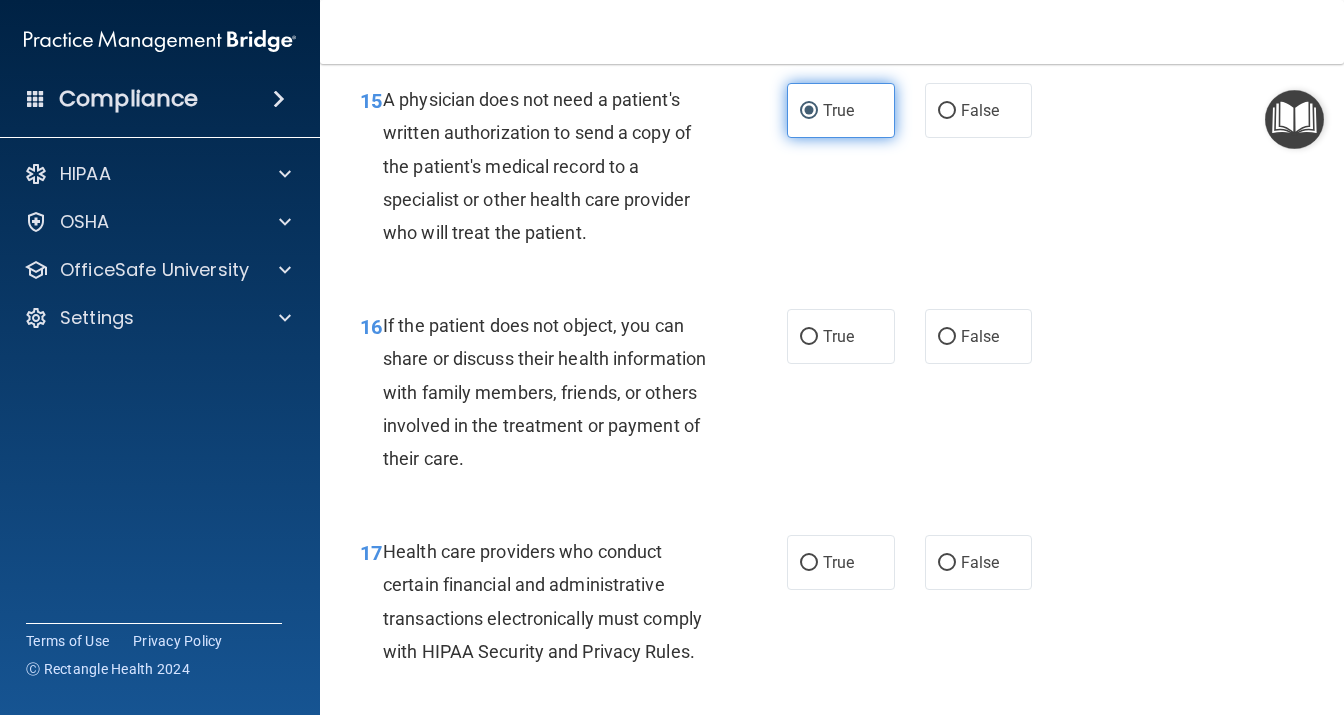 scroll, scrollTop: 2851, scrollLeft: 0, axis: vertical 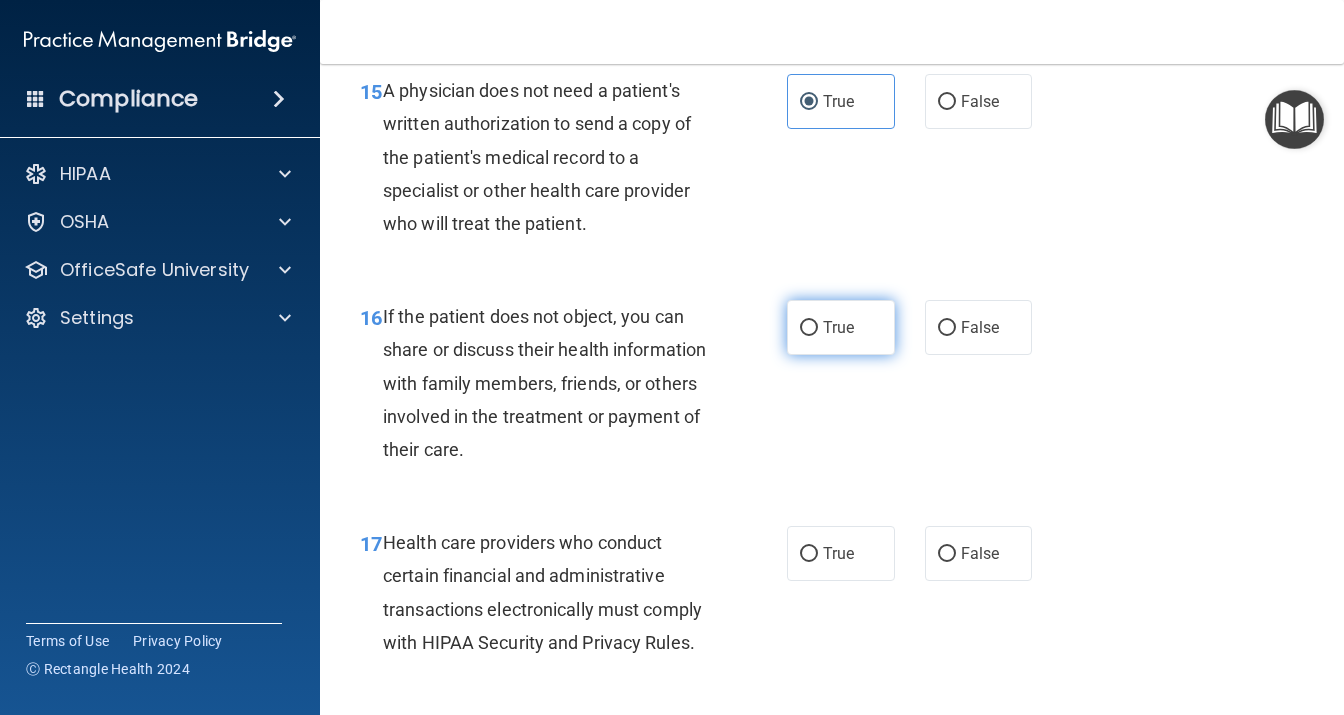 click on "True" at bounding box center (838, 327) 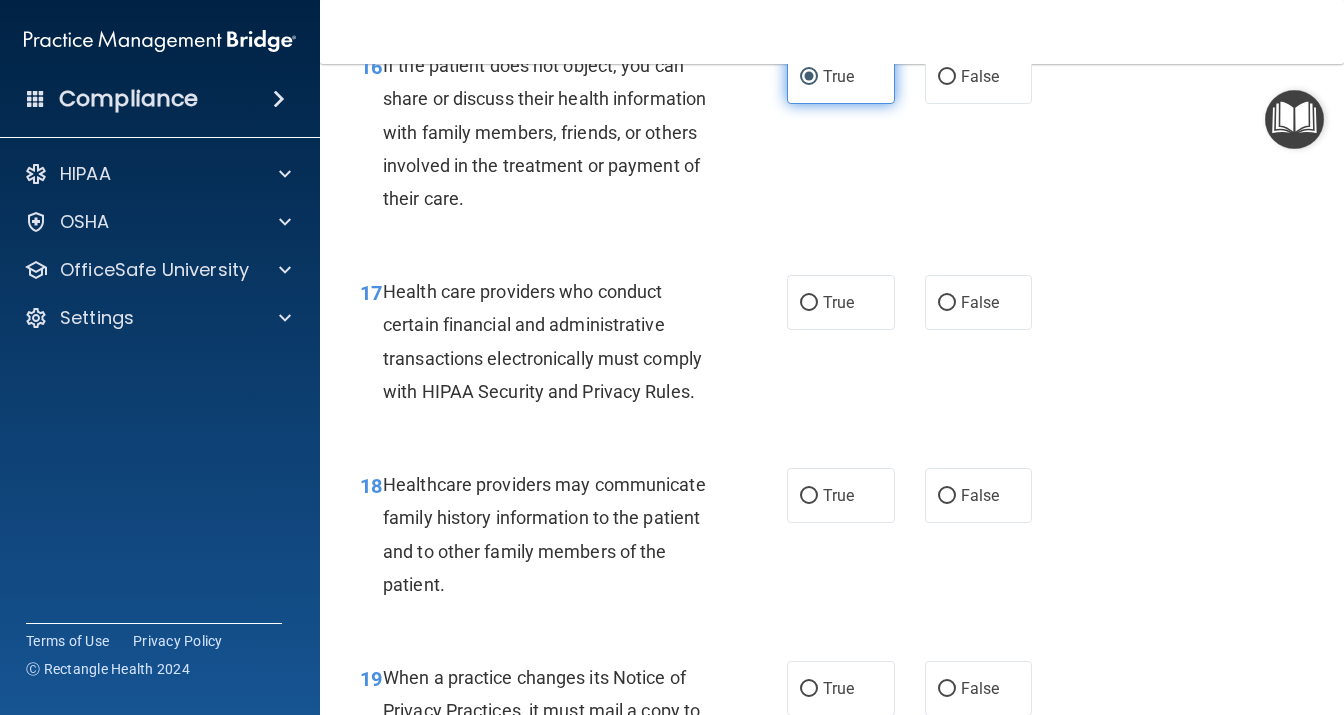 scroll, scrollTop: 3110, scrollLeft: 0, axis: vertical 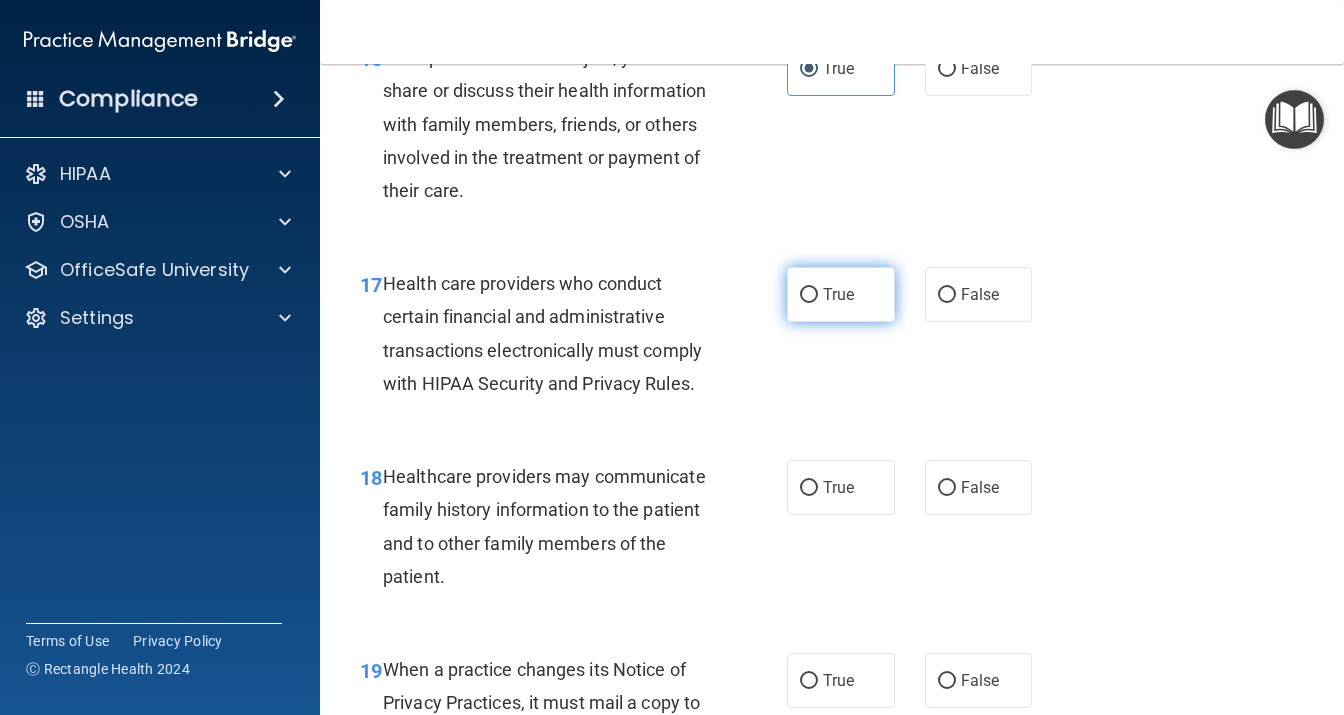 click on "True" at bounding box center [838, 294] 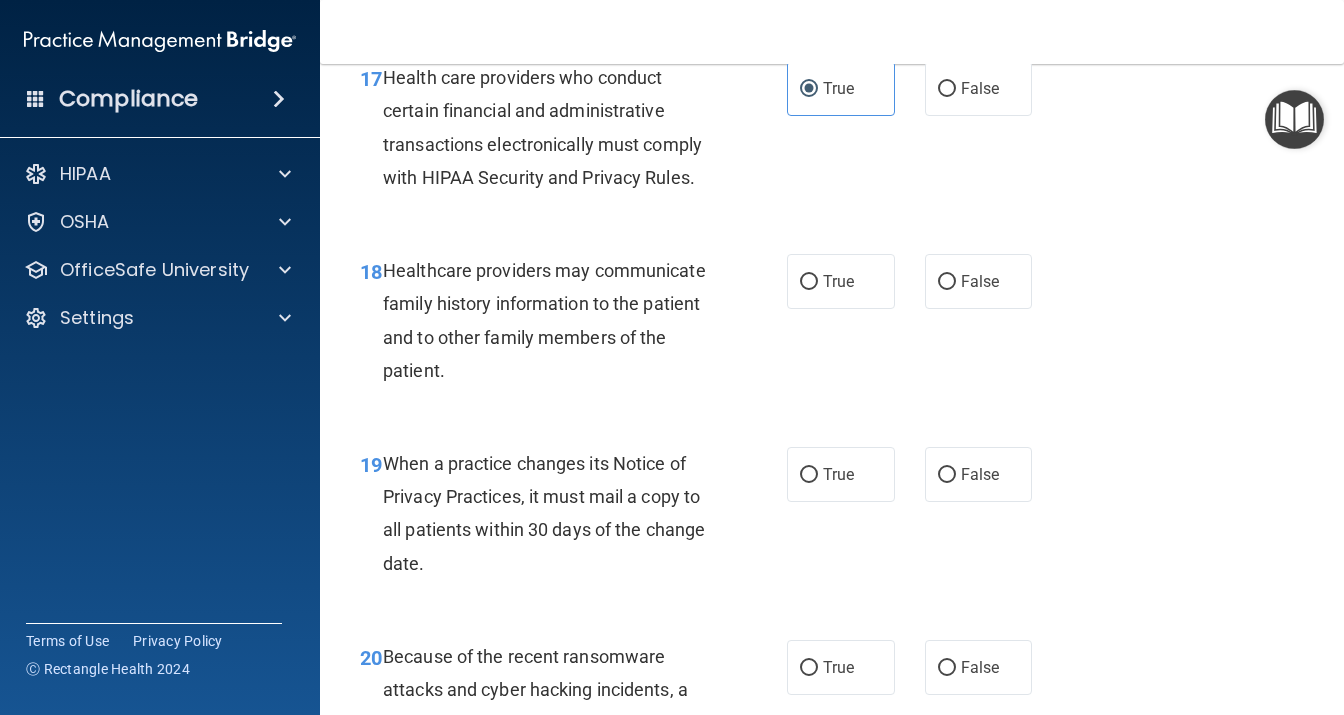 scroll, scrollTop: 3370, scrollLeft: 0, axis: vertical 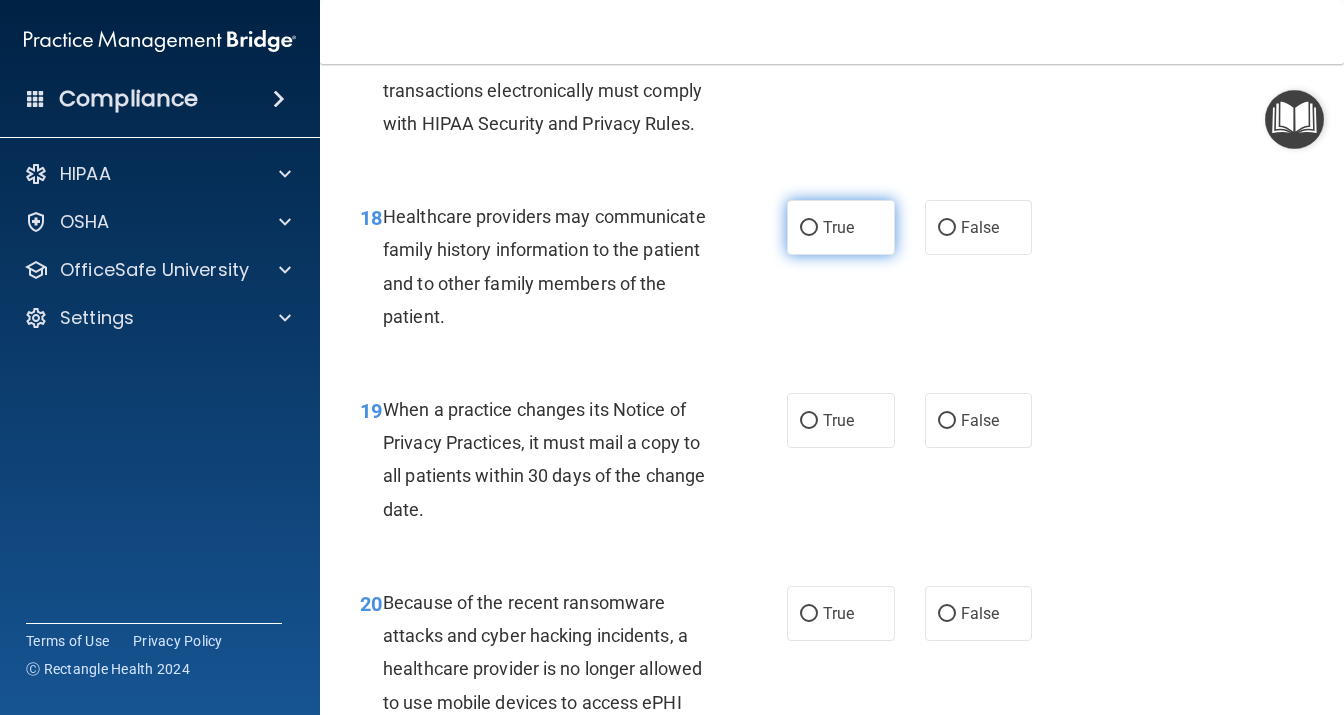click on "True" at bounding box center (838, 227) 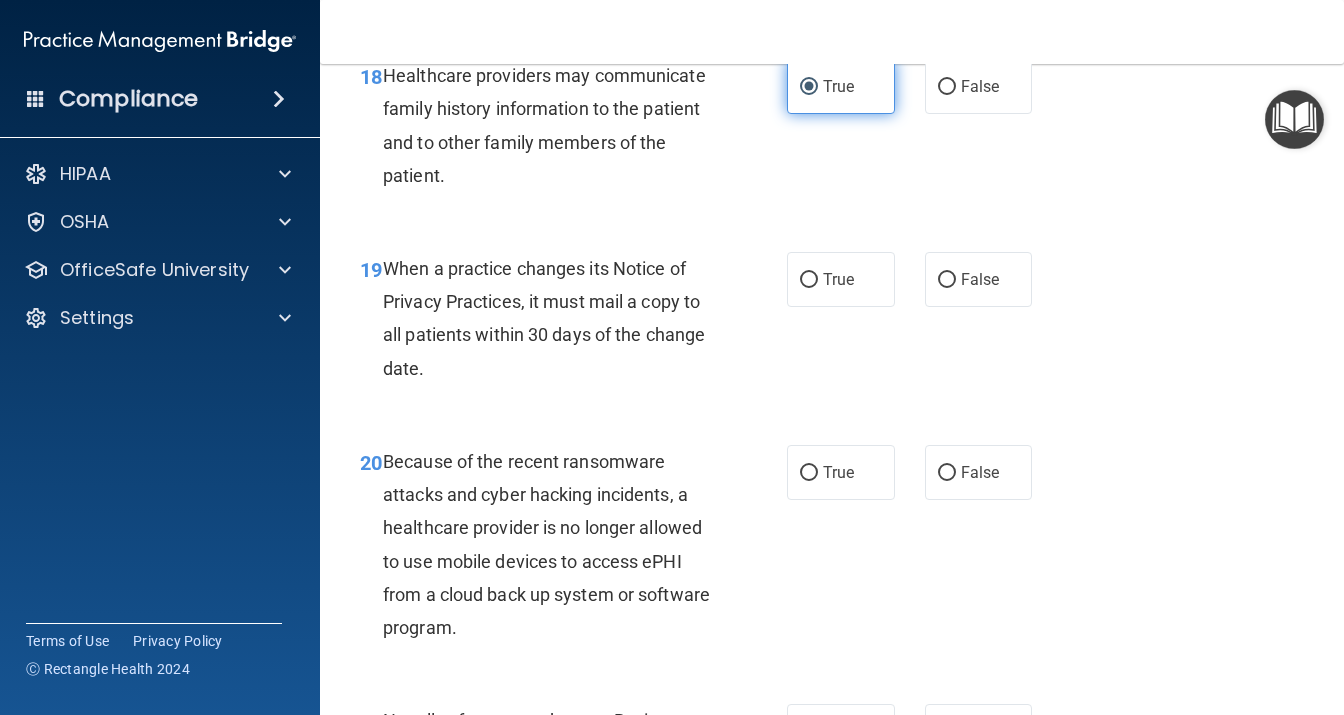 scroll, scrollTop: 3542, scrollLeft: 0, axis: vertical 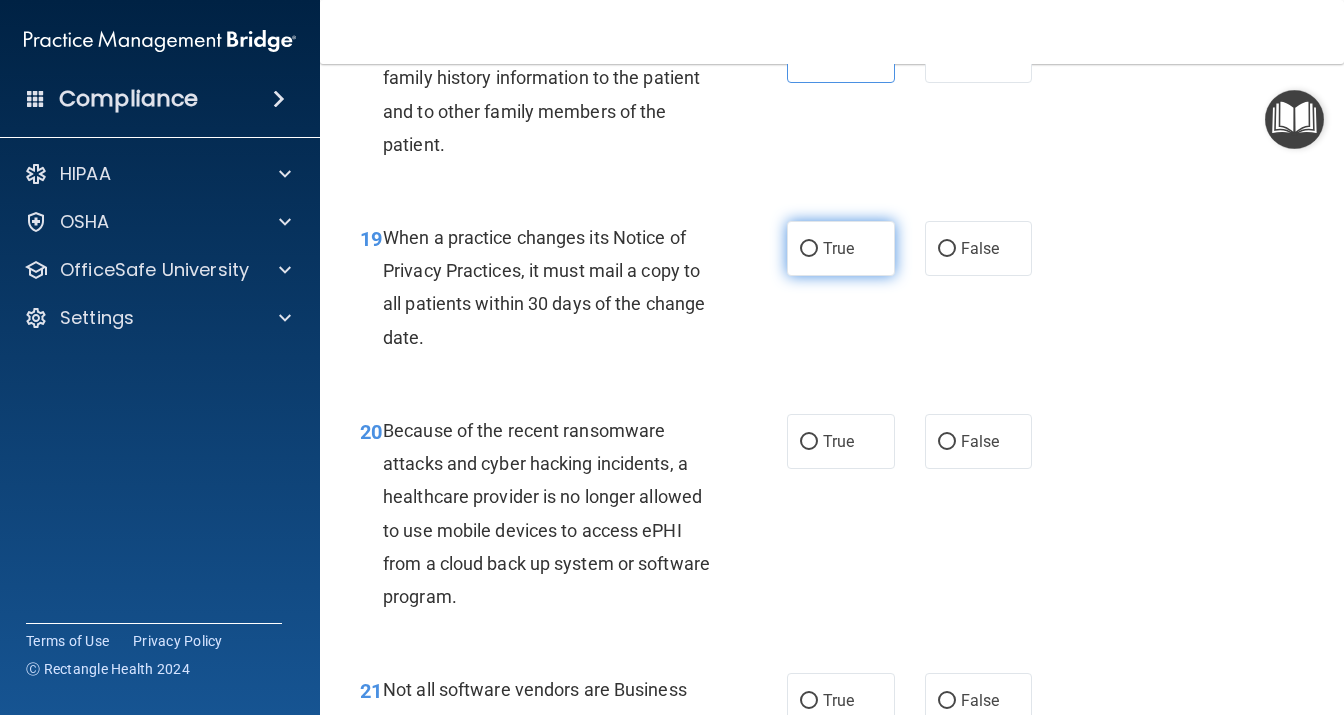 click on "True" at bounding box center (841, 248) 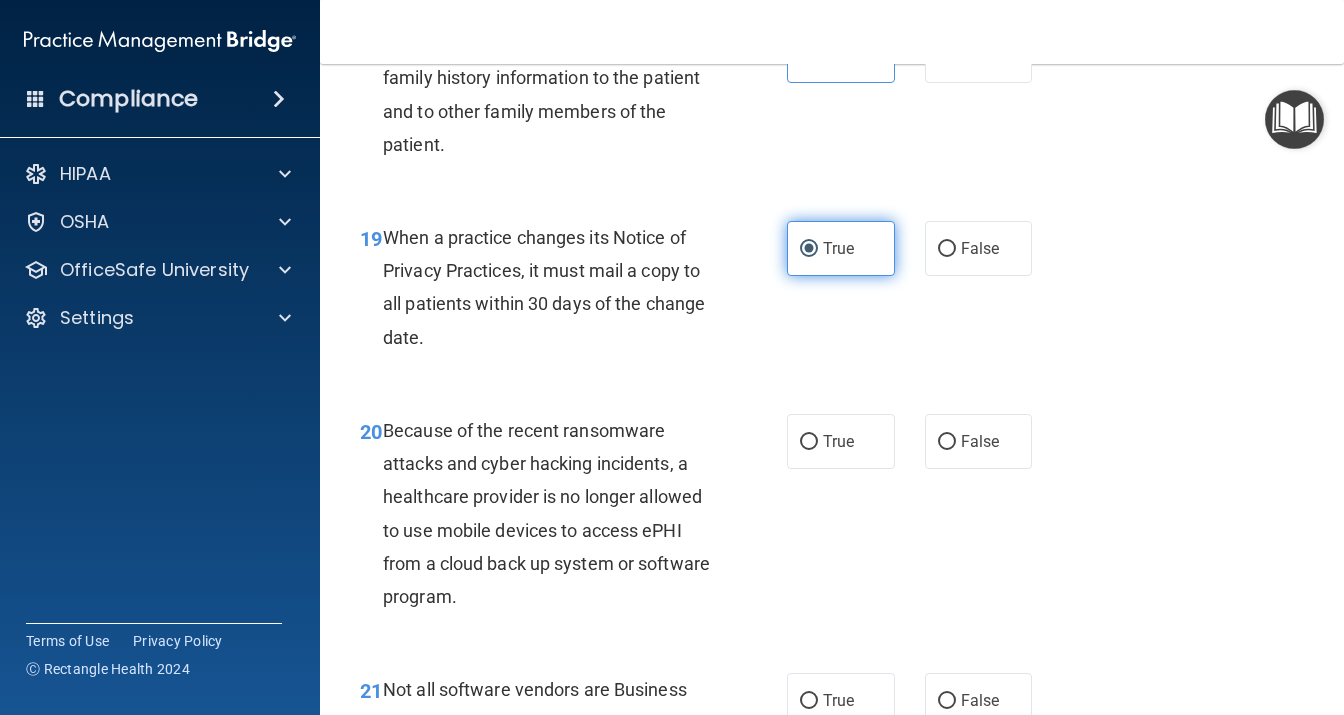 scroll, scrollTop: 3715, scrollLeft: 0, axis: vertical 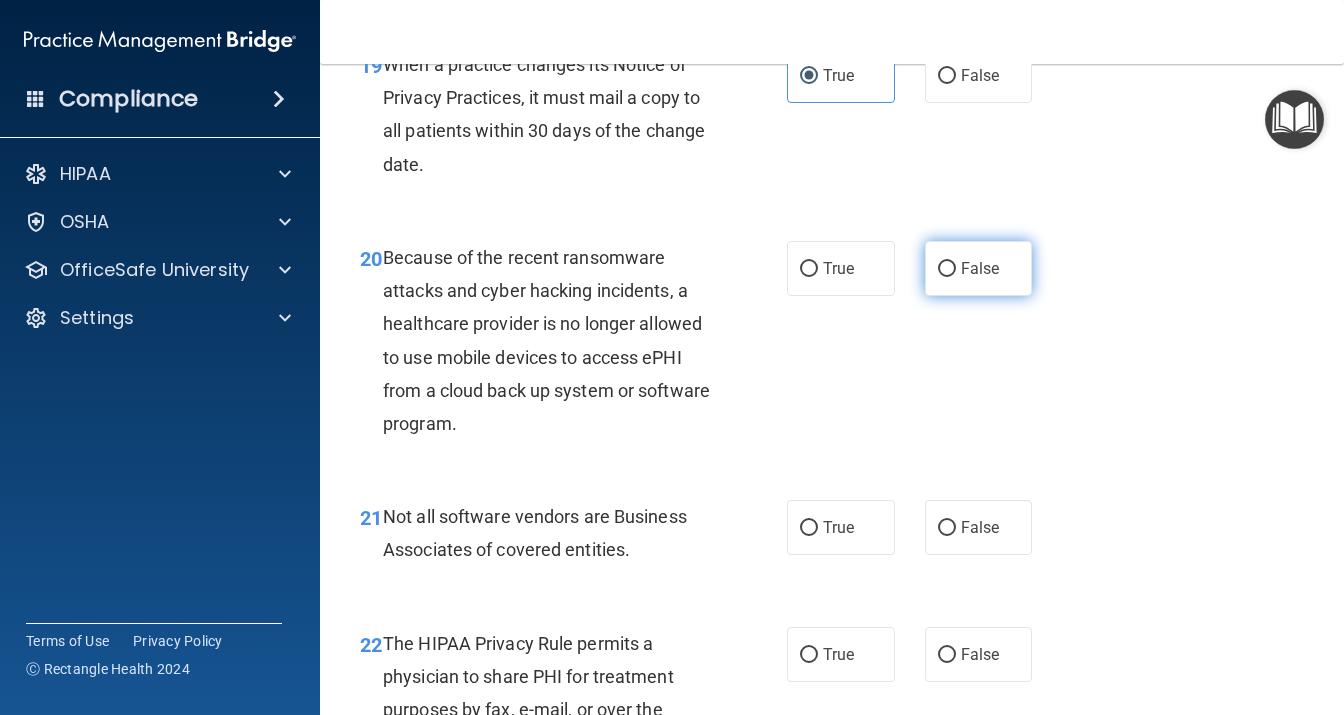 click on "False" at bounding box center (947, 269) 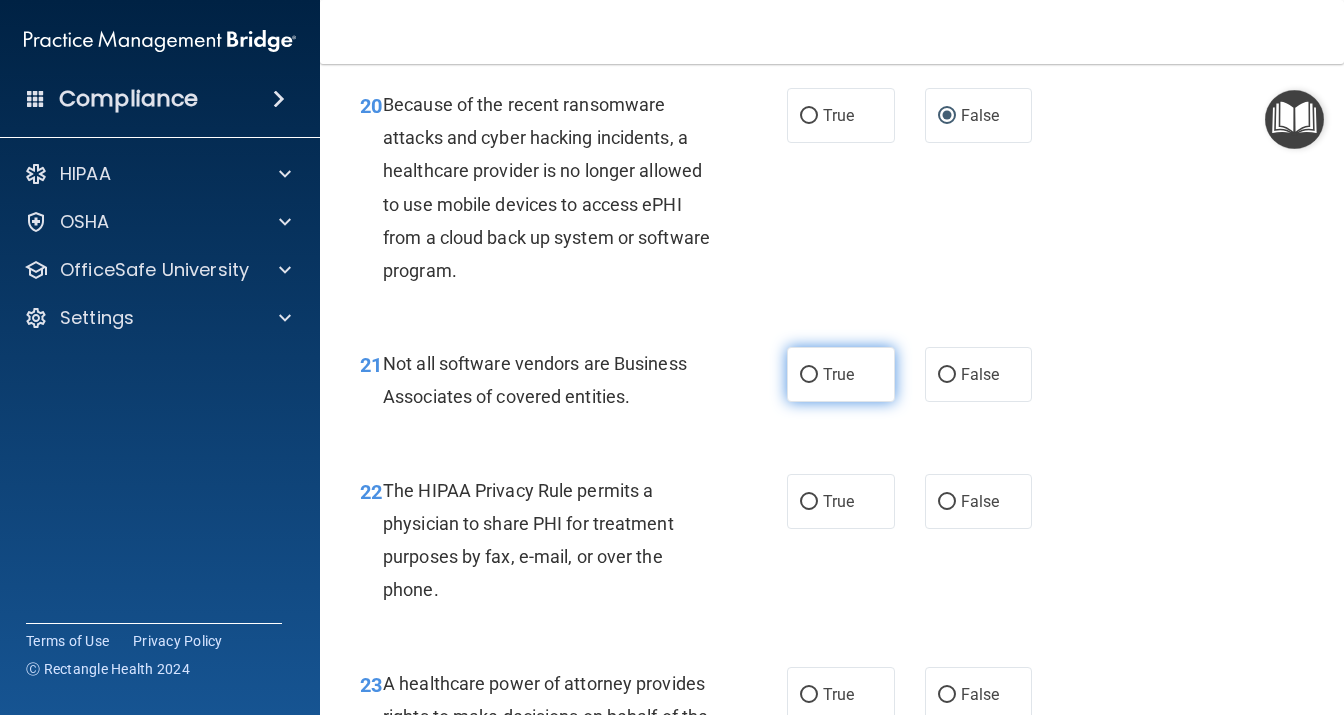 scroll, scrollTop: 3974, scrollLeft: 0, axis: vertical 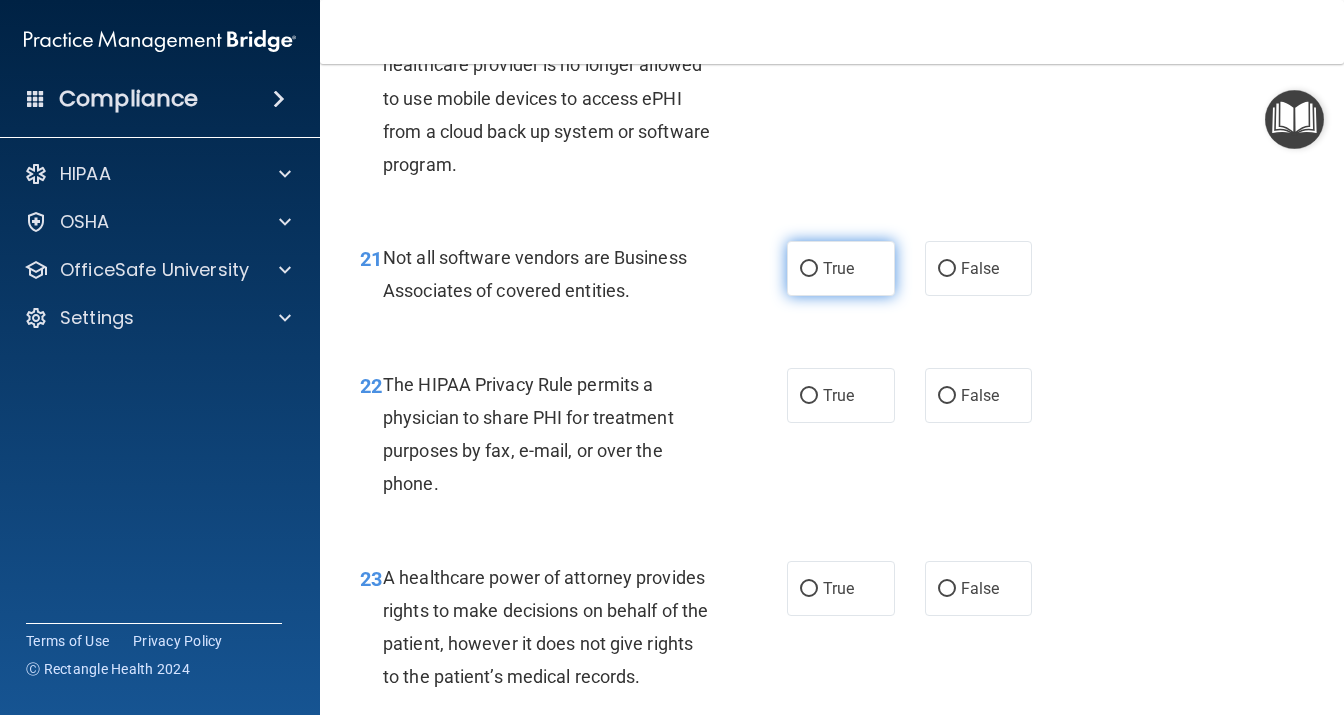 click on "True" at bounding box center (841, 268) 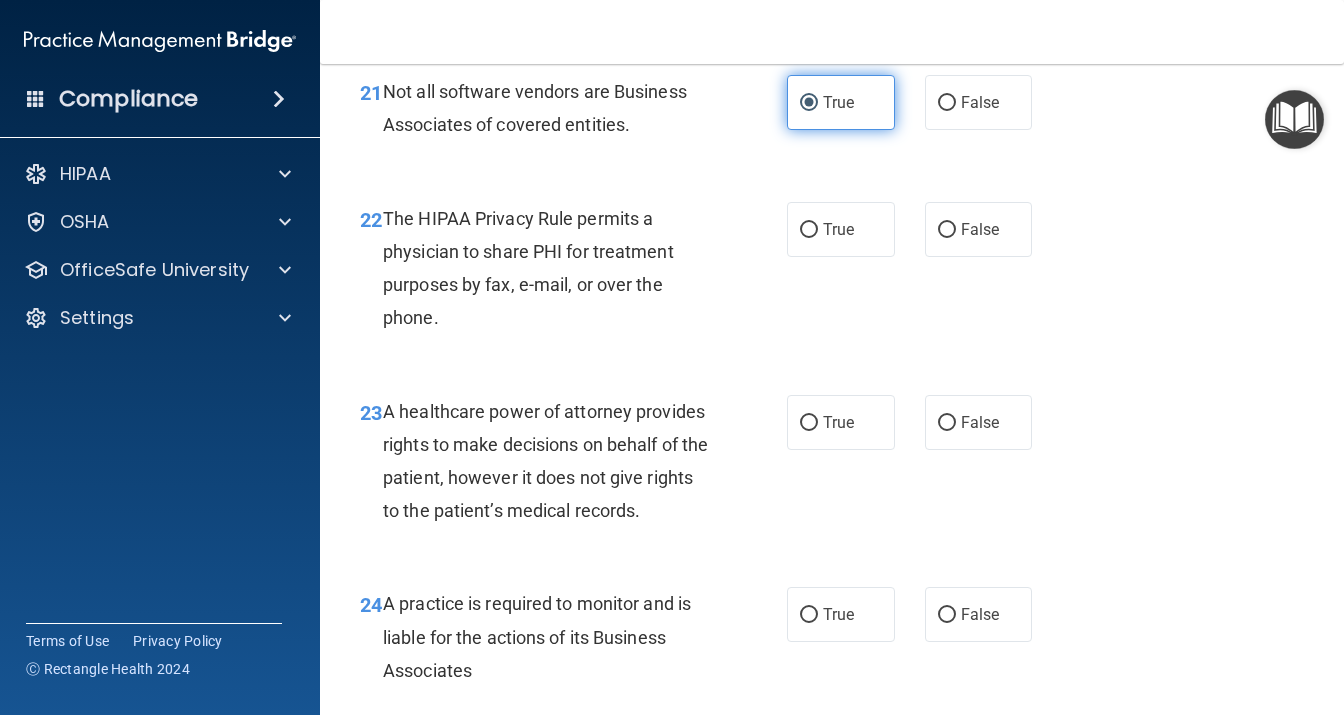 scroll, scrollTop: 4147, scrollLeft: 0, axis: vertical 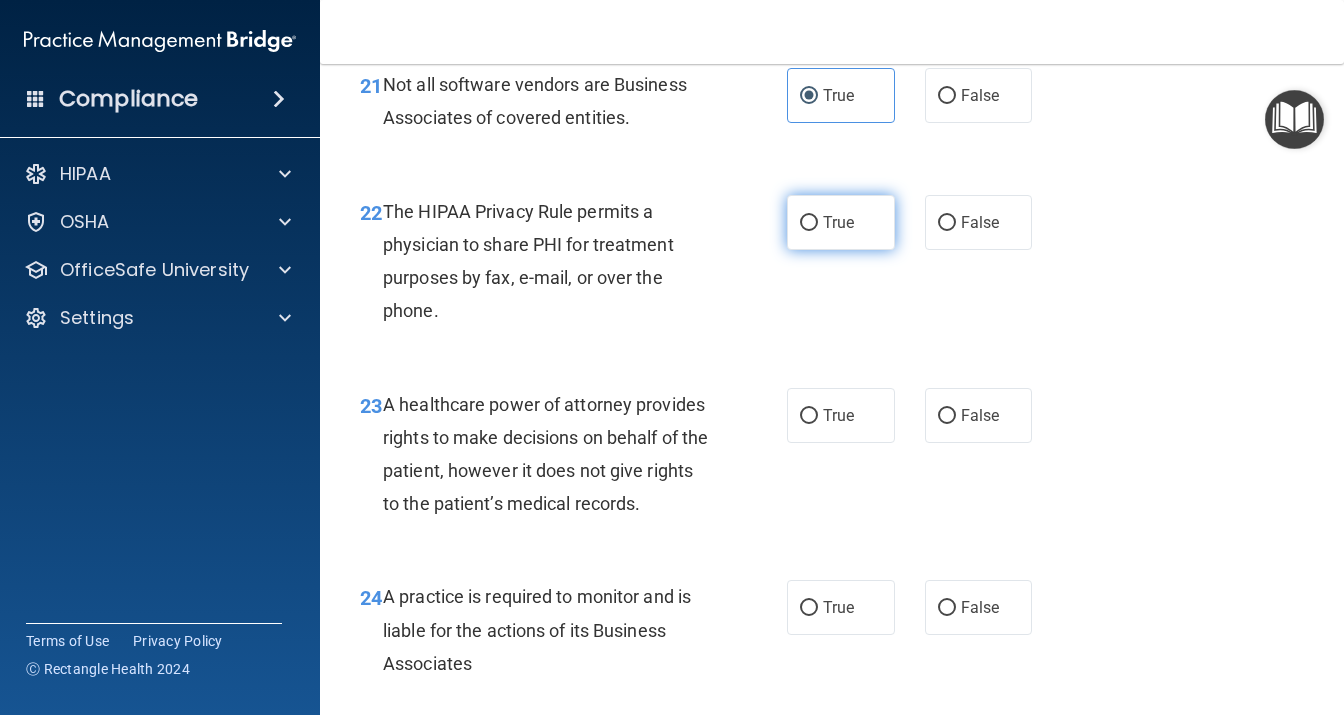 click on "True" at bounding box center [809, 223] 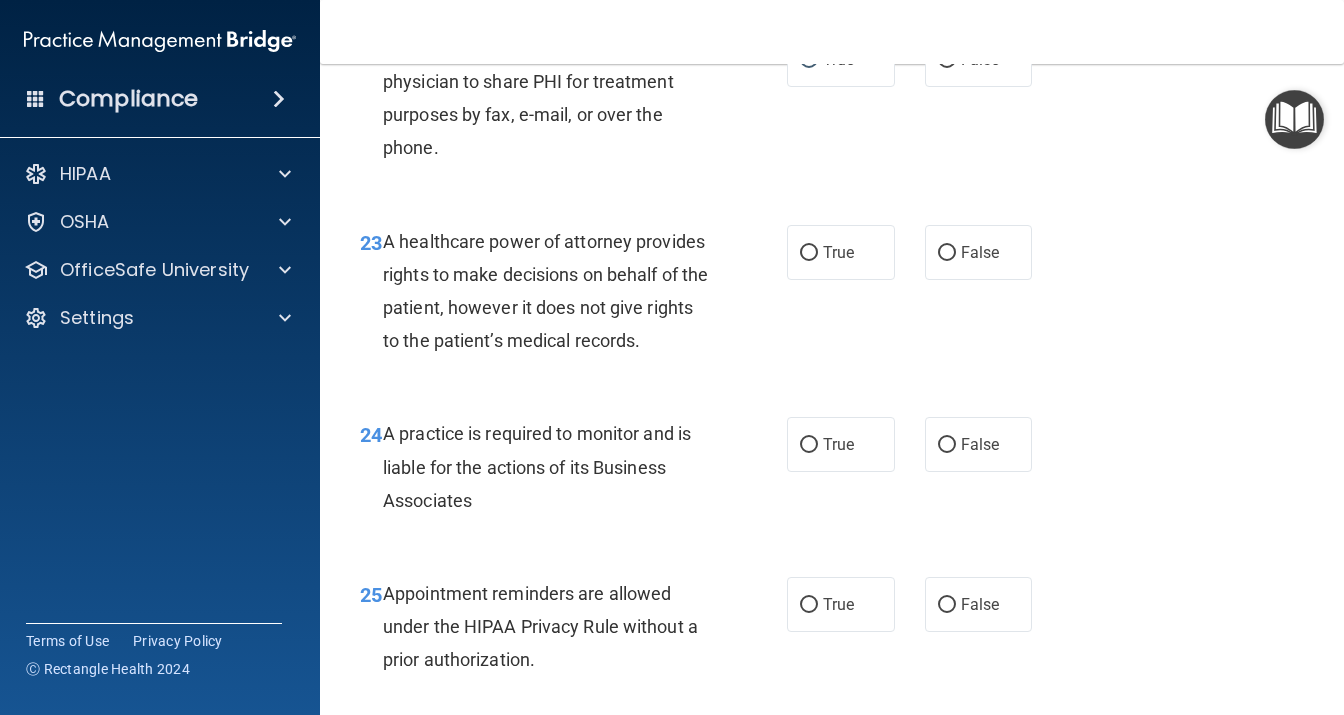scroll, scrollTop: 4320, scrollLeft: 0, axis: vertical 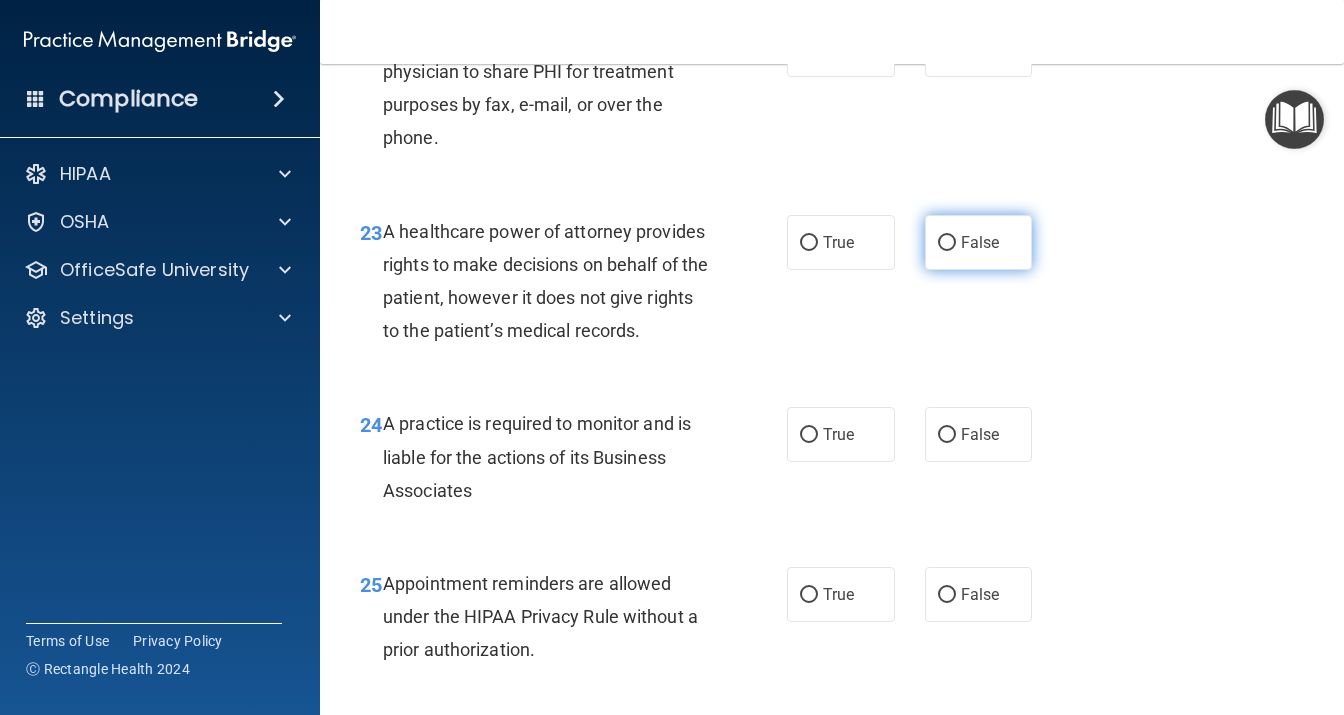 click on "False" at bounding box center [979, 242] 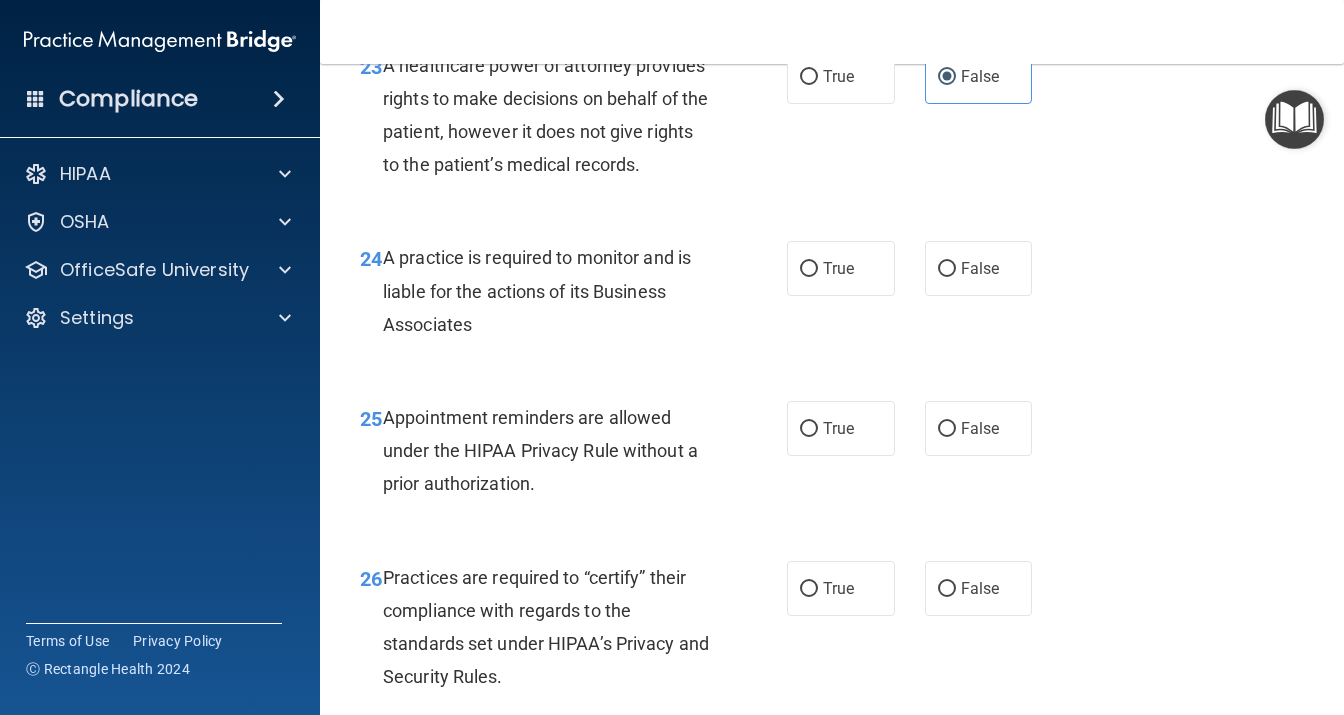 scroll, scrollTop: 4493, scrollLeft: 0, axis: vertical 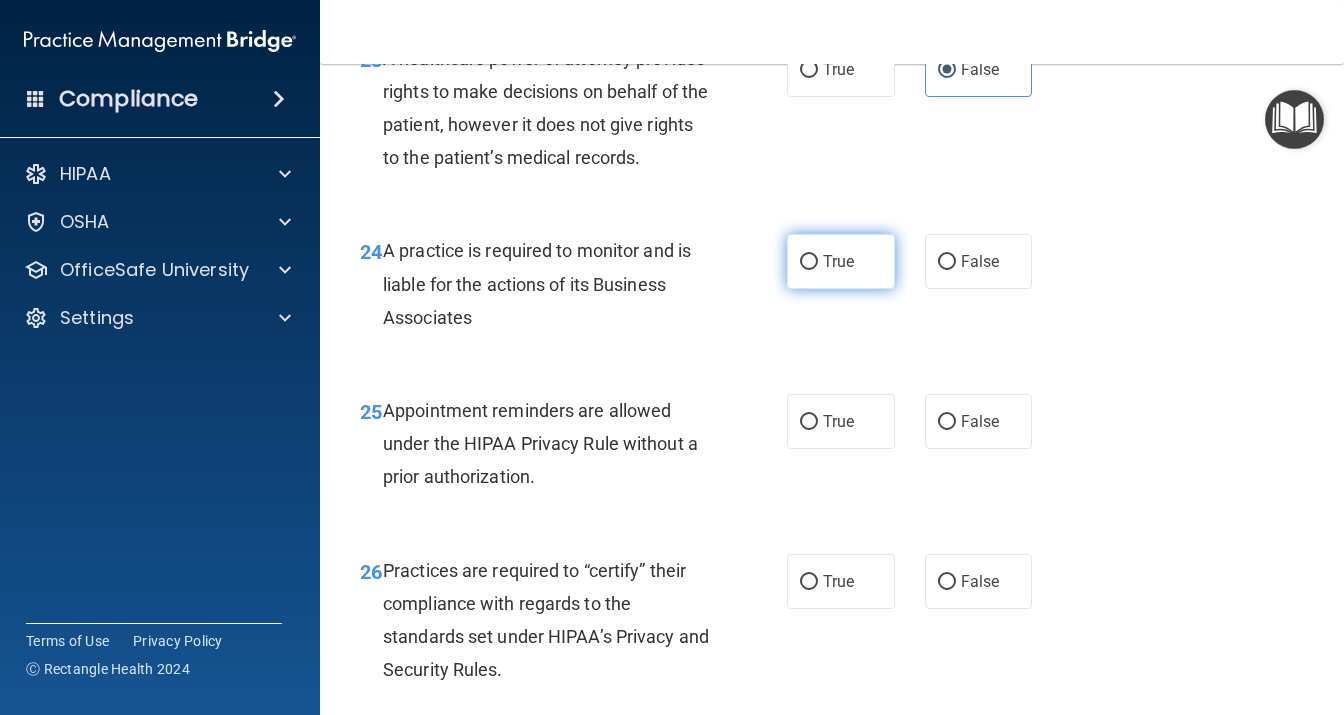 click on "True" at bounding box center (841, 261) 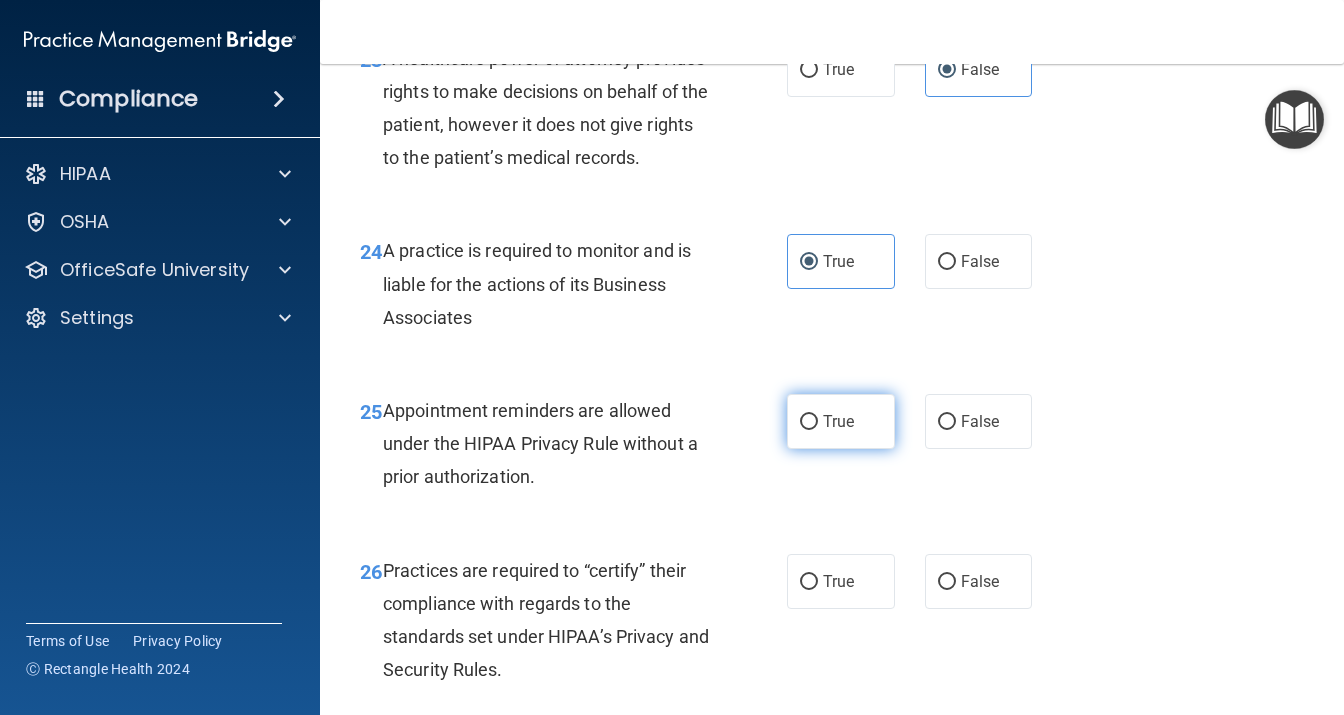 click on "True" at bounding box center [838, 421] 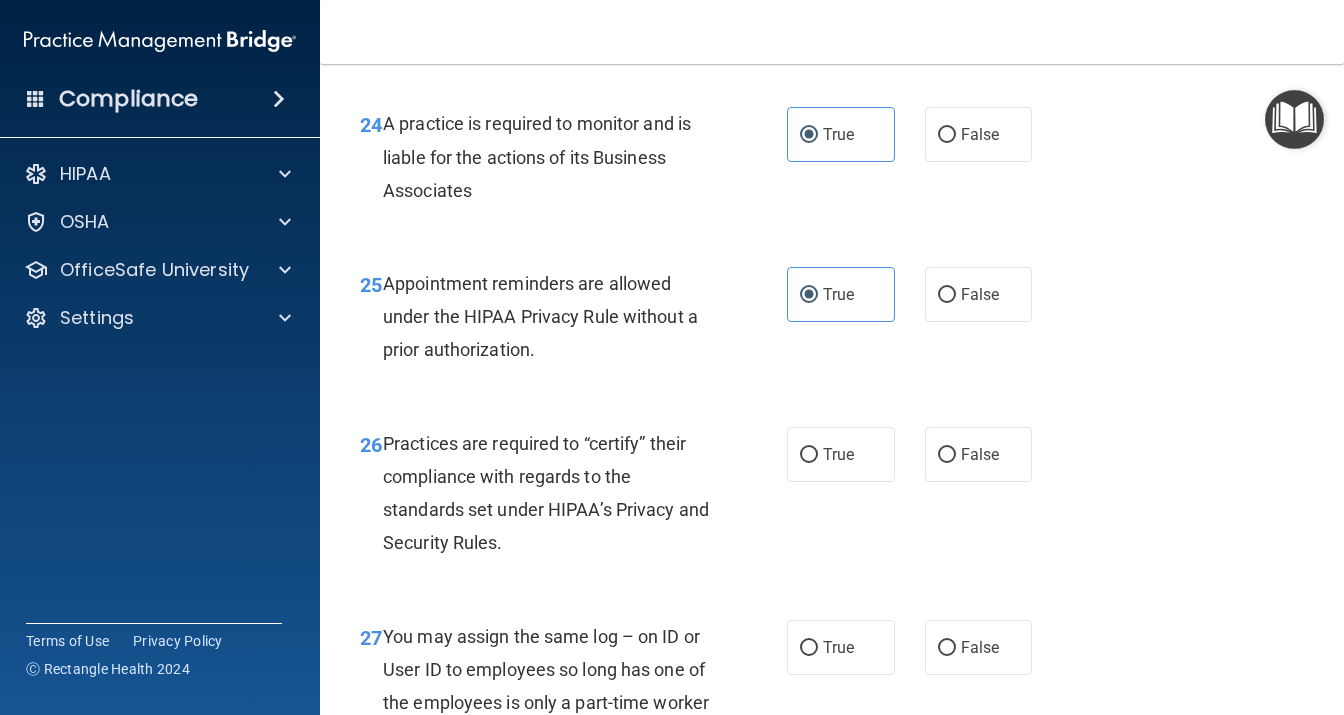 scroll, scrollTop: 4752, scrollLeft: 0, axis: vertical 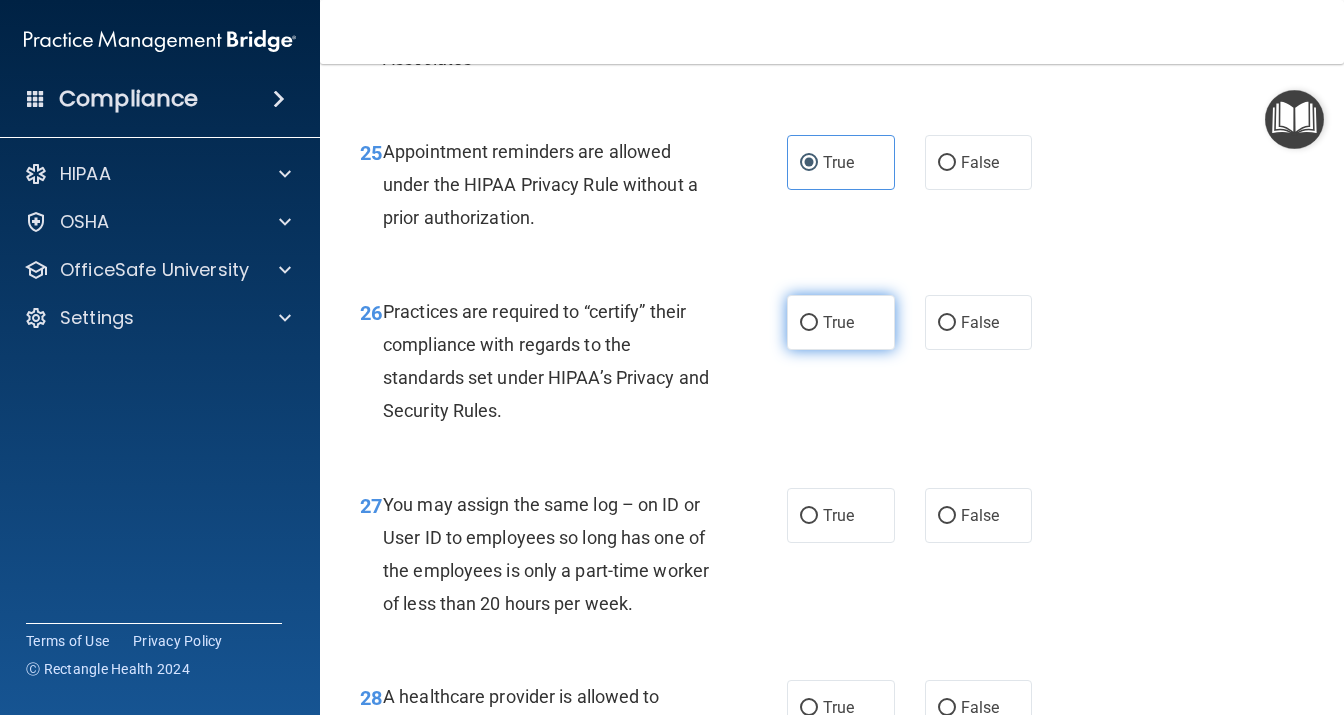 click on "True" at bounding box center [841, 322] 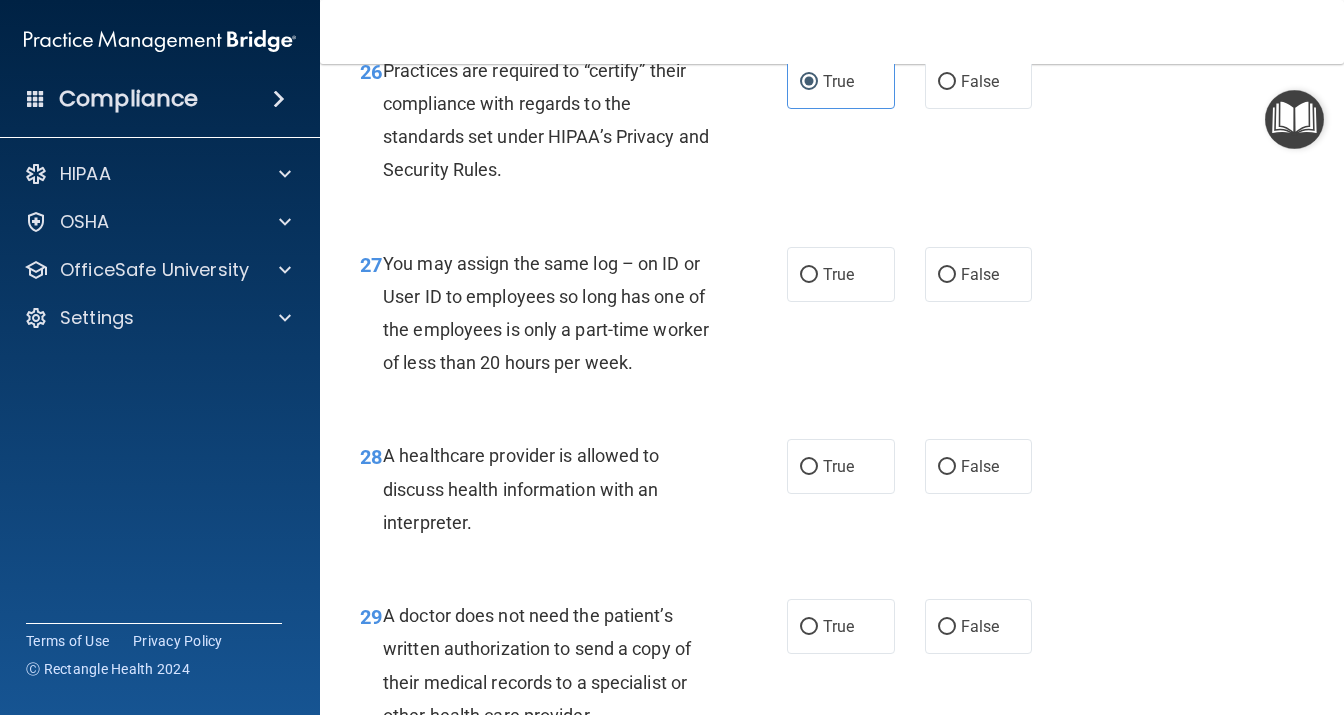 scroll, scrollTop: 5011, scrollLeft: 0, axis: vertical 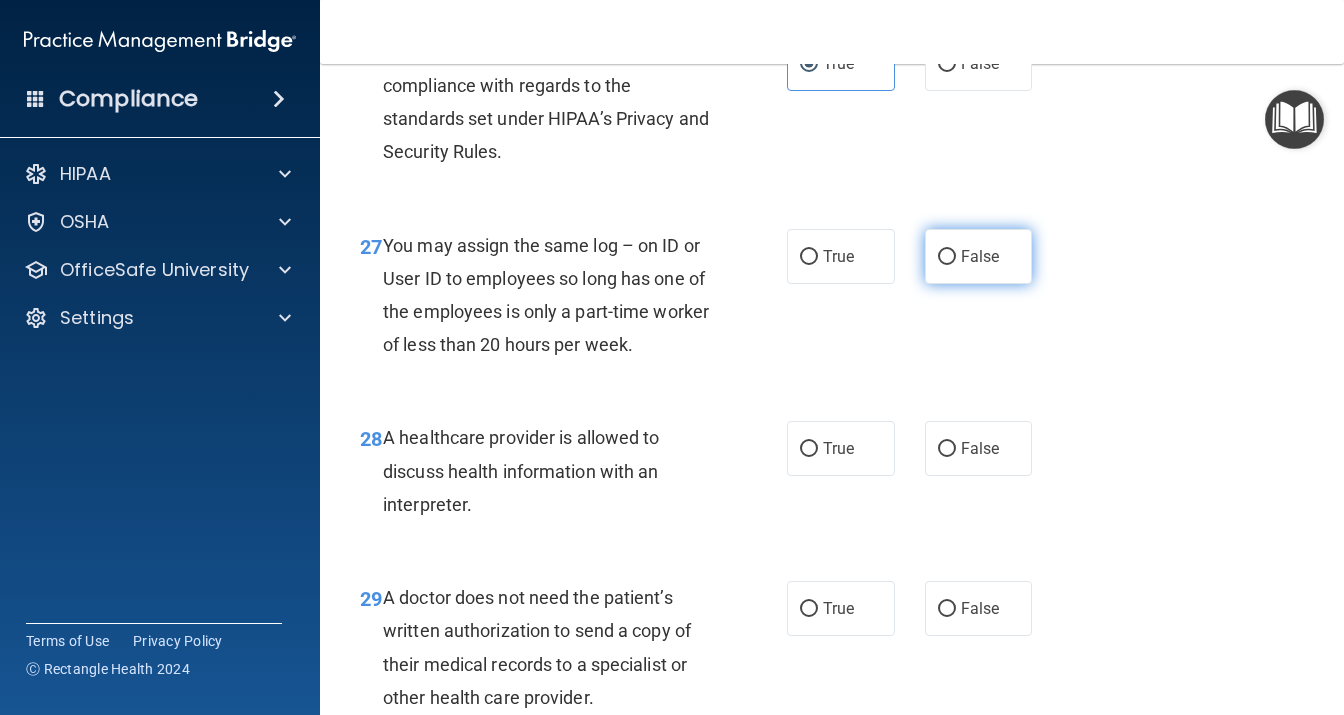 click on "False" at bounding box center (980, 256) 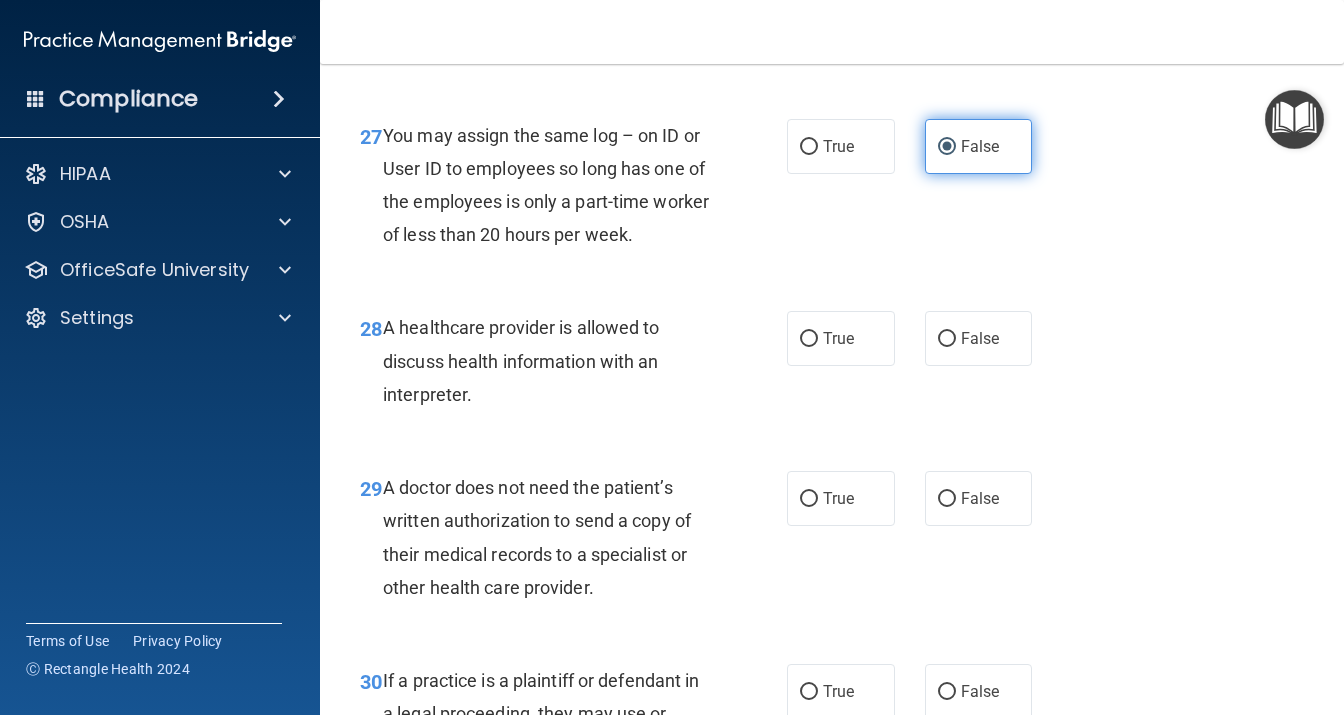 scroll, scrollTop: 5184, scrollLeft: 0, axis: vertical 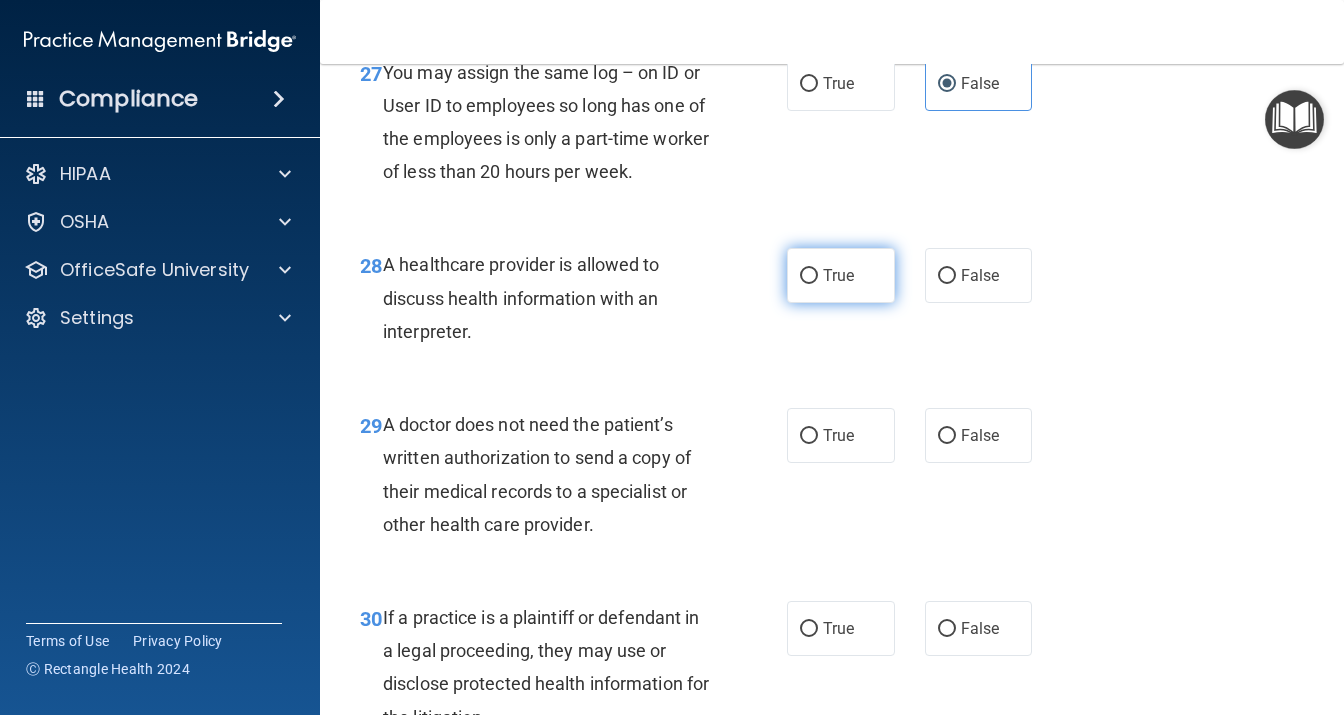 click on "True" at bounding box center (838, 275) 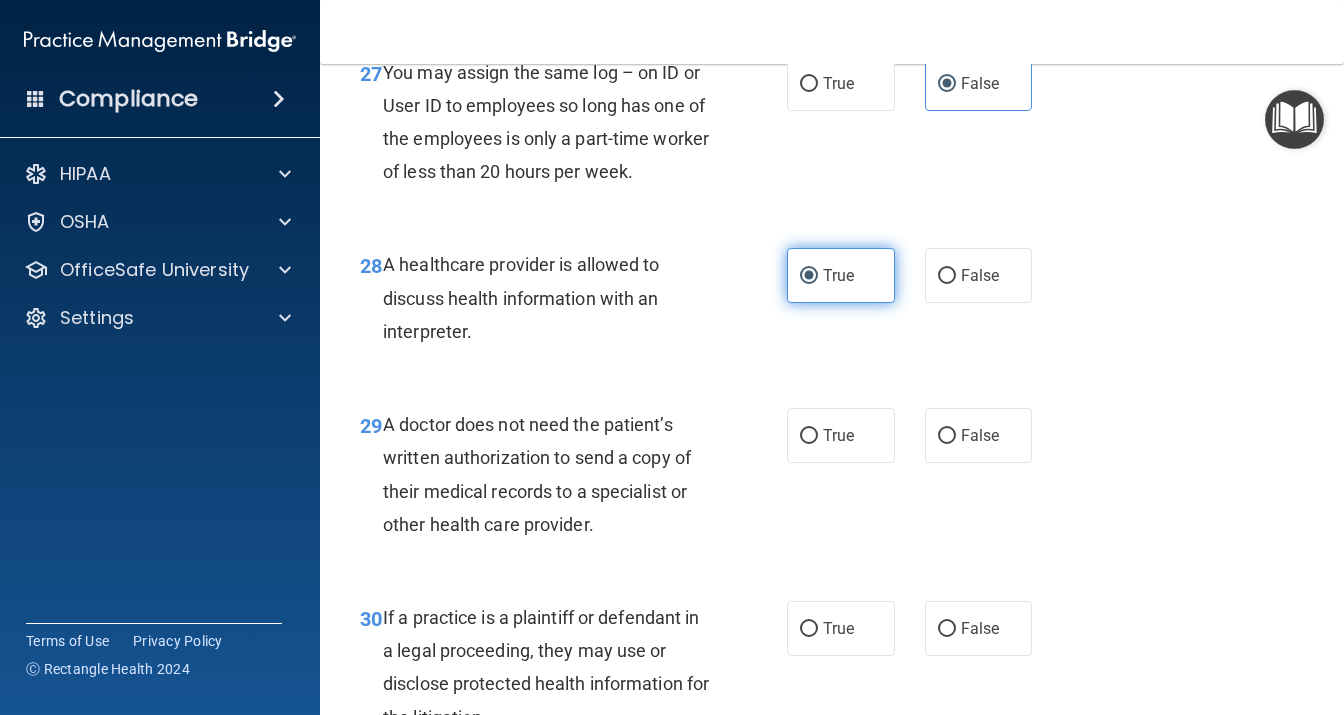 scroll, scrollTop: 5357, scrollLeft: 0, axis: vertical 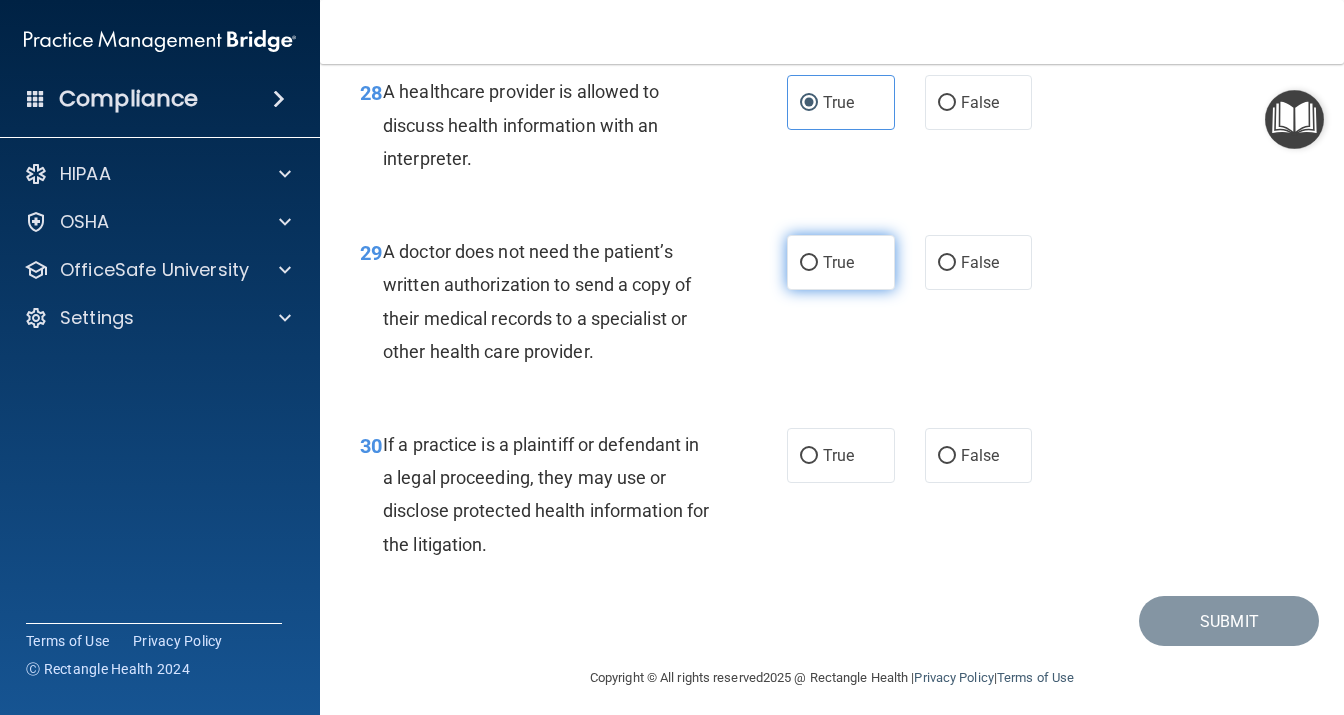 click on "True" at bounding box center (841, 262) 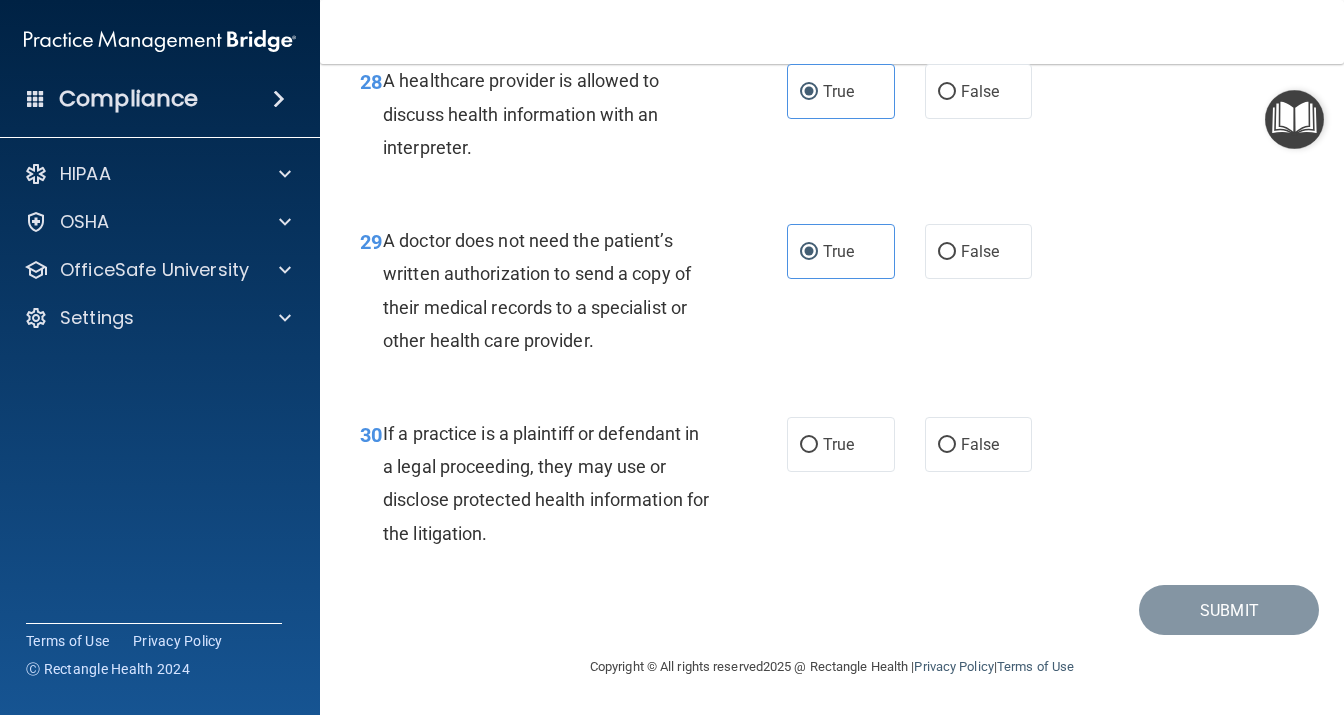 scroll, scrollTop: 5602, scrollLeft: 0, axis: vertical 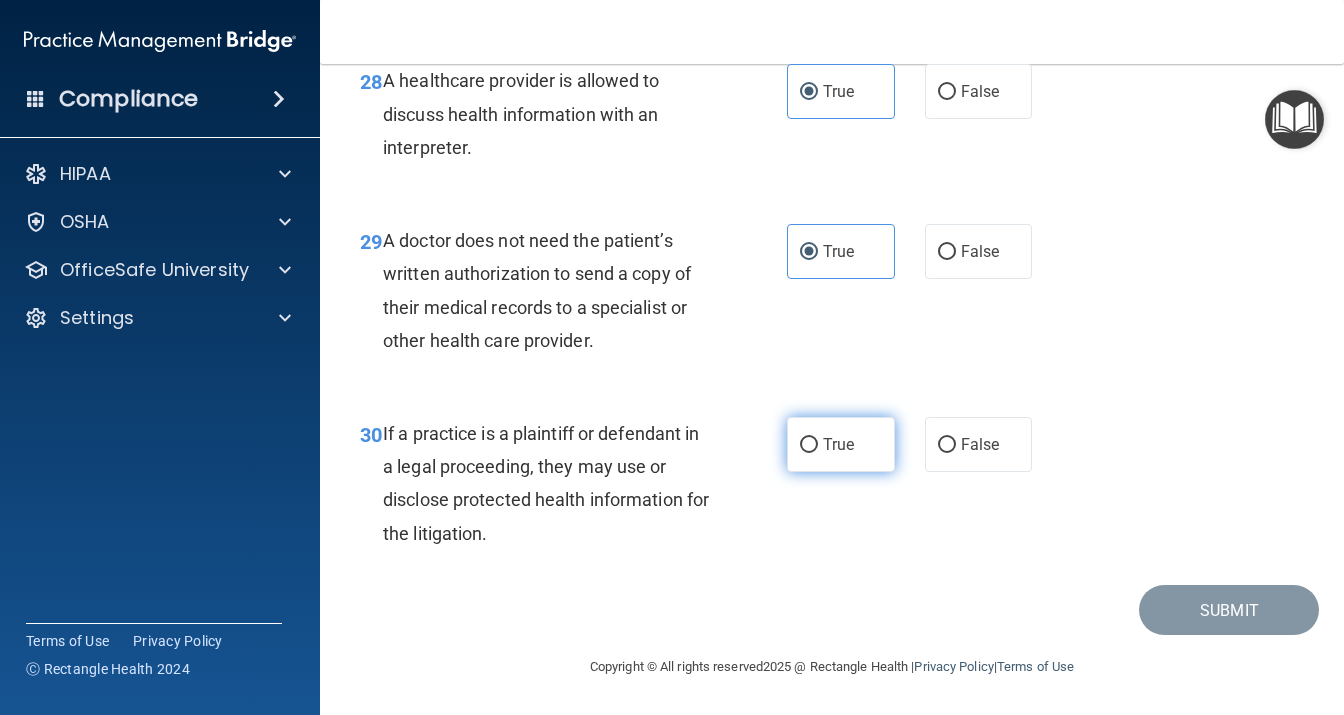 click on "True" at bounding box center [841, 444] 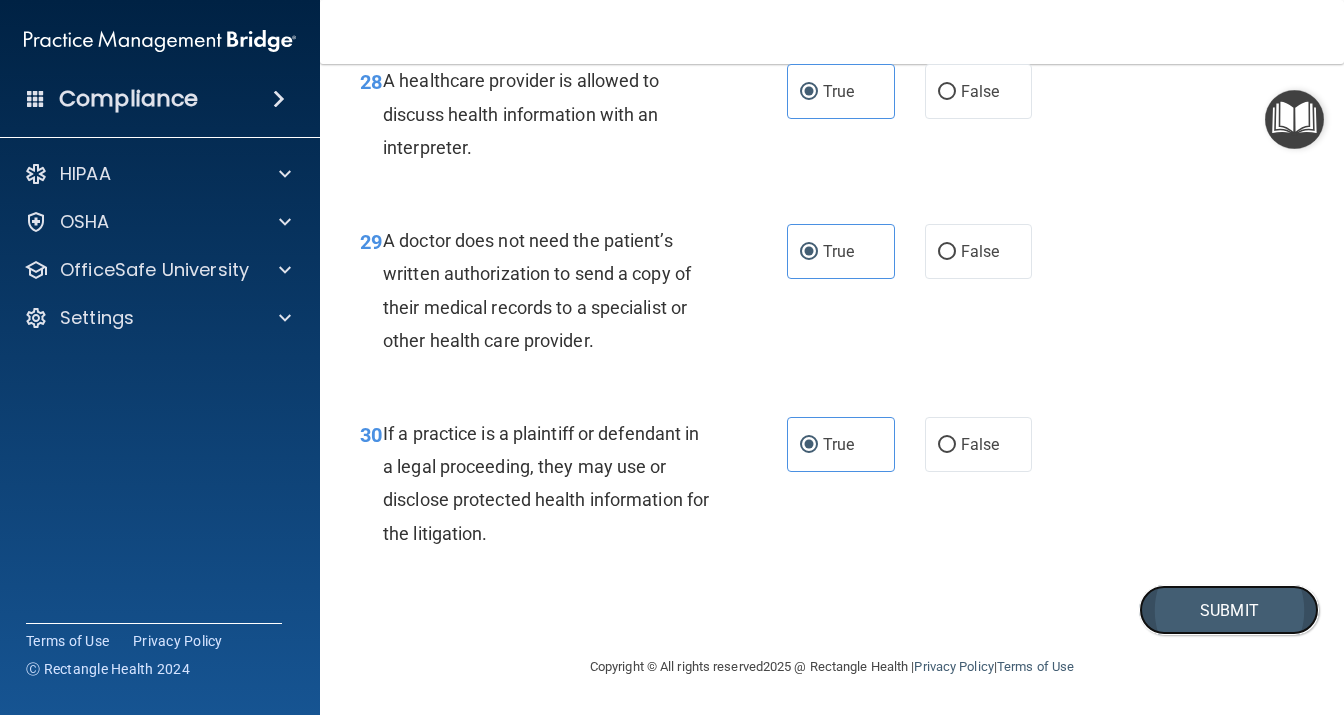 click on "Submit" at bounding box center [1229, 610] 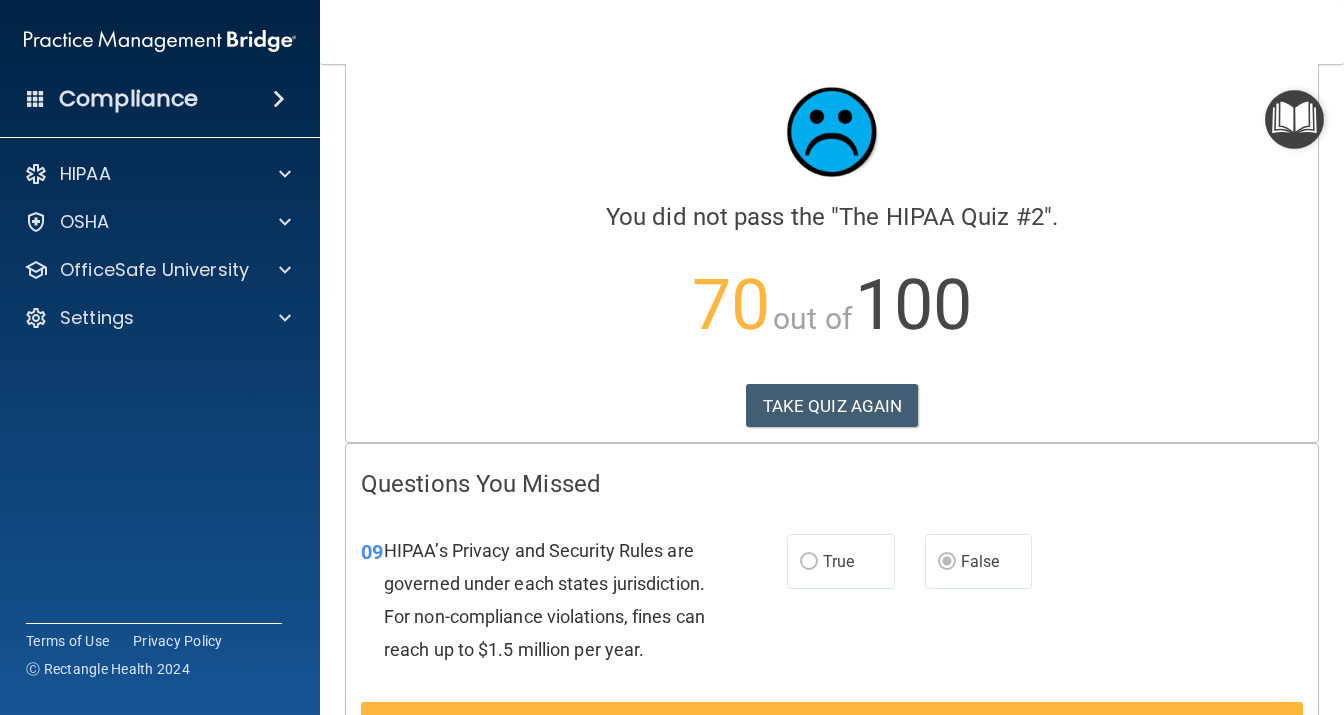 scroll, scrollTop: 0, scrollLeft: 0, axis: both 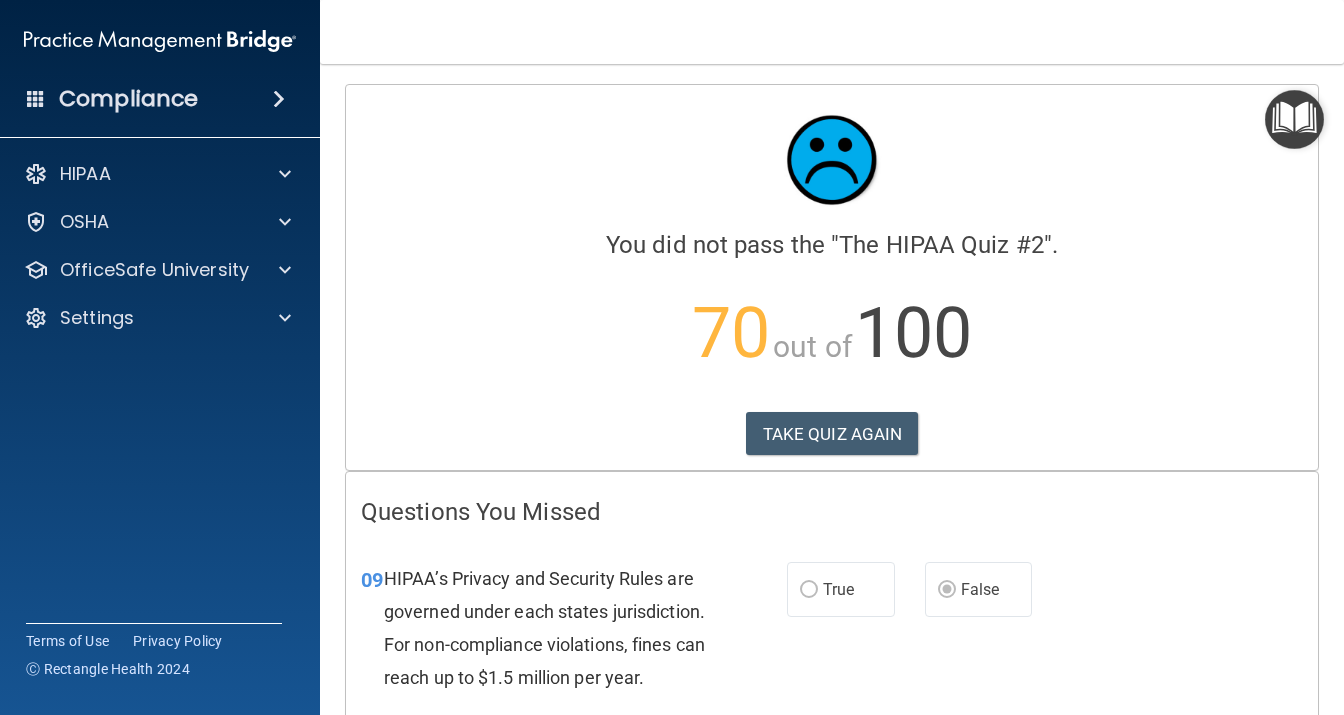 click on "Calculating your score....                      You did not pass the " The HIPAA Quiz #2 ".        70     out of     100         TAKE QUIZ AGAIN" at bounding box center [832, 277] 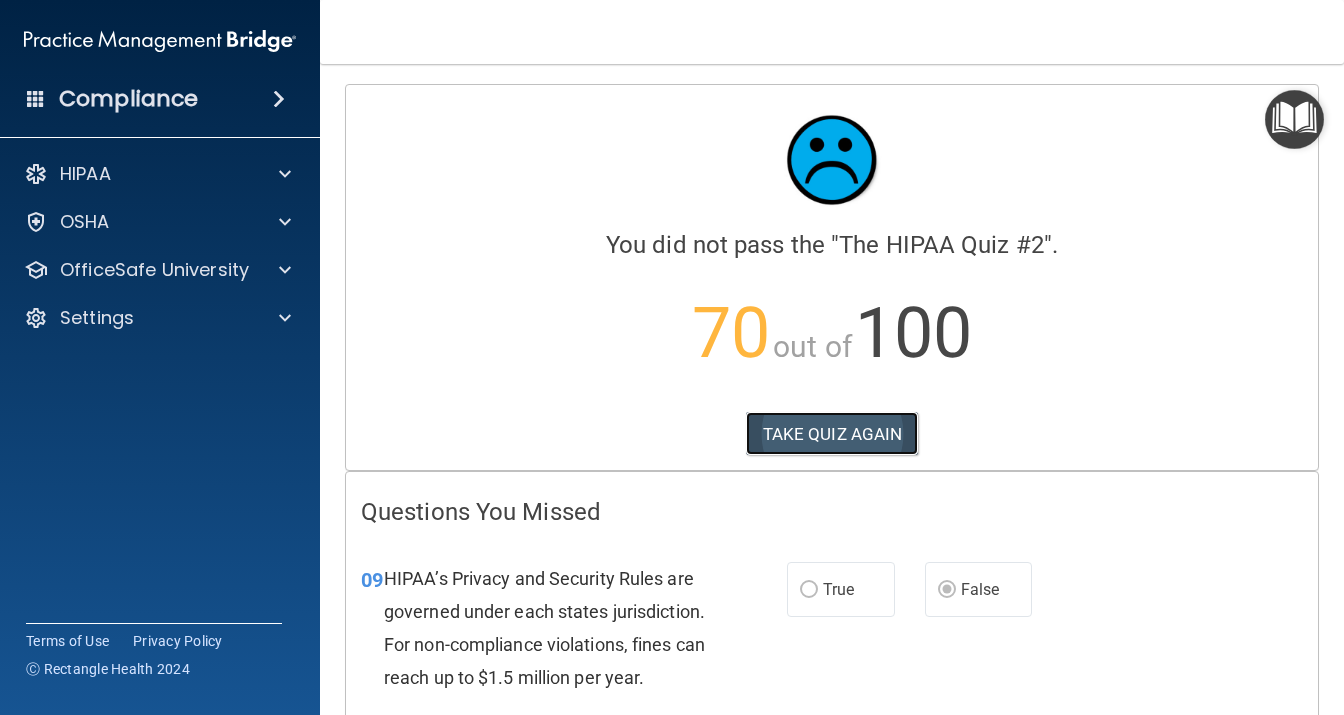 click on "TAKE QUIZ AGAIN" at bounding box center (832, 434) 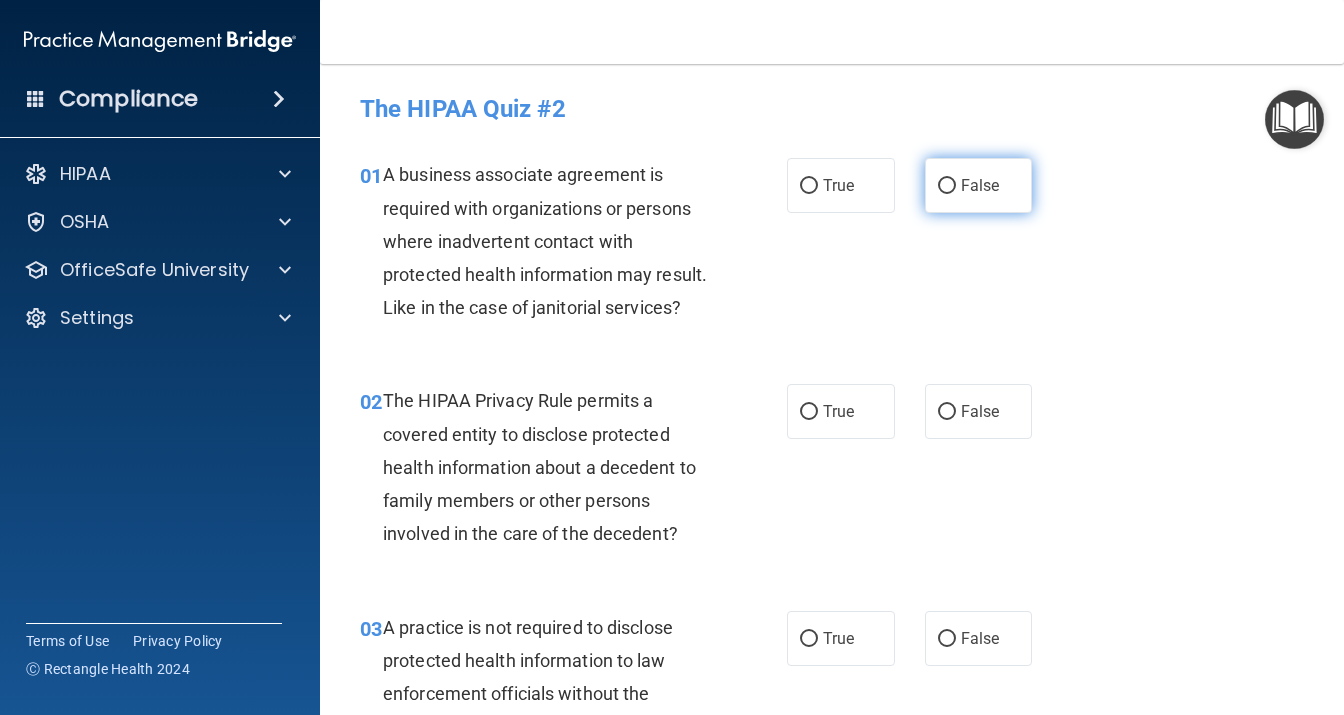 drag, startPoint x: 974, startPoint y: 185, endPoint x: 957, endPoint y: 197, distance: 20.808653 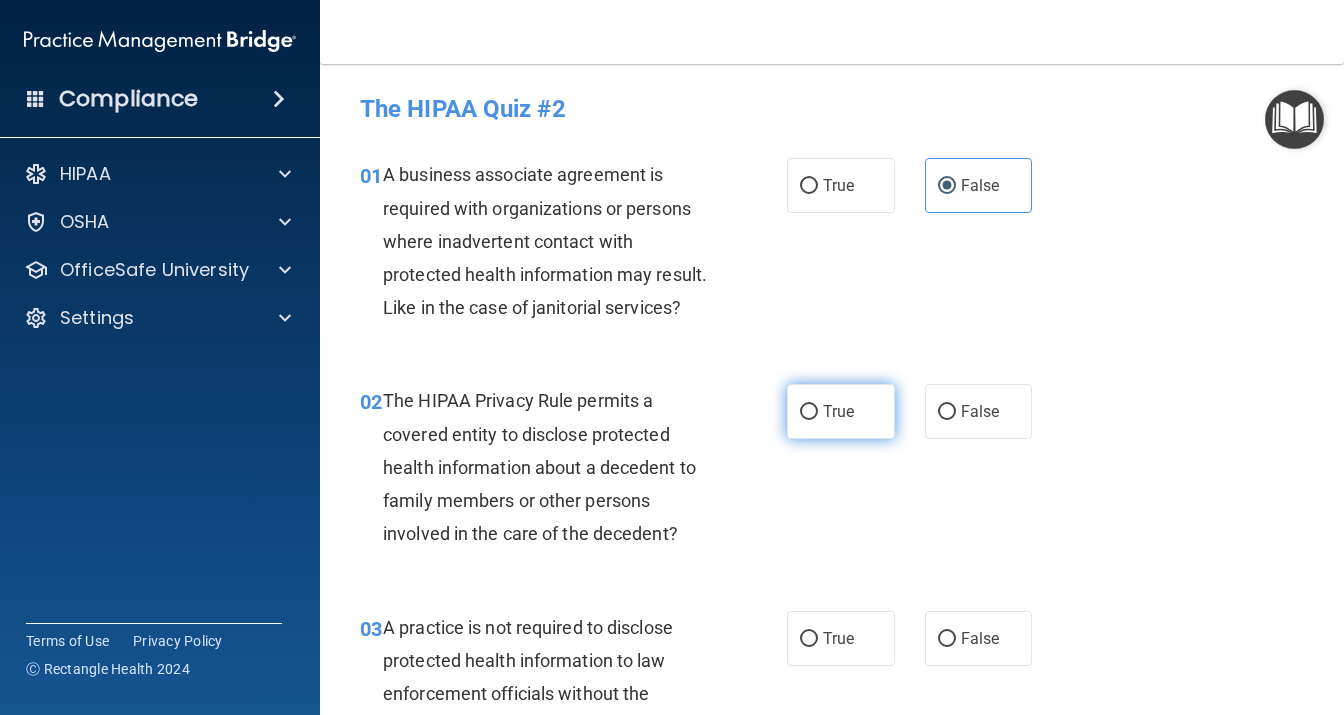 click on "True" at bounding box center (841, 411) 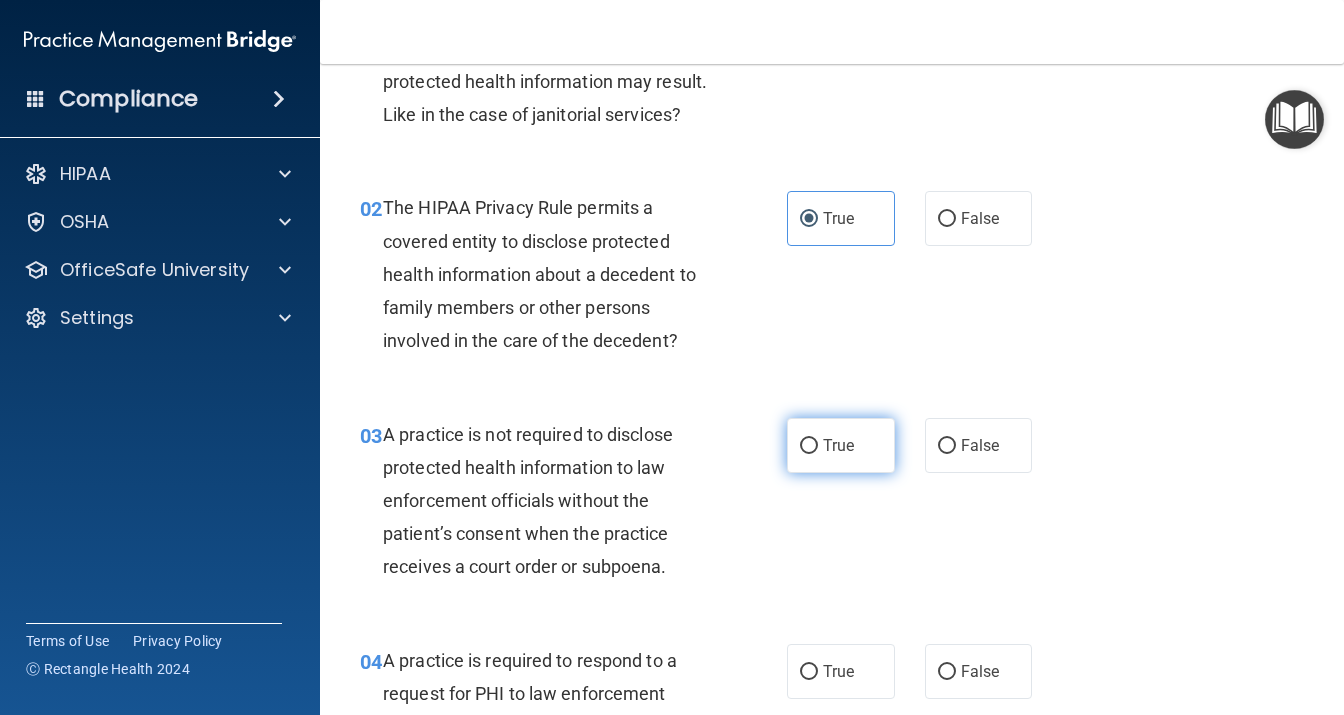 scroll, scrollTop: 346, scrollLeft: 0, axis: vertical 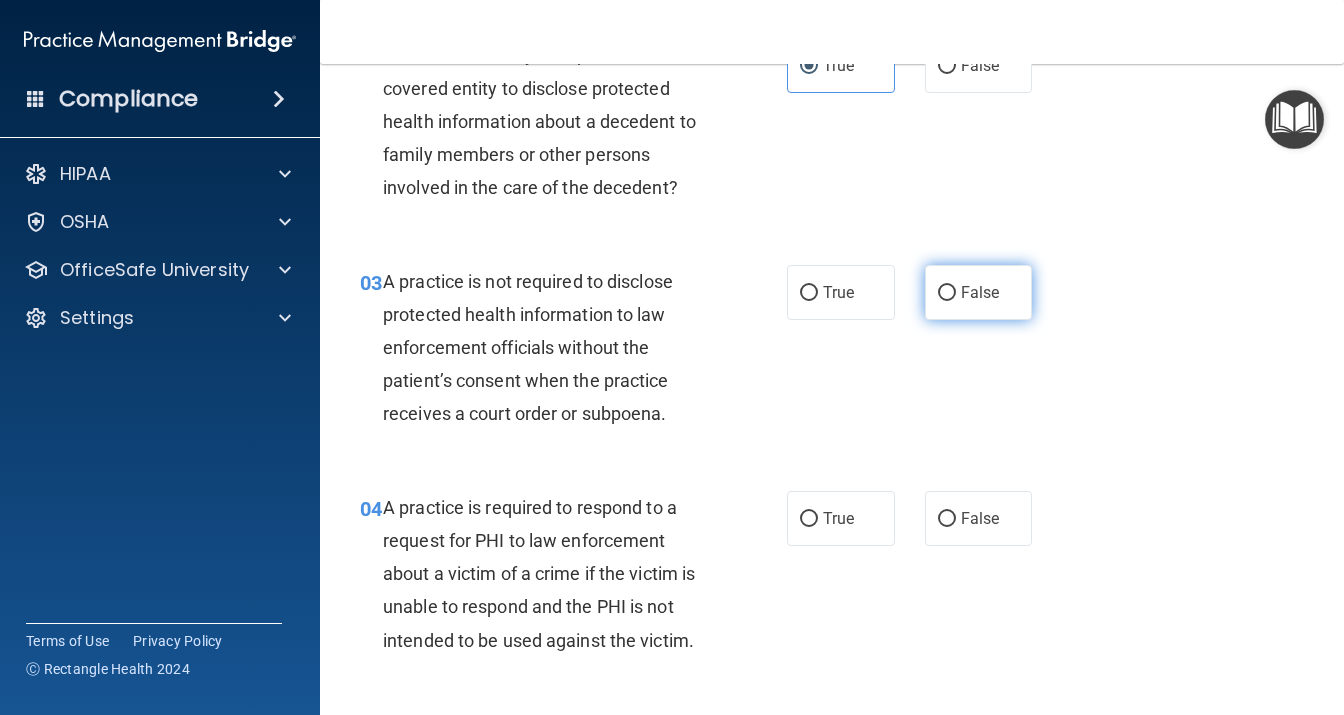 click on "False" at bounding box center [979, 292] 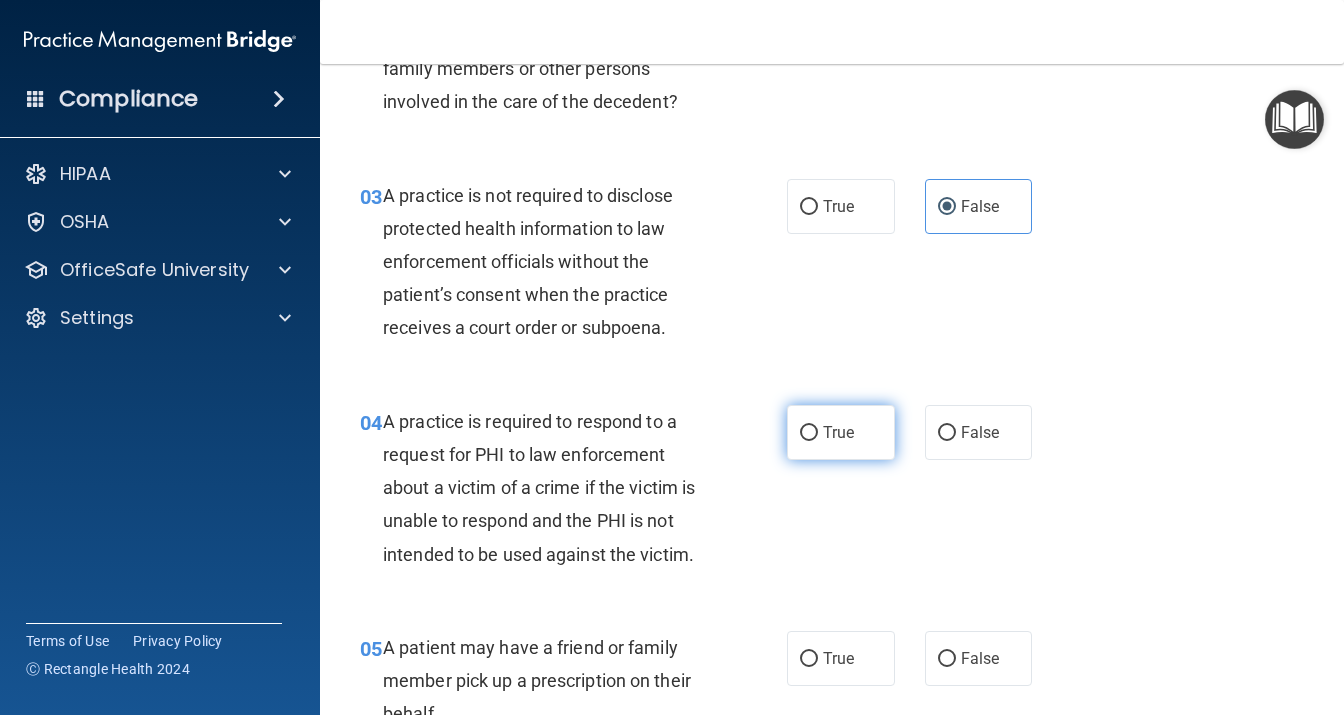 click on "True" at bounding box center (841, 432) 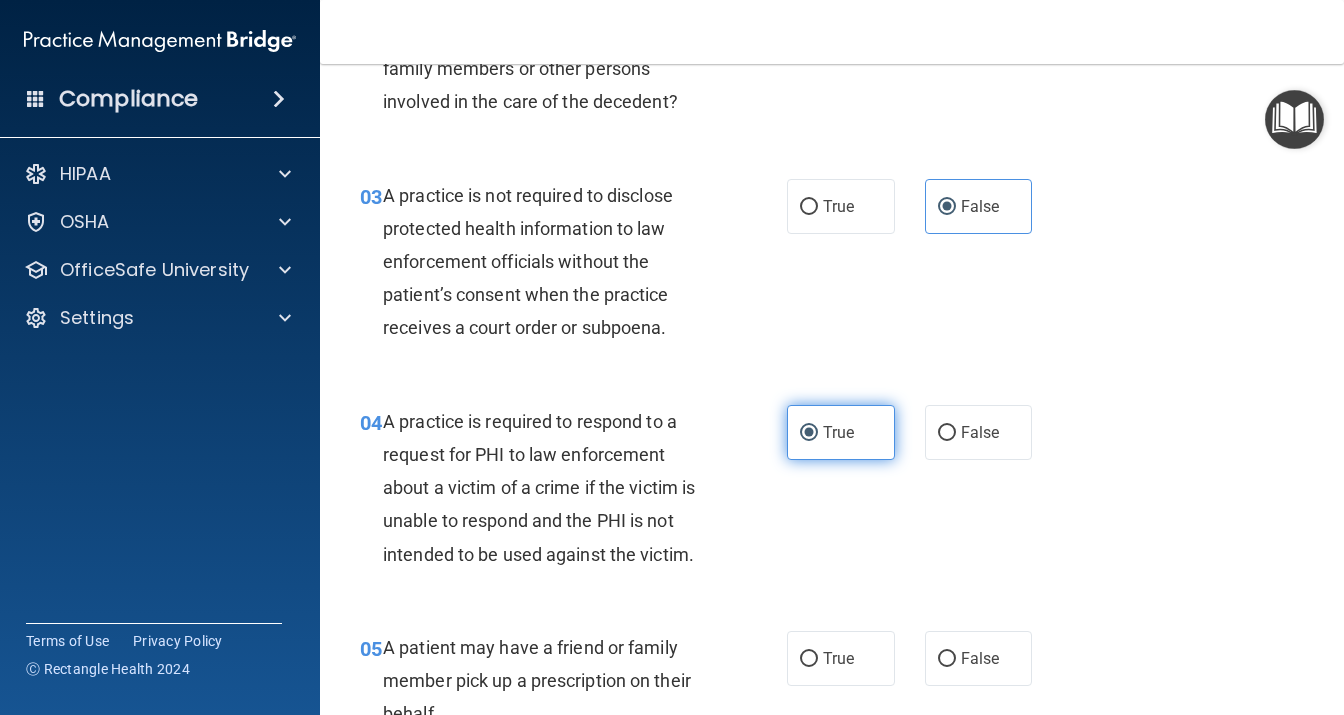 scroll, scrollTop: 691, scrollLeft: 0, axis: vertical 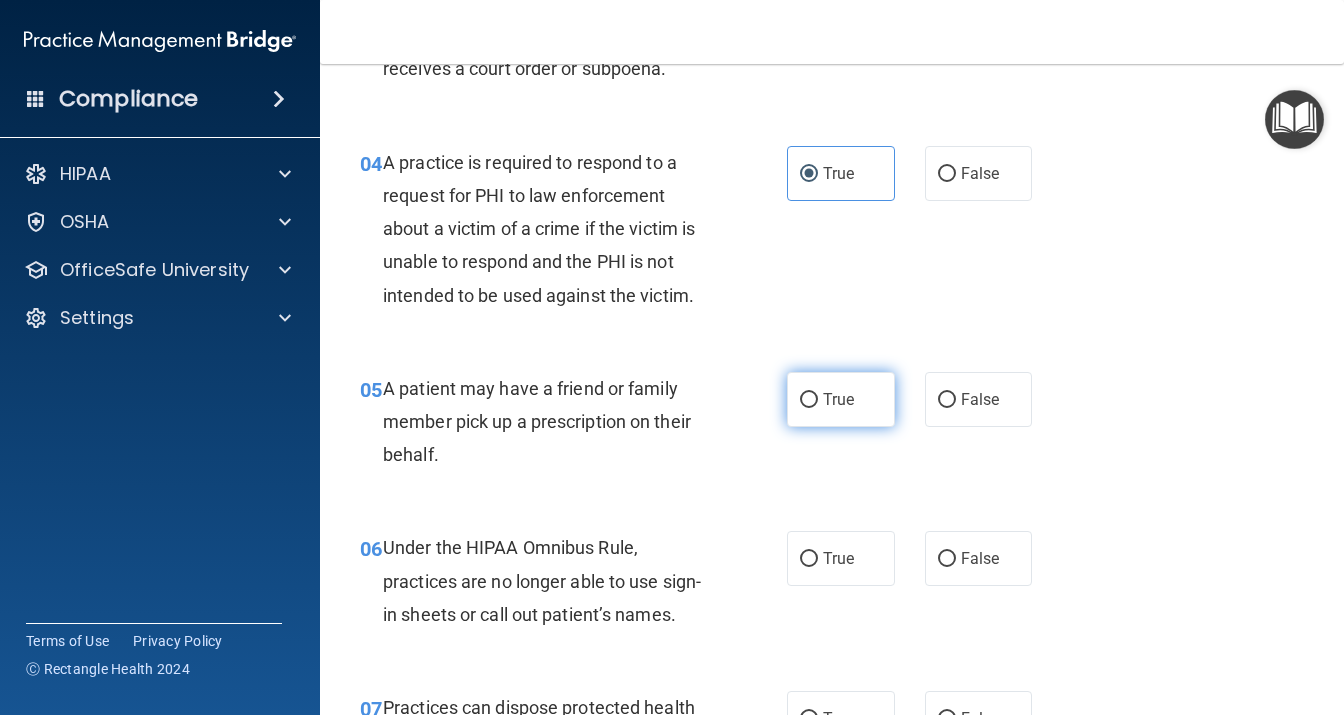 click on "True" at bounding box center [841, 399] 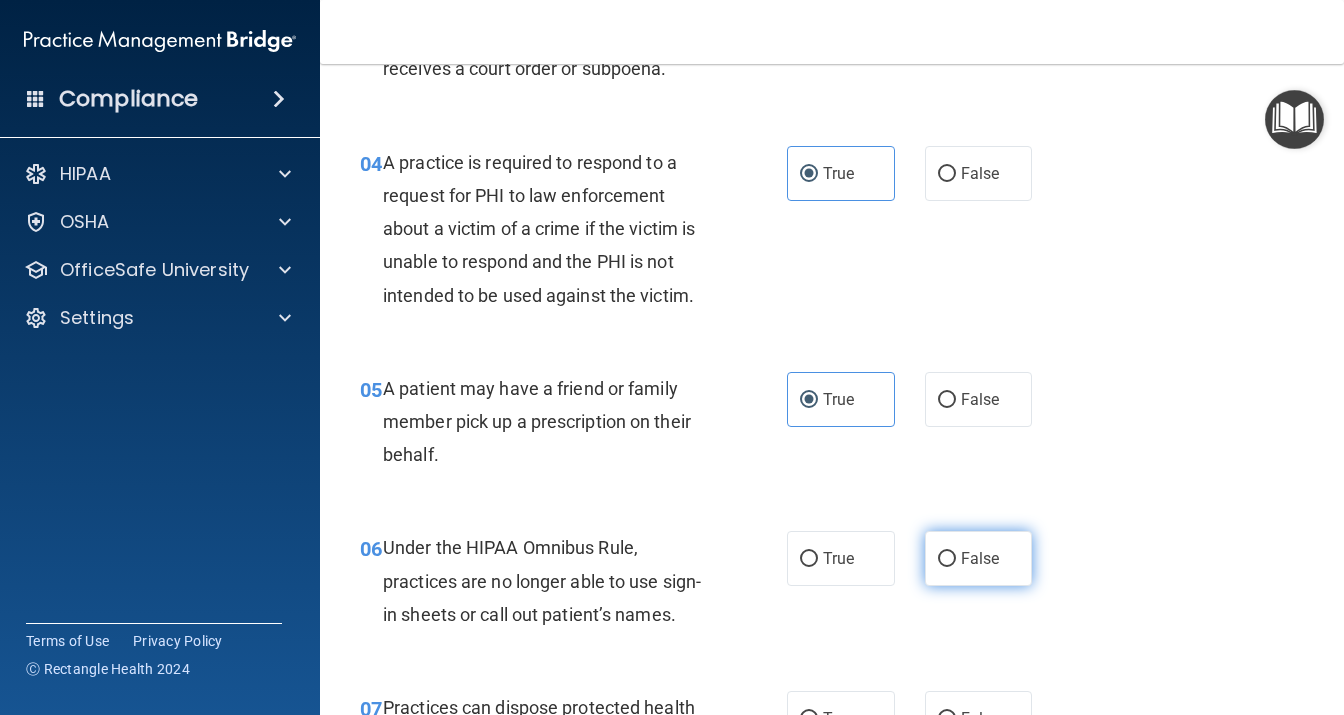 click on "False" at bounding box center (947, 559) 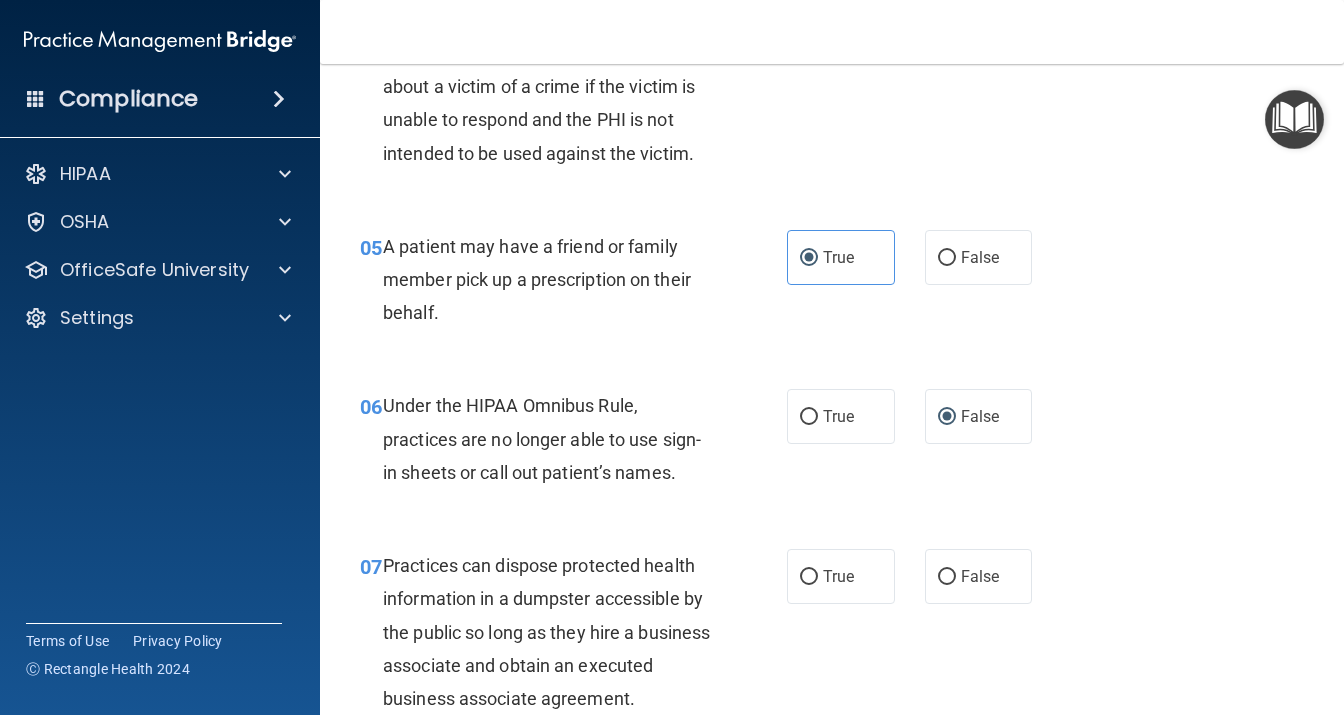 scroll, scrollTop: 950, scrollLeft: 0, axis: vertical 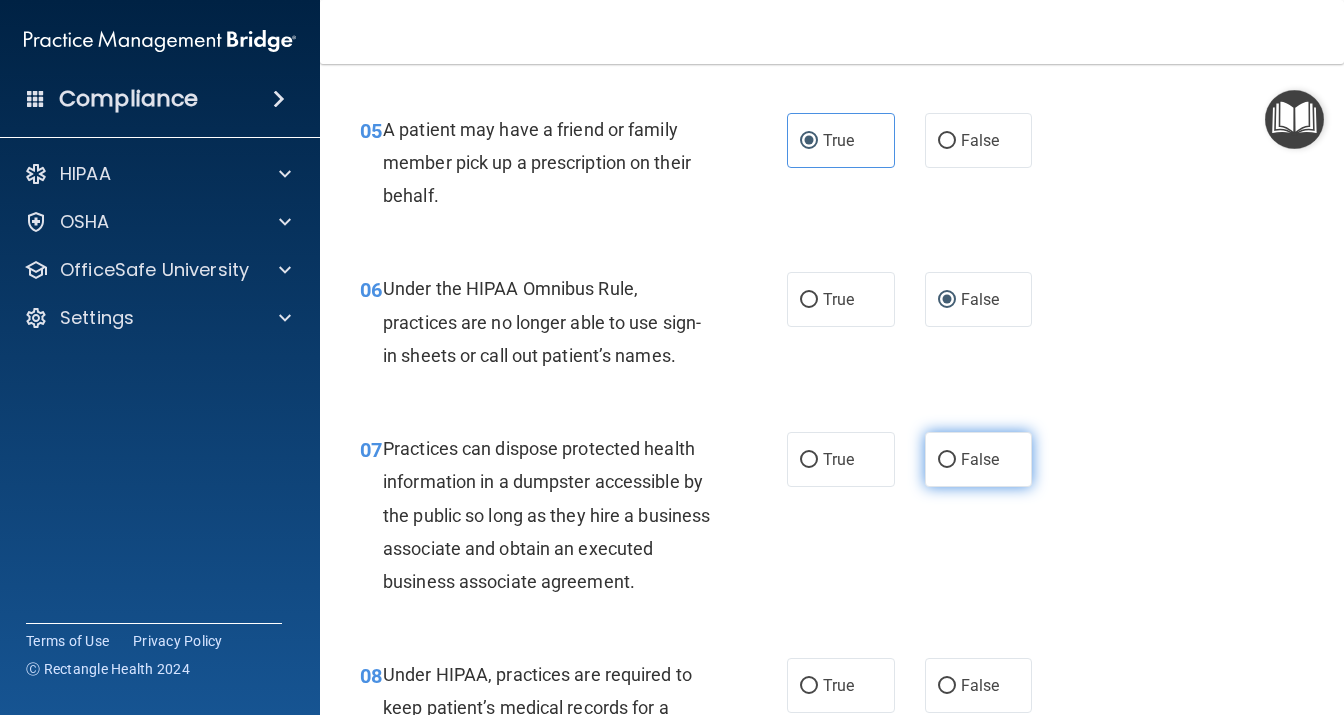 click on "False" at bounding box center (979, 459) 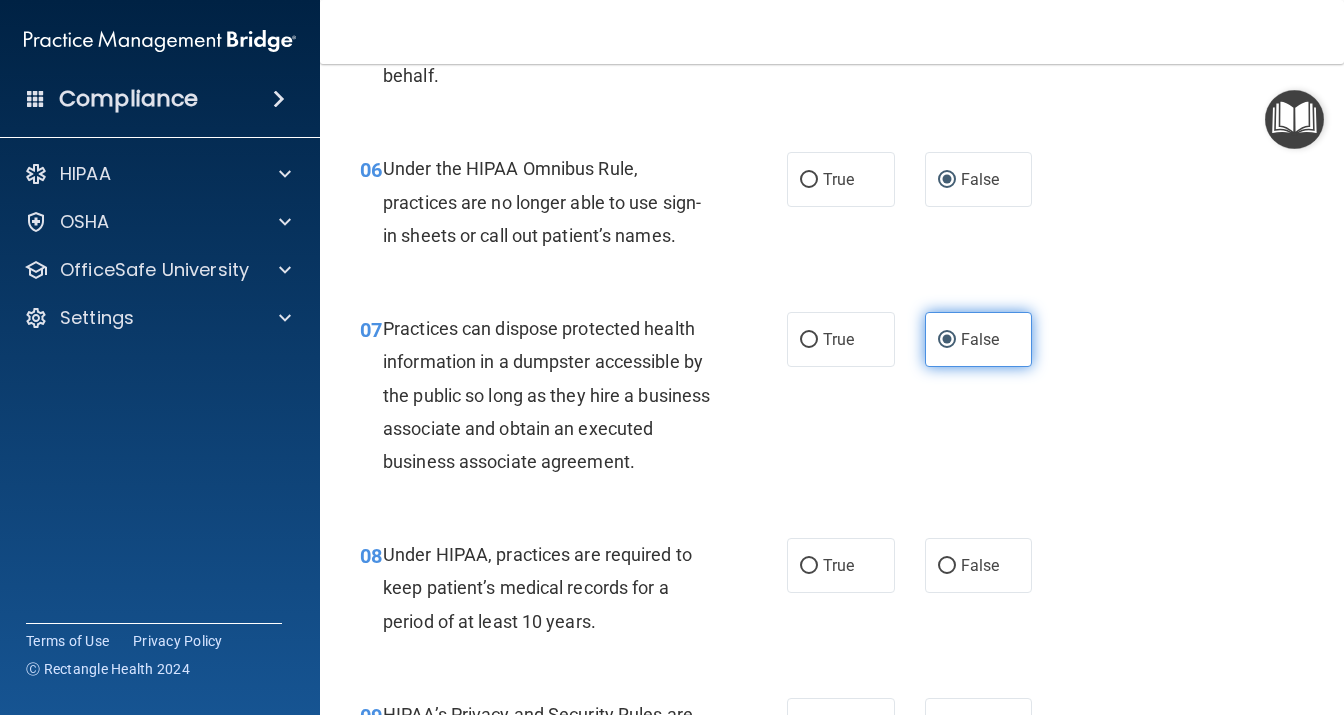 scroll, scrollTop: 1210, scrollLeft: 0, axis: vertical 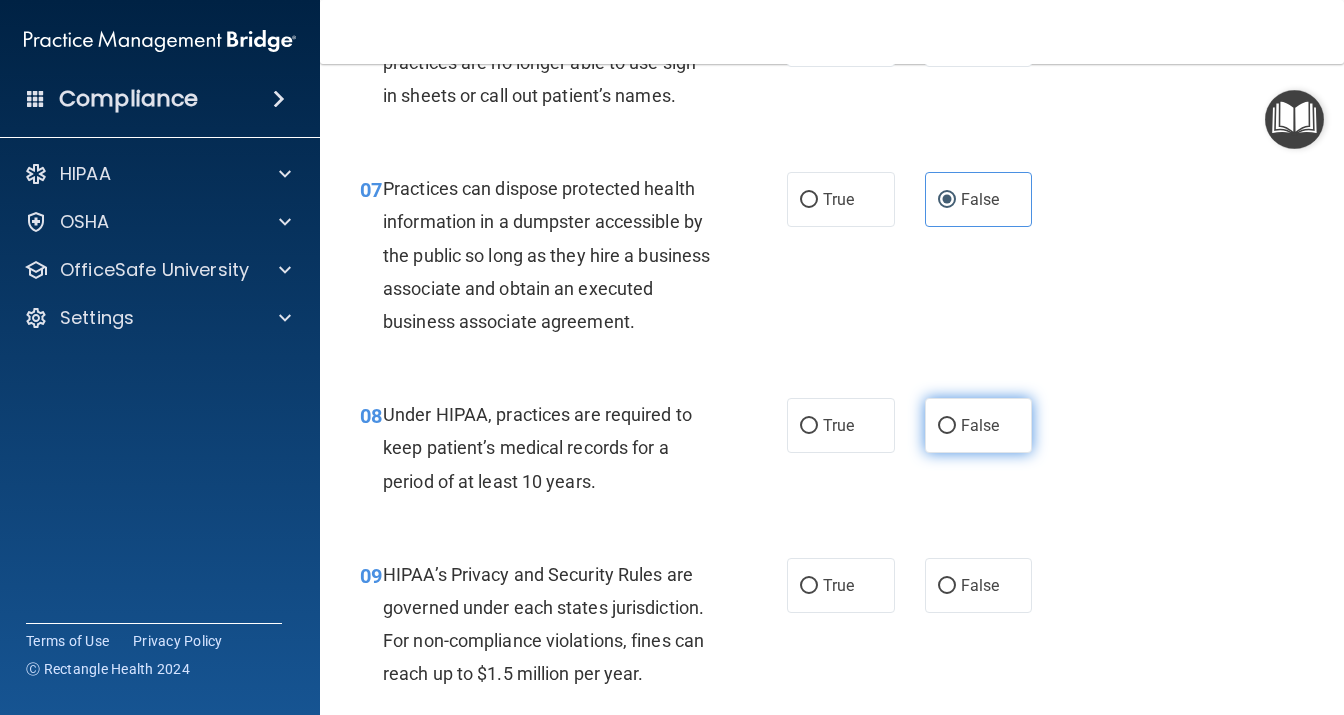 click on "False" at bounding box center (980, 425) 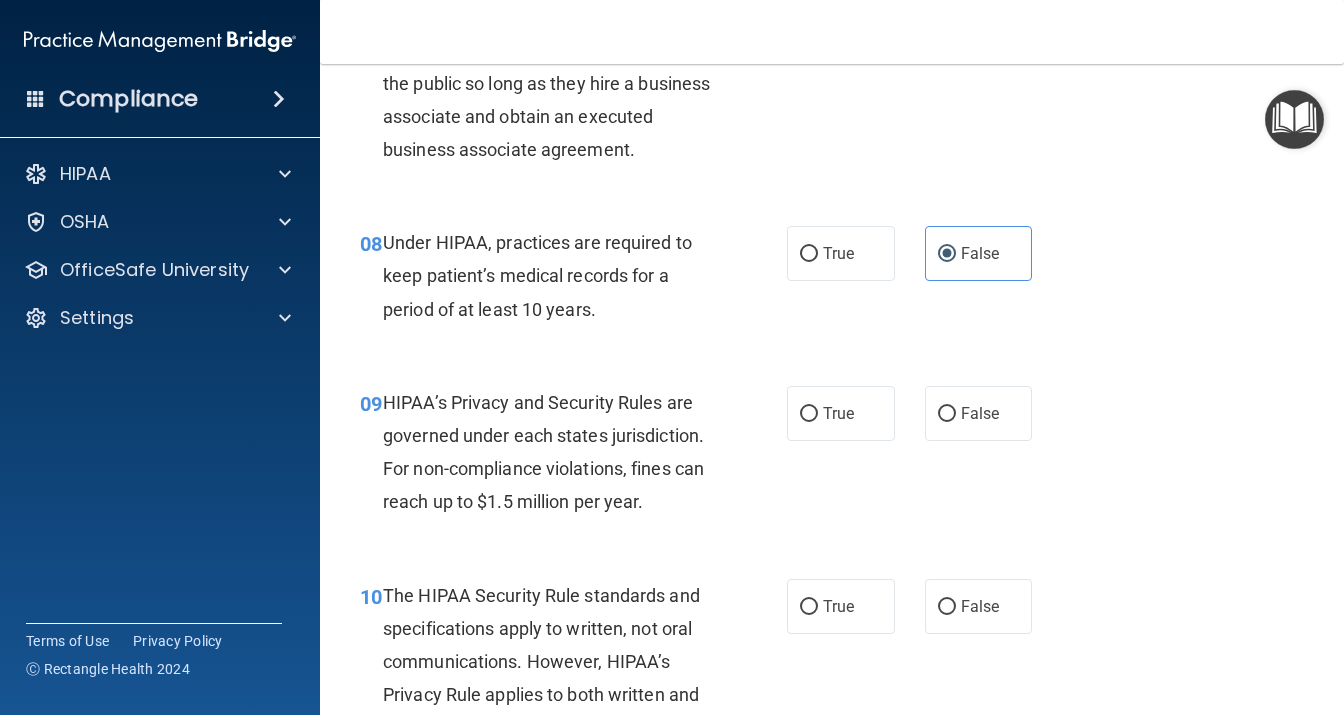 scroll, scrollTop: 1469, scrollLeft: 0, axis: vertical 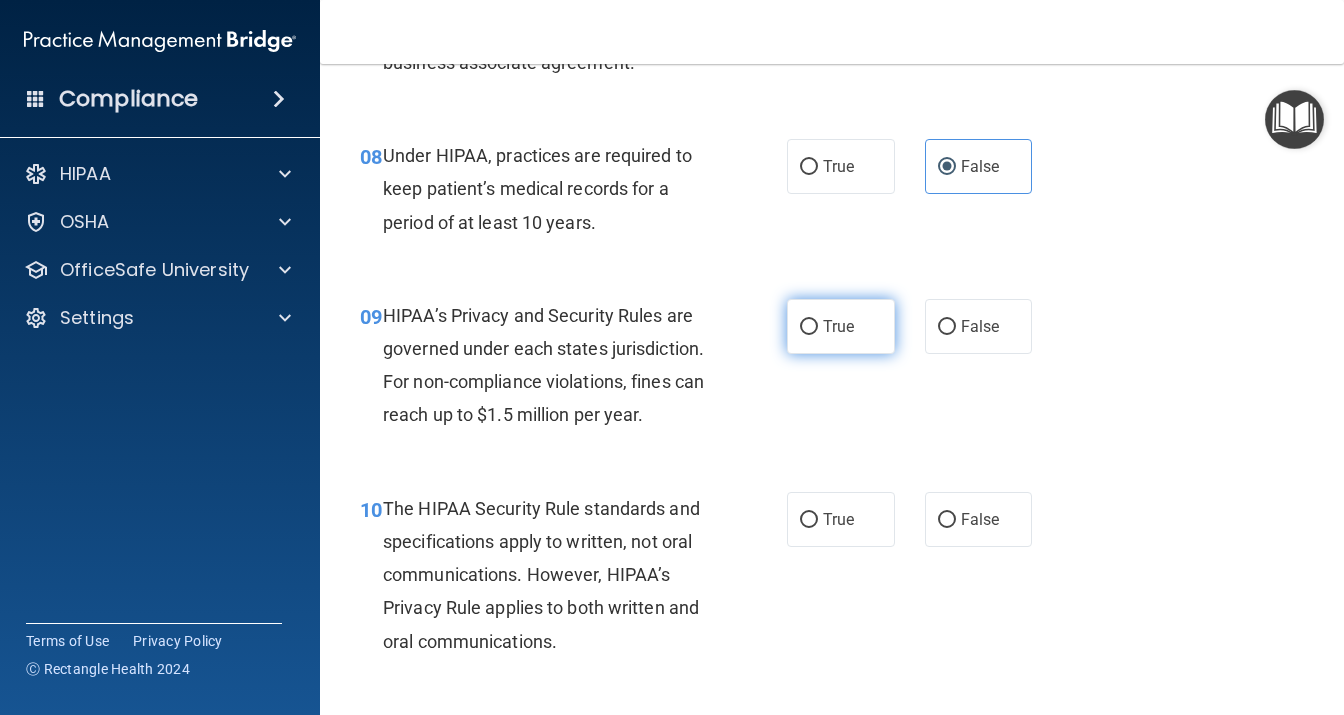 click on "True" at bounding box center (838, 326) 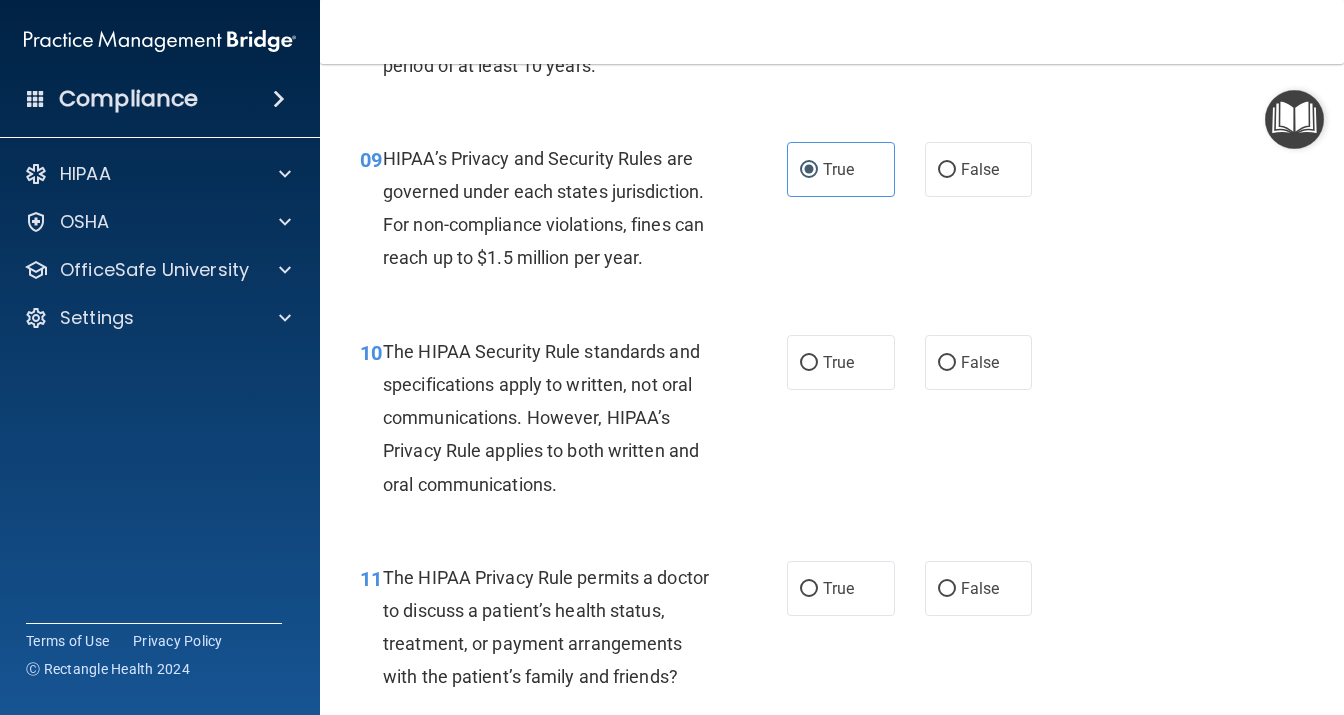 scroll, scrollTop: 1642, scrollLeft: 0, axis: vertical 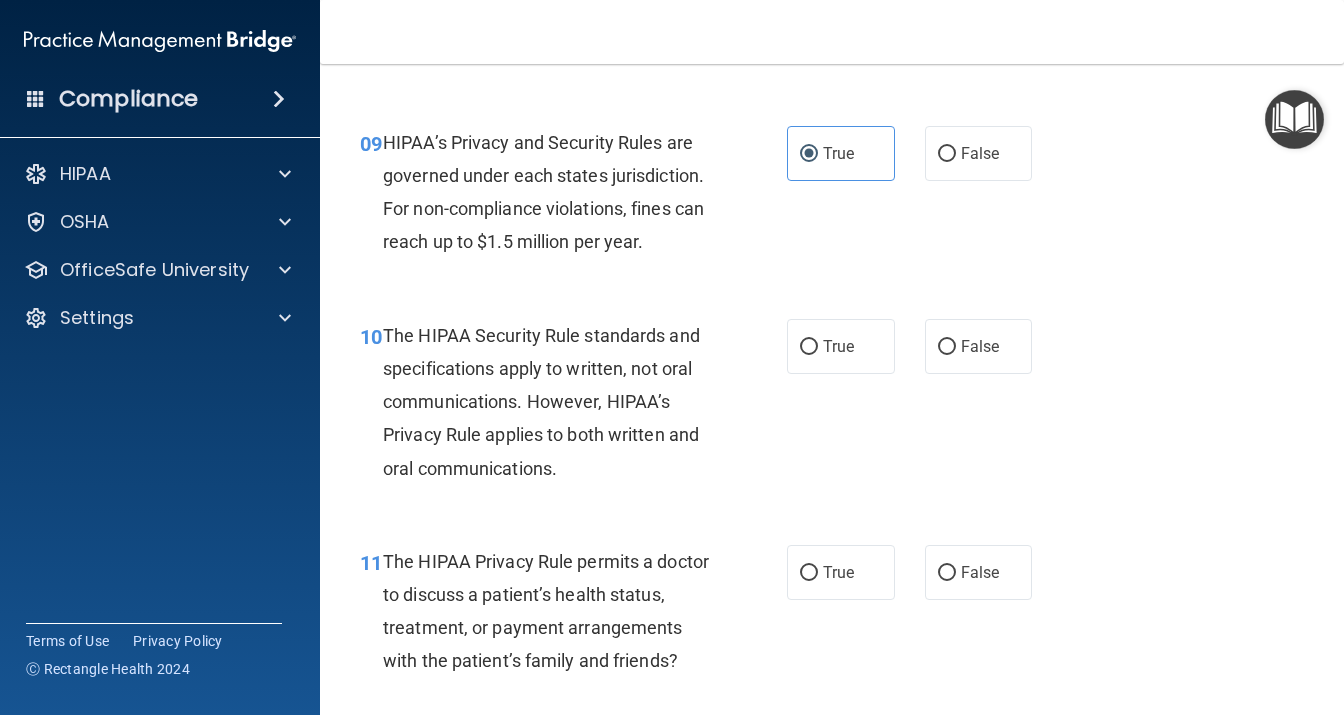 click on "10       The HIPAA Security Rule standards and specifications apply to written, not oral communications. However, HIPAA’s Privacy Rule applies to both written and oral communications." at bounding box center [573, 407] 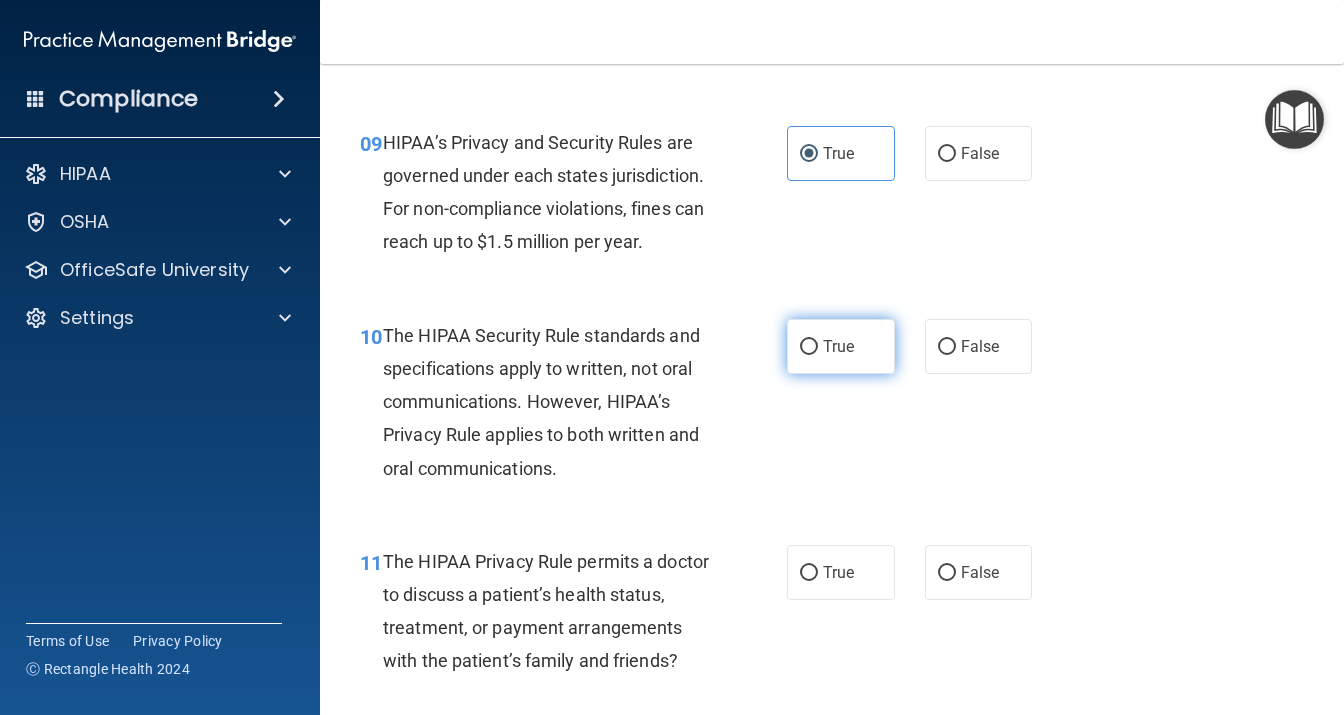 click on "True" at bounding box center [841, 346] 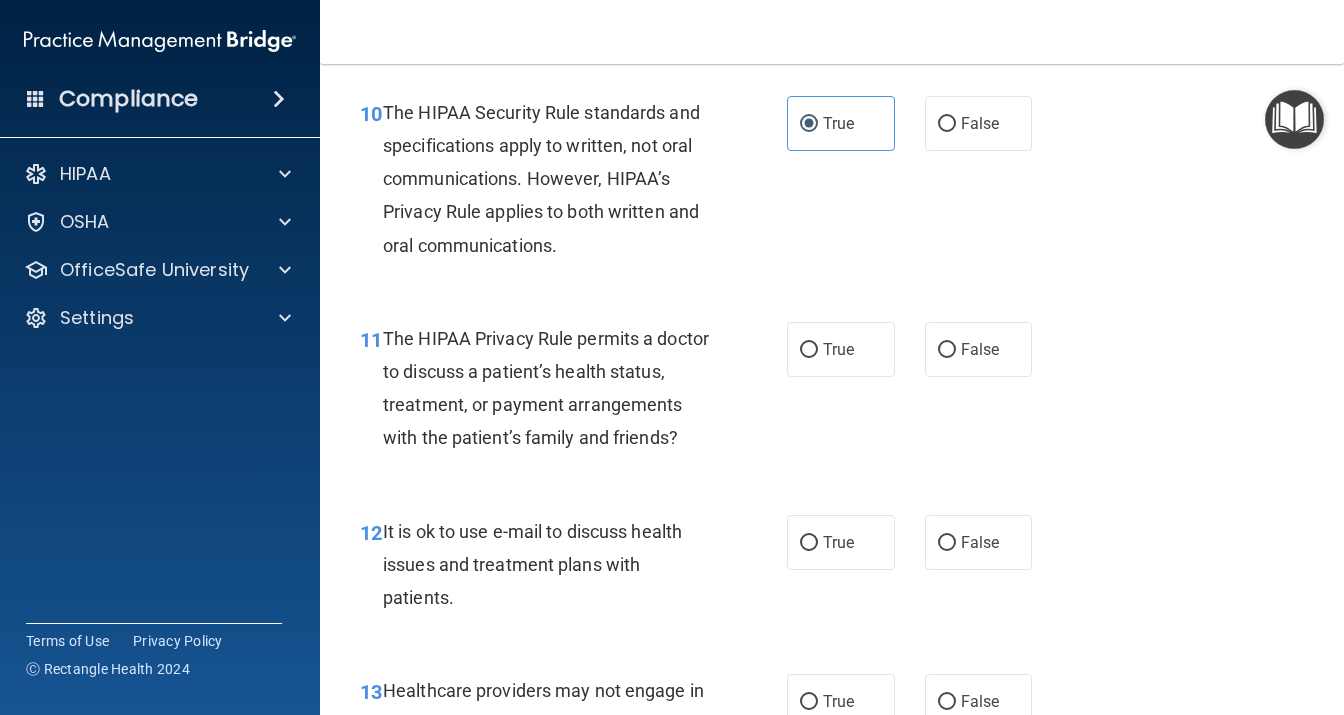 scroll, scrollTop: 1901, scrollLeft: 0, axis: vertical 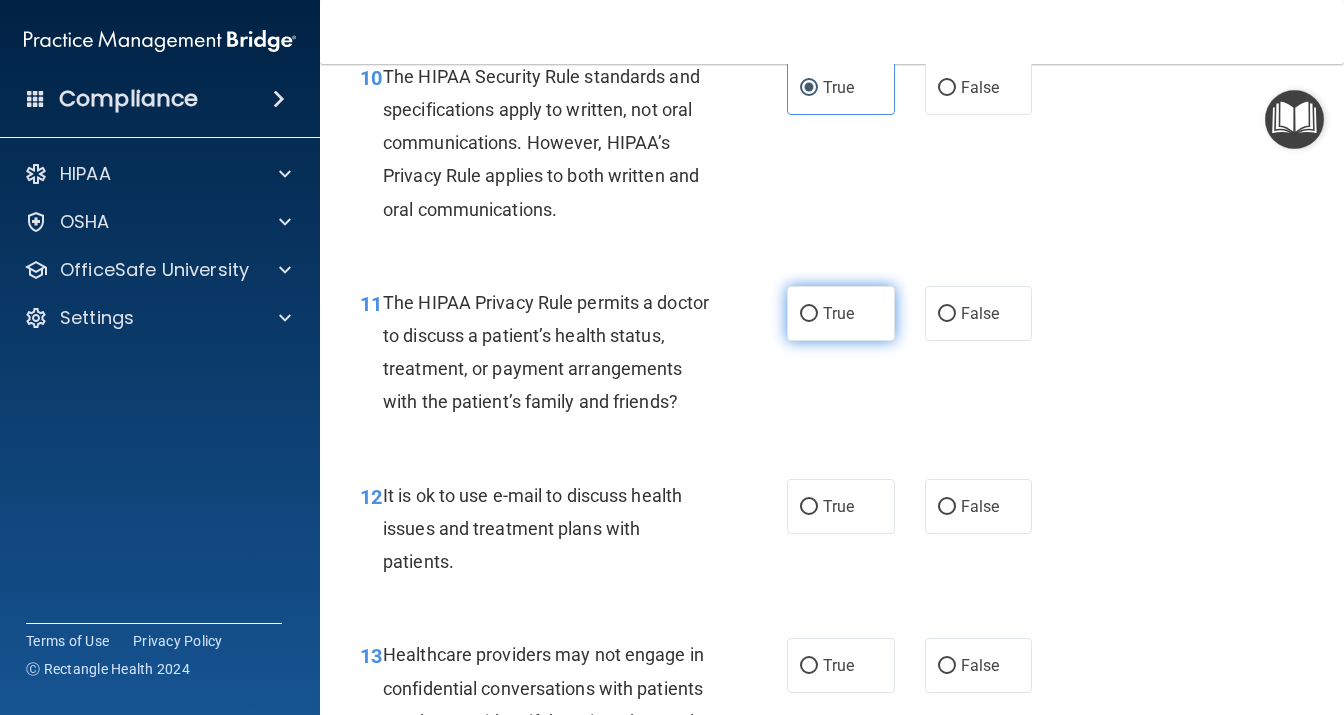 click on "True" at bounding box center [809, 314] 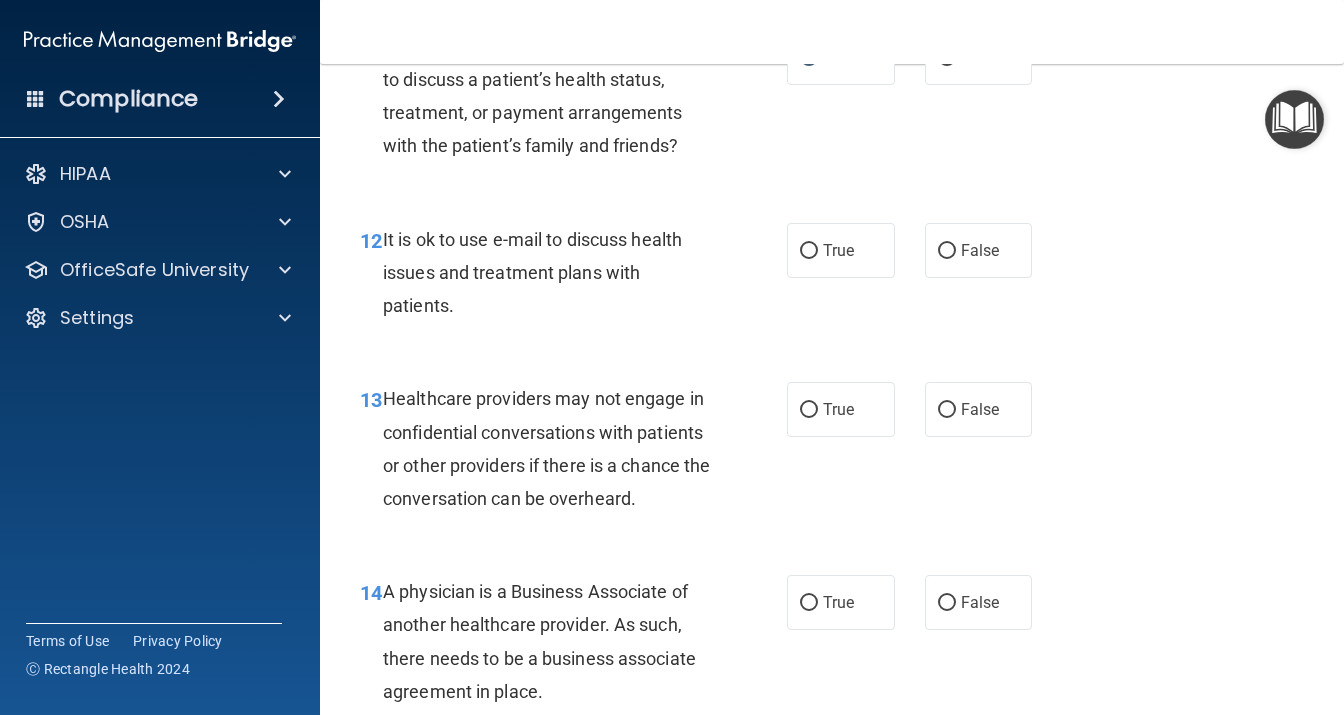 scroll, scrollTop: 2160, scrollLeft: 0, axis: vertical 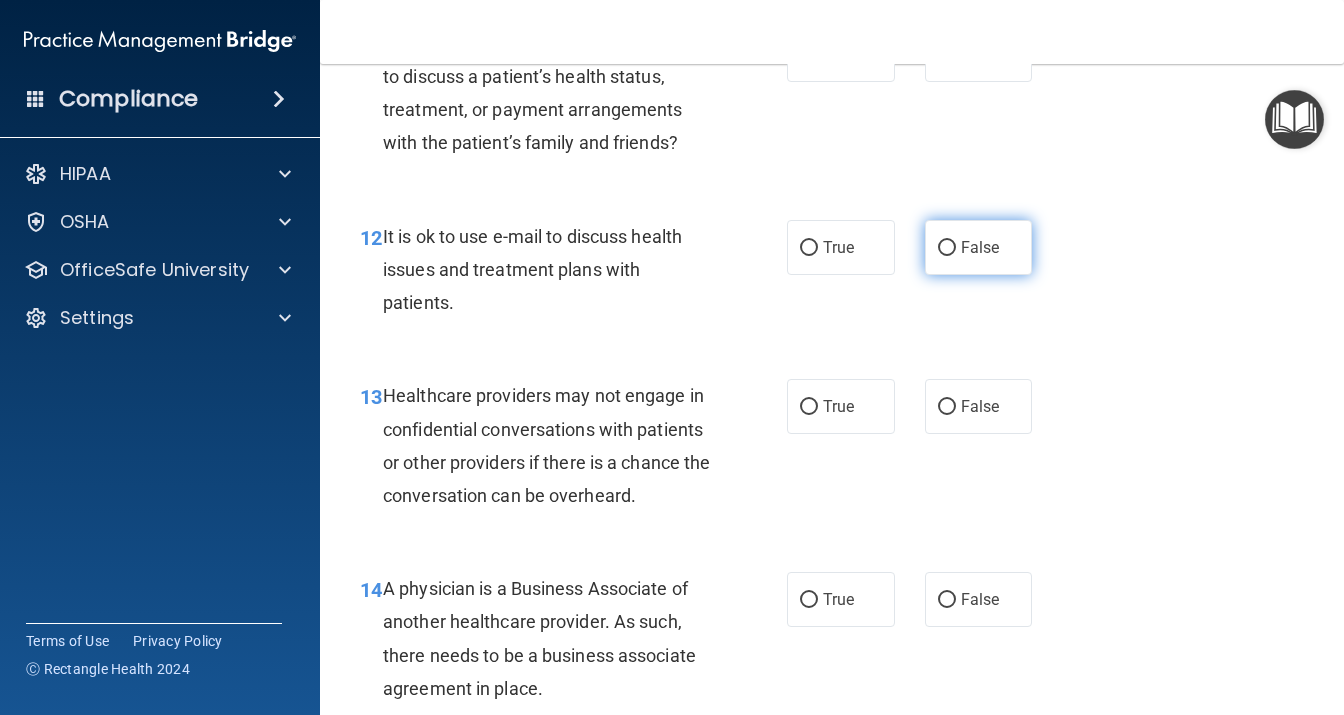 click on "False" at bounding box center [979, 247] 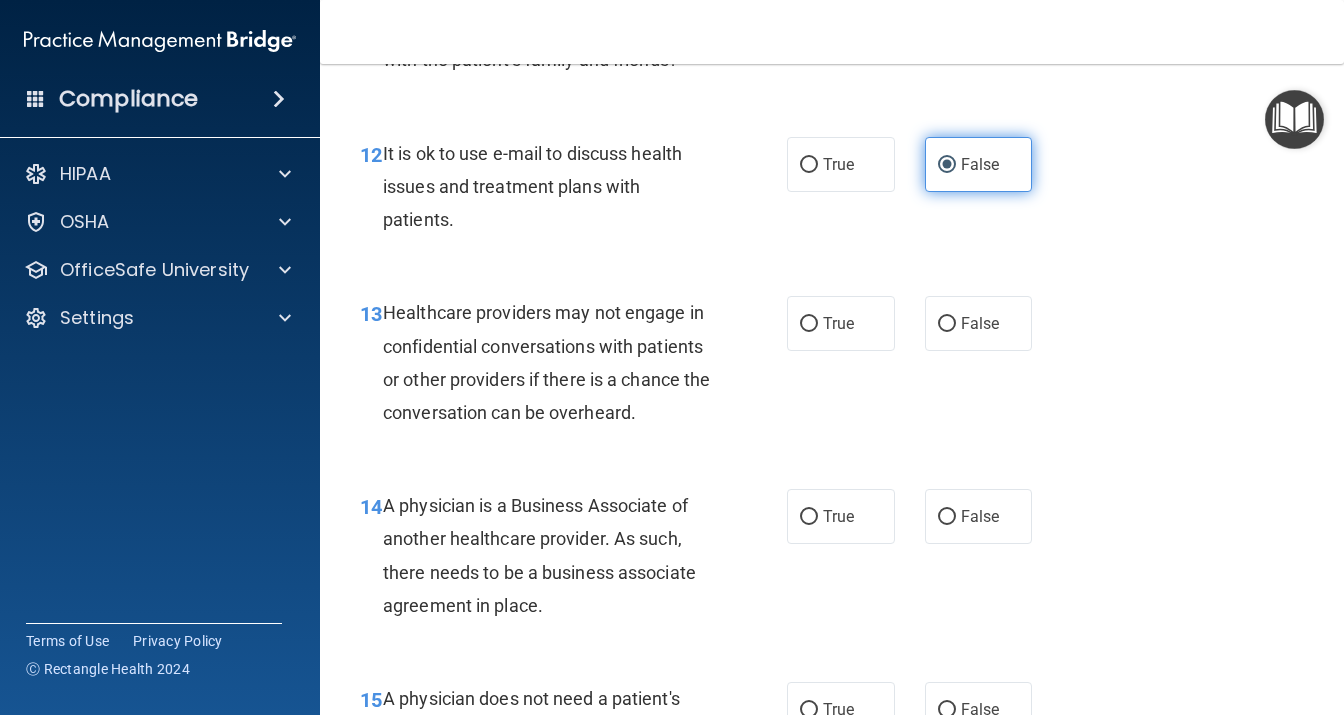 scroll, scrollTop: 2333, scrollLeft: 0, axis: vertical 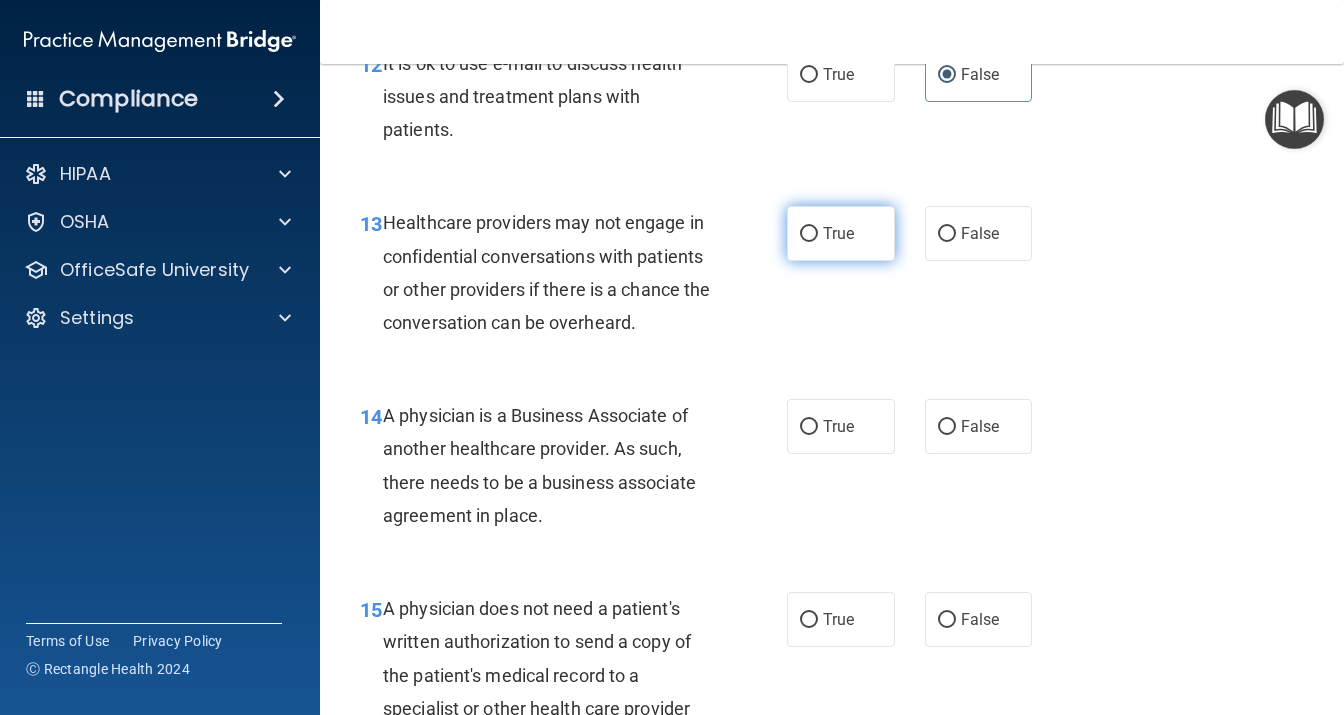 click on "True" at bounding box center (838, 233) 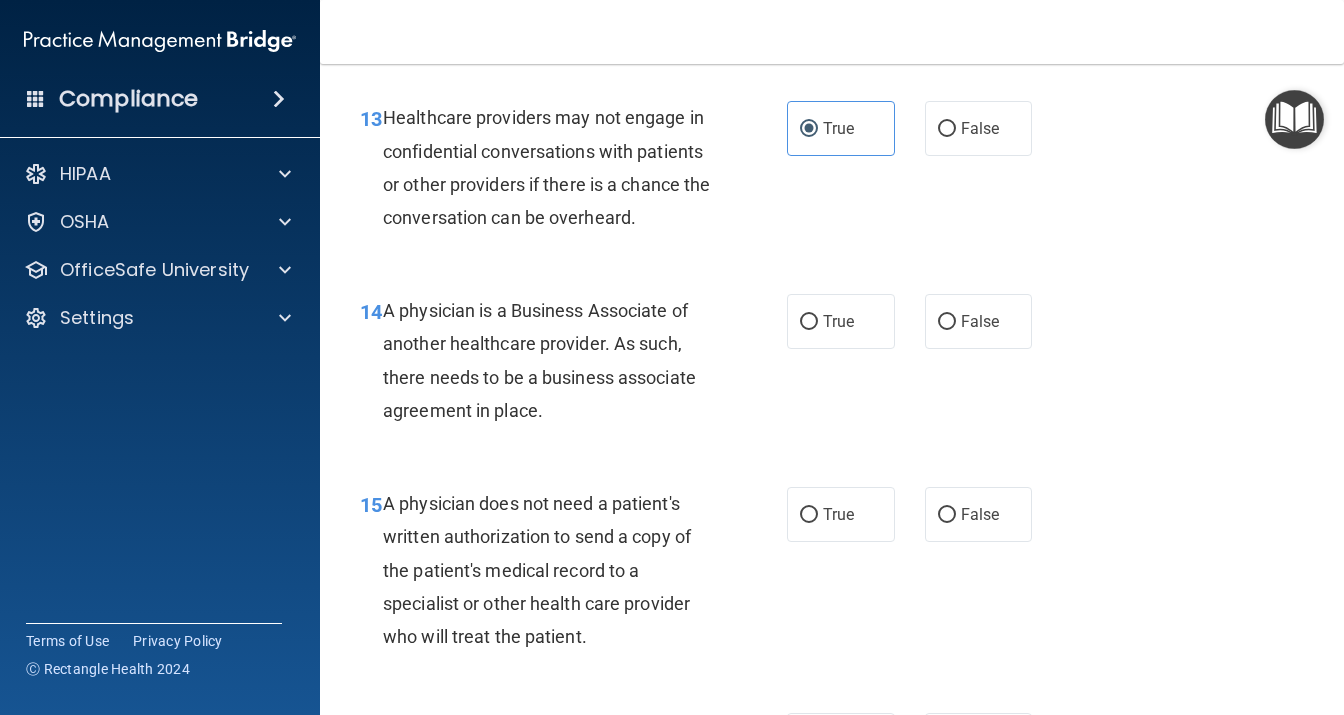scroll, scrollTop: 2506, scrollLeft: 0, axis: vertical 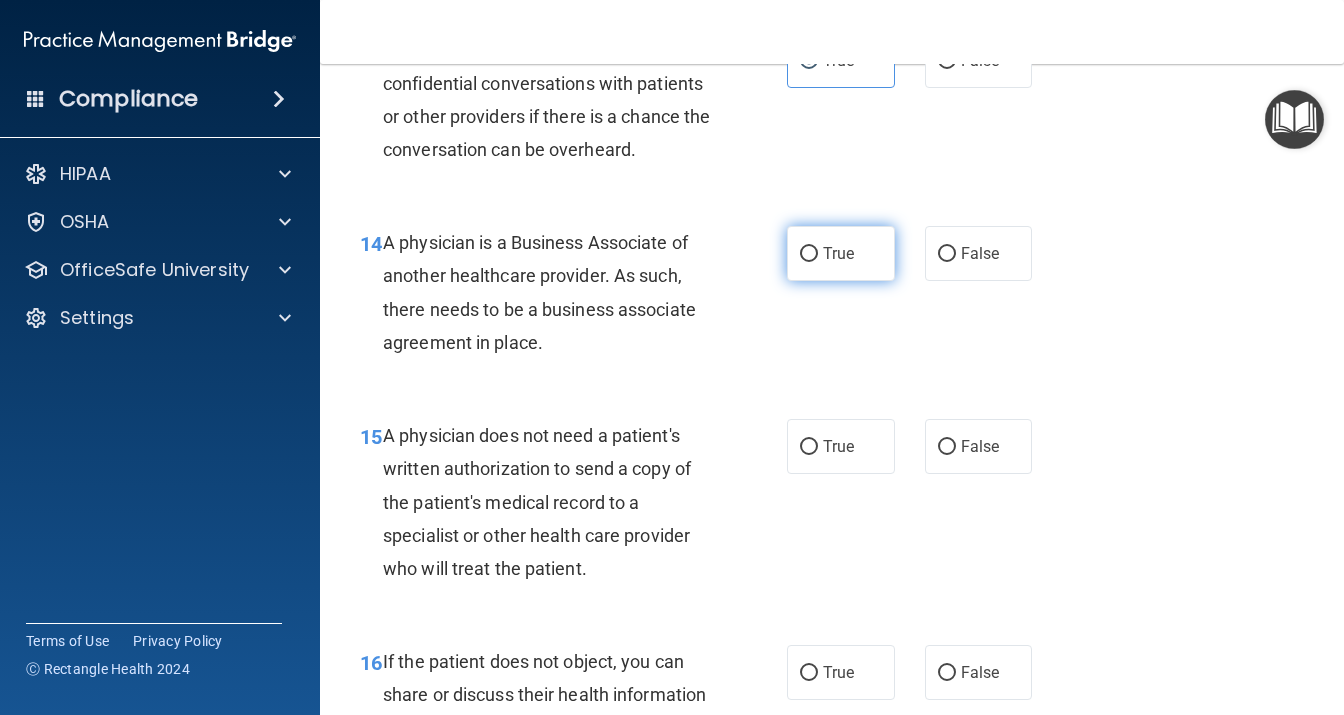 click on "True" at bounding box center (838, 253) 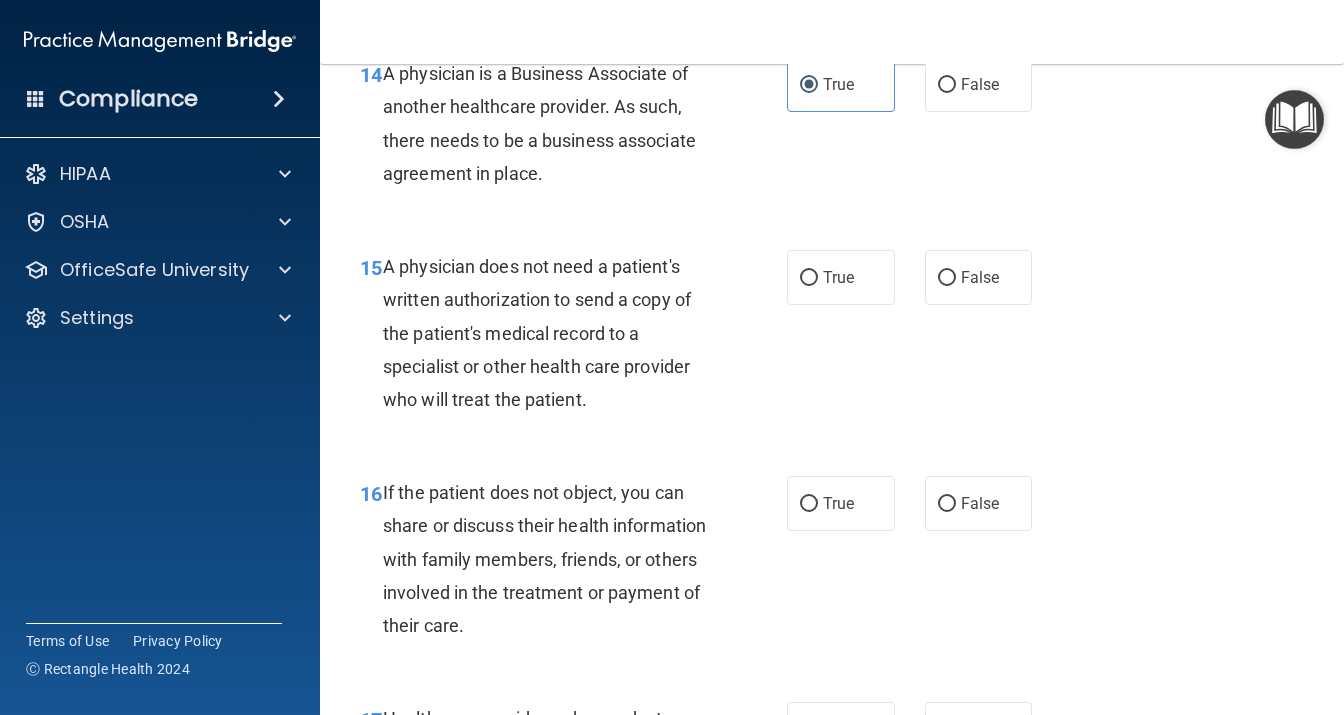 scroll, scrollTop: 2678, scrollLeft: 0, axis: vertical 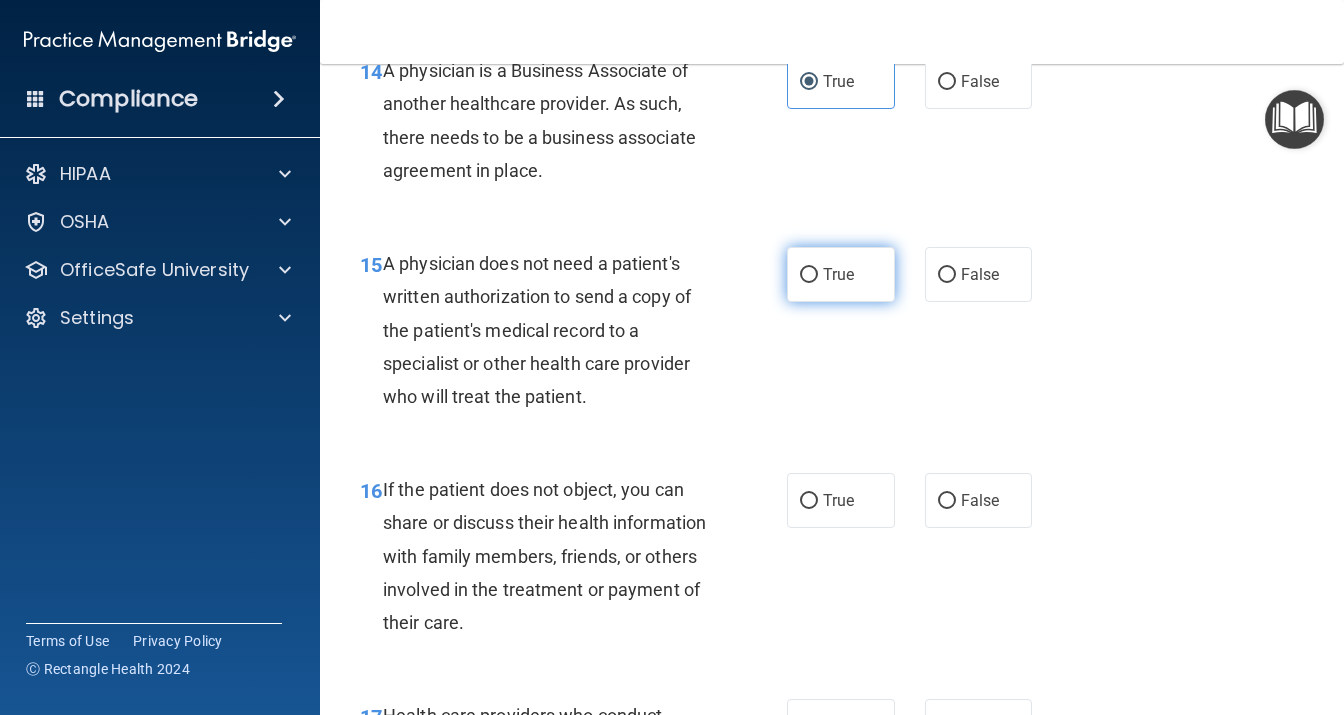 click on "True" at bounding box center (841, 274) 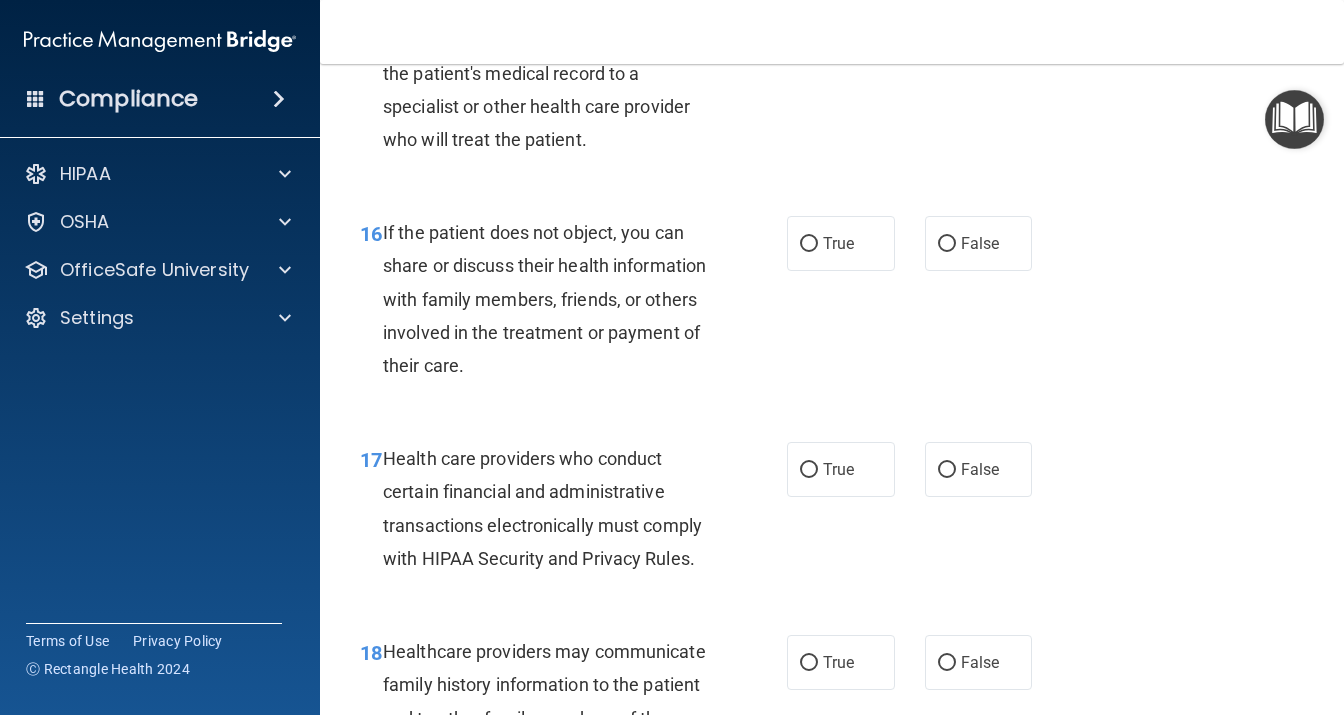scroll, scrollTop: 2938, scrollLeft: 0, axis: vertical 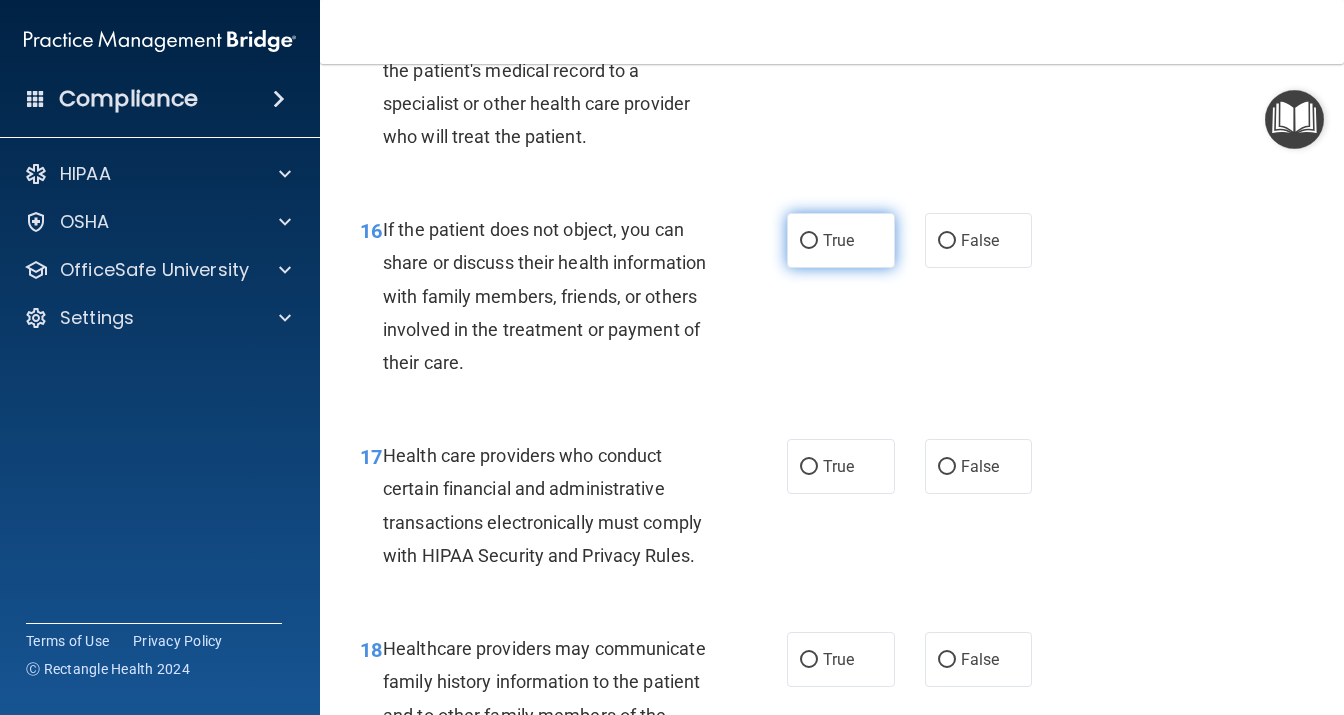 click on "True" at bounding box center [838, 240] 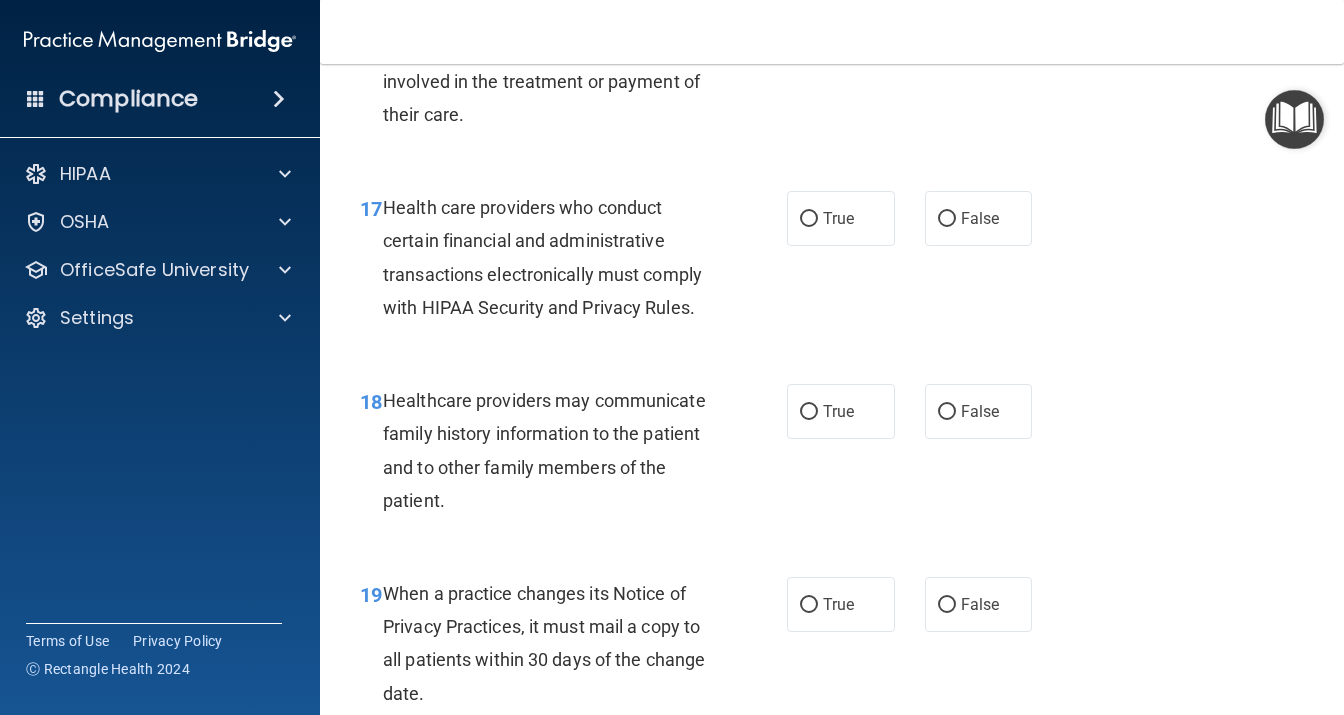 scroll, scrollTop: 3197, scrollLeft: 0, axis: vertical 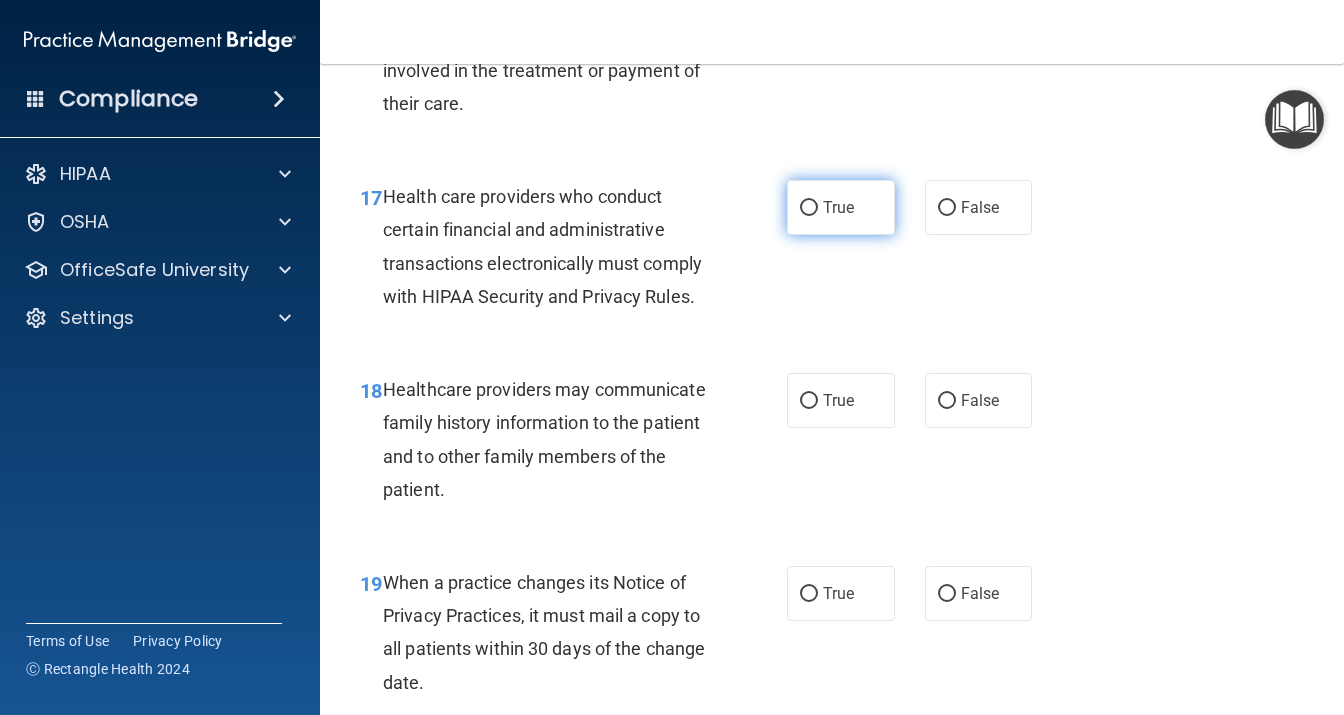 click on "True" at bounding box center [841, 207] 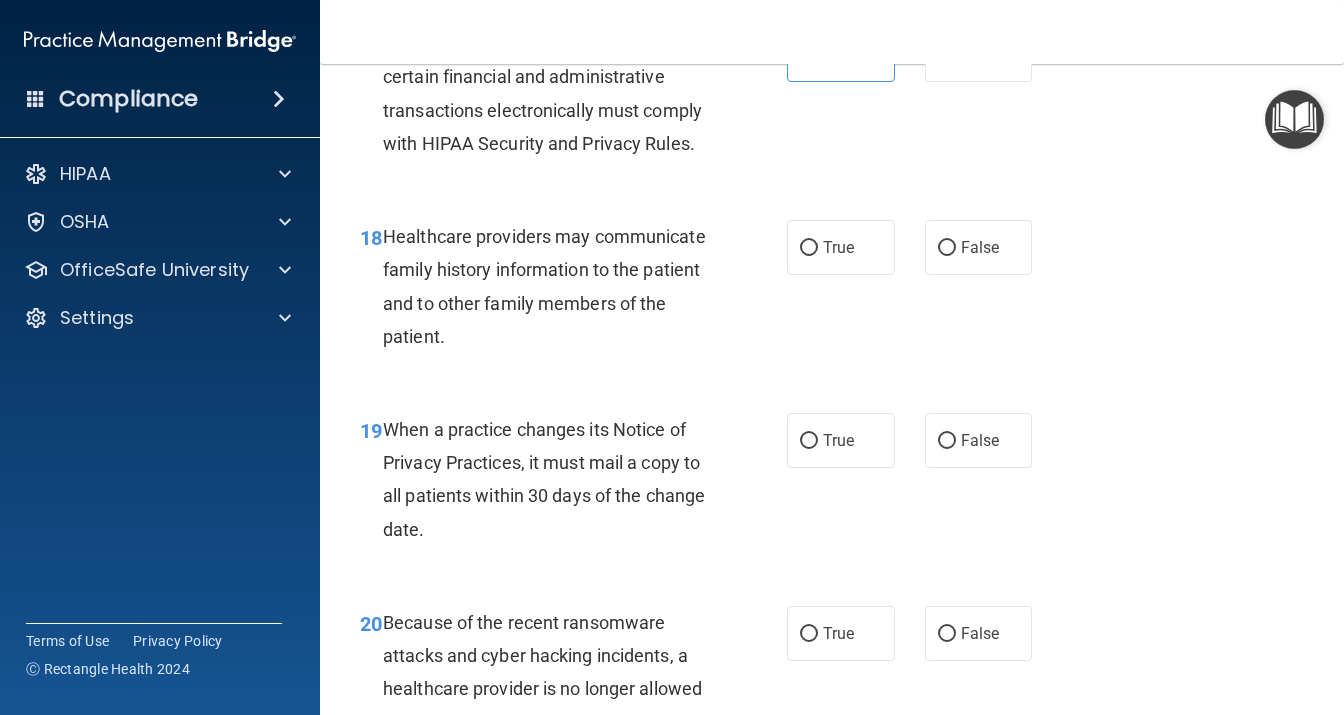 scroll, scrollTop: 3370, scrollLeft: 0, axis: vertical 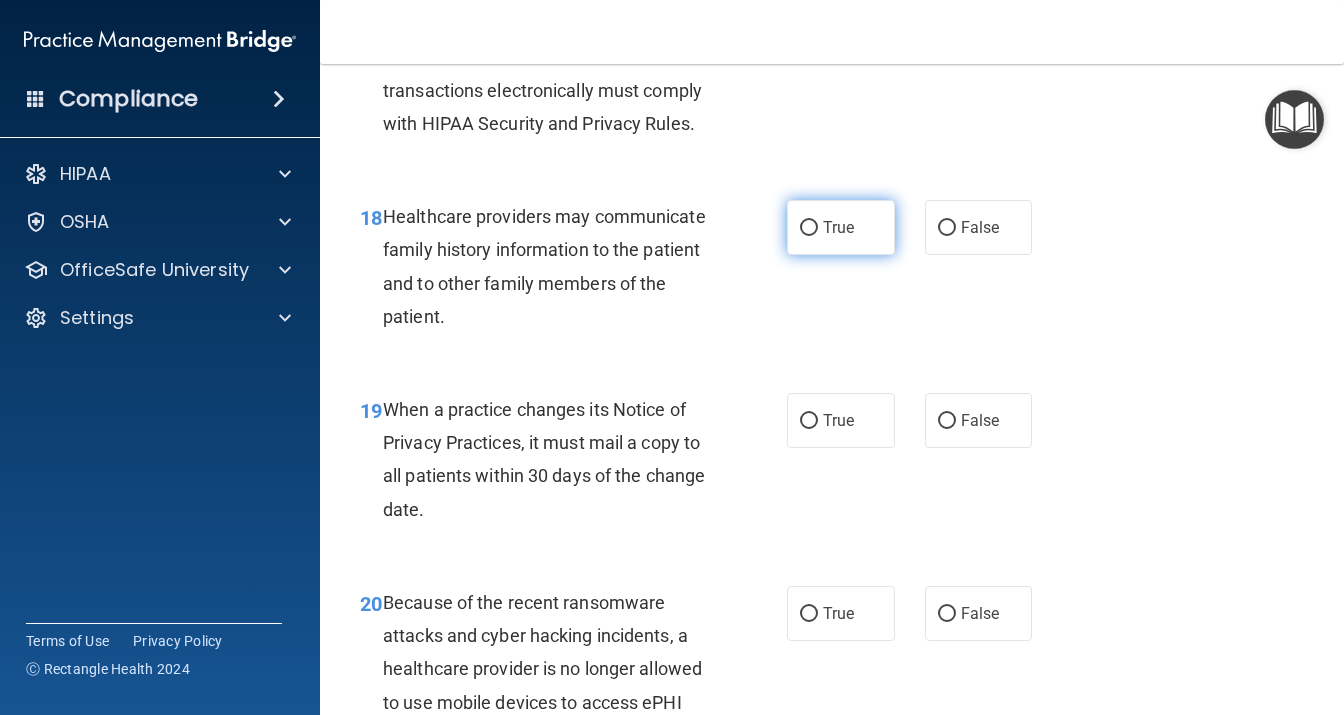 click on "True" at bounding box center (841, 227) 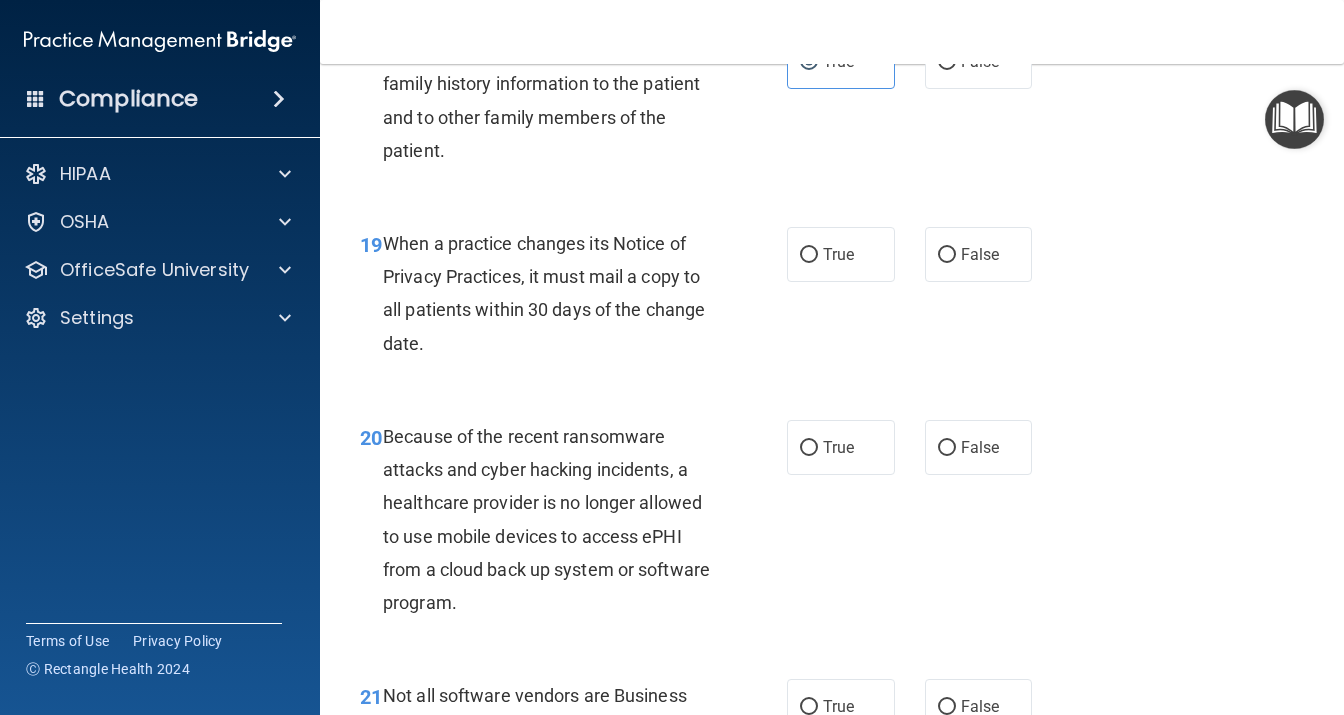 scroll, scrollTop: 3542, scrollLeft: 0, axis: vertical 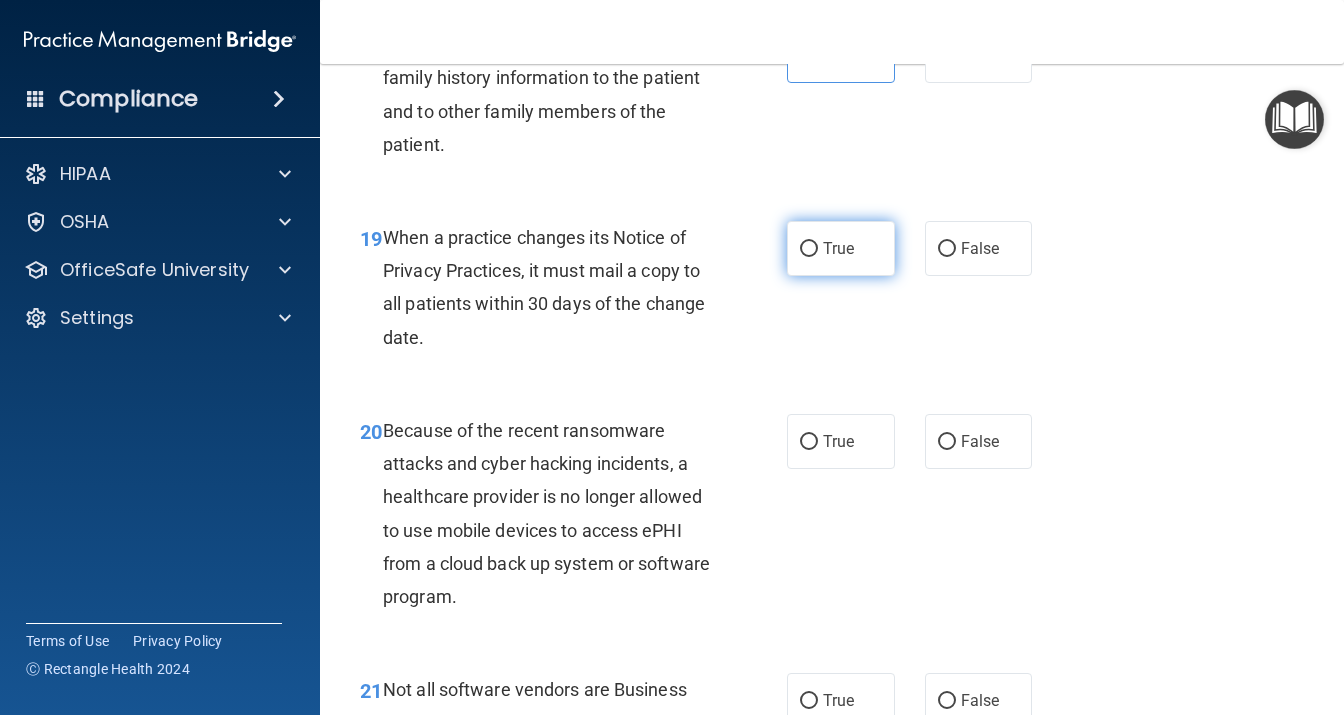 click on "True" at bounding box center [838, 248] 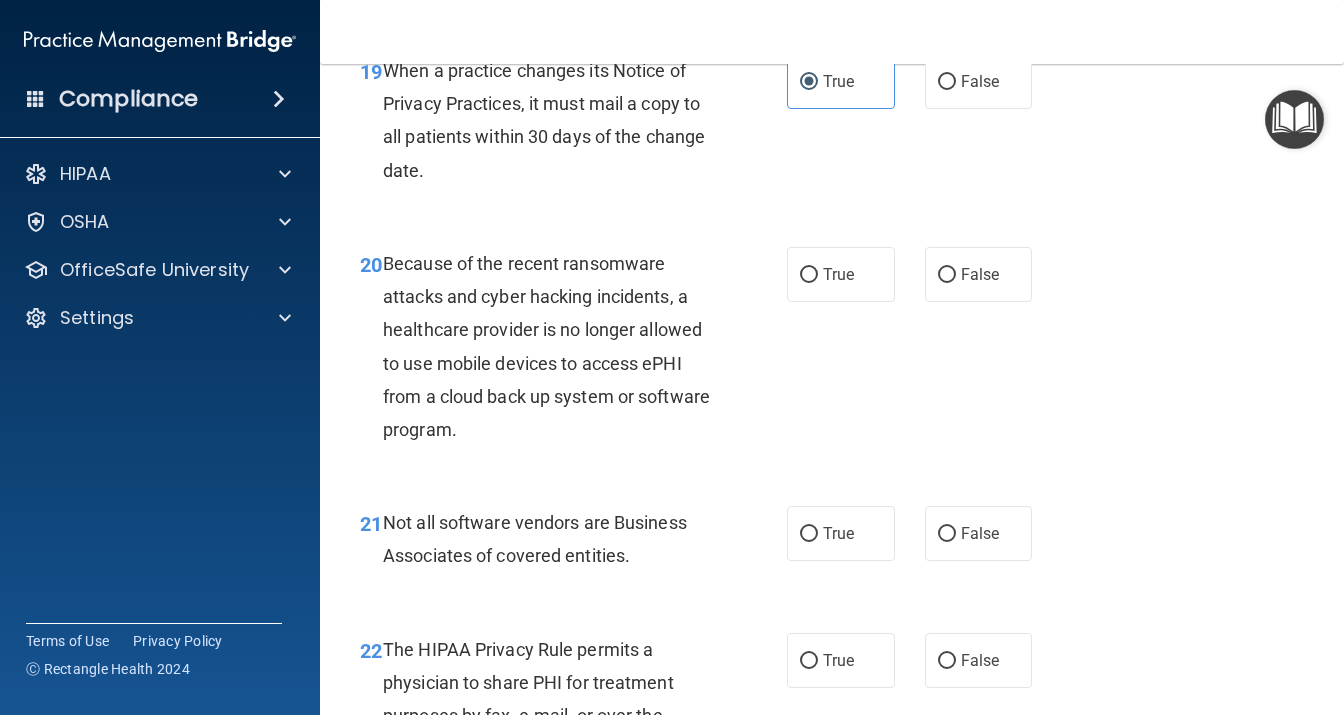 scroll, scrollTop: 3715, scrollLeft: 0, axis: vertical 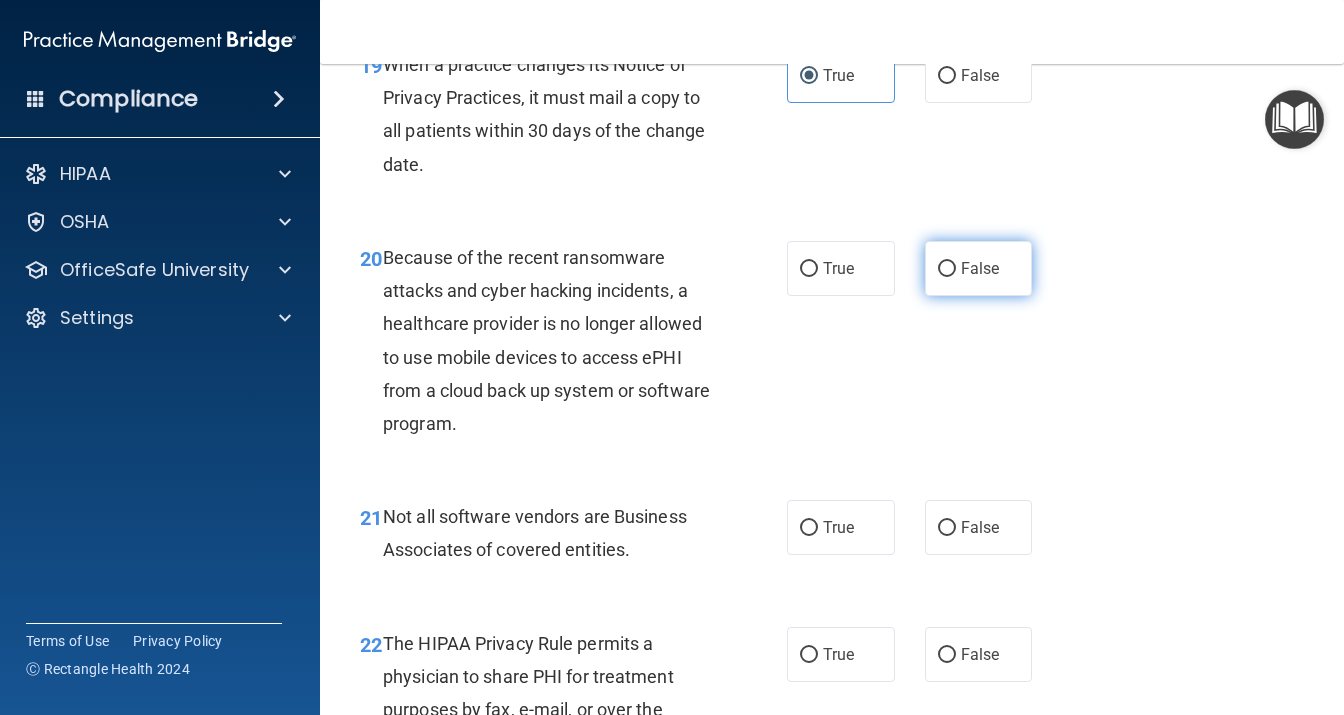 click on "False" at bounding box center (979, 268) 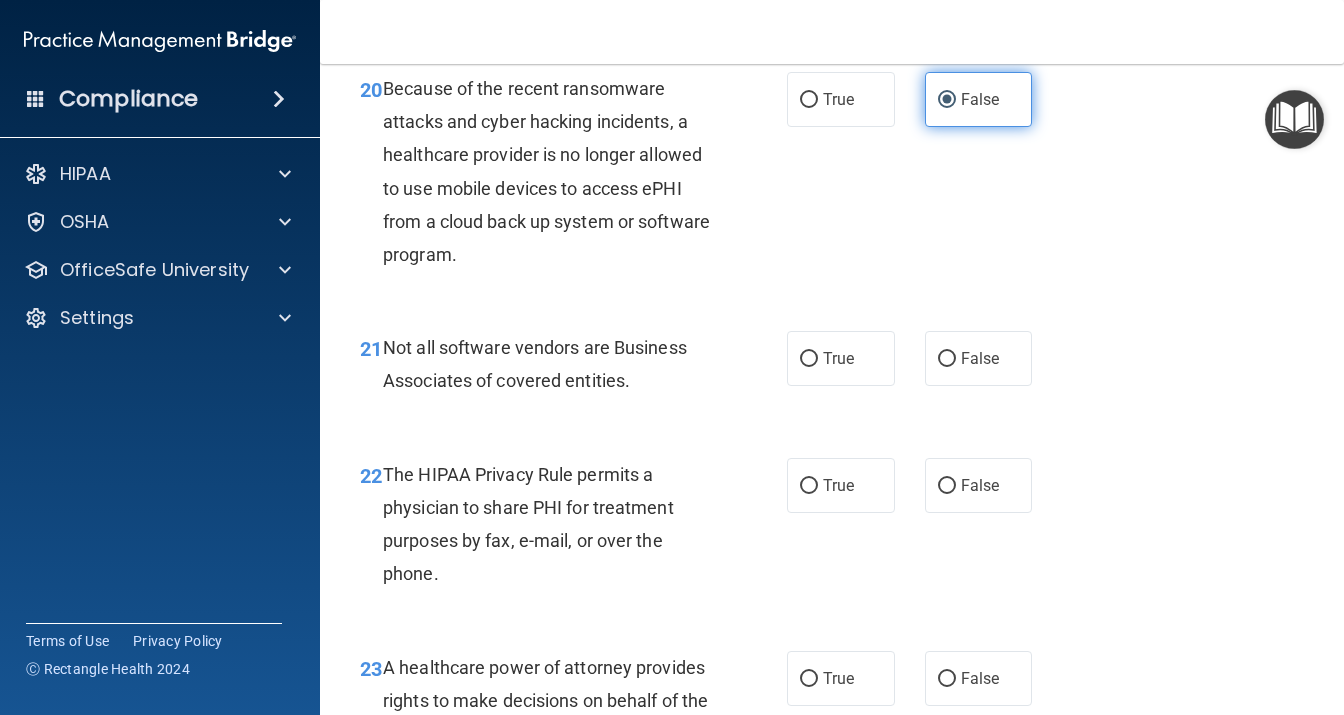 scroll, scrollTop: 3888, scrollLeft: 0, axis: vertical 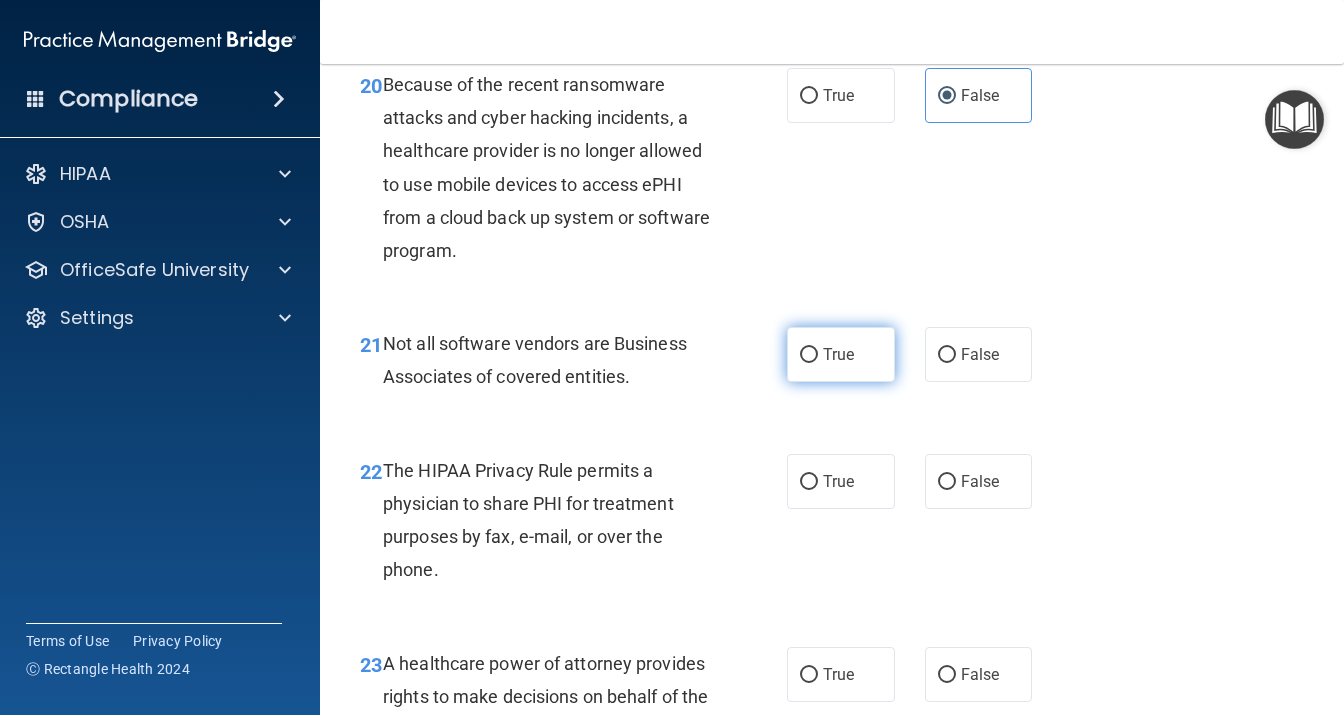 click on "True" at bounding box center [841, 354] 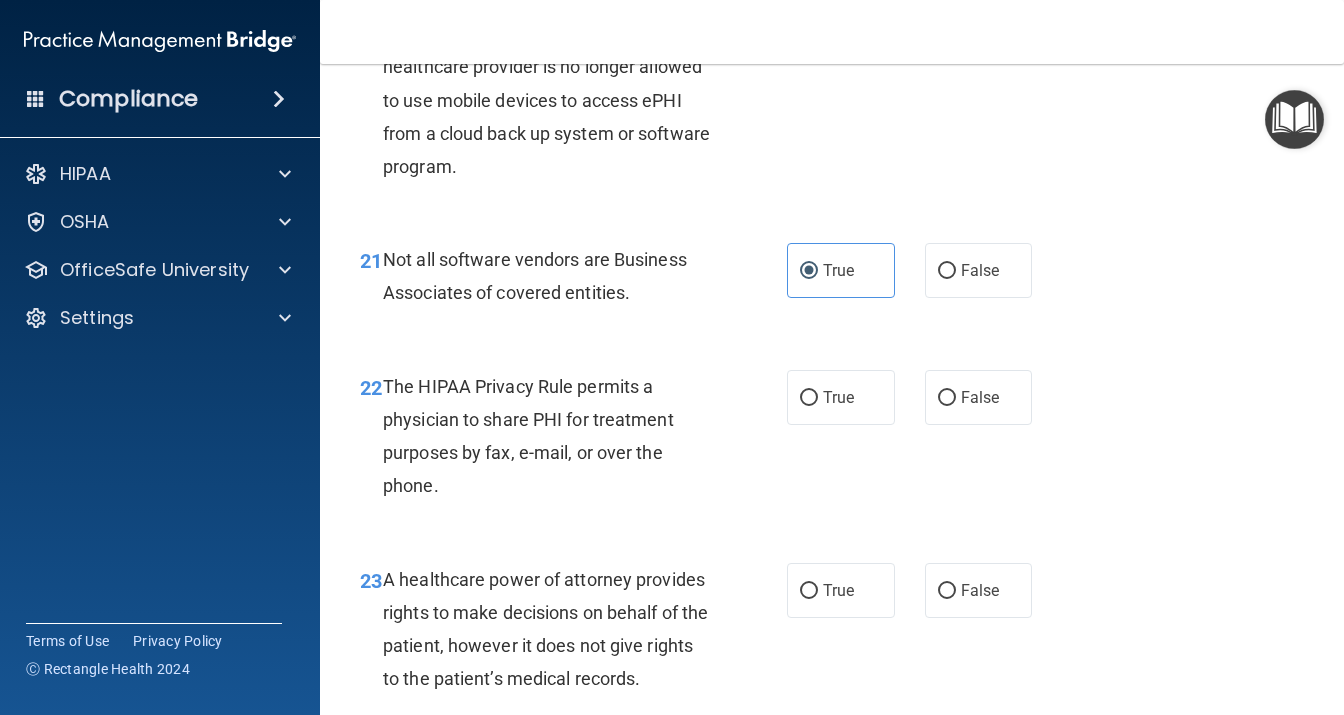 scroll, scrollTop: 4061, scrollLeft: 0, axis: vertical 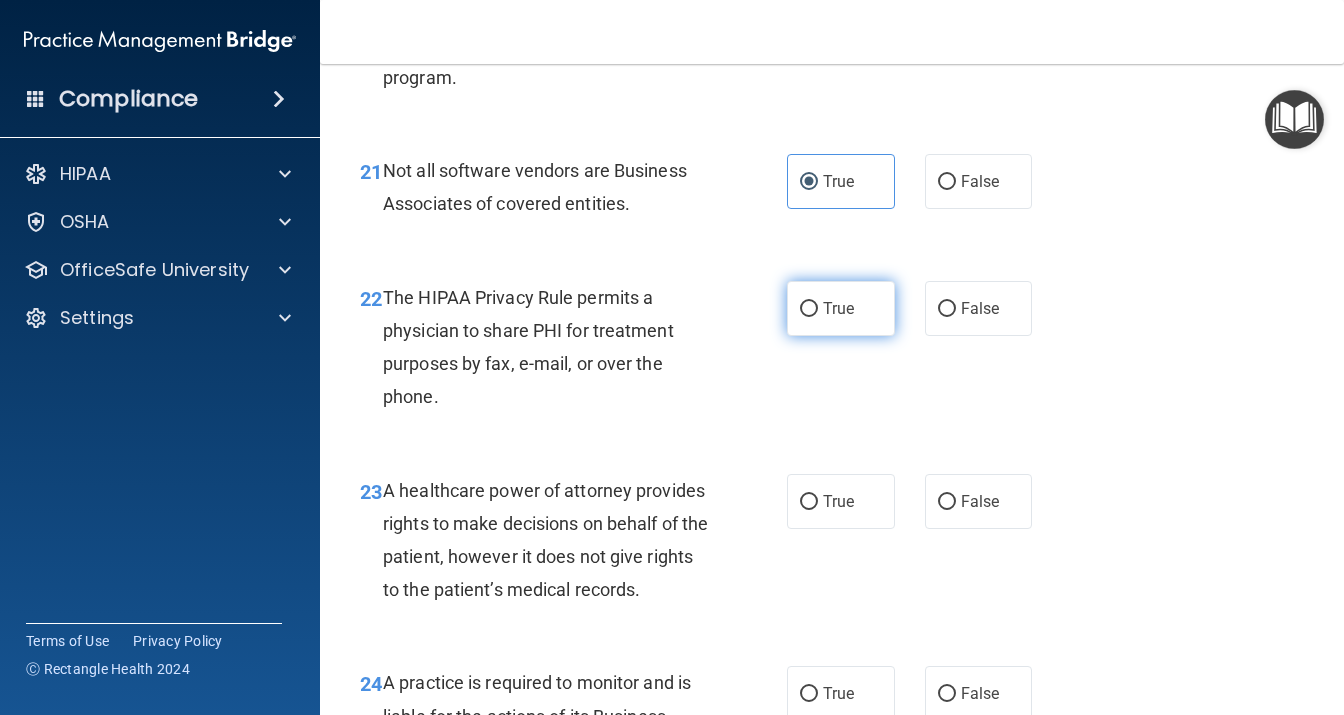 click on "True" at bounding box center [838, 308] 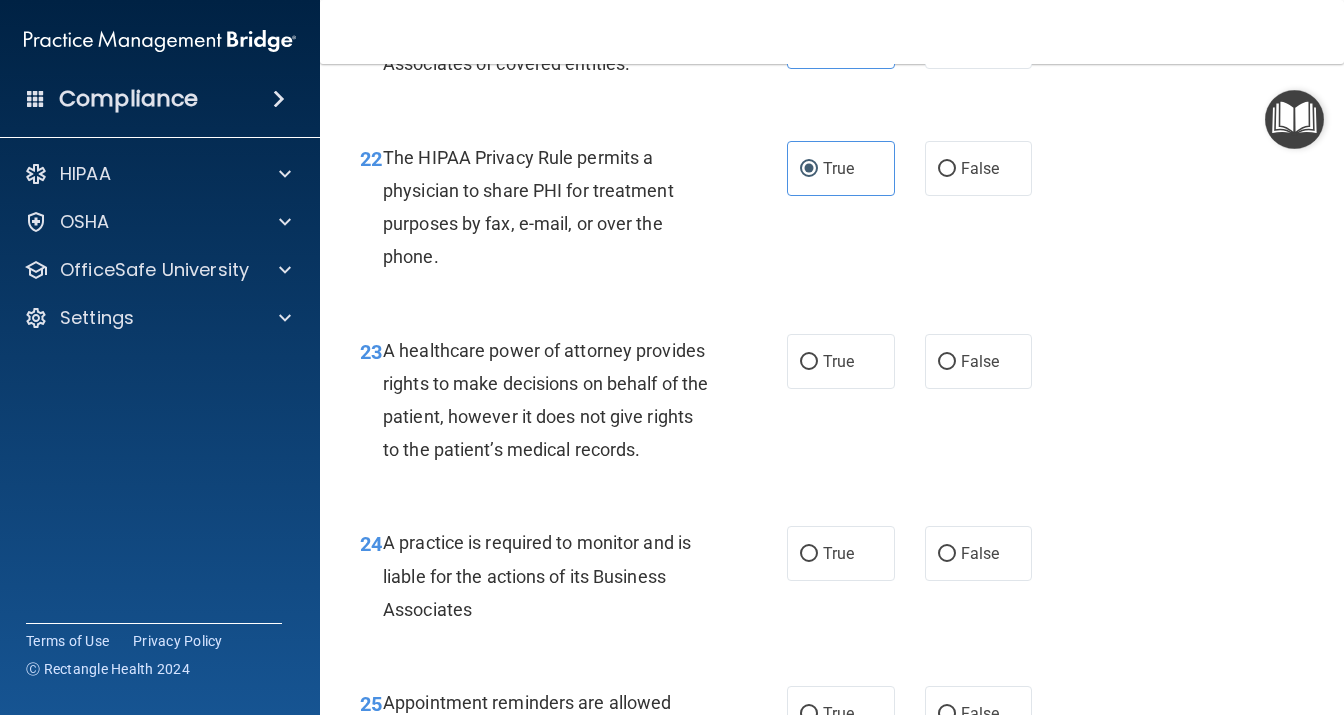 scroll, scrollTop: 4320, scrollLeft: 0, axis: vertical 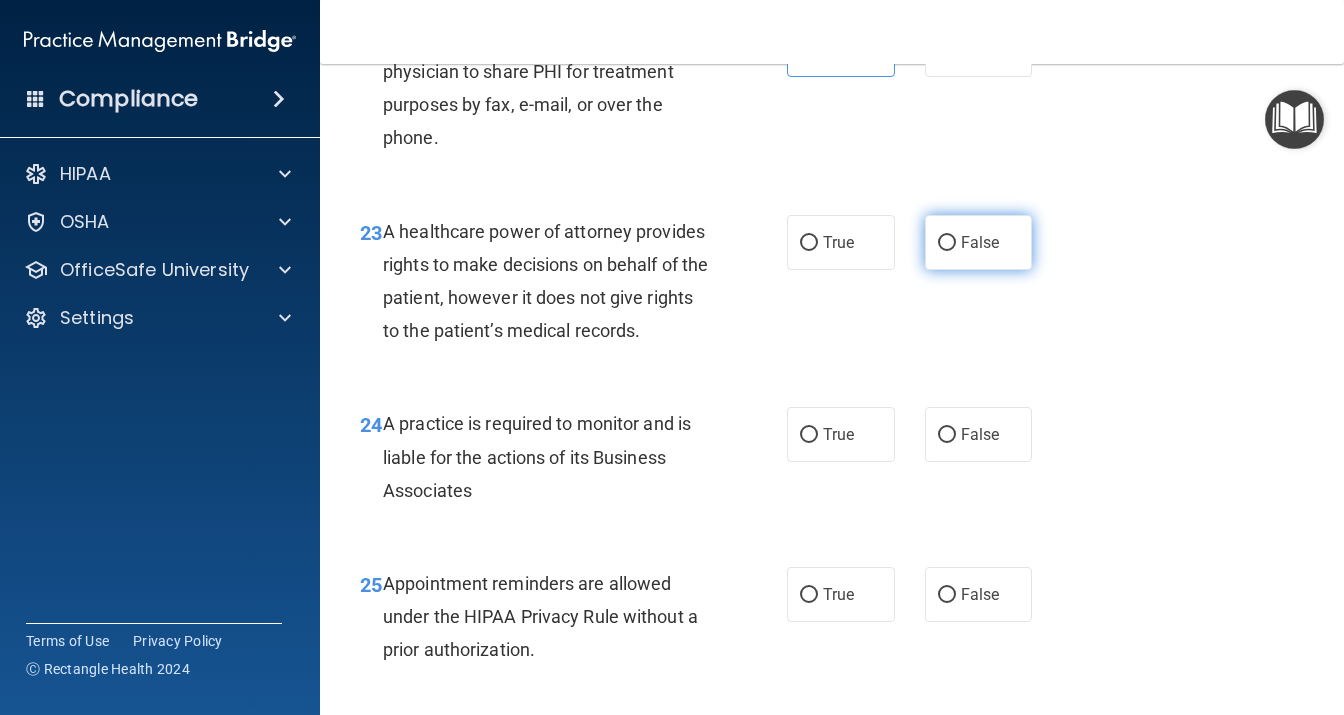click on "False" at bounding box center [979, 242] 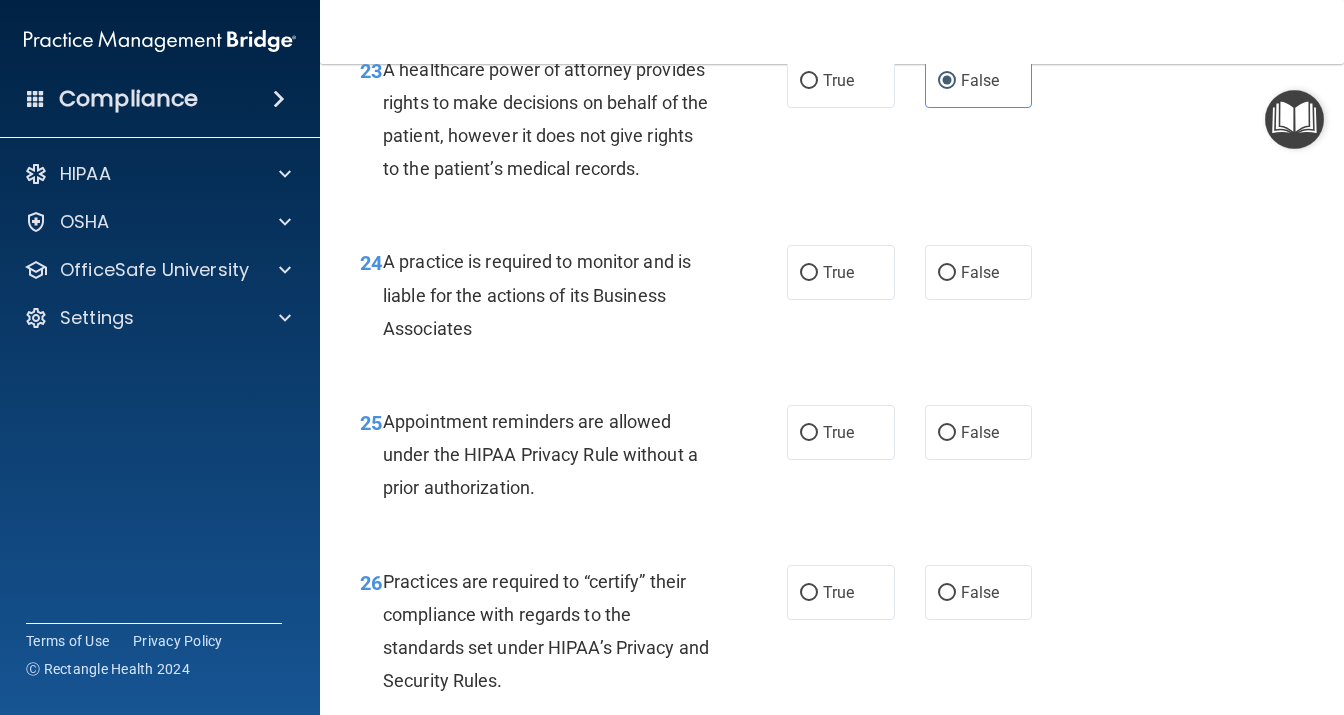 scroll, scrollTop: 4493, scrollLeft: 0, axis: vertical 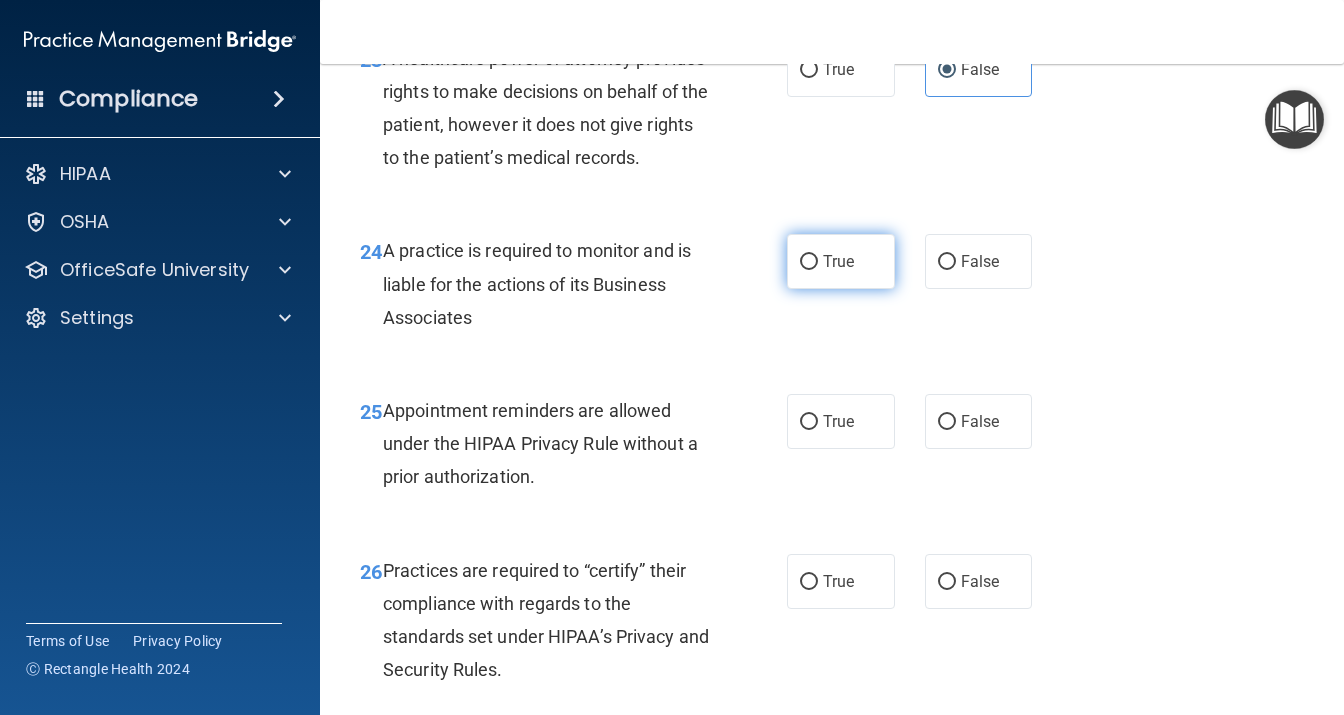 click on "True" at bounding box center (841, 261) 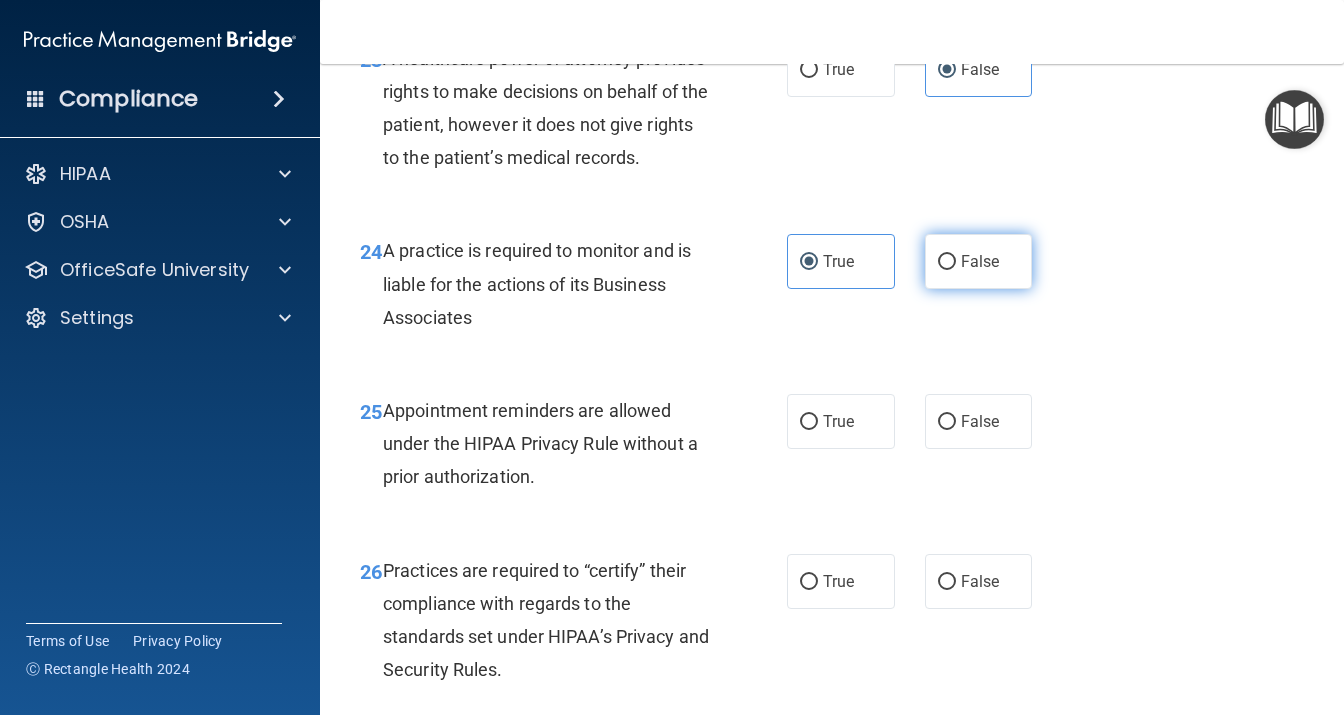 click on "False" at bounding box center (980, 261) 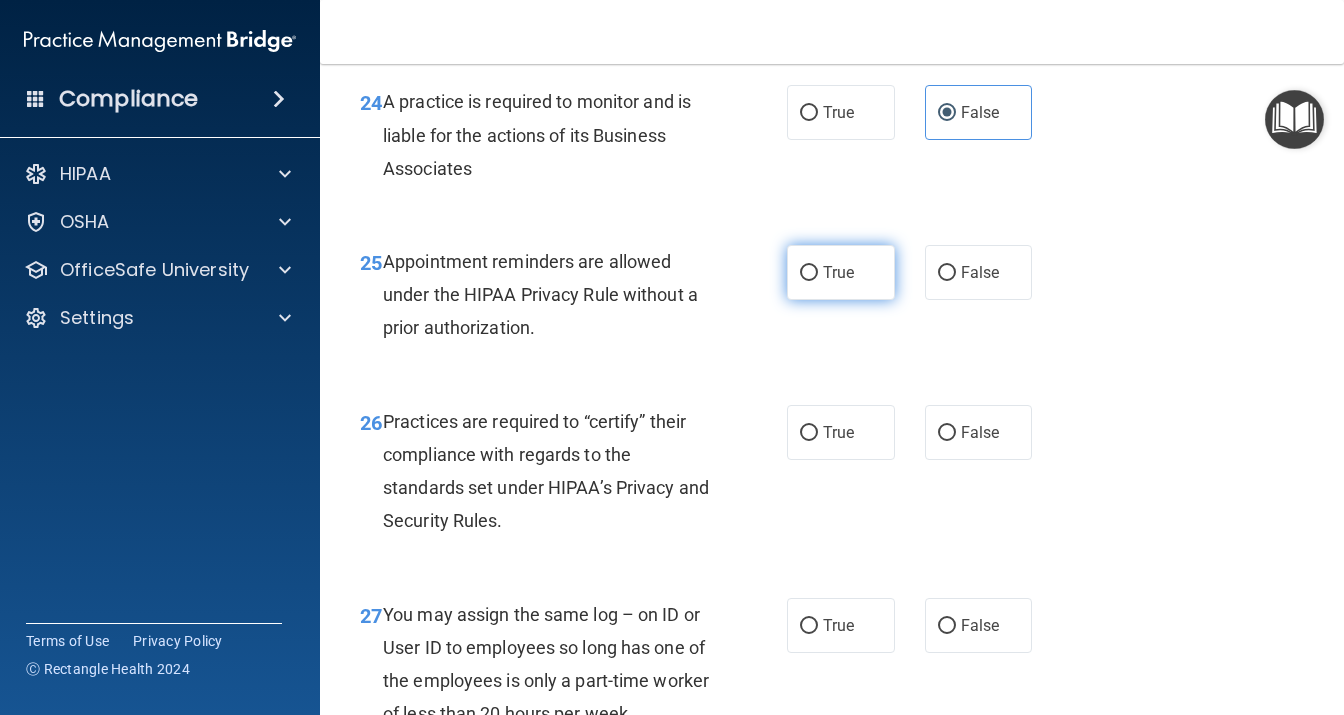 scroll, scrollTop: 4666, scrollLeft: 0, axis: vertical 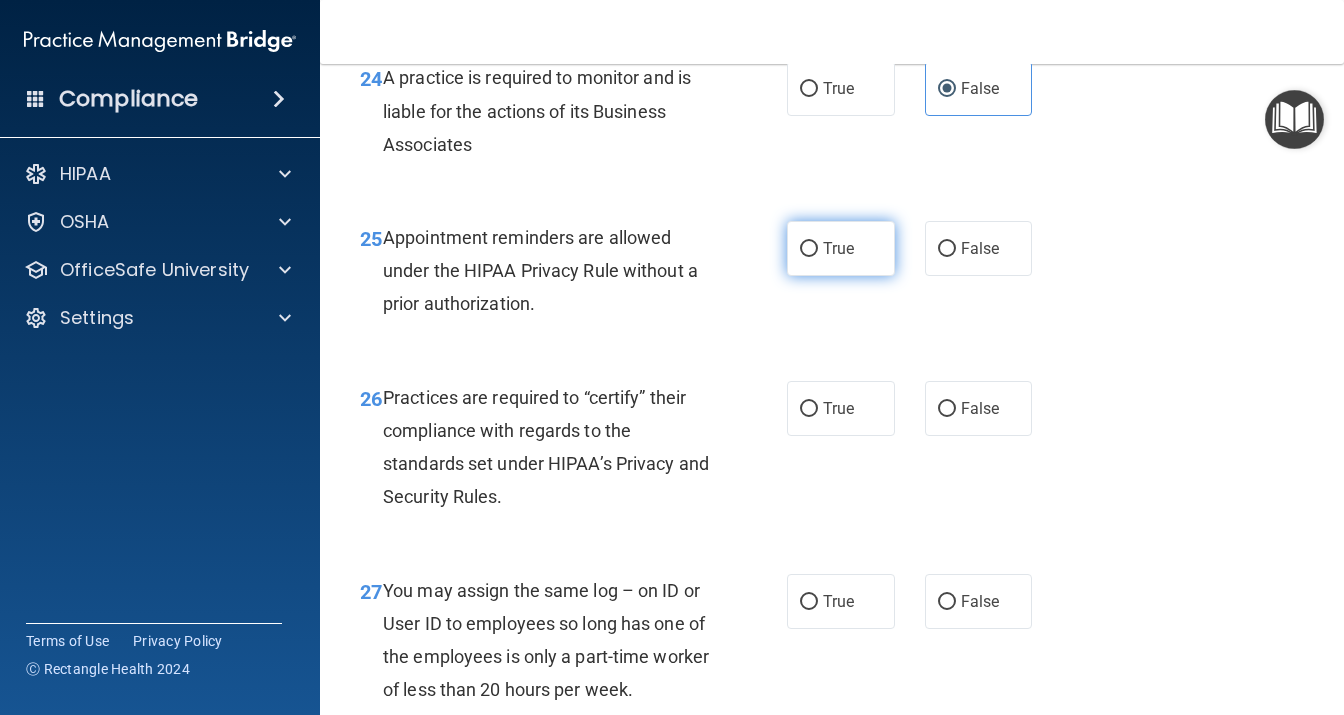 click on "True" at bounding box center (841, 248) 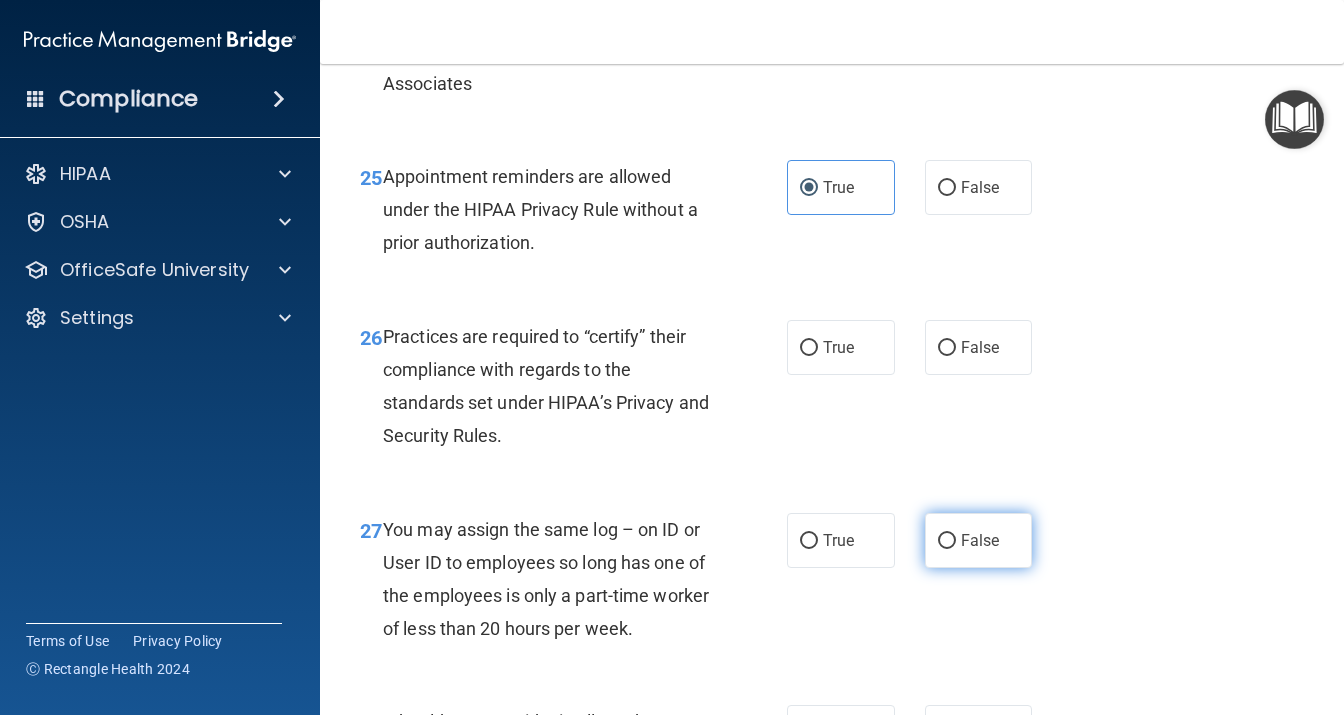 scroll, scrollTop: 4838, scrollLeft: 0, axis: vertical 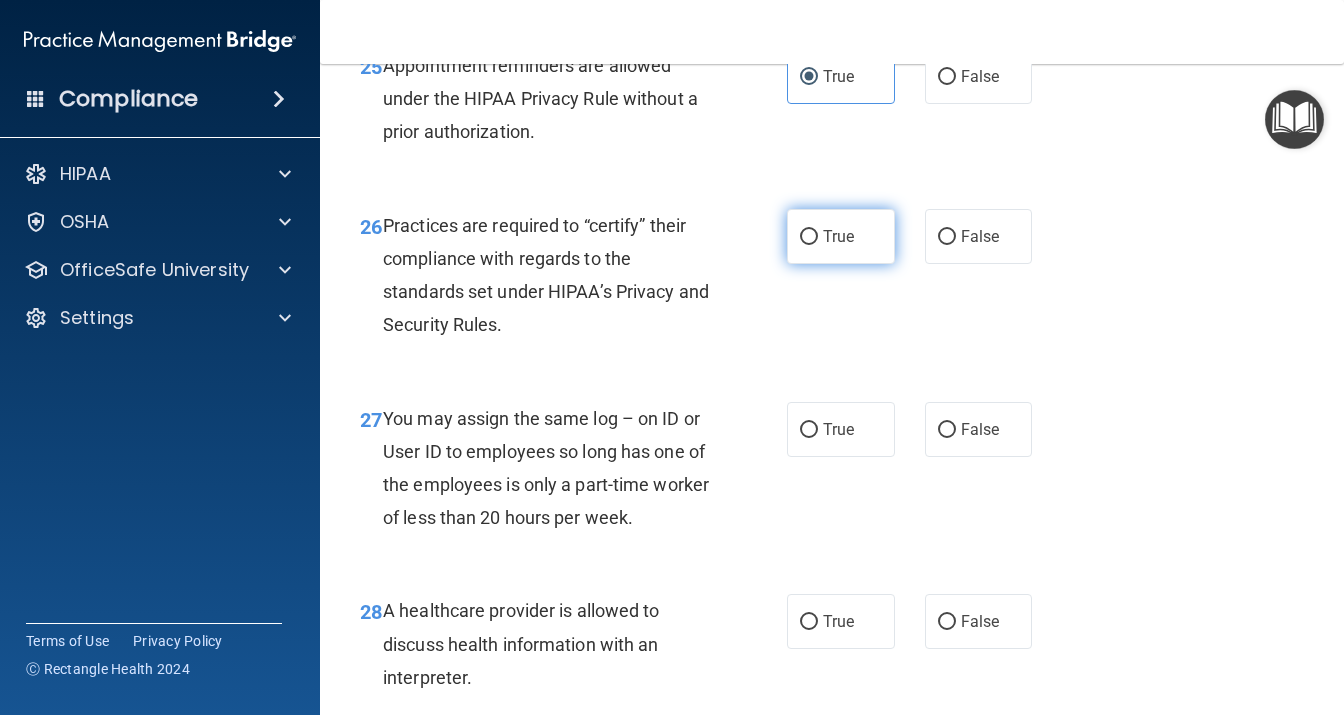 click on "True" at bounding box center (841, 236) 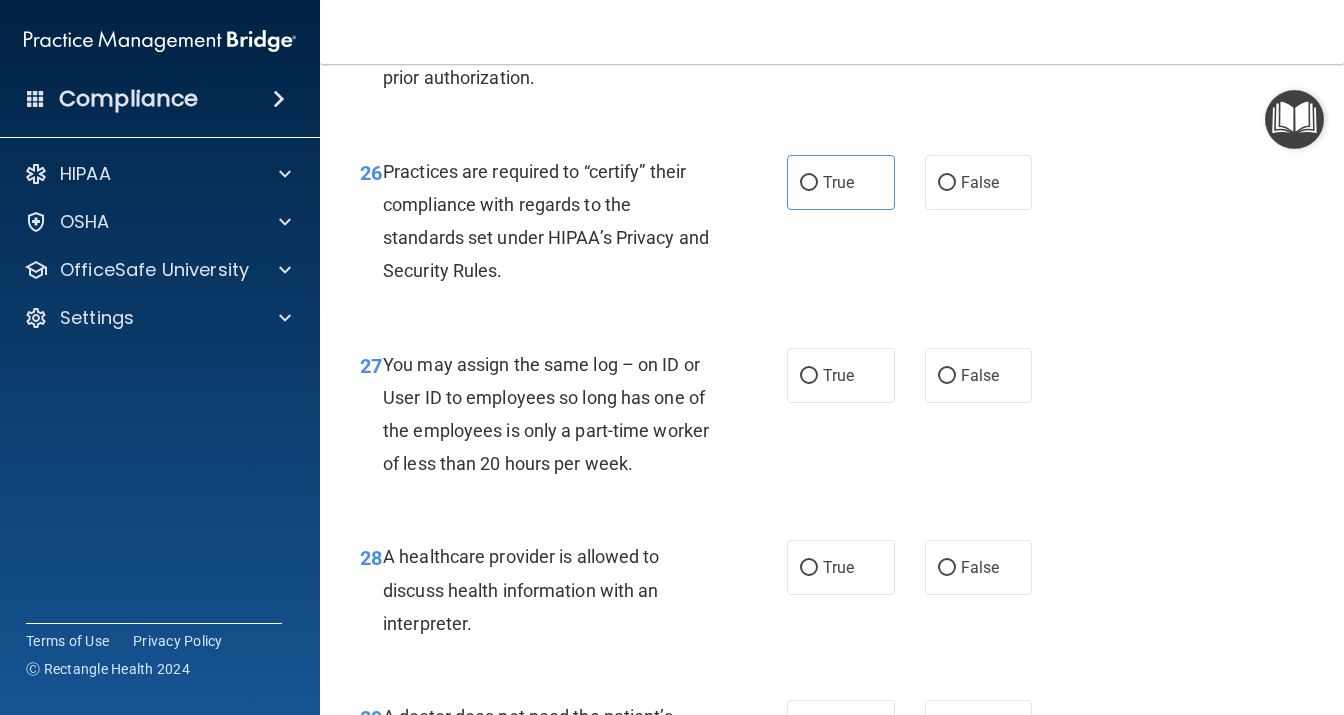 scroll, scrollTop: 5011, scrollLeft: 0, axis: vertical 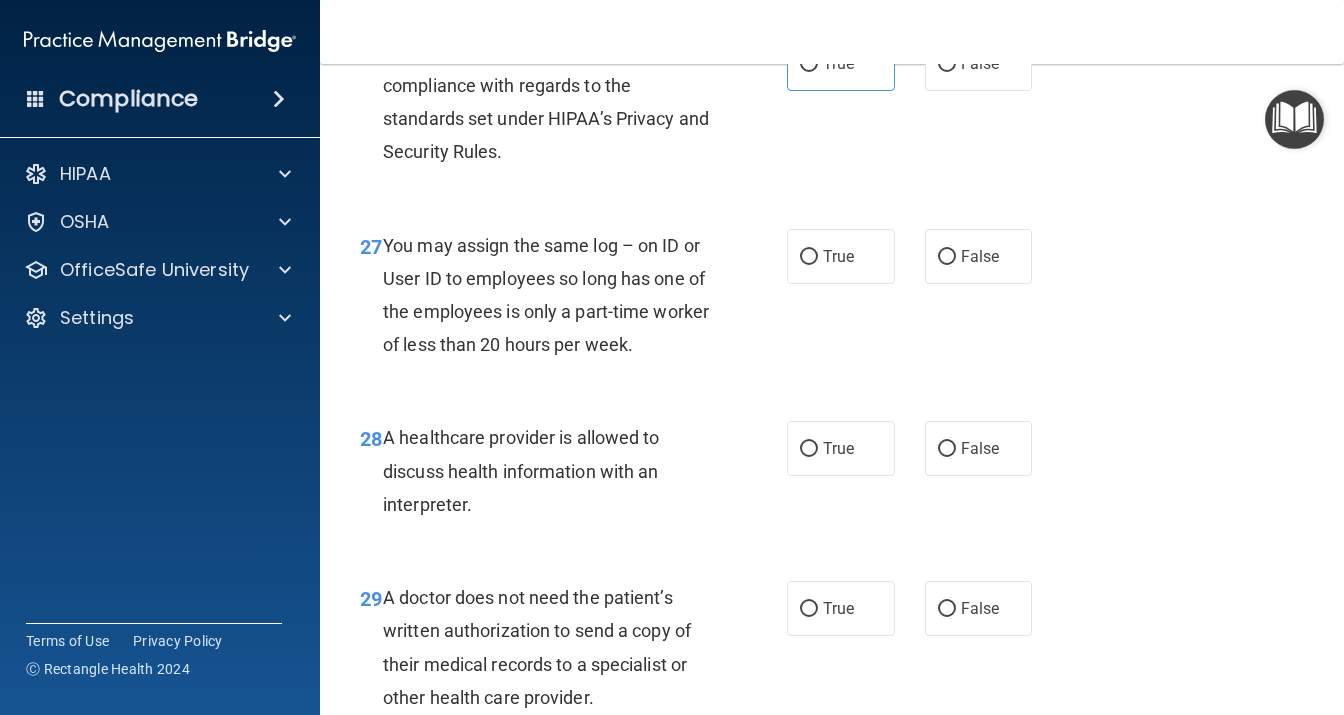 click on "27       You may assign the same log – on ID or User ID to employees so long has one of the employees is only a part-time worker of less than 20 hours per week.                 True           False" at bounding box center (832, 300) 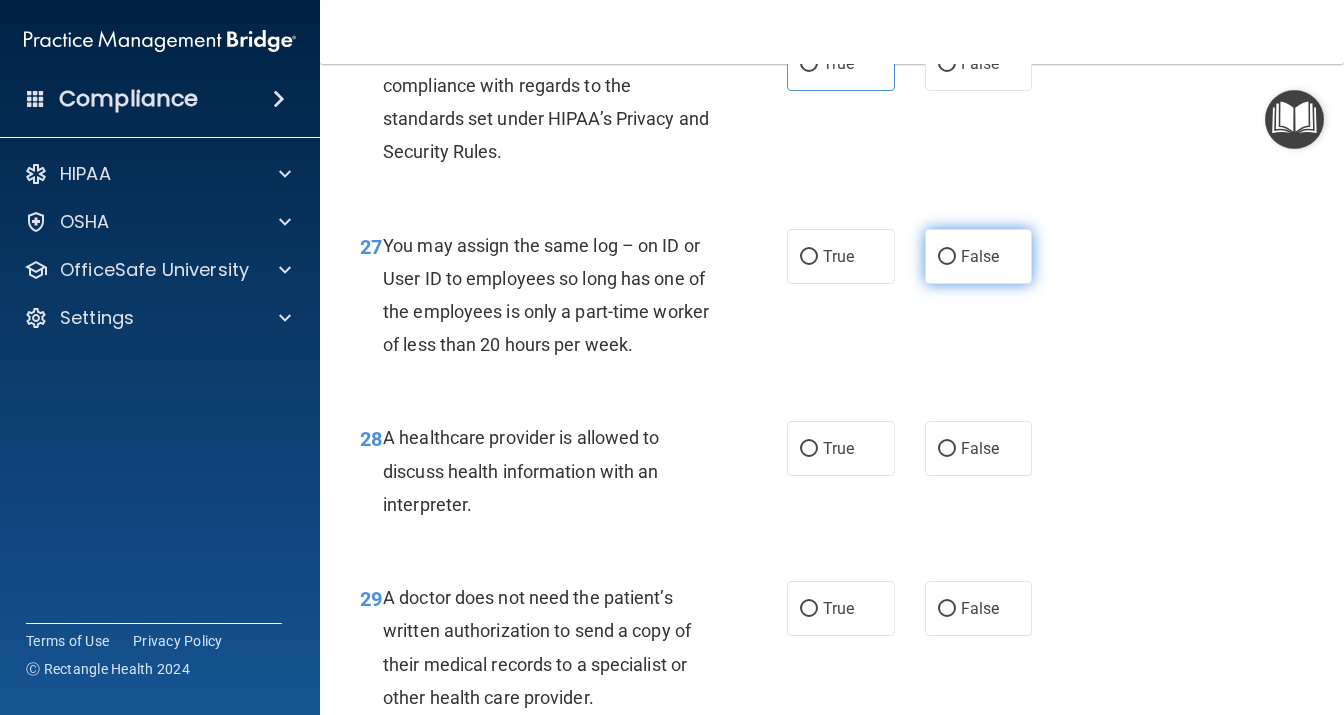 click on "False" at bounding box center (980, 256) 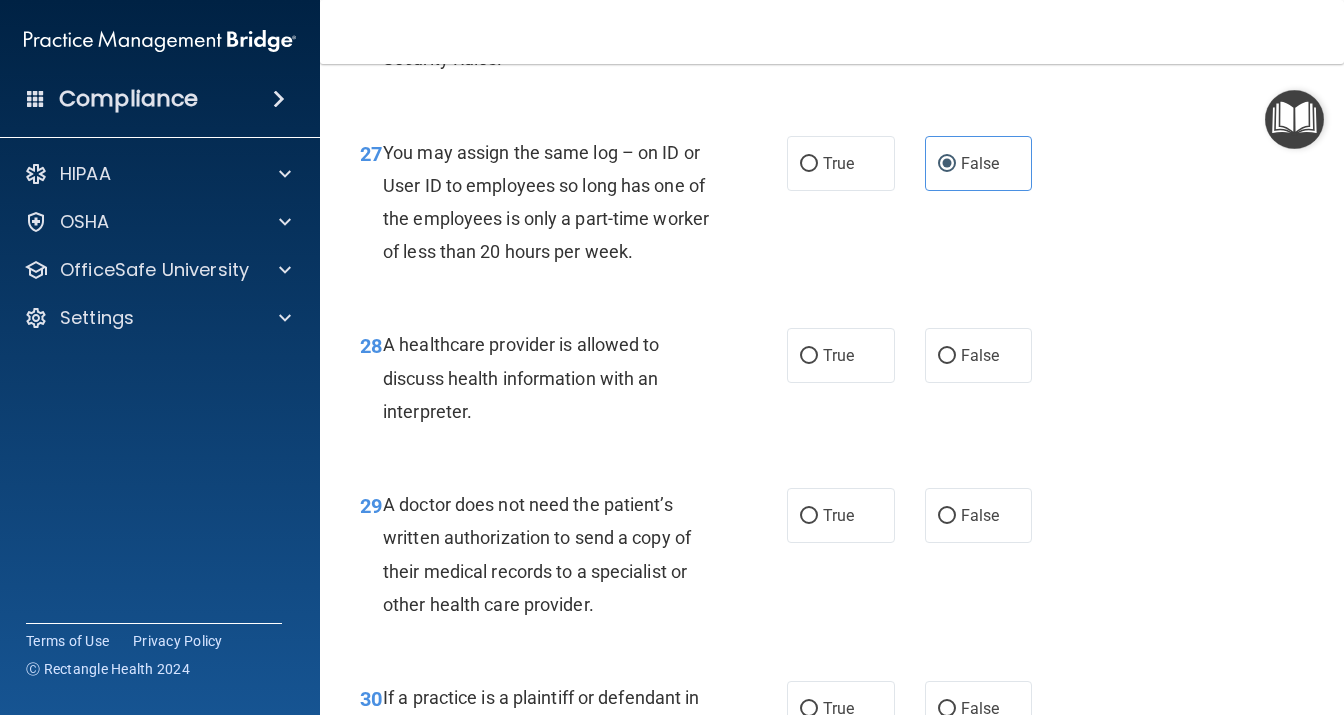 scroll, scrollTop: 5270, scrollLeft: 0, axis: vertical 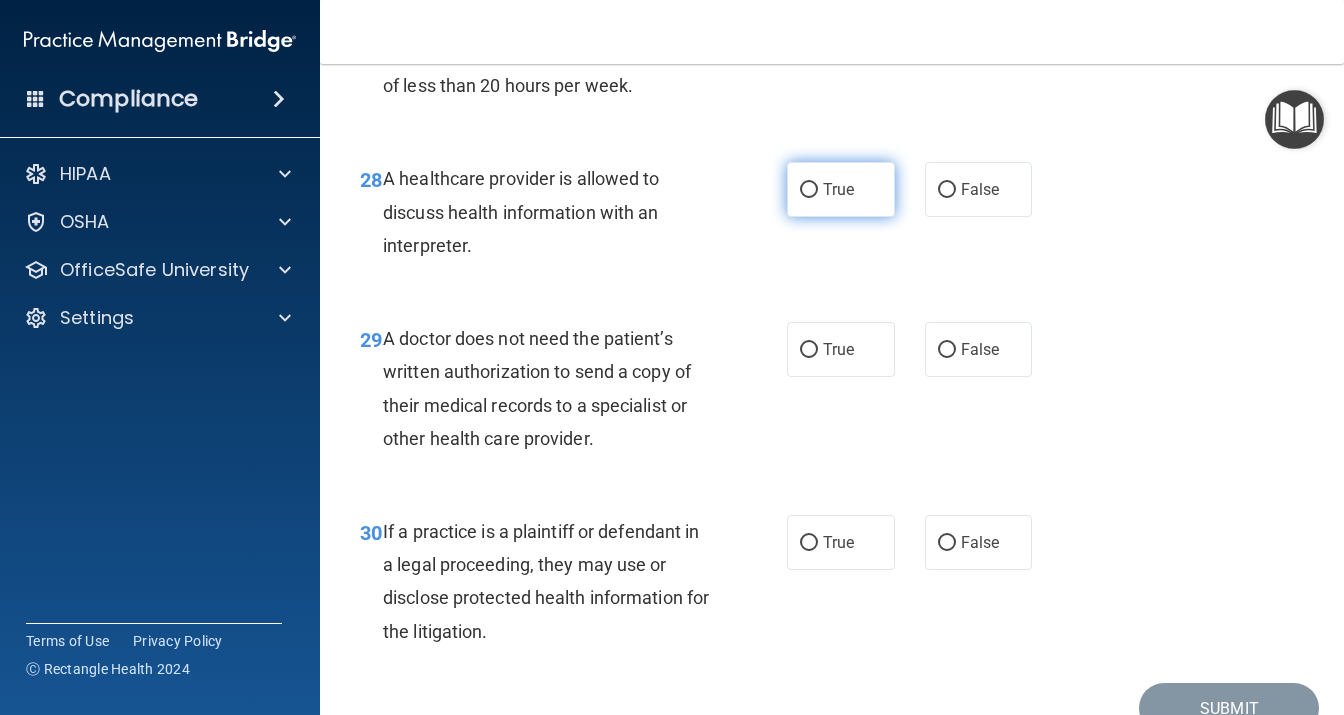 click on "True" at bounding box center (838, 189) 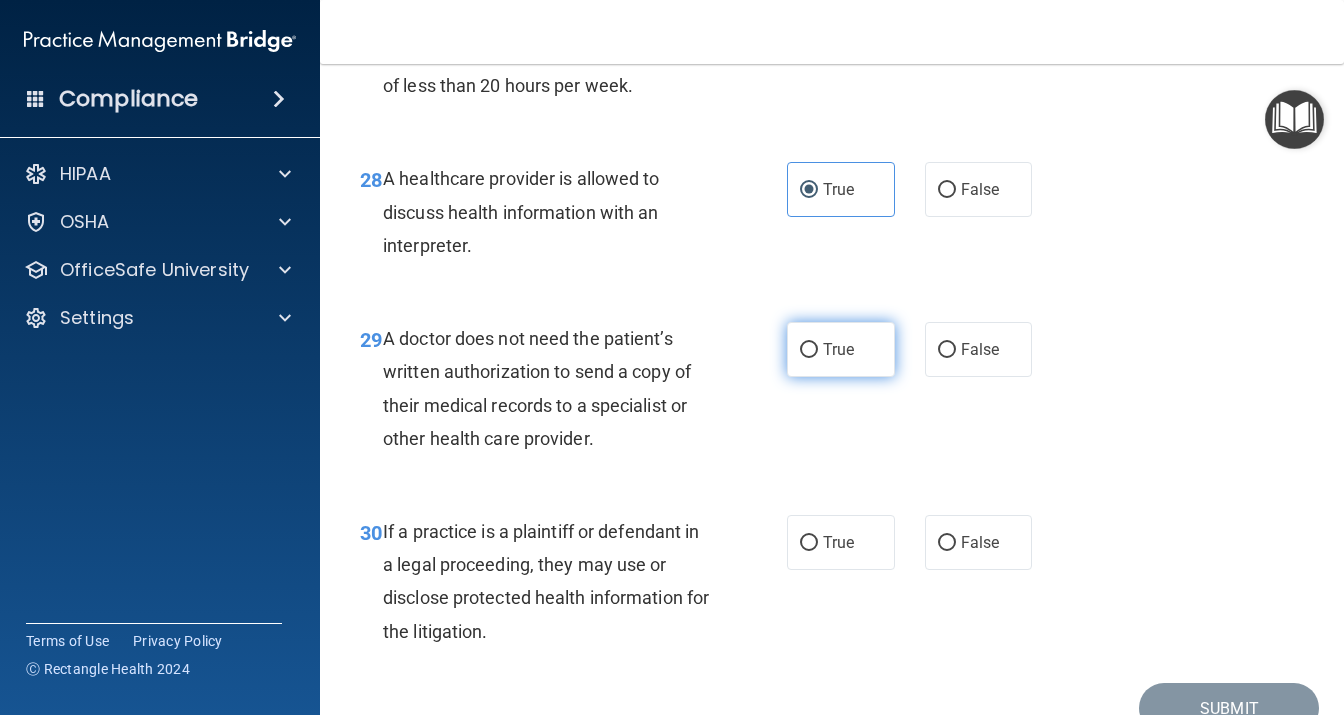 click on "True" at bounding box center (841, 349) 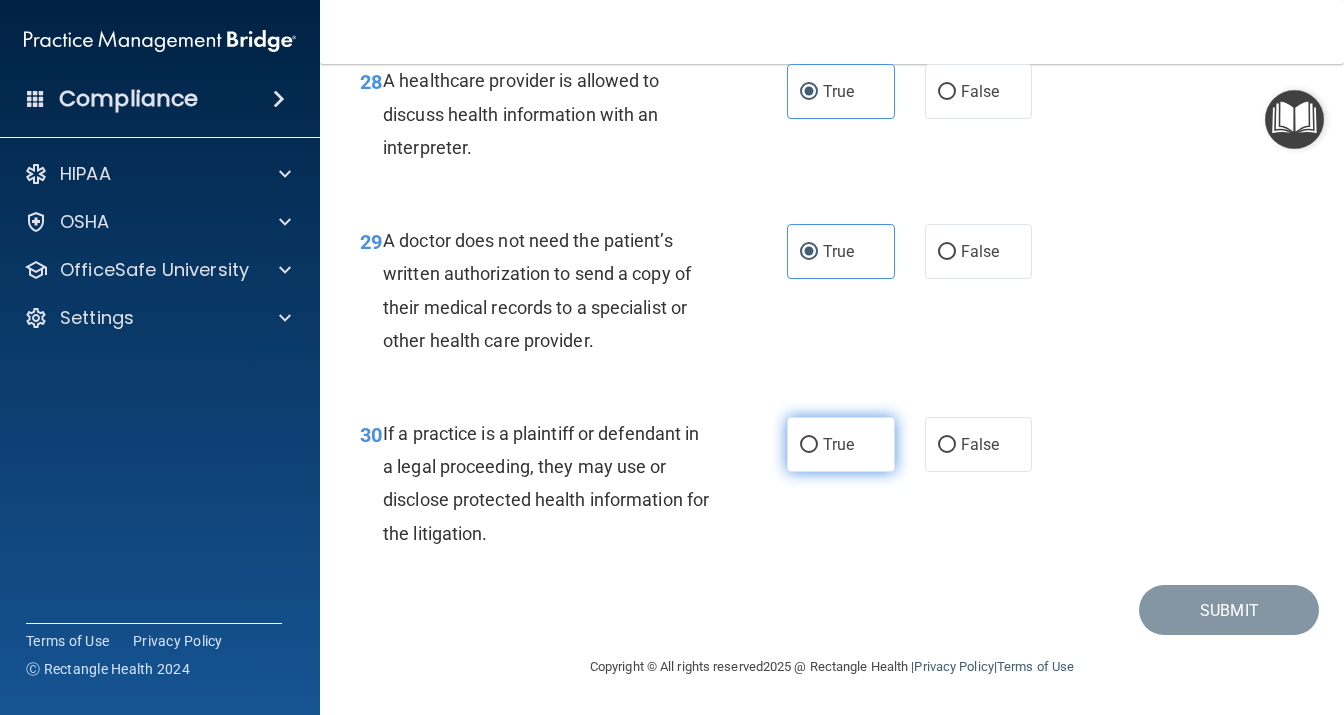 click on "True" at bounding box center [838, 444] 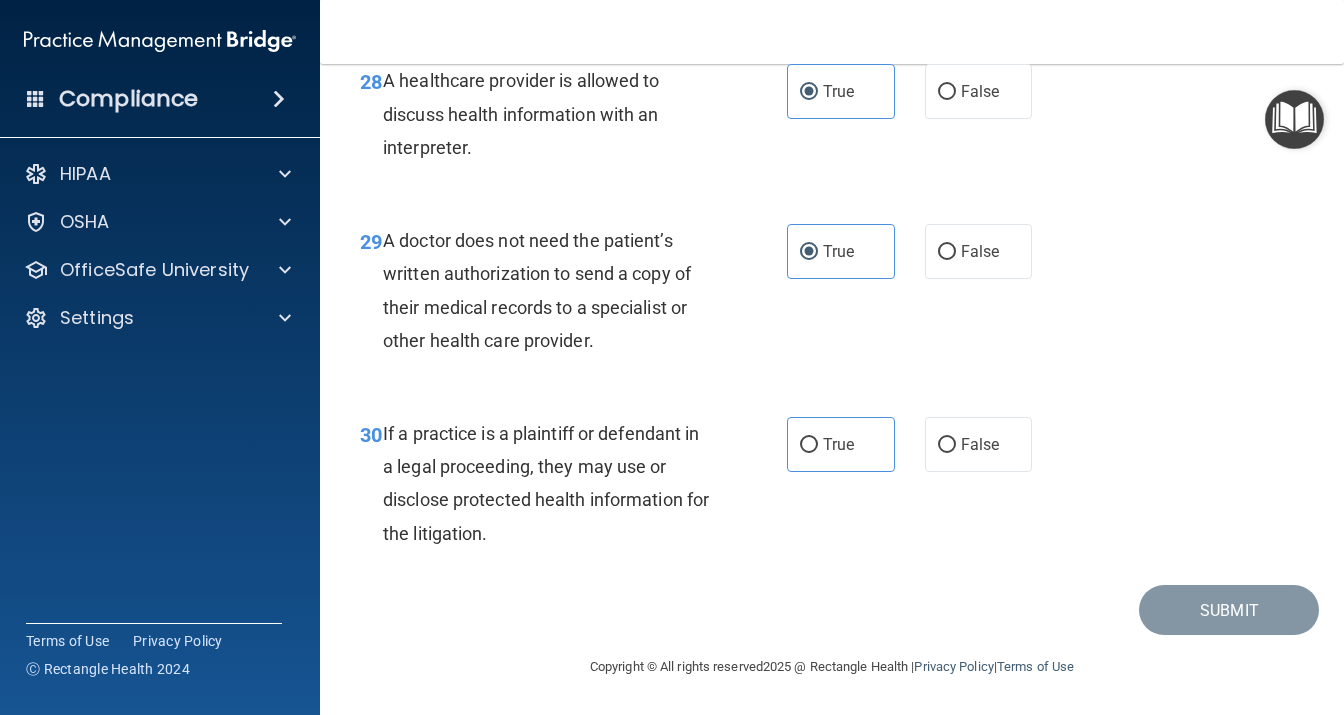 scroll, scrollTop: 5602, scrollLeft: 0, axis: vertical 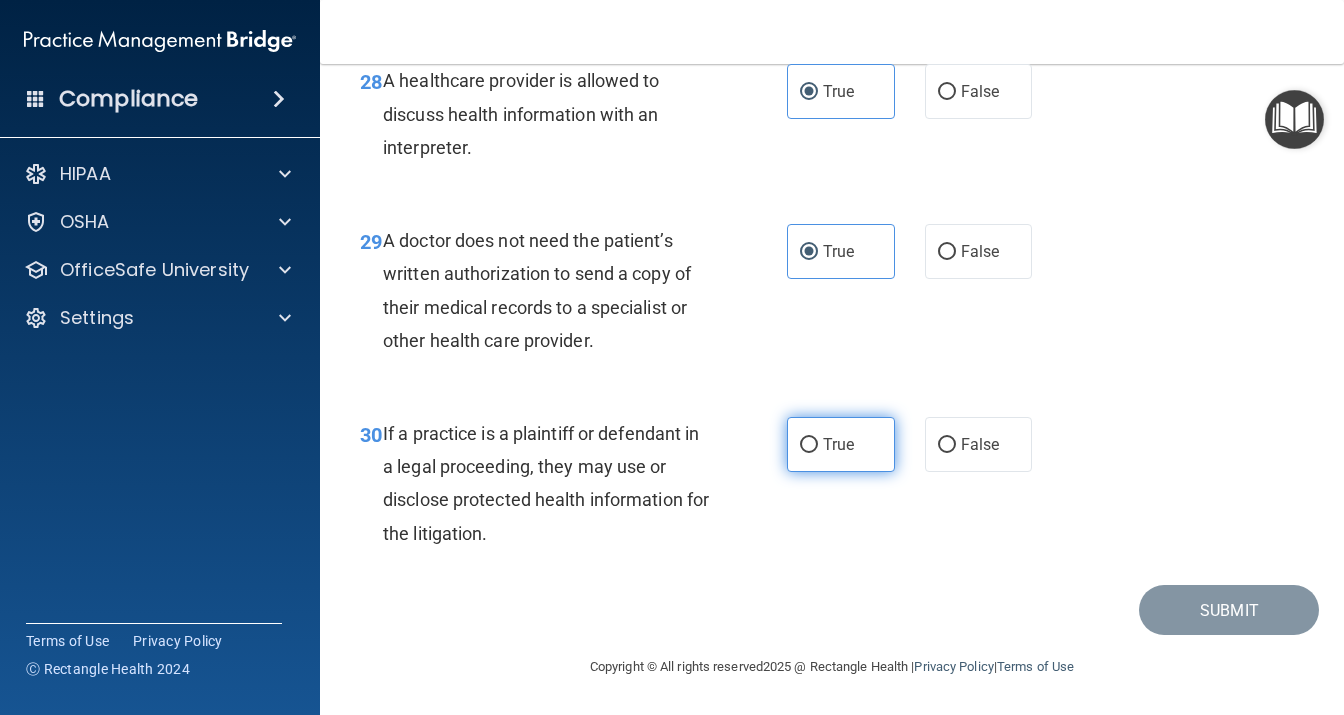 click on "True" at bounding box center [841, 444] 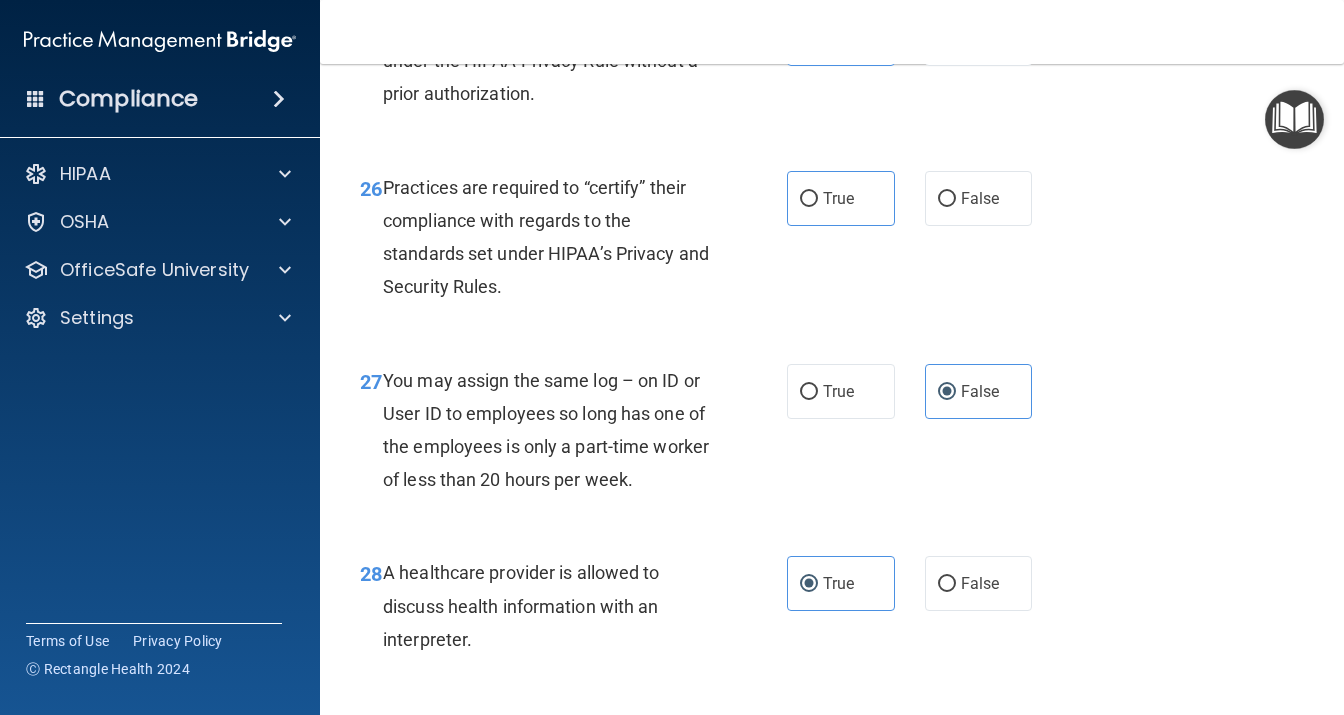 scroll, scrollTop: 4825, scrollLeft: 0, axis: vertical 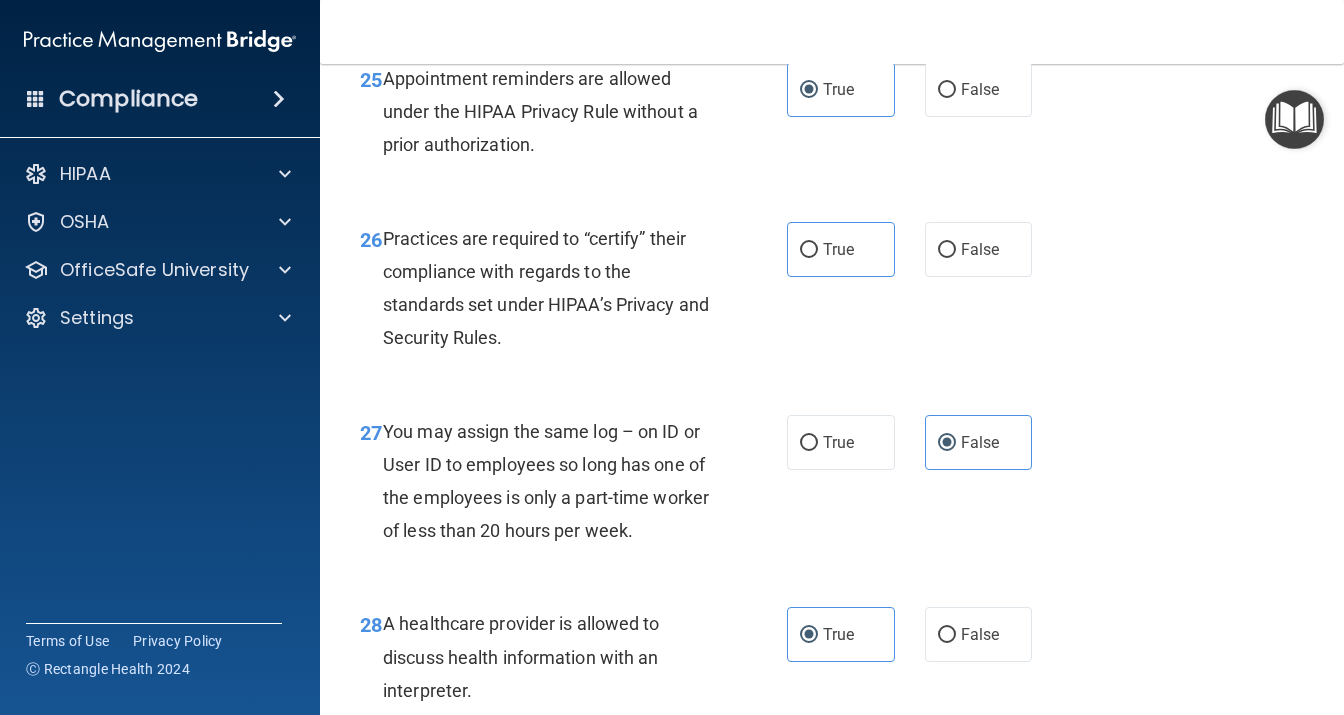 click on "26       Practices are required to “certify” their compliance with regards to the standards set under HIPAA’s Privacy and Security Rules." at bounding box center (573, 293) 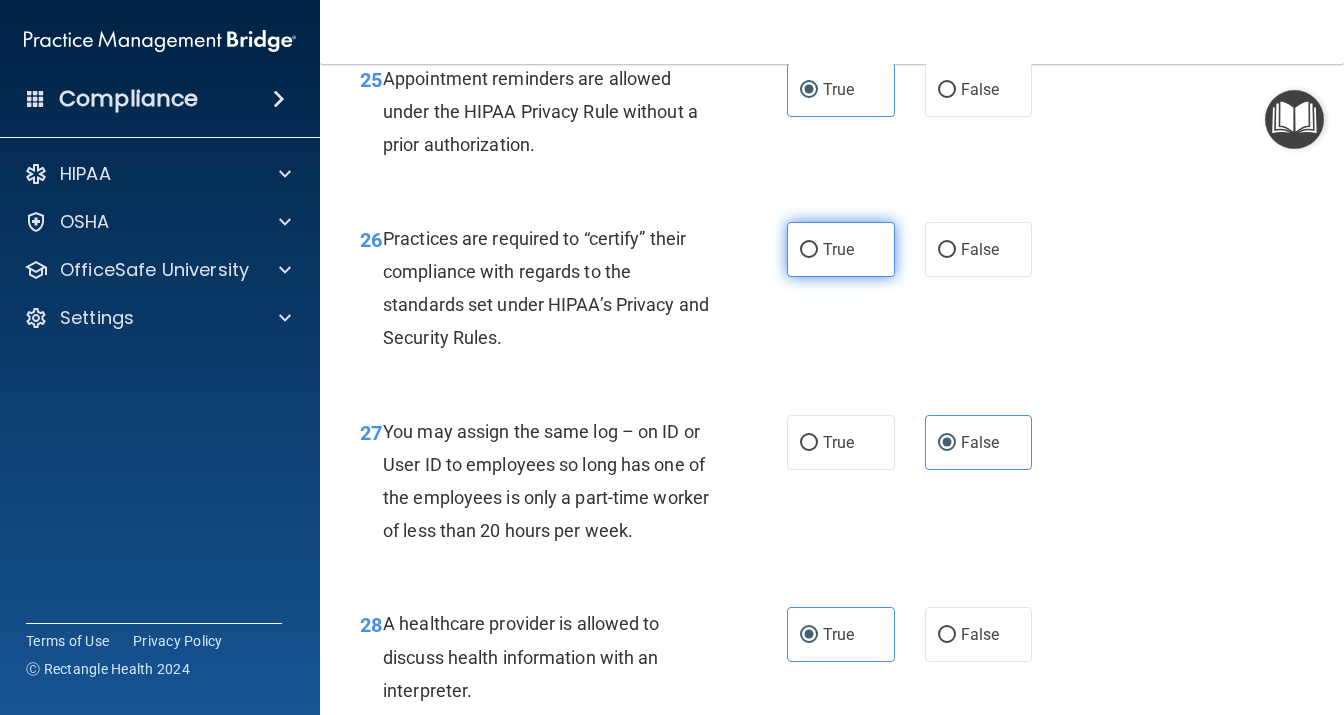 click on "True" at bounding box center (838, 249) 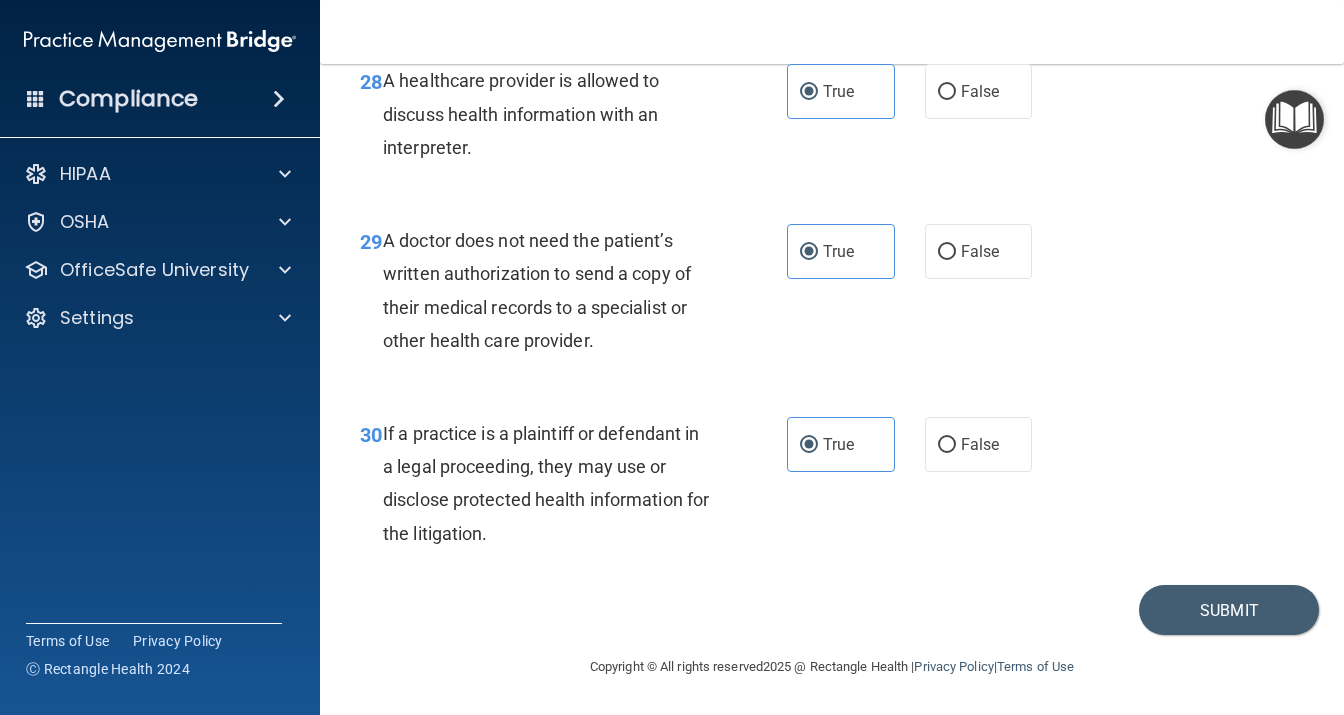scroll, scrollTop: 5602, scrollLeft: 0, axis: vertical 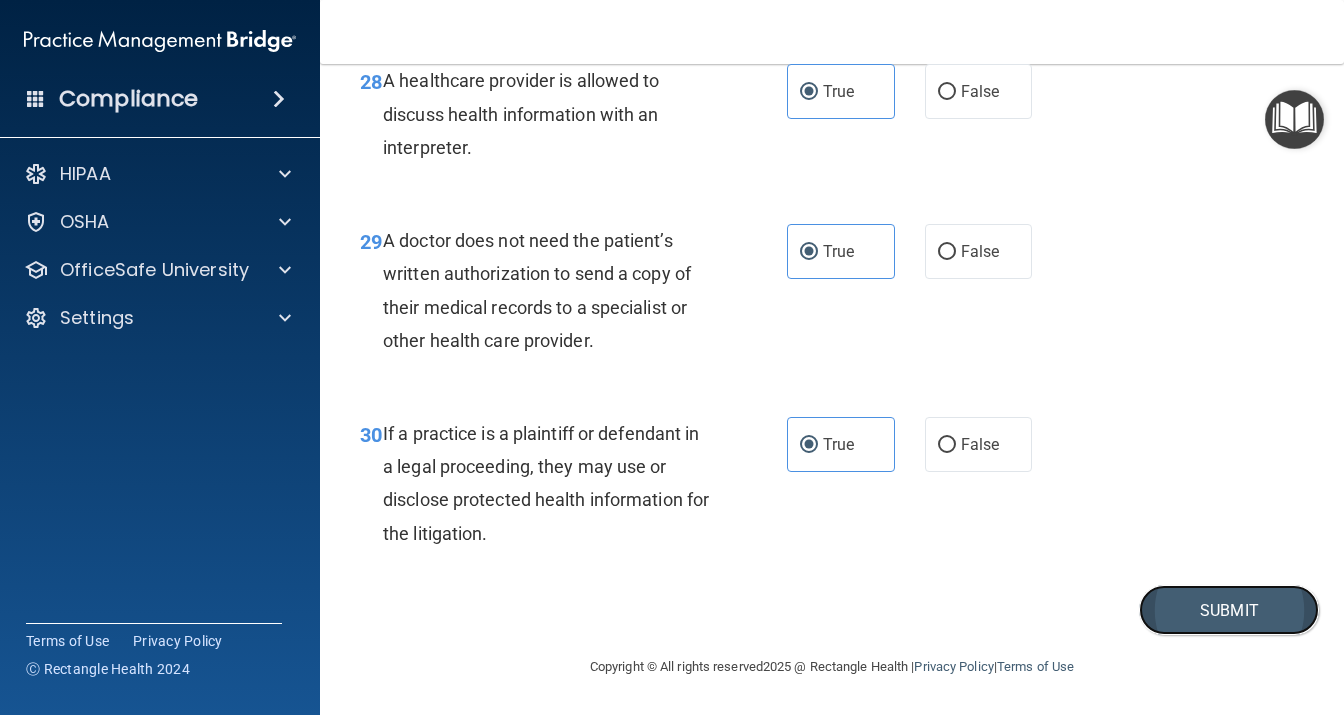 click on "Submit" at bounding box center [1229, 610] 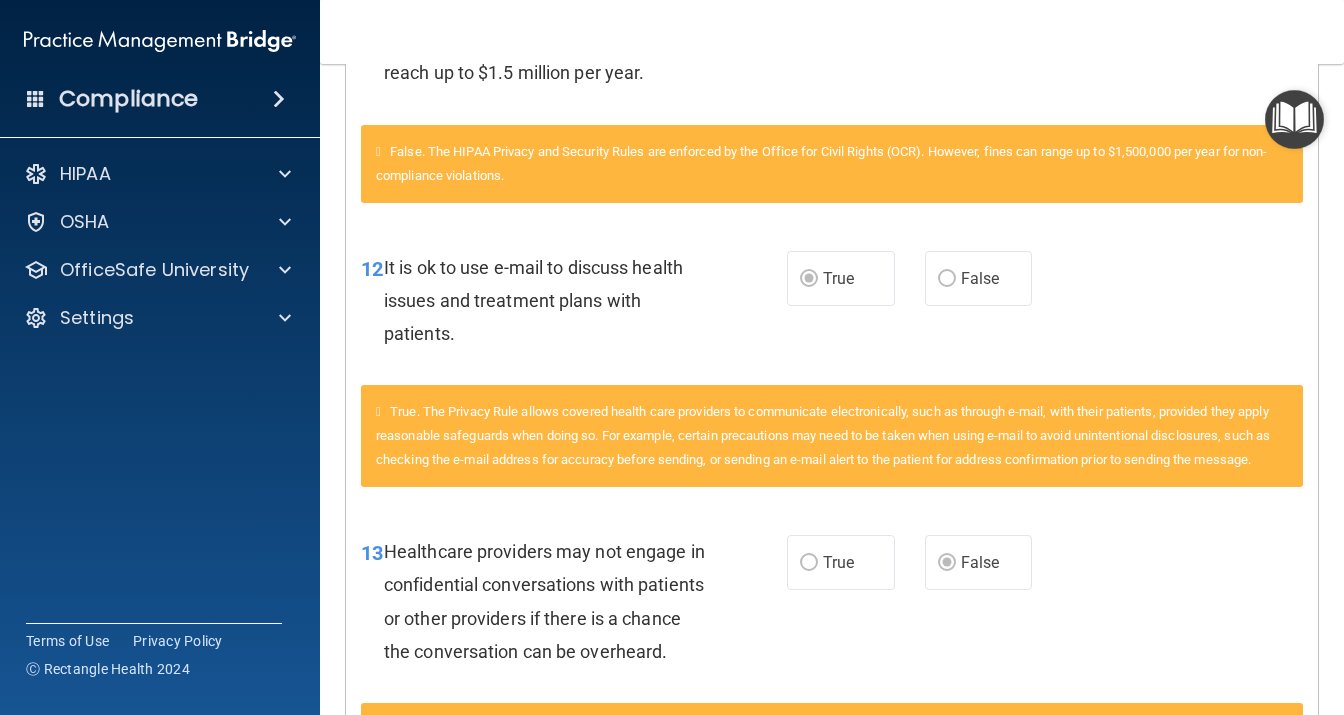 scroll, scrollTop: 173, scrollLeft: 0, axis: vertical 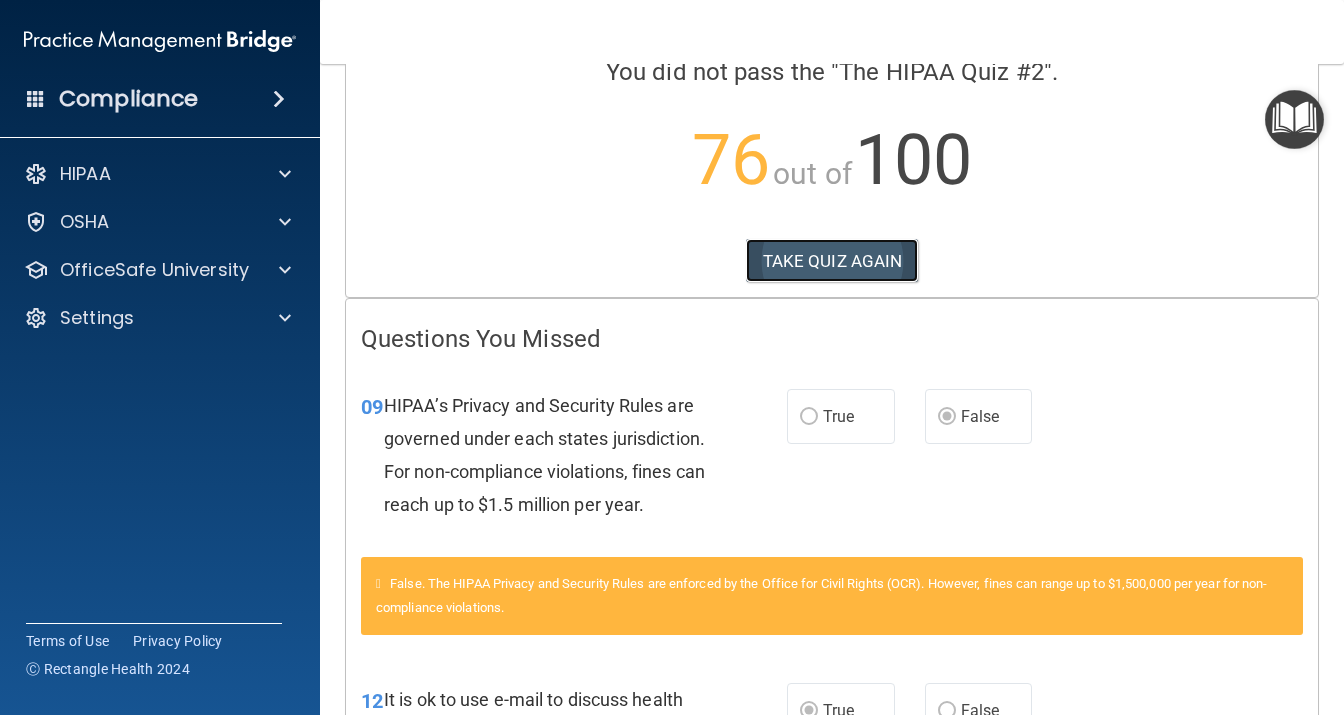 click on "TAKE QUIZ AGAIN" at bounding box center (832, 261) 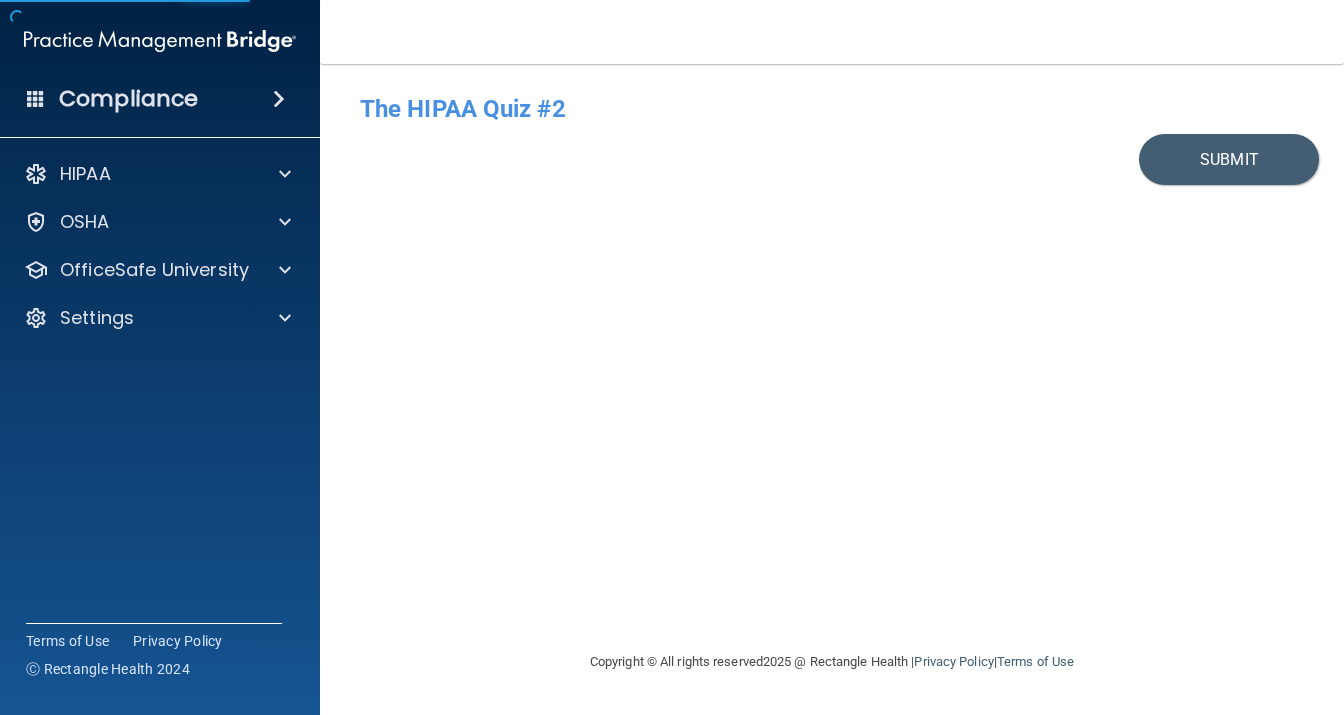 scroll, scrollTop: 0, scrollLeft: 0, axis: both 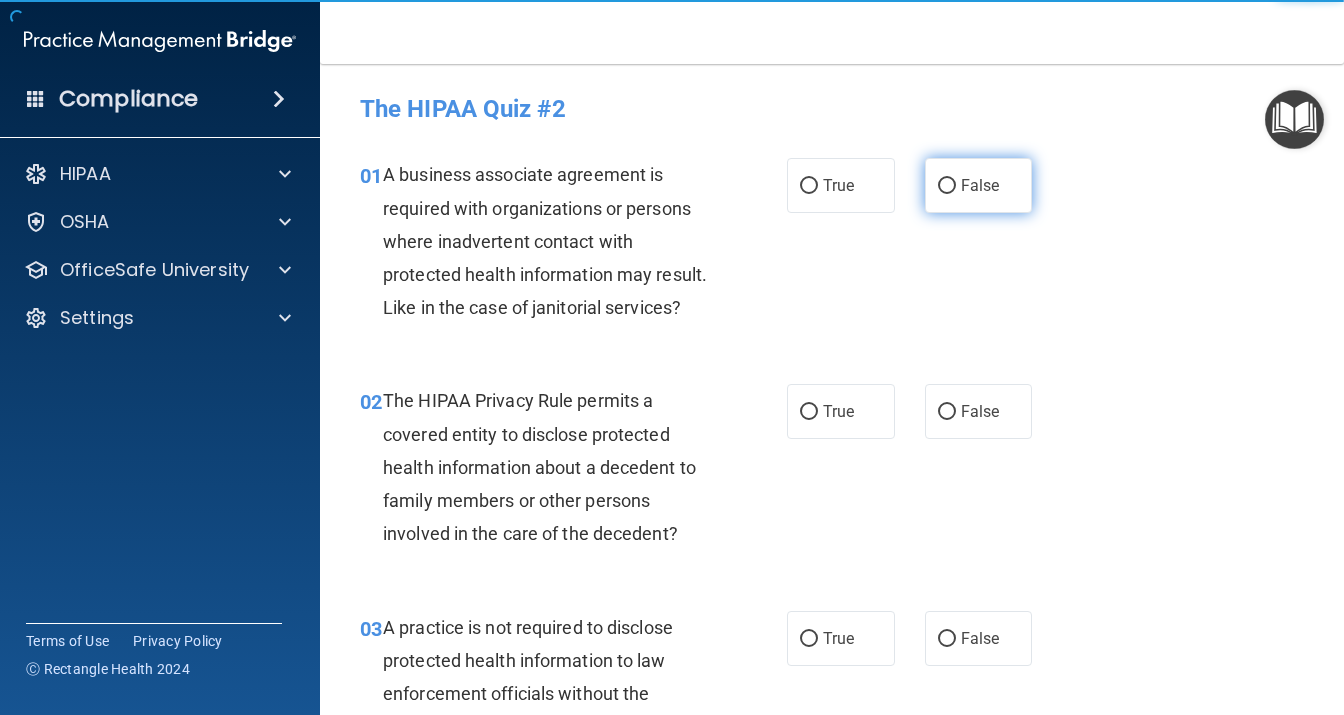click on "False" at bounding box center (979, 185) 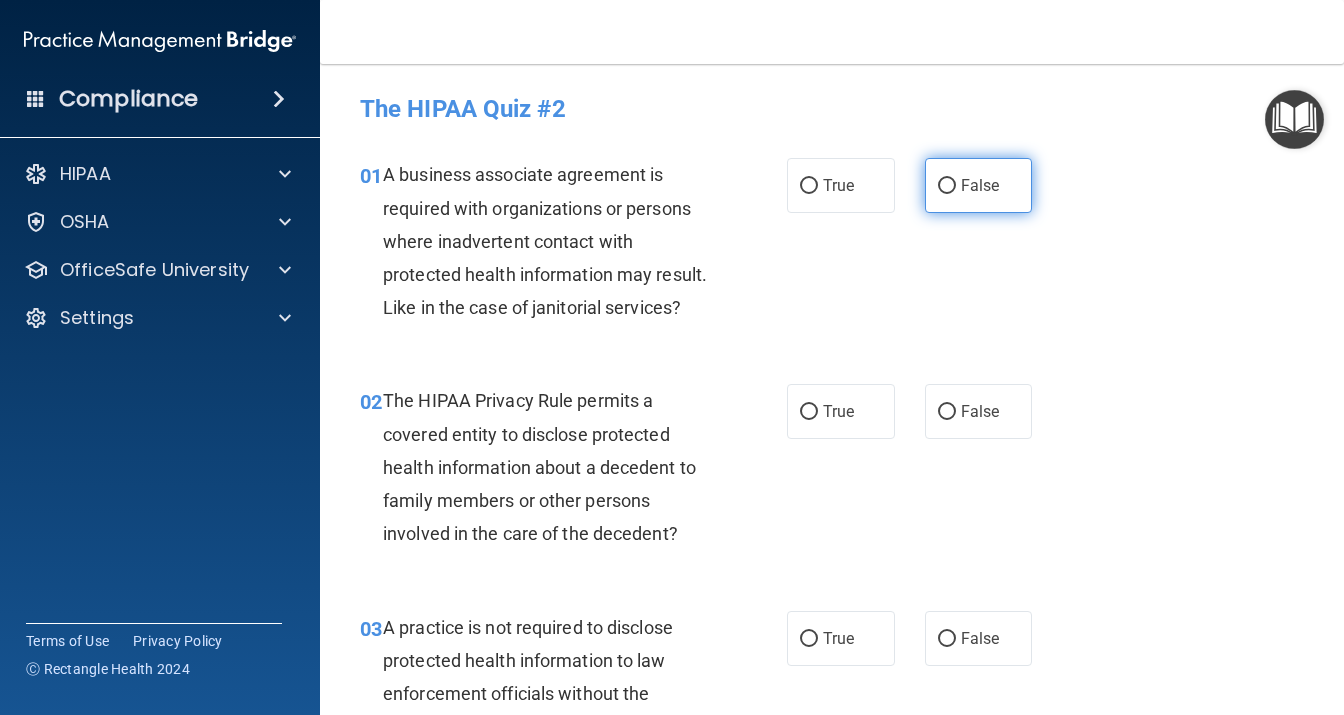 click on "False" at bounding box center [979, 185] 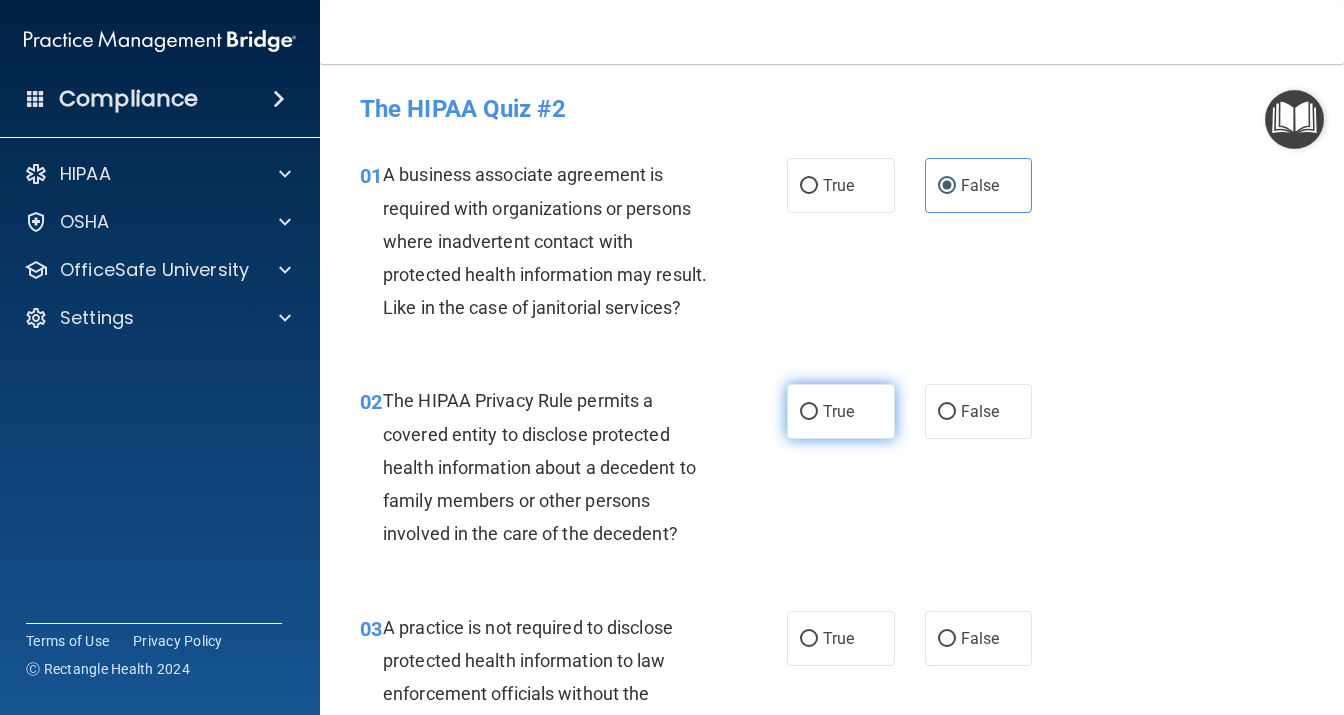 click on "True" at bounding box center [841, 411] 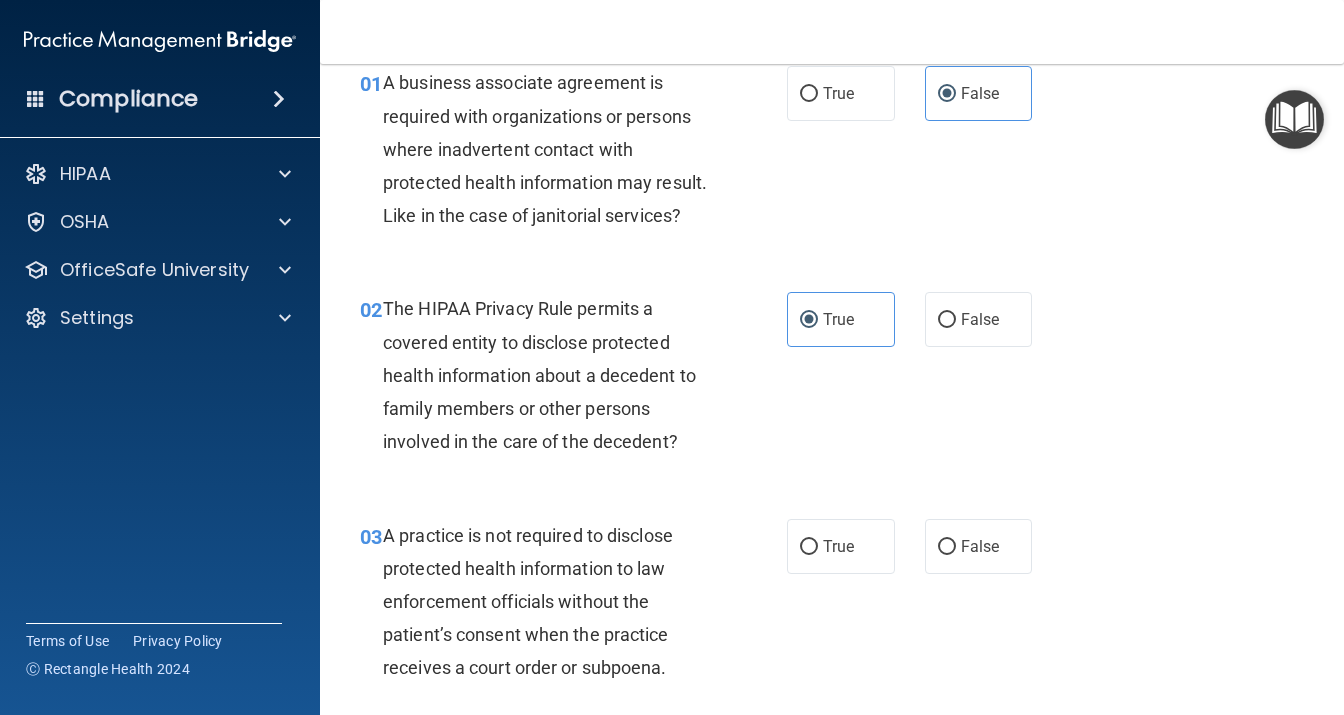 scroll, scrollTop: 173, scrollLeft: 0, axis: vertical 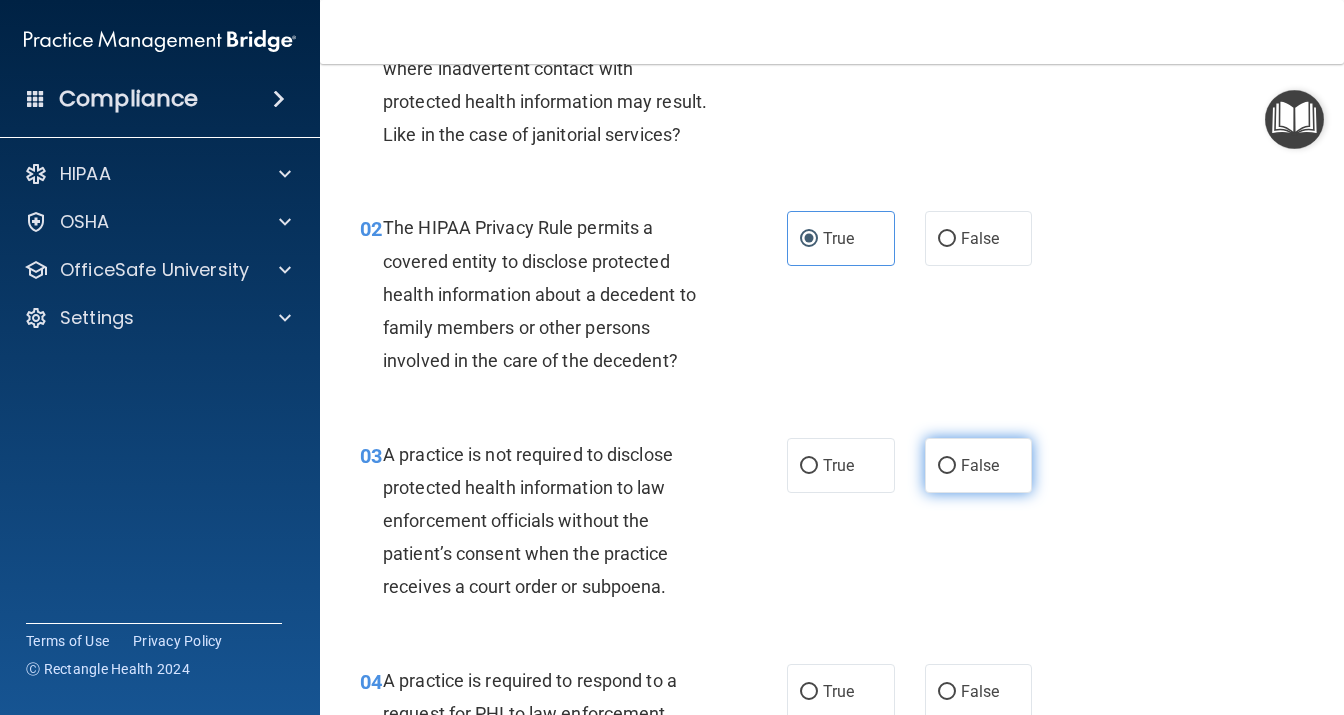 click on "False" at bounding box center (980, 465) 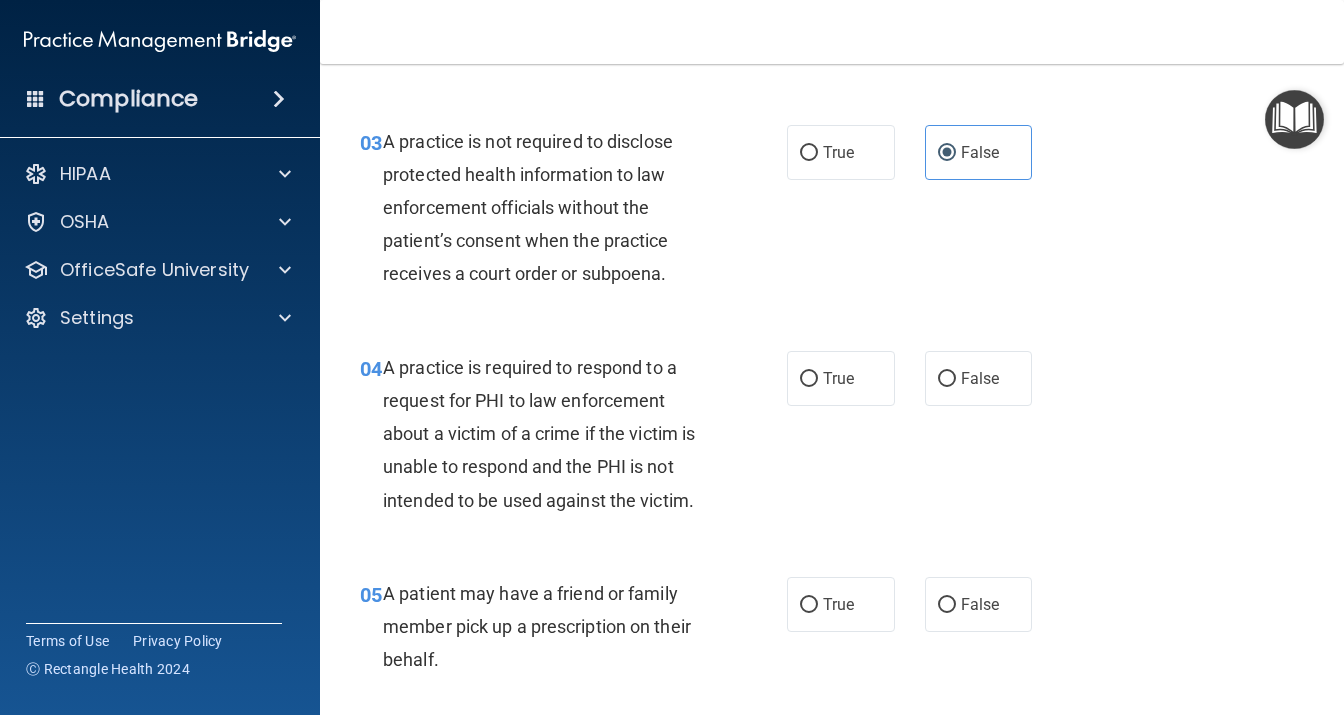 scroll, scrollTop: 605, scrollLeft: 0, axis: vertical 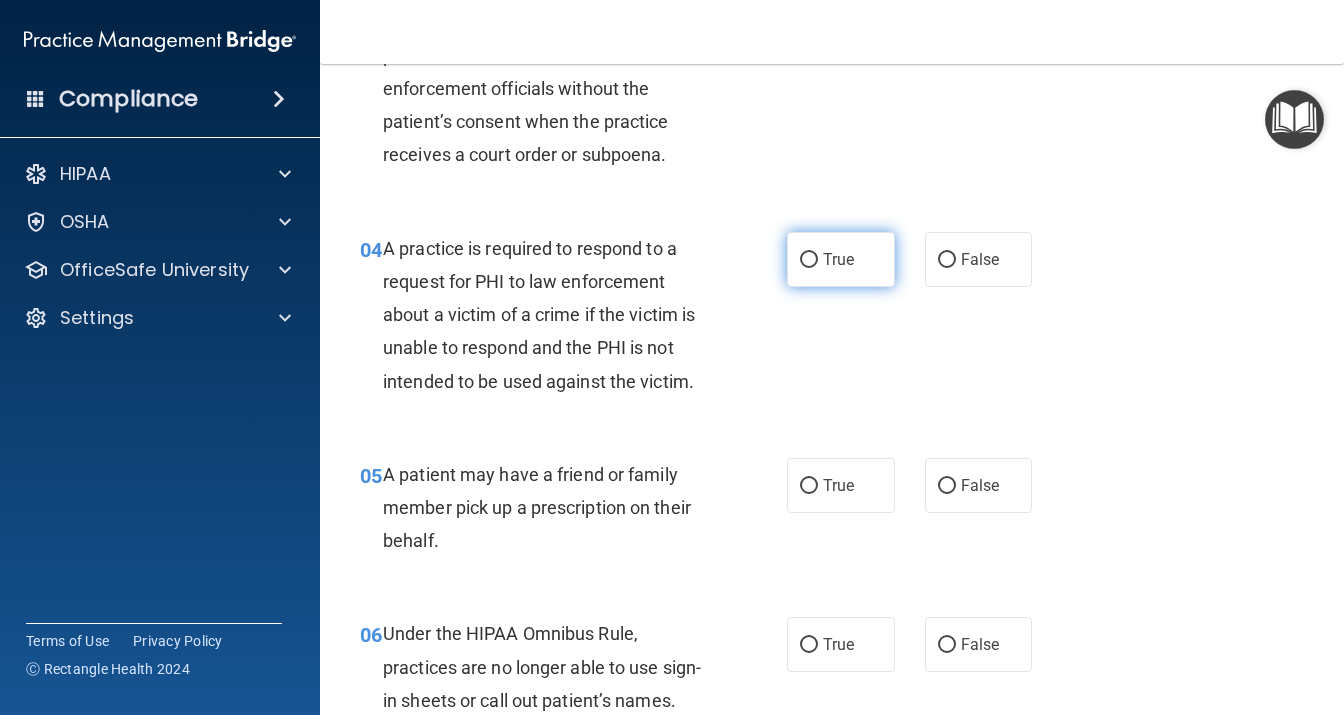 click on "True" at bounding box center [841, 259] 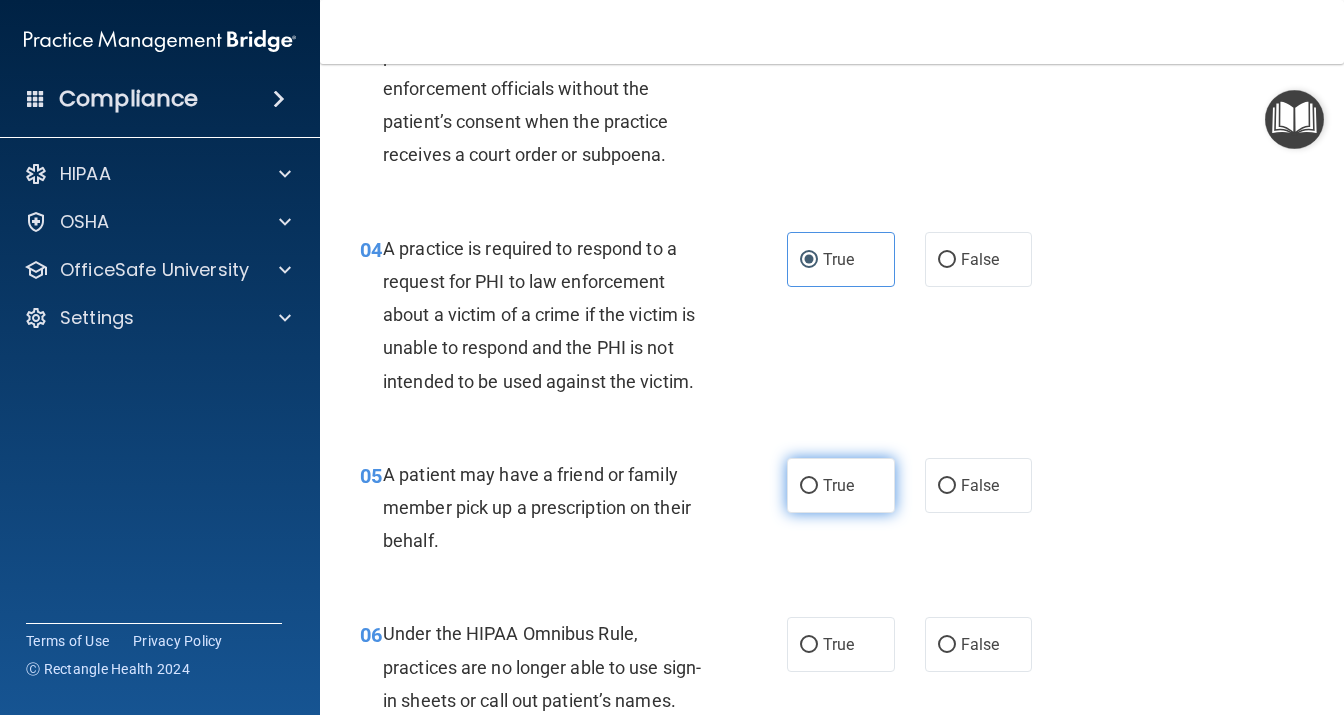 click on "True" at bounding box center (841, 485) 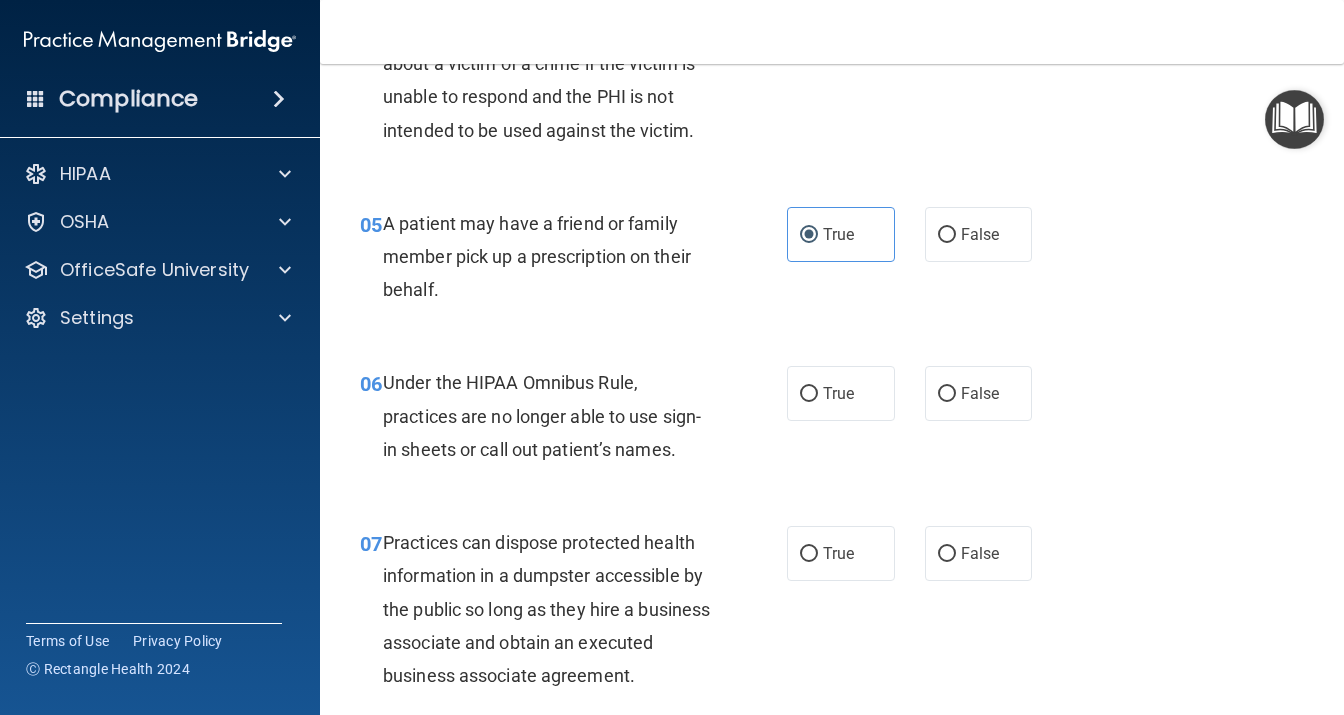 scroll, scrollTop: 864, scrollLeft: 0, axis: vertical 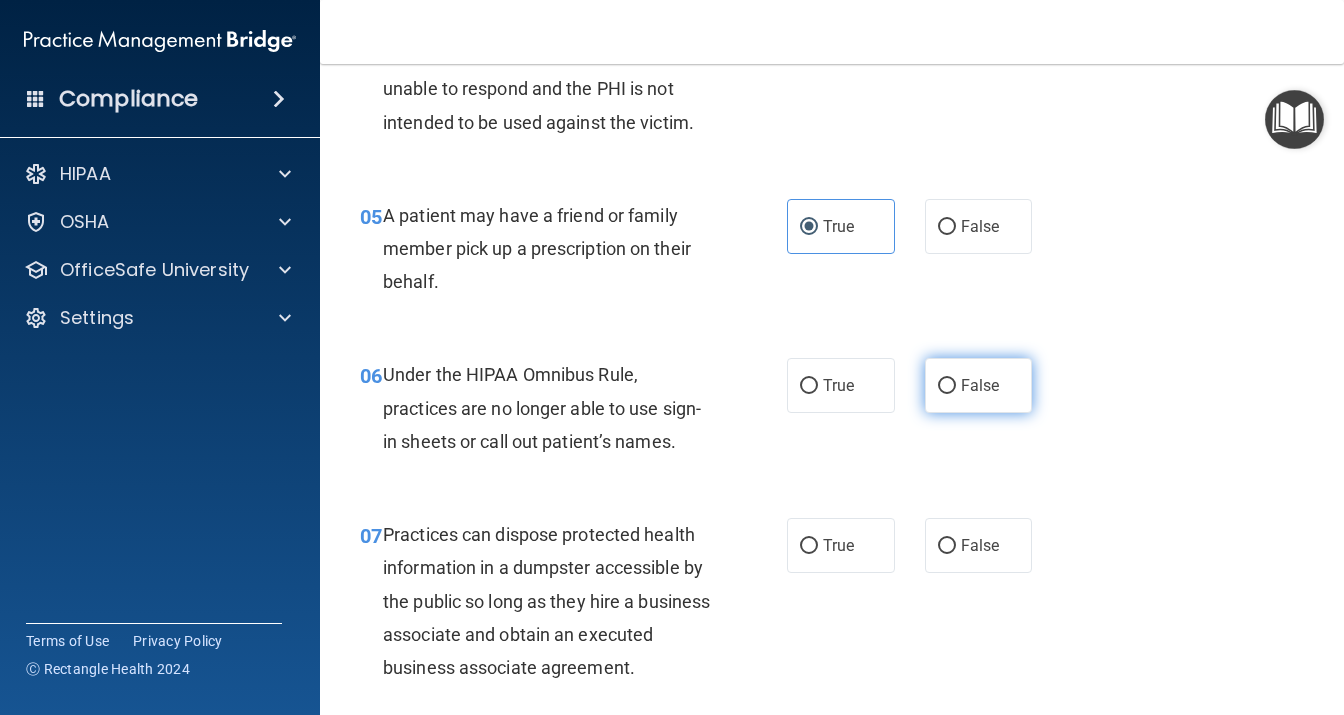 click on "False" at bounding box center (979, 385) 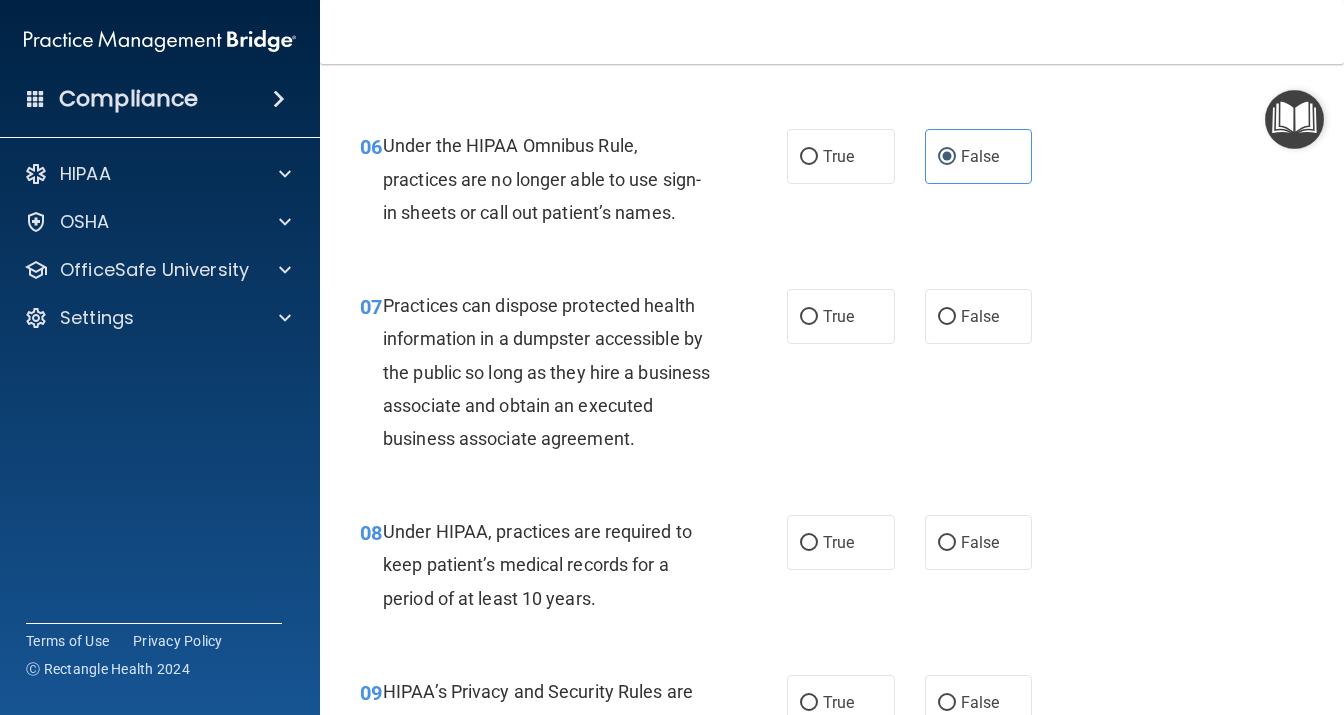 scroll, scrollTop: 1123, scrollLeft: 0, axis: vertical 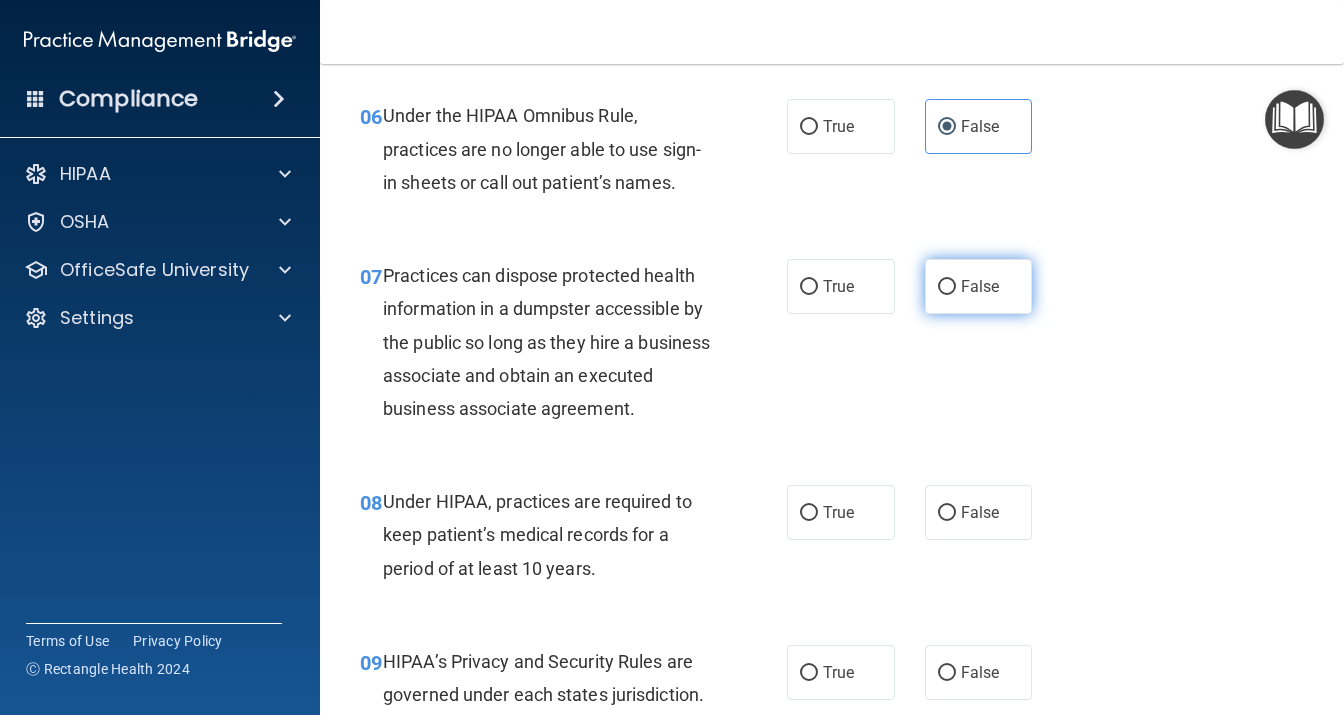 click on "False" at bounding box center (979, 286) 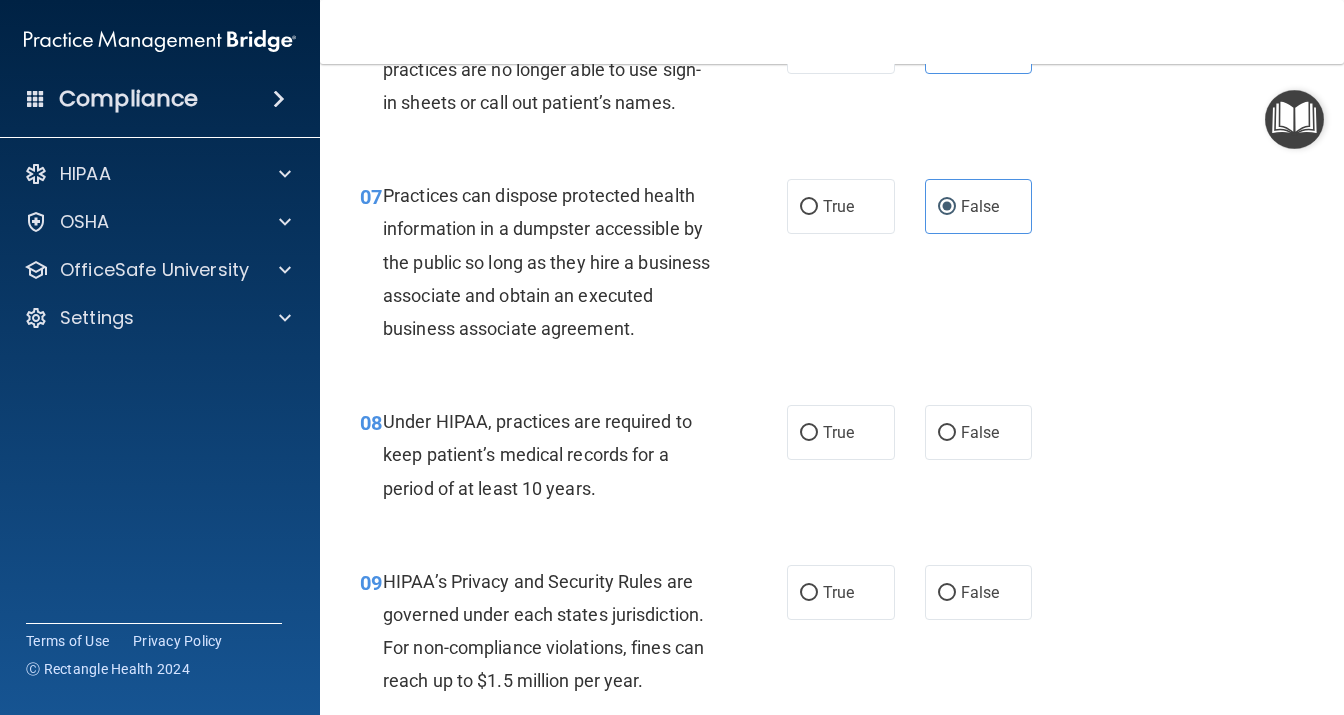 scroll, scrollTop: 1382, scrollLeft: 0, axis: vertical 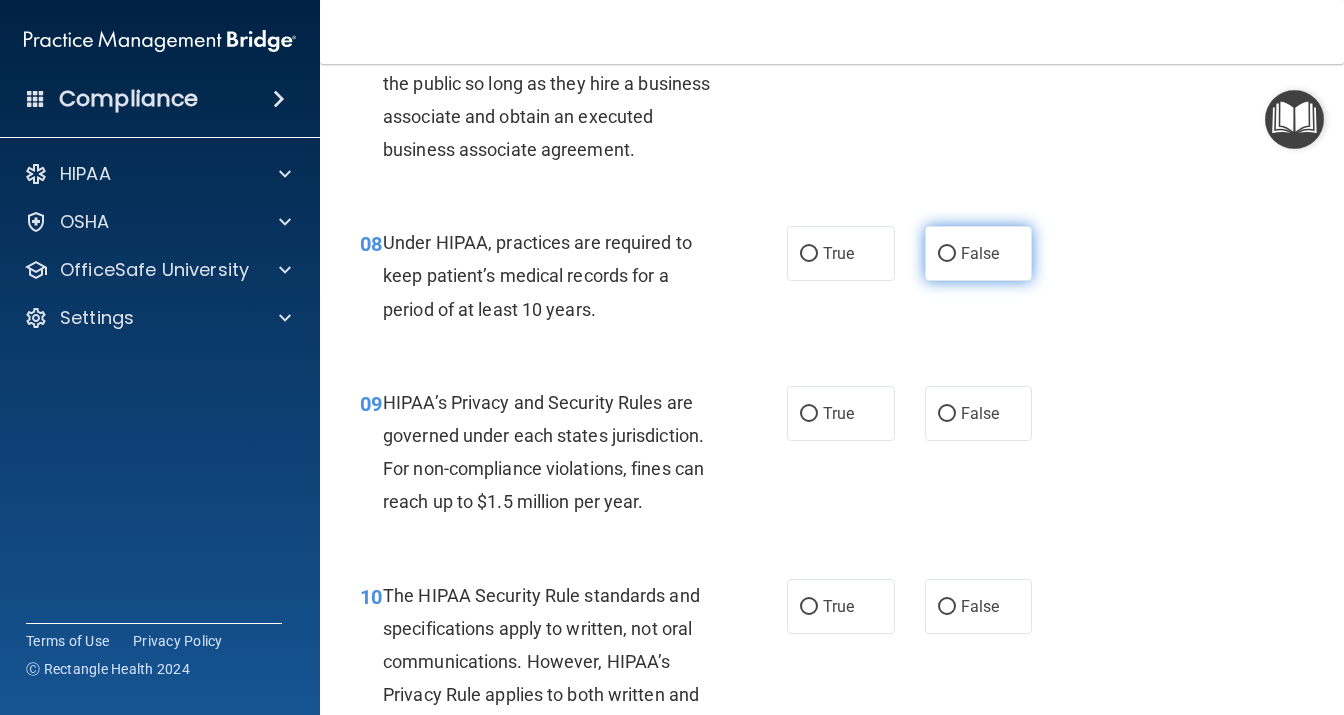 click on "False" at bounding box center (979, 253) 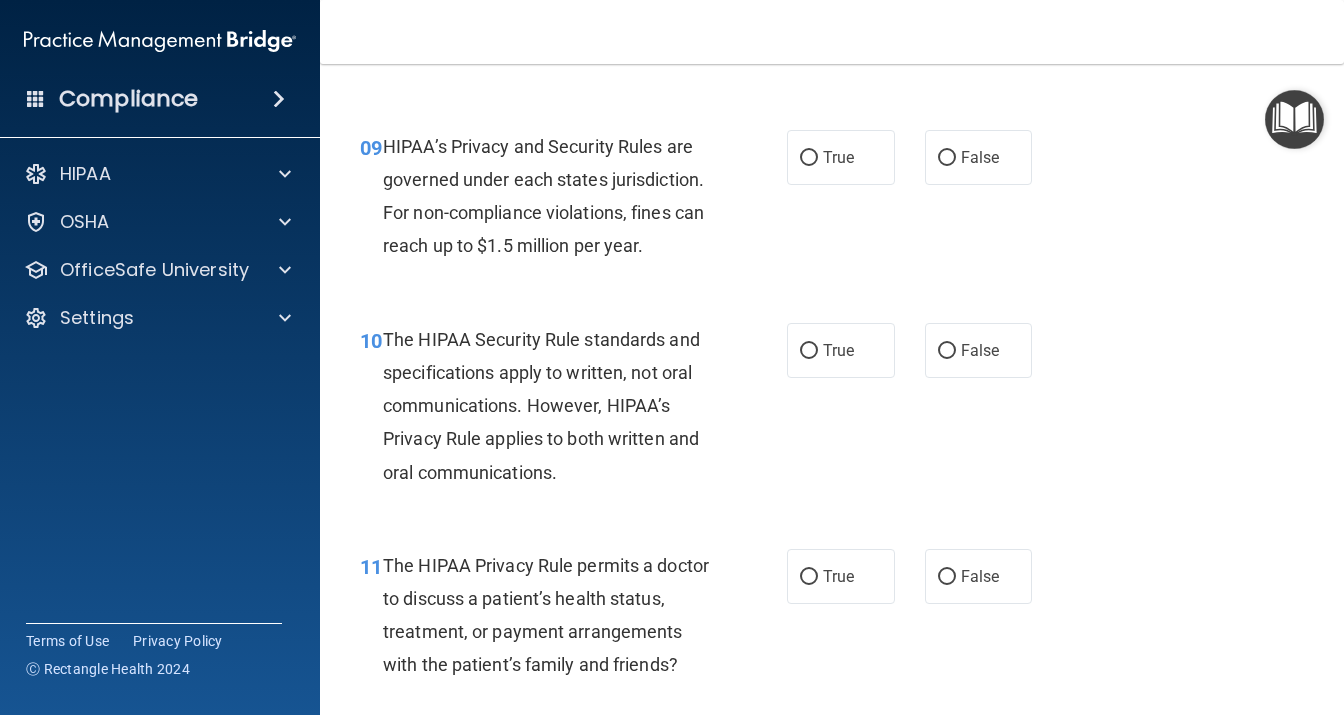 scroll, scrollTop: 1642, scrollLeft: 0, axis: vertical 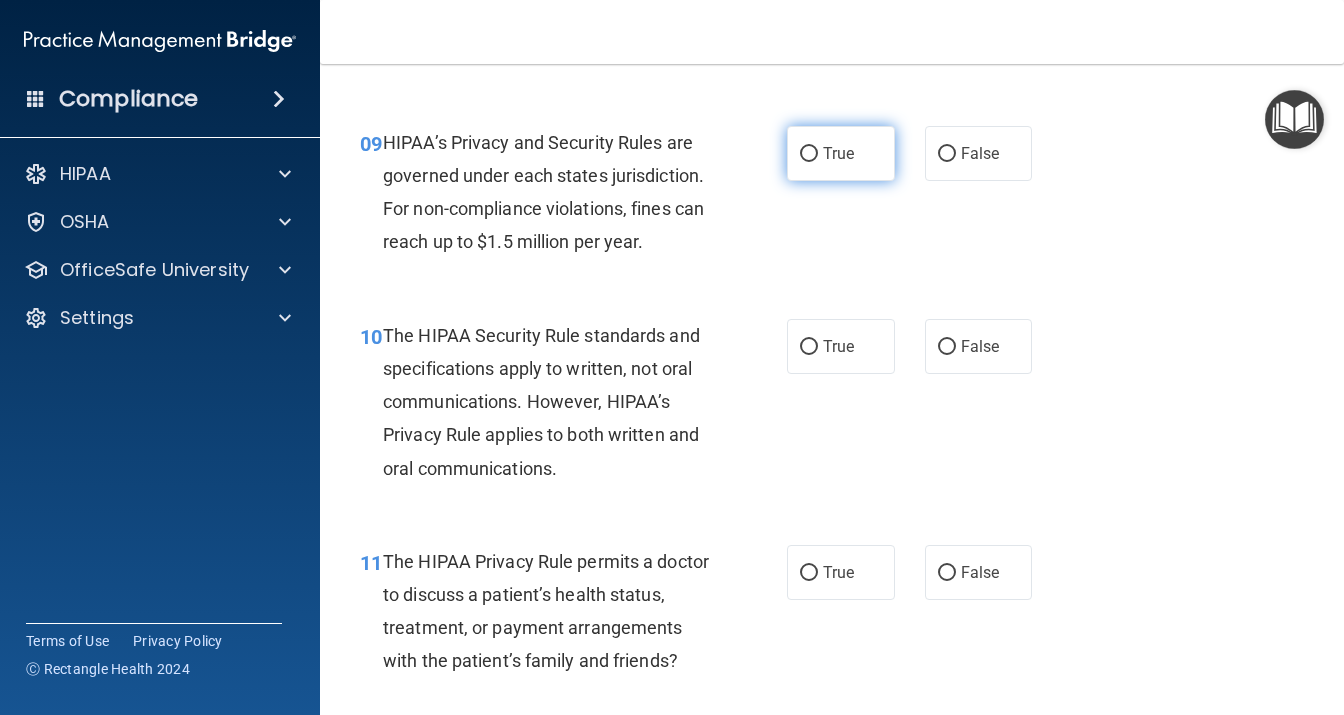 click on "True" at bounding box center (841, 153) 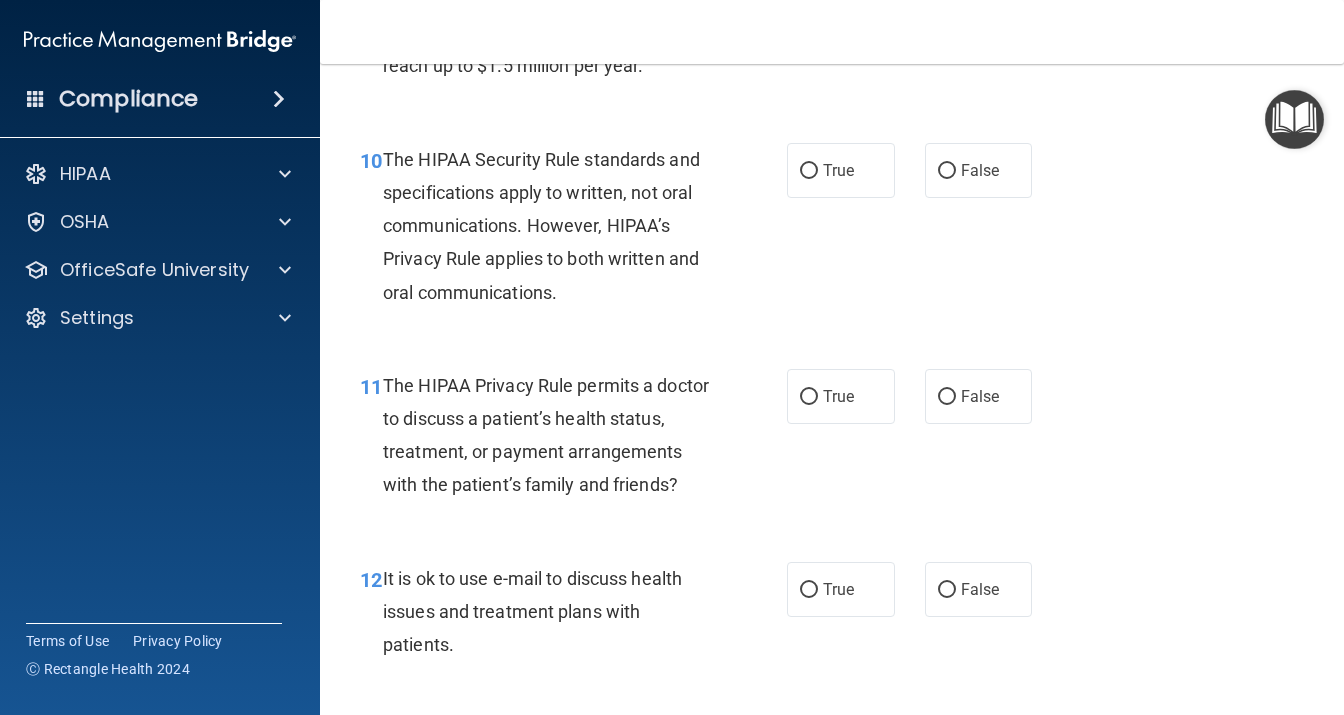scroll, scrollTop: 1901, scrollLeft: 0, axis: vertical 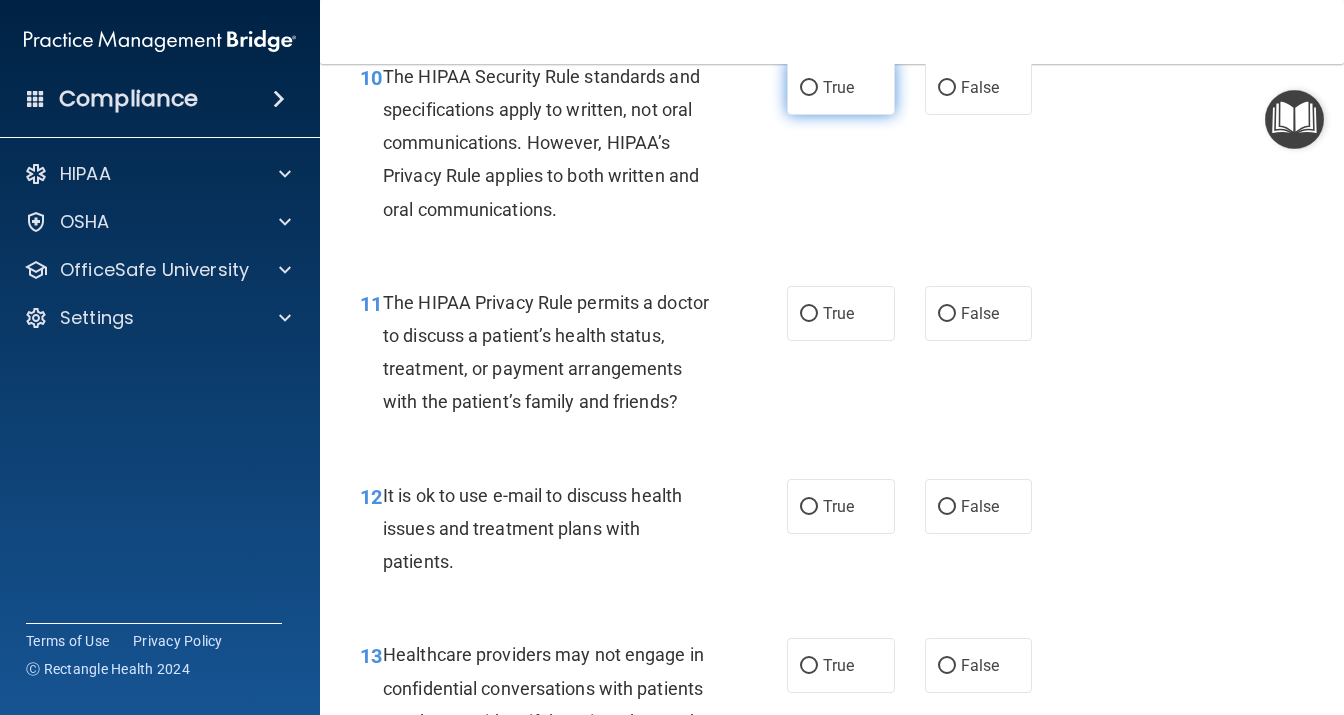 click on "True" at bounding box center [809, 88] 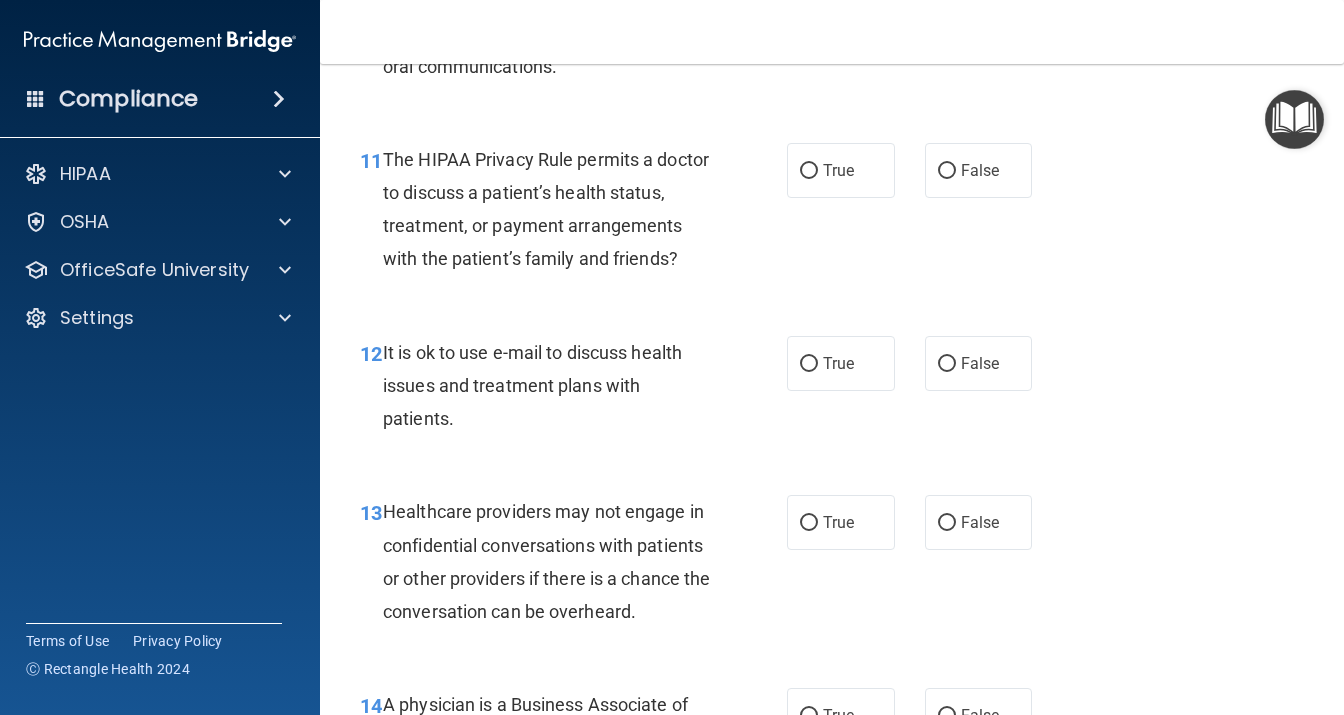 scroll, scrollTop: 2074, scrollLeft: 0, axis: vertical 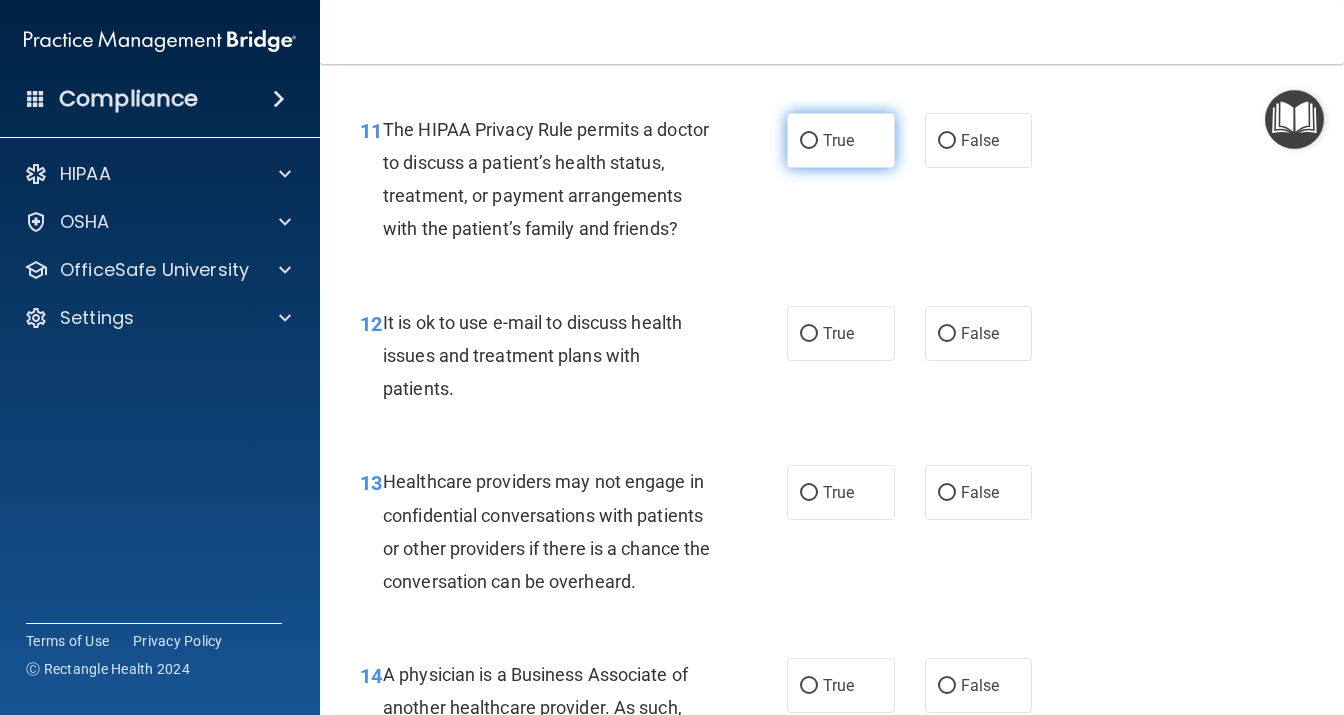 click on "True" at bounding box center [809, 141] 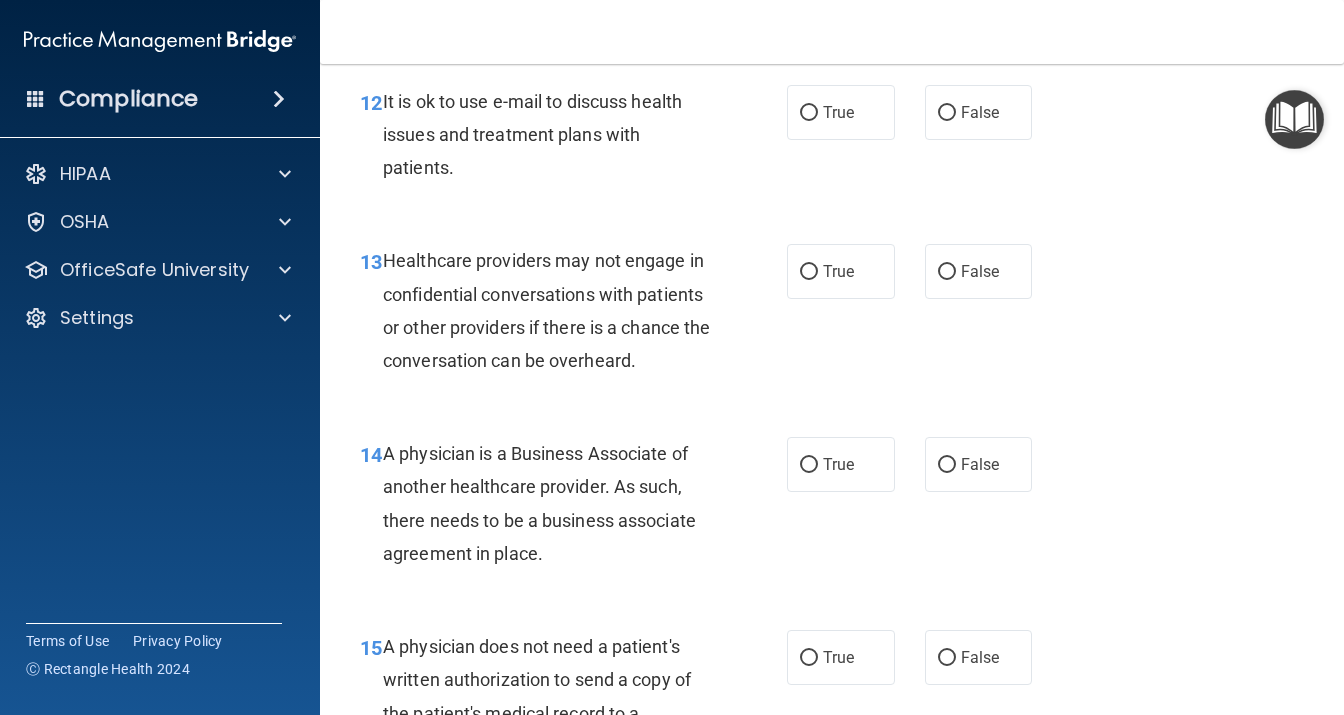 scroll, scrollTop: 2333, scrollLeft: 0, axis: vertical 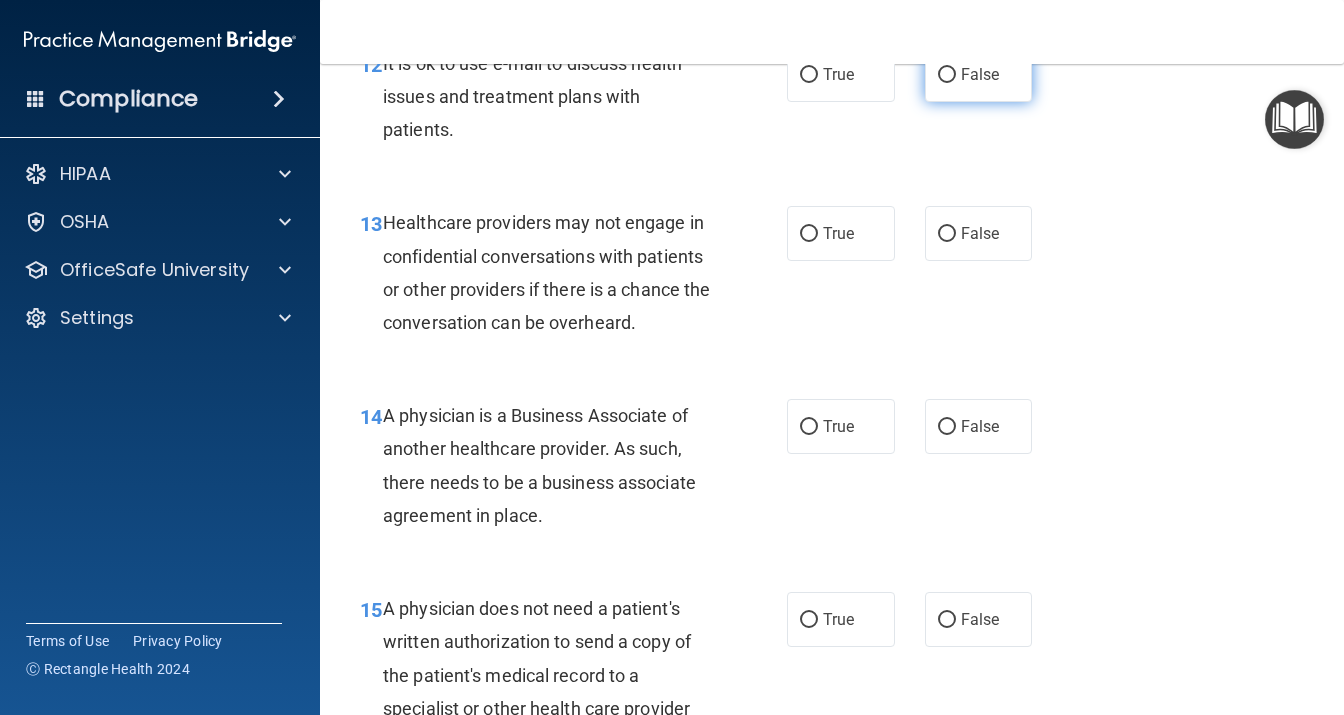 click on "False" at bounding box center (979, 74) 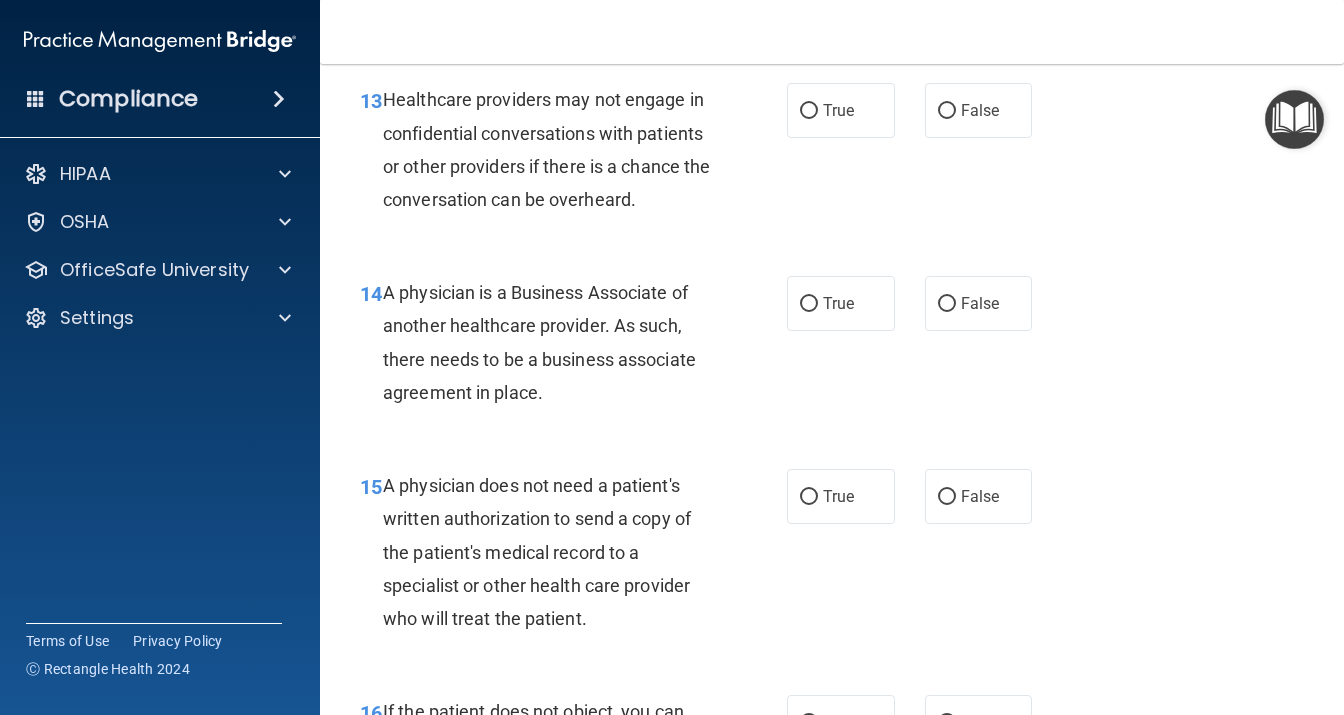 scroll, scrollTop: 2506, scrollLeft: 0, axis: vertical 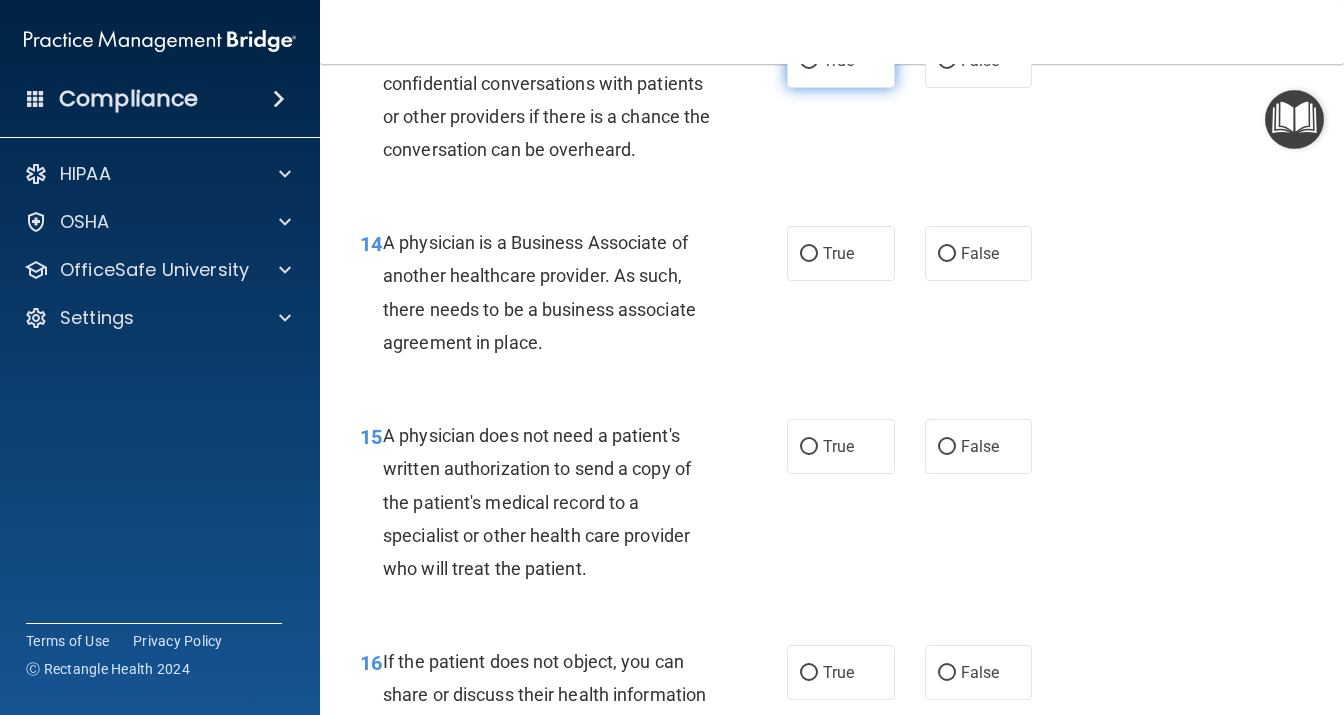 click on "True" at bounding box center (809, 61) 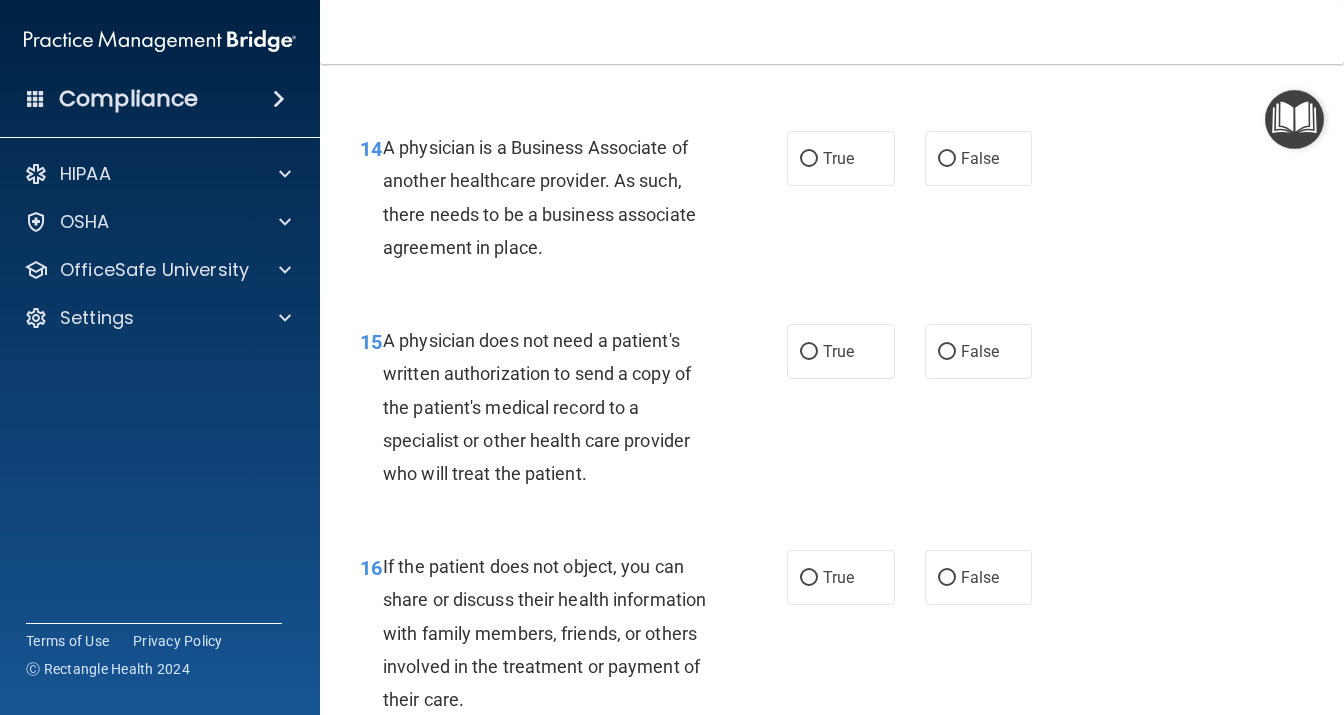 scroll, scrollTop: 2678, scrollLeft: 0, axis: vertical 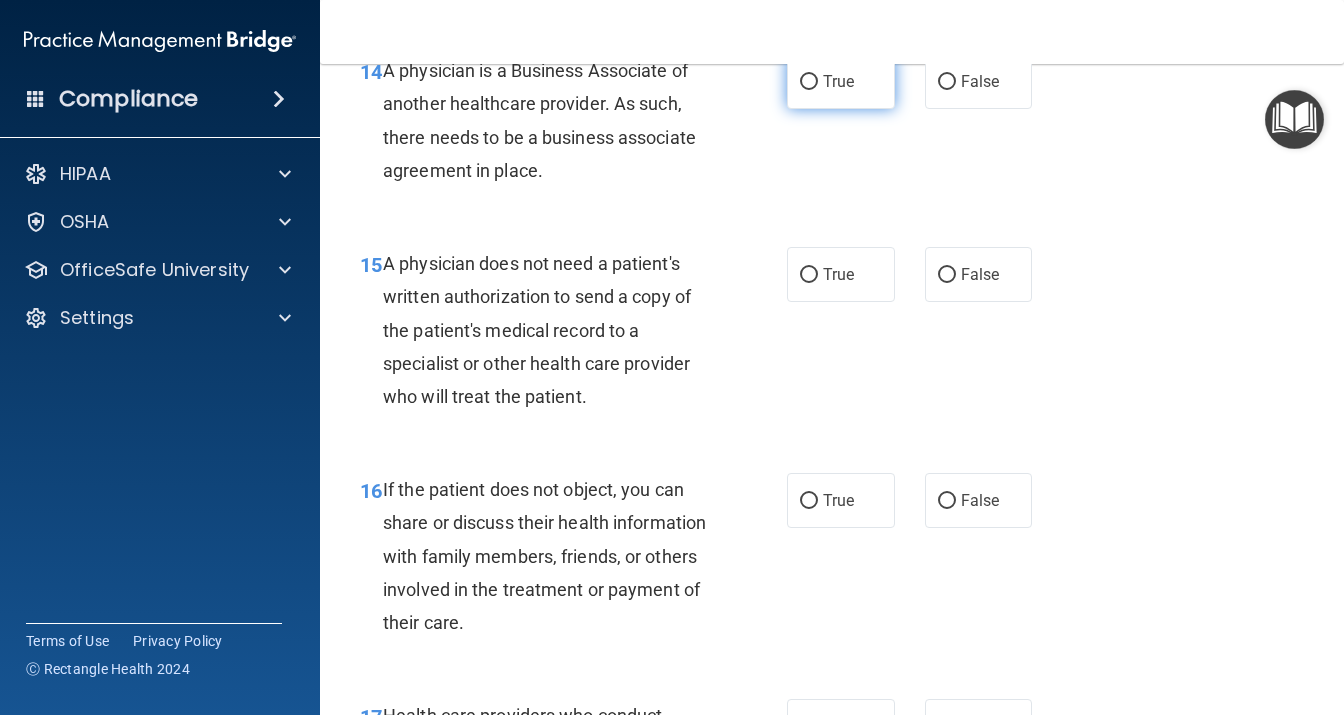 click on "True" at bounding box center (838, 81) 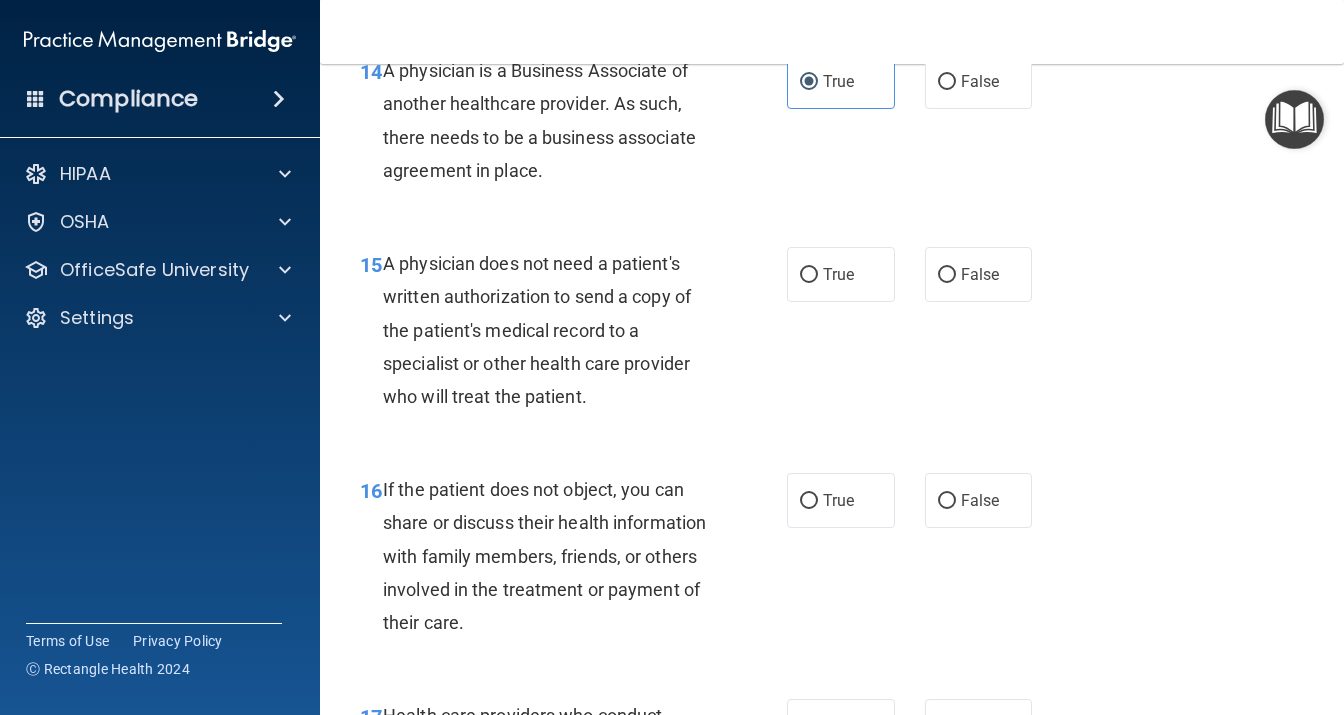 scroll, scrollTop: 2851, scrollLeft: 0, axis: vertical 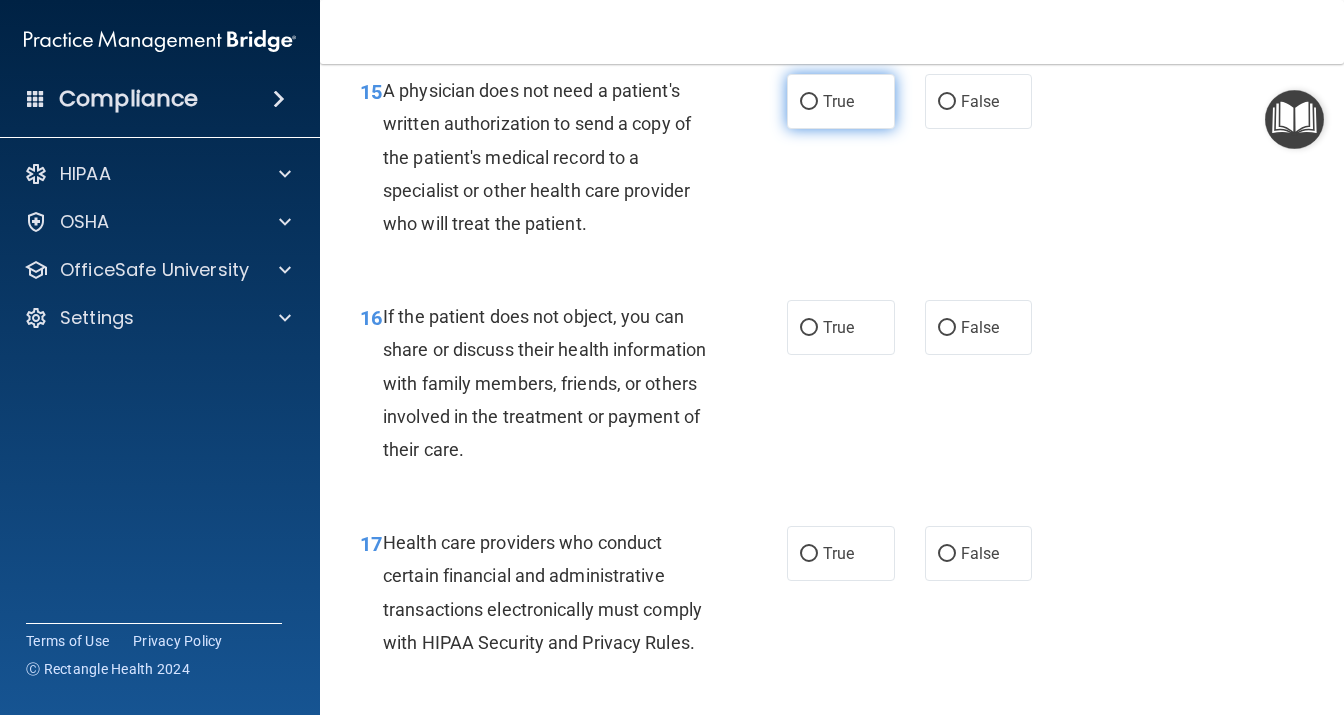 click on "True" at bounding box center (841, 101) 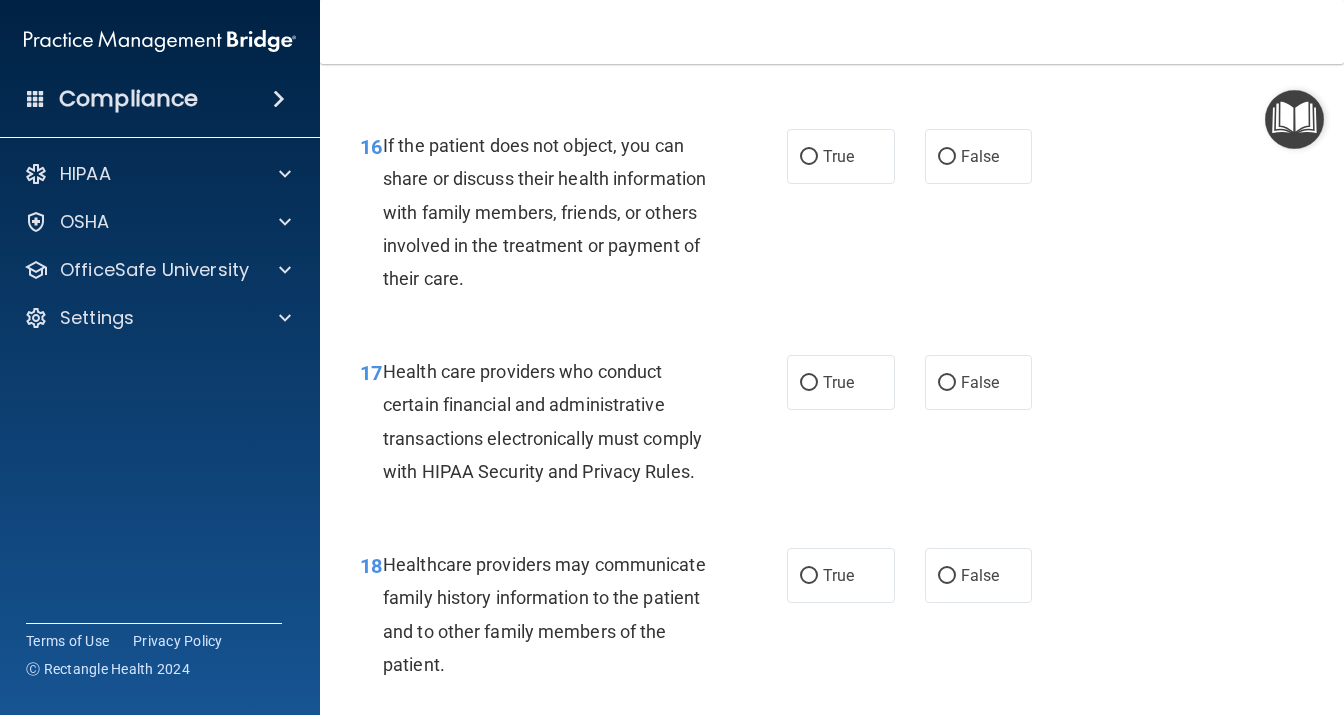 scroll, scrollTop: 3024, scrollLeft: 0, axis: vertical 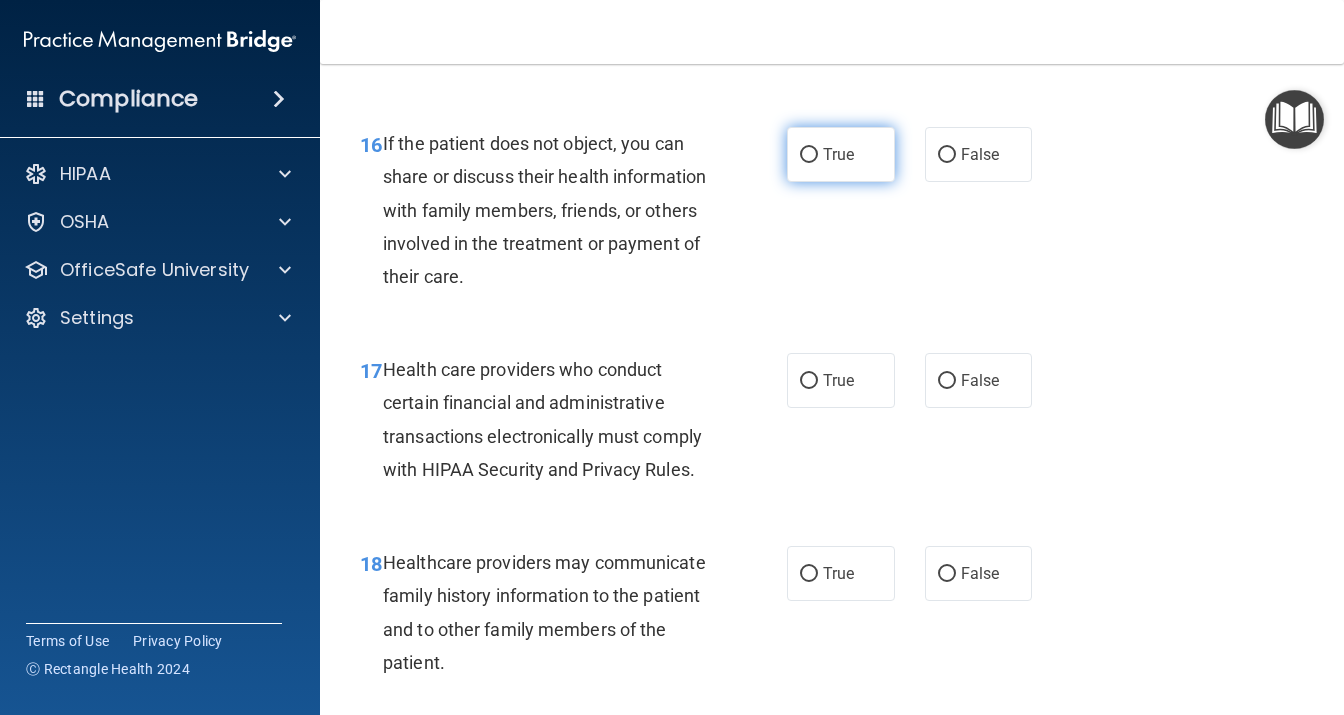 click on "True" at bounding box center (841, 154) 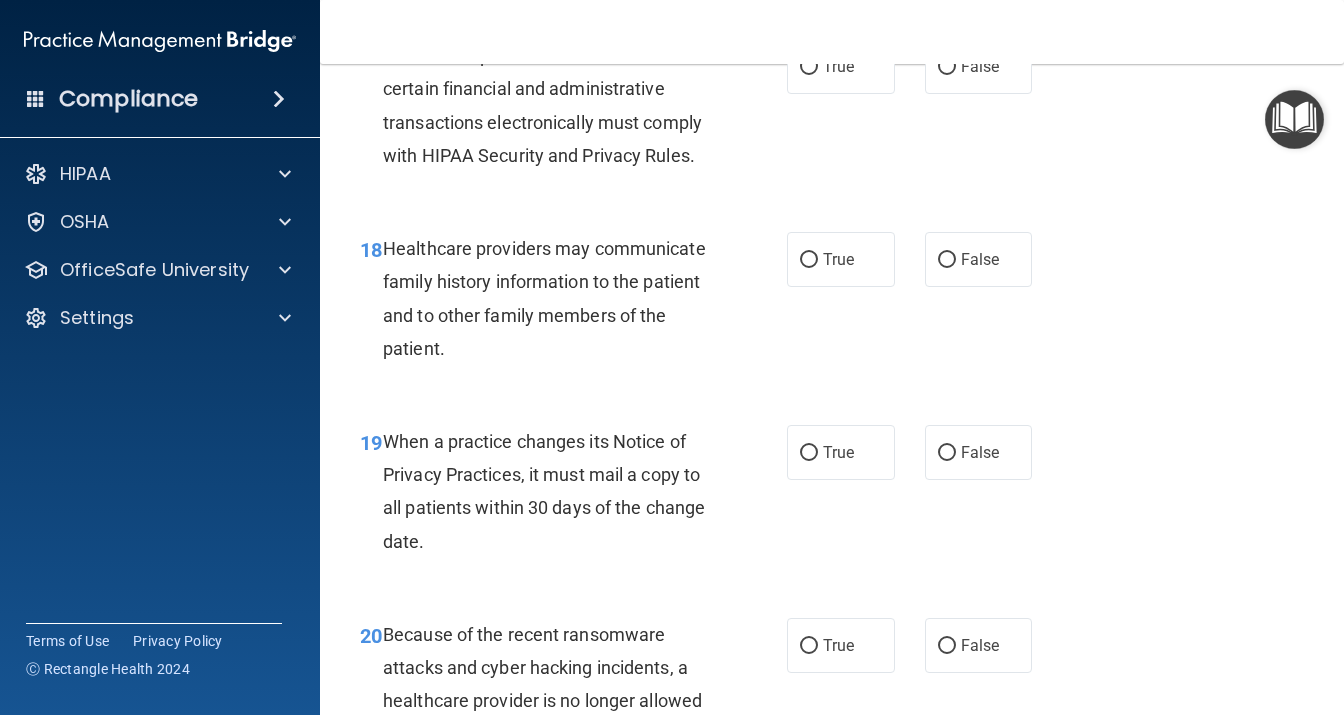 scroll, scrollTop: 3370, scrollLeft: 0, axis: vertical 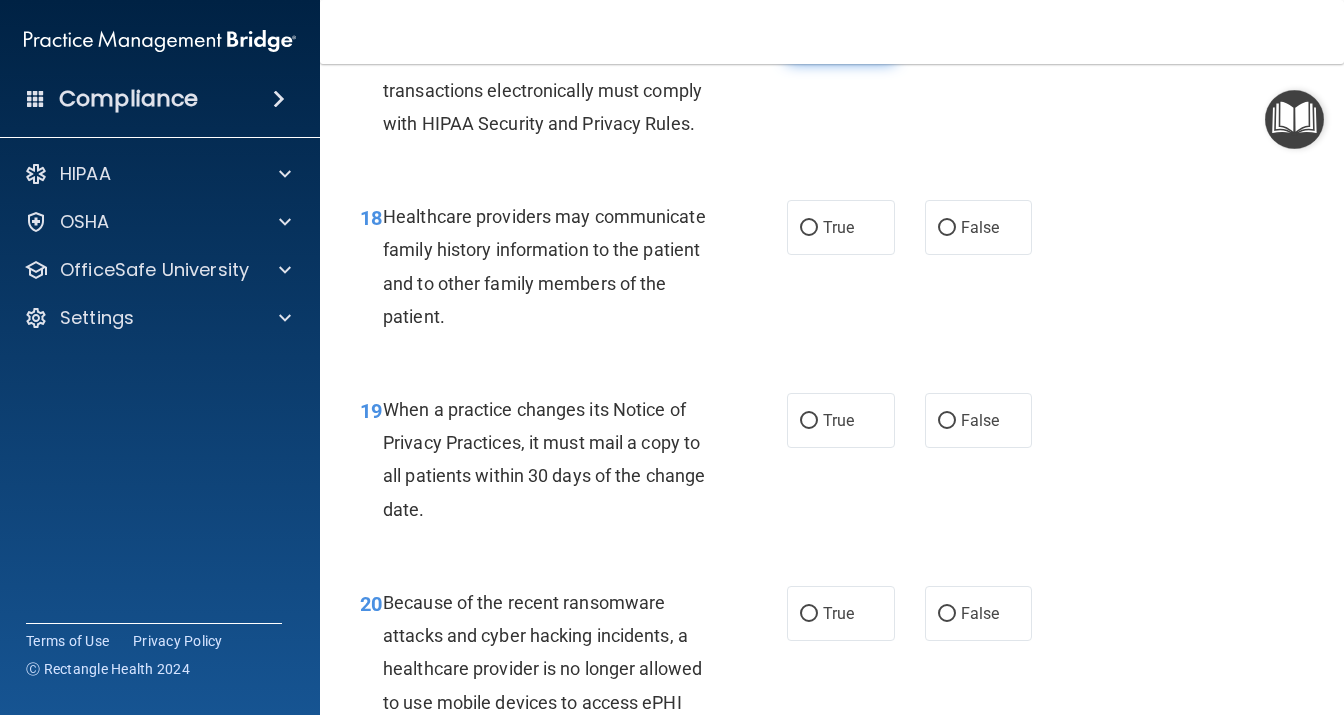 click on "True" at bounding box center [841, 34] 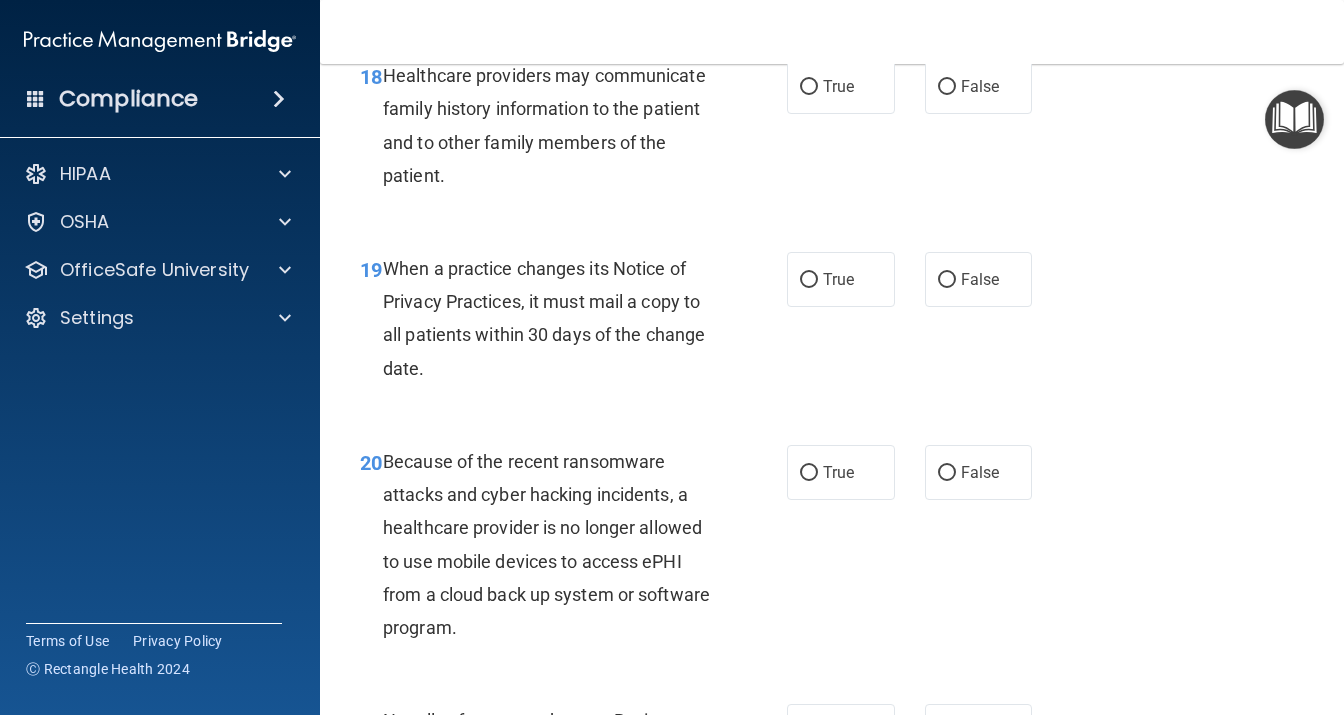 scroll, scrollTop: 3542, scrollLeft: 0, axis: vertical 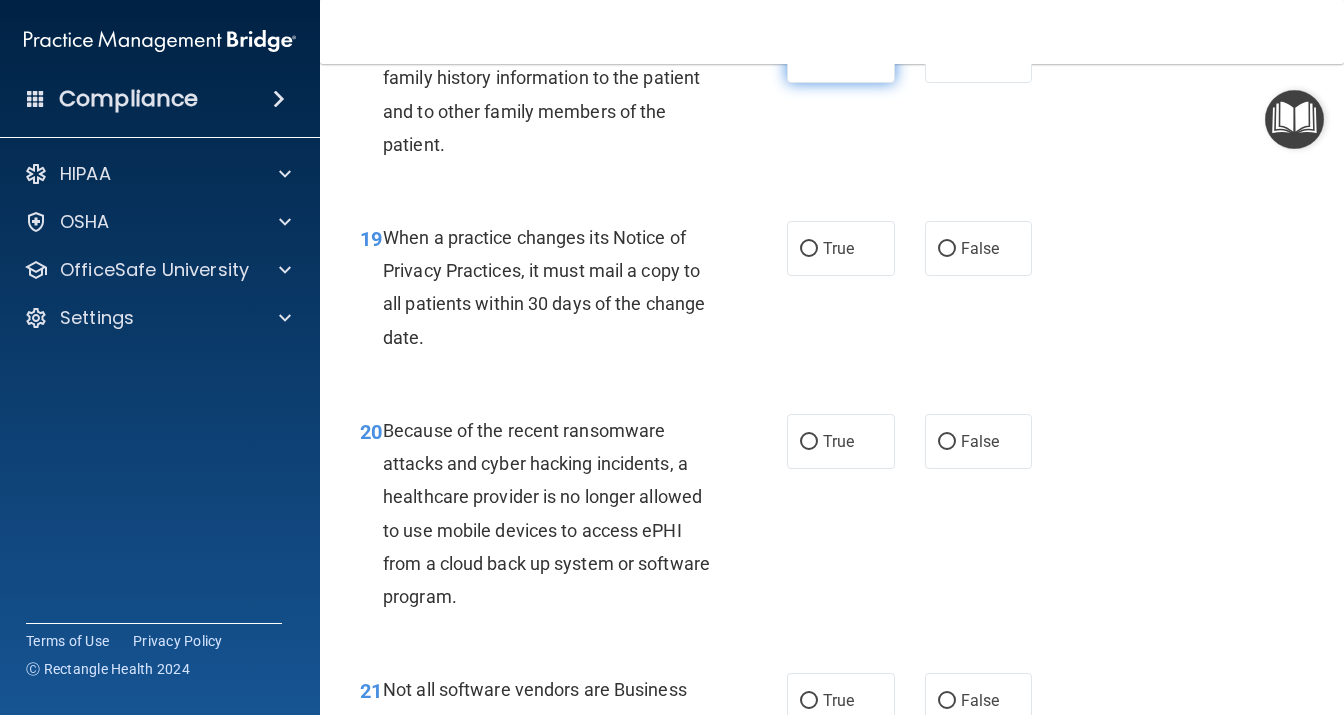 click on "True" at bounding box center [841, 55] 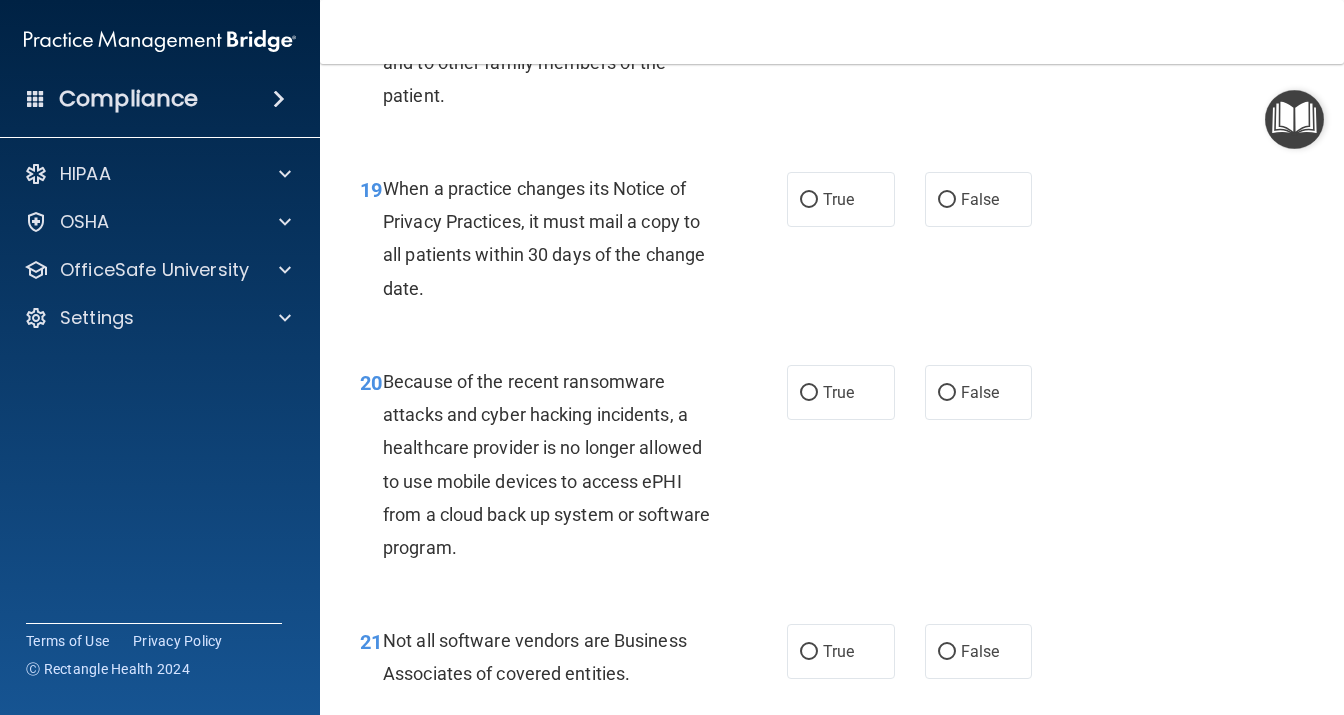 scroll, scrollTop: 3629, scrollLeft: 0, axis: vertical 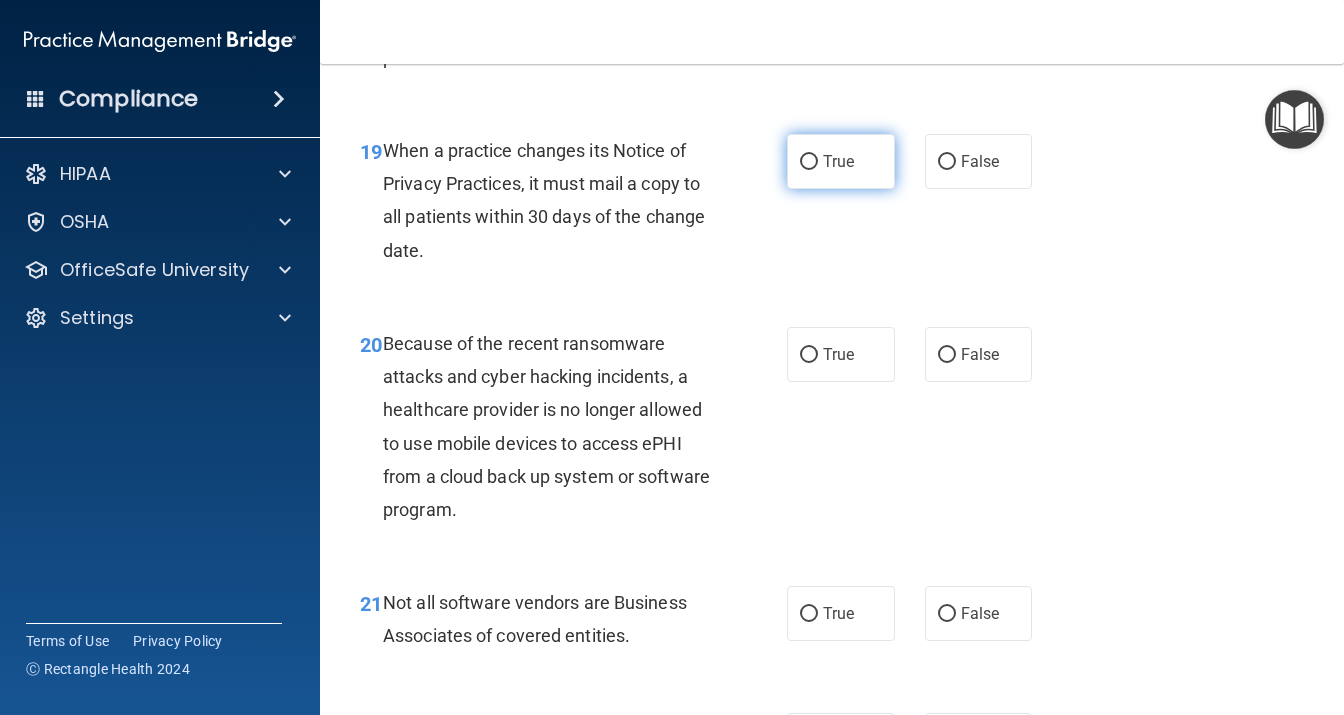 click on "True" at bounding box center (841, 161) 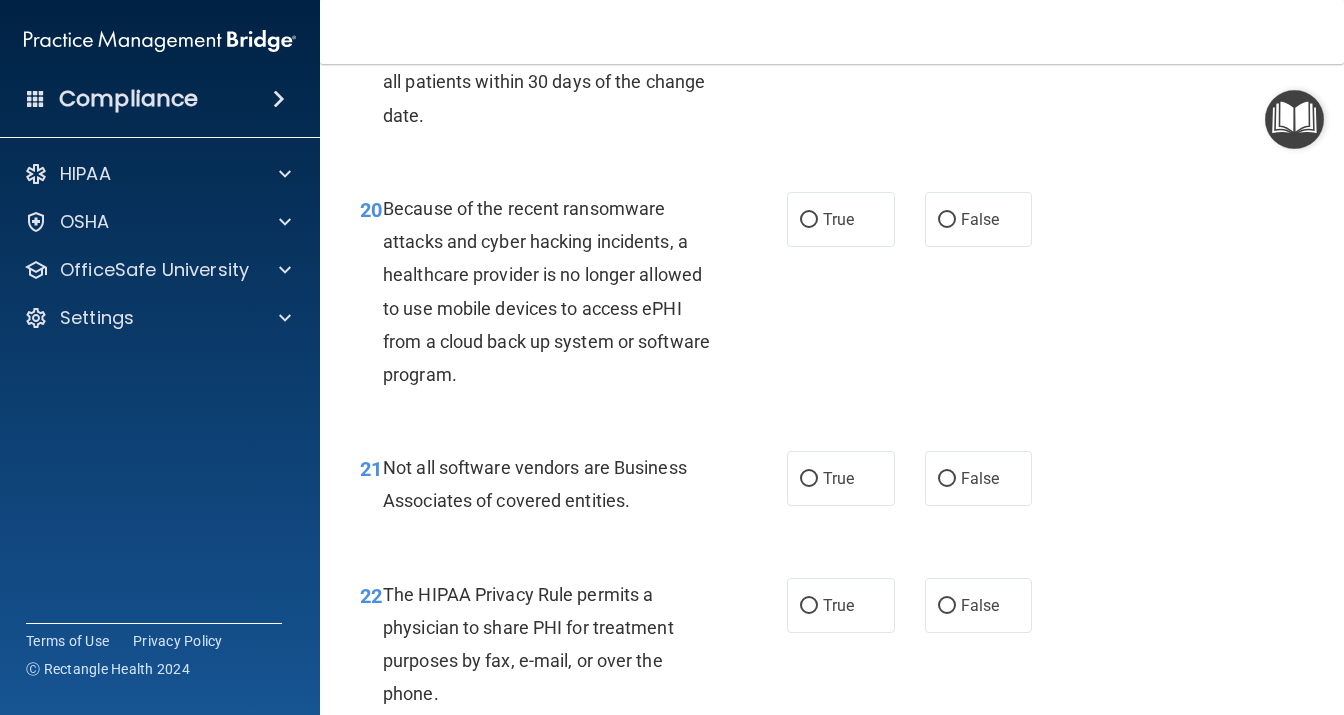 scroll, scrollTop: 3802, scrollLeft: 0, axis: vertical 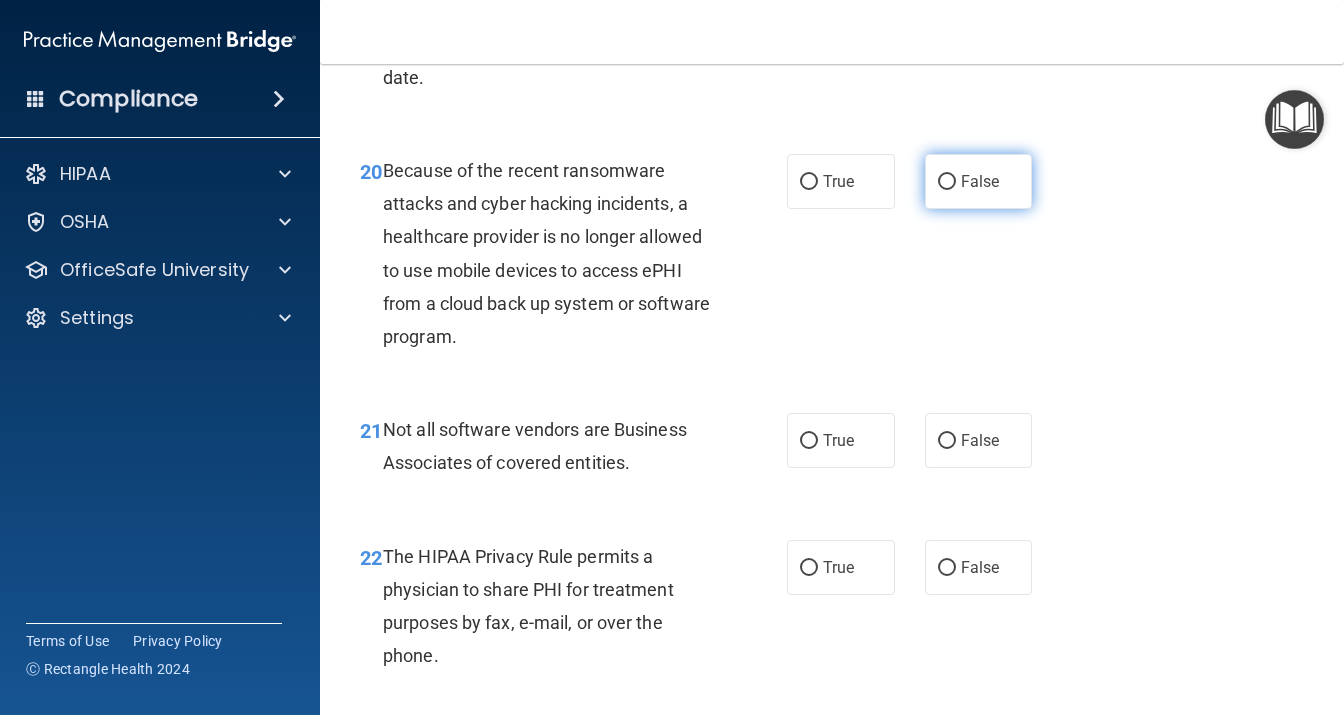 click on "False" at bounding box center [979, 181] 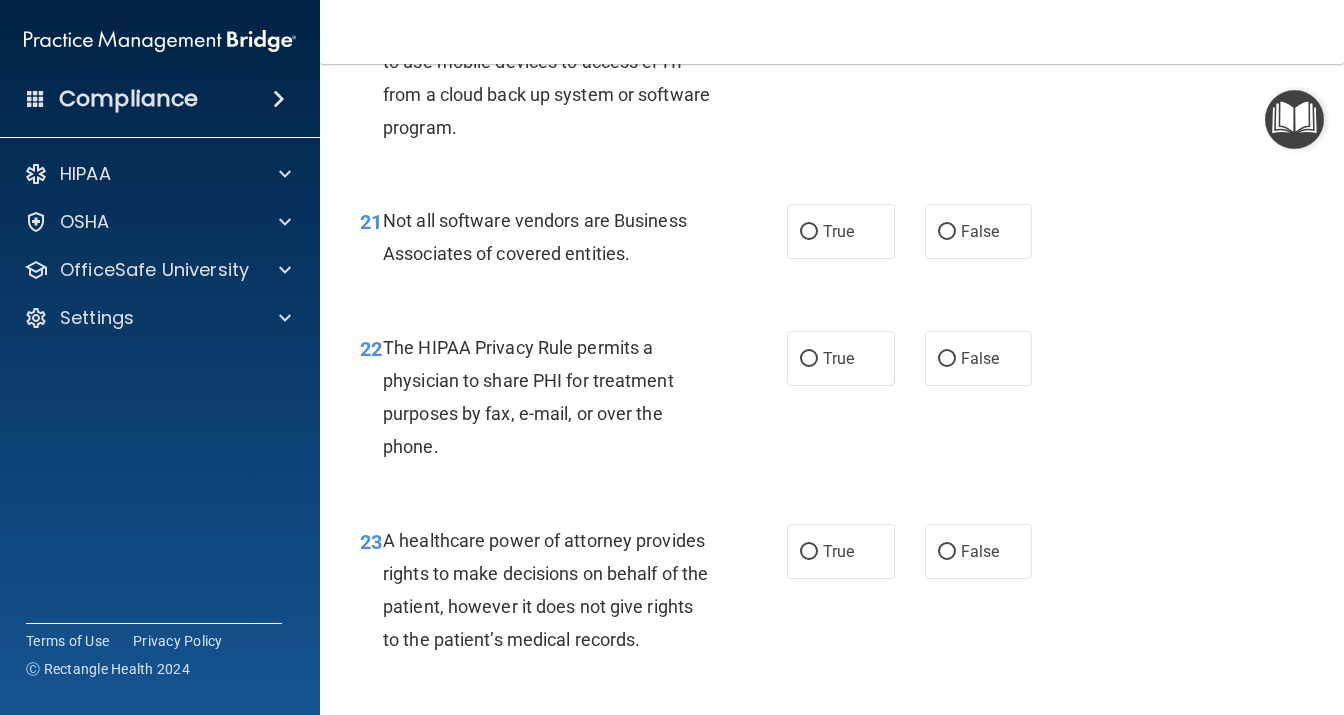 scroll, scrollTop: 4061, scrollLeft: 0, axis: vertical 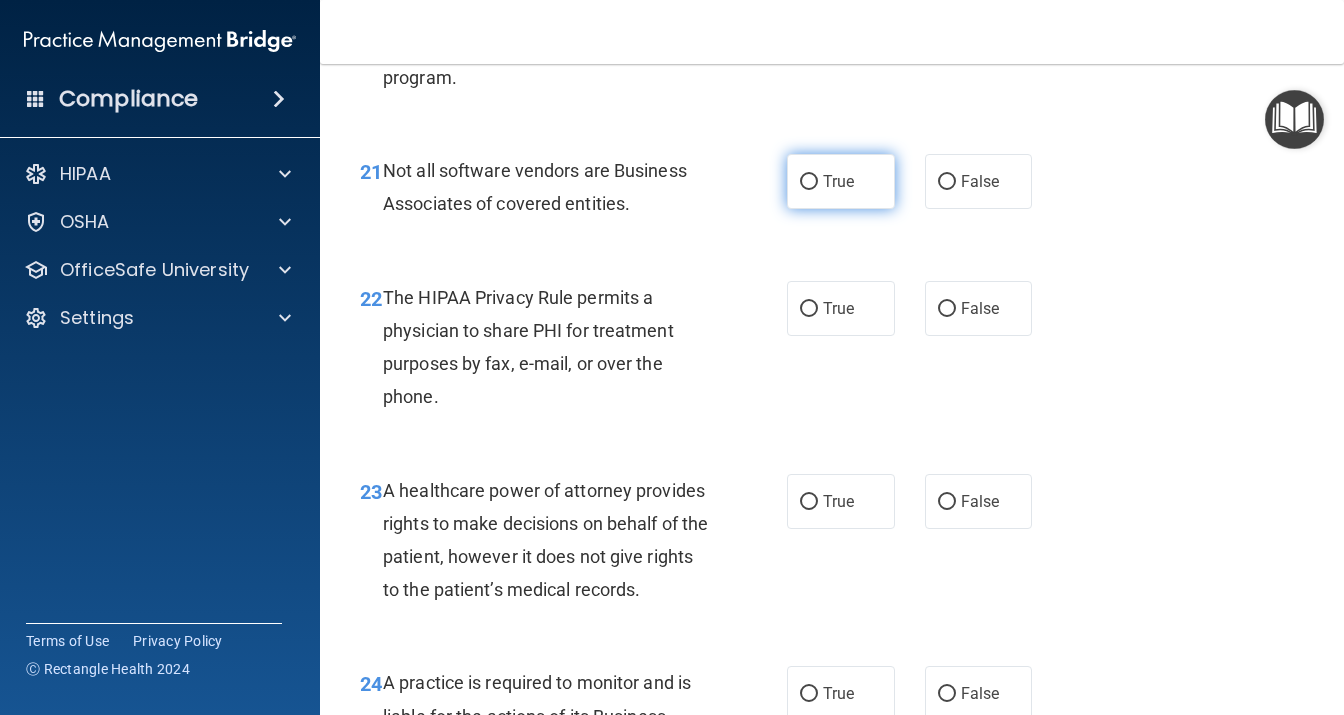 click on "True" at bounding box center [838, 181] 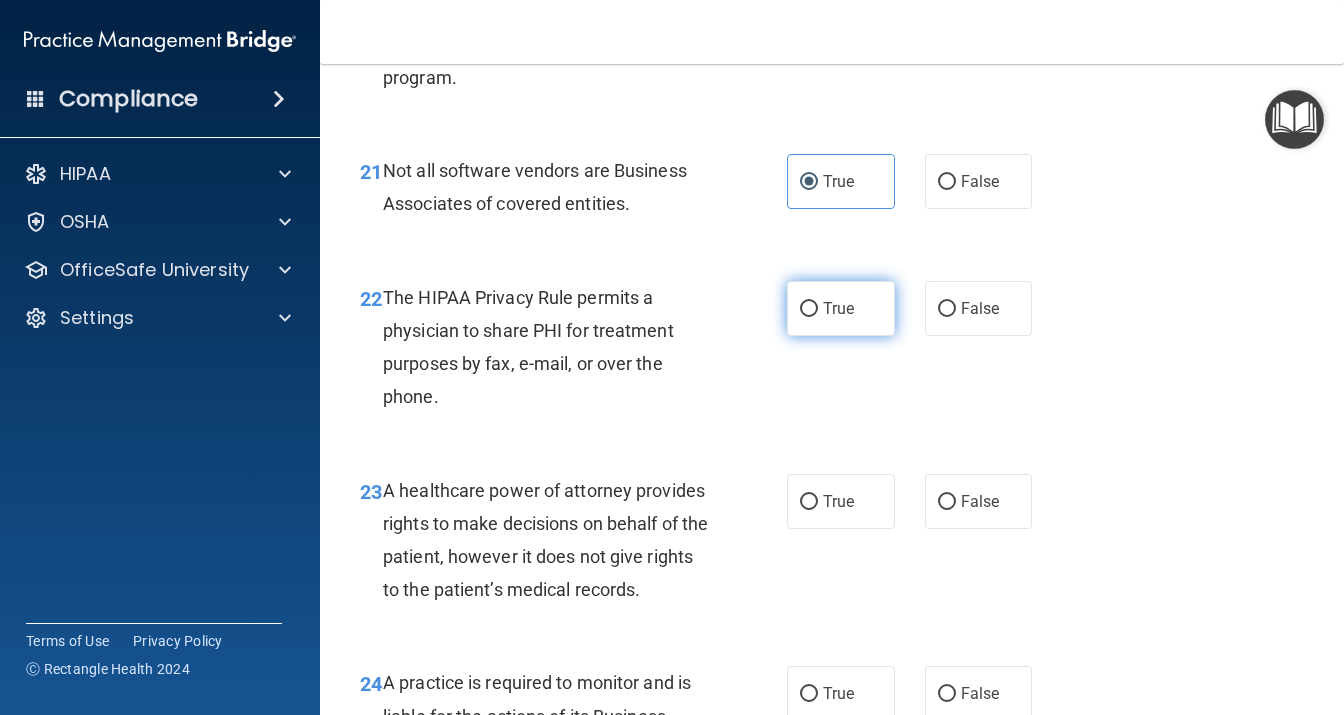 click on "True" at bounding box center (838, 308) 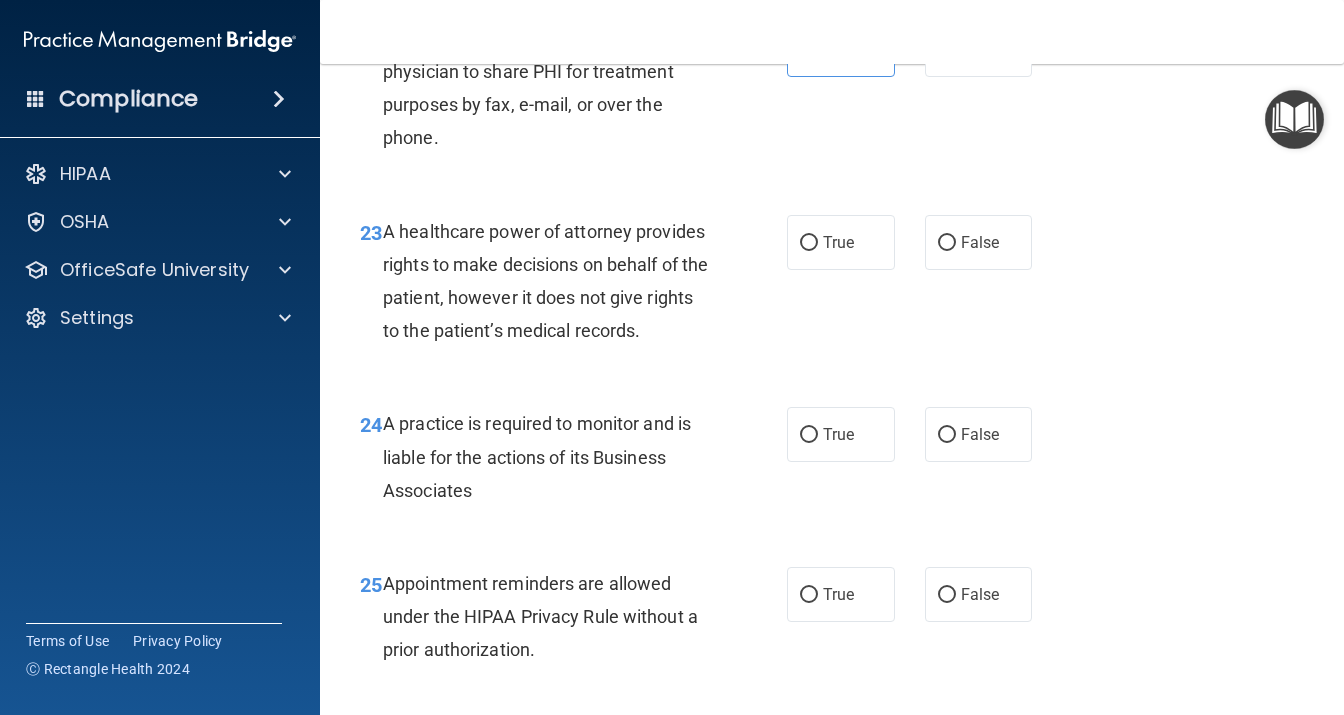 scroll, scrollTop: 4406, scrollLeft: 0, axis: vertical 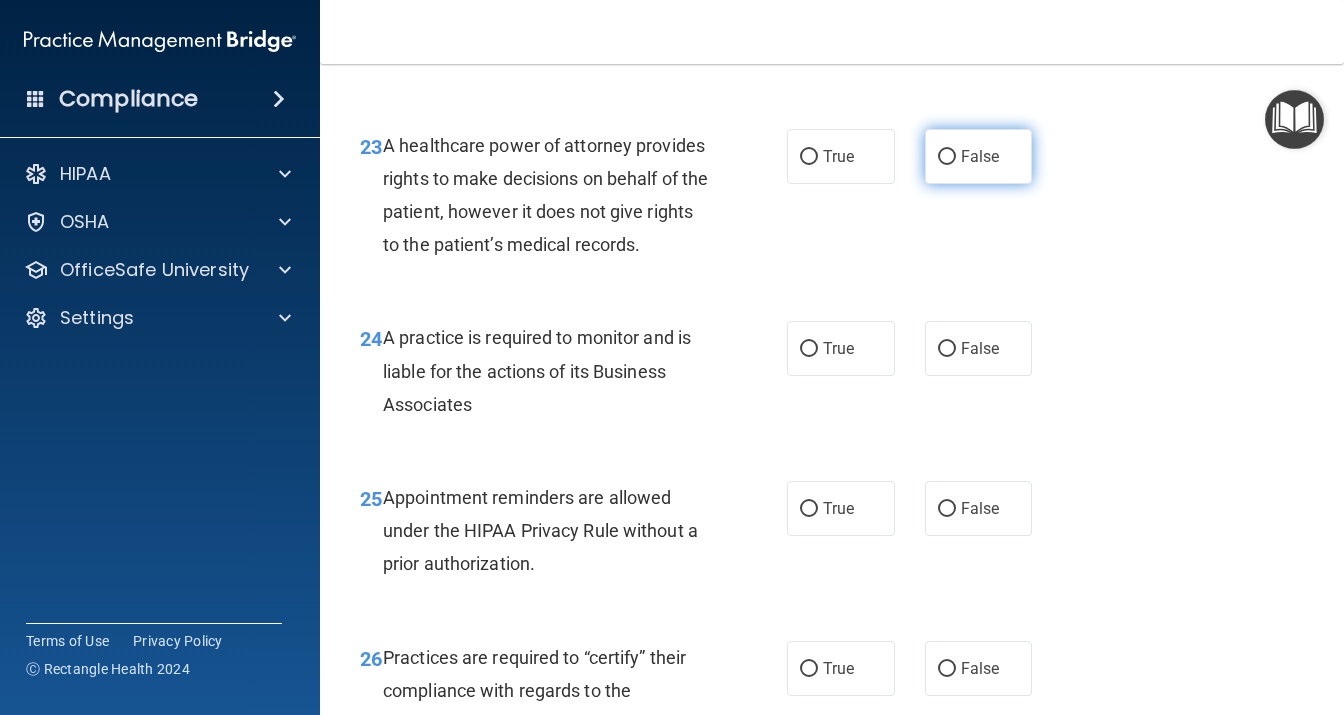 click on "False" at bounding box center [979, 156] 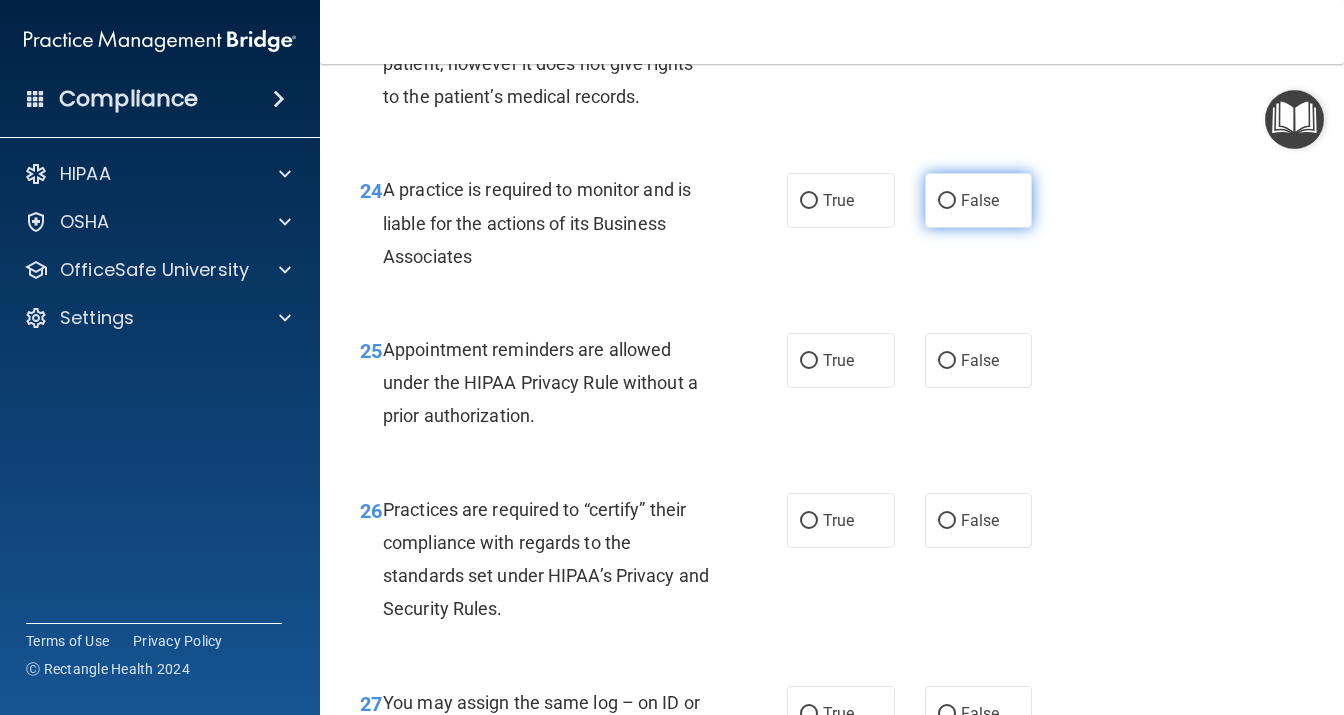 scroll, scrollTop: 4579, scrollLeft: 0, axis: vertical 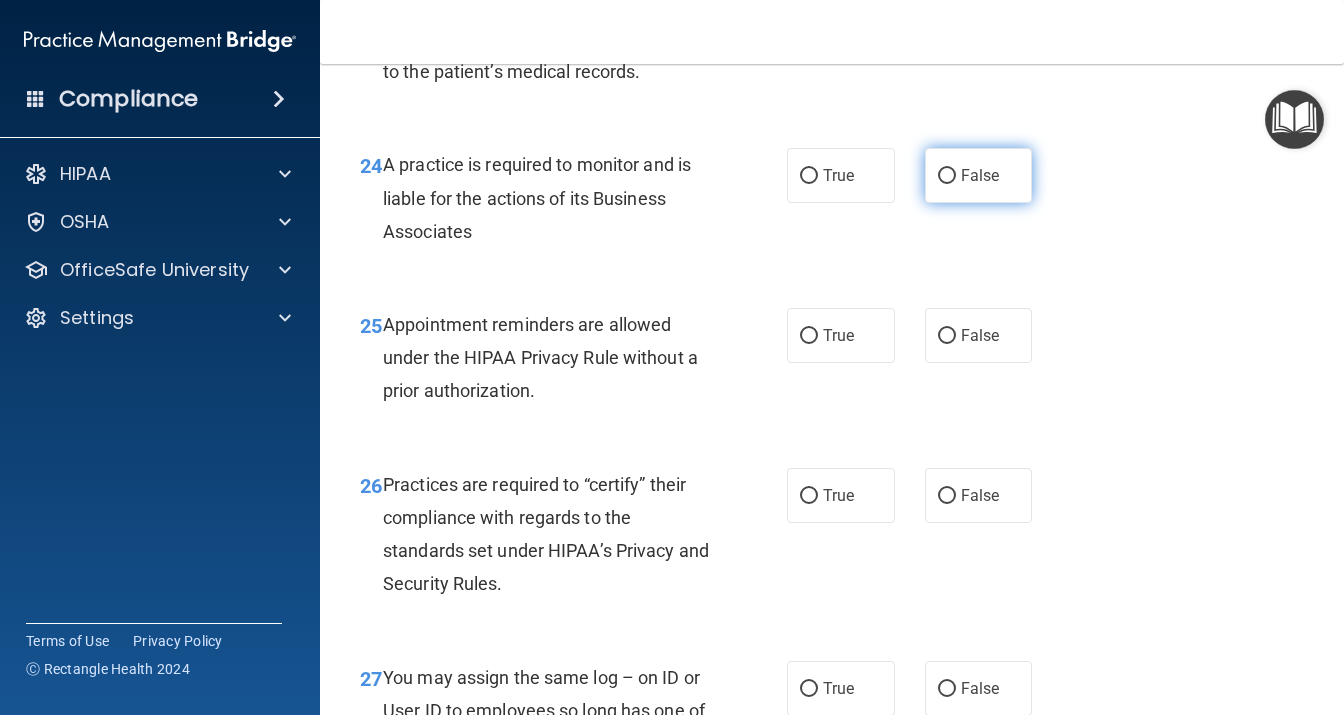 click on "False" at bounding box center (979, 175) 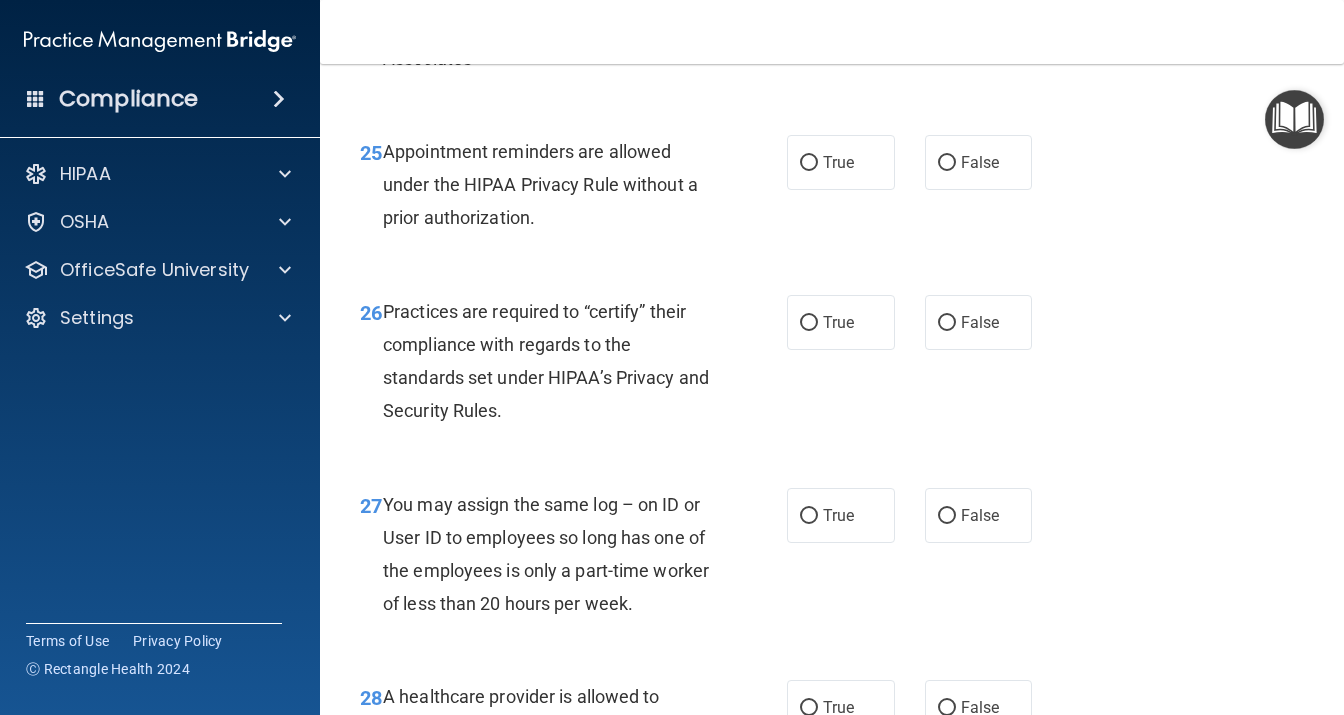 scroll, scrollTop: 4838, scrollLeft: 0, axis: vertical 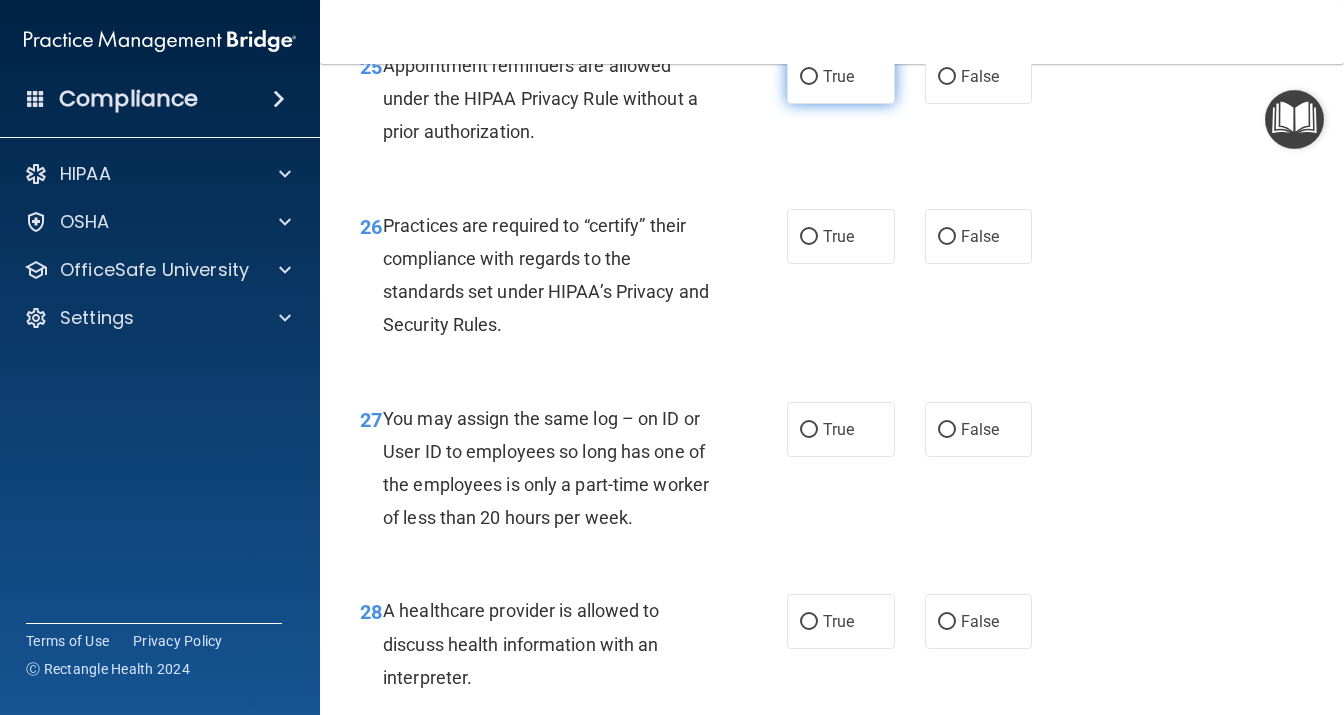 click on "True" at bounding box center [841, 76] 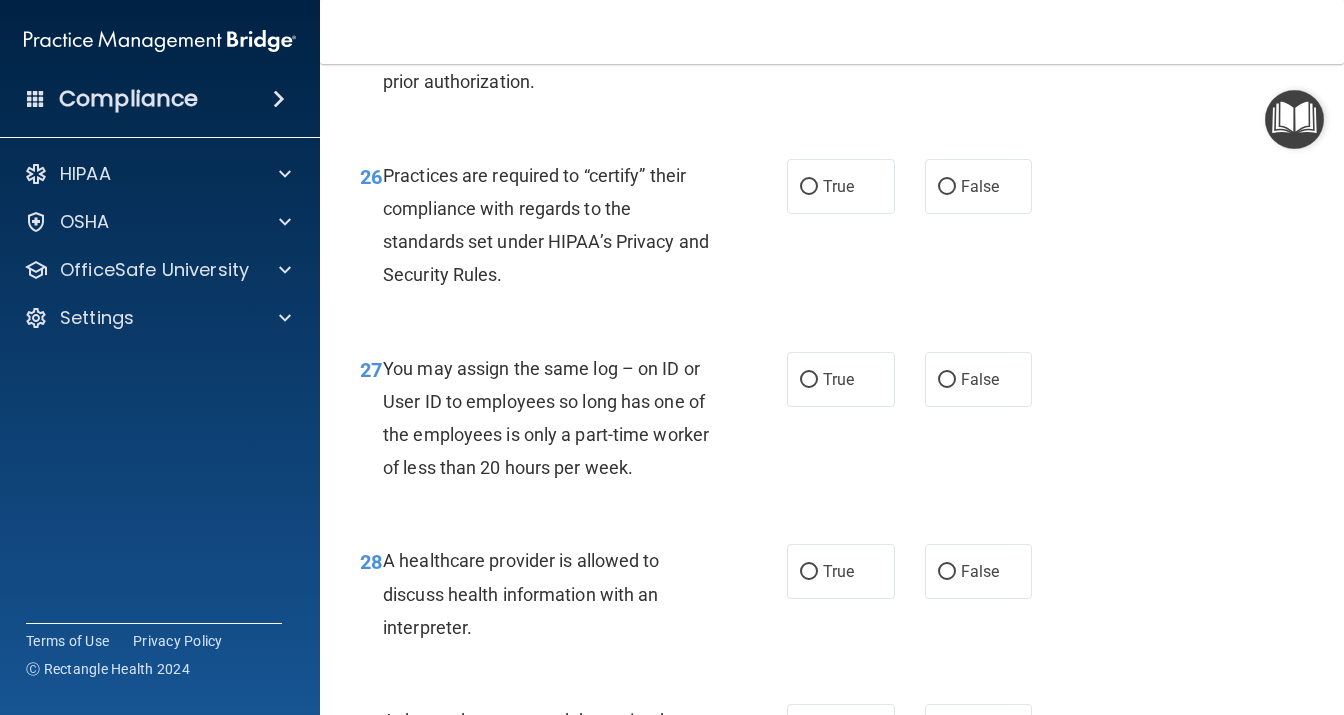 scroll, scrollTop: 4925, scrollLeft: 0, axis: vertical 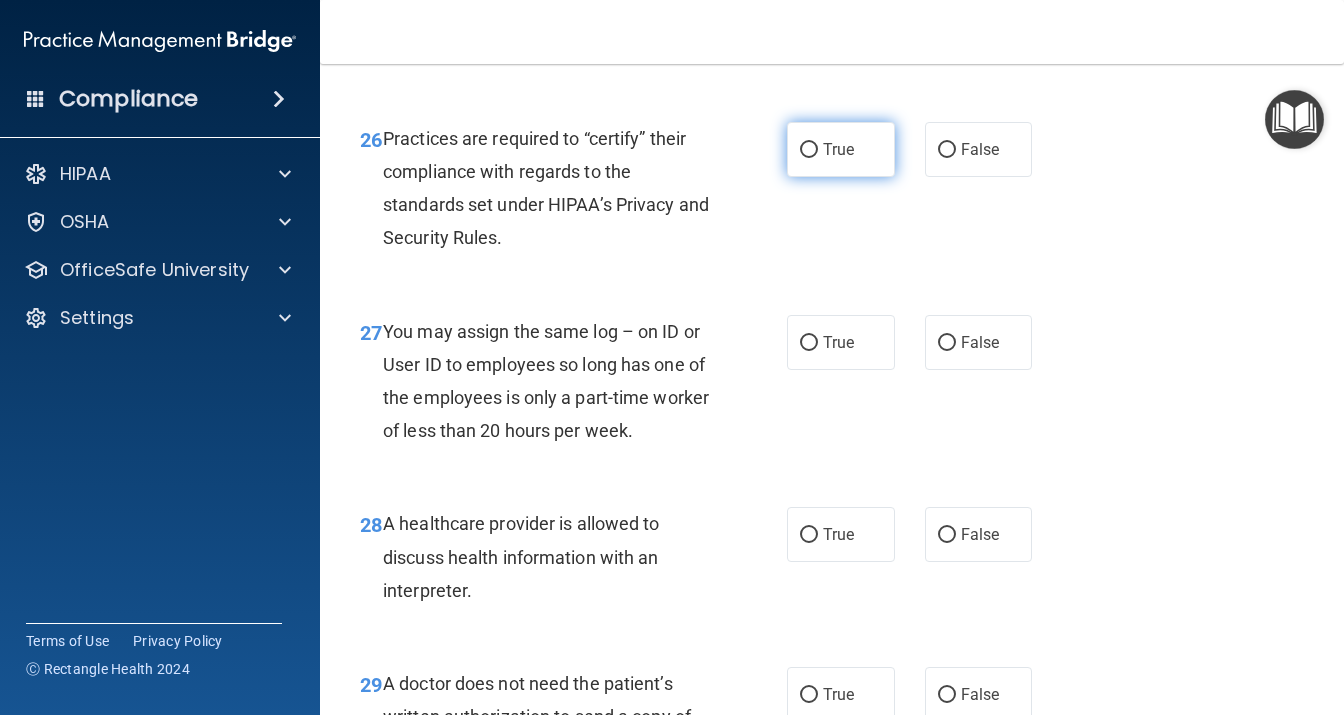 click on "True" at bounding box center [841, 149] 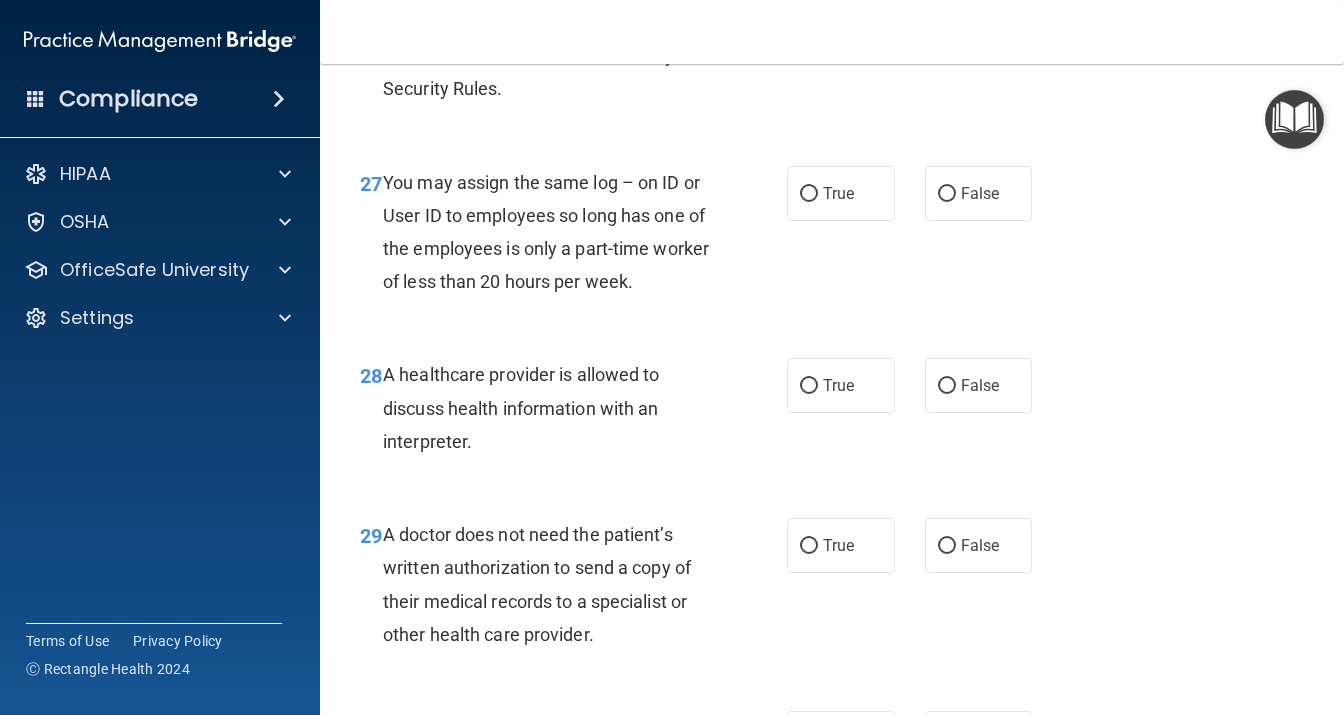 scroll, scrollTop: 5184, scrollLeft: 0, axis: vertical 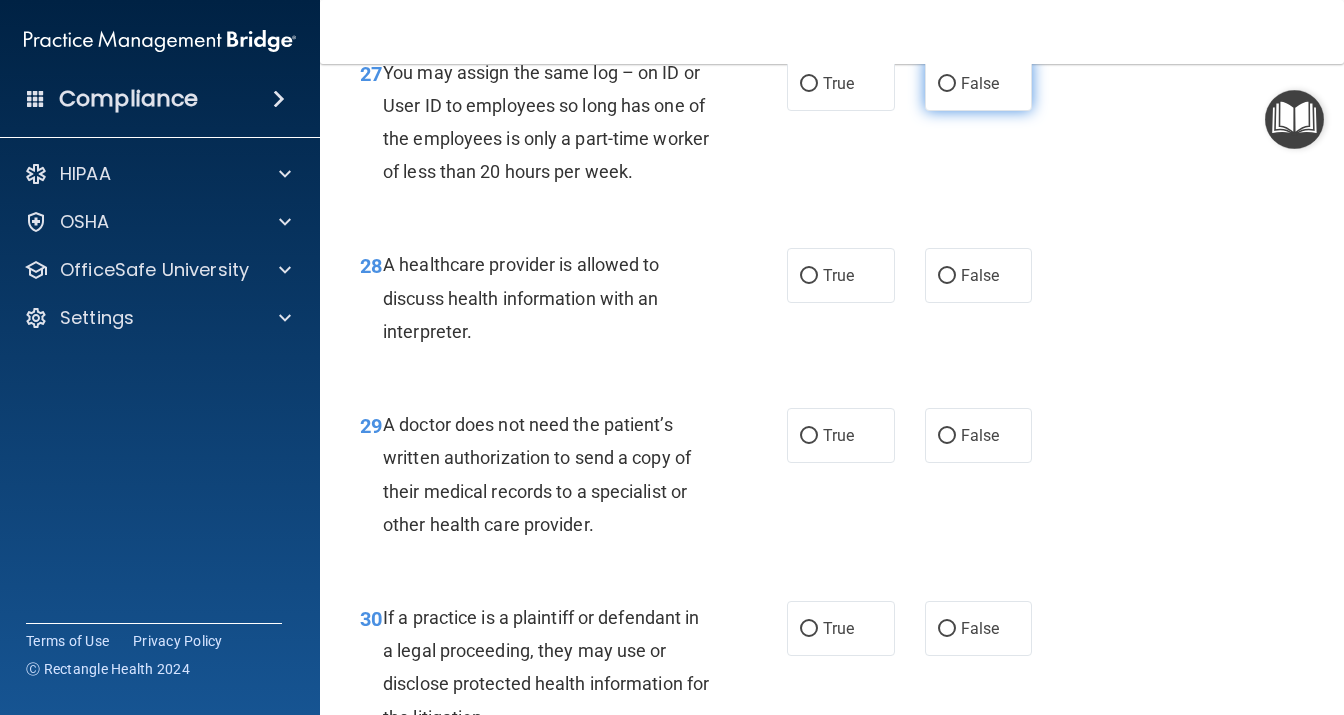 click on "False" at bounding box center [979, 83] 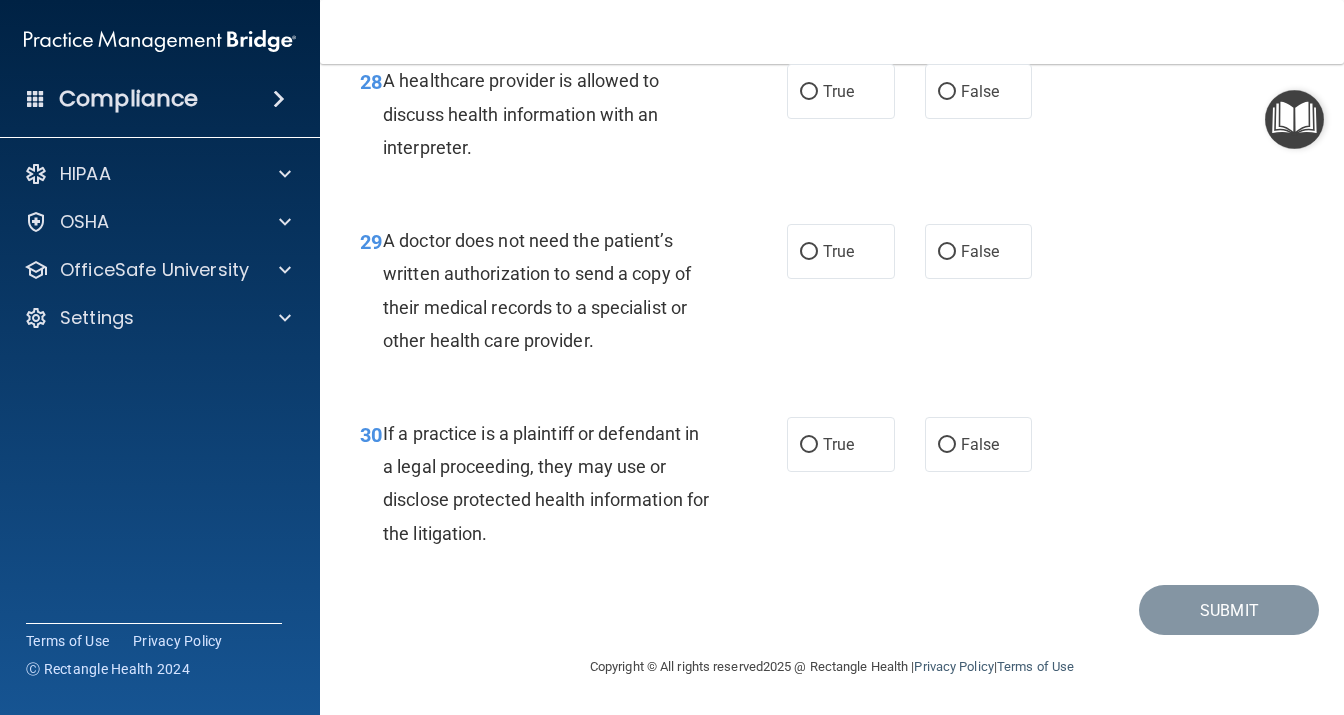 scroll, scrollTop: 5443, scrollLeft: 0, axis: vertical 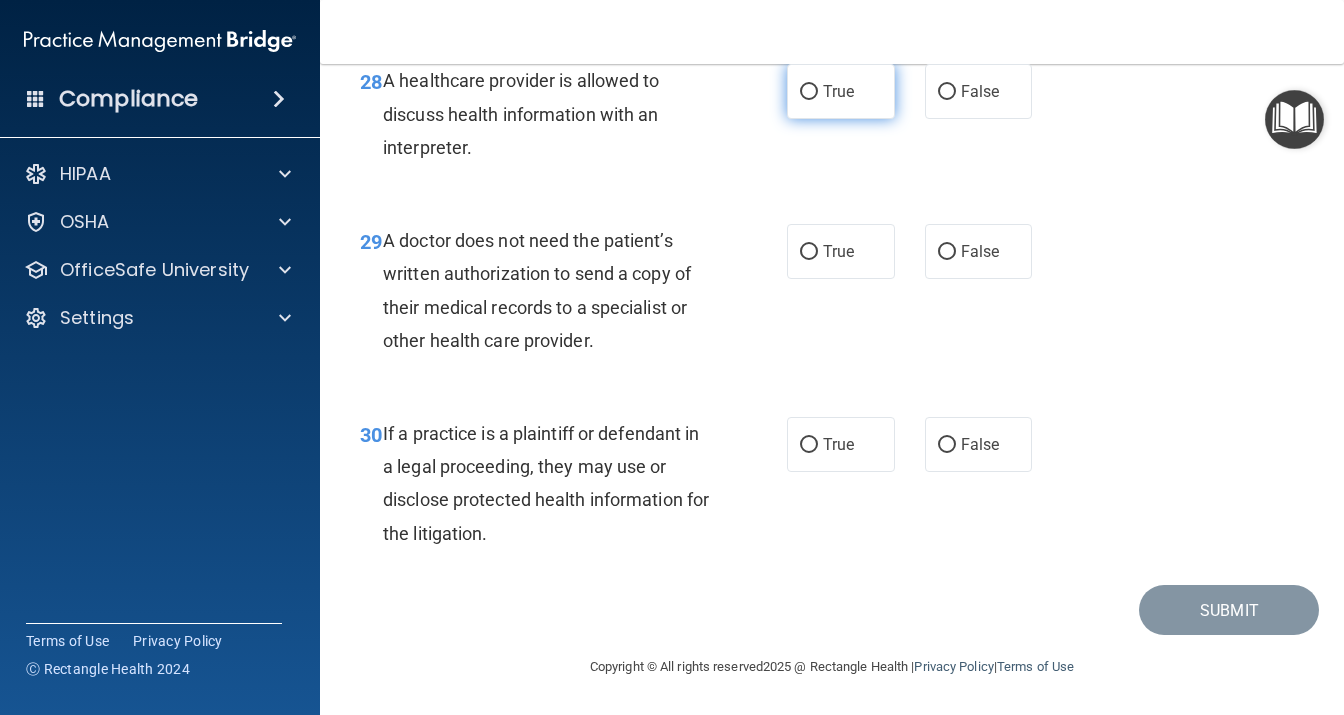 click on "True" at bounding box center [838, 91] 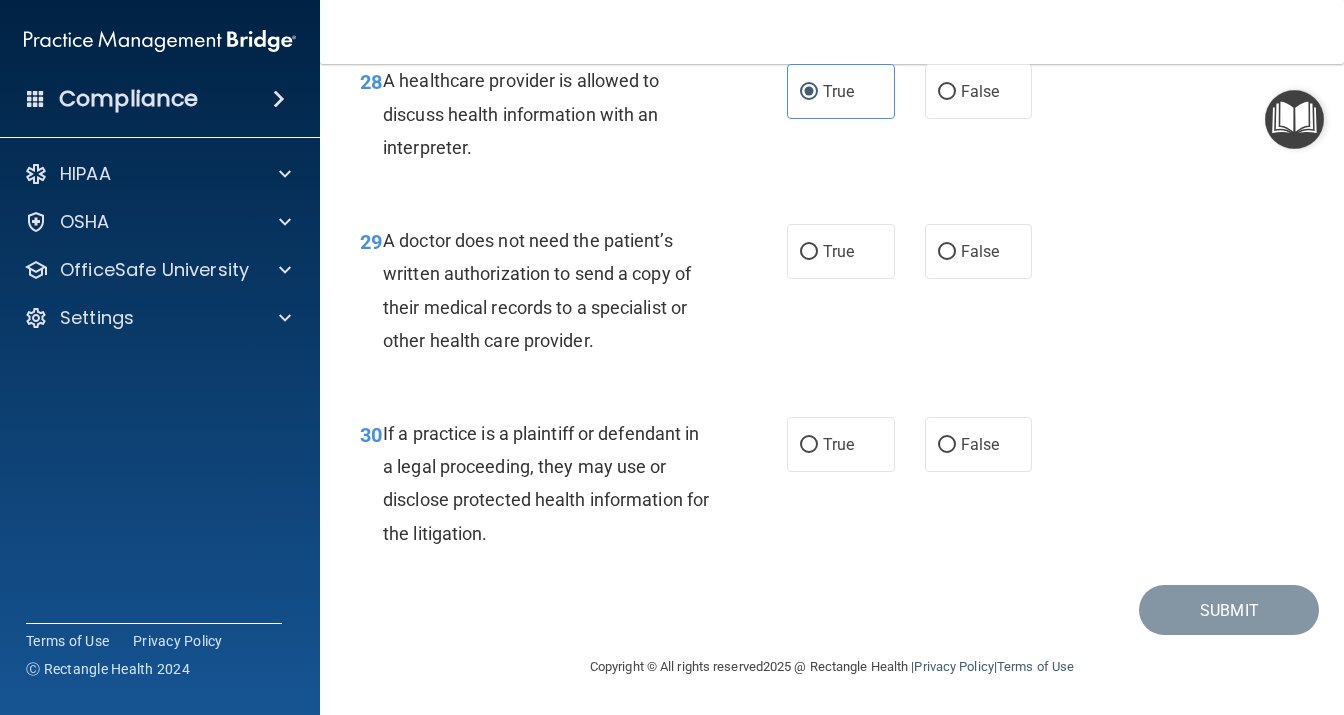 scroll, scrollTop: 5602, scrollLeft: 0, axis: vertical 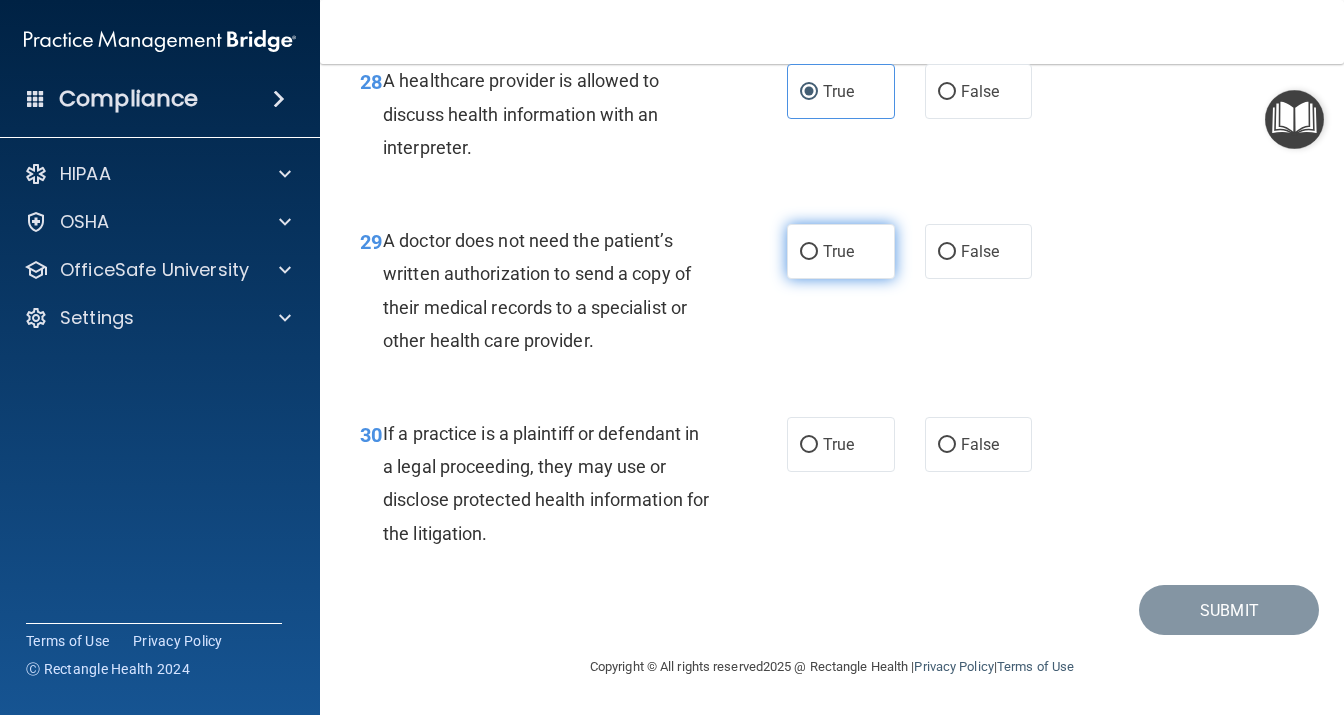 click on "True" at bounding box center [841, 251] 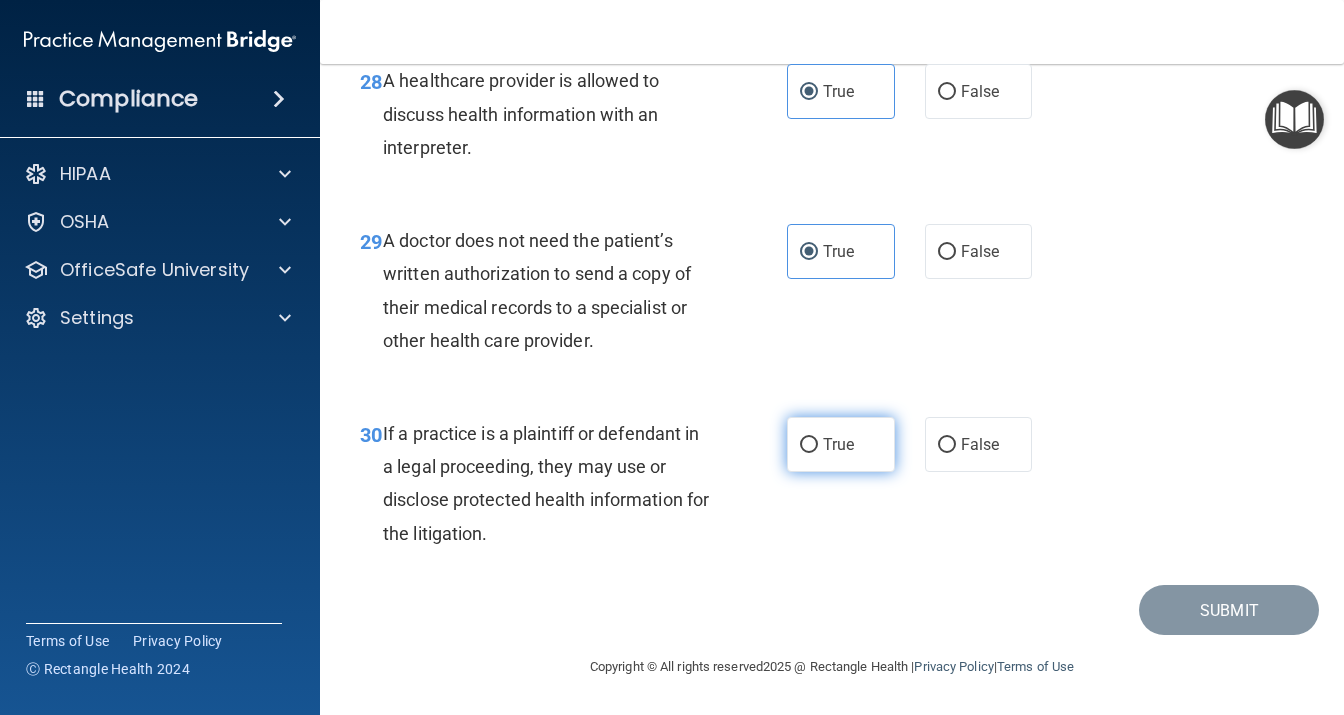 click on "True" at bounding box center (841, 444) 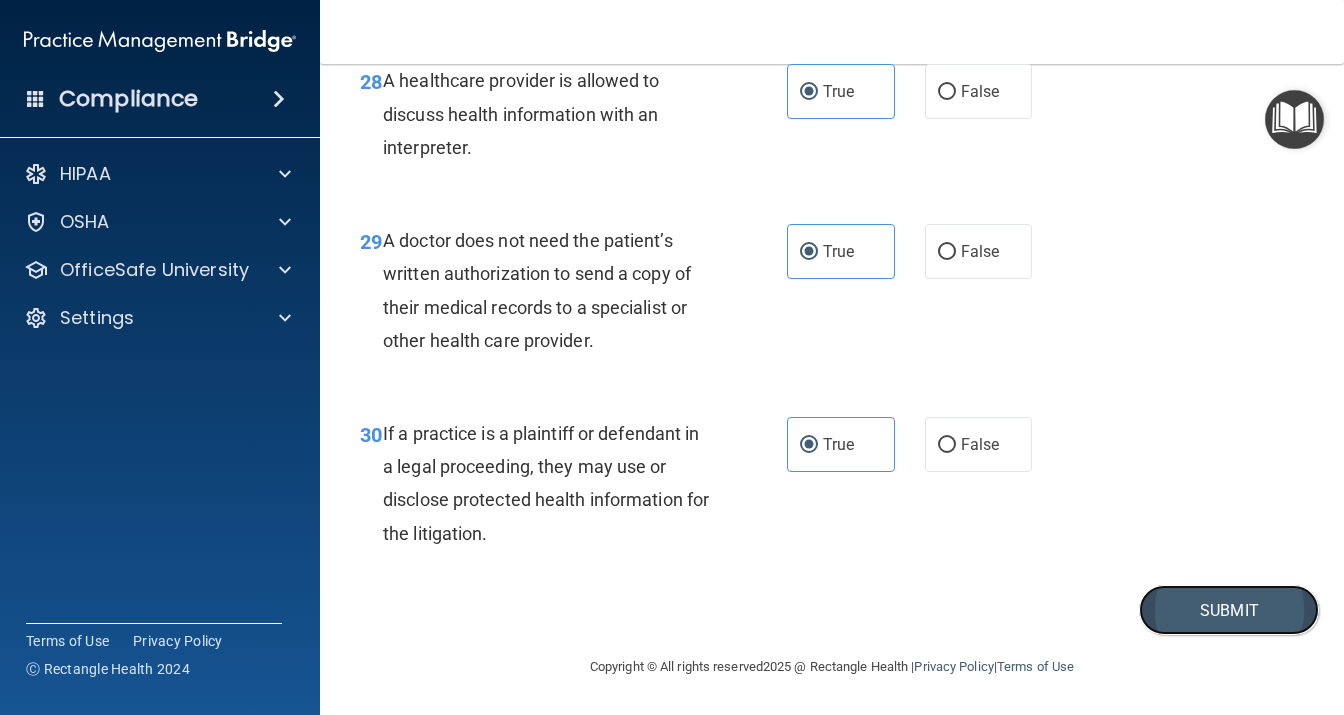 click on "Submit" at bounding box center [1229, 610] 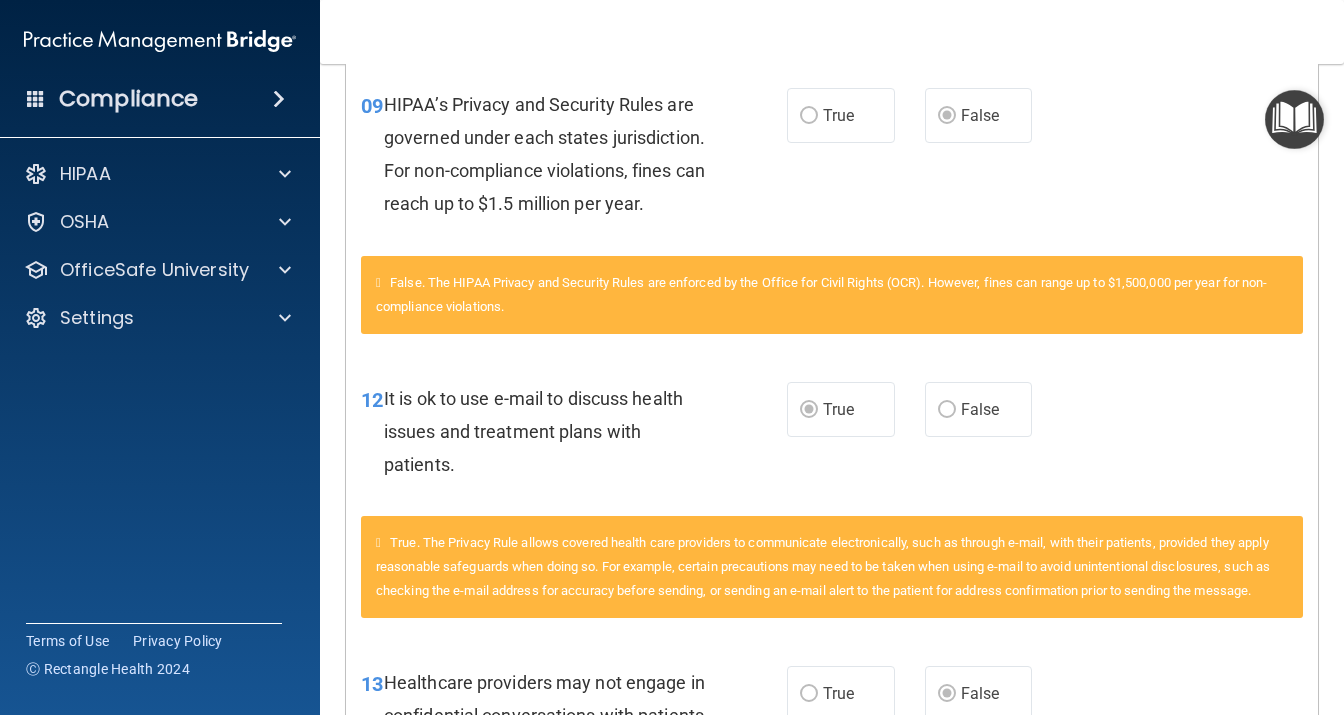 scroll, scrollTop: 432, scrollLeft: 0, axis: vertical 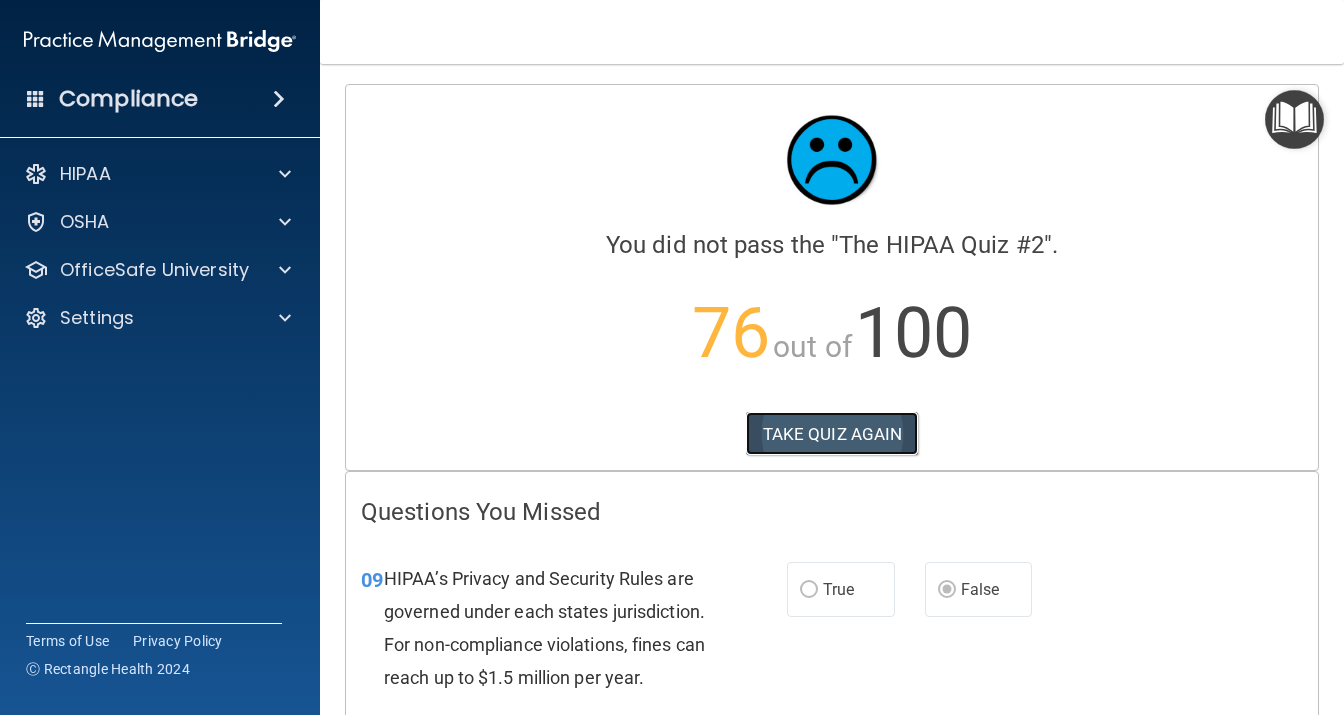 click on "TAKE QUIZ AGAIN" at bounding box center [832, 434] 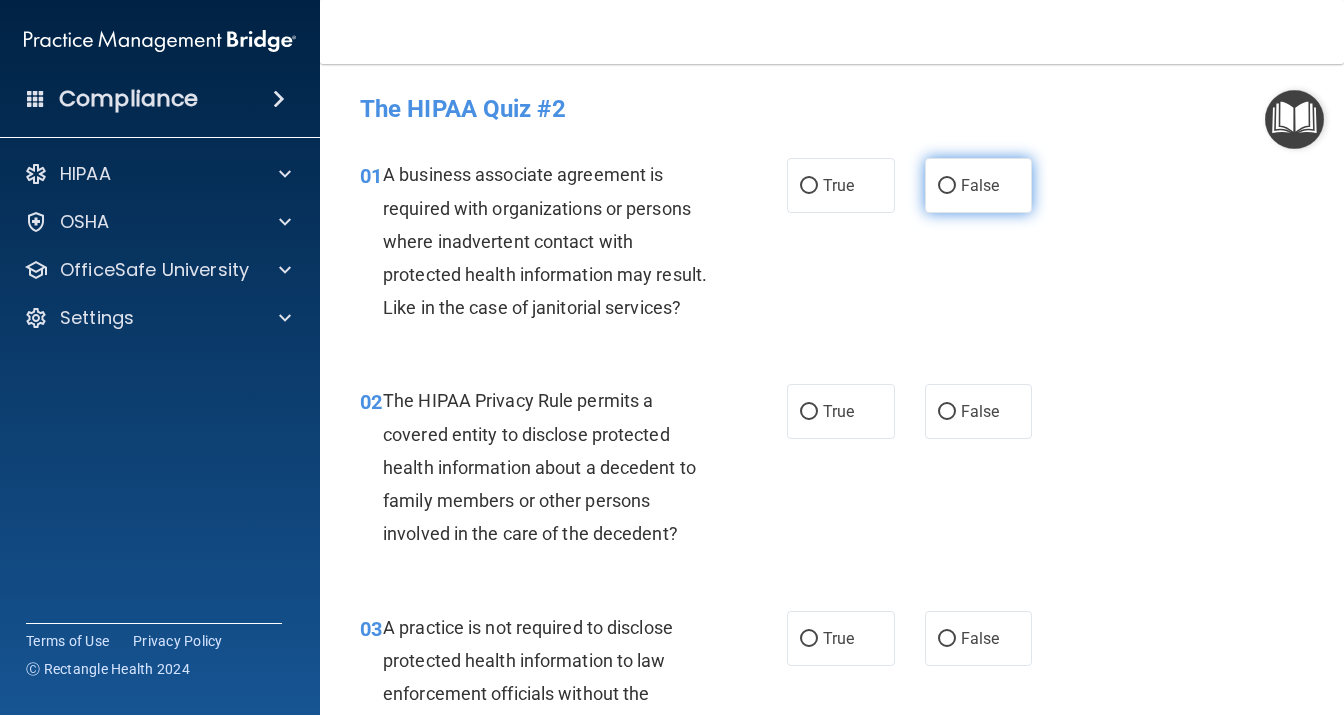 click on "False" at bounding box center [980, 185] 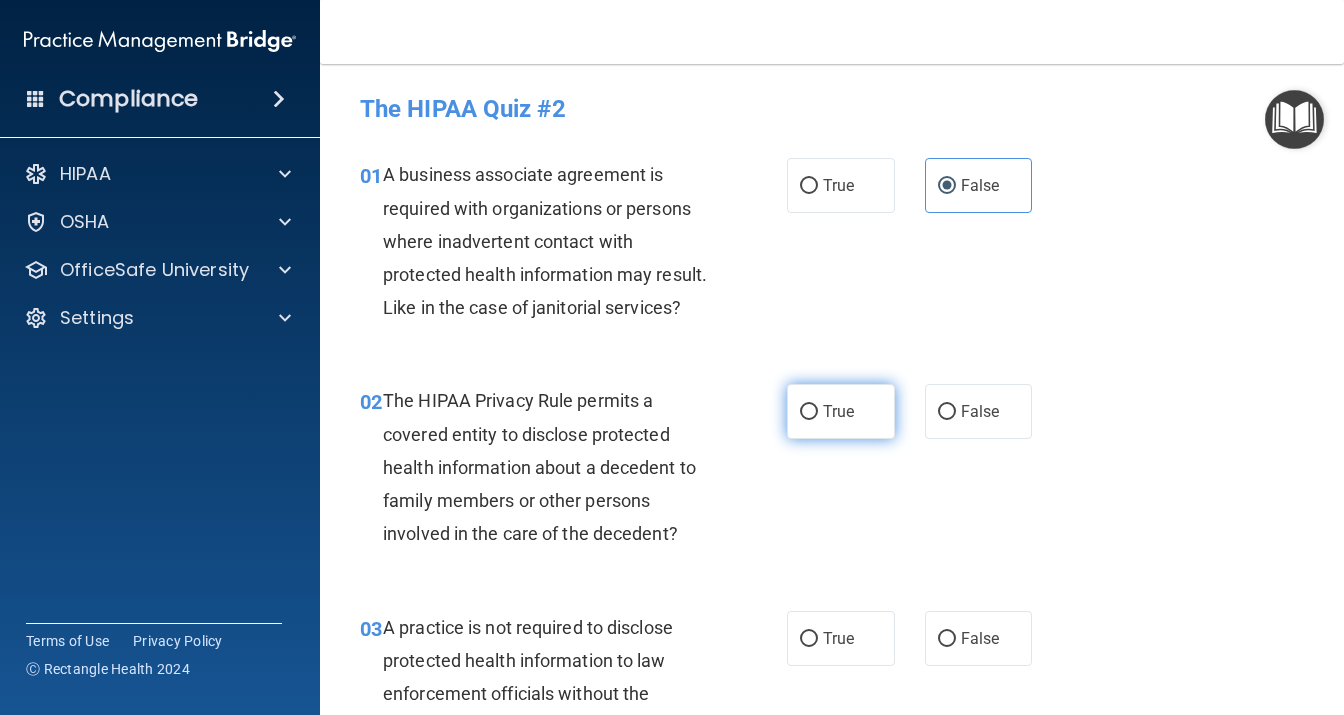 click on "True" at bounding box center [841, 411] 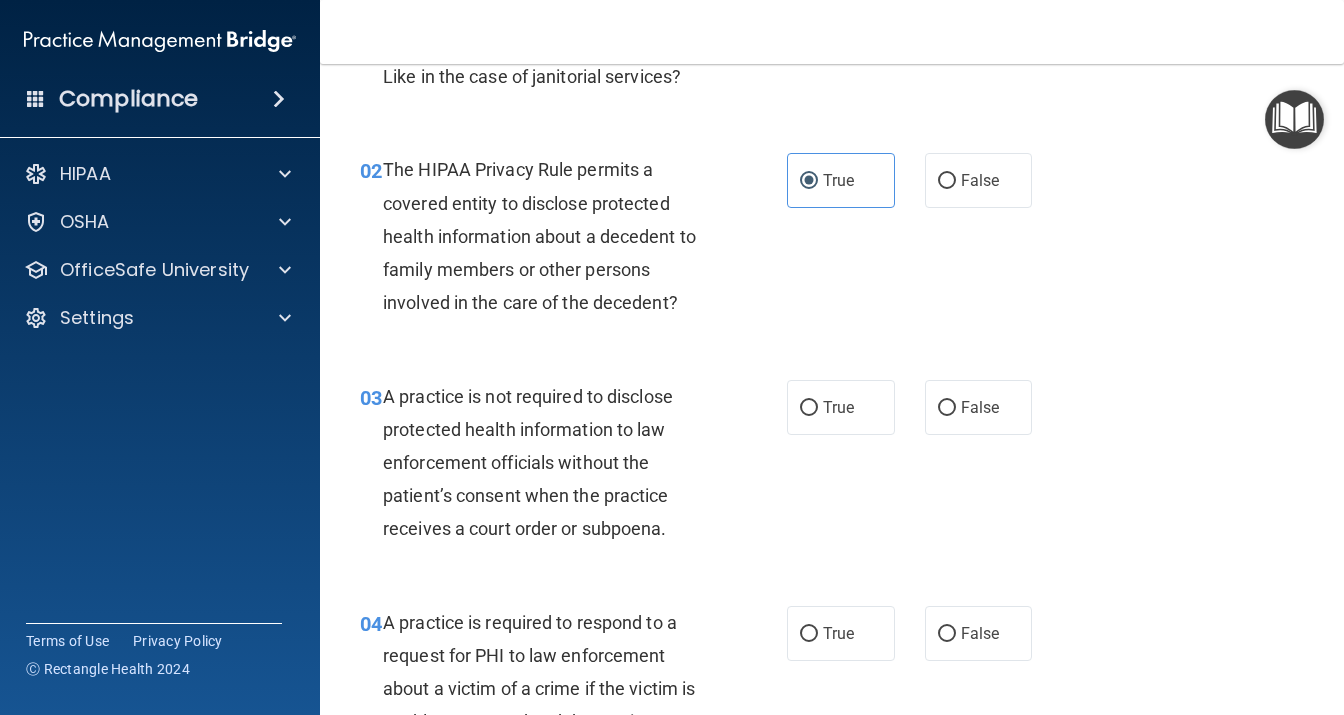 scroll, scrollTop: 259, scrollLeft: 0, axis: vertical 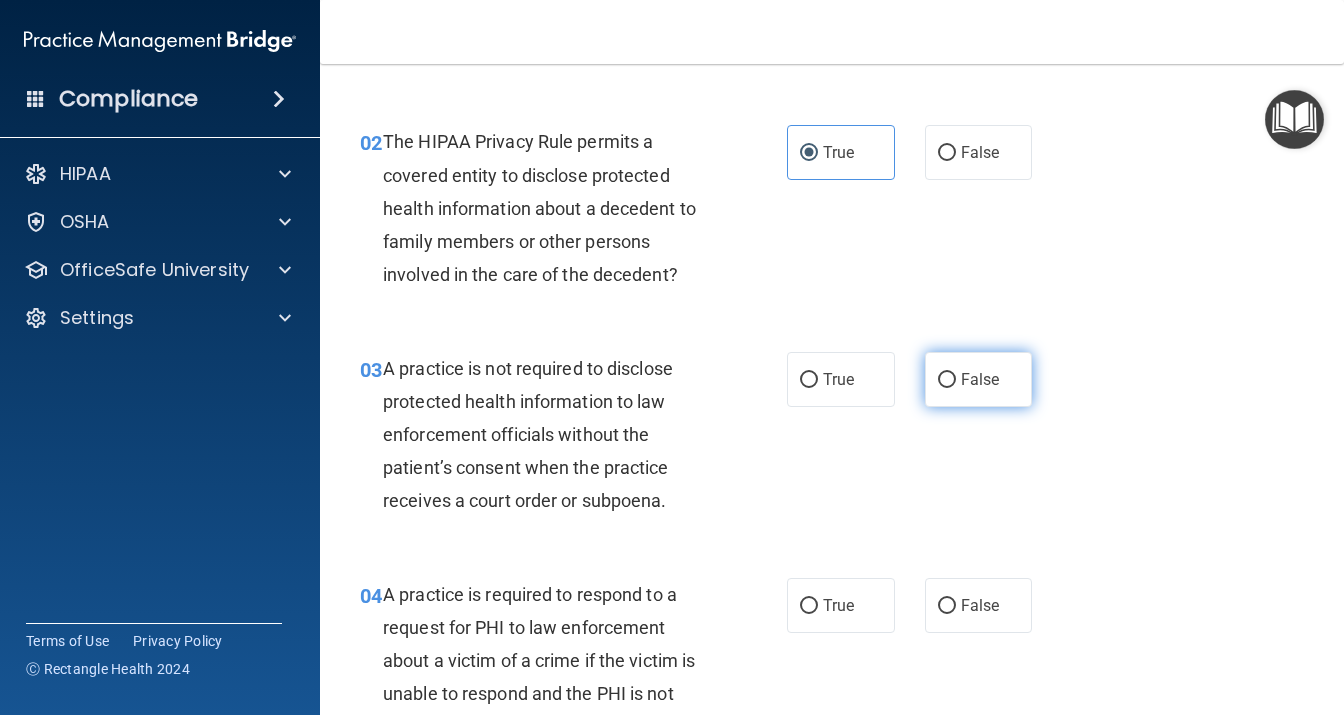 click on "False" at bounding box center [979, 379] 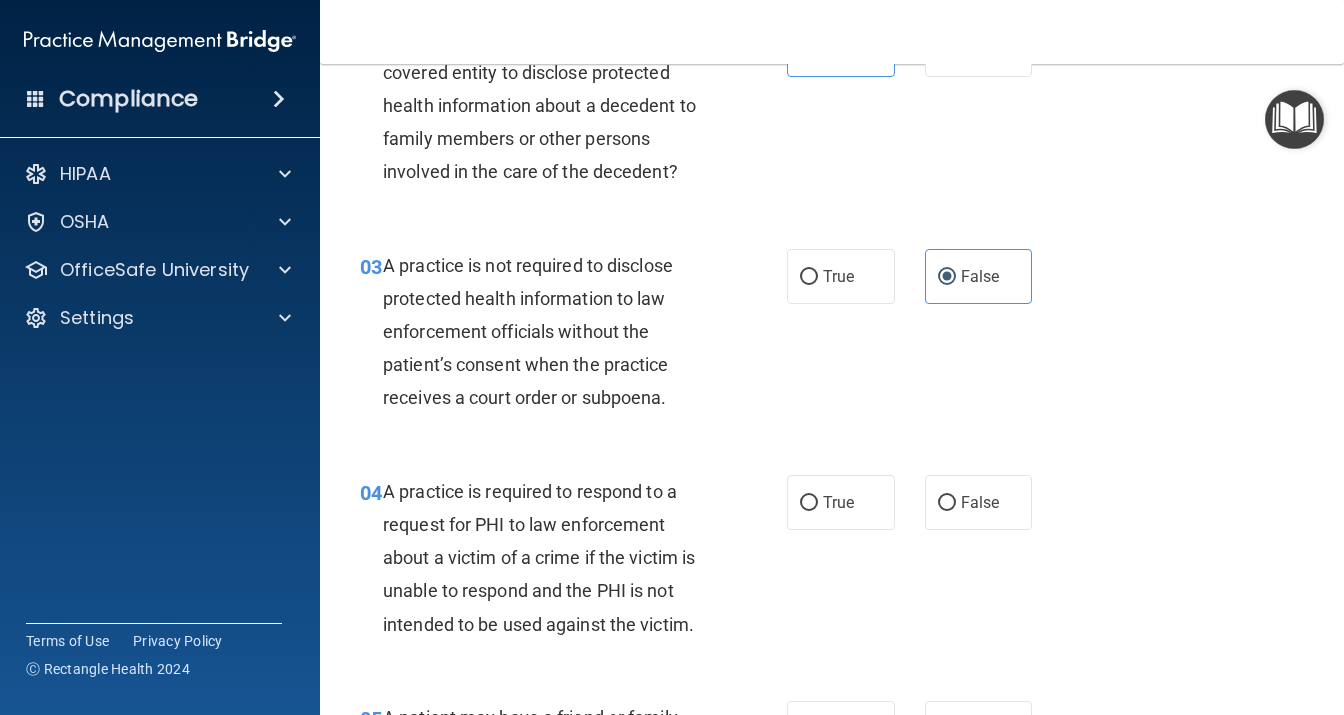 scroll, scrollTop: 432, scrollLeft: 0, axis: vertical 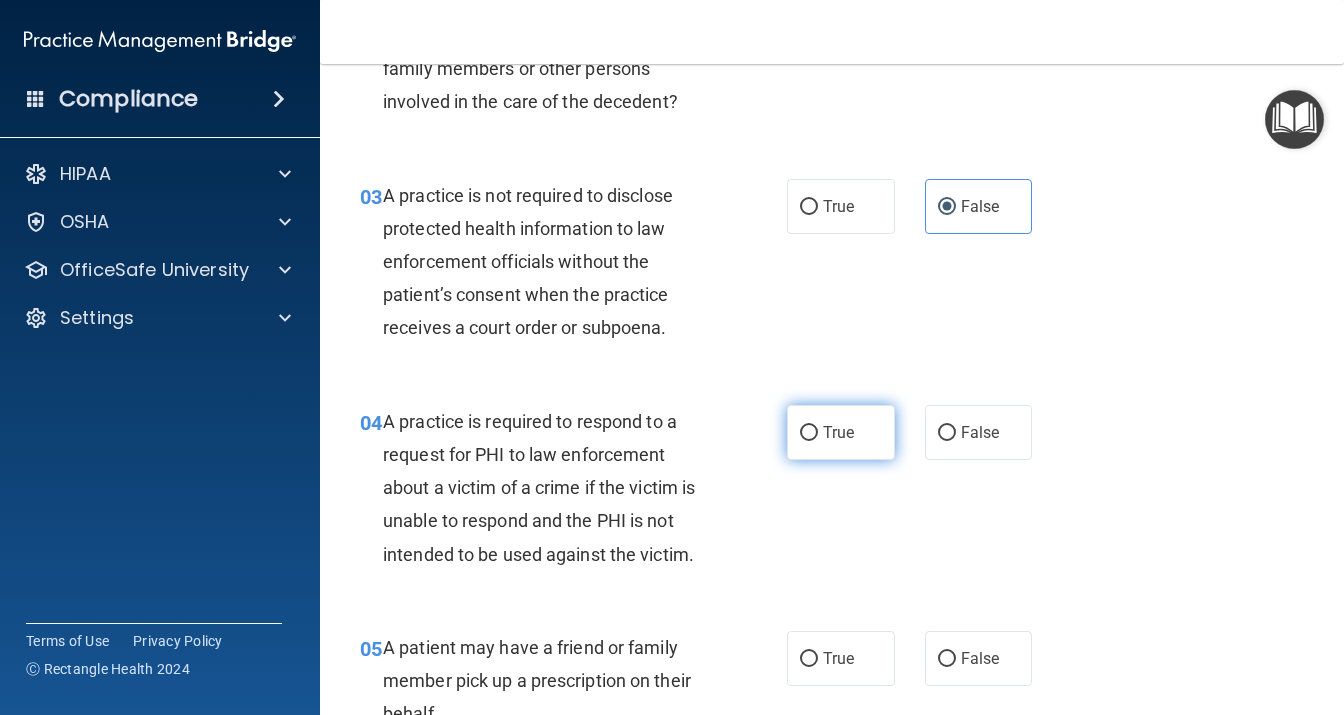 click on "True" at bounding box center (841, 432) 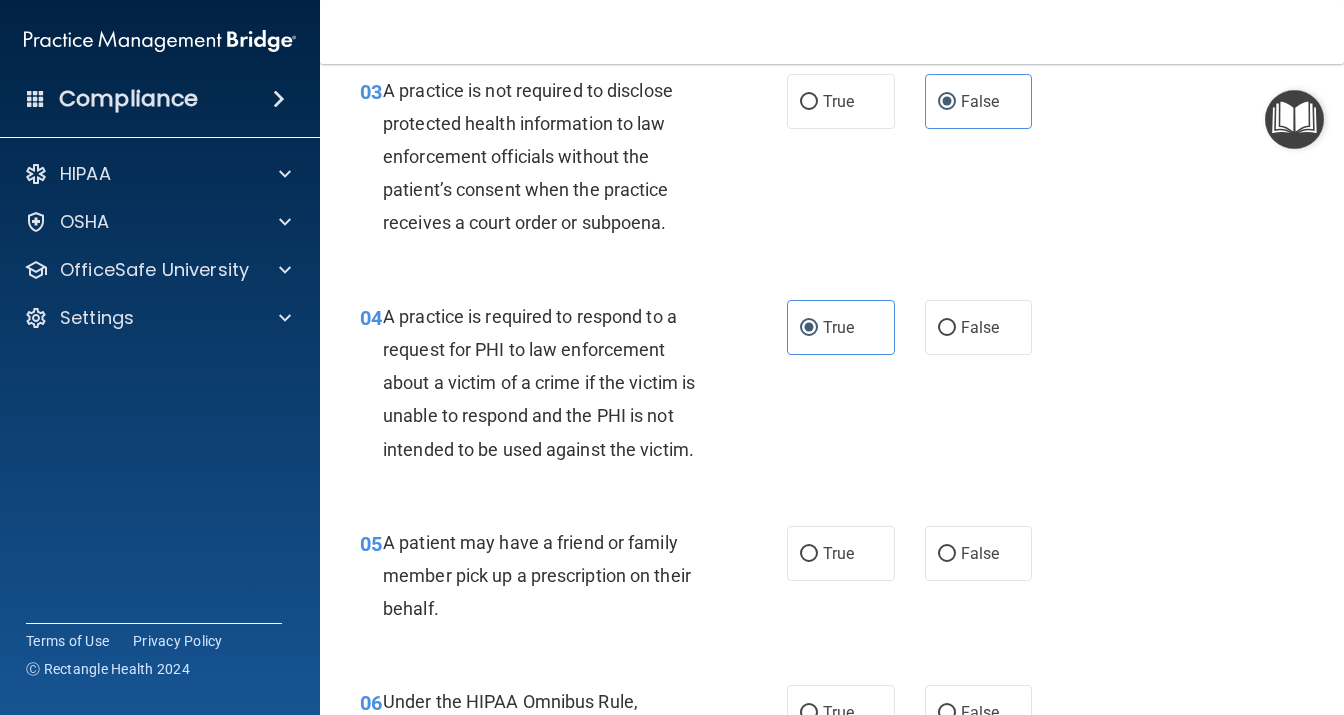 scroll, scrollTop: 691, scrollLeft: 0, axis: vertical 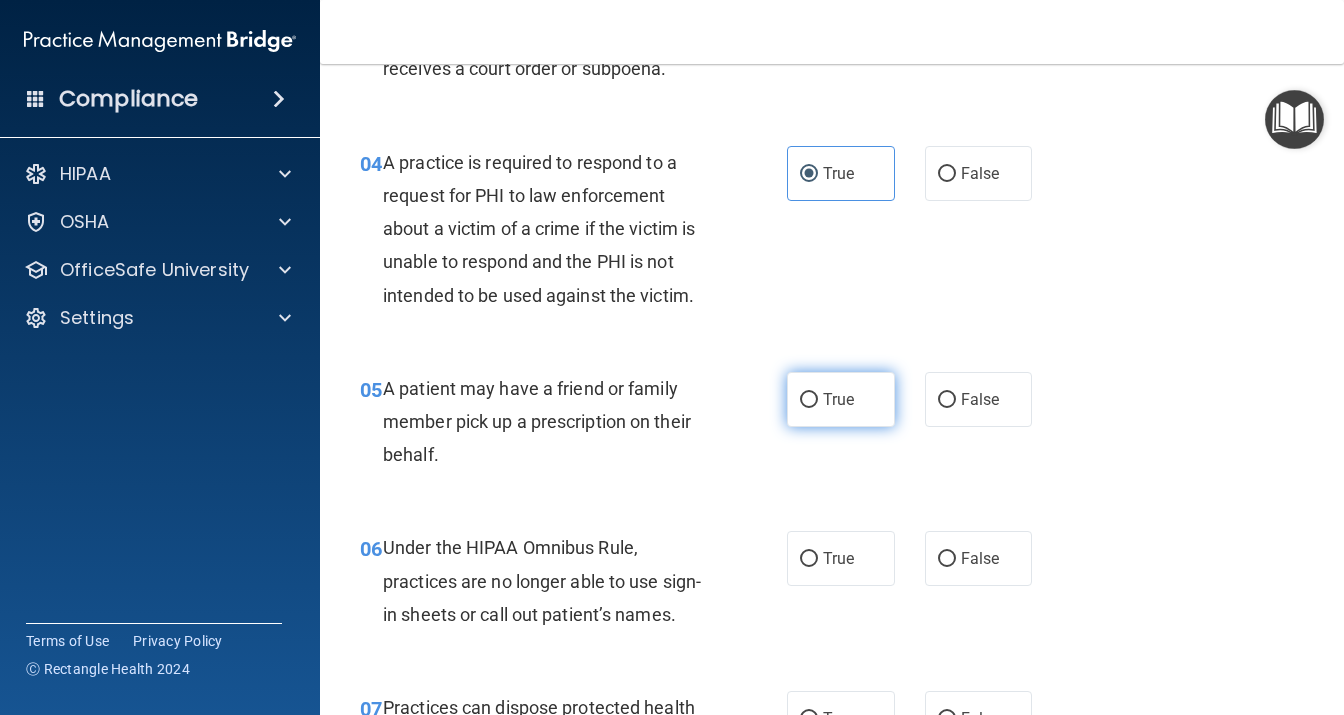 click on "True" at bounding box center (841, 399) 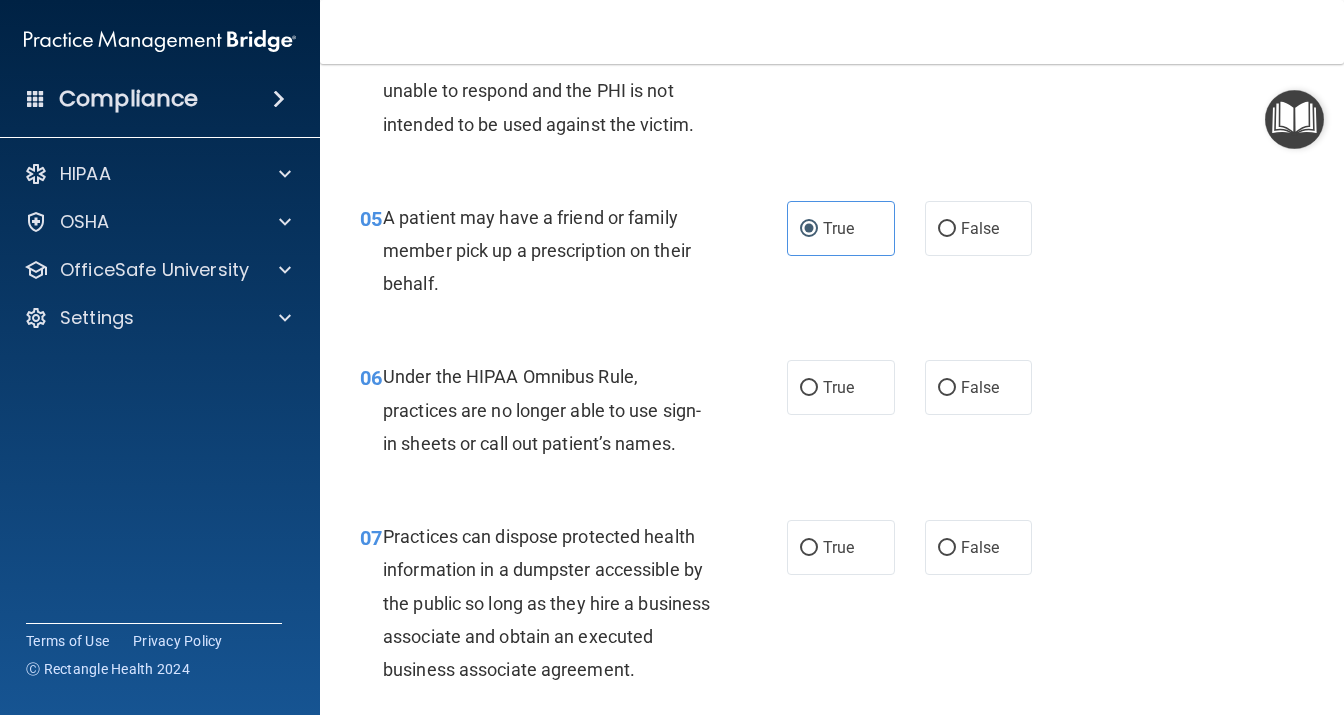 scroll, scrollTop: 864, scrollLeft: 0, axis: vertical 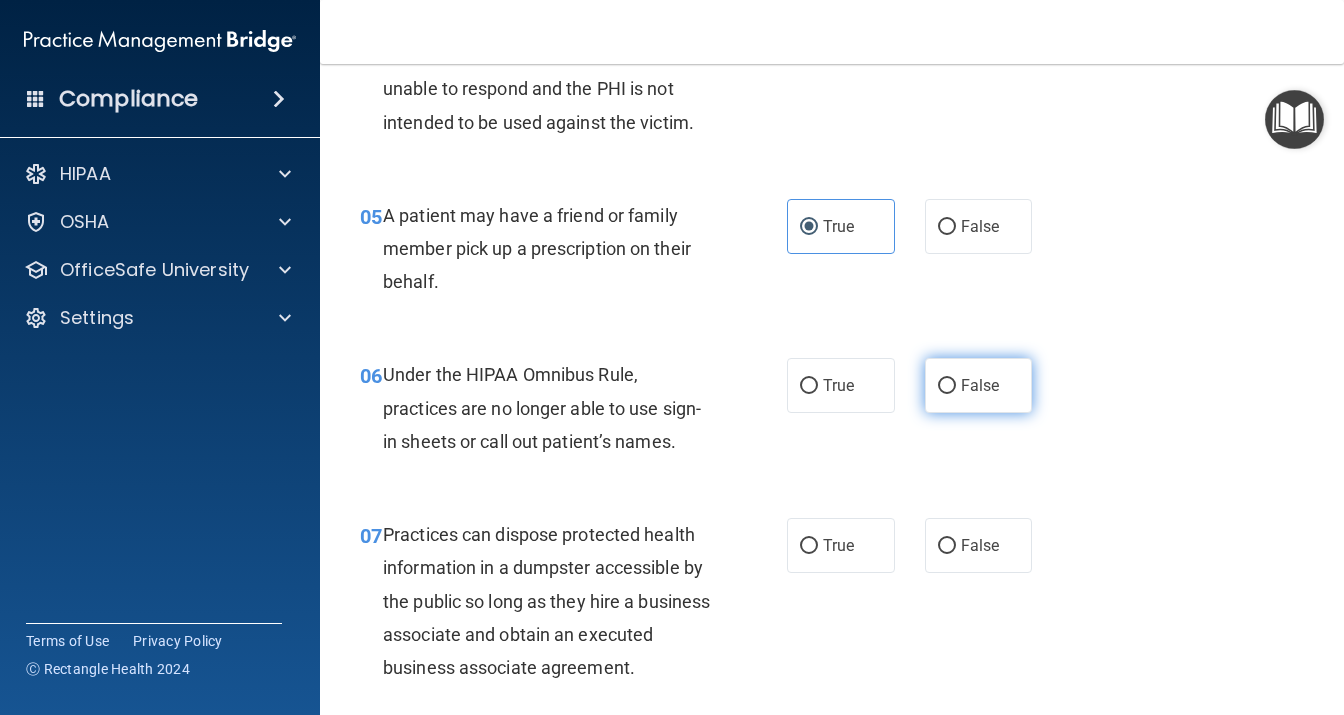 click on "False" at bounding box center (979, 385) 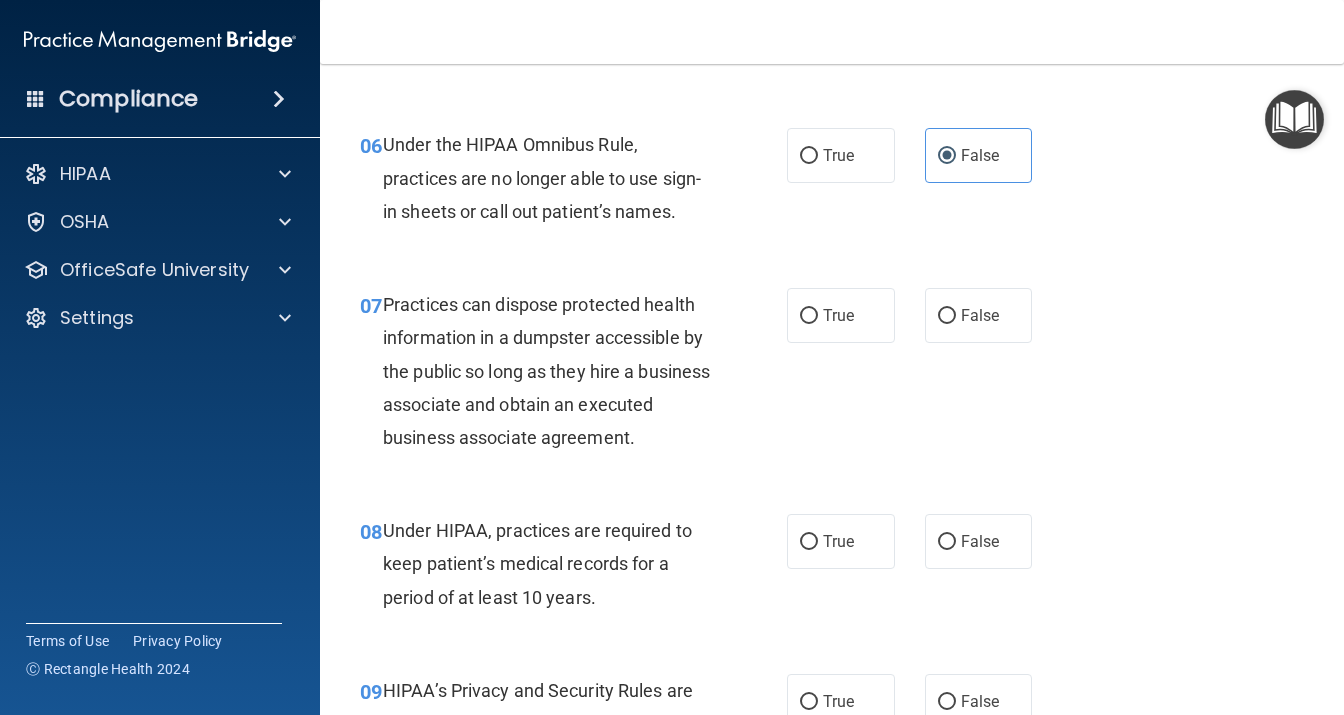 scroll, scrollTop: 1123, scrollLeft: 0, axis: vertical 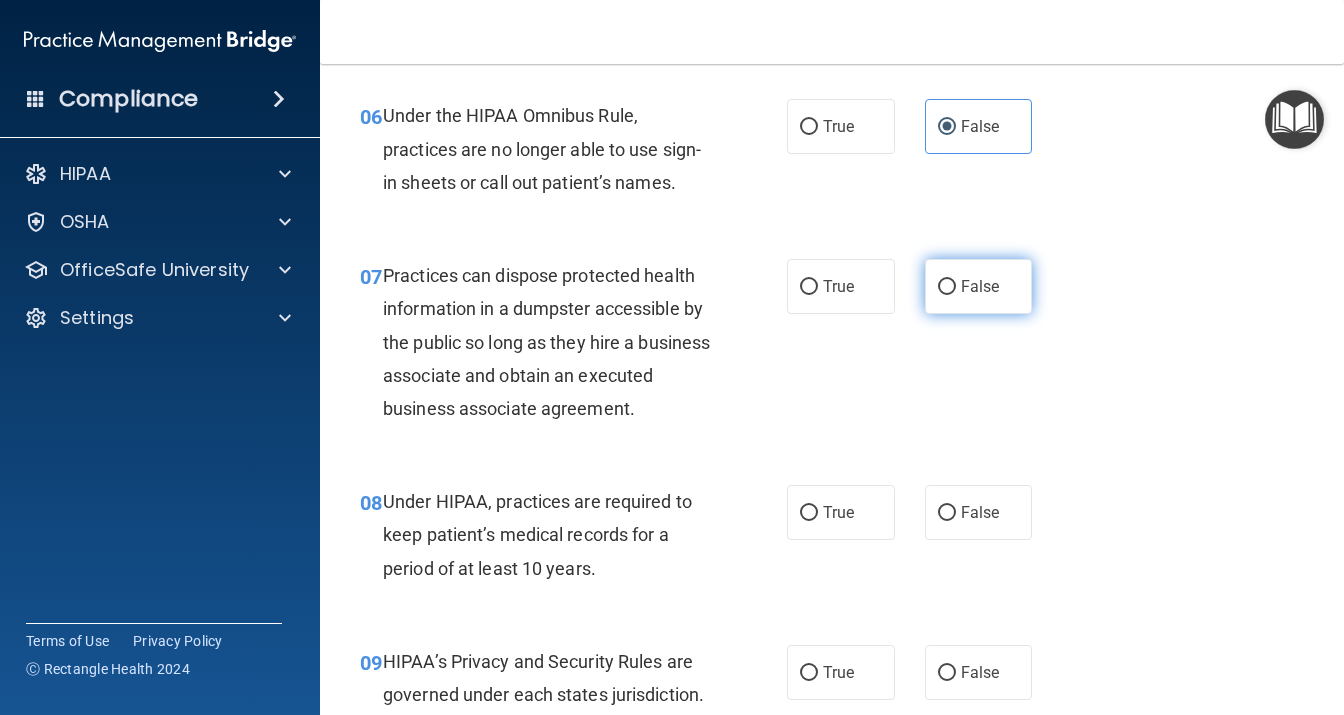click on "False" at bounding box center (979, 286) 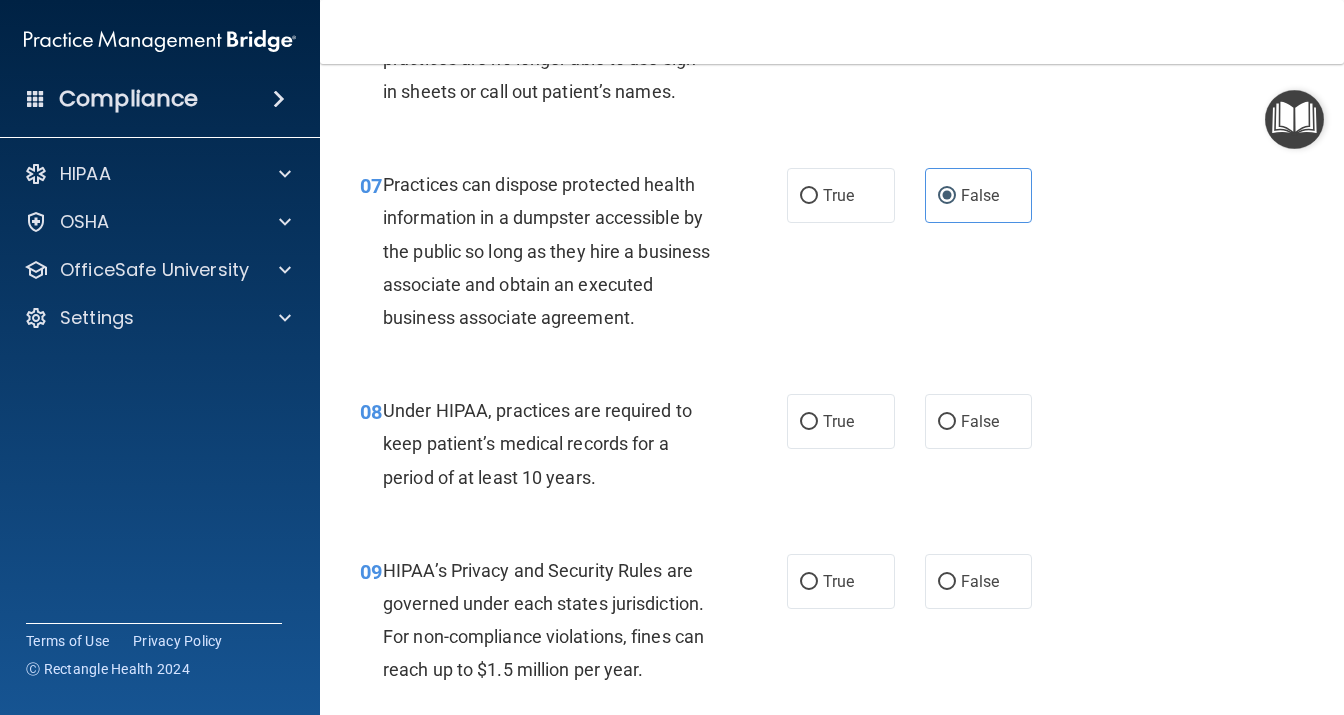 scroll, scrollTop: 1296, scrollLeft: 0, axis: vertical 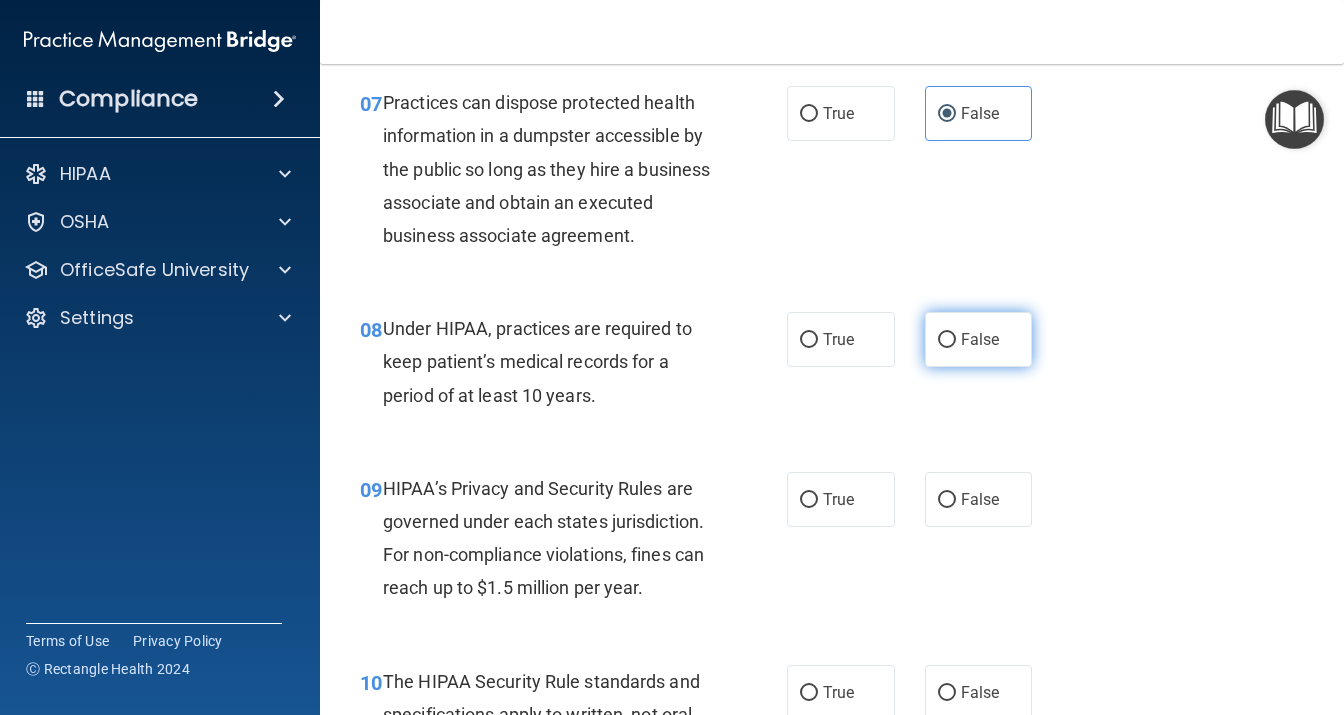 click on "False" at bounding box center (947, 340) 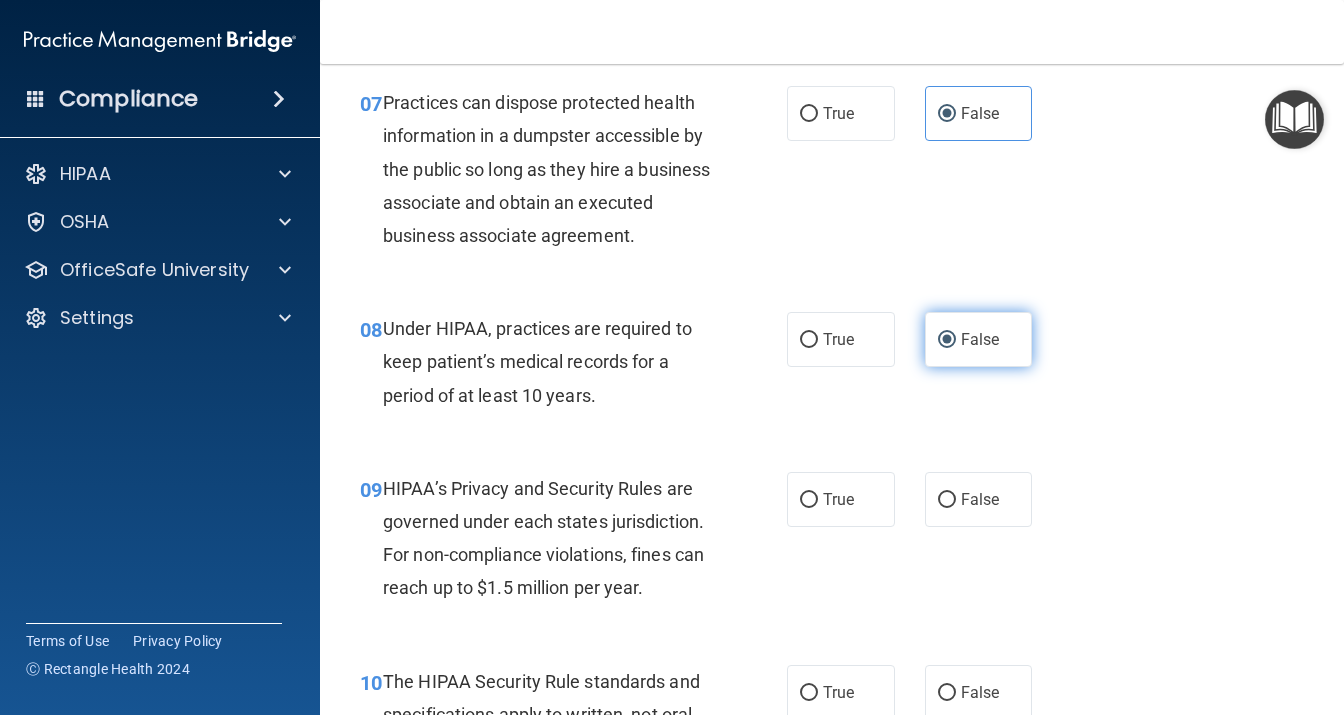 scroll, scrollTop: 1469, scrollLeft: 0, axis: vertical 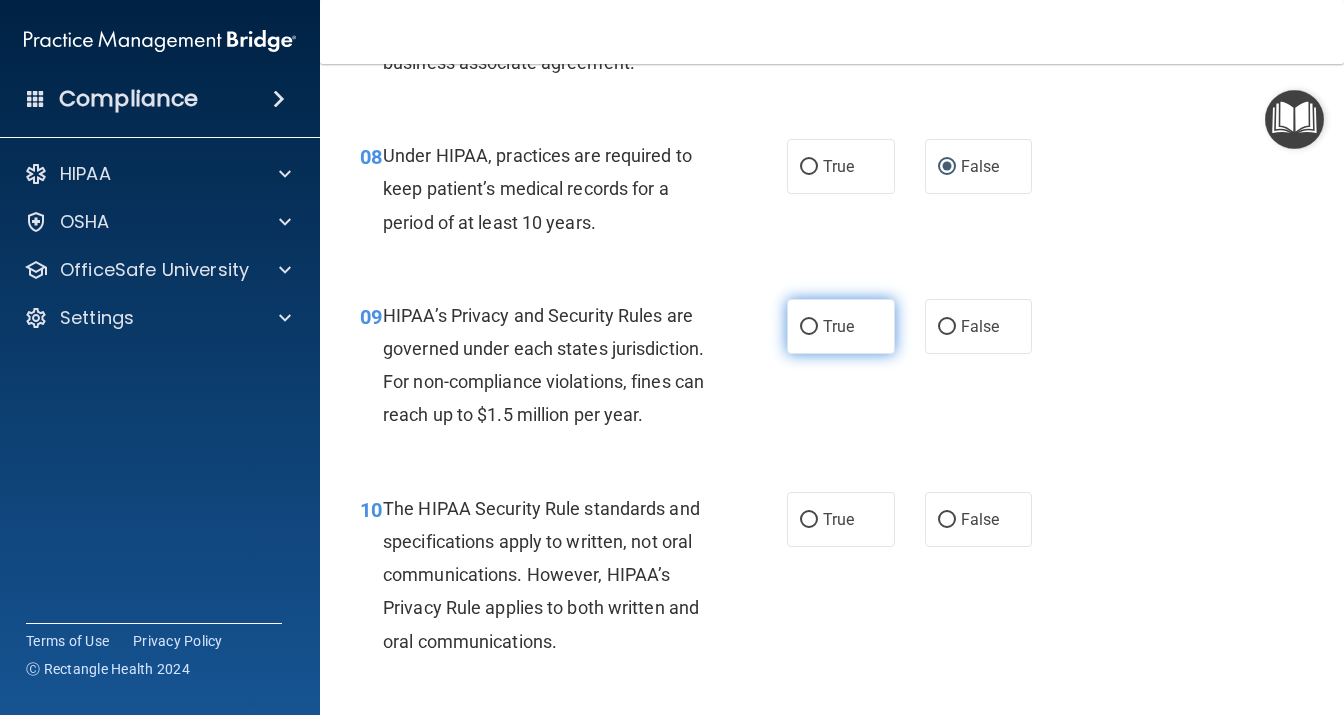 click on "True" at bounding box center [841, 326] 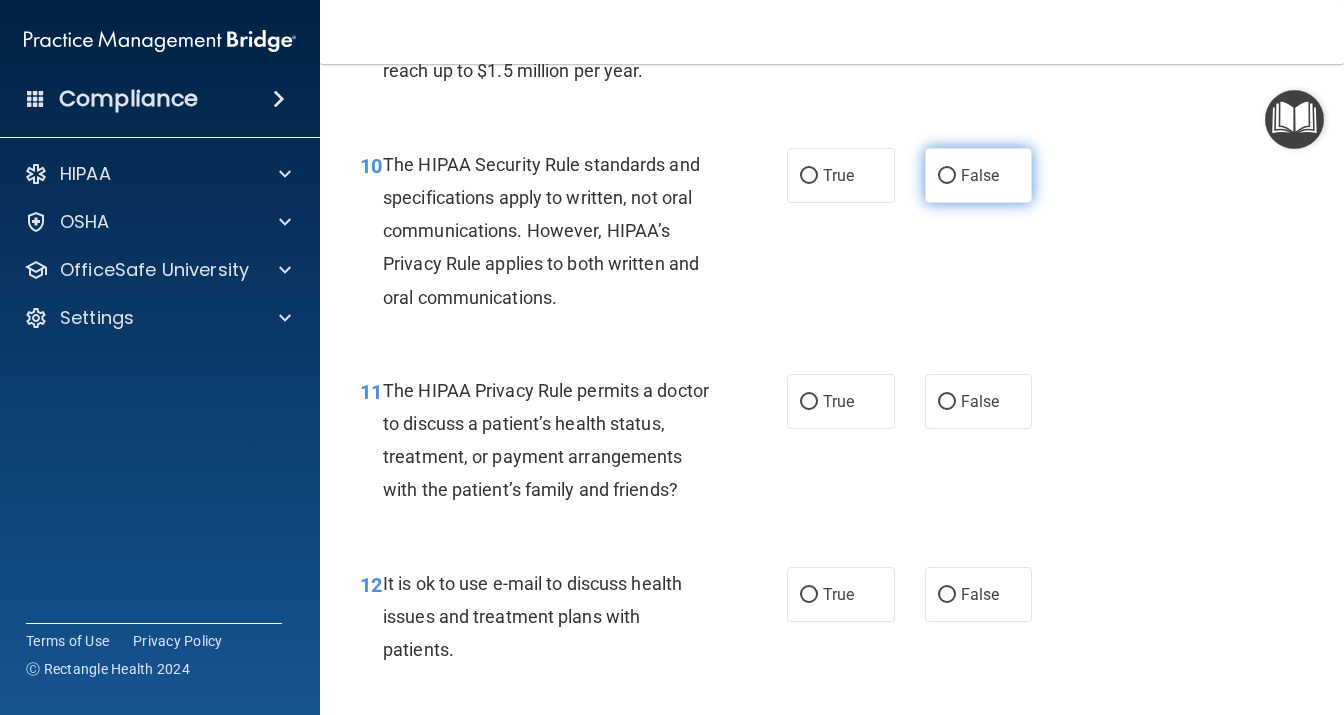 scroll, scrollTop: 1814, scrollLeft: 0, axis: vertical 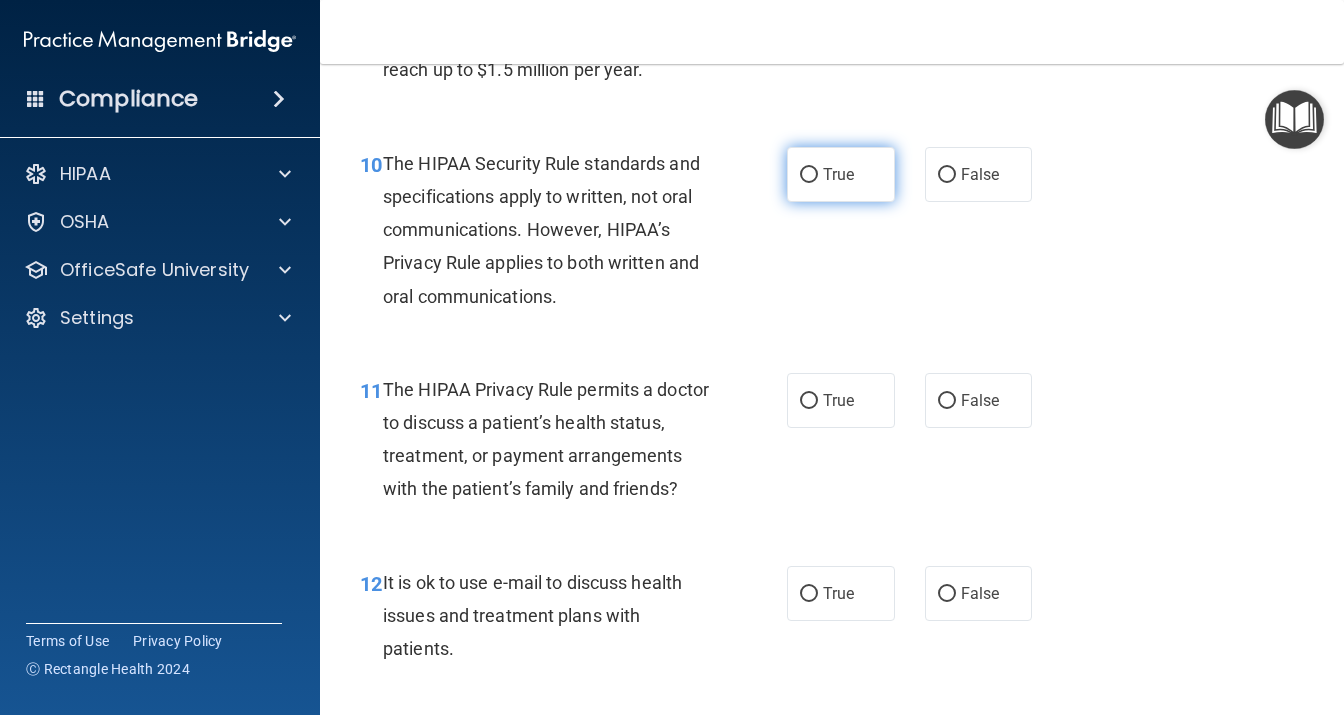 click on "True" at bounding box center [838, 174] 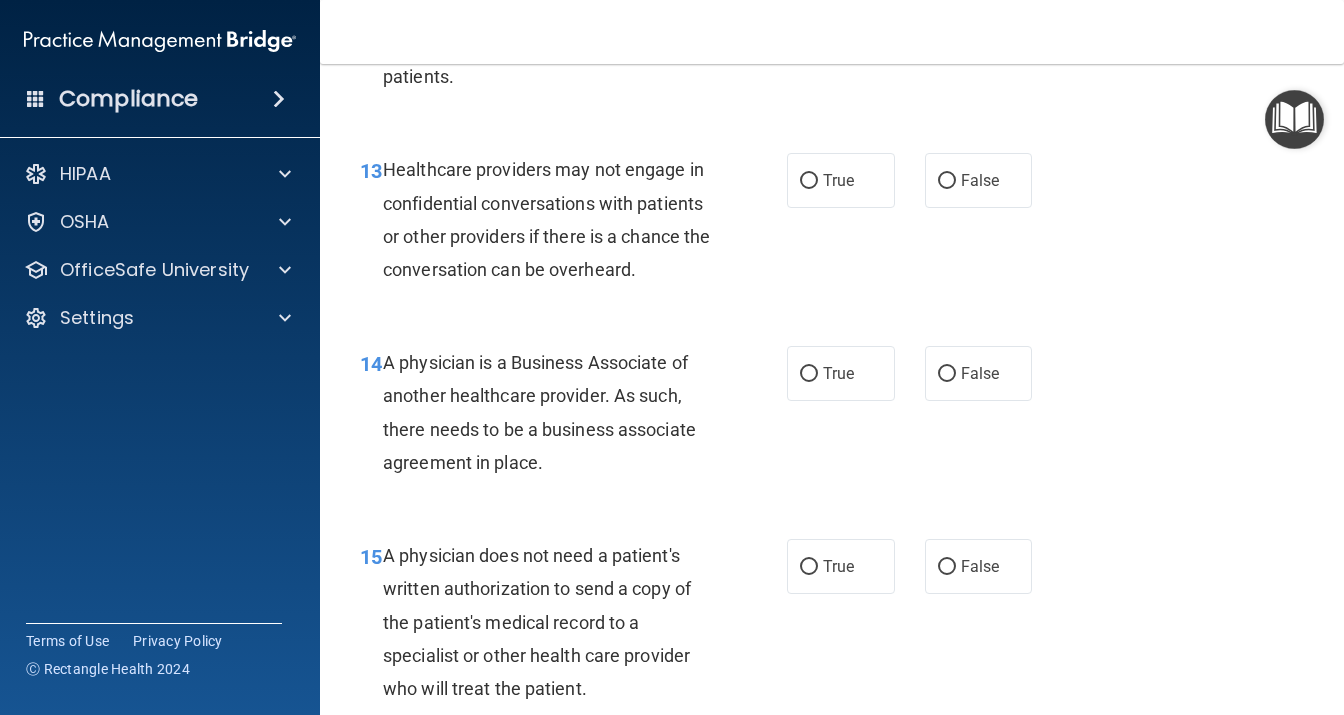 scroll, scrollTop: 2419, scrollLeft: 0, axis: vertical 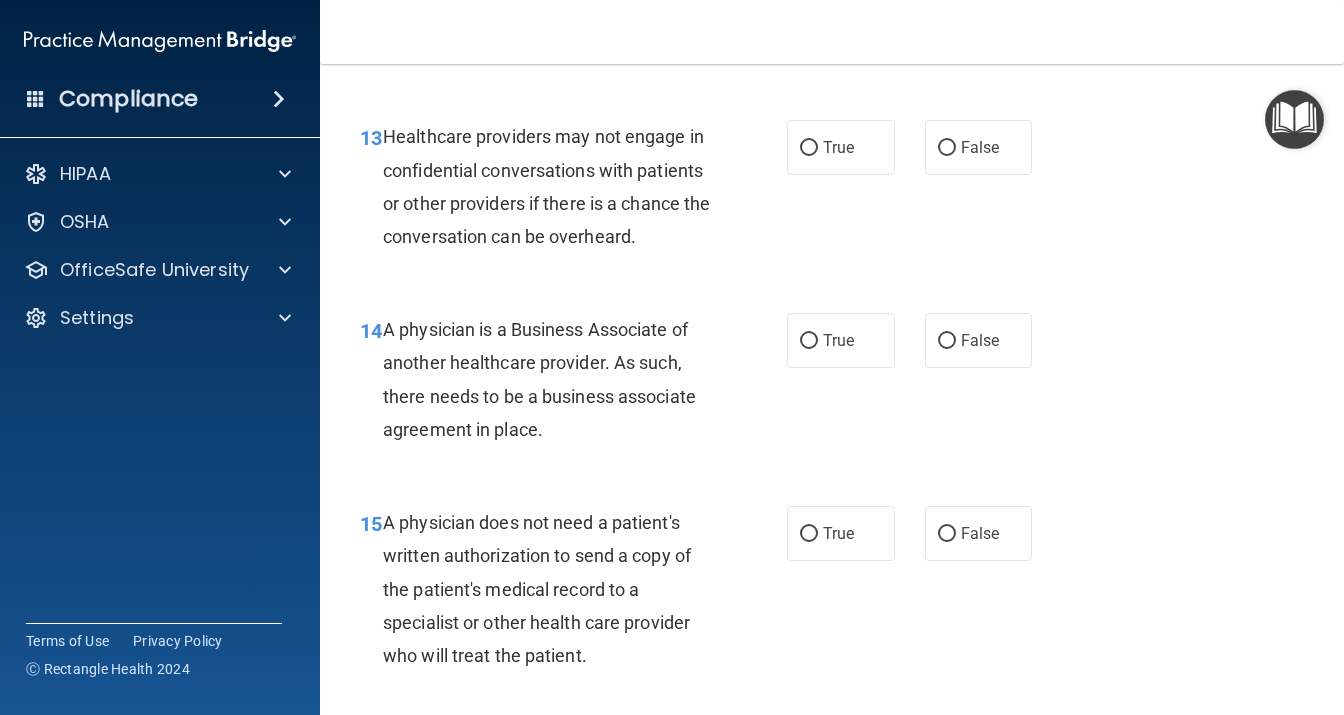 click on "False" at bounding box center (980, -12) 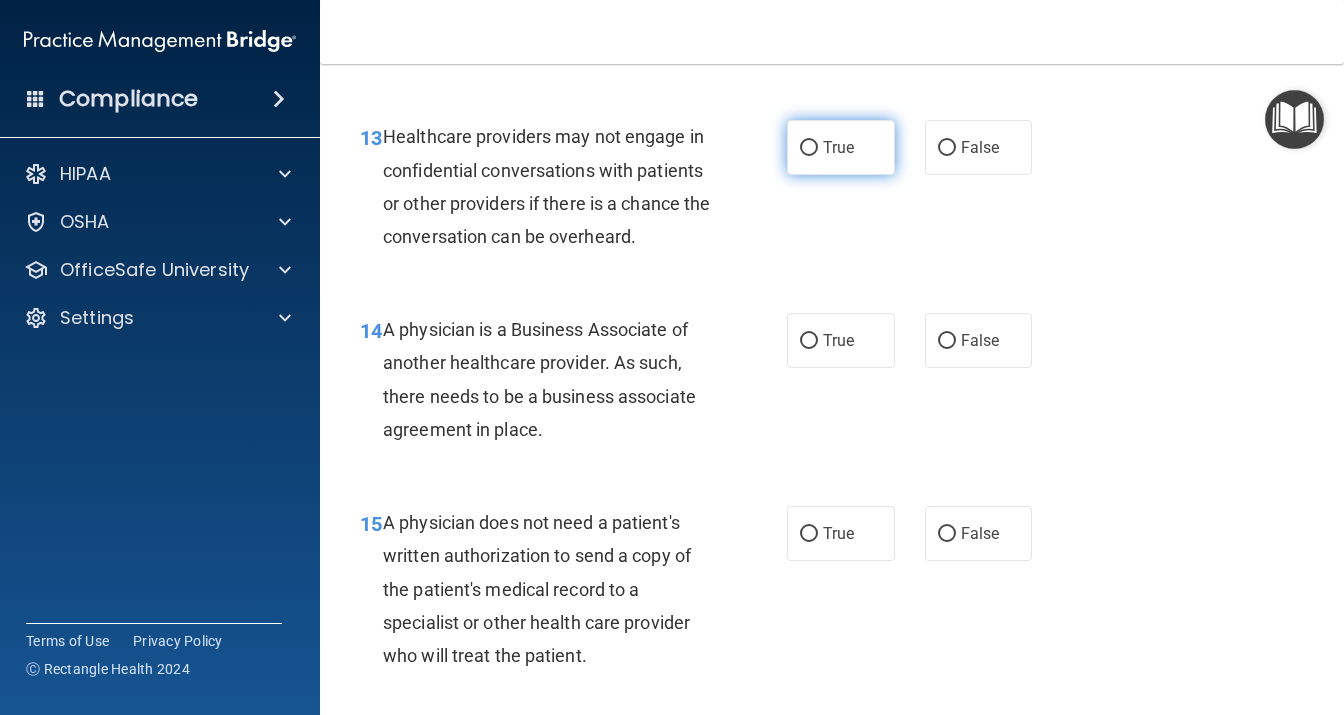 click on "True" at bounding box center [838, 147] 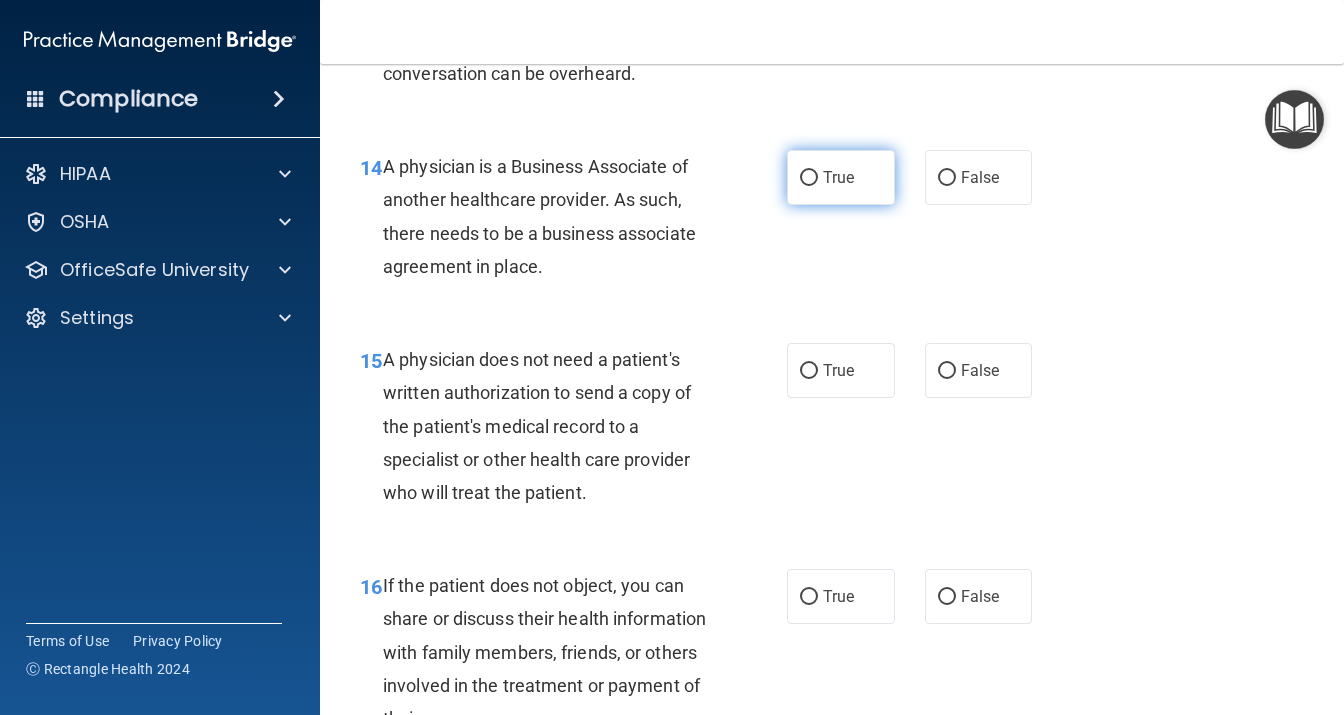 scroll, scrollTop: 2592, scrollLeft: 0, axis: vertical 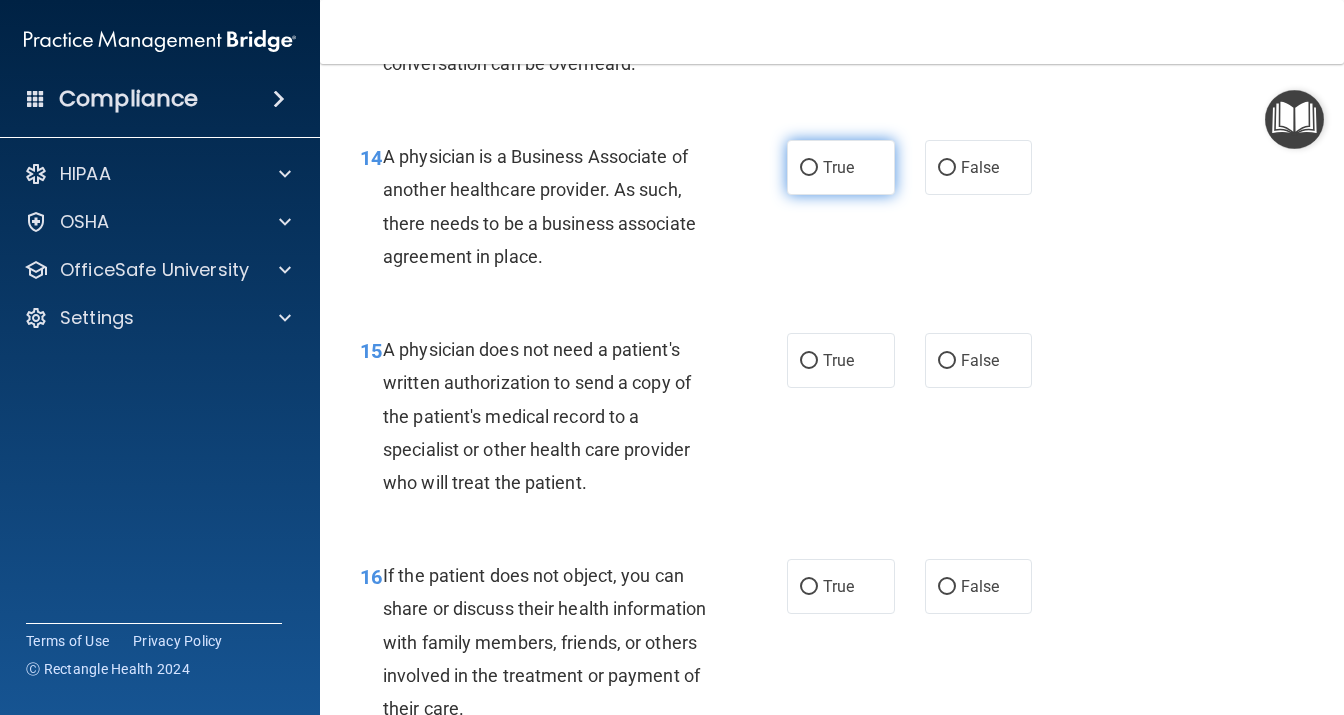 click on "True" at bounding box center (809, 168) 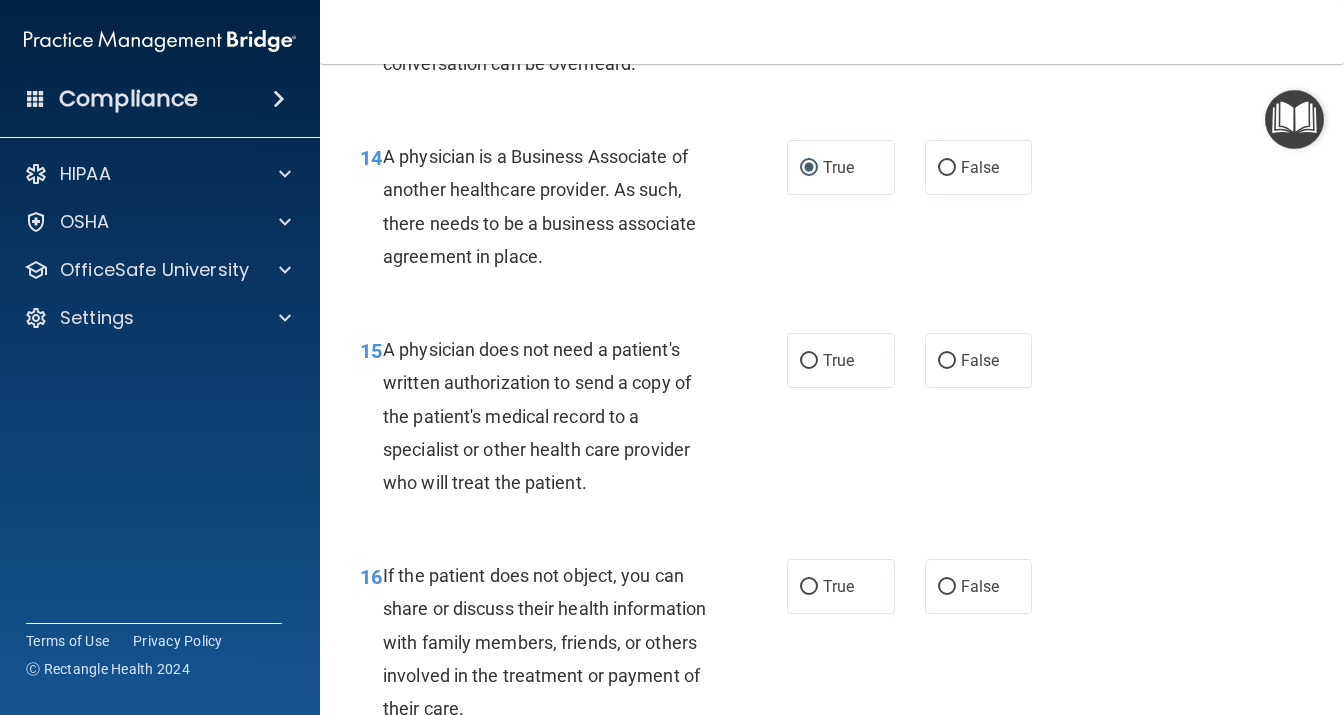 scroll, scrollTop: 2765, scrollLeft: 0, axis: vertical 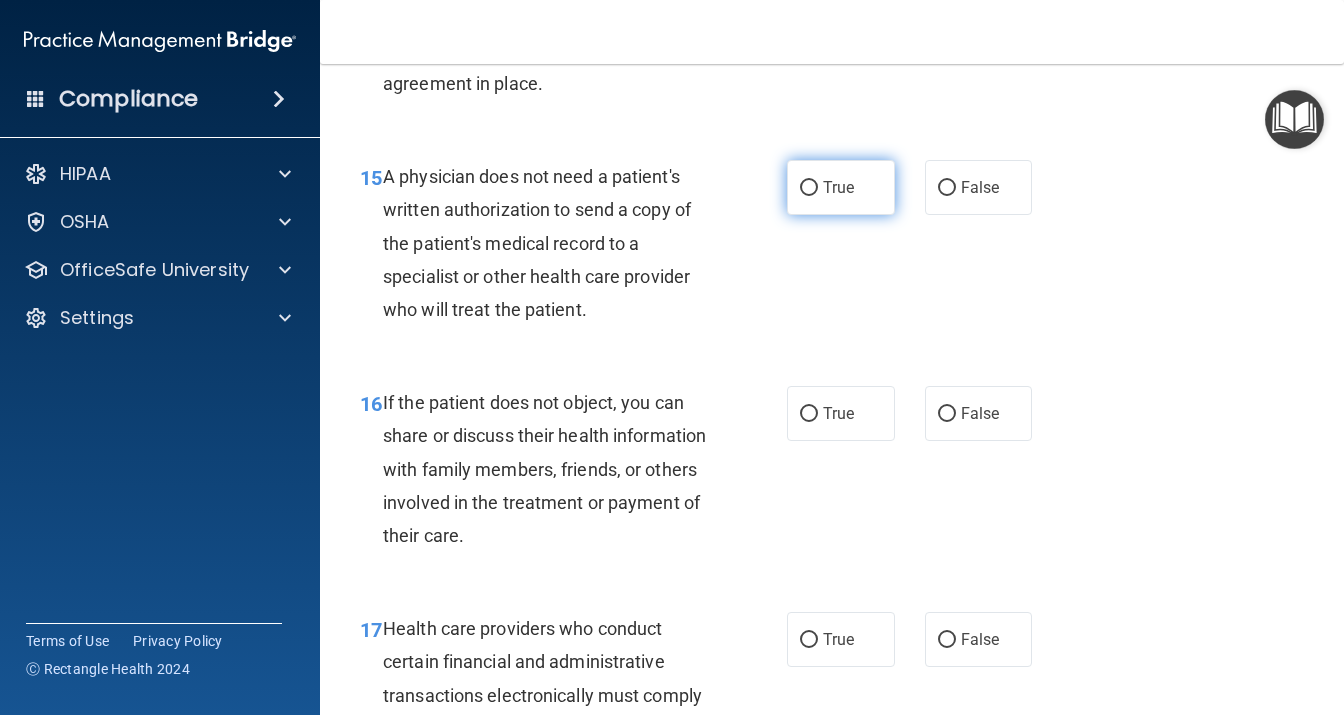 click on "True" at bounding box center (841, 187) 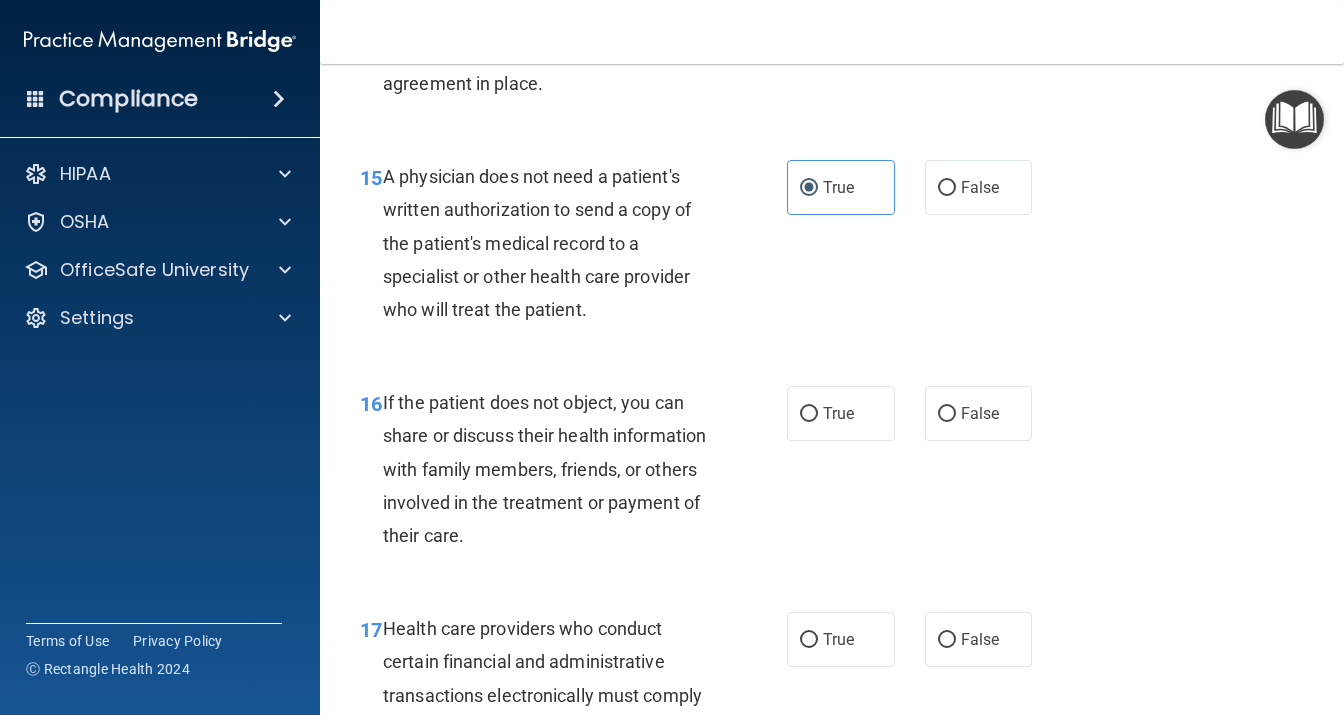 click on "False" at bounding box center (980, -6) 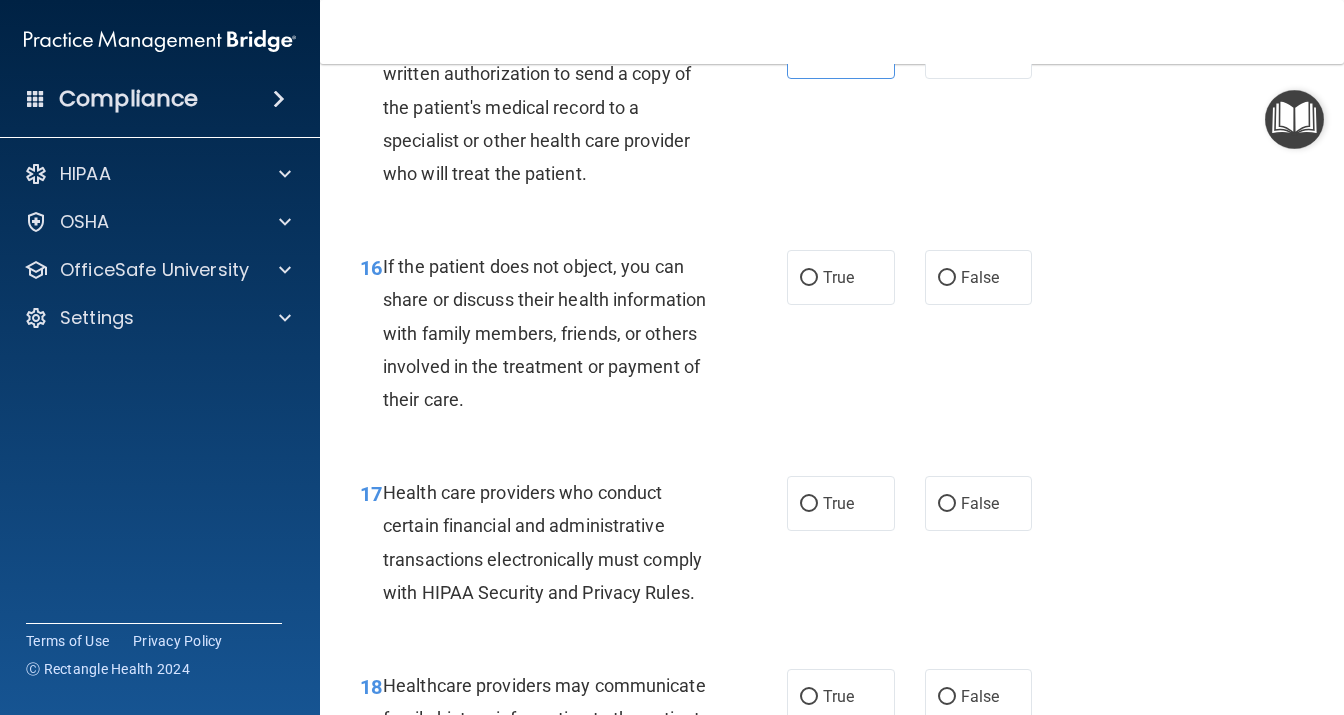 scroll, scrollTop: 2938, scrollLeft: 0, axis: vertical 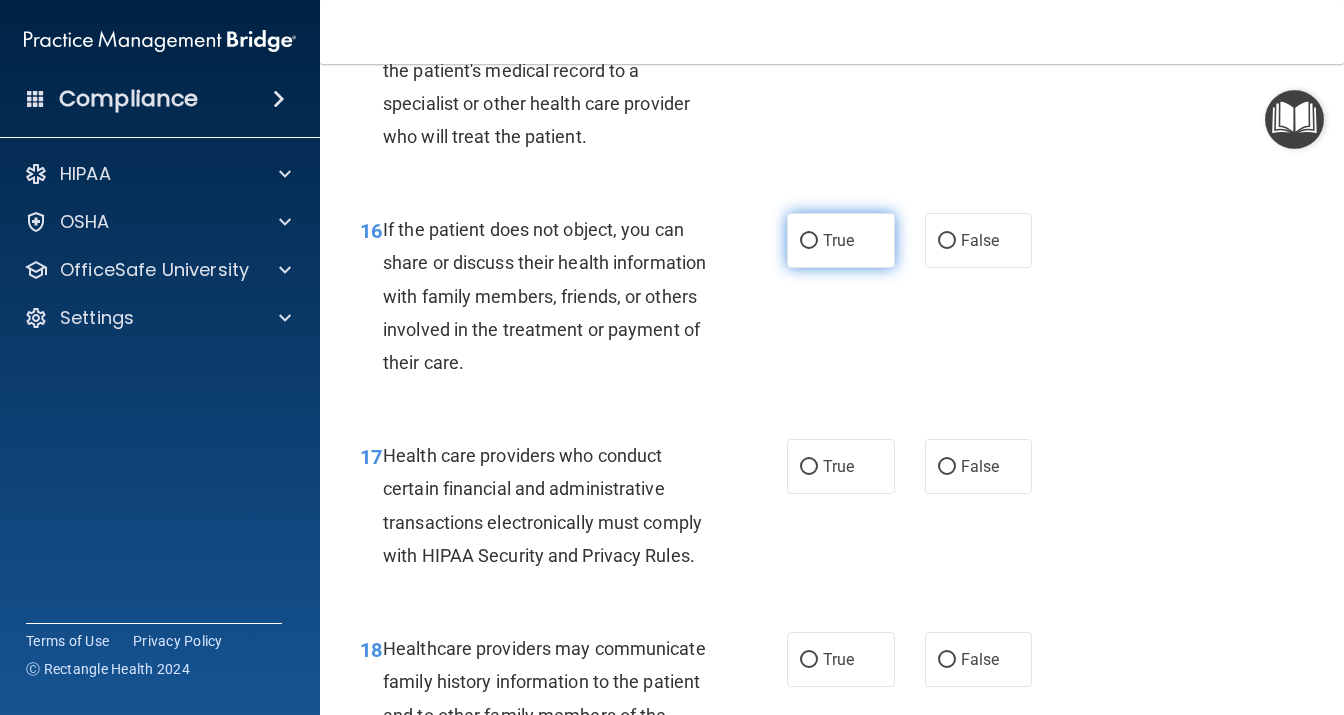 click on "True" at bounding box center (838, 240) 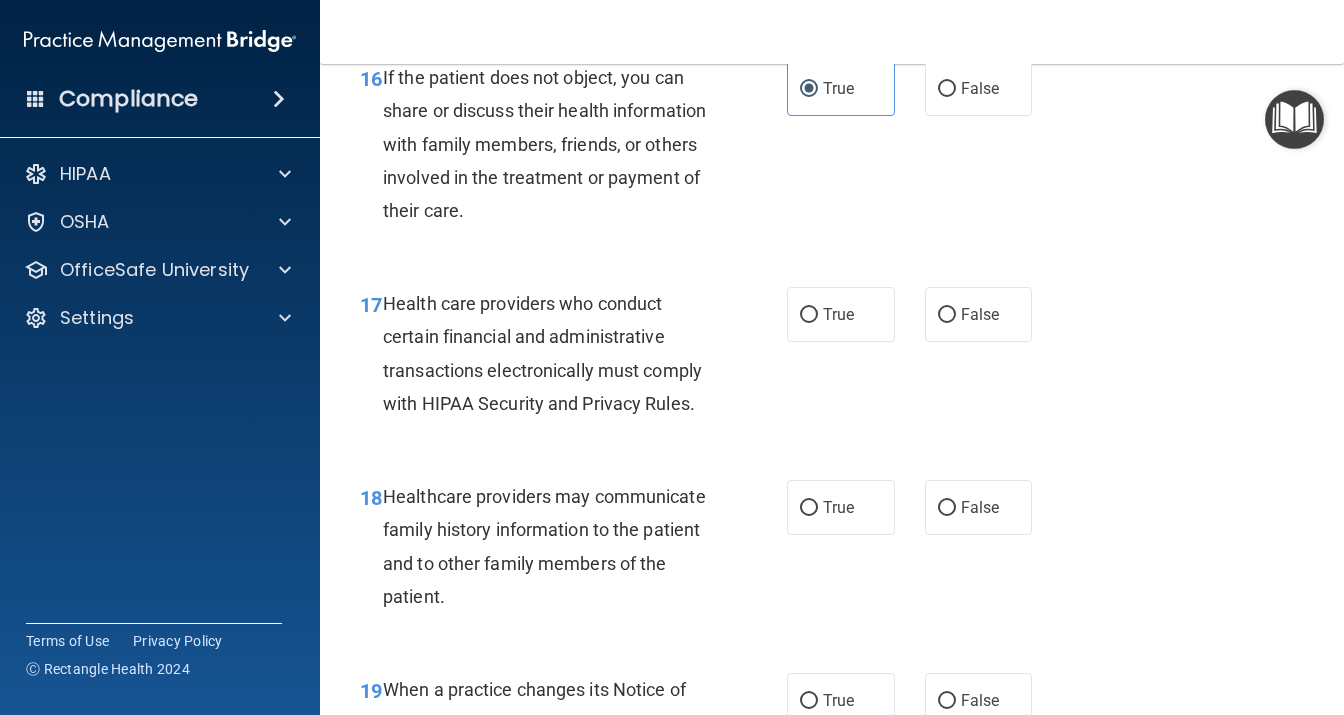 scroll, scrollTop: 3197, scrollLeft: 0, axis: vertical 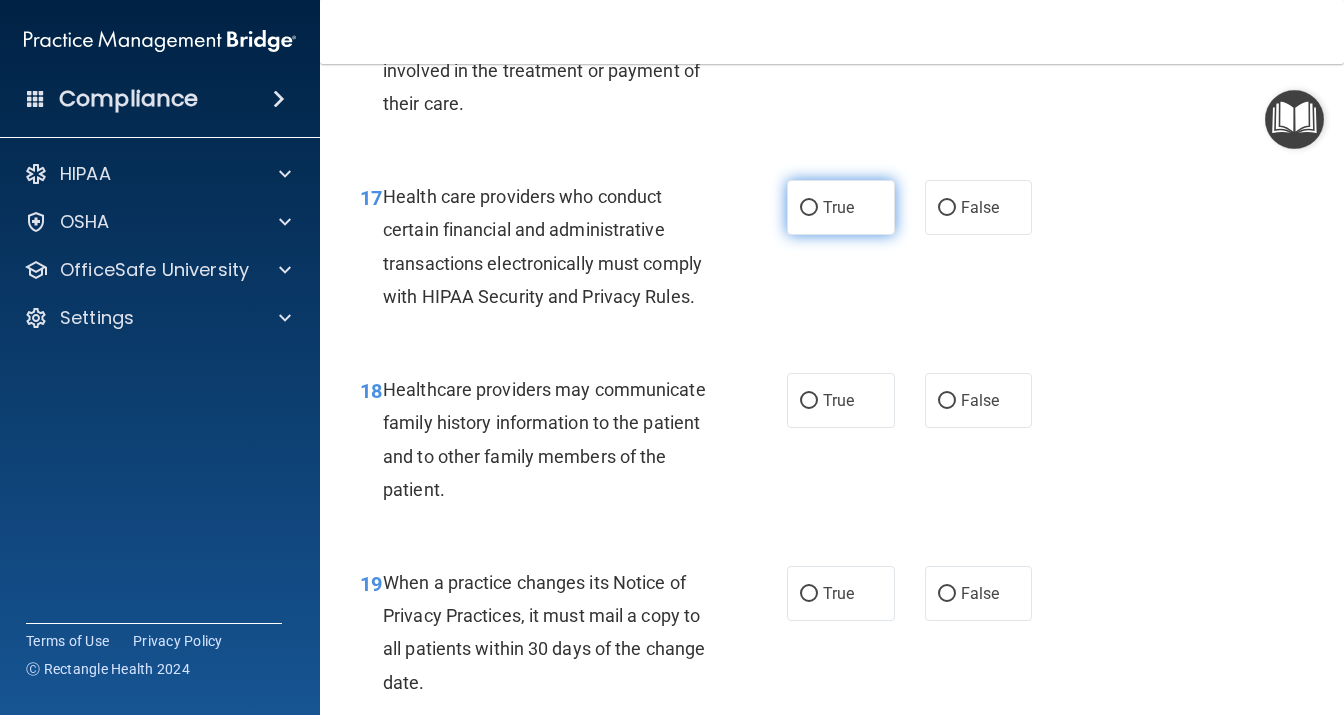 click on "True" at bounding box center (841, 207) 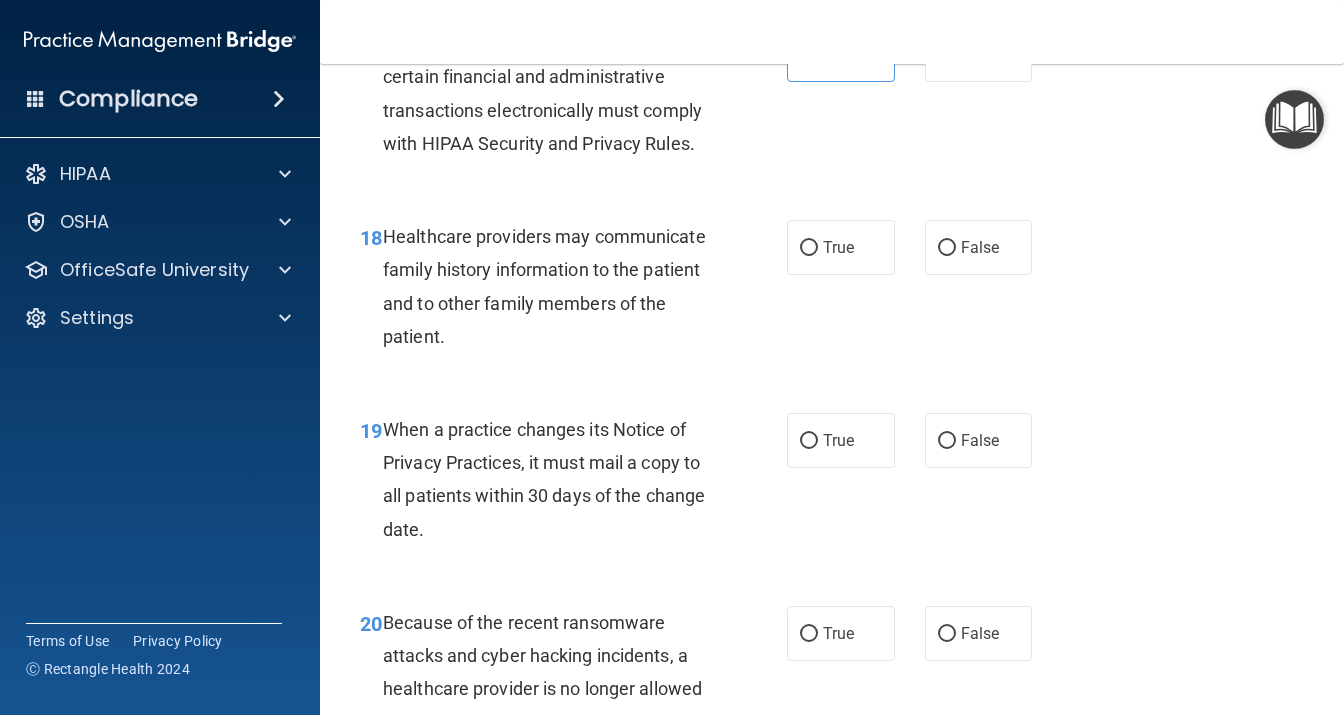 scroll, scrollTop: 3370, scrollLeft: 0, axis: vertical 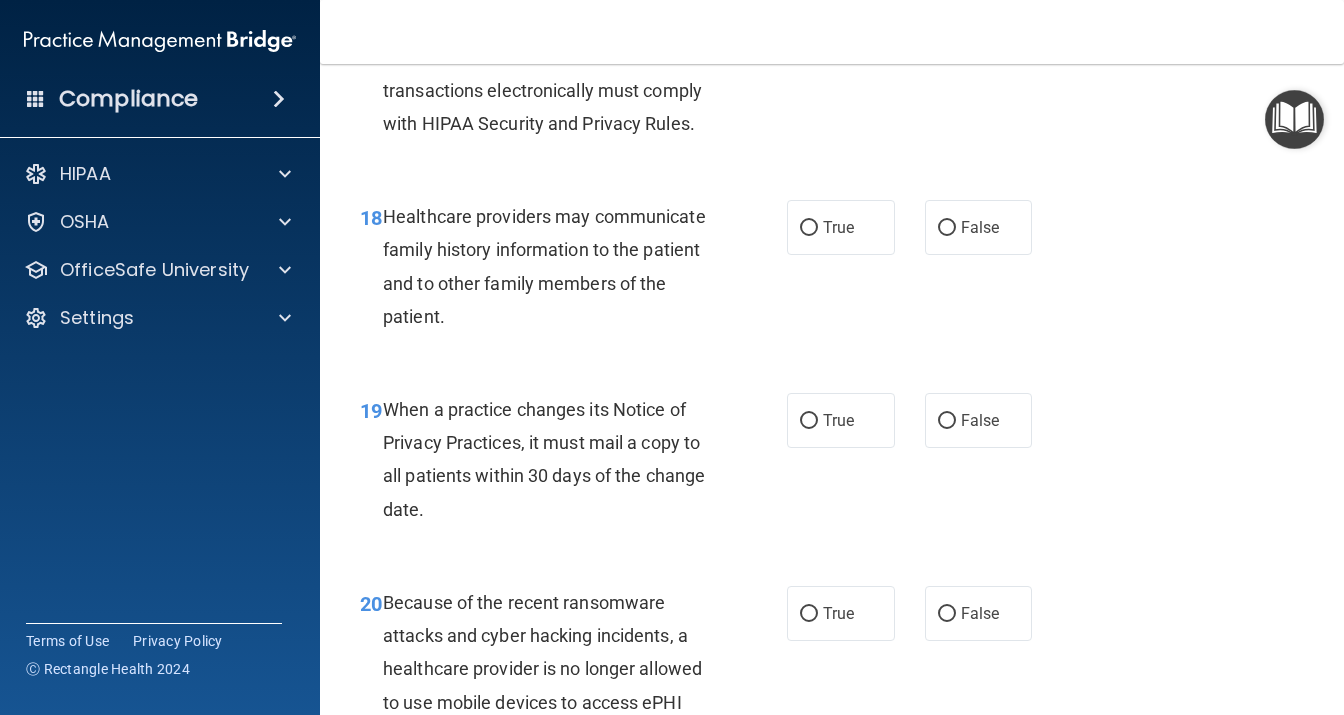 click on "True           False" at bounding box center (916, 227) 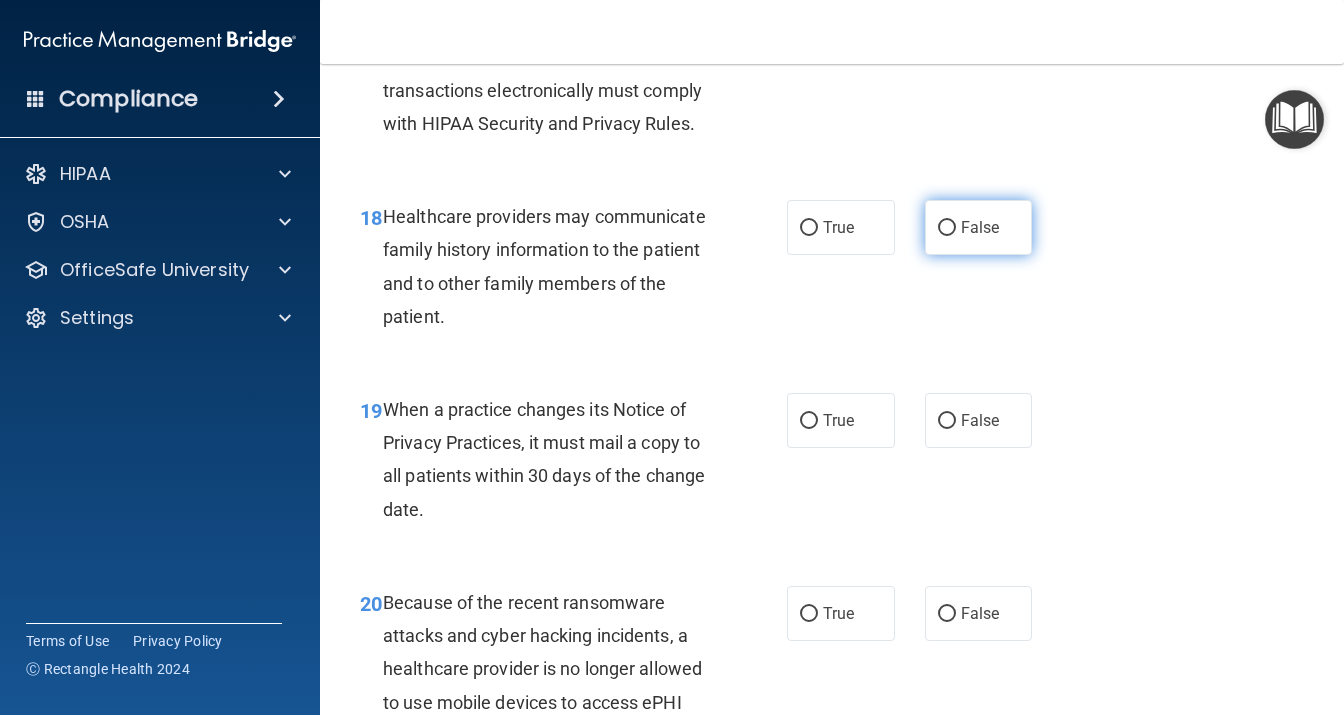 click on "False" at bounding box center [947, 228] 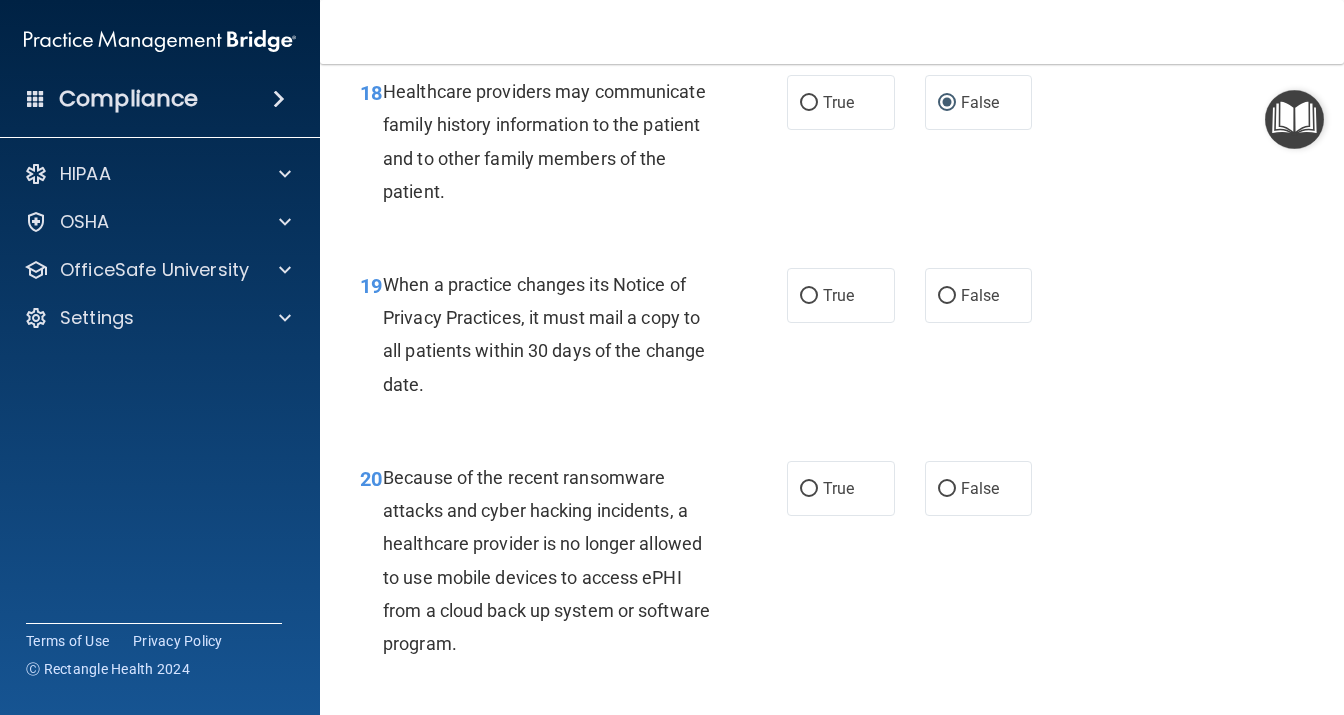 scroll, scrollTop: 3542, scrollLeft: 0, axis: vertical 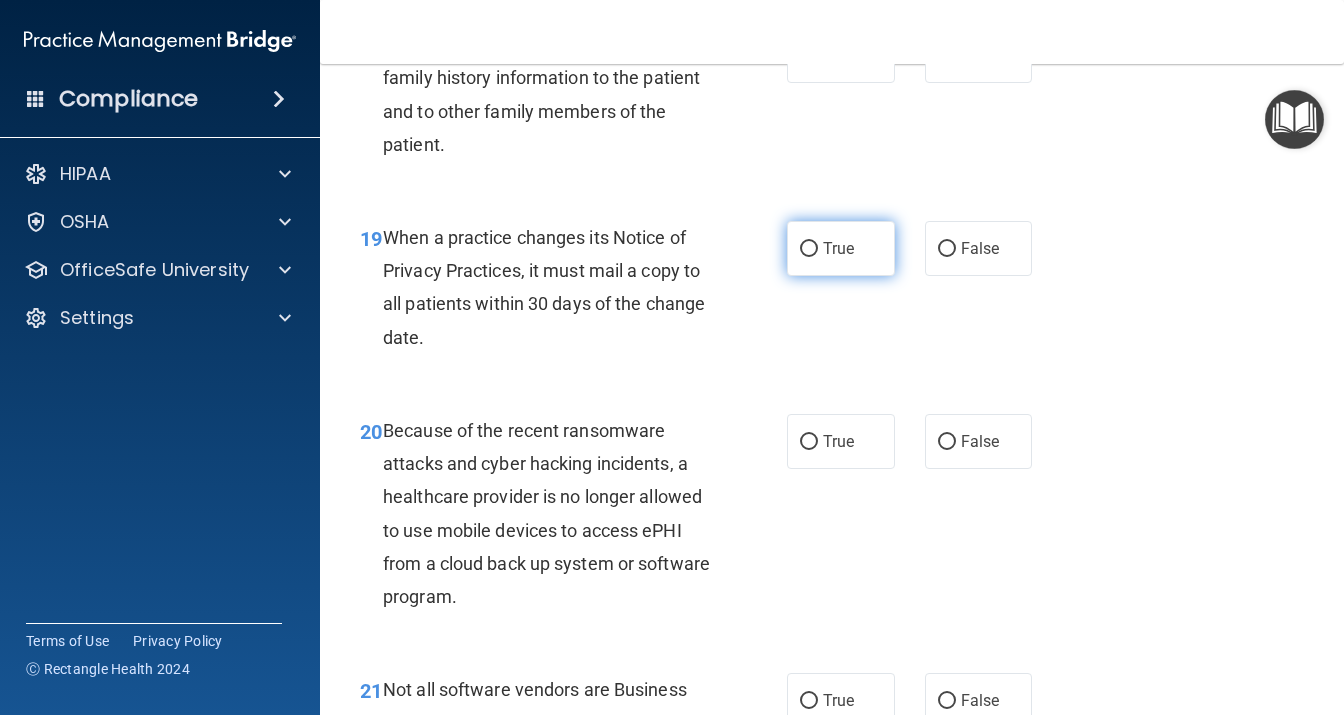 click on "True" at bounding box center (841, 248) 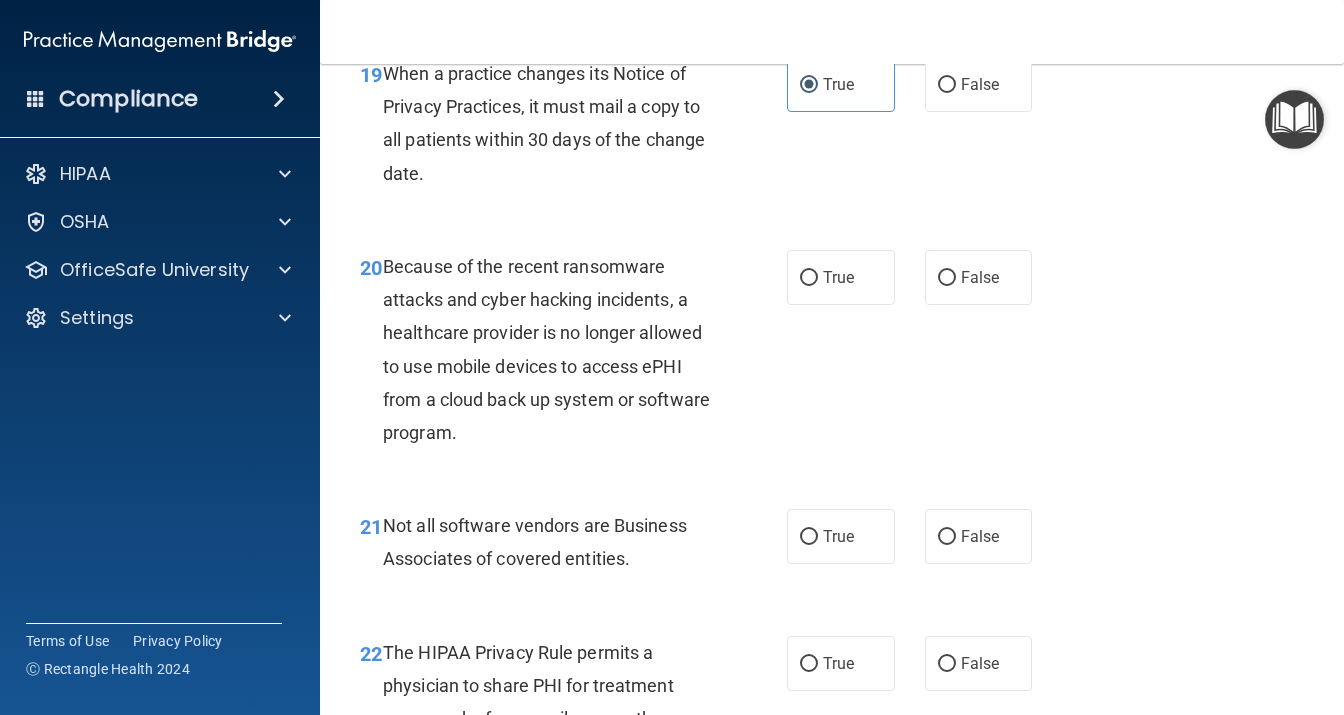scroll, scrollTop: 3715, scrollLeft: 0, axis: vertical 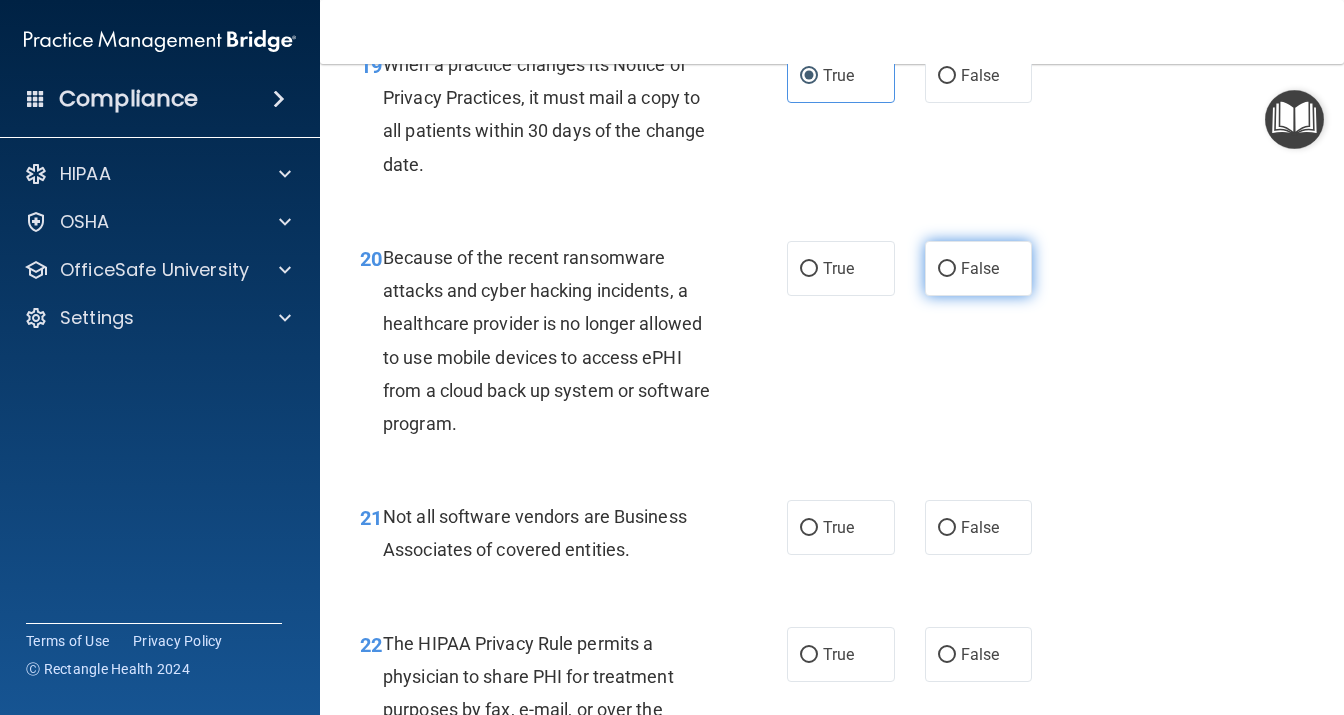 click on "False" at bounding box center (979, 268) 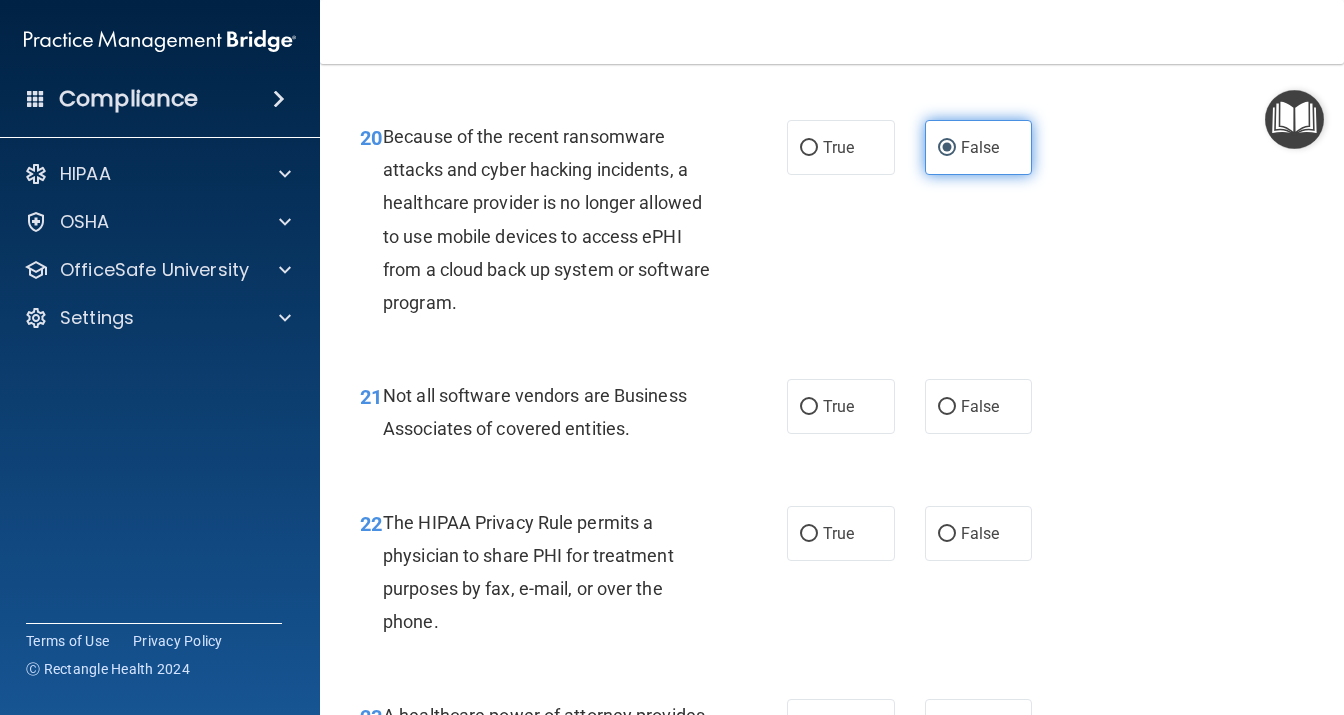 scroll, scrollTop: 3888, scrollLeft: 0, axis: vertical 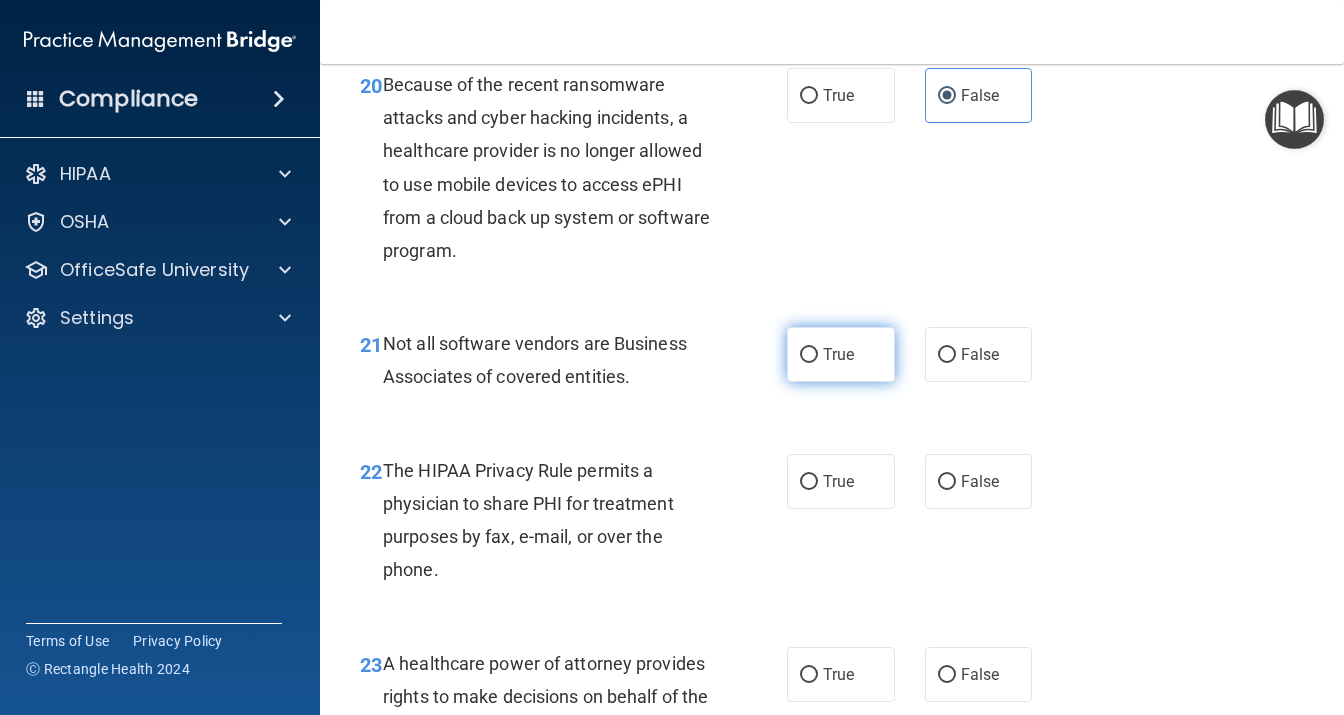 click on "True" at bounding box center [809, 355] 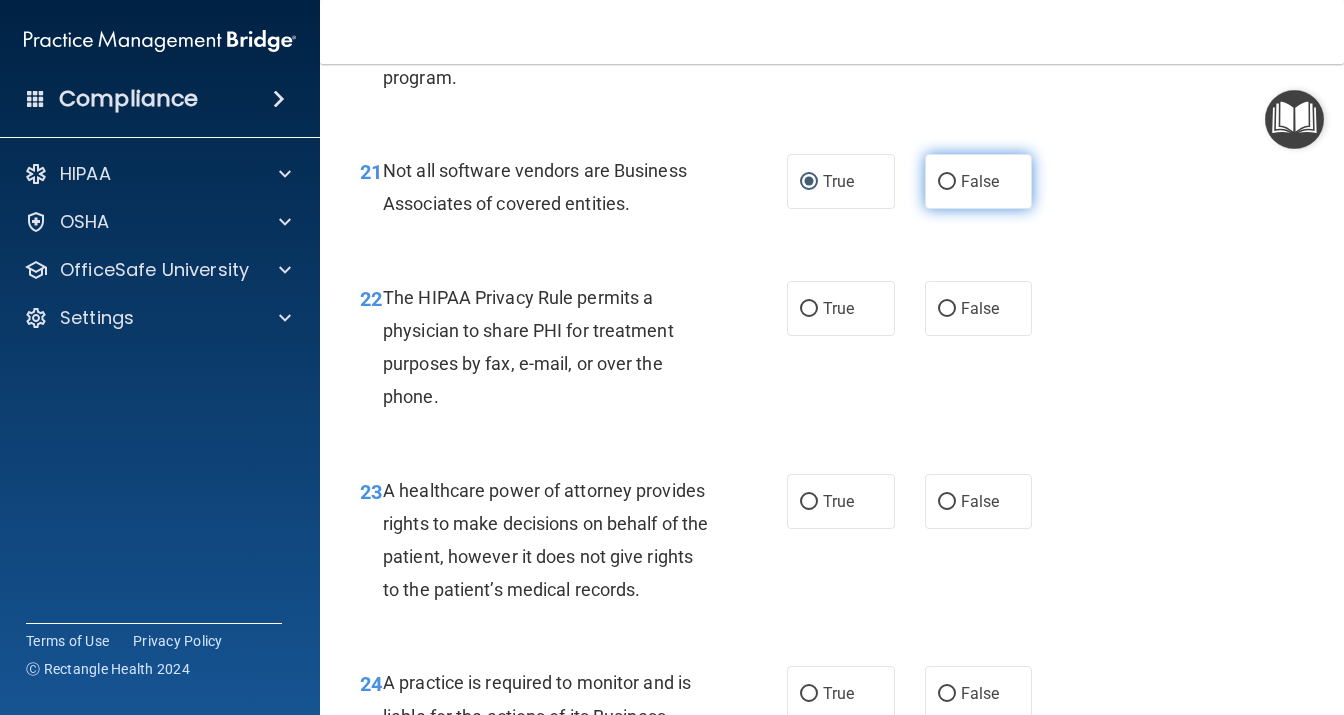 scroll, scrollTop: 4147, scrollLeft: 0, axis: vertical 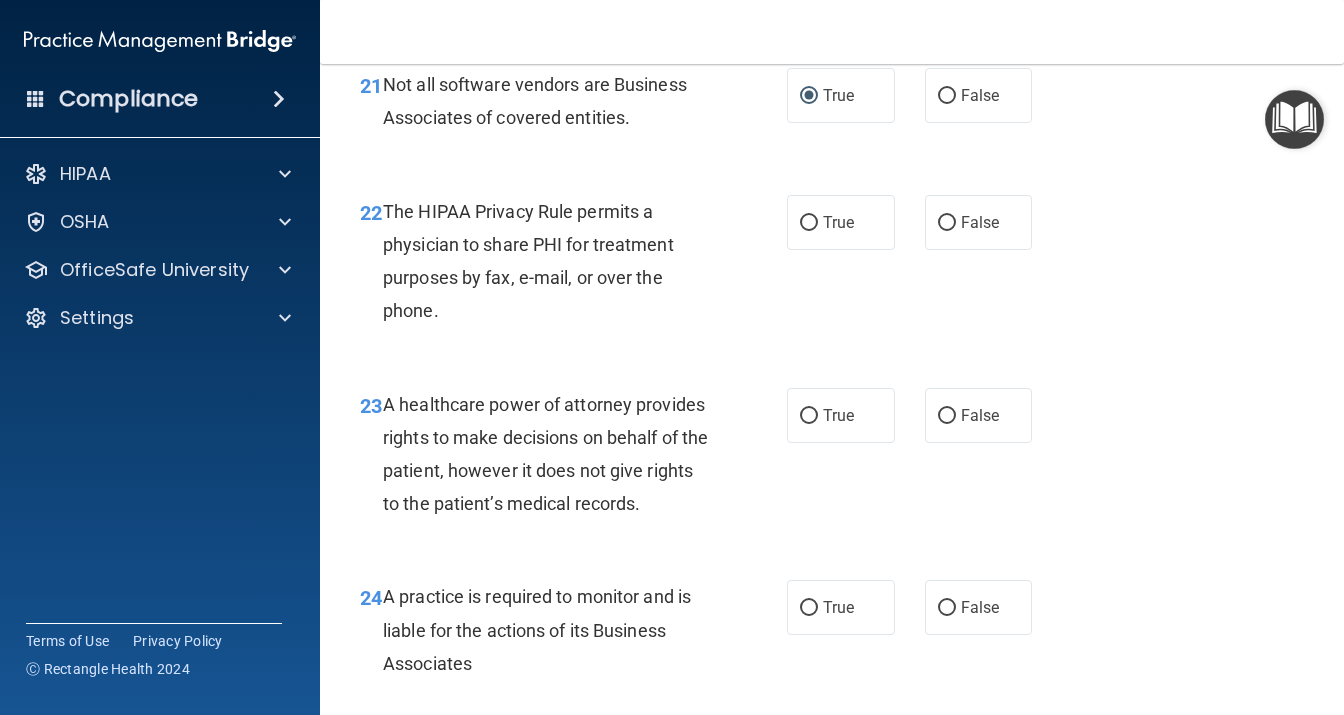 click on "22       The HIPAA Privacy Rule permits a physician to share PHI for treatment purposes by fax, e-mail, or over the phone." at bounding box center [573, 266] 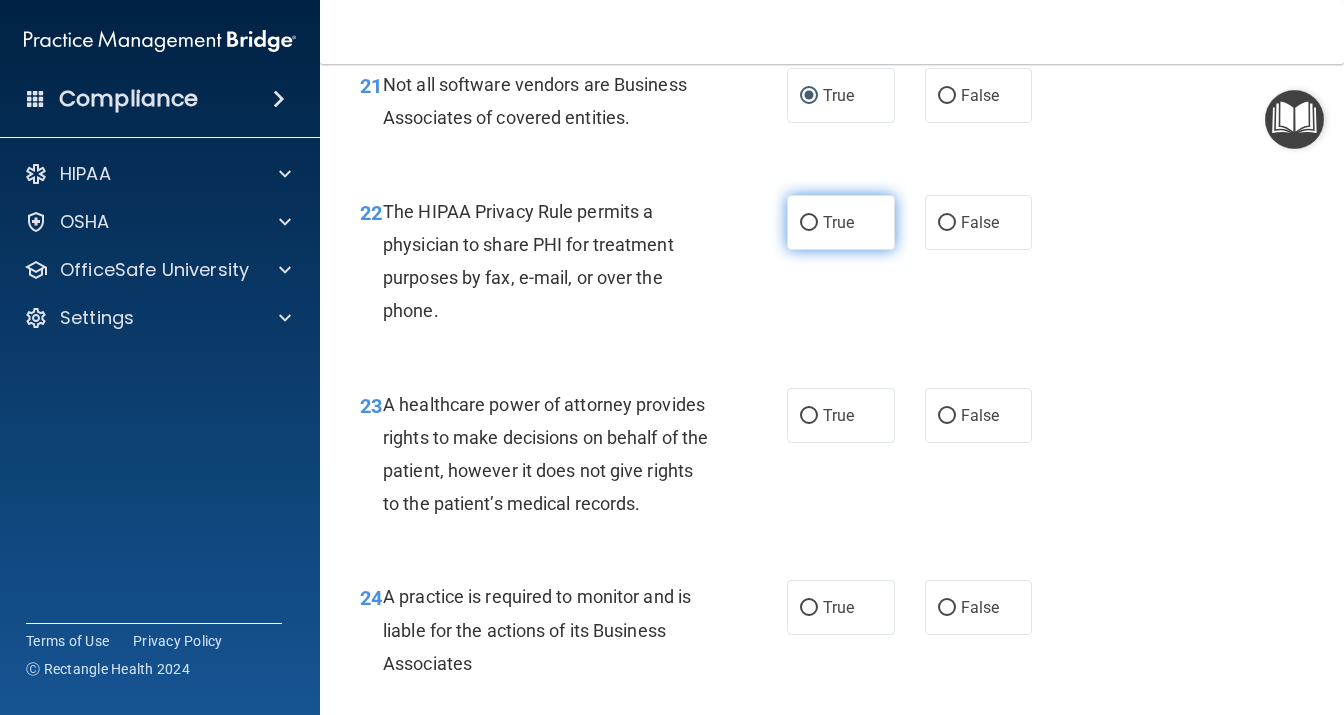 click on "True" at bounding box center (841, 222) 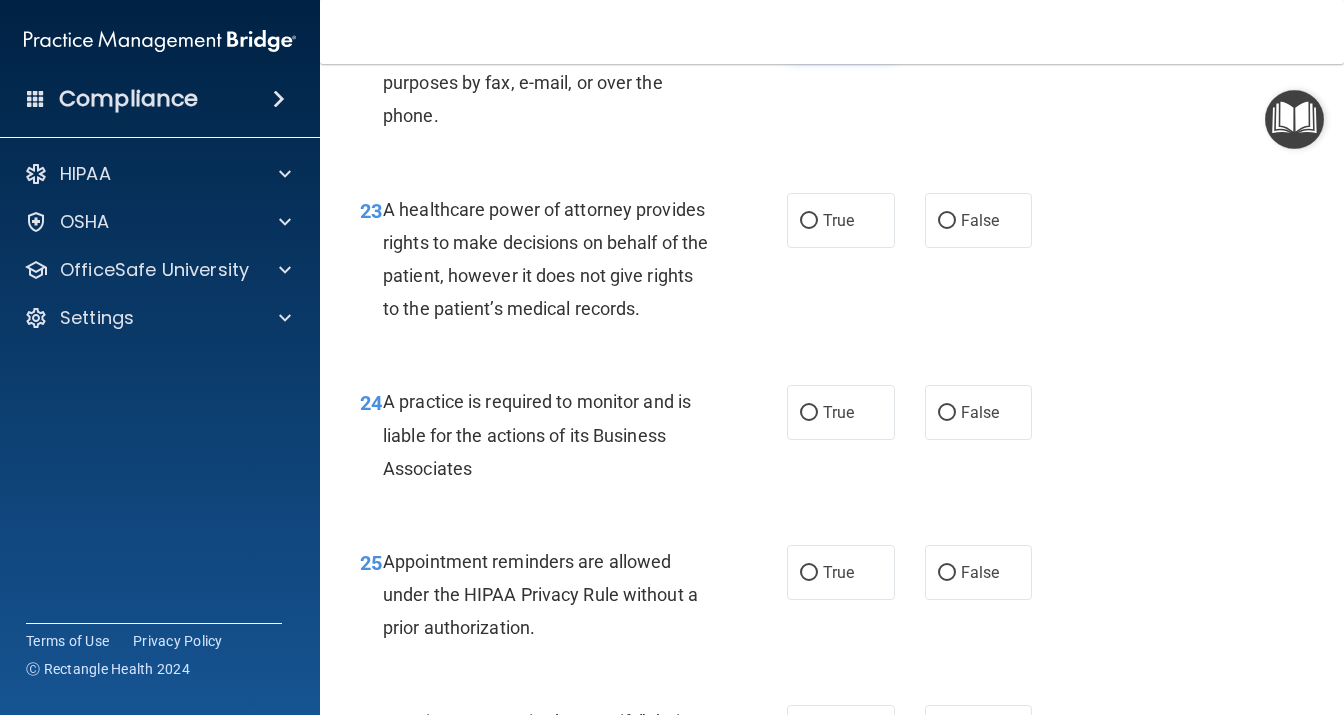 scroll, scrollTop: 4406, scrollLeft: 0, axis: vertical 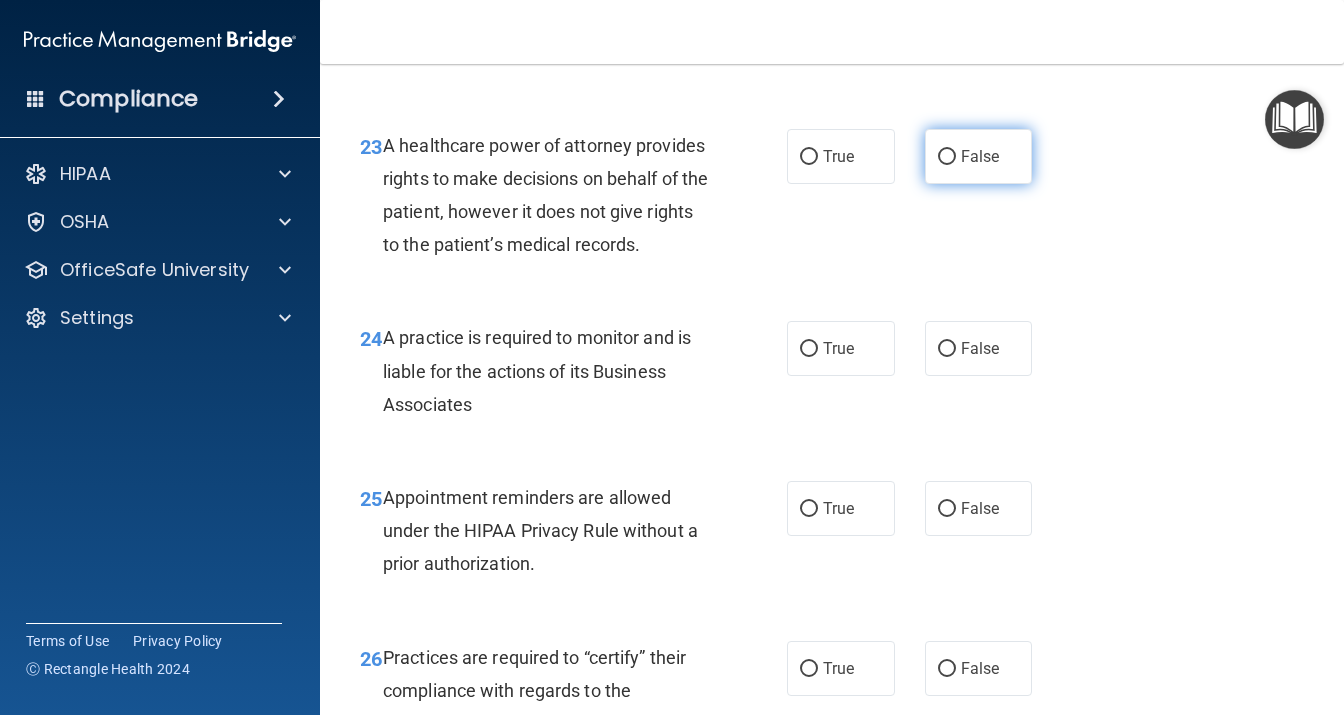 click on "False" at bounding box center (979, 156) 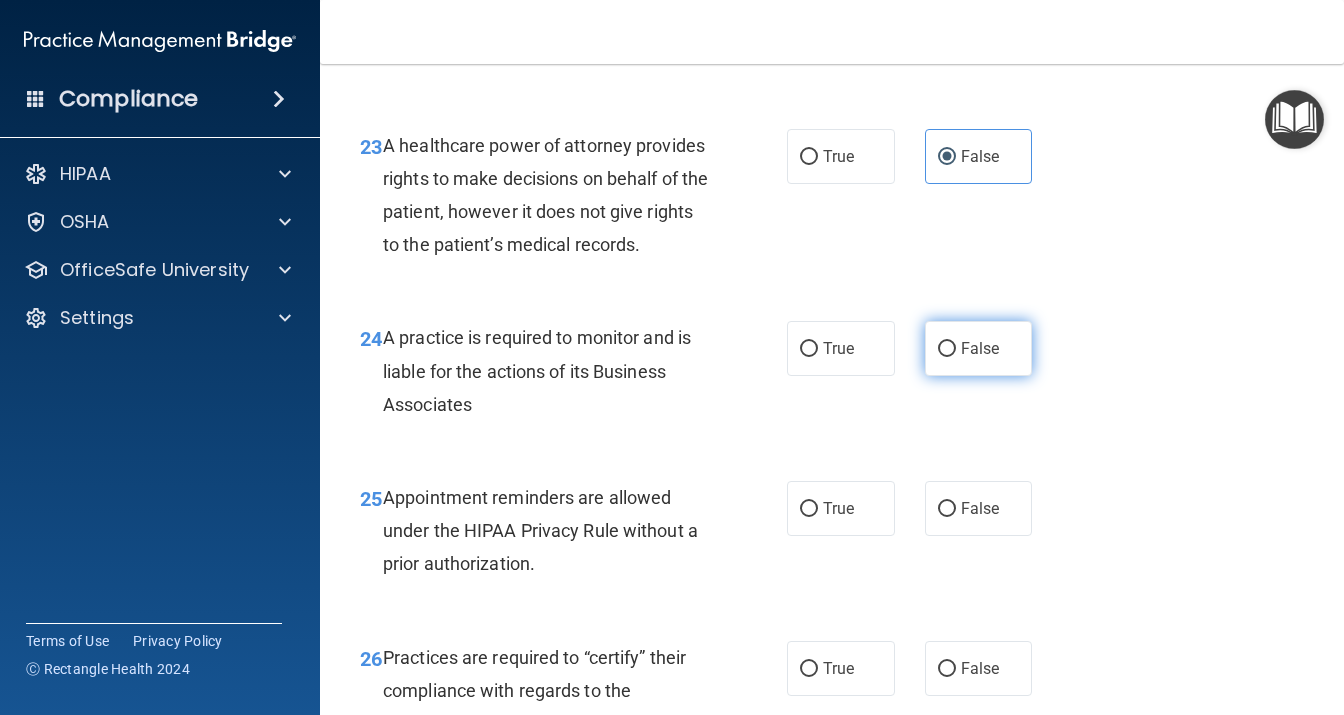 click on "False" at bounding box center [979, 348] 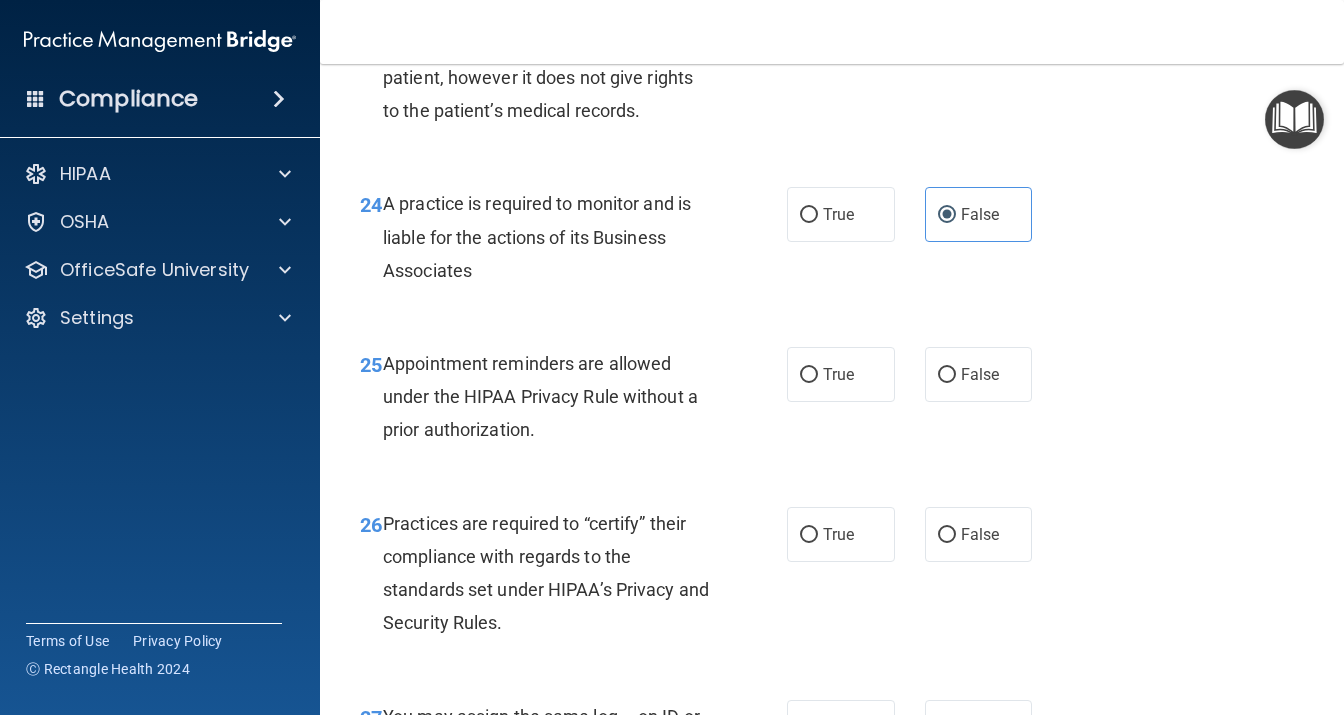 scroll, scrollTop: 4666, scrollLeft: 0, axis: vertical 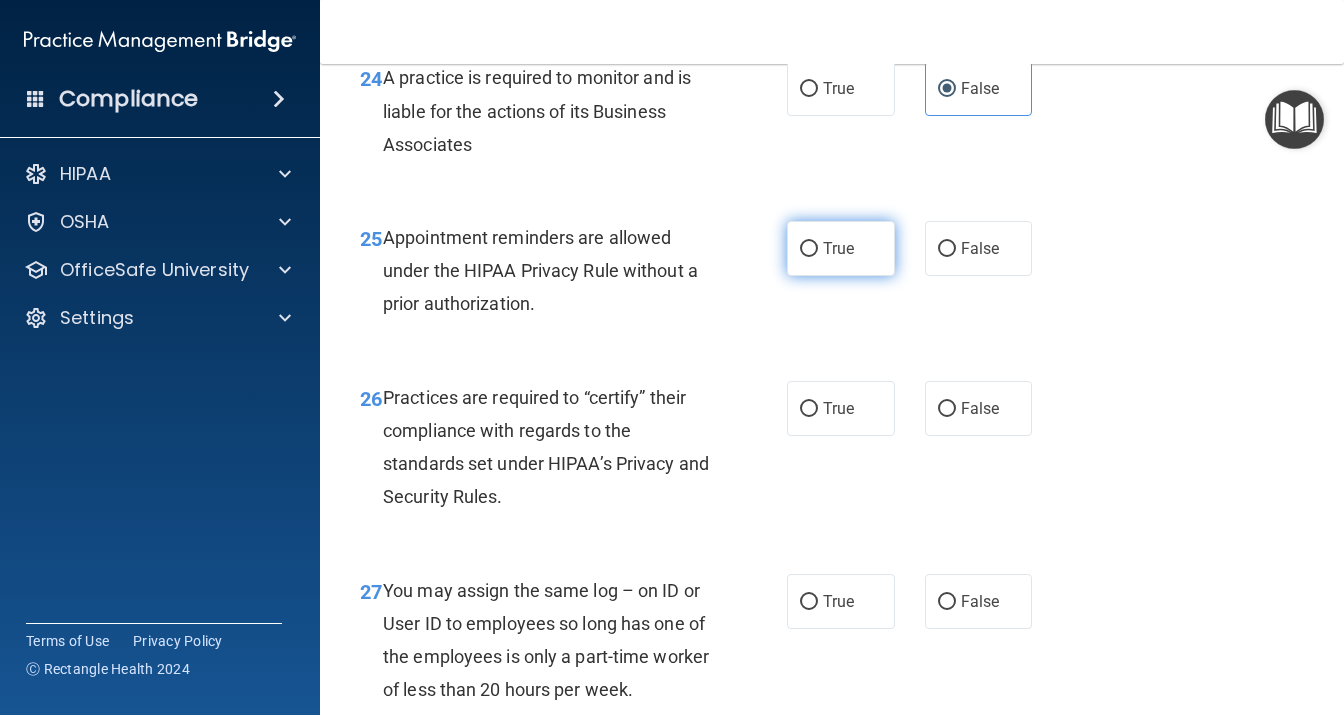 click on "True" at bounding box center [841, 248] 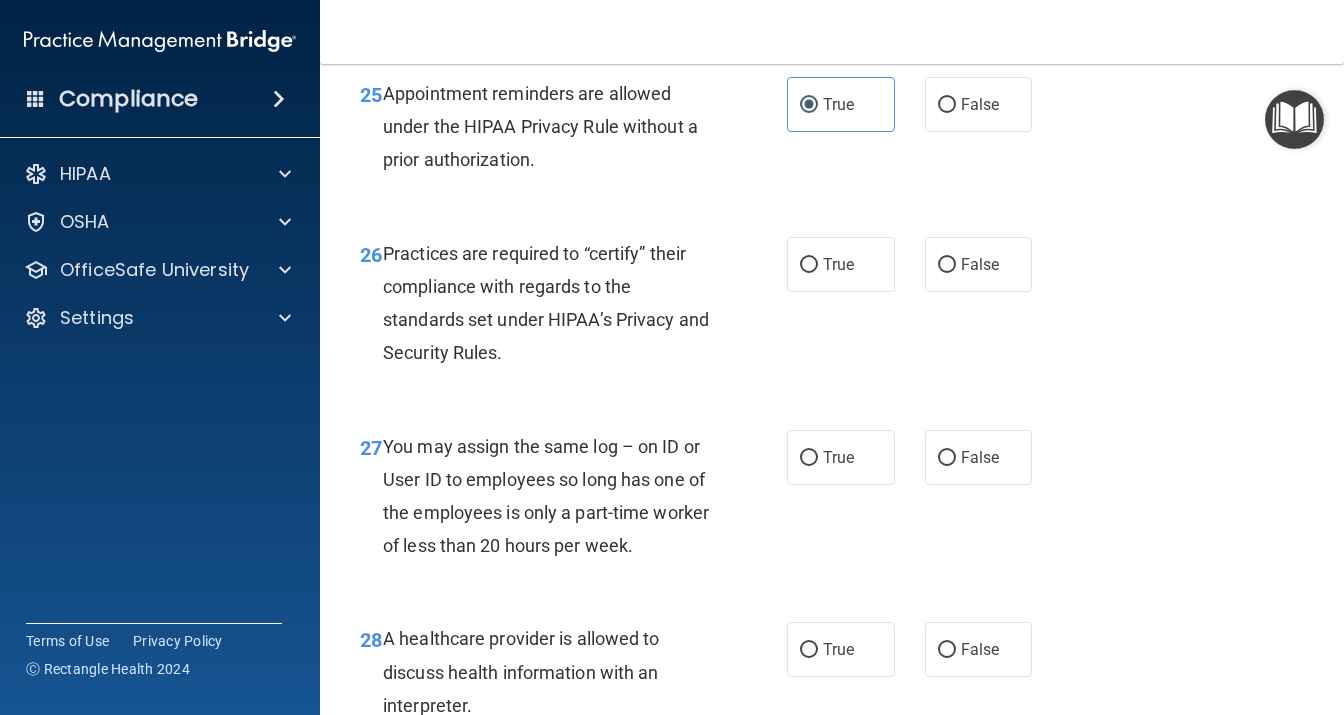 scroll, scrollTop: 4838, scrollLeft: 0, axis: vertical 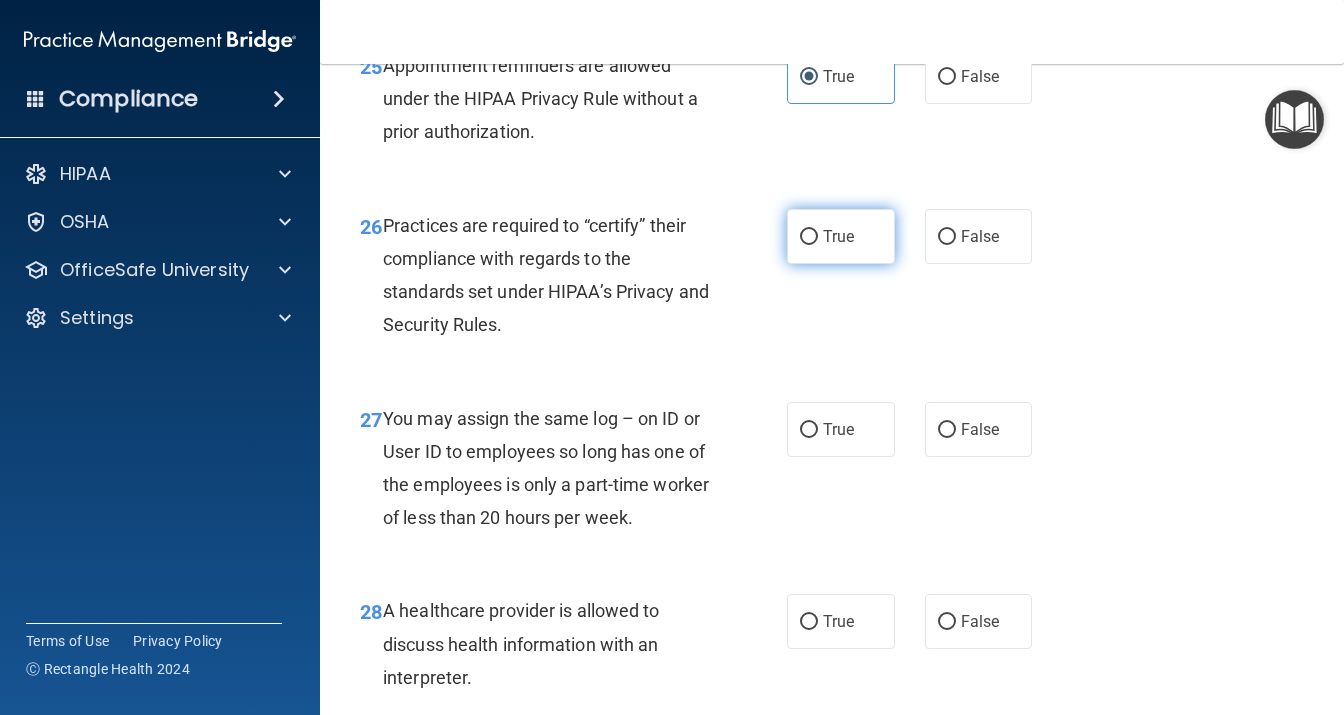 click on "True" at bounding box center [841, 236] 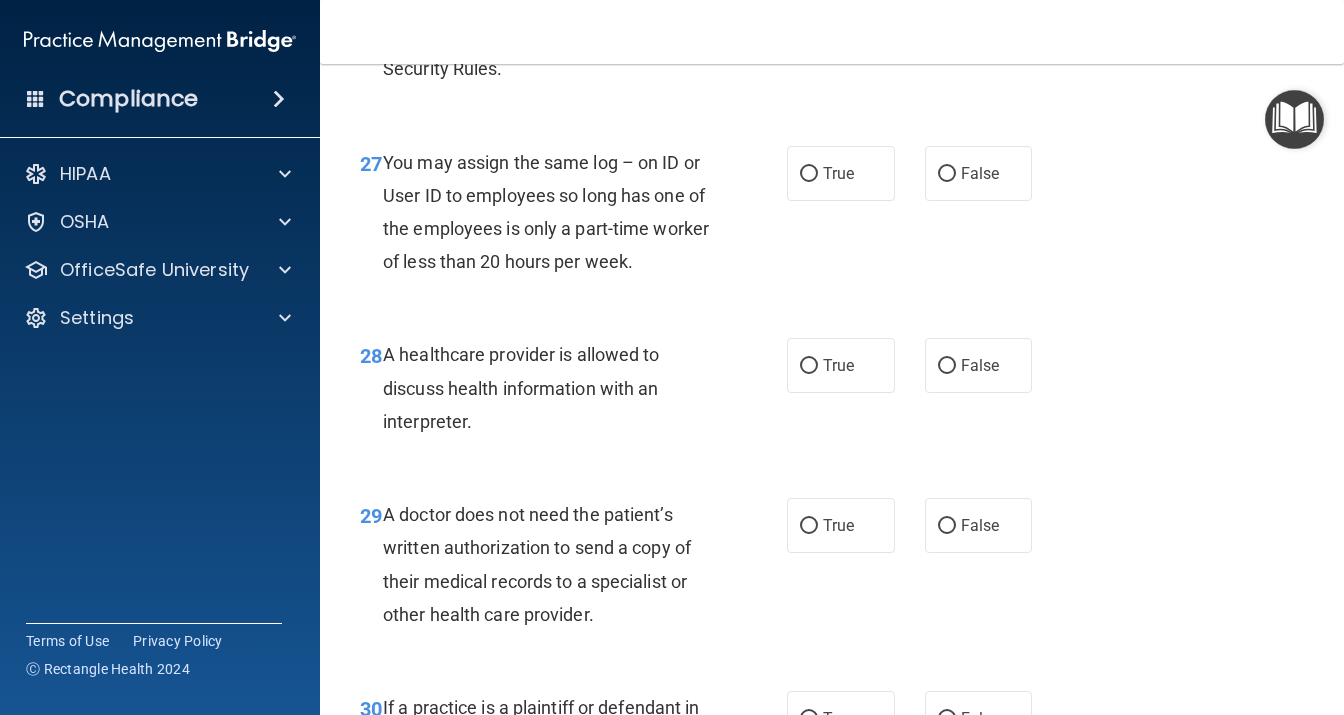 scroll, scrollTop: 5098, scrollLeft: 0, axis: vertical 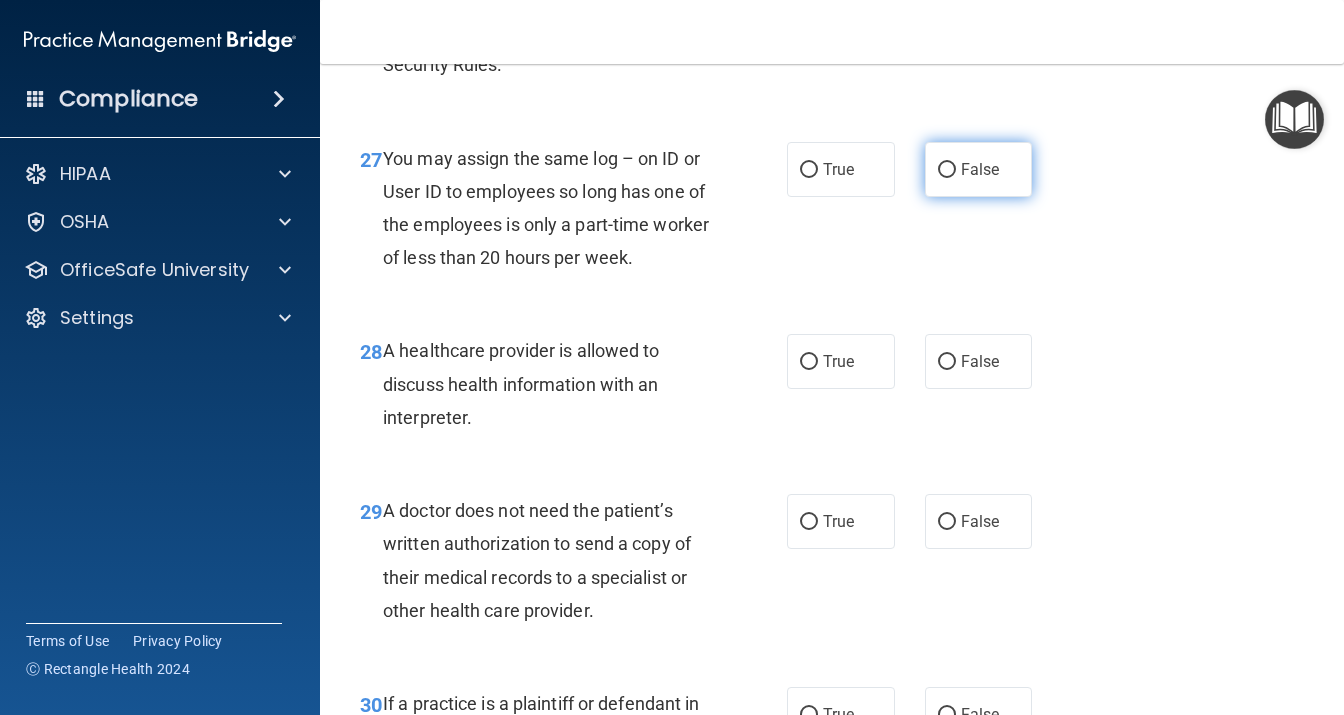 click on "False" at bounding box center (979, 169) 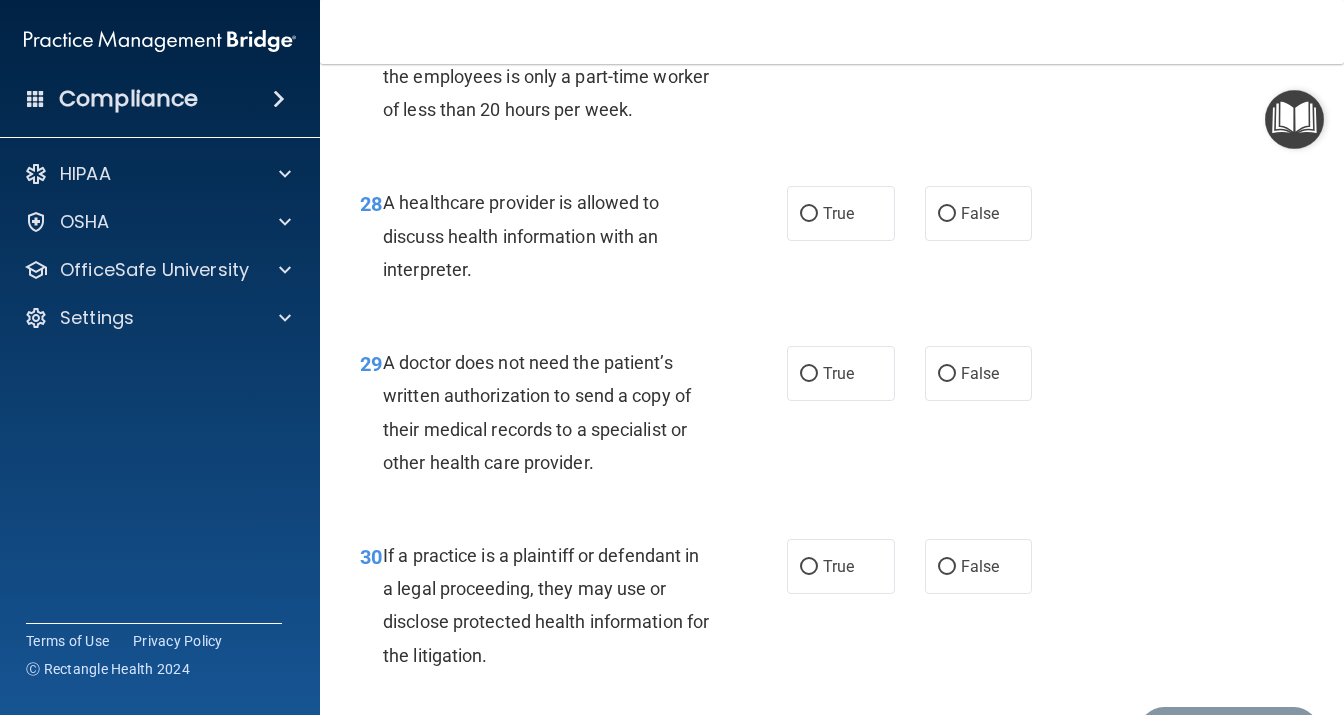scroll, scrollTop: 5270, scrollLeft: 0, axis: vertical 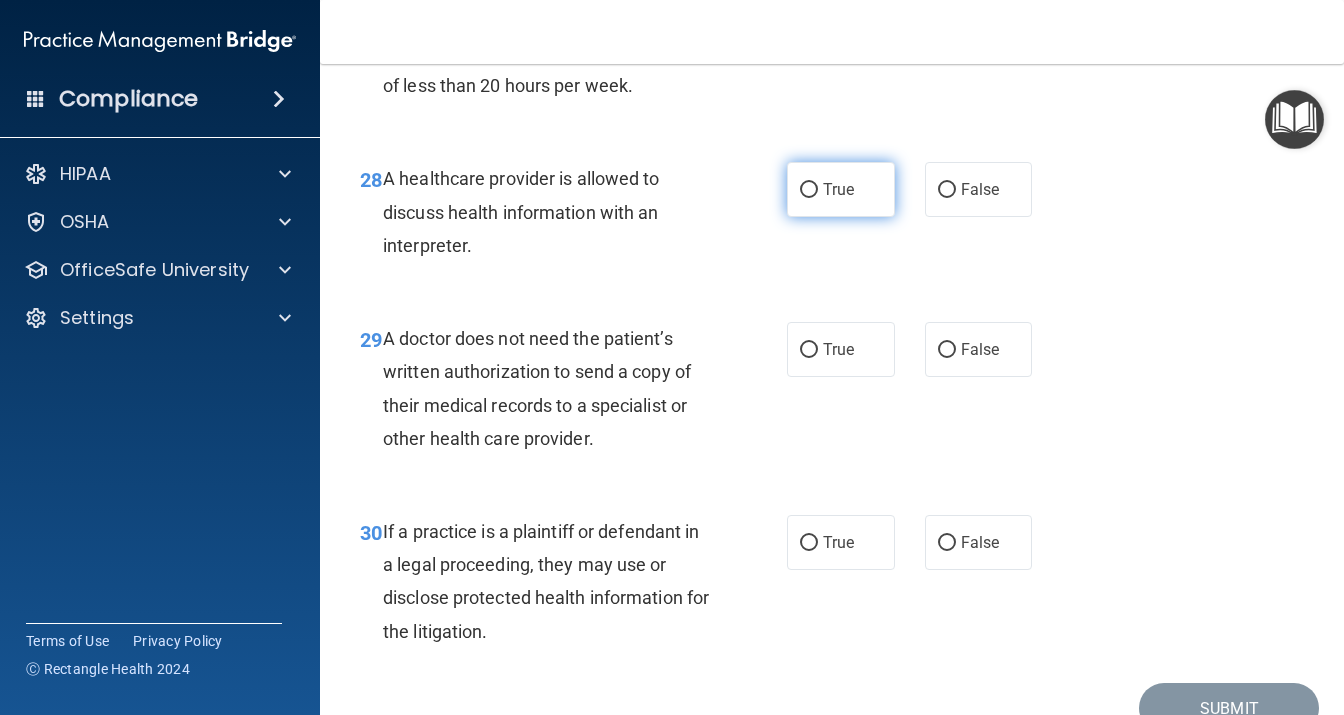 click on "True" at bounding box center (838, 189) 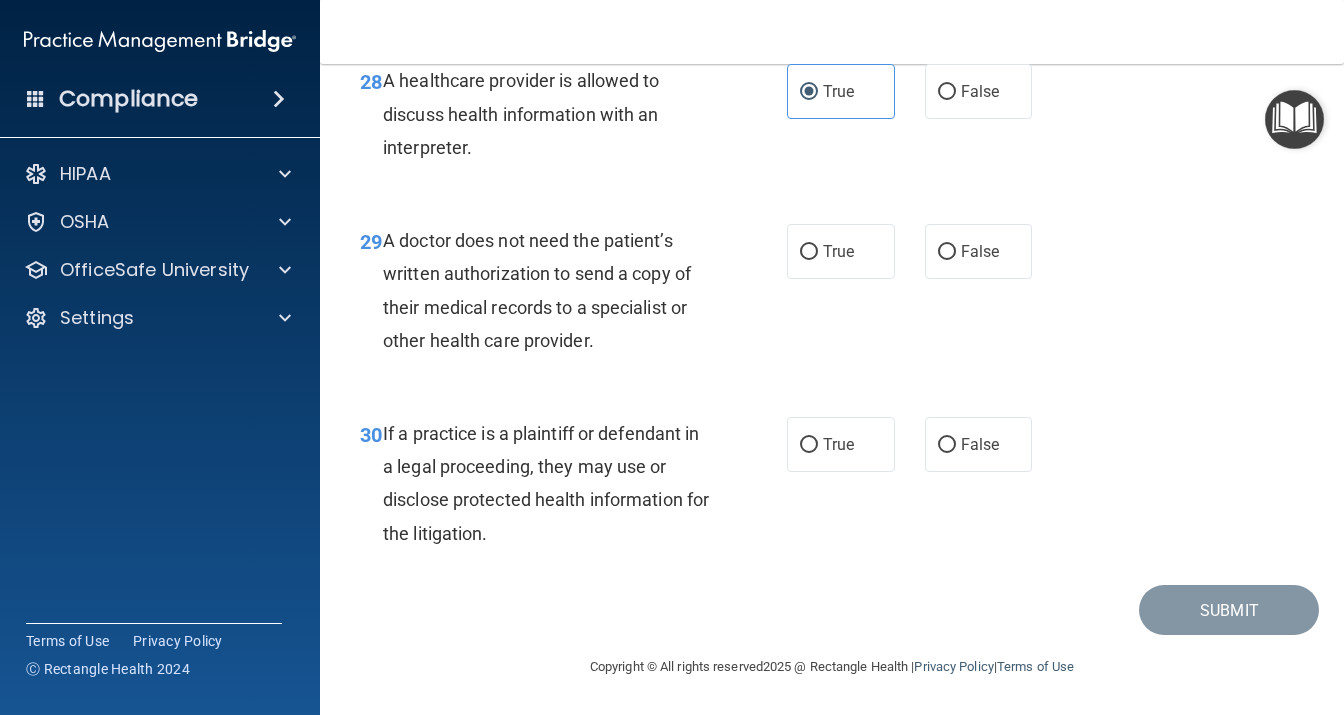 scroll, scrollTop: 5443, scrollLeft: 0, axis: vertical 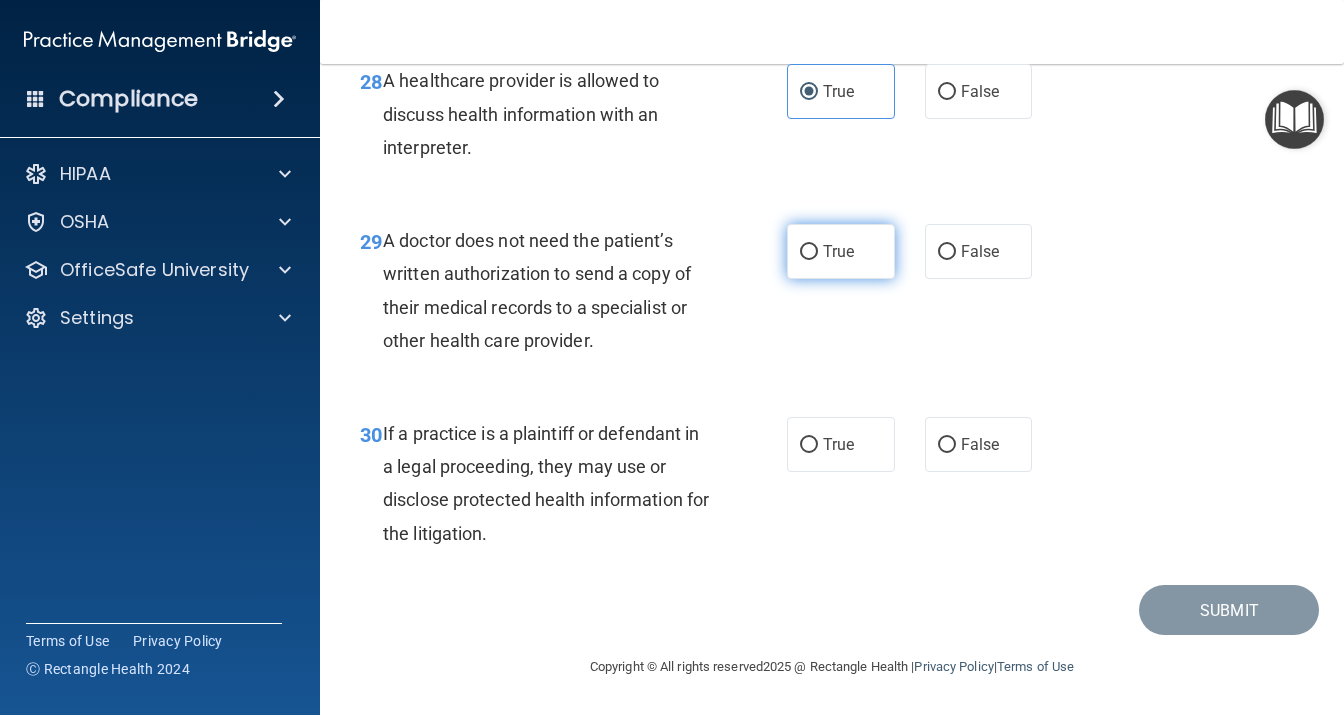 click on "True" at bounding box center [809, 252] 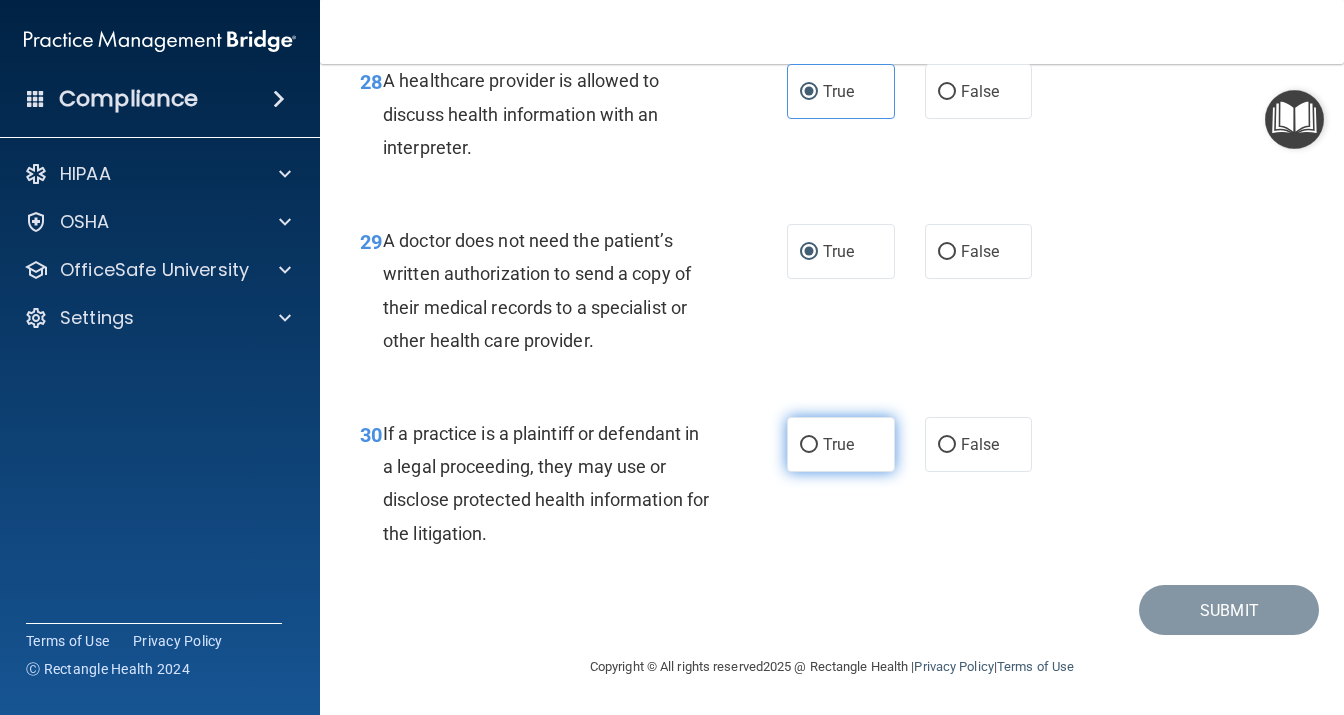 click on "True" at bounding box center (838, 444) 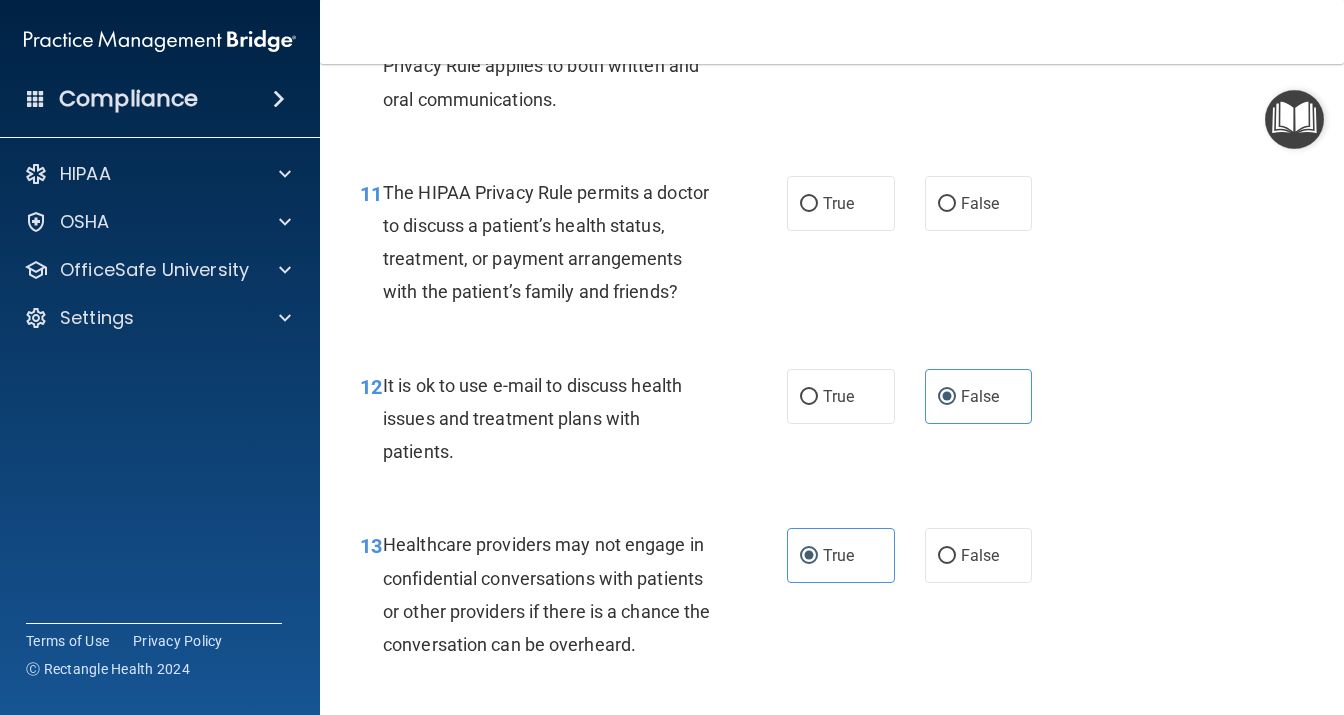 scroll, scrollTop: 1974, scrollLeft: 0, axis: vertical 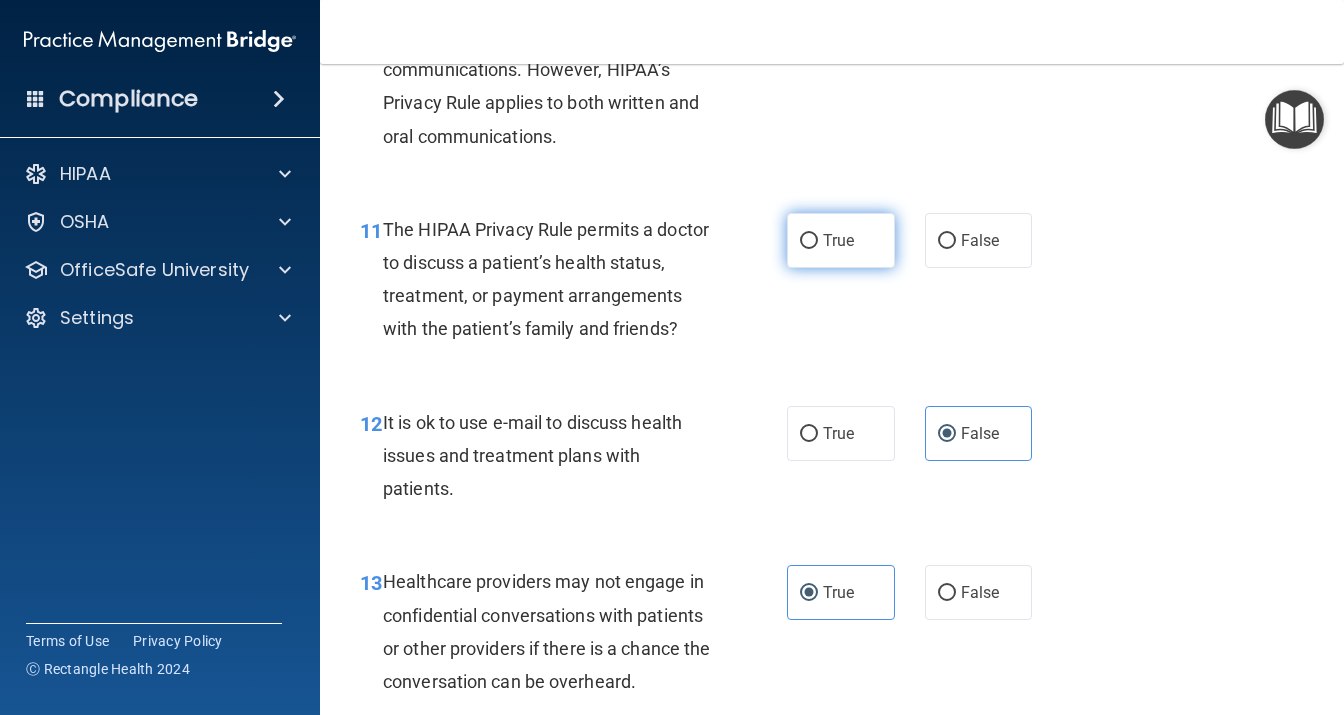 click on "True" at bounding box center (841, 240) 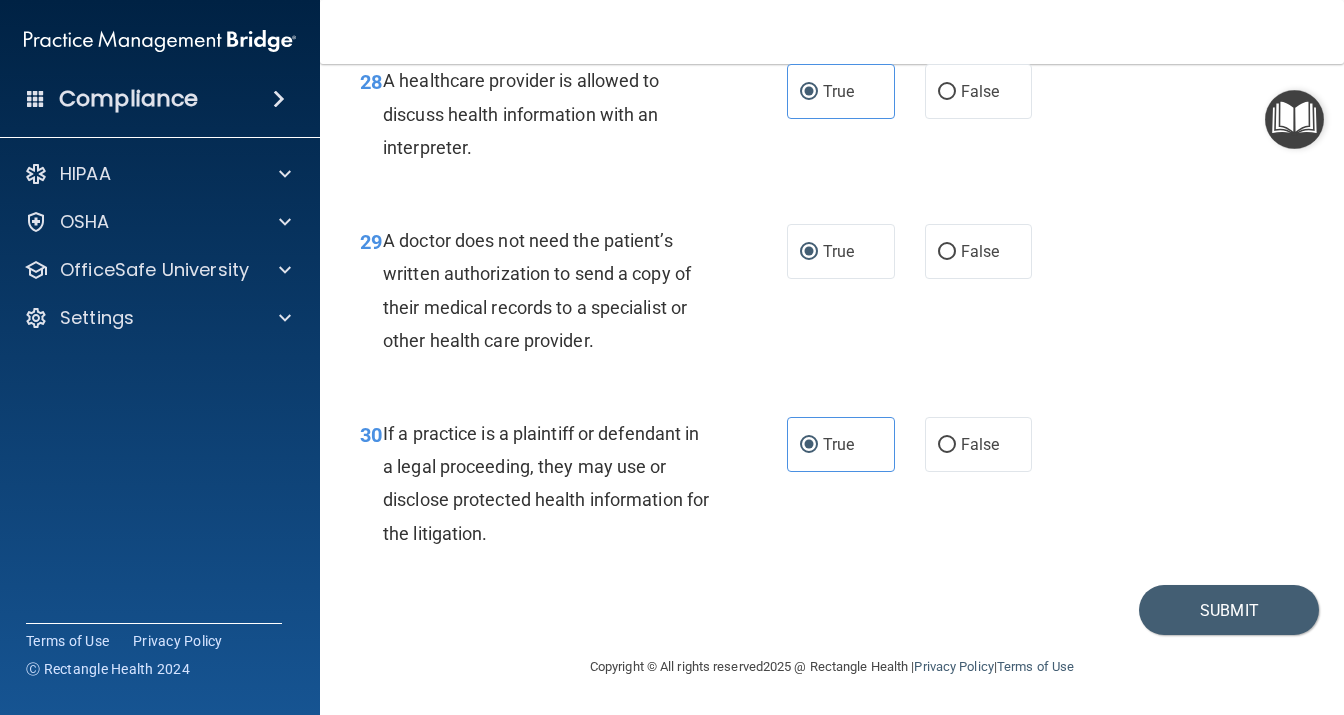 scroll, scrollTop: 5602, scrollLeft: 0, axis: vertical 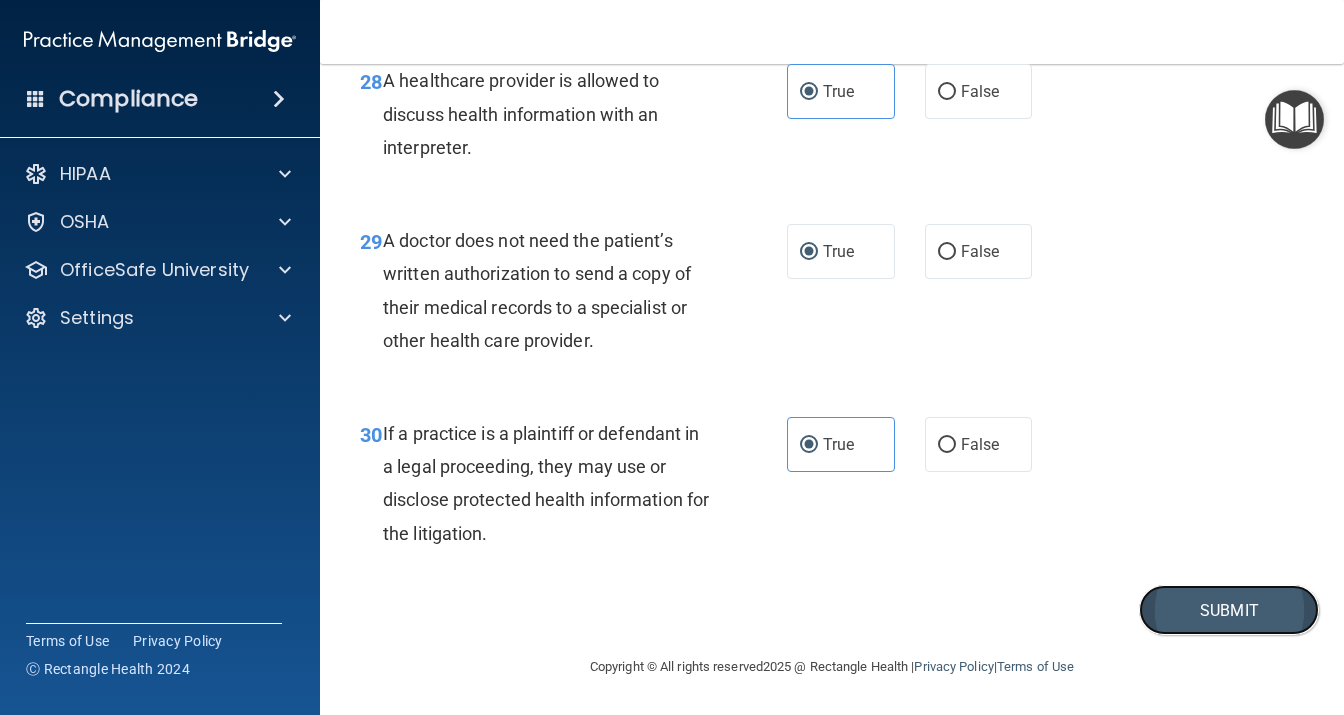 click on "Submit" at bounding box center (1229, 610) 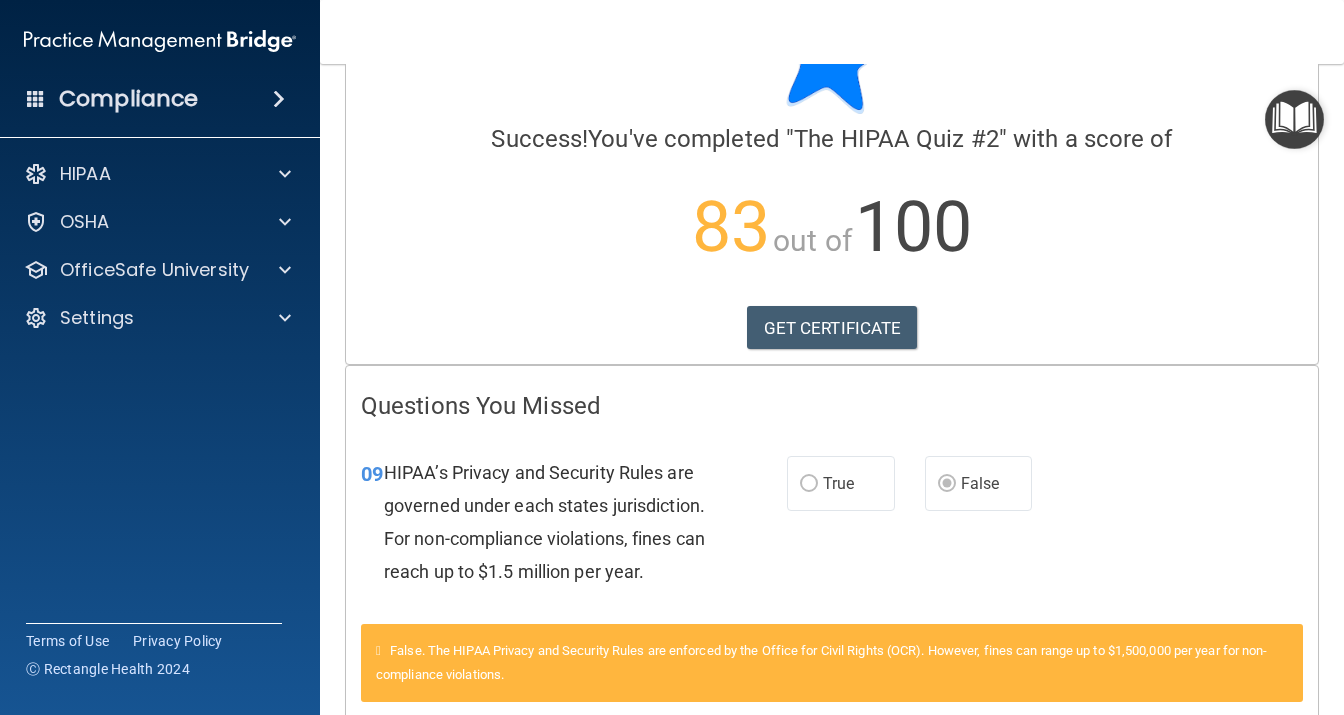 scroll, scrollTop: 259, scrollLeft: 0, axis: vertical 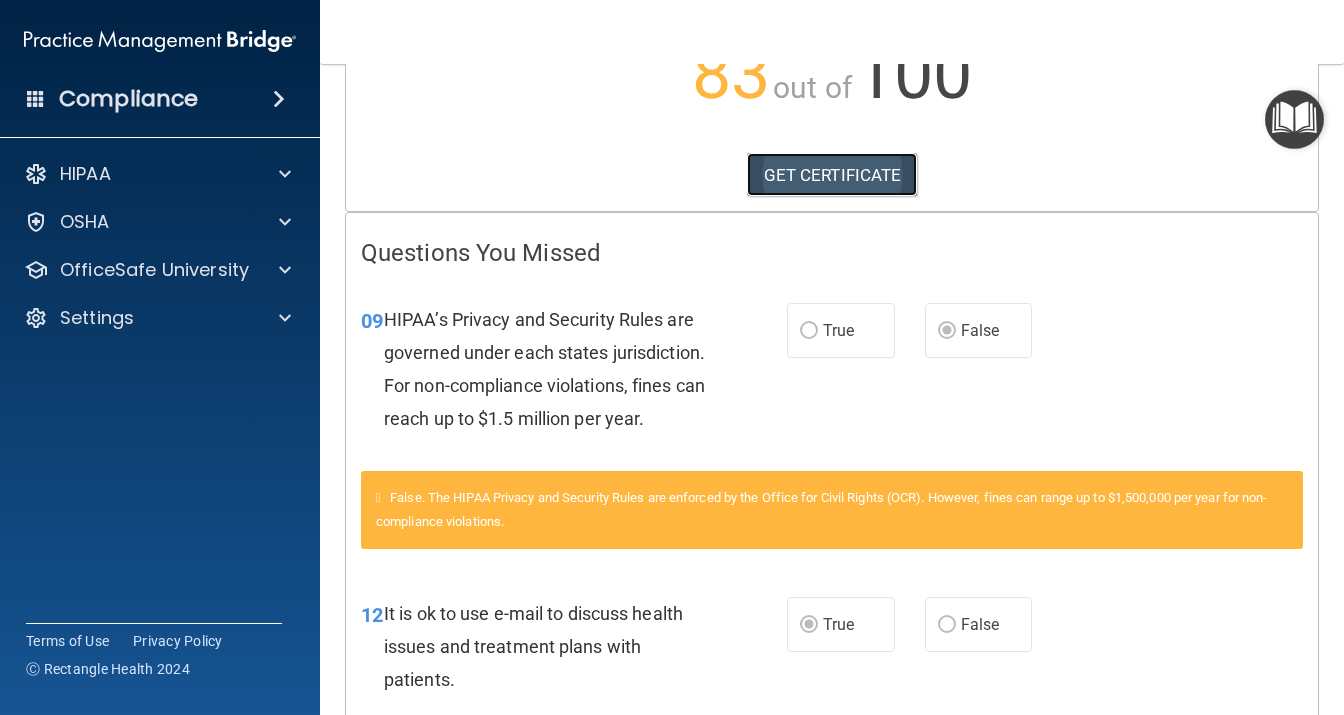 click on "GET CERTIFICATE" at bounding box center (832, 175) 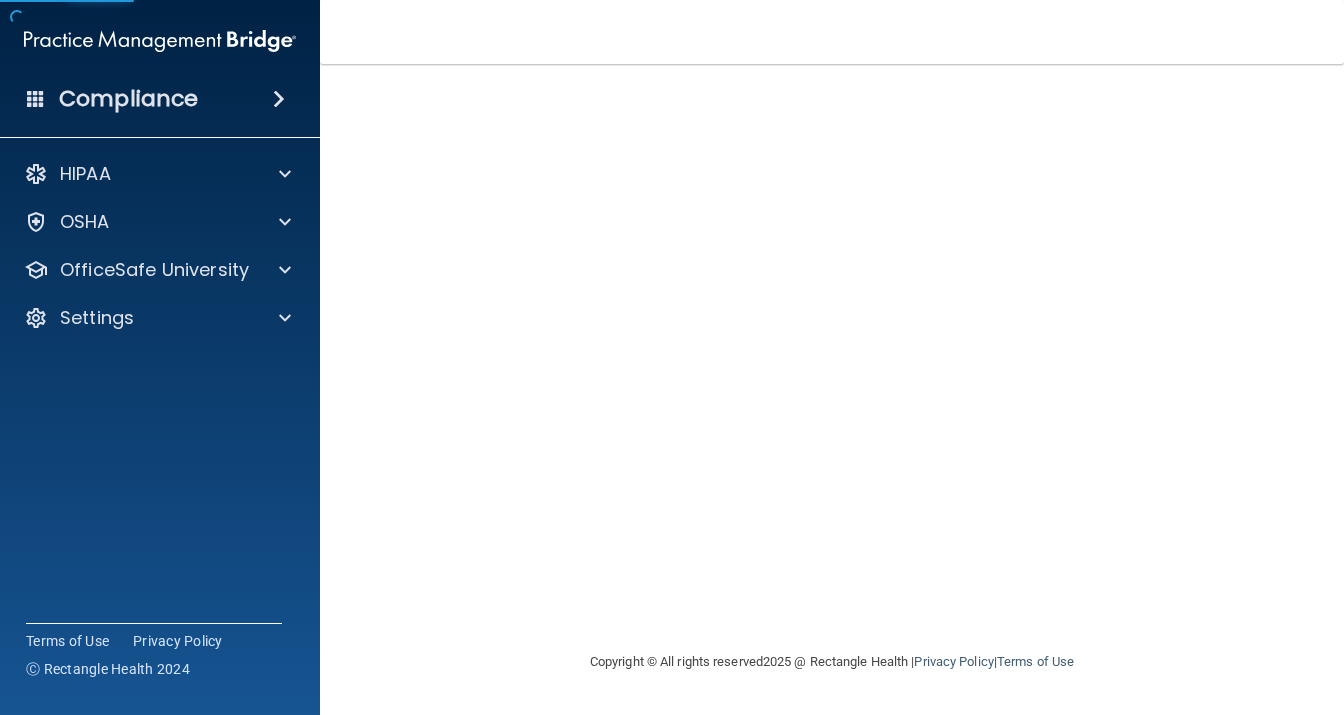 scroll, scrollTop: 0, scrollLeft: 0, axis: both 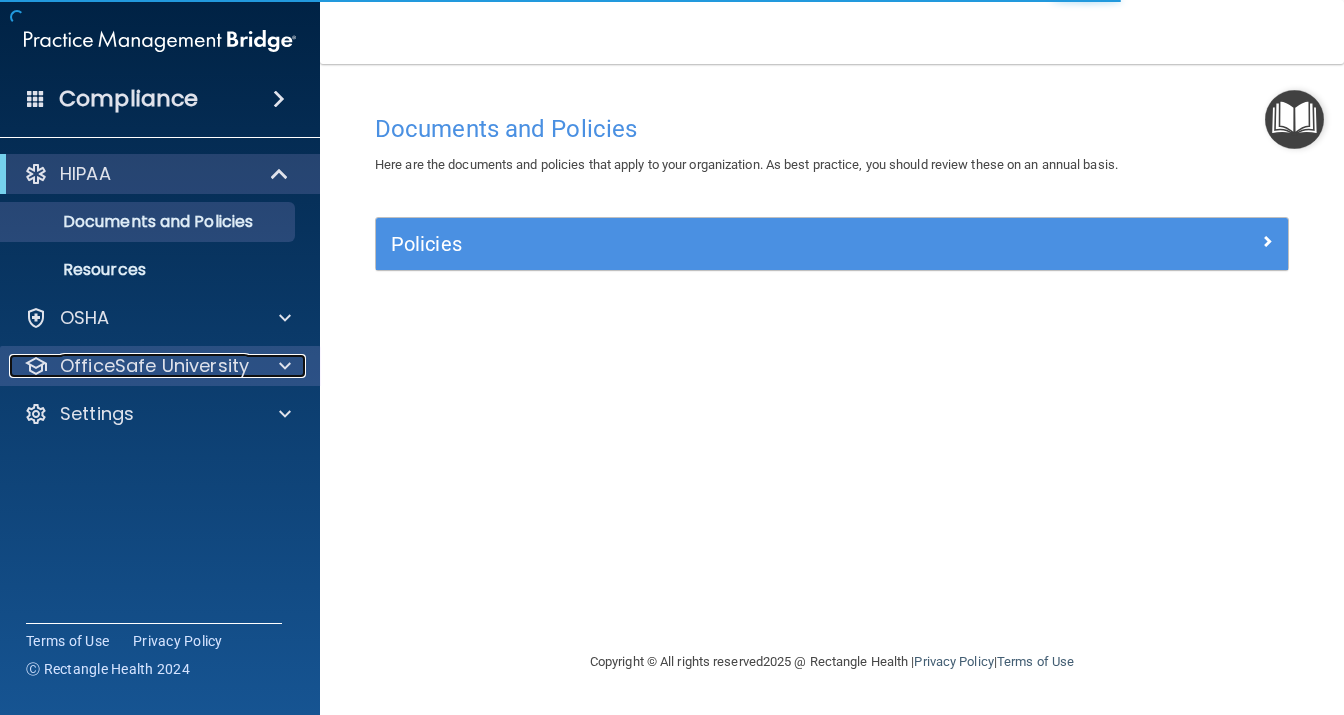 click on "OfficeSafe University" at bounding box center [154, 366] 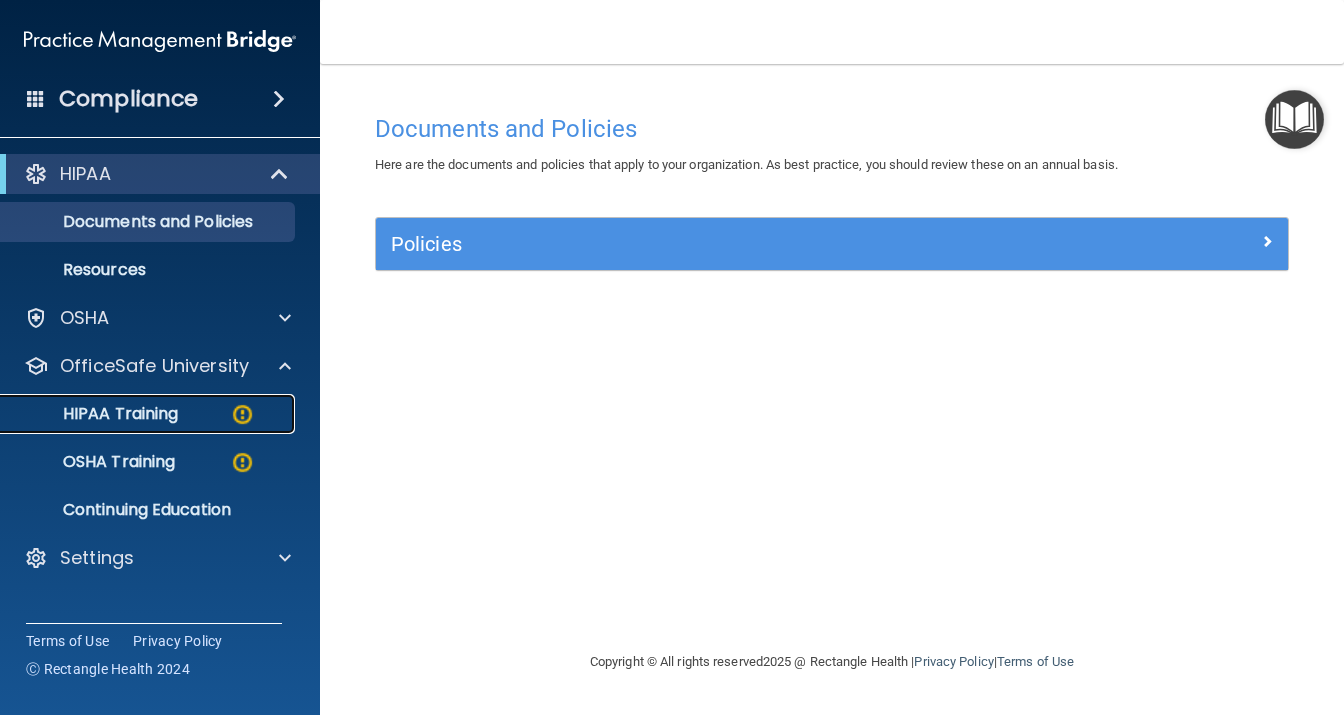click on "HIPAA Training" at bounding box center [95, 414] 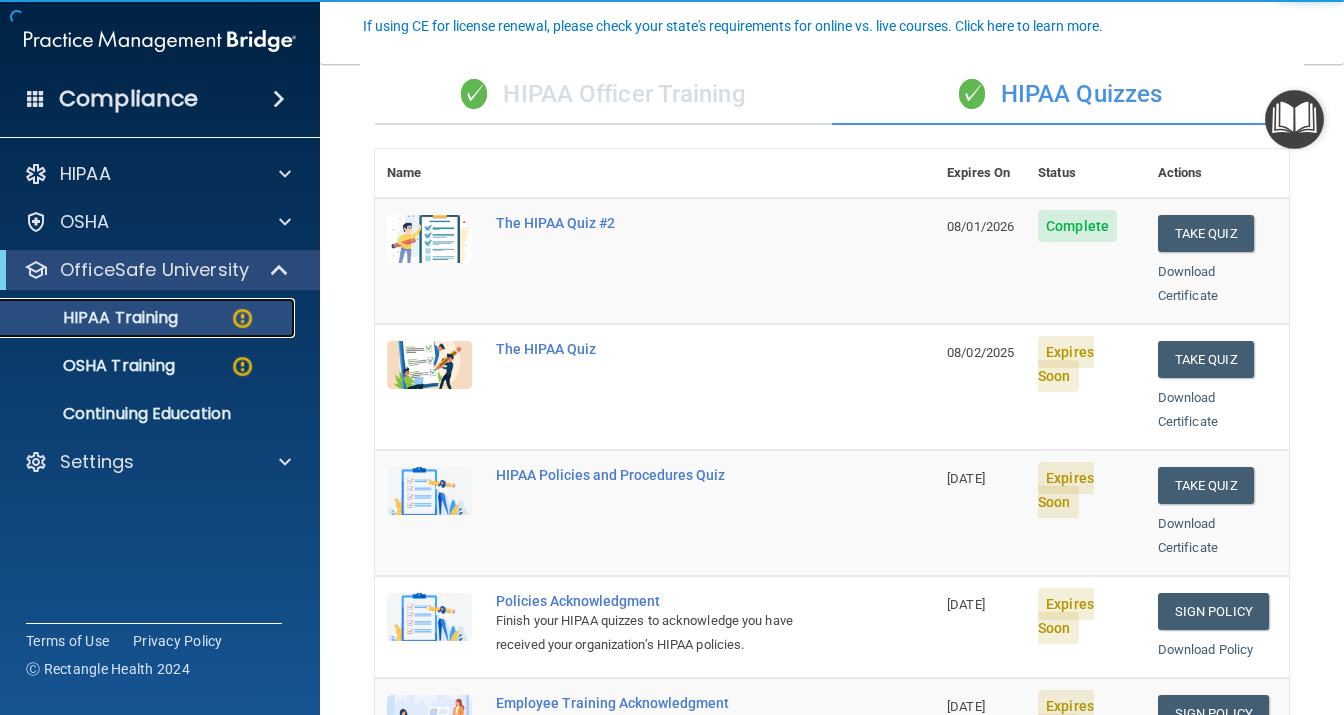 scroll, scrollTop: 173, scrollLeft: 0, axis: vertical 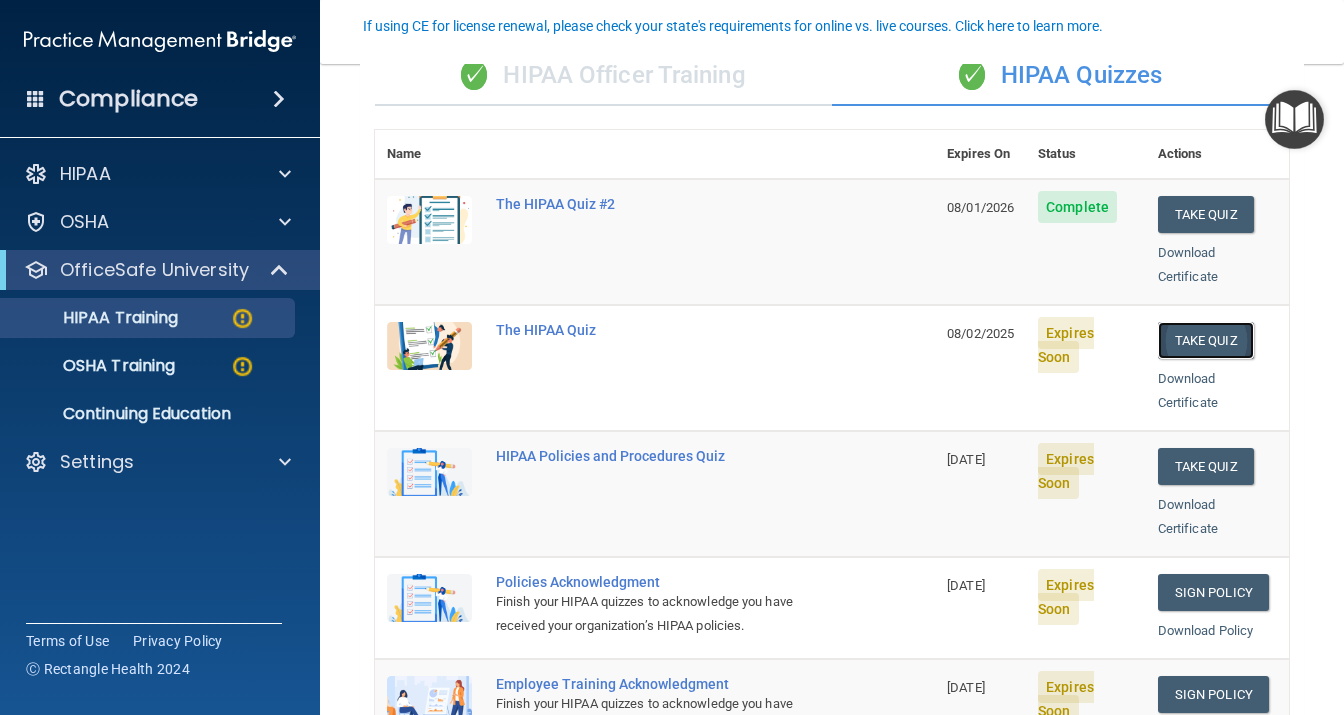 click on "Take Quiz" at bounding box center (1206, 340) 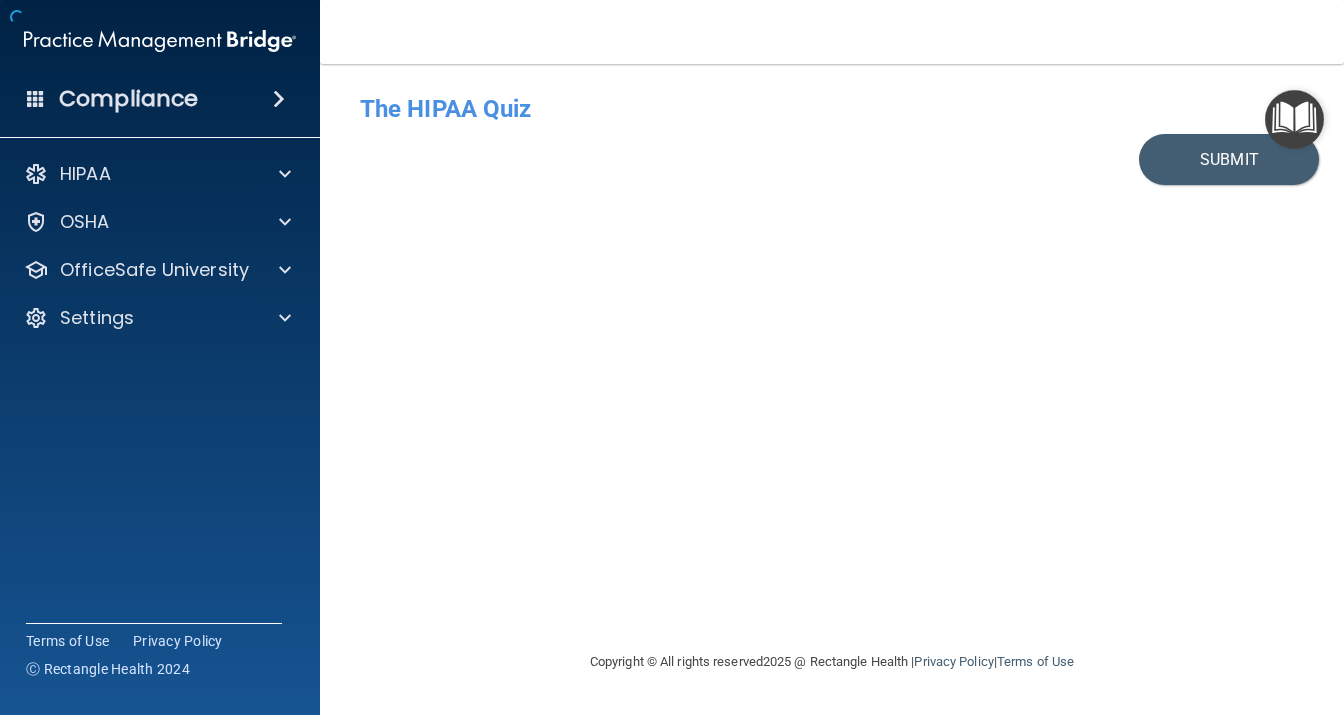 scroll, scrollTop: 0, scrollLeft: 0, axis: both 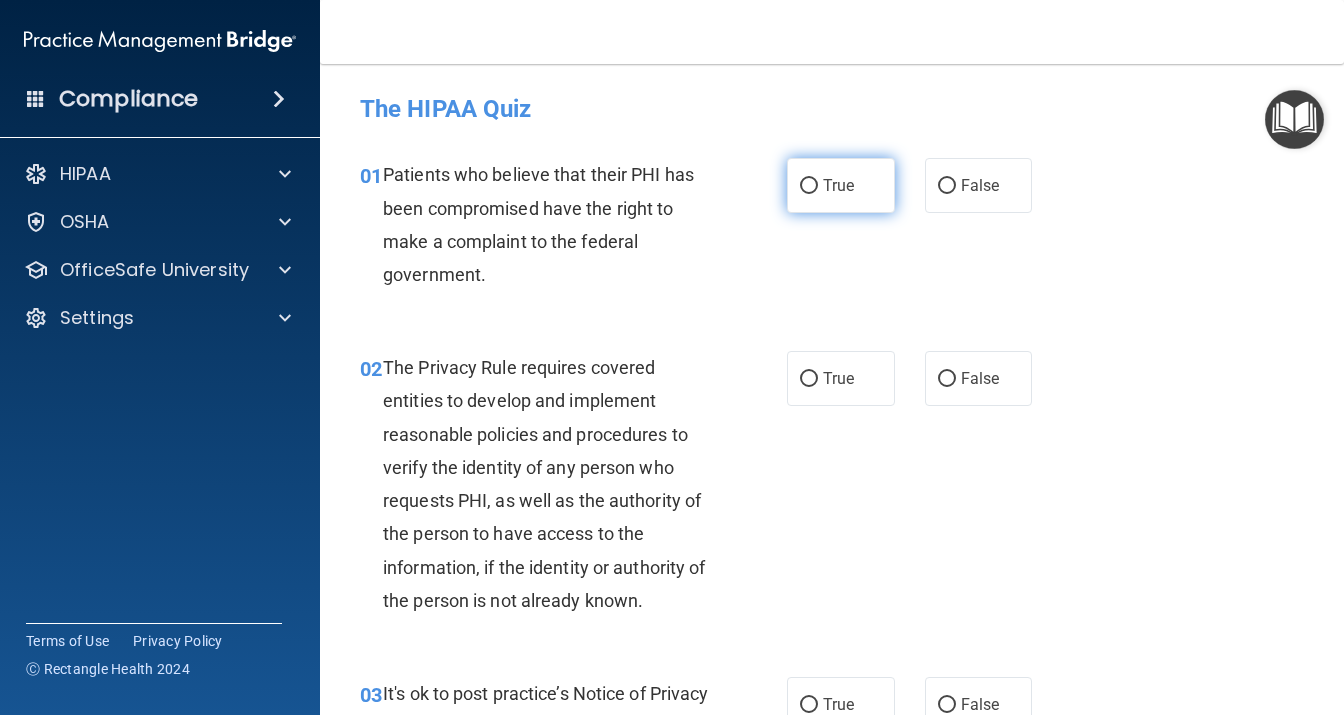 click on "True" at bounding box center [838, 185] 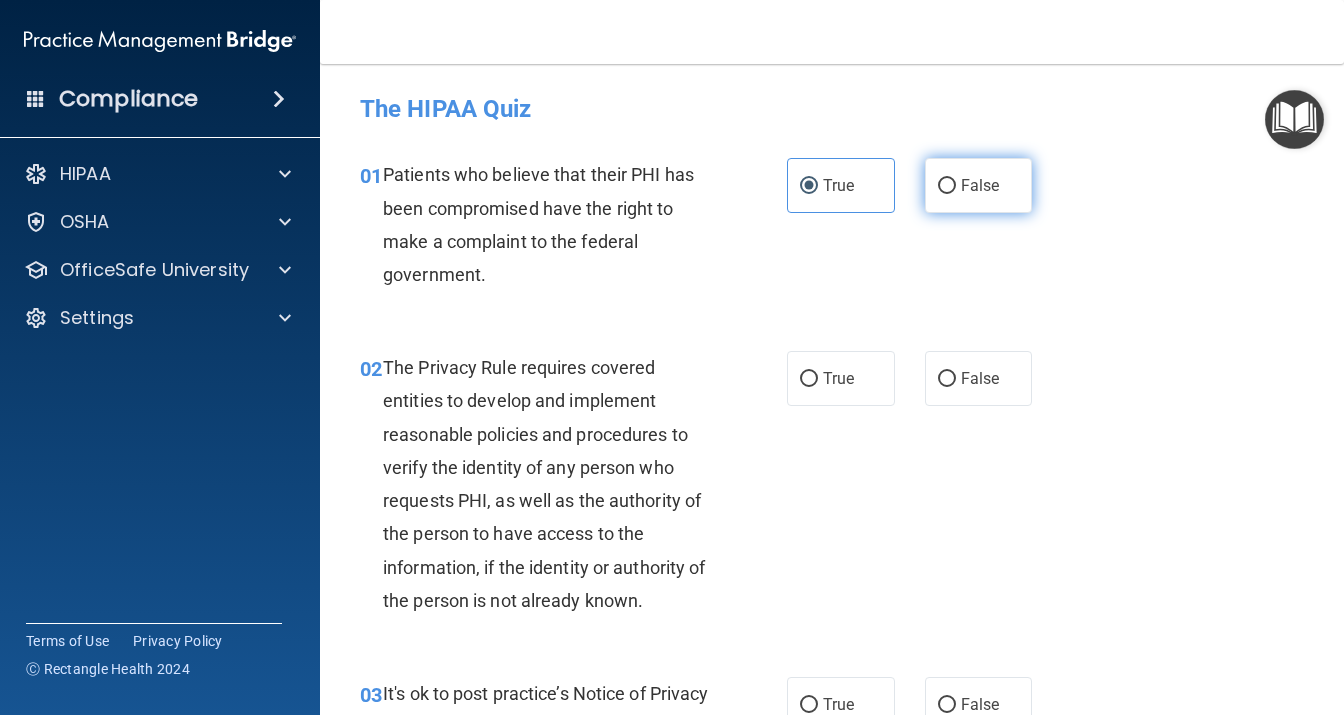 click on "False" at bounding box center [980, 185] 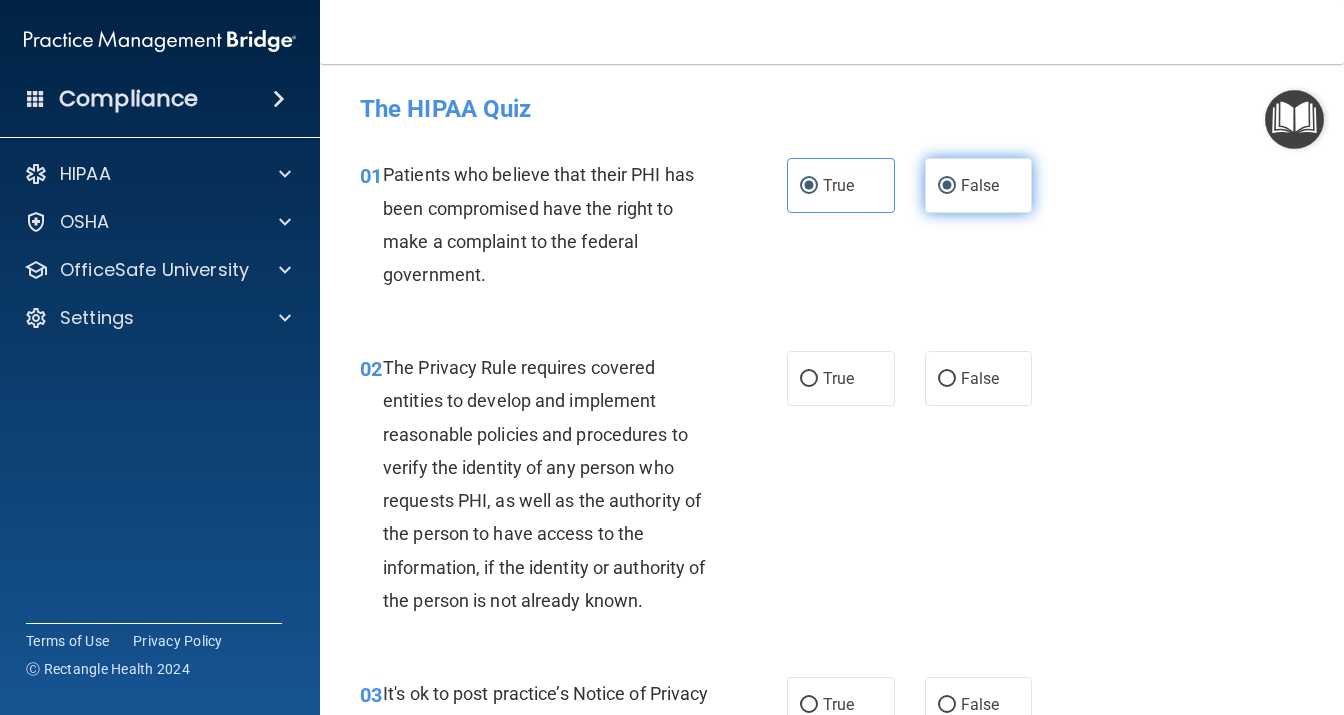 radio on "false" 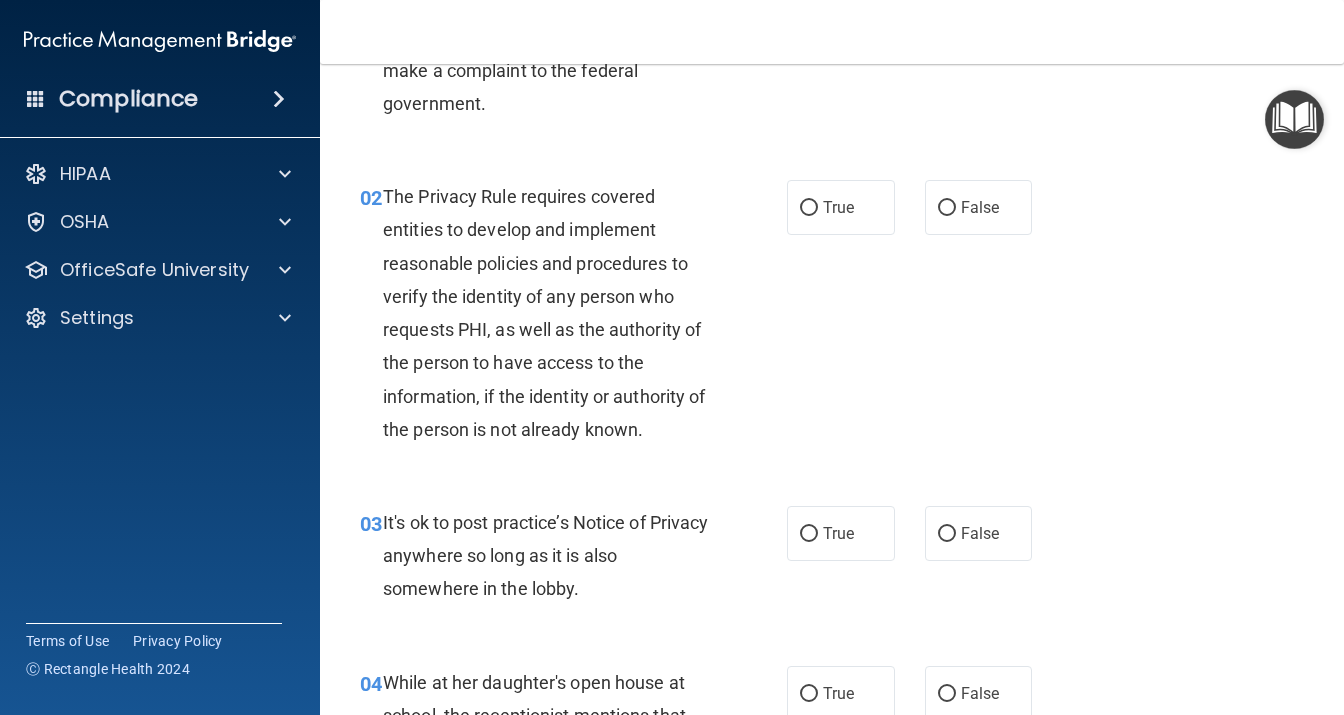 scroll, scrollTop: 173, scrollLeft: 0, axis: vertical 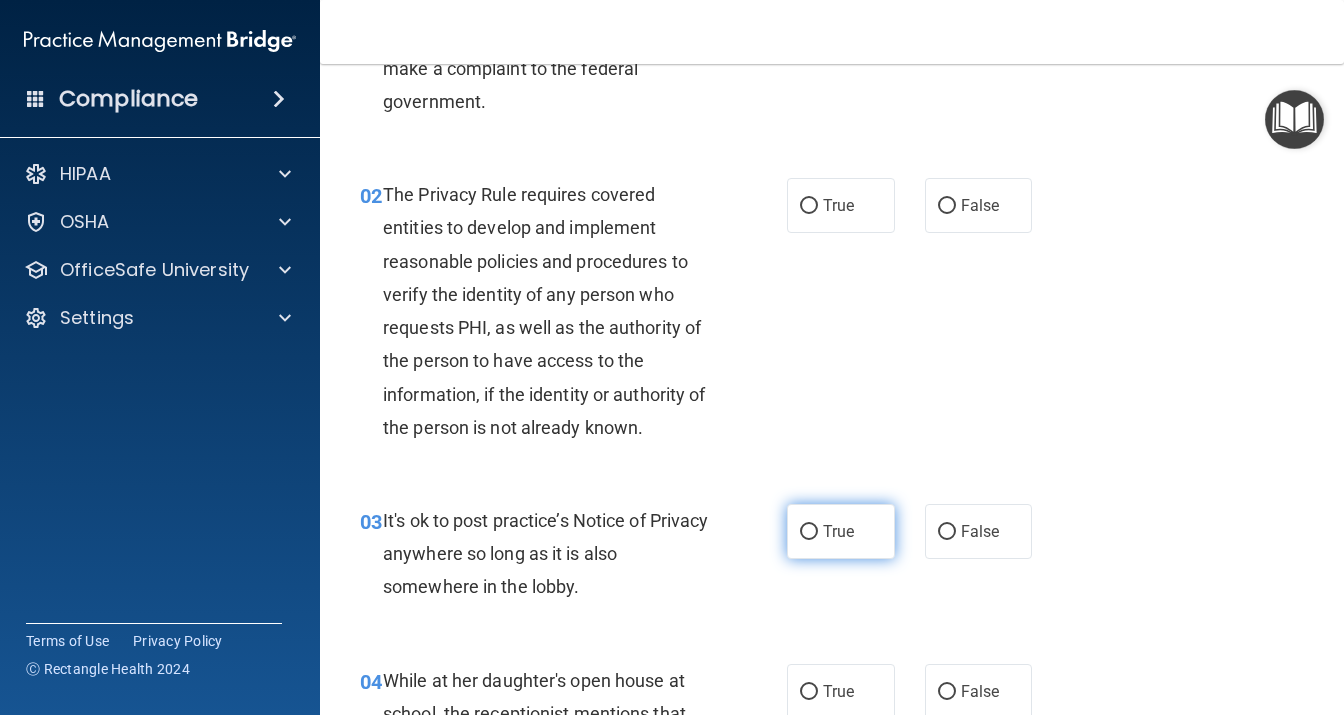 click on "True" at bounding box center [841, 531] 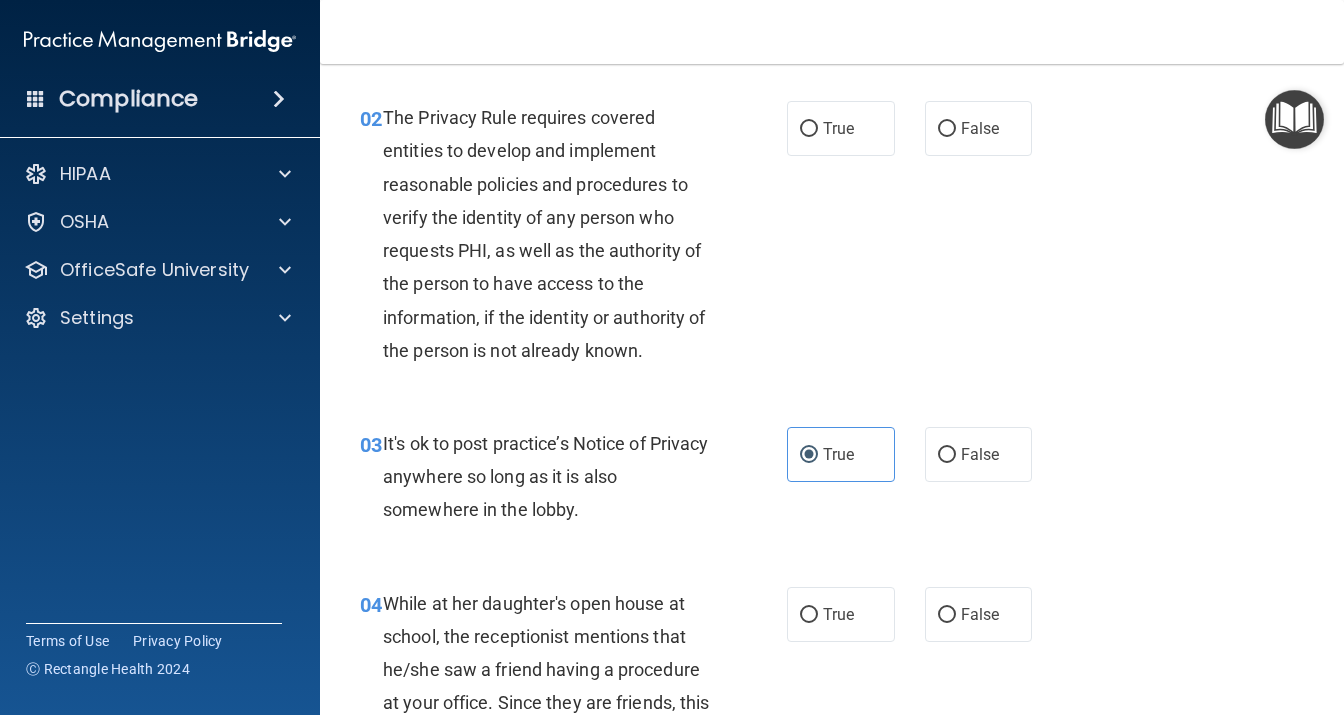 scroll, scrollTop: 518, scrollLeft: 0, axis: vertical 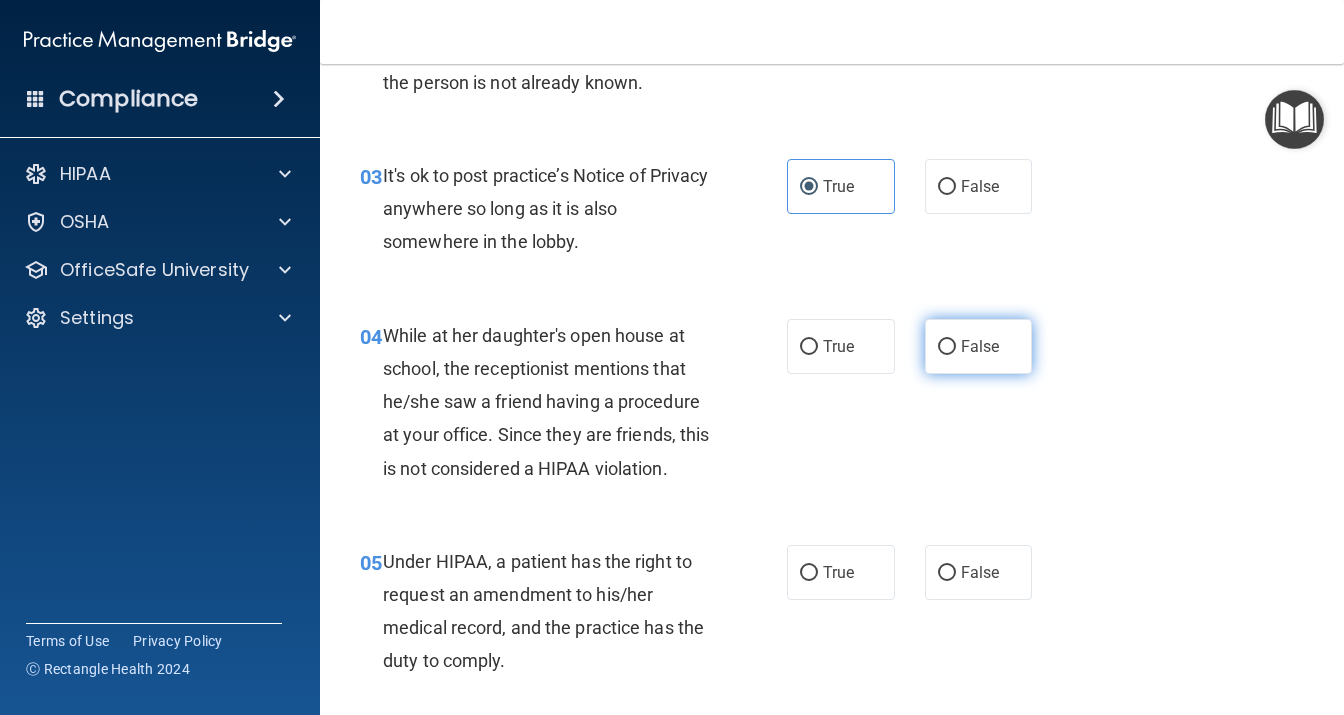 click on "False" at bounding box center [979, 346] 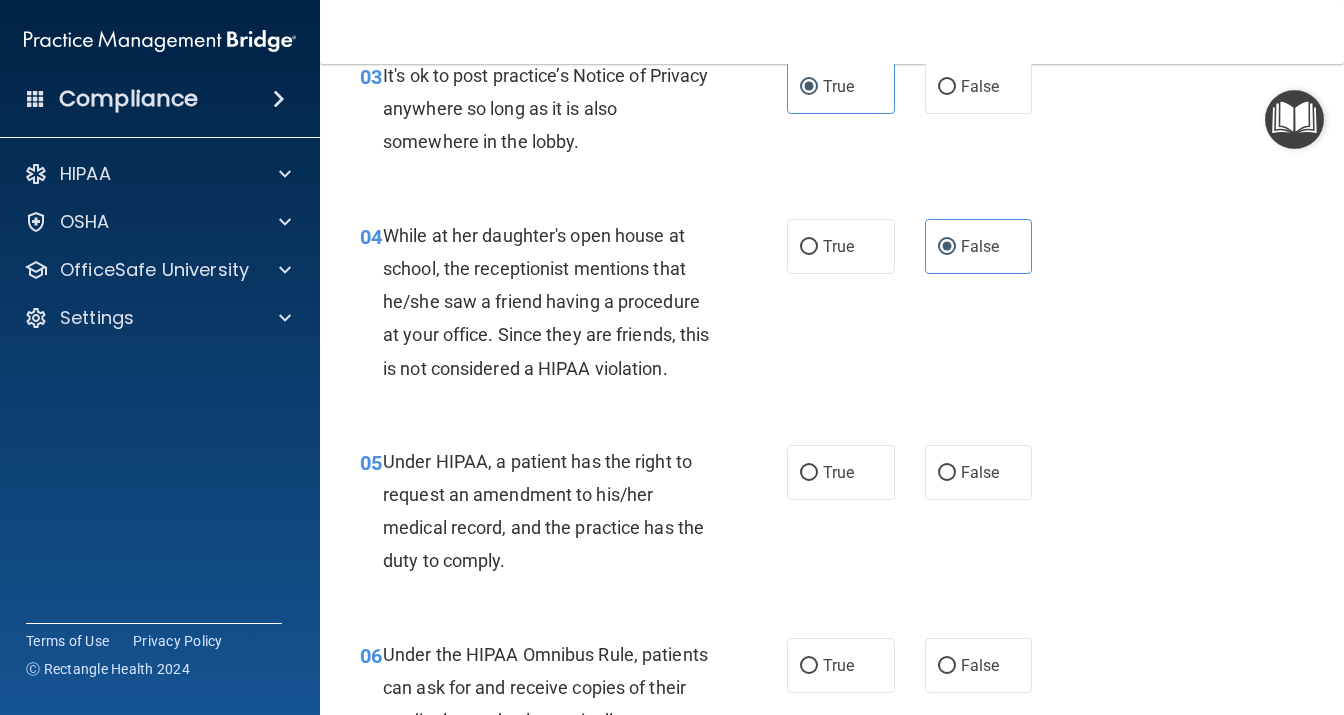 scroll, scrollTop: 691, scrollLeft: 0, axis: vertical 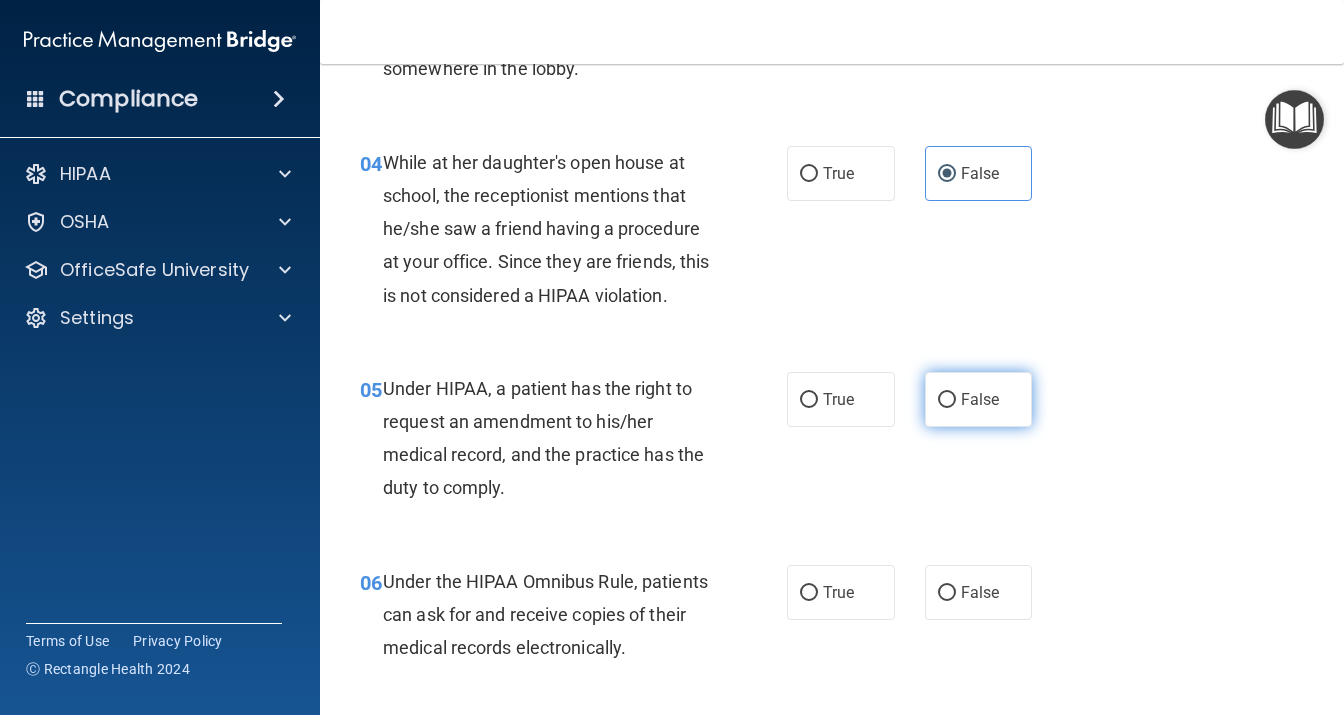 click on "False" at bounding box center [947, 400] 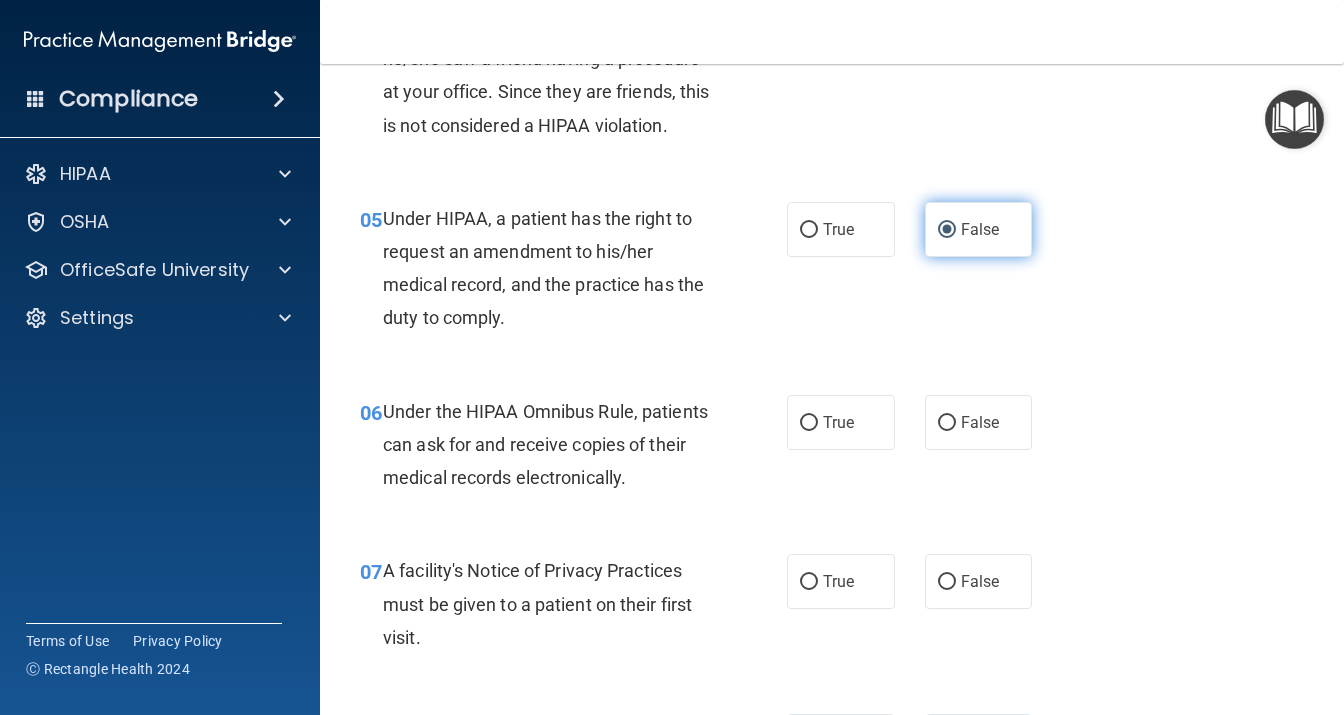 scroll, scrollTop: 864, scrollLeft: 0, axis: vertical 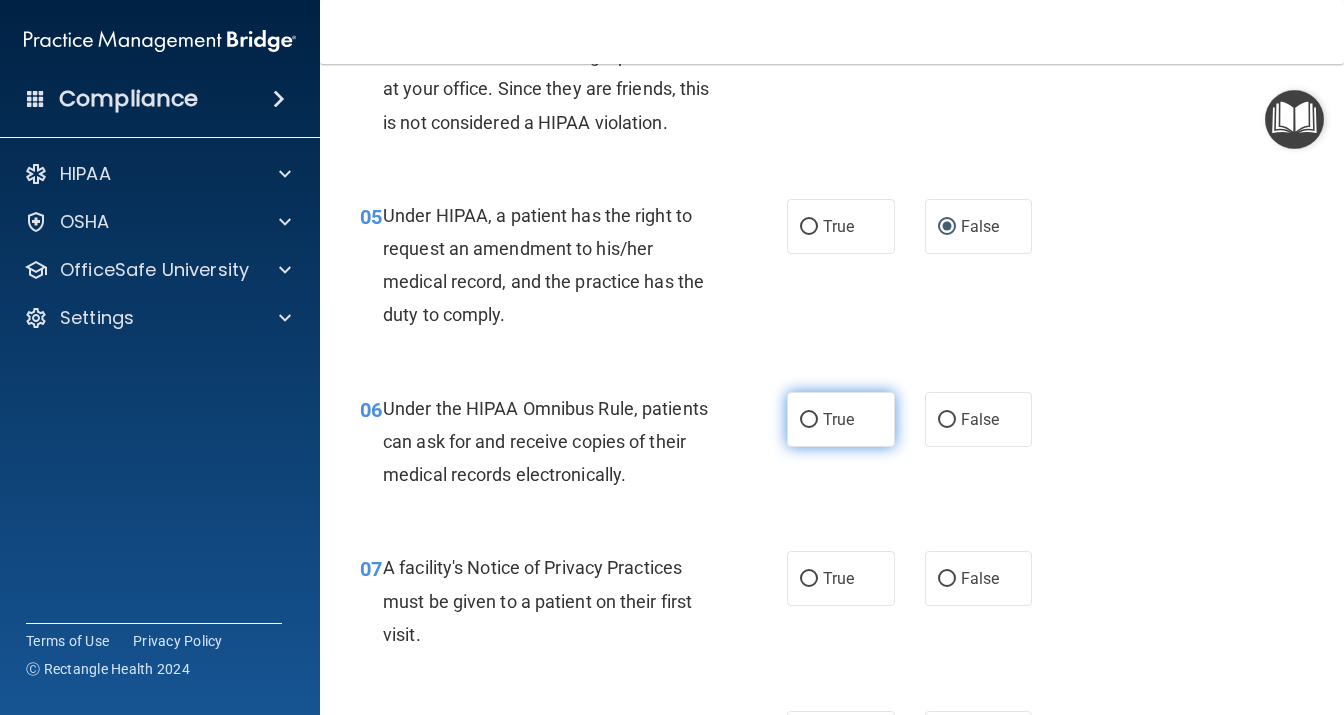 click on "True" at bounding box center (841, 419) 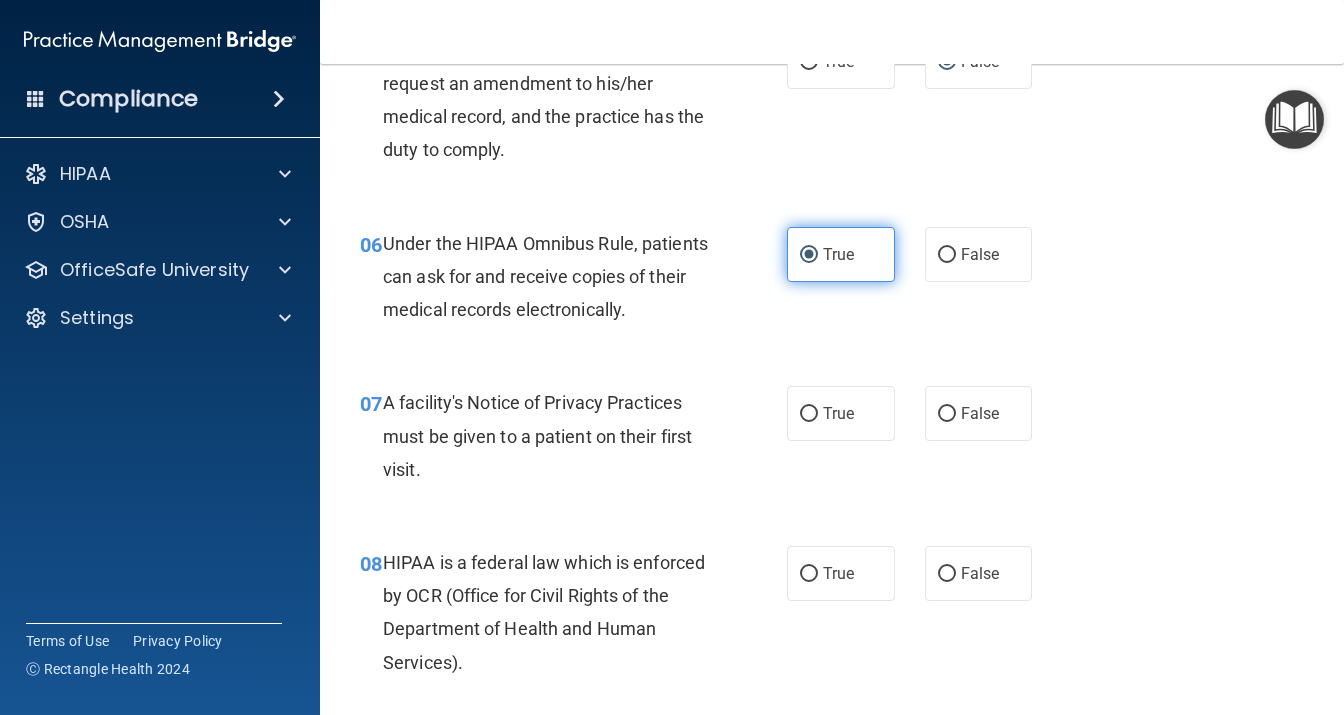 scroll, scrollTop: 1037, scrollLeft: 0, axis: vertical 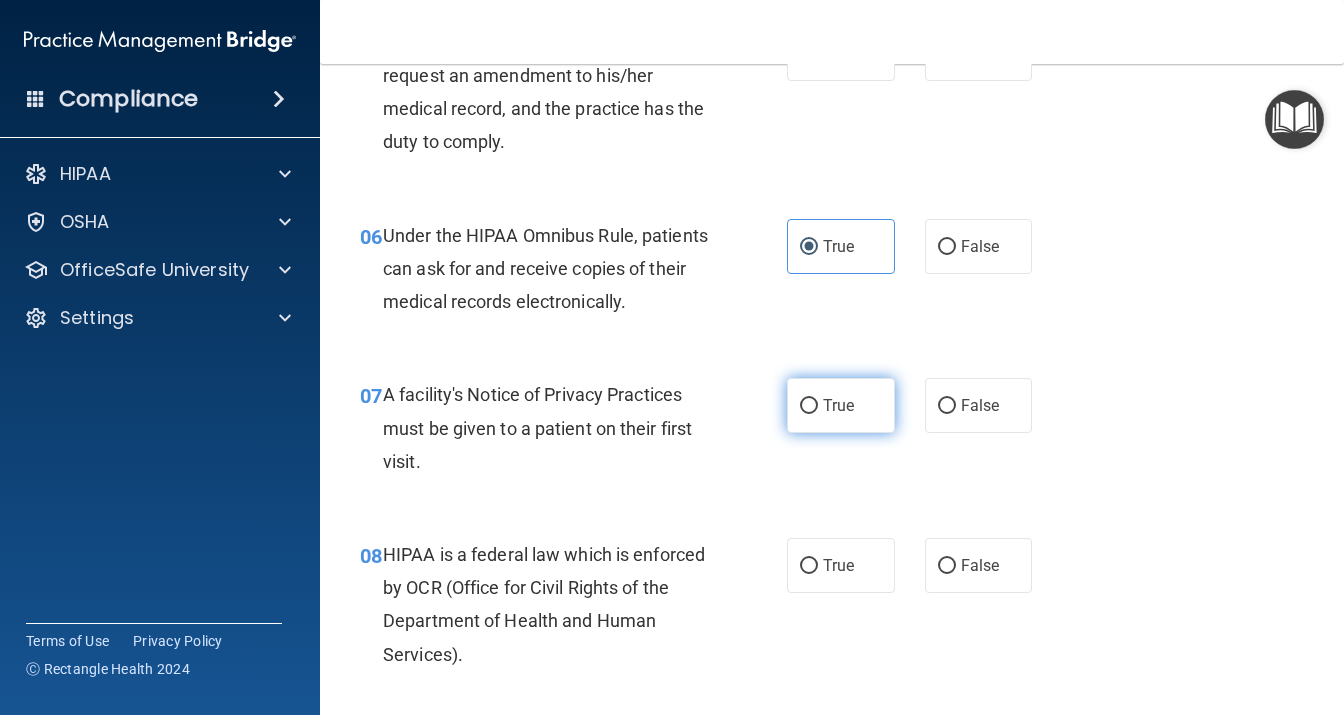 click on "True" at bounding box center [841, 405] 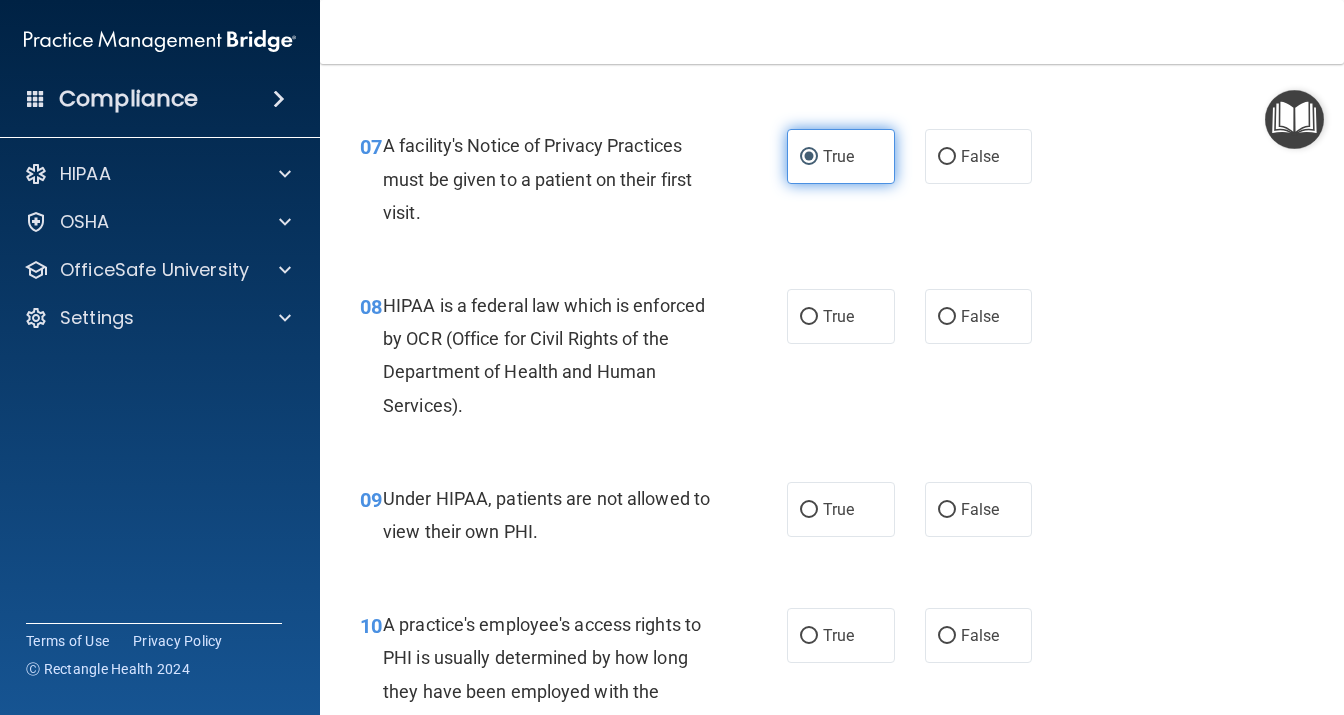 scroll, scrollTop: 1296, scrollLeft: 0, axis: vertical 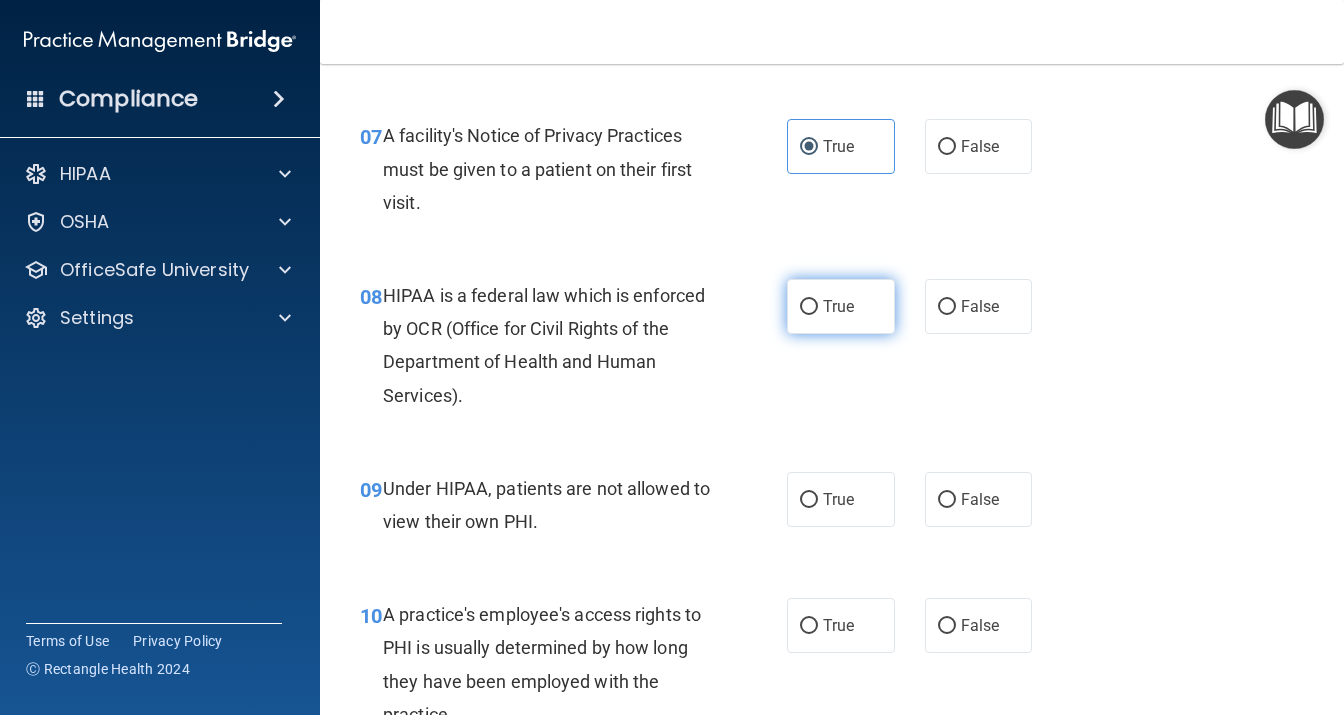 click on "True" at bounding box center [838, 306] 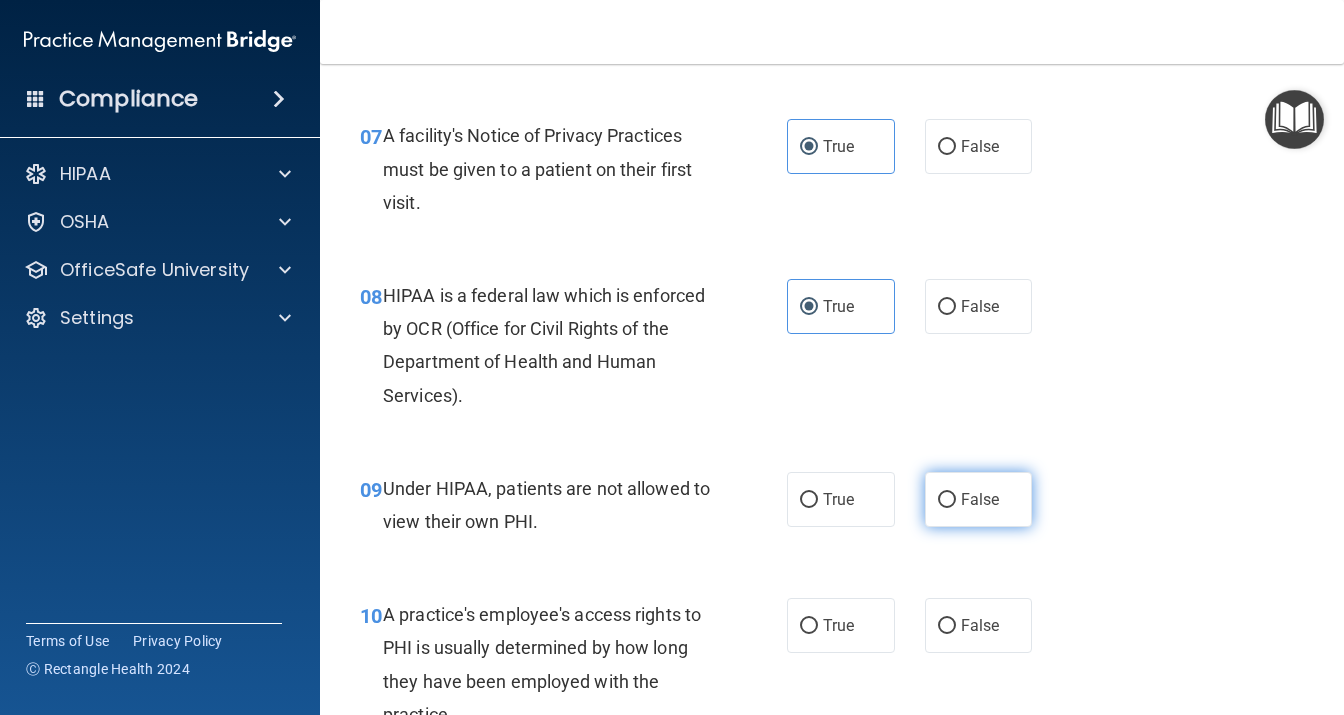 click on "False" at bounding box center [980, 499] 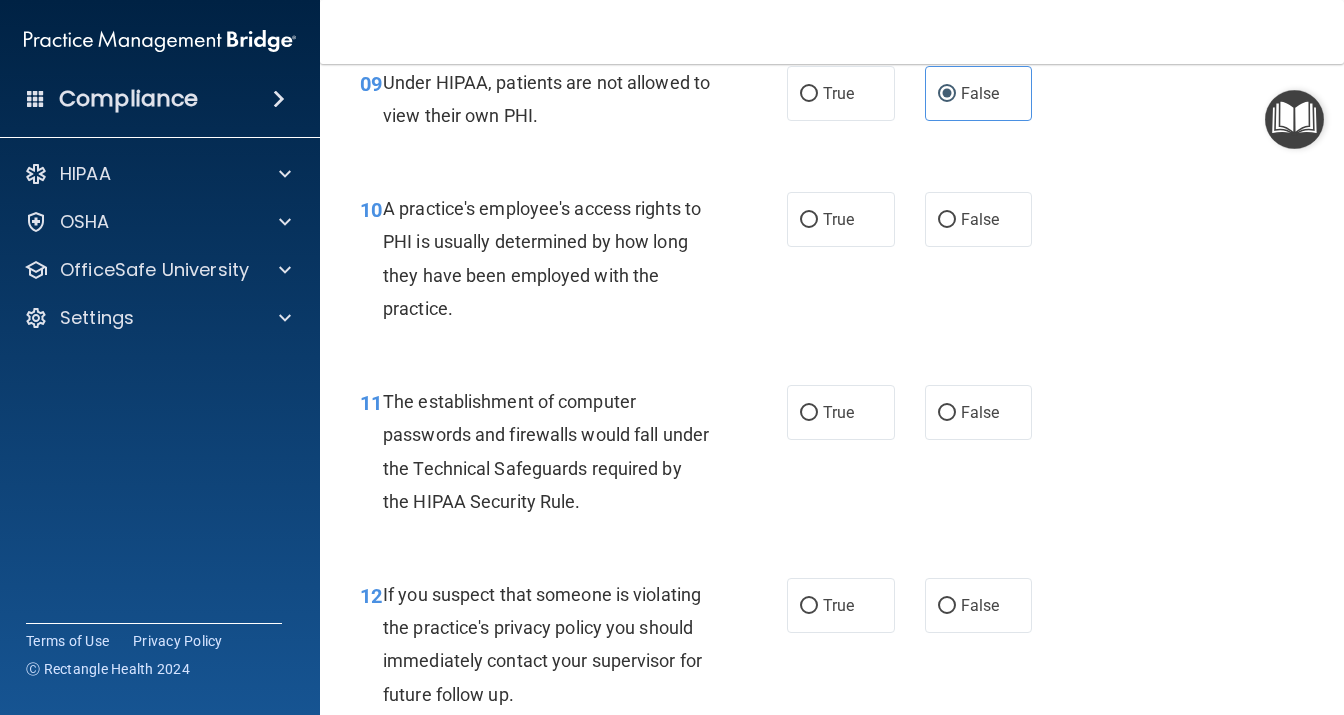 scroll, scrollTop: 1728, scrollLeft: 0, axis: vertical 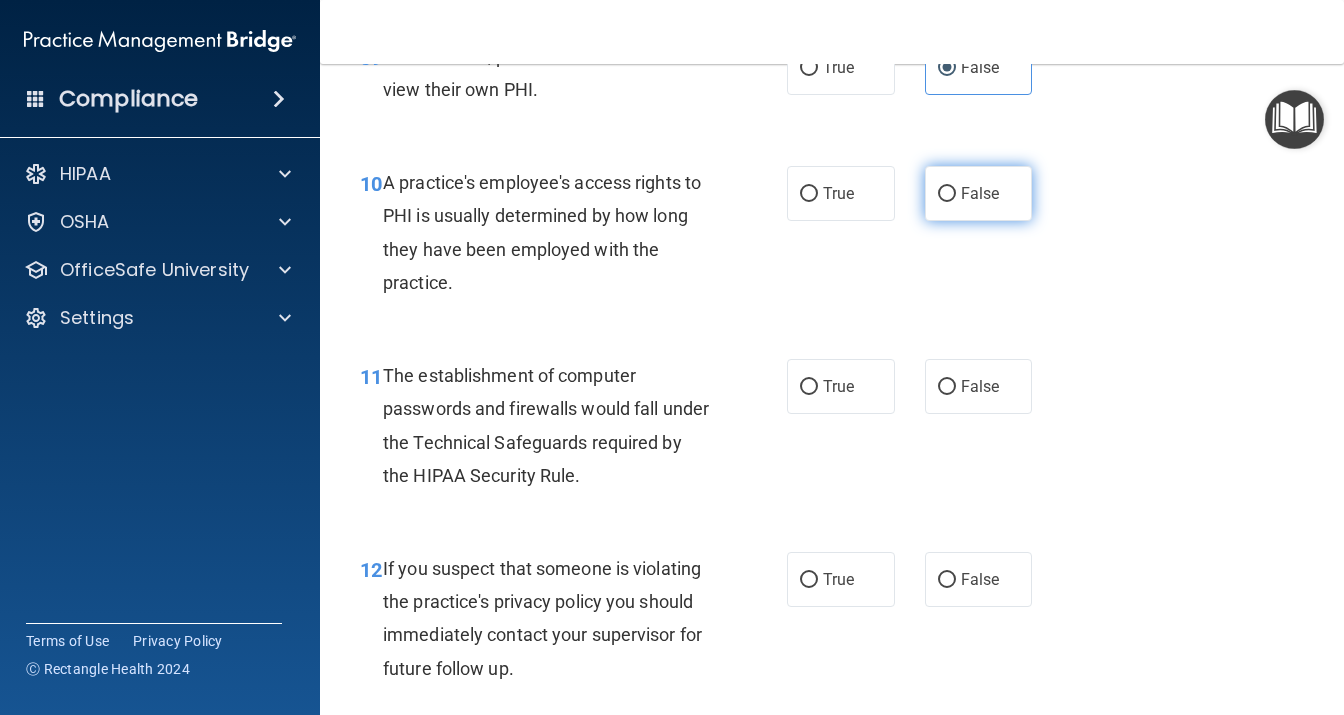 click on "False" at bounding box center (979, 193) 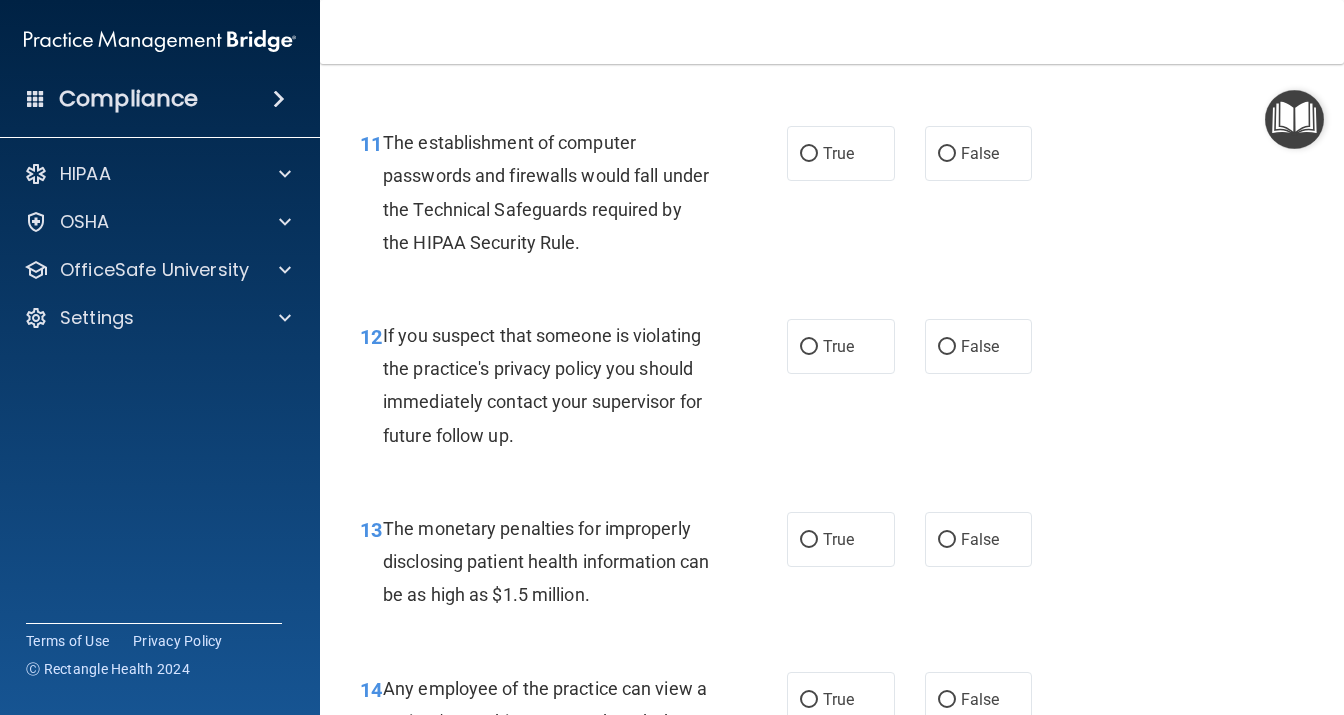 scroll, scrollTop: 1987, scrollLeft: 0, axis: vertical 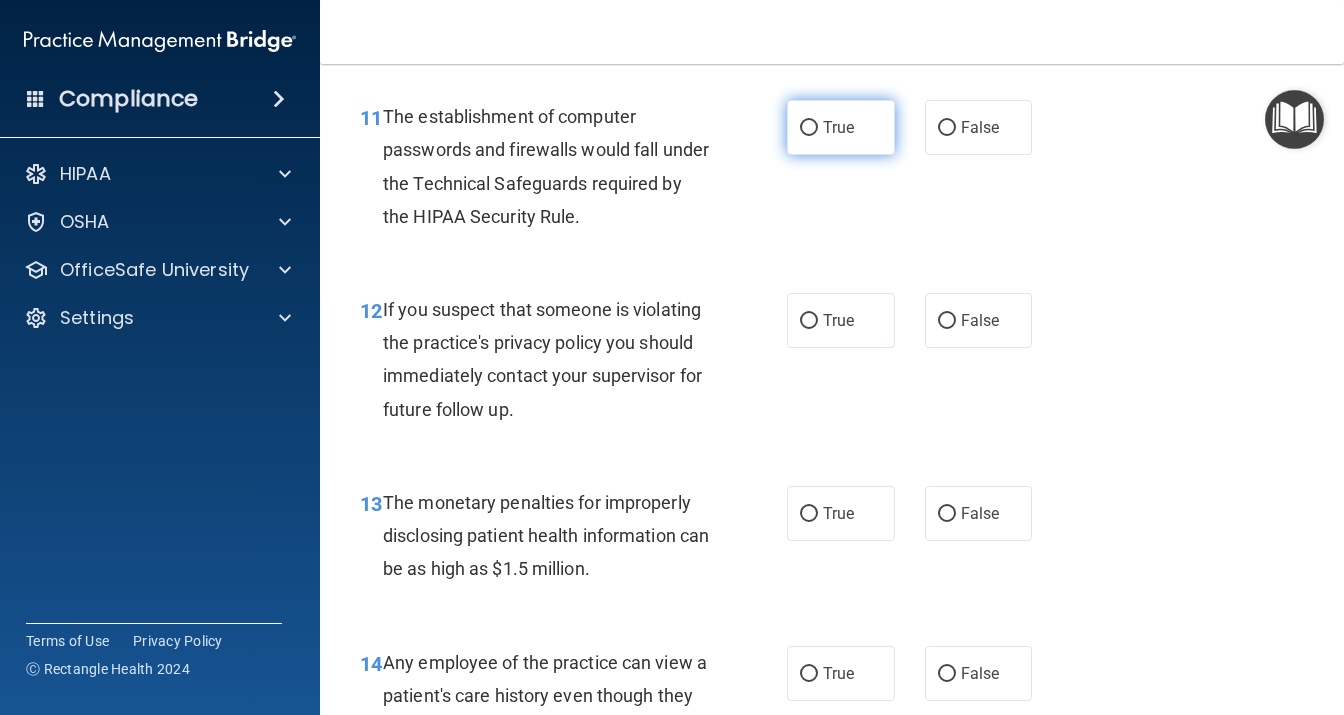 click on "True" at bounding box center [841, 127] 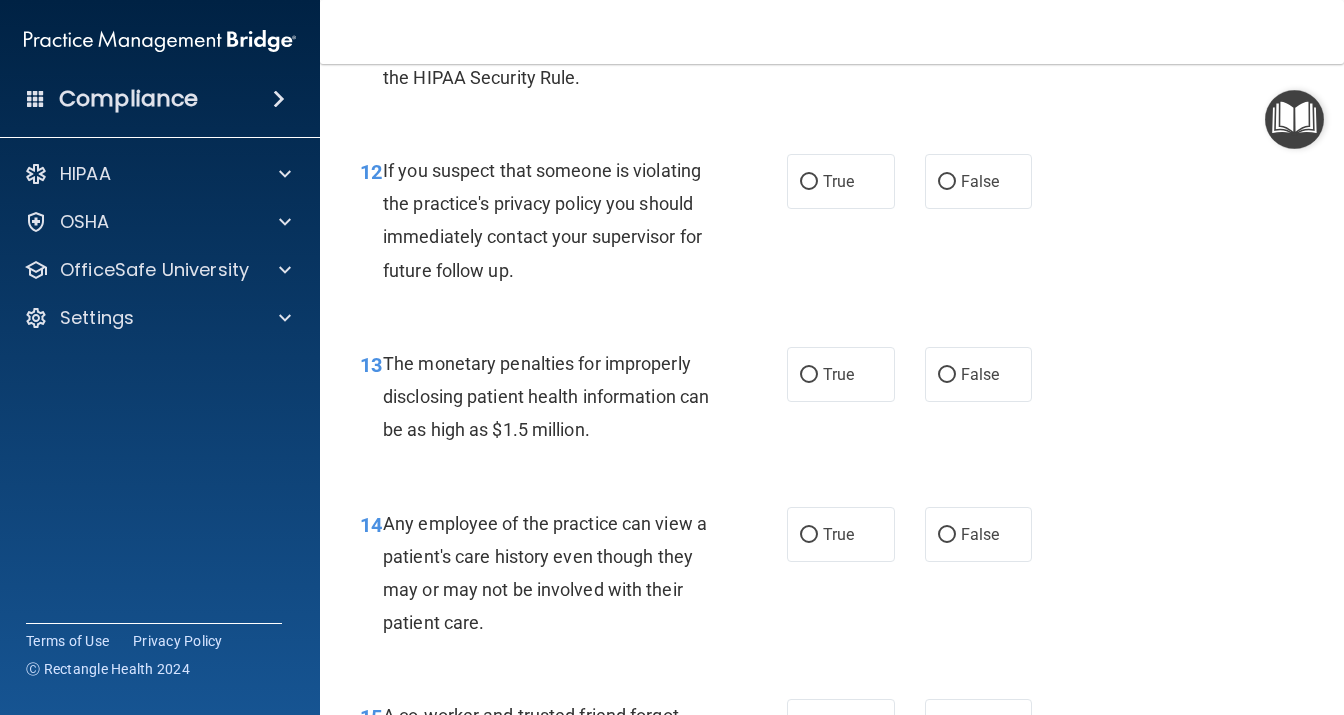 scroll, scrollTop: 2160, scrollLeft: 0, axis: vertical 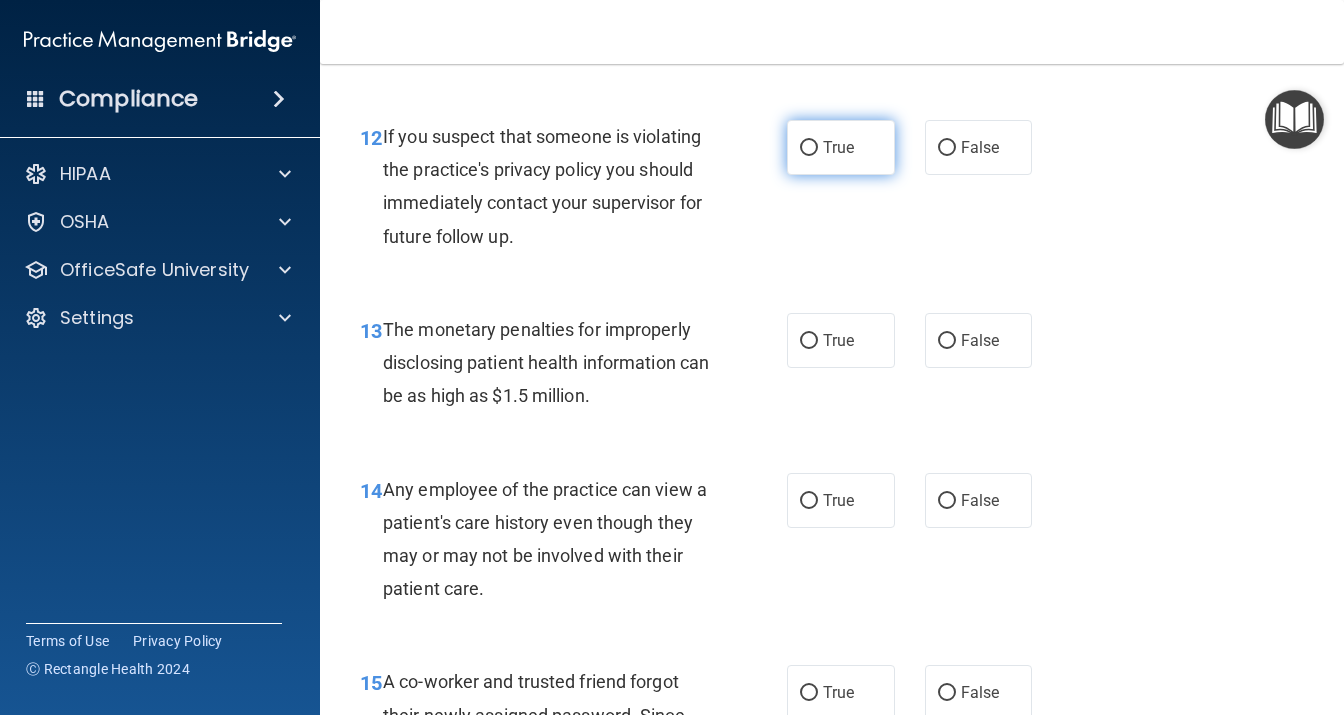 click on "True" at bounding box center (841, 147) 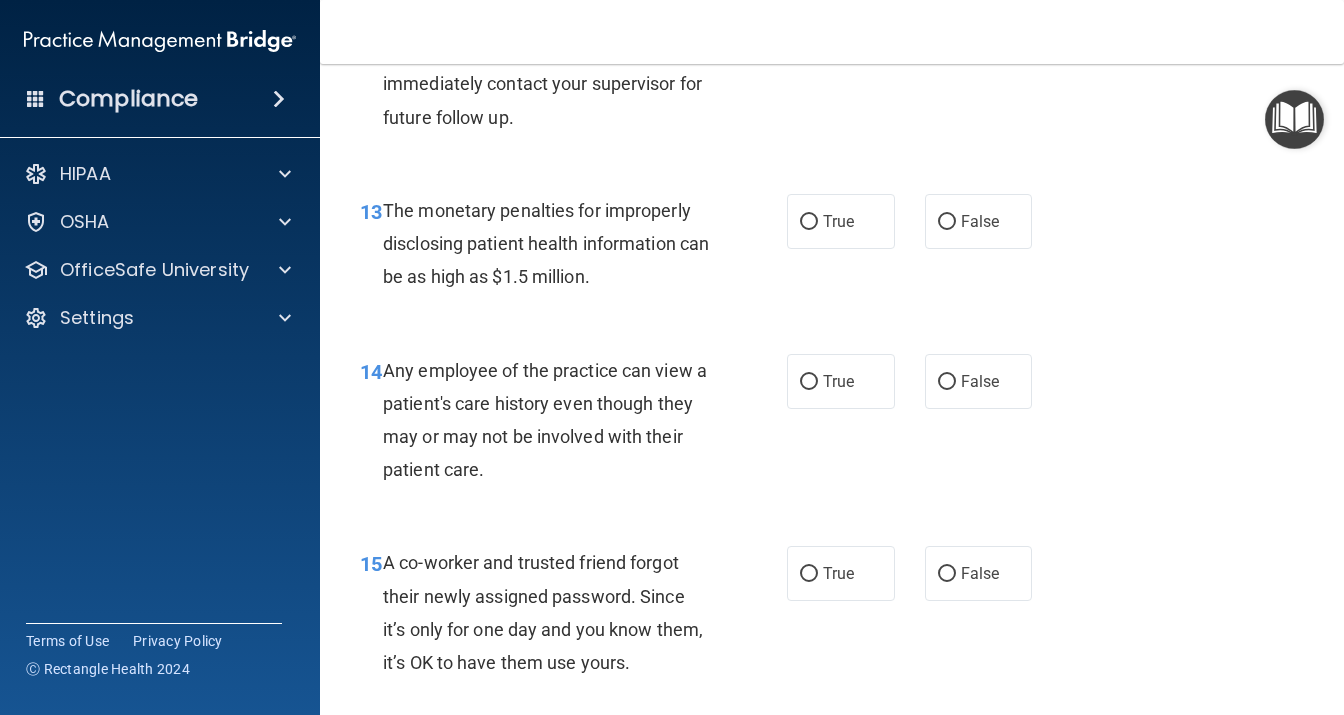 scroll, scrollTop: 2333, scrollLeft: 0, axis: vertical 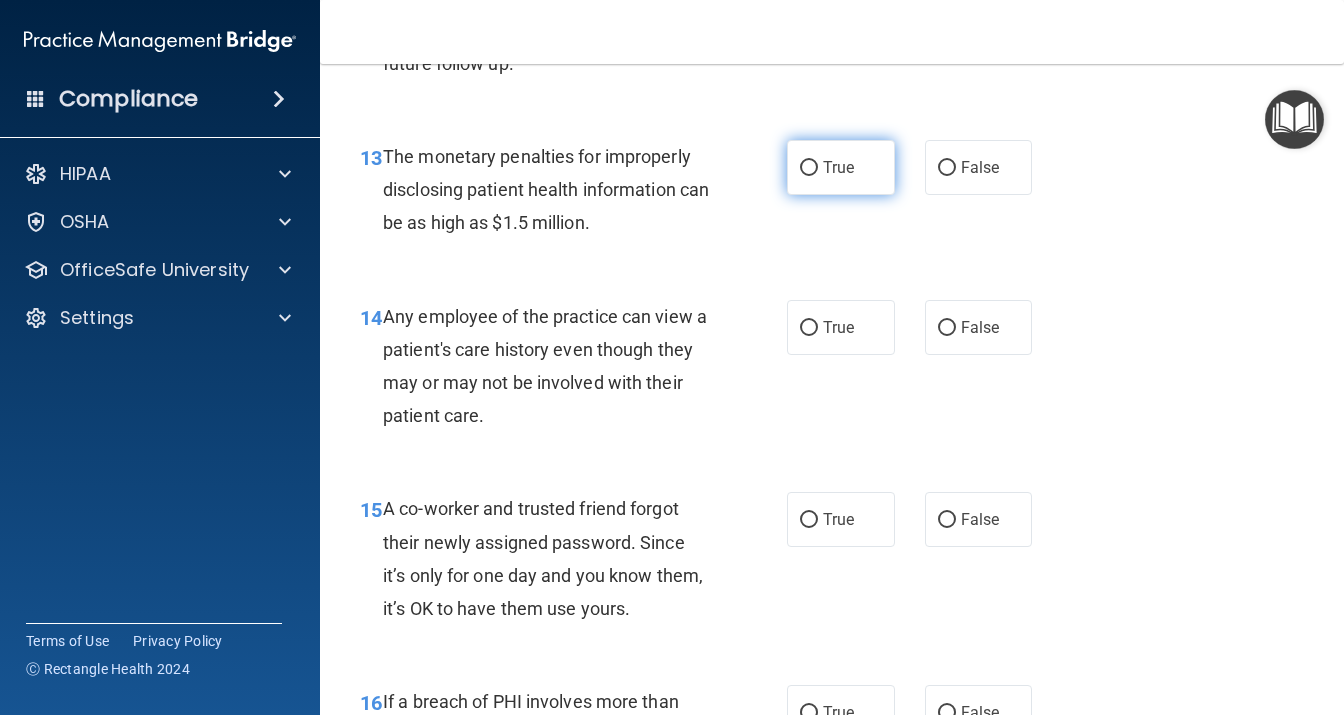 click on "True" at bounding box center (841, 167) 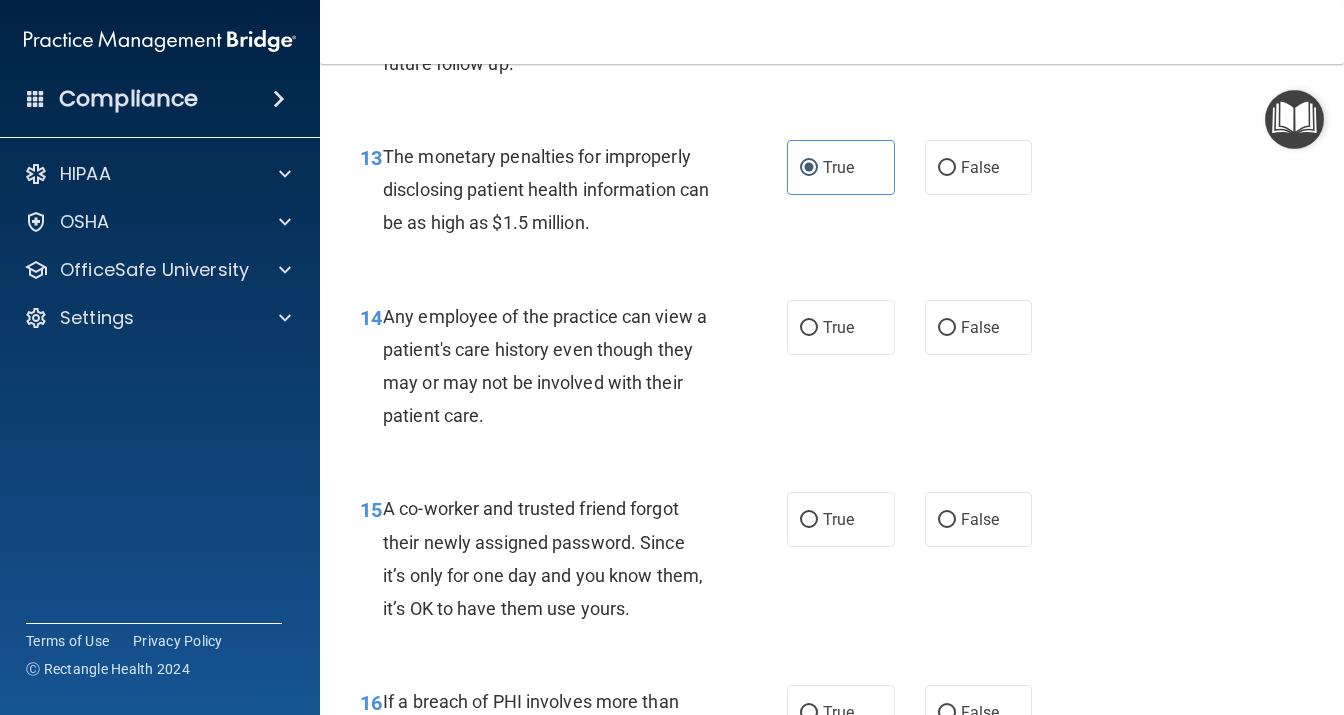 scroll, scrollTop: 2506, scrollLeft: 0, axis: vertical 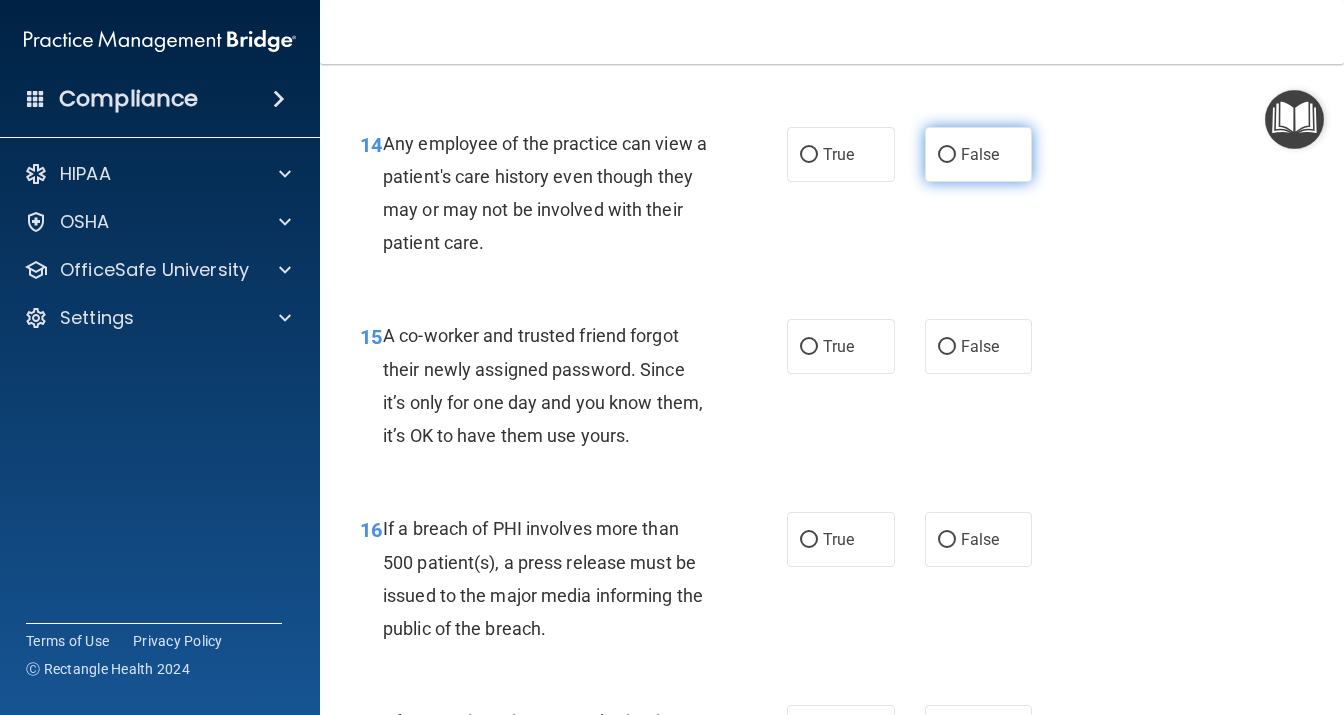 click on "False" at bounding box center (980, 154) 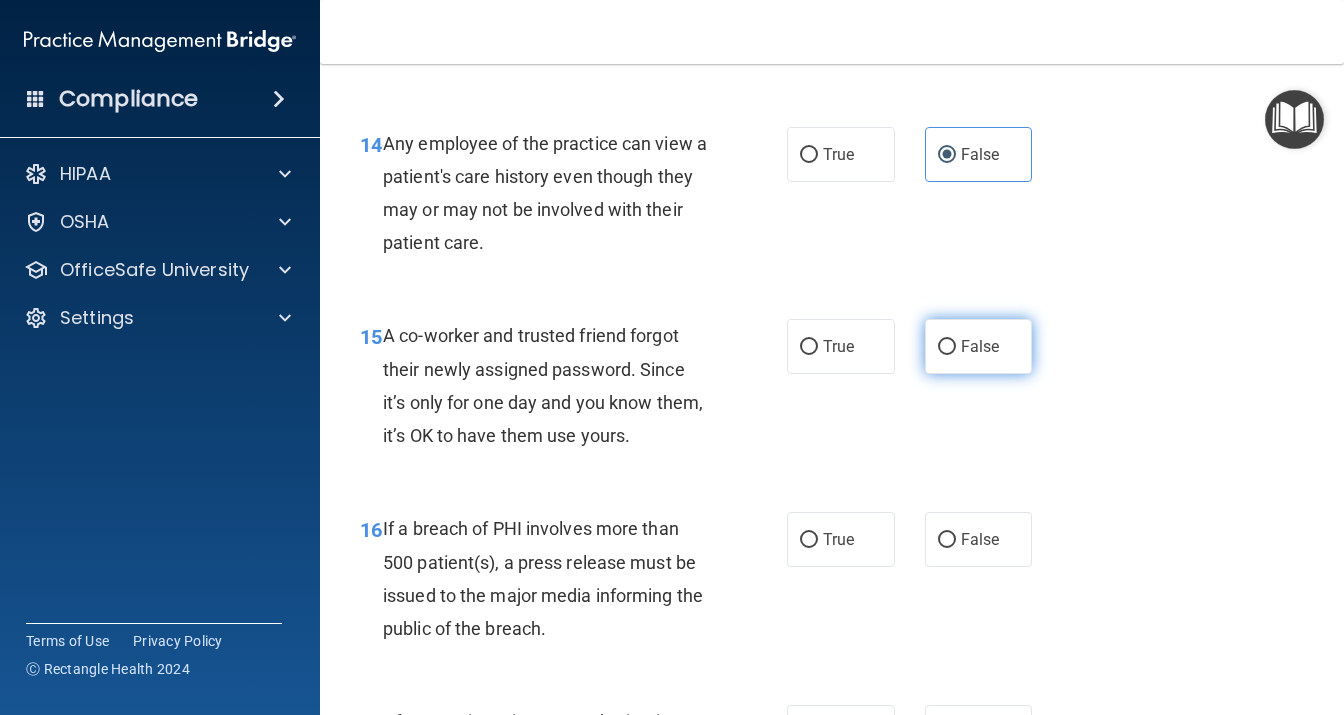 click on "False" at bounding box center [980, 346] 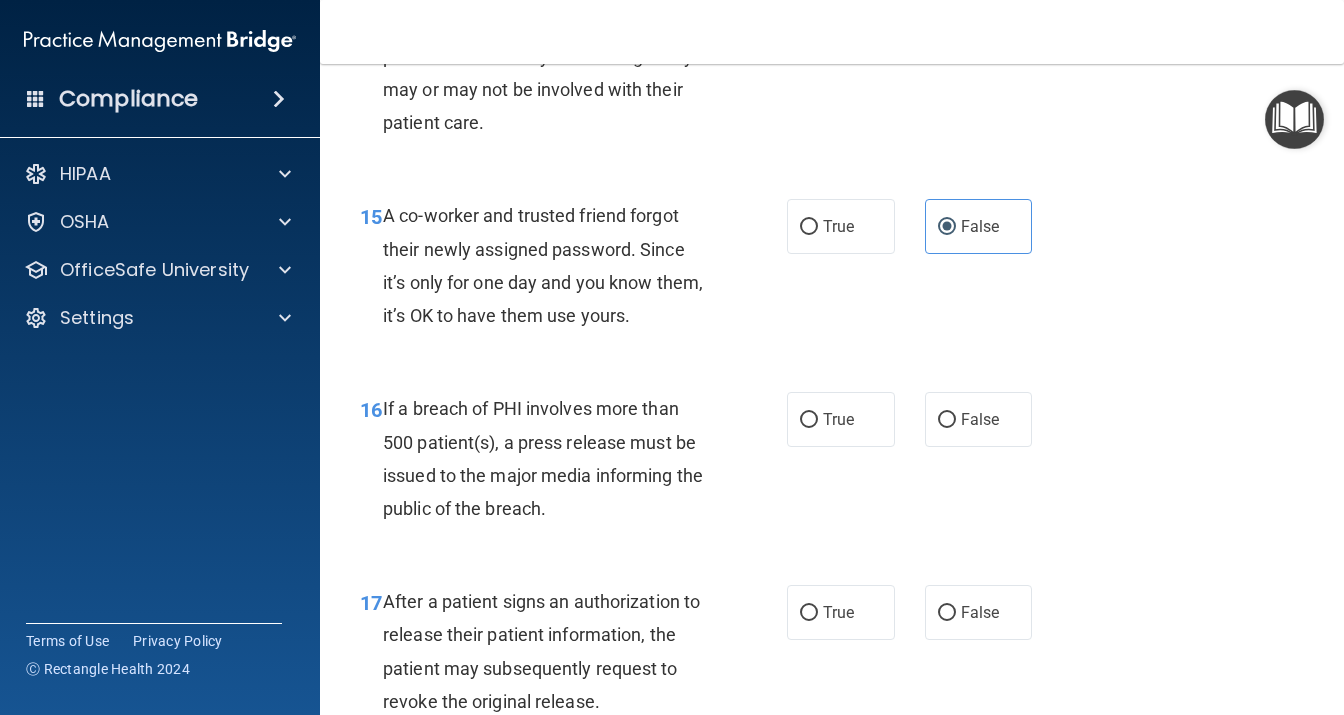 scroll, scrollTop: 2765, scrollLeft: 0, axis: vertical 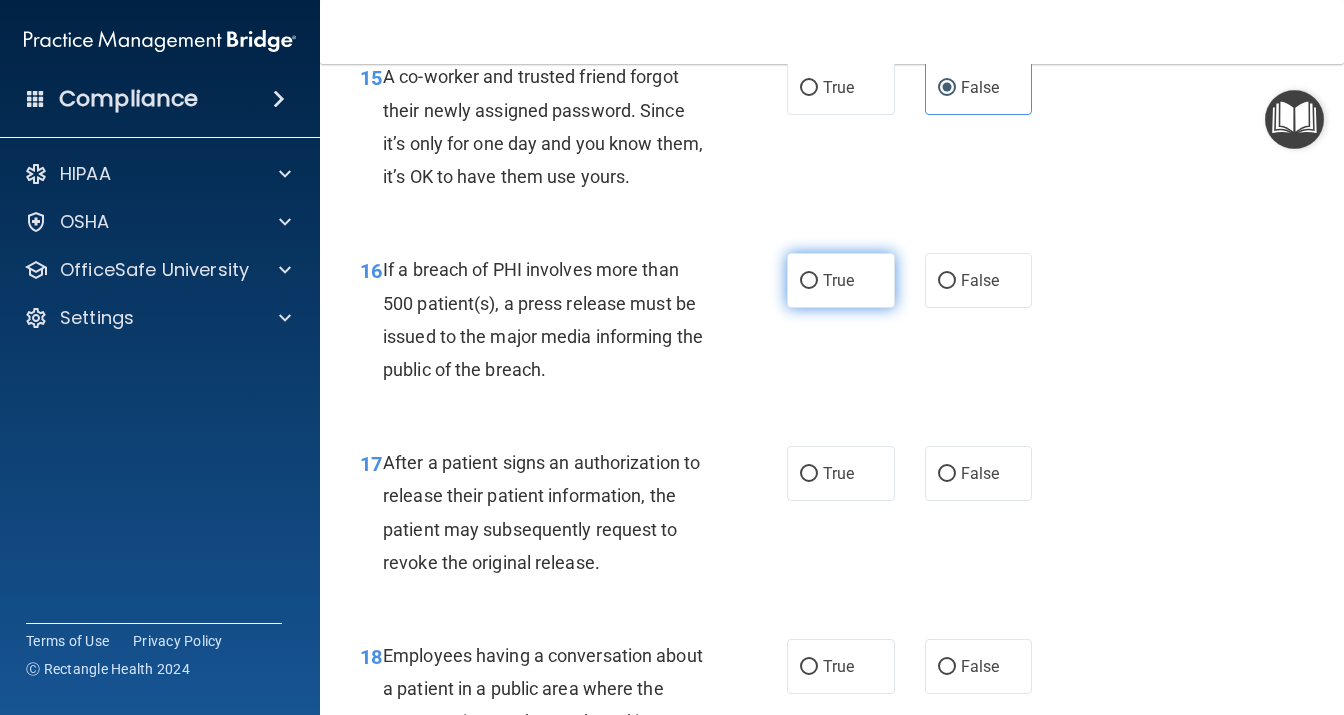 click on "True" at bounding box center [841, 280] 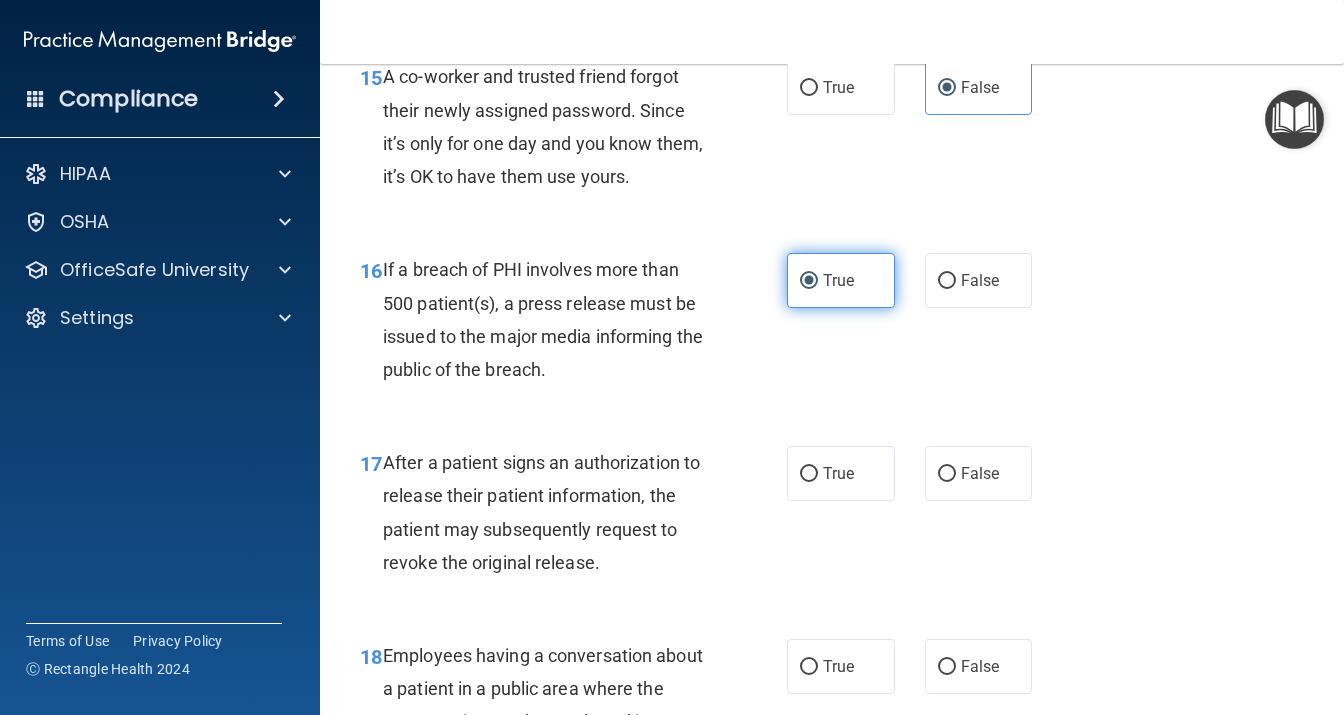 scroll, scrollTop: 2938, scrollLeft: 0, axis: vertical 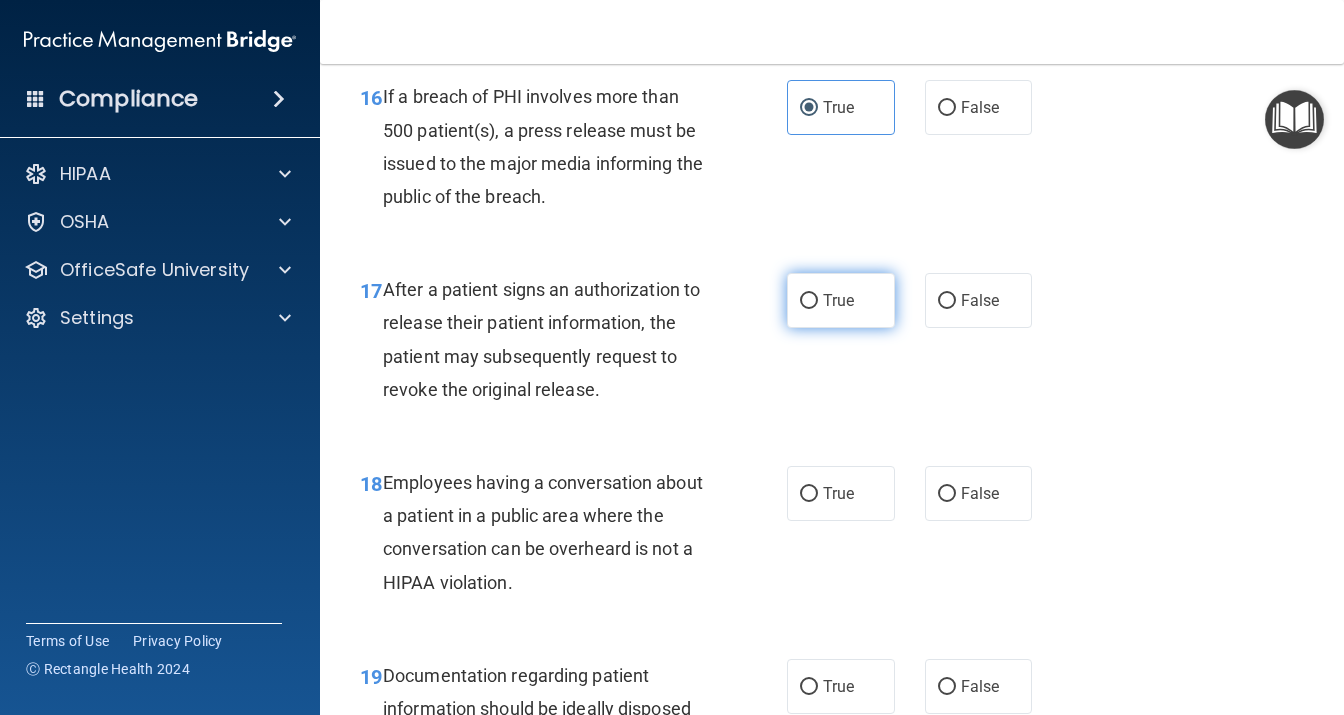 click on "True" at bounding box center (841, 300) 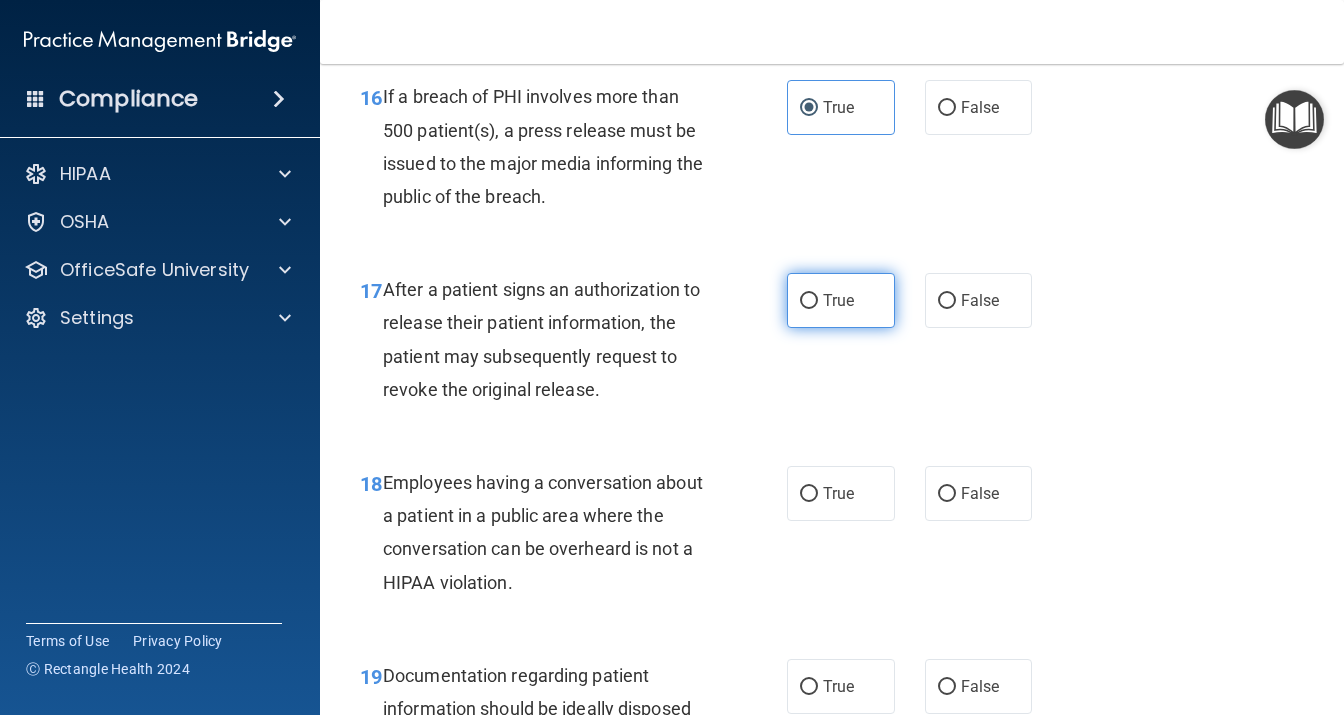 click on "True" at bounding box center (841, 300) 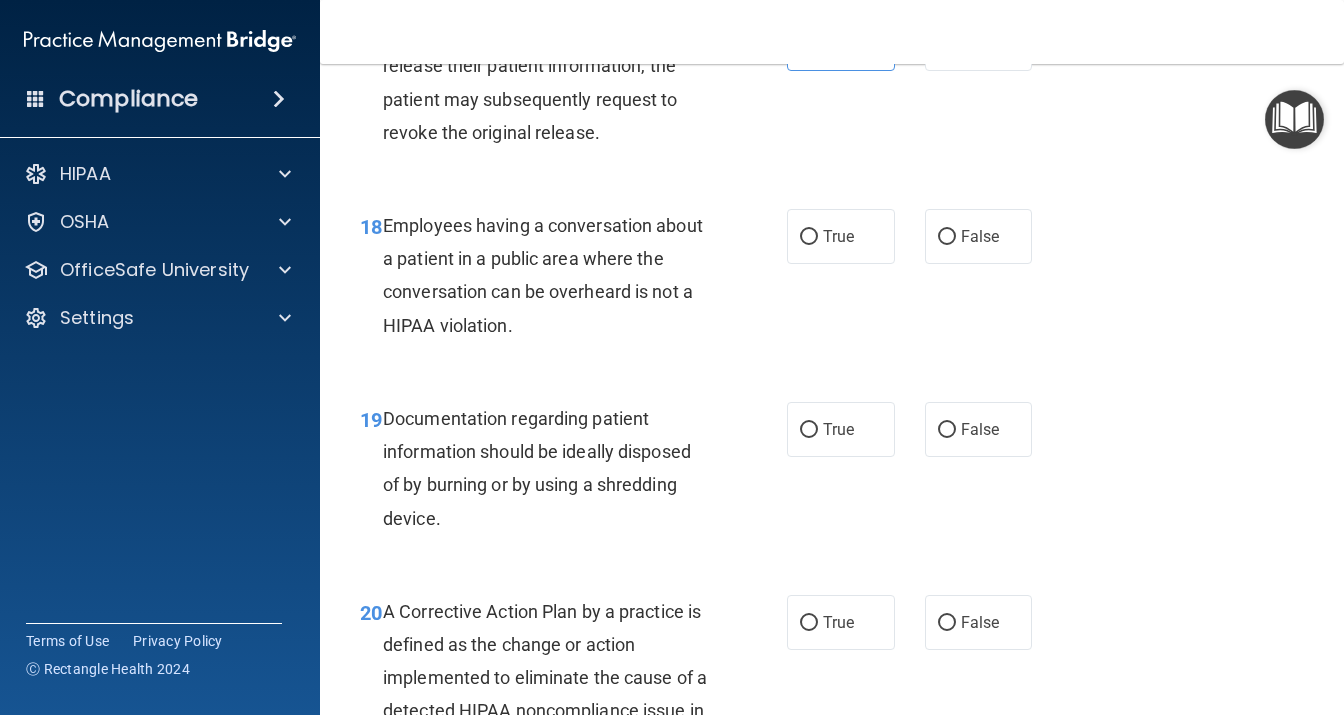 scroll, scrollTop: 3197, scrollLeft: 0, axis: vertical 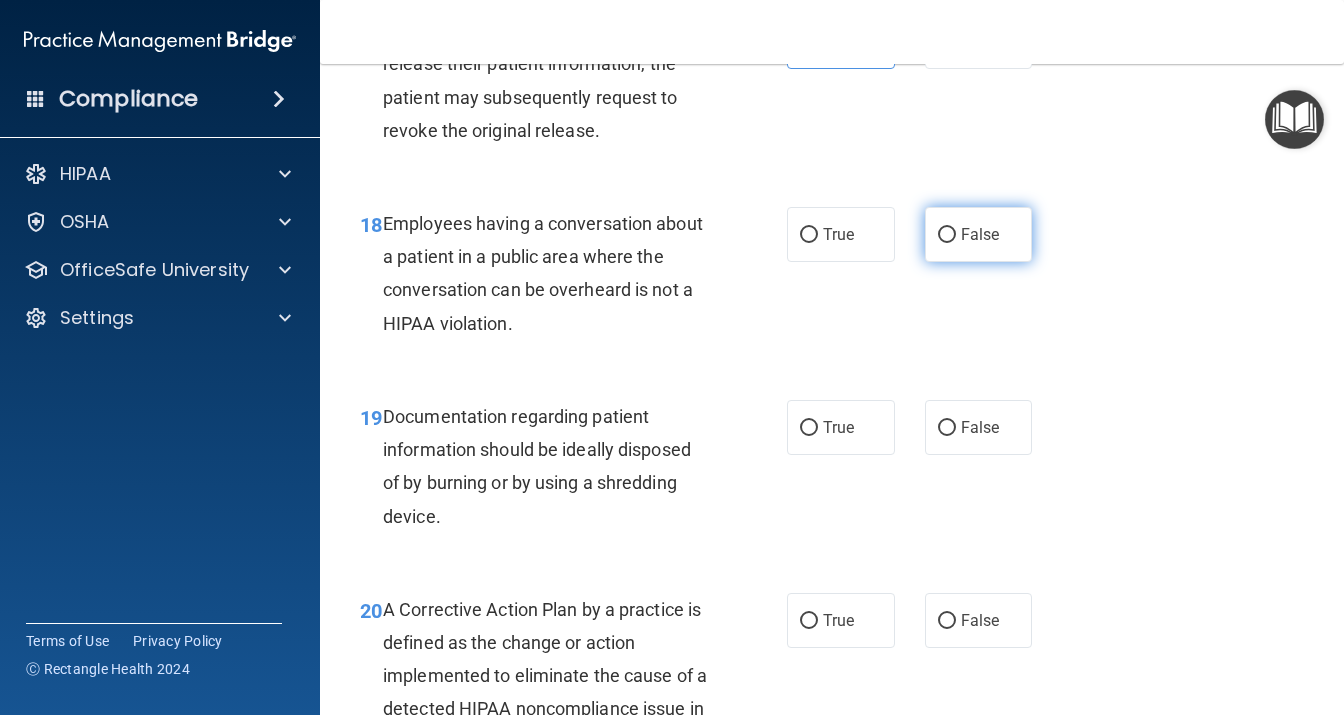 click on "False" at bounding box center (979, 234) 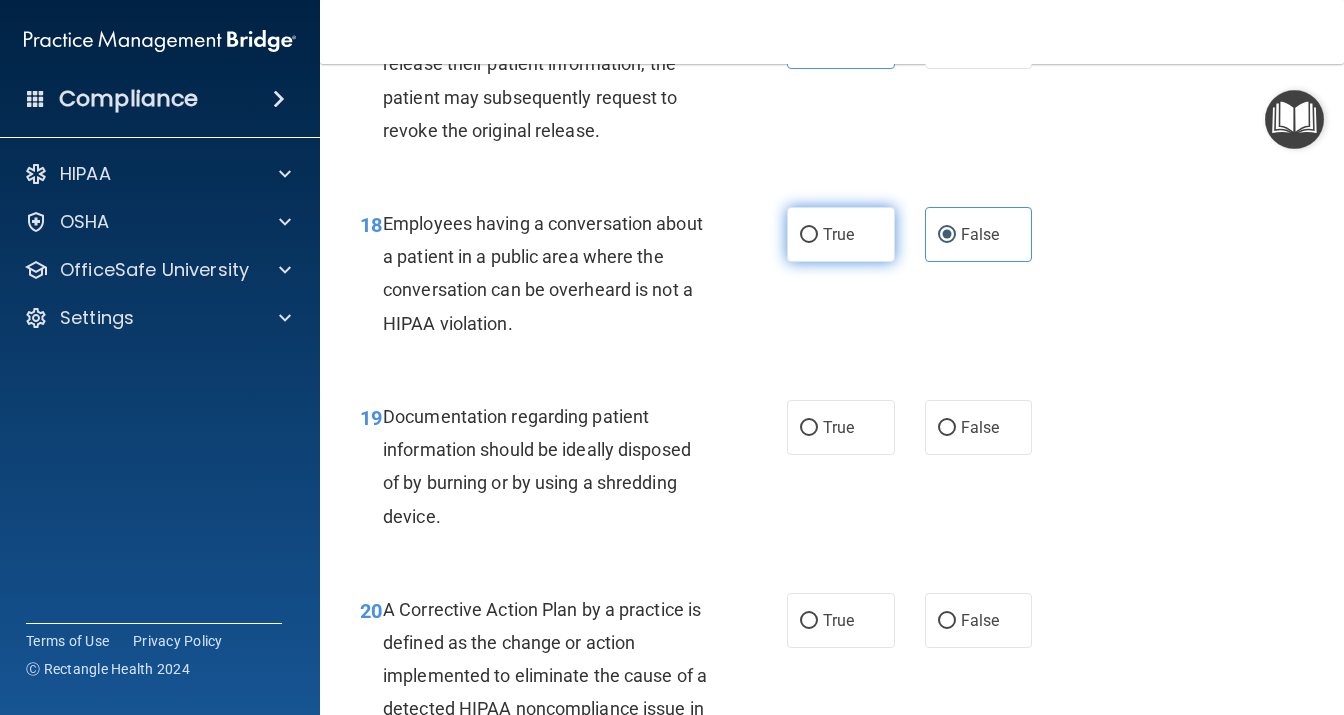 click on "True" at bounding box center (841, 234) 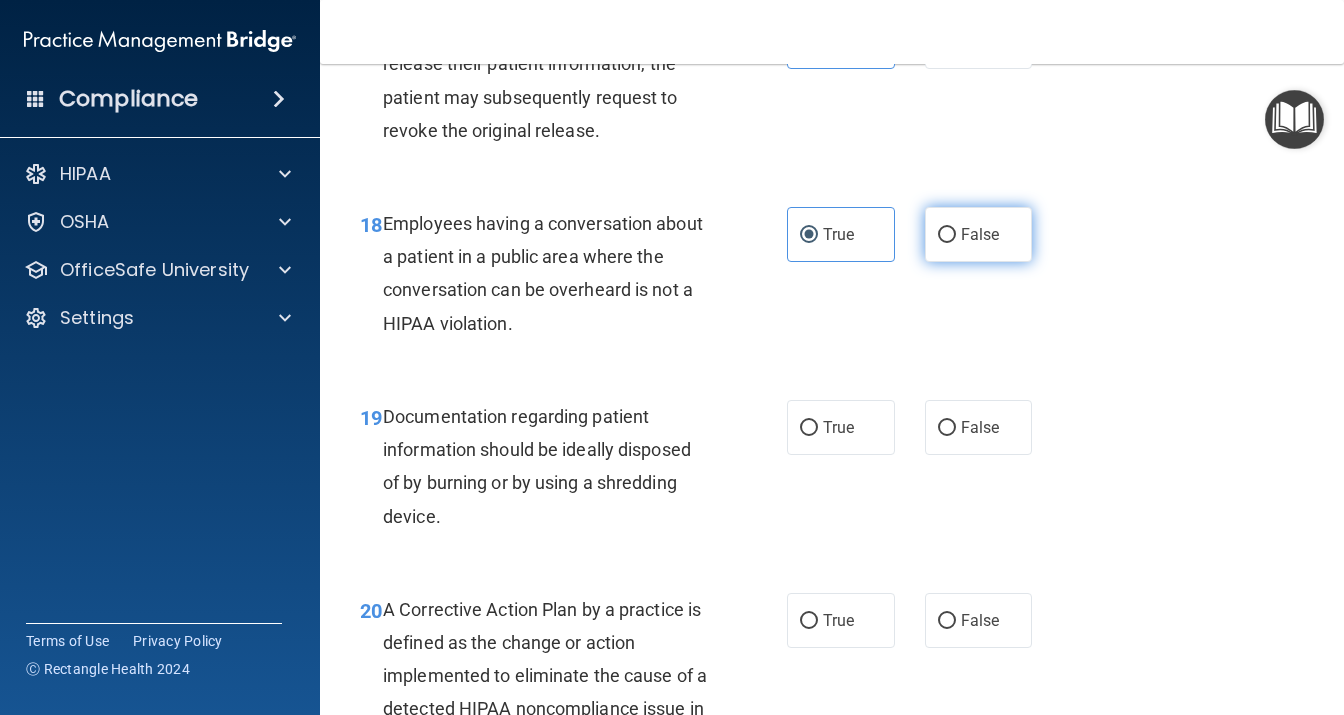 click on "False" at bounding box center [979, 234] 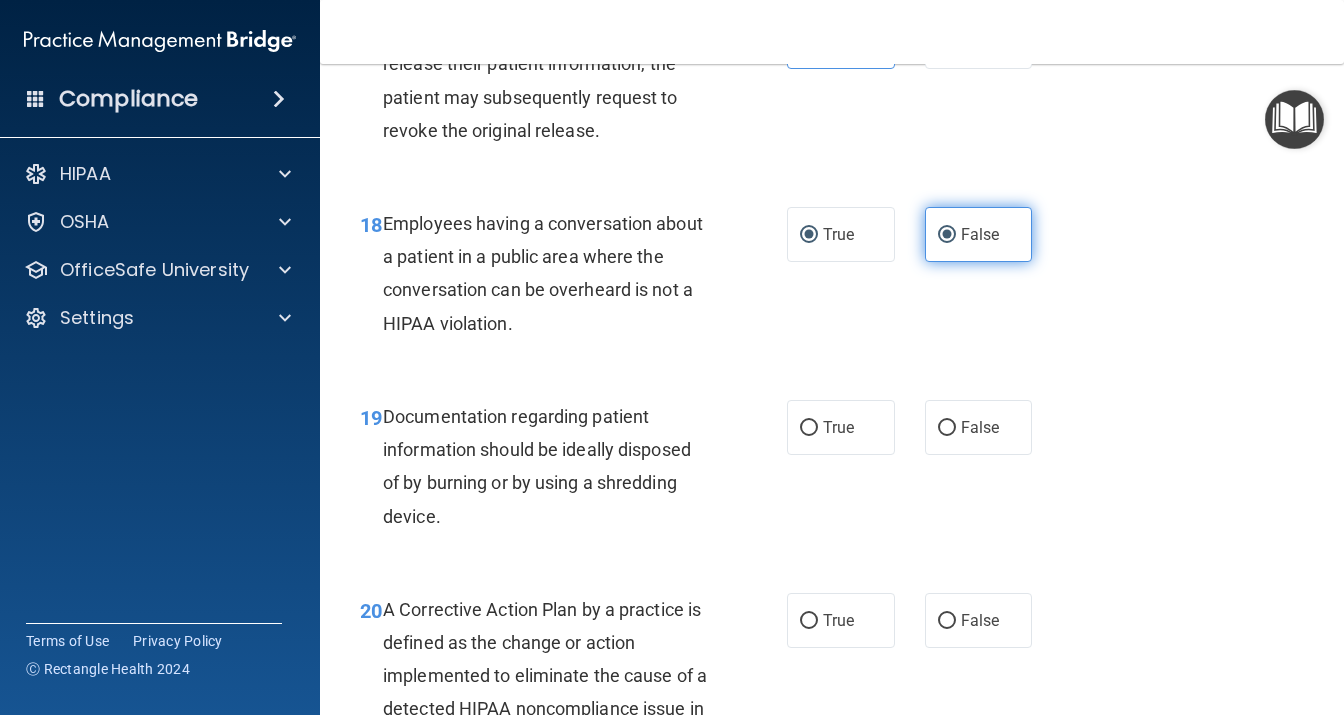 radio on "false" 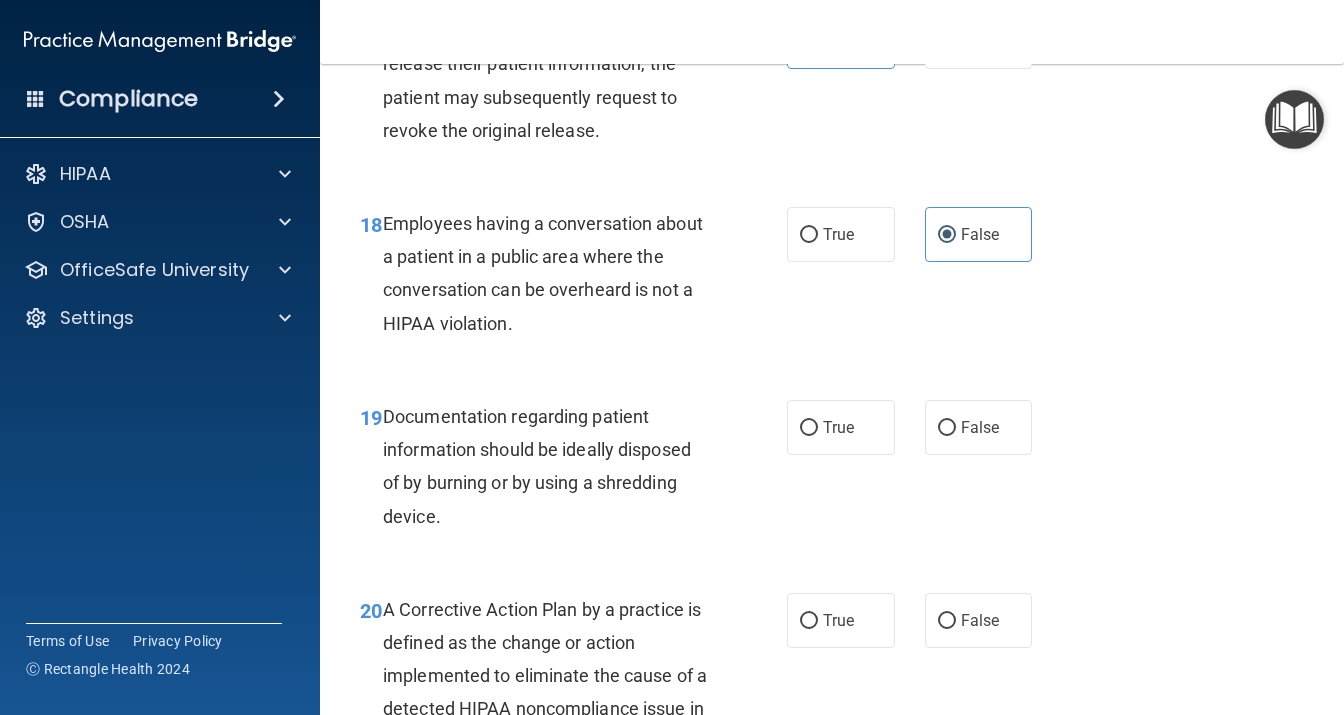 scroll, scrollTop: 3370, scrollLeft: 0, axis: vertical 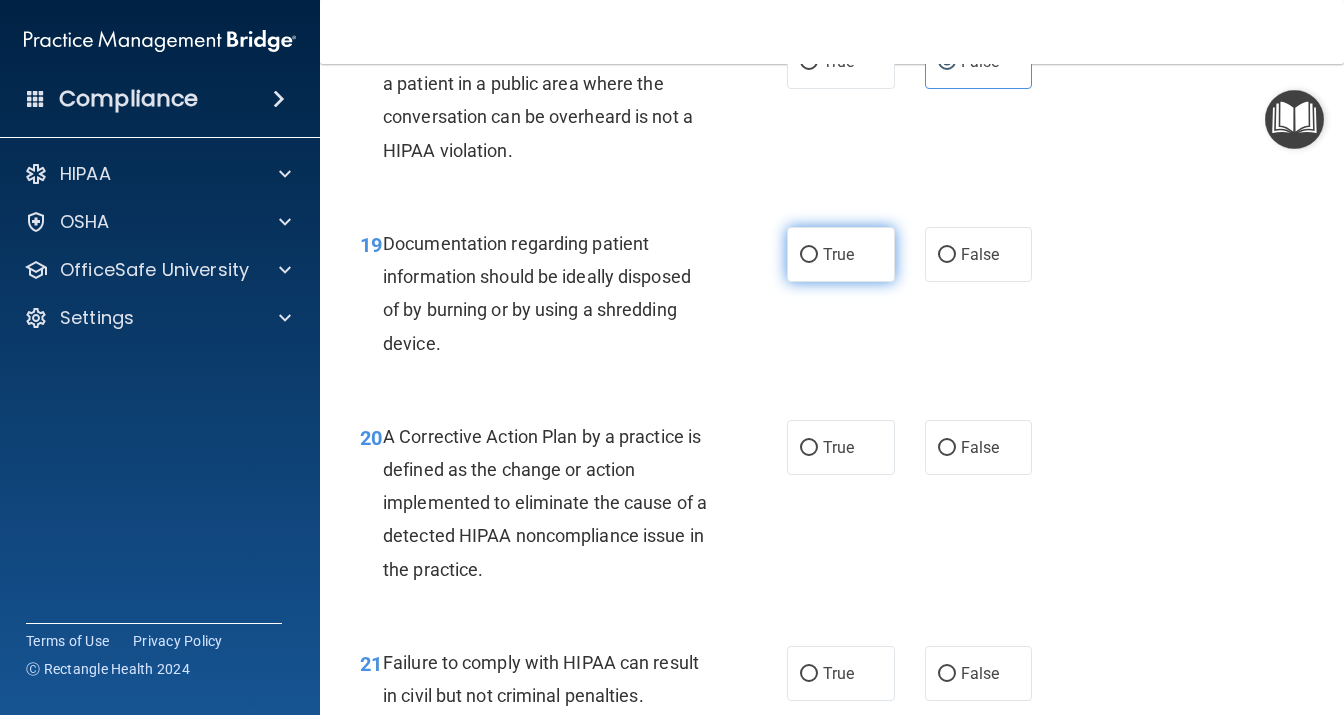 click on "True" at bounding box center (841, 254) 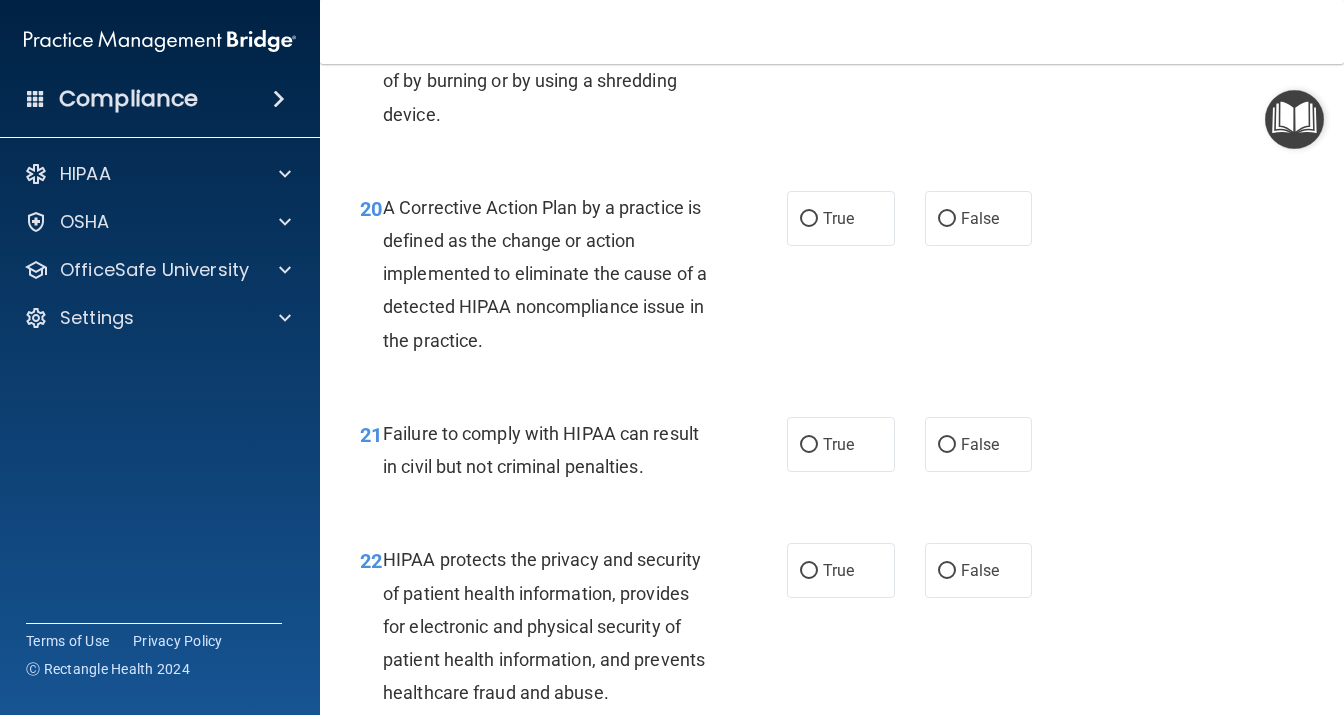 scroll, scrollTop: 3629, scrollLeft: 0, axis: vertical 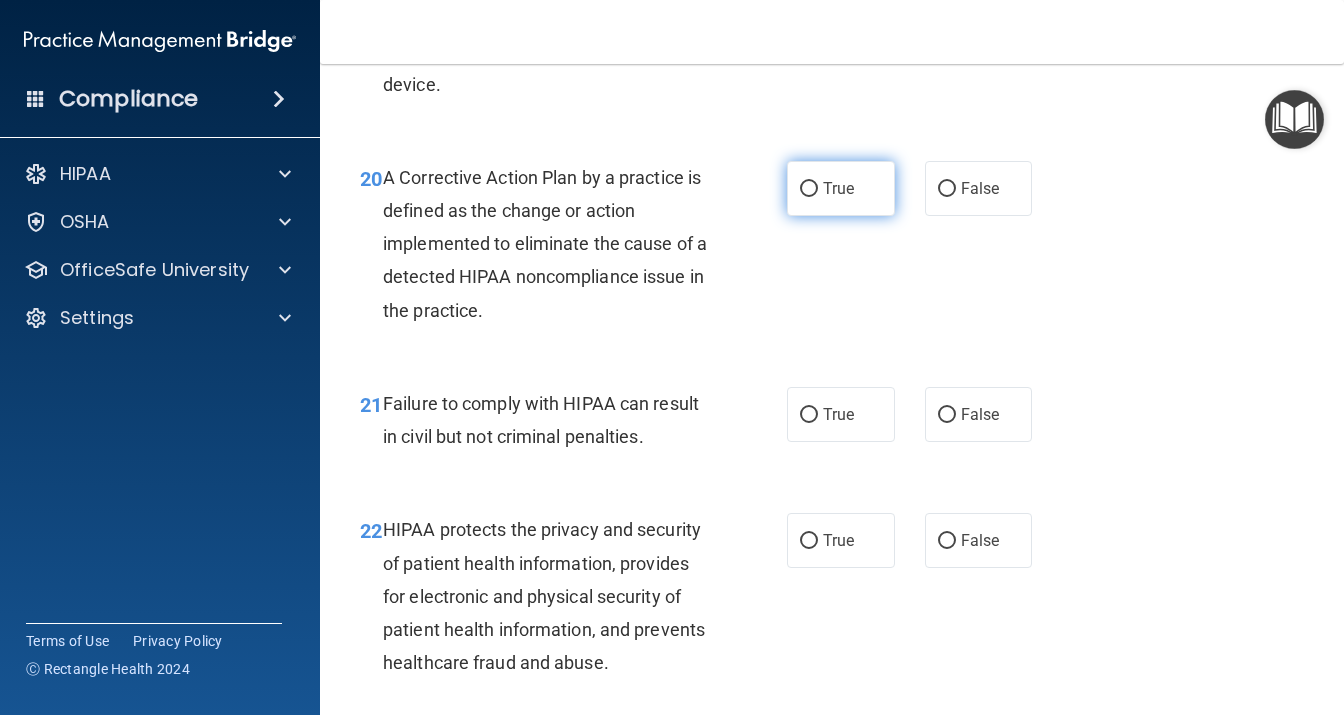 click on "True" at bounding box center [841, 188] 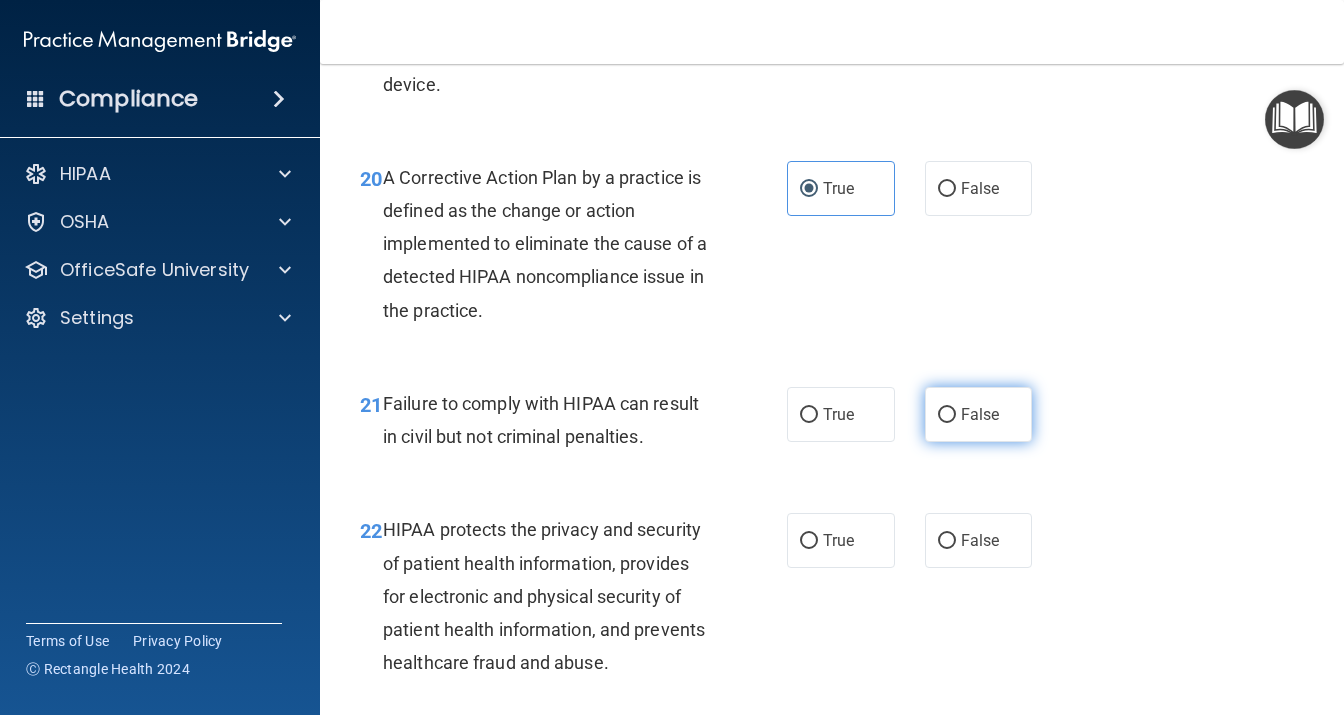 click on "False" at bounding box center [979, 414] 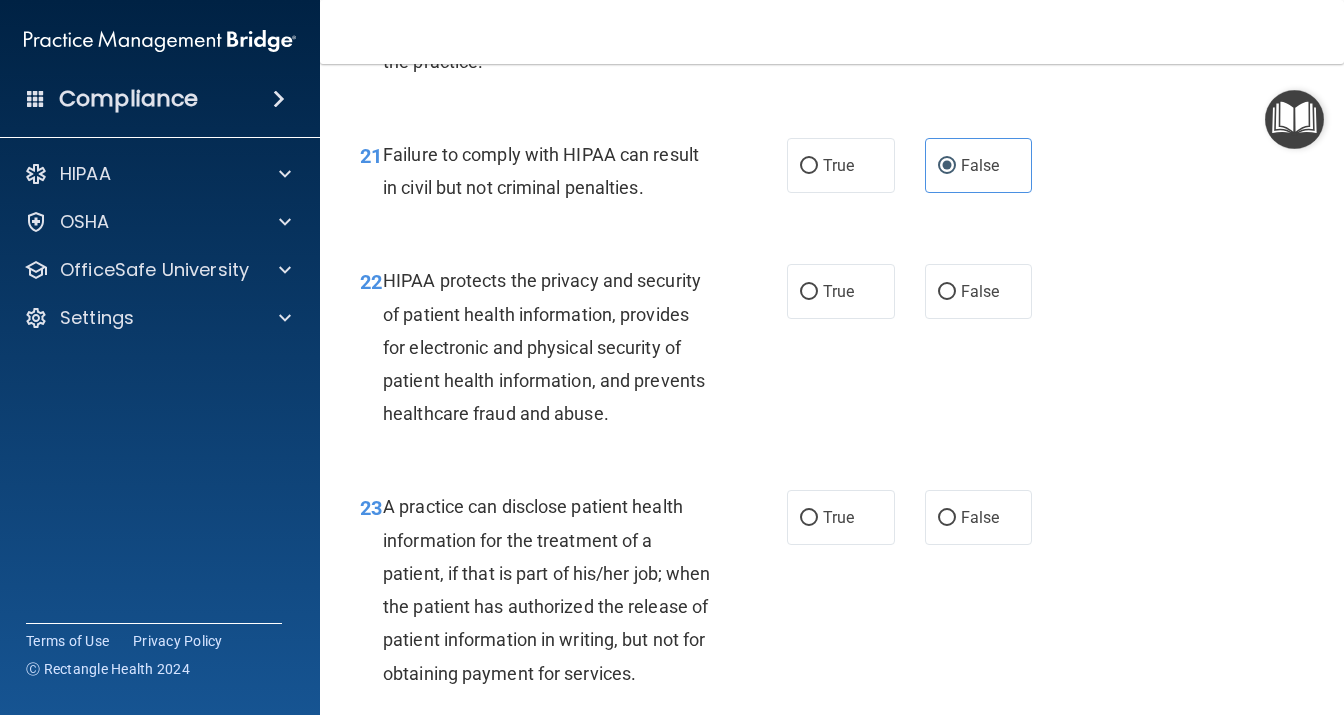scroll, scrollTop: 3888, scrollLeft: 0, axis: vertical 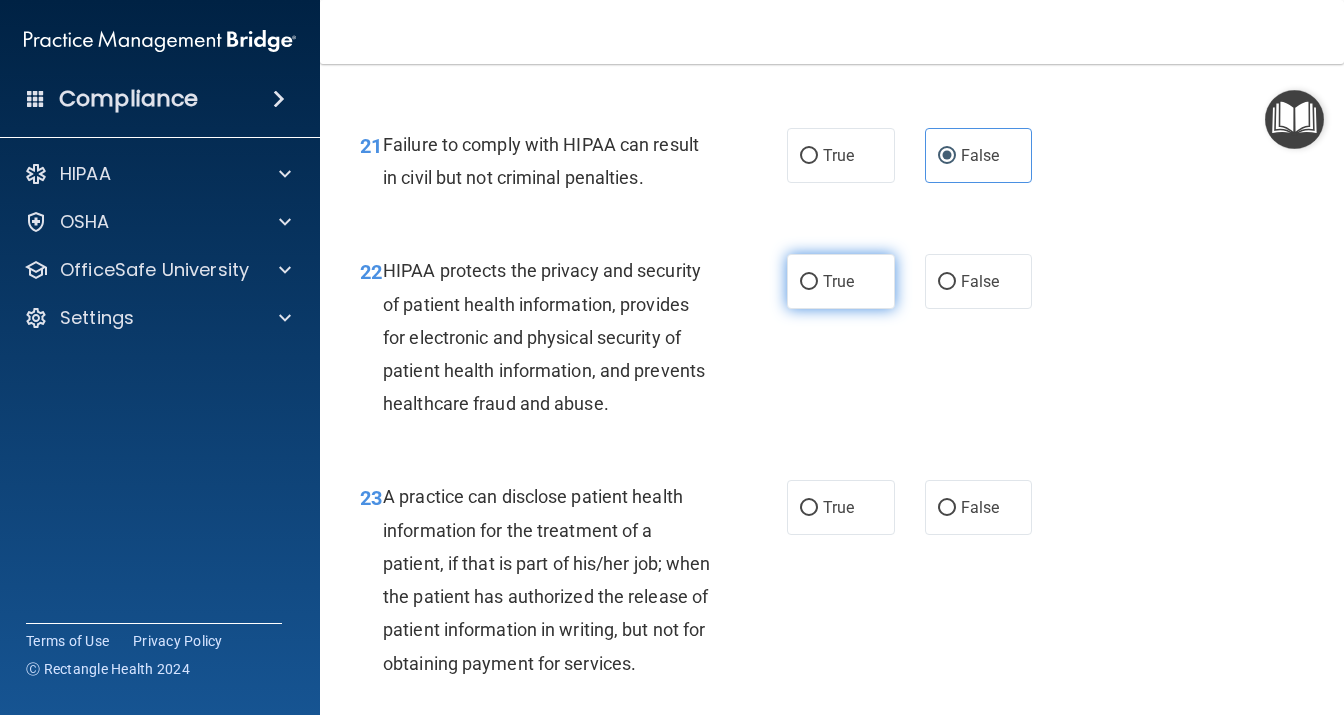 click on "True" at bounding box center (841, 281) 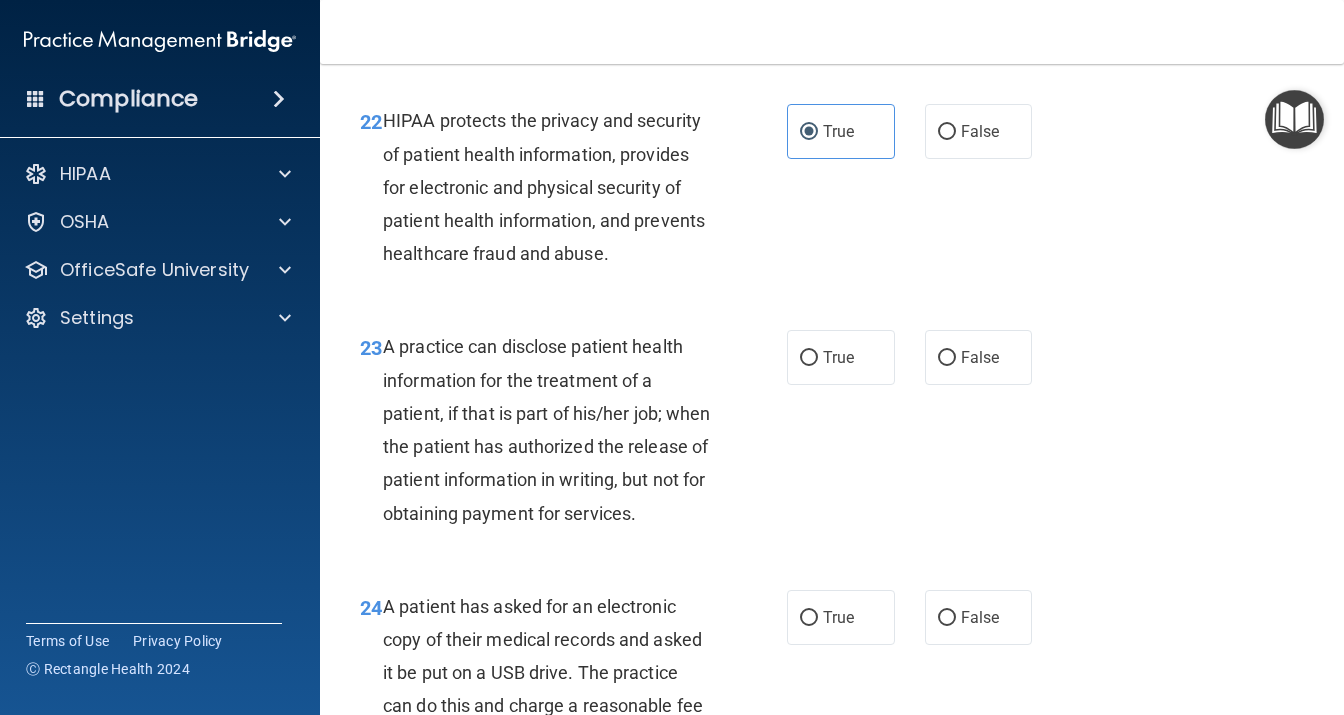 scroll, scrollTop: 4061, scrollLeft: 0, axis: vertical 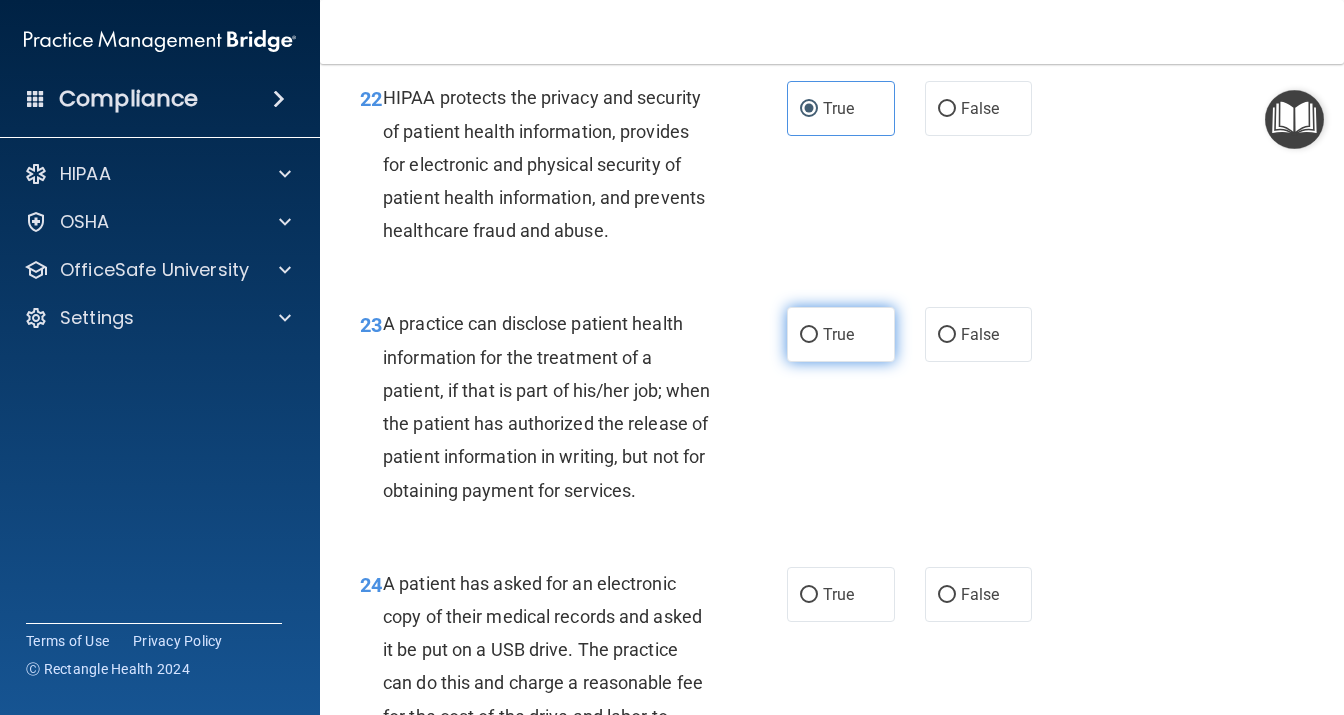 click on "True" at bounding box center (841, 334) 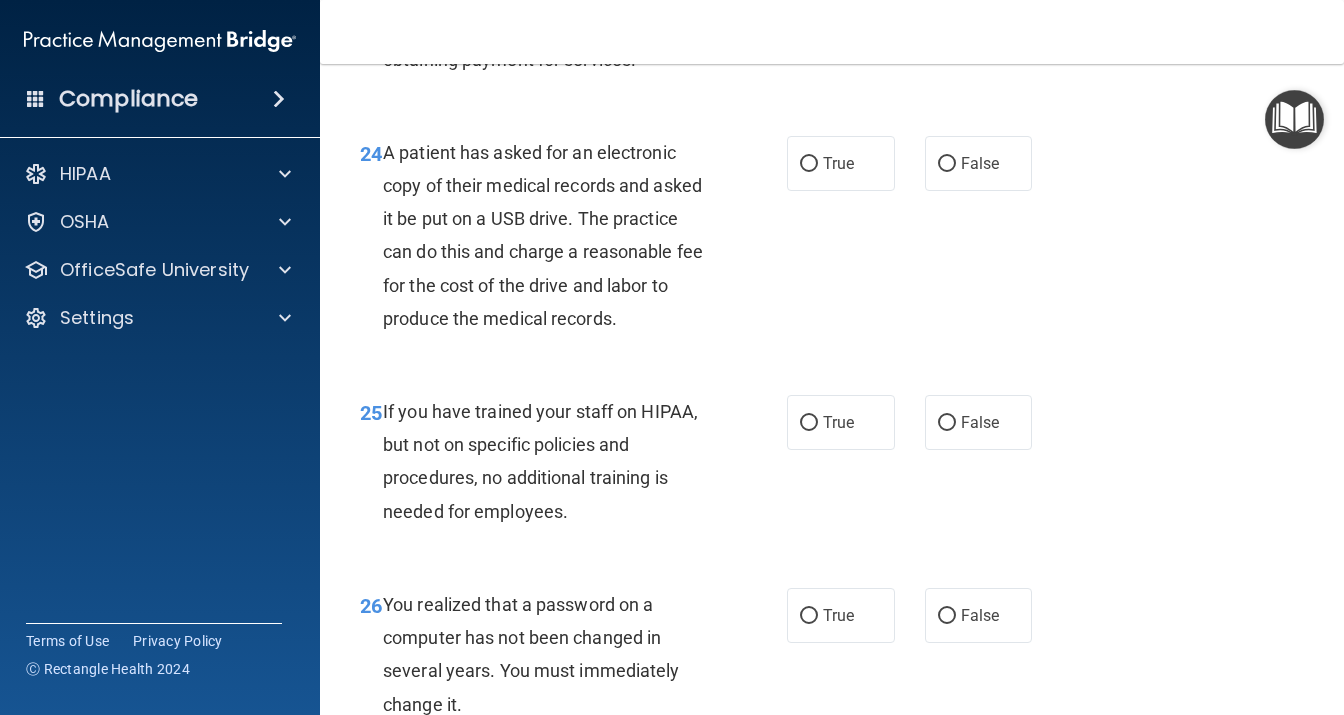 scroll, scrollTop: 4493, scrollLeft: 0, axis: vertical 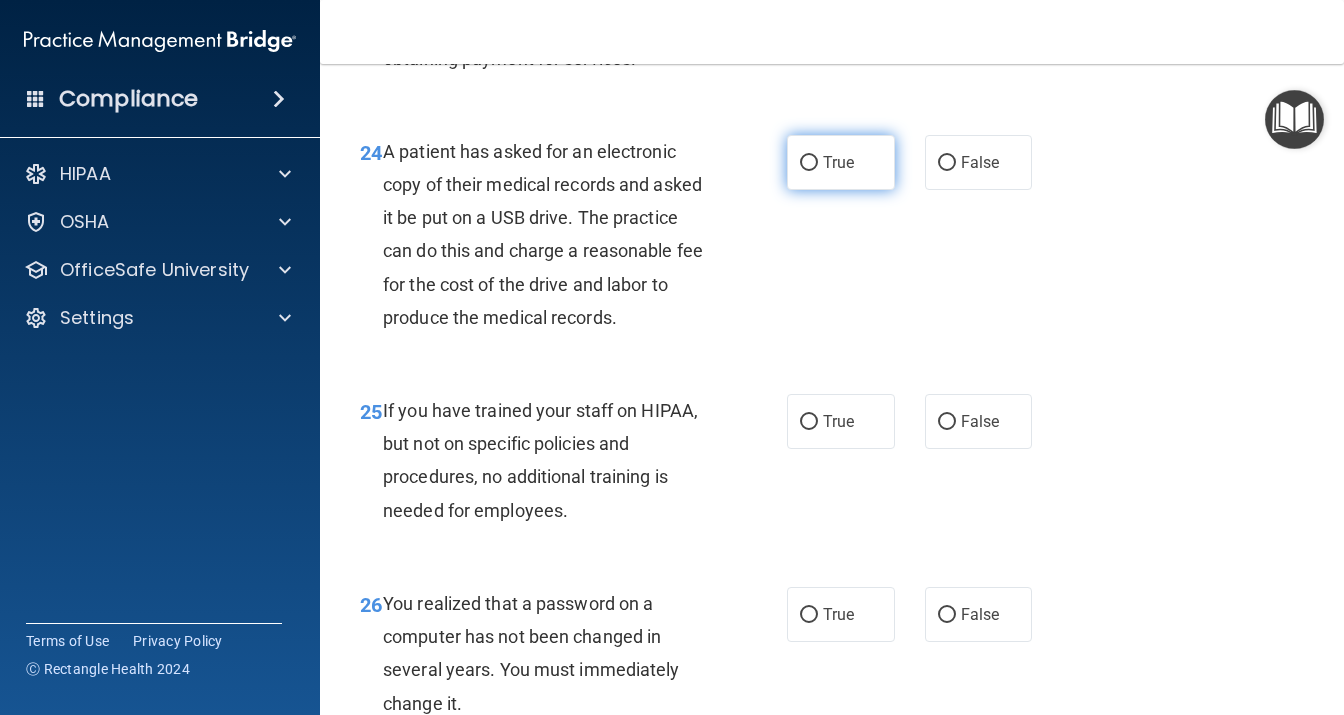 click on "True" at bounding box center [809, 163] 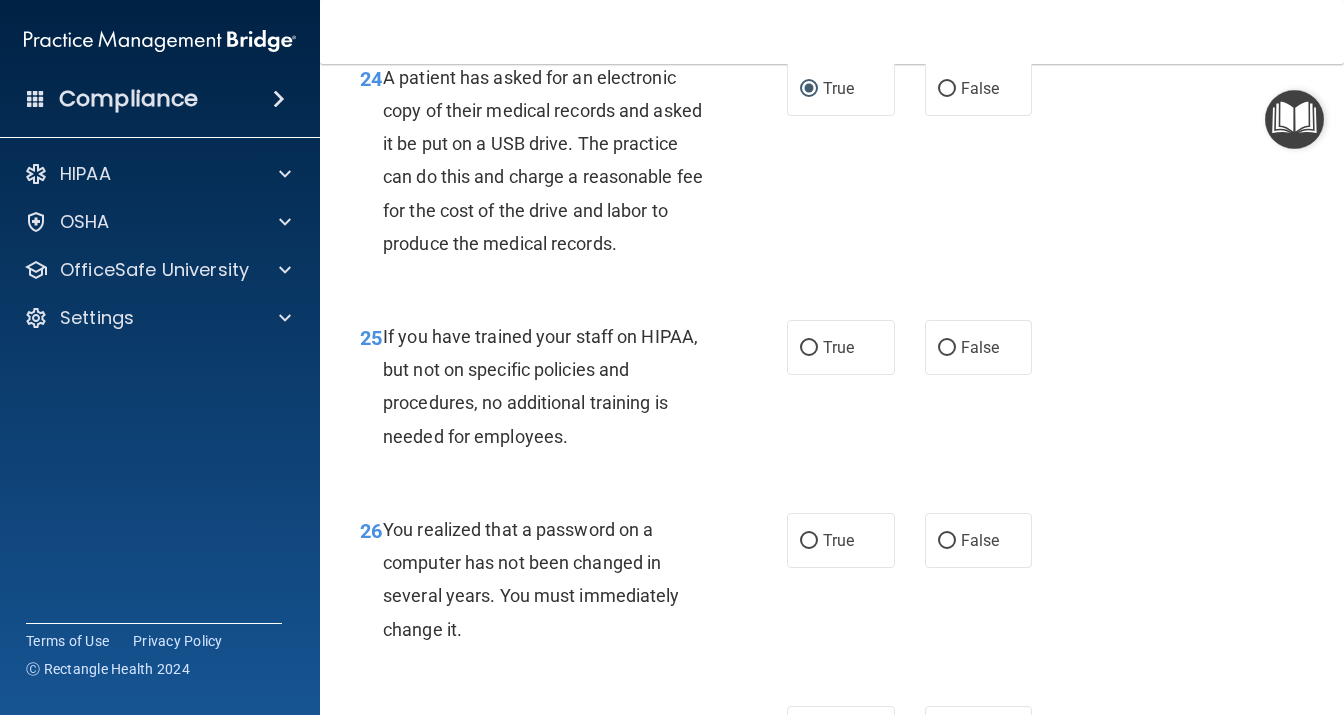 scroll, scrollTop: 4666, scrollLeft: 0, axis: vertical 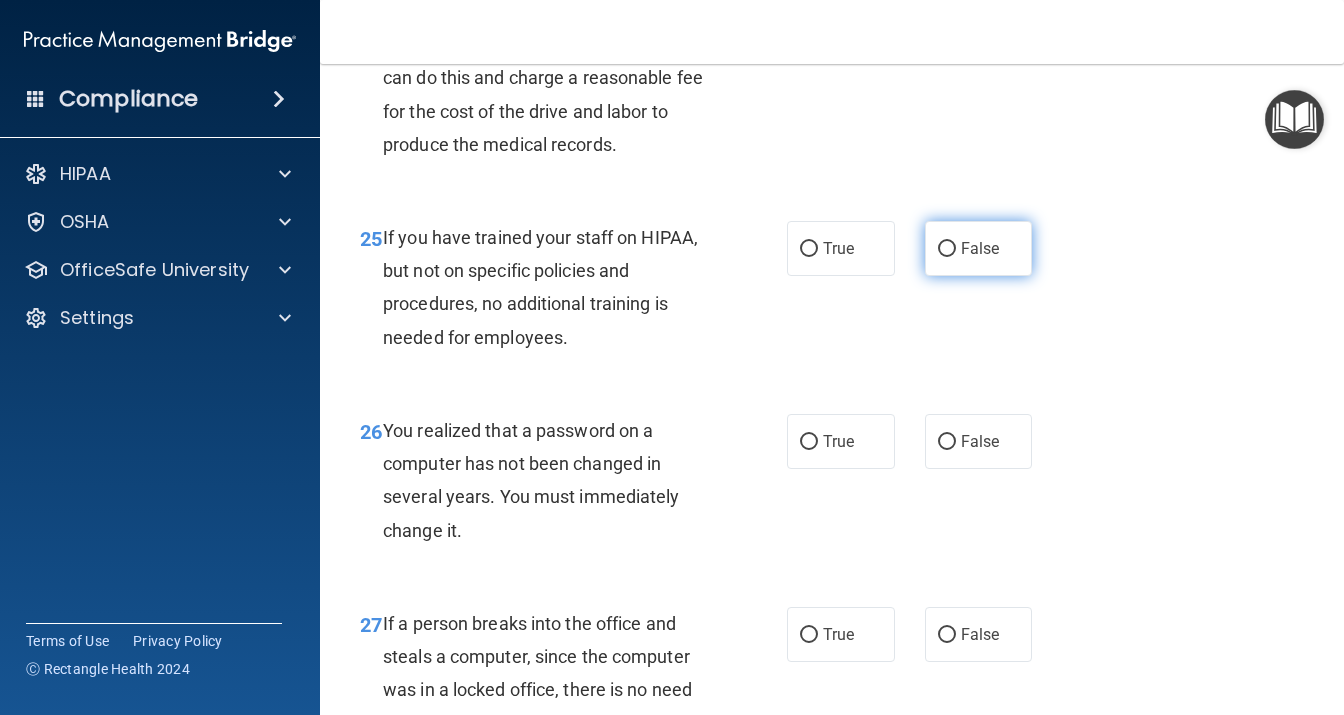 click on "False" at bounding box center [979, 248] 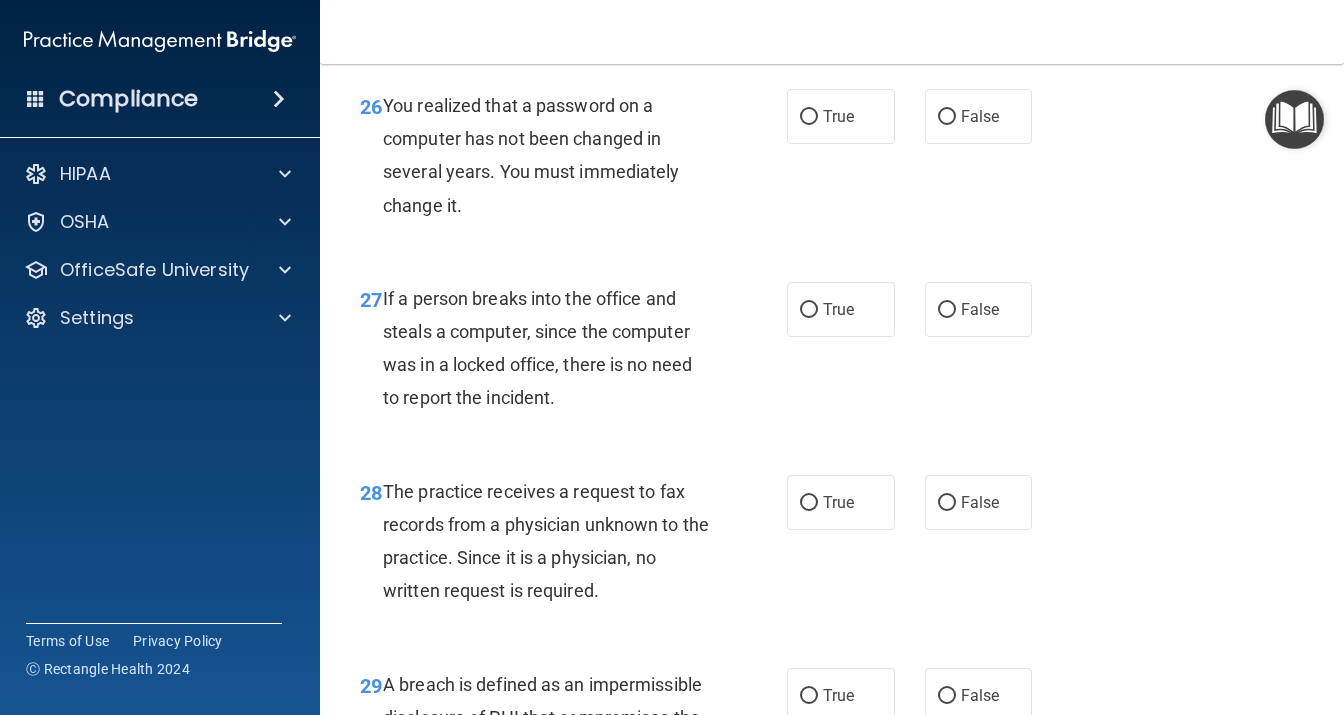 scroll, scrollTop: 5011, scrollLeft: 0, axis: vertical 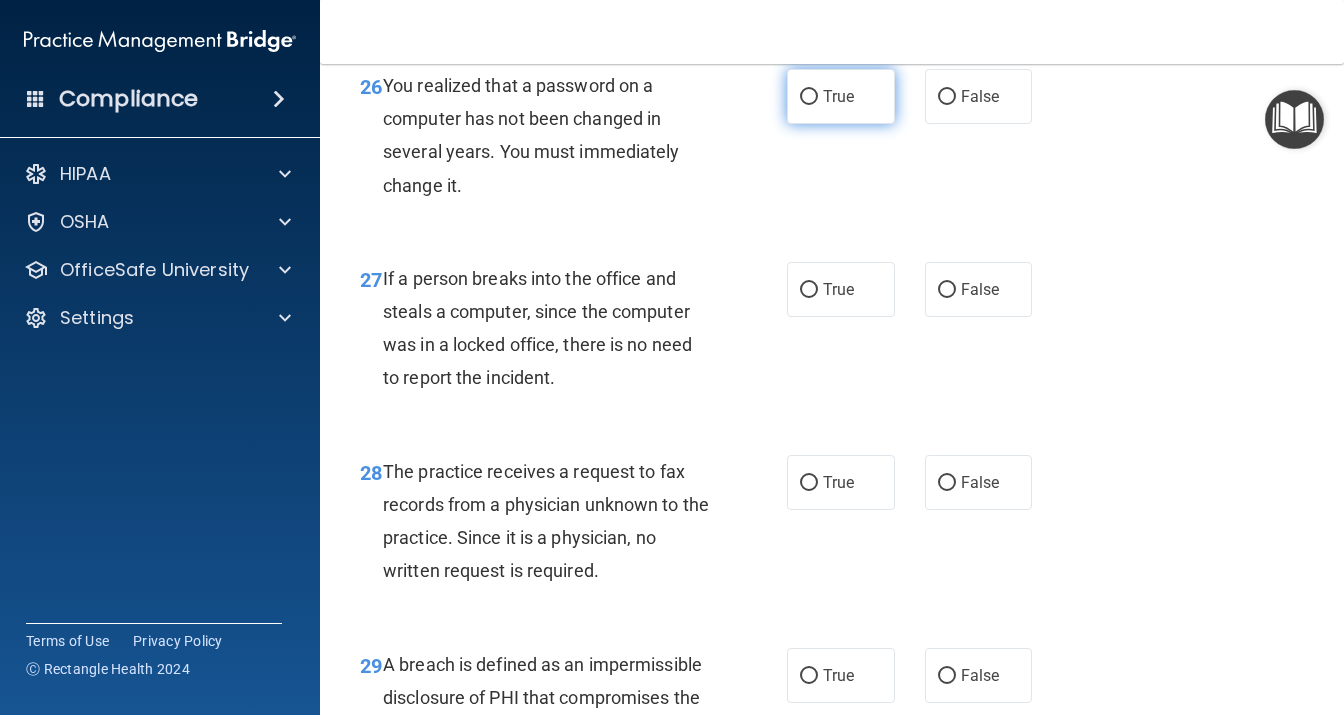 click on "True" at bounding box center (841, 96) 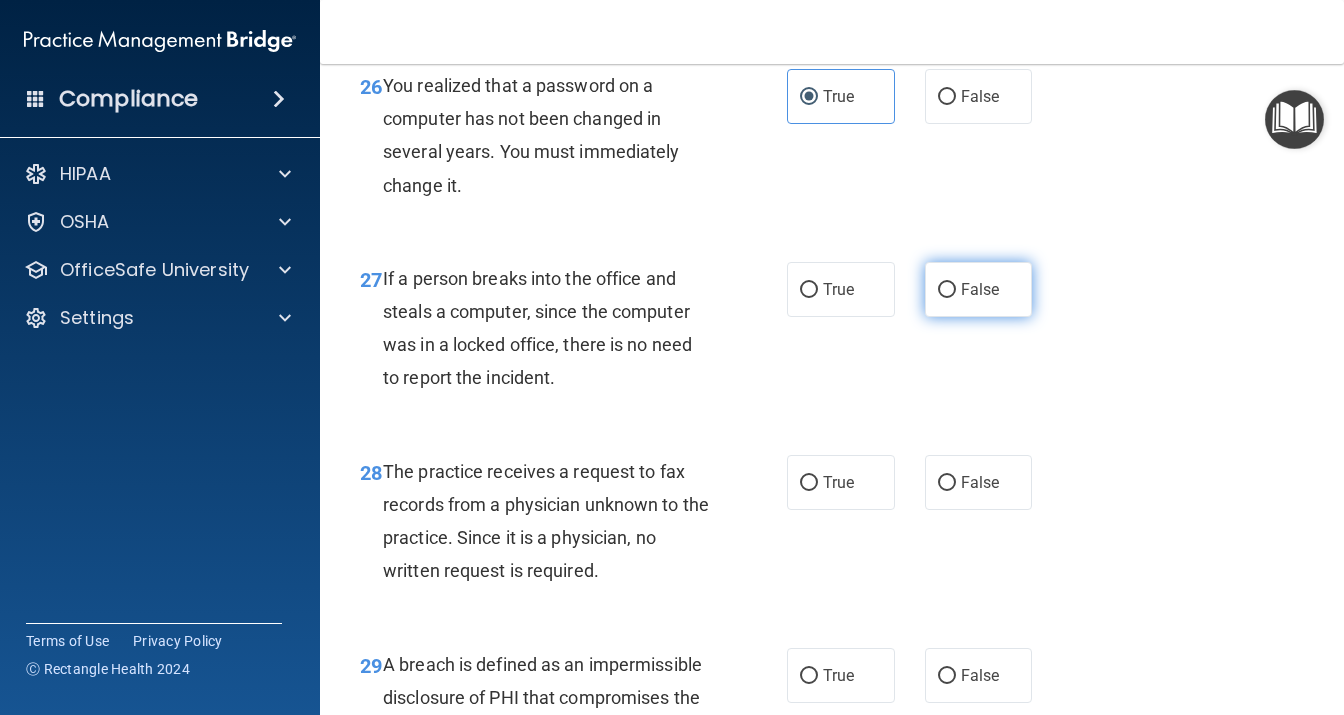 click on "False" at bounding box center [979, 289] 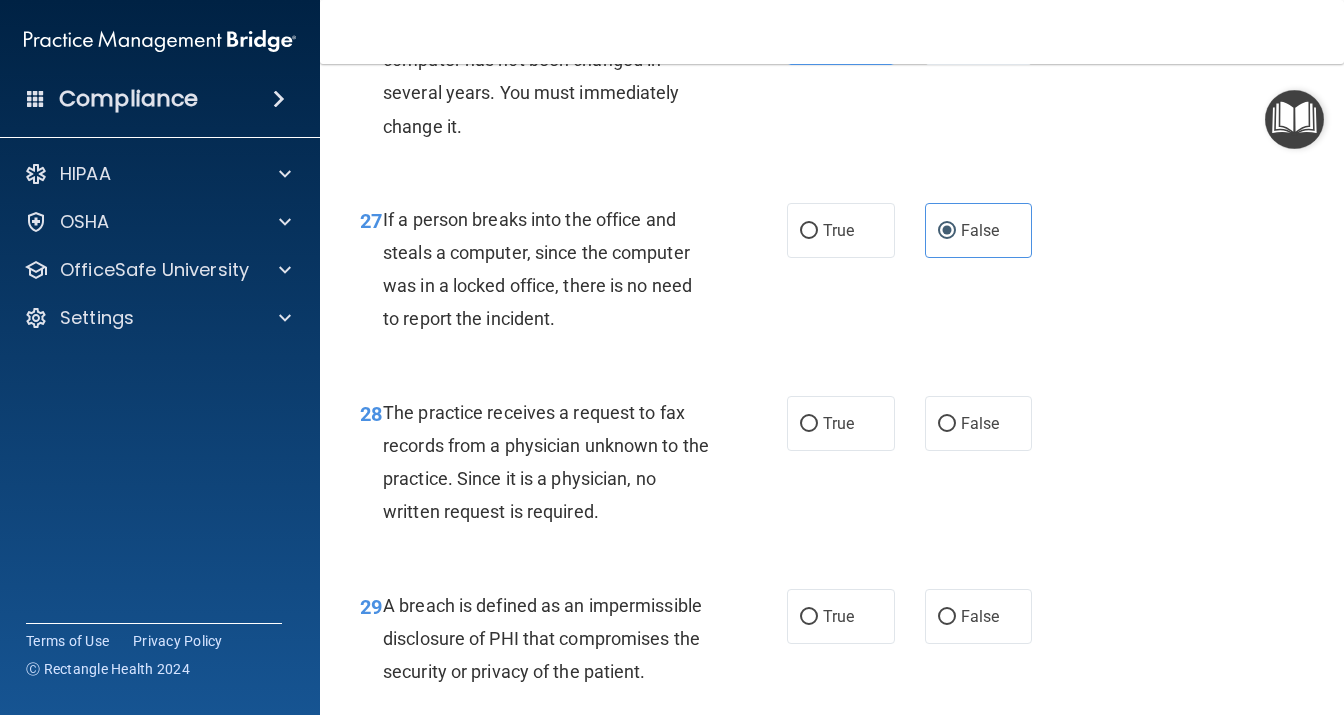 scroll, scrollTop: 5270, scrollLeft: 0, axis: vertical 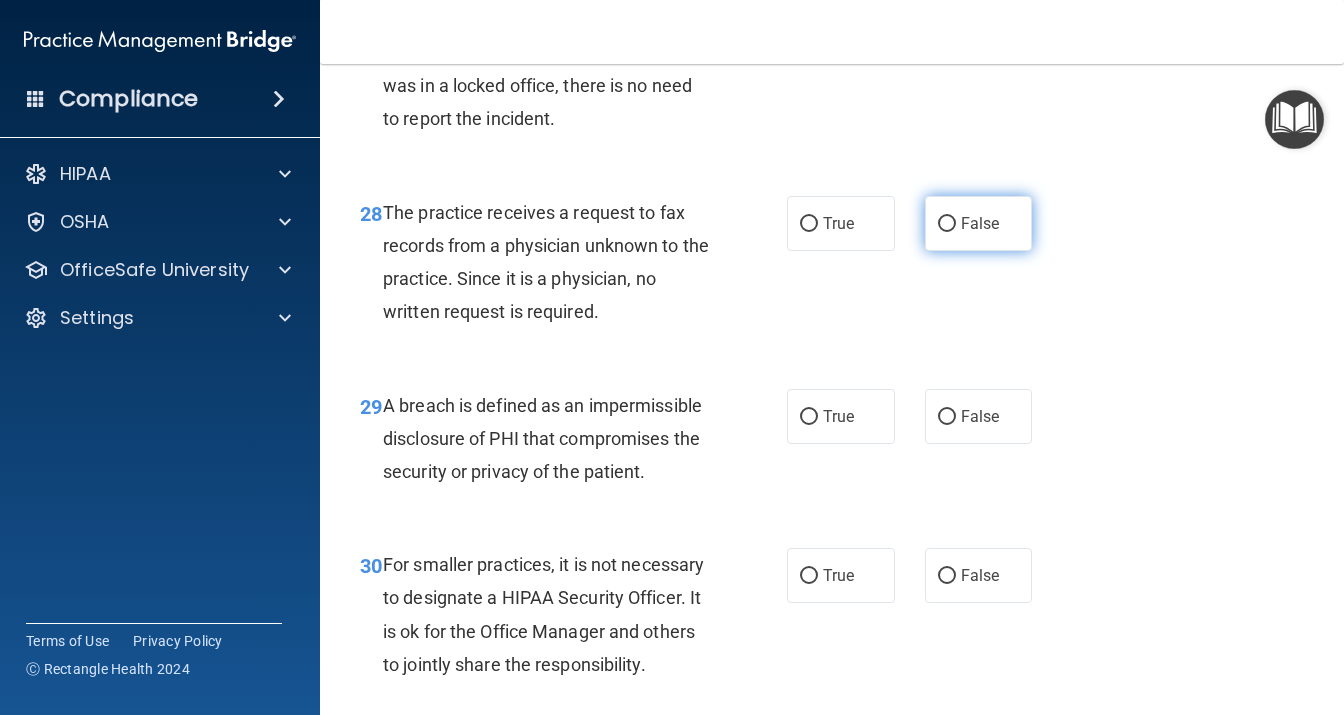 click on "False" at bounding box center (979, 223) 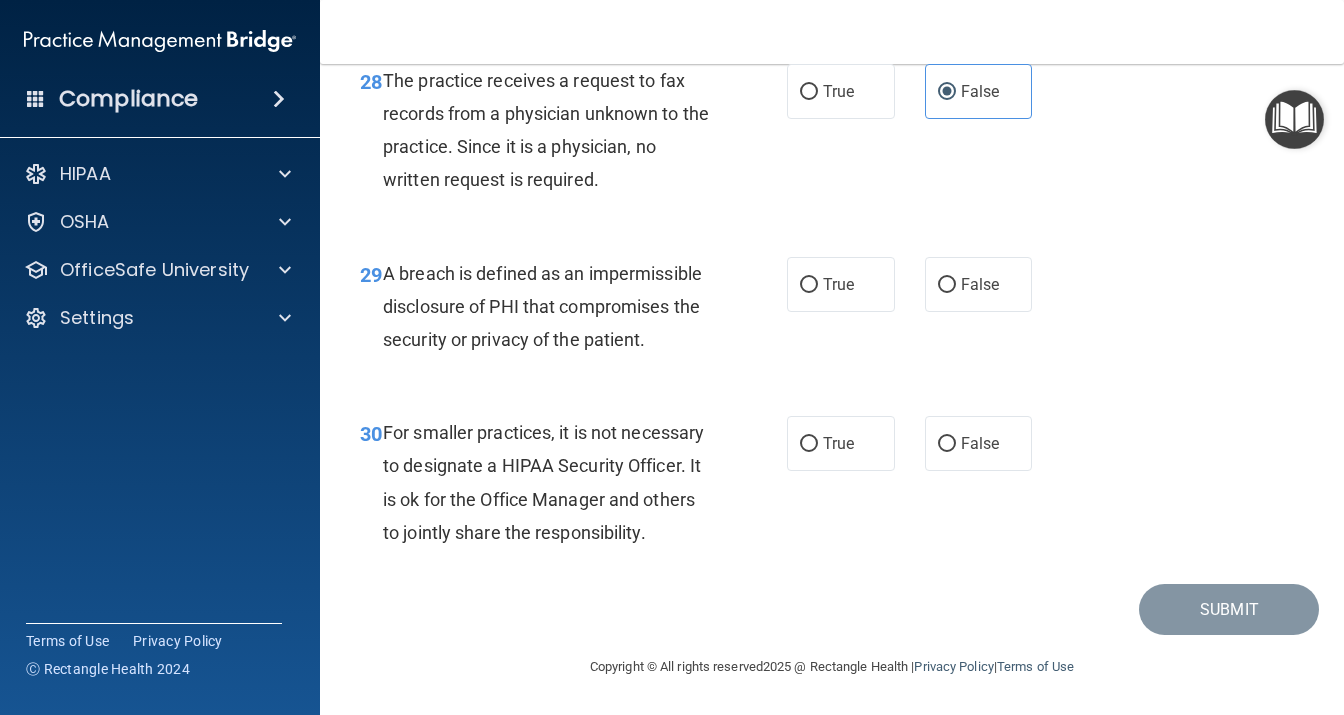 scroll, scrollTop: 5530, scrollLeft: 0, axis: vertical 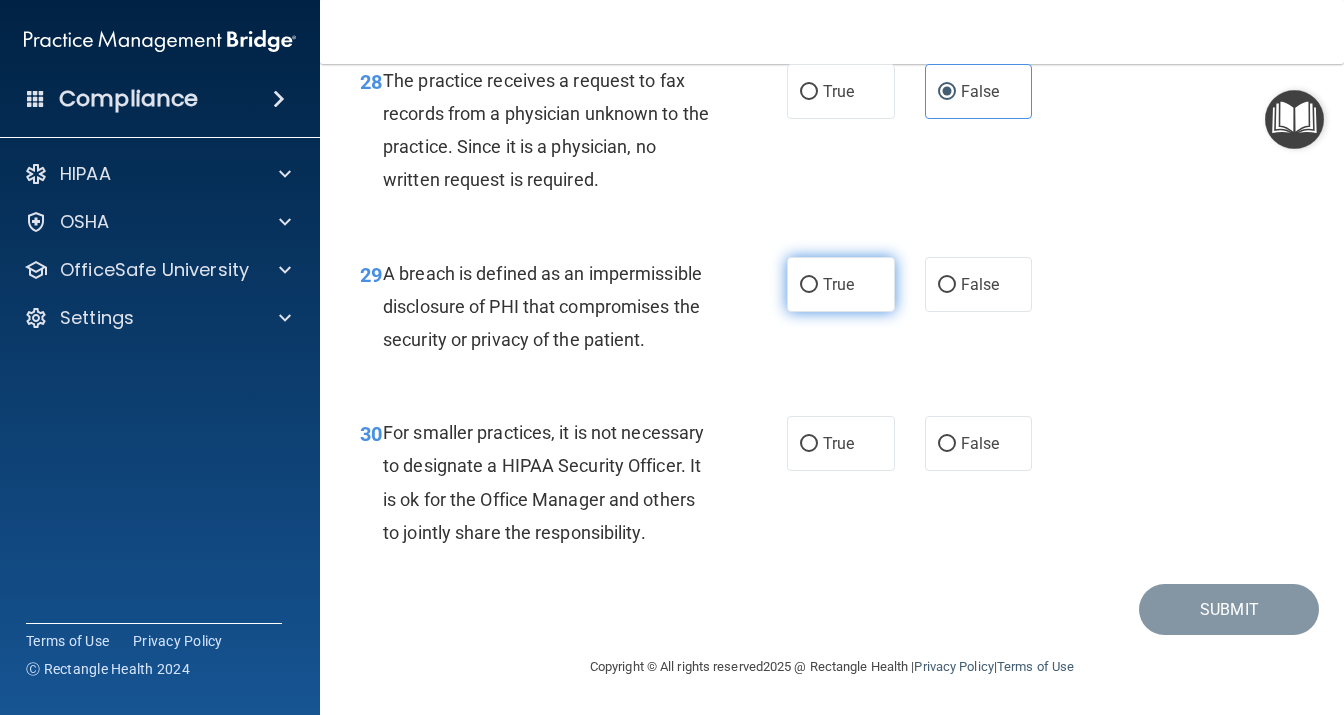click on "True" at bounding box center (841, 284) 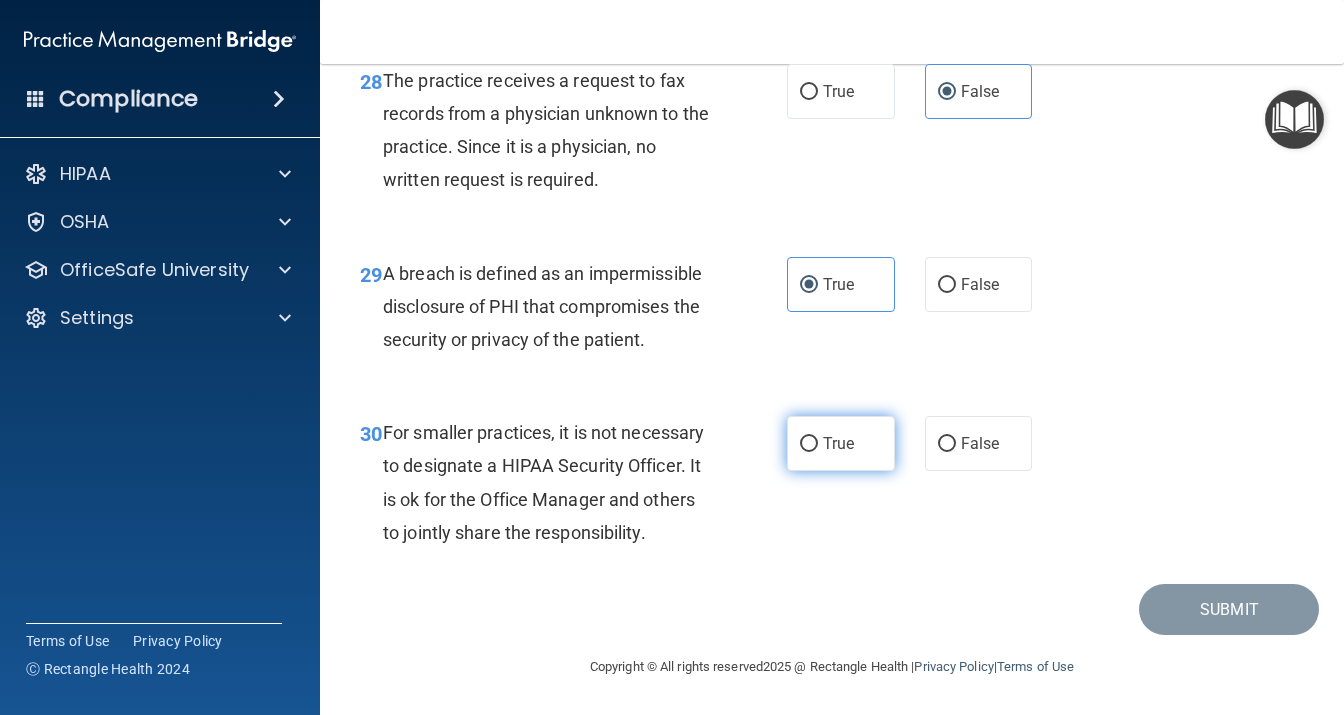 click on "True" at bounding box center [841, 443] 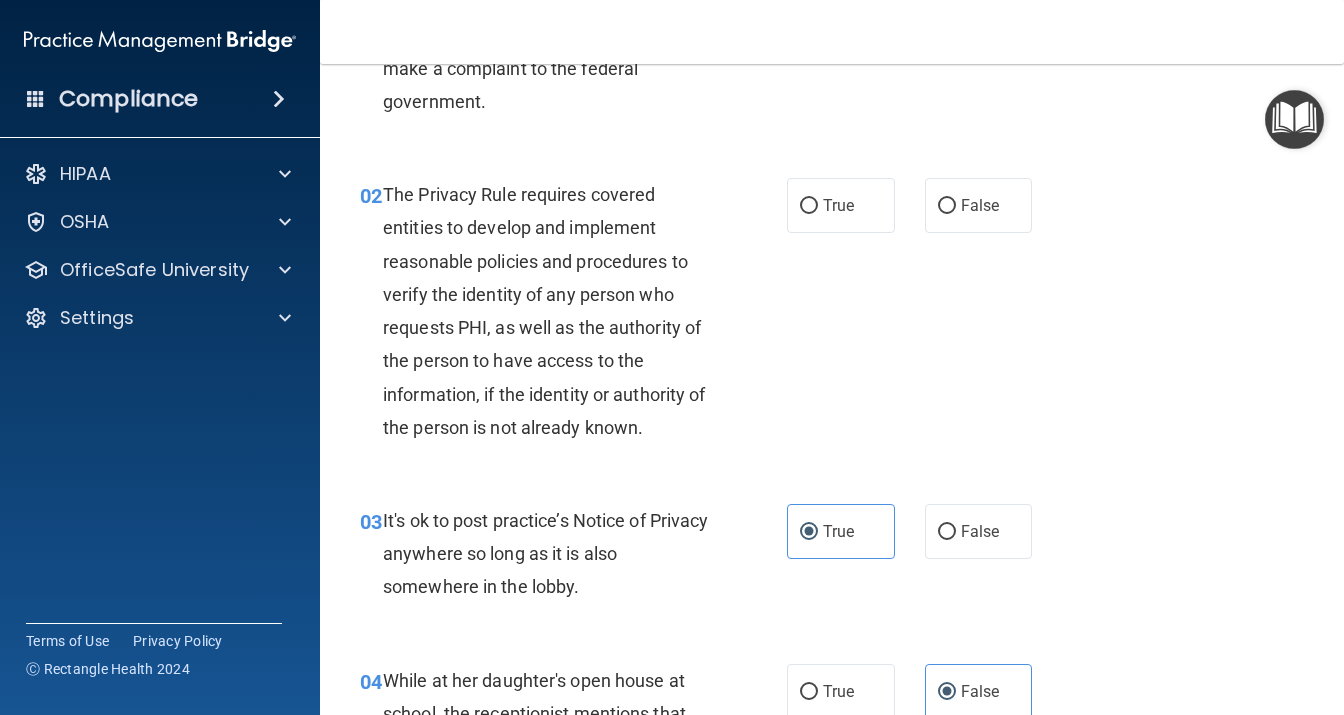 scroll, scrollTop: 0, scrollLeft: 0, axis: both 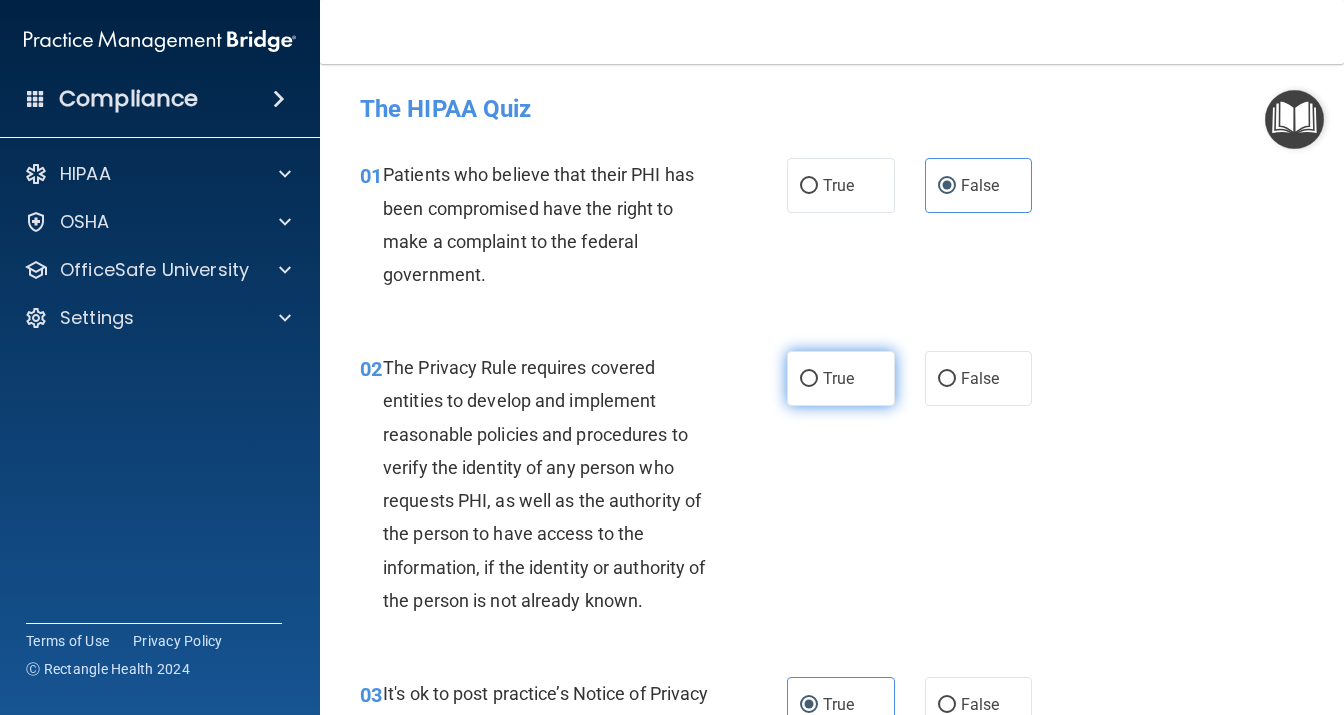 click on "True" at bounding box center [838, 378] 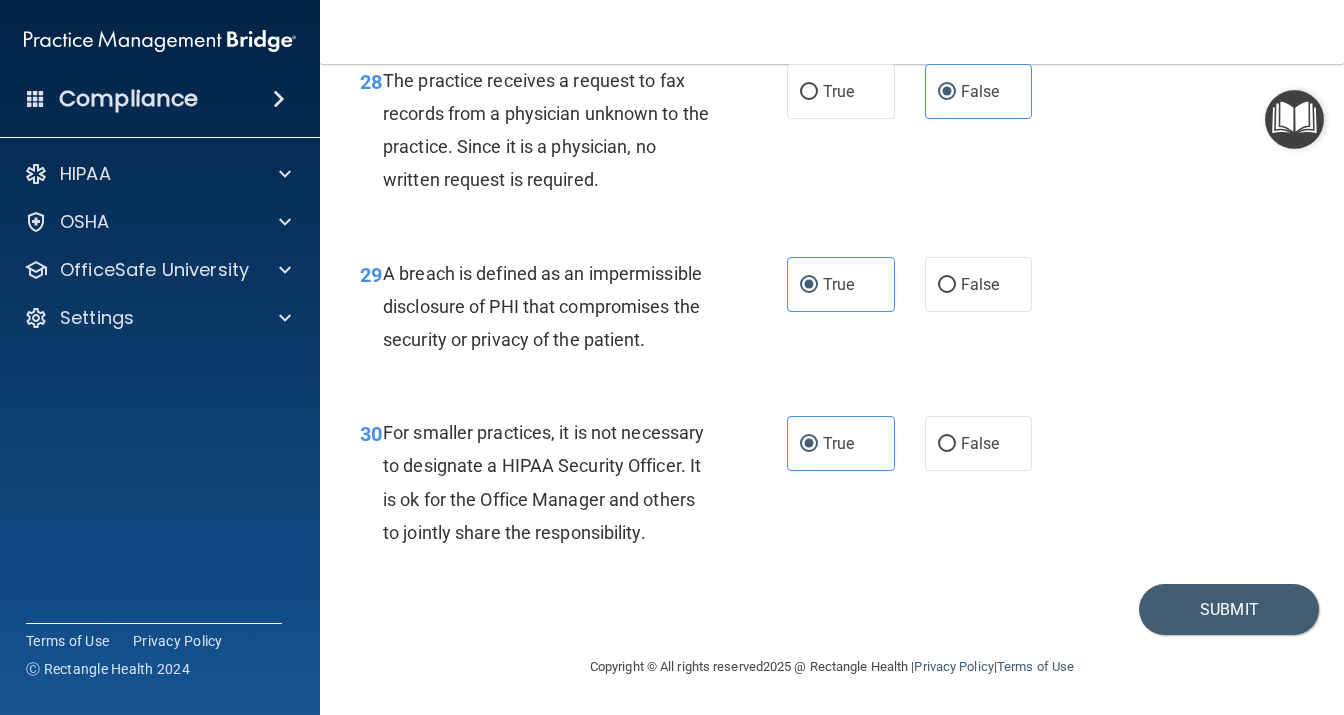 scroll, scrollTop: 5569, scrollLeft: 0, axis: vertical 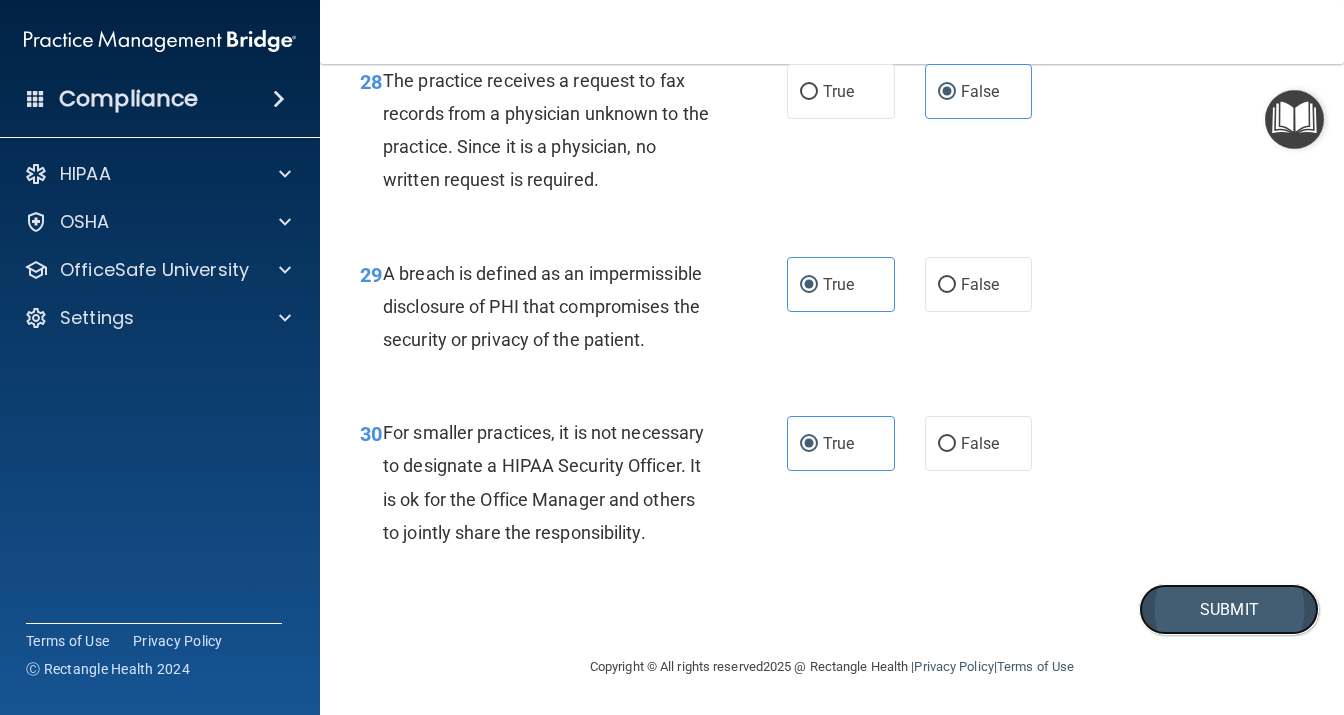 click on "Submit" at bounding box center (1229, 609) 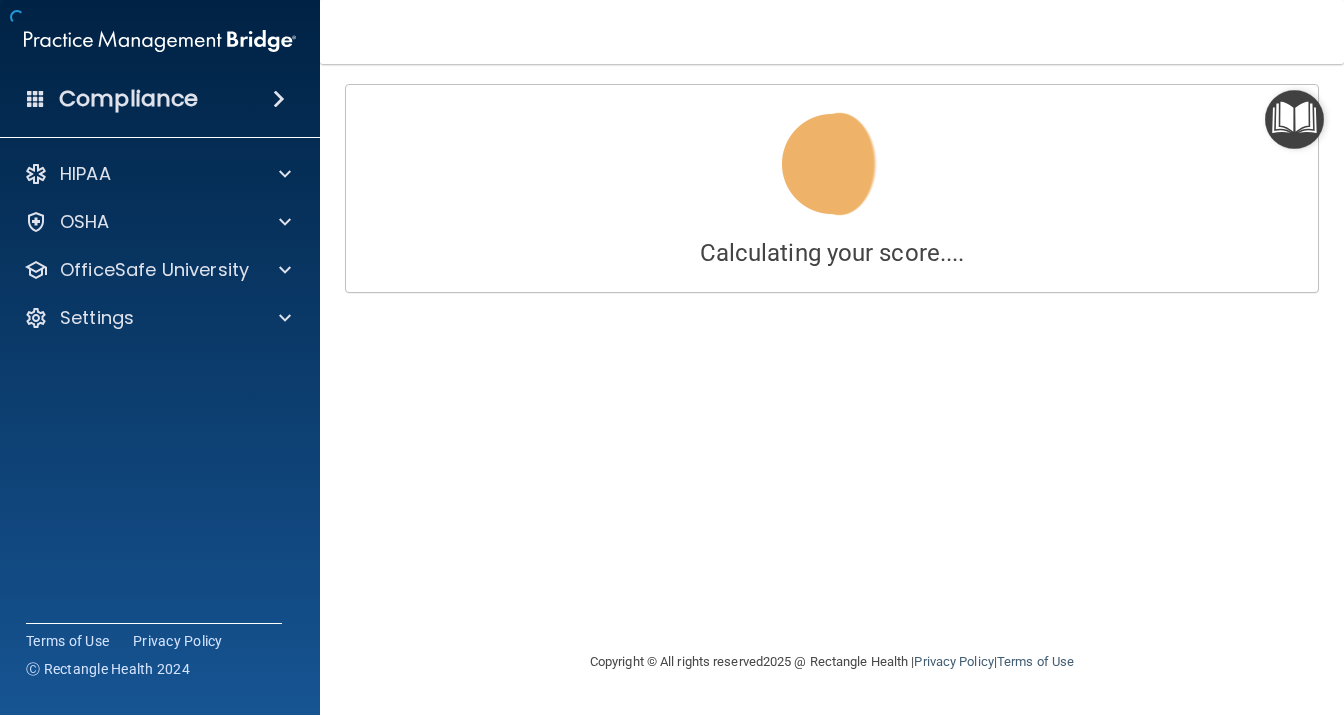 scroll, scrollTop: 0, scrollLeft: 0, axis: both 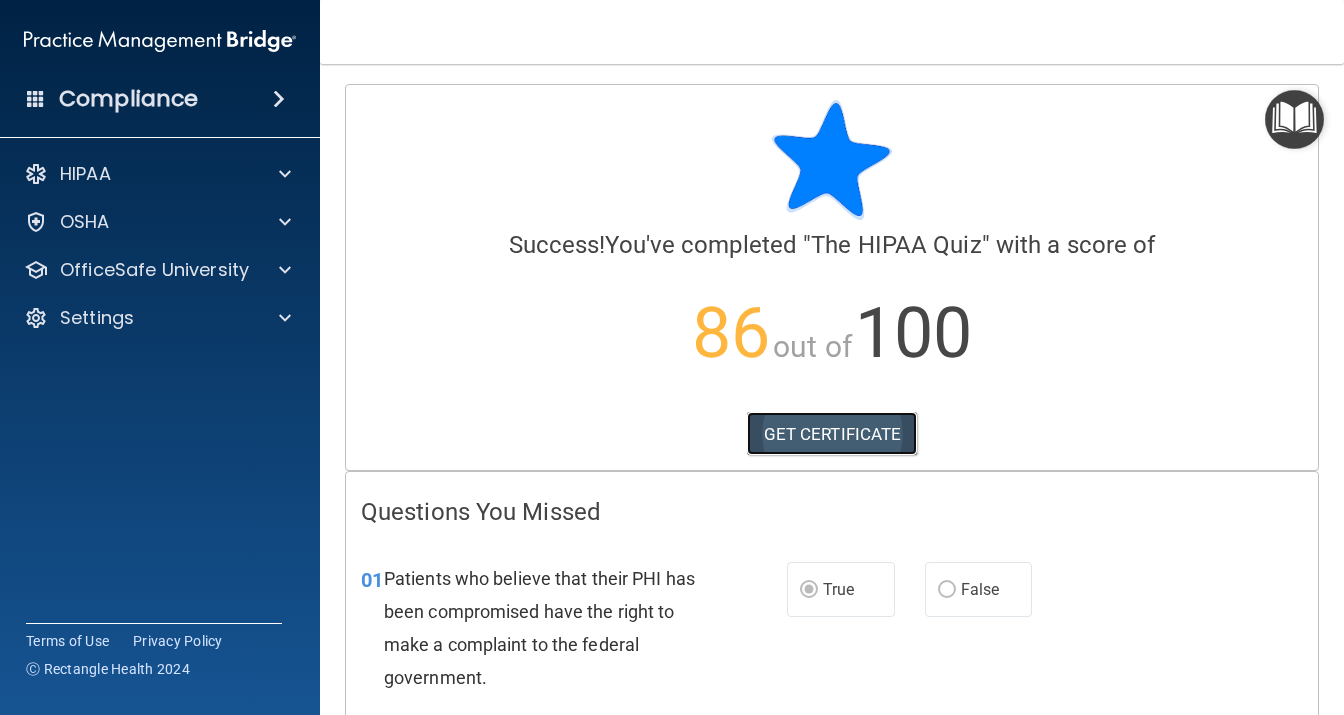 click on "GET CERTIFICATE" at bounding box center (832, 434) 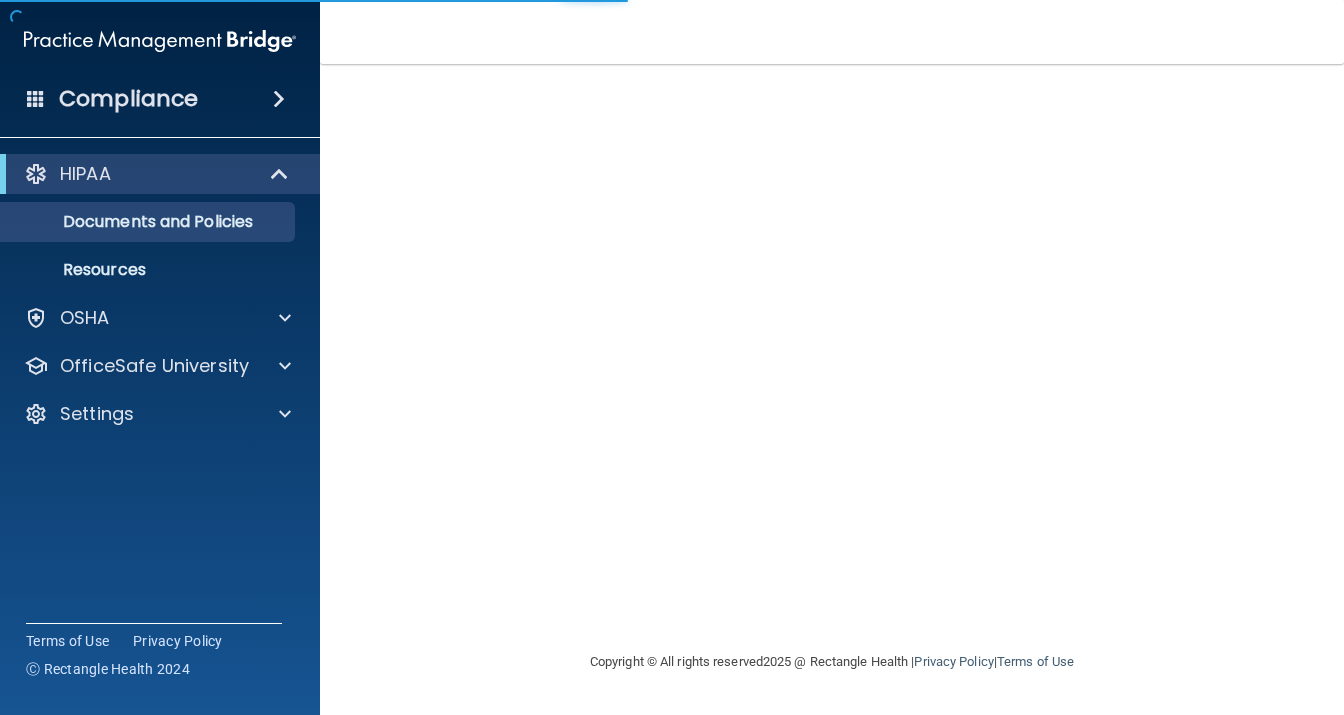 scroll, scrollTop: 0, scrollLeft: 0, axis: both 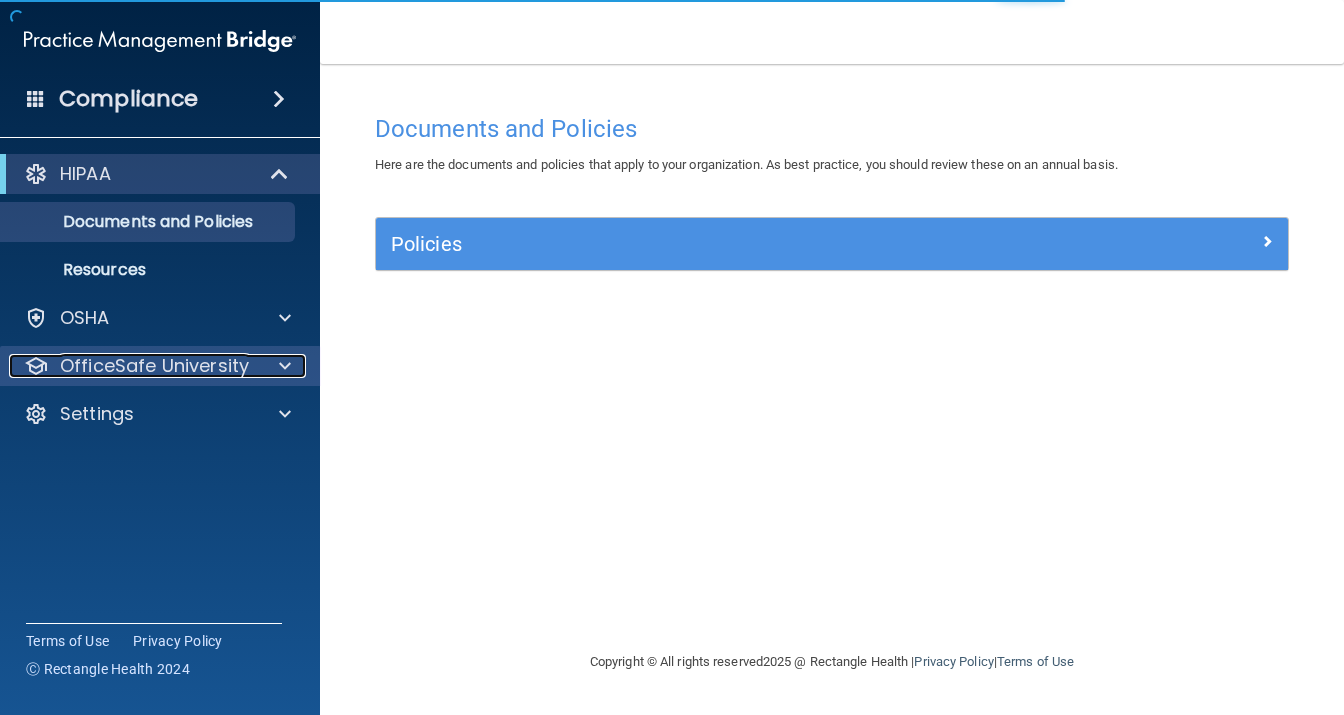 click at bounding box center (285, 366) 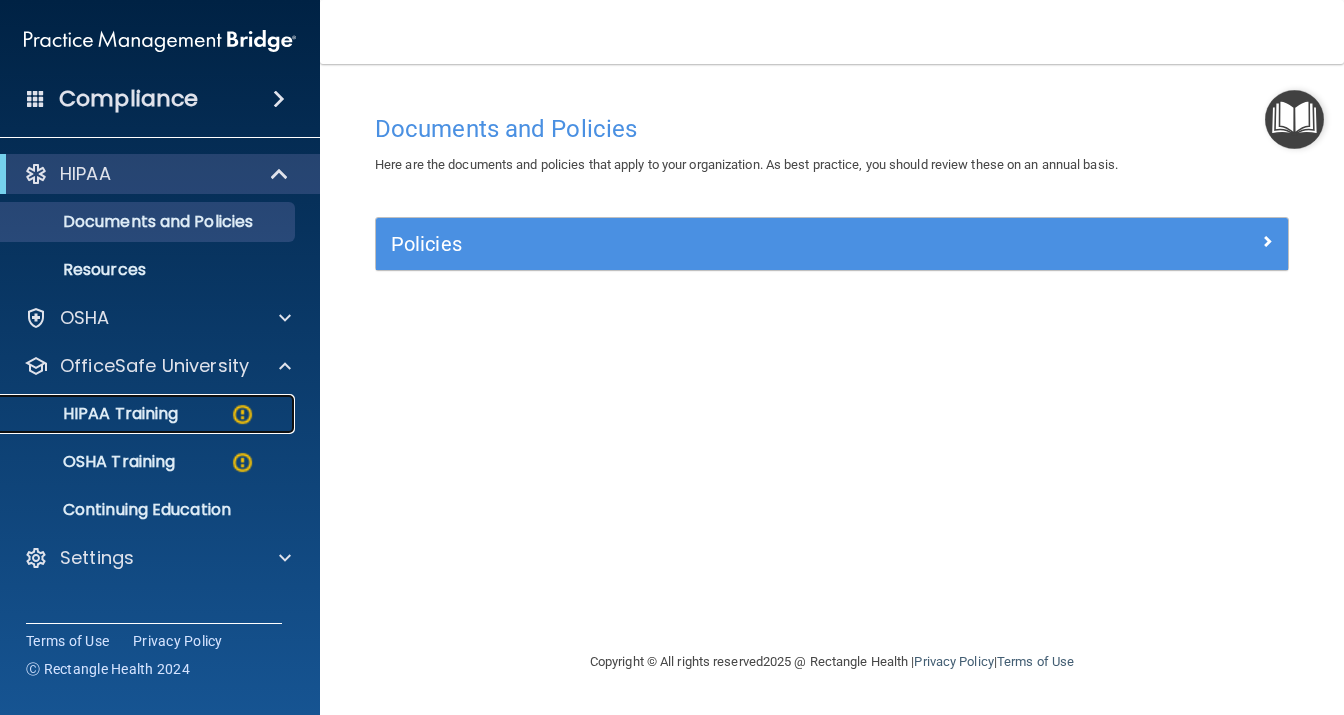 click on "HIPAA Training" at bounding box center [95, 414] 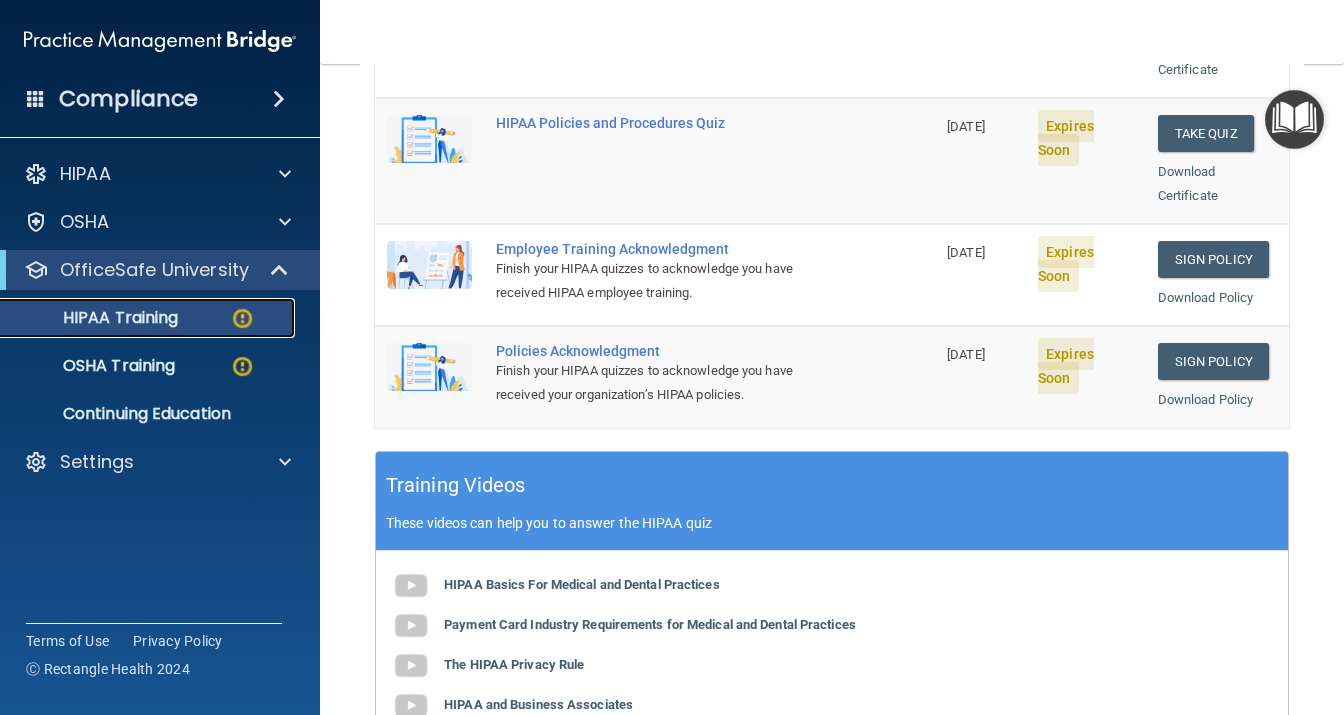 scroll, scrollTop: 518, scrollLeft: 0, axis: vertical 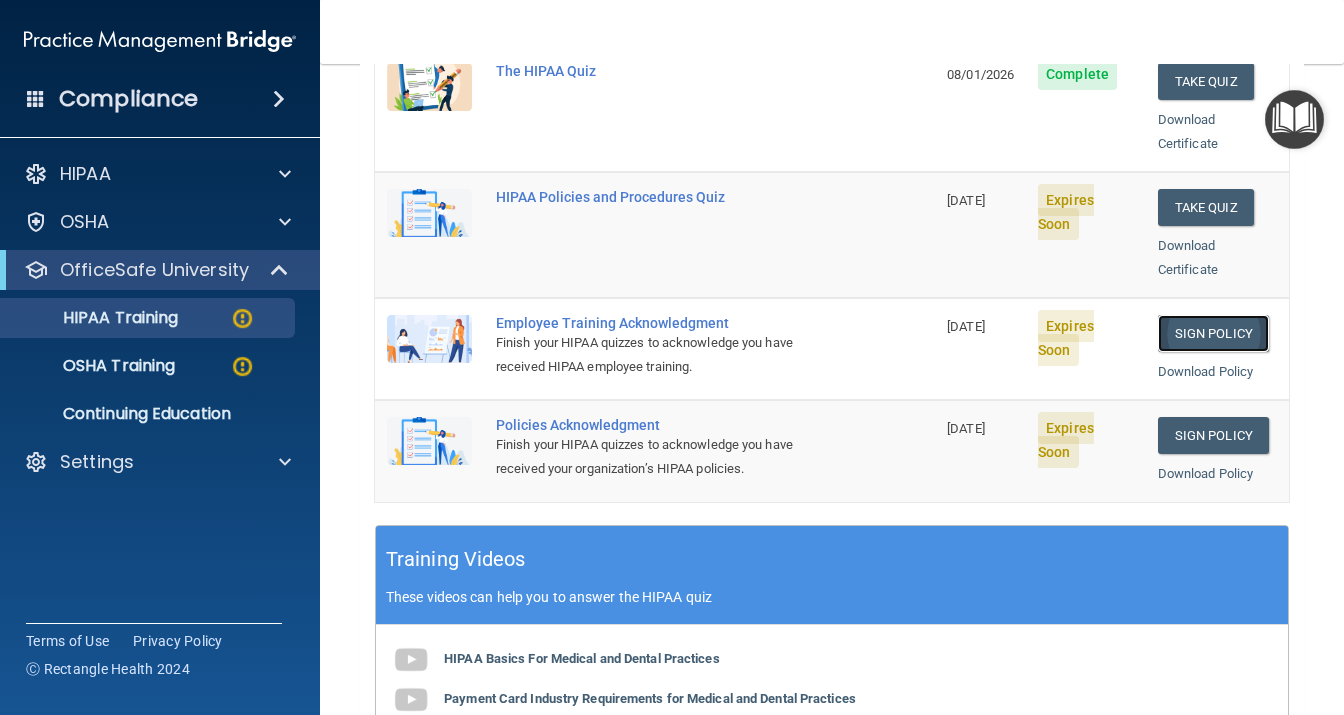 click on "Sign Policy" at bounding box center (1213, 333) 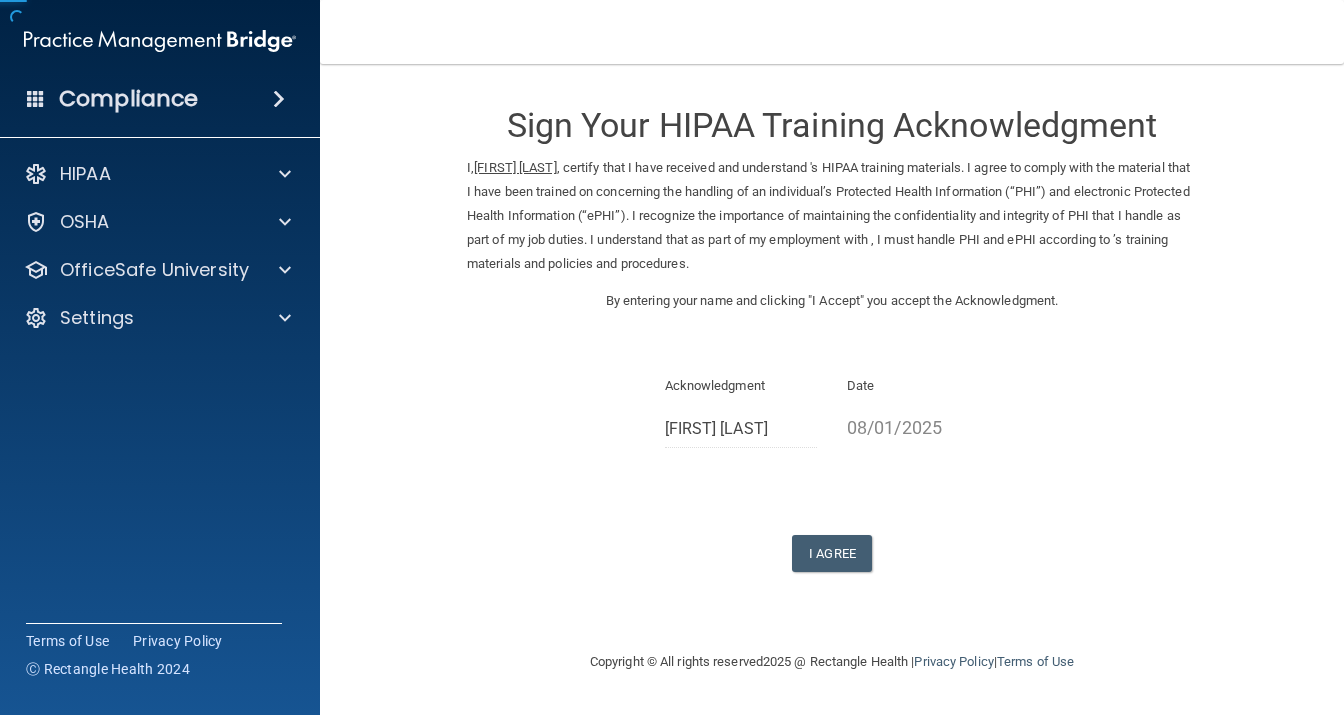 scroll, scrollTop: 0, scrollLeft: 0, axis: both 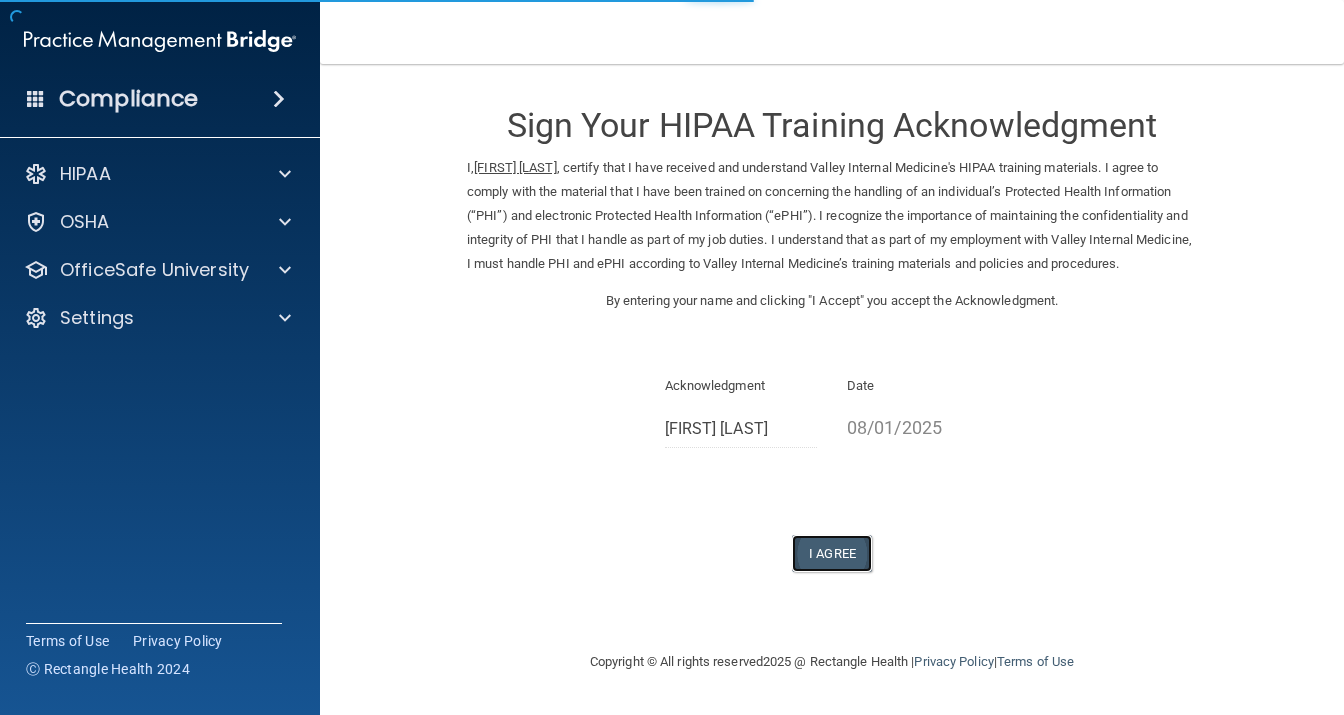 click on "I Agree" at bounding box center [832, 553] 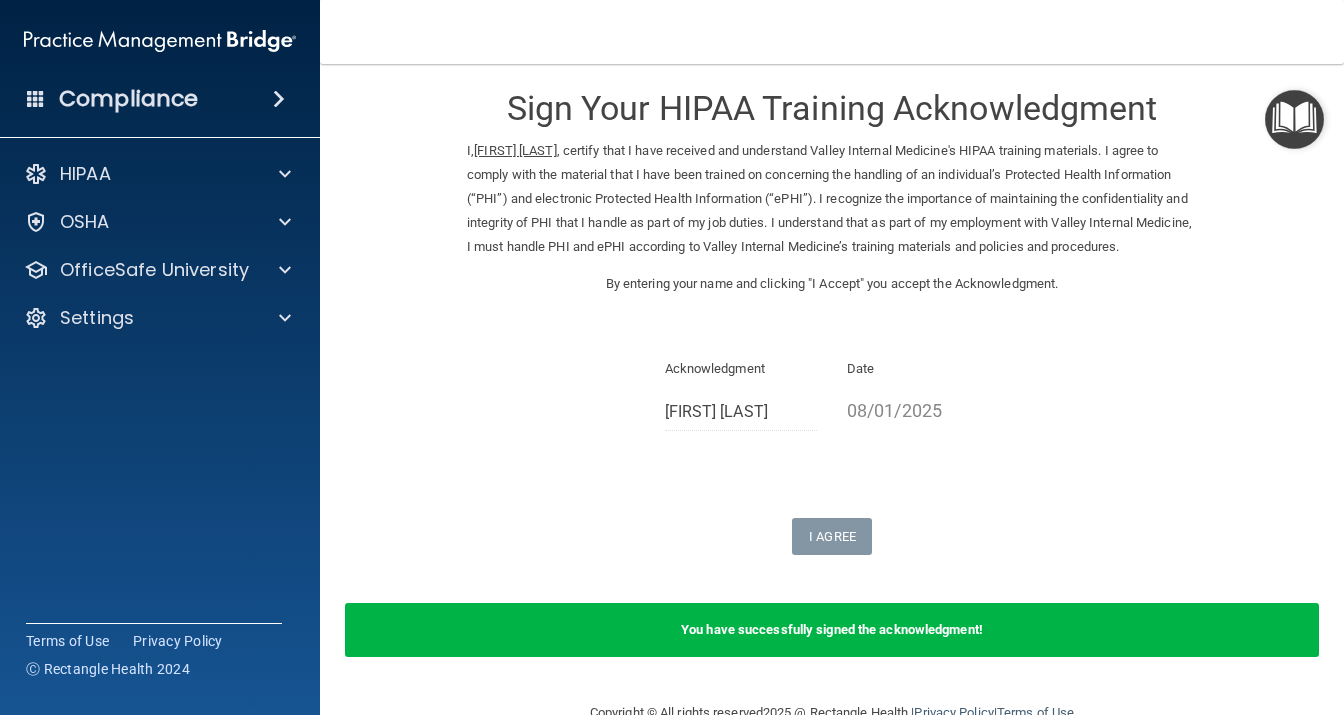 scroll, scrollTop: 0, scrollLeft: 0, axis: both 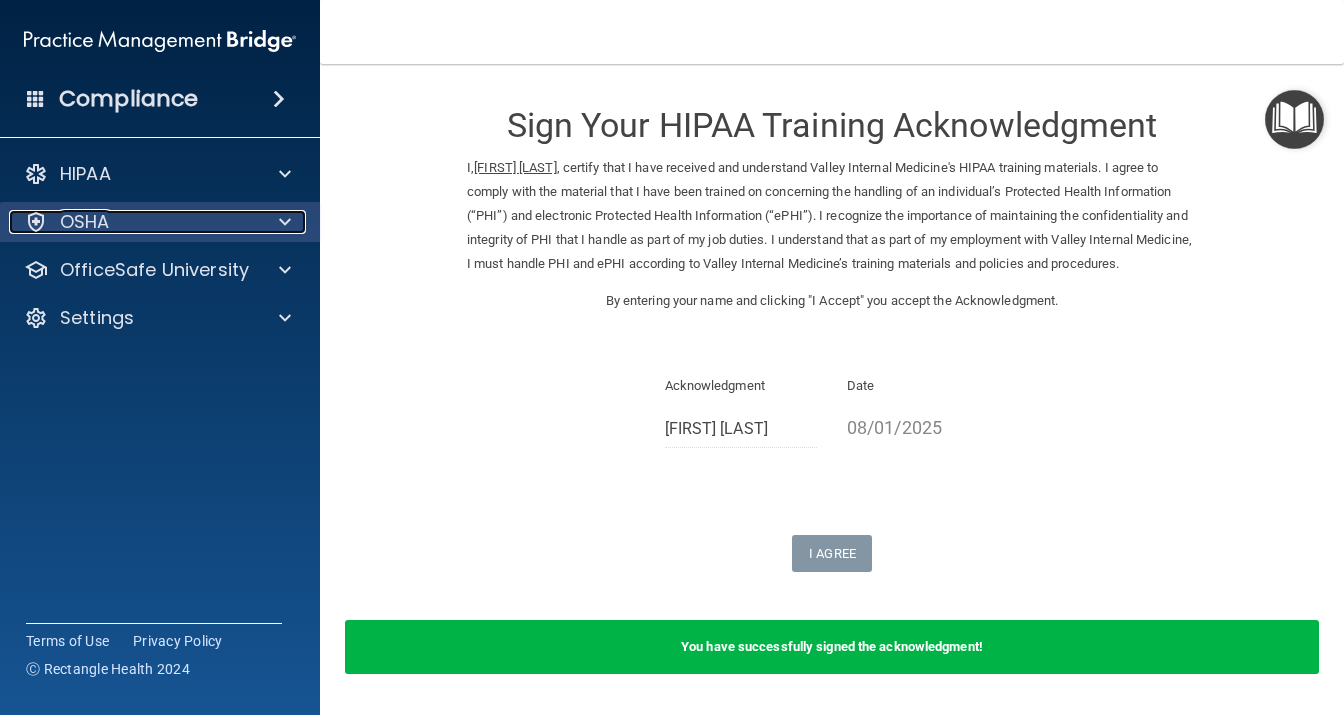 click at bounding box center (282, 222) 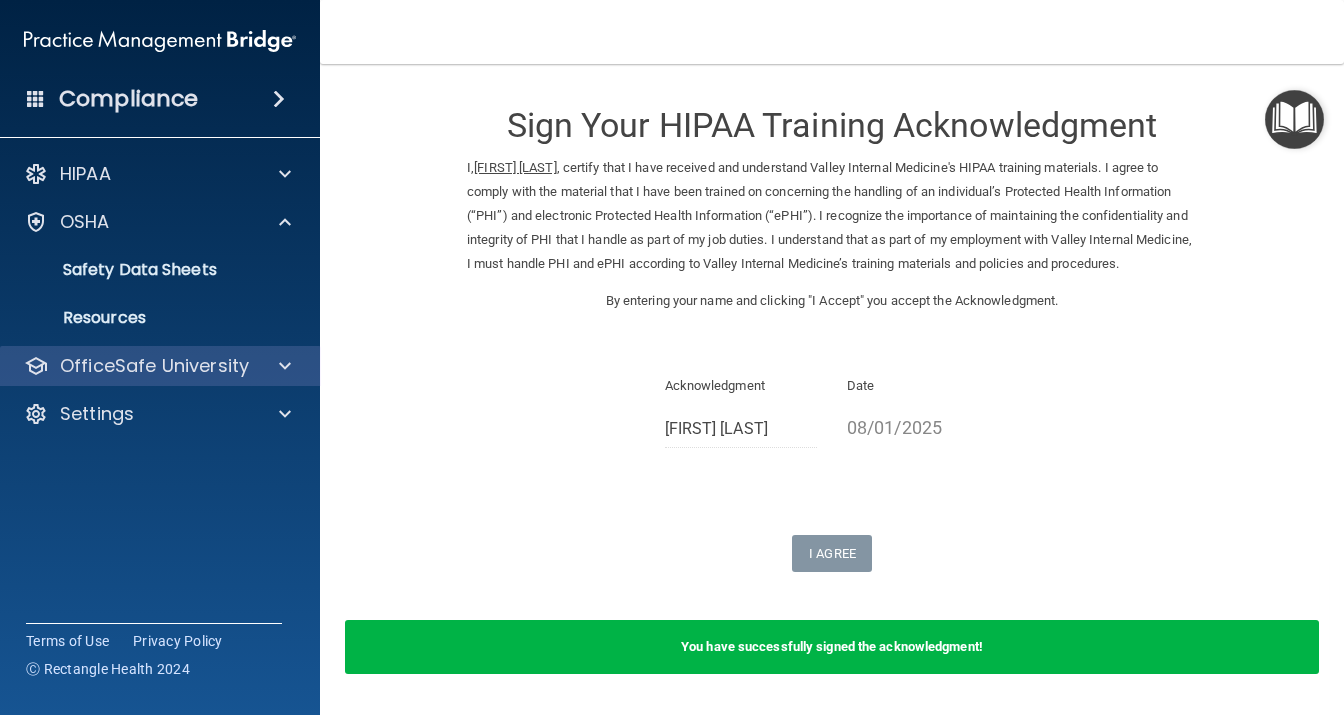 click on "OfficeSafe University" at bounding box center [160, 366] 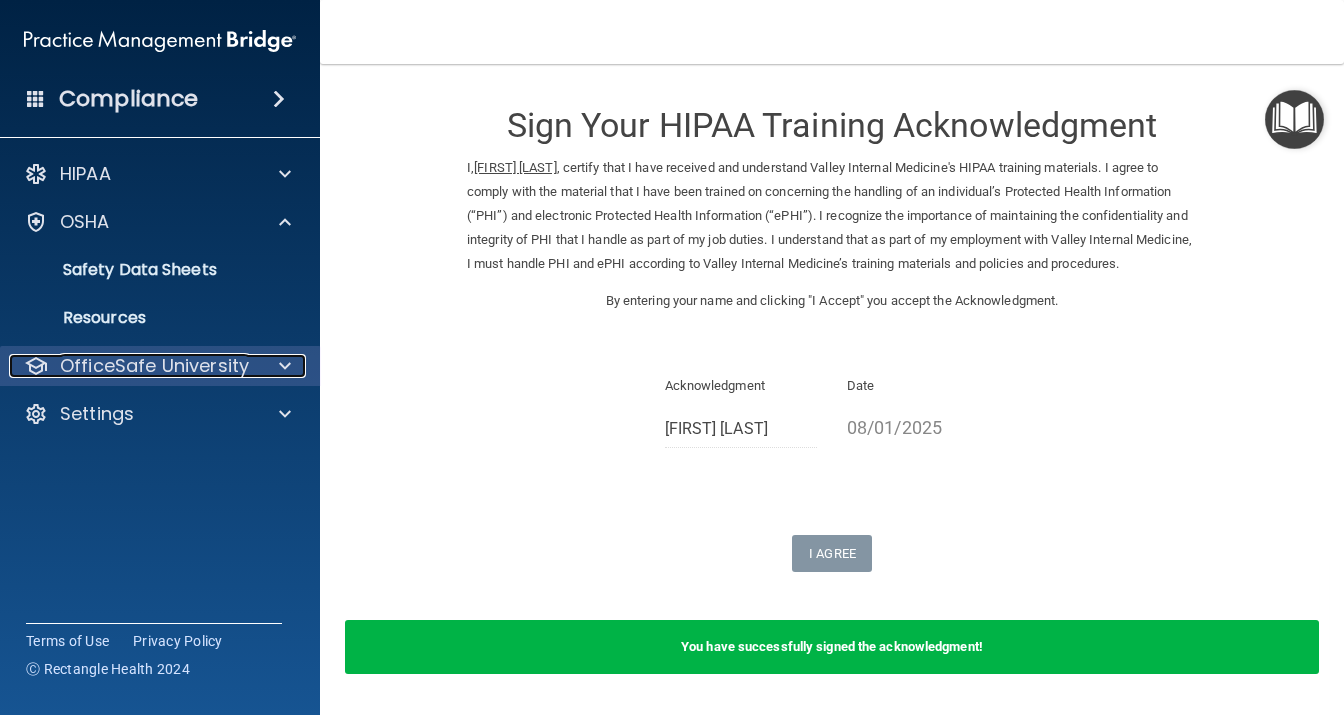 click at bounding box center [285, 366] 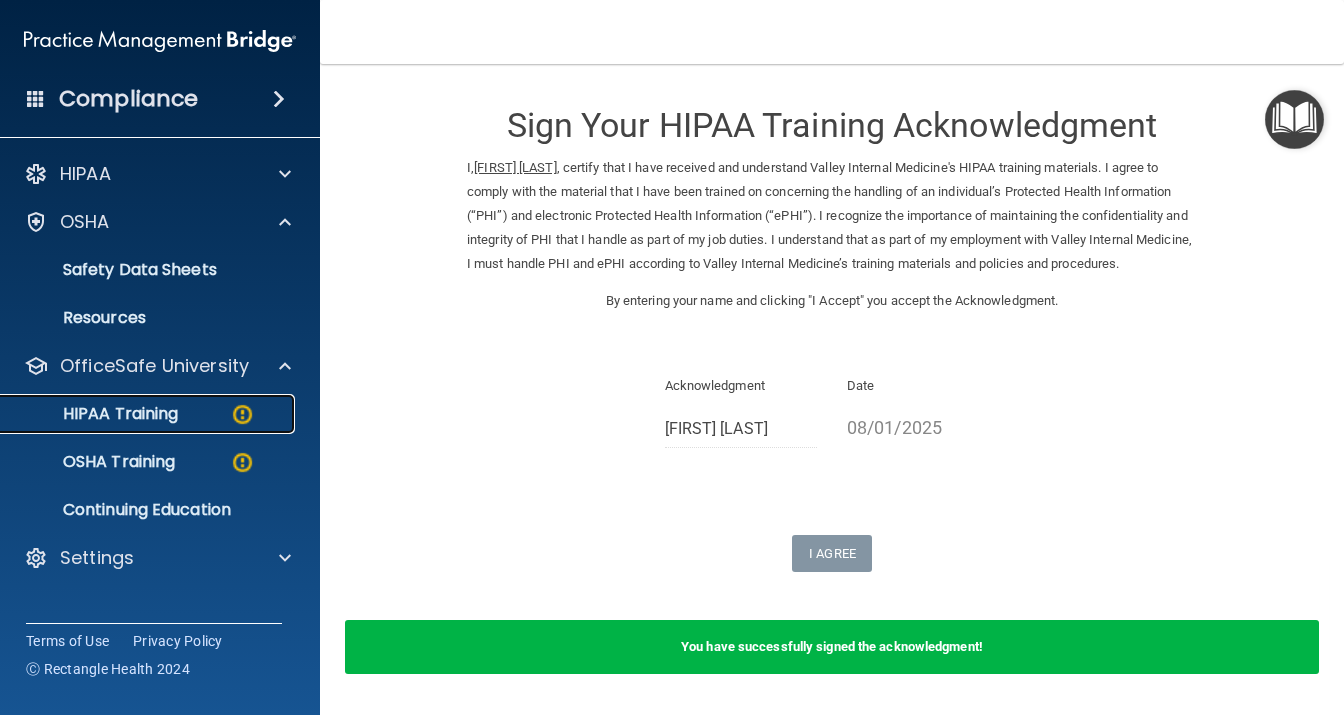 click on "HIPAA Training" at bounding box center [137, 414] 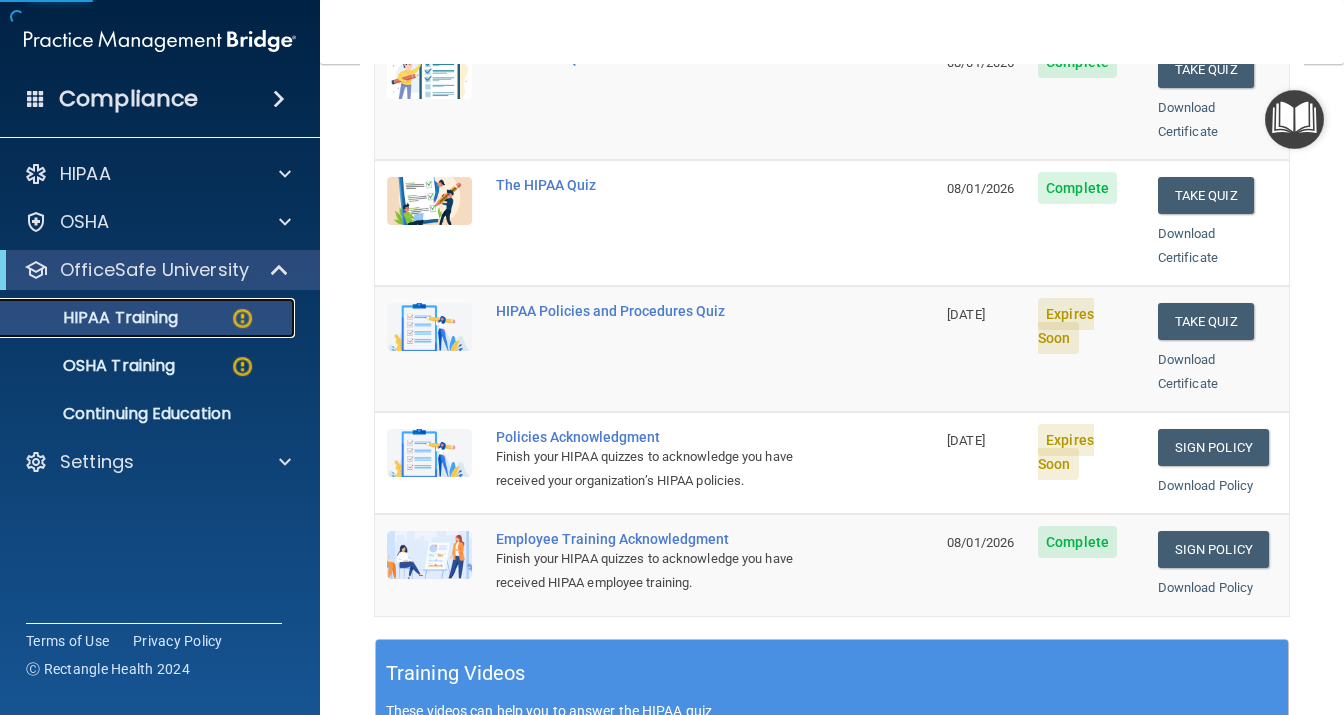 scroll, scrollTop: 346, scrollLeft: 0, axis: vertical 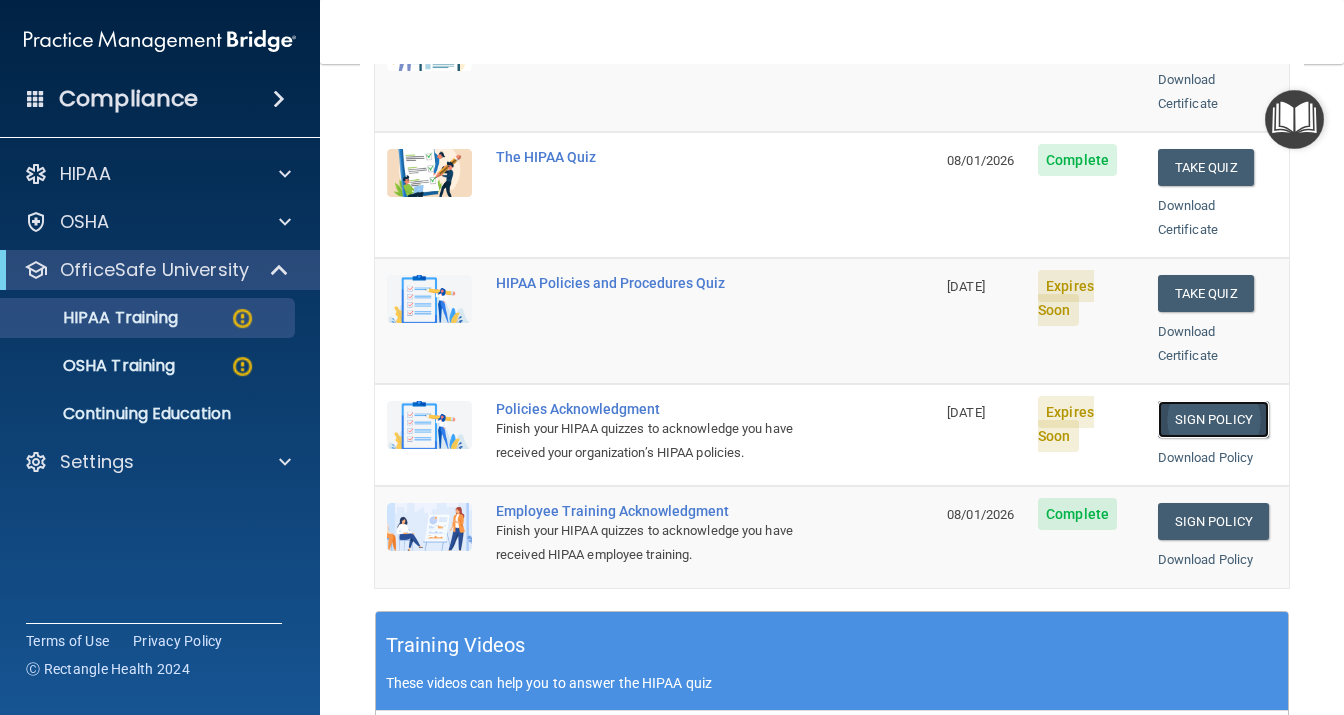 click on "Sign Policy" at bounding box center (1213, 419) 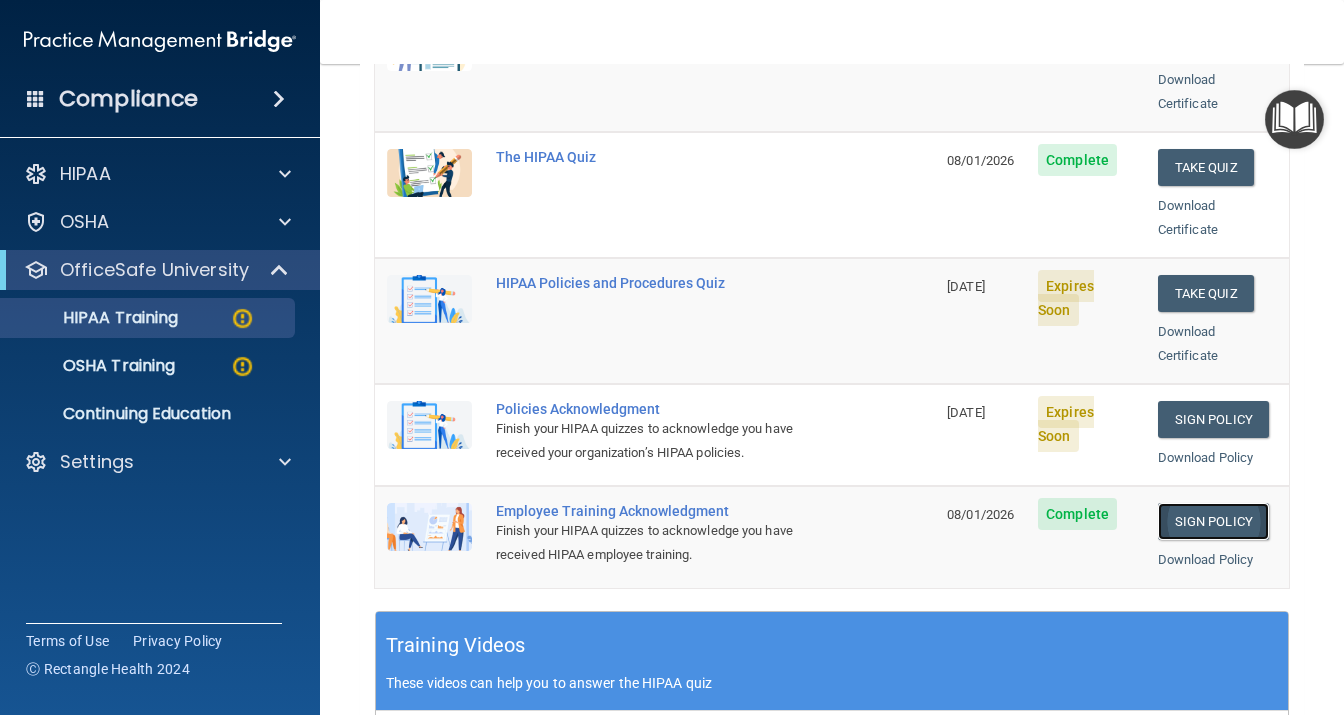 click on "Sign Policy" at bounding box center [1213, 521] 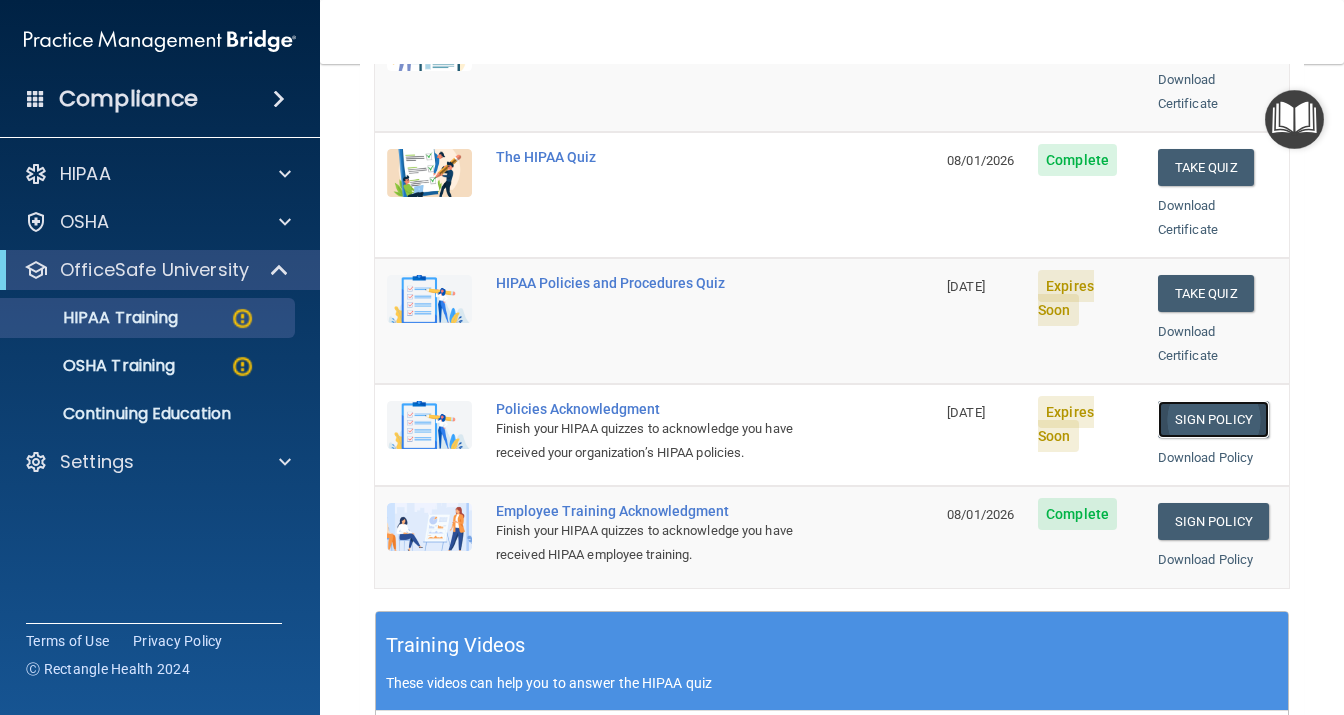 click on "Sign Policy" at bounding box center [1213, 419] 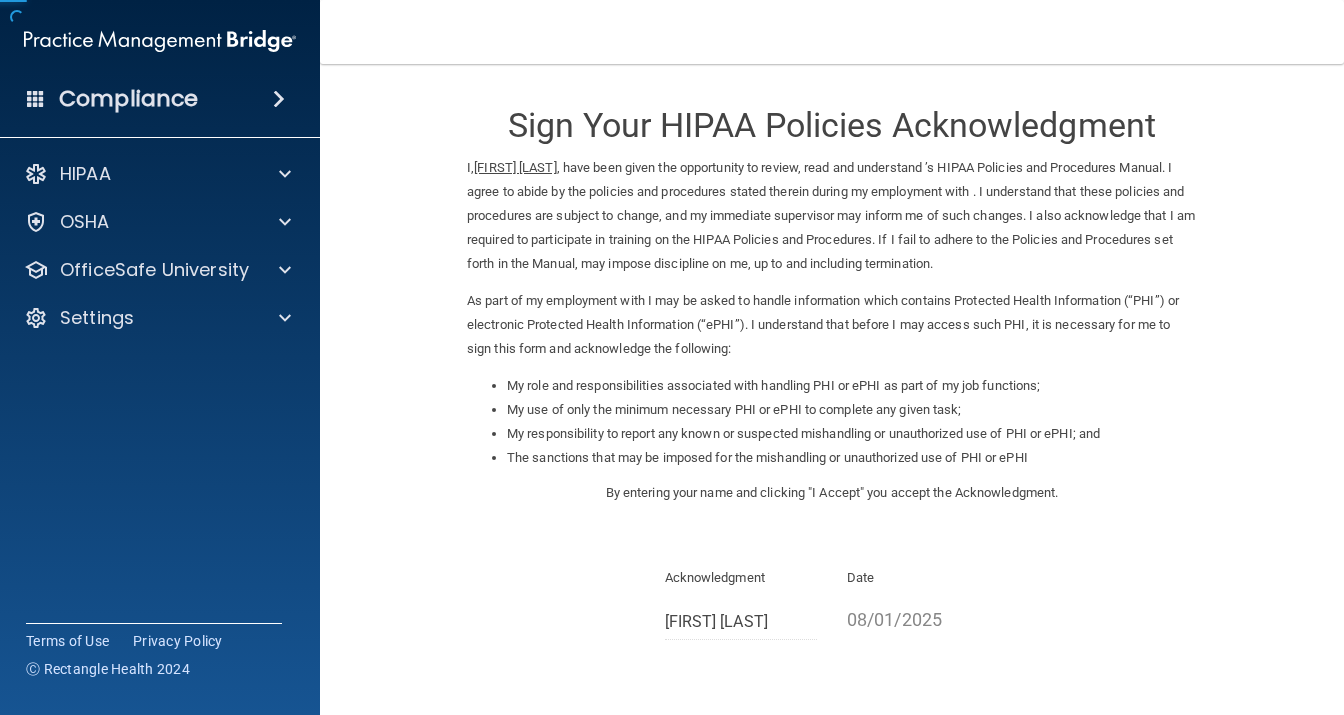 scroll, scrollTop: 0, scrollLeft: 0, axis: both 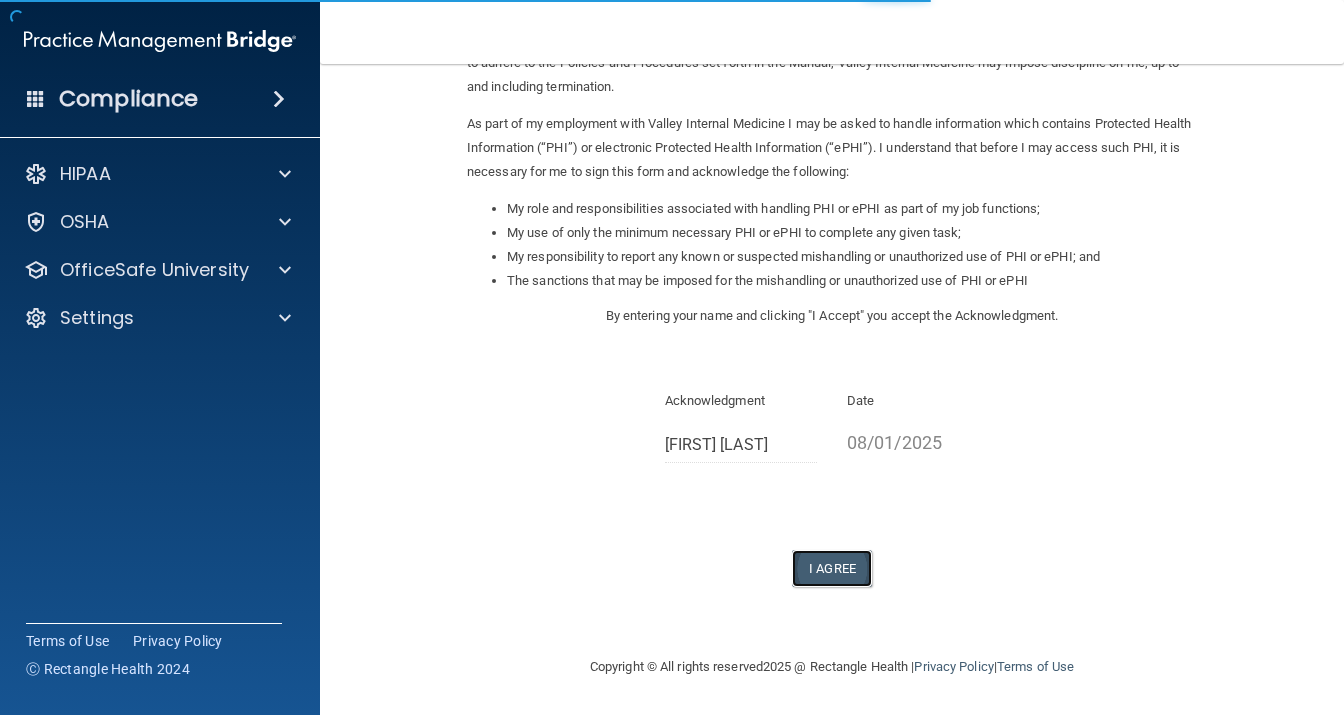 click on "I Agree" at bounding box center (832, 568) 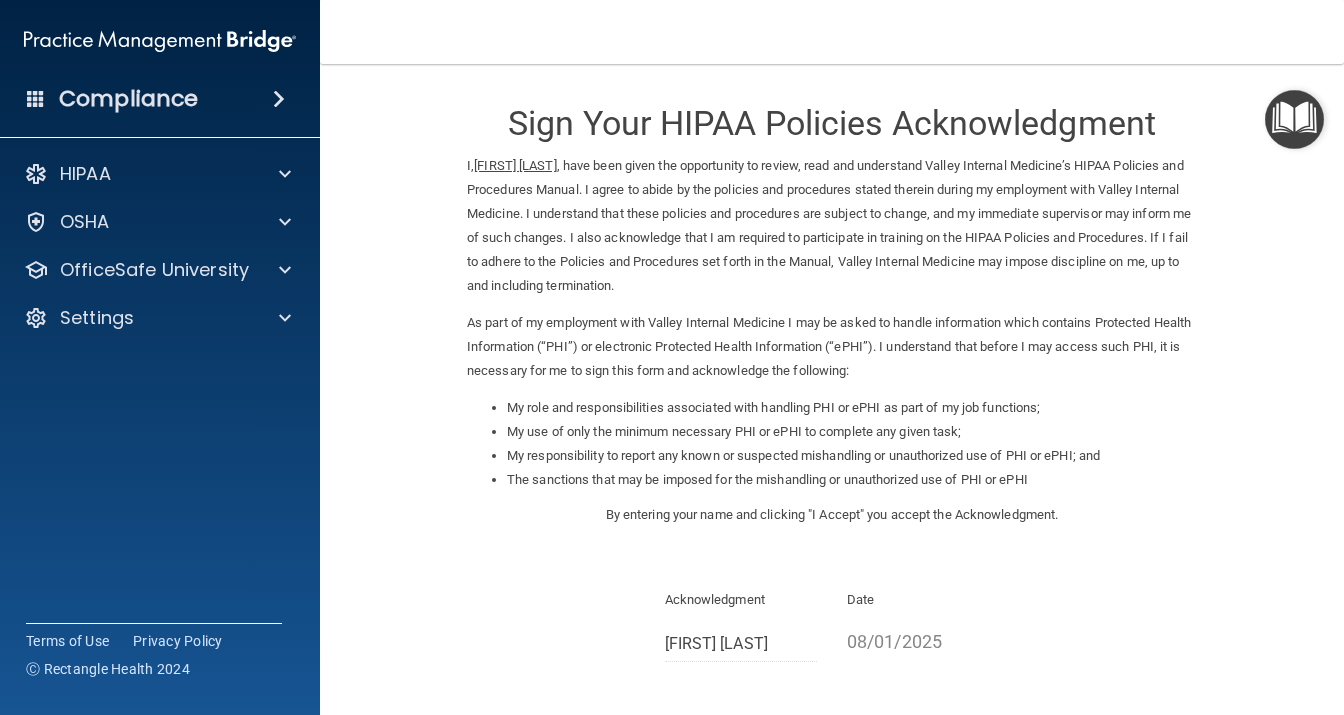 scroll, scrollTop: 0, scrollLeft: 0, axis: both 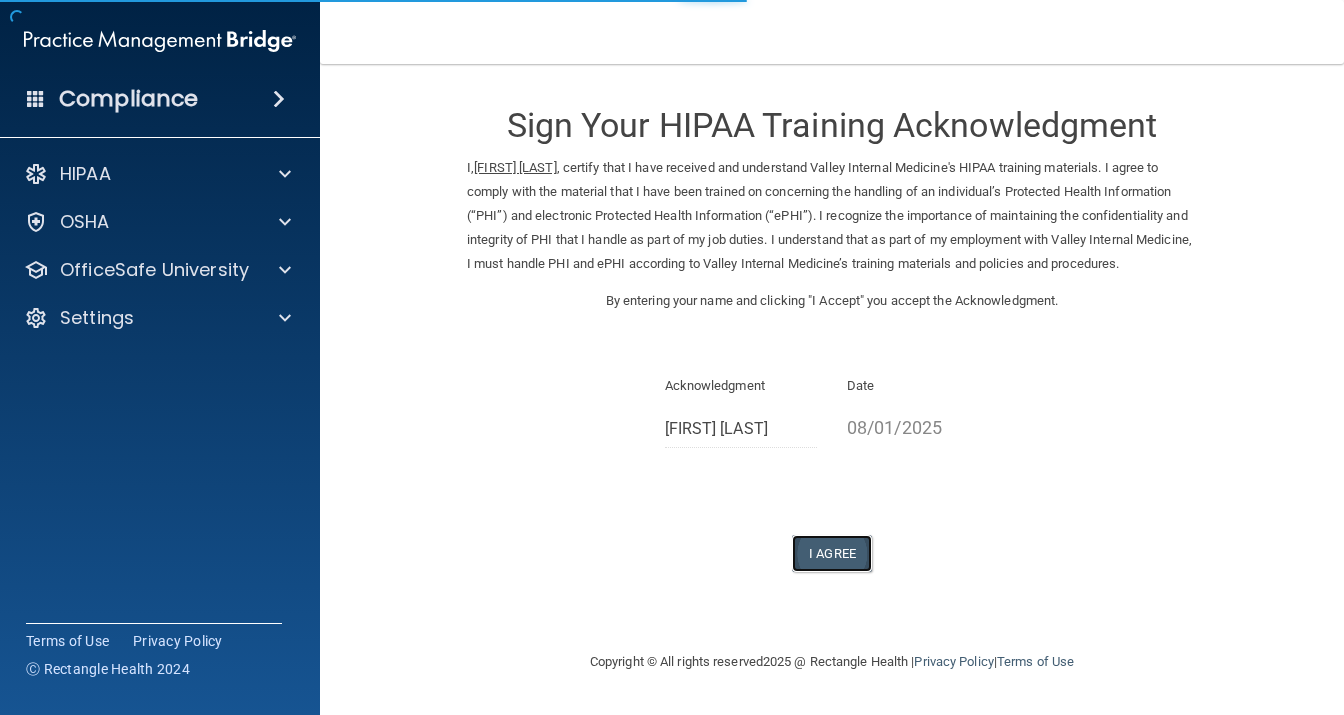 click on "I Agree" at bounding box center (832, 553) 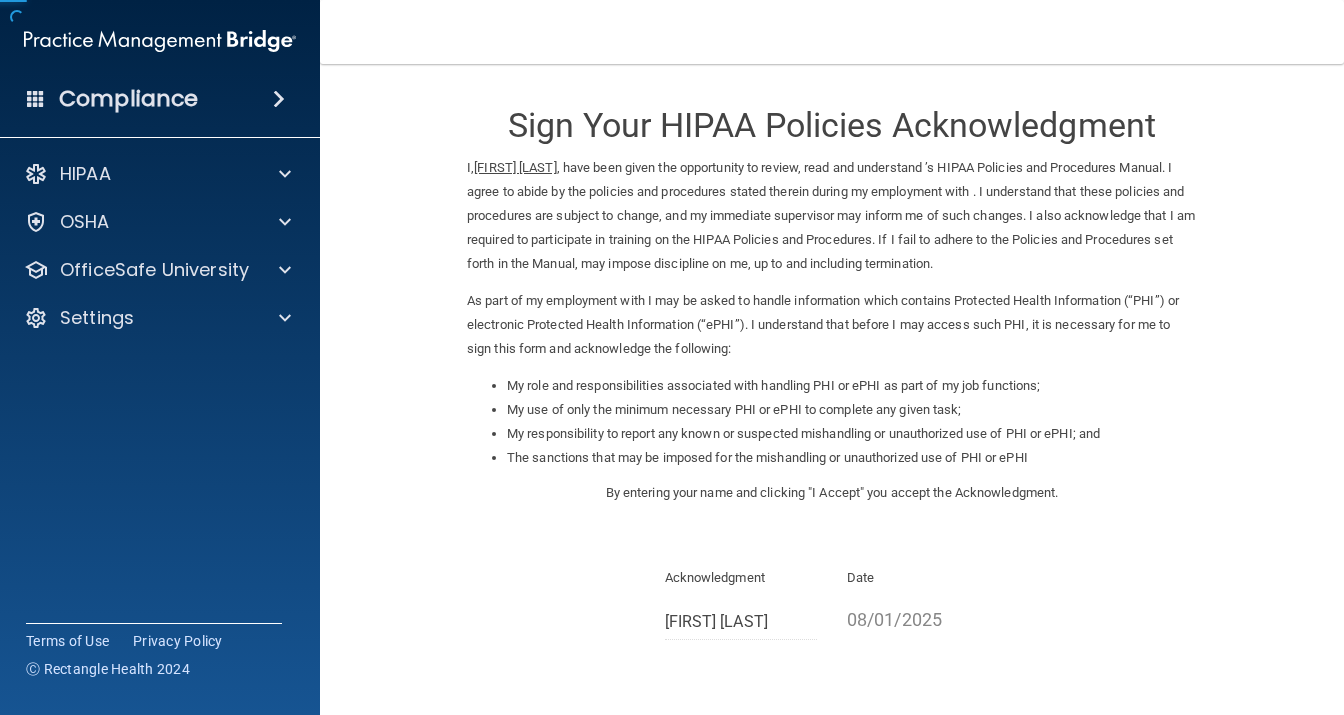 scroll, scrollTop: 0, scrollLeft: 0, axis: both 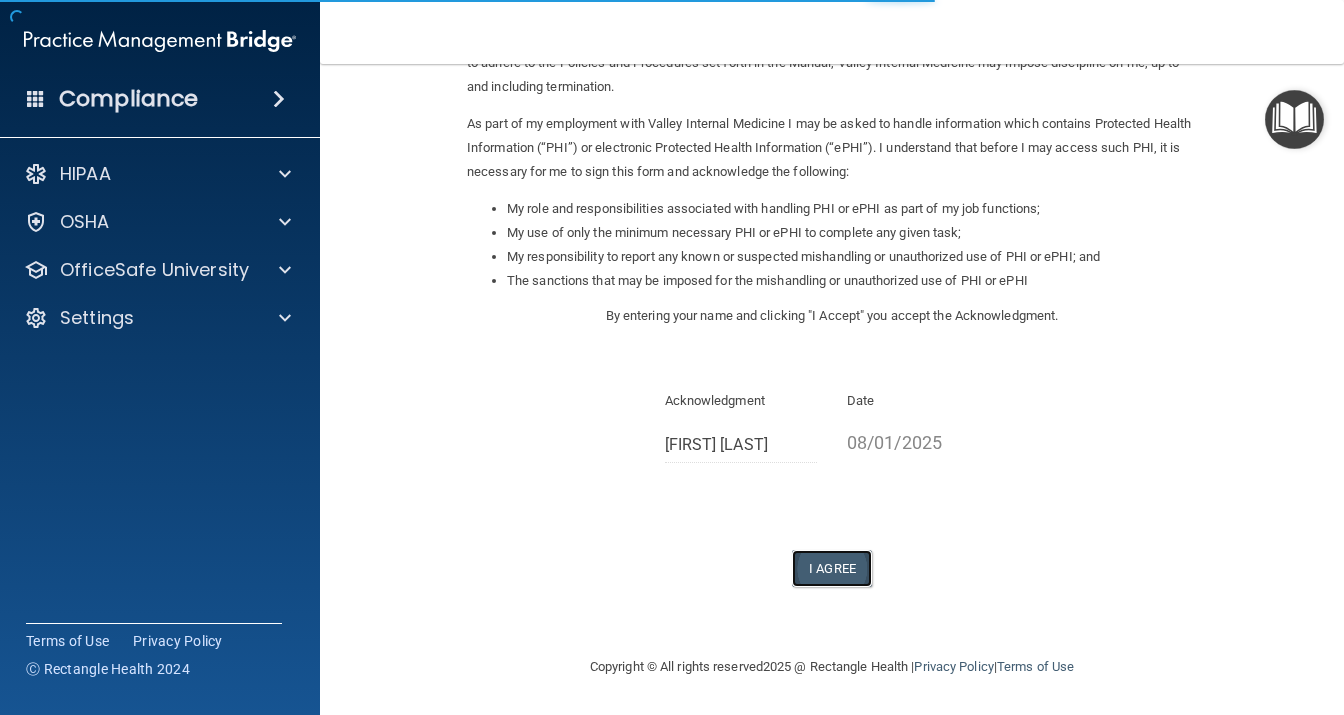 click on "I Agree" at bounding box center [832, 568] 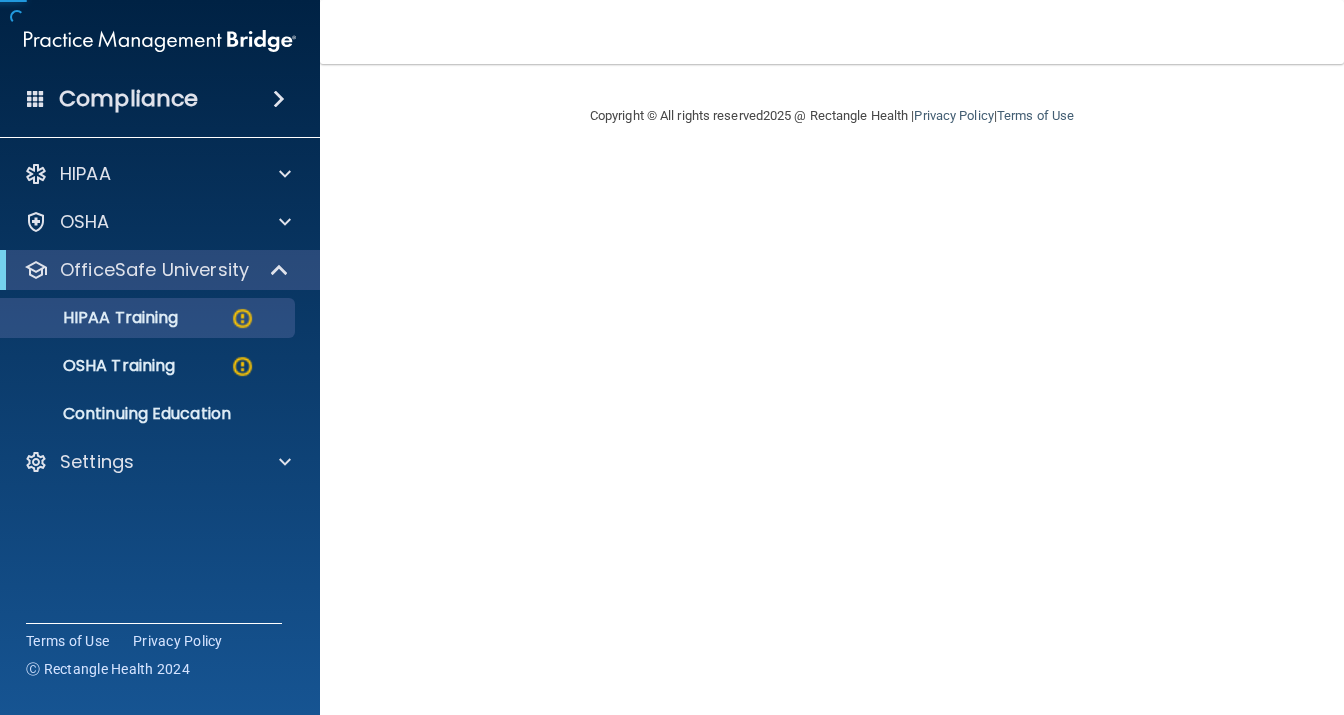 scroll, scrollTop: 0, scrollLeft: 0, axis: both 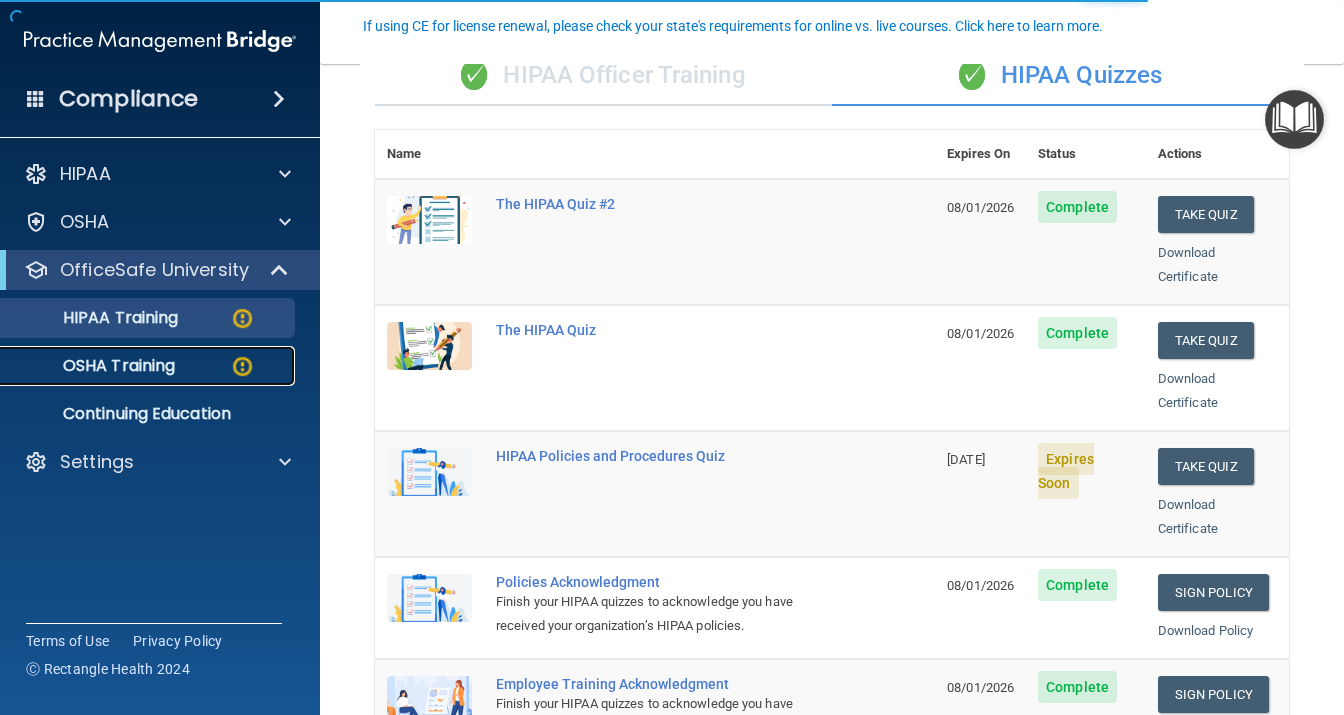 click on "OSHA Training" at bounding box center [137, 366] 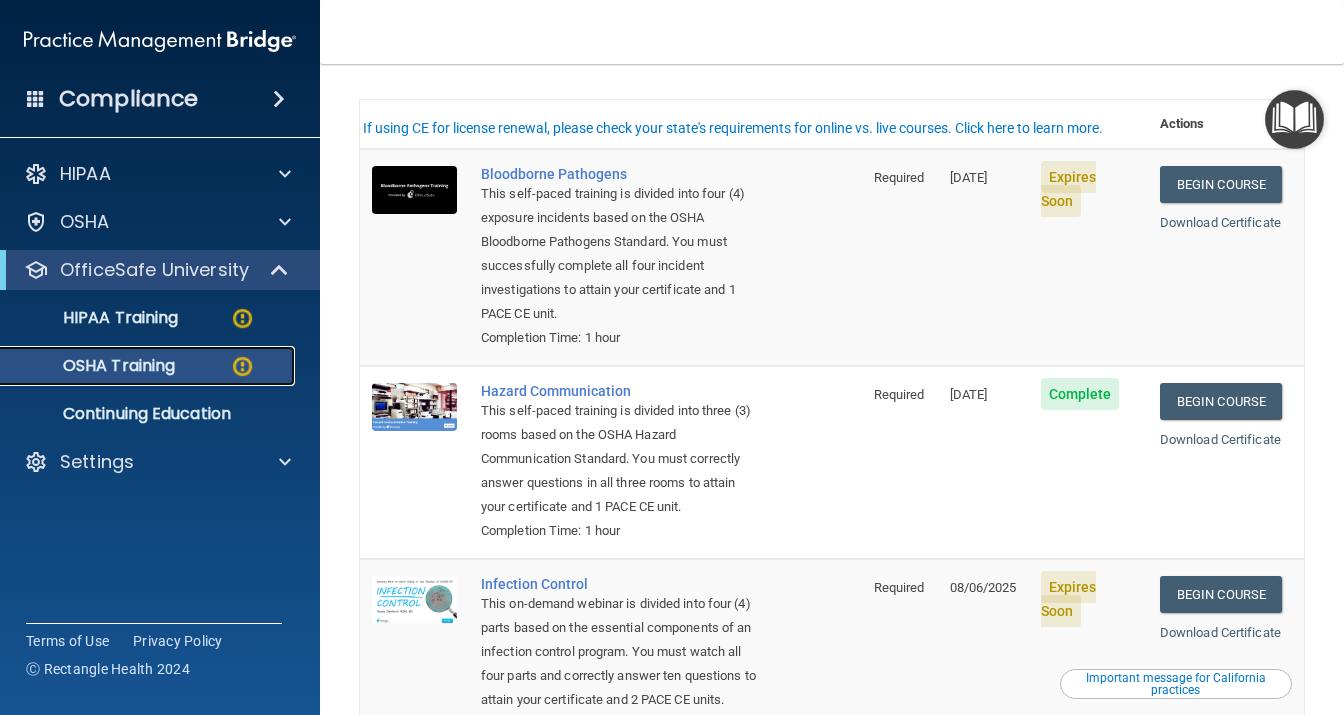 scroll, scrollTop: 86, scrollLeft: 0, axis: vertical 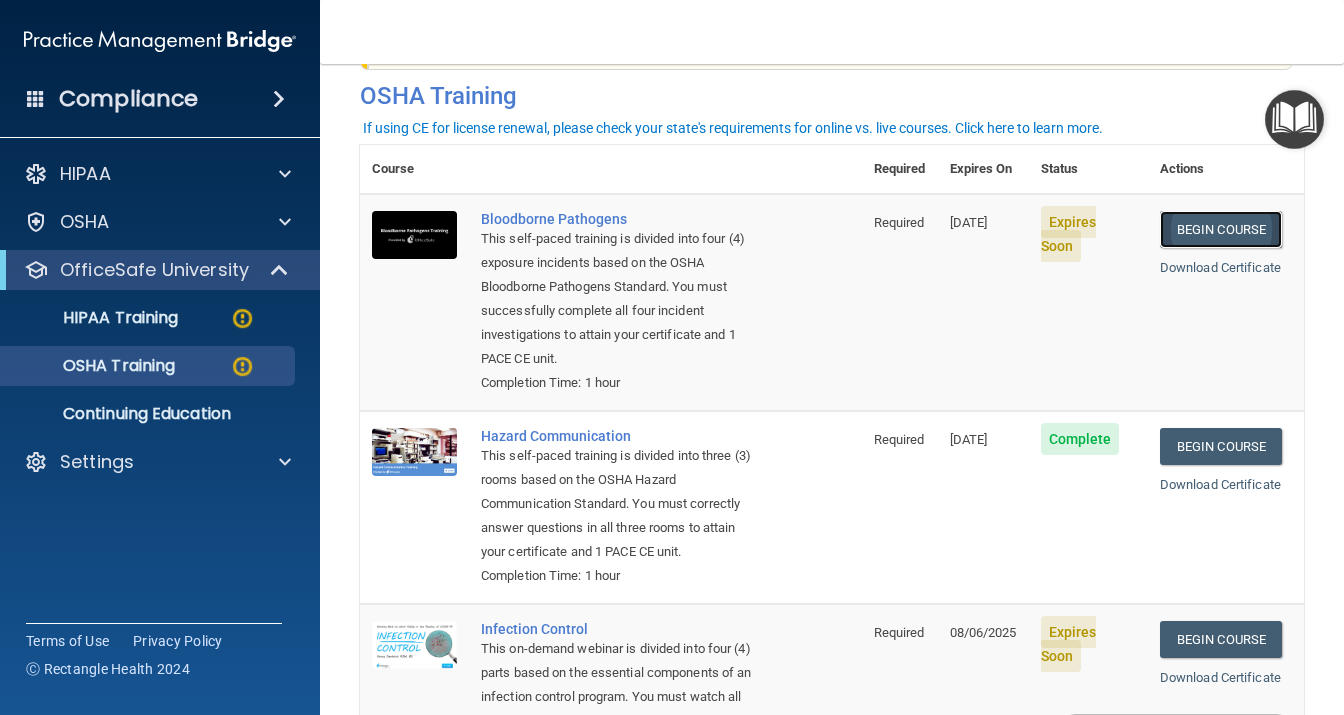 click on "Begin Course" at bounding box center [1221, 229] 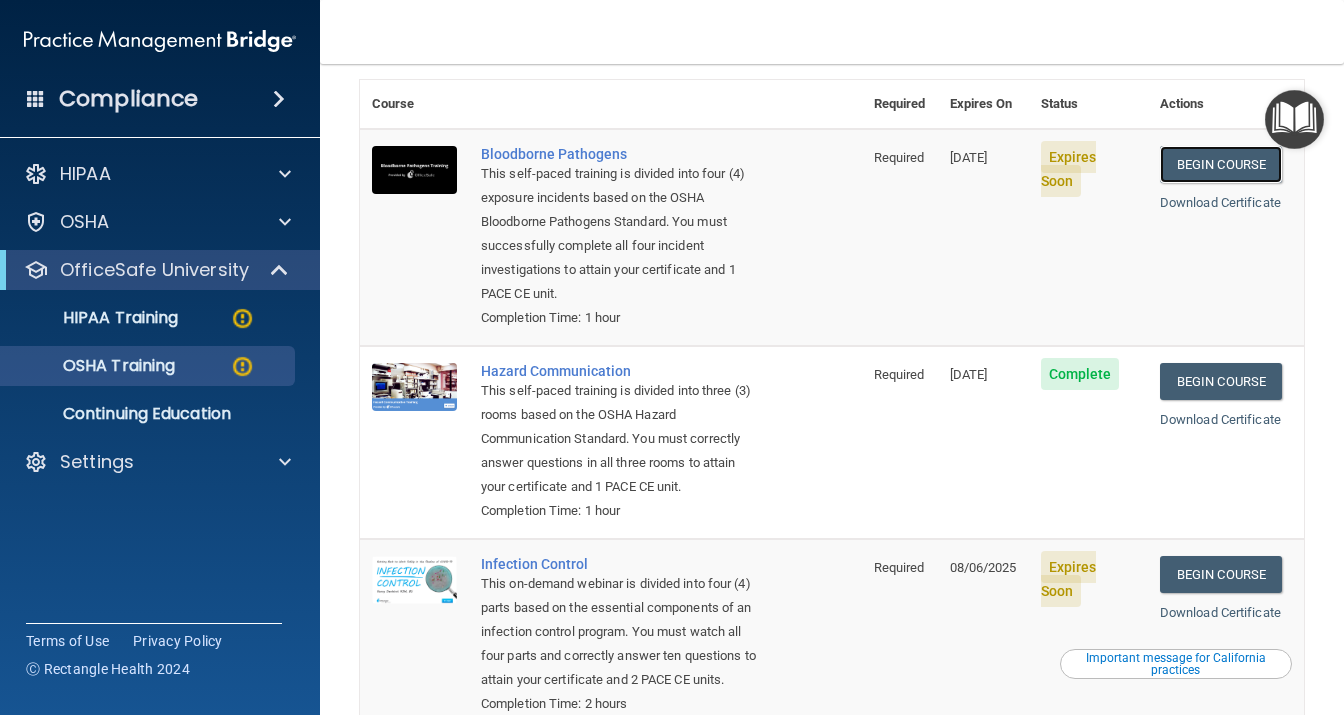 scroll, scrollTop: 86, scrollLeft: 0, axis: vertical 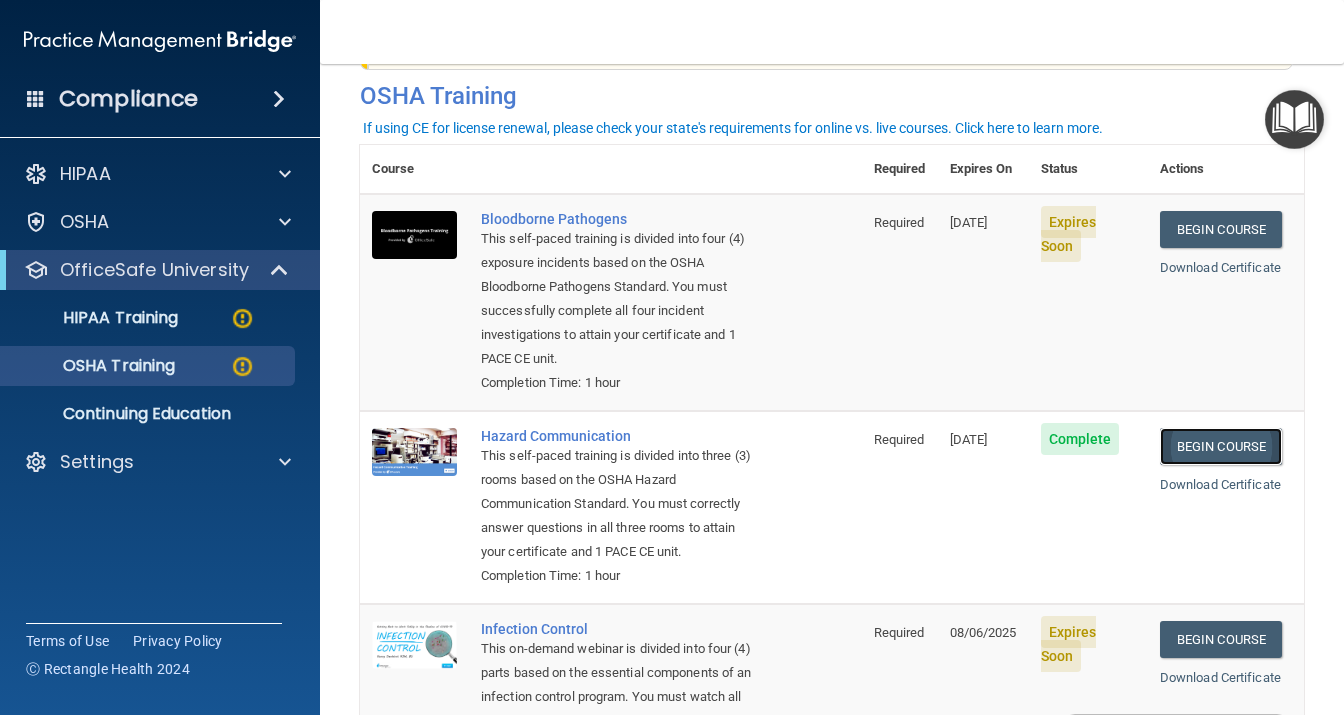 click on "Begin Course" at bounding box center (1221, 446) 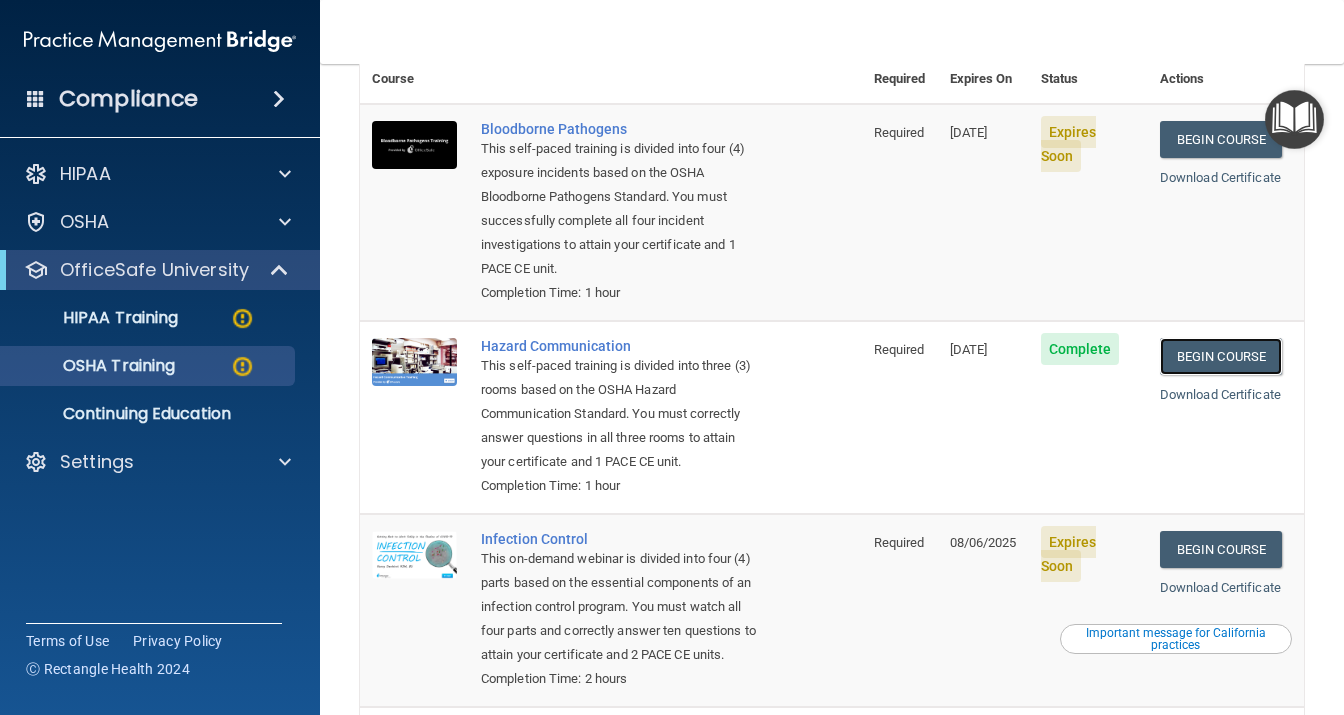 scroll, scrollTop: 346, scrollLeft: 0, axis: vertical 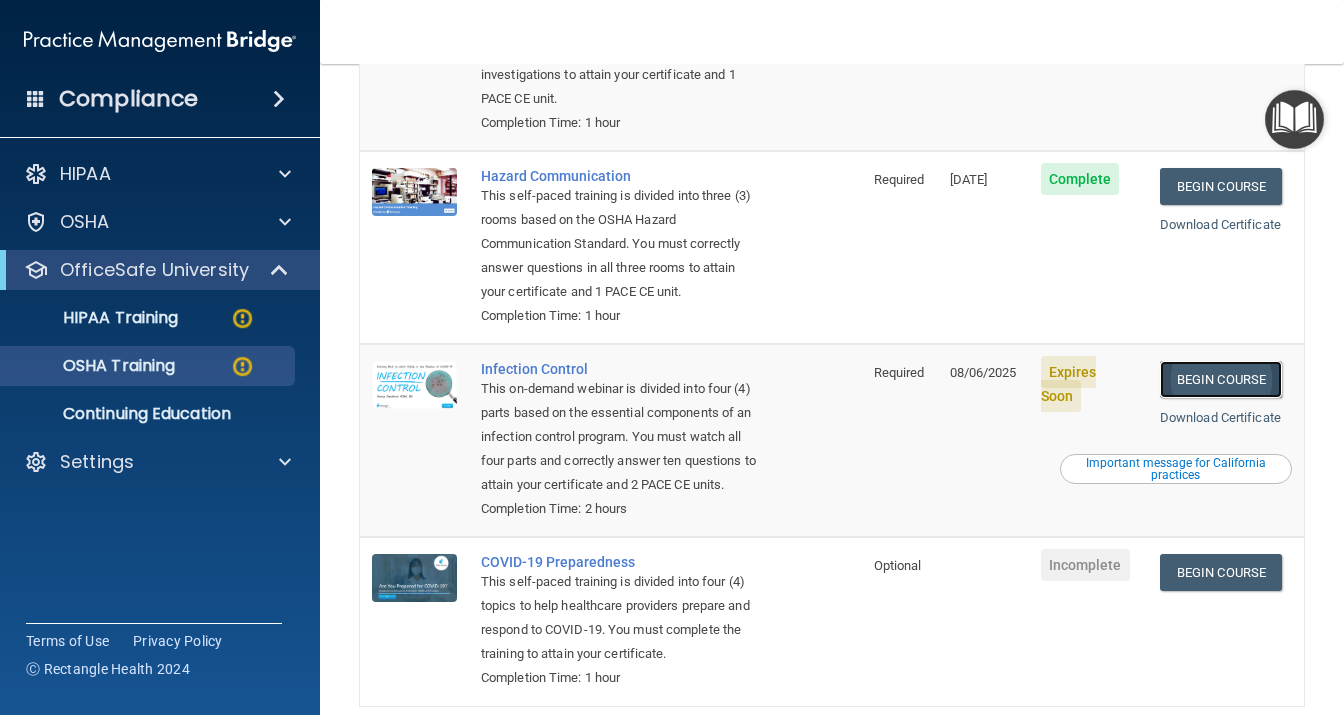 click on "Begin Course" at bounding box center (1221, 379) 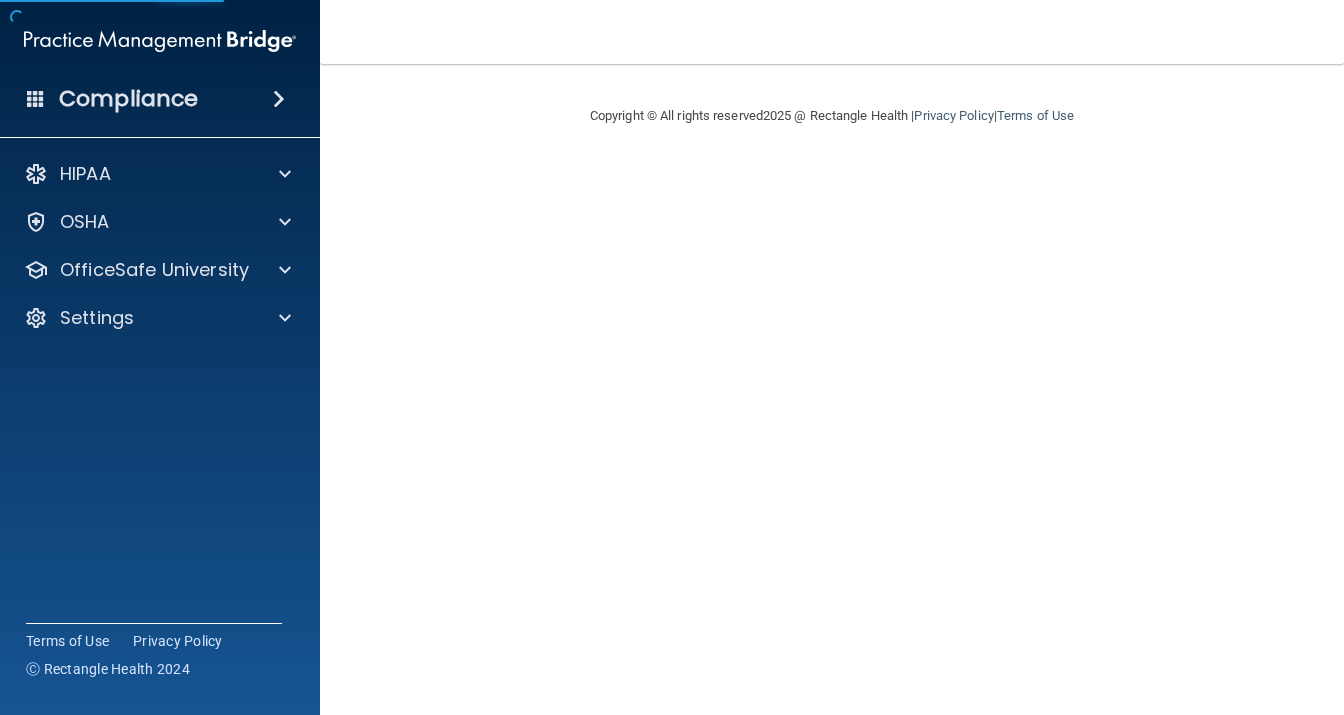 scroll, scrollTop: 0, scrollLeft: 0, axis: both 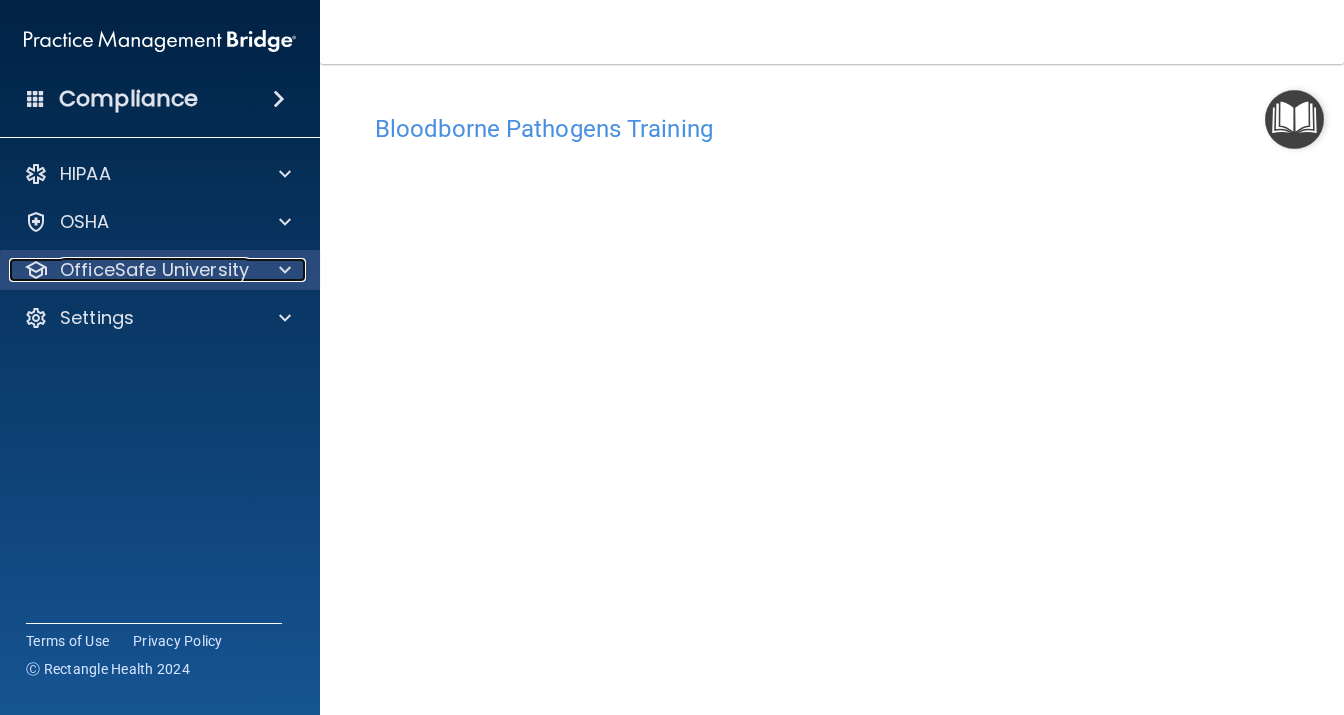 click on "OfficeSafe University" at bounding box center (154, 270) 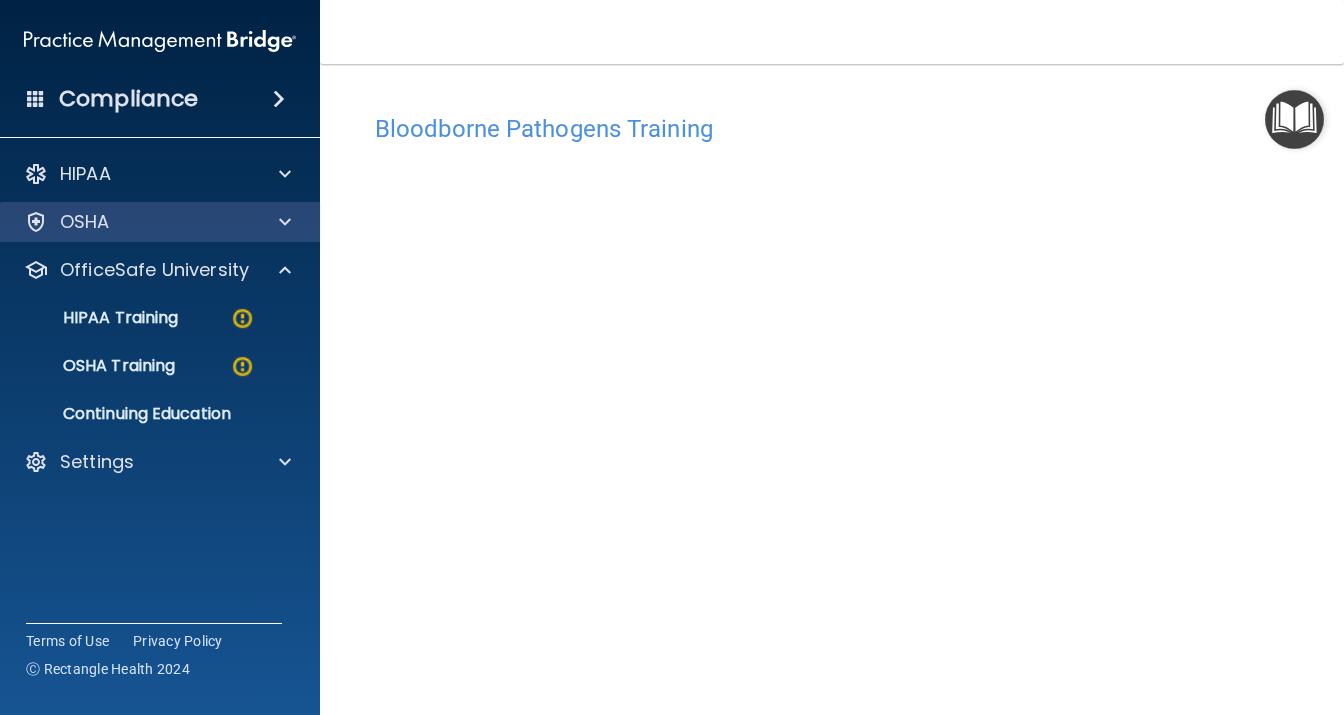 click on "OSHA" at bounding box center (160, 222) 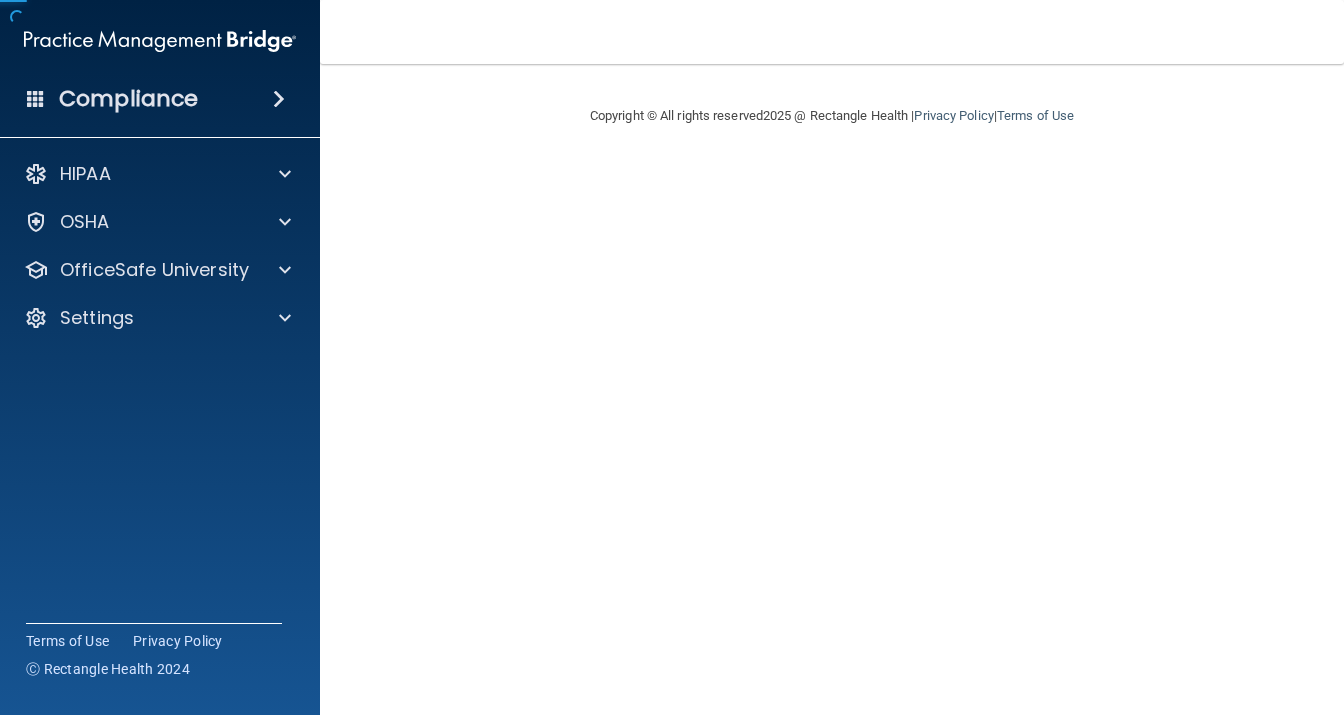 scroll, scrollTop: 0, scrollLeft: 0, axis: both 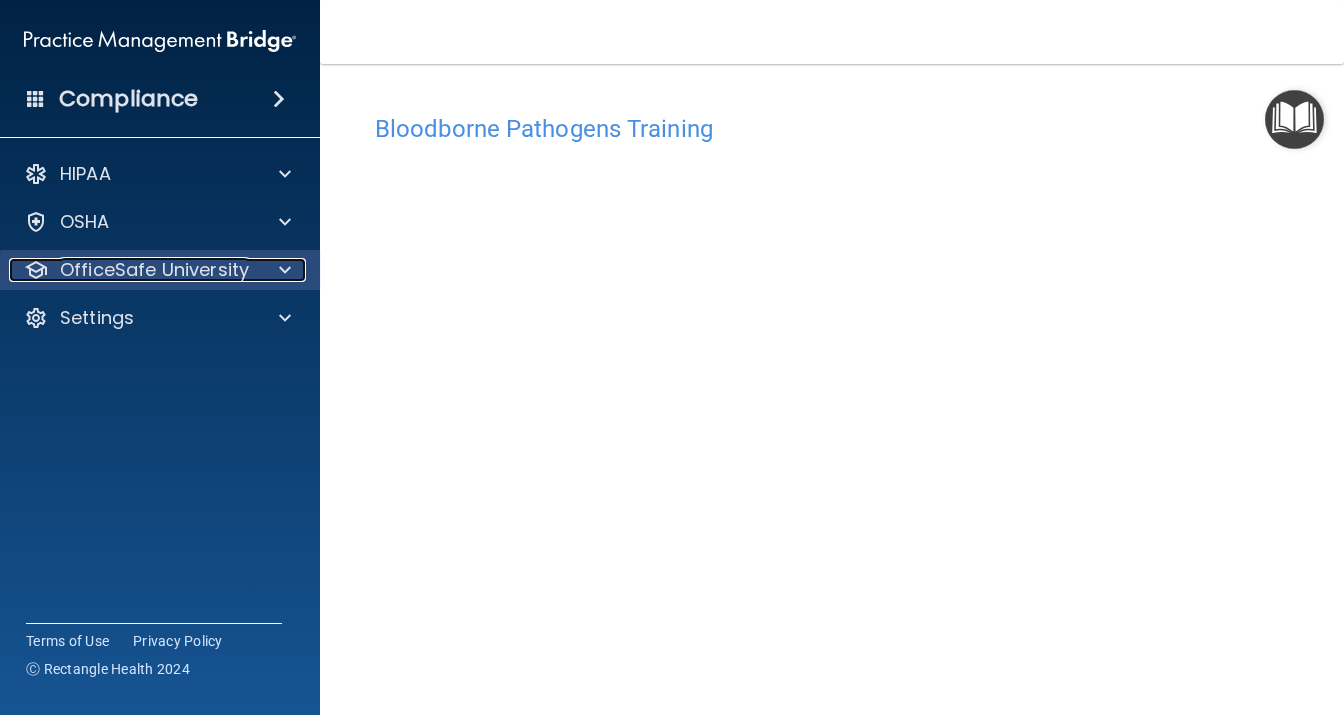 click on "OfficeSafe University" at bounding box center (154, 270) 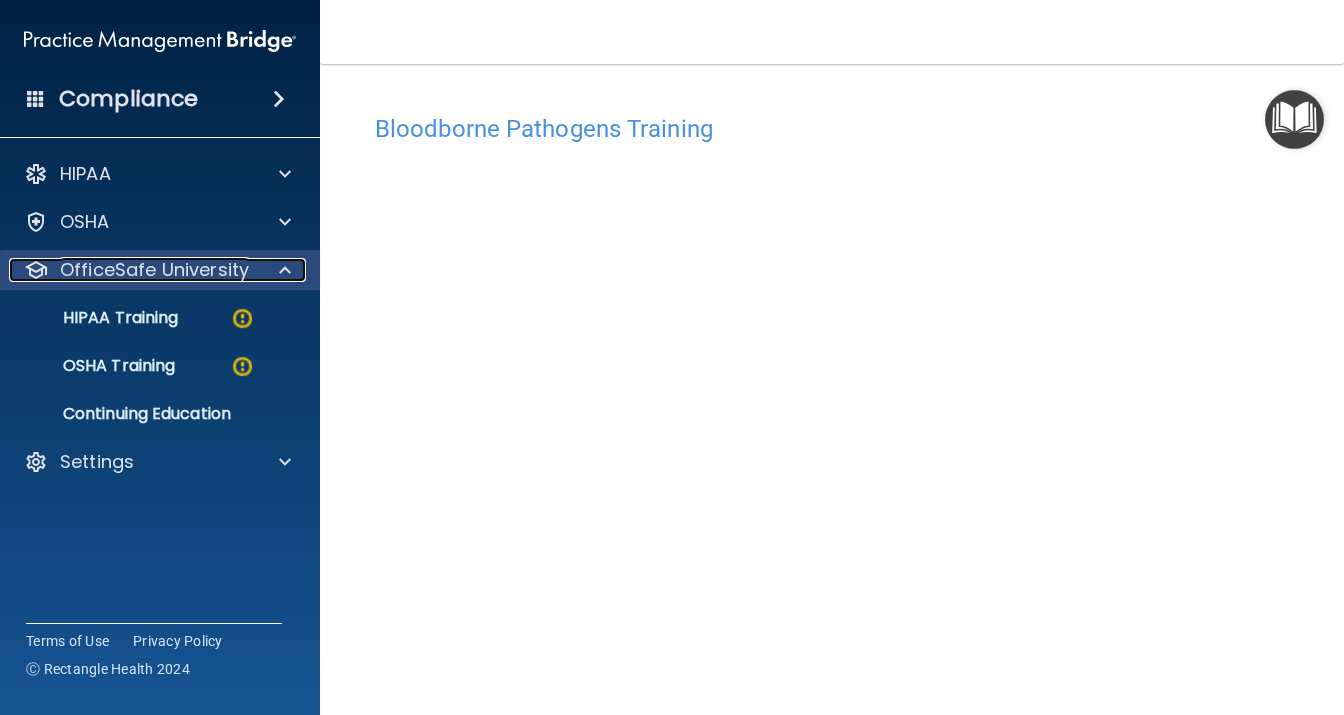 click on "OfficeSafe University" at bounding box center (154, 270) 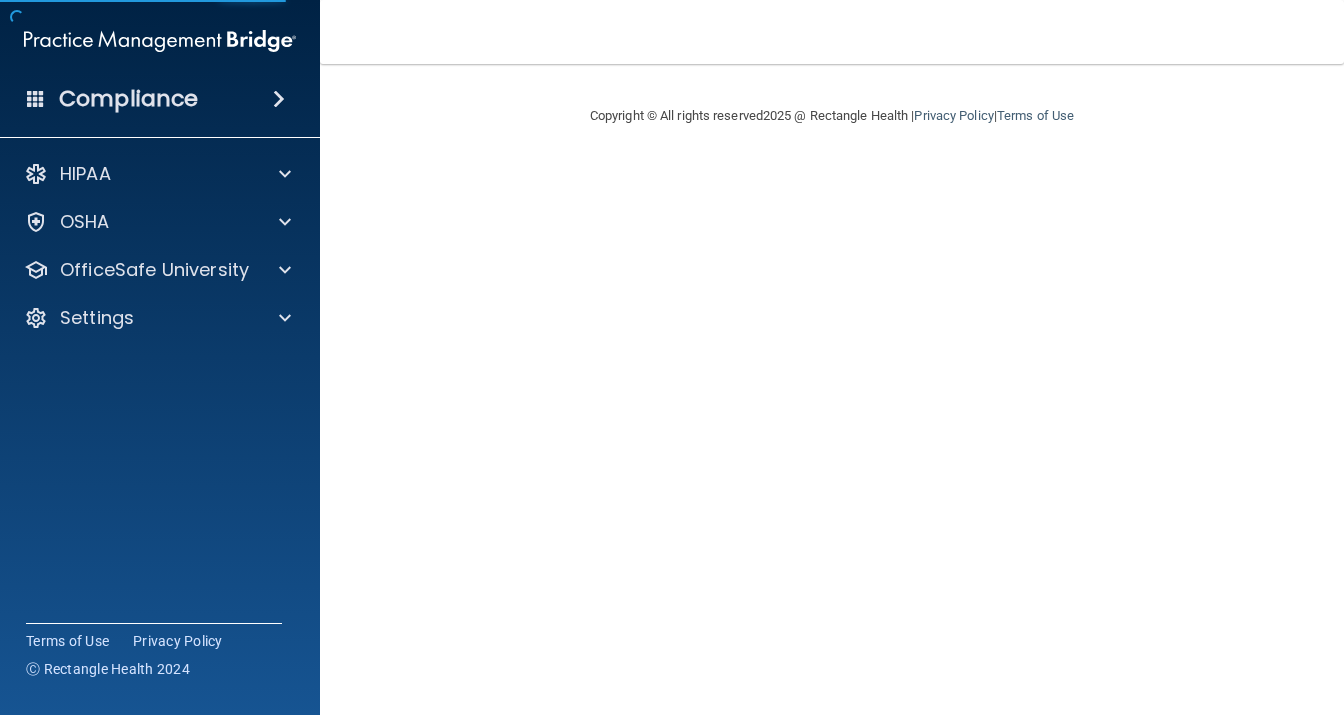 scroll, scrollTop: 0, scrollLeft: 0, axis: both 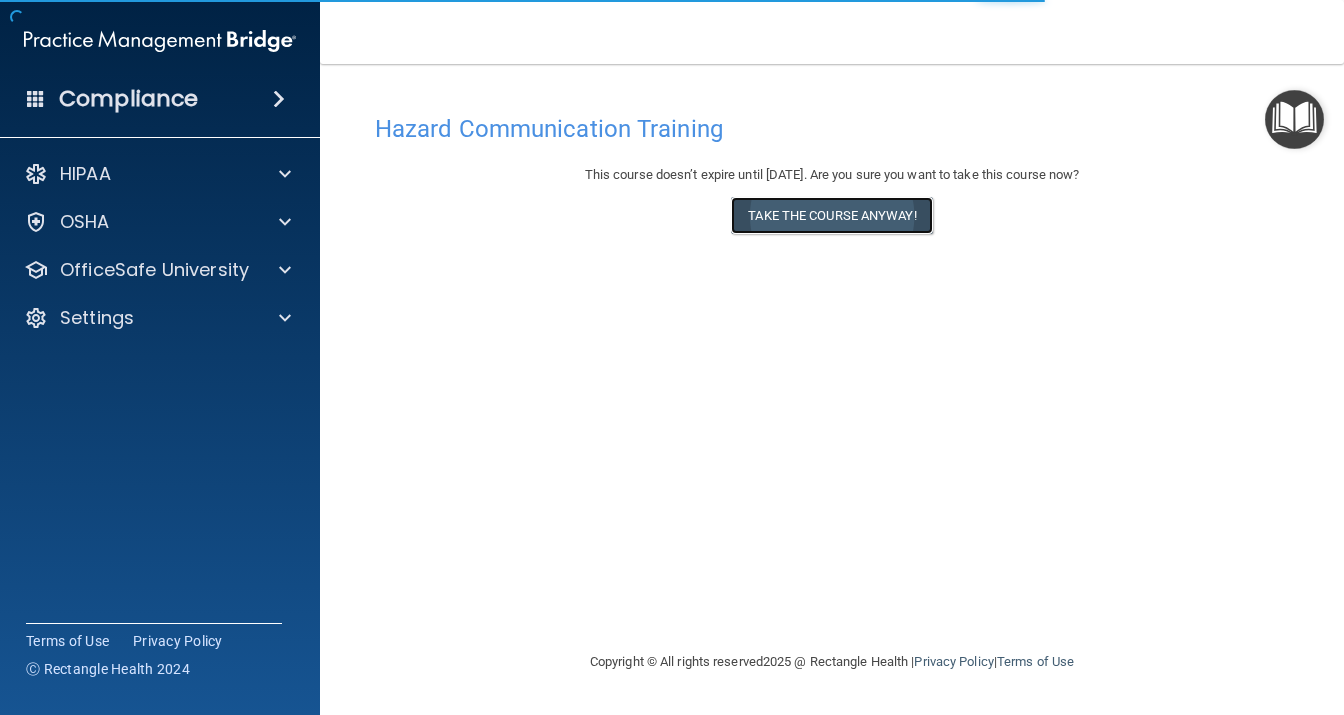 click on "Take the course anyway!" at bounding box center [831, 215] 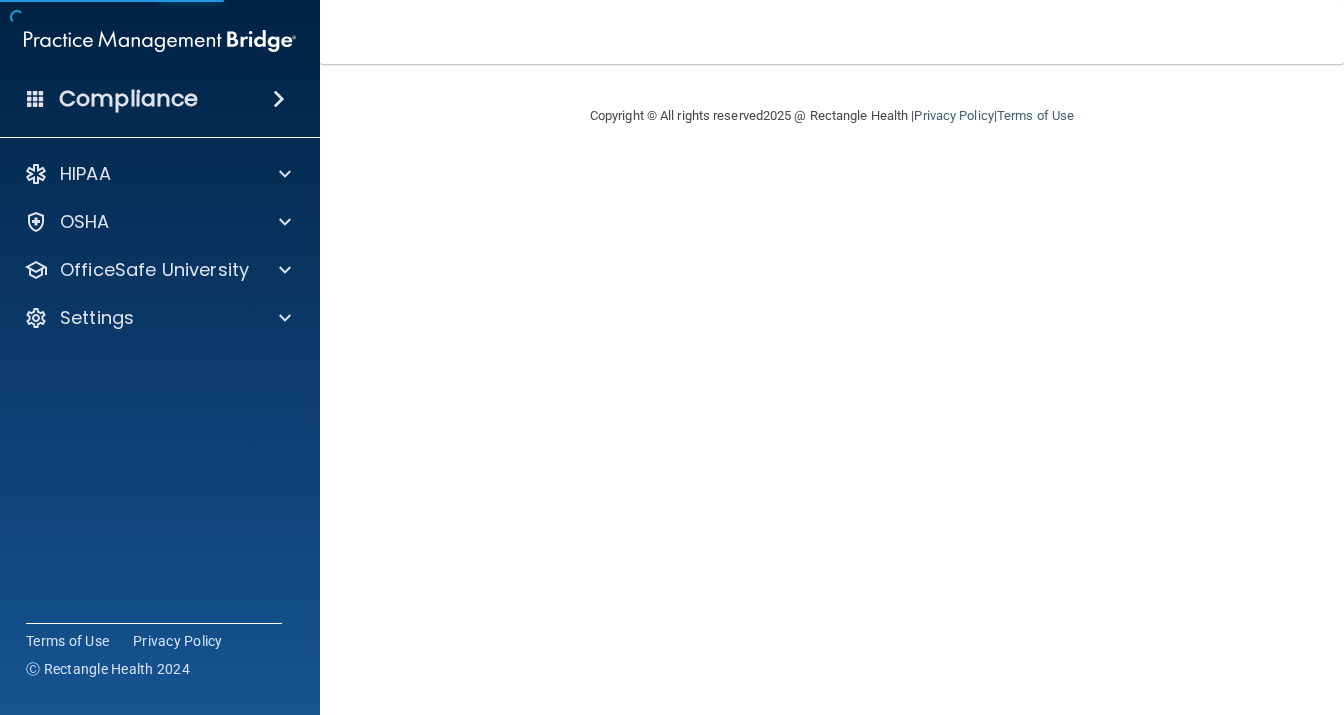 scroll, scrollTop: 0, scrollLeft: 0, axis: both 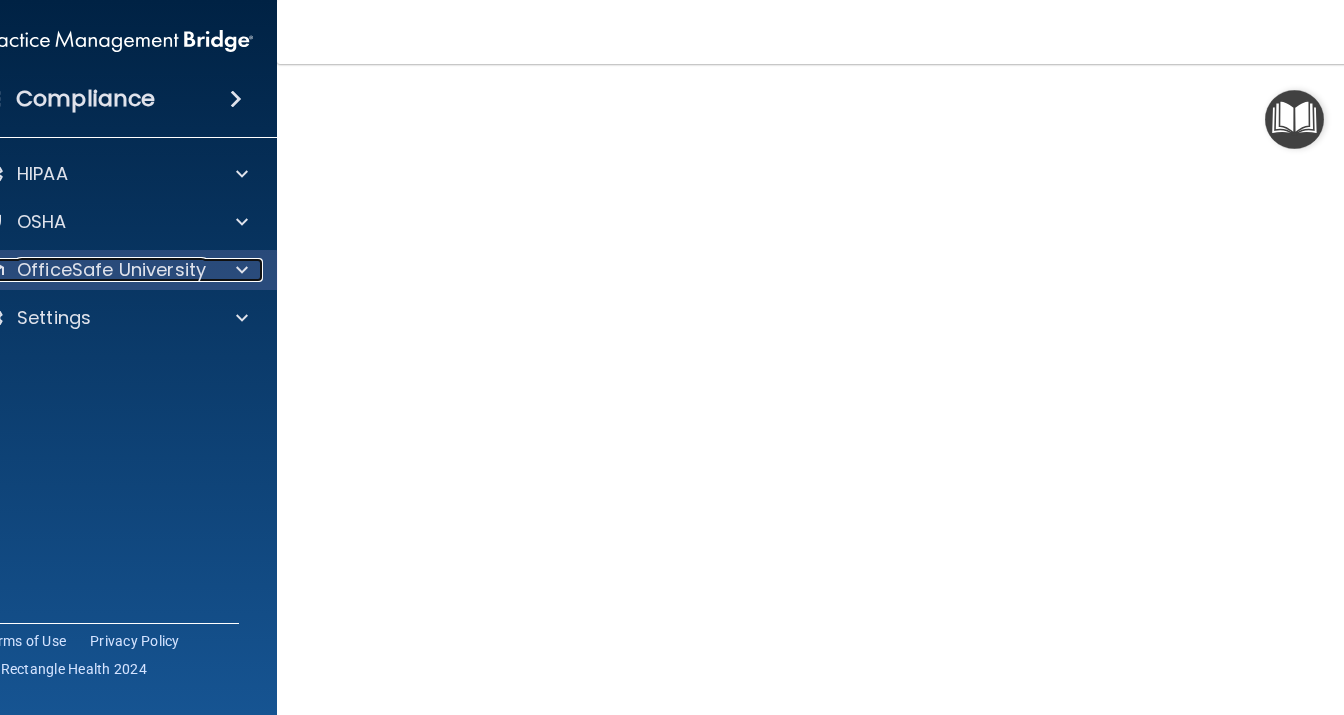 click on "OfficeSafe University" at bounding box center (111, 270) 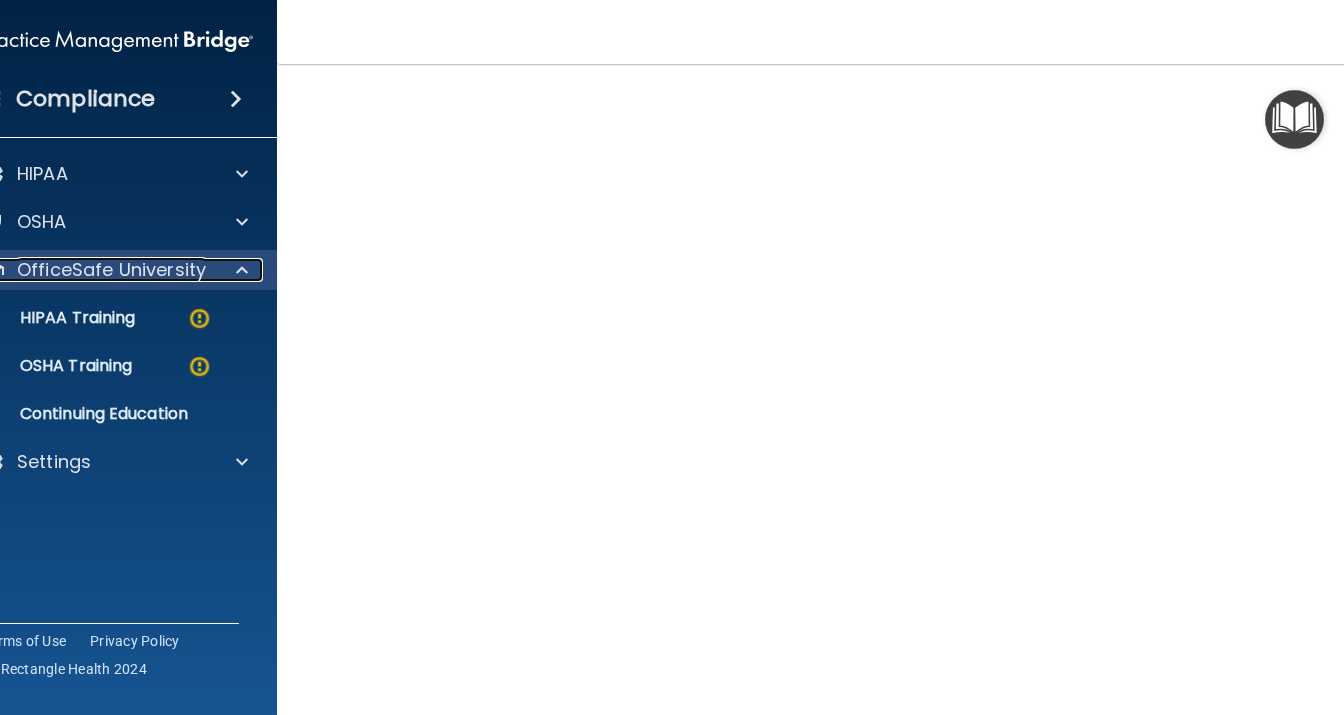 click on "OfficeSafe University" at bounding box center [111, 270] 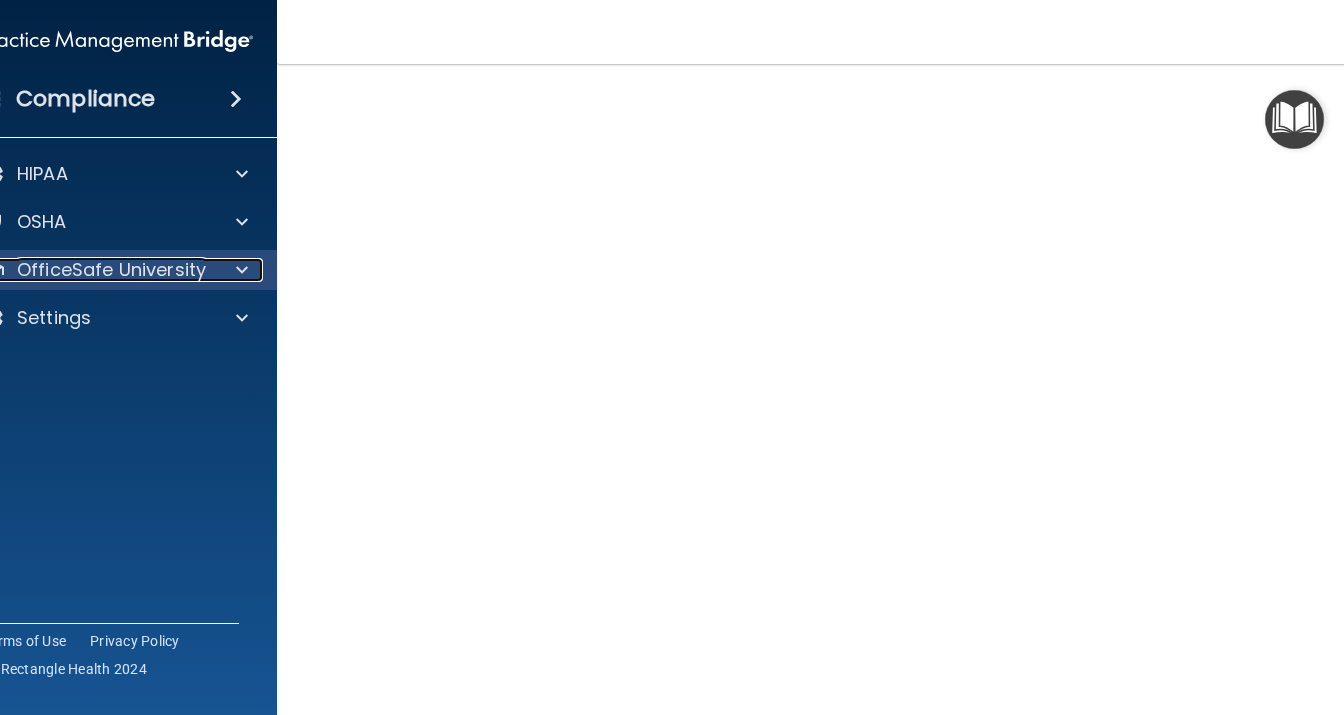 click on "OfficeSafe University" at bounding box center [111, 270] 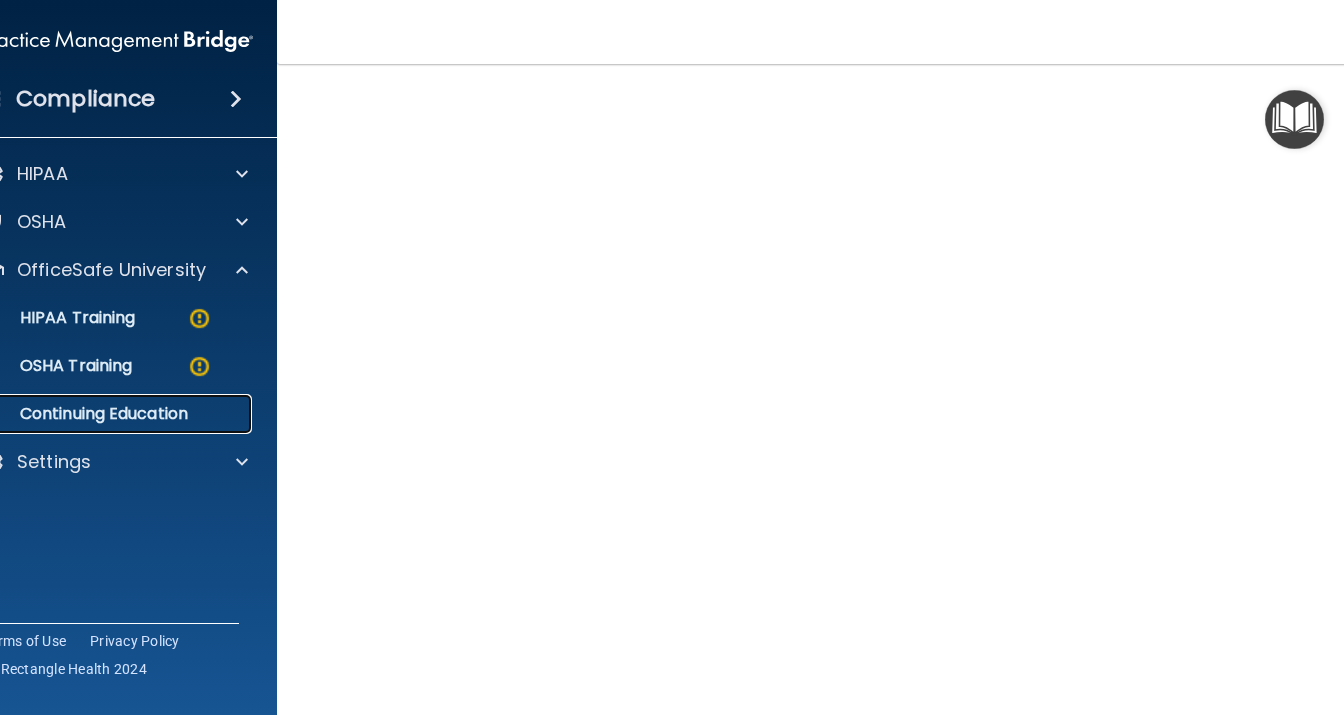 click on "Continuing Education" at bounding box center [106, 414] 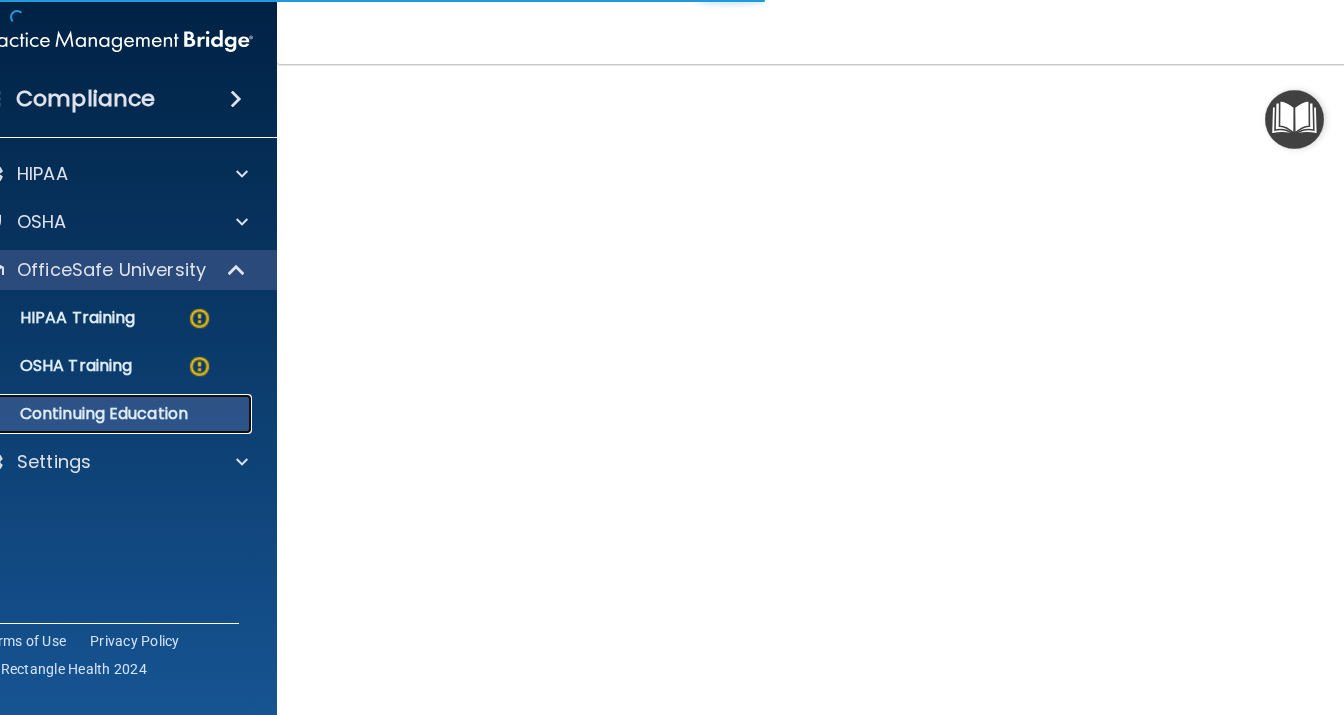 scroll, scrollTop: 0, scrollLeft: 0, axis: both 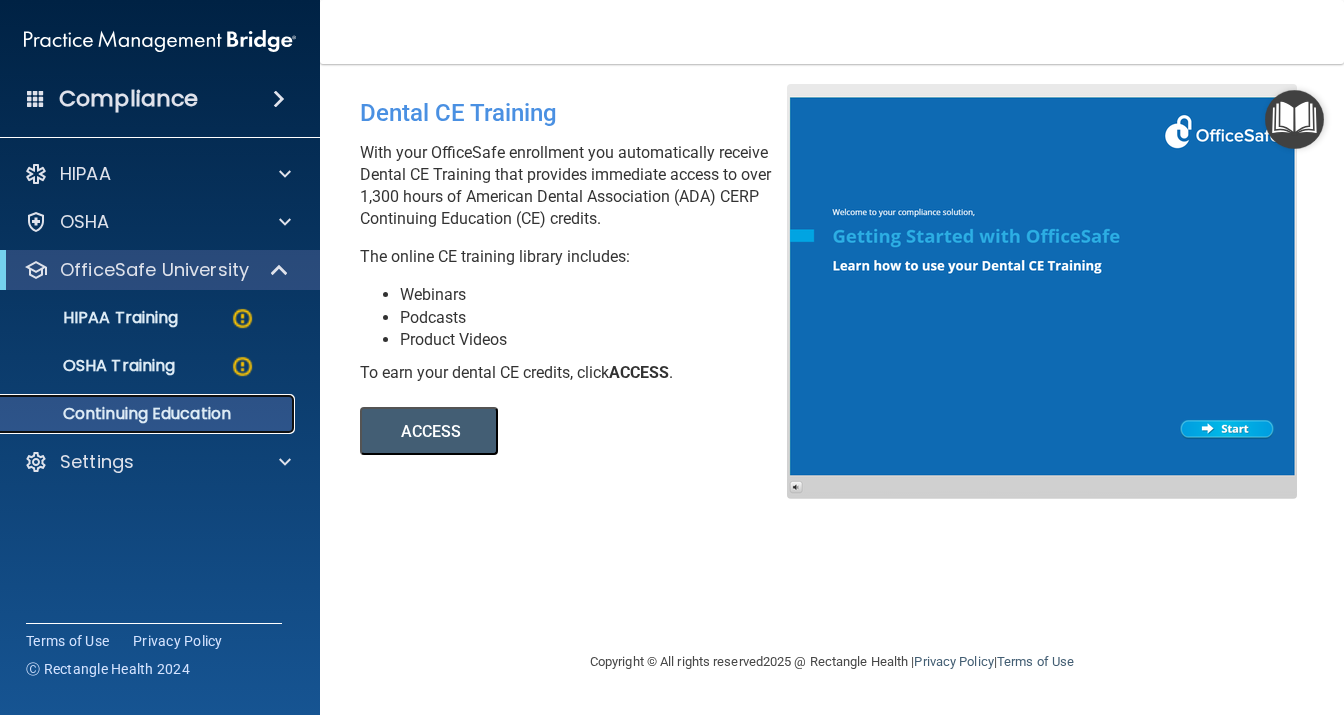 click on "Continuing Education" at bounding box center (149, 414) 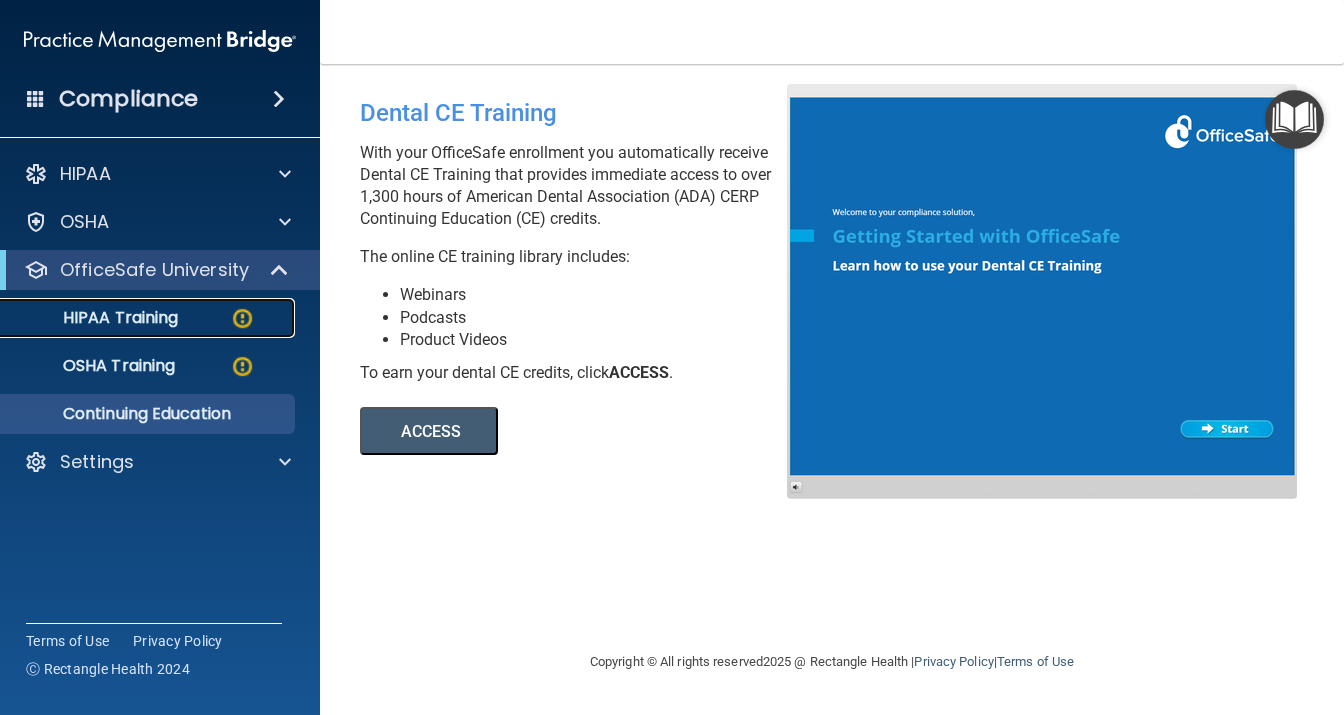 click on "HIPAA Training" at bounding box center (149, 318) 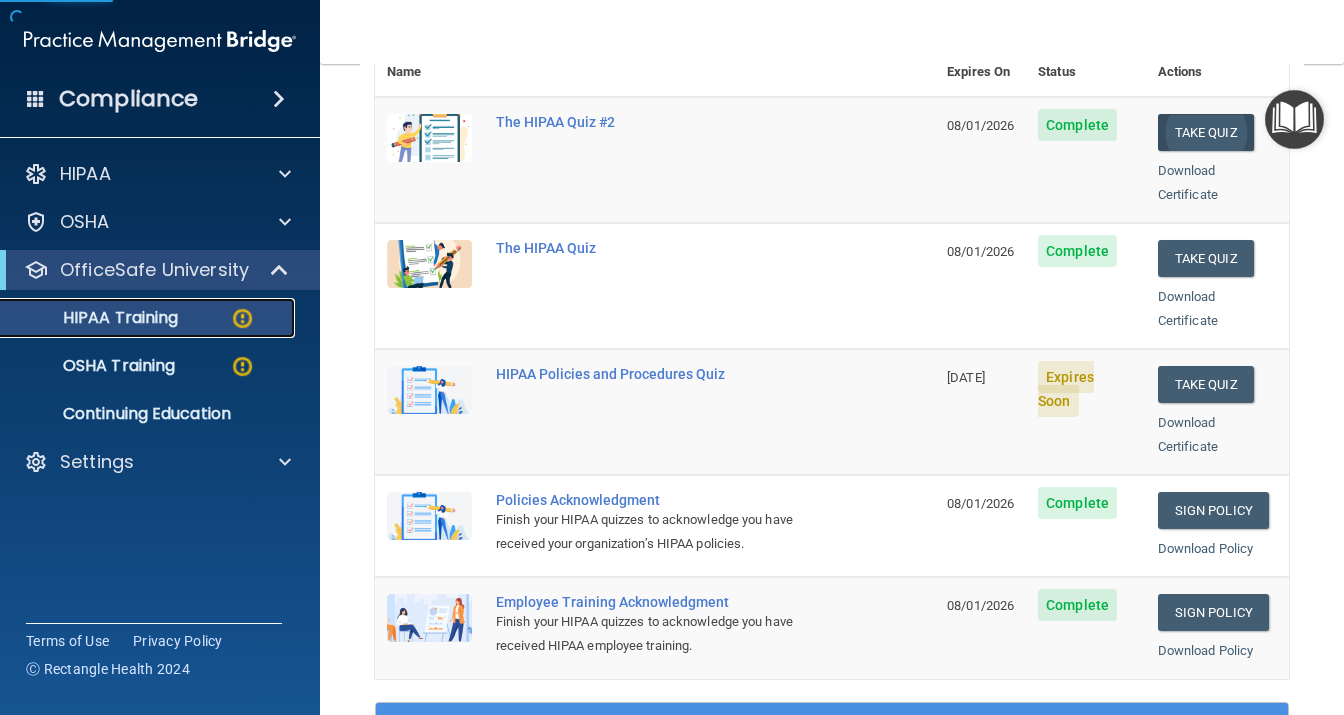 scroll, scrollTop: 259, scrollLeft: 0, axis: vertical 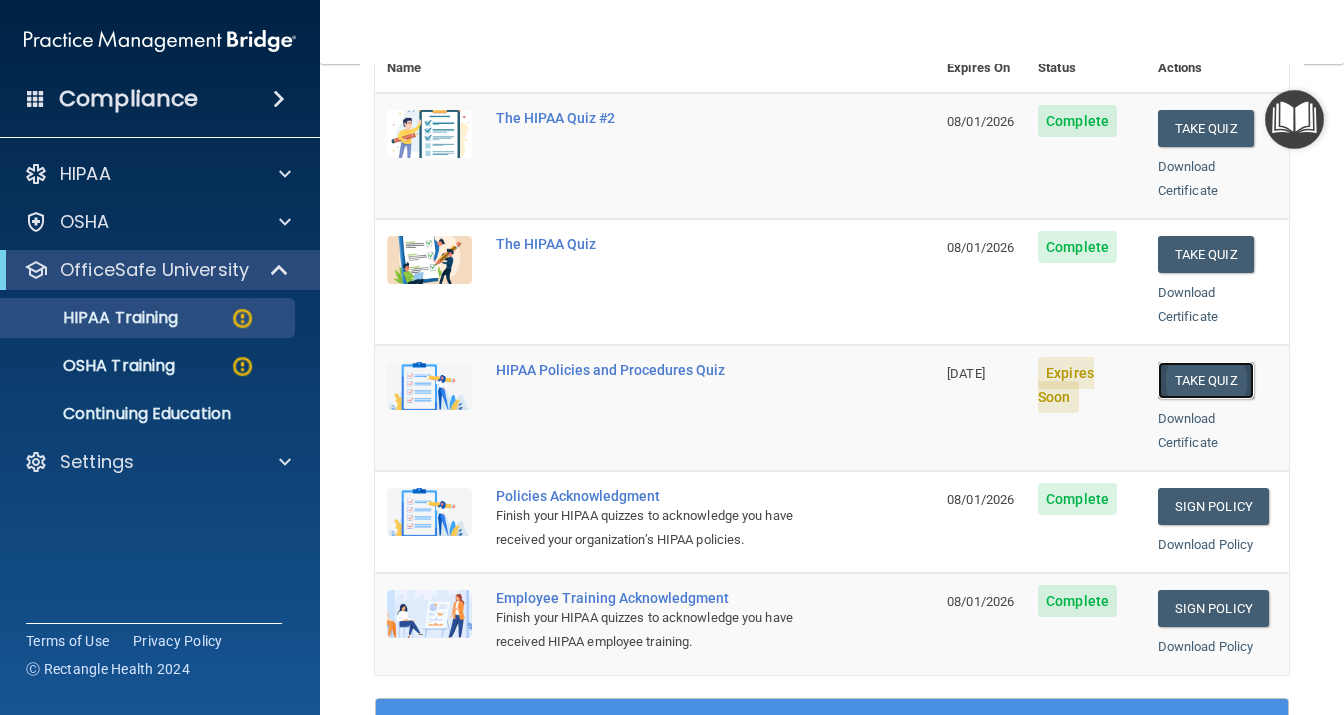 click on "Take Quiz" at bounding box center (1206, 380) 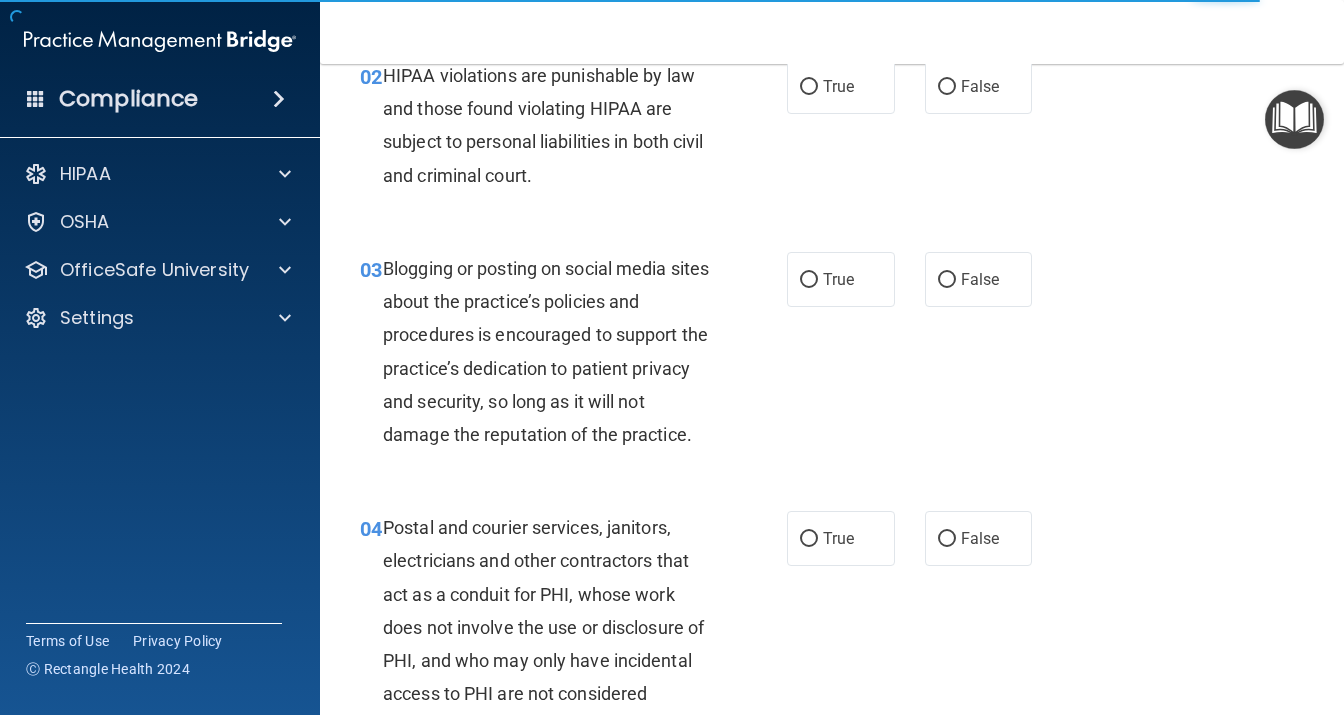 scroll, scrollTop: 0, scrollLeft: 0, axis: both 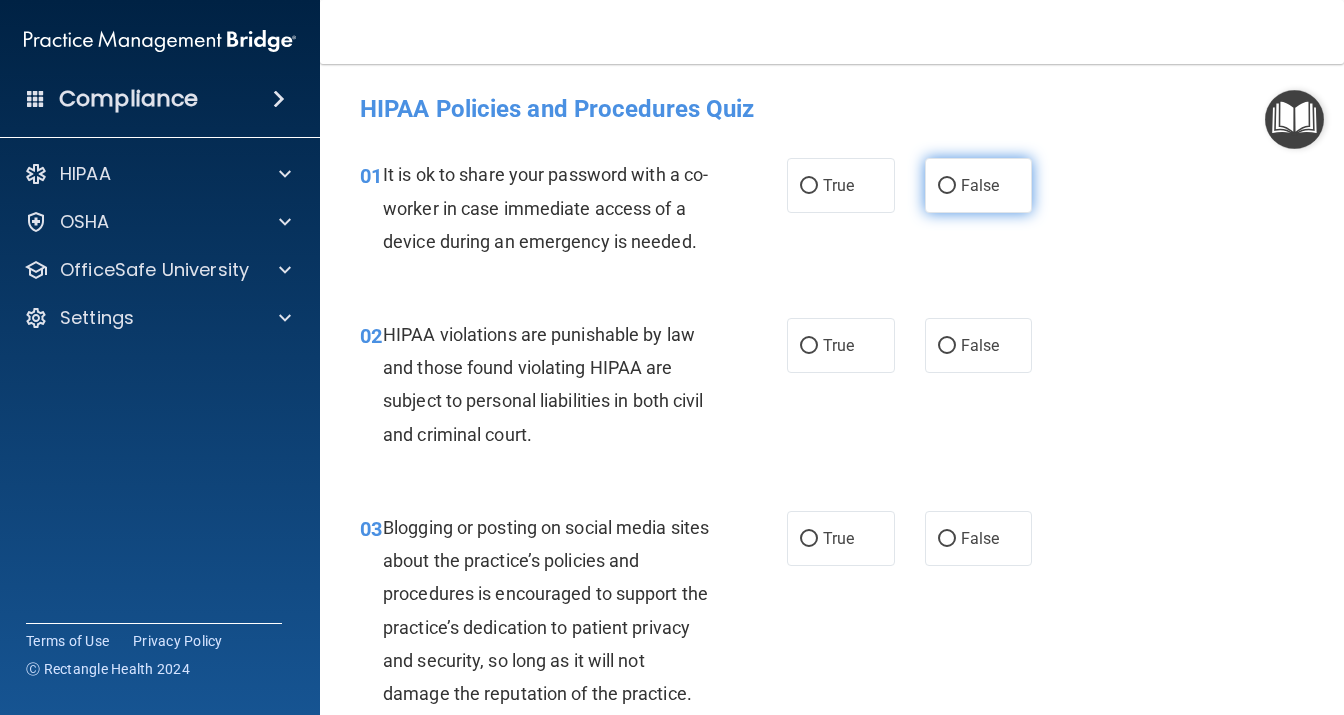 click on "False" at bounding box center [979, 185] 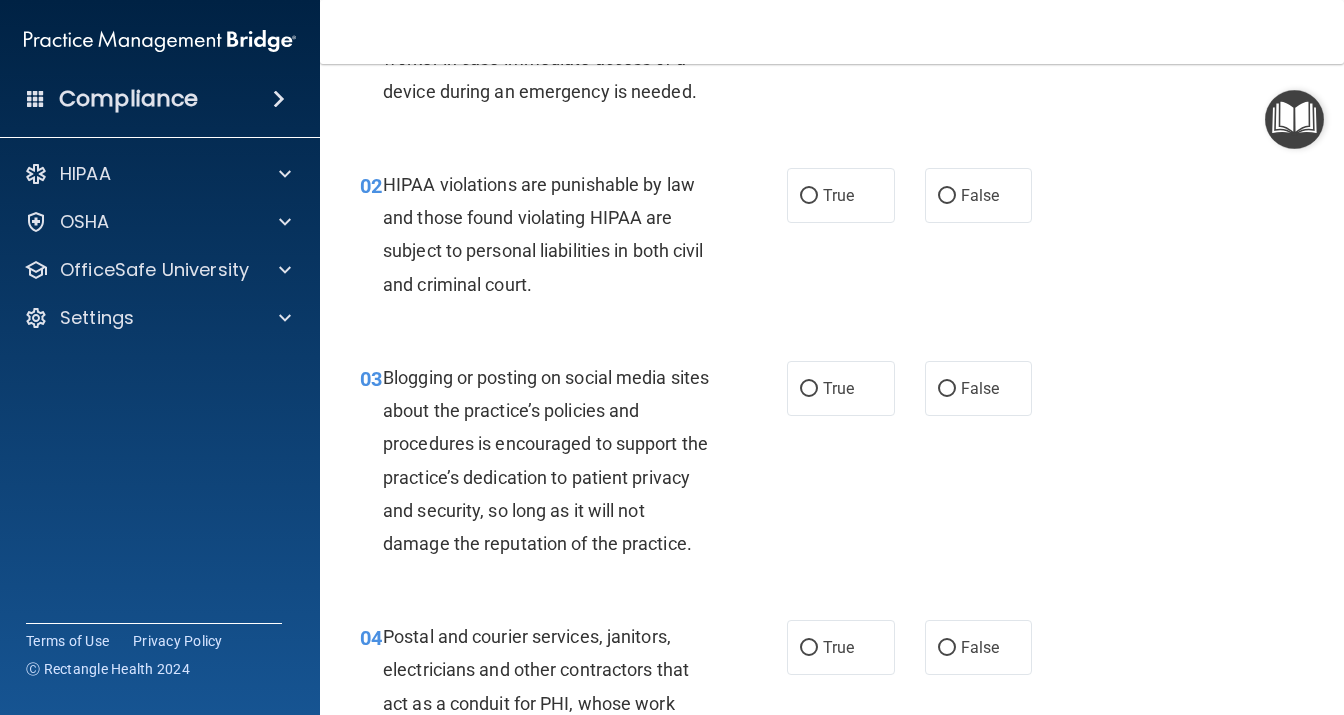 scroll, scrollTop: 173, scrollLeft: 0, axis: vertical 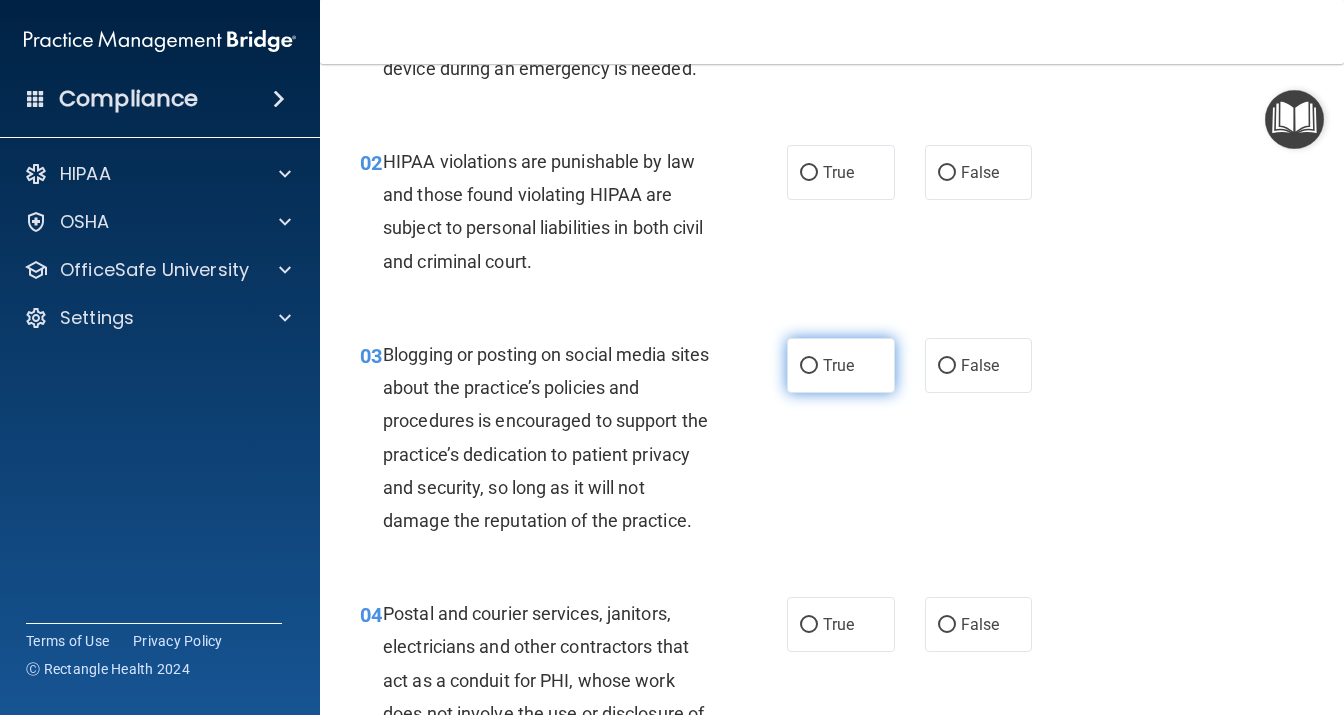 click on "True" at bounding box center (838, 365) 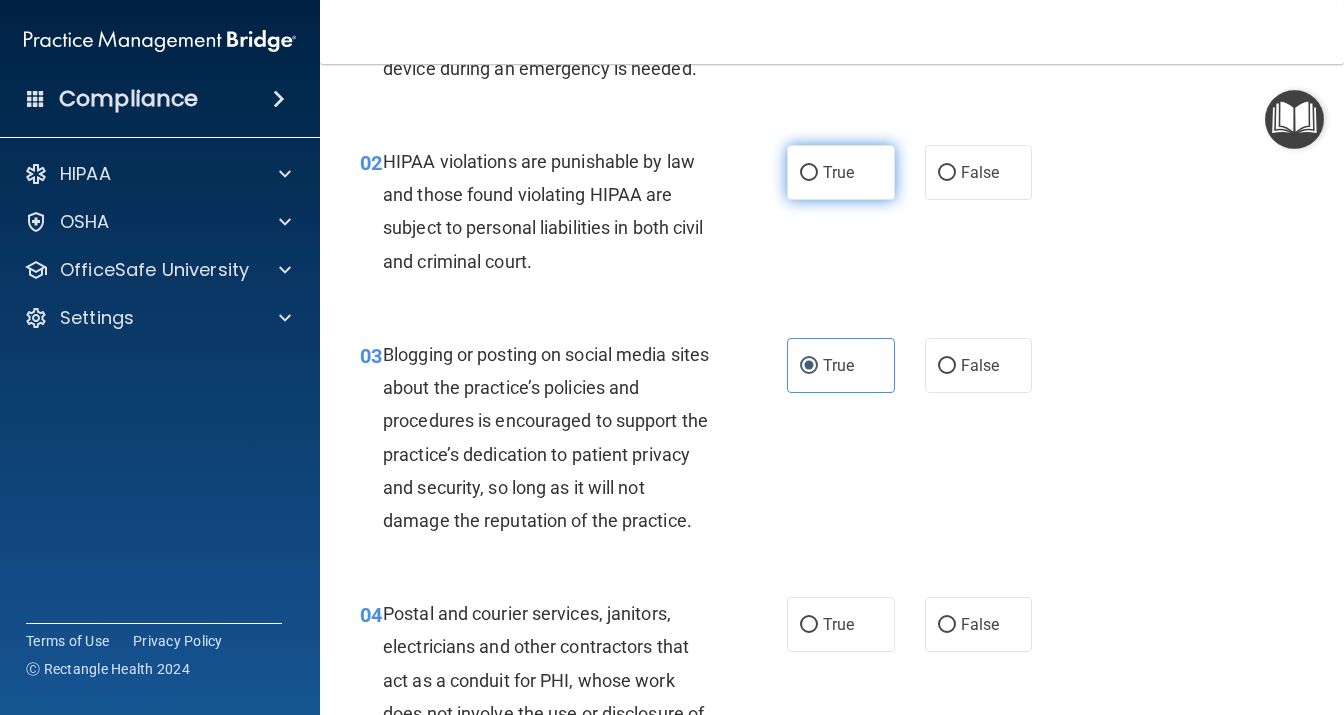 click on "True" at bounding box center [841, 172] 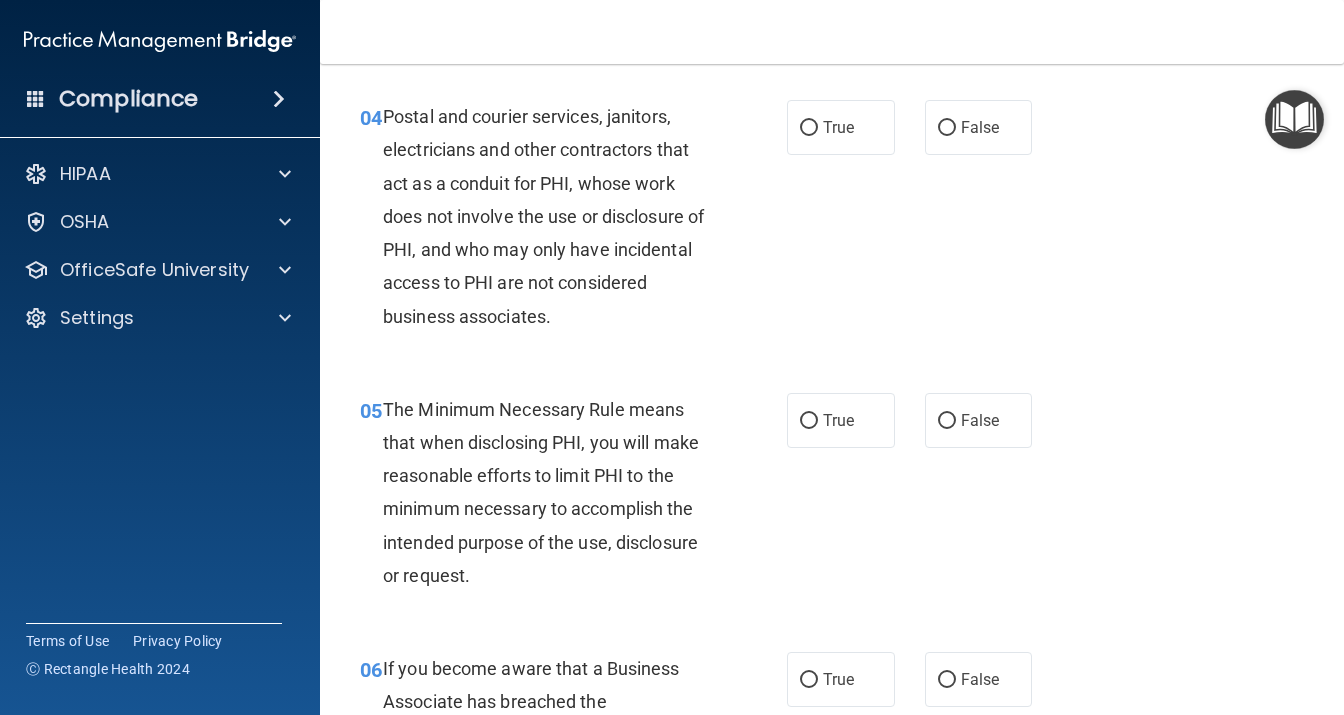 scroll, scrollTop: 691, scrollLeft: 0, axis: vertical 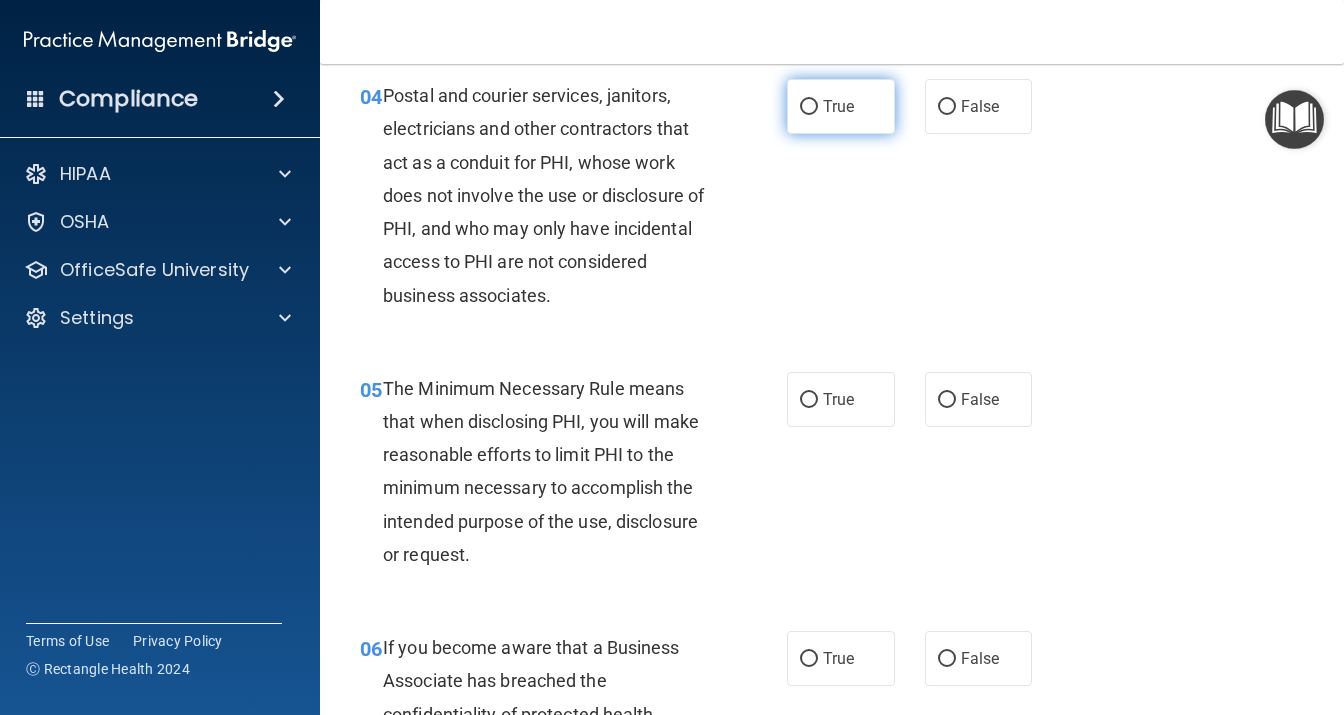 click on "True" at bounding box center (838, 106) 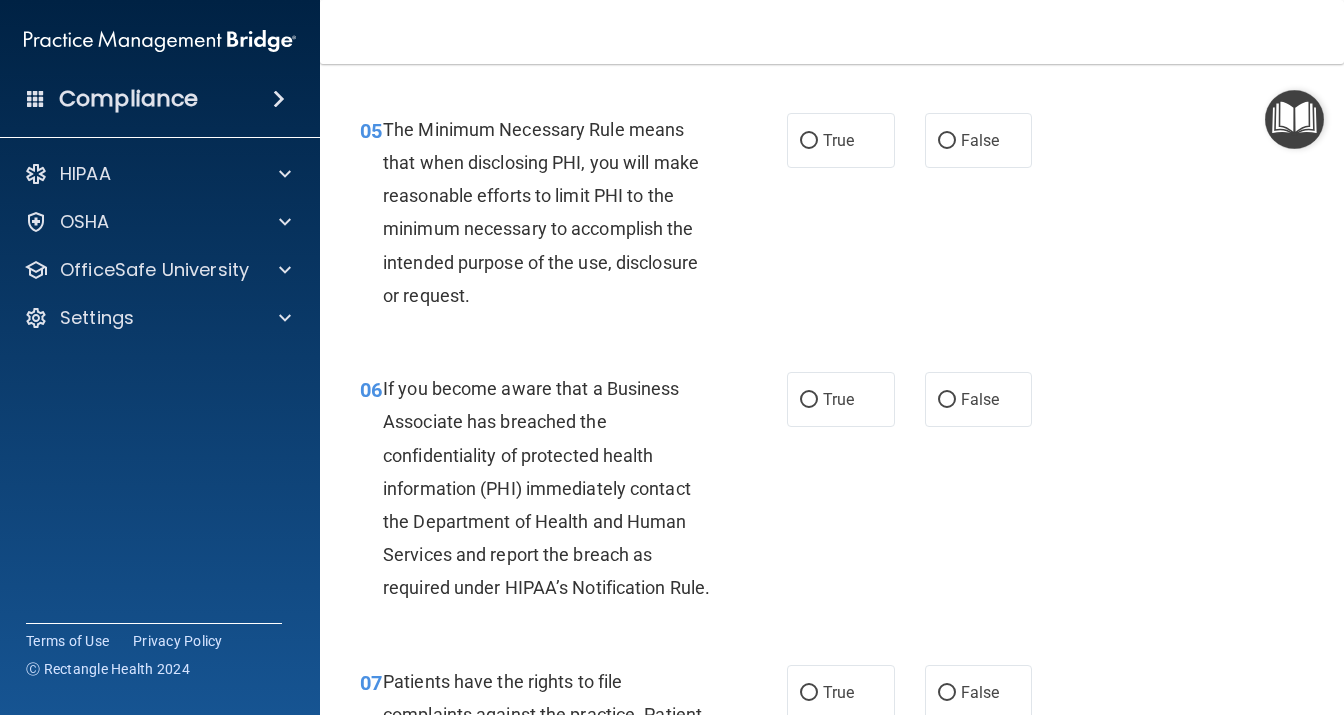 scroll, scrollTop: 864, scrollLeft: 0, axis: vertical 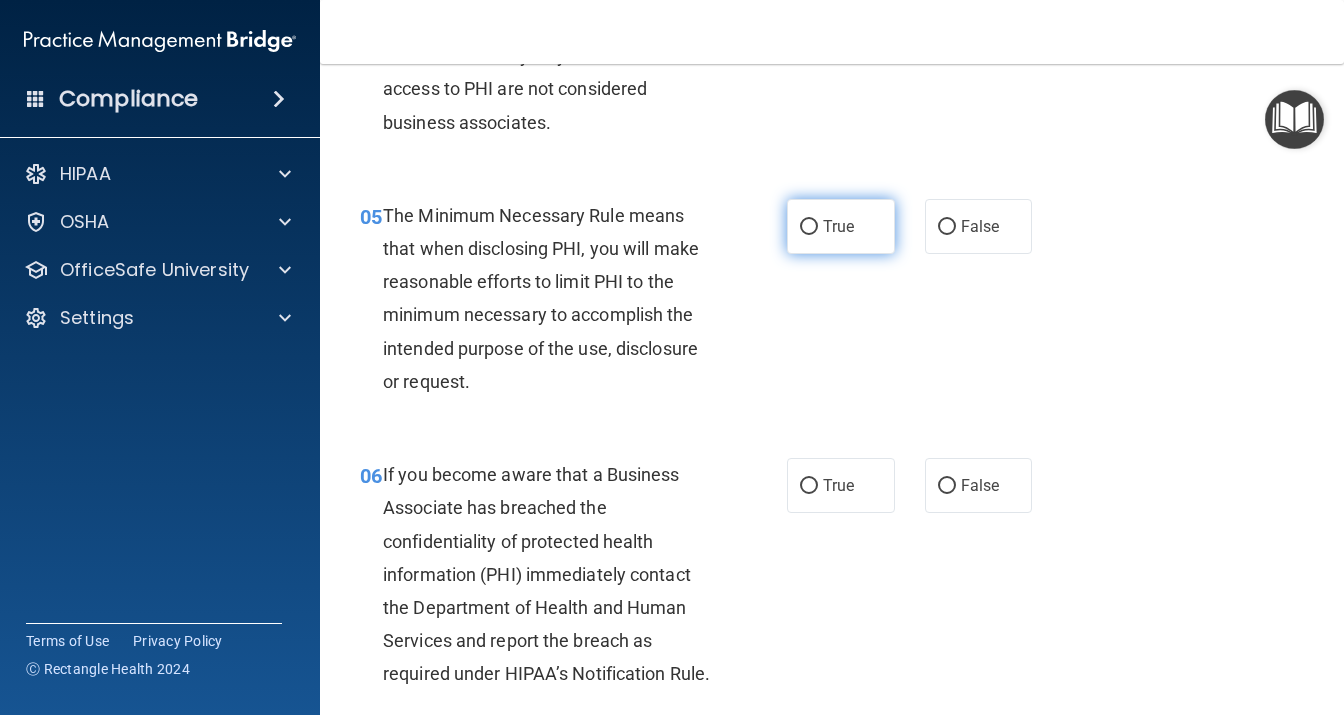 click on "True" at bounding box center (838, 226) 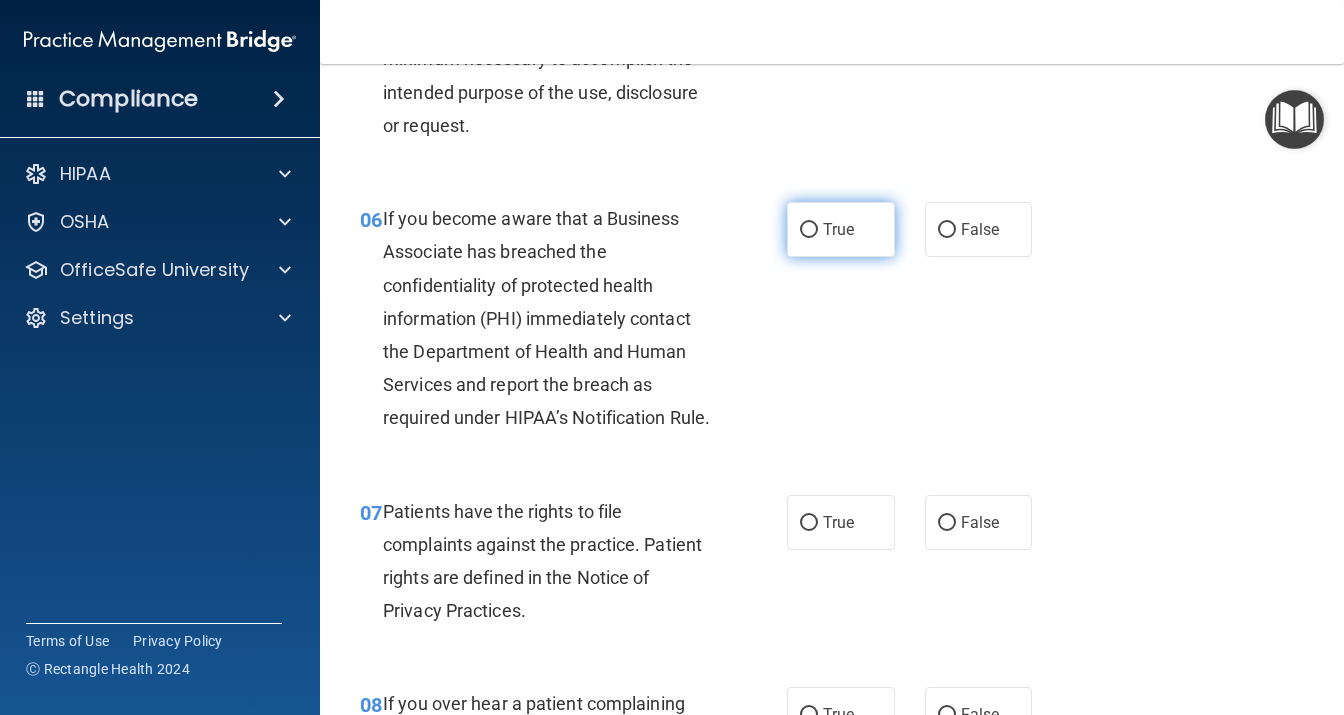scroll, scrollTop: 1123, scrollLeft: 0, axis: vertical 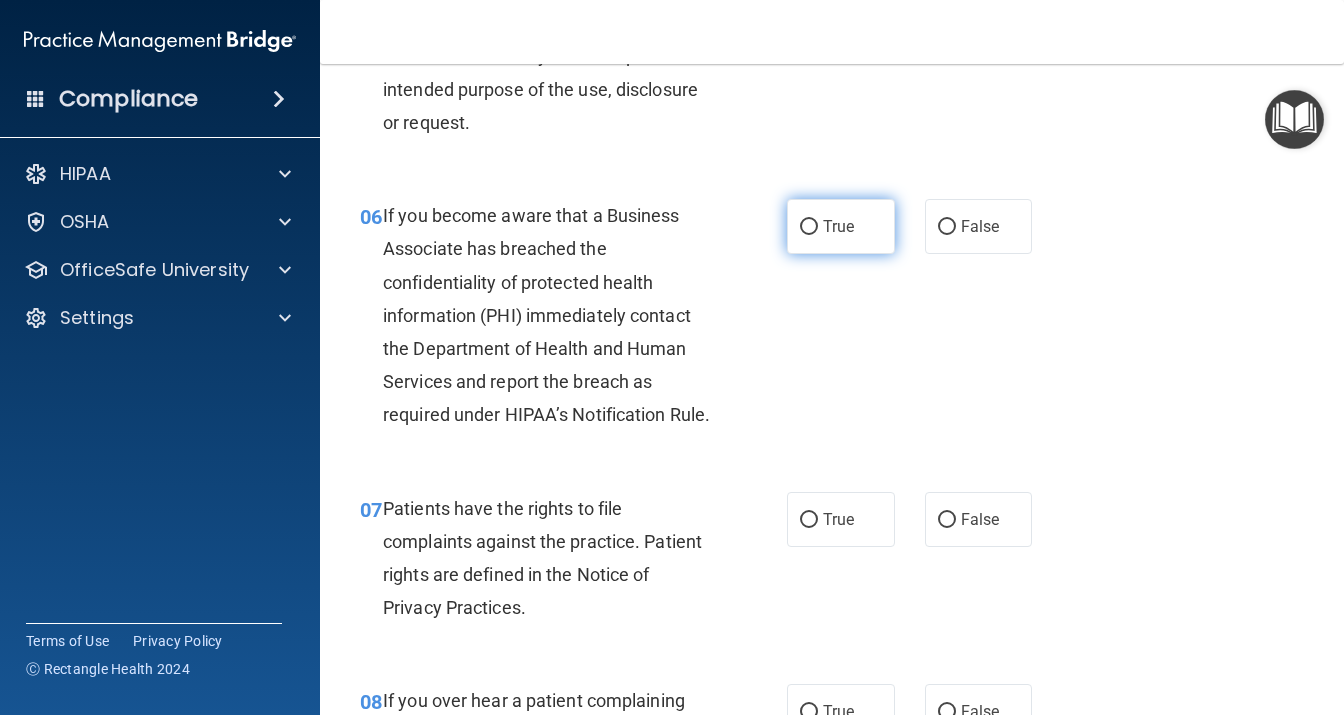click on "True" at bounding box center [841, 226] 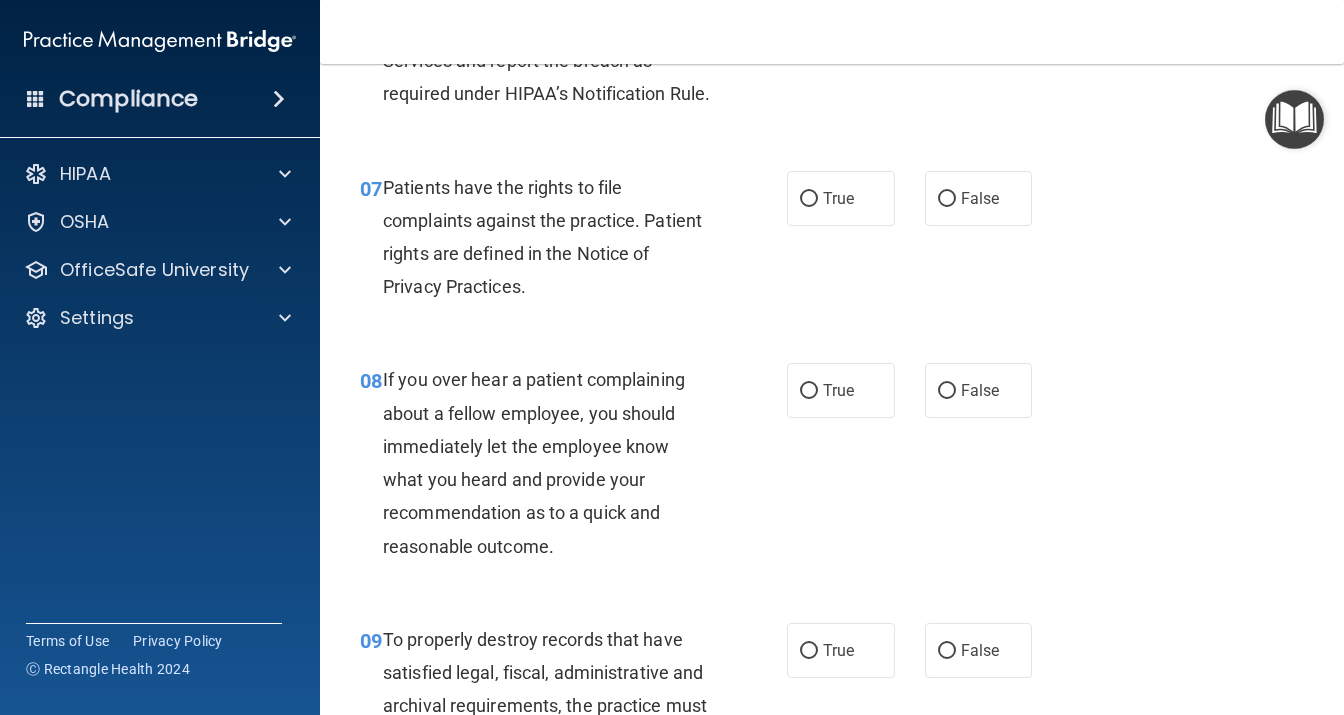 scroll, scrollTop: 1469, scrollLeft: 0, axis: vertical 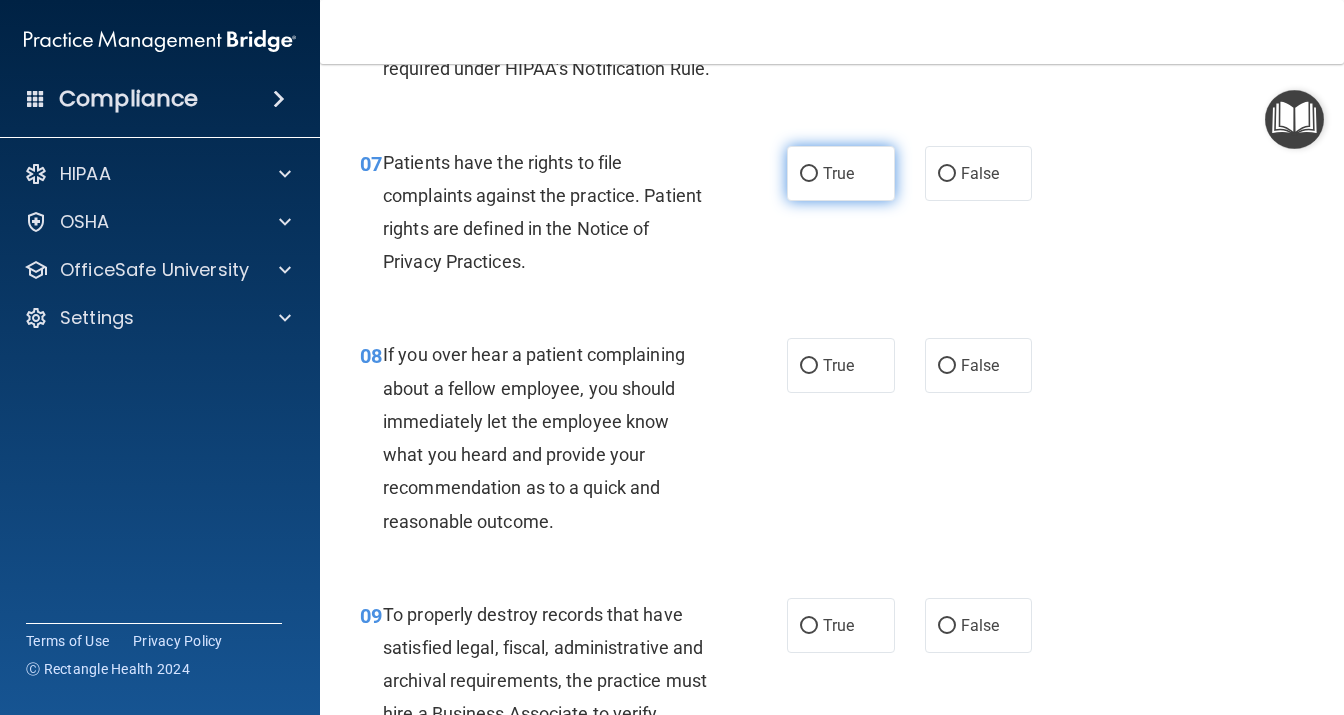click on "True" at bounding box center [838, 173] 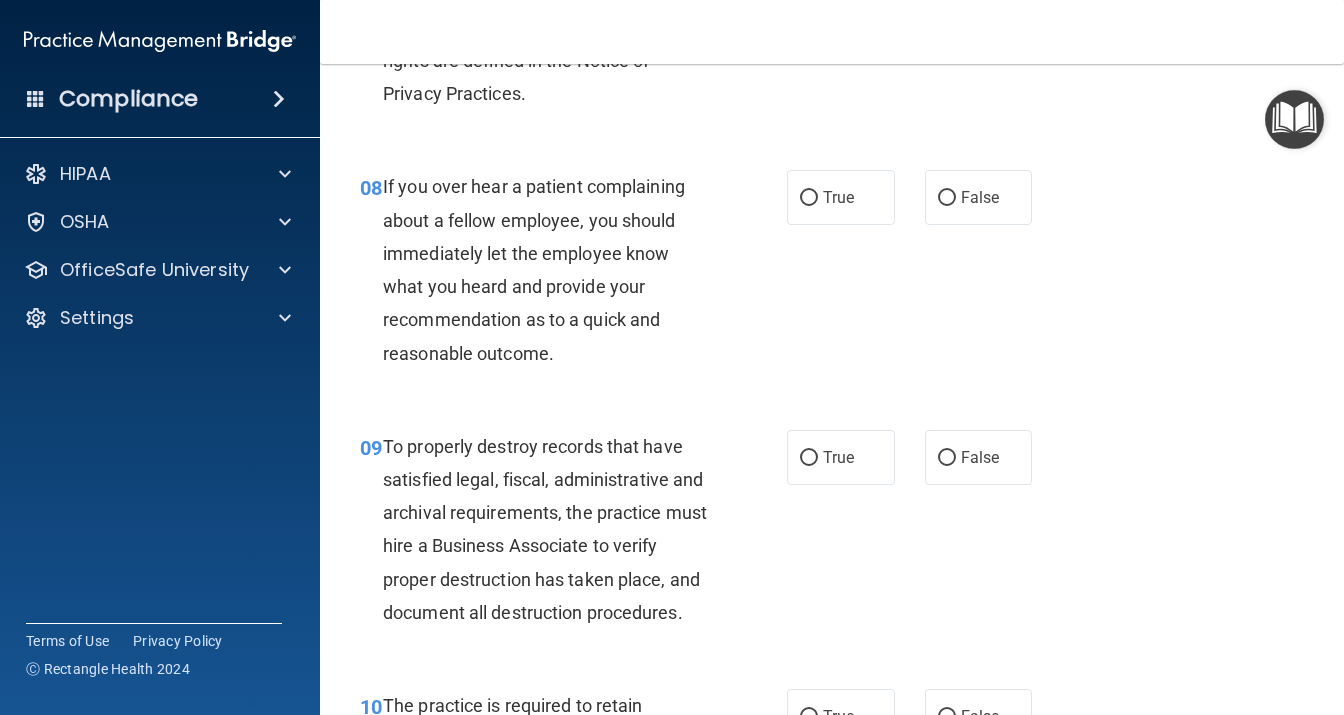 scroll, scrollTop: 1642, scrollLeft: 0, axis: vertical 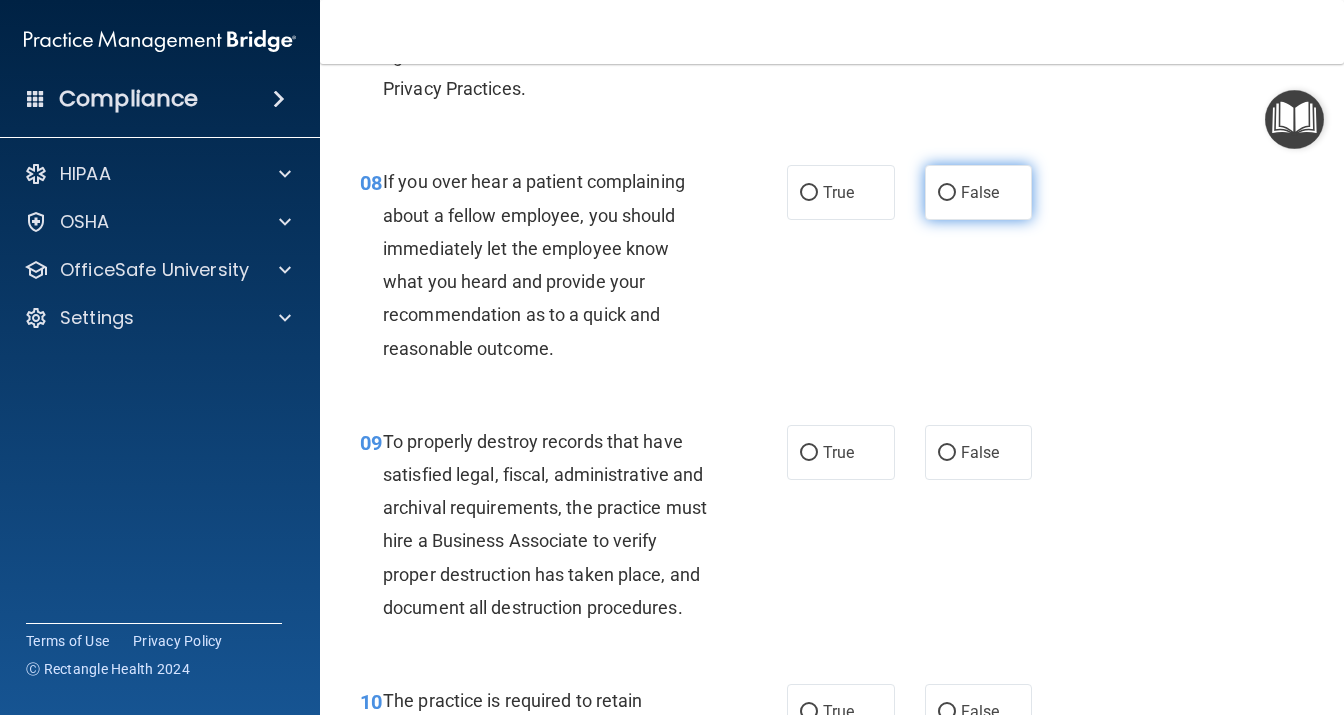 click on "False" at bounding box center [979, 192] 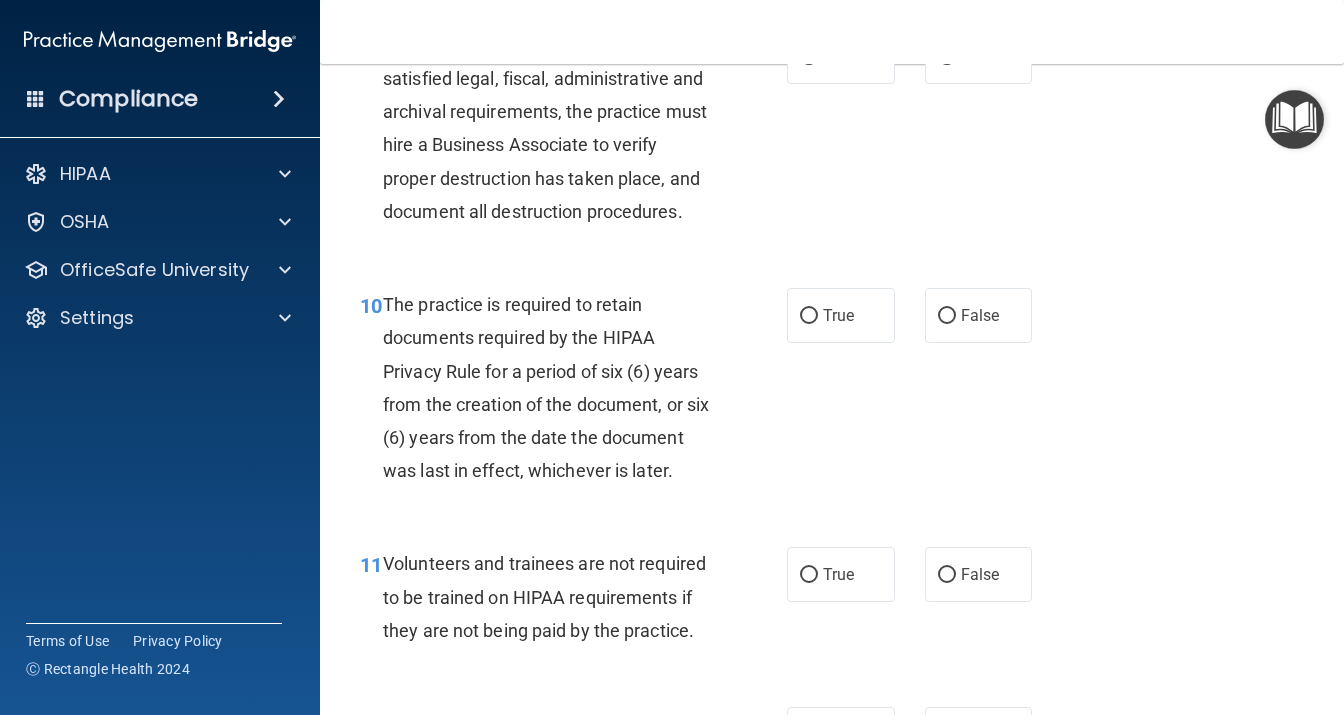 scroll, scrollTop: 2074, scrollLeft: 0, axis: vertical 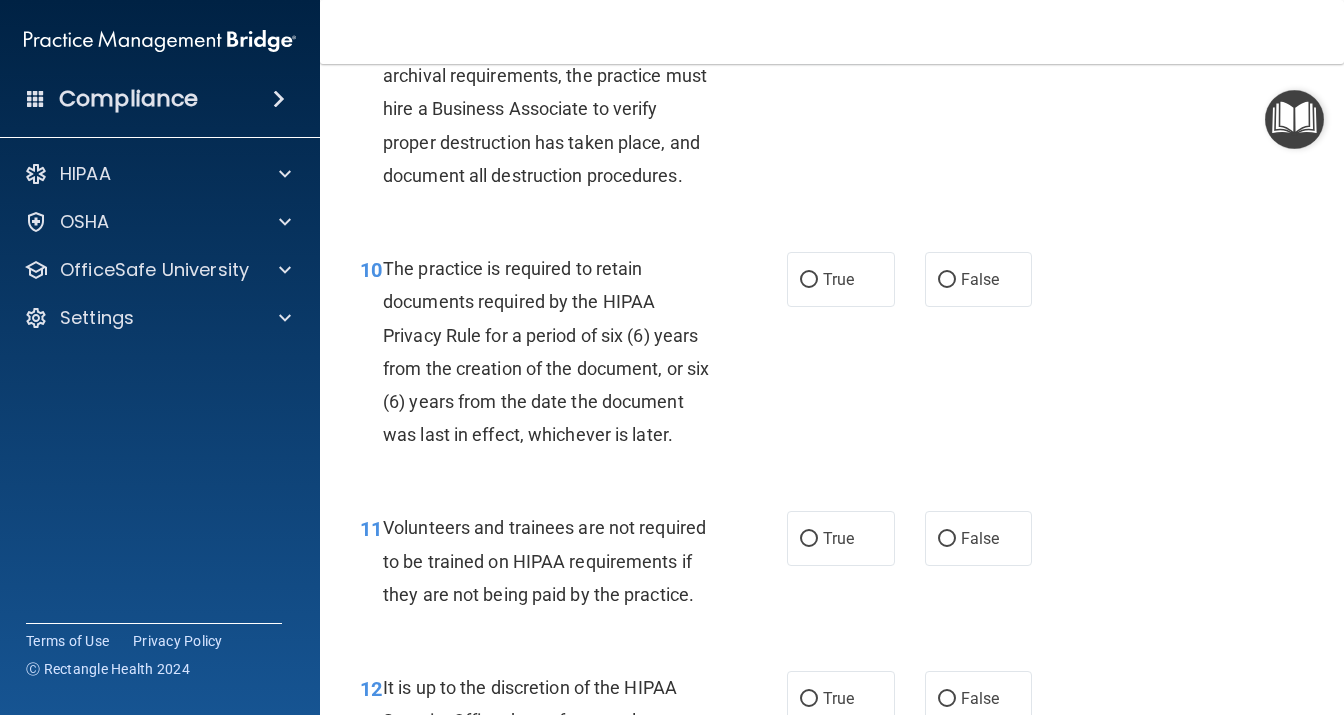 click on "True" at bounding box center (841, 20) 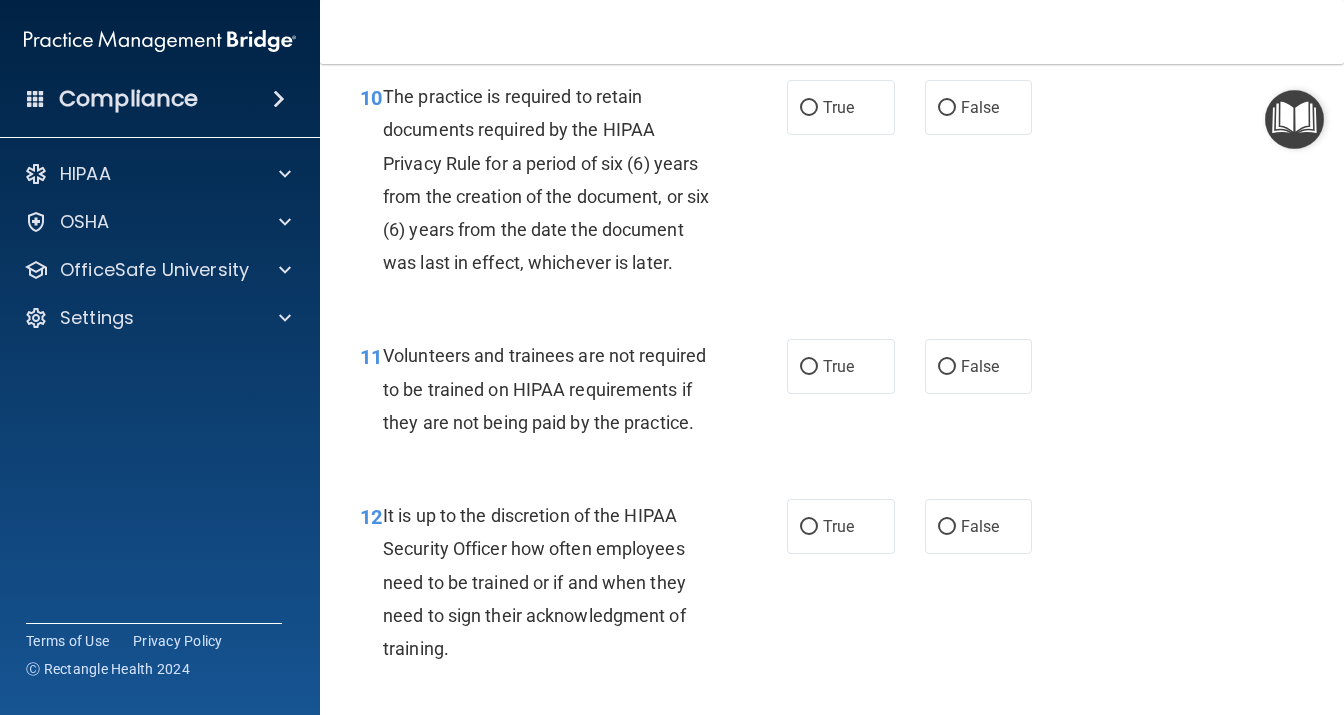 scroll, scrollTop: 2333, scrollLeft: 0, axis: vertical 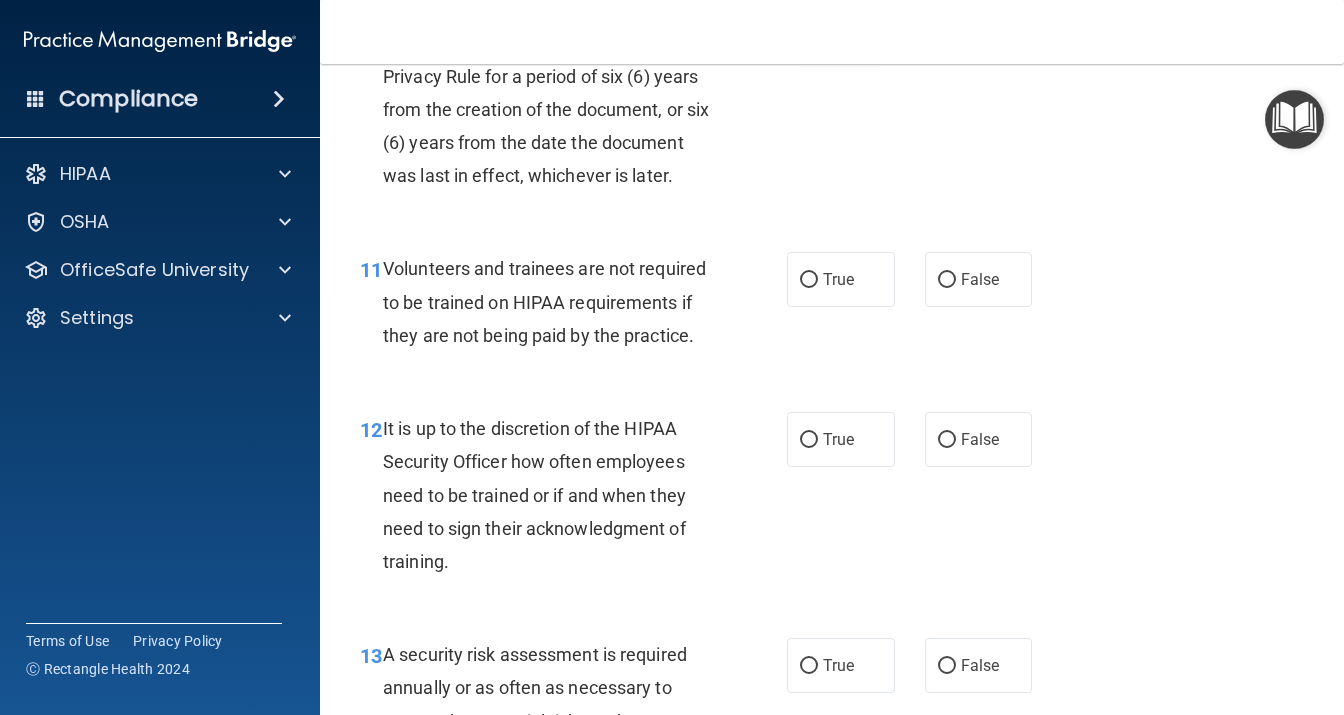 click on "True" at bounding box center [841, 20] 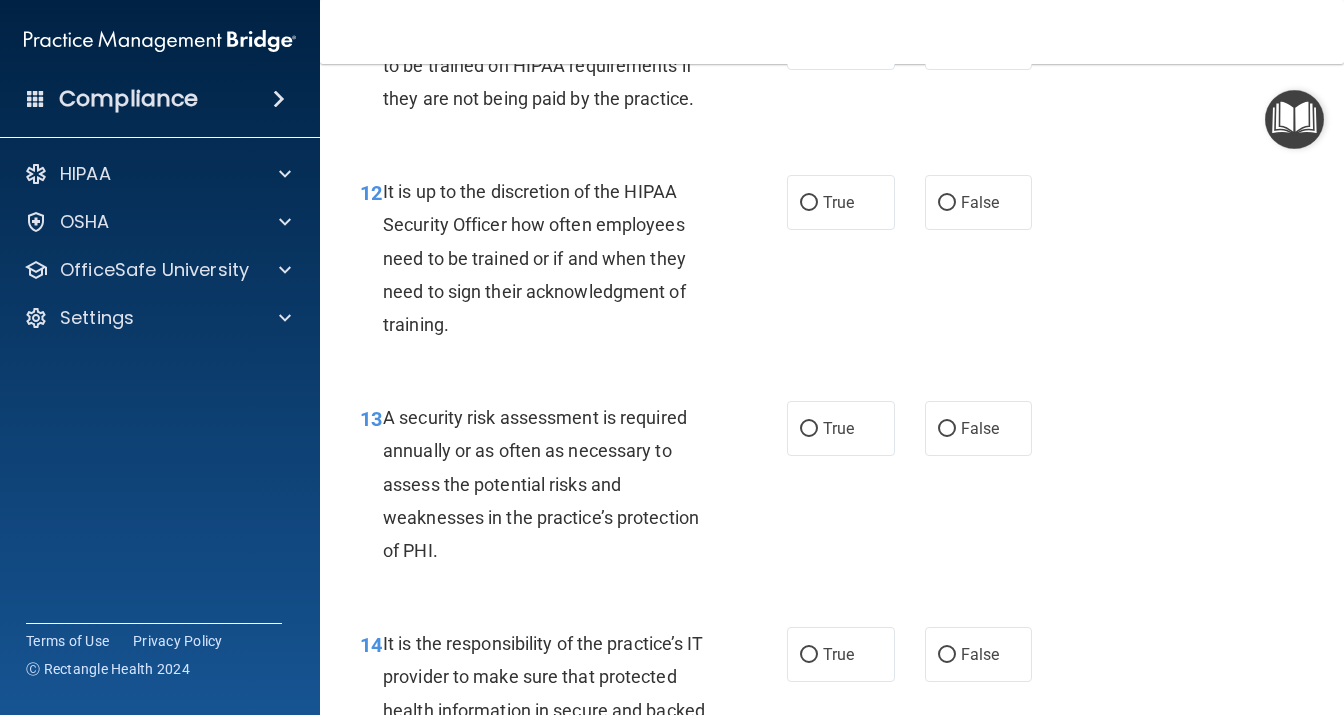 scroll, scrollTop: 2592, scrollLeft: 0, axis: vertical 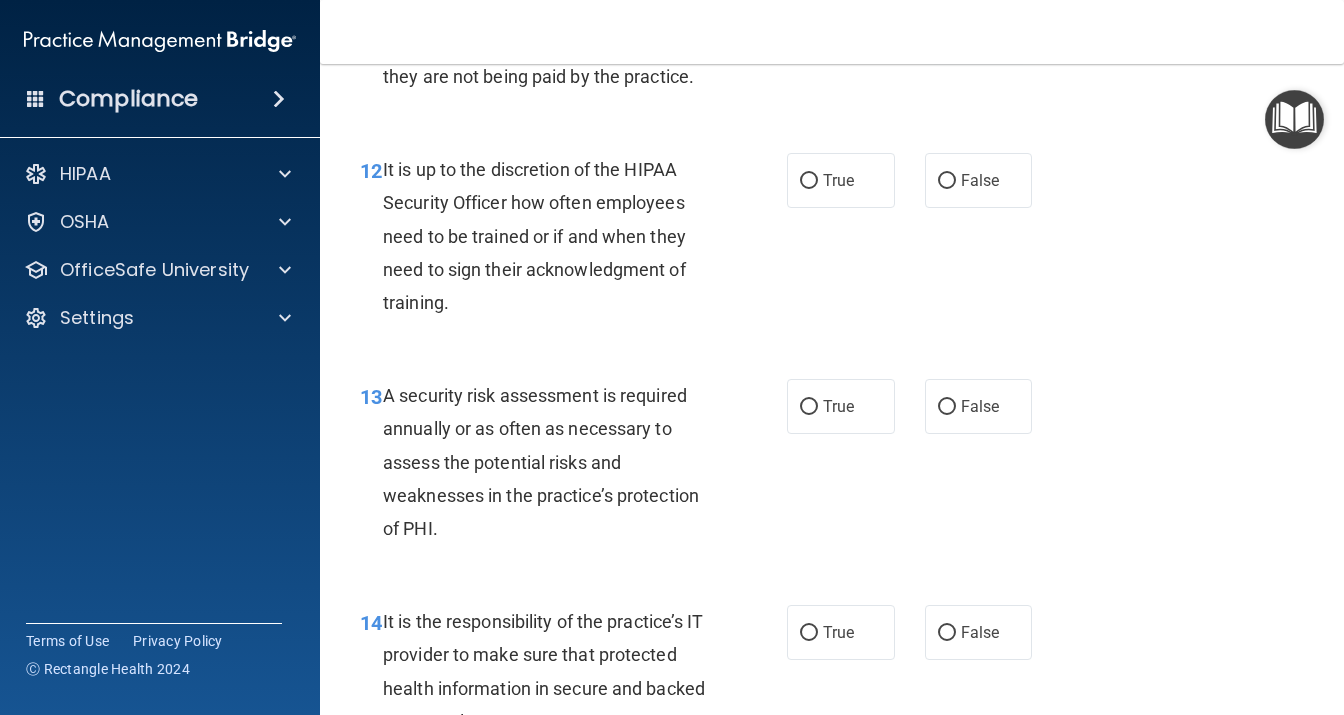click on "False" at bounding box center (979, 20) 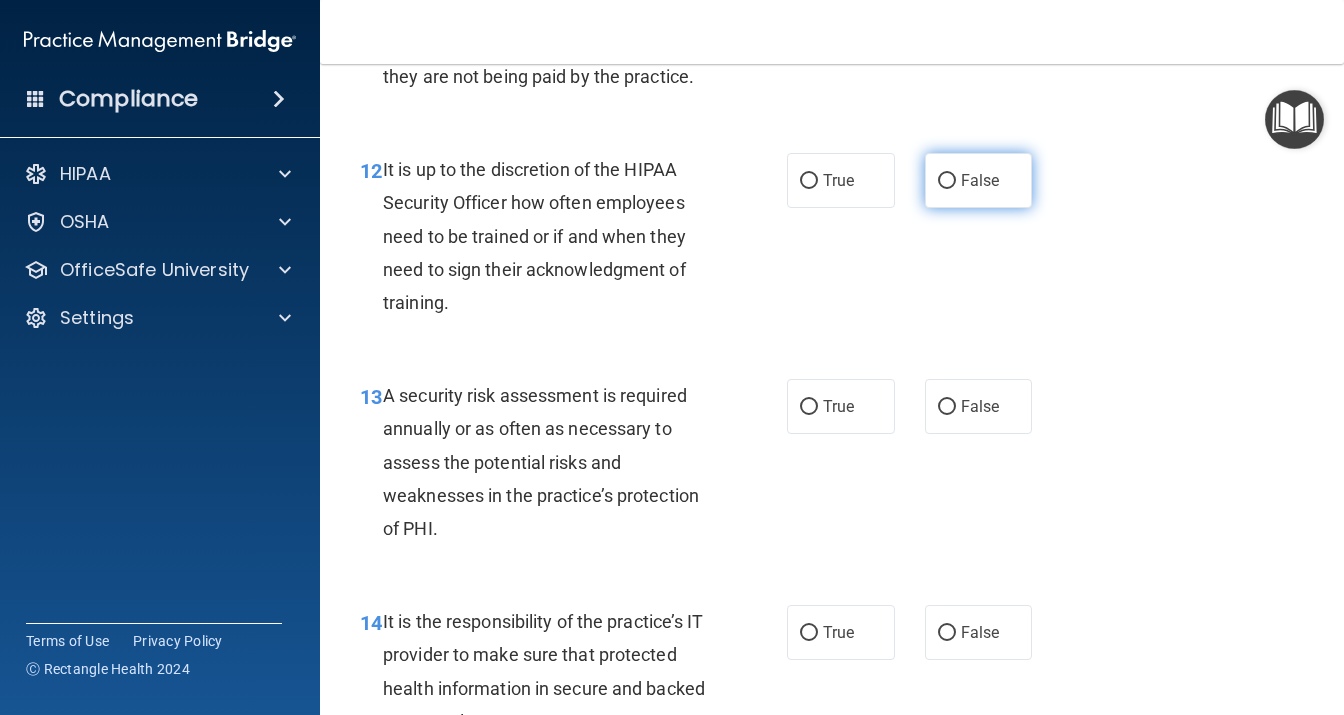 click on "False" at bounding box center (979, 180) 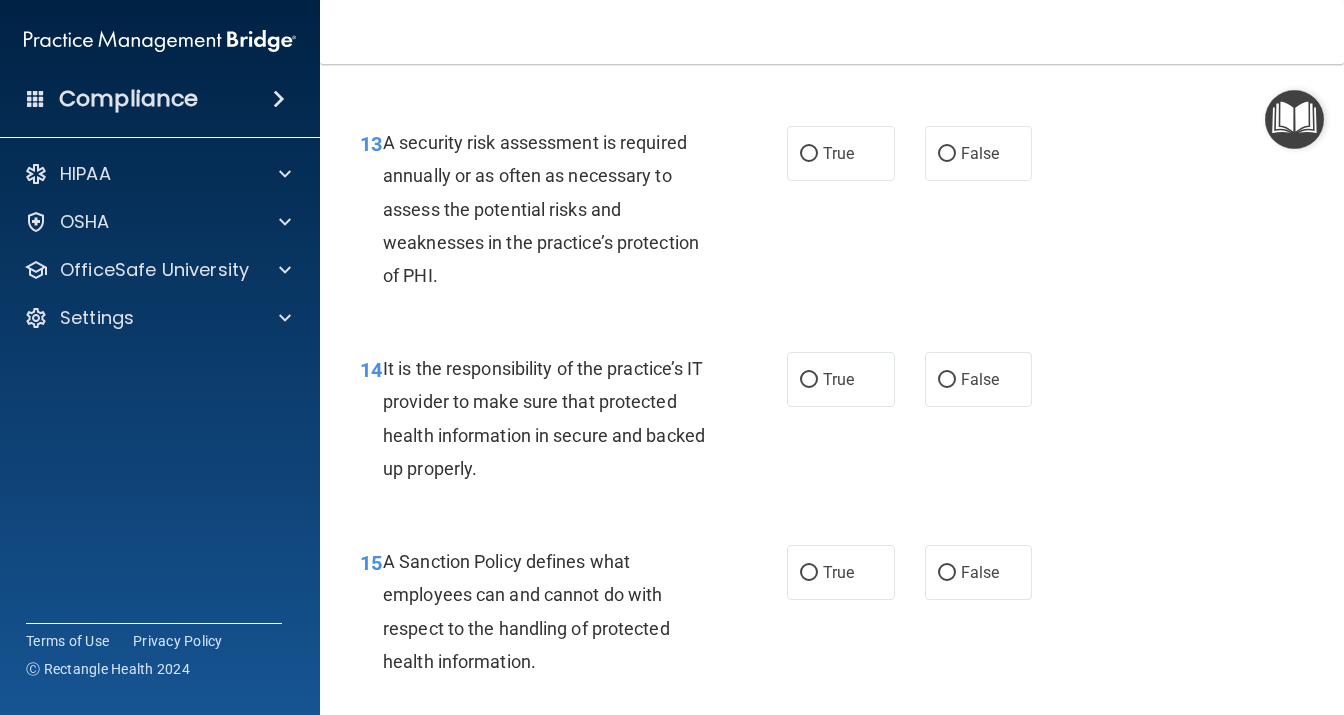 scroll, scrollTop: 2851, scrollLeft: 0, axis: vertical 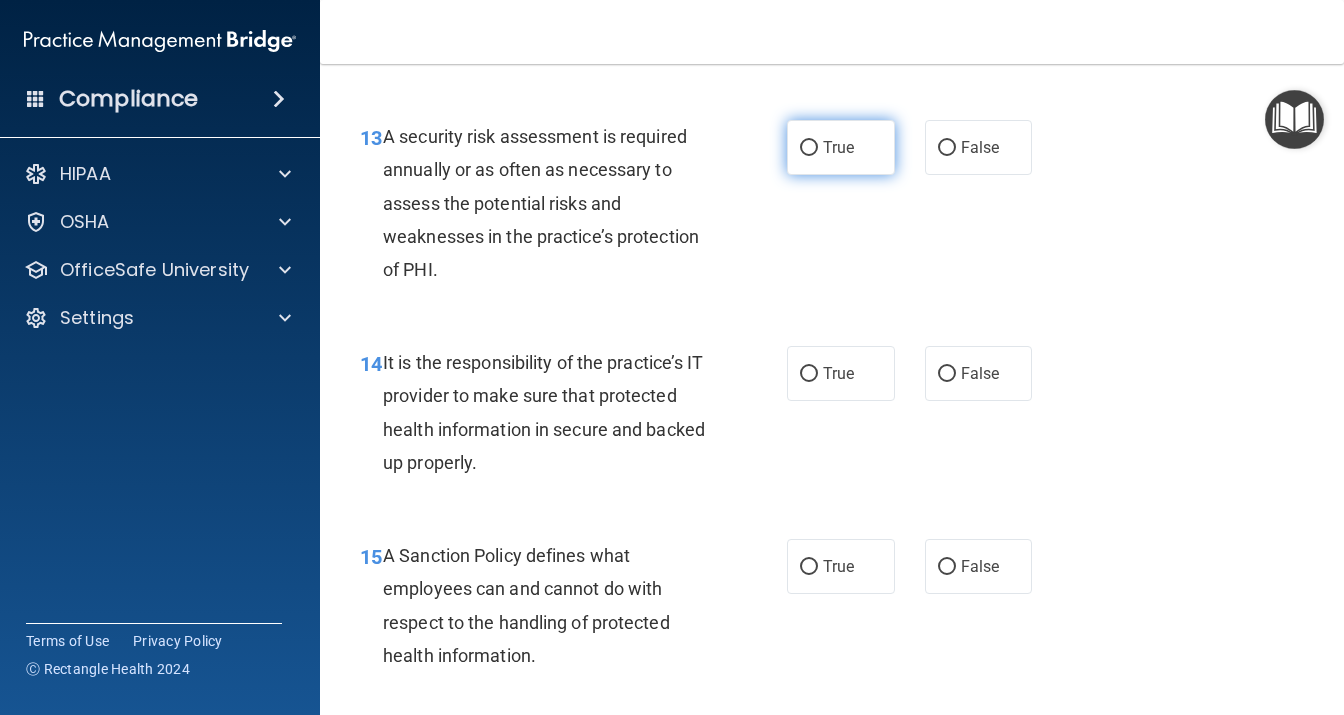click on "True" at bounding box center (841, 147) 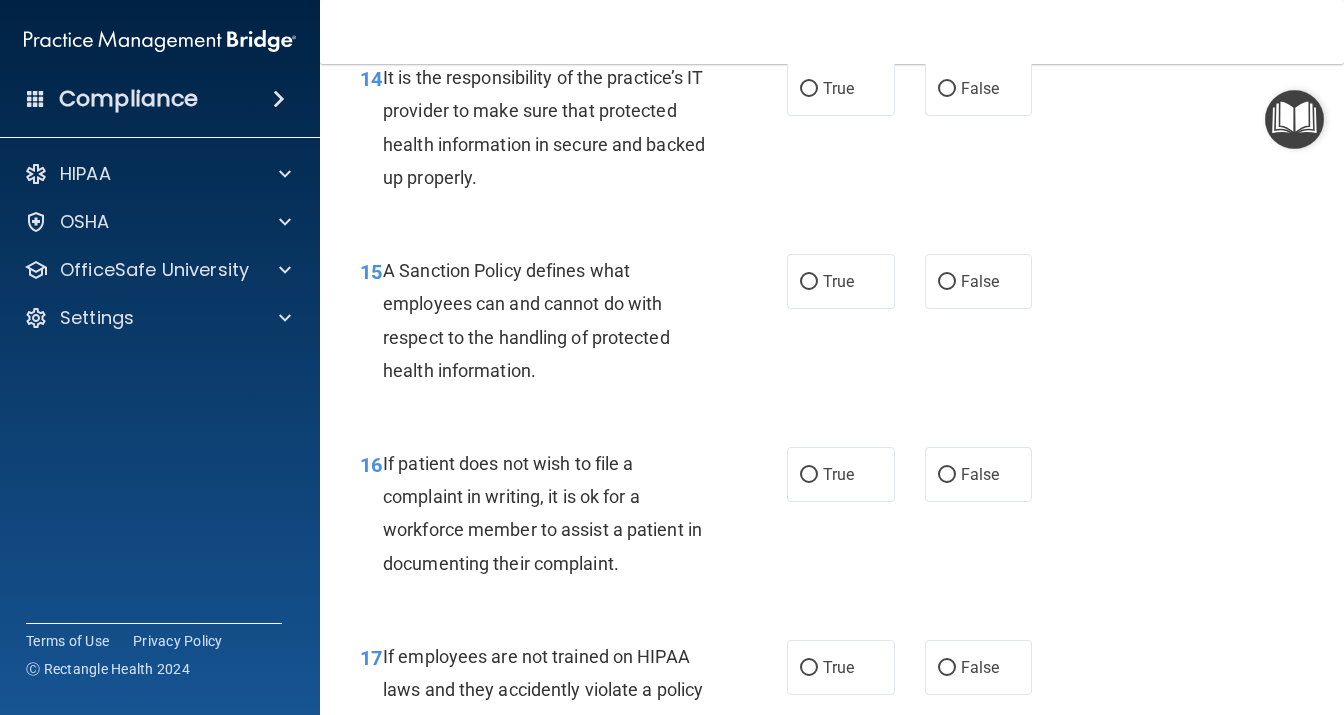 scroll, scrollTop: 3197, scrollLeft: 0, axis: vertical 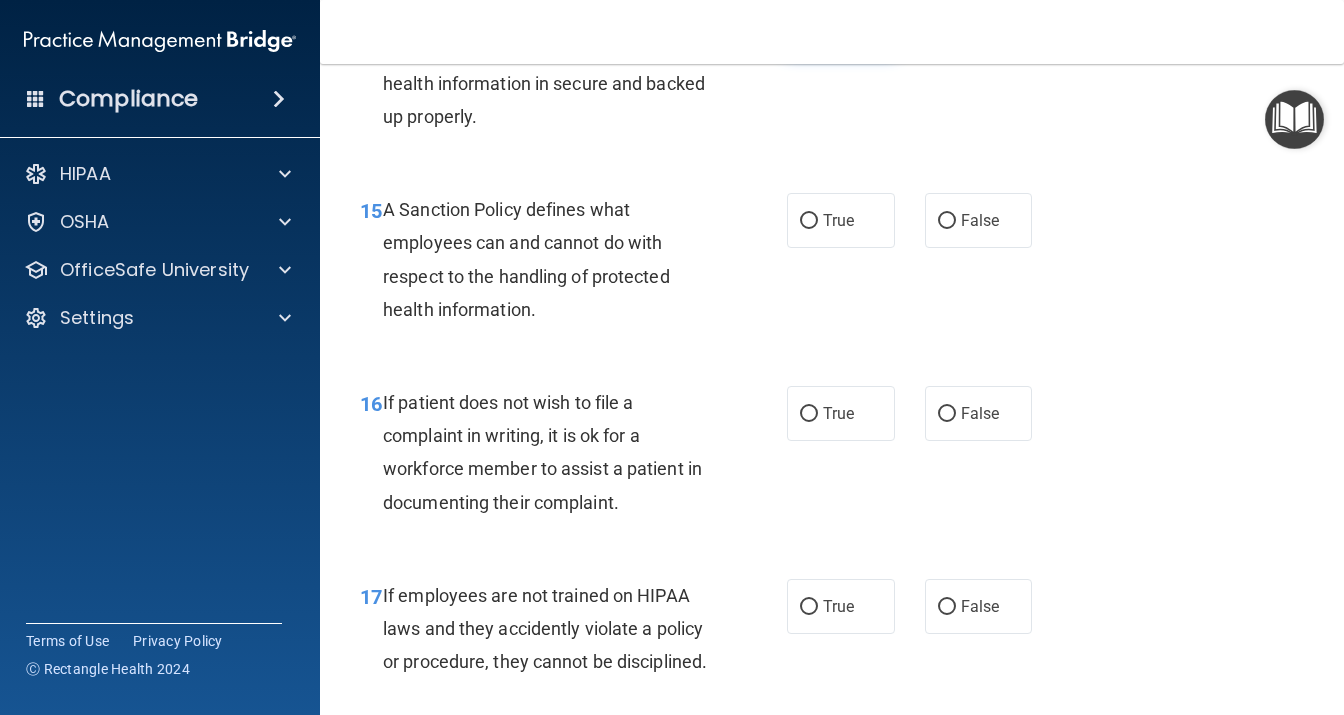 click on "True" at bounding box center [841, 27] 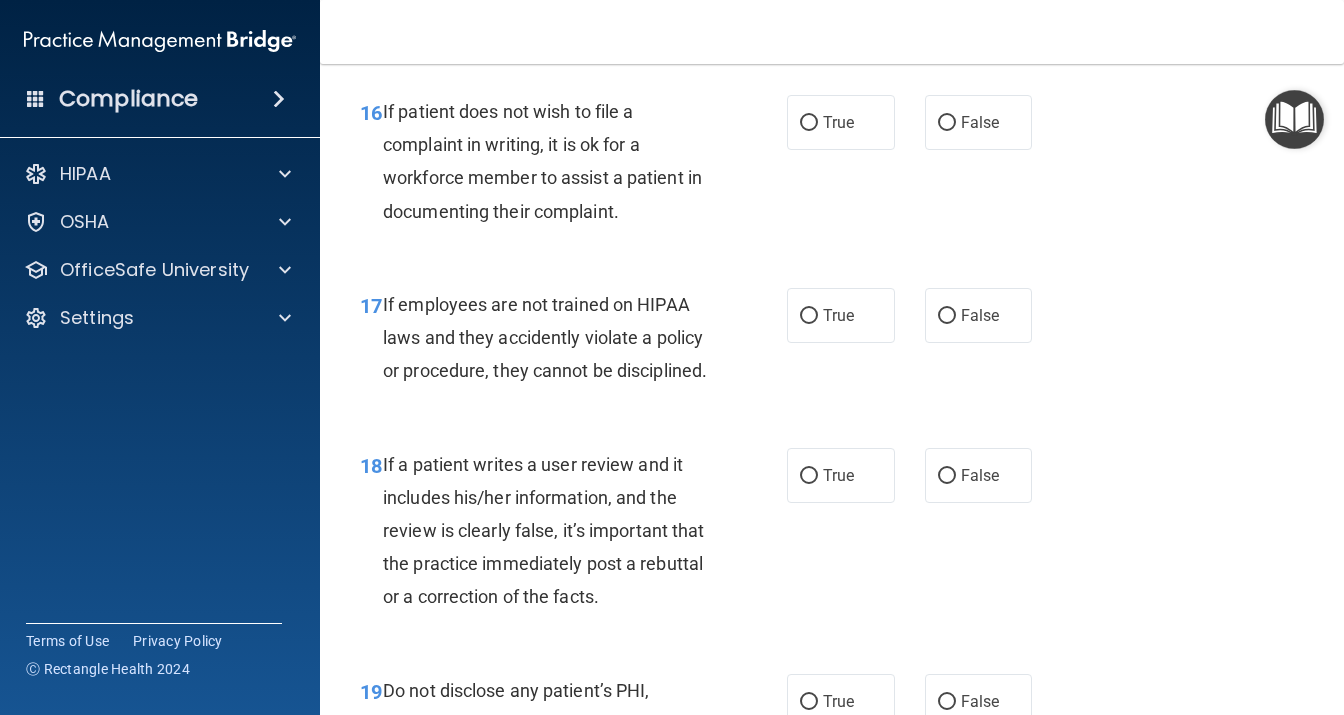 scroll, scrollTop: 3456, scrollLeft: 0, axis: vertical 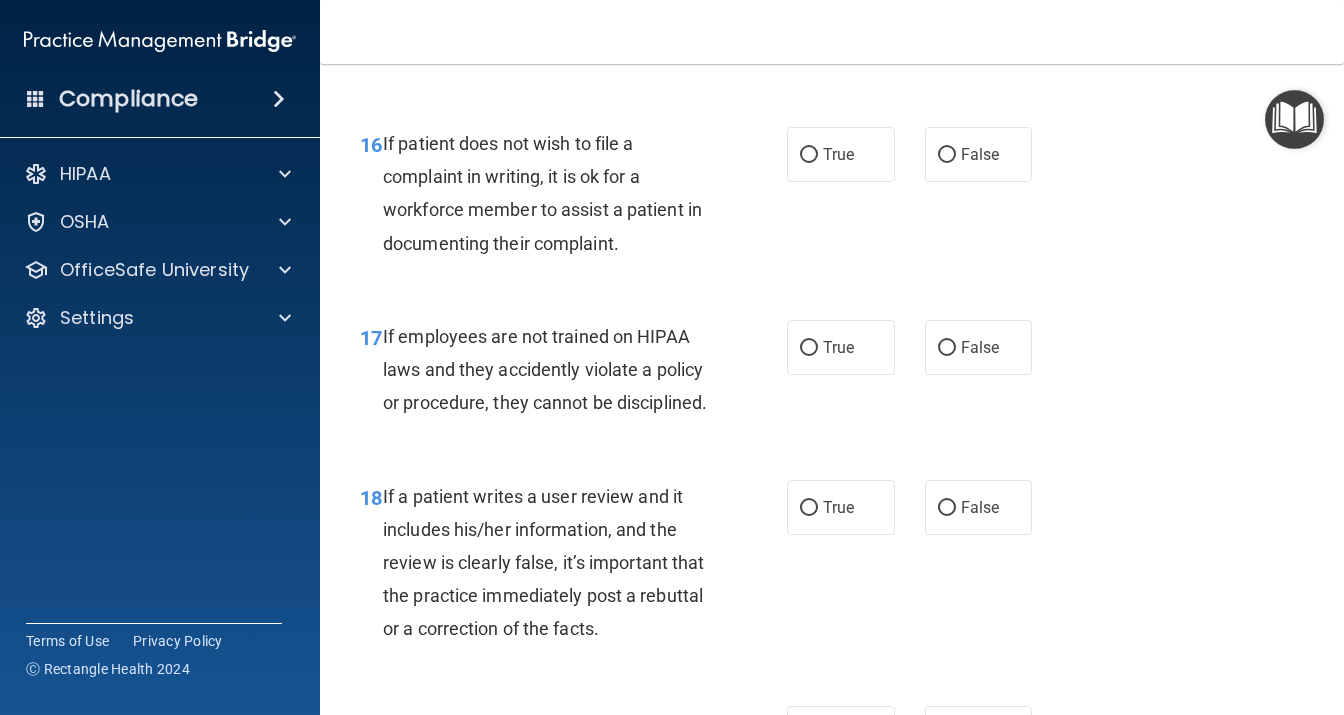 click on "True" at bounding box center [841, -39] 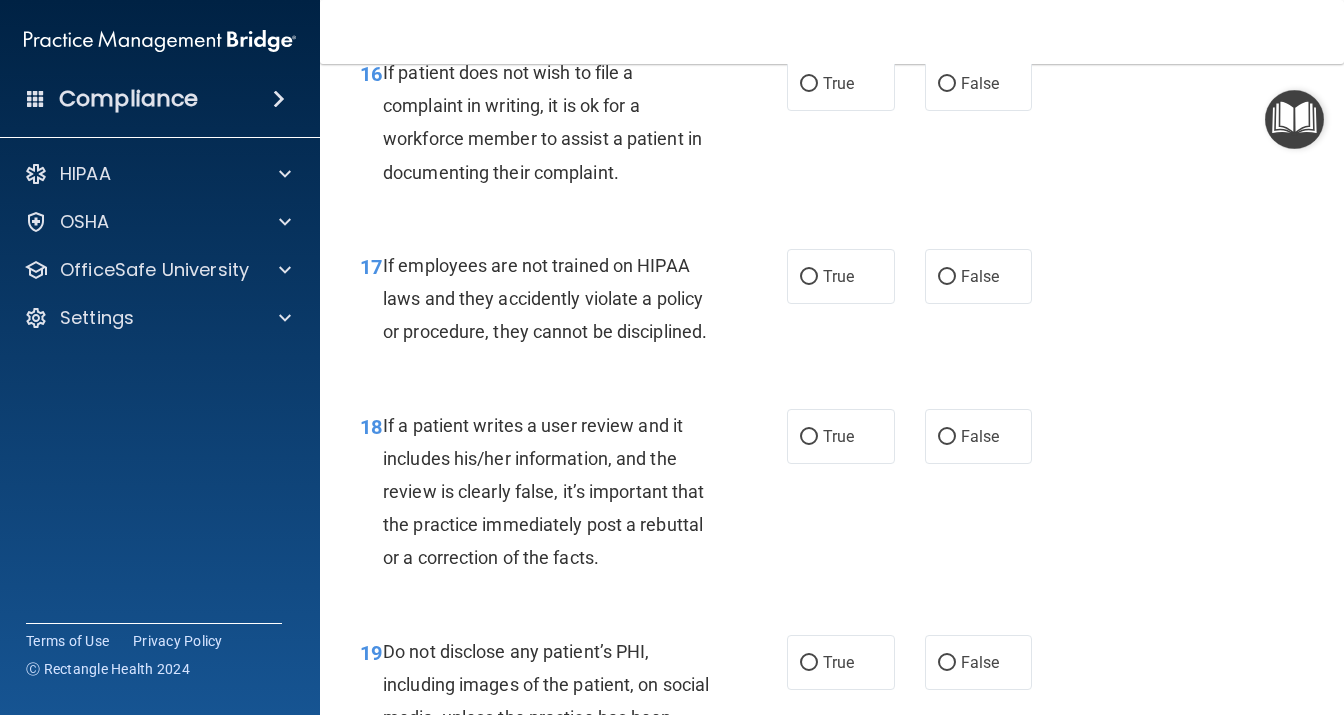 scroll, scrollTop: 3542, scrollLeft: 0, axis: vertical 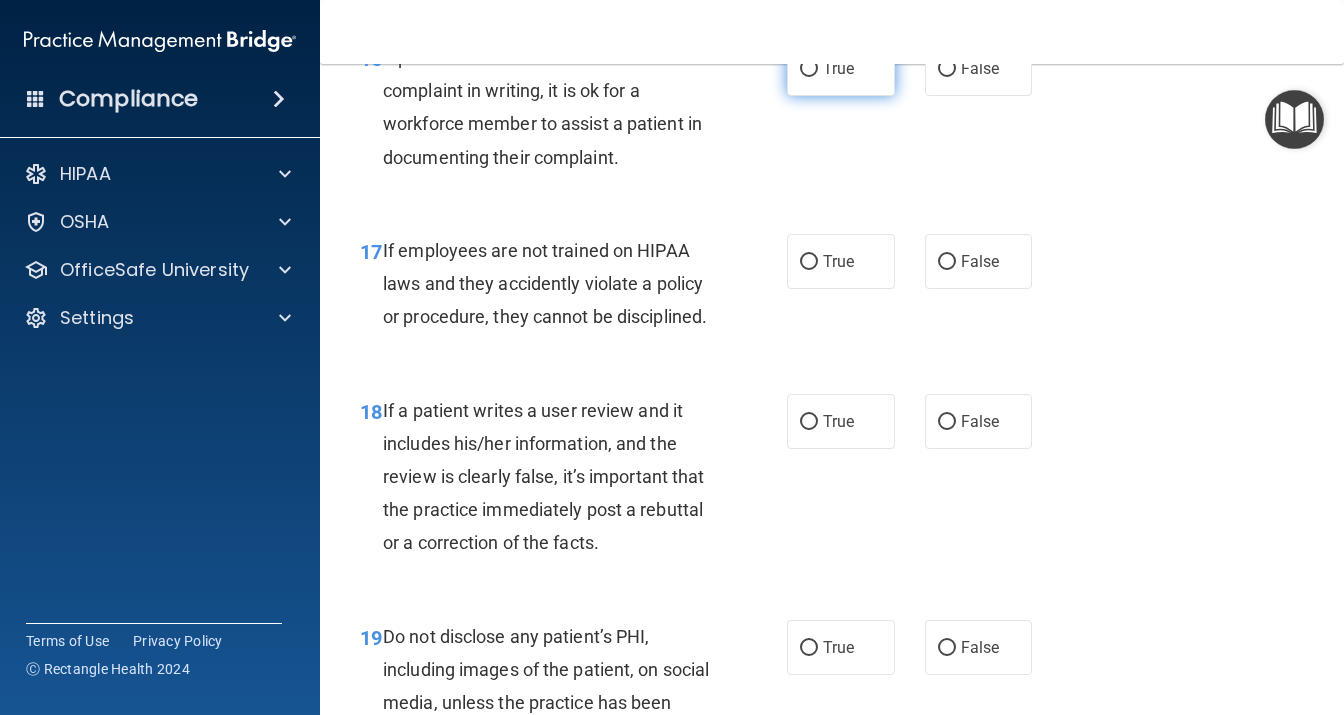 click on "True" at bounding box center [841, 68] 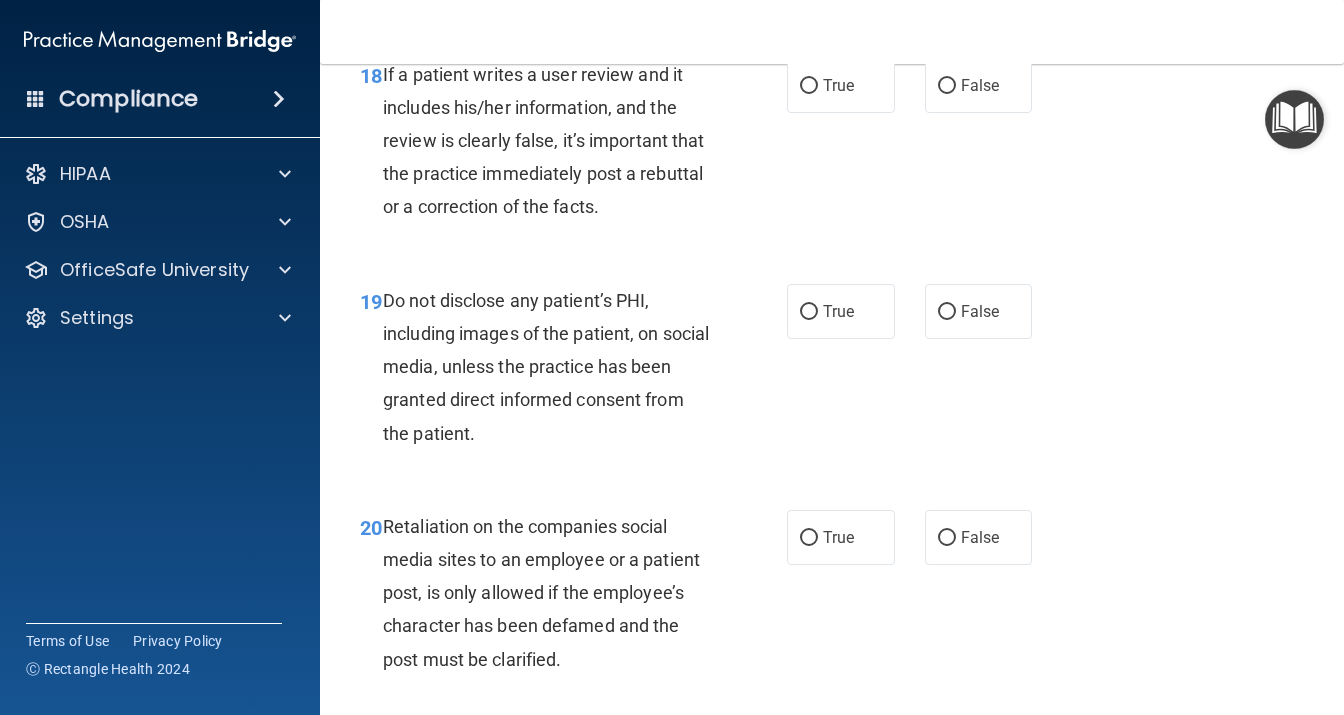 scroll, scrollTop: 3888, scrollLeft: 0, axis: vertical 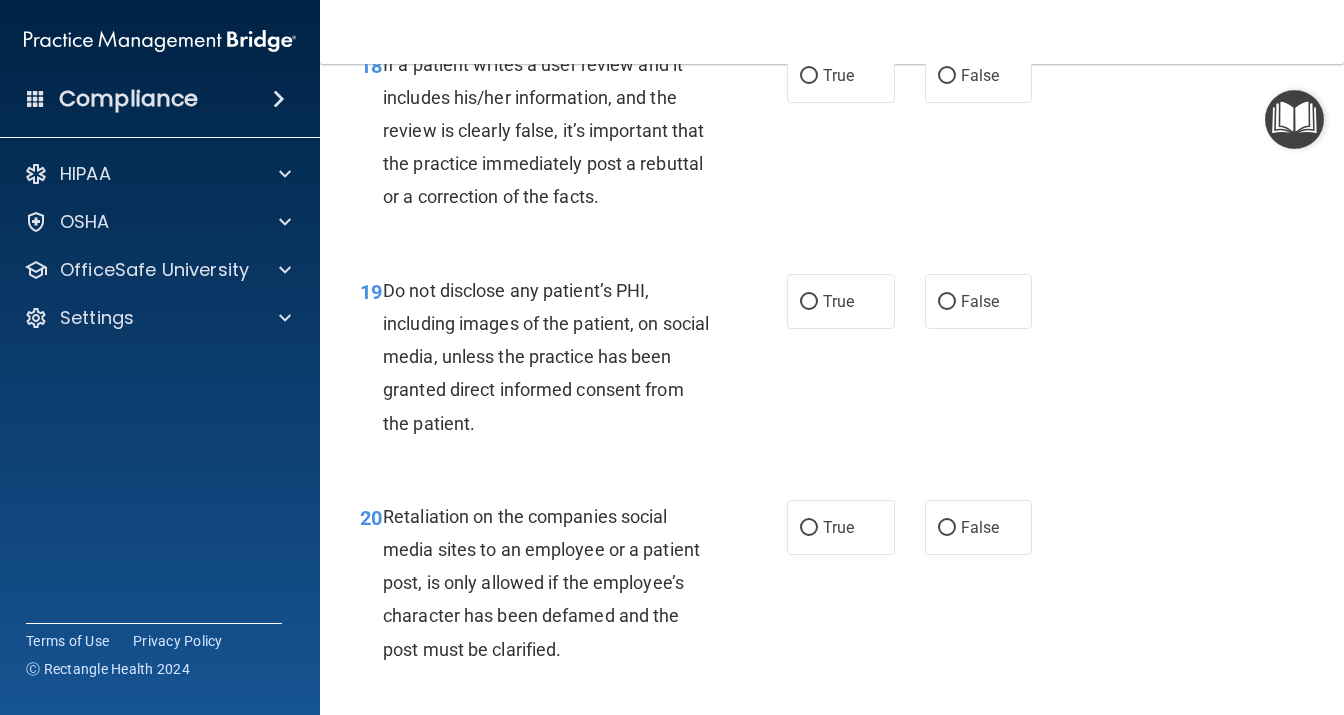 click on "False" at bounding box center [980, -85] 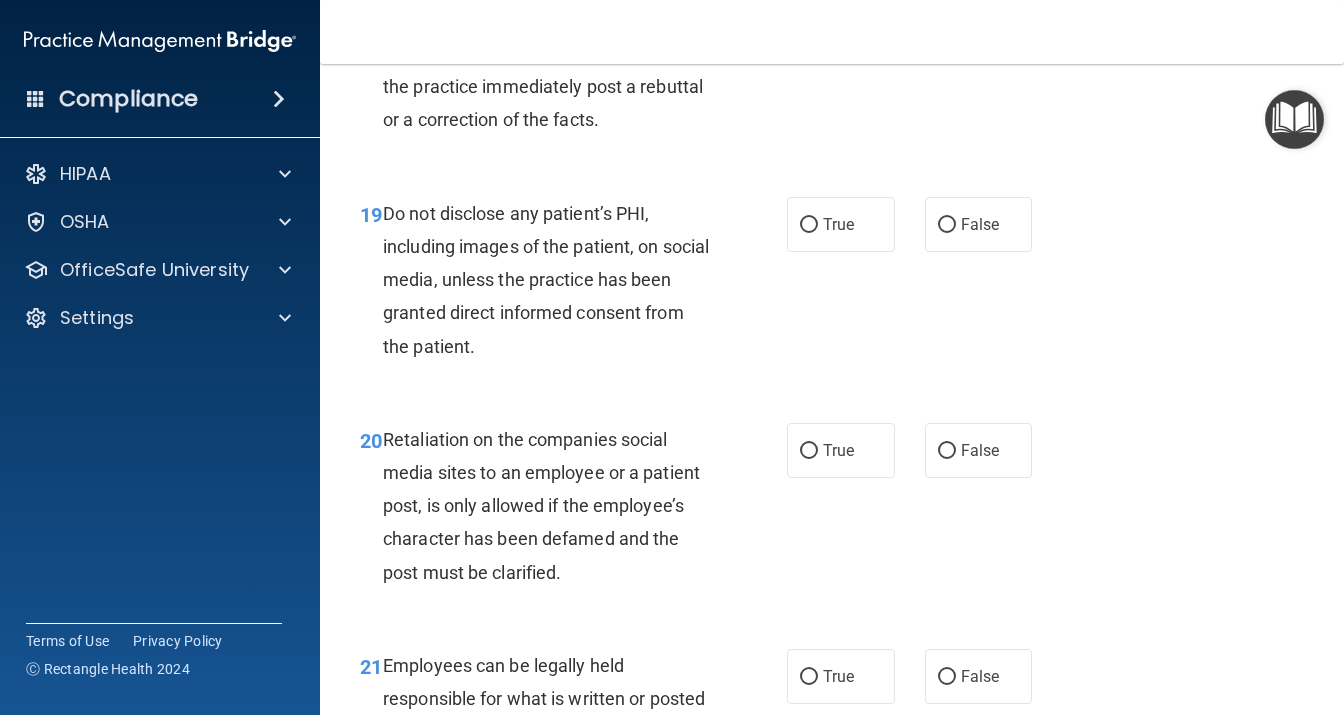 scroll, scrollTop: 3888, scrollLeft: 0, axis: vertical 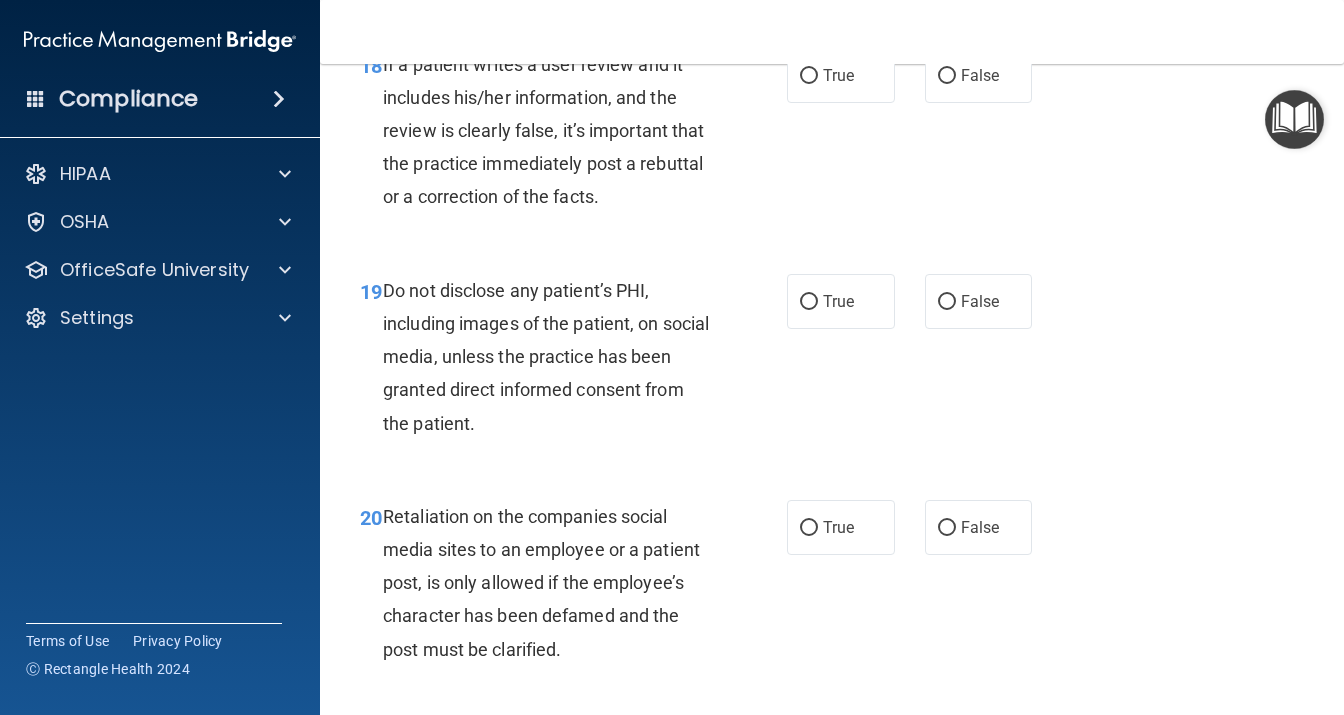 click on "True" at bounding box center [841, -85] 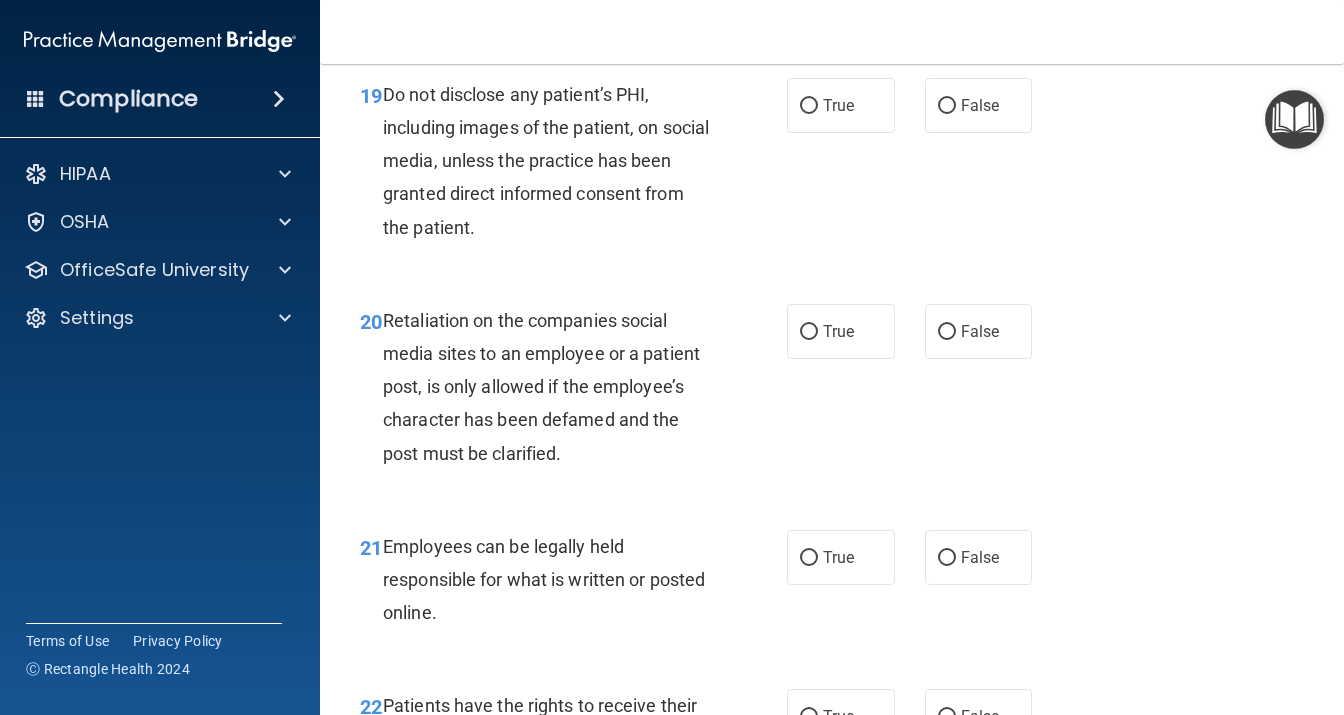 scroll, scrollTop: 4061, scrollLeft: 0, axis: vertical 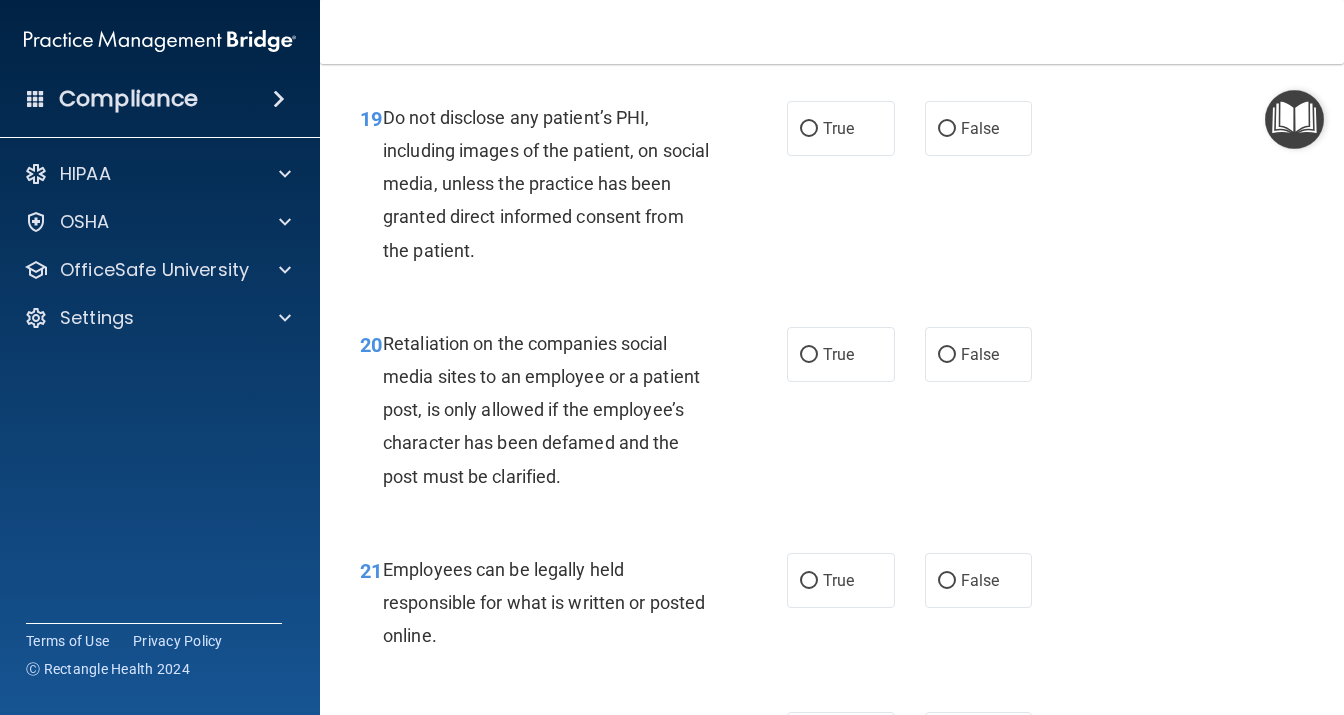 click on "True" at bounding box center [838, -98] 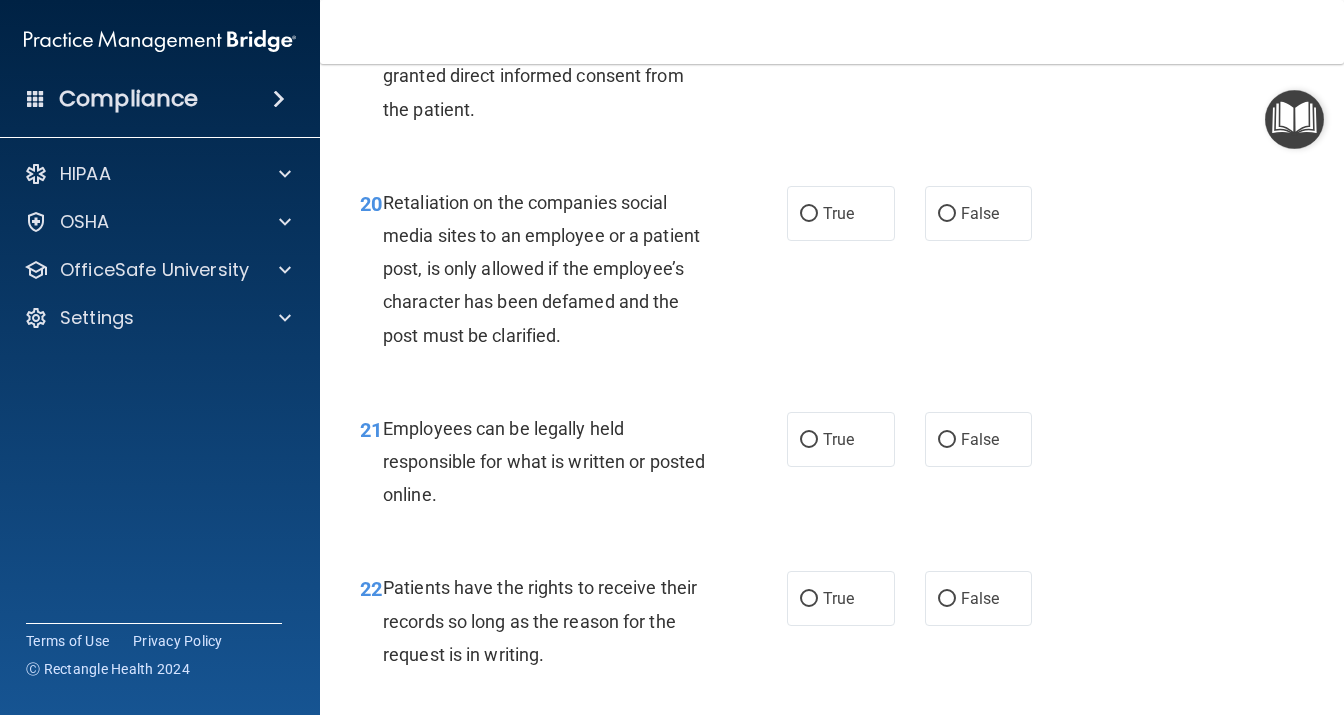 scroll, scrollTop: 4234, scrollLeft: 0, axis: vertical 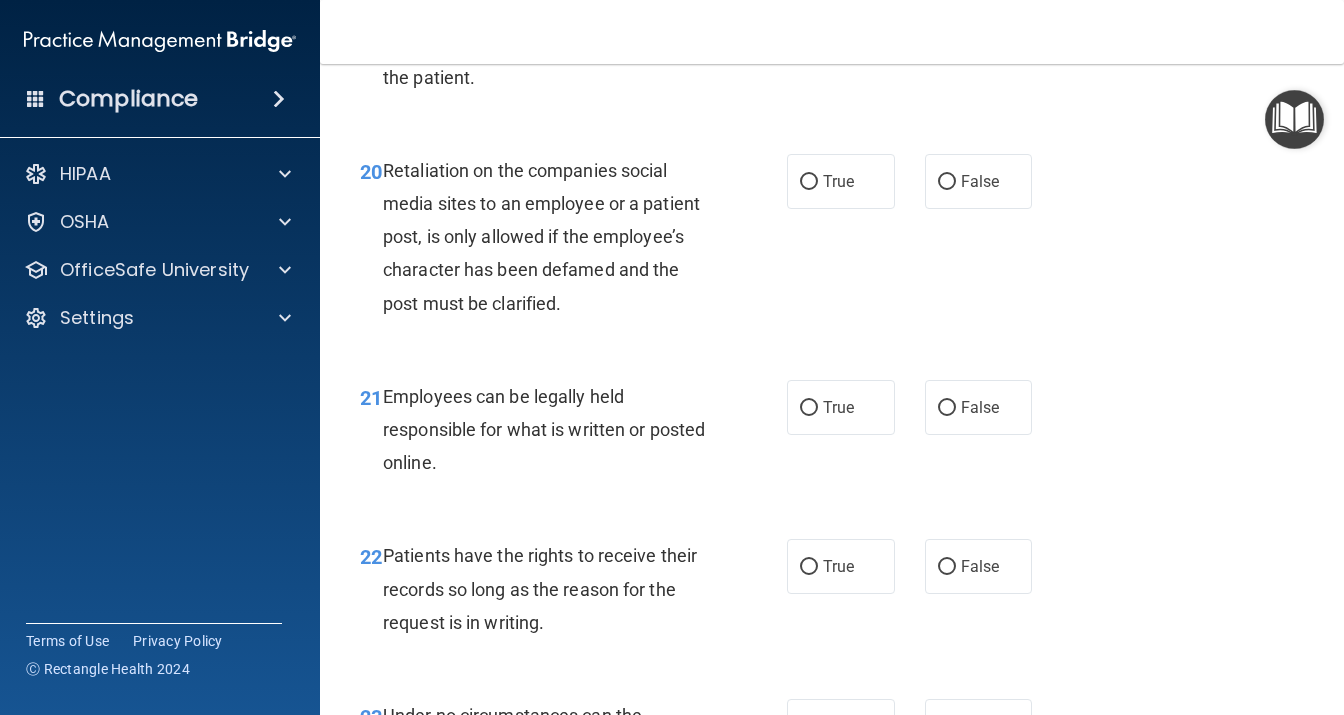 click on "True" at bounding box center [841, -45] 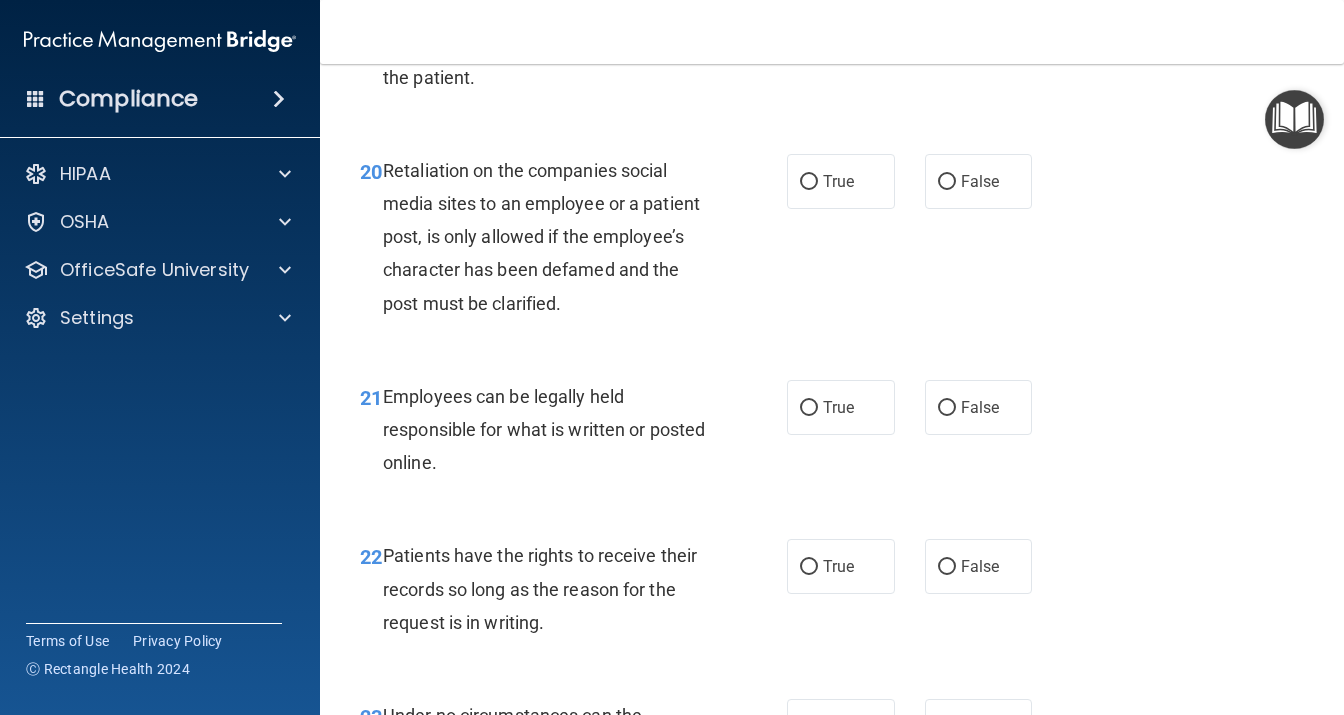 scroll, scrollTop: 4406, scrollLeft: 0, axis: vertical 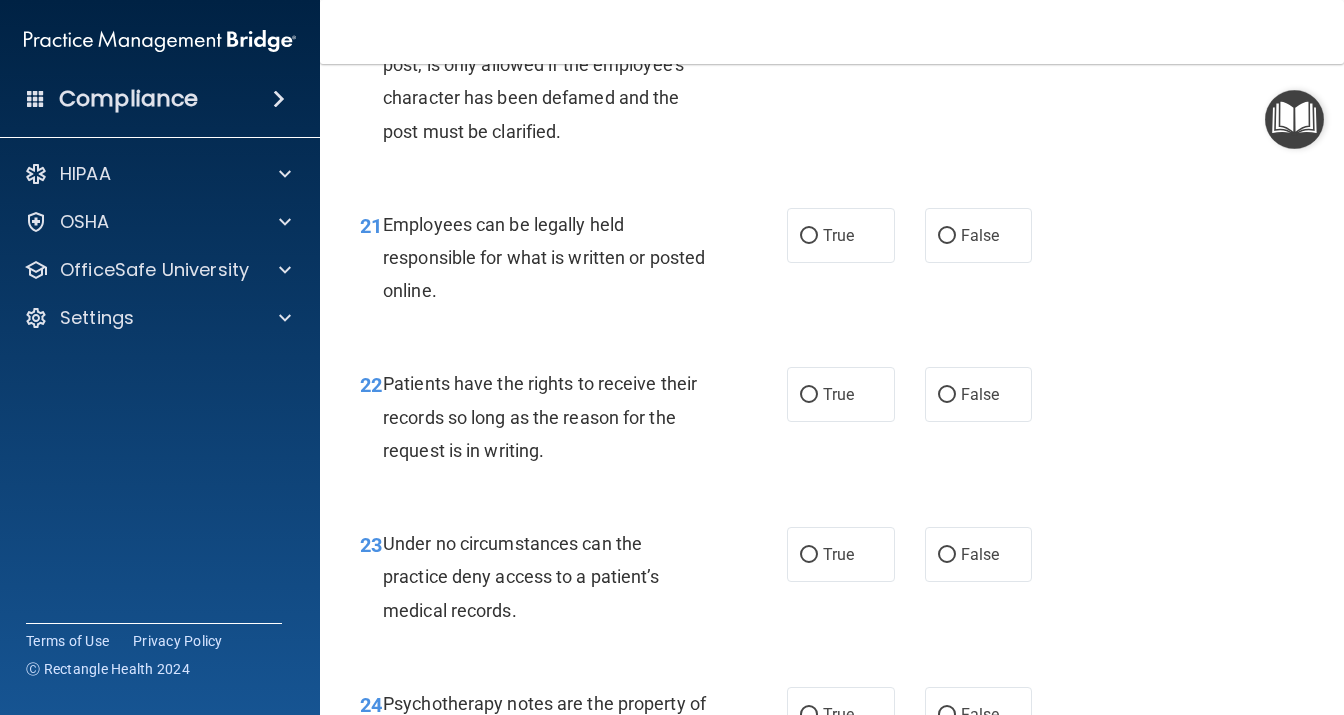 click on "False" at bounding box center (980, 9) 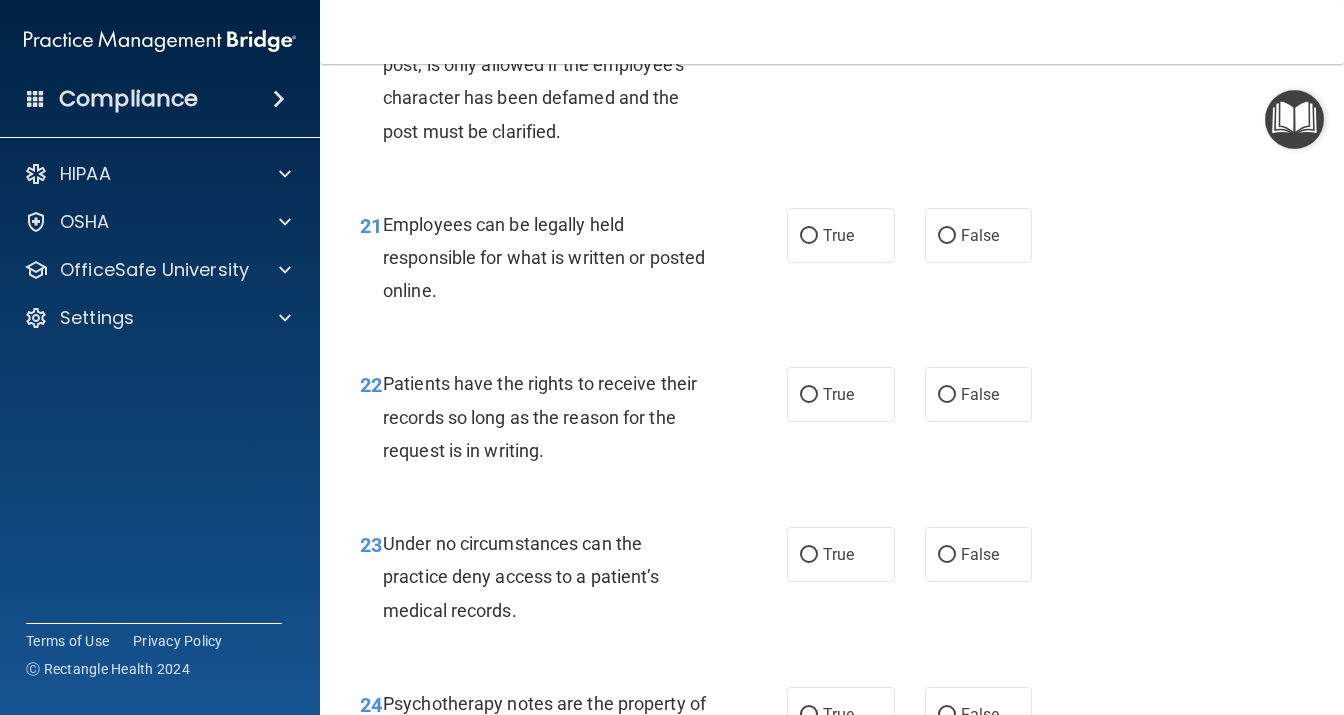 scroll, scrollTop: 4579, scrollLeft: 0, axis: vertical 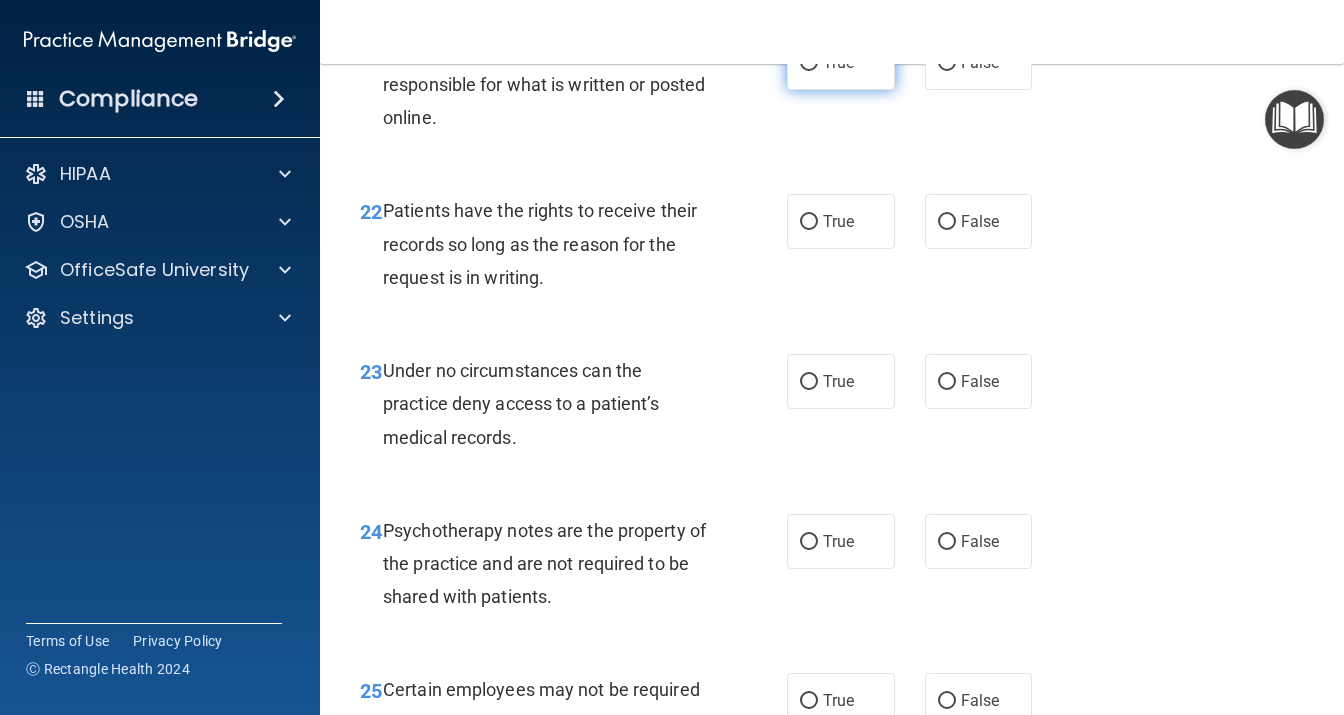 click on "True" at bounding box center (809, 63) 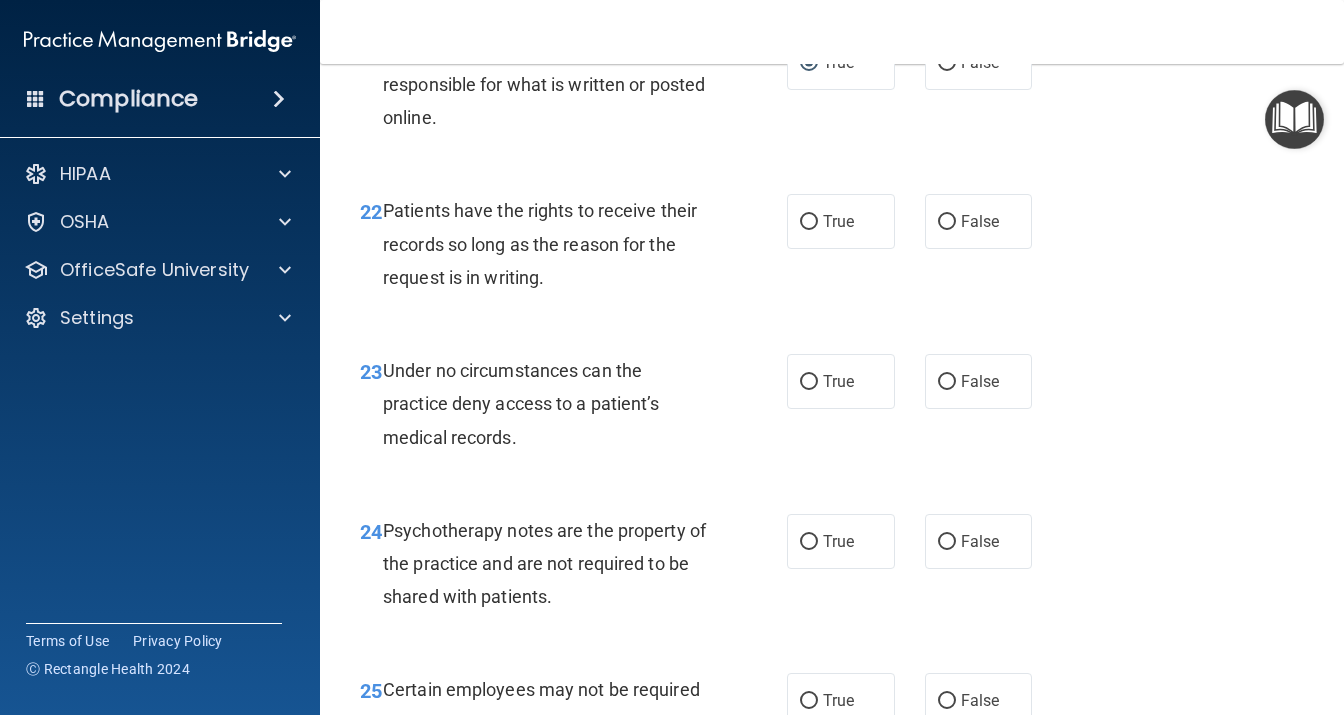 scroll, scrollTop: 4752, scrollLeft: 0, axis: vertical 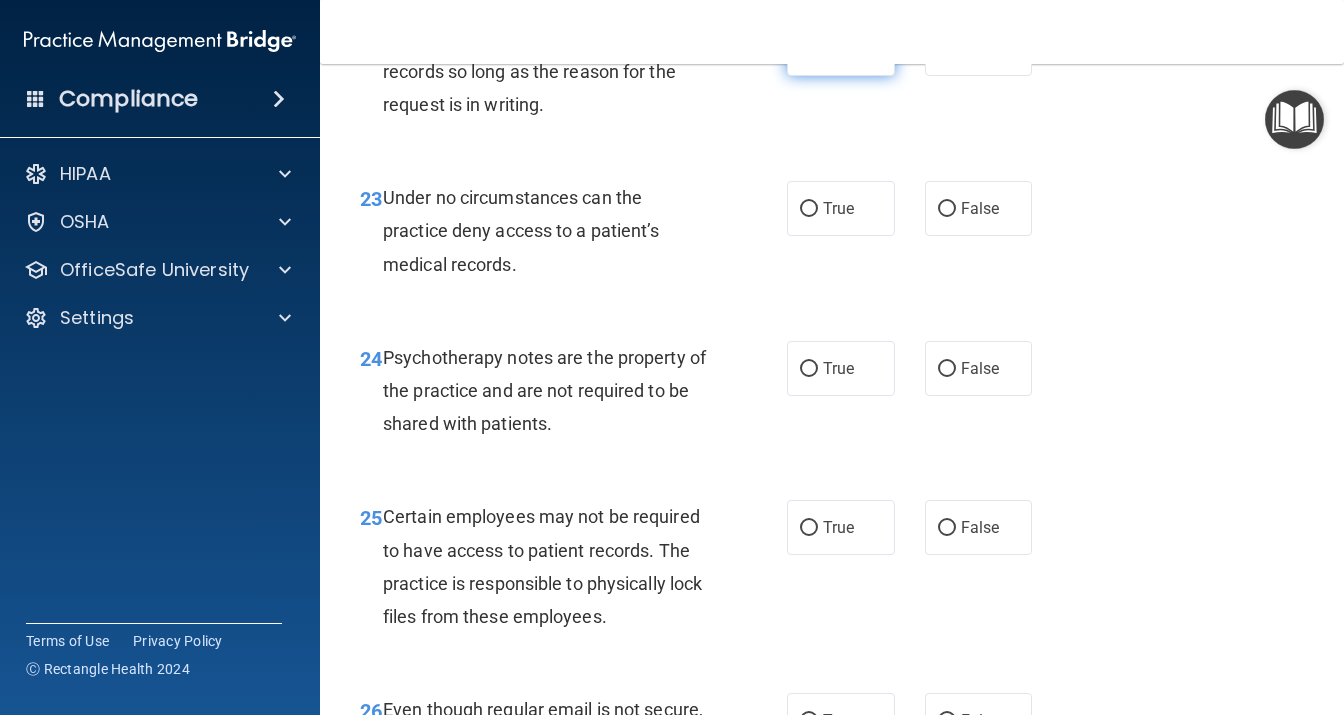 click on "True" at bounding box center [809, 49] 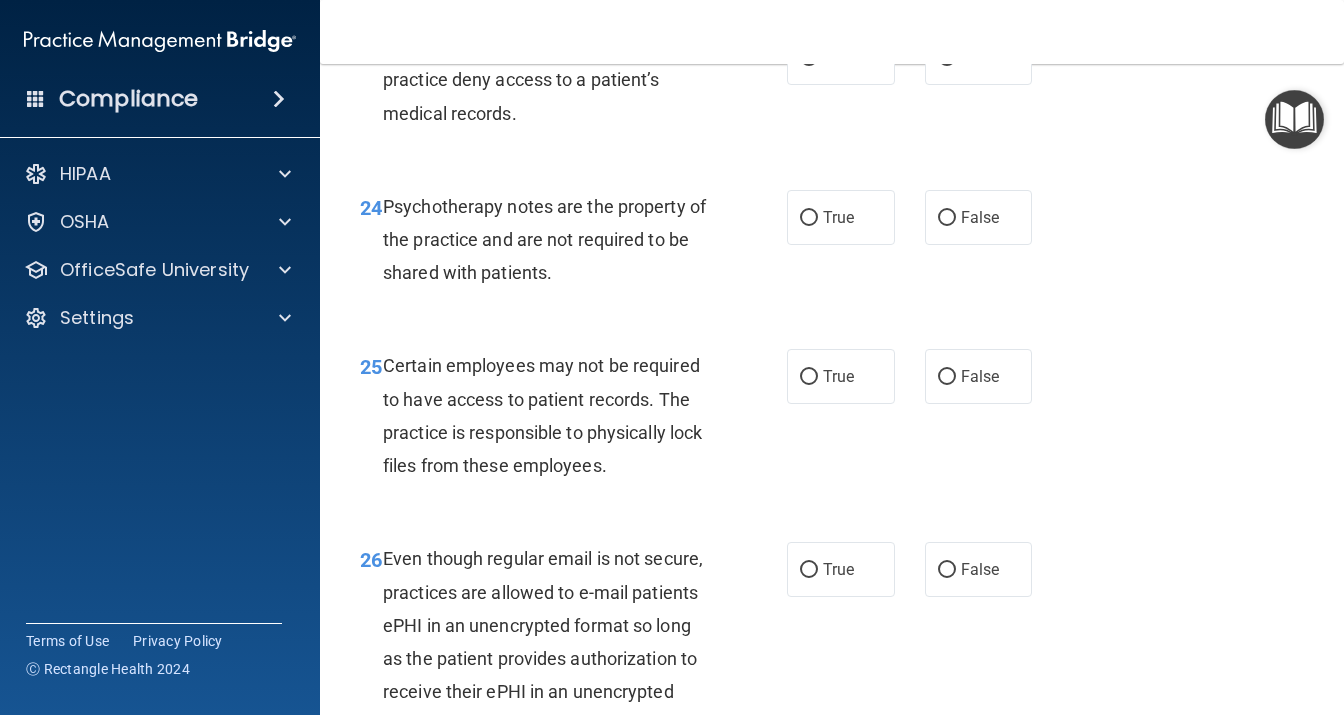 scroll, scrollTop: 4925, scrollLeft: 0, axis: vertical 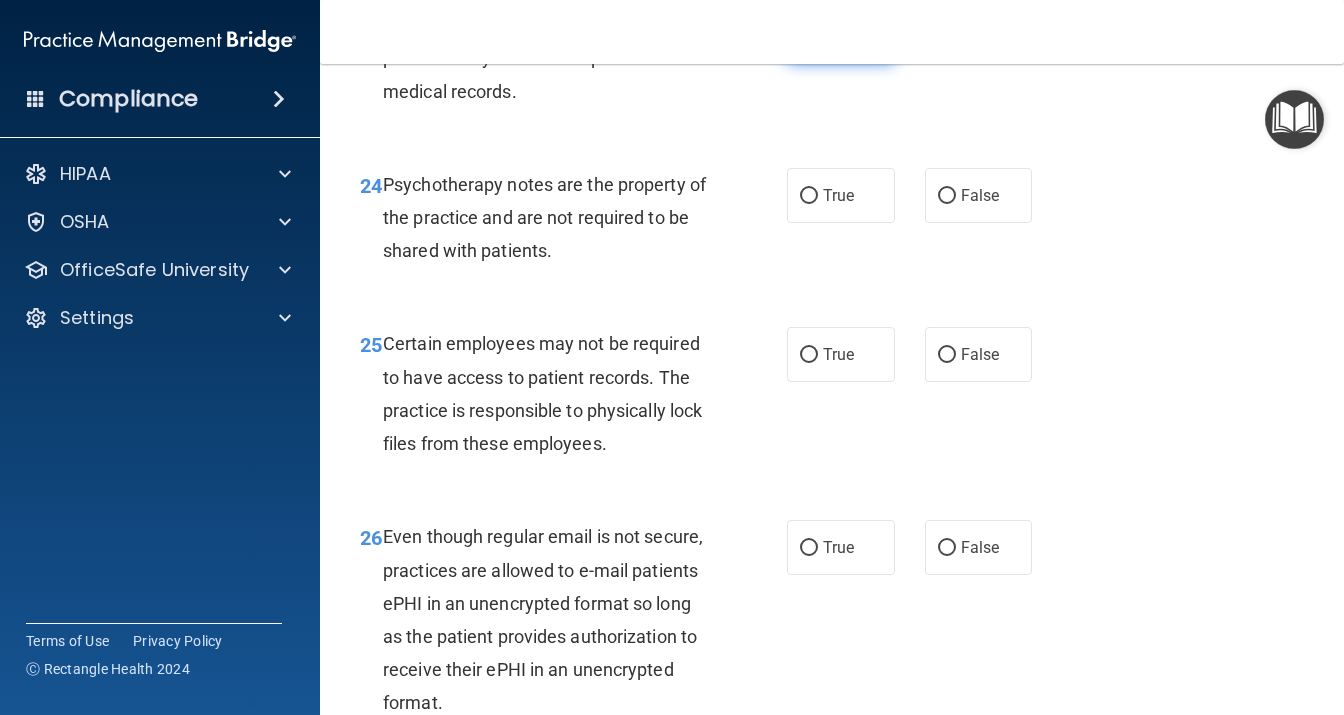 click on "True" at bounding box center (841, 35) 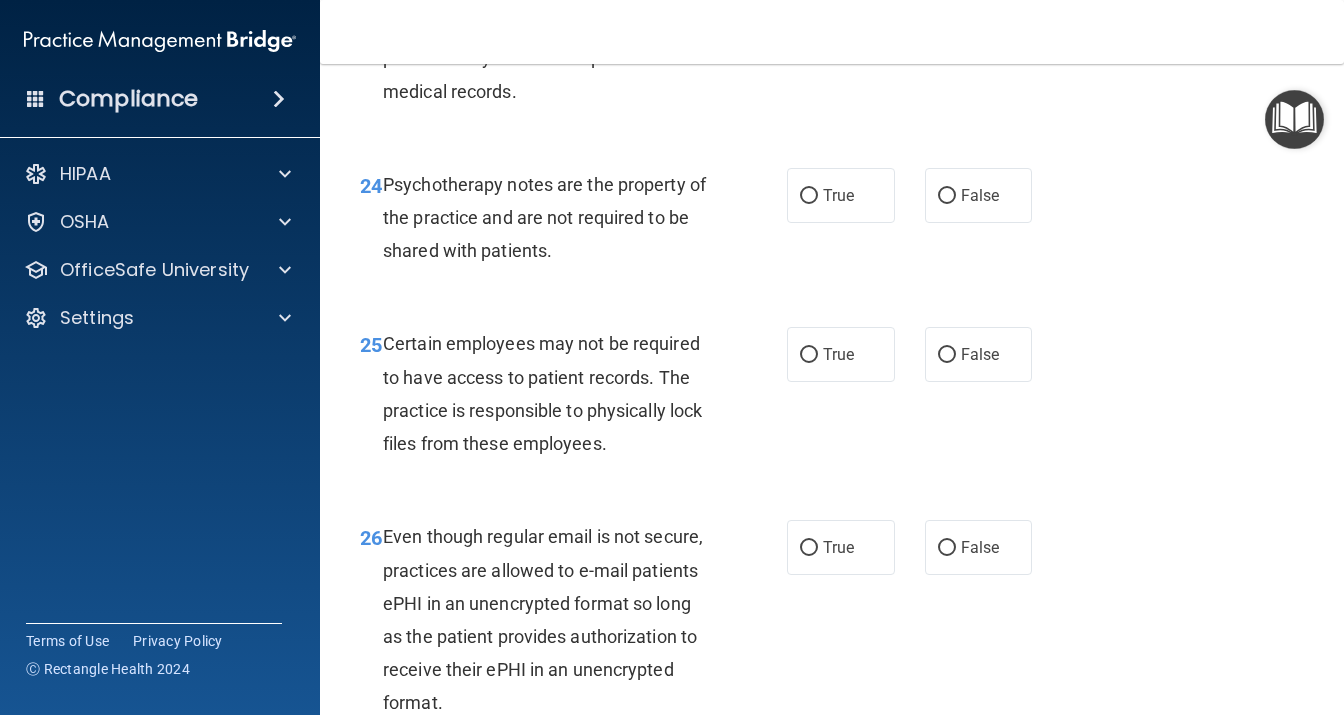 scroll, scrollTop: 5098, scrollLeft: 0, axis: vertical 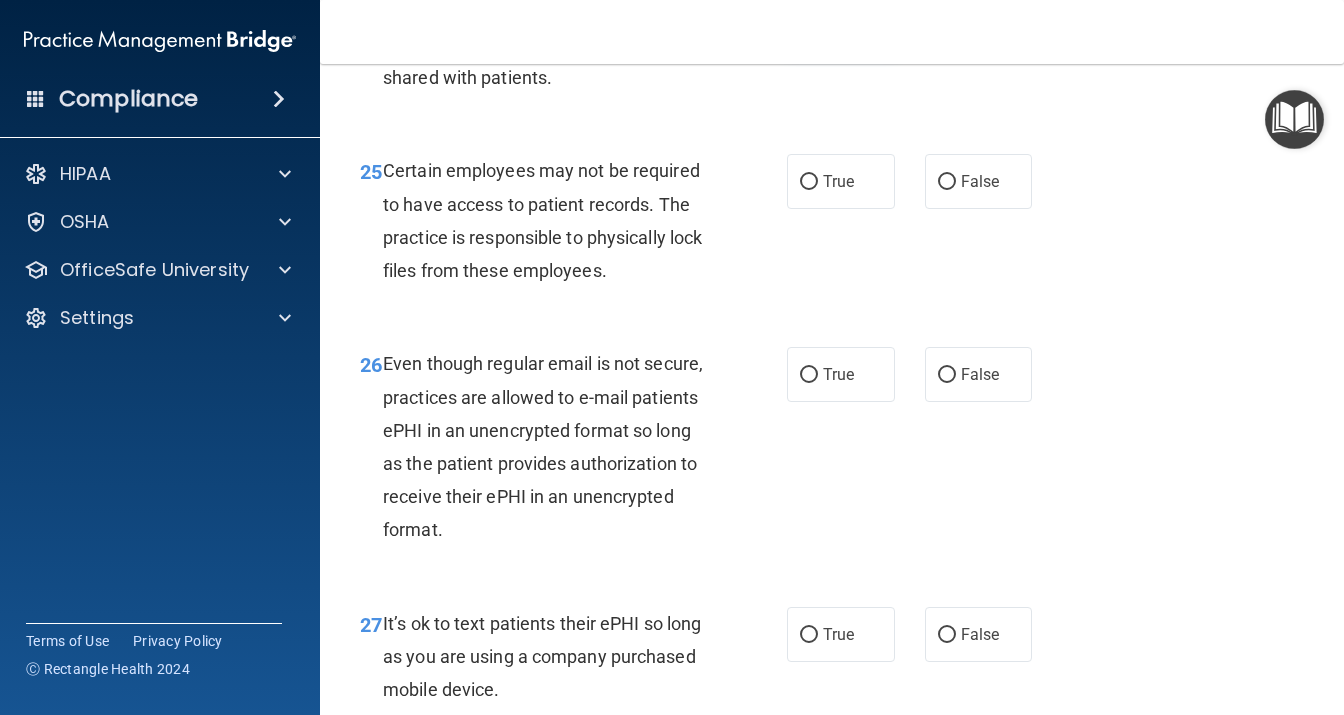 click on "True" at bounding box center [838, 22] 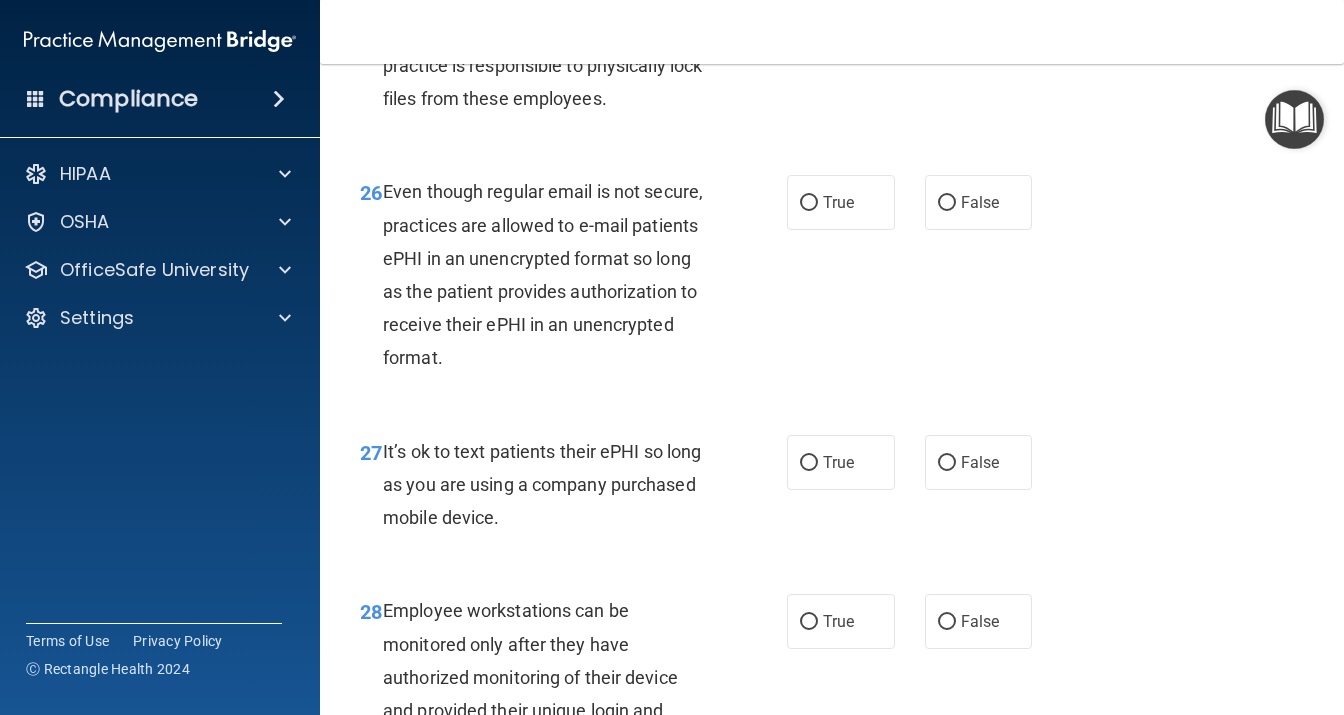 scroll, scrollTop: 5357, scrollLeft: 0, axis: vertical 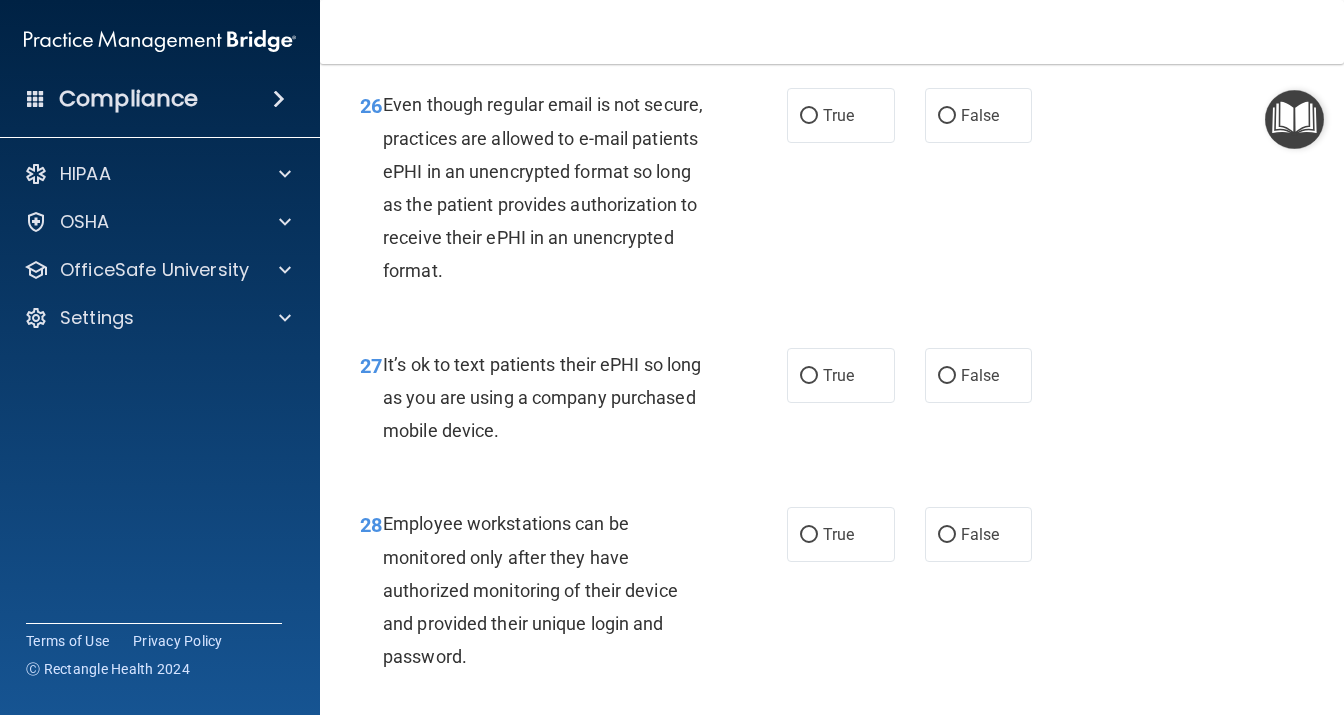 click on "True" at bounding box center (841, -78) 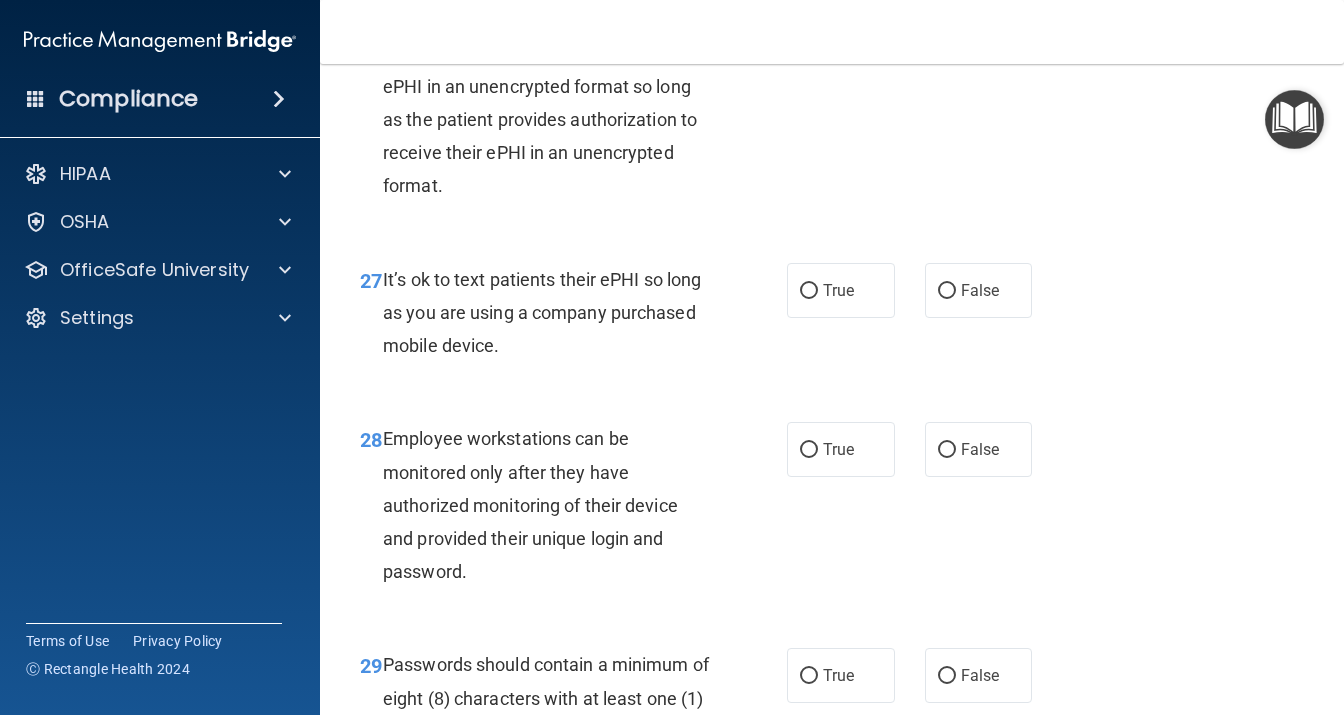scroll, scrollTop: 5530, scrollLeft: 0, axis: vertical 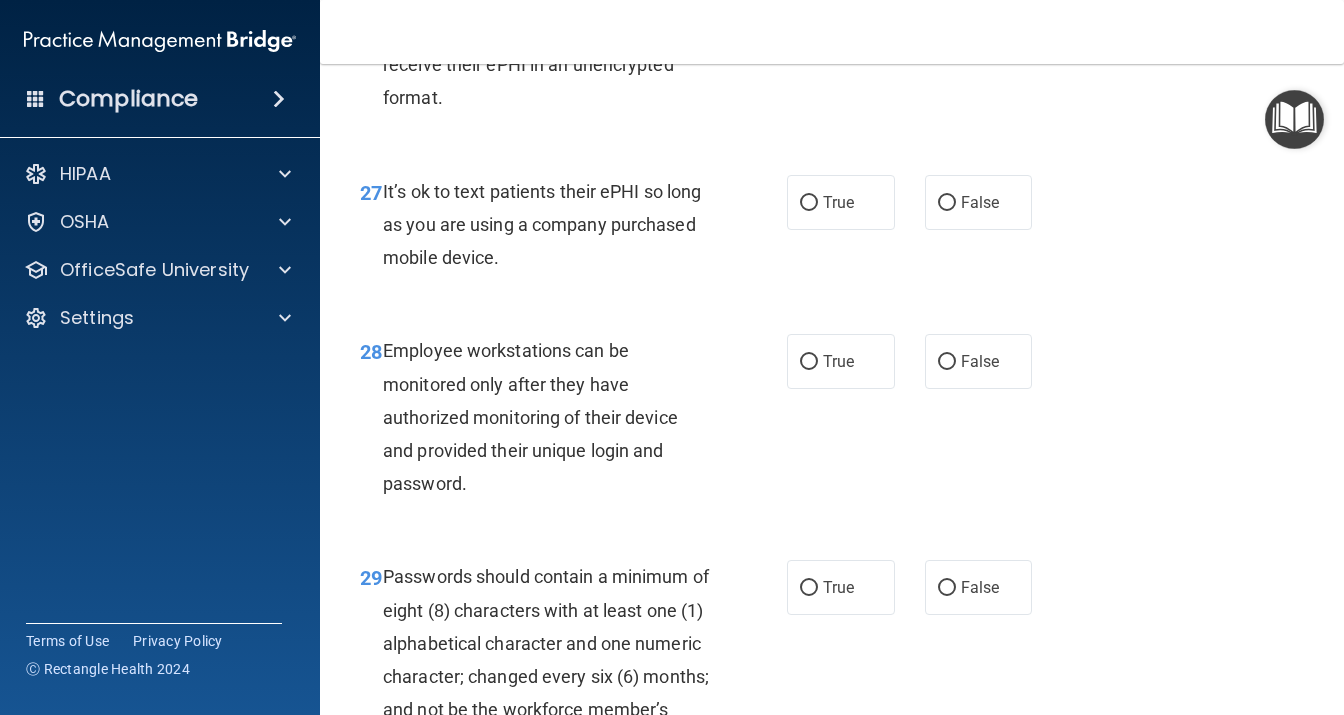 click on "True" at bounding box center [841, -58] 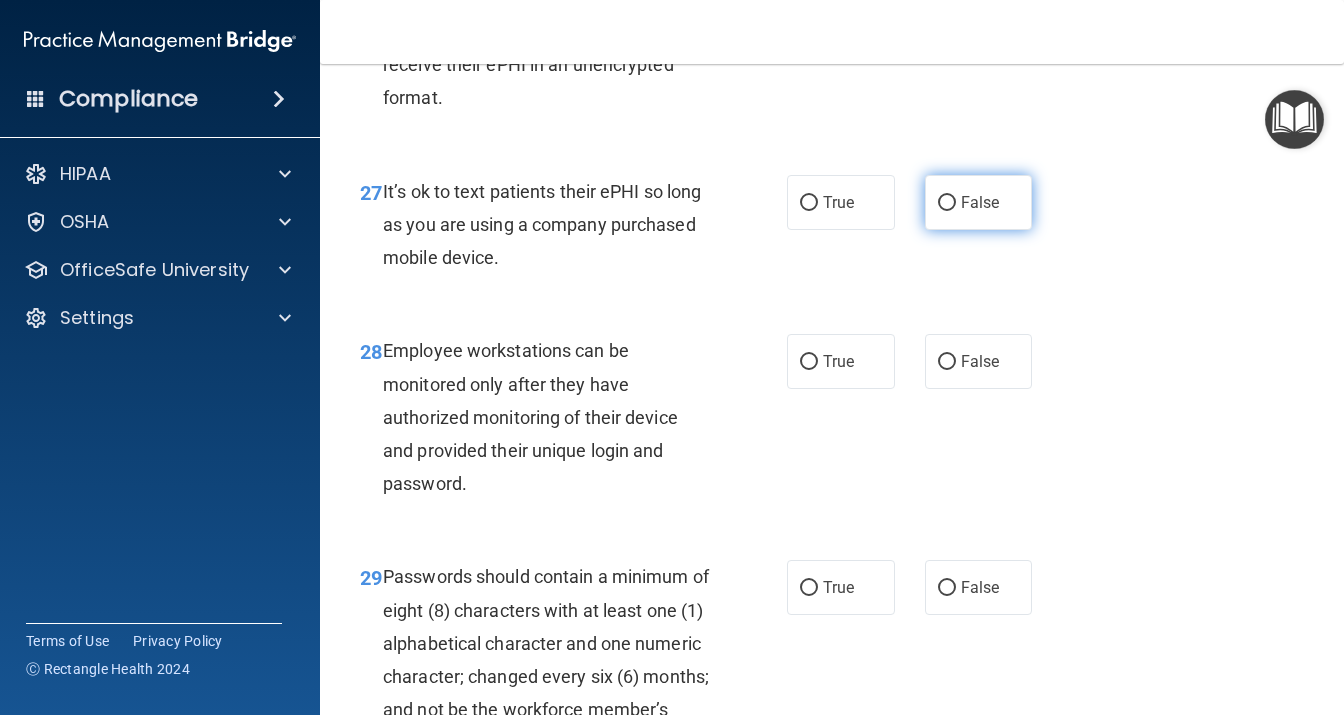 click on "False" at bounding box center (947, 203) 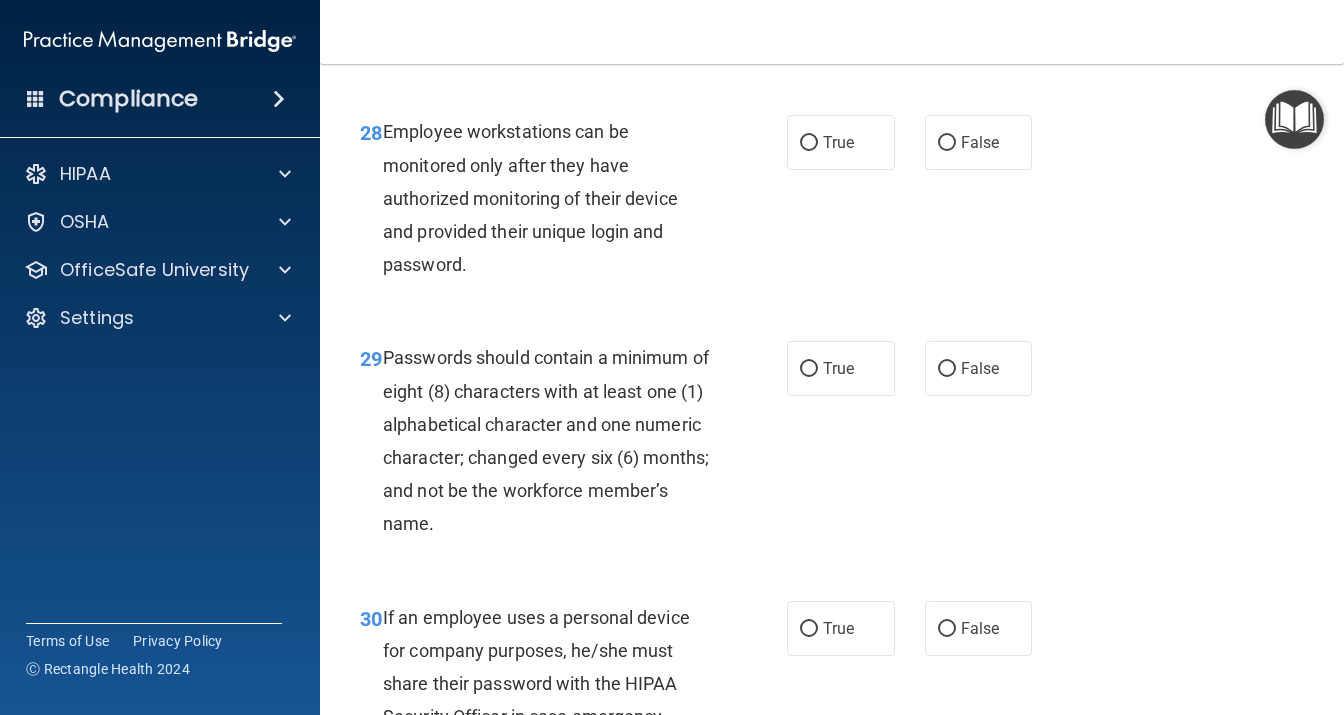 scroll, scrollTop: 5789, scrollLeft: 0, axis: vertical 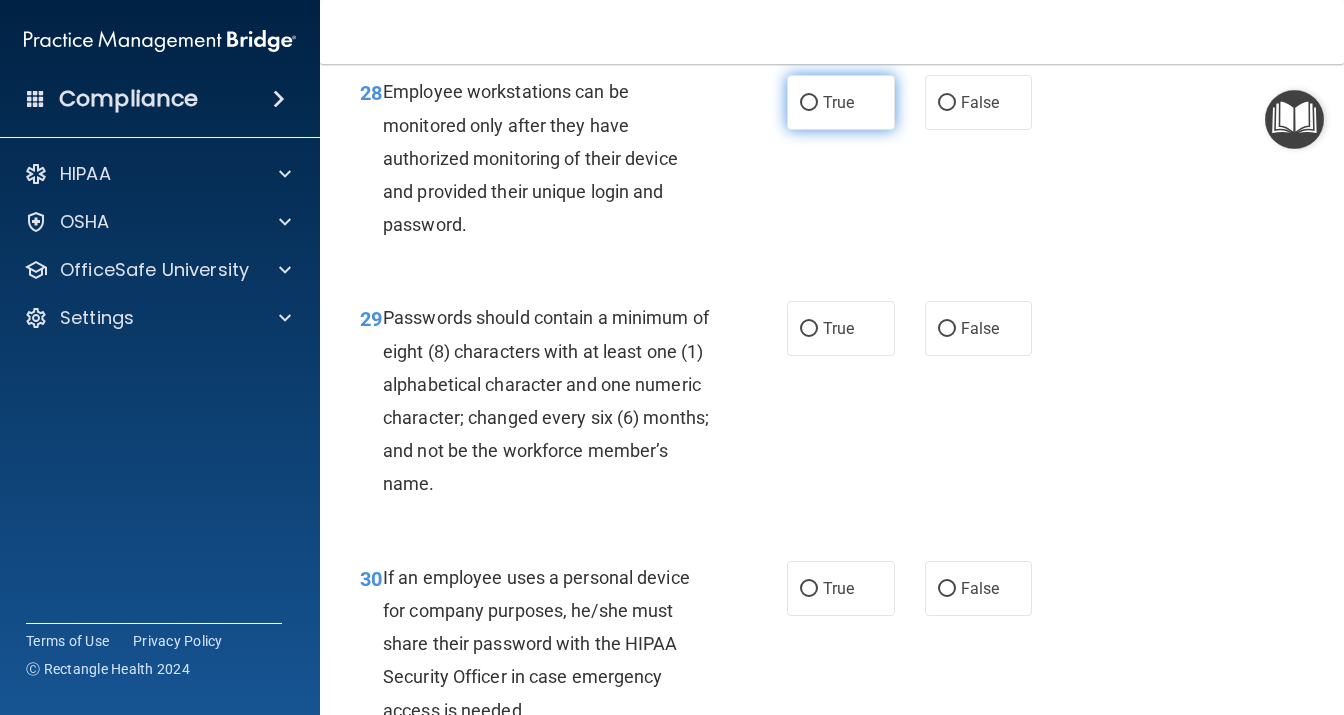 click on "True" at bounding box center [841, 102] 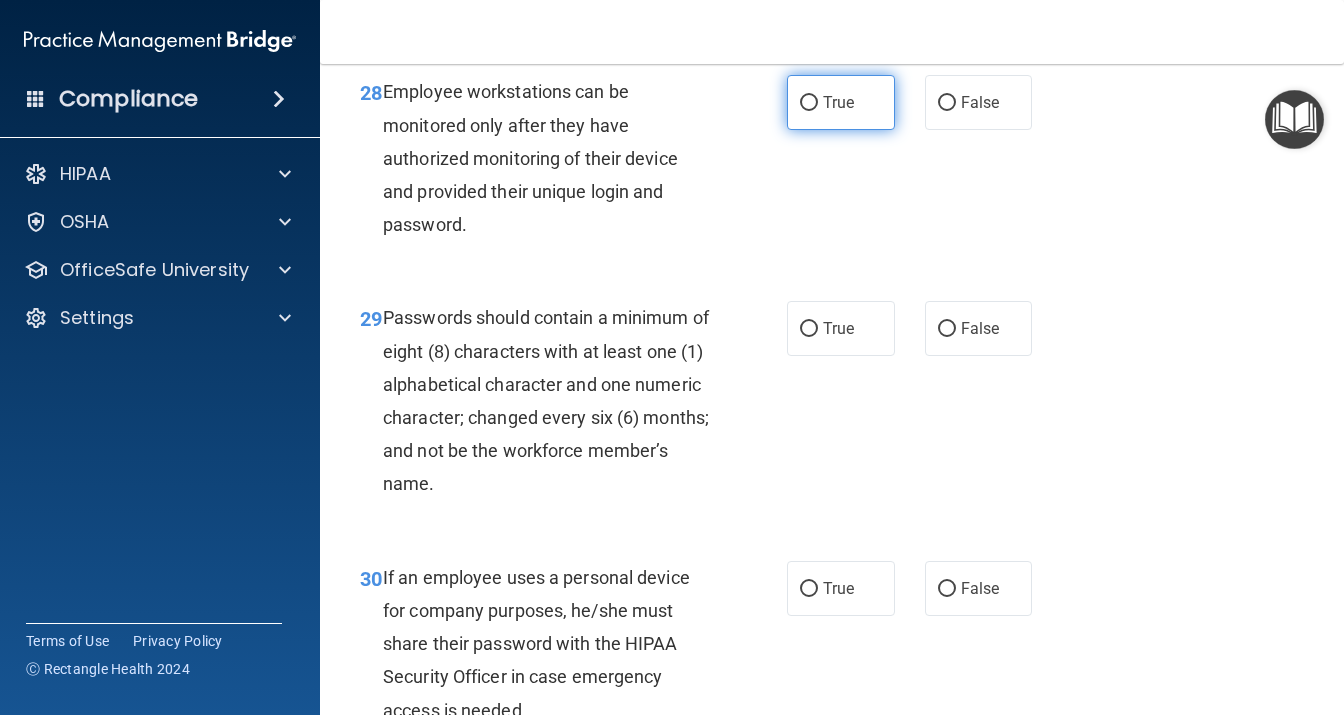 click on "True" at bounding box center [841, 102] 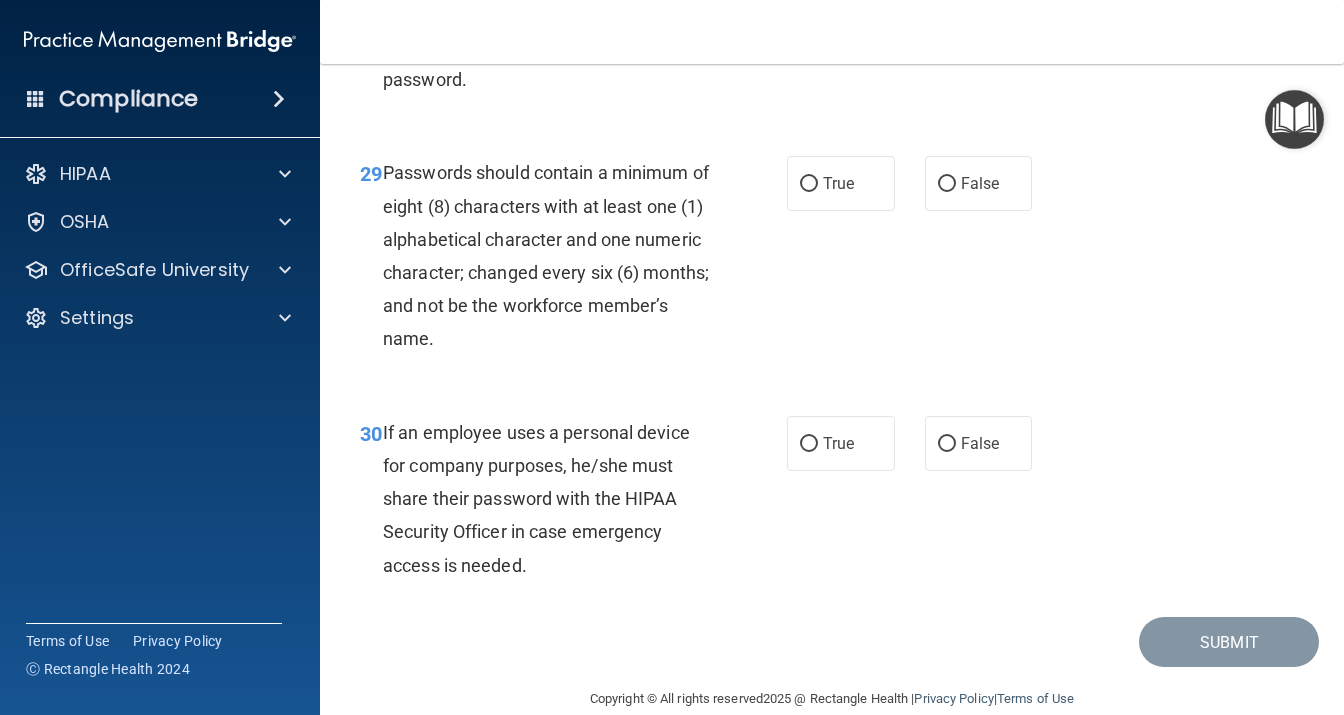 scroll, scrollTop: 5962, scrollLeft: 0, axis: vertical 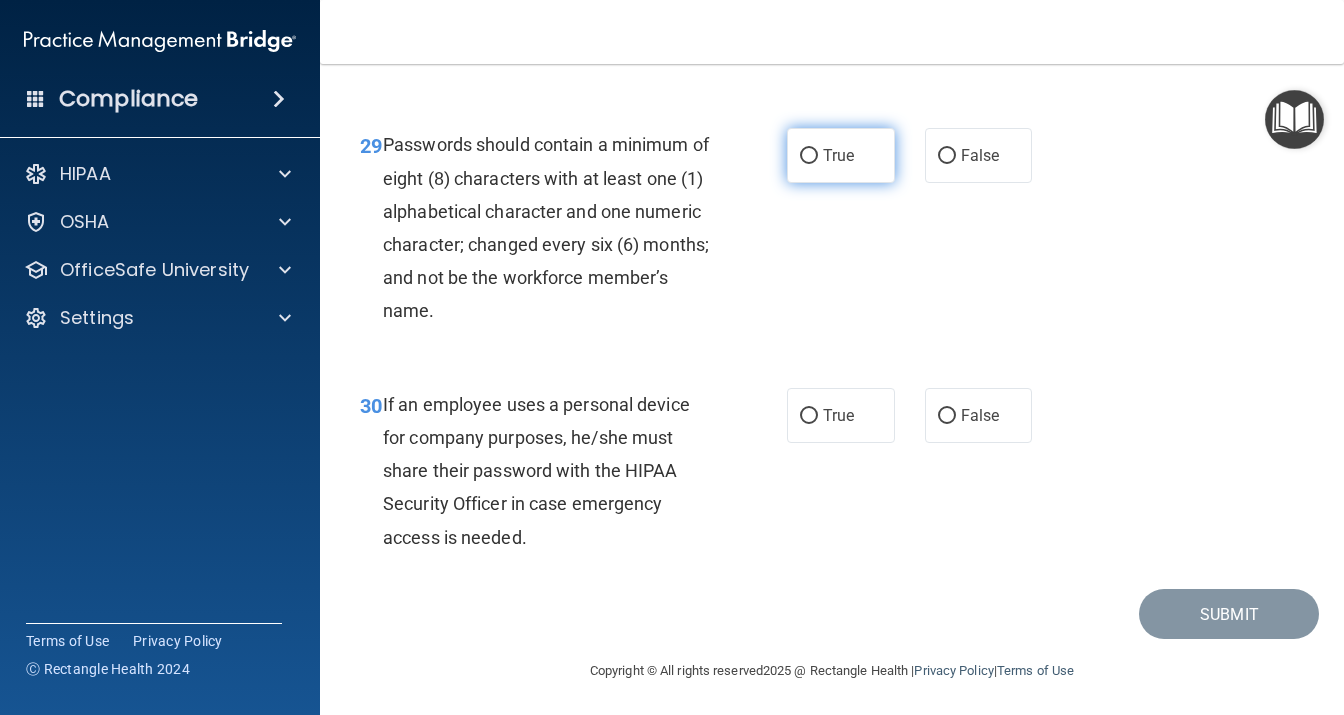 click on "True" at bounding box center [838, 155] 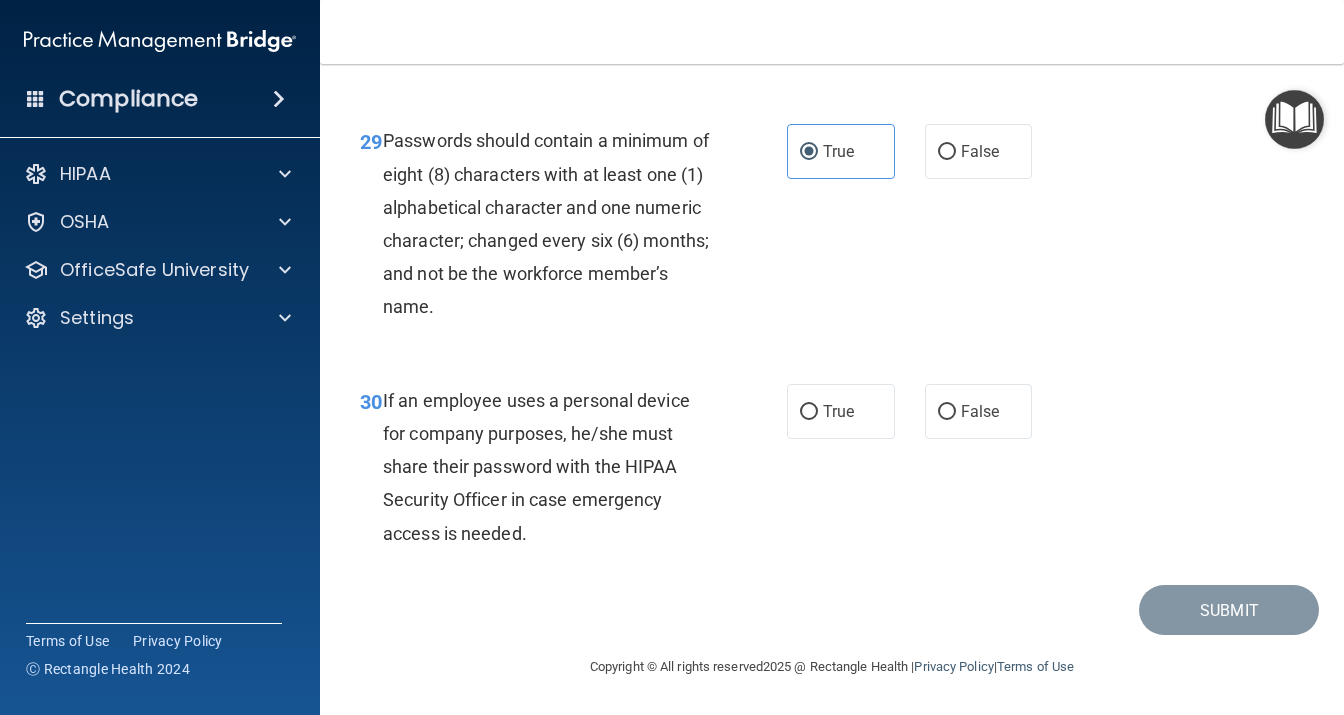 scroll, scrollTop: 6201, scrollLeft: 0, axis: vertical 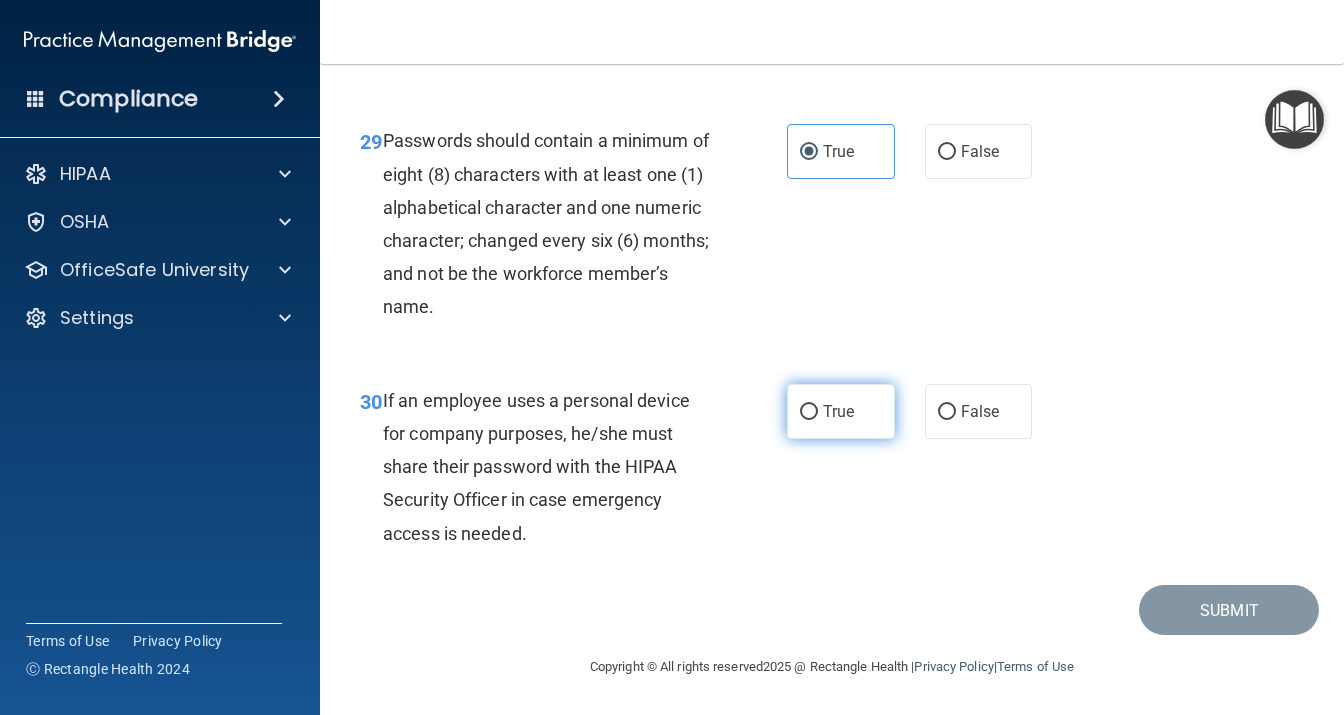 click on "True" at bounding box center [838, 411] 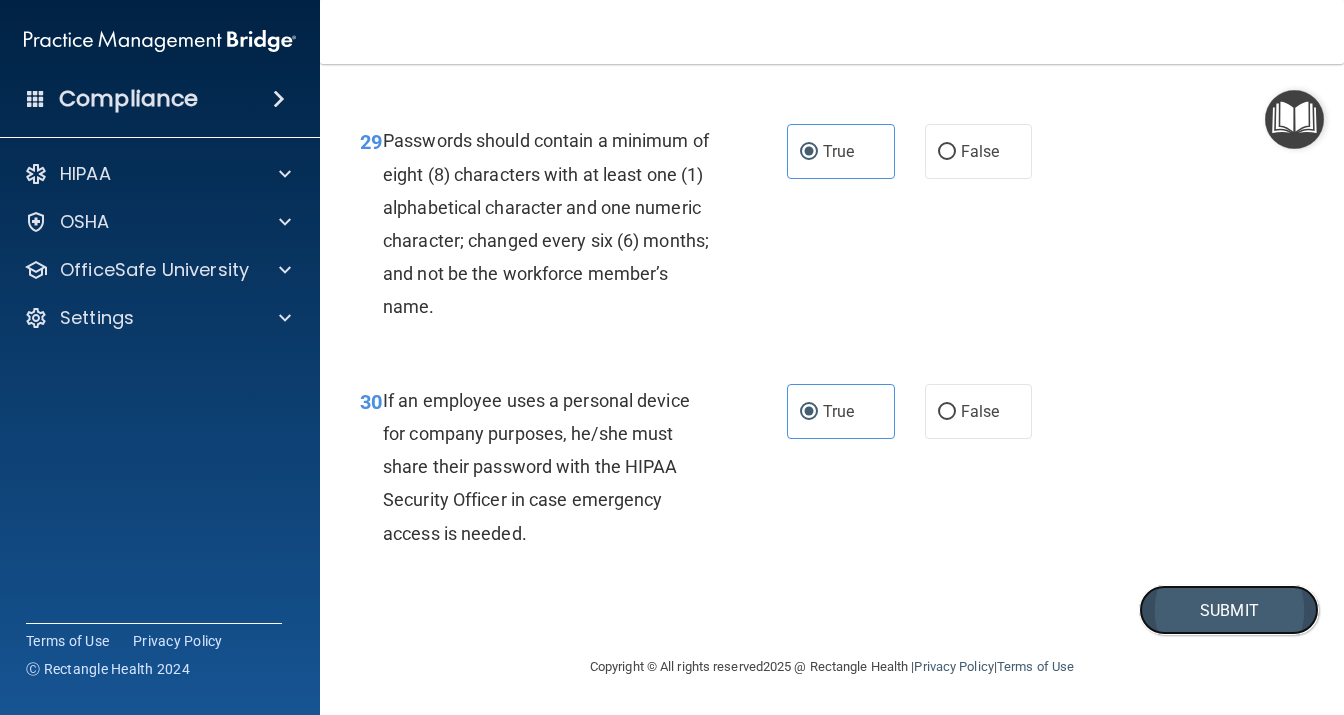 click on "Submit" at bounding box center (1229, 610) 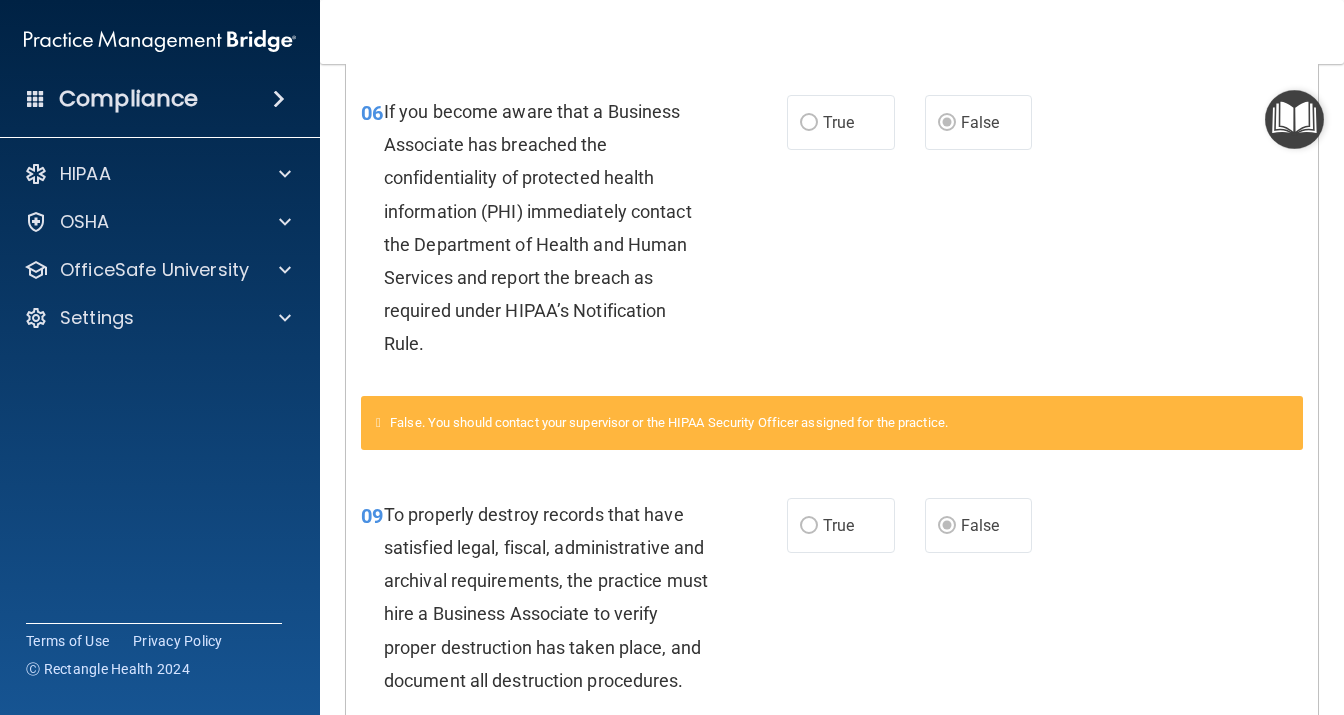 scroll, scrollTop: 112, scrollLeft: 0, axis: vertical 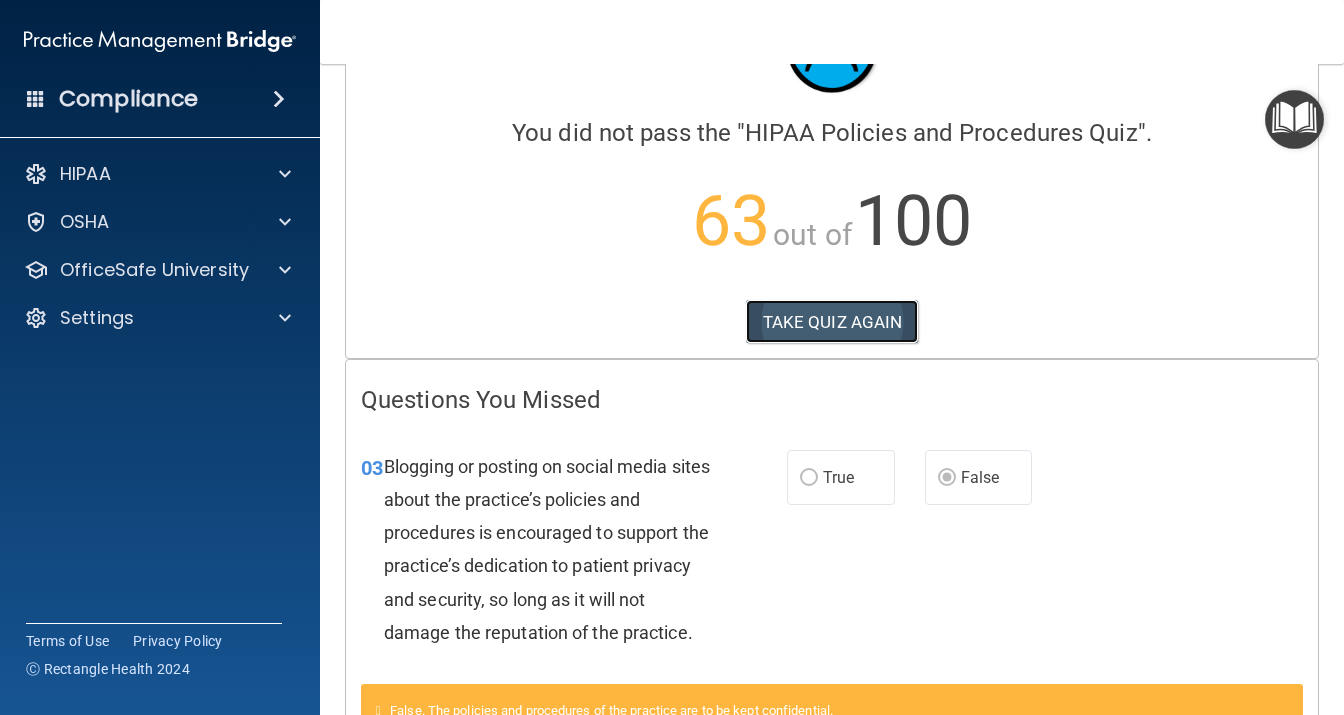 click on "TAKE QUIZ AGAIN" at bounding box center [832, 322] 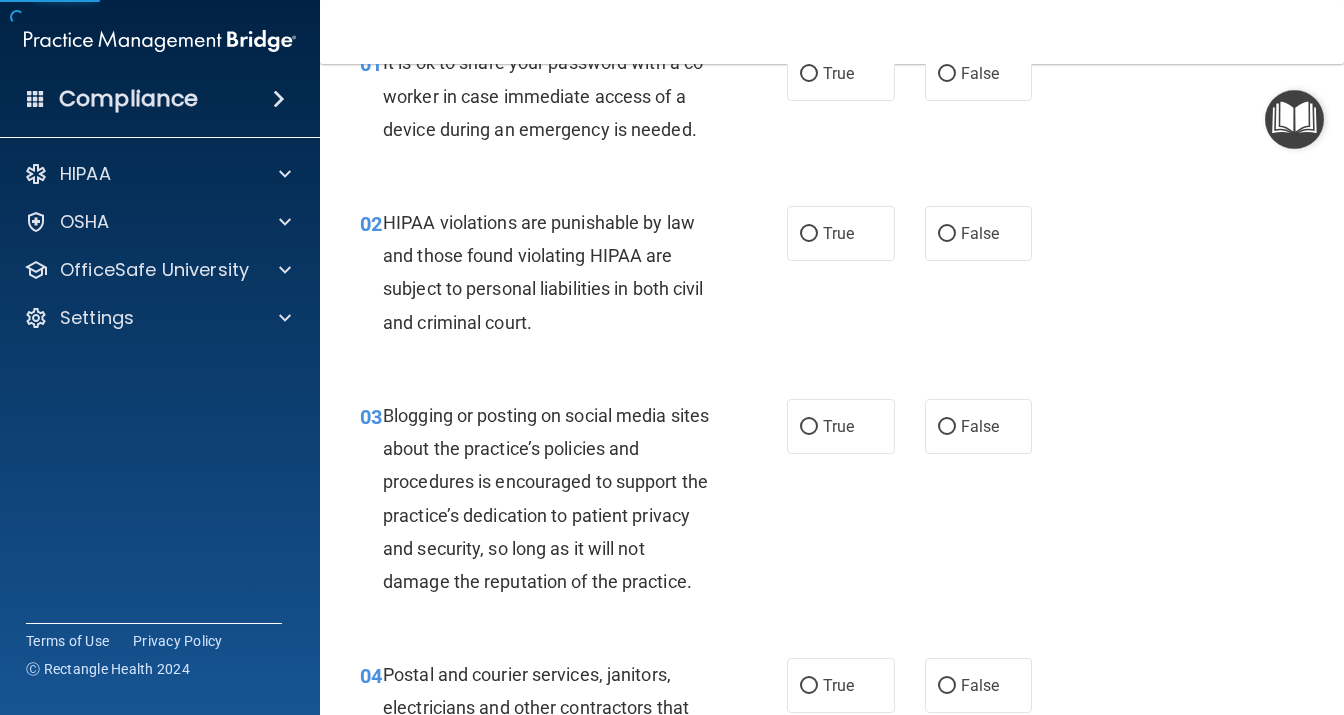 scroll, scrollTop: 0, scrollLeft: 0, axis: both 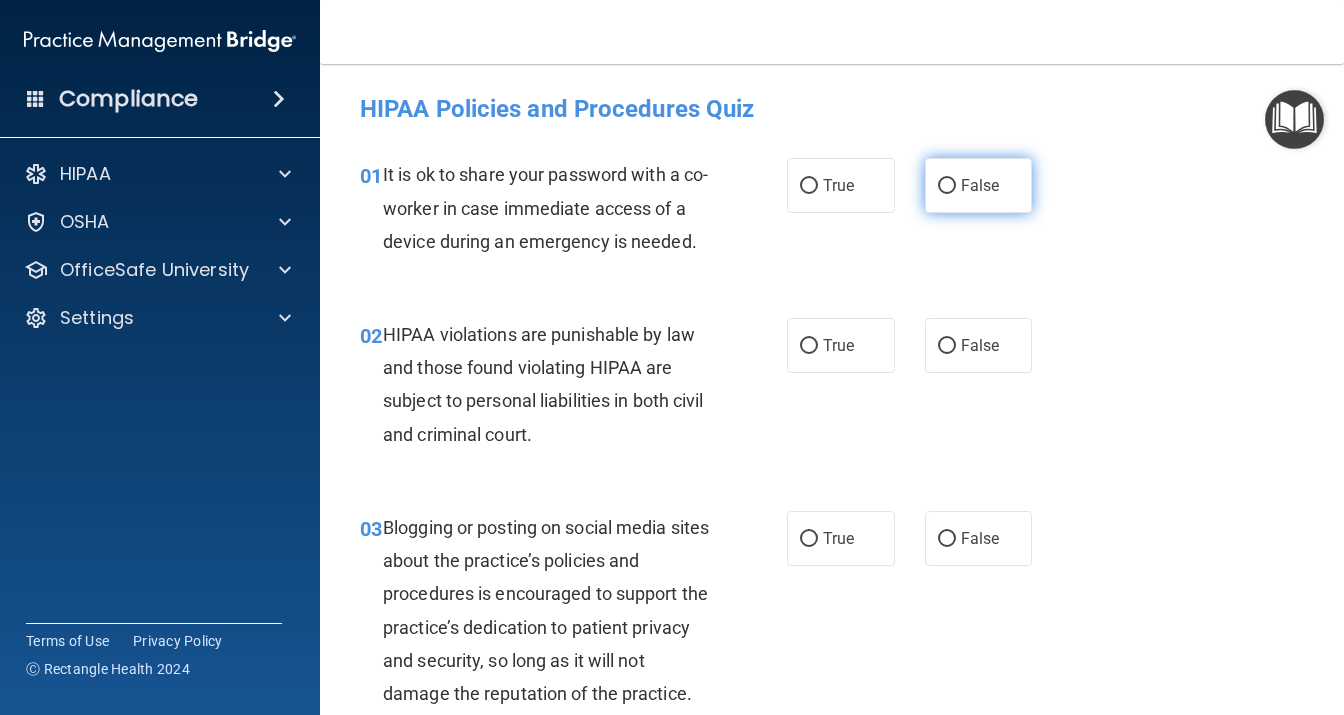 click on "False" at bounding box center [980, 185] 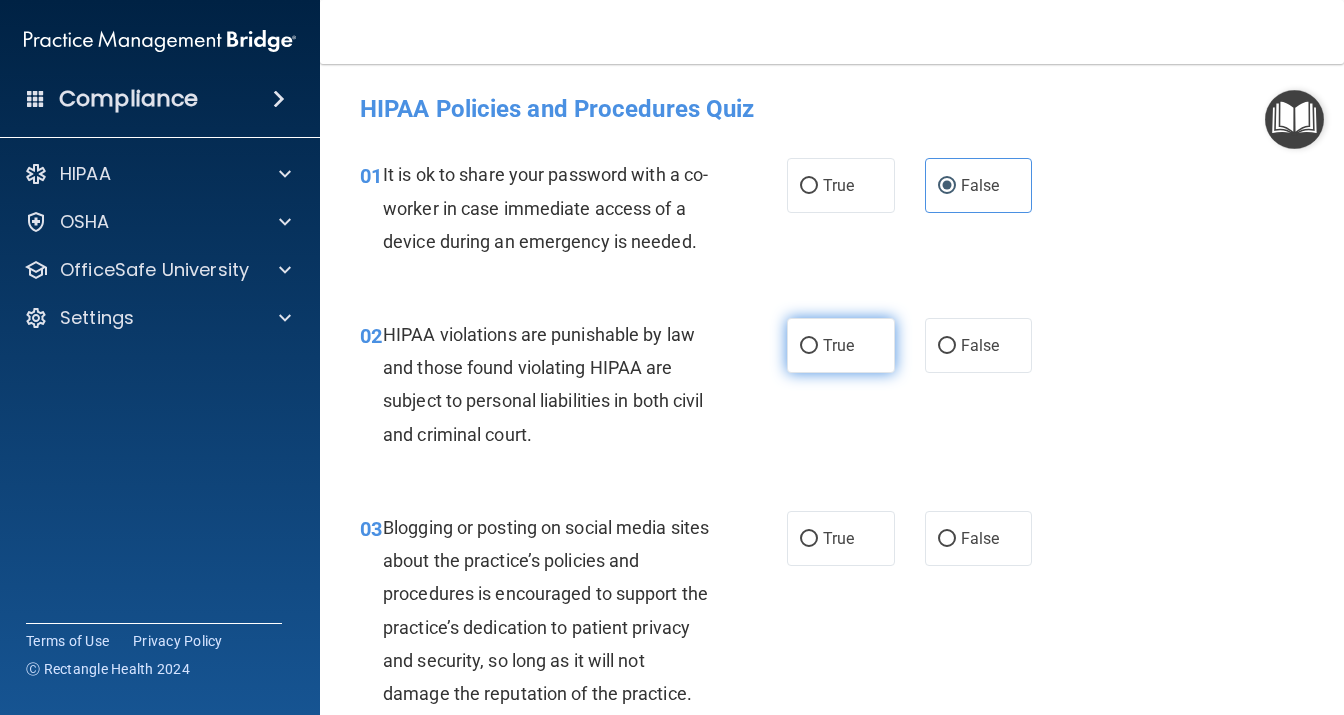 click on "True" at bounding box center [838, 345] 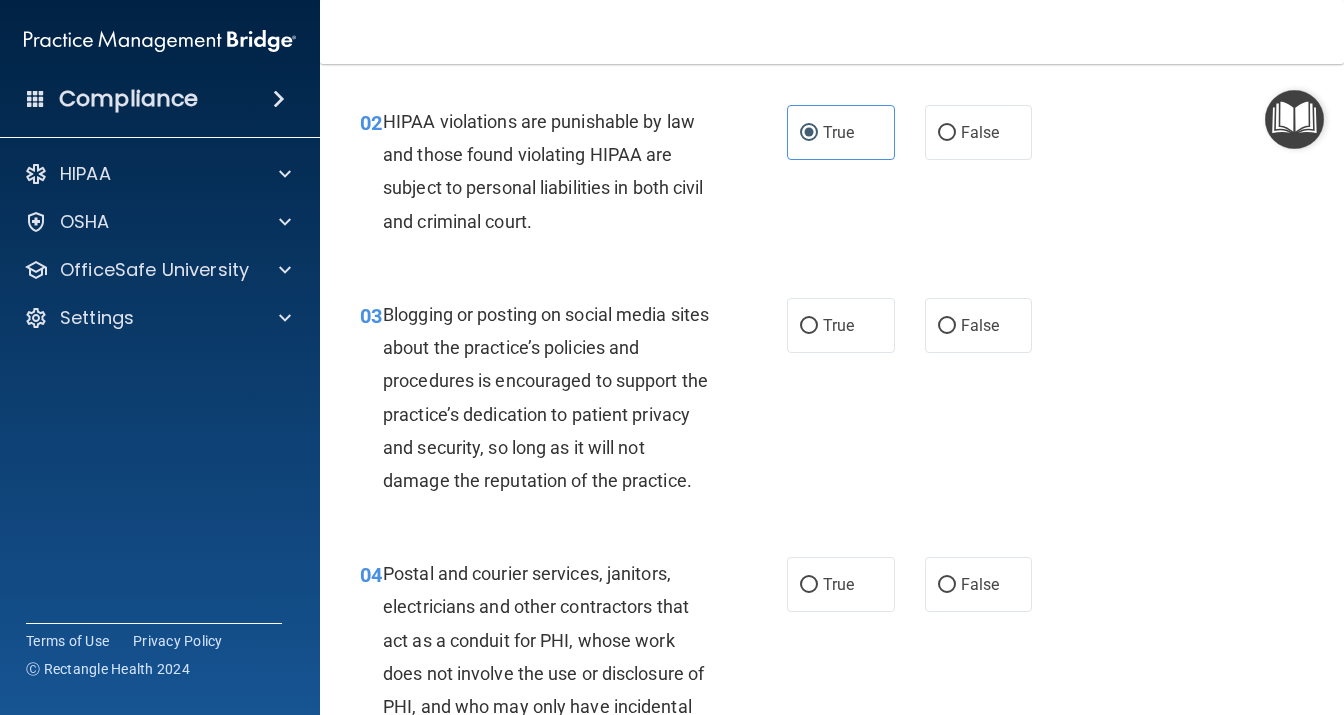 scroll, scrollTop: 259, scrollLeft: 0, axis: vertical 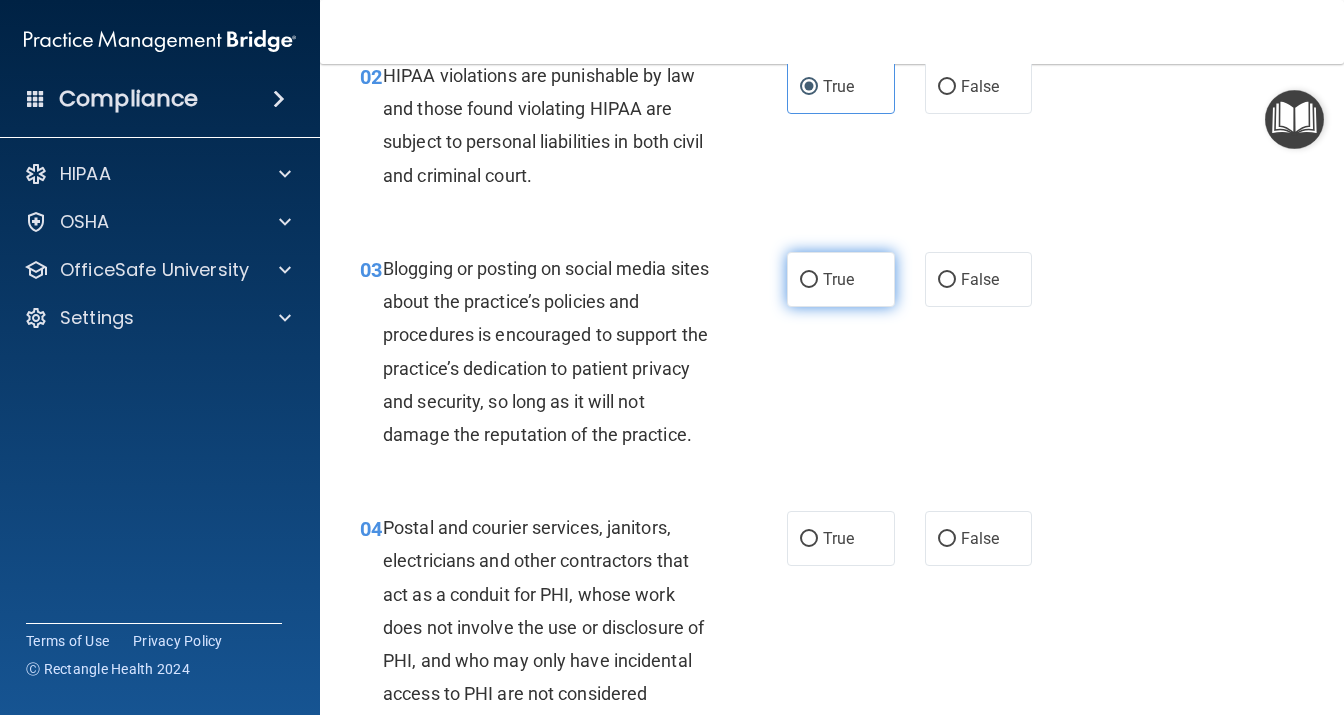 click on "True" at bounding box center [841, 279] 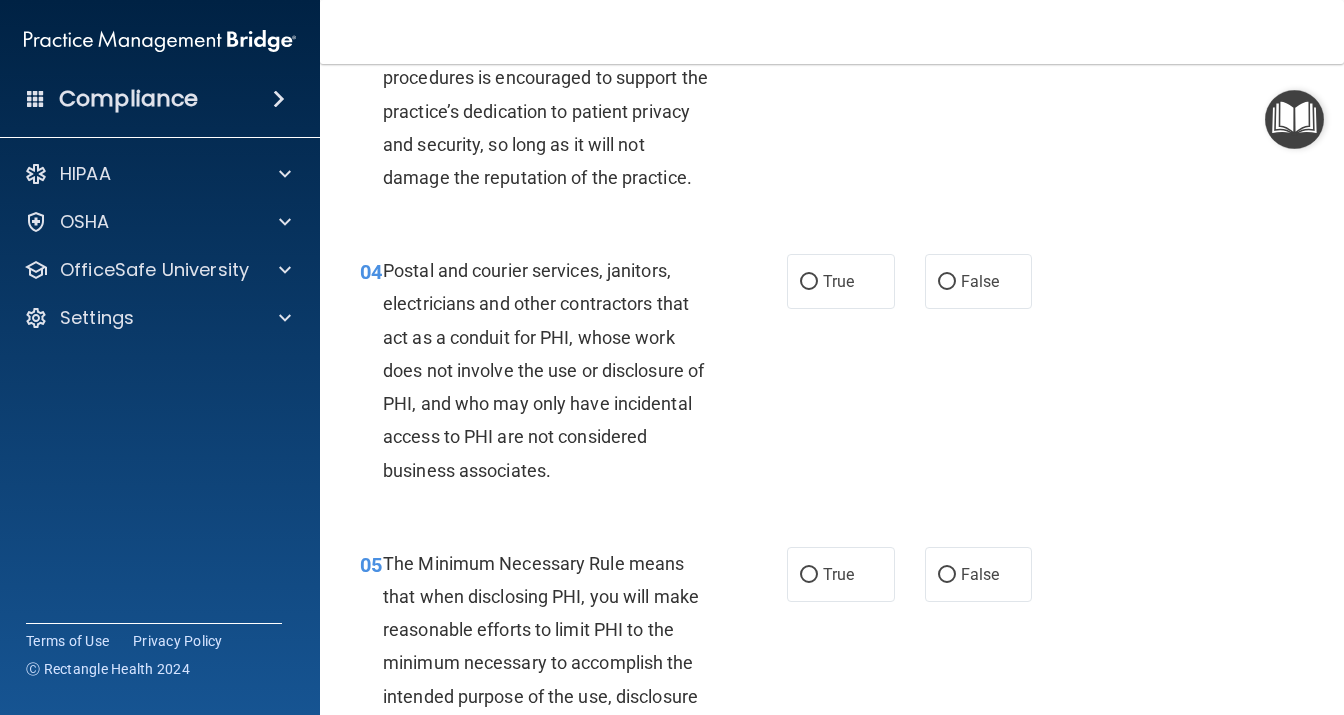 scroll, scrollTop: 518, scrollLeft: 0, axis: vertical 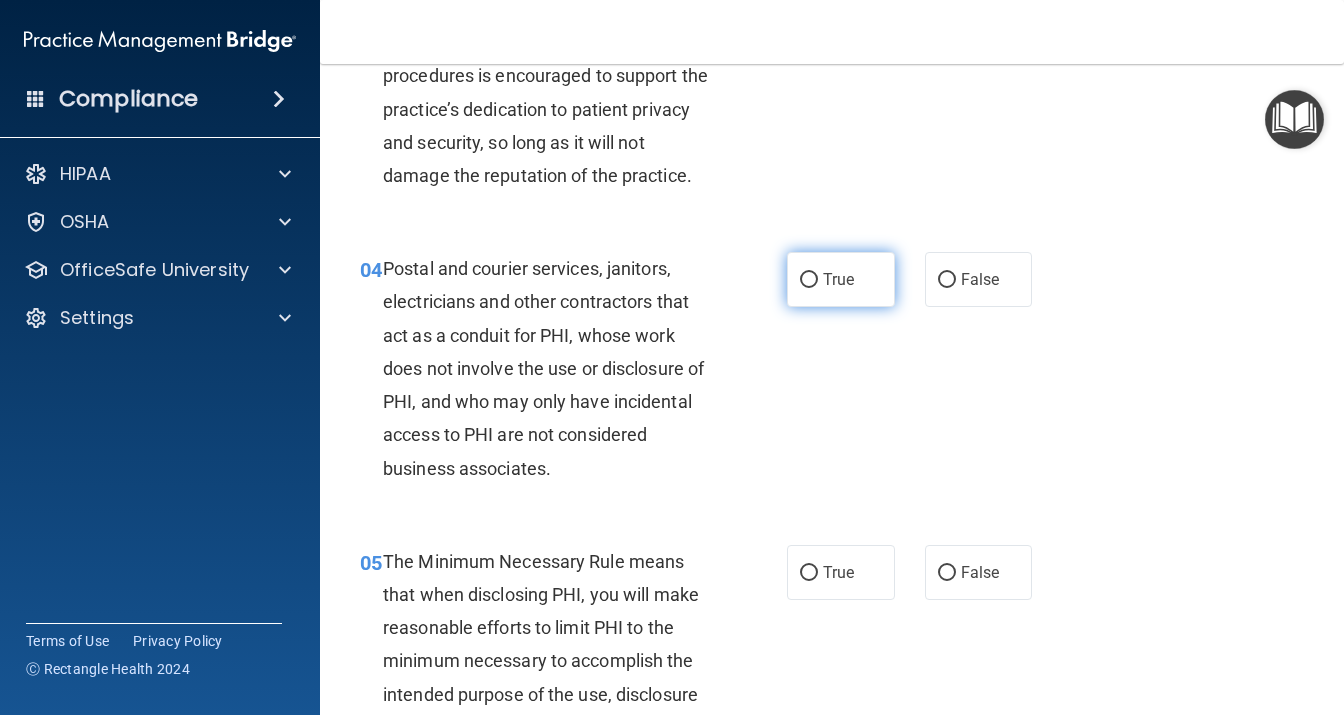 click on "True" at bounding box center [838, 279] 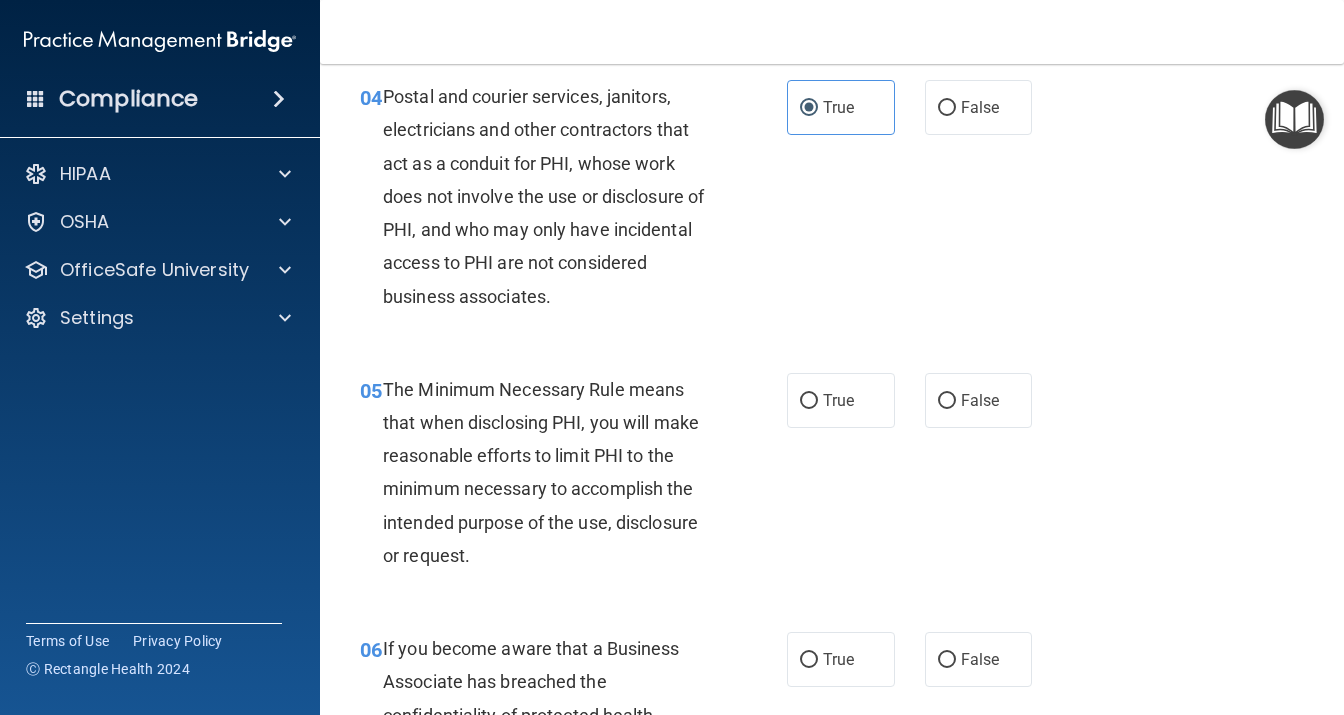scroll, scrollTop: 691, scrollLeft: 0, axis: vertical 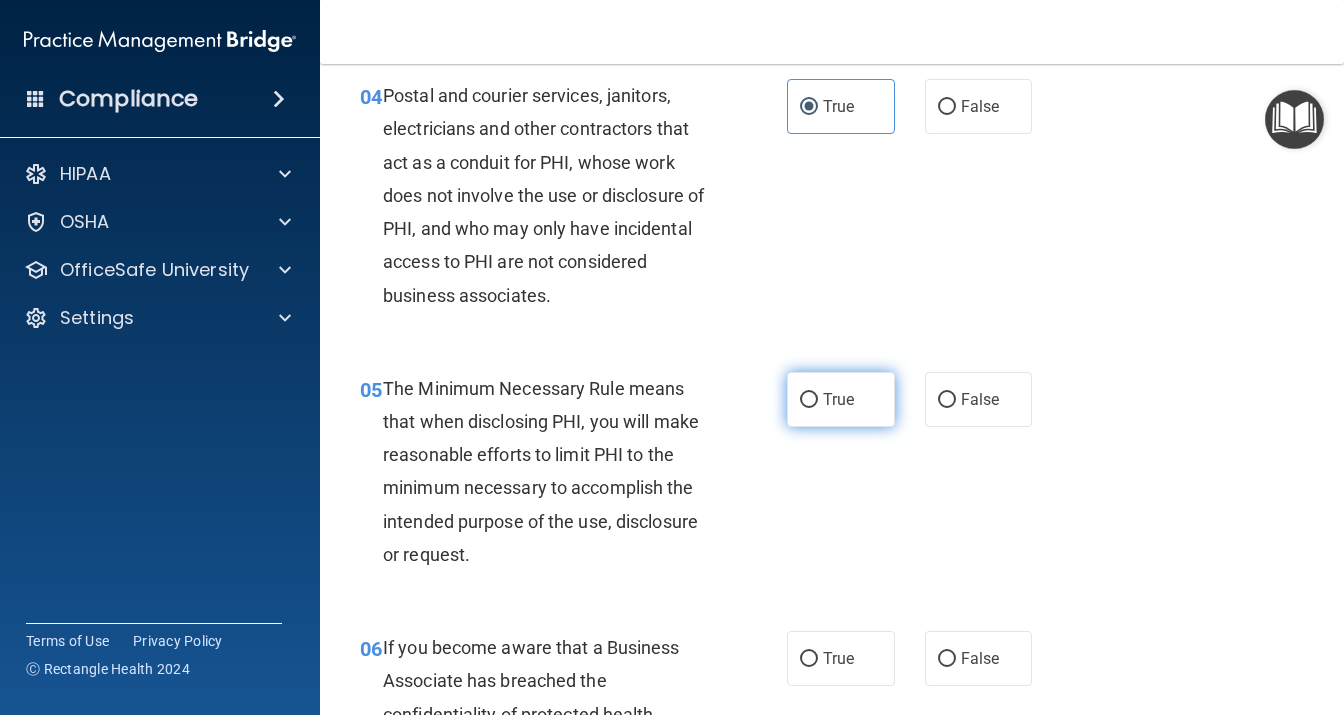 click on "True" at bounding box center [809, 400] 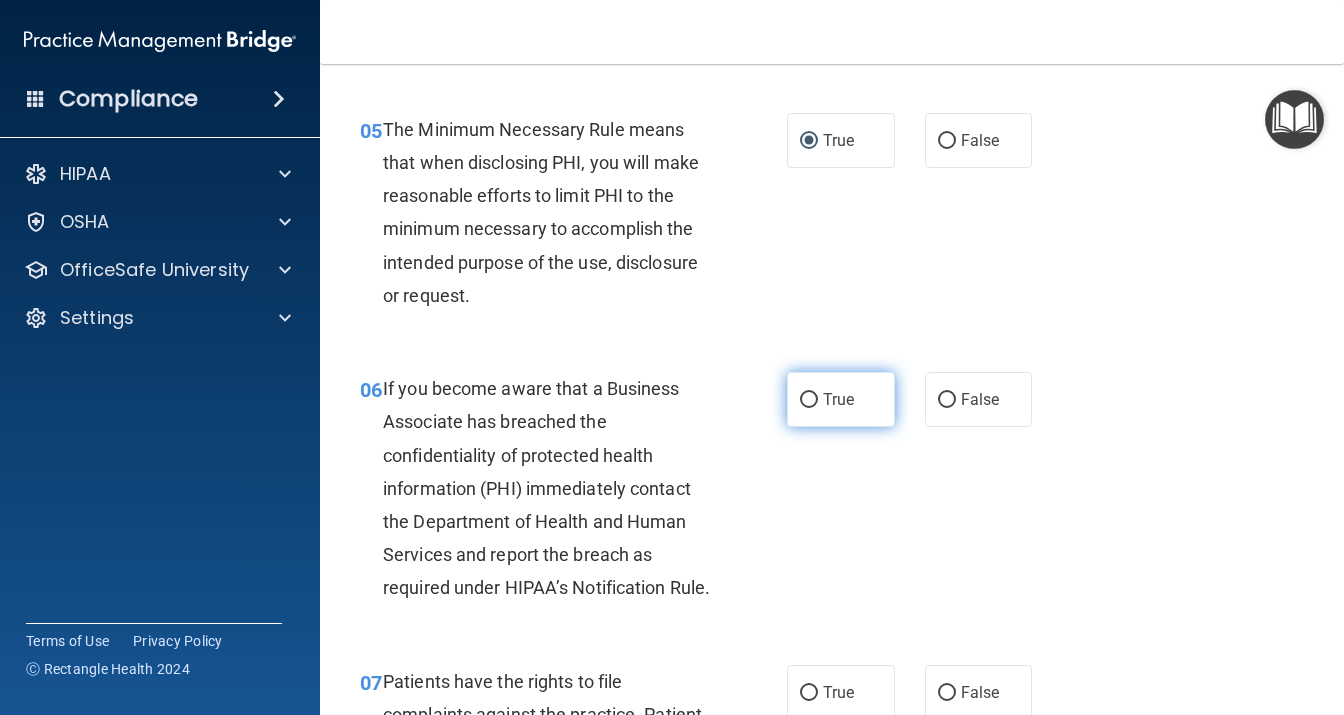click on "True" at bounding box center (841, 399) 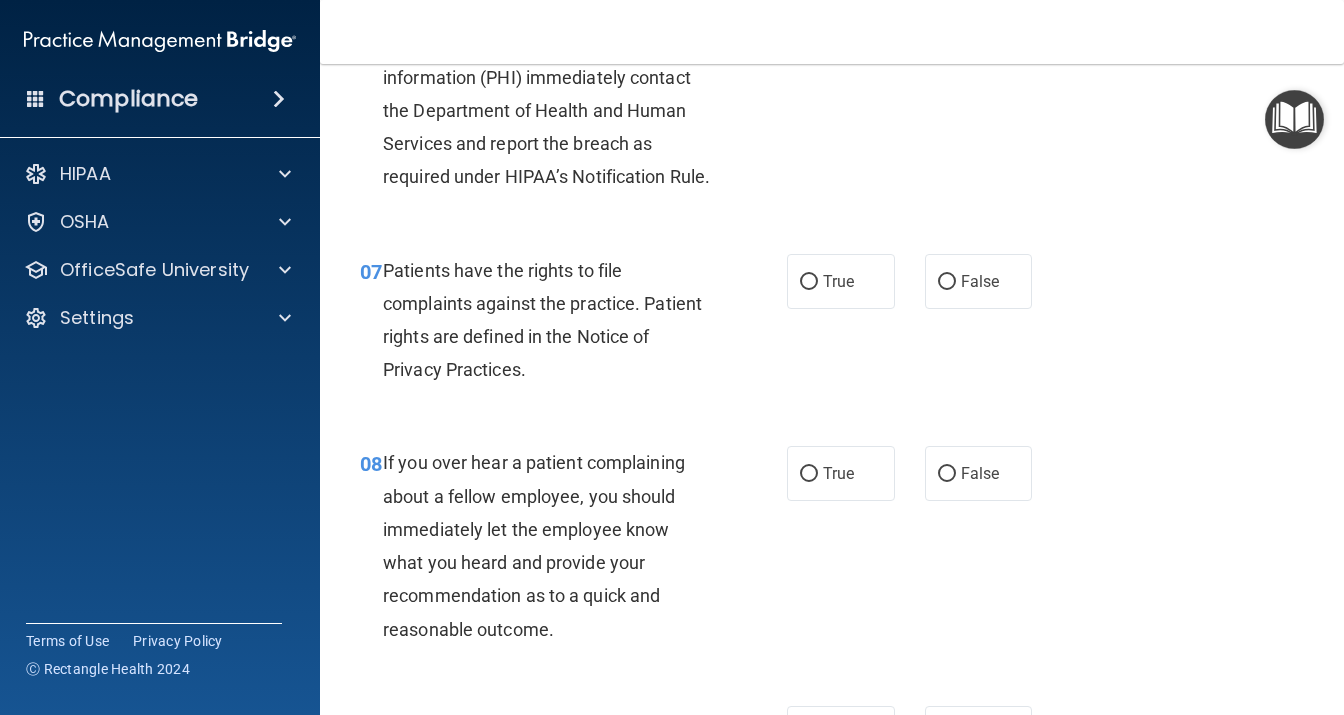 scroll, scrollTop: 1382, scrollLeft: 0, axis: vertical 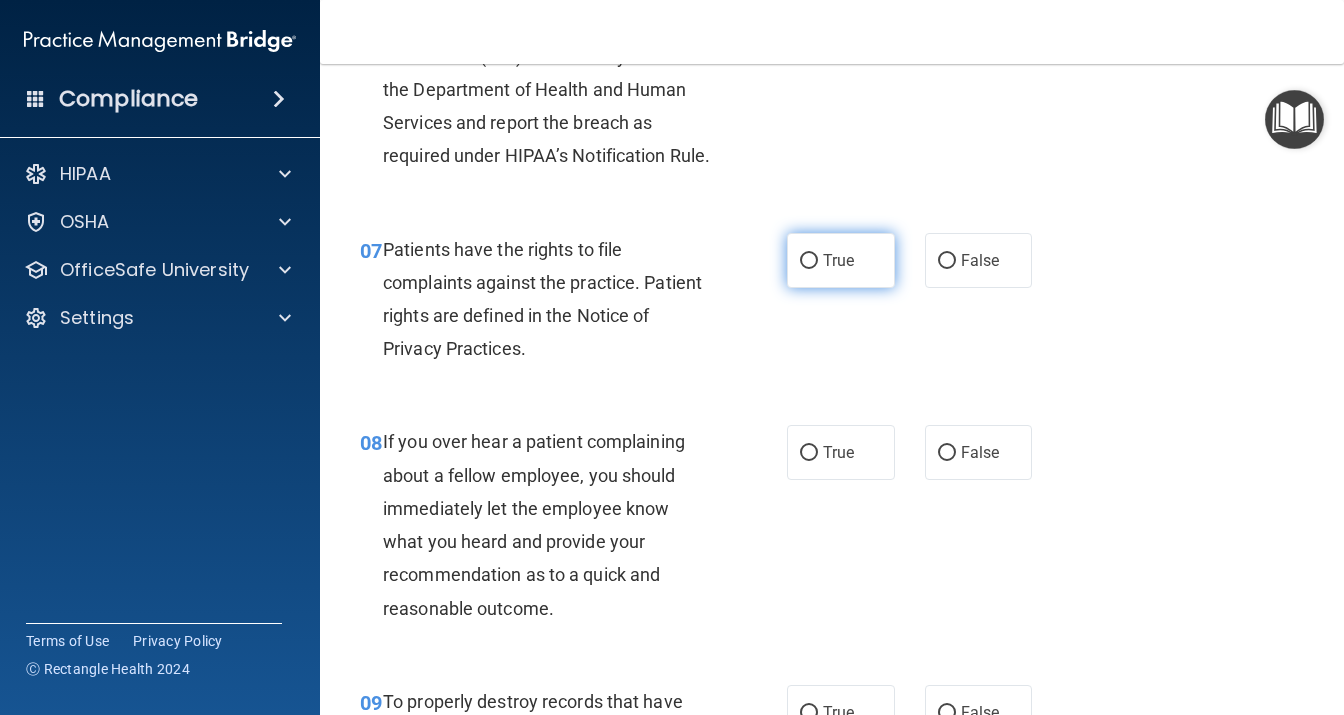 click on "True" at bounding box center [841, 260] 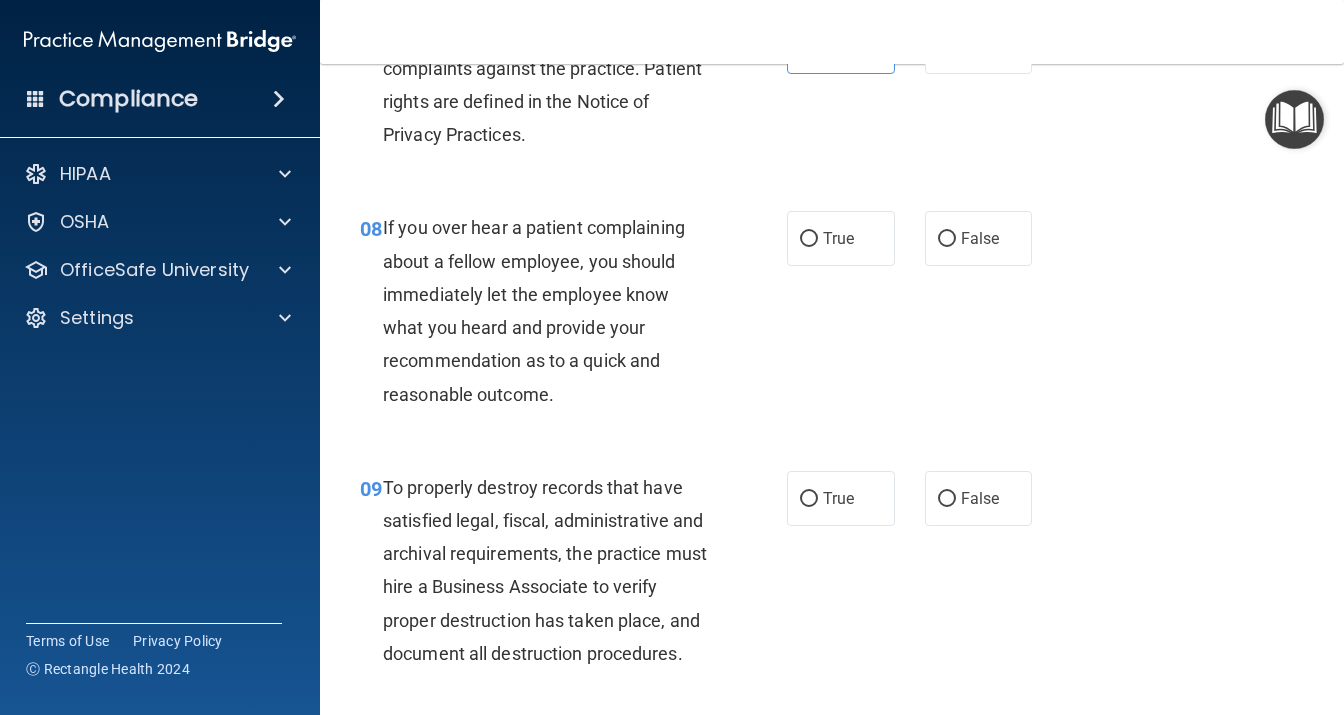 scroll, scrollTop: 1642, scrollLeft: 0, axis: vertical 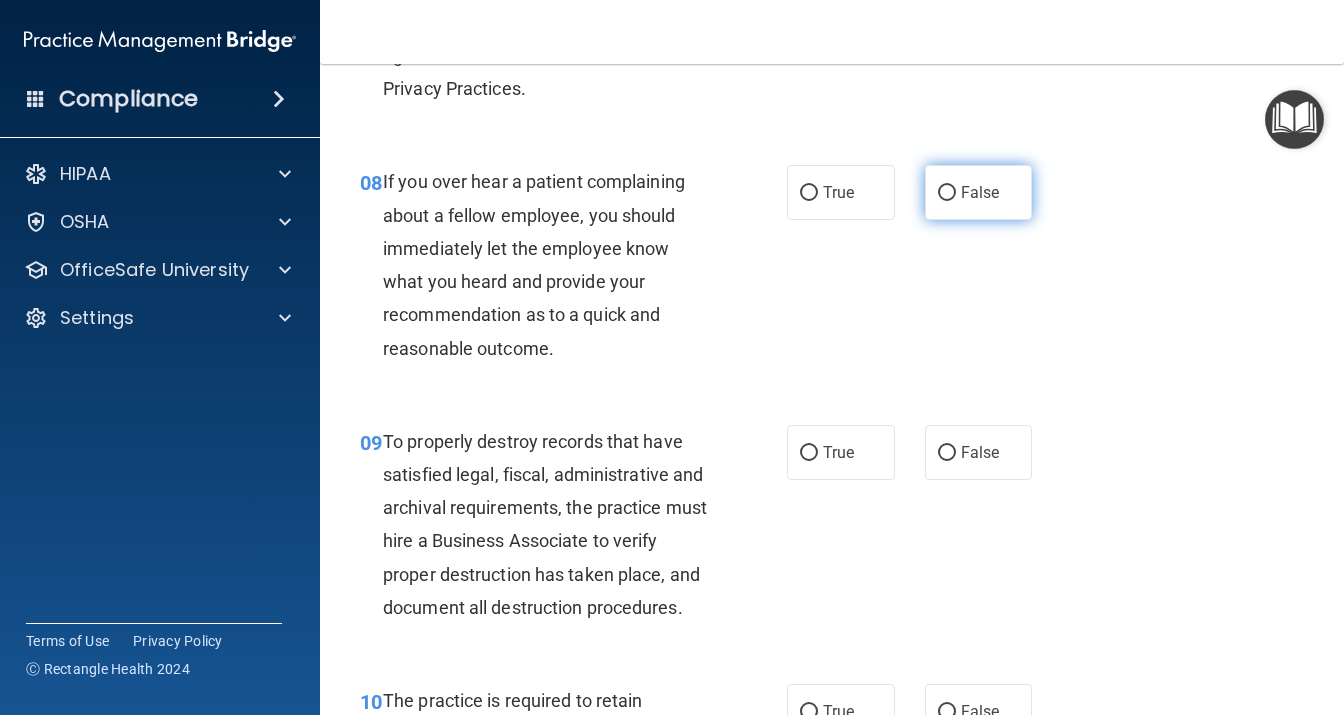 click on "False" at bounding box center (979, 192) 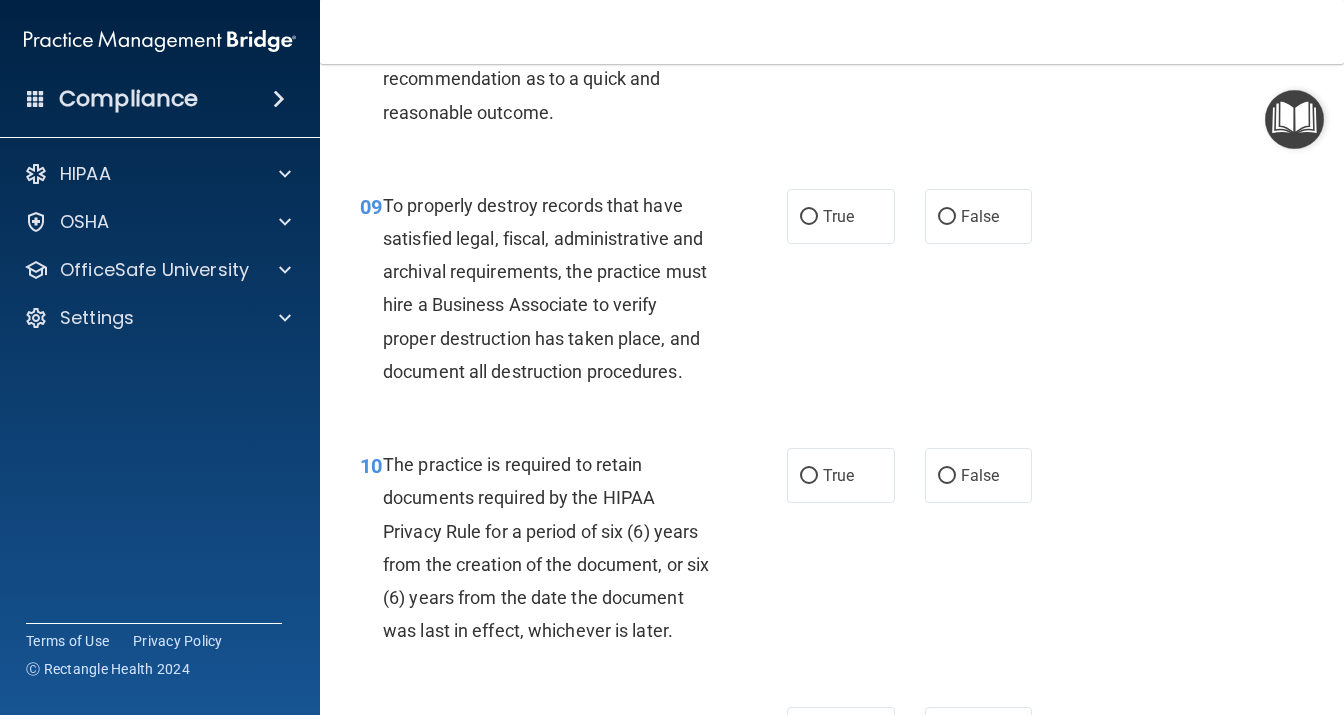scroll, scrollTop: 1901, scrollLeft: 0, axis: vertical 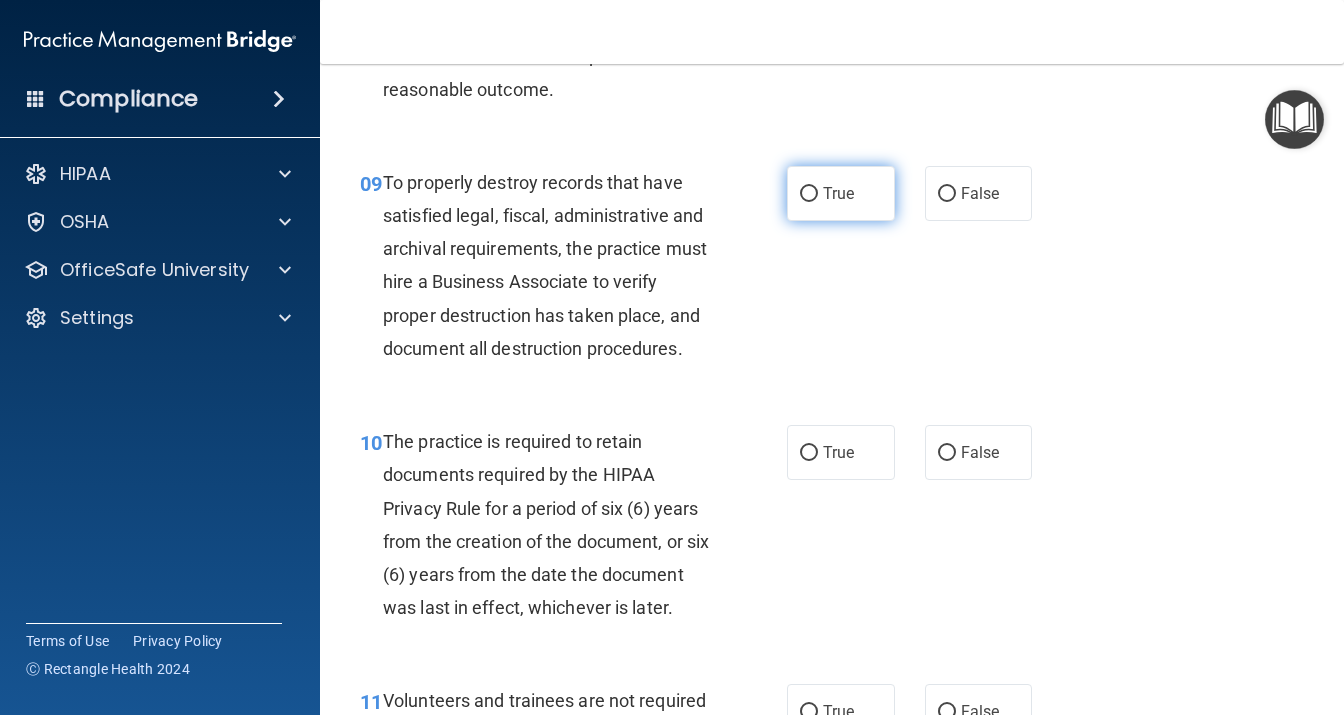 click on "True" at bounding box center [841, 193] 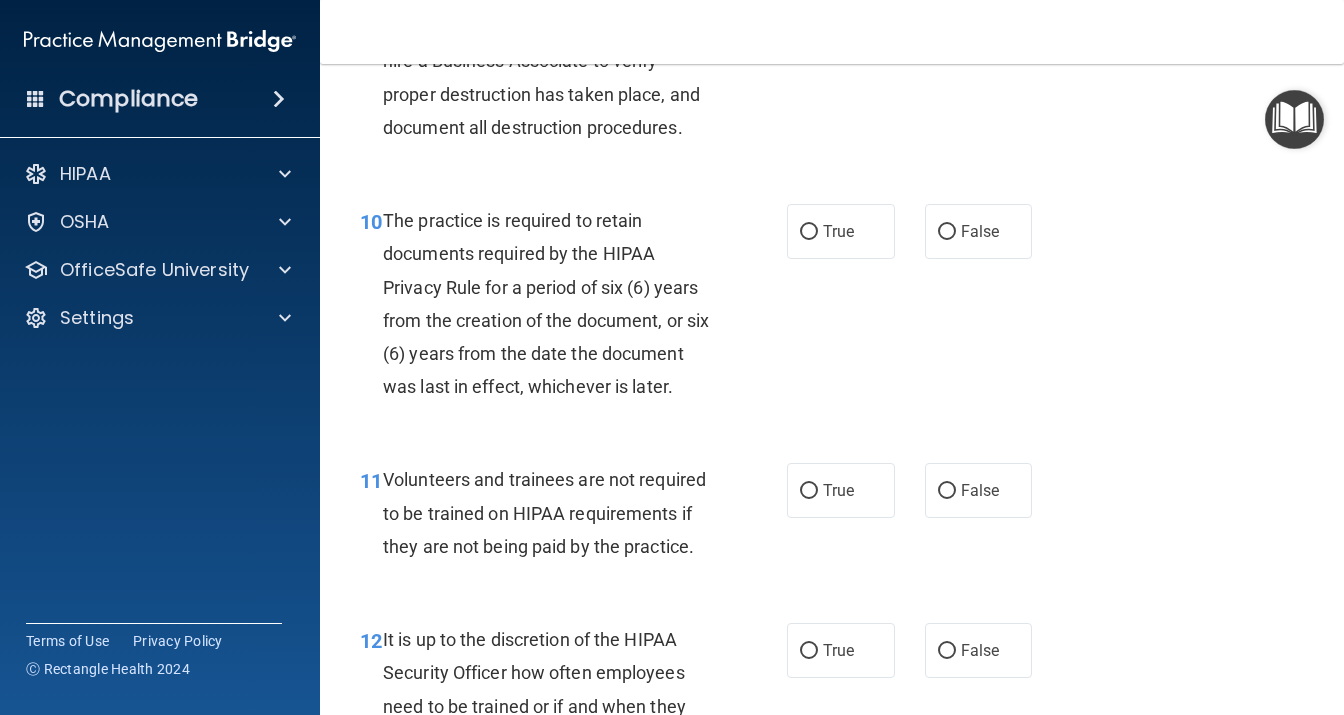 scroll, scrollTop: 2160, scrollLeft: 0, axis: vertical 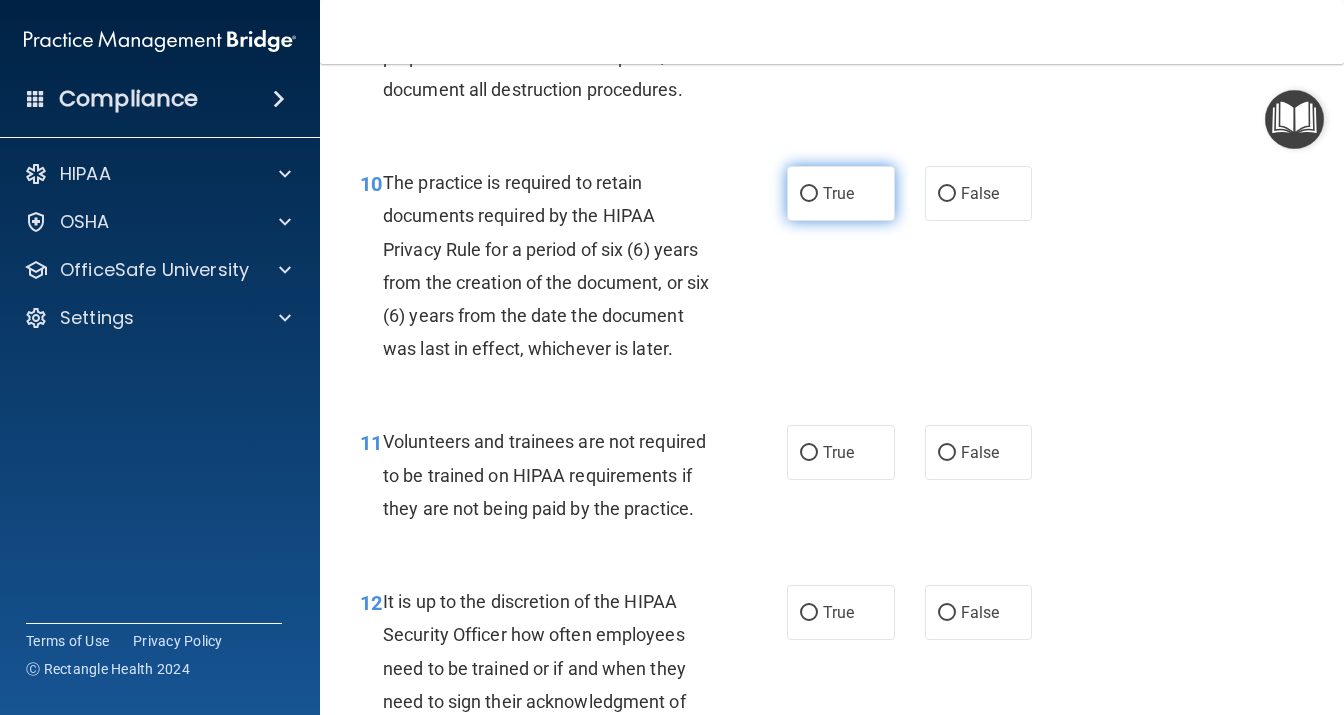 click on "True" at bounding box center (809, 194) 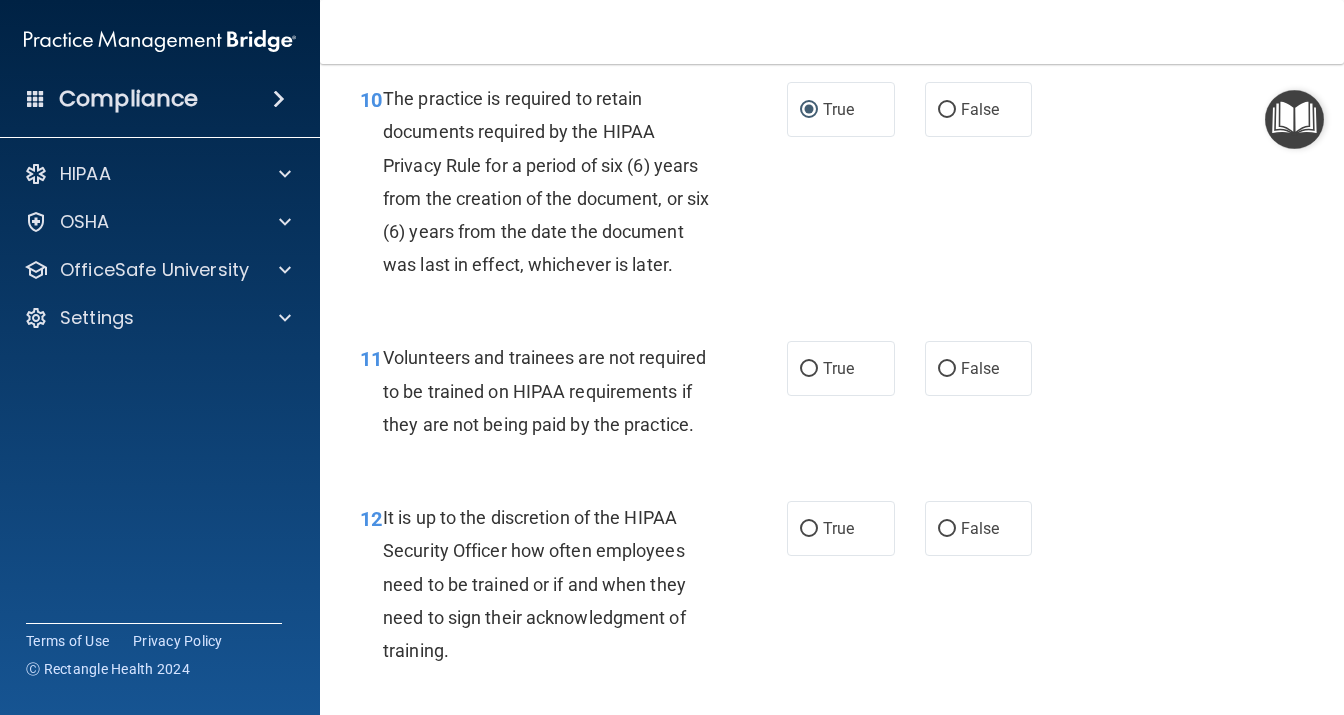 scroll, scrollTop: 2333, scrollLeft: 0, axis: vertical 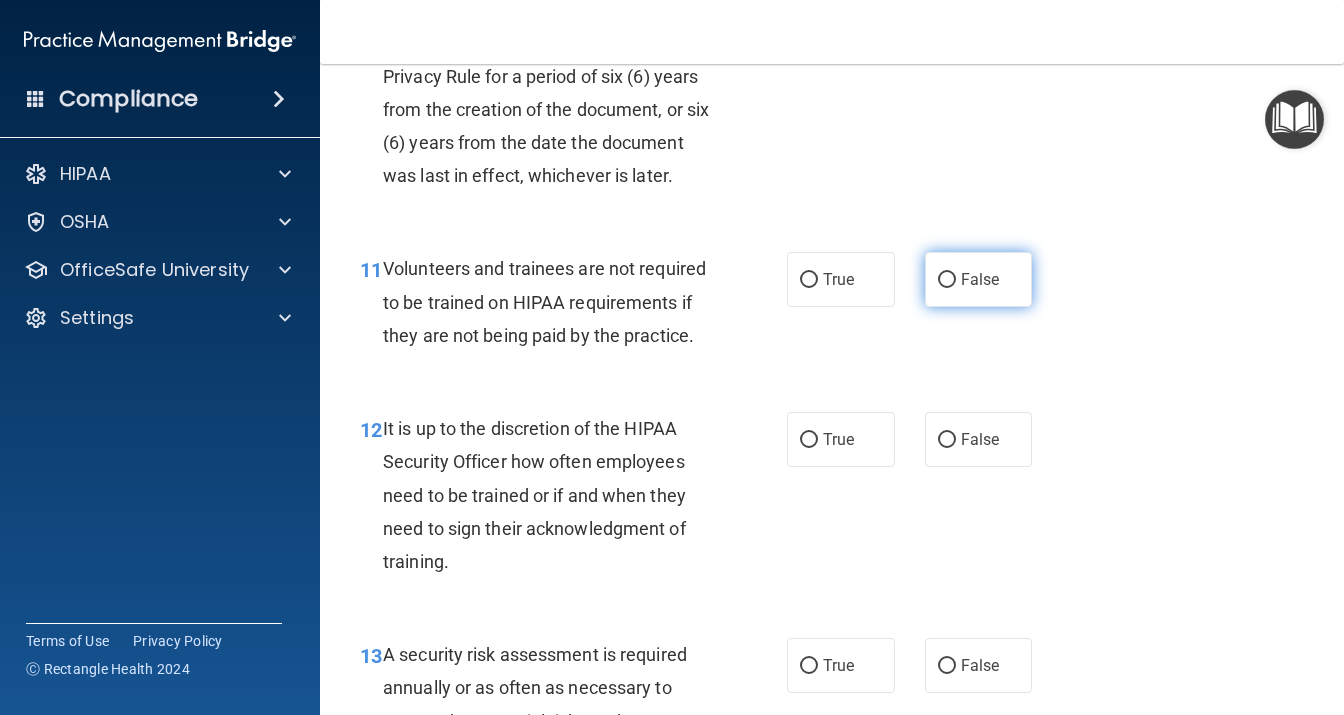 click on "False" at bounding box center [979, 279] 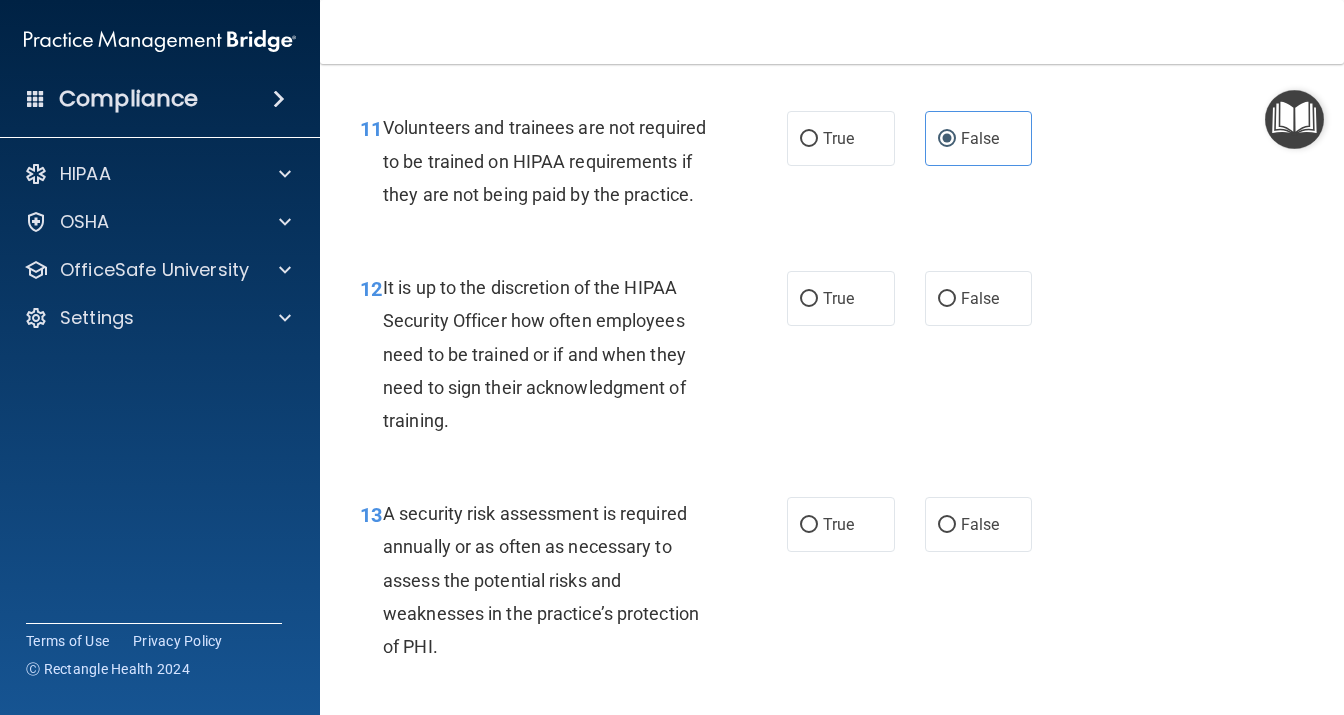 scroll, scrollTop: 2506, scrollLeft: 0, axis: vertical 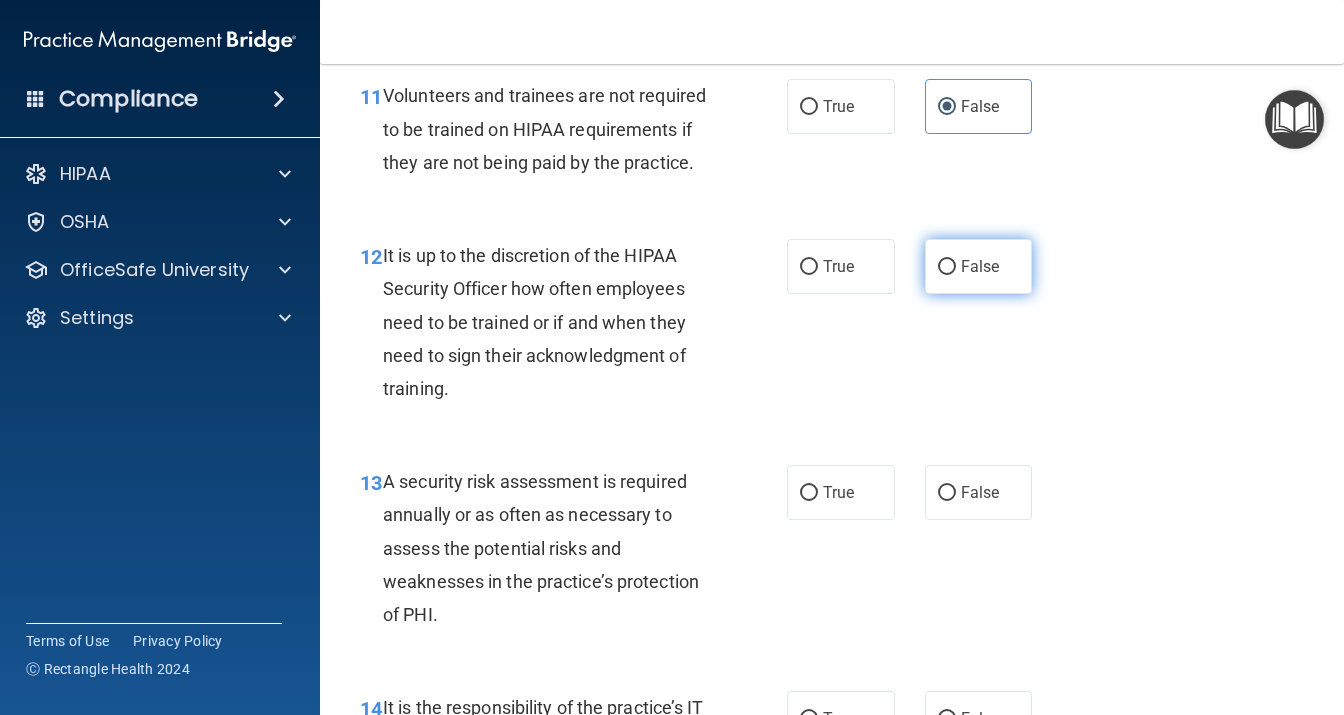 click on "False" at bounding box center (979, 266) 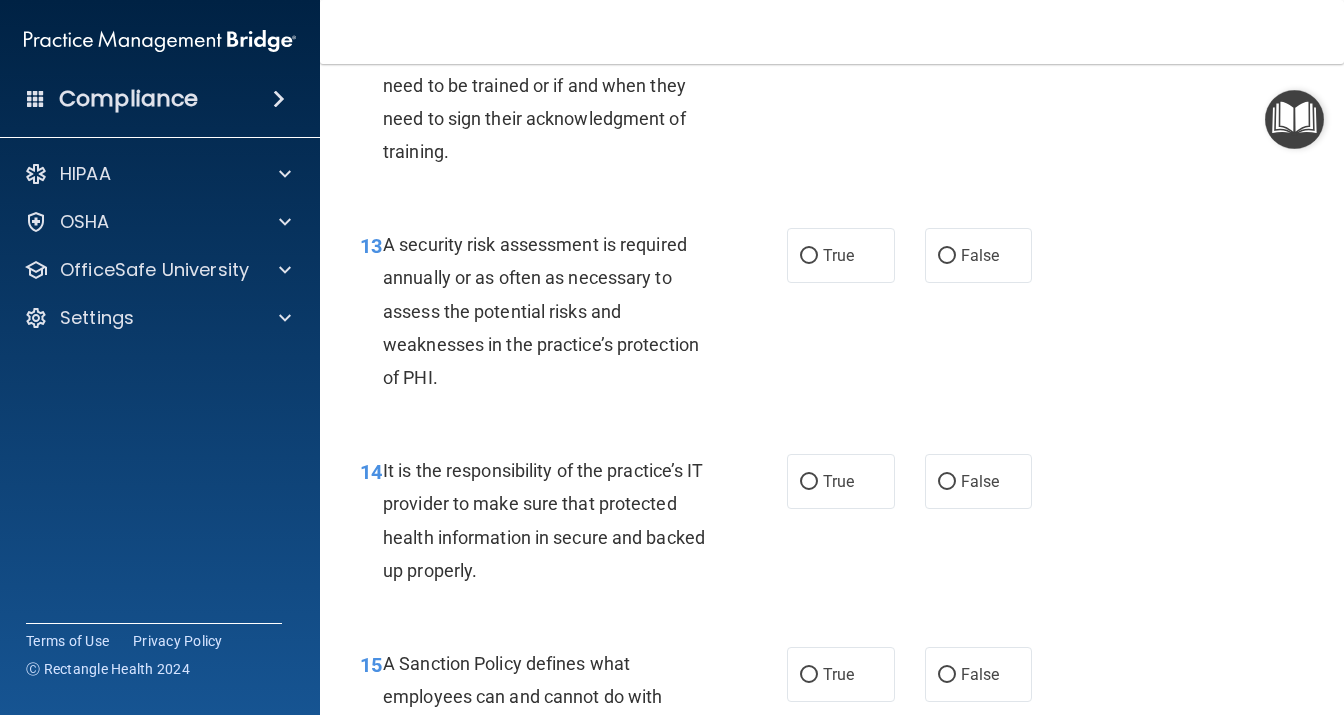 scroll, scrollTop: 2765, scrollLeft: 0, axis: vertical 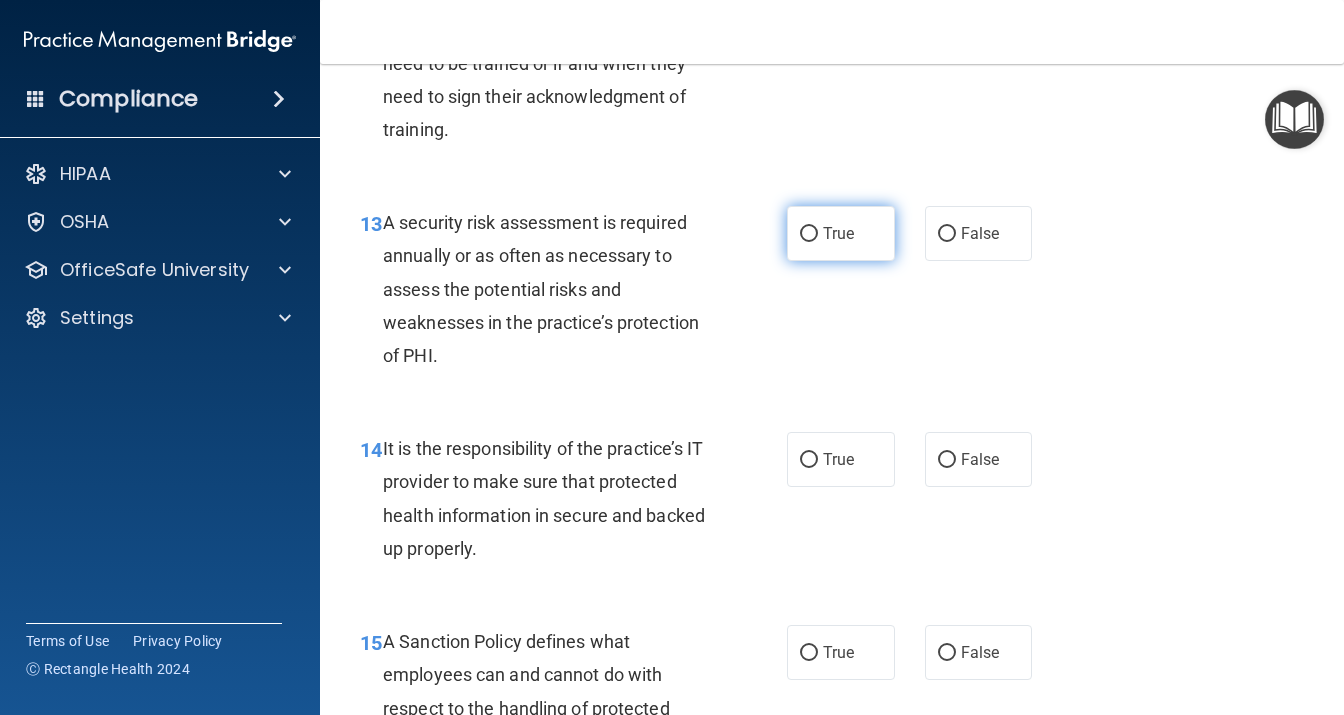 click on "True" at bounding box center (838, 233) 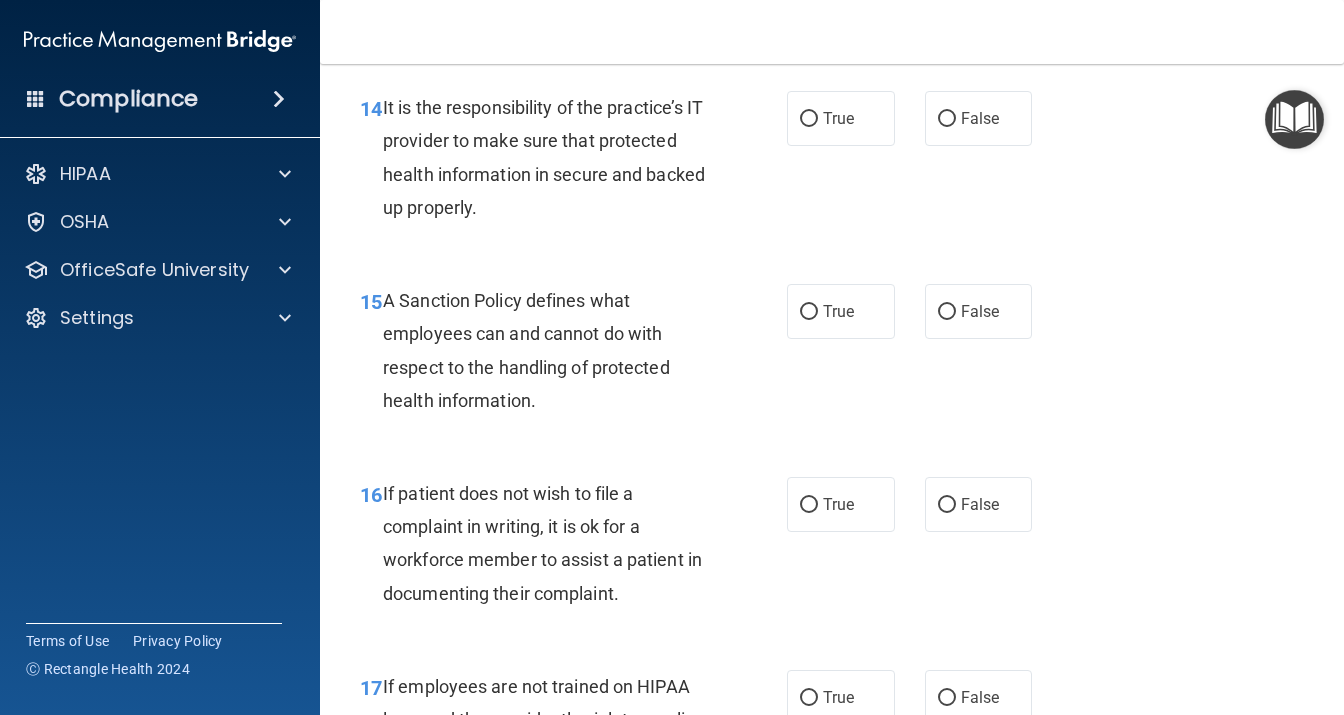 scroll, scrollTop: 3110, scrollLeft: 0, axis: vertical 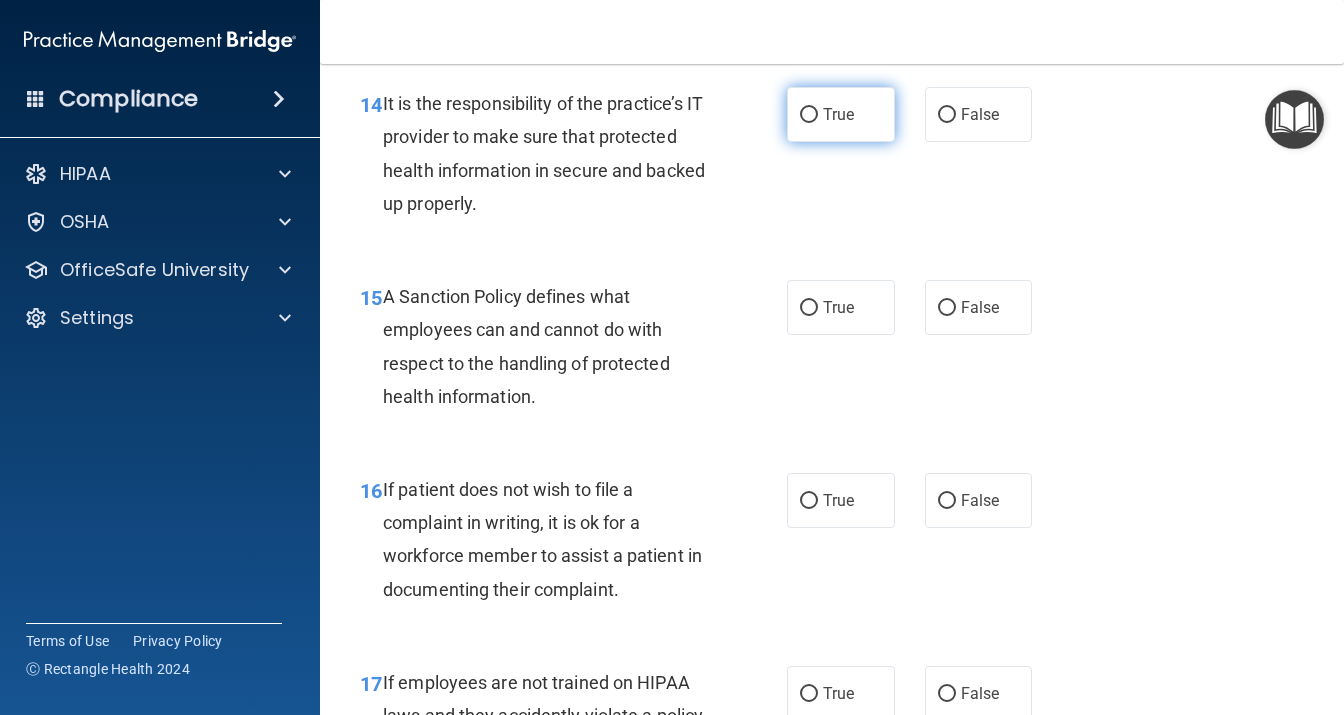 click on "True" at bounding box center (838, 114) 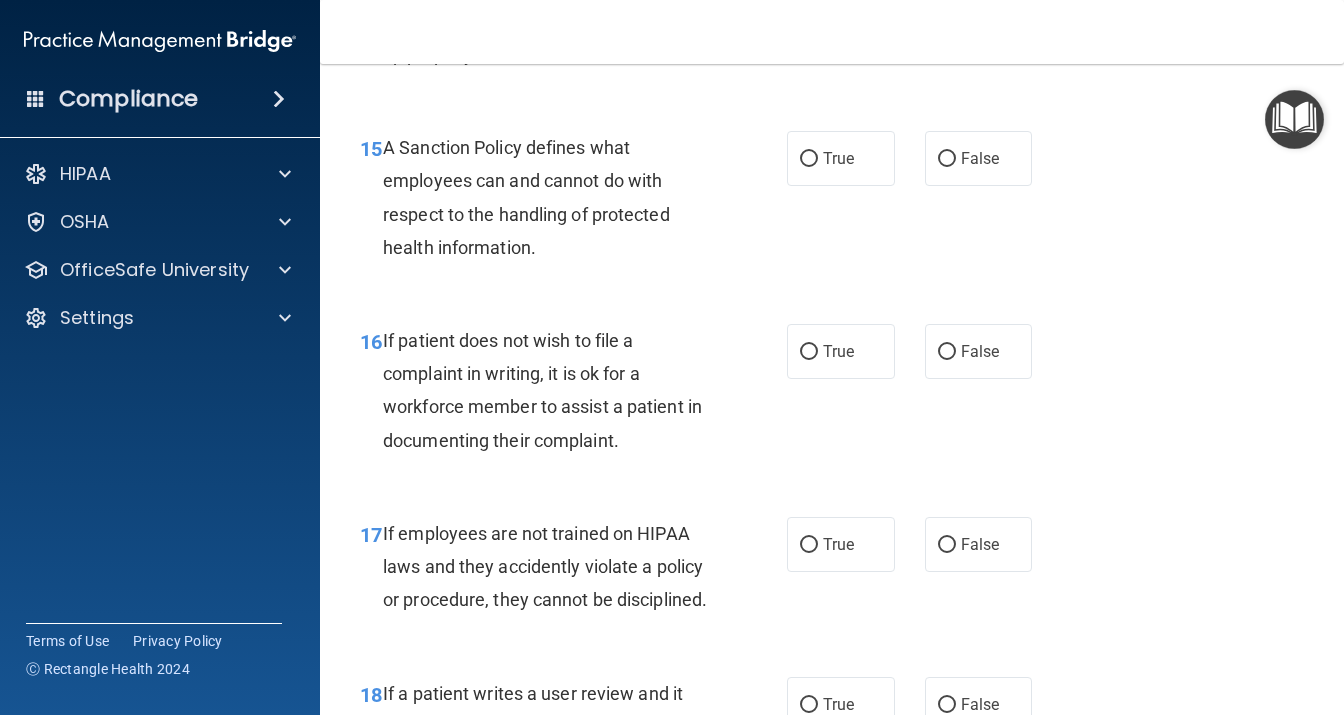 scroll, scrollTop: 3283, scrollLeft: 0, axis: vertical 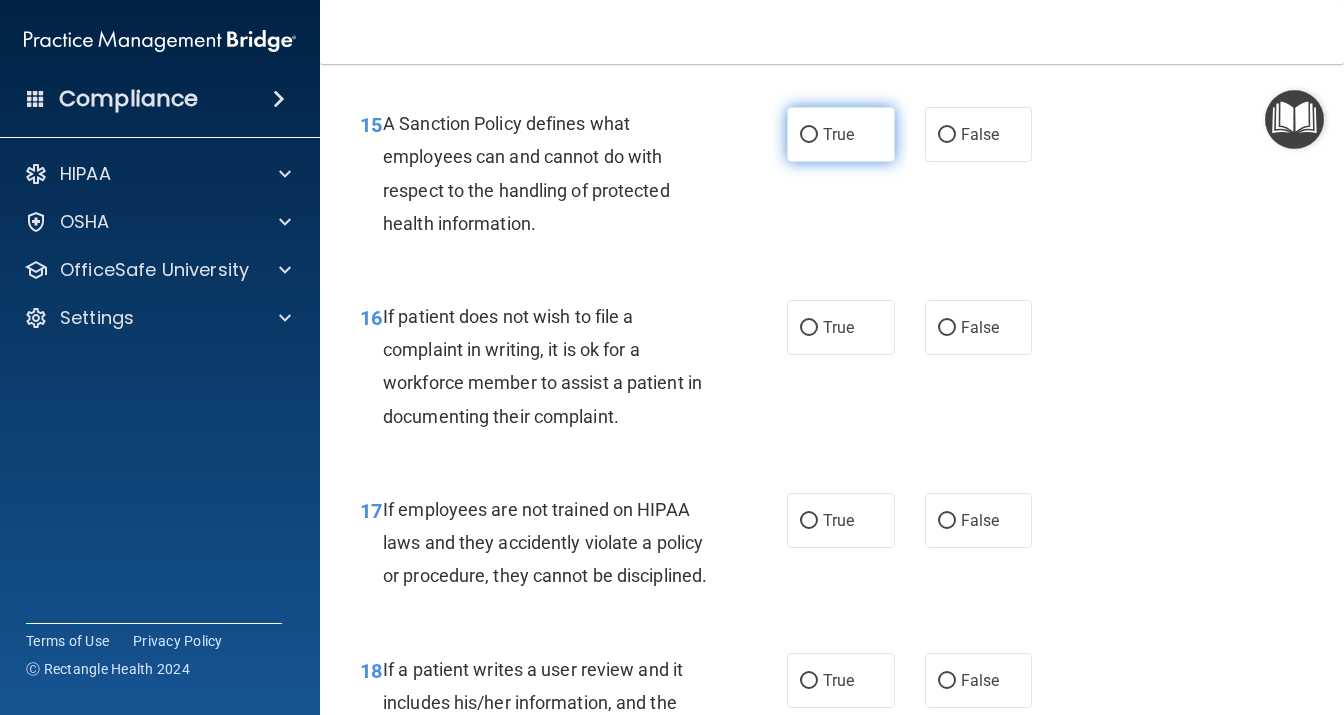 click on "True" at bounding box center (841, 134) 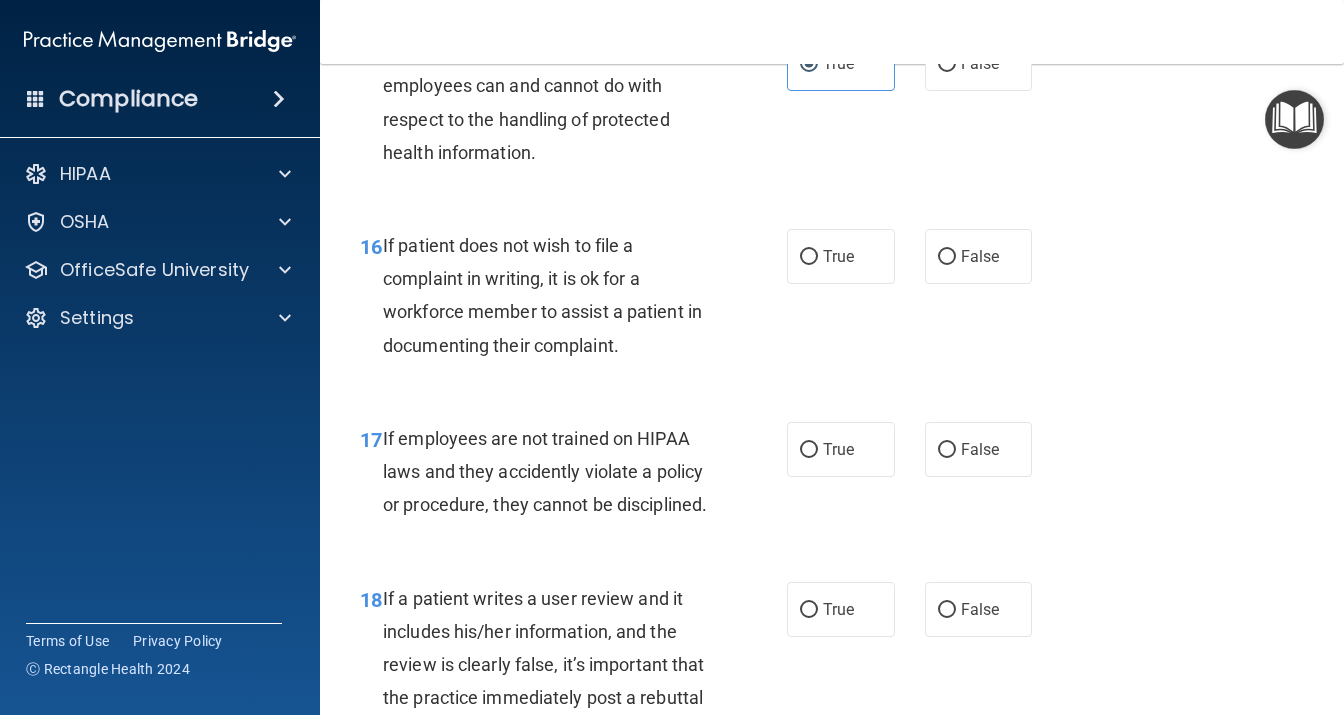 scroll, scrollTop: 3456, scrollLeft: 0, axis: vertical 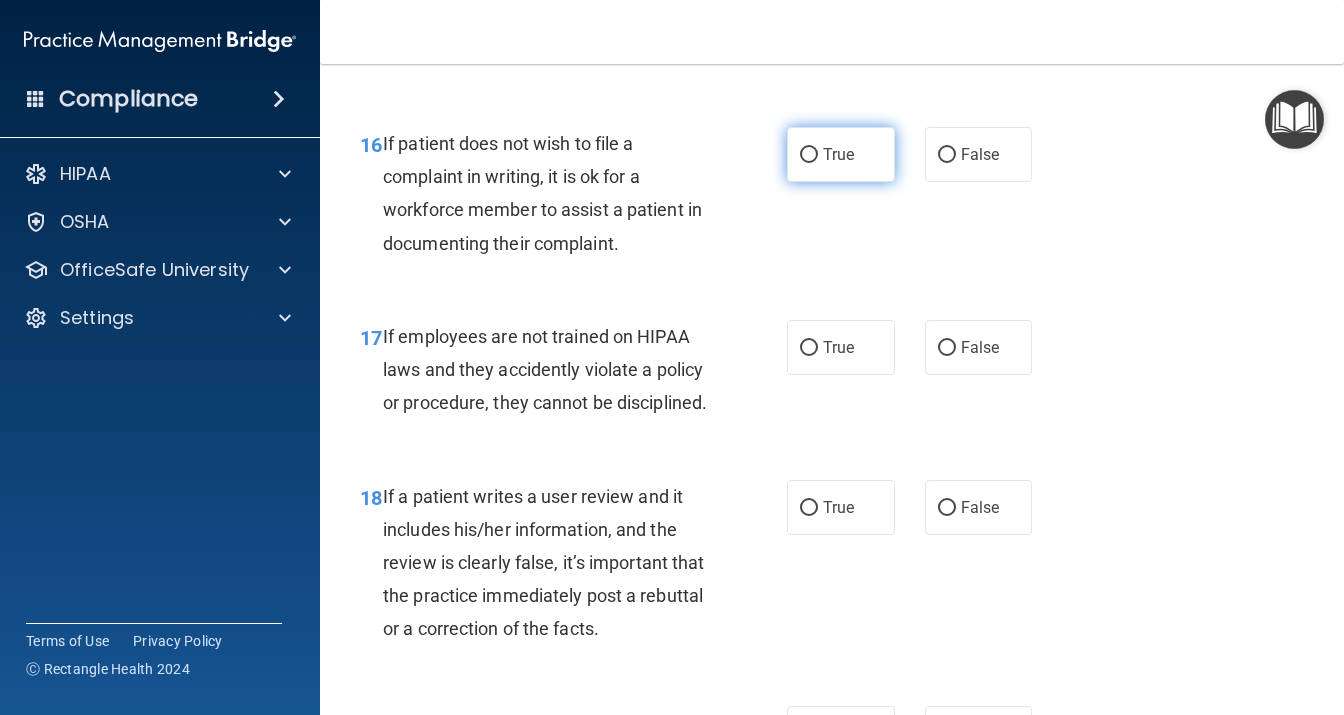 click on "True" at bounding box center (838, 154) 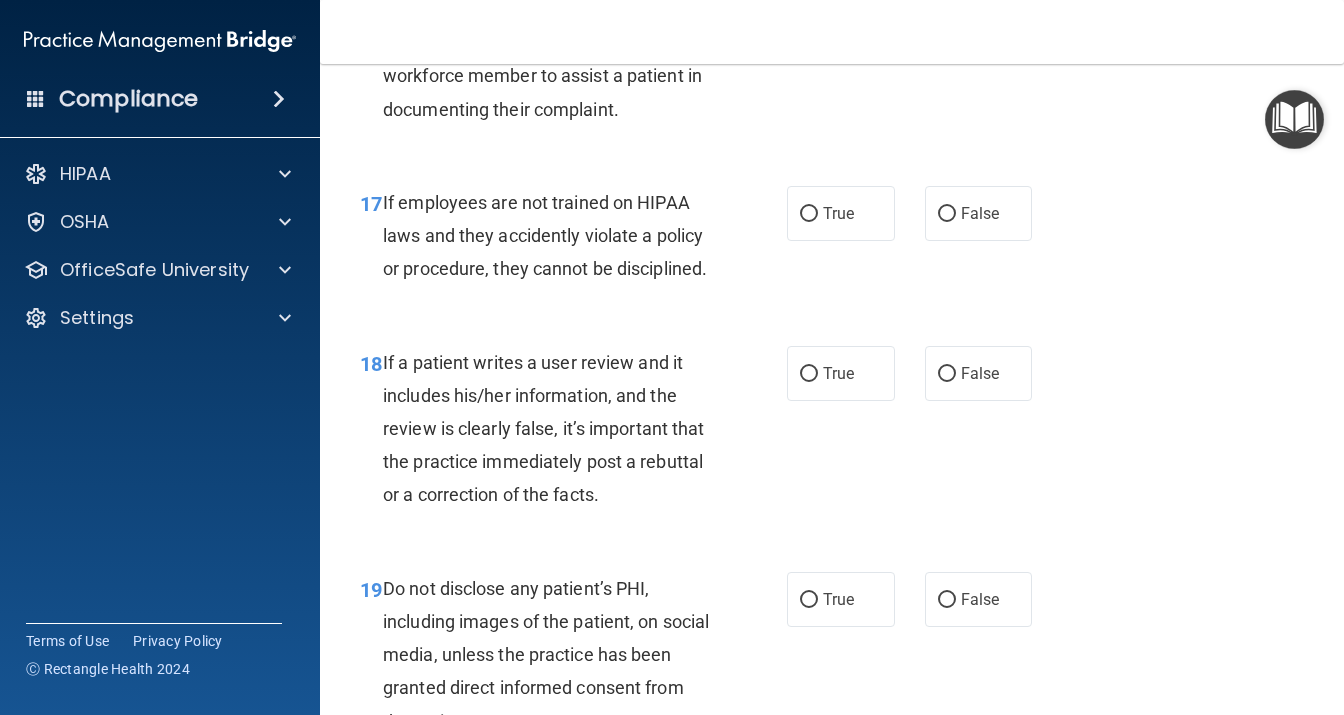 scroll, scrollTop: 3629, scrollLeft: 0, axis: vertical 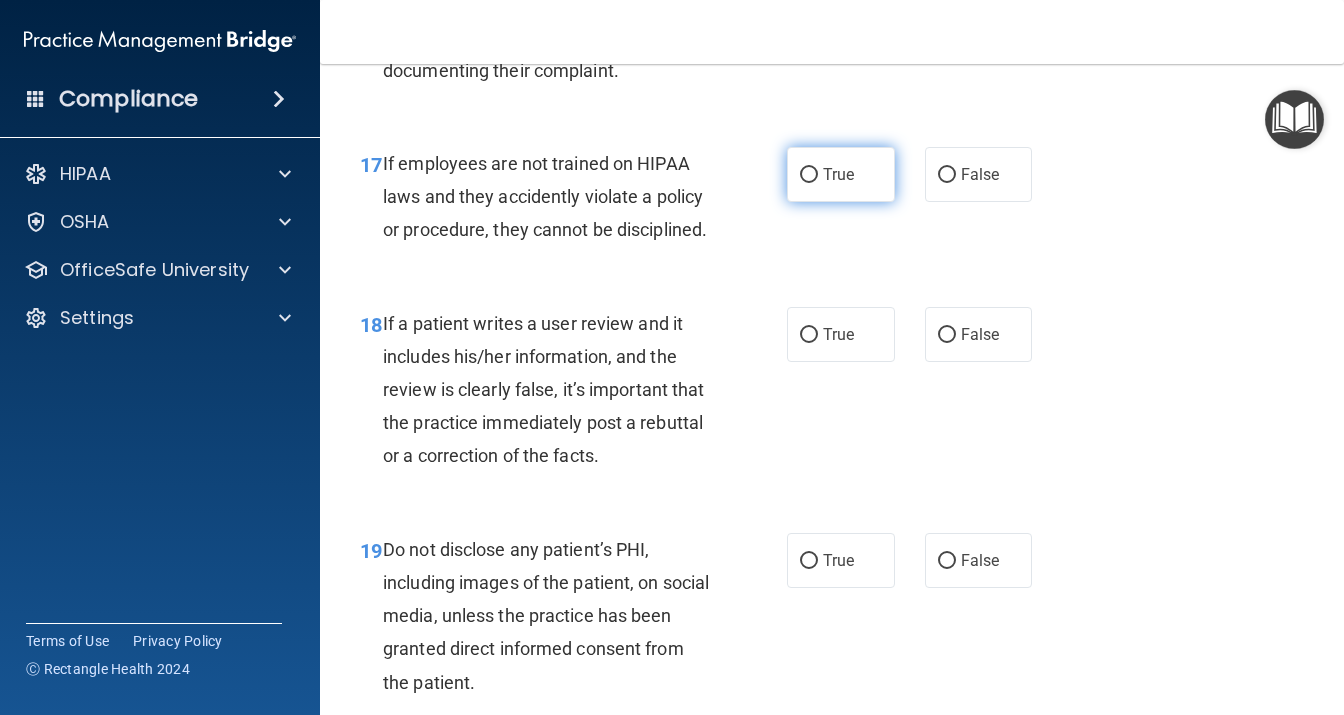 click on "True" at bounding box center (841, 174) 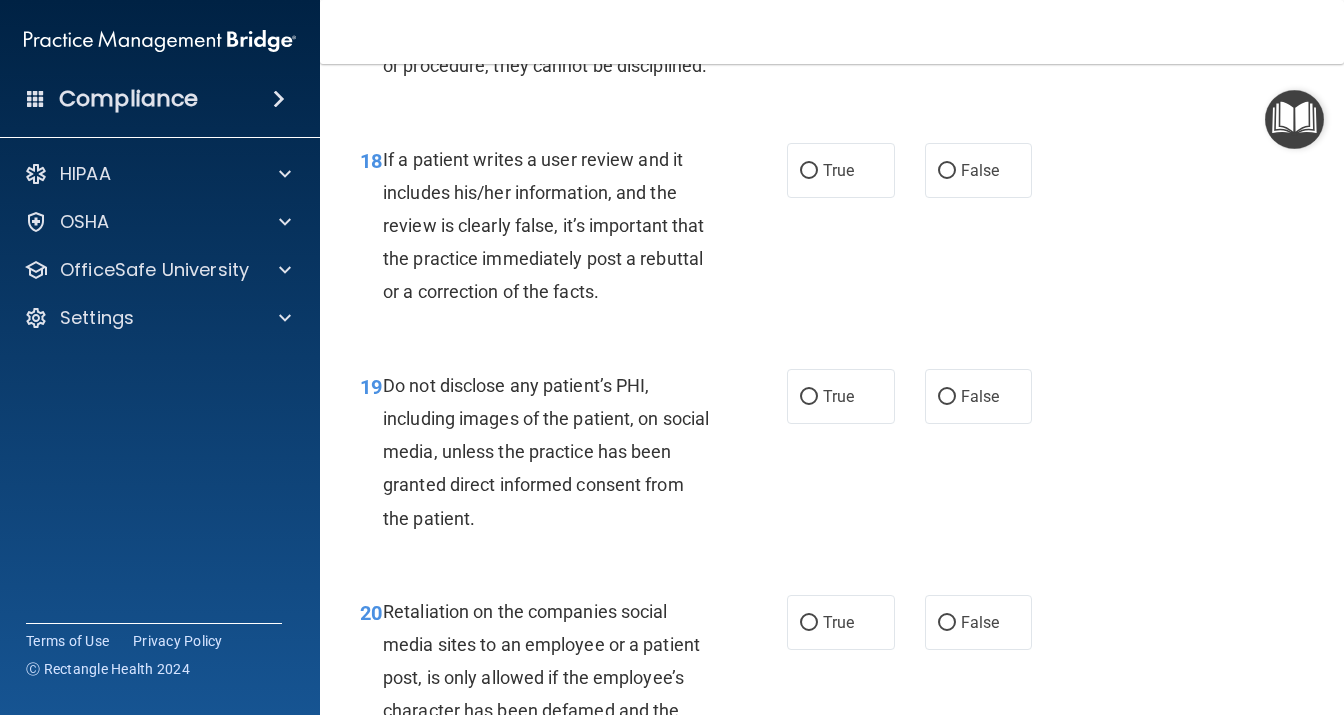 scroll, scrollTop: 3802, scrollLeft: 0, axis: vertical 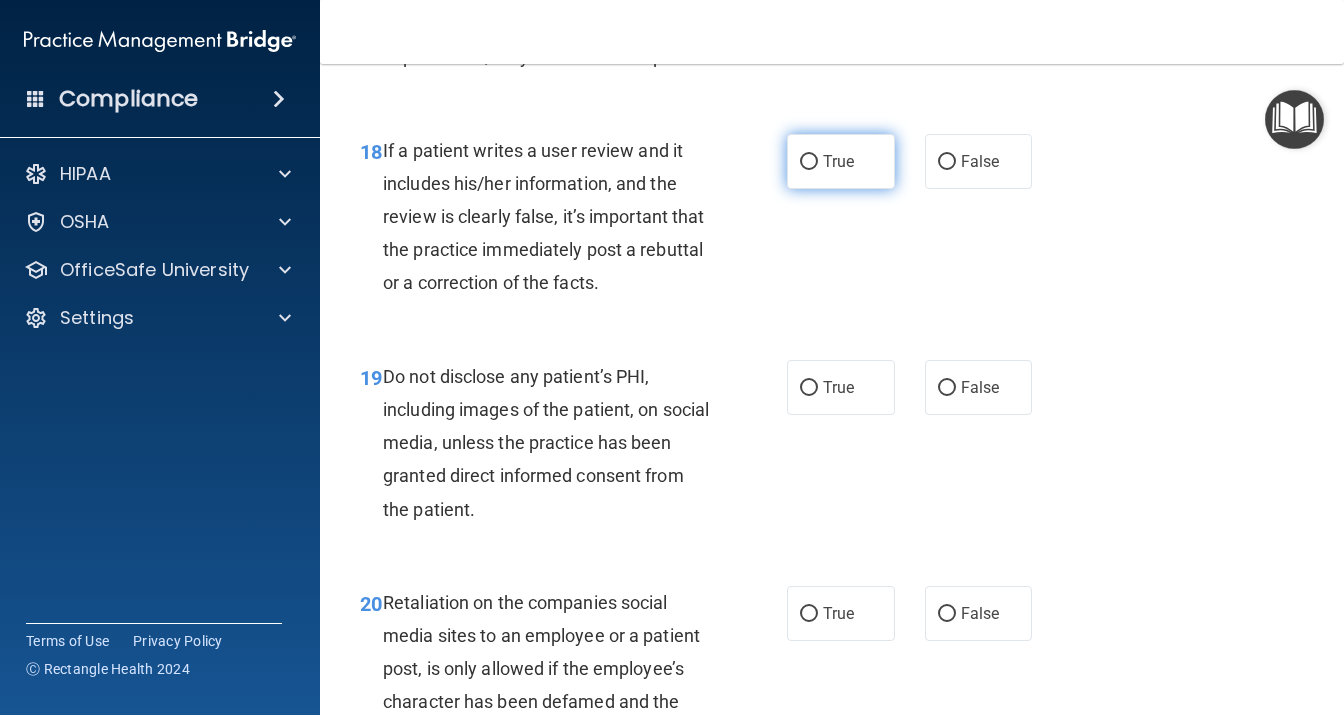 click on "True" at bounding box center (841, 161) 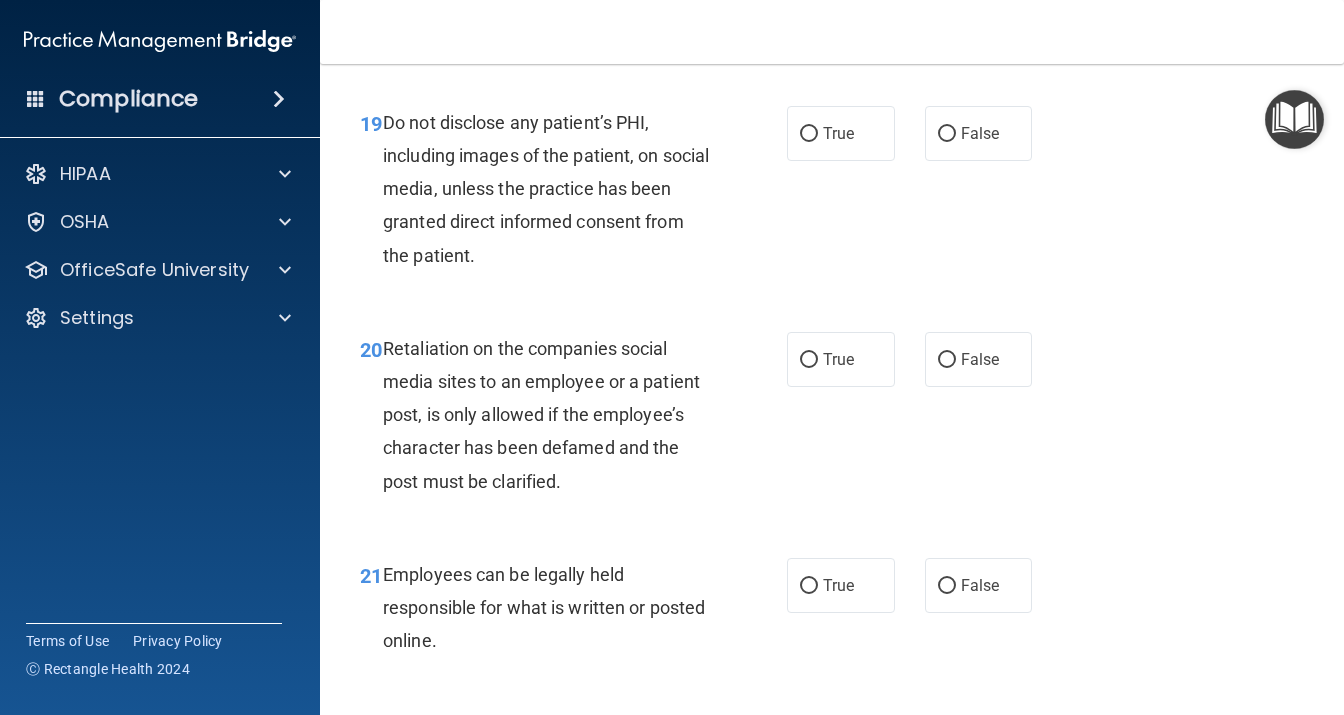 scroll, scrollTop: 4061, scrollLeft: 0, axis: vertical 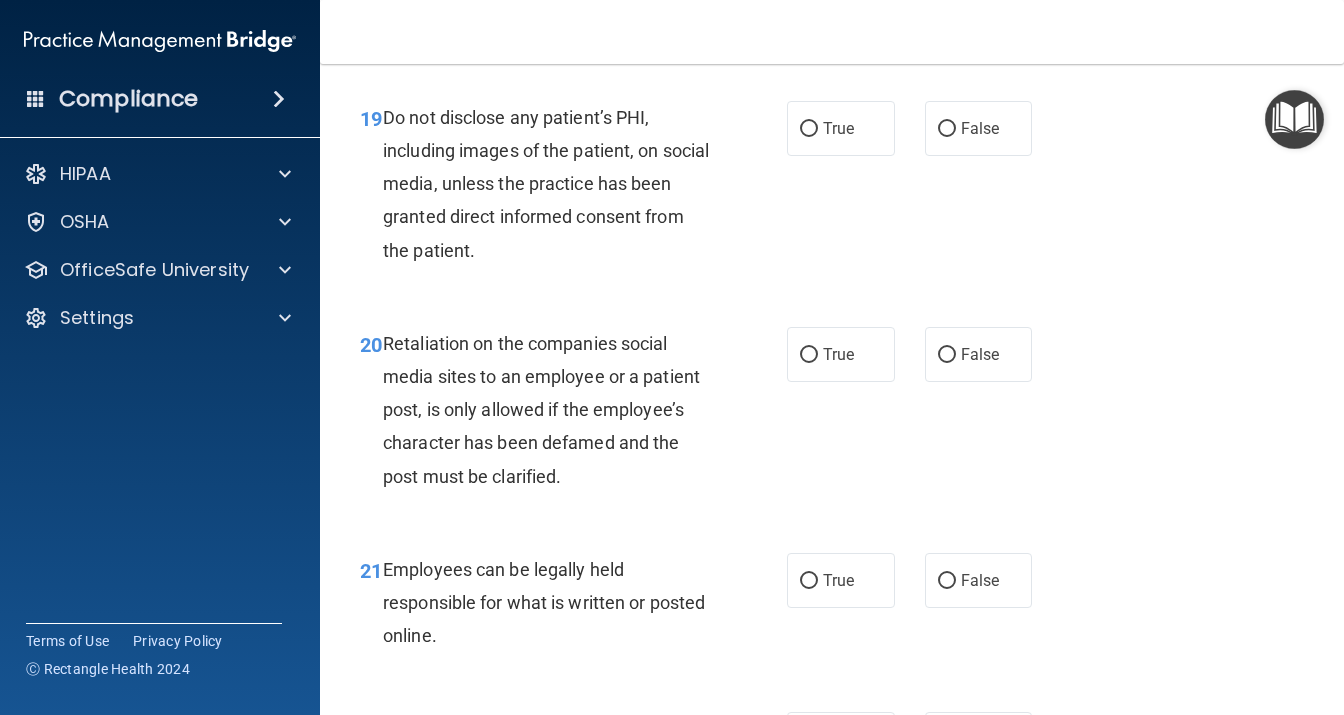 click on "19       Do not disclose any patient’s PHI, including images of the patient, on social media, unless the practice has been granted direct informed consent from the patient." at bounding box center [573, 189] 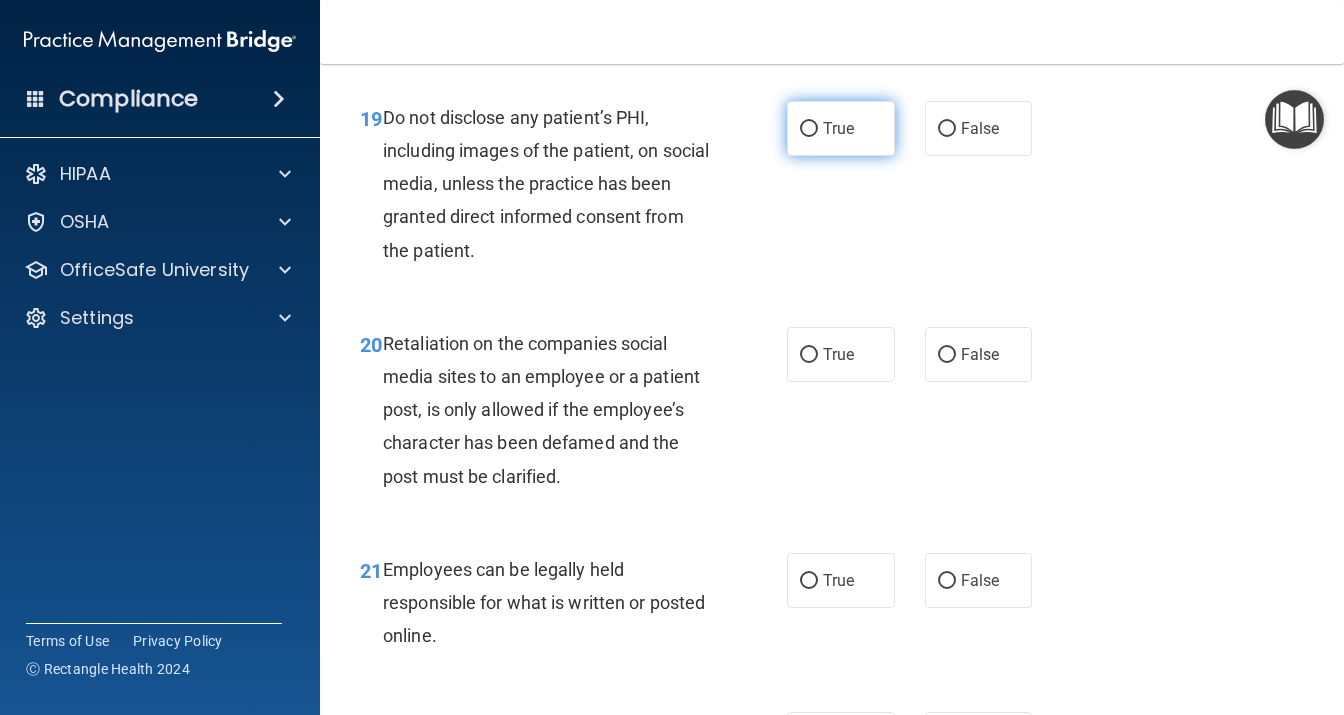 click on "True" at bounding box center (841, 128) 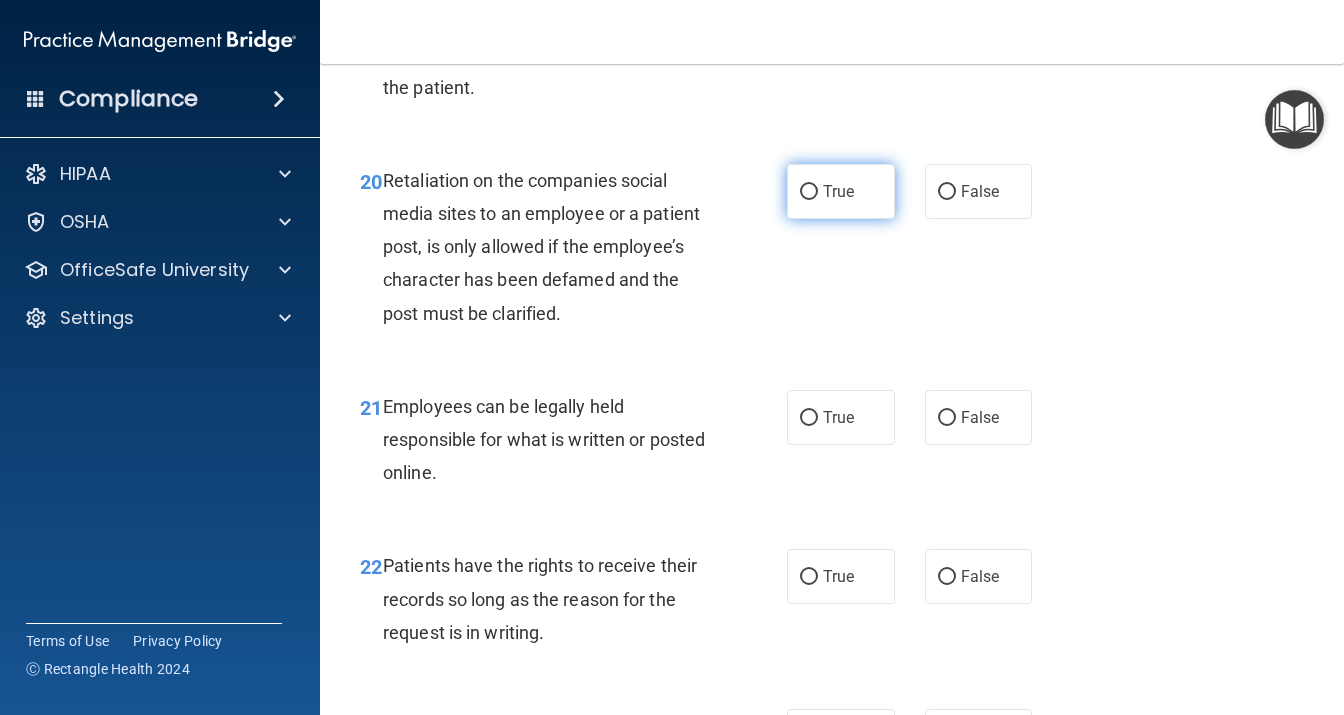scroll, scrollTop: 4234, scrollLeft: 0, axis: vertical 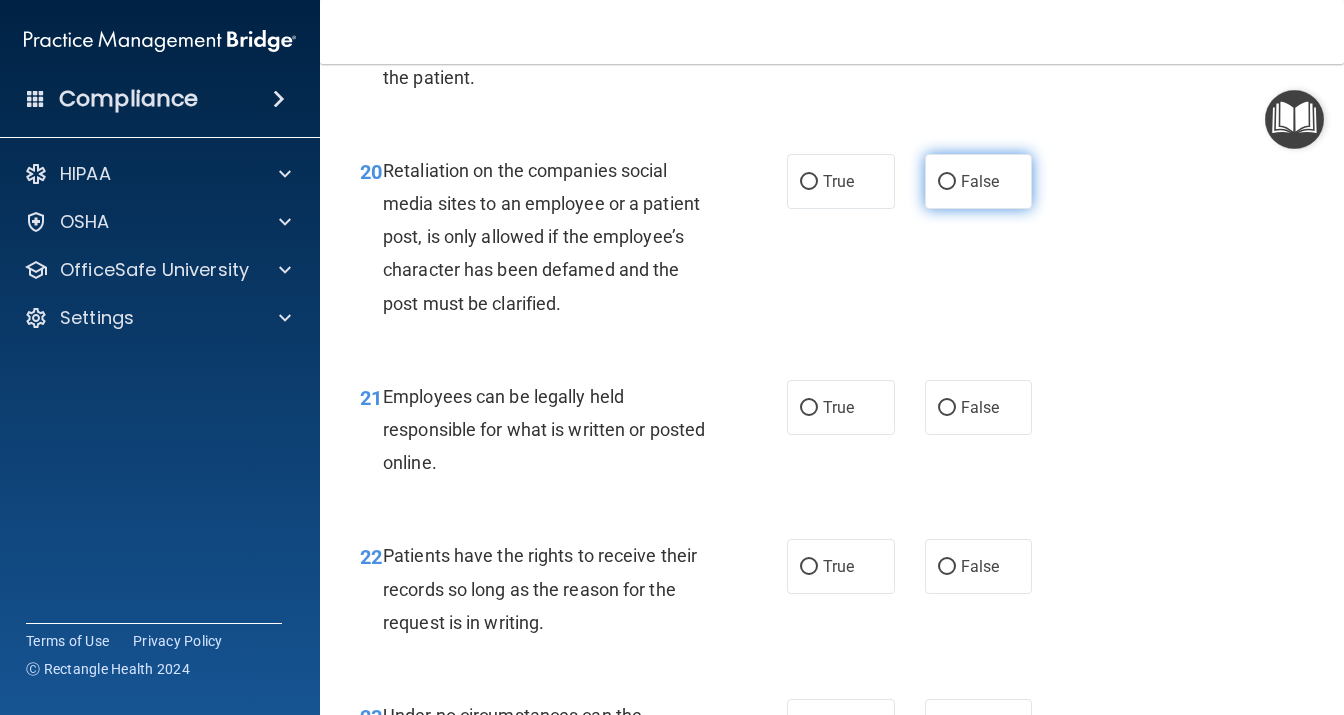 click on "False" at bounding box center (980, 181) 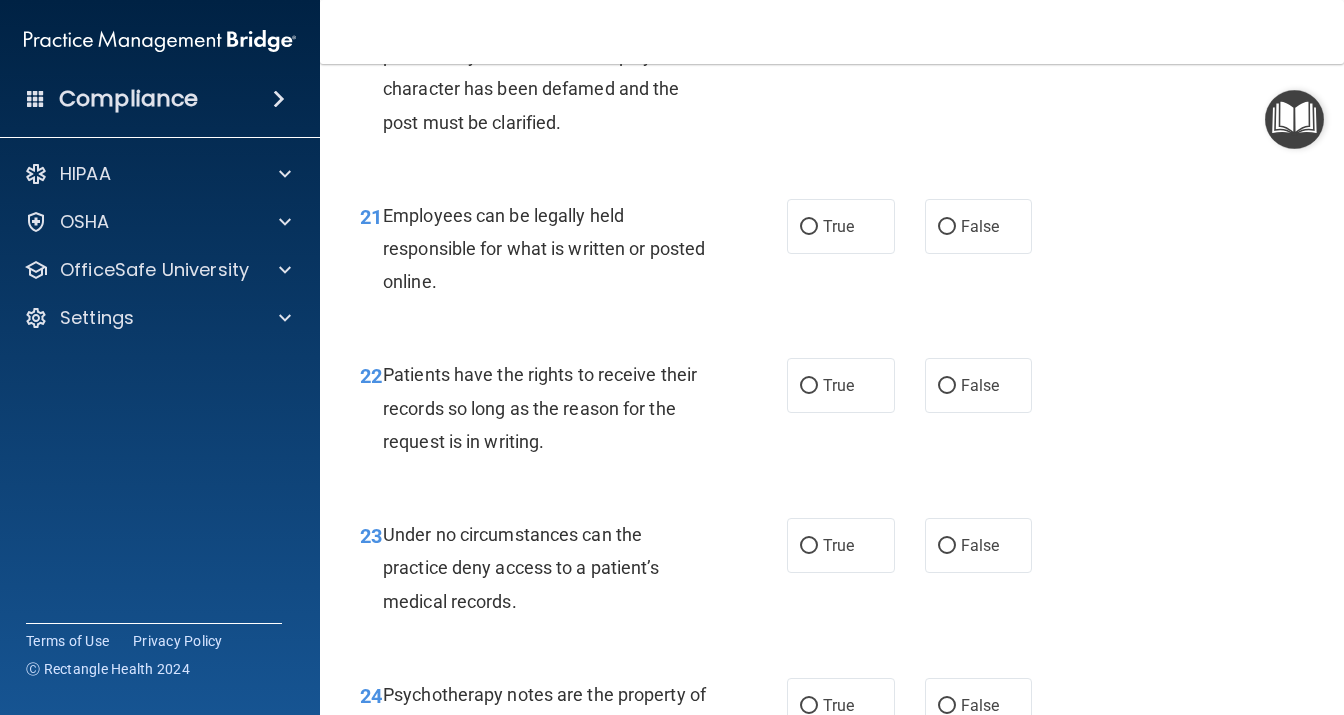 scroll, scrollTop: 4493, scrollLeft: 0, axis: vertical 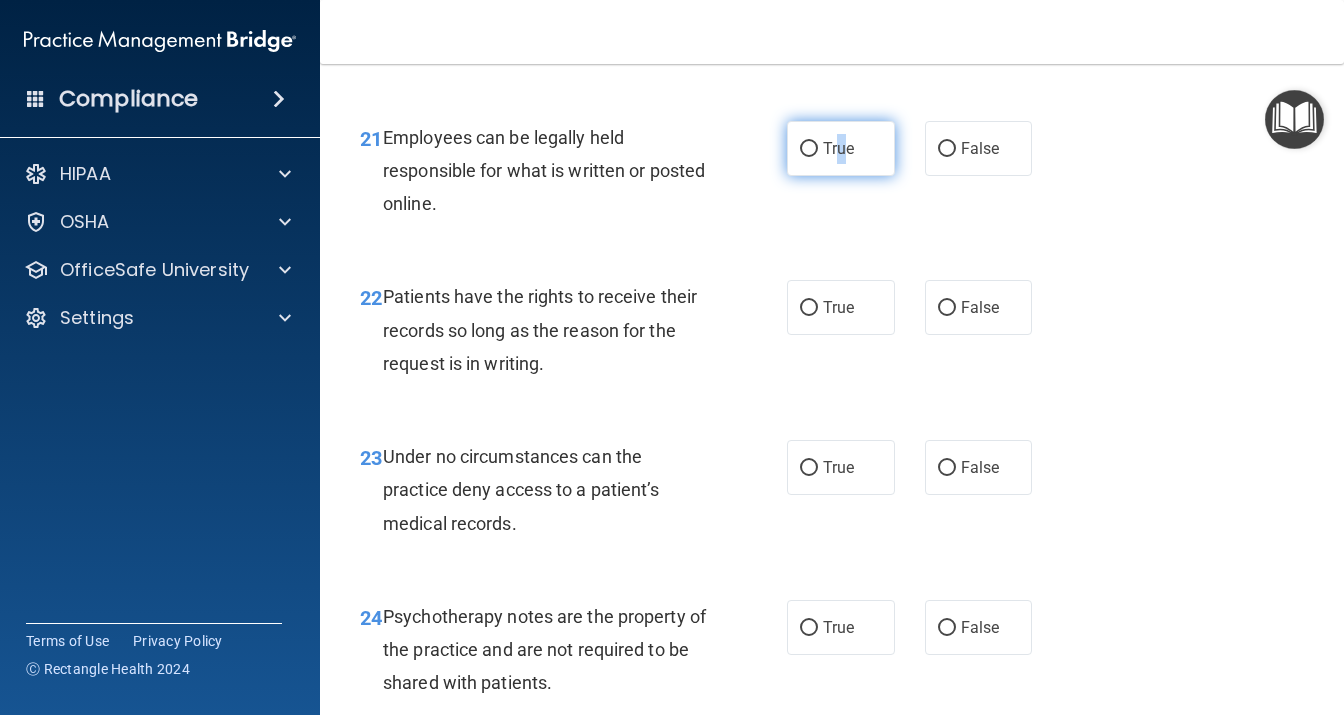 click on "True" at bounding box center (841, 148) 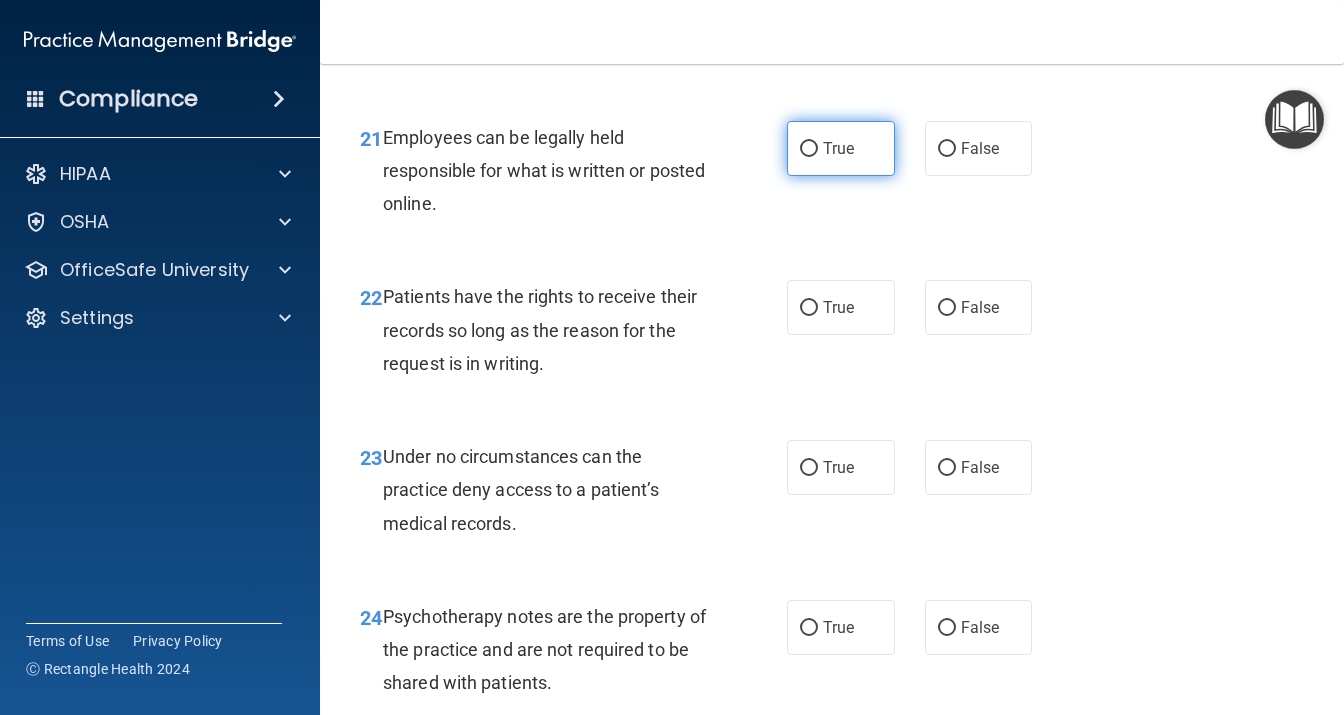 click on "True" at bounding box center (838, 148) 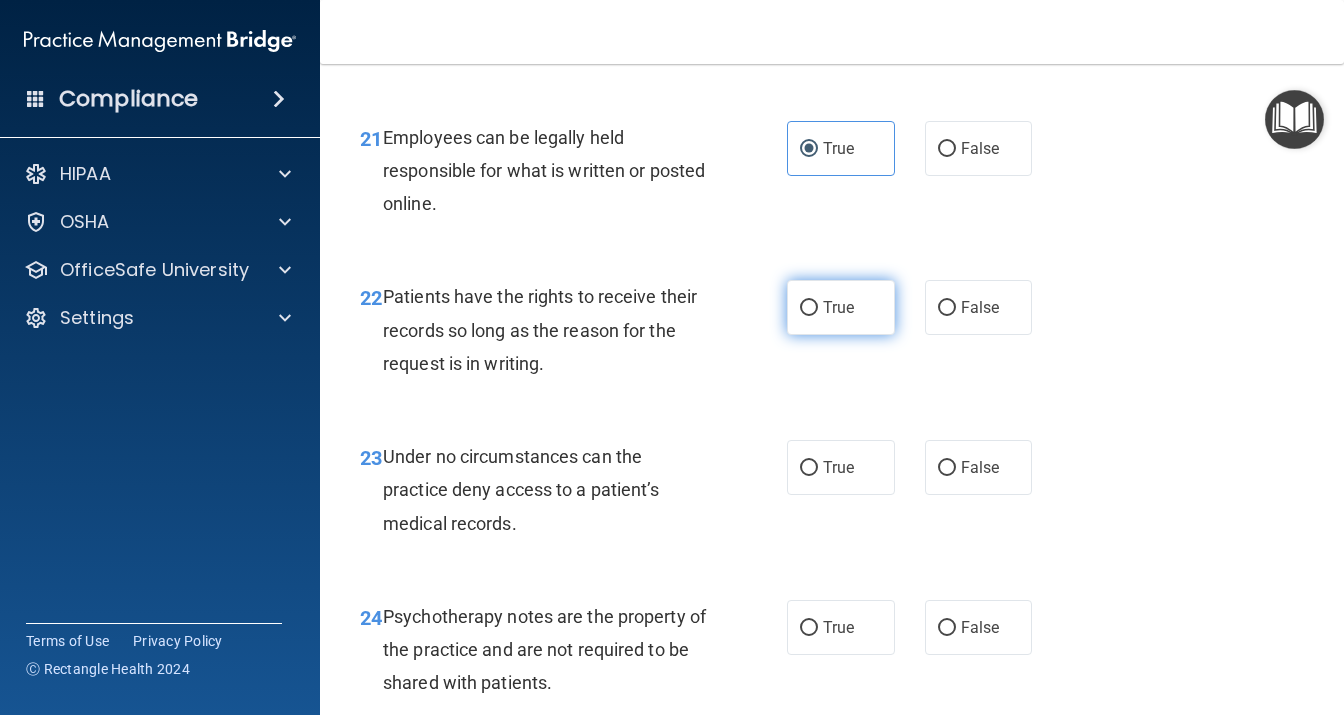 click on "True" at bounding box center [838, 307] 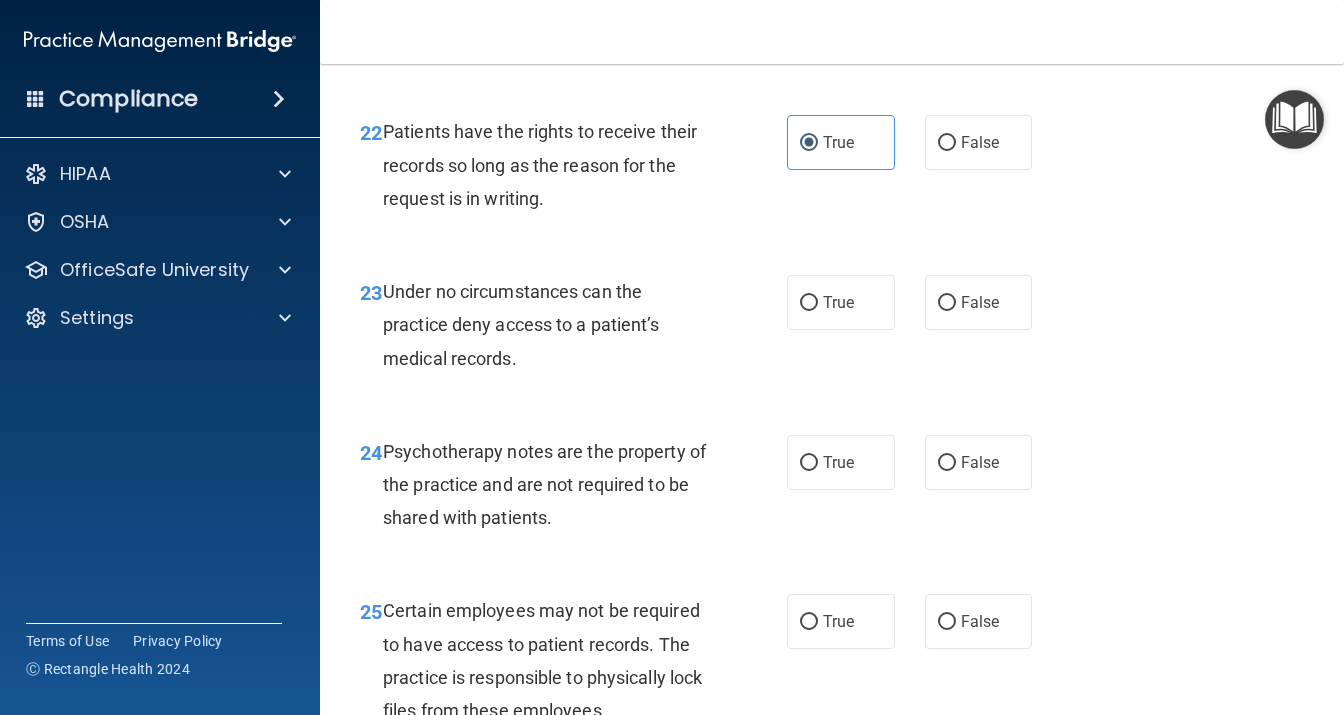 scroll, scrollTop: 4666, scrollLeft: 0, axis: vertical 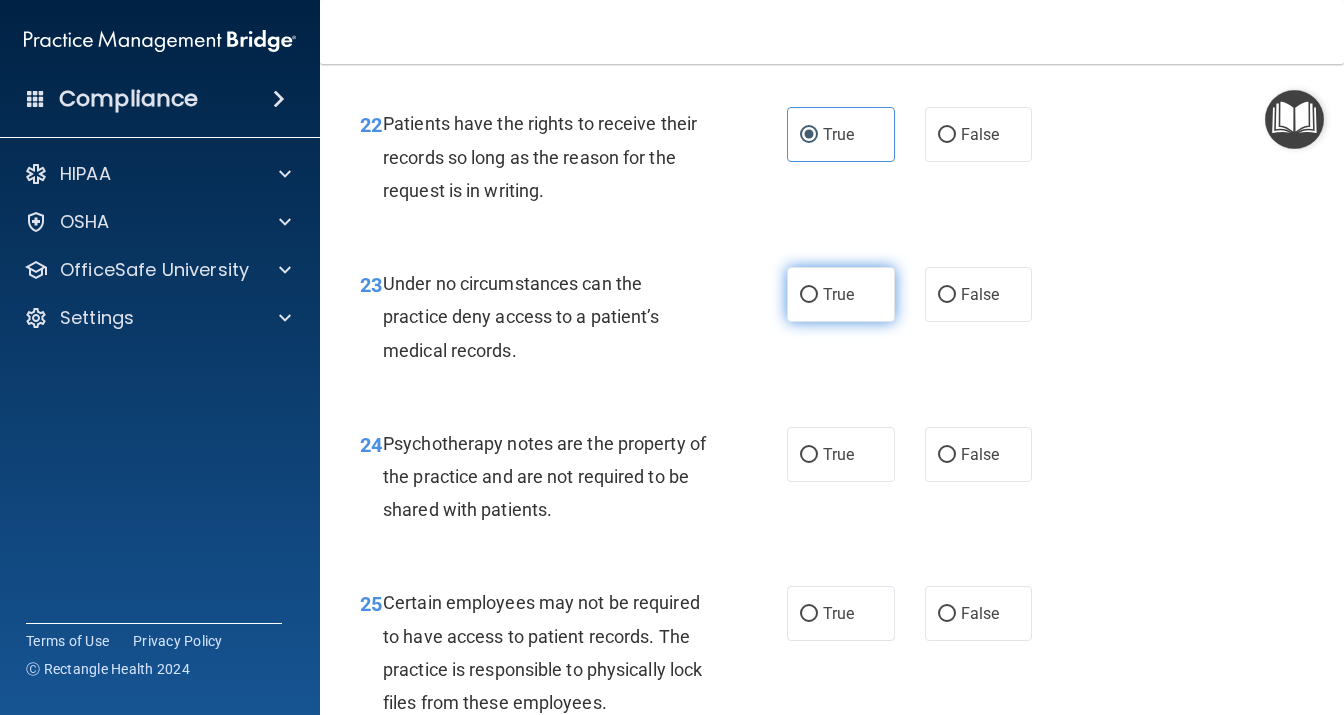 click on "True" at bounding box center [838, 294] 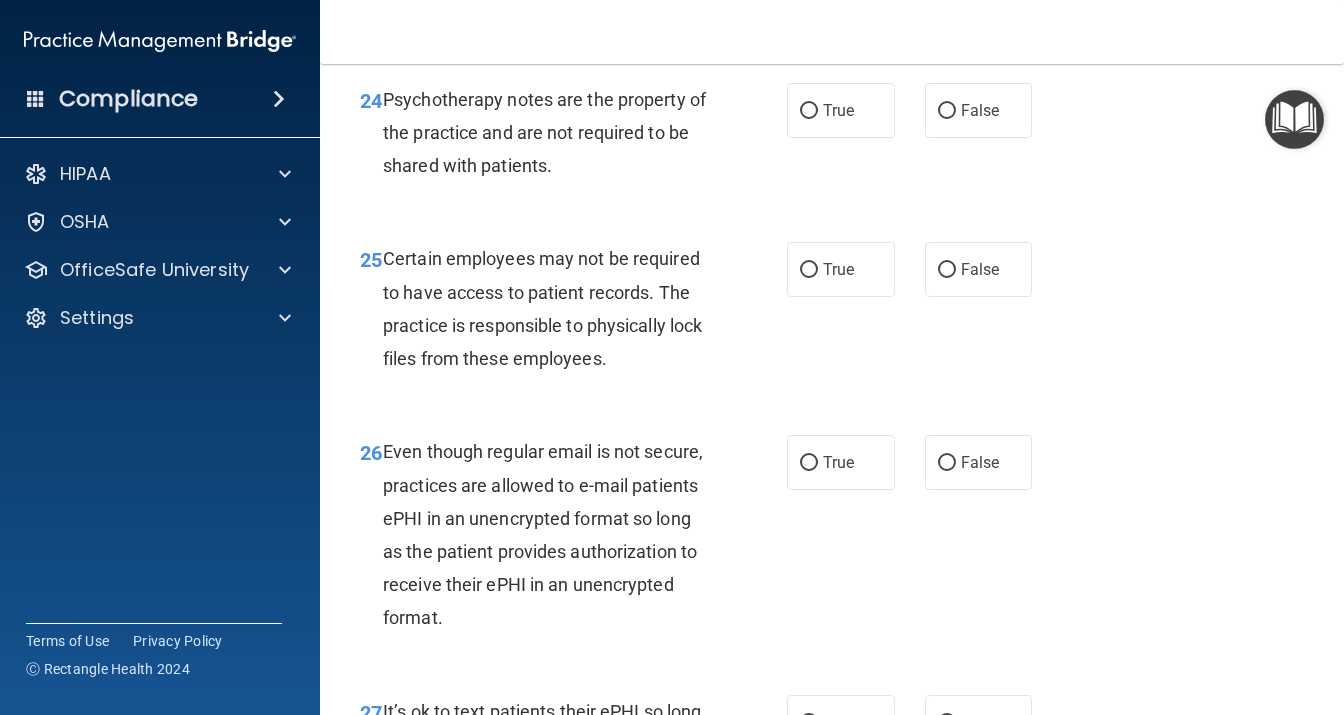 scroll, scrollTop: 5011, scrollLeft: 0, axis: vertical 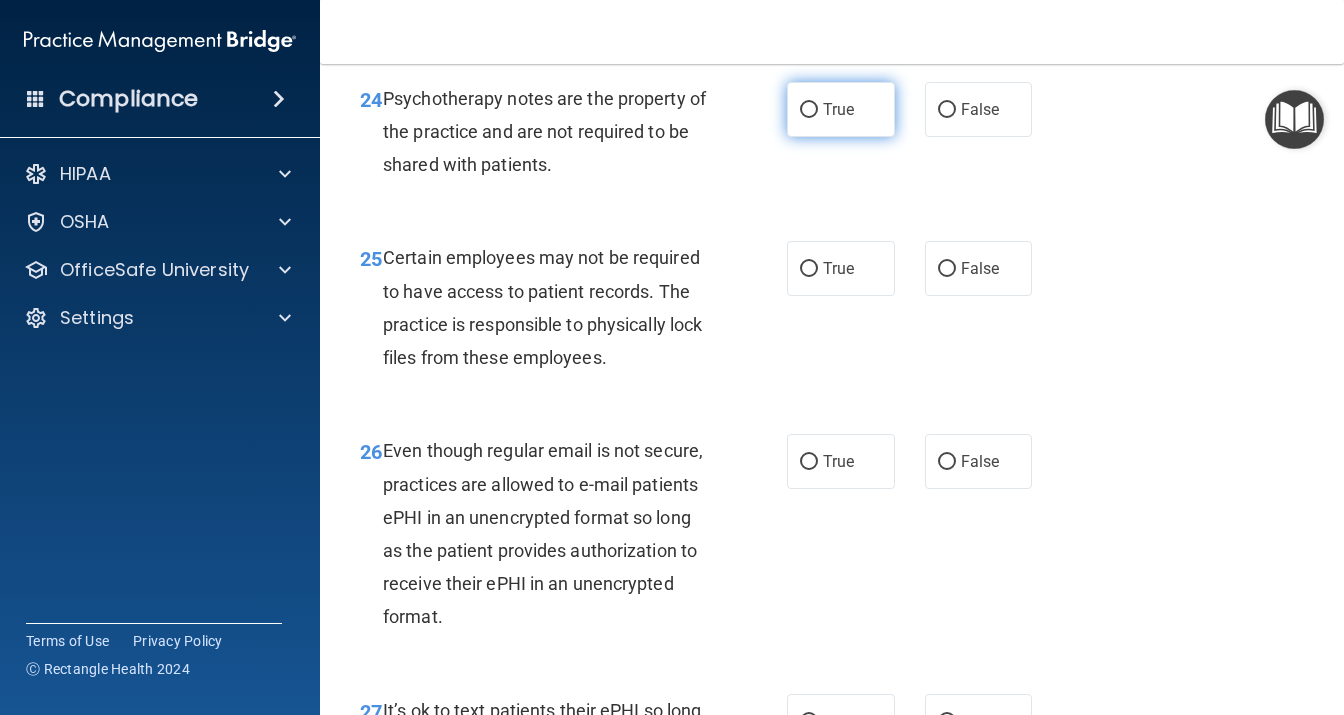 click on "True" at bounding box center [841, 109] 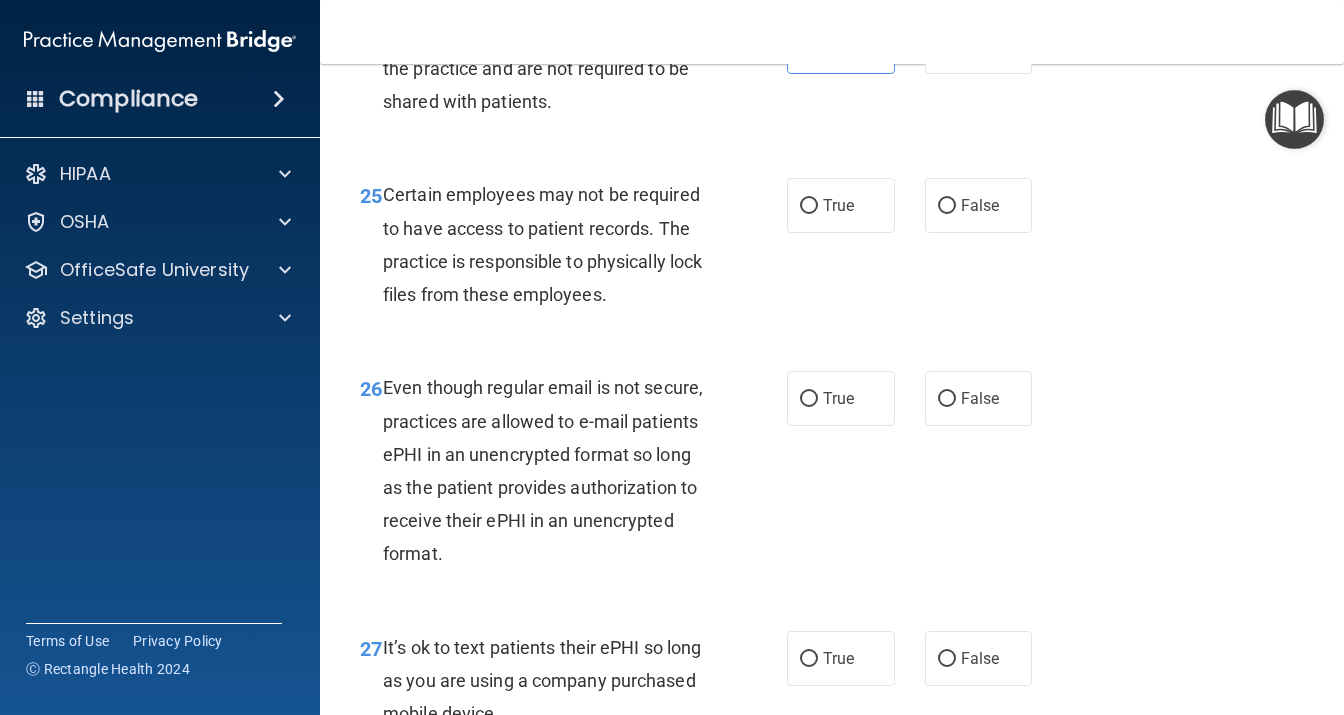scroll, scrollTop: 5184, scrollLeft: 0, axis: vertical 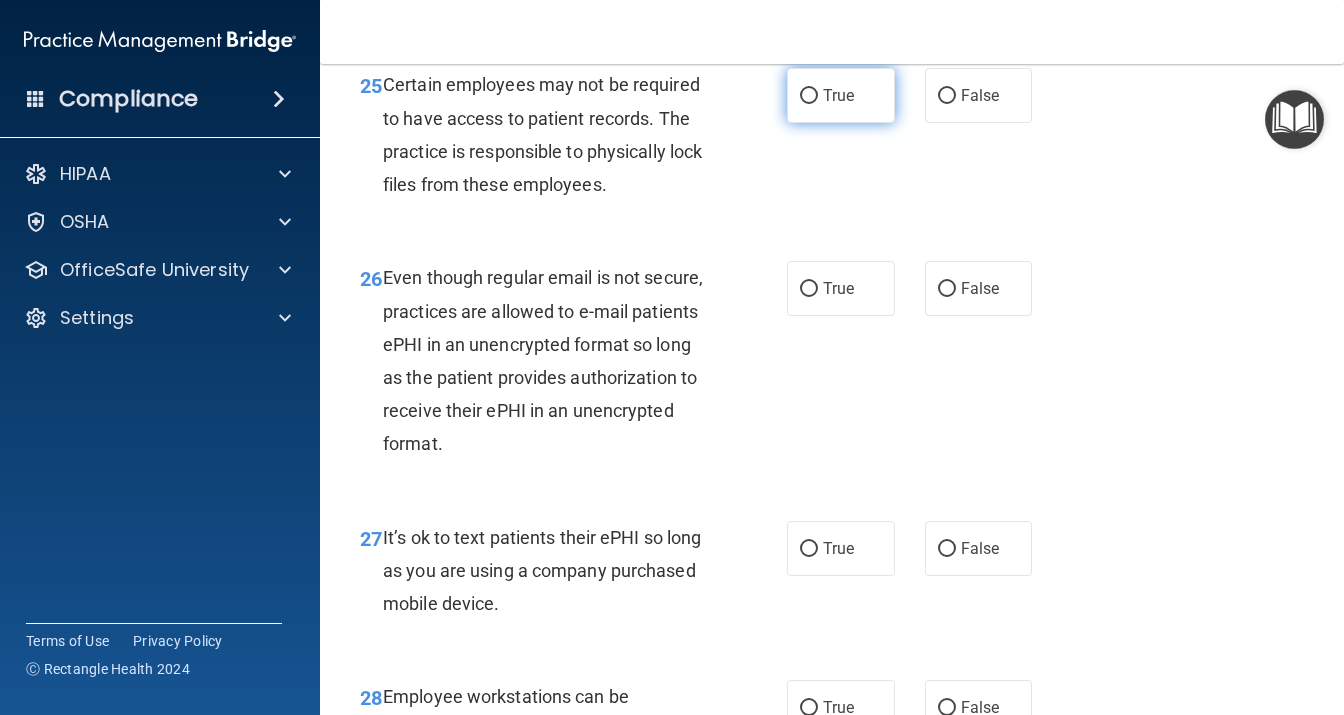 click on "True" at bounding box center [838, 95] 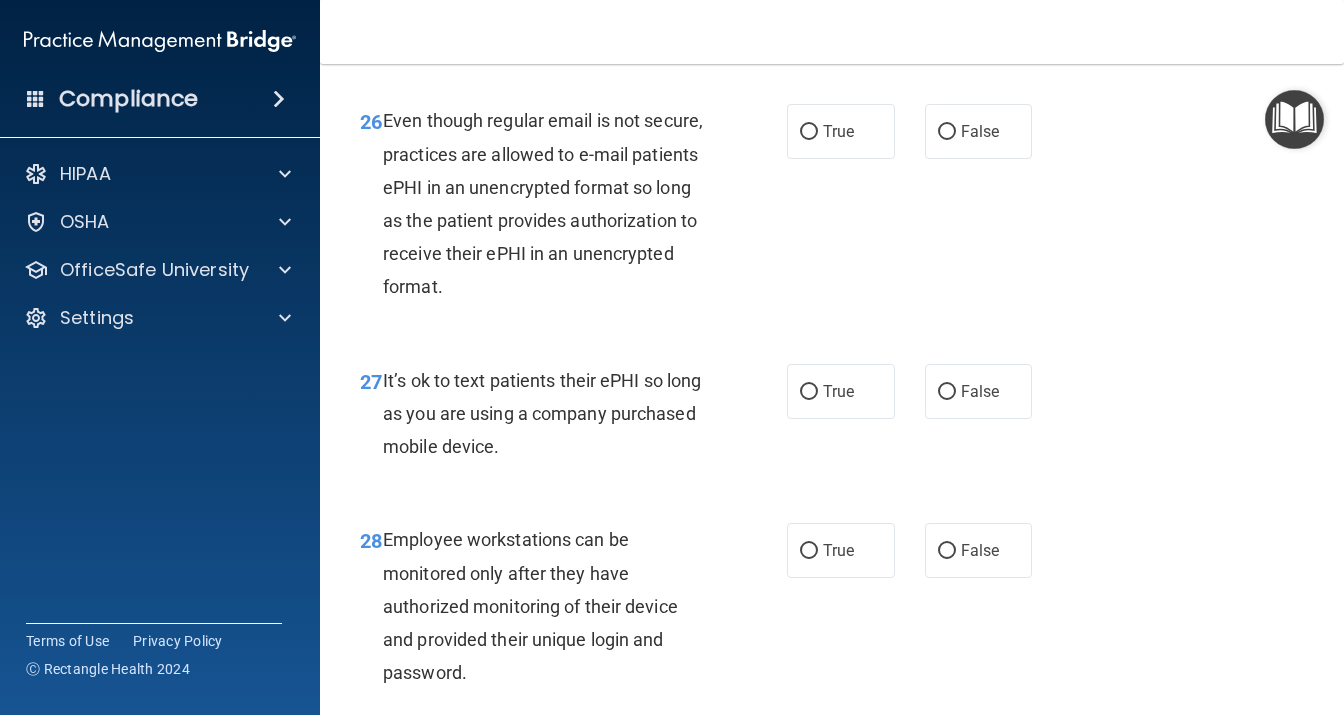 scroll, scrollTop: 5357, scrollLeft: 0, axis: vertical 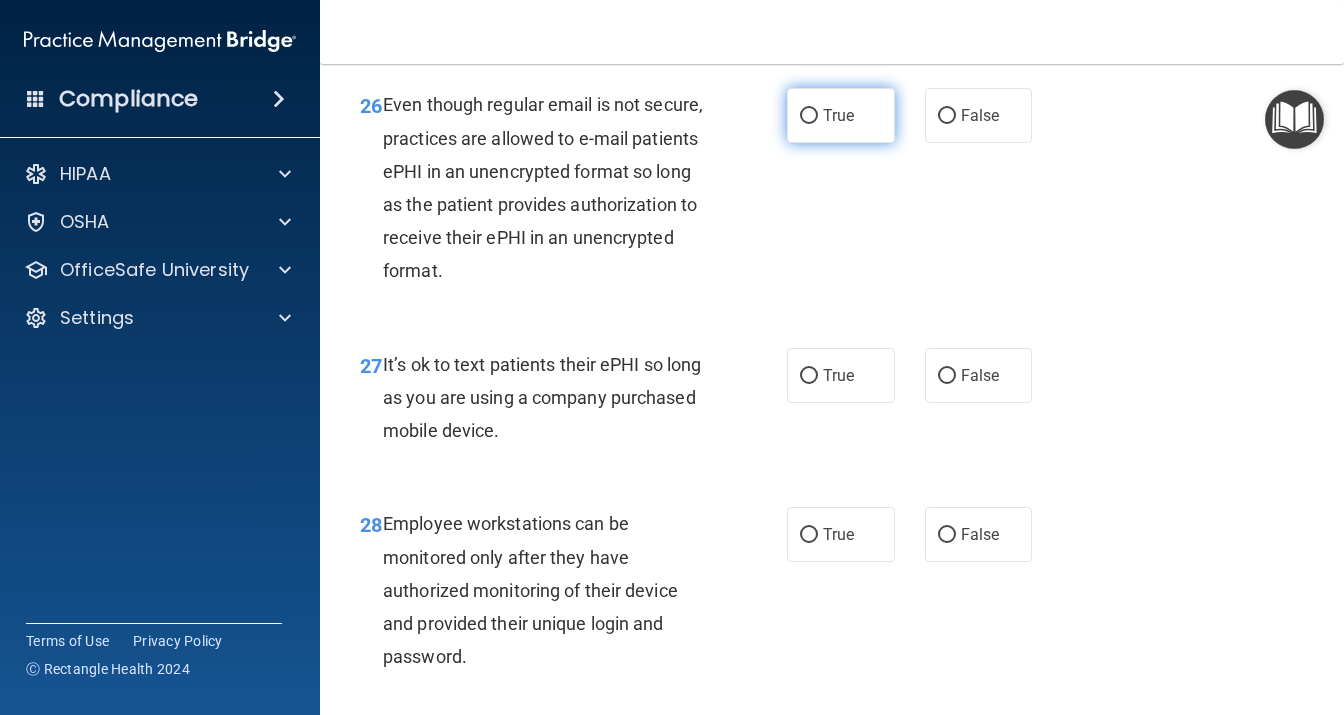 click on "True" at bounding box center [838, 115] 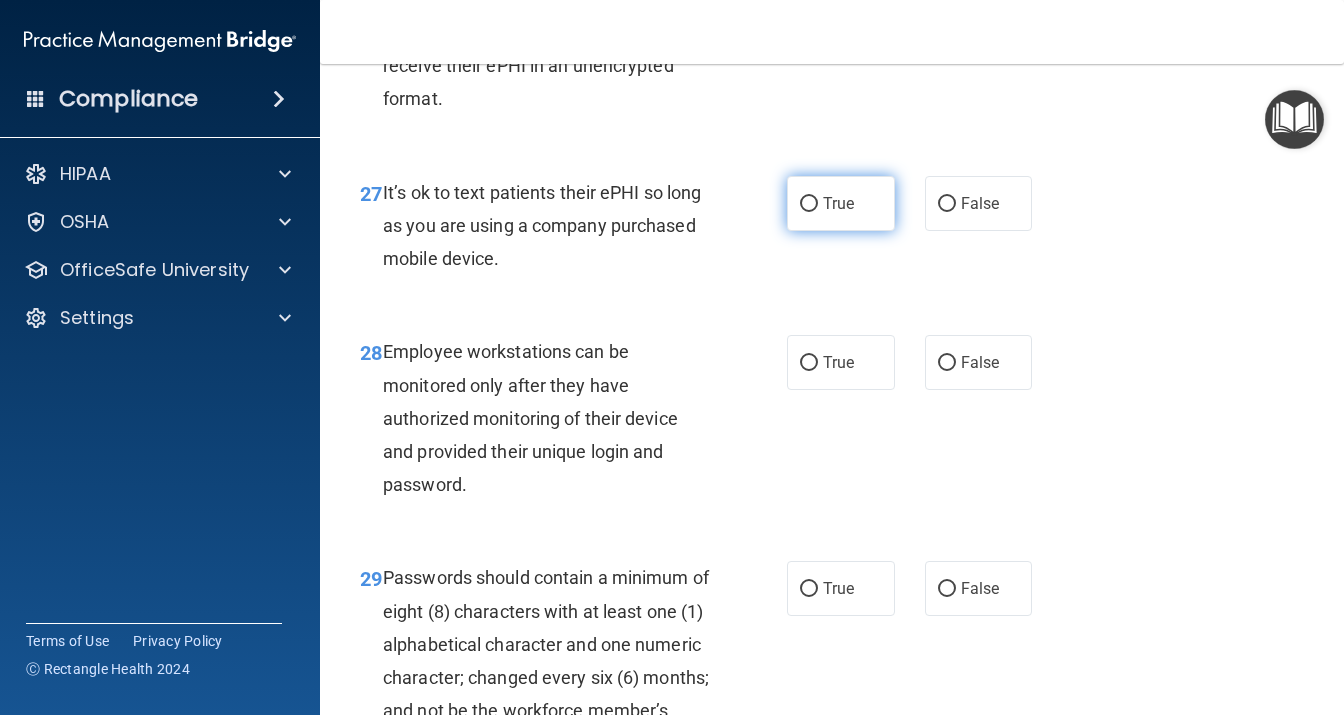 scroll, scrollTop: 5530, scrollLeft: 0, axis: vertical 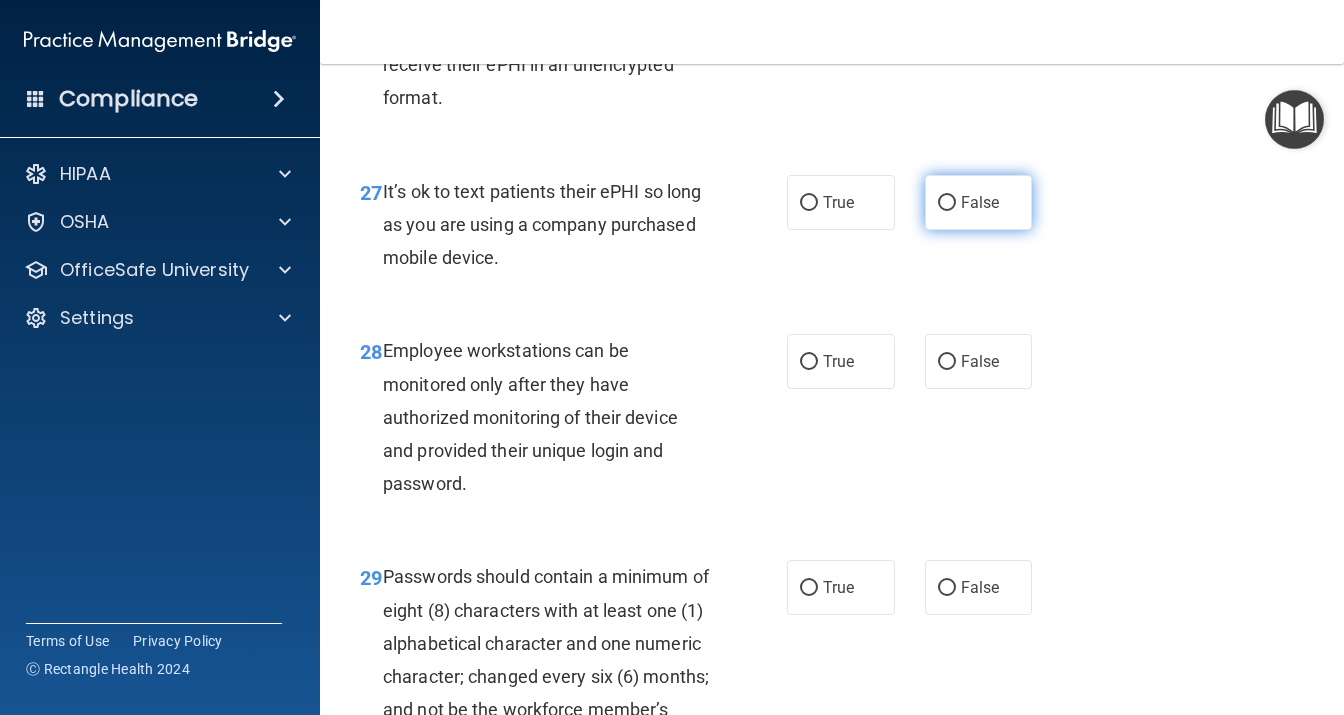 click on "False" at bounding box center [979, 202] 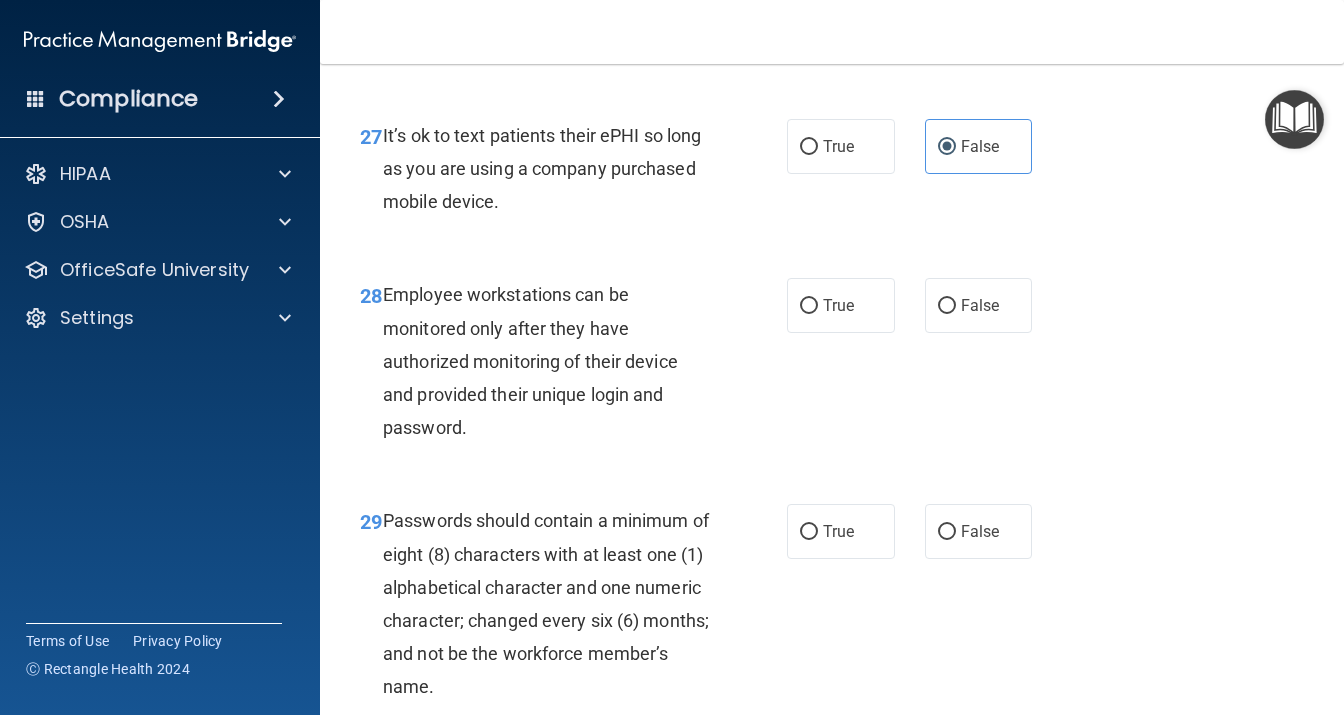 scroll, scrollTop: 5702, scrollLeft: 0, axis: vertical 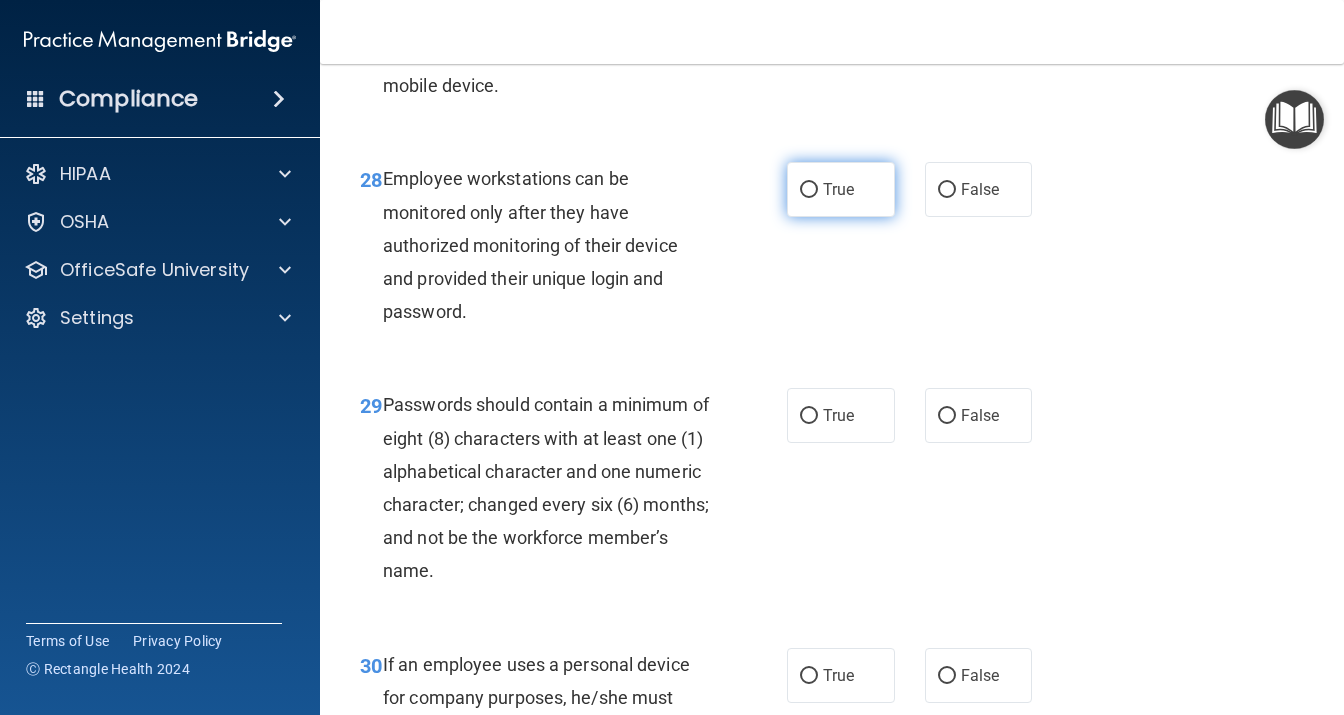 click on "True" at bounding box center (841, 189) 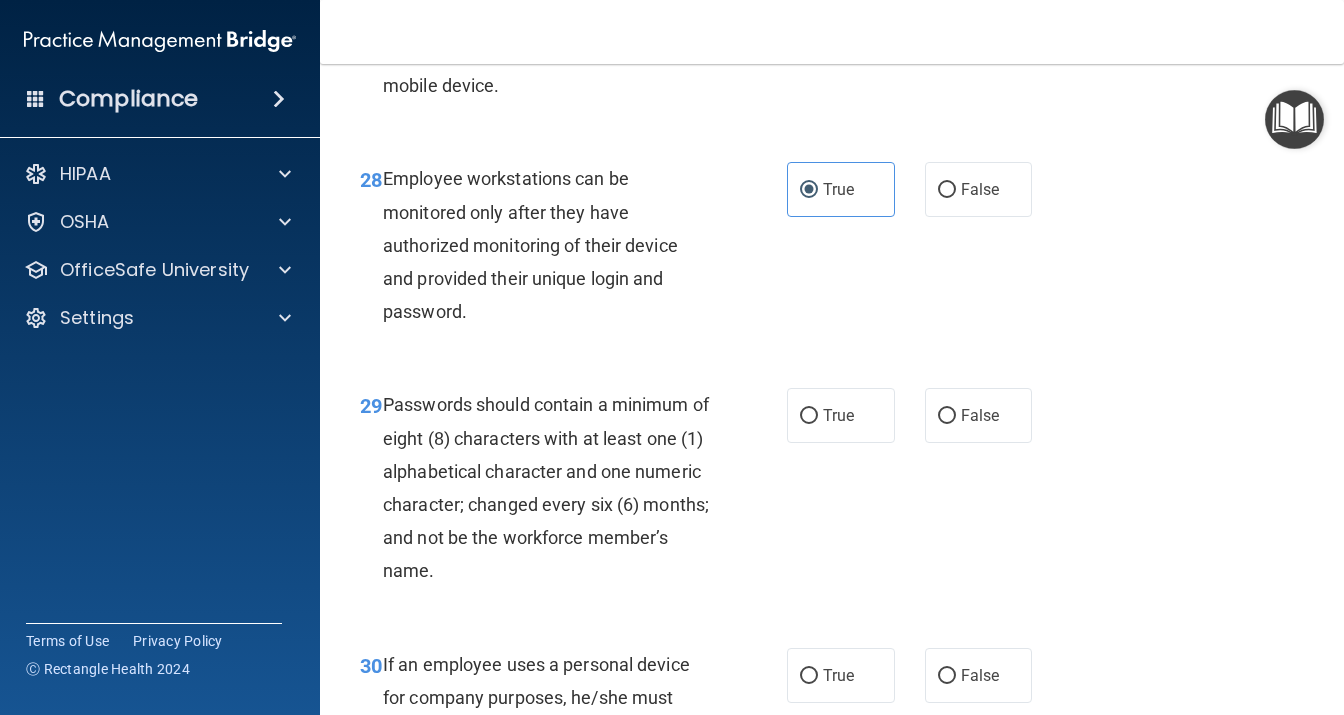 scroll, scrollTop: 5875, scrollLeft: 0, axis: vertical 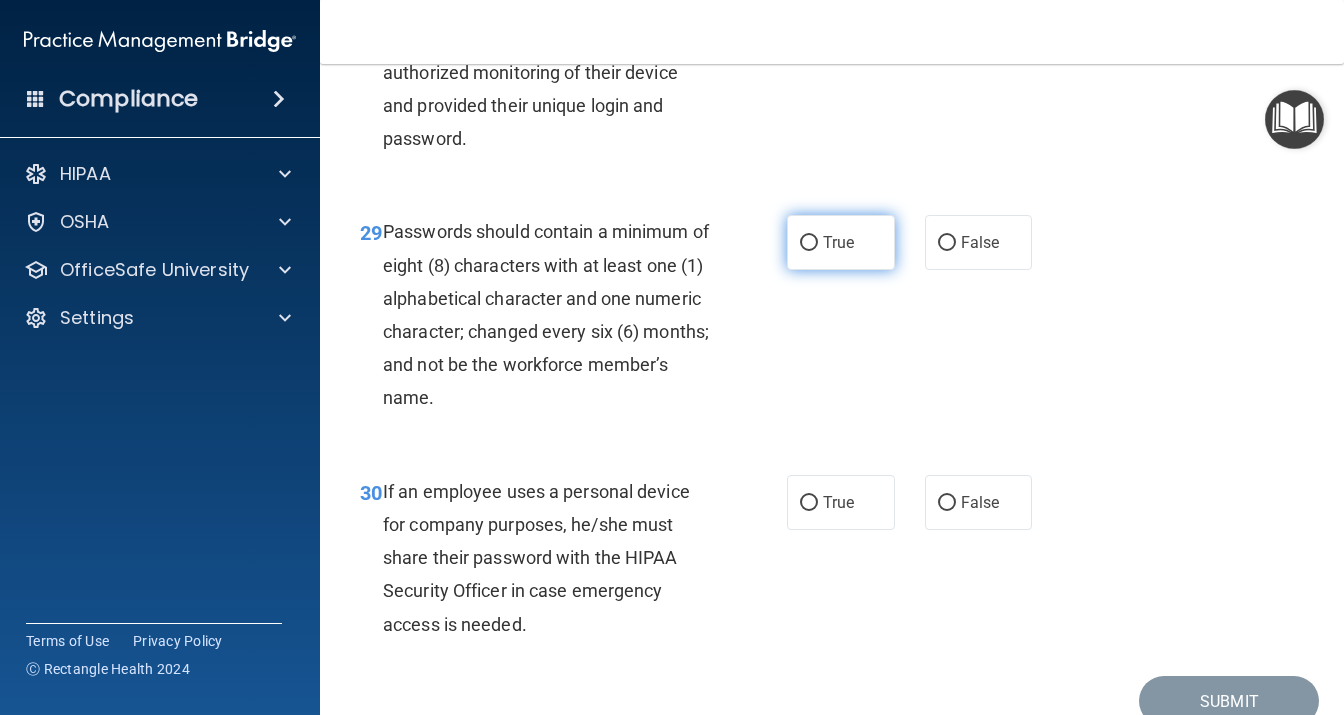 click on "True" at bounding box center [841, 242] 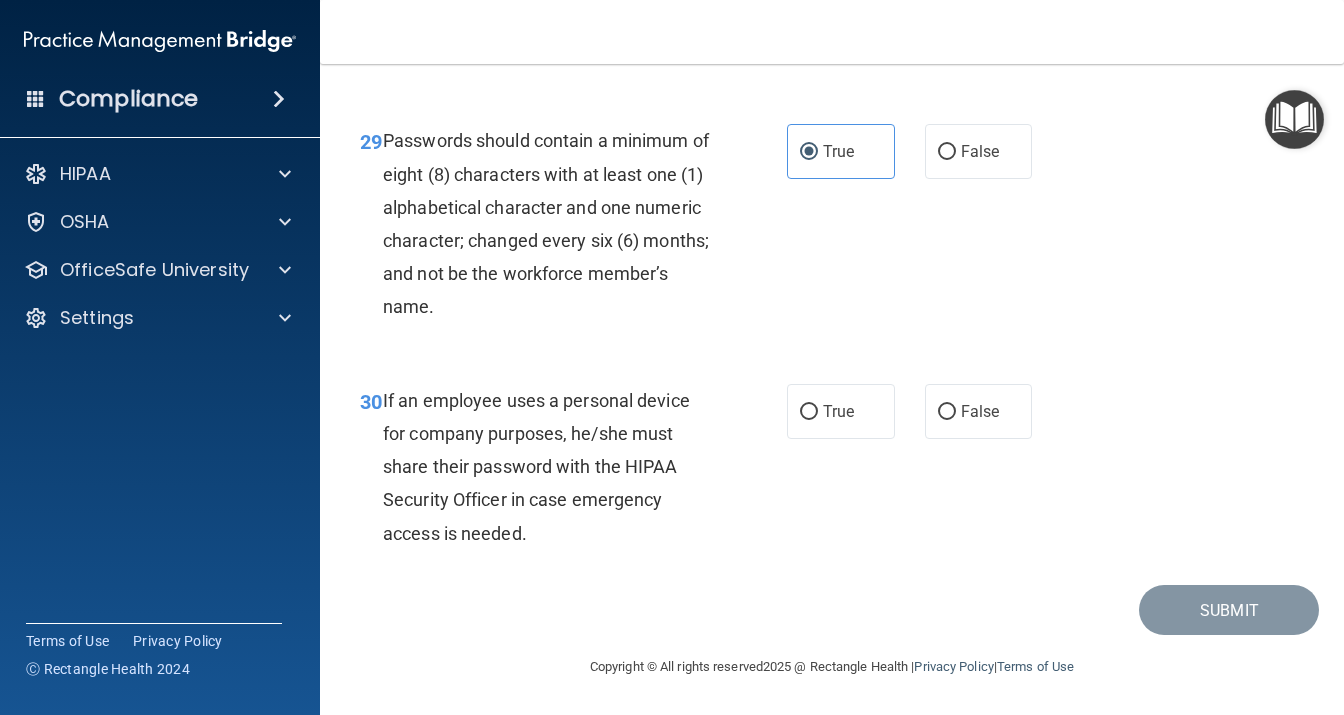 scroll, scrollTop: 6134, scrollLeft: 0, axis: vertical 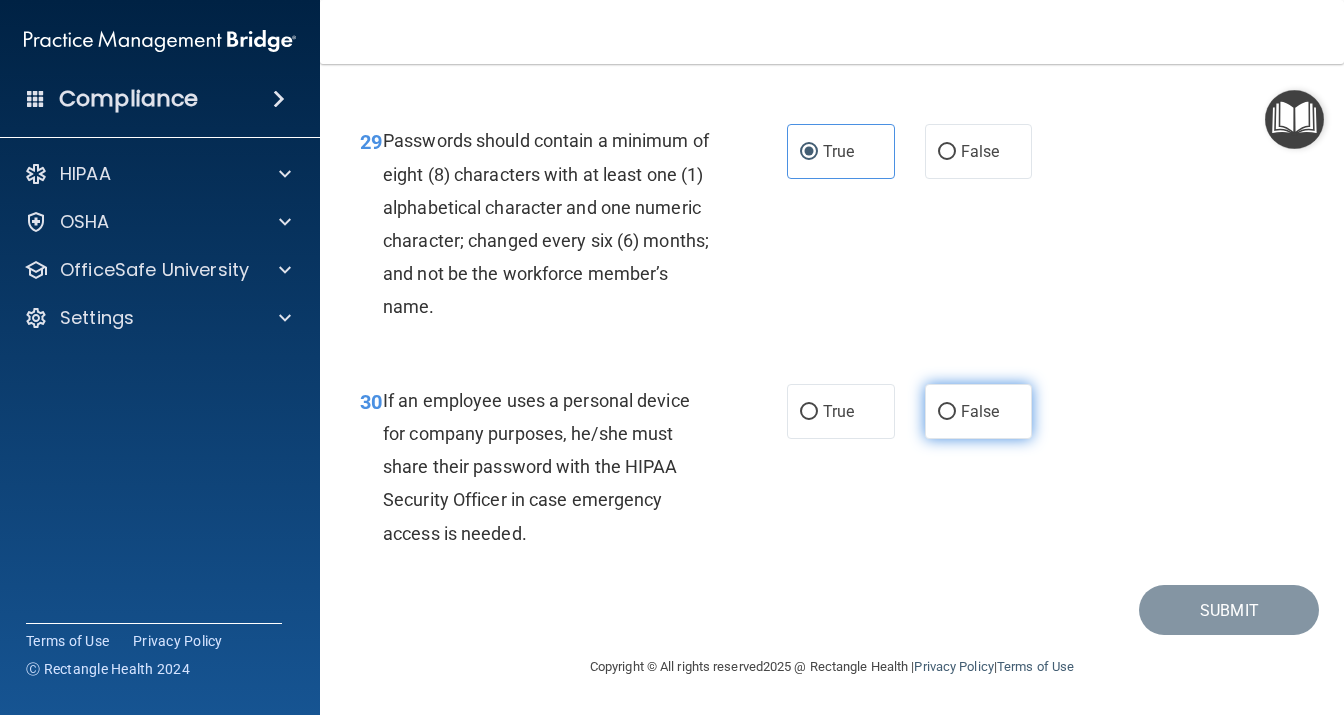 click on "False" at bounding box center [979, 411] 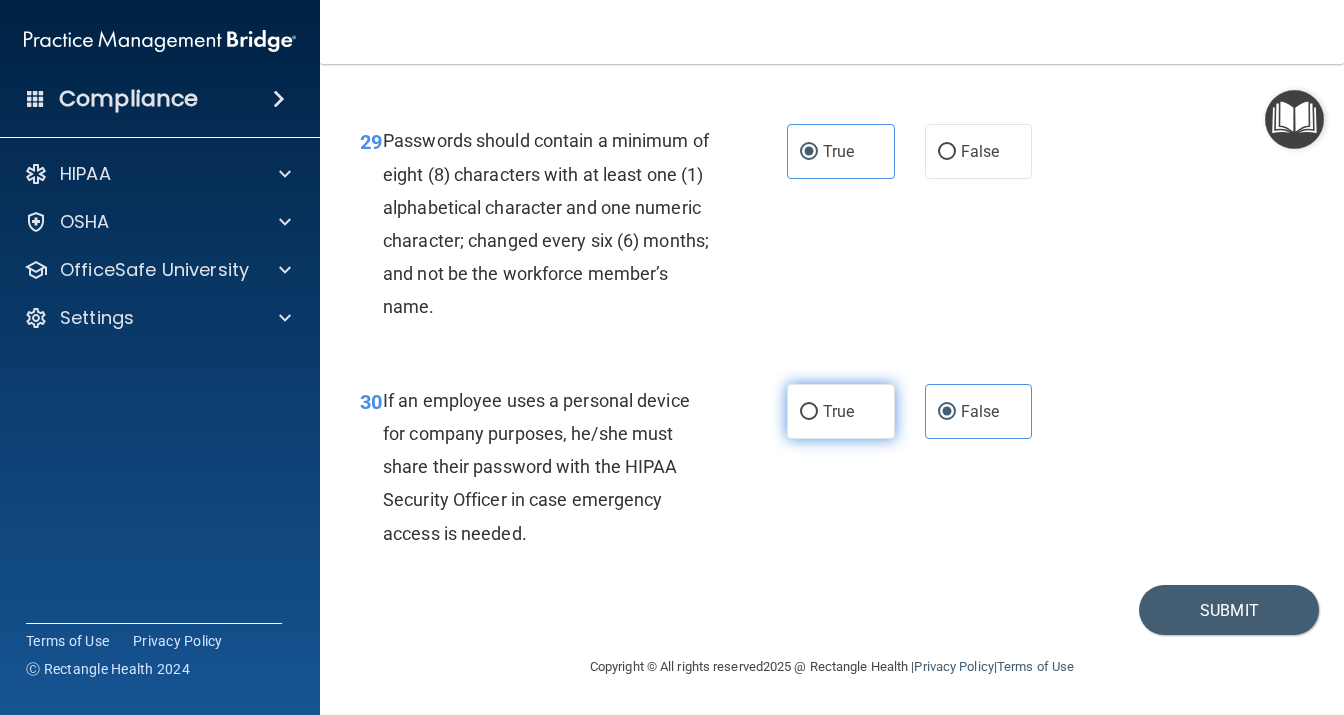 click on "True" at bounding box center (841, 411) 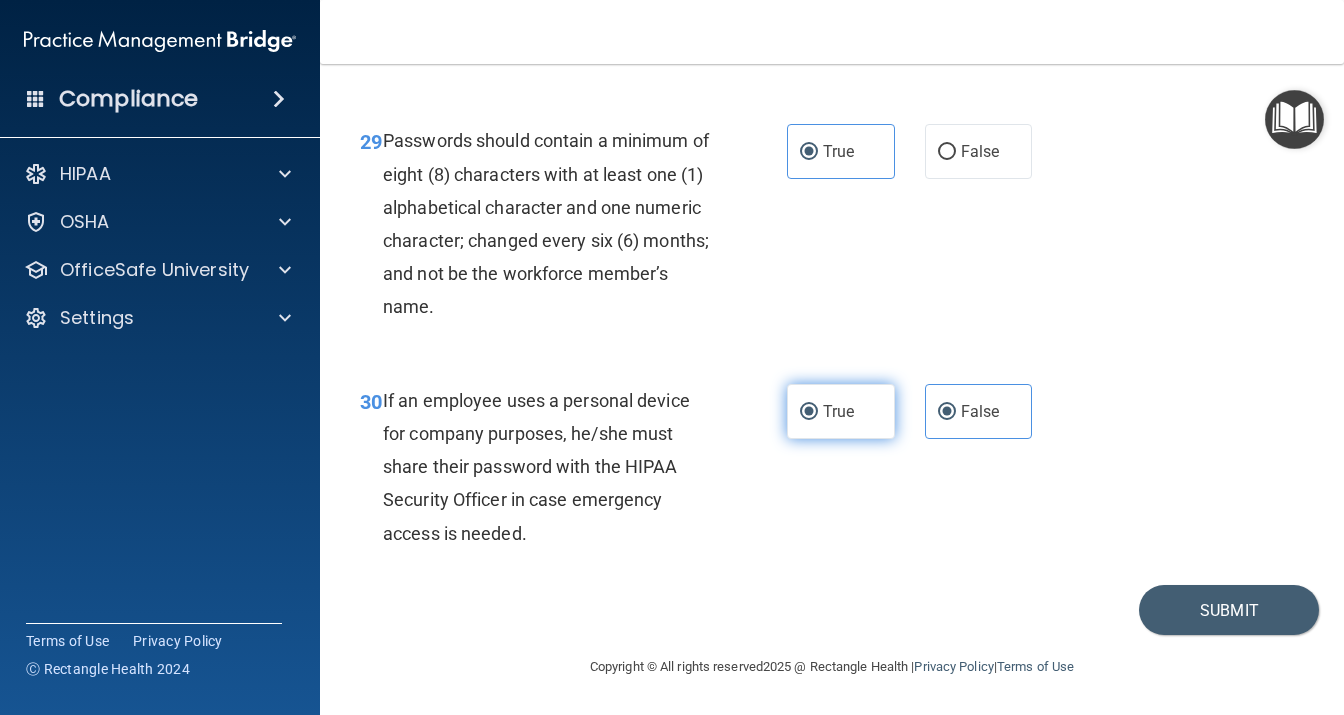 radio on "false" 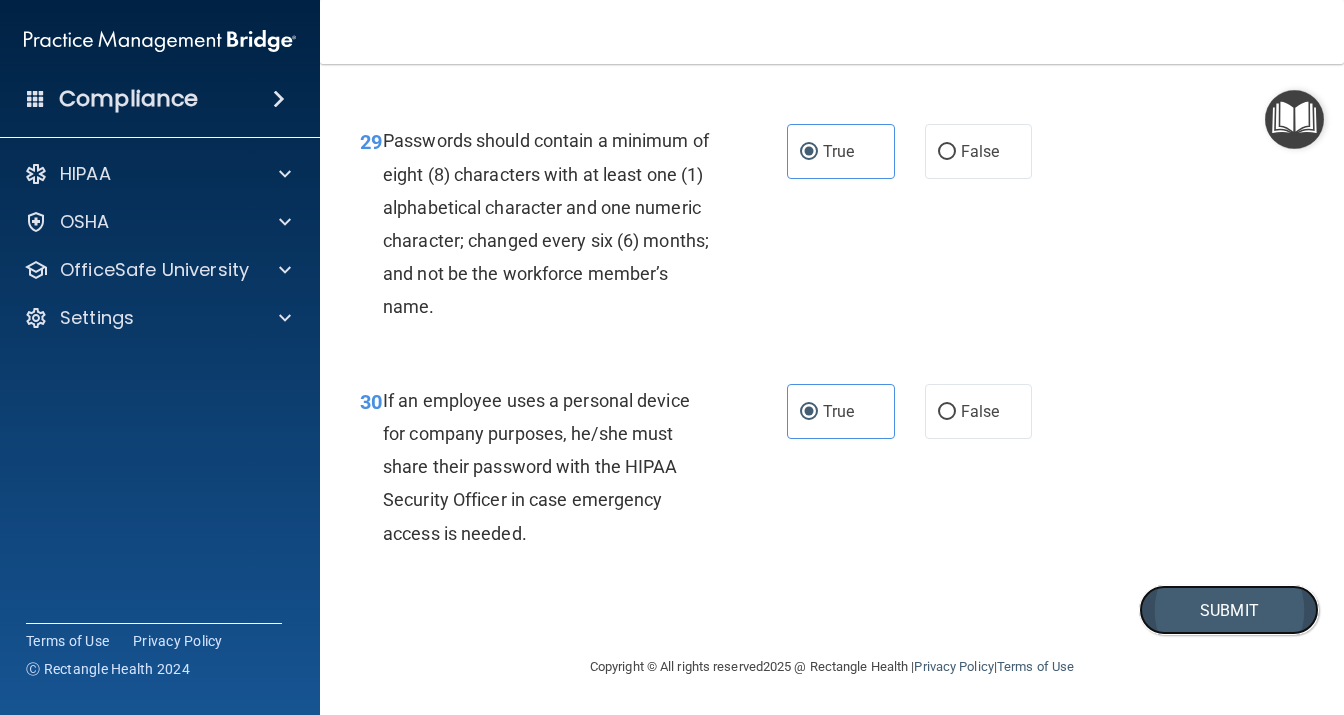 click on "Submit" at bounding box center (1229, 610) 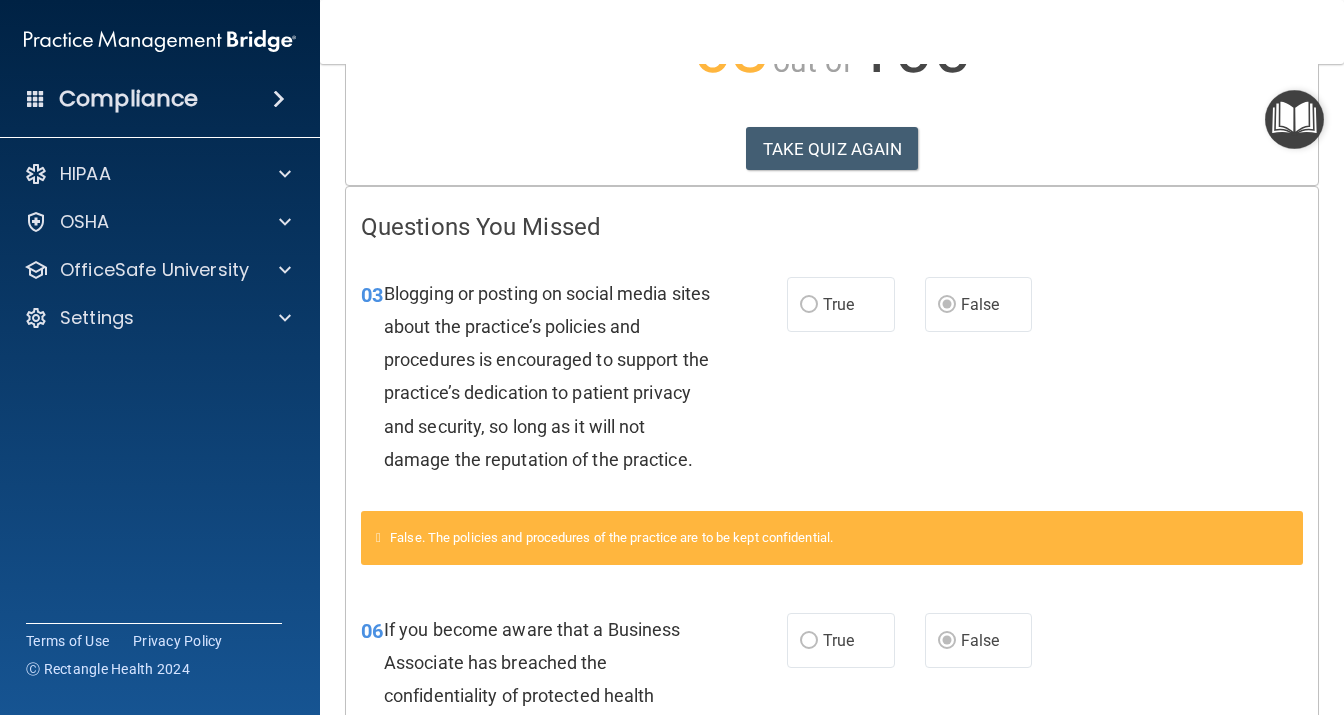 scroll, scrollTop: 0, scrollLeft: 0, axis: both 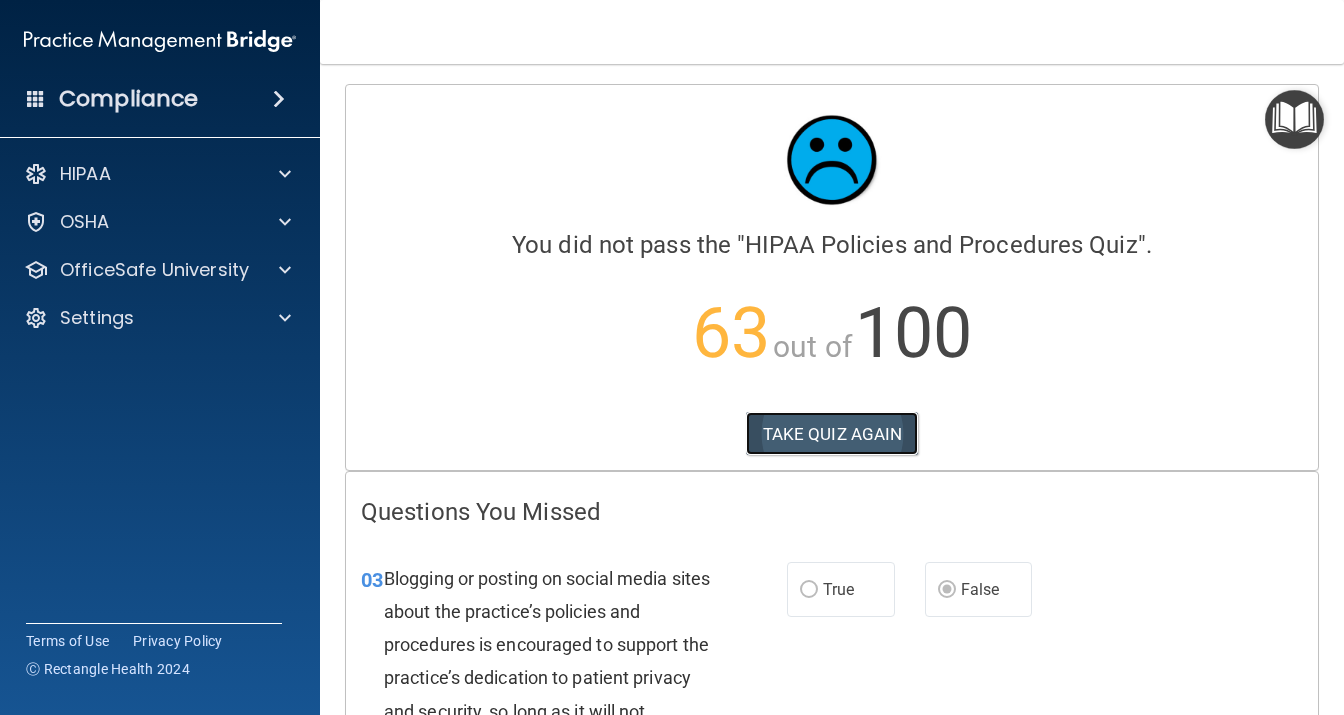 click on "TAKE QUIZ AGAIN" at bounding box center (832, 434) 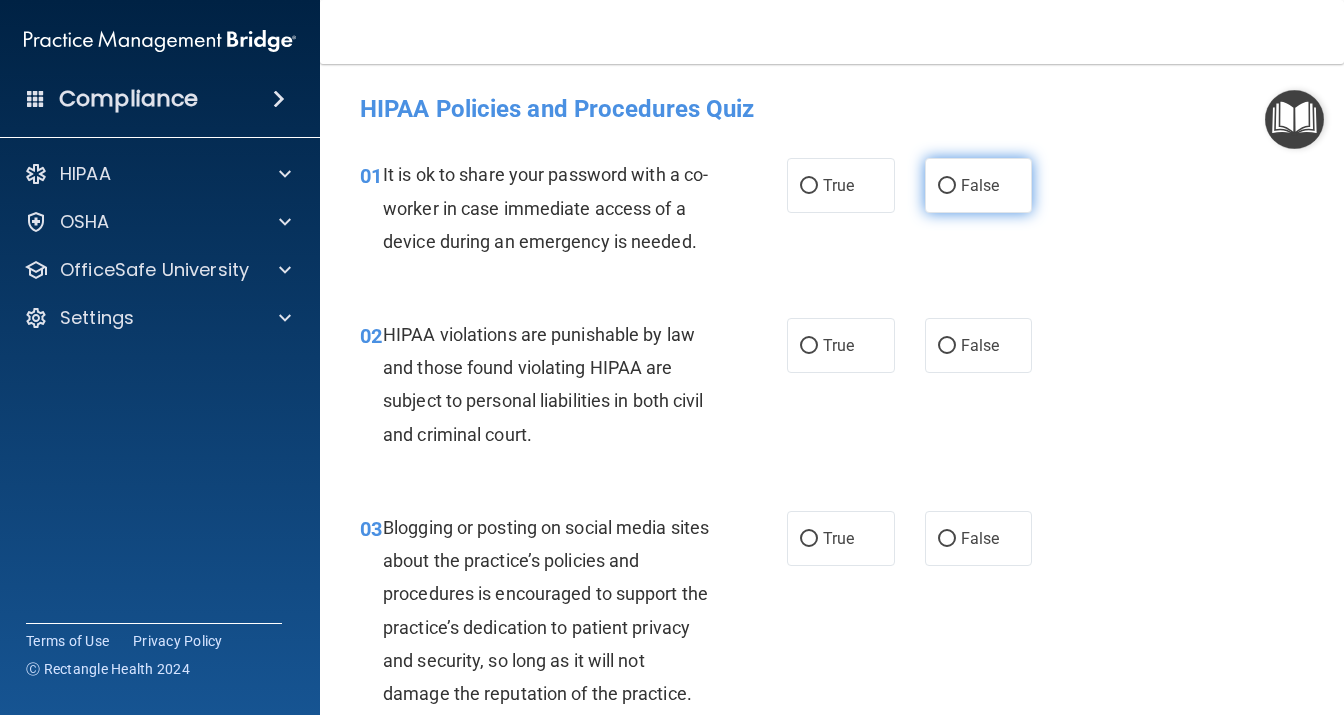 click on "False" at bounding box center [980, 185] 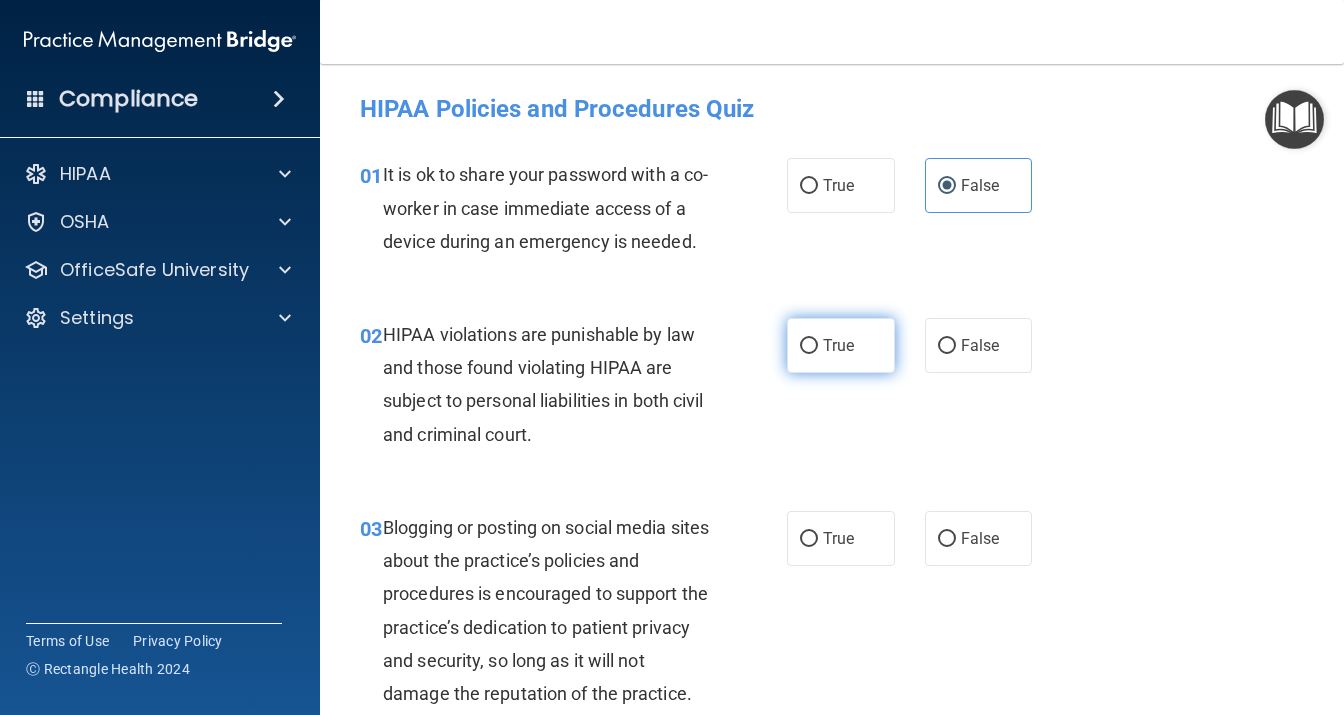 click on "True" at bounding box center (841, 345) 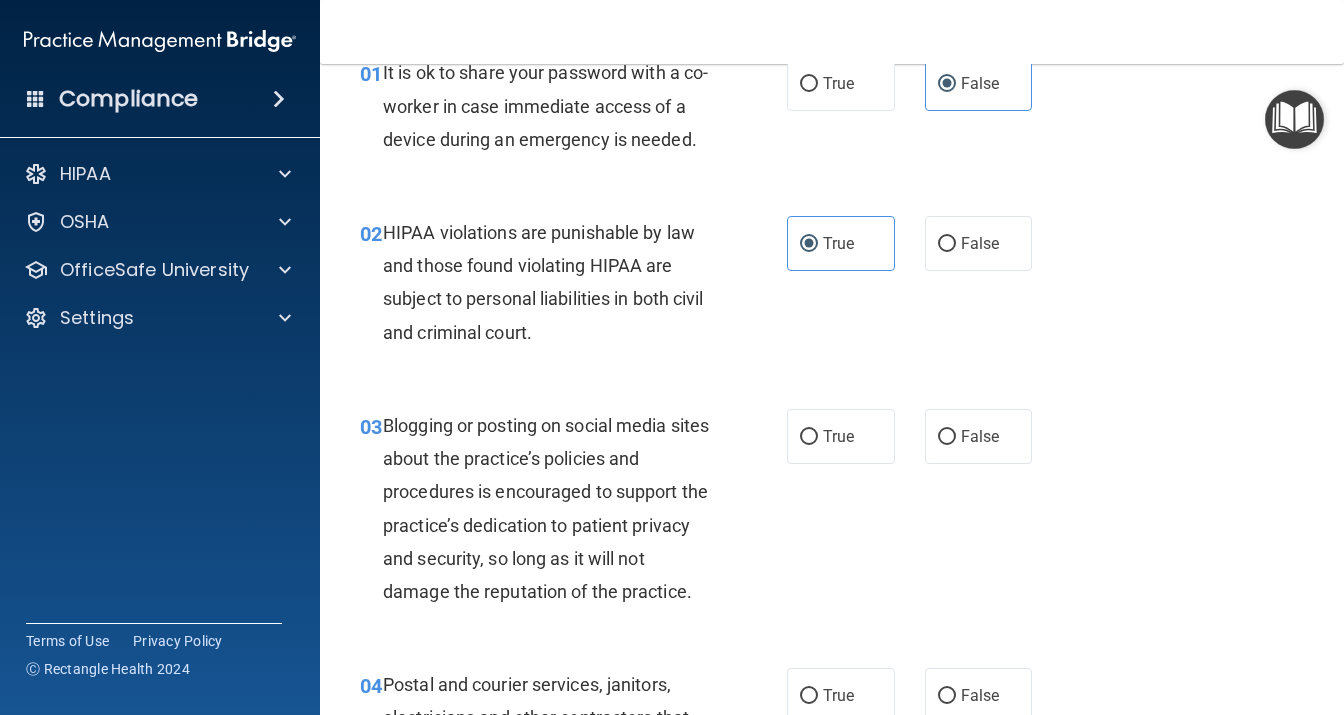 scroll, scrollTop: 173, scrollLeft: 0, axis: vertical 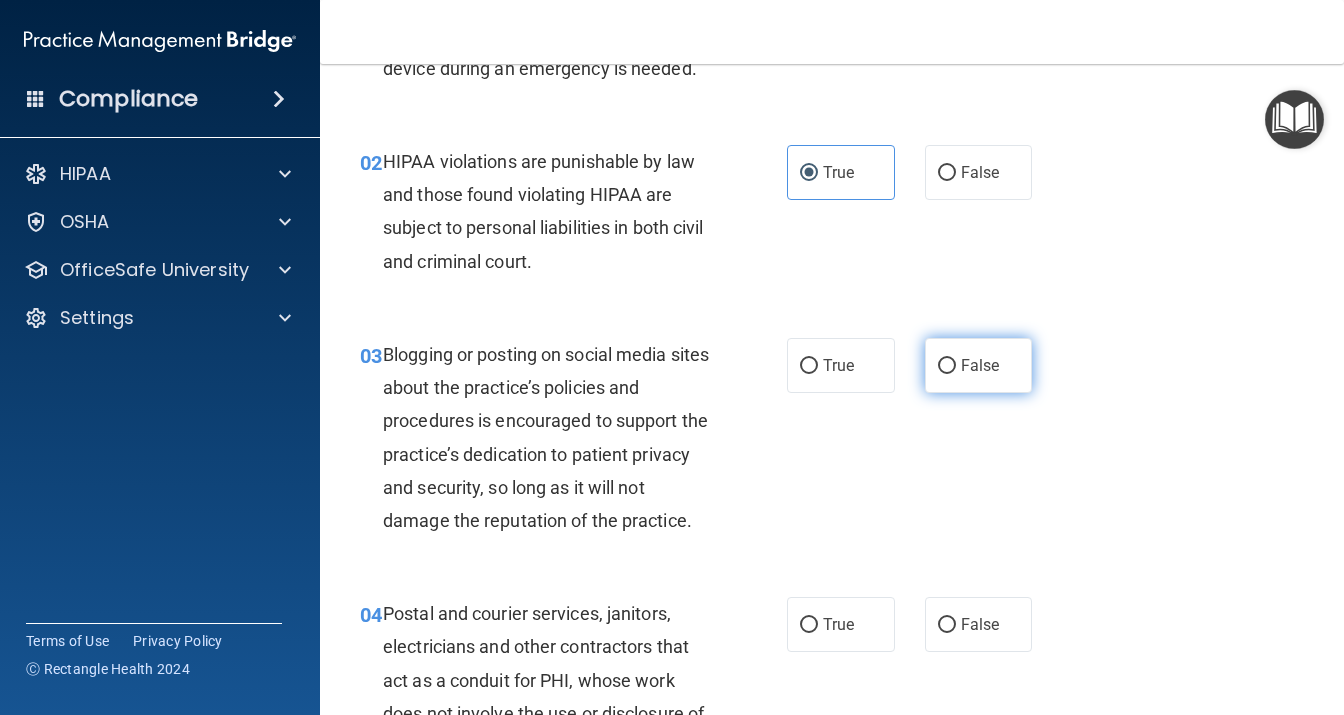 click on "False" at bounding box center [979, 365] 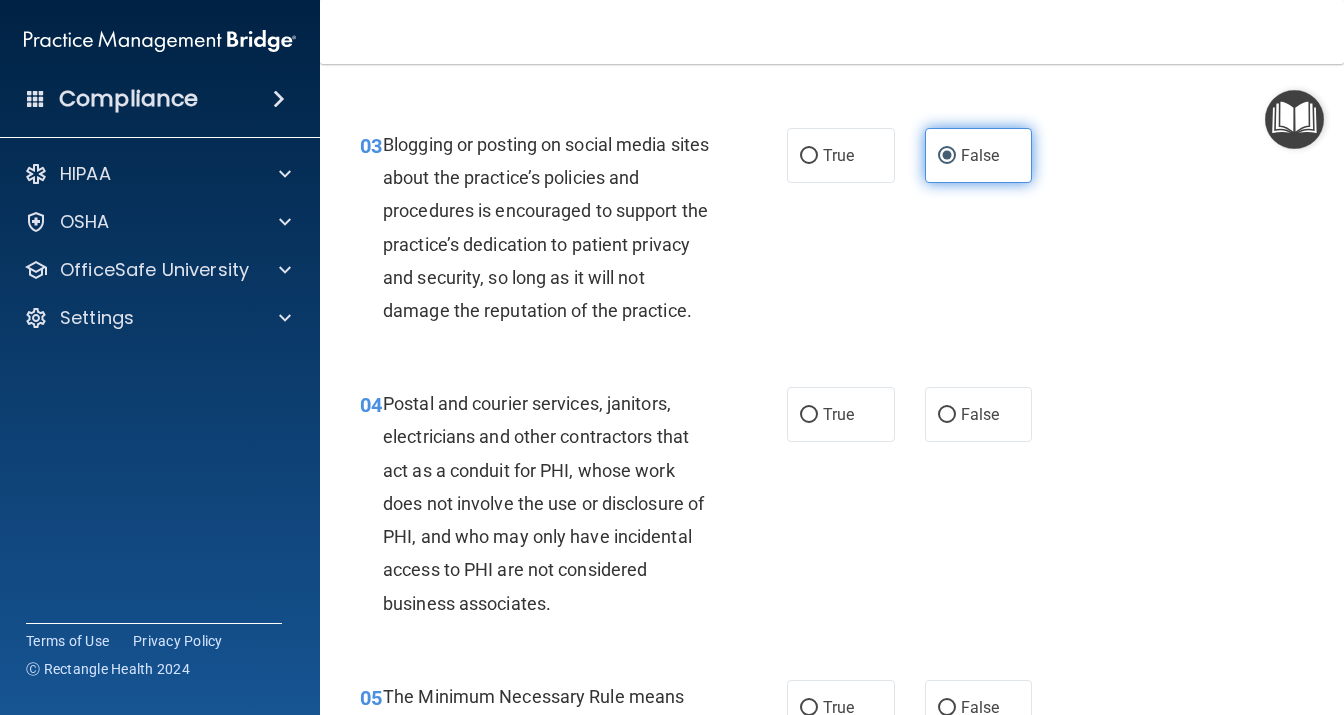 scroll, scrollTop: 432, scrollLeft: 0, axis: vertical 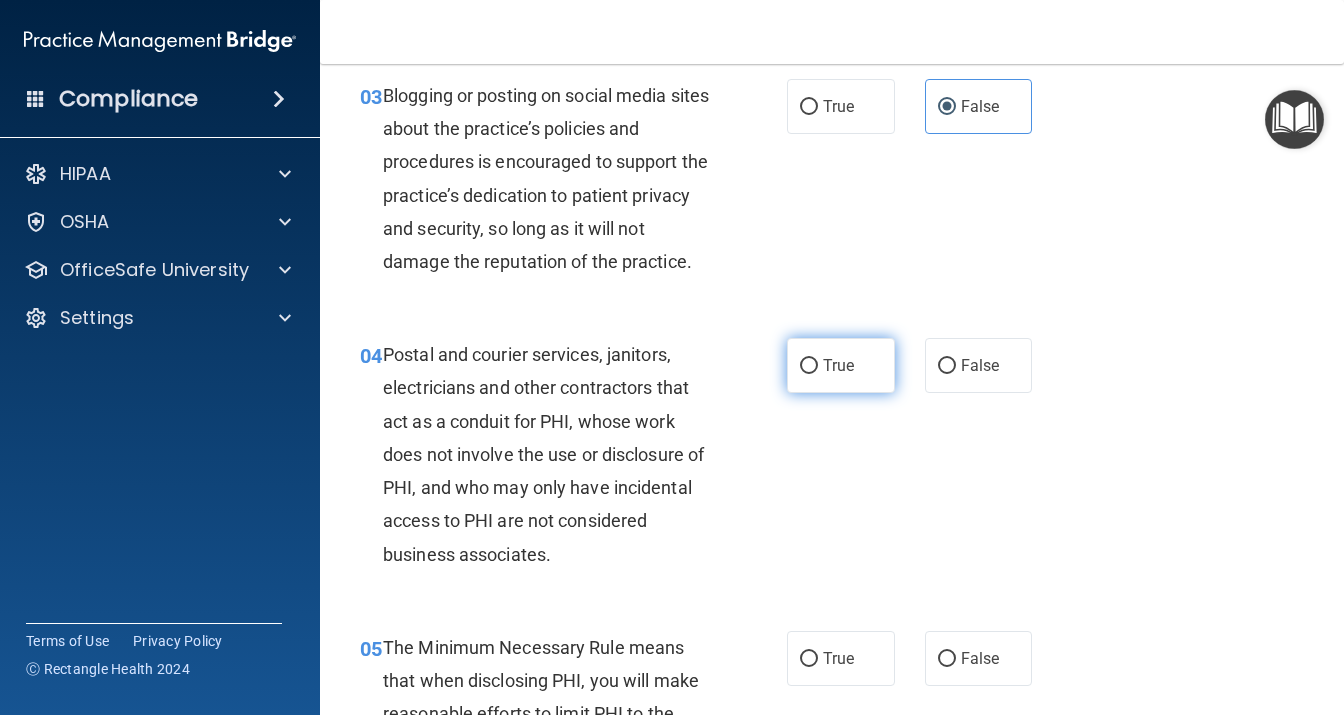 click on "True" at bounding box center (838, 365) 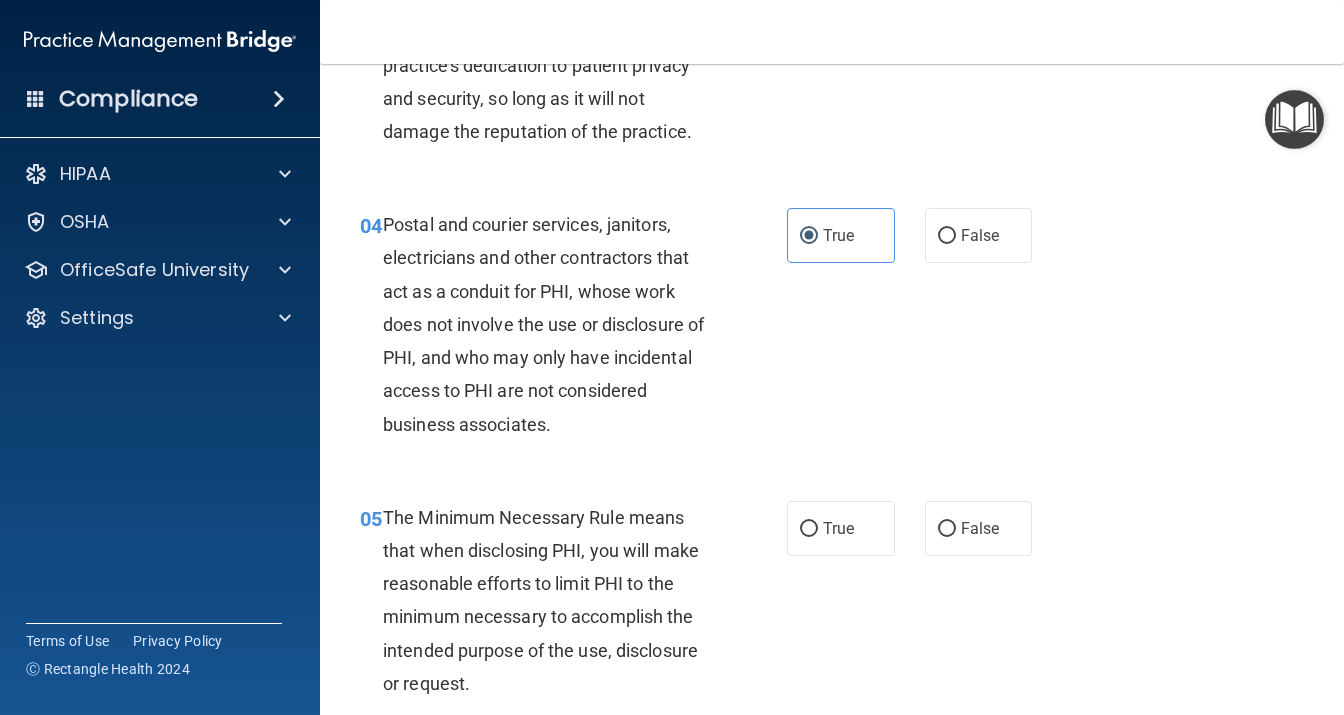 scroll, scrollTop: 778, scrollLeft: 0, axis: vertical 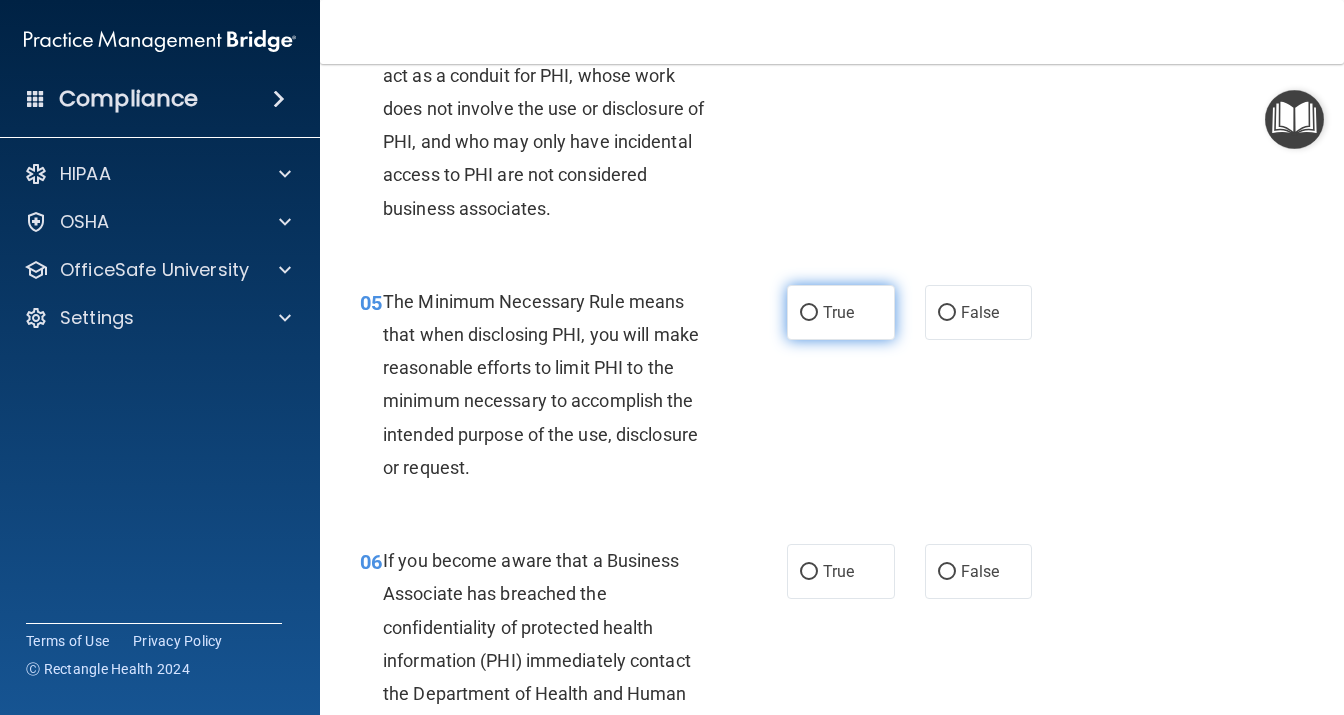 click on "True" at bounding box center (841, 312) 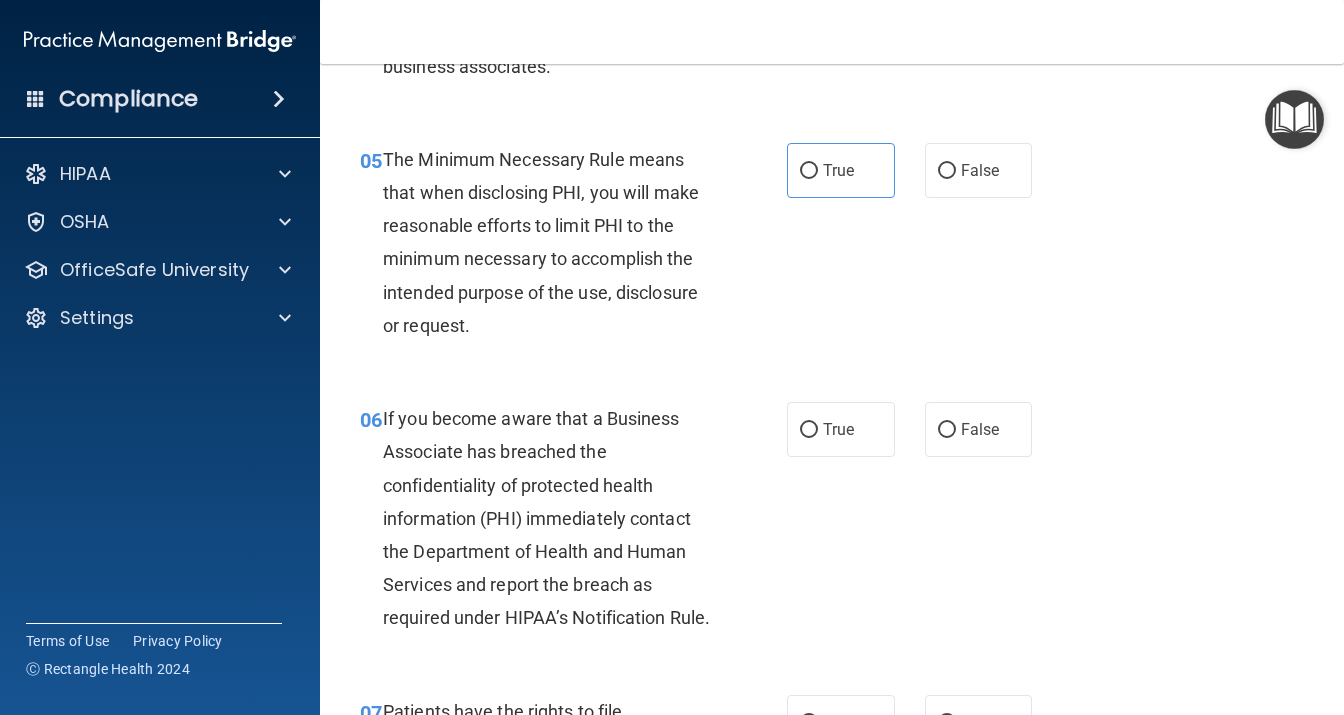 scroll, scrollTop: 950, scrollLeft: 0, axis: vertical 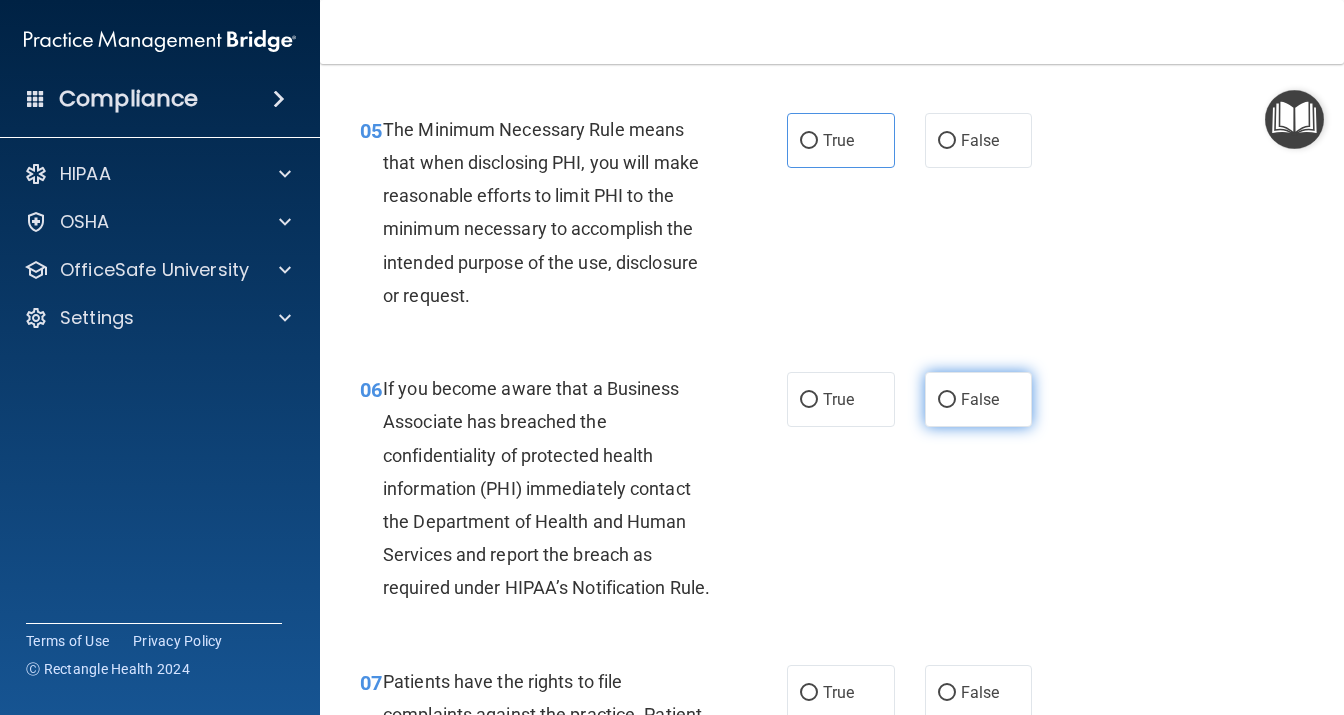 click on "False" at bounding box center [980, 399] 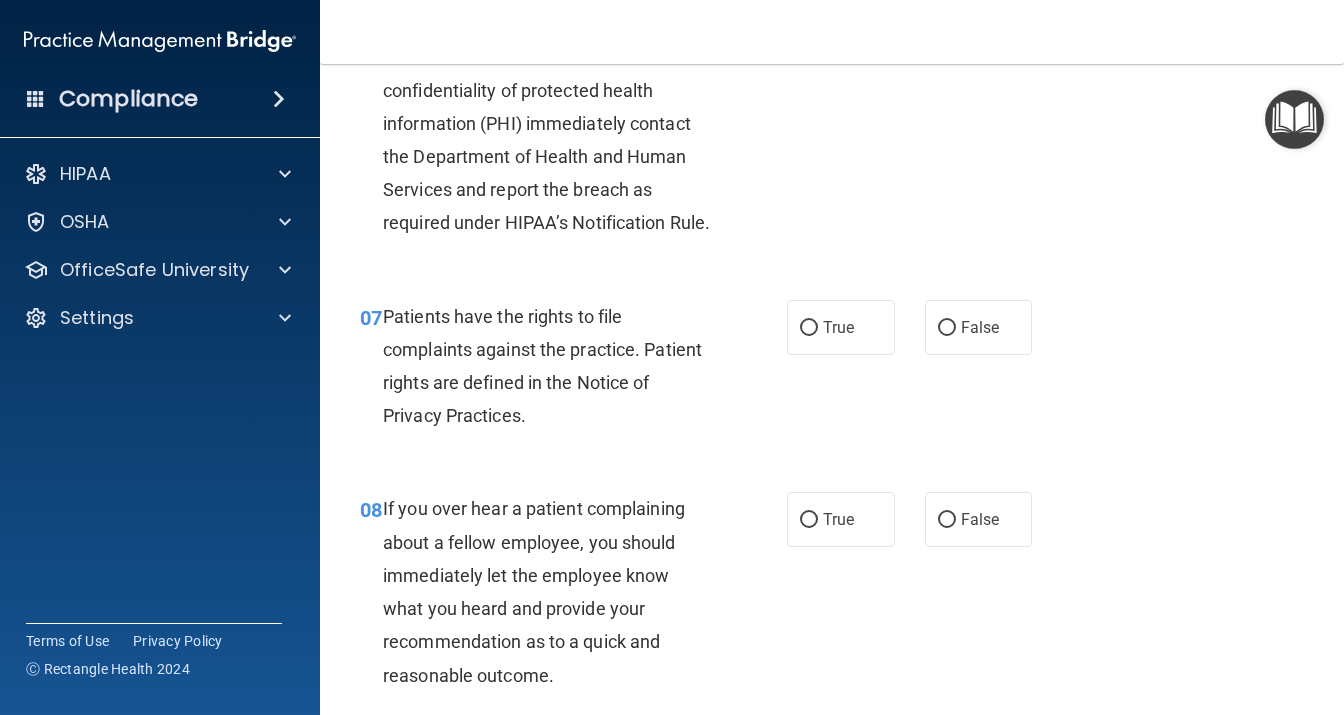 scroll, scrollTop: 1382, scrollLeft: 0, axis: vertical 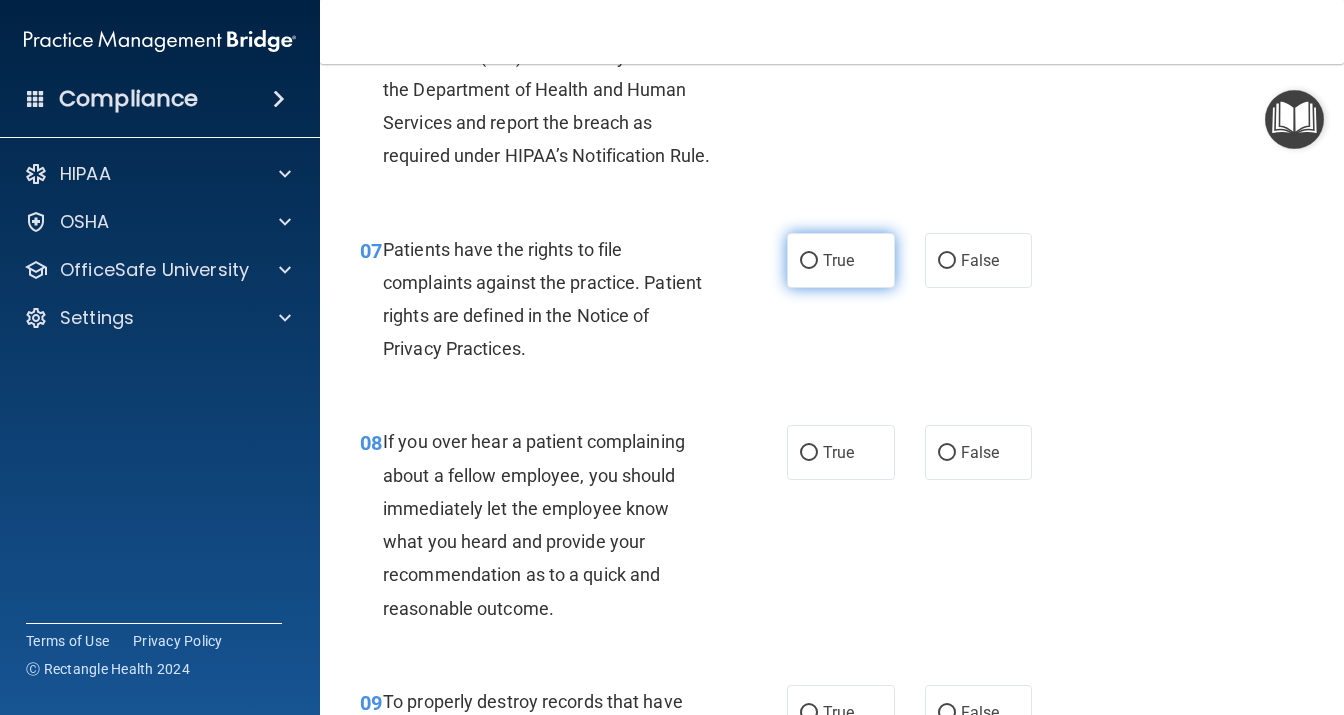 click on "True" at bounding box center (841, 260) 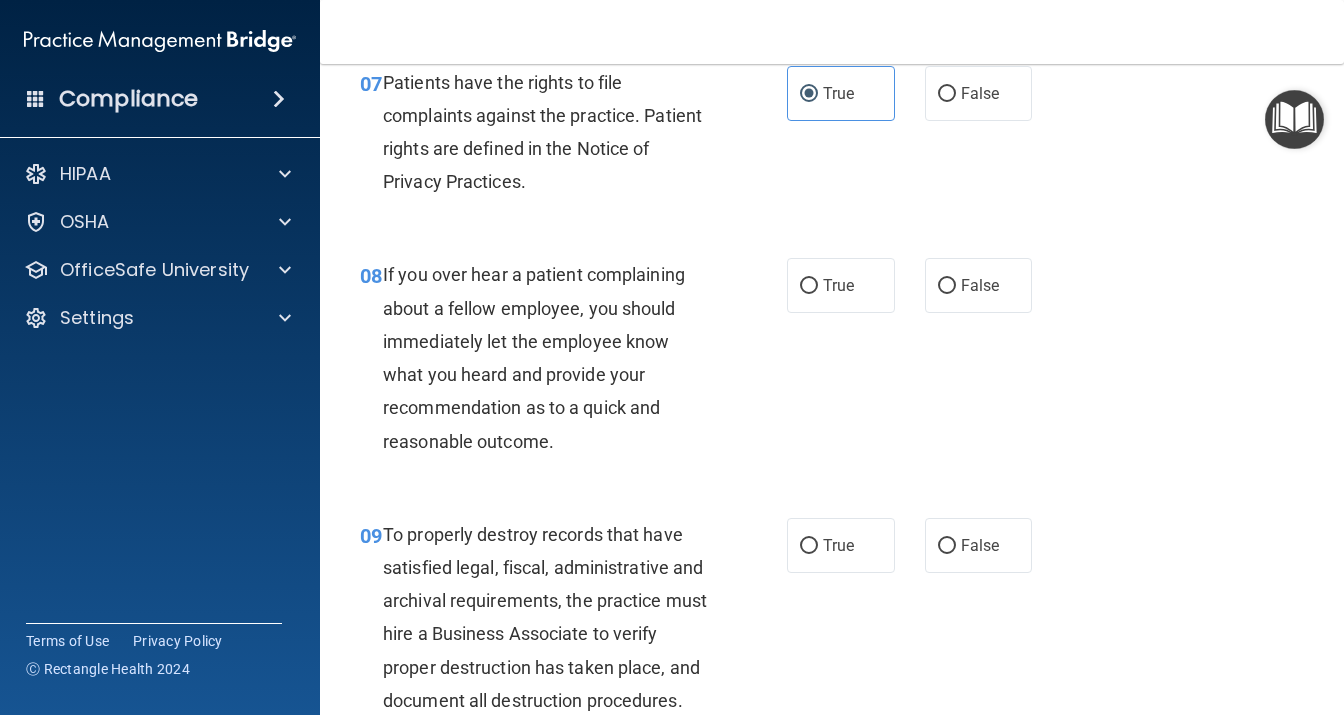 scroll, scrollTop: 1555, scrollLeft: 0, axis: vertical 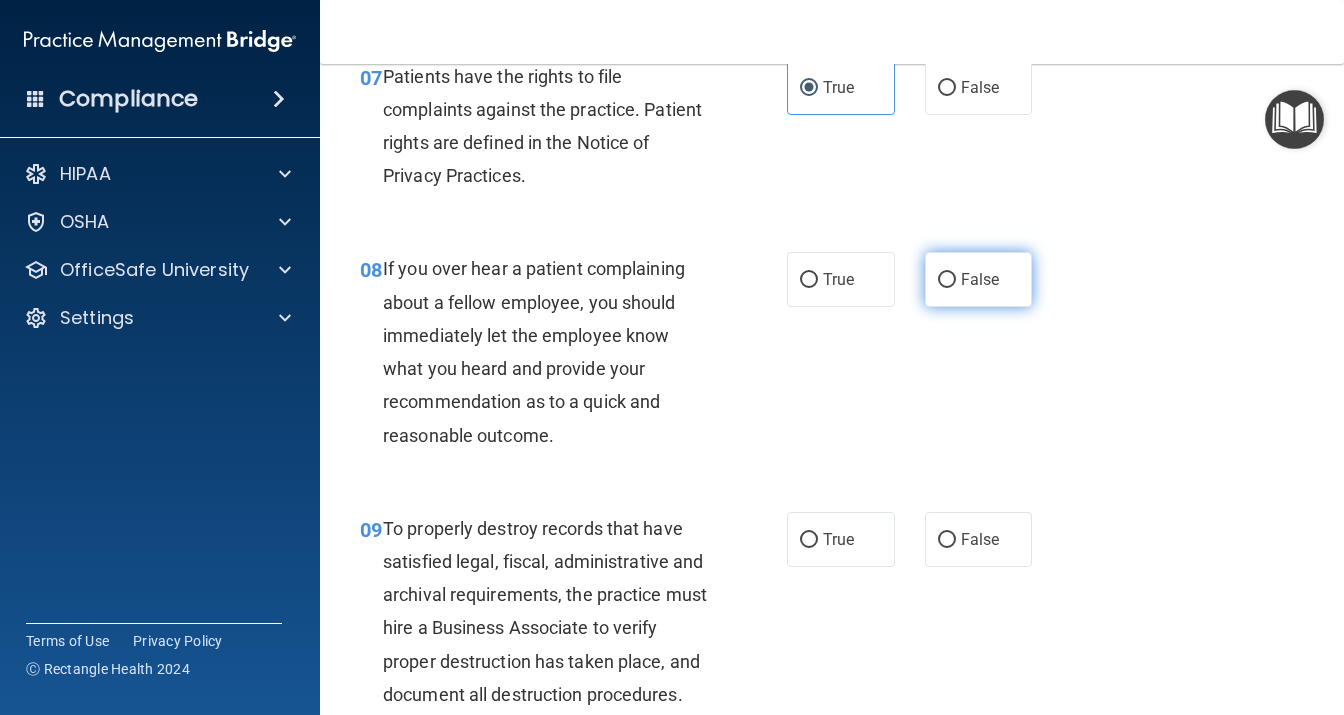click on "False" at bounding box center [980, 279] 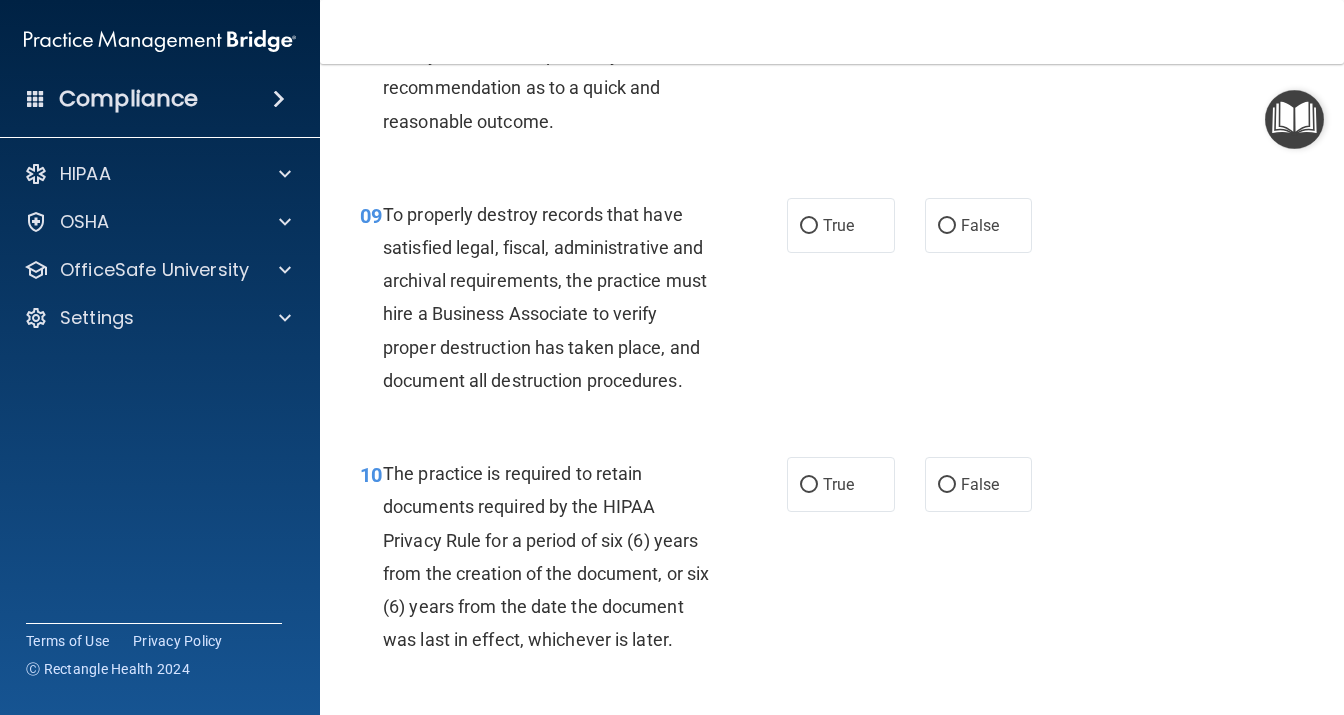 scroll, scrollTop: 1901, scrollLeft: 0, axis: vertical 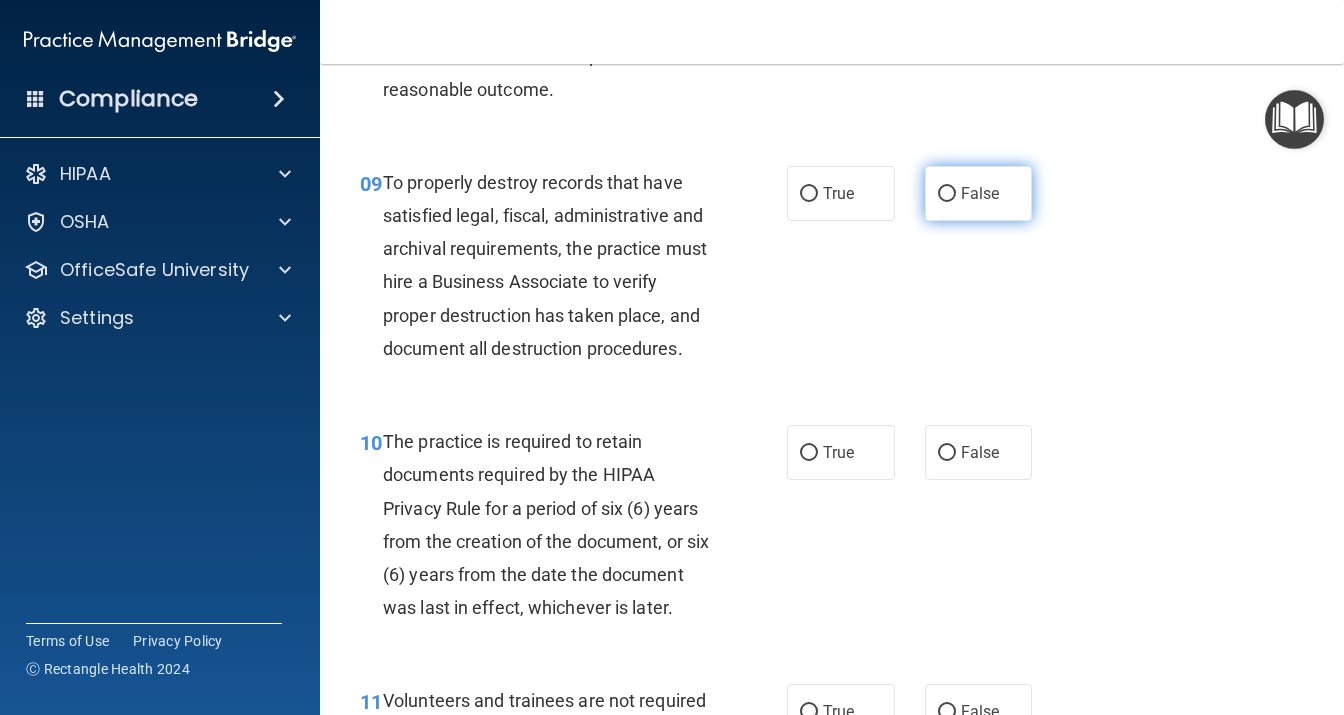 click on "False" at bounding box center [979, 193] 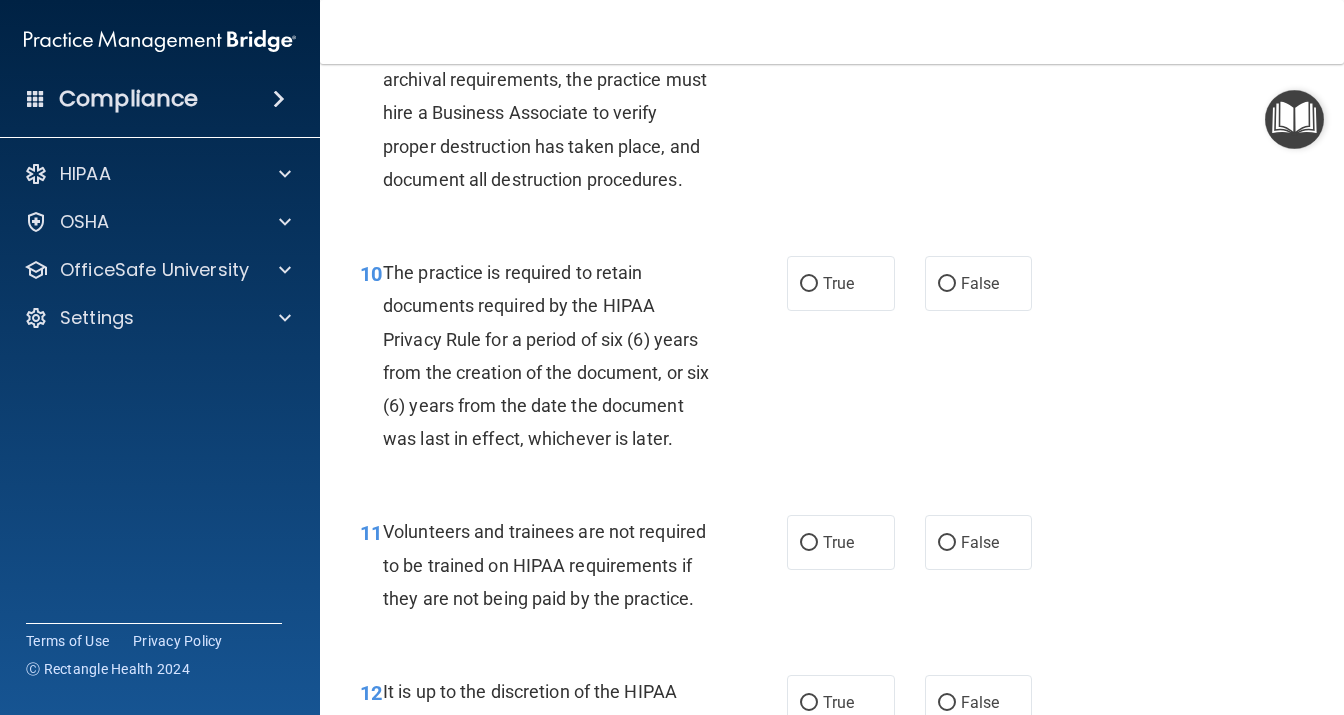 scroll, scrollTop: 2074, scrollLeft: 0, axis: vertical 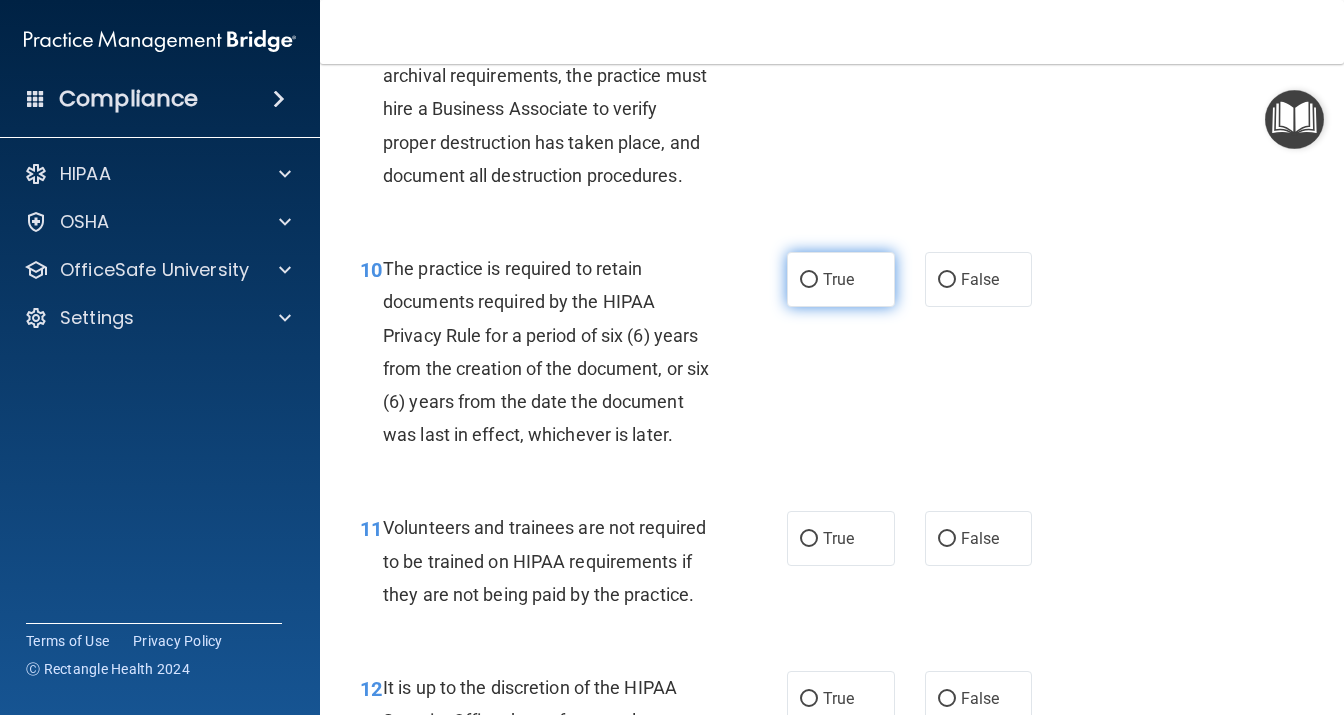 click on "True" at bounding box center [841, 279] 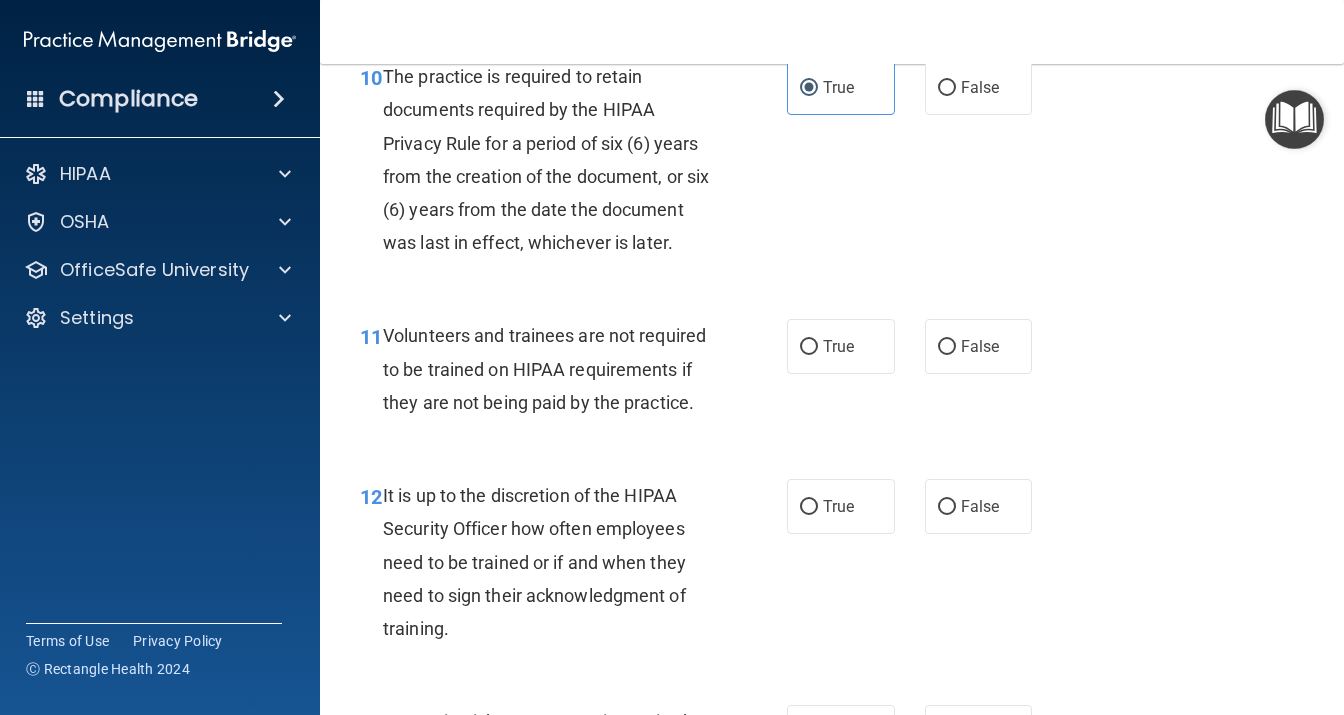 scroll, scrollTop: 2333, scrollLeft: 0, axis: vertical 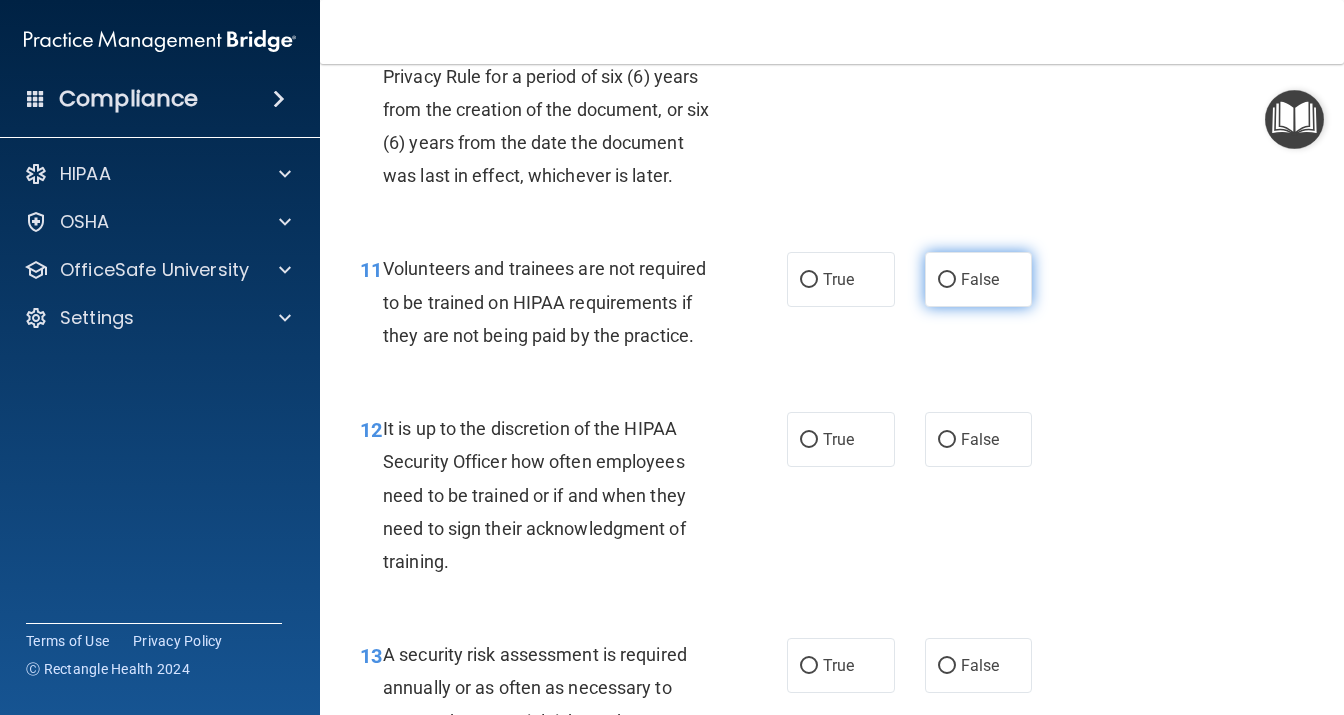 click on "False" at bounding box center (980, 279) 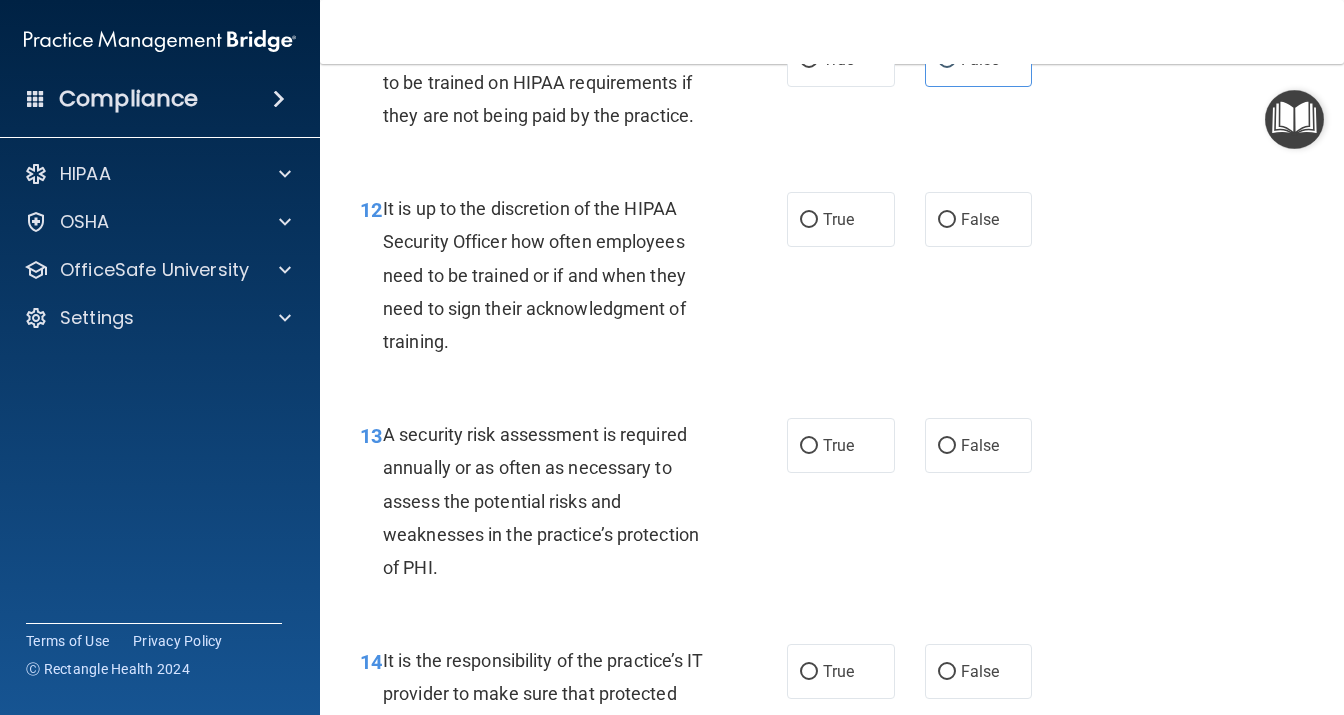 scroll, scrollTop: 2592, scrollLeft: 0, axis: vertical 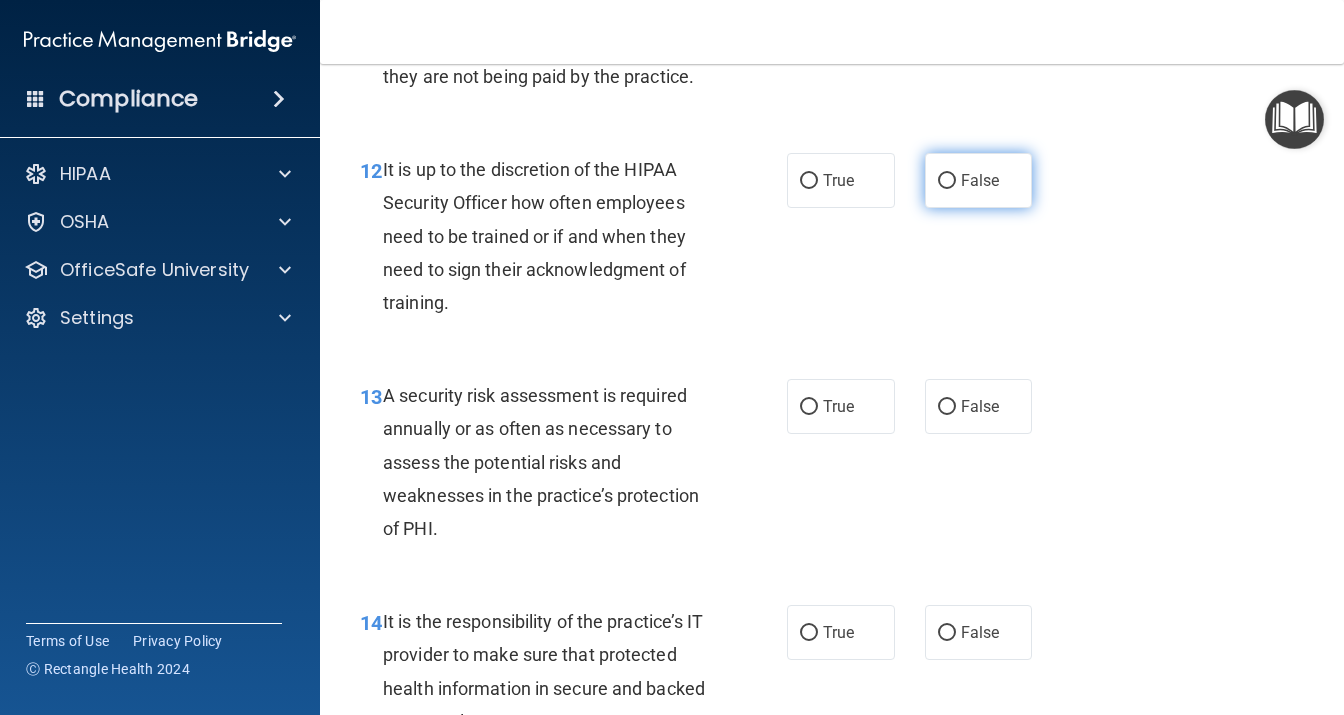 click on "False" at bounding box center (979, 180) 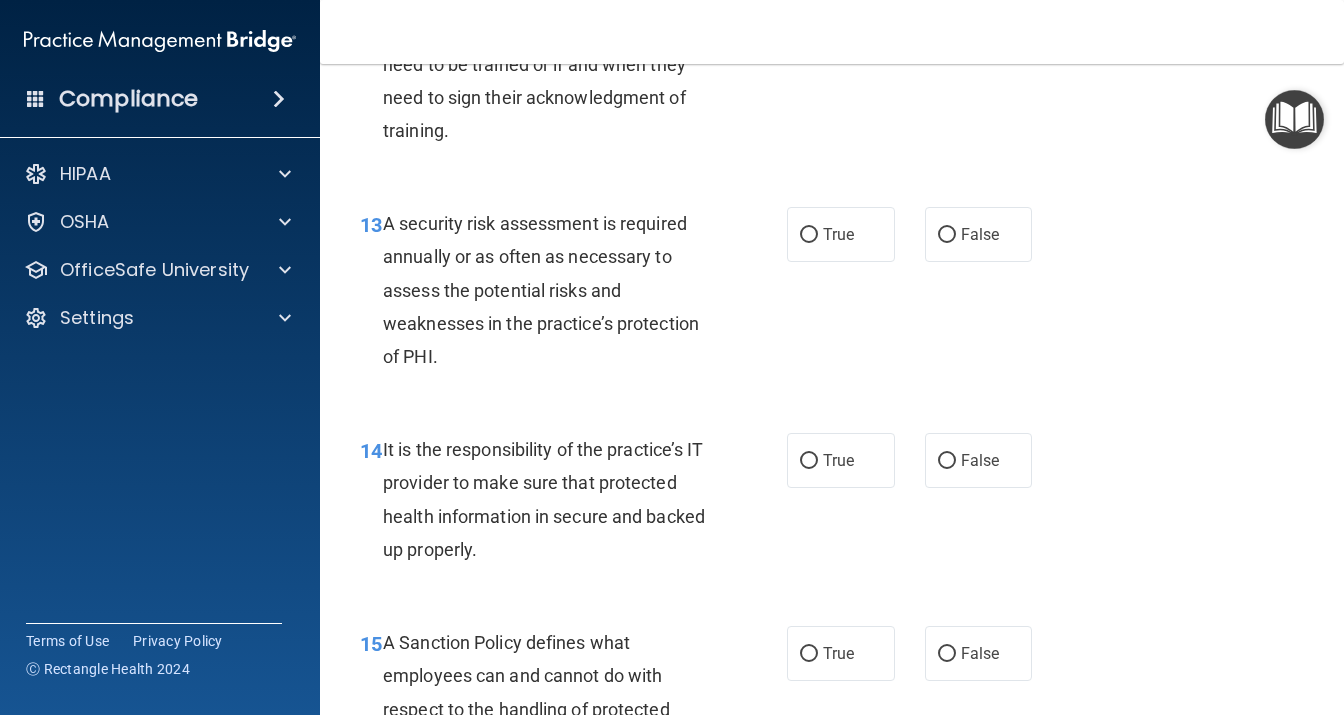 scroll, scrollTop: 2851, scrollLeft: 0, axis: vertical 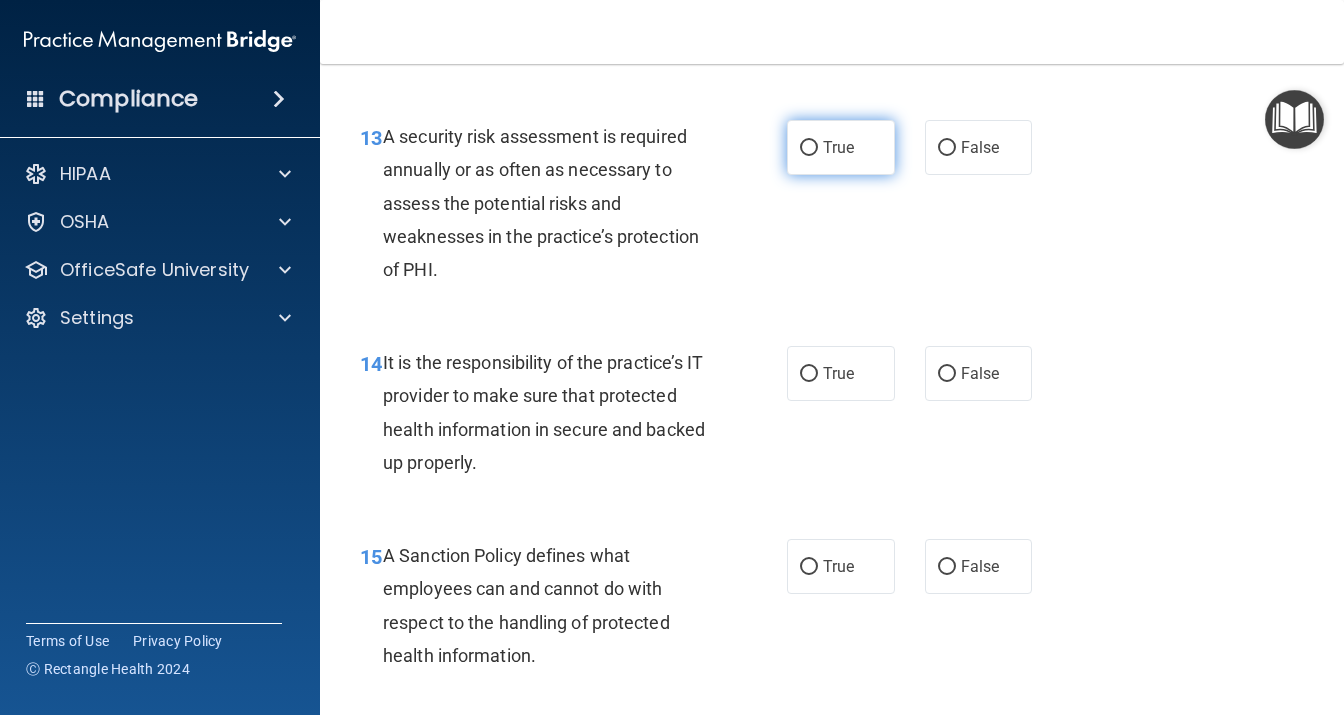 click on "True" at bounding box center [841, 147] 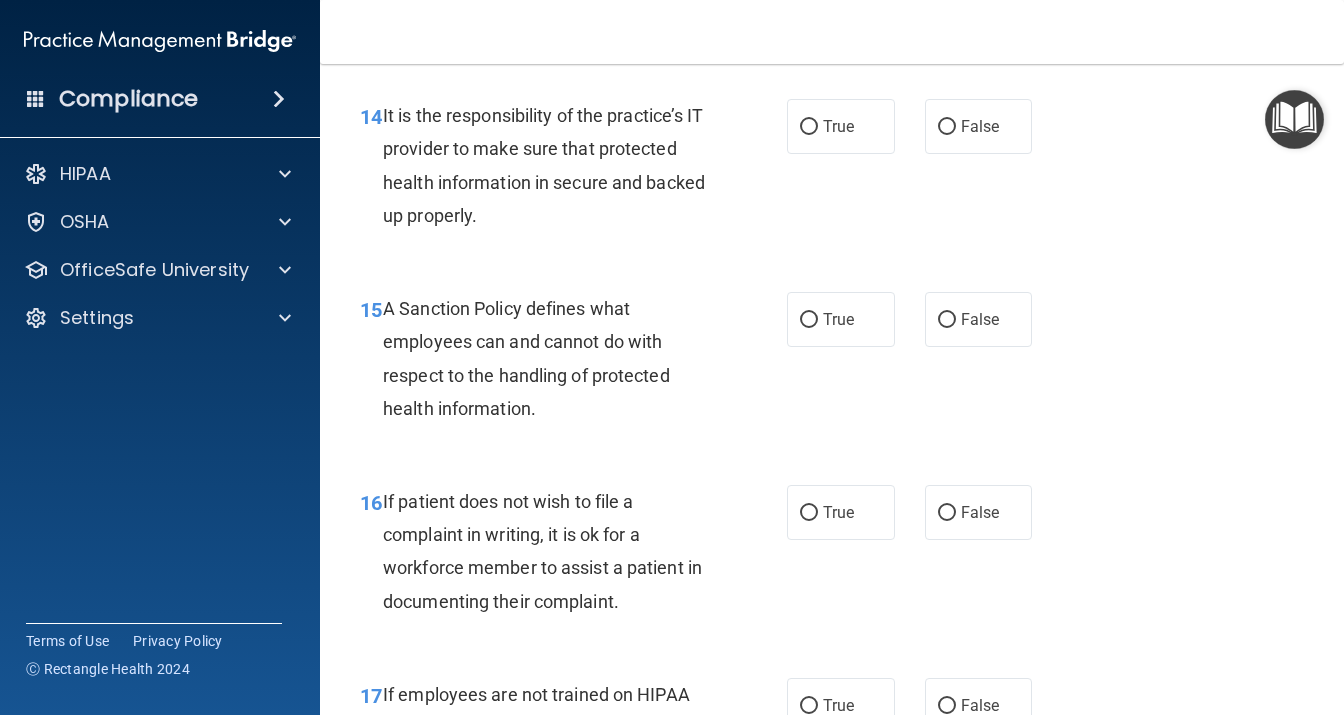 scroll, scrollTop: 3110, scrollLeft: 0, axis: vertical 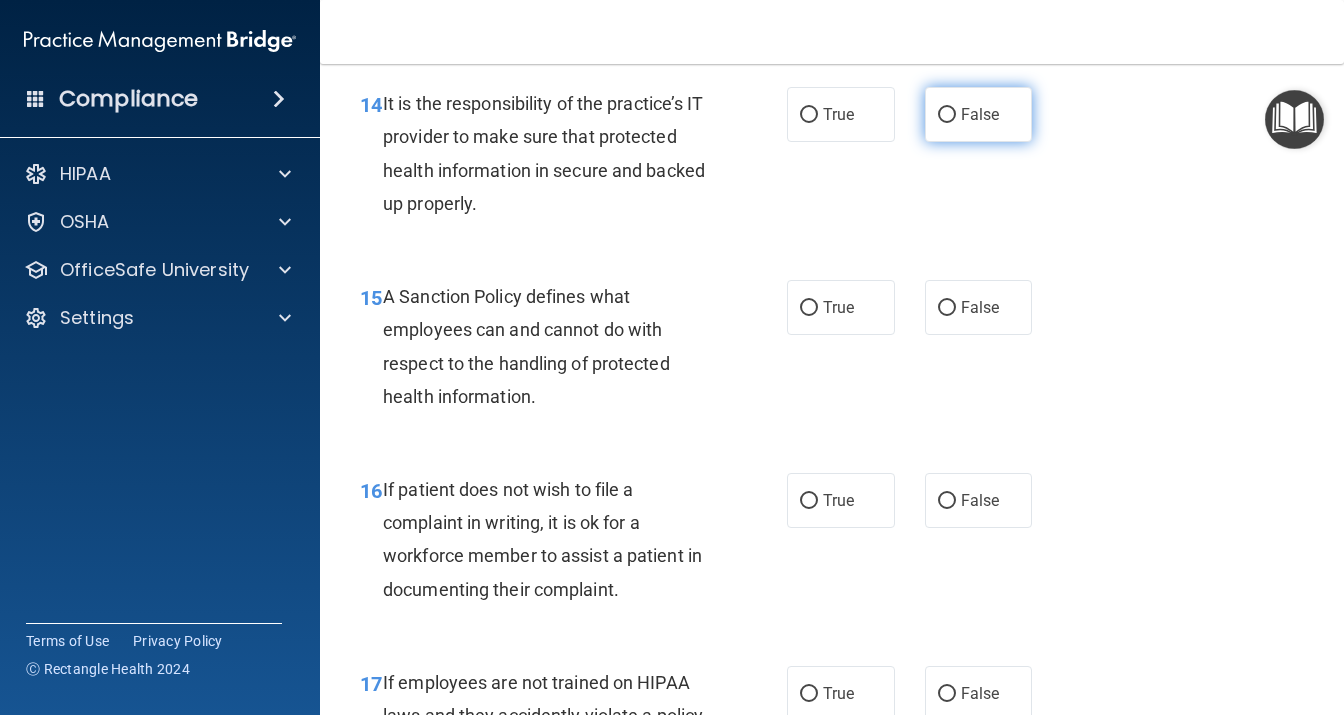 click on "False" at bounding box center [979, 114] 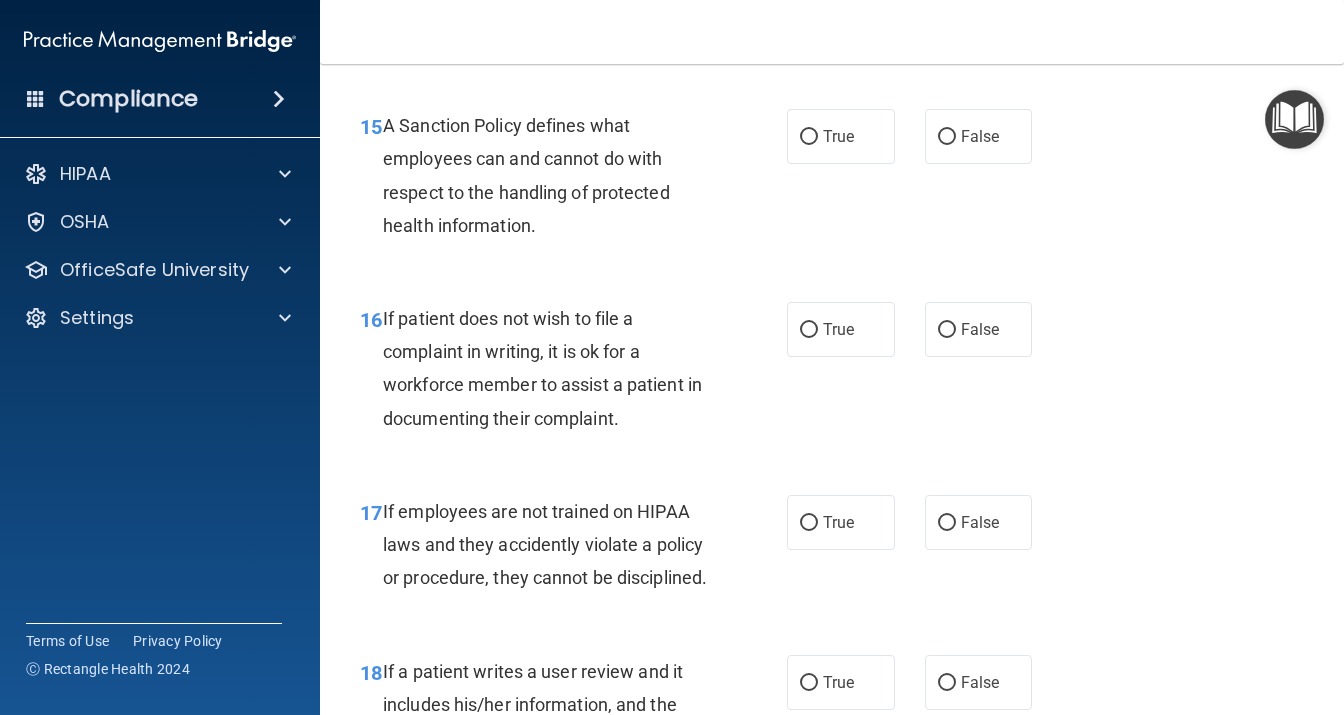 scroll, scrollTop: 3283, scrollLeft: 0, axis: vertical 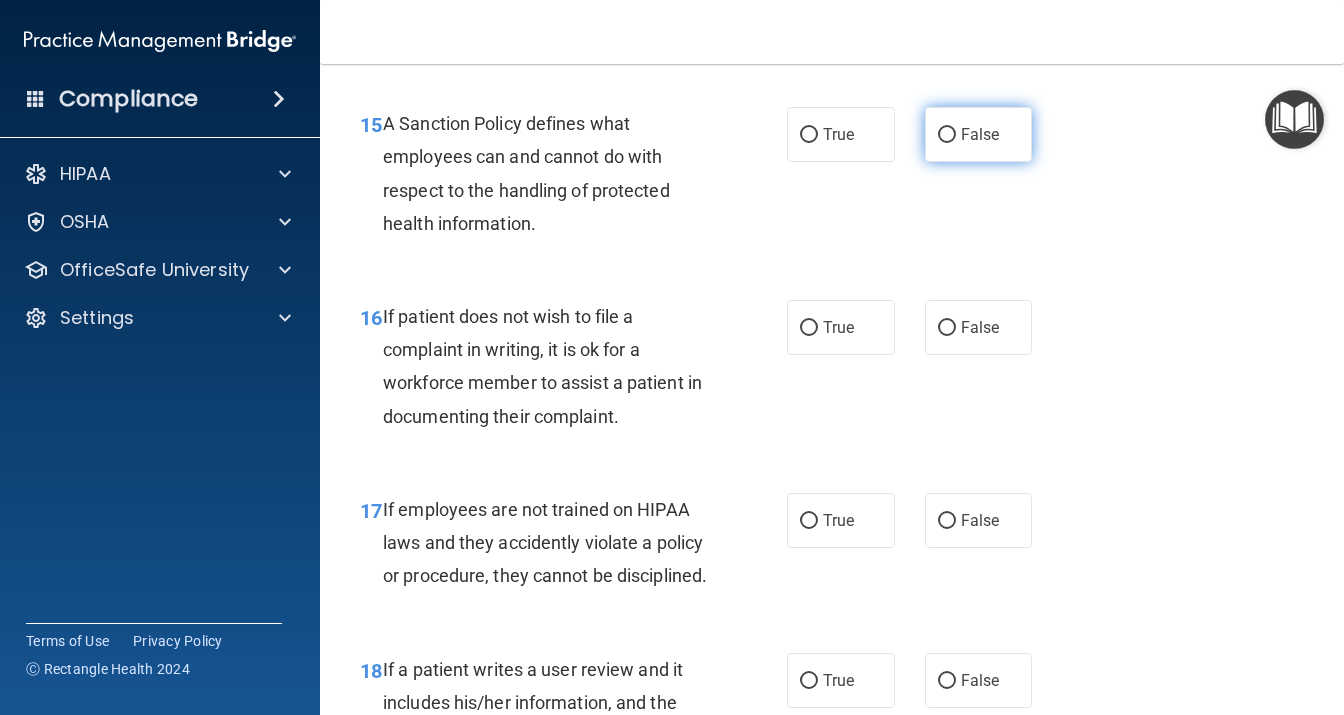 click on "False" at bounding box center (979, 134) 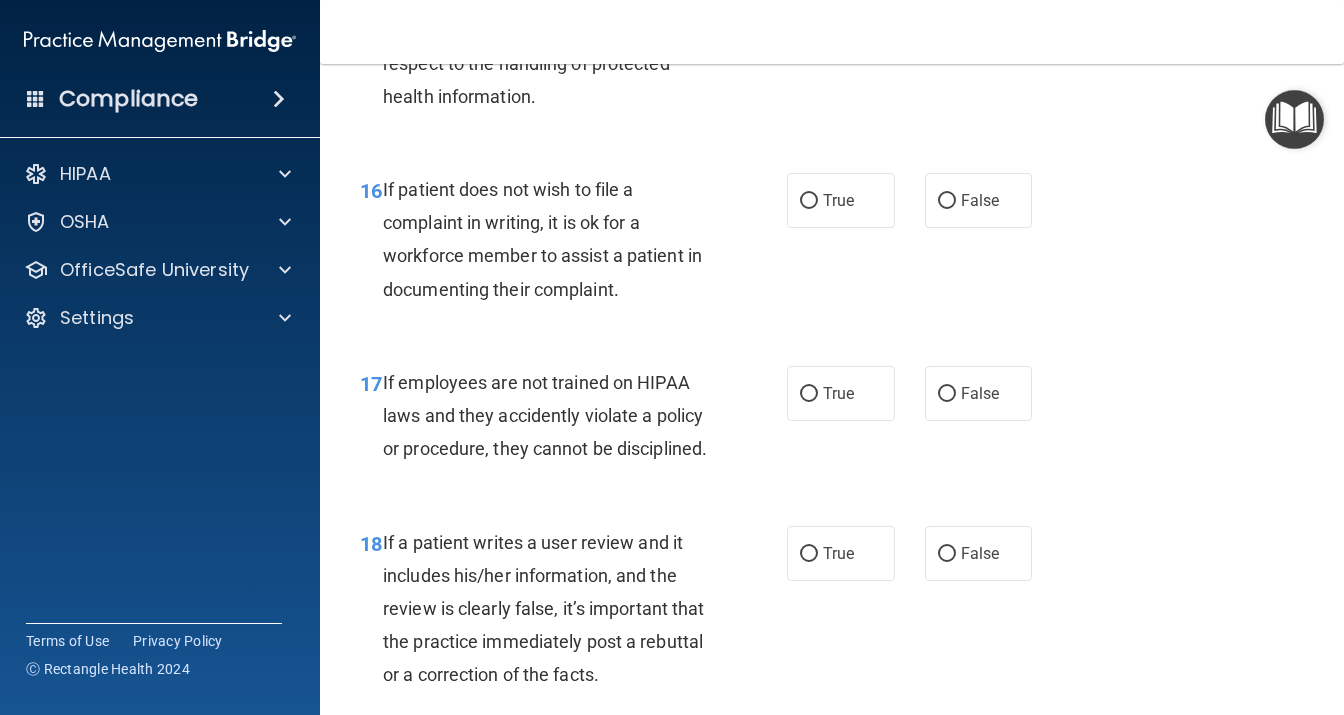 scroll, scrollTop: 3456, scrollLeft: 0, axis: vertical 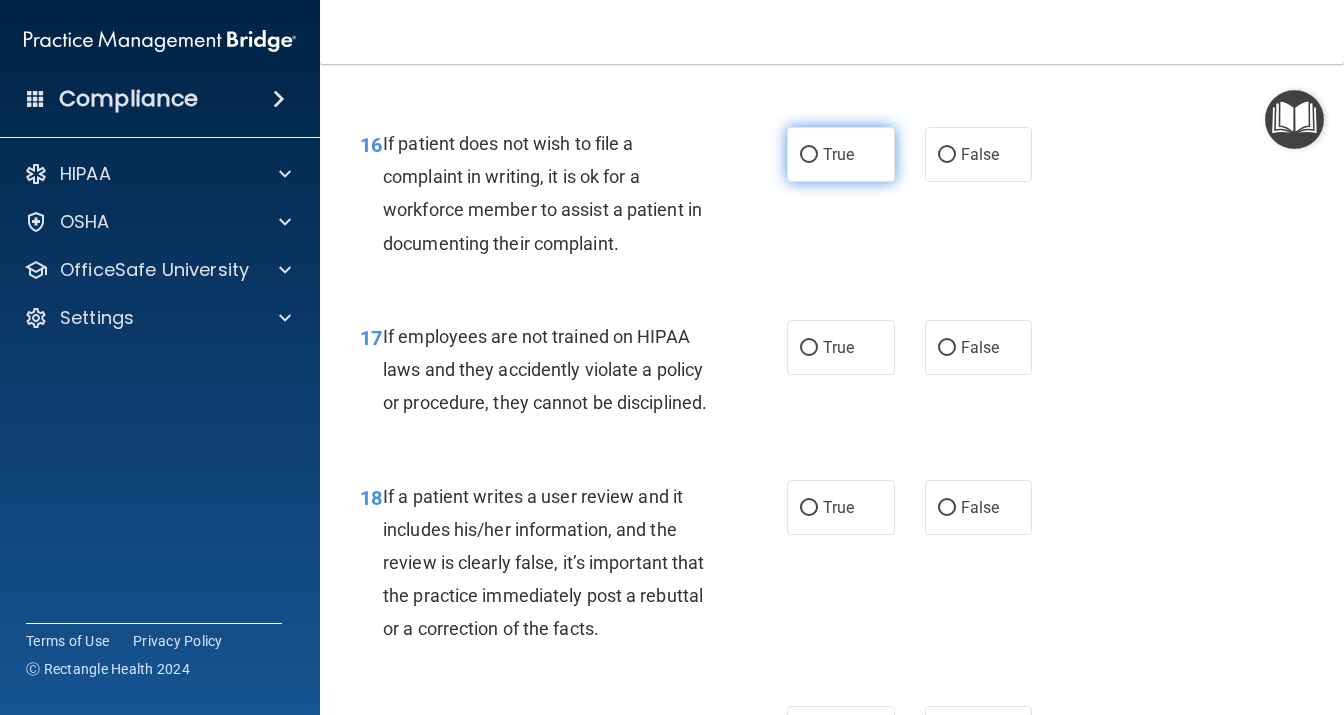 click on "True" at bounding box center [841, 154] 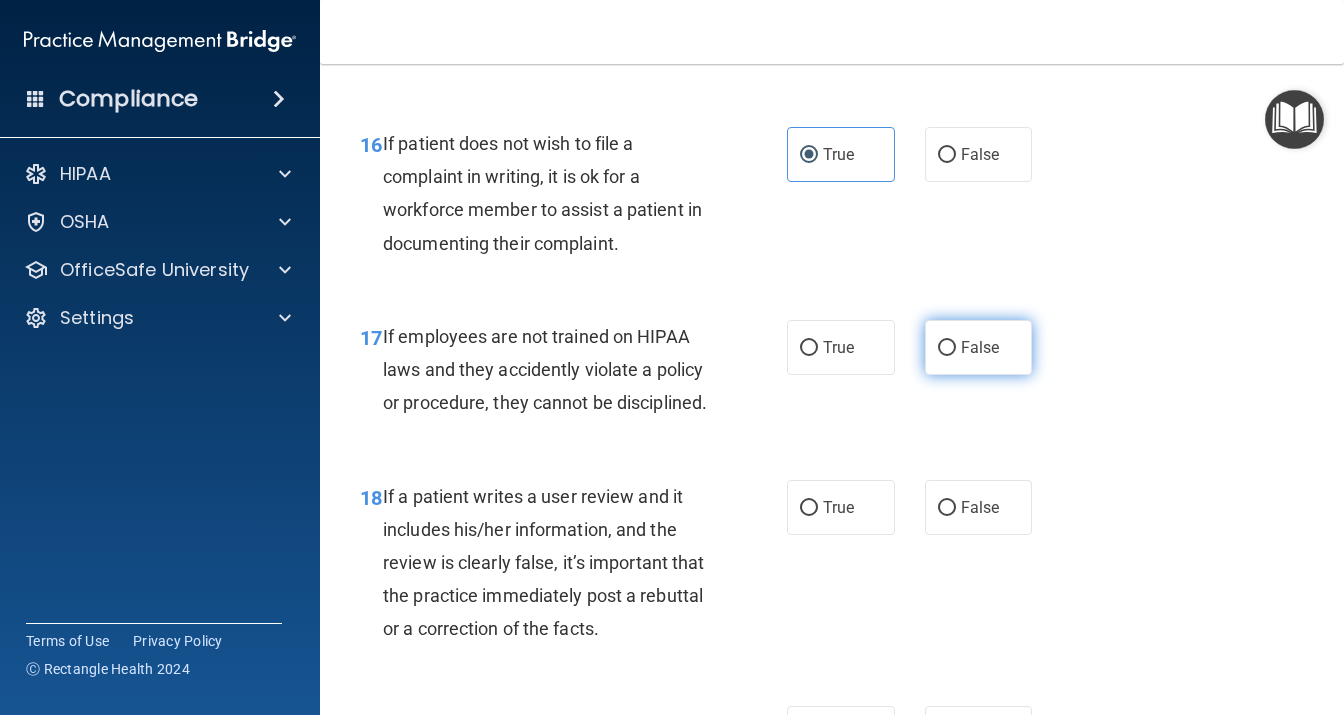 click on "False" at bounding box center [979, 347] 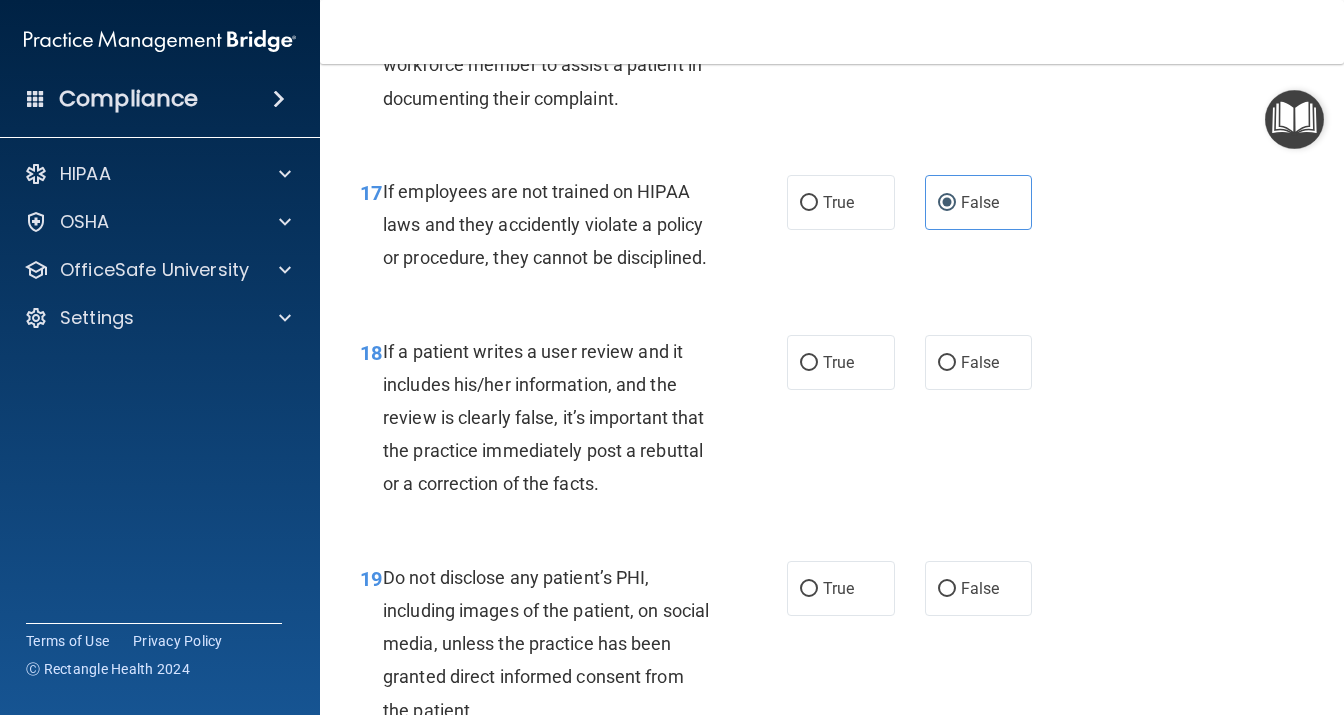 scroll, scrollTop: 3715, scrollLeft: 0, axis: vertical 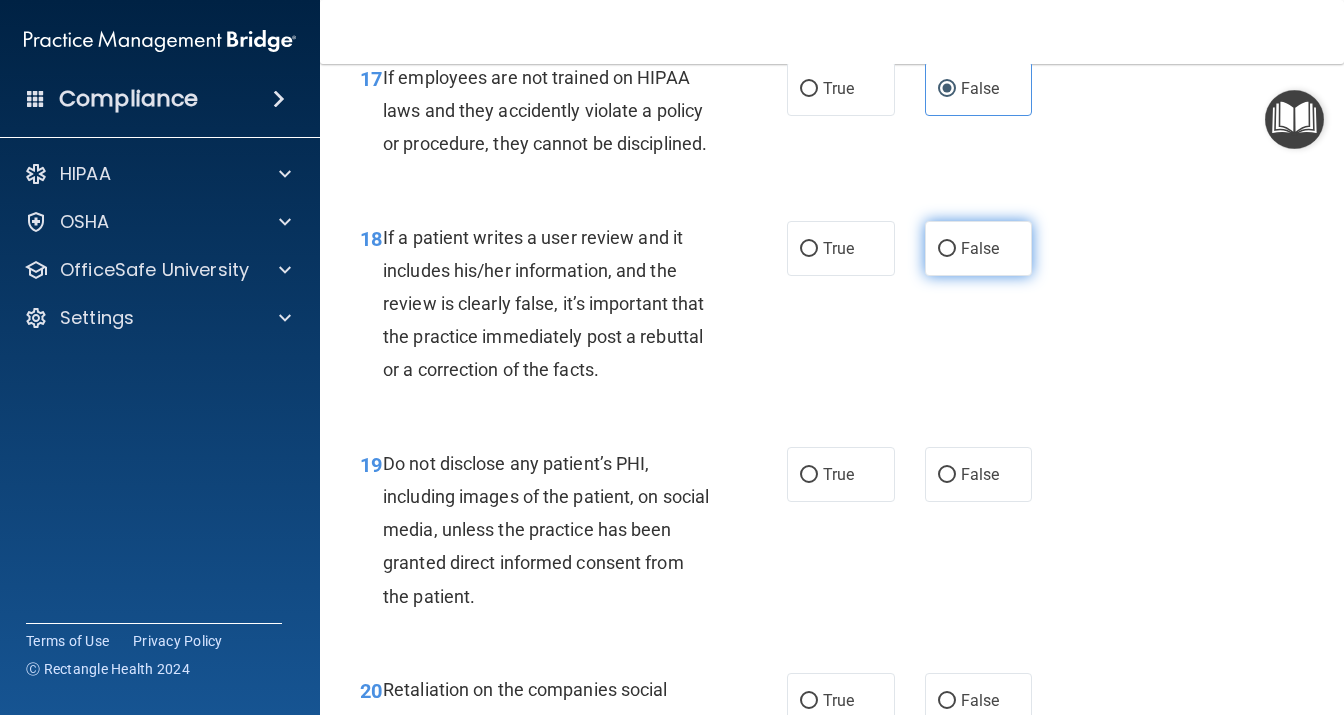 click on "False" at bounding box center [980, 248] 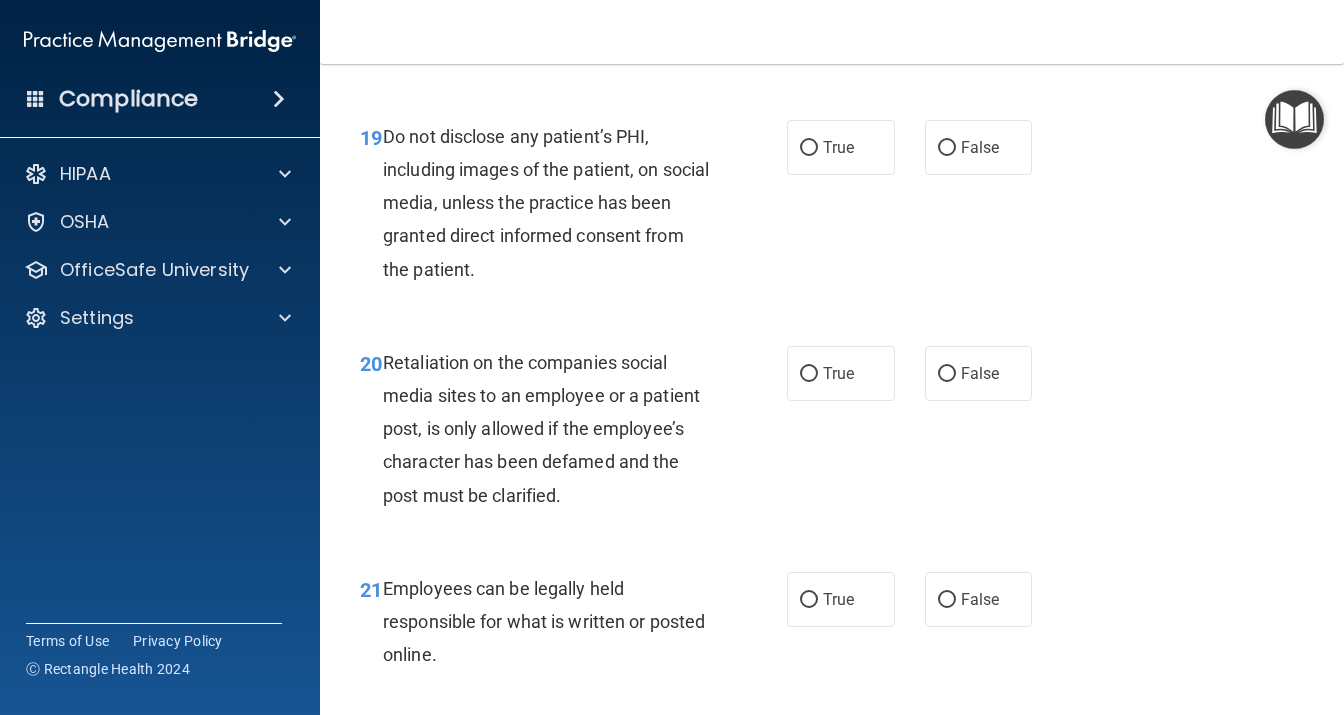scroll, scrollTop: 4061, scrollLeft: 0, axis: vertical 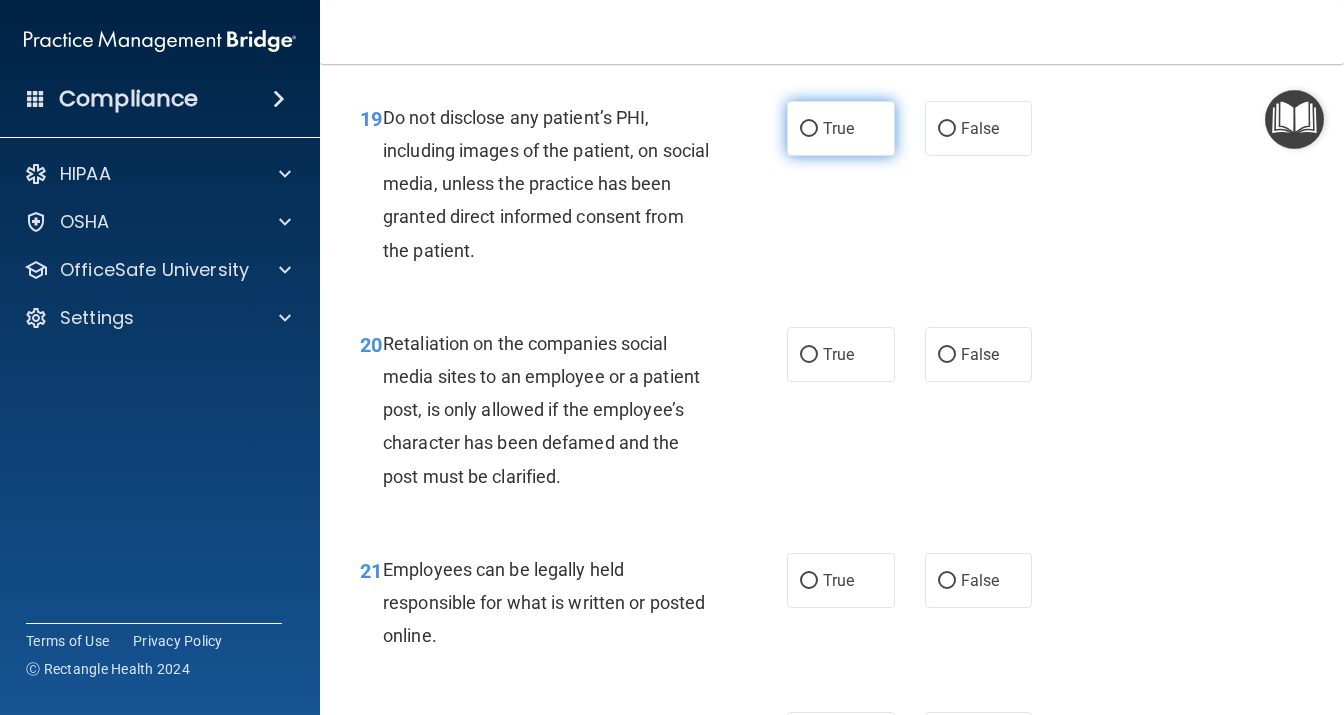 click on "True" at bounding box center (841, 128) 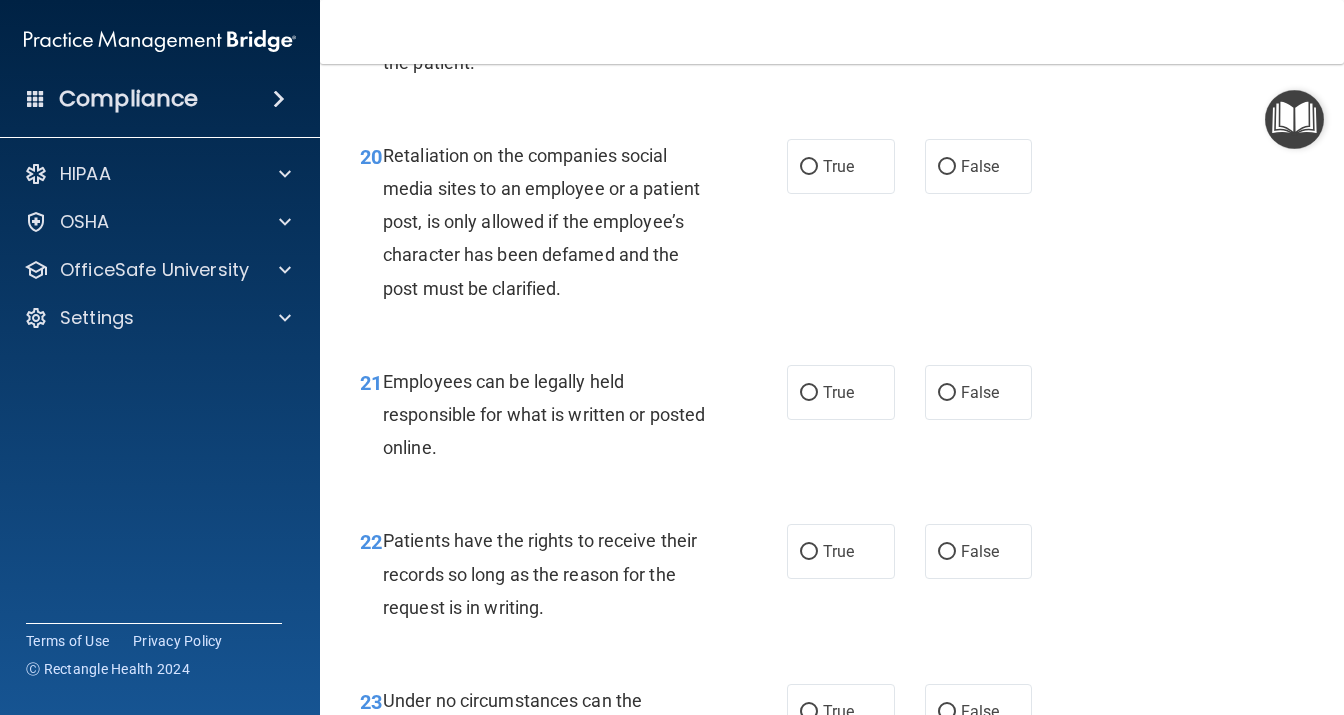 scroll, scrollTop: 4320, scrollLeft: 0, axis: vertical 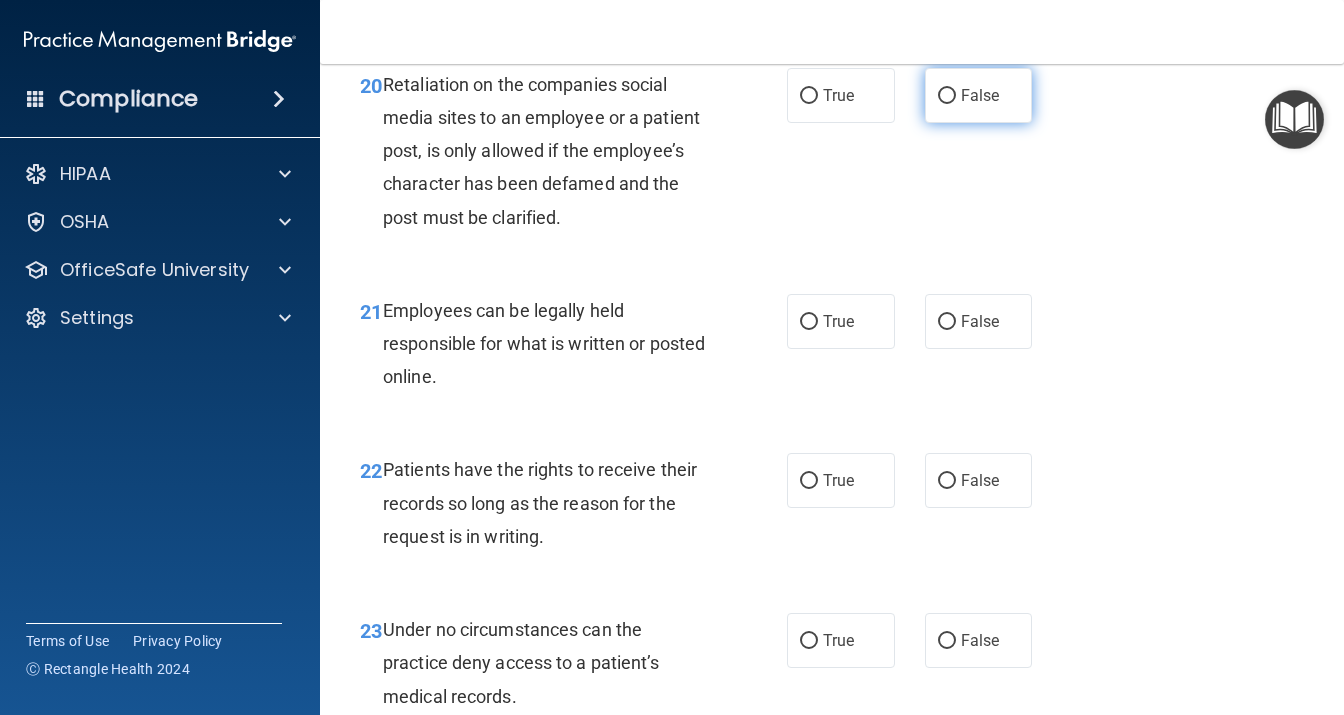 click on "False" at bounding box center [980, 95] 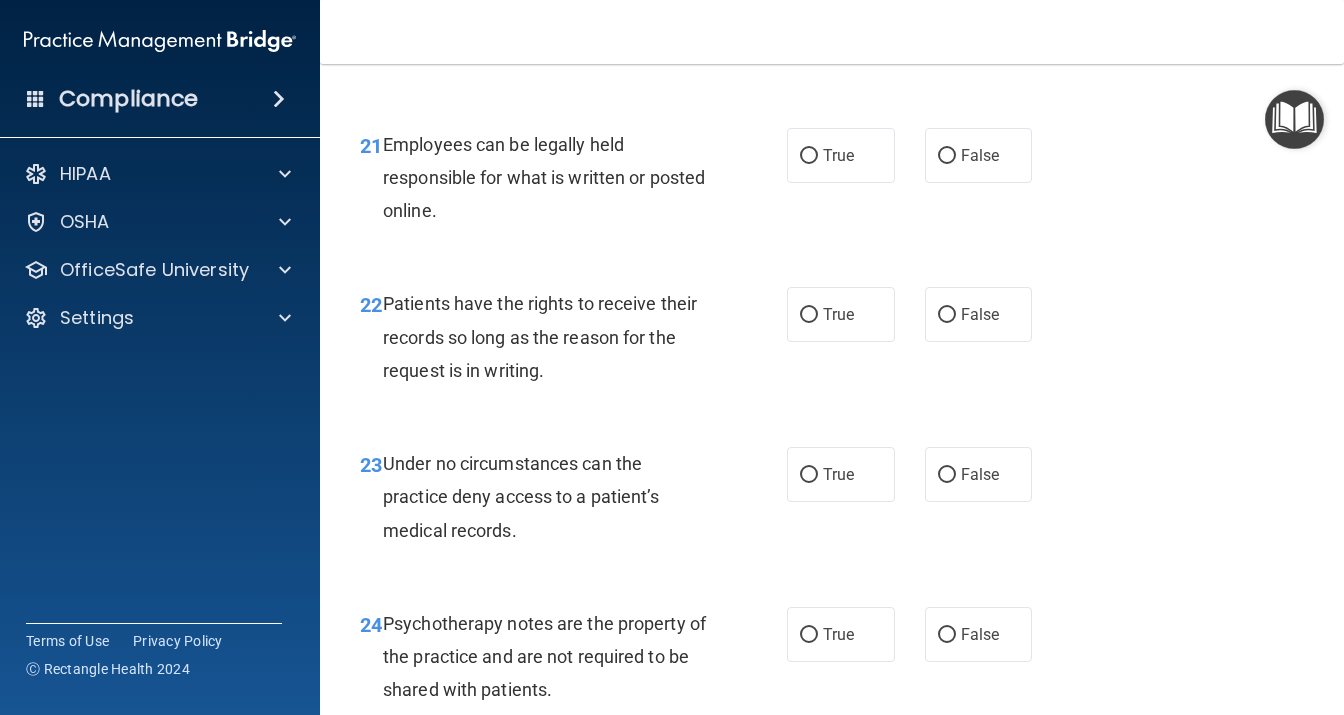 scroll, scrollTop: 4493, scrollLeft: 0, axis: vertical 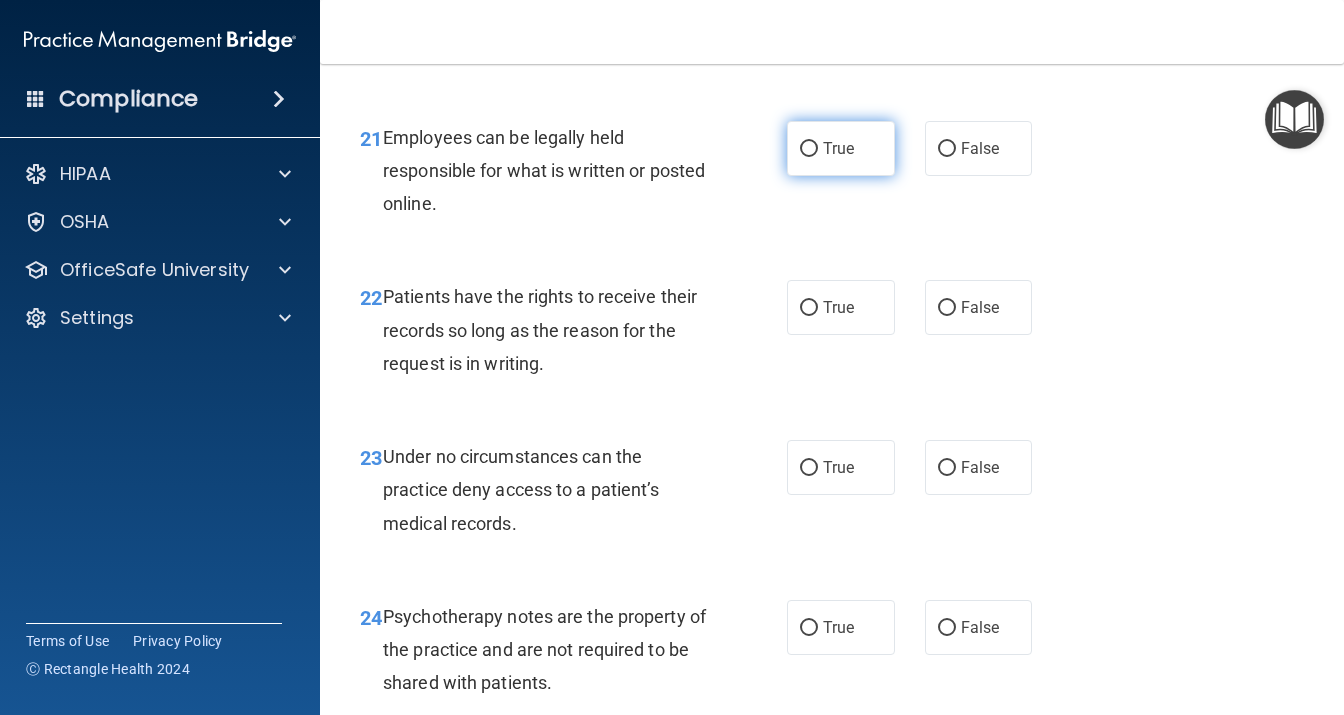 click on "True" at bounding box center [841, 148] 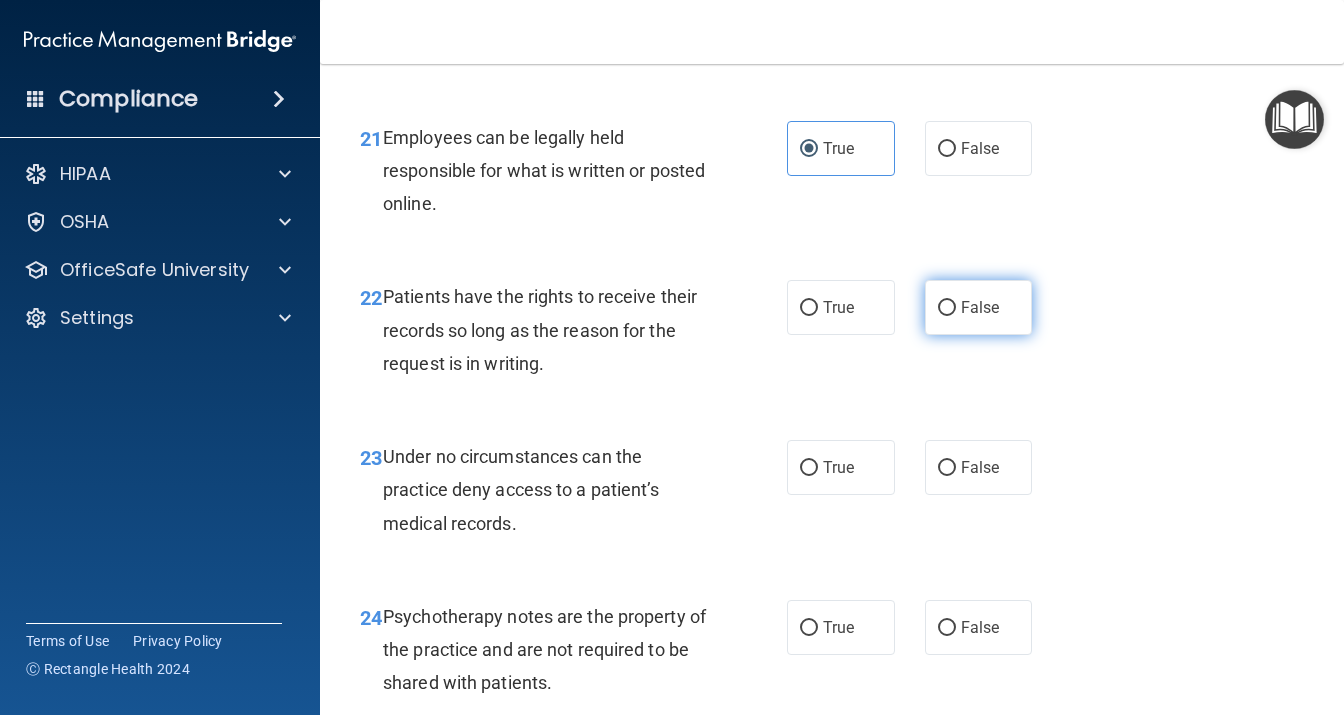 click on "False" at bounding box center [980, 307] 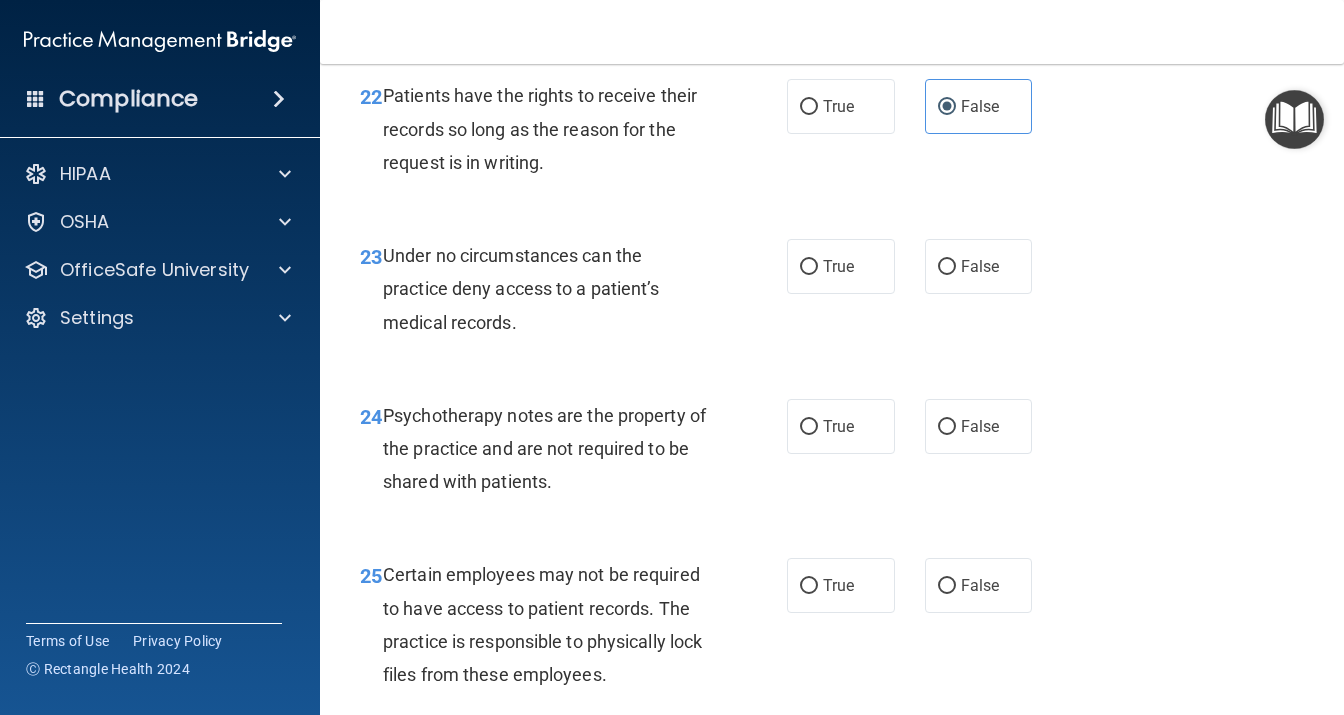 scroll, scrollTop: 4752, scrollLeft: 0, axis: vertical 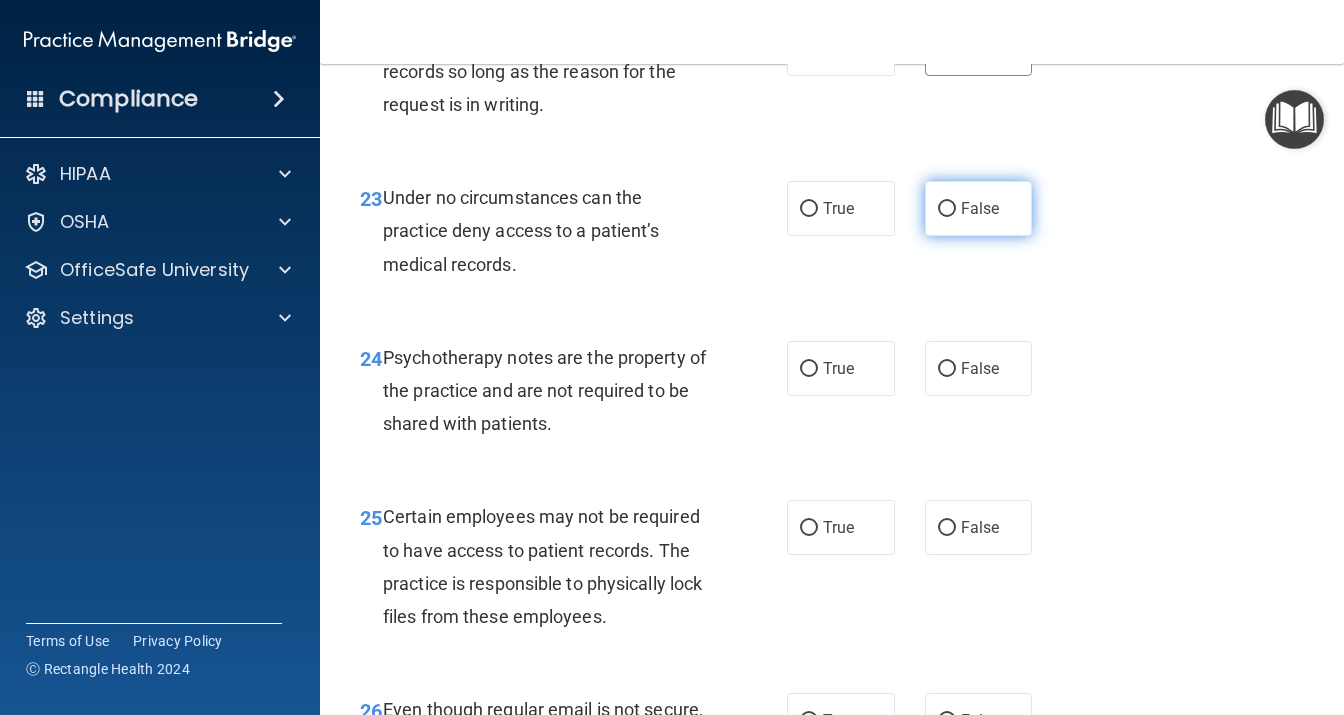 click on "False" at bounding box center (979, 208) 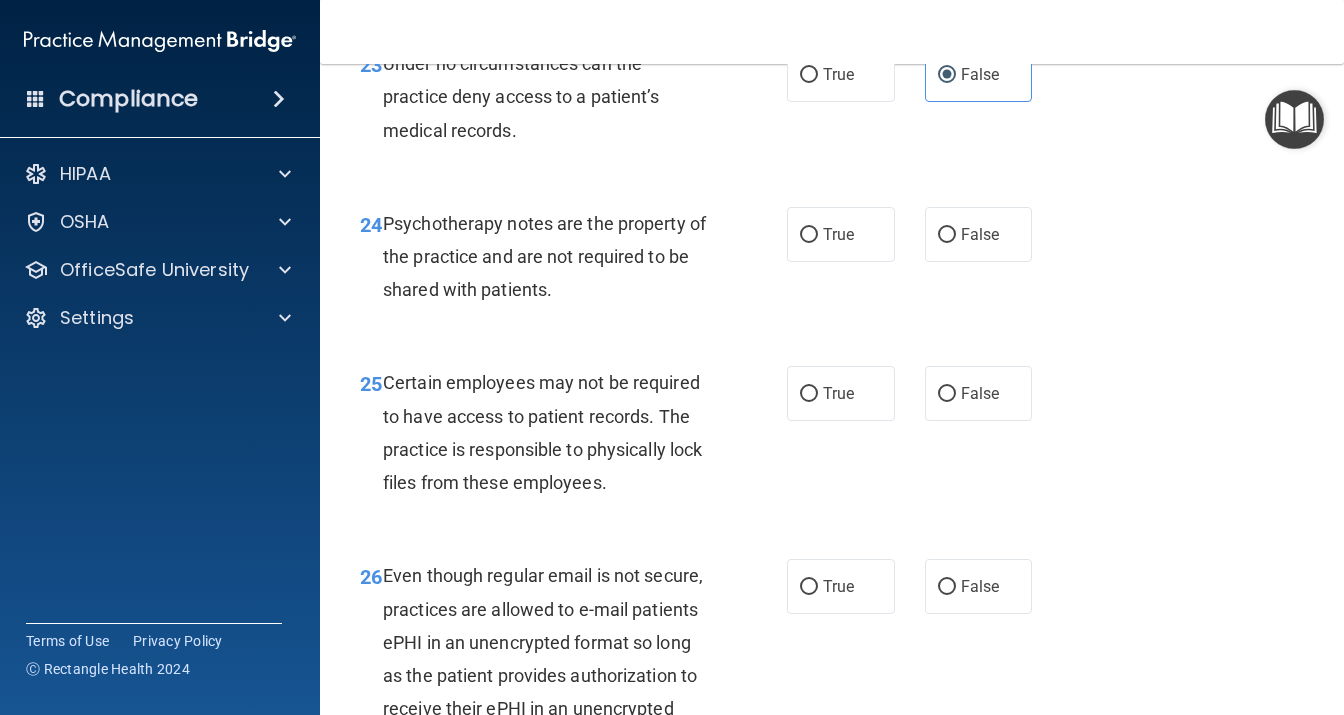 scroll, scrollTop: 4925, scrollLeft: 0, axis: vertical 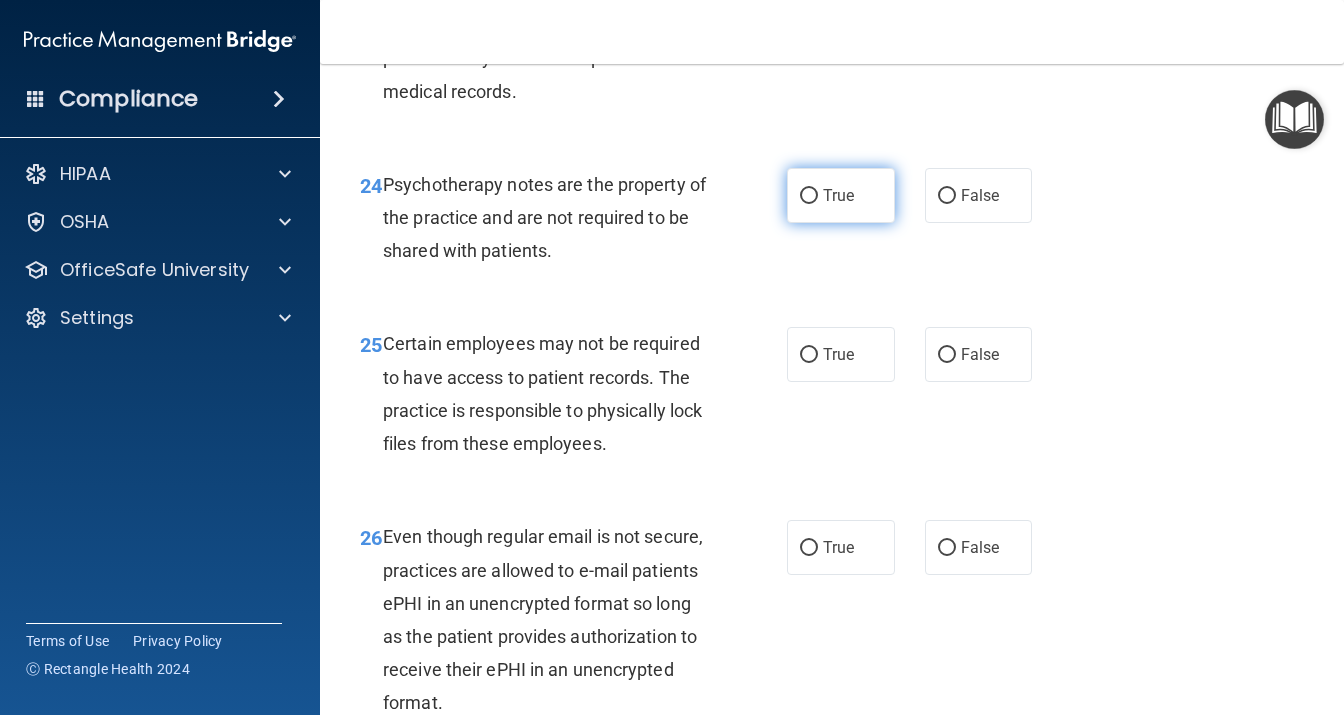 click on "True" at bounding box center (809, 196) 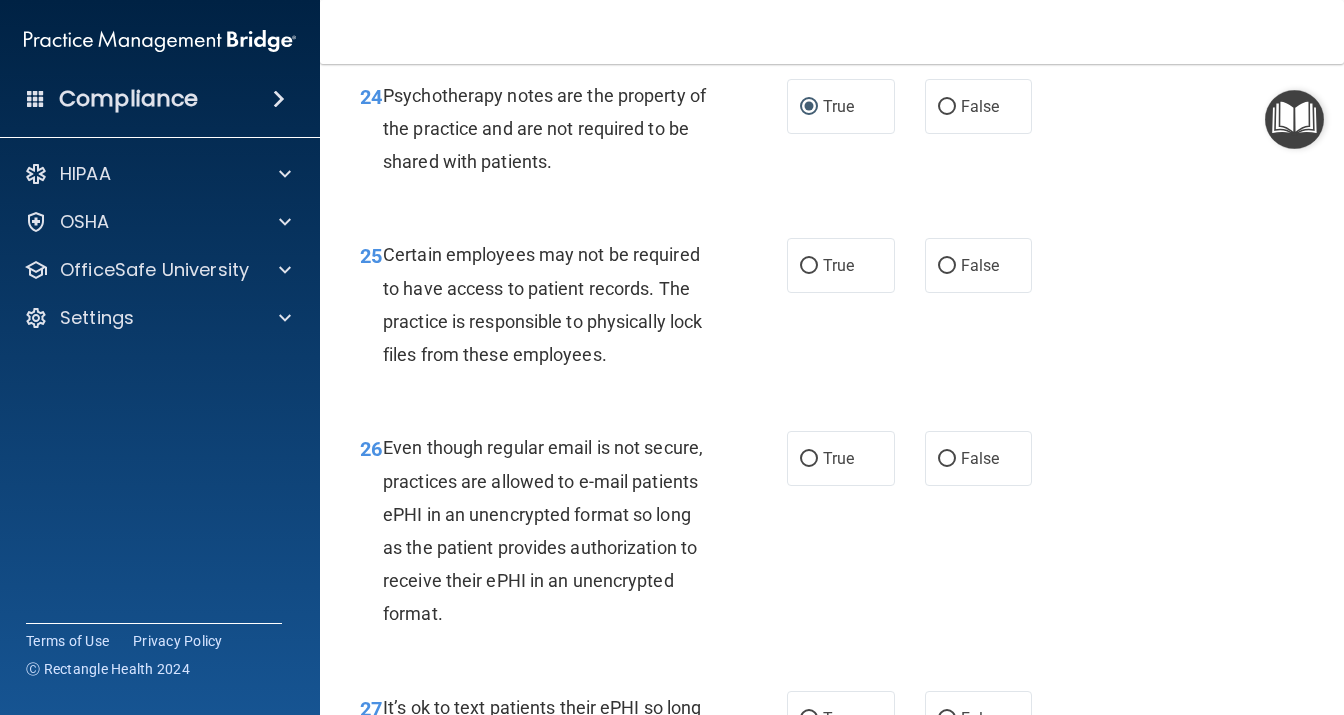 scroll, scrollTop: 5098, scrollLeft: 0, axis: vertical 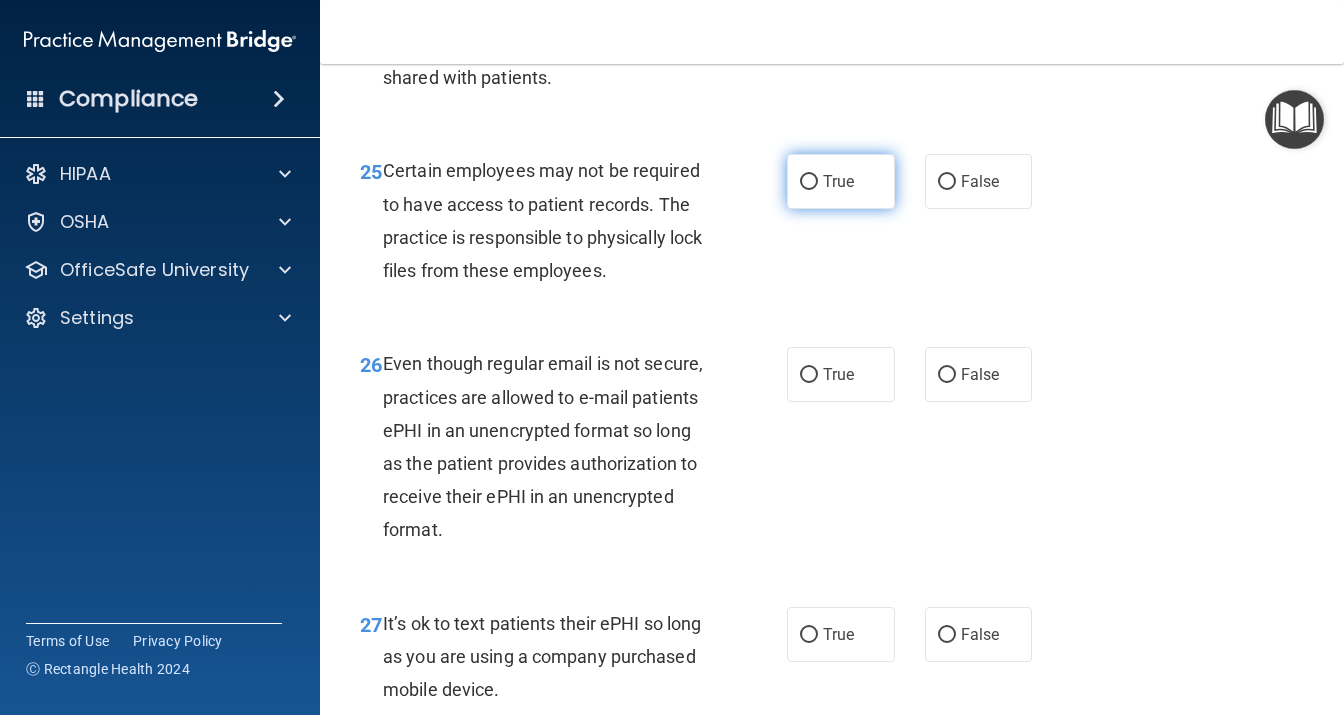 click on "True" at bounding box center [838, 181] 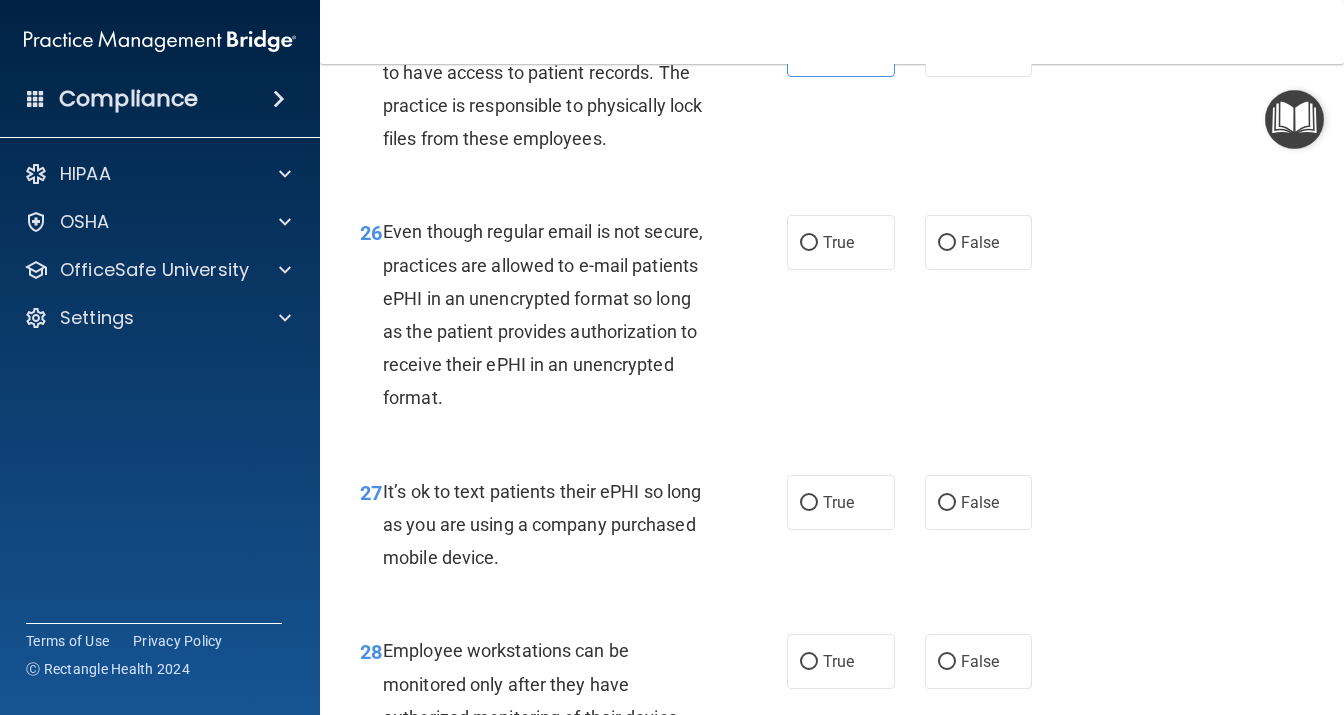 scroll, scrollTop: 5270, scrollLeft: 0, axis: vertical 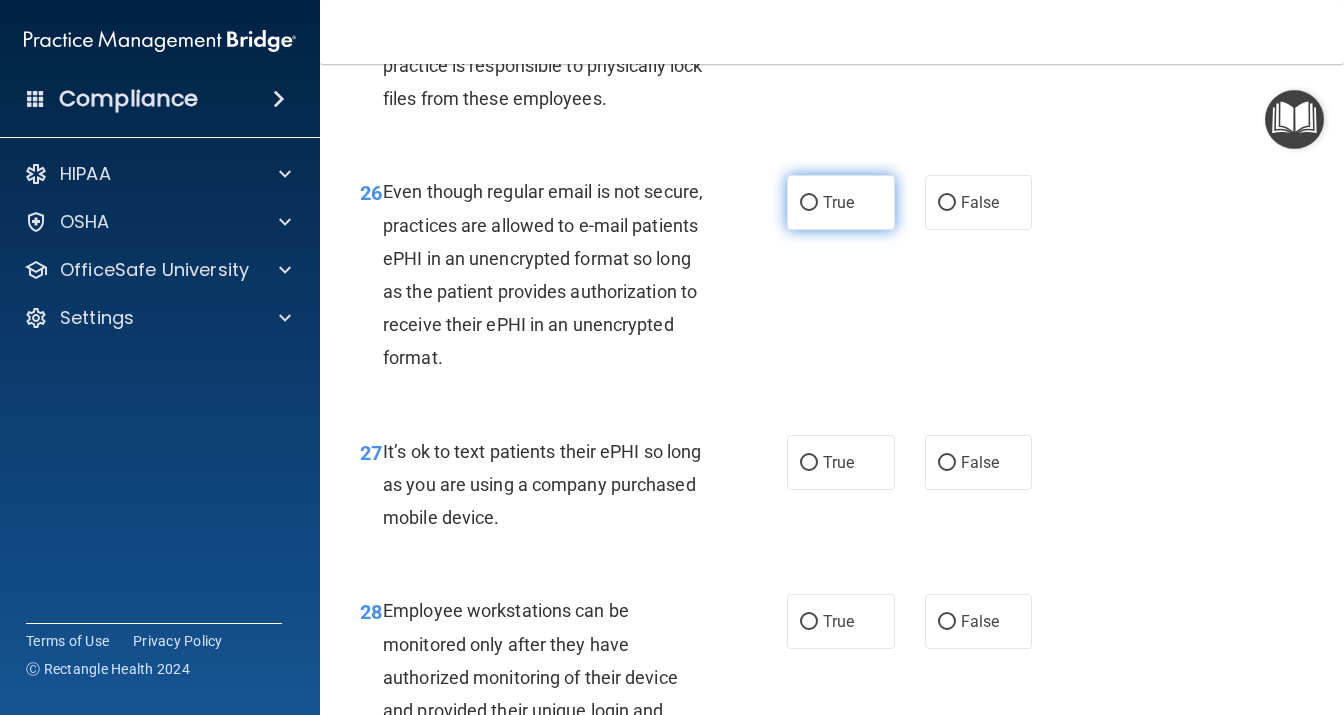 click on "True" at bounding box center [841, 202] 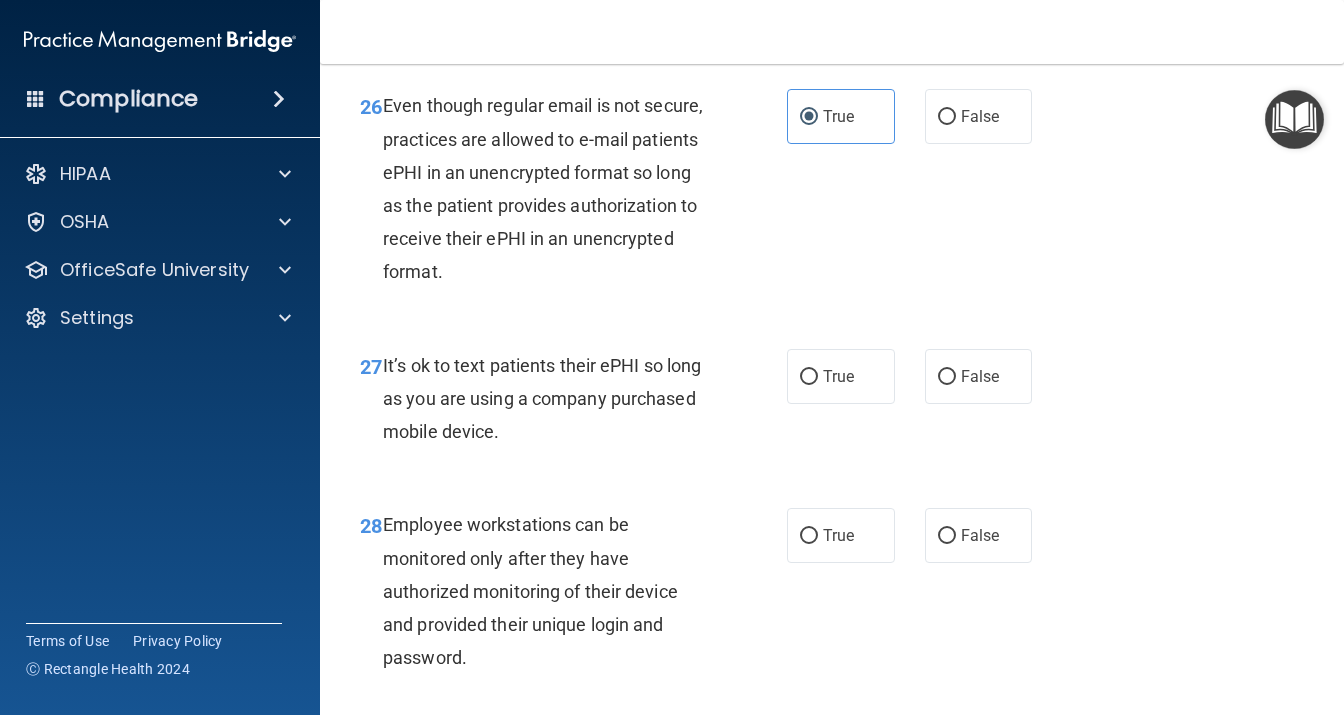 scroll, scrollTop: 5443, scrollLeft: 0, axis: vertical 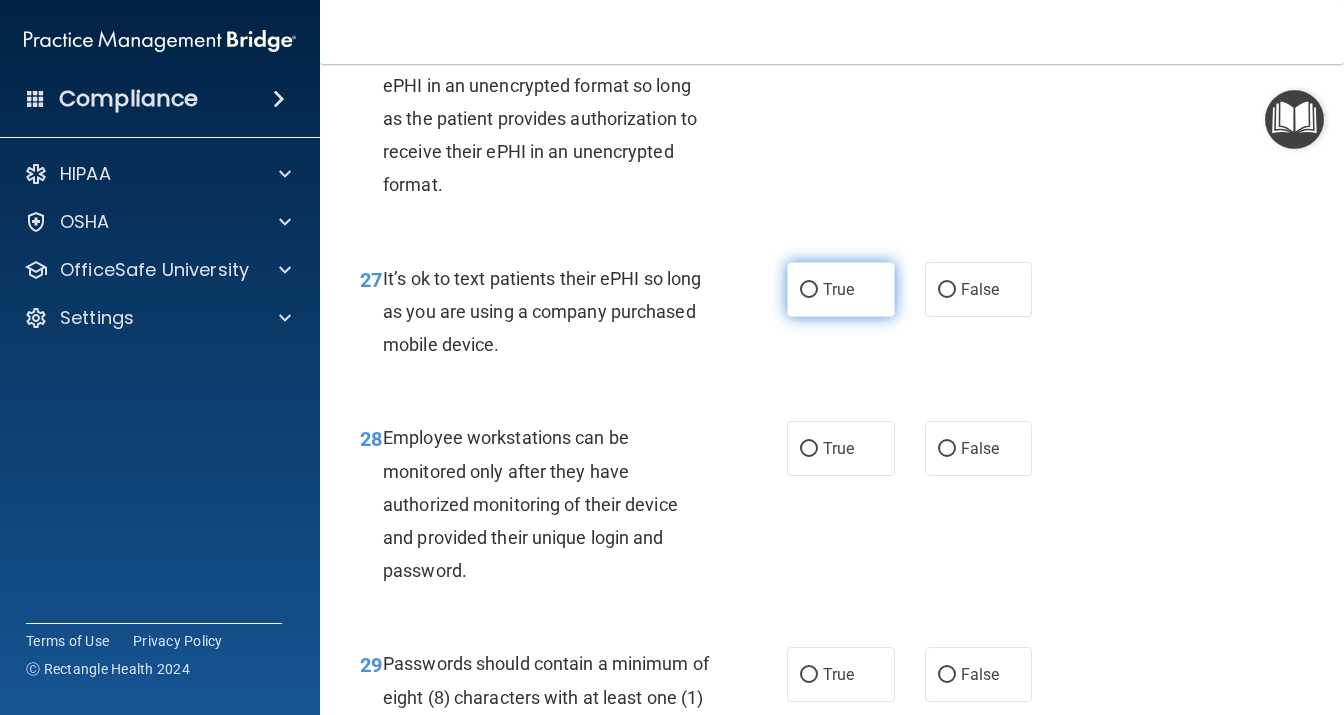 click on "True" at bounding box center (841, 289) 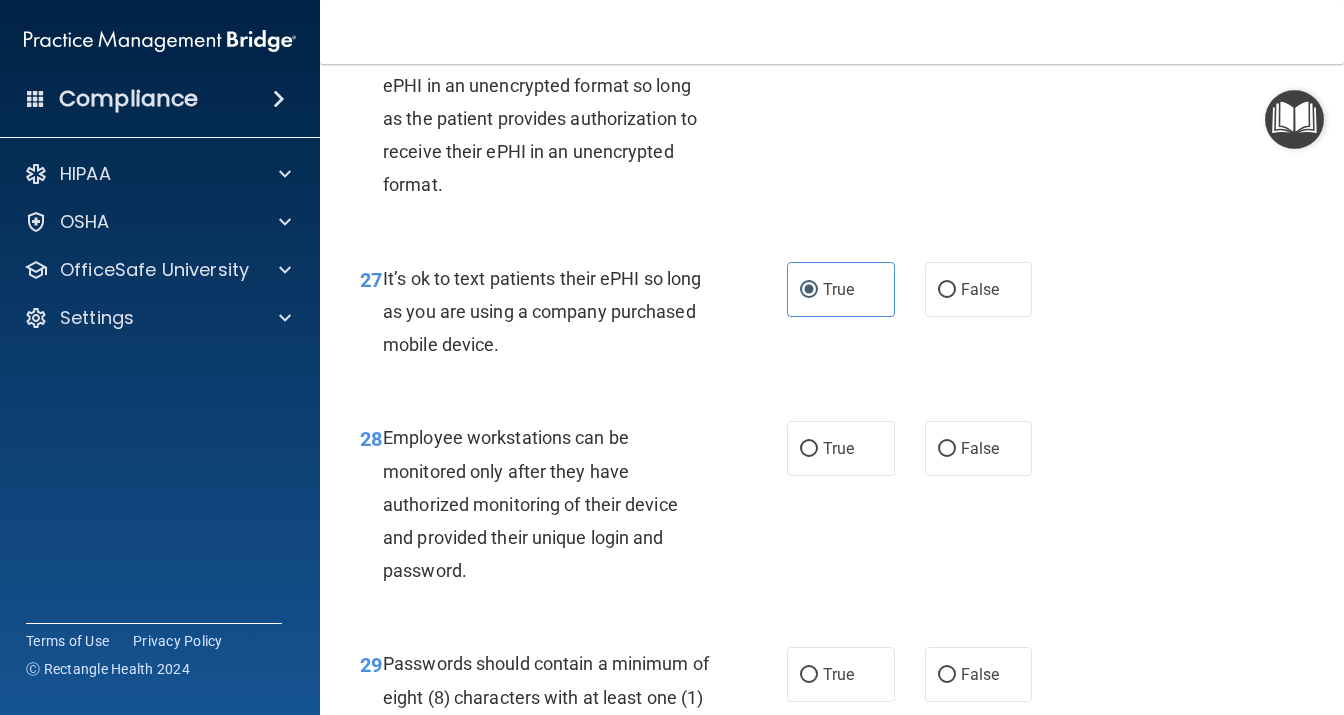 click on "True           False" at bounding box center [916, 289] 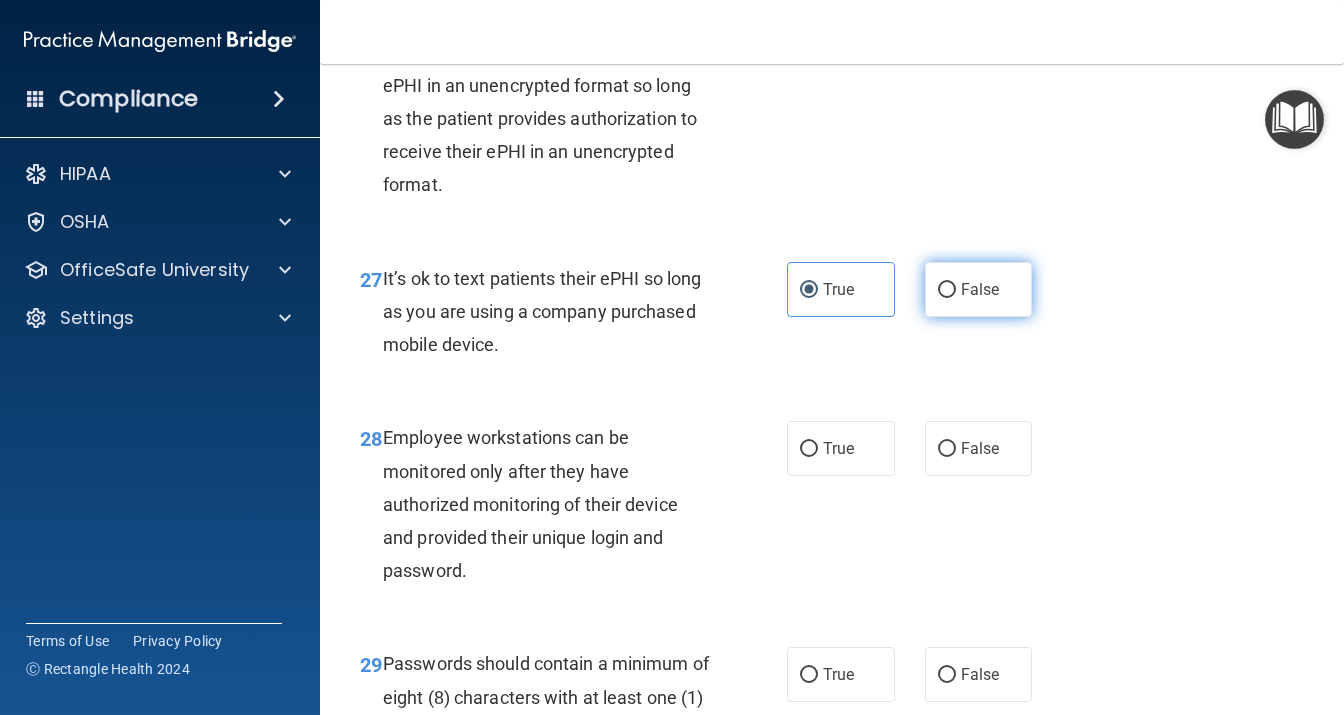 click on "False" at bounding box center (947, 290) 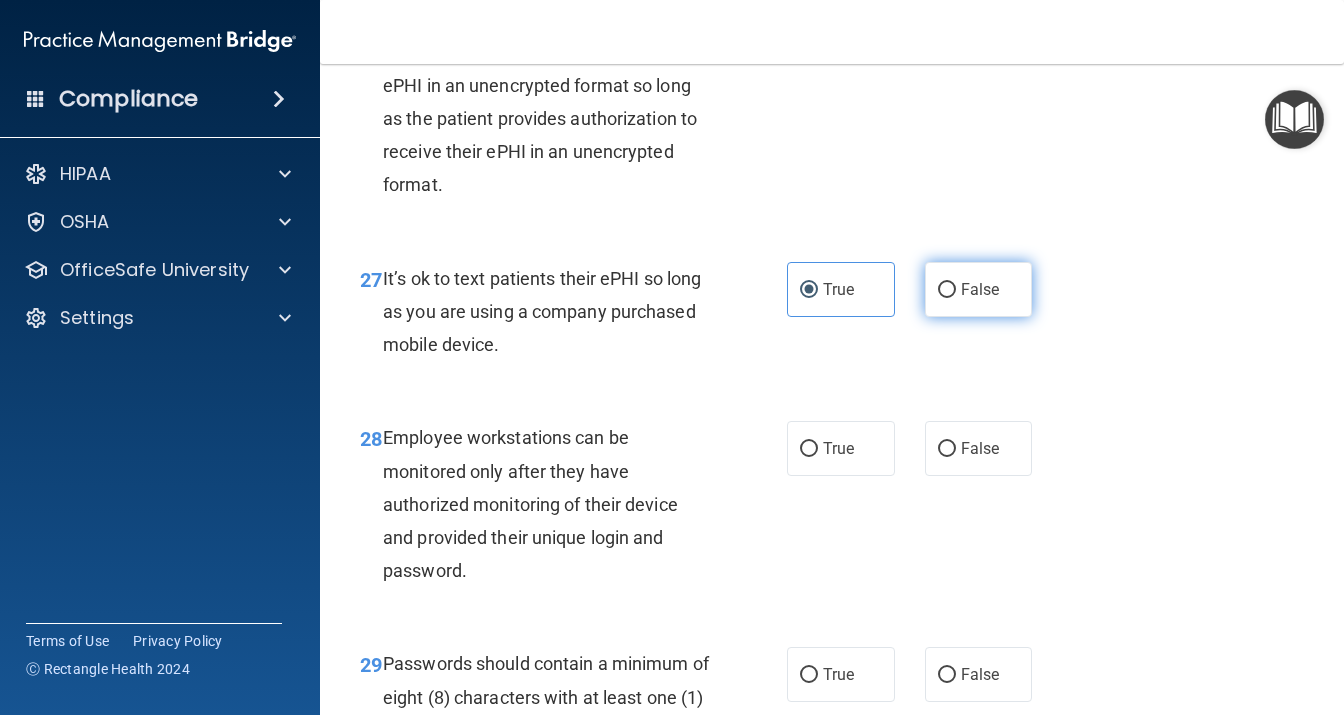 radio on "true" 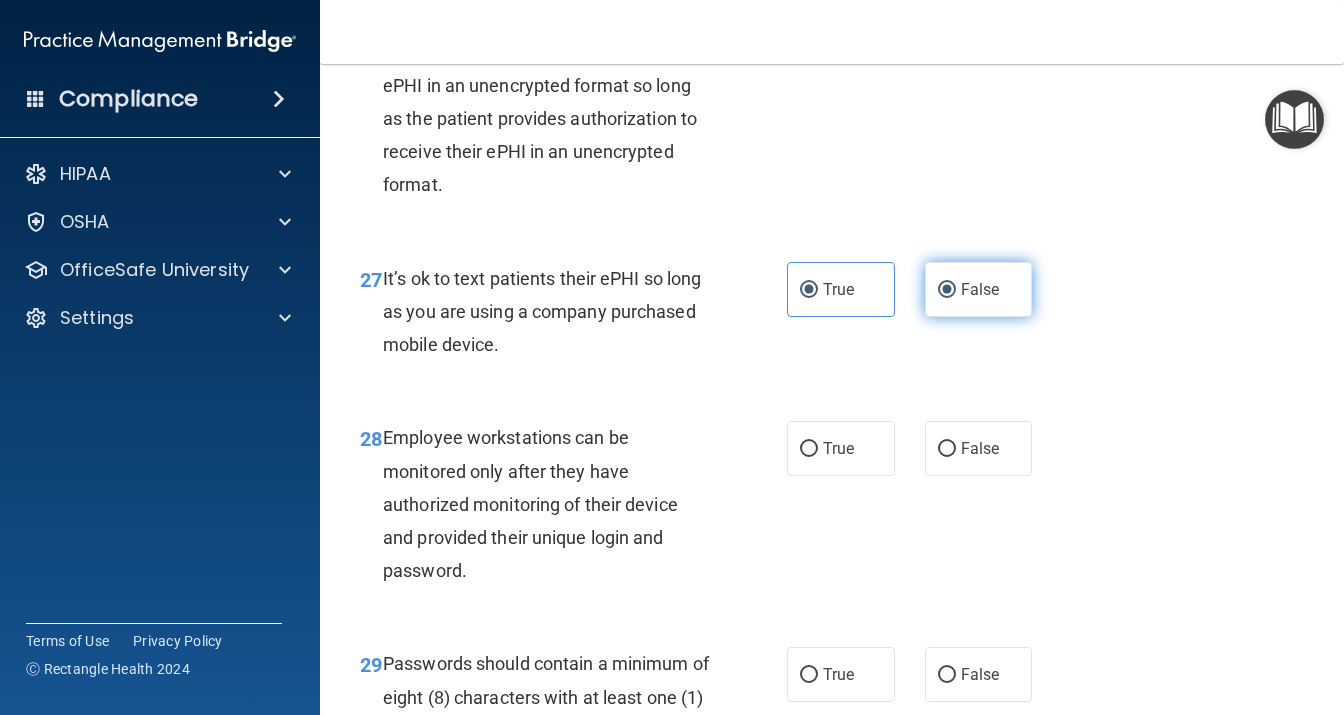 radio on "false" 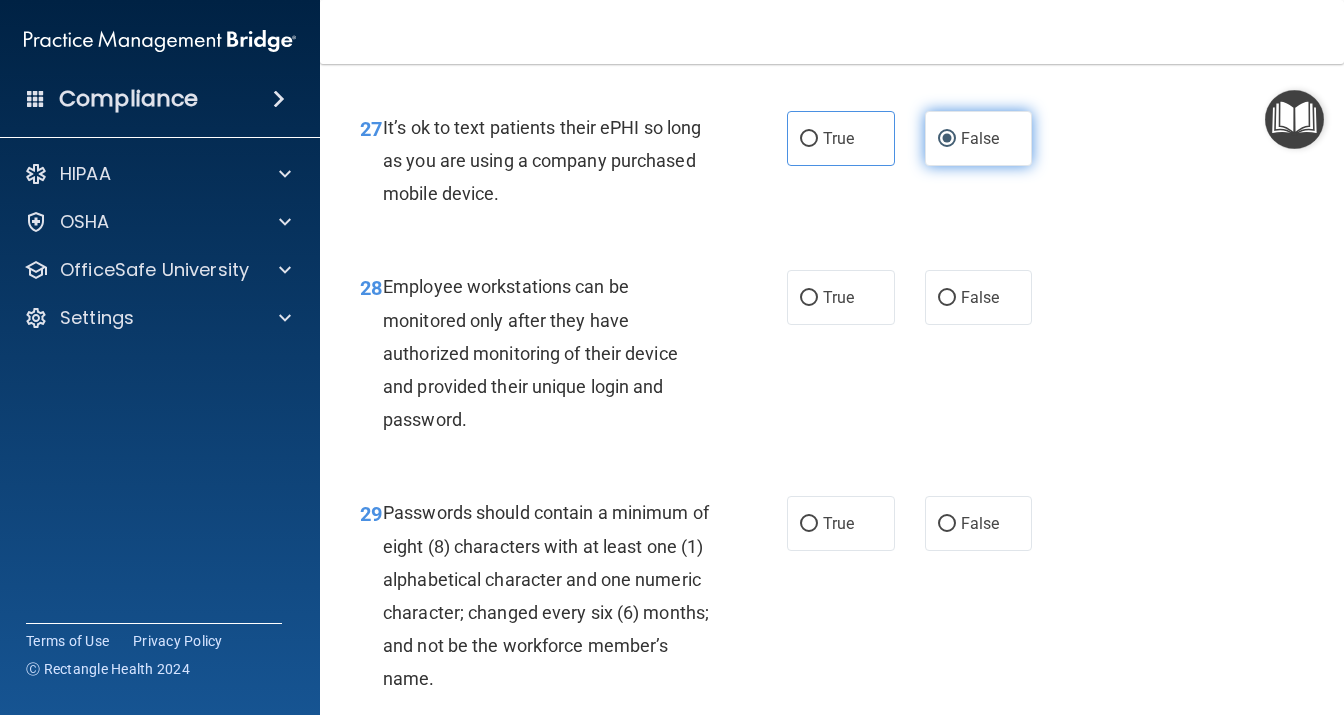scroll, scrollTop: 5616, scrollLeft: 0, axis: vertical 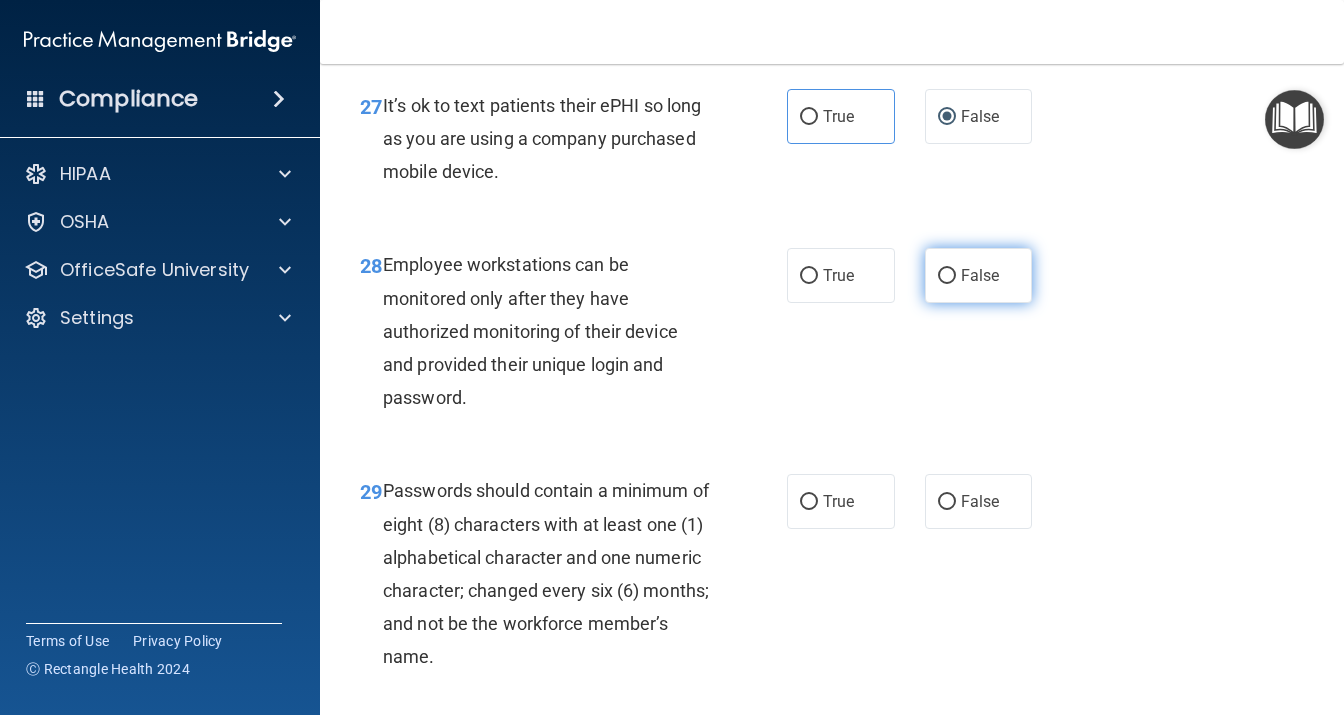 click on "False" at bounding box center [979, 275] 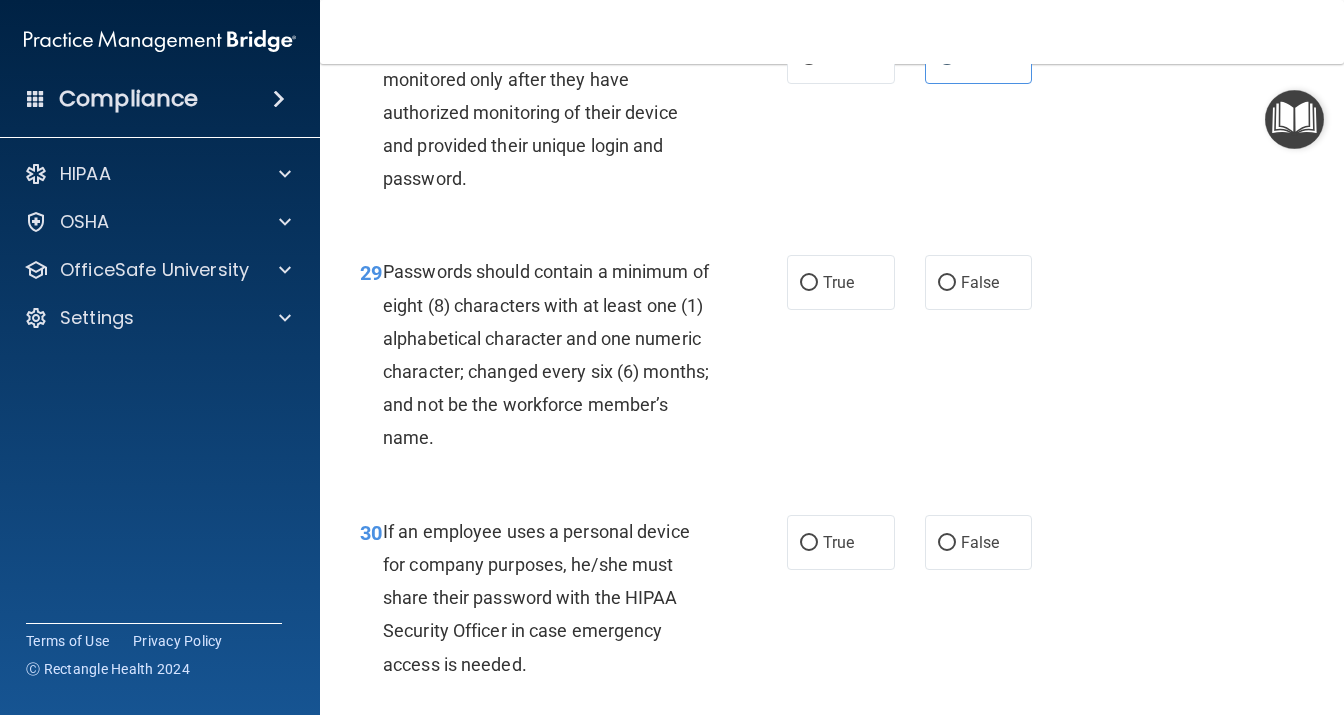 scroll, scrollTop: 5875, scrollLeft: 0, axis: vertical 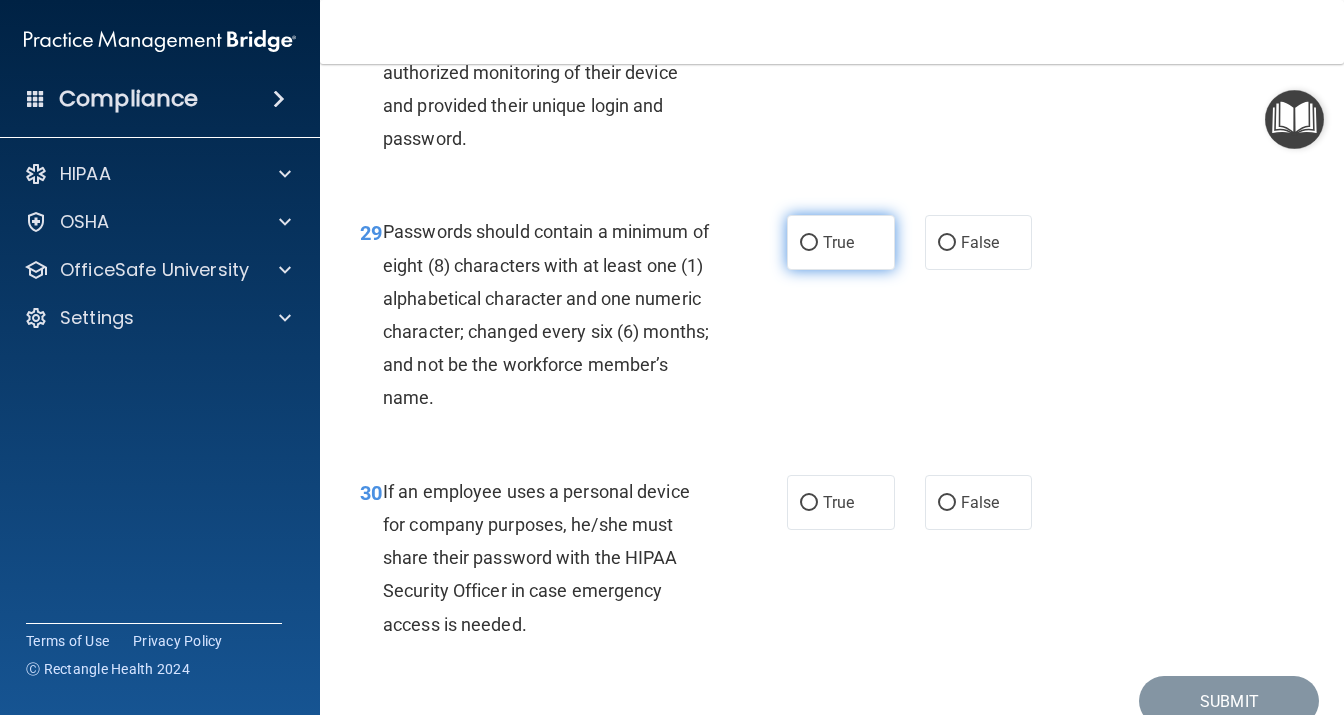 click on "True" at bounding box center (809, 243) 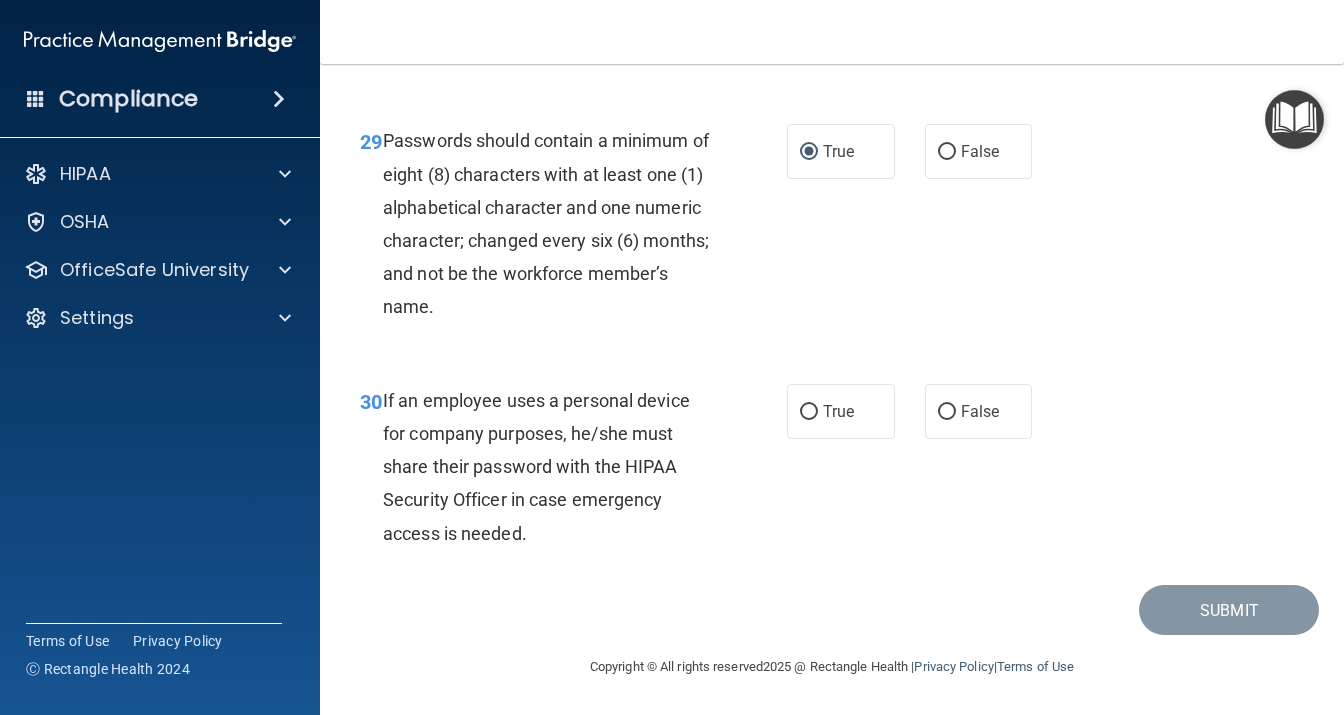 scroll, scrollTop: 6134, scrollLeft: 0, axis: vertical 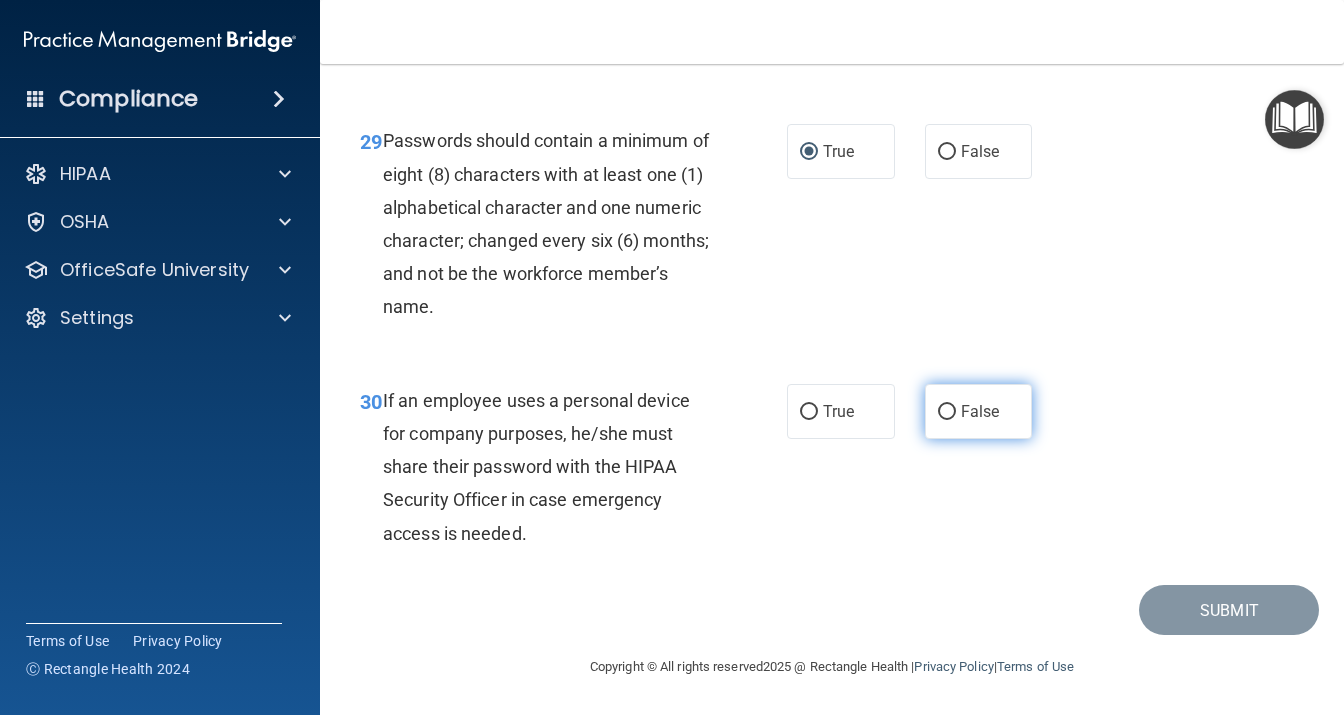 click on "False" at bounding box center [979, 411] 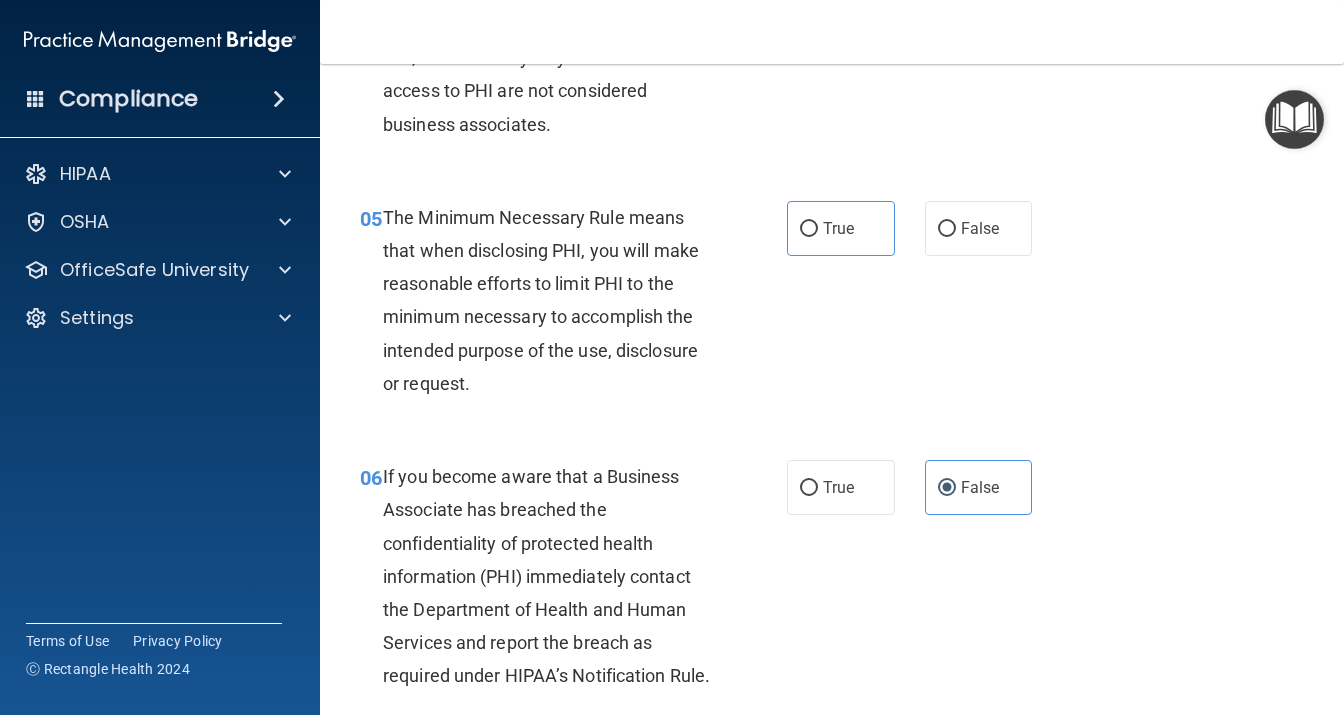 scroll, scrollTop: 778, scrollLeft: 0, axis: vertical 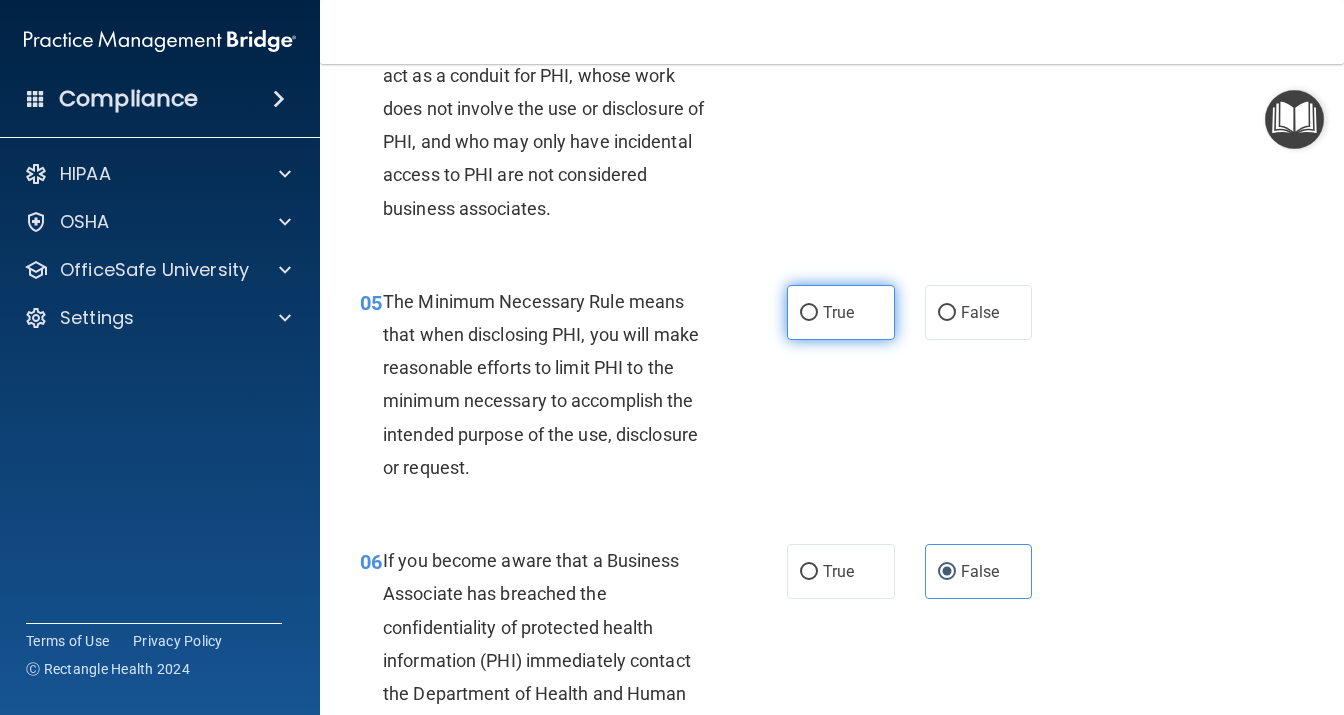 click on "True" at bounding box center [838, 312] 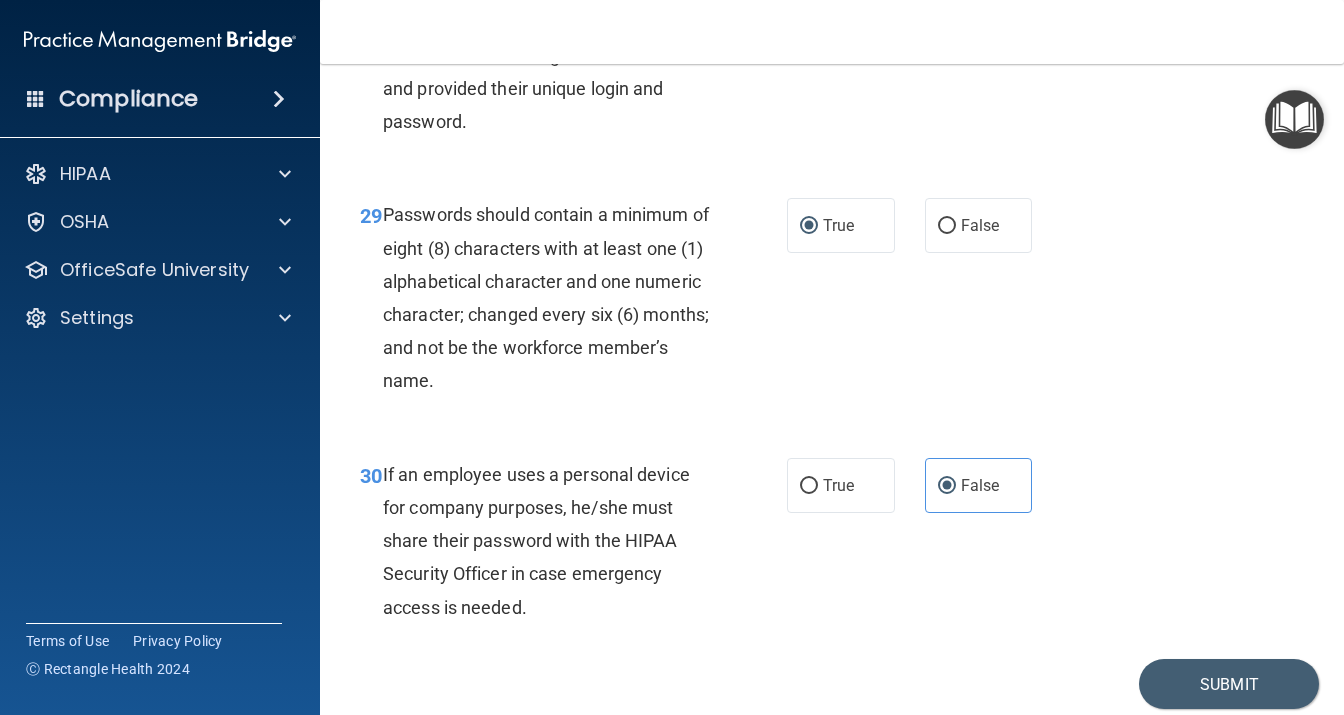 scroll, scrollTop: 6201, scrollLeft: 0, axis: vertical 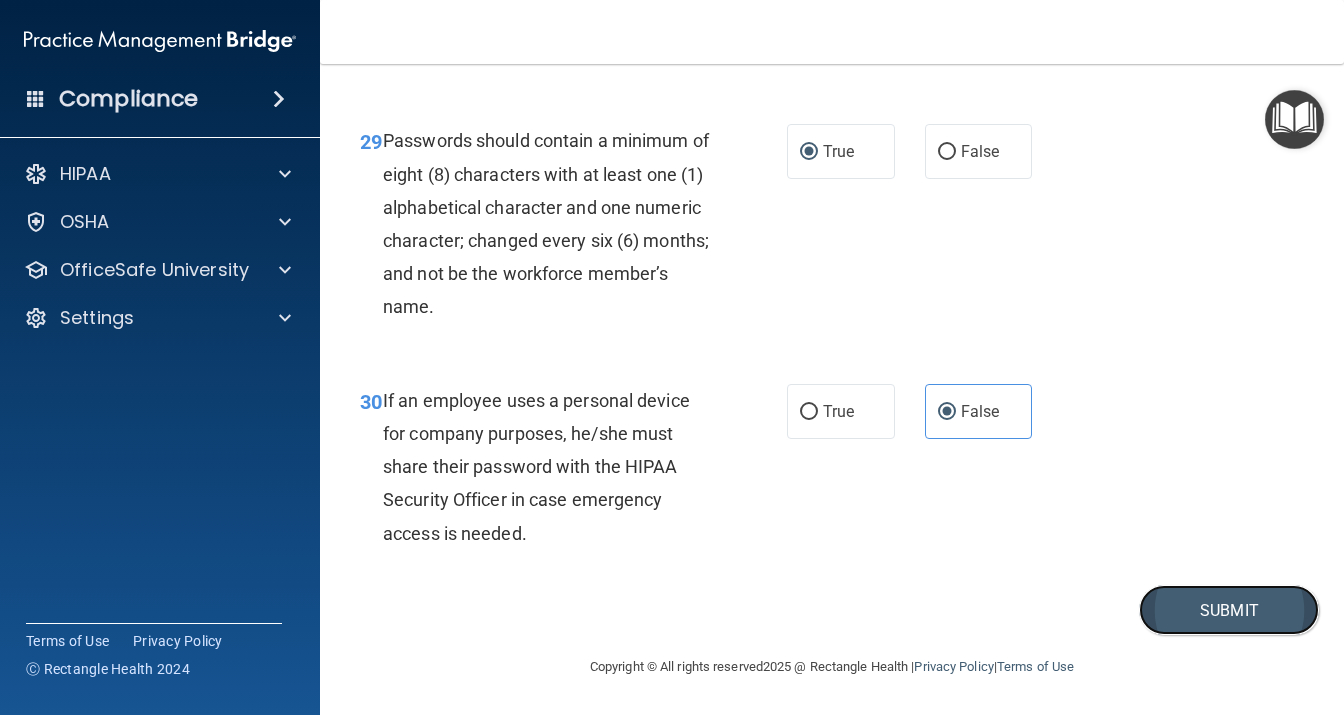 click on "Submit" at bounding box center [1229, 610] 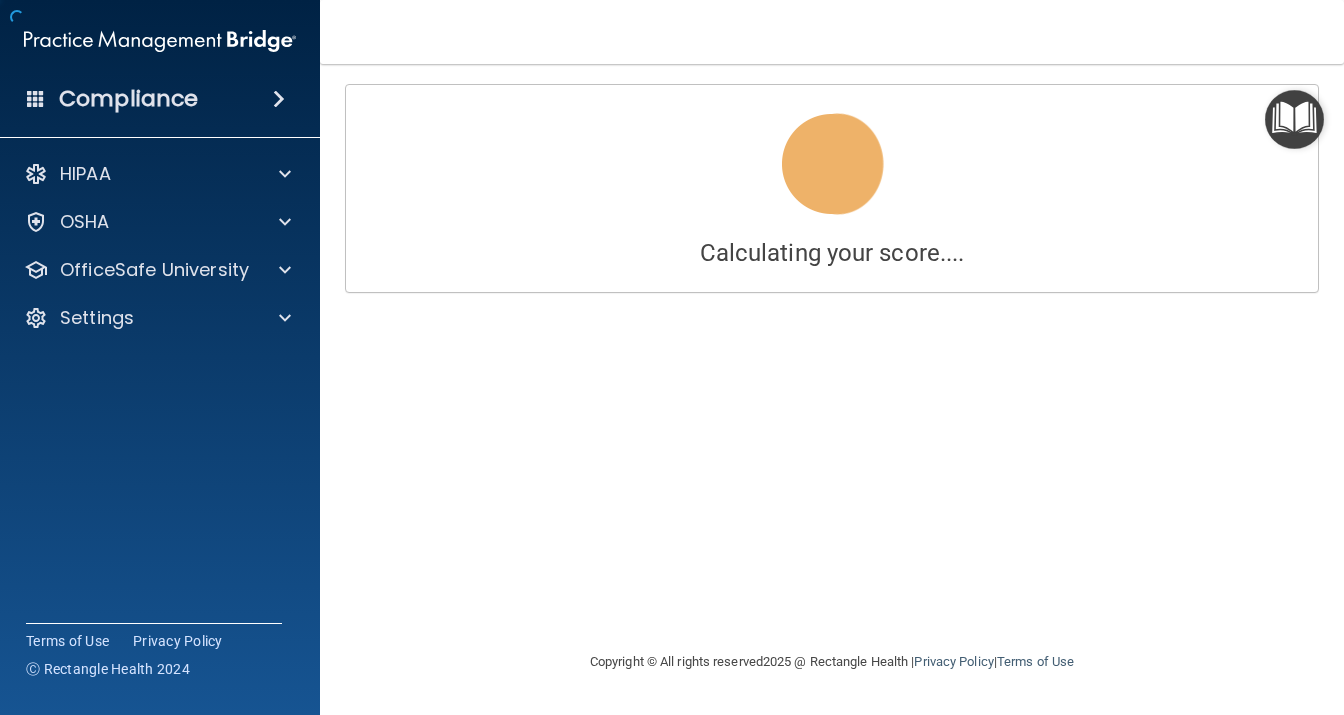 scroll, scrollTop: 0, scrollLeft: 0, axis: both 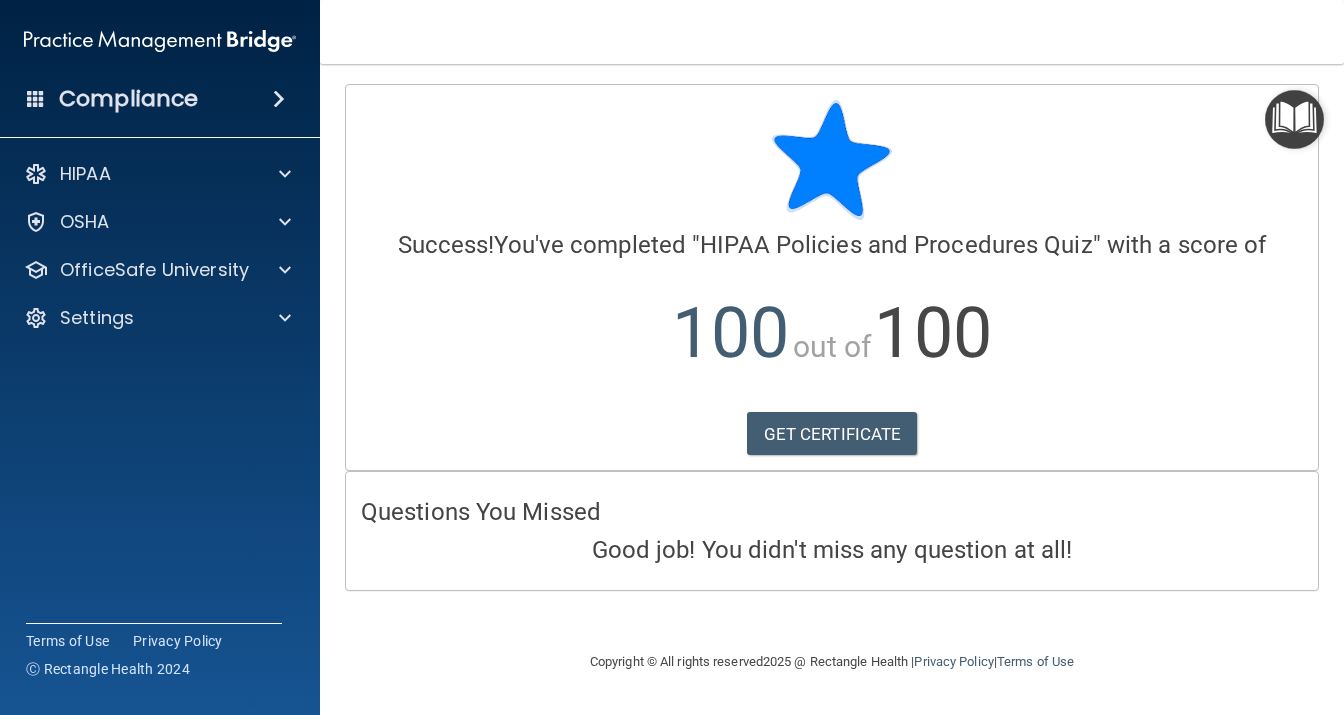 click on "Calculating your score....                     Success!  You've completed " HIPAA Policies and Procedures Quiz " with a score of            100     out of     100       GET CERTIFICATE" at bounding box center (832, 277) 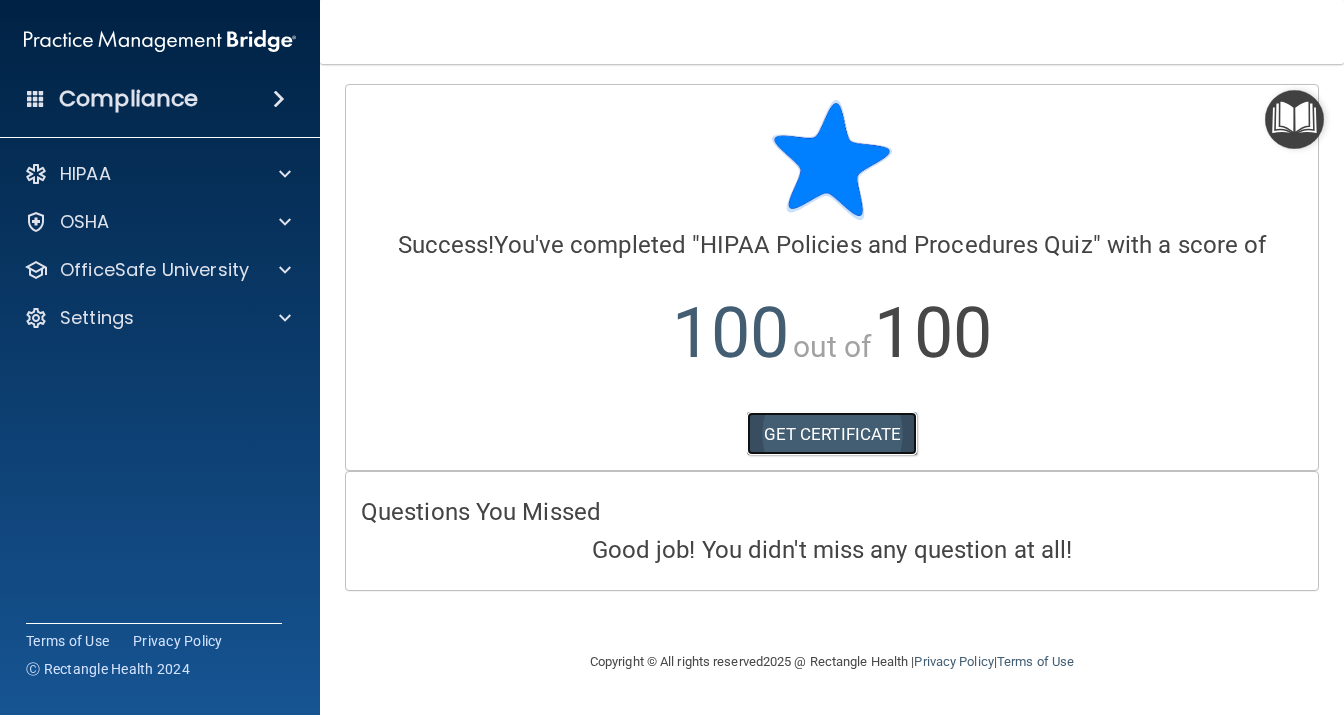 click on "GET CERTIFICATE" at bounding box center [832, 434] 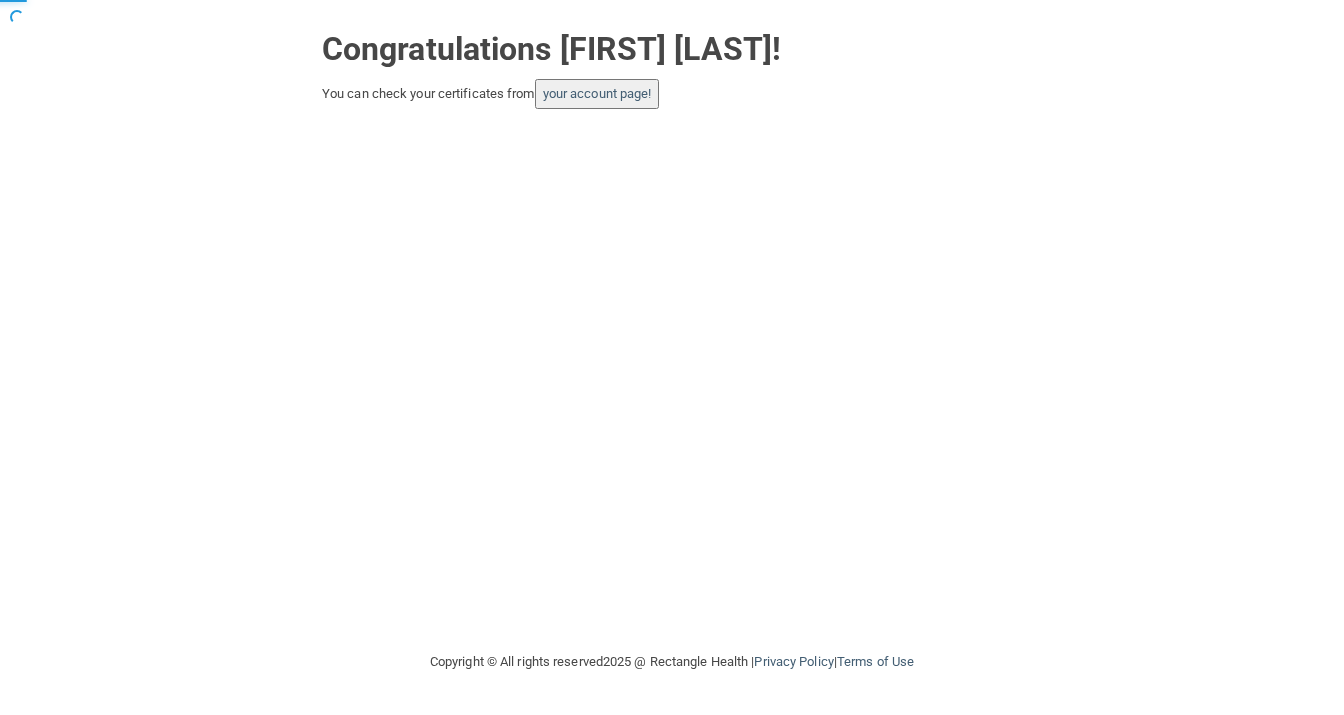 scroll, scrollTop: 0, scrollLeft: 0, axis: both 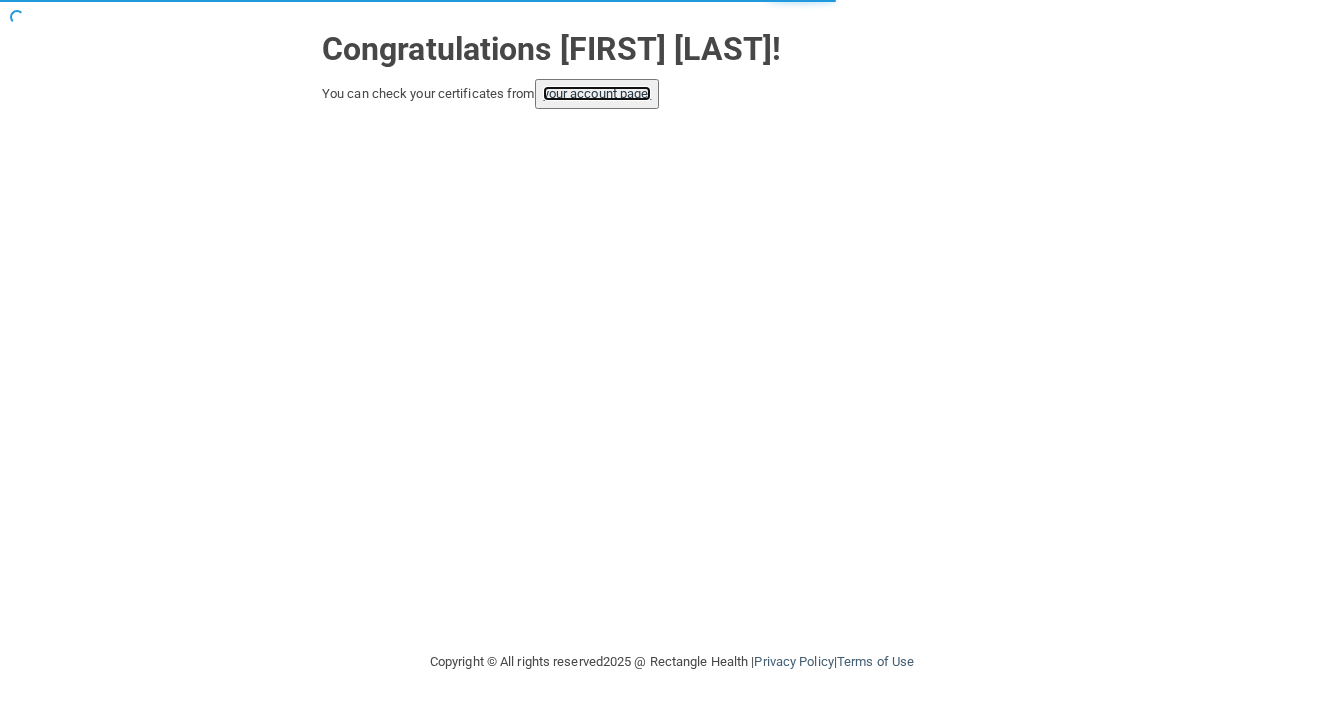 click on "your account page!" at bounding box center (597, 93) 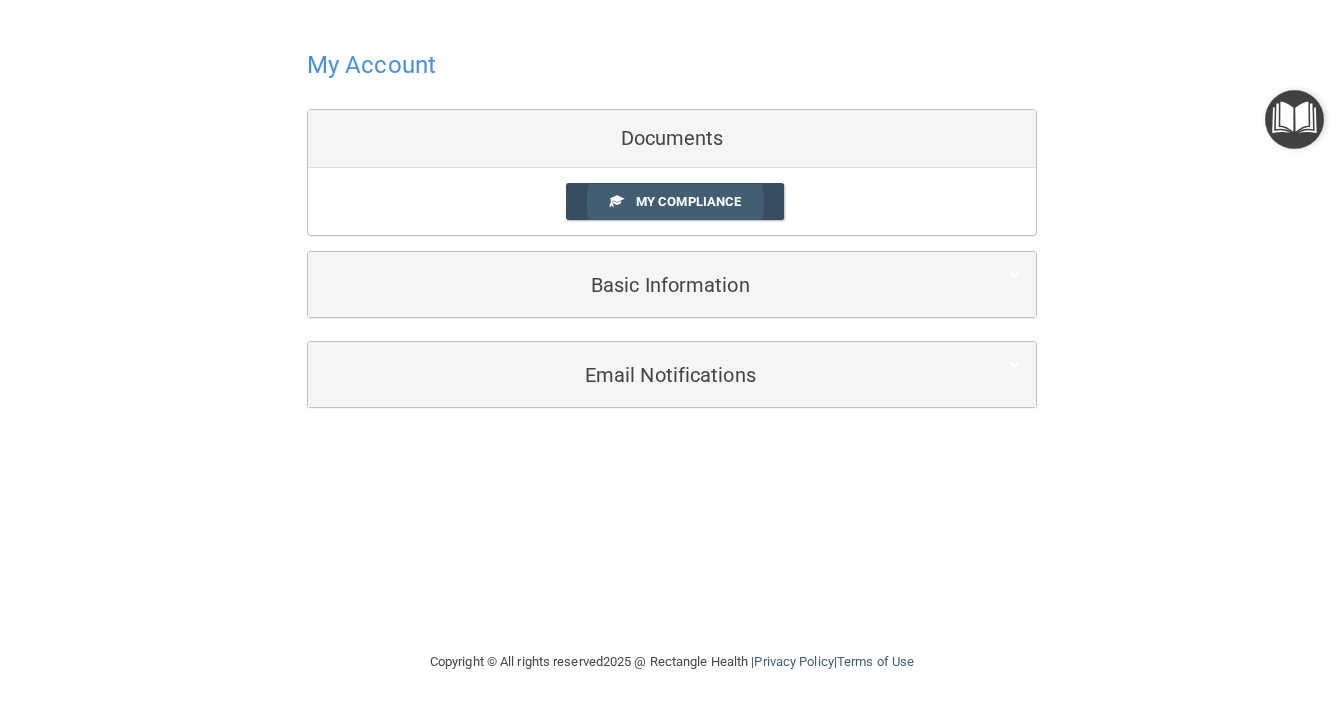 click on "My Compliance" at bounding box center (688, 201) 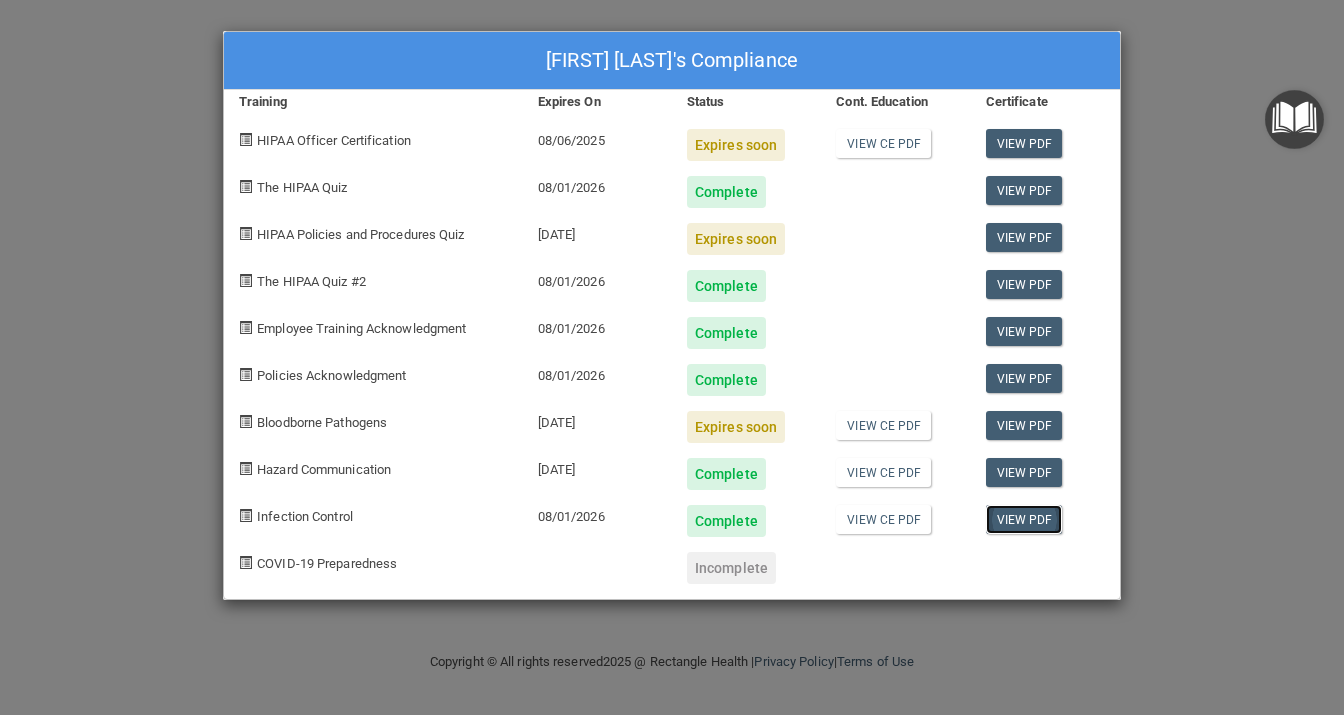 click on "View PDF" at bounding box center (1024, 519) 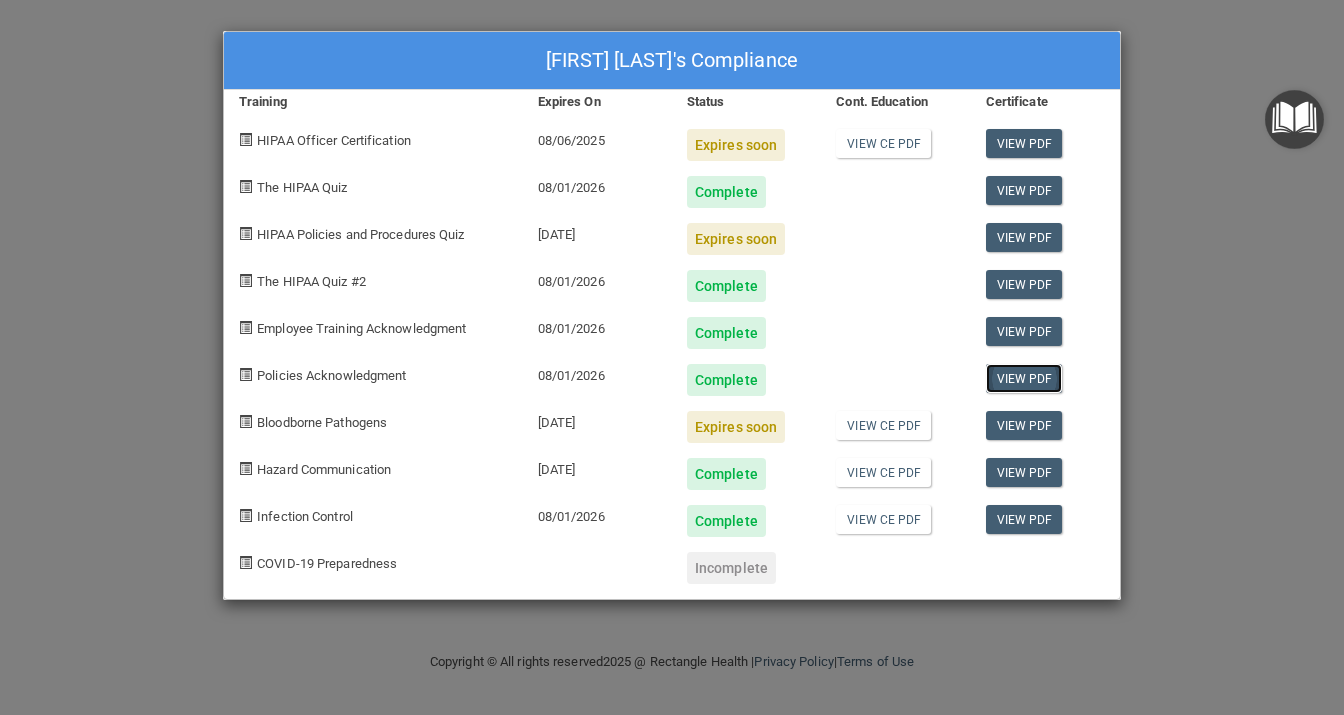 click on "View PDF" at bounding box center (1024, 378) 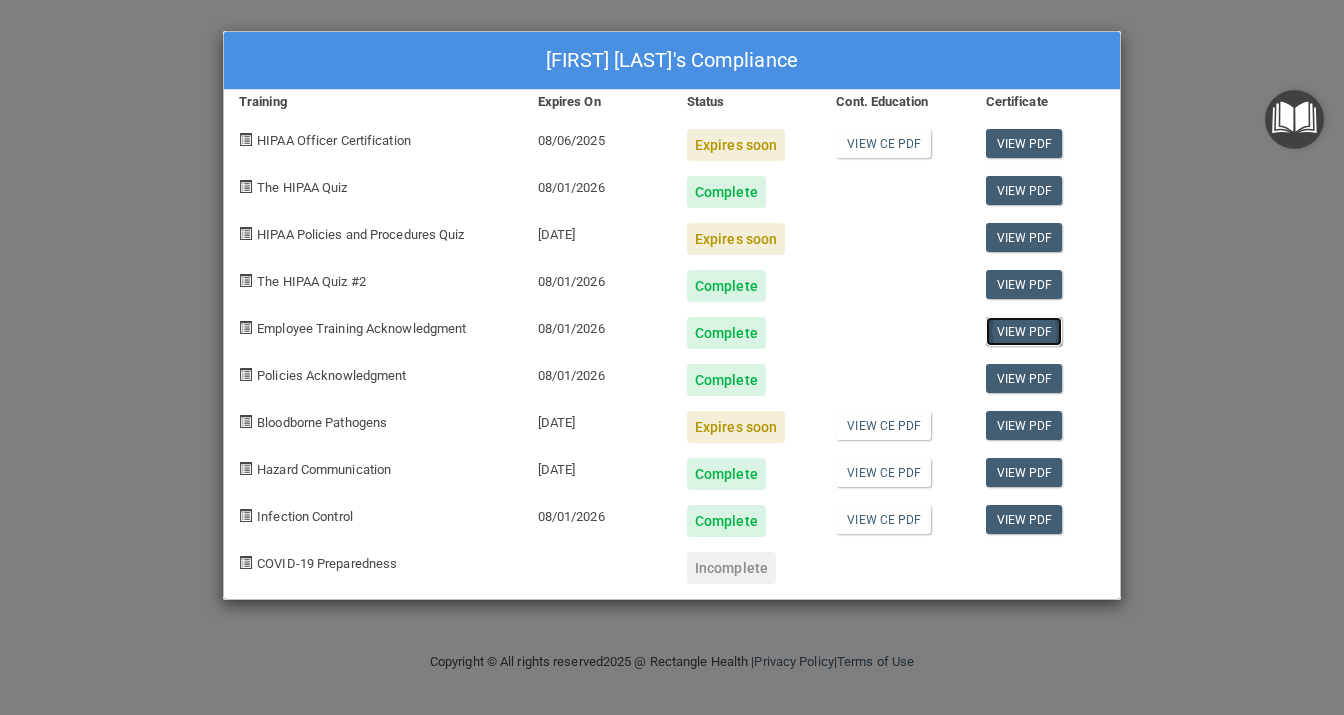 click on "View PDF" at bounding box center (1024, 331) 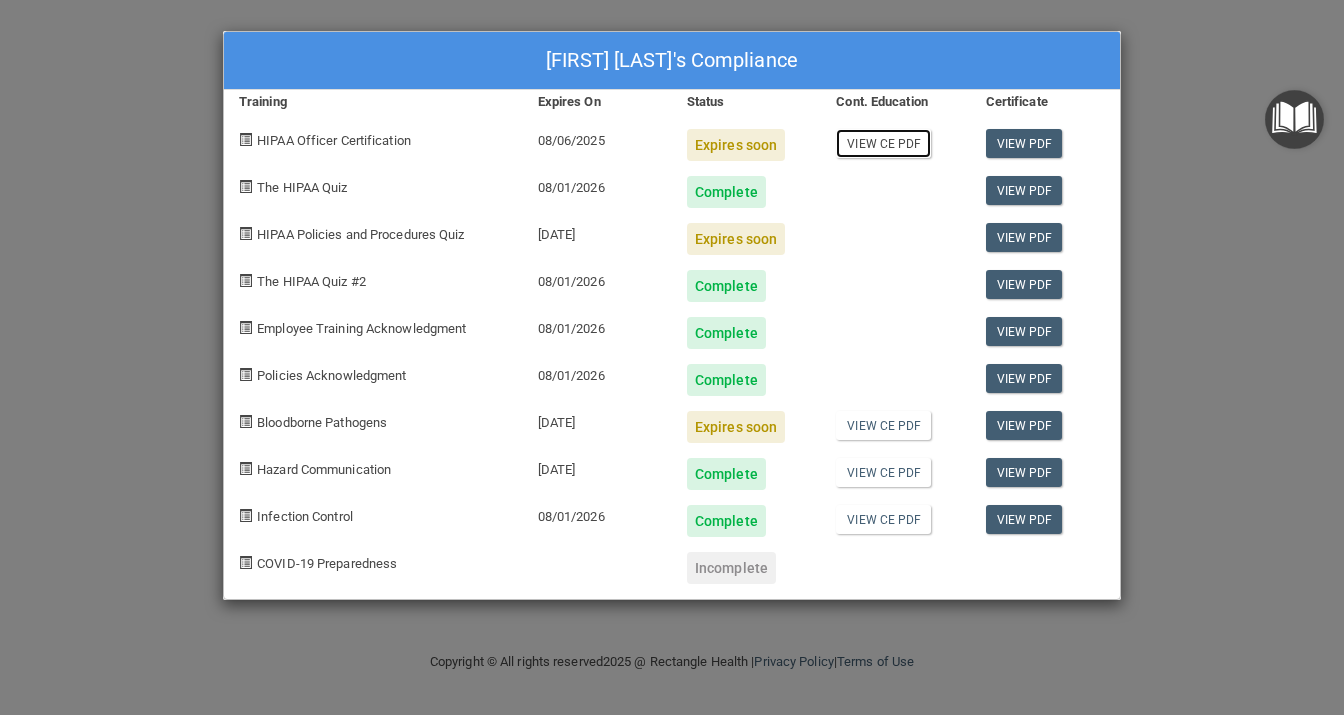 click on "View CE PDF" at bounding box center (883, 143) 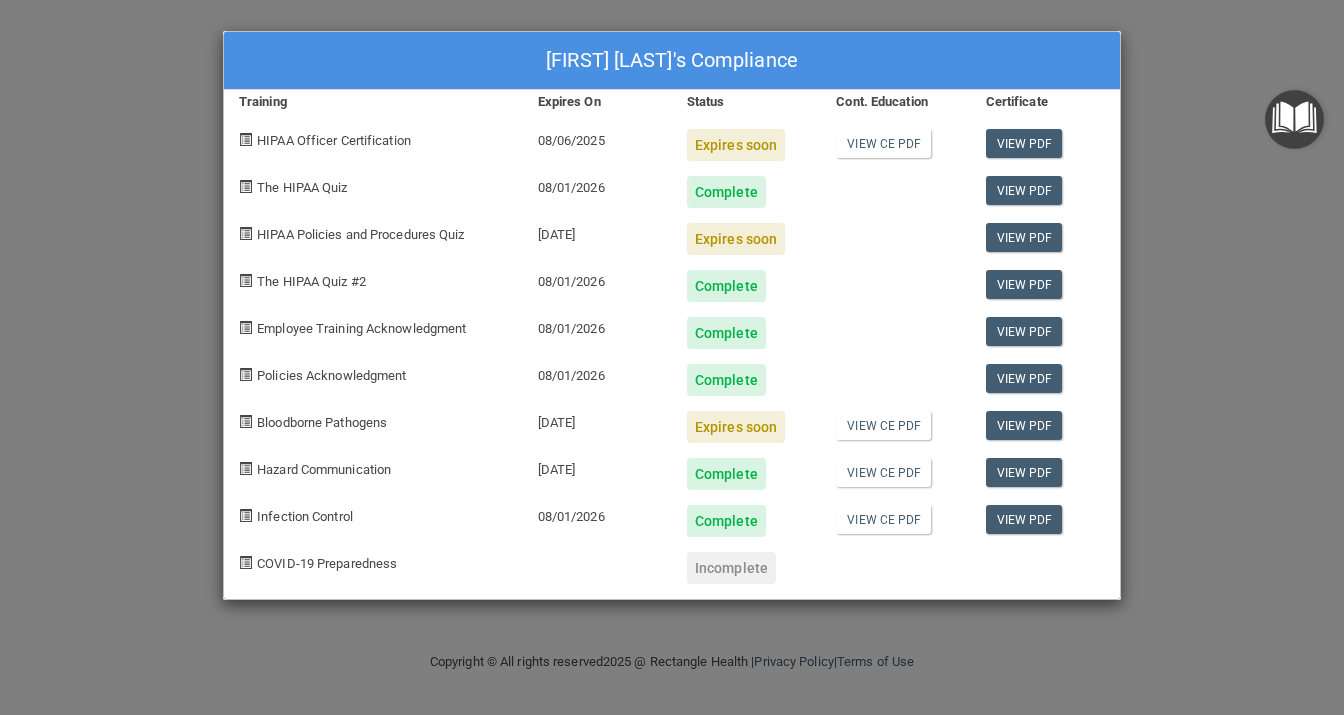 click on "[FIRST] [LAST]'s Compliance      Training   Expires On   Status   Cont. Education   Certificate         HIPAA Officer Certification      [DATE]       Expires soon        View CE PDF       View PDF         The HIPAA Quiz      [DATE]       Complete              View PDF         HIPAA Policies and Procedures Quiz      [DATE]       Expires soon              View PDF         The HIPAA Quiz #2      [DATE]       Complete              View PDF         Employee Training Acknowledgment      [DATE]       Complete              View PDF         Policies Acknowledgment      [DATE]       Complete              View PDF         Bloodborne Pathogens      [DATE]       Expires soon        View CE PDF       View PDF         Hazard Communication      [DATE]       Complete        View CE PDF       View PDF         Infection Control      [DATE]       Complete        View CE PDF       View PDF         COVID-19 Preparedness             Incomplete" at bounding box center [672, 357] 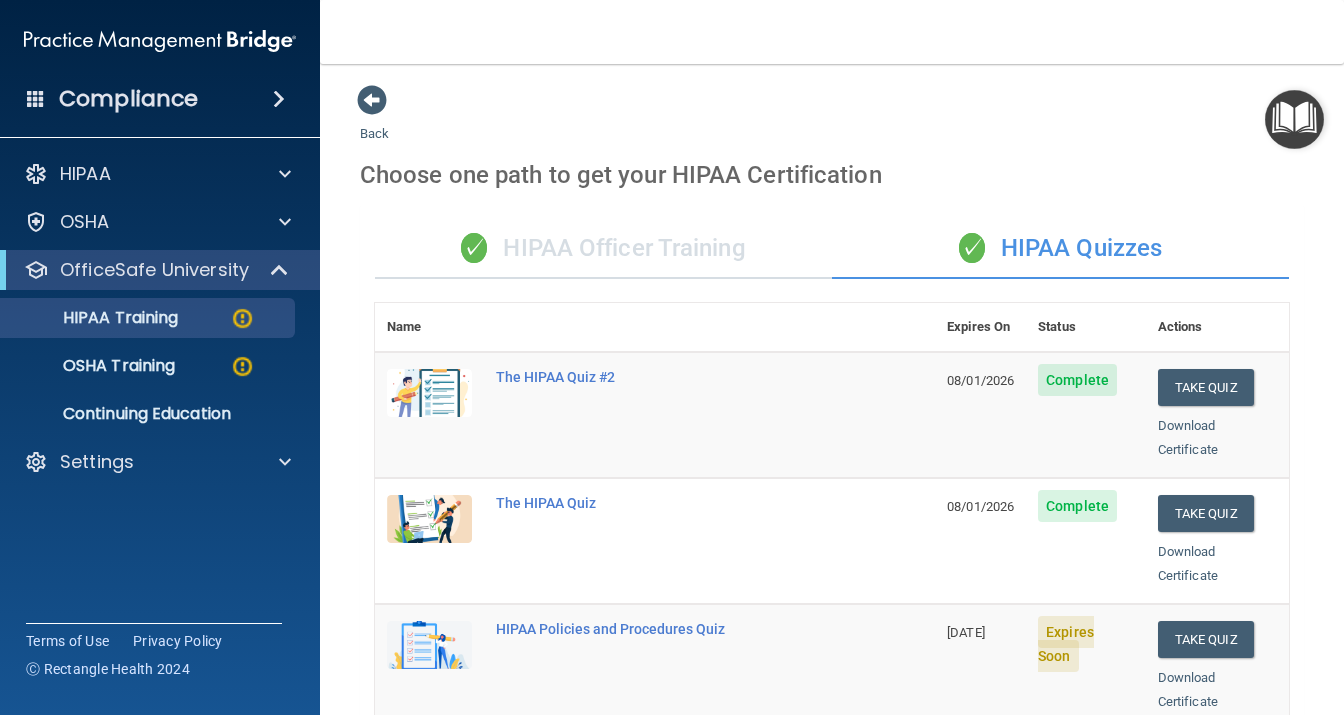 scroll, scrollTop: 0, scrollLeft: 0, axis: both 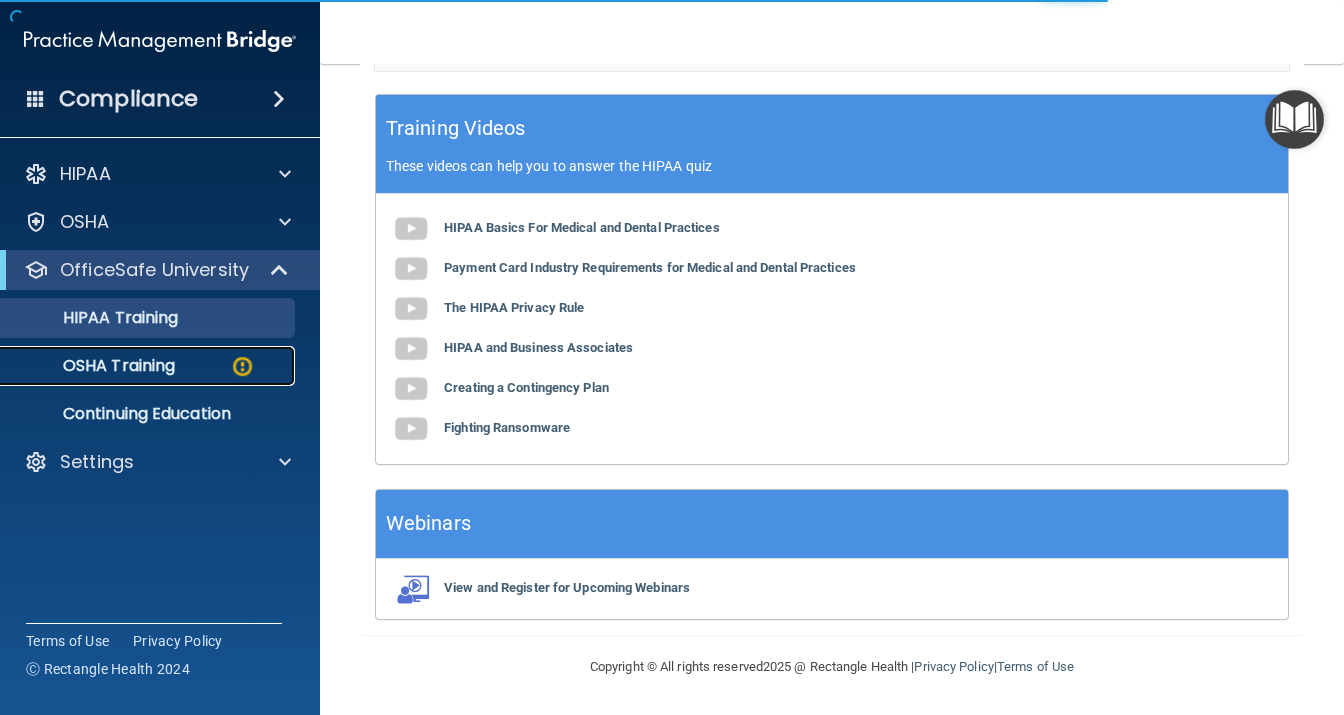 click on "OSHA Training" at bounding box center [137, 366] 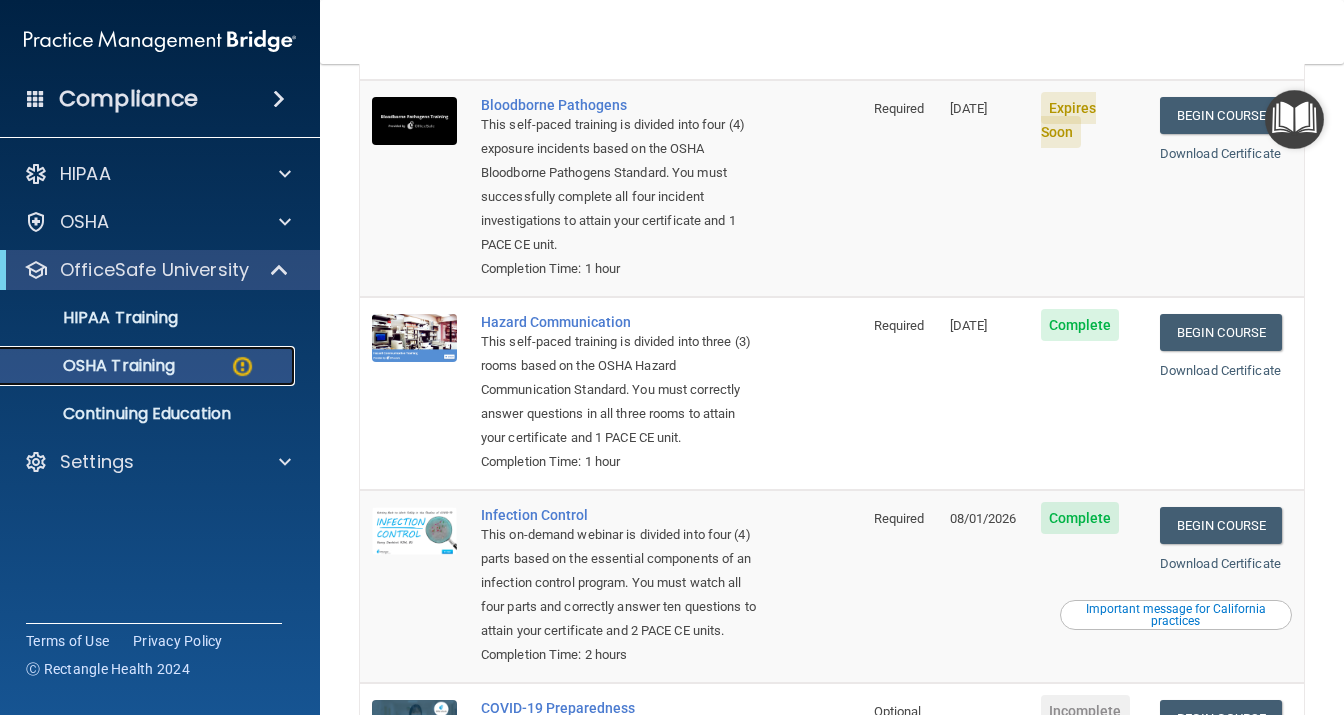 scroll, scrollTop: 173, scrollLeft: 0, axis: vertical 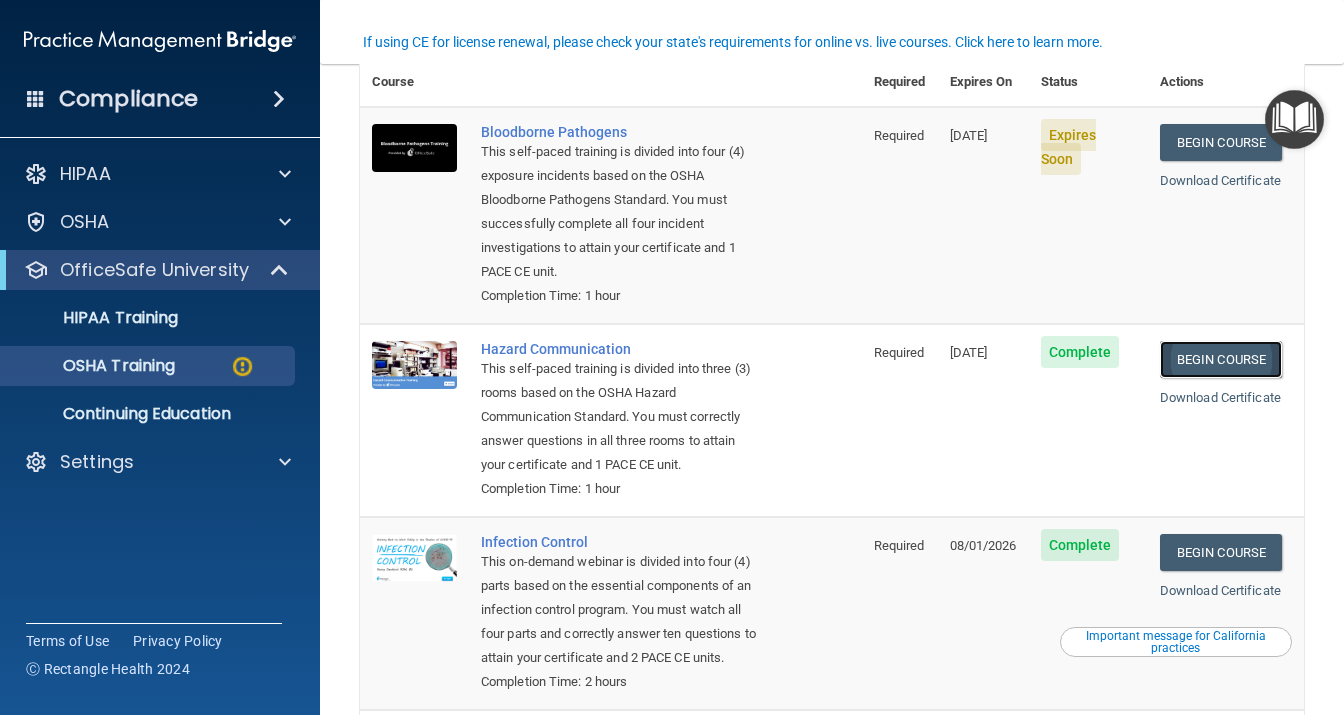 click on "Begin Course" at bounding box center (1221, 359) 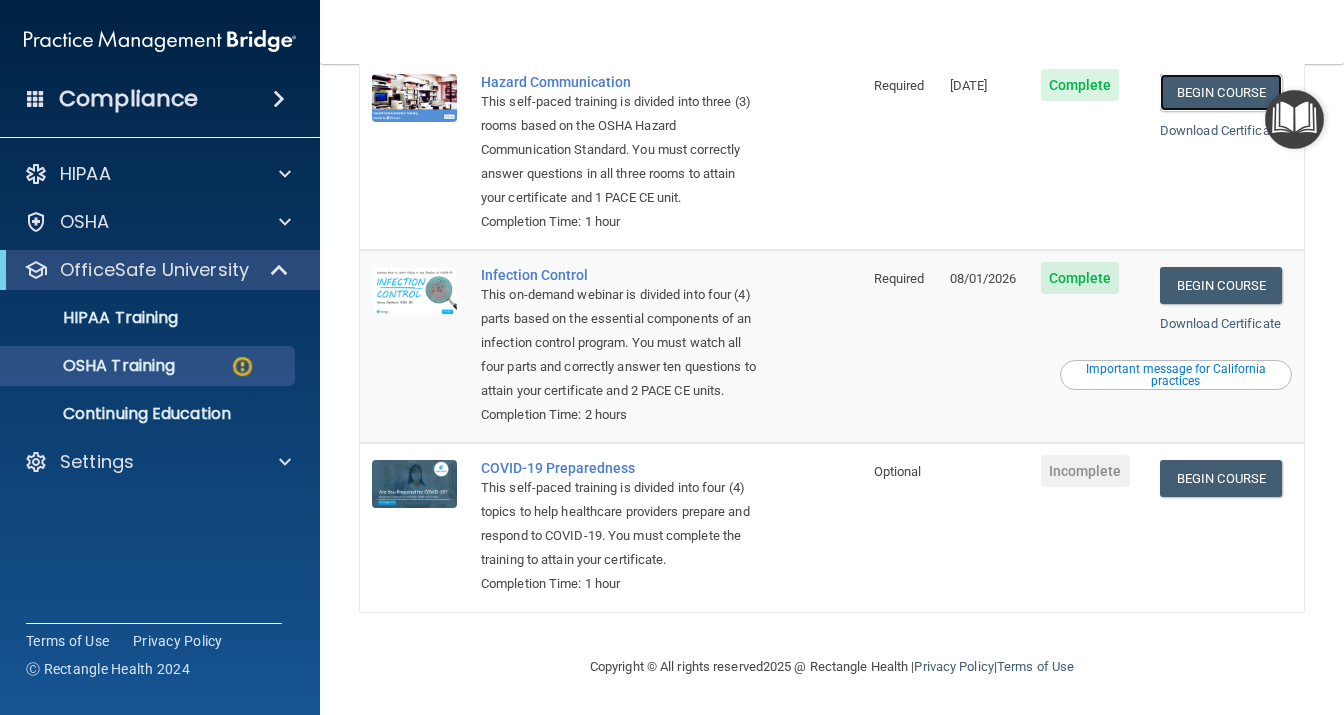 scroll, scrollTop: 173, scrollLeft: 0, axis: vertical 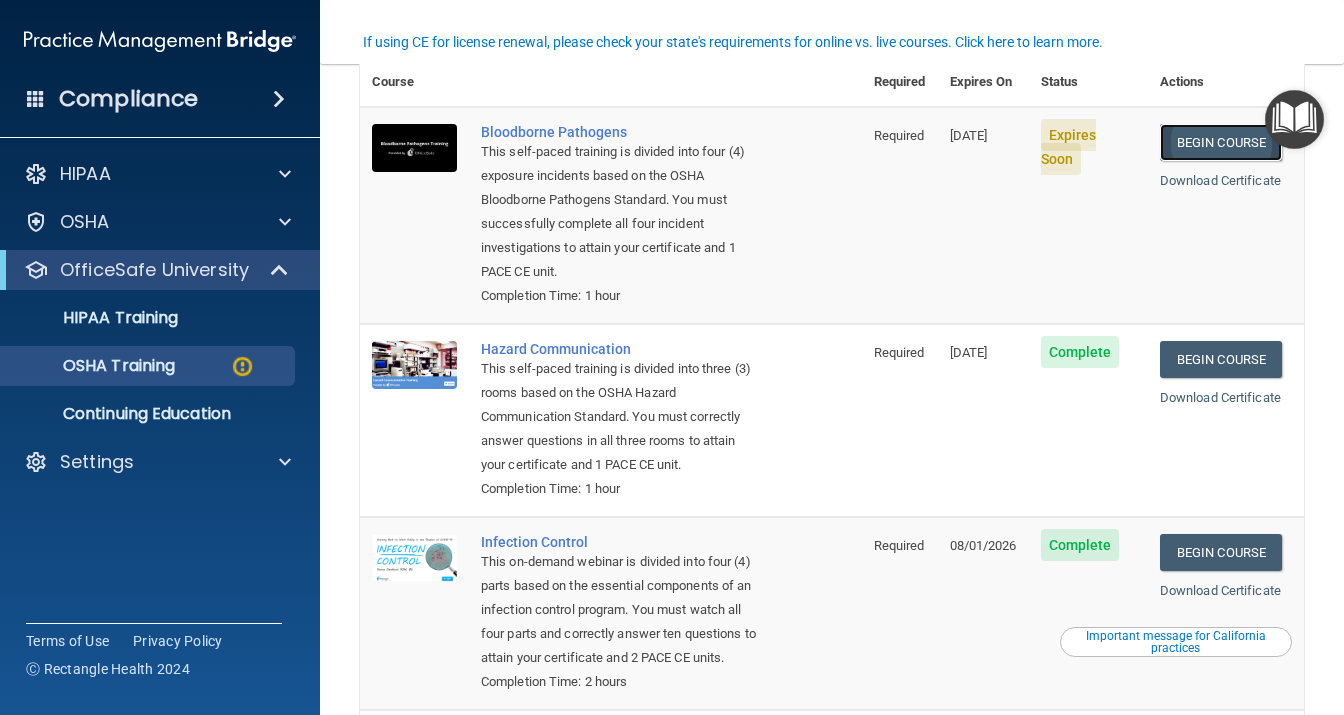 click on "Begin Course" at bounding box center [1221, 142] 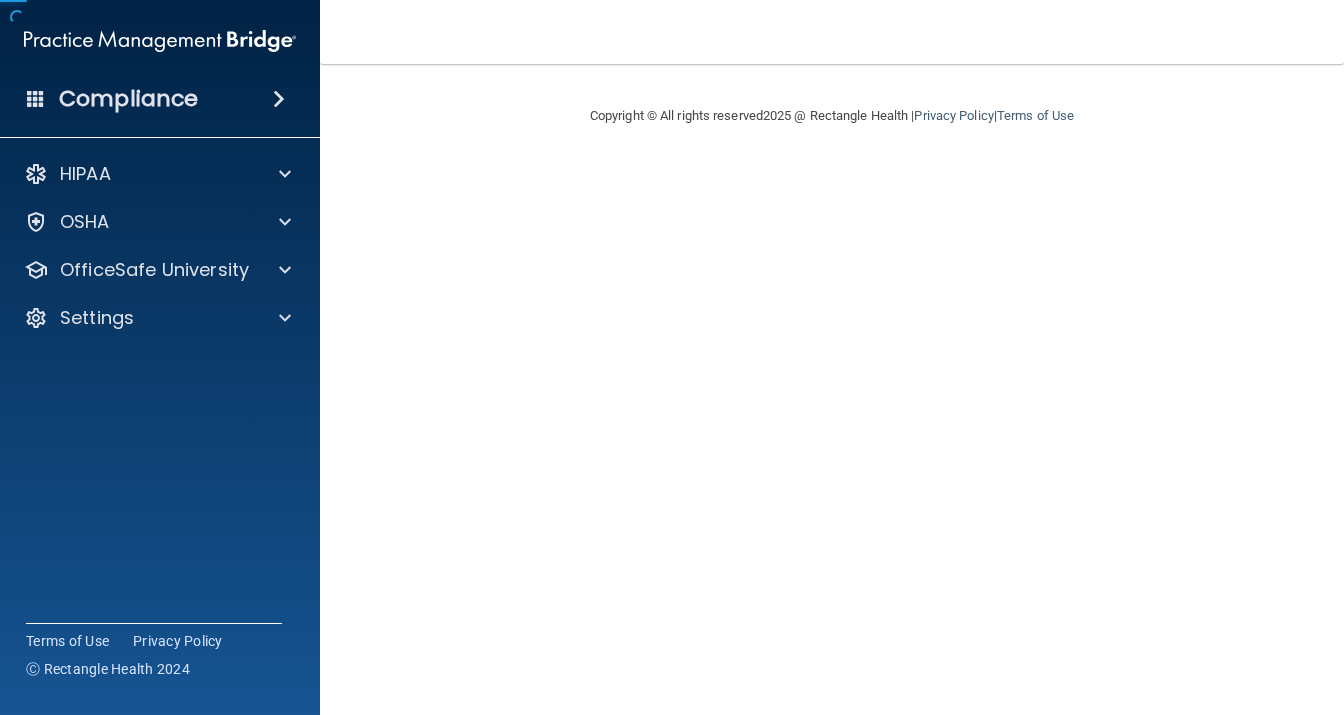 scroll, scrollTop: 0, scrollLeft: 0, axis: both 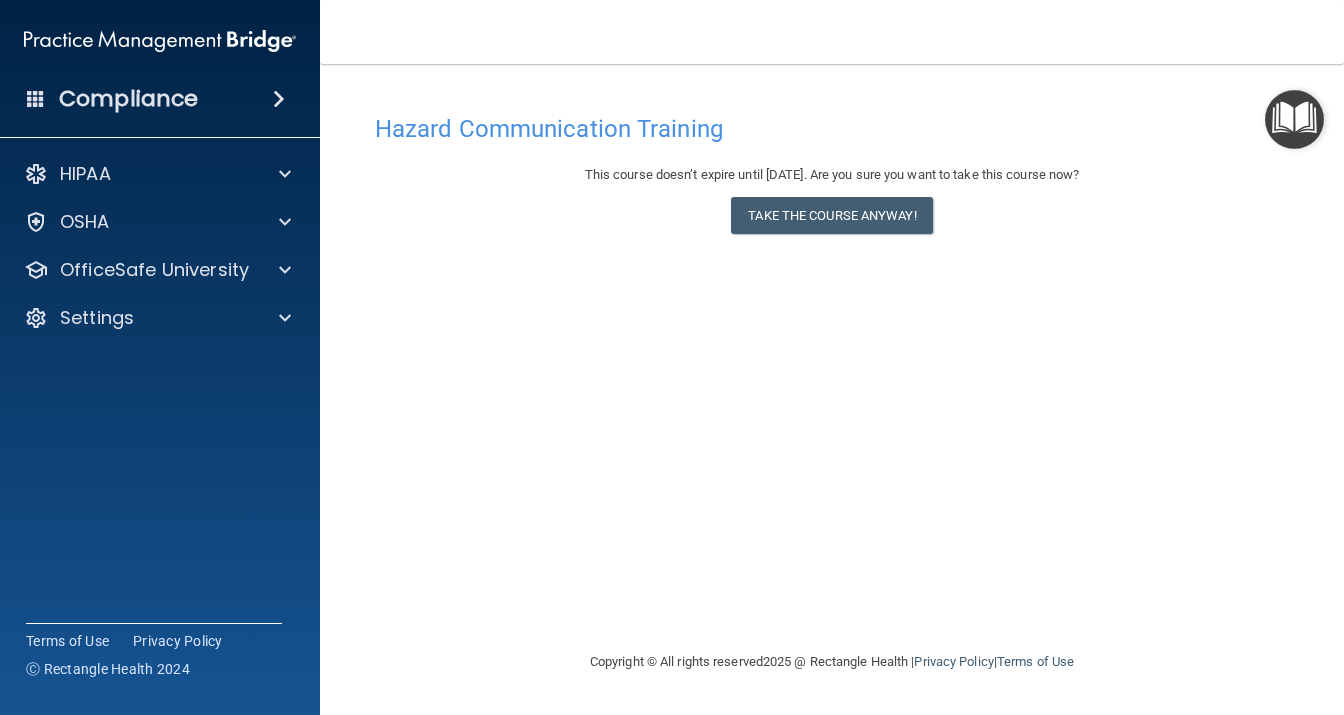 click on "This course doesn’t expire until 09/11/2025. Are you sure you want to take this course now?   Take the course anyway!" at bounding box center [832, 203] 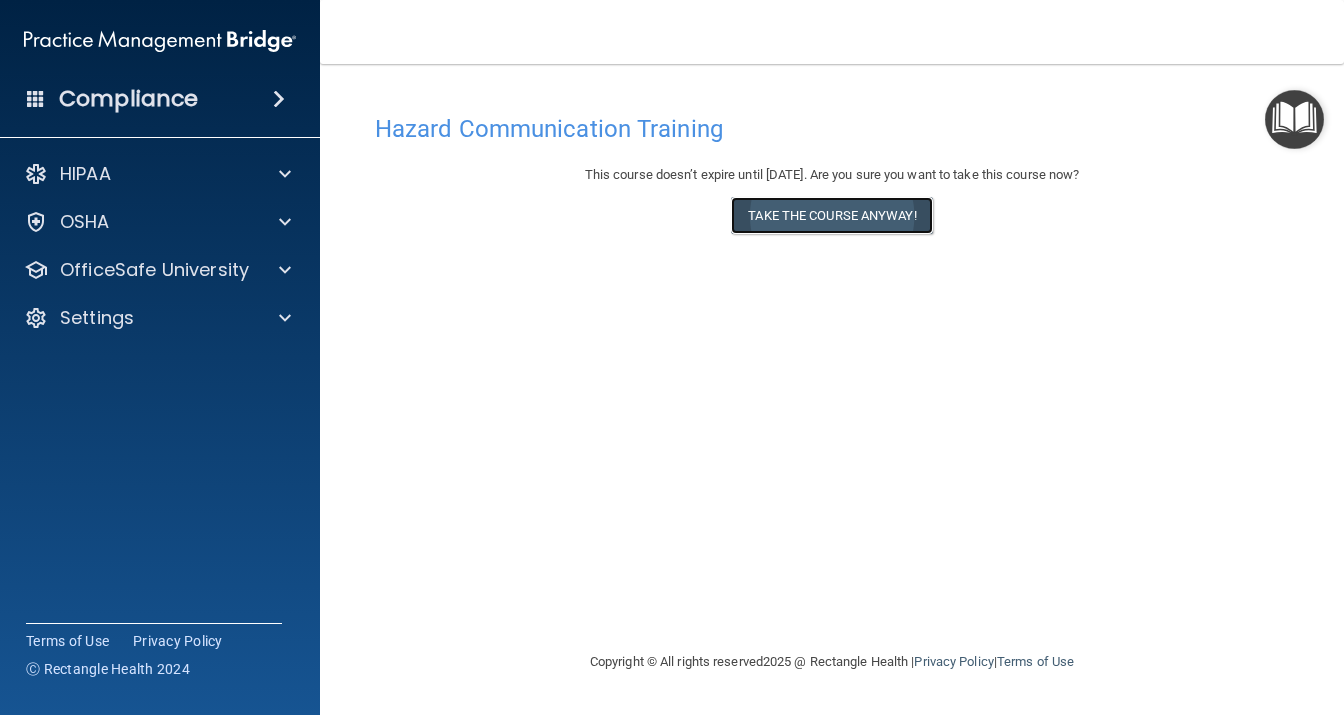 click on "Take the course anyway!" at bounding box center (831, 215) 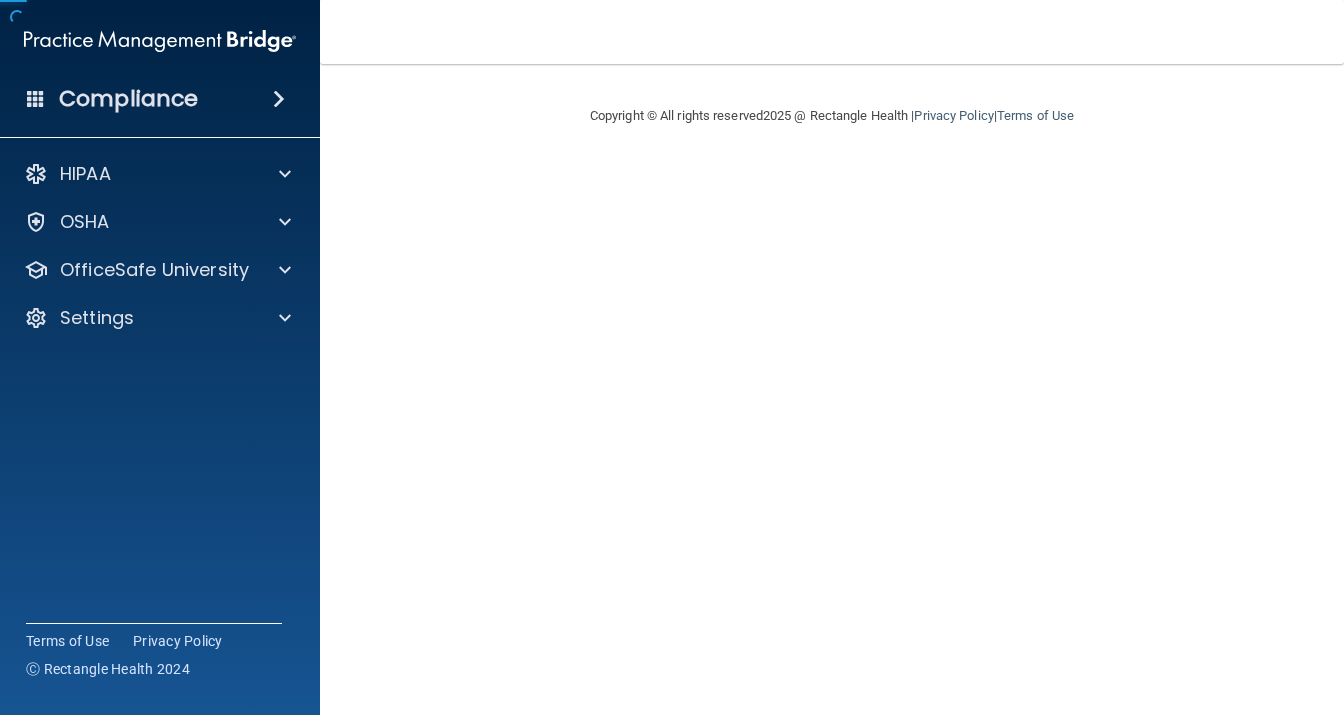 scroll, scrollTop: 0, scrollLeft: 0, axis: both 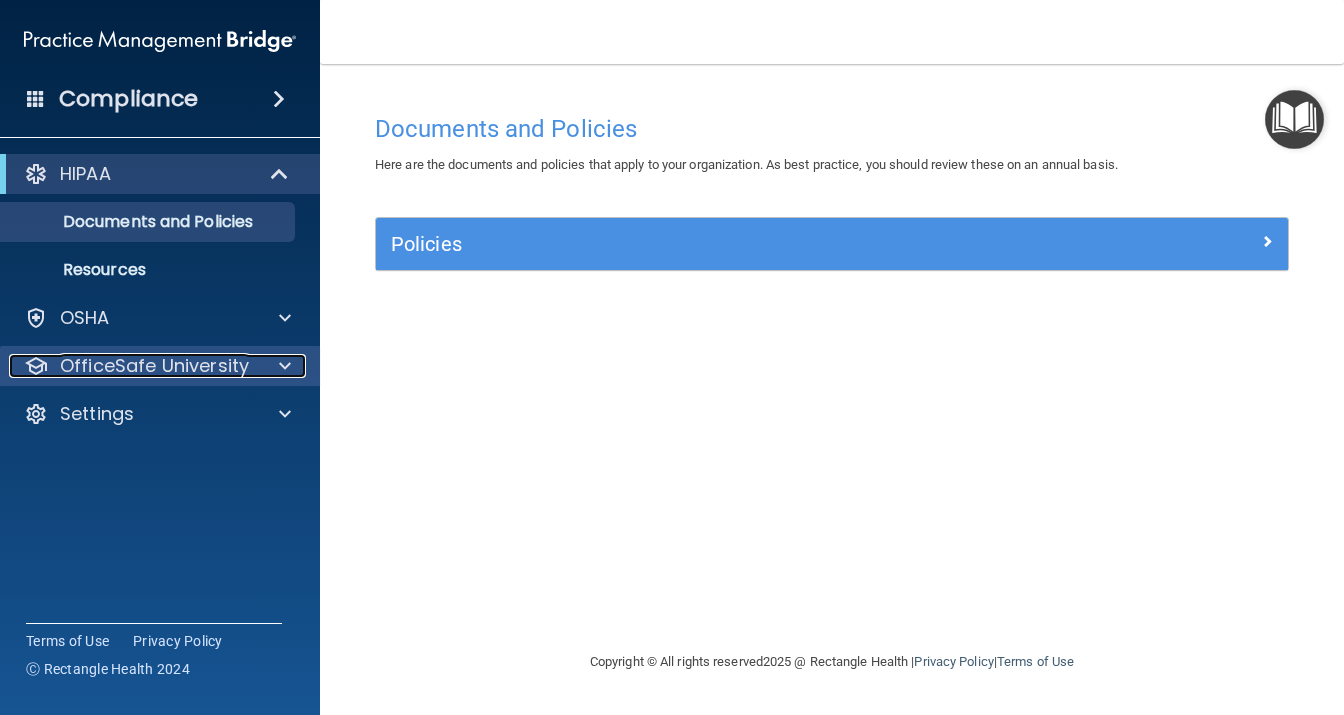 click on "OfficeSafe University" at bounding box center (154, 366) 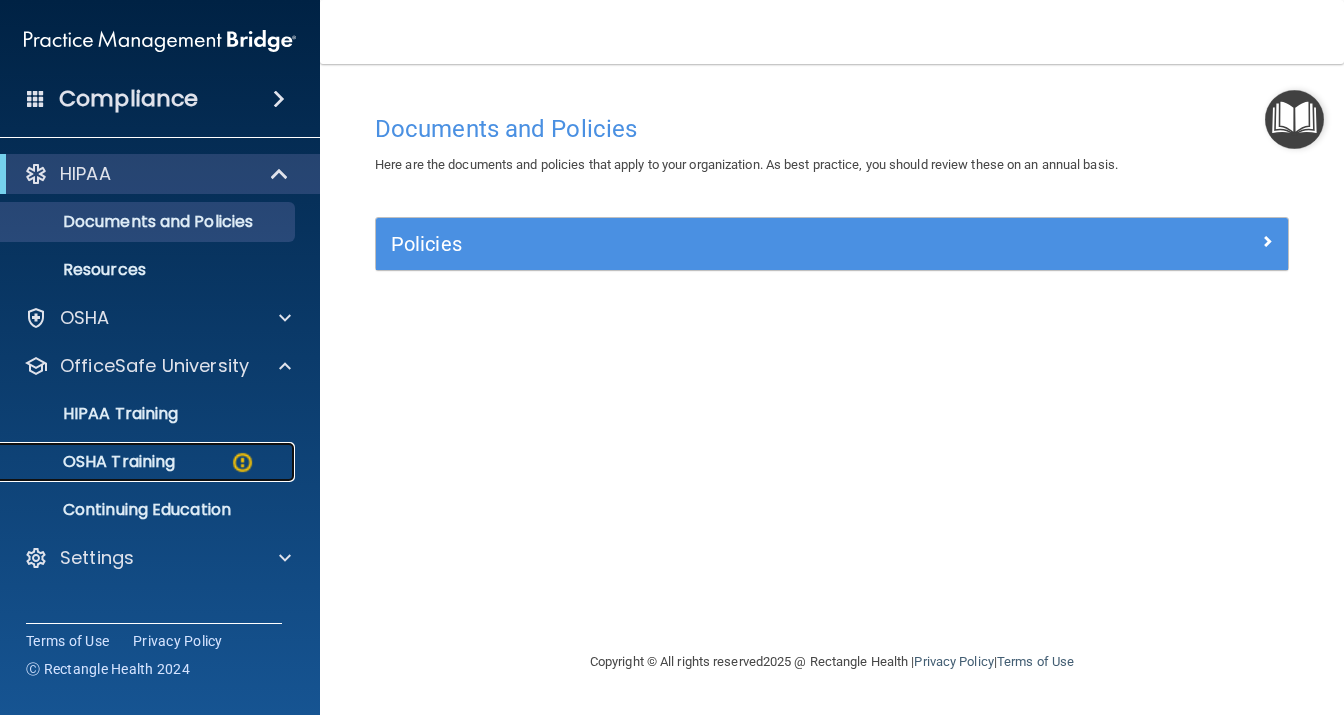 click on "OSHA Training" at bounding box center [149, 462] 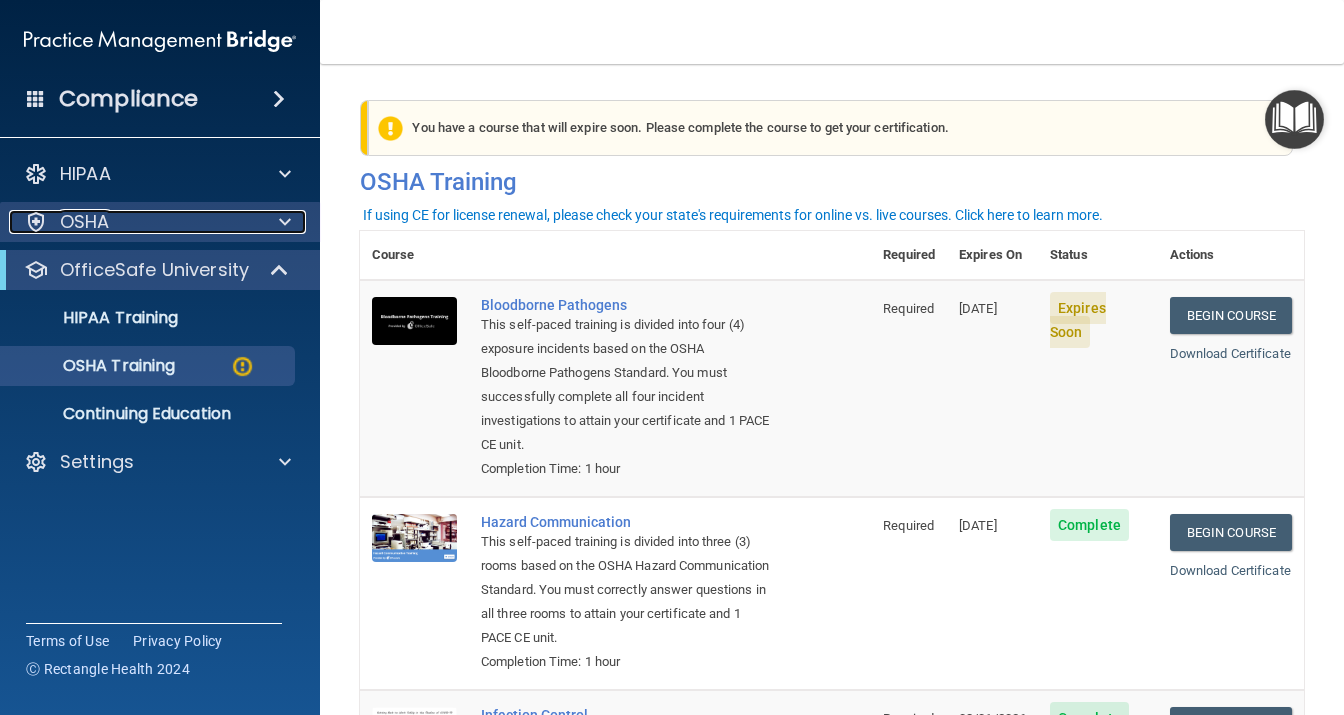 click on "OSHA" at bounding box center (133, 222) 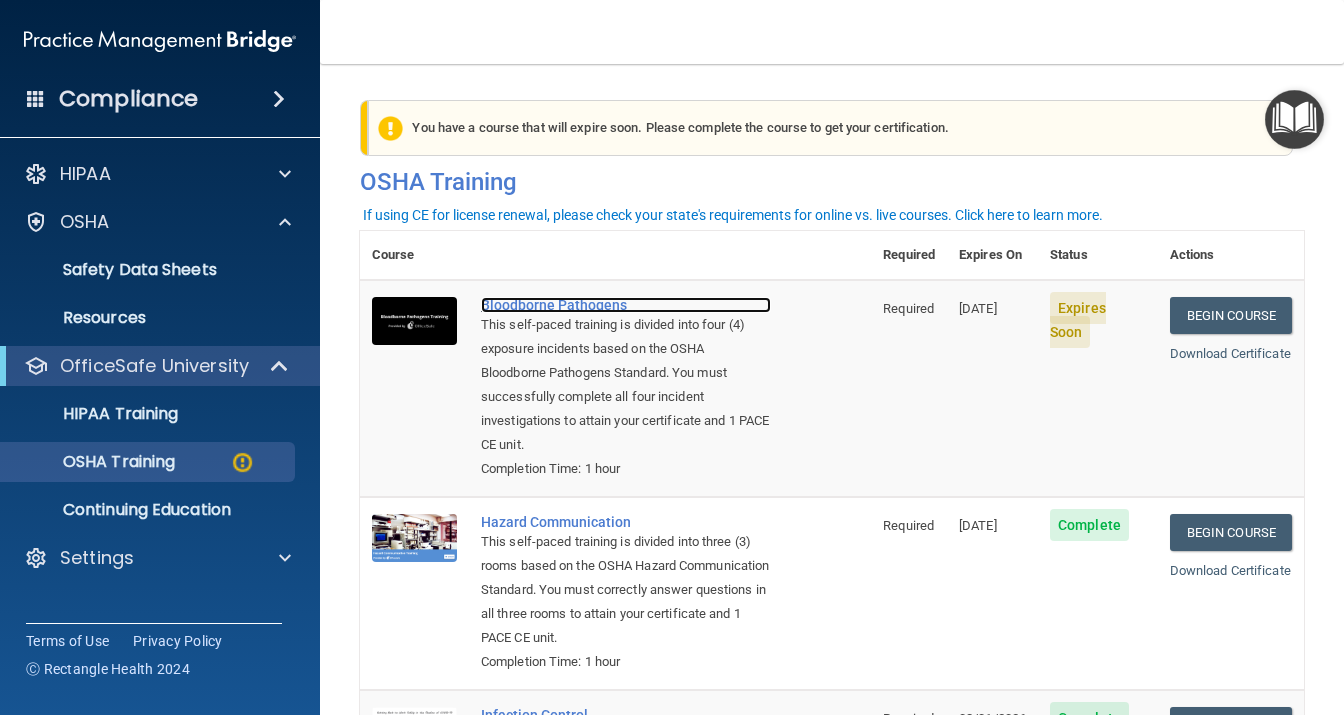 click on "Bloodborne Pathogens" at bounding box center [626, 305] 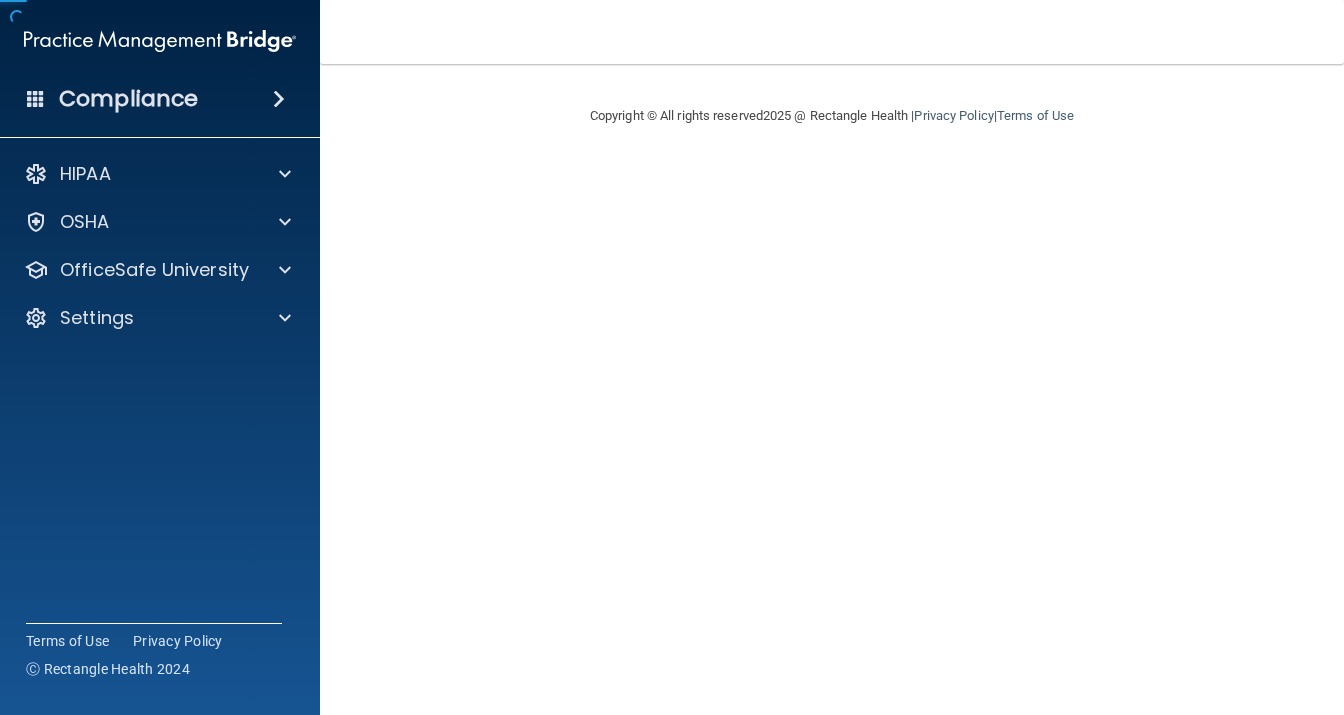 scroll, scrollTop: 0, scrollLeft: 0, axis: both 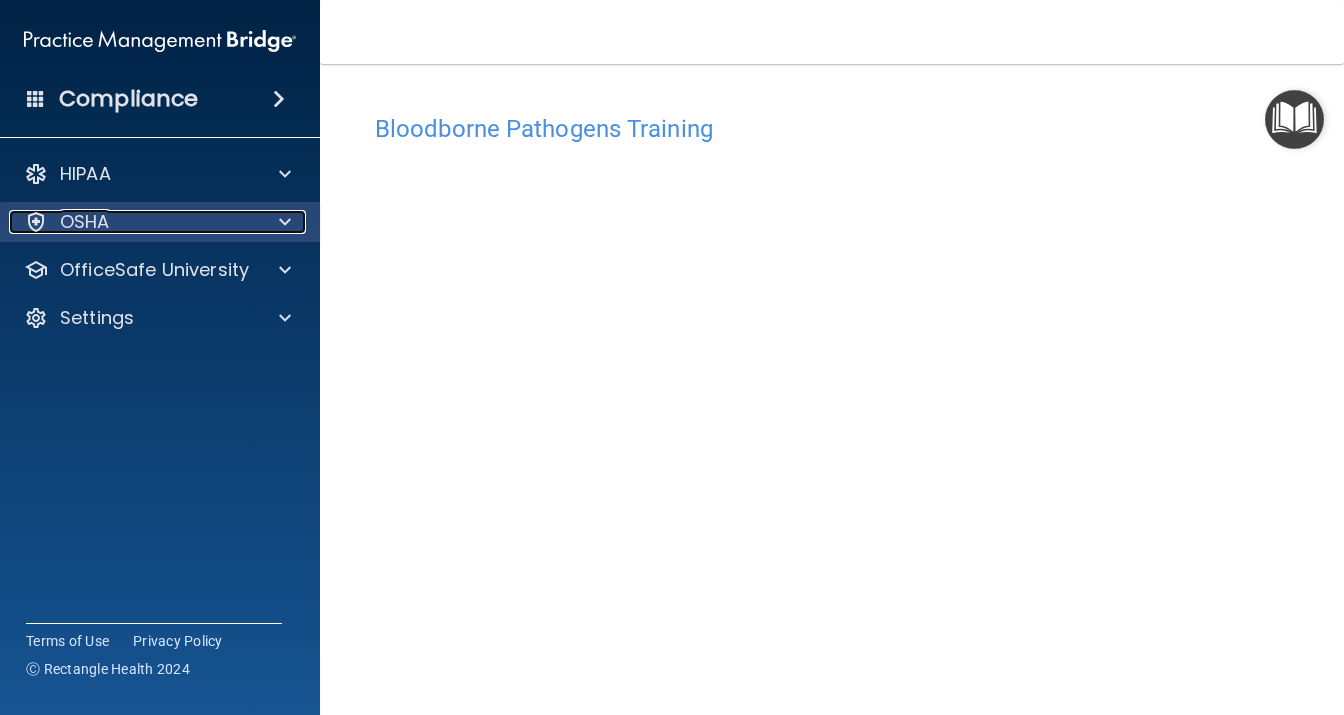 click on "OSHA" at bounding box center (133, 222) 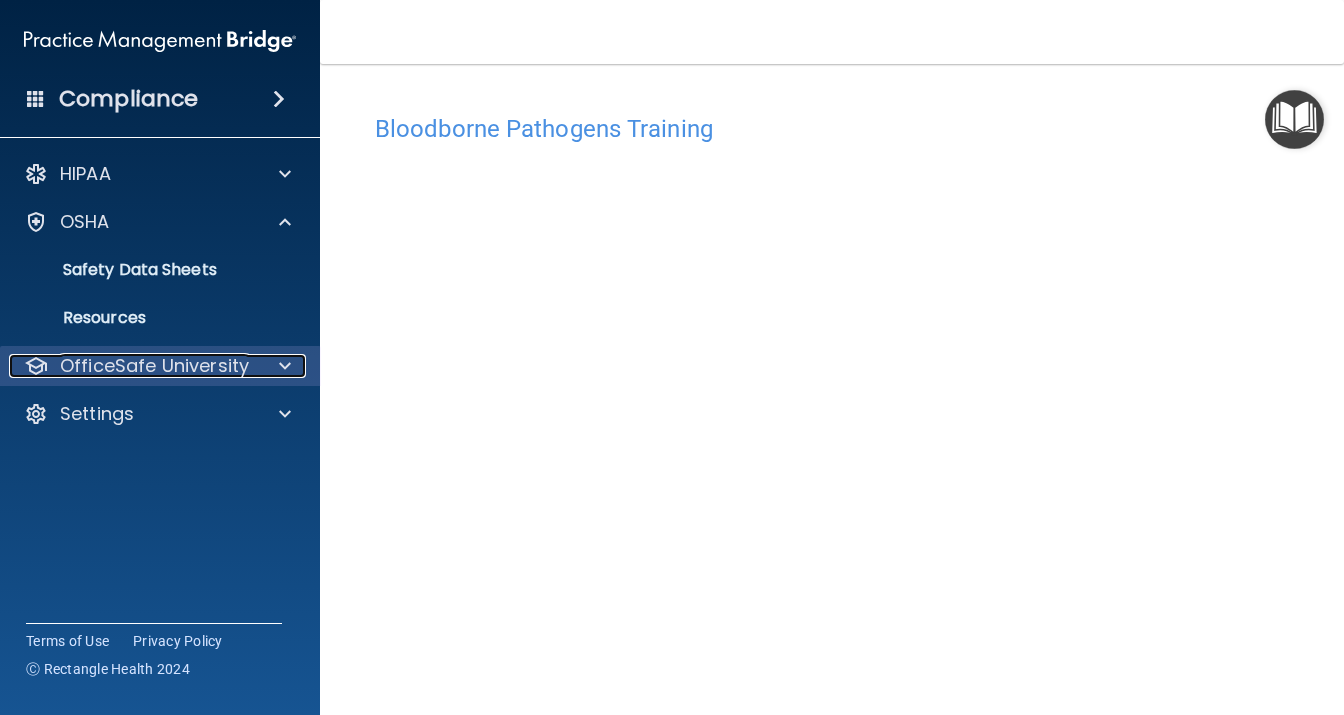 click on "OfficeSafe University" at bounding box center (154, 366) 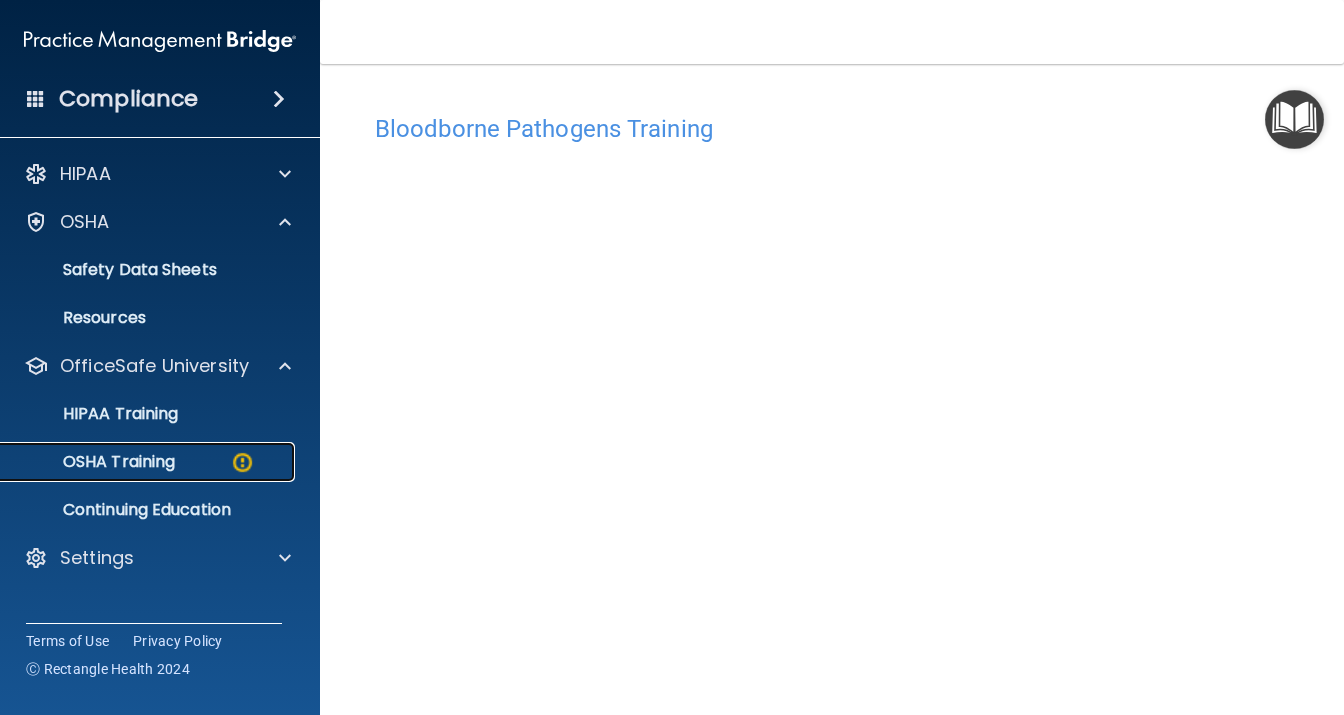 click on "OSHA Training" at bounding box center [137, 462] 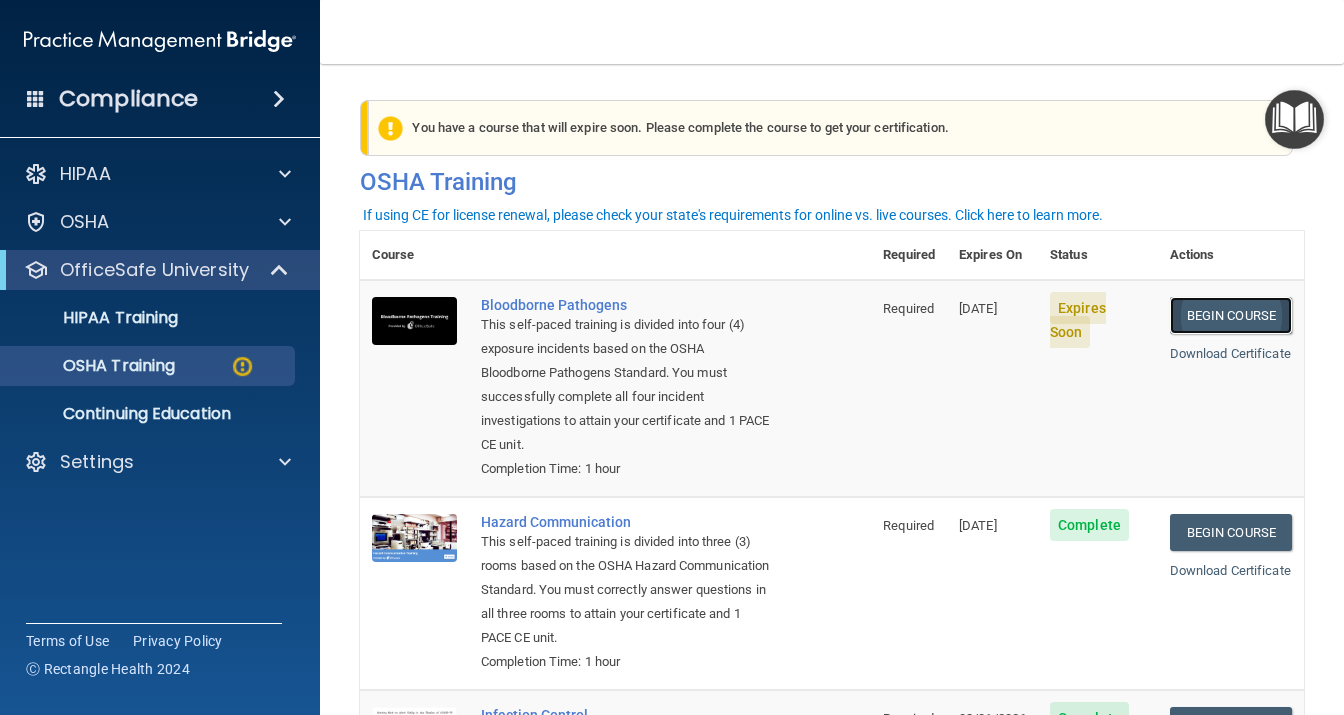 click on "Begin Course" at bounding box center (1231, 315) 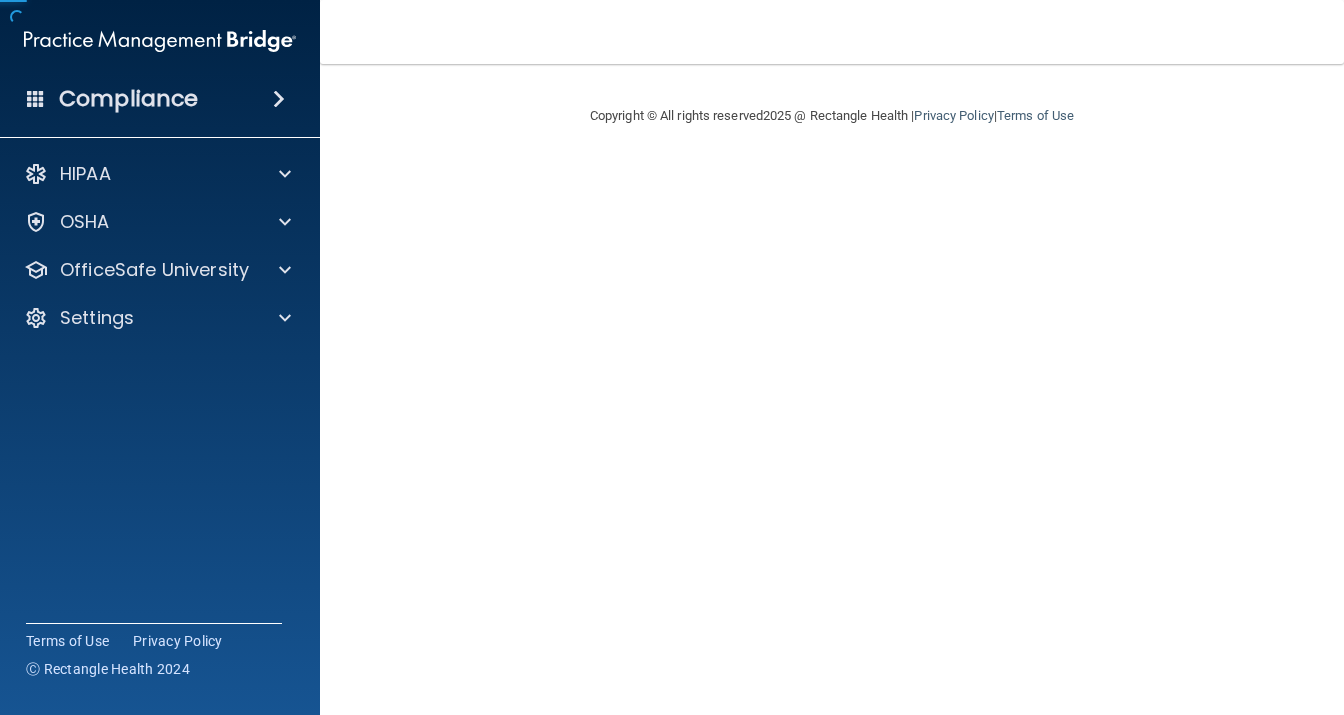 scroll, scrollTop: 0, scrollLeft: 0, axis: both 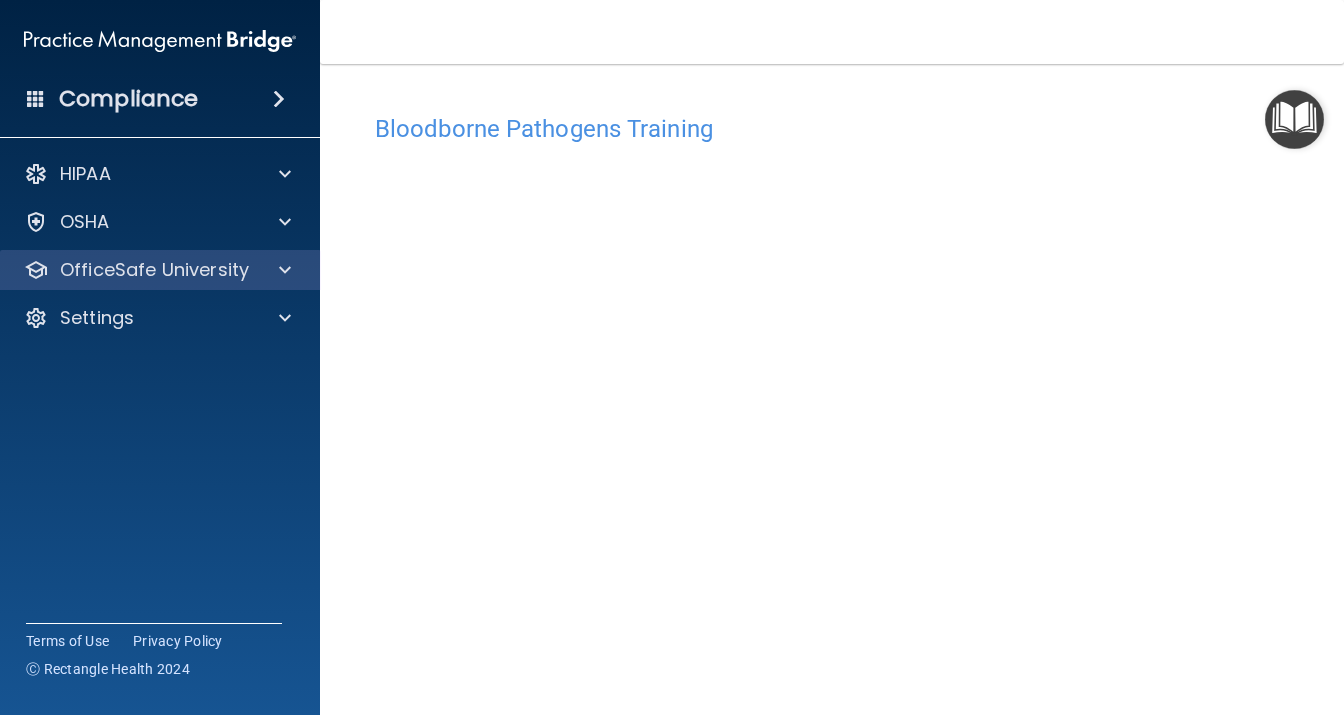 click on "OfficeSafe University" at bounding box center [160, 270] 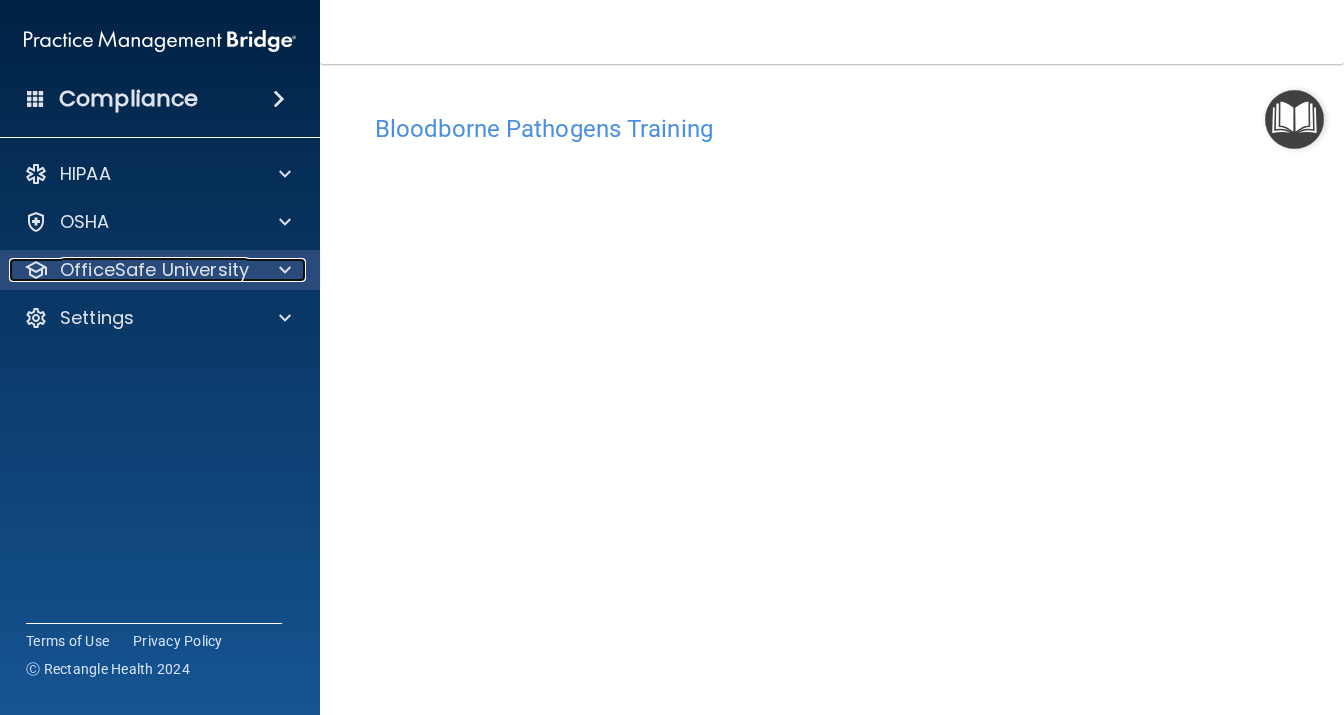 click at bounding box center [282, 270] 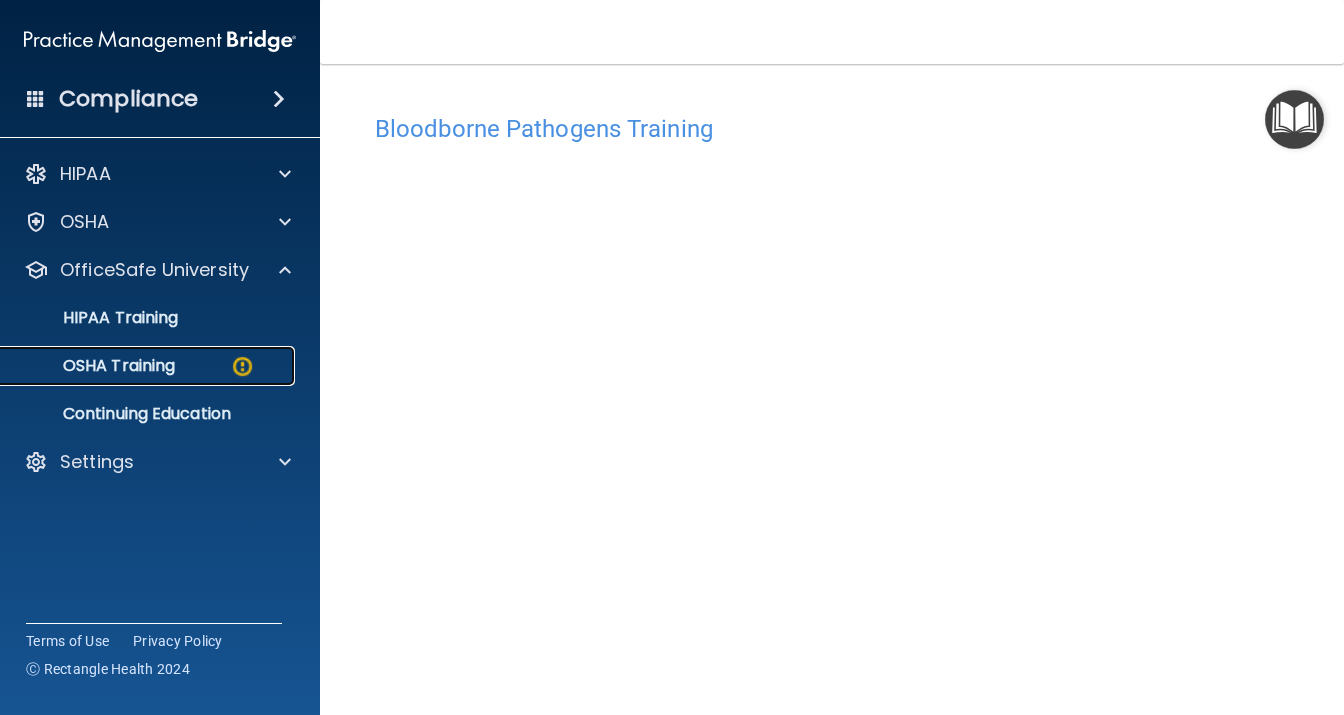 click on "OSHA Training" at bounding box center [149, 366] 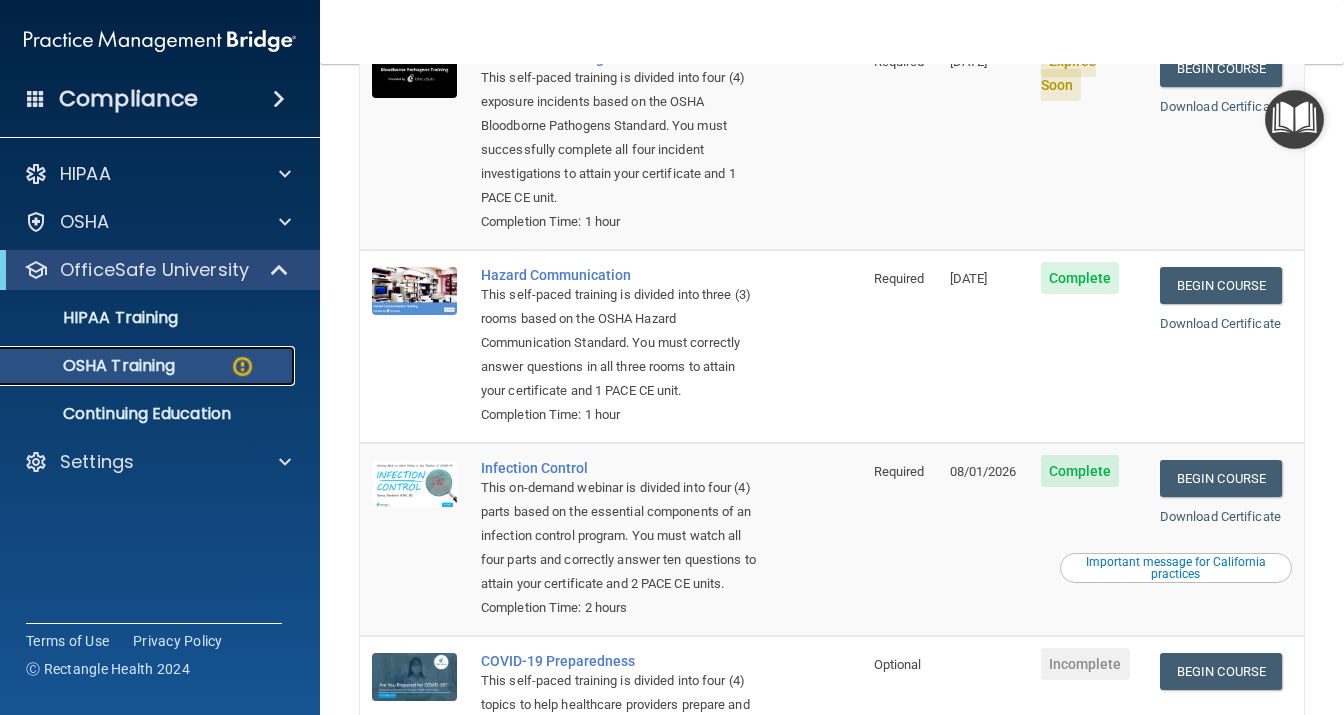 scroll, scrollTop: 173, scrollLeft: 0, axis: vertical 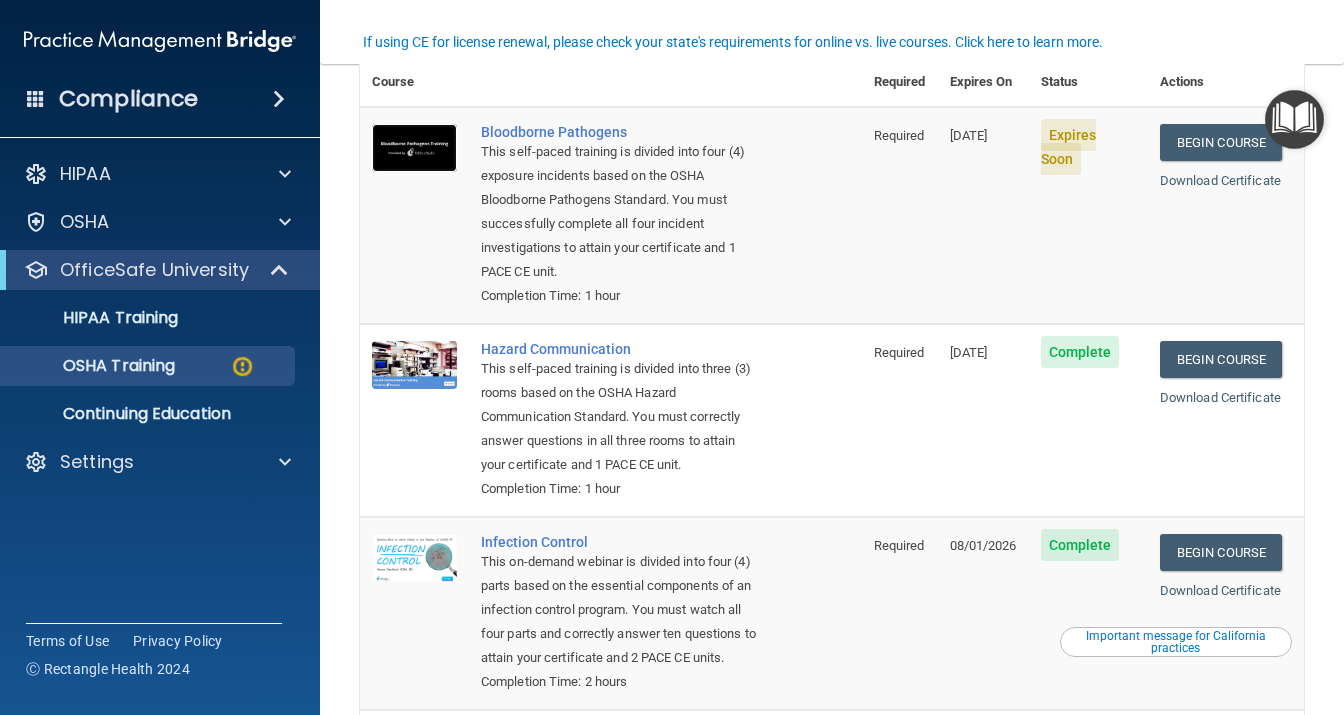 click at bounding box center (414, 148) 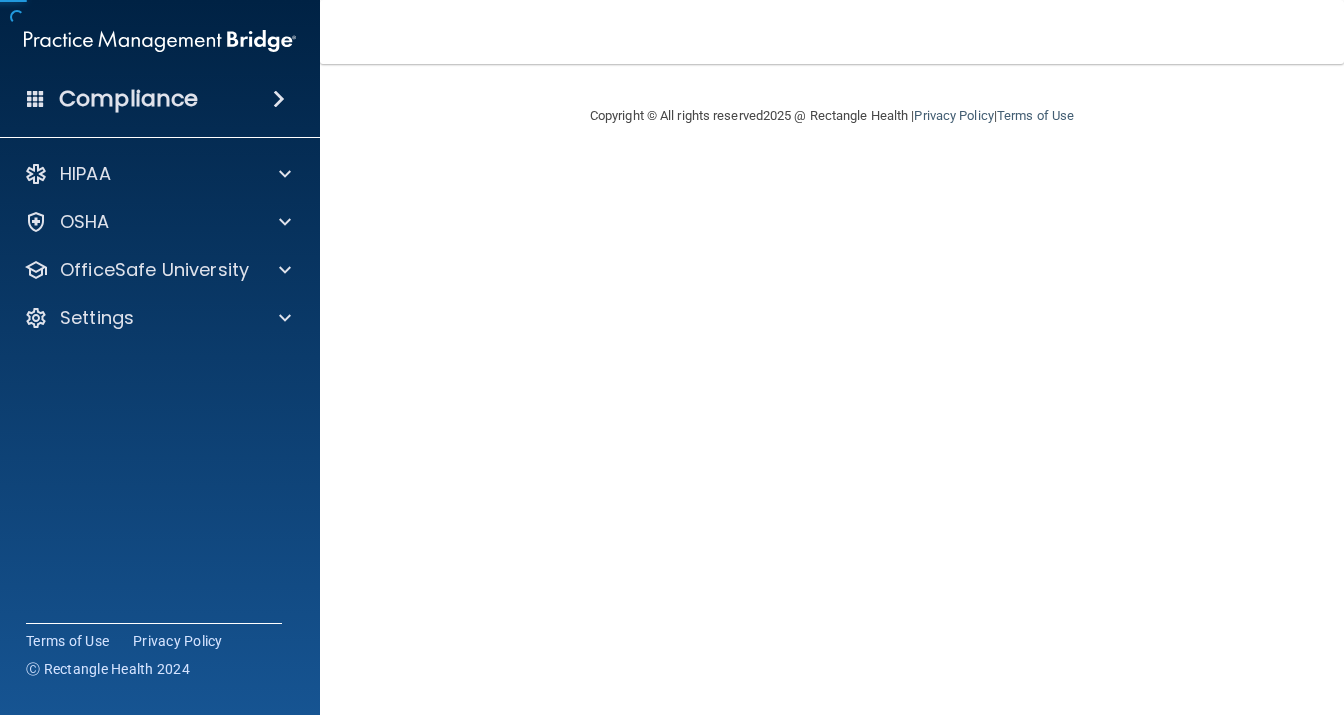 scroll, scrollTop: 0, scrollLeft: 0, axis: both 